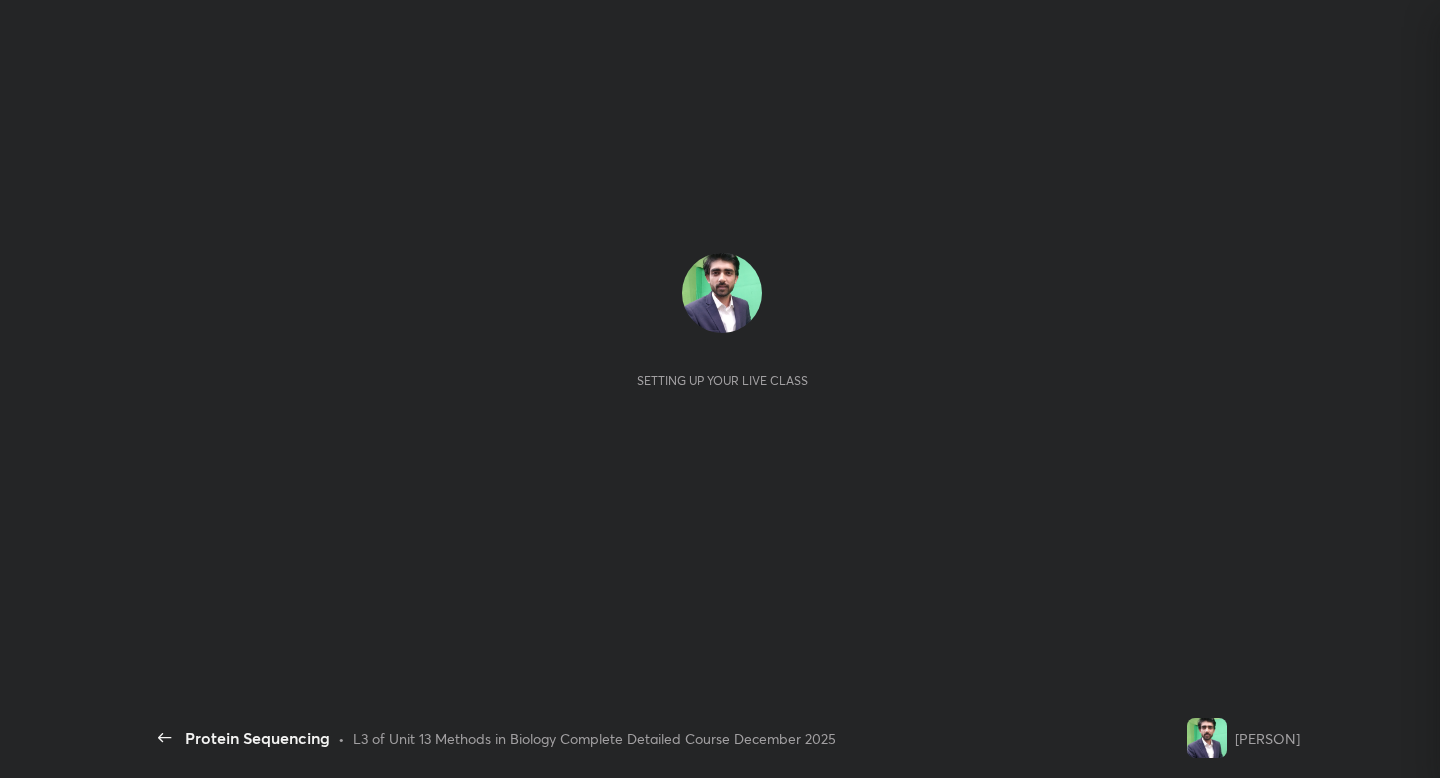 scroll, scrollTop: 0, scrollLeft: 0, axis: both 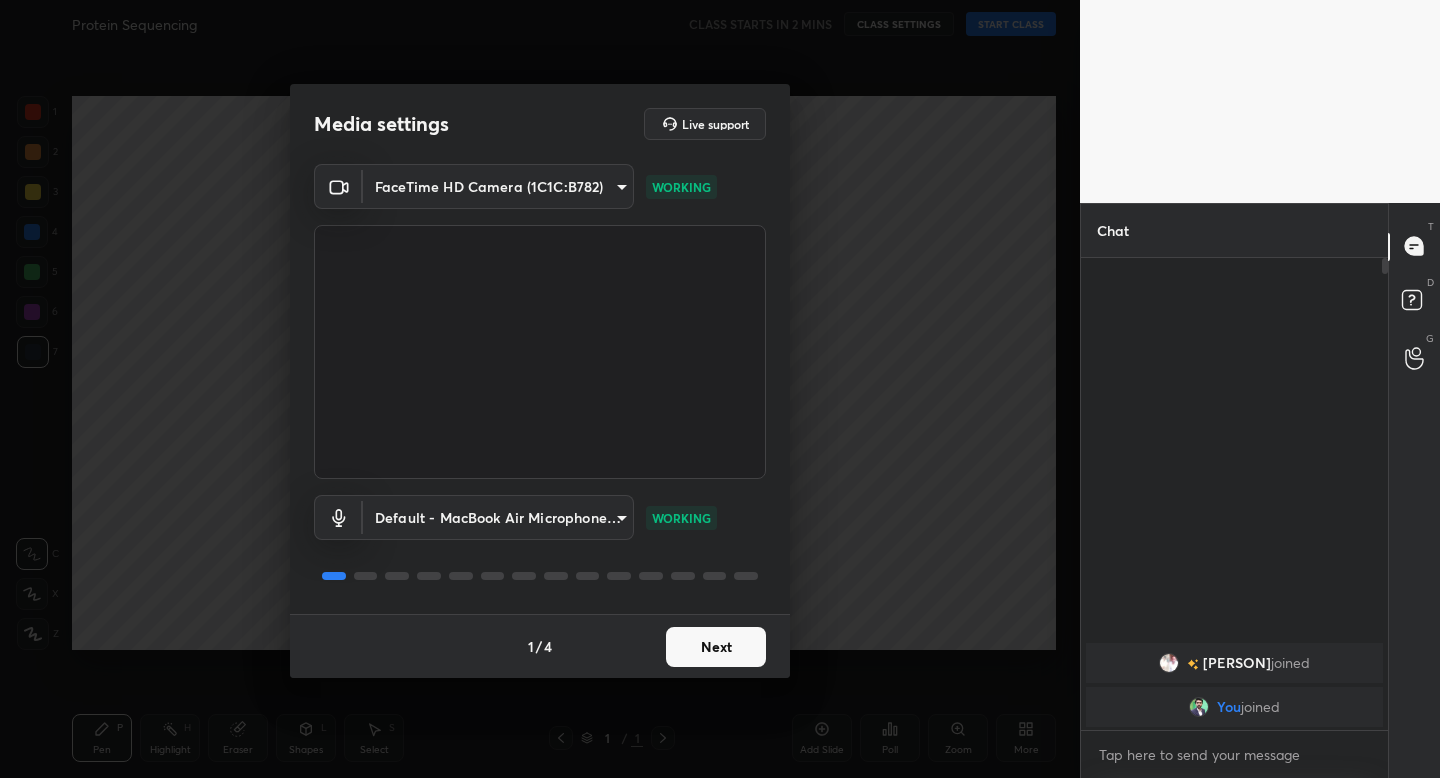click on "Next" at bounding box center [716, 647] 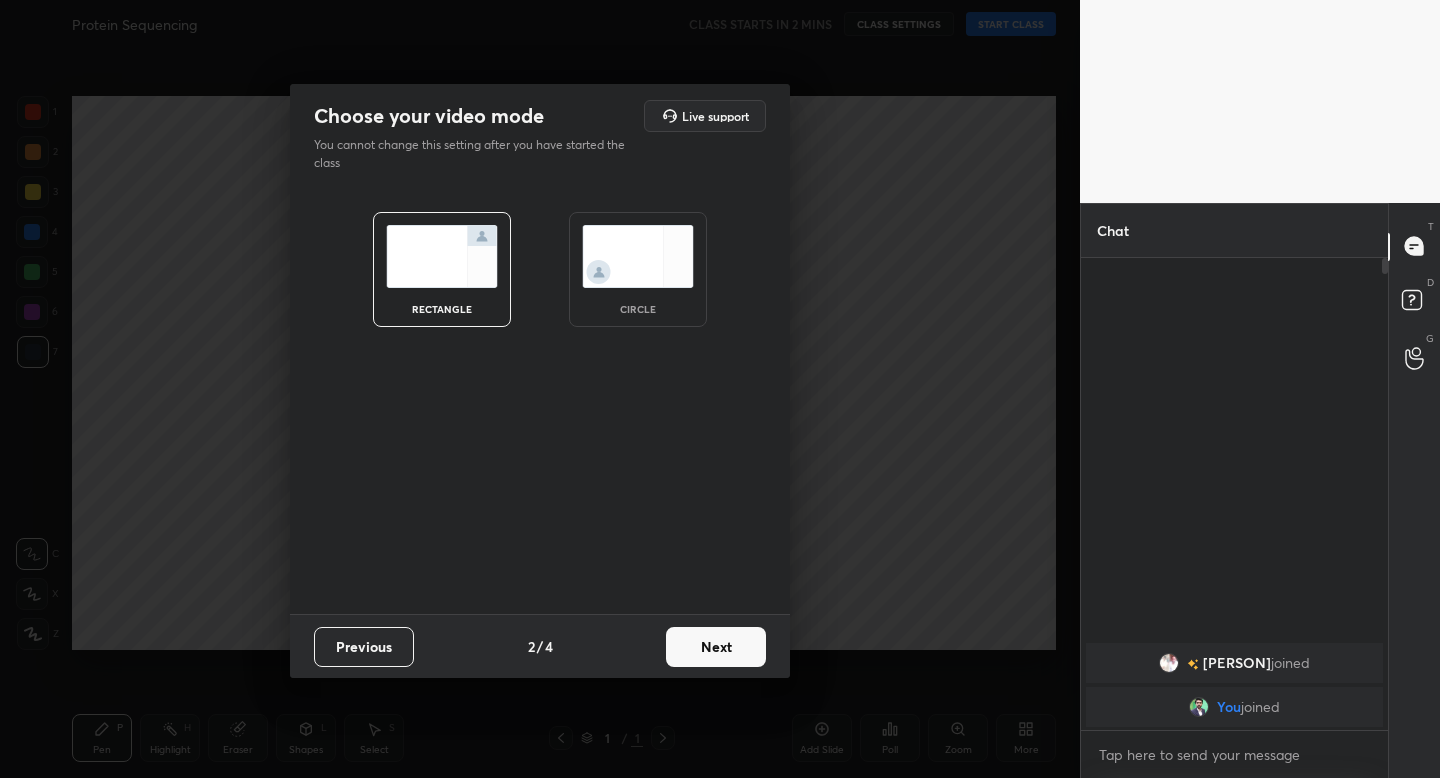 click at bounding box center [638, 256] 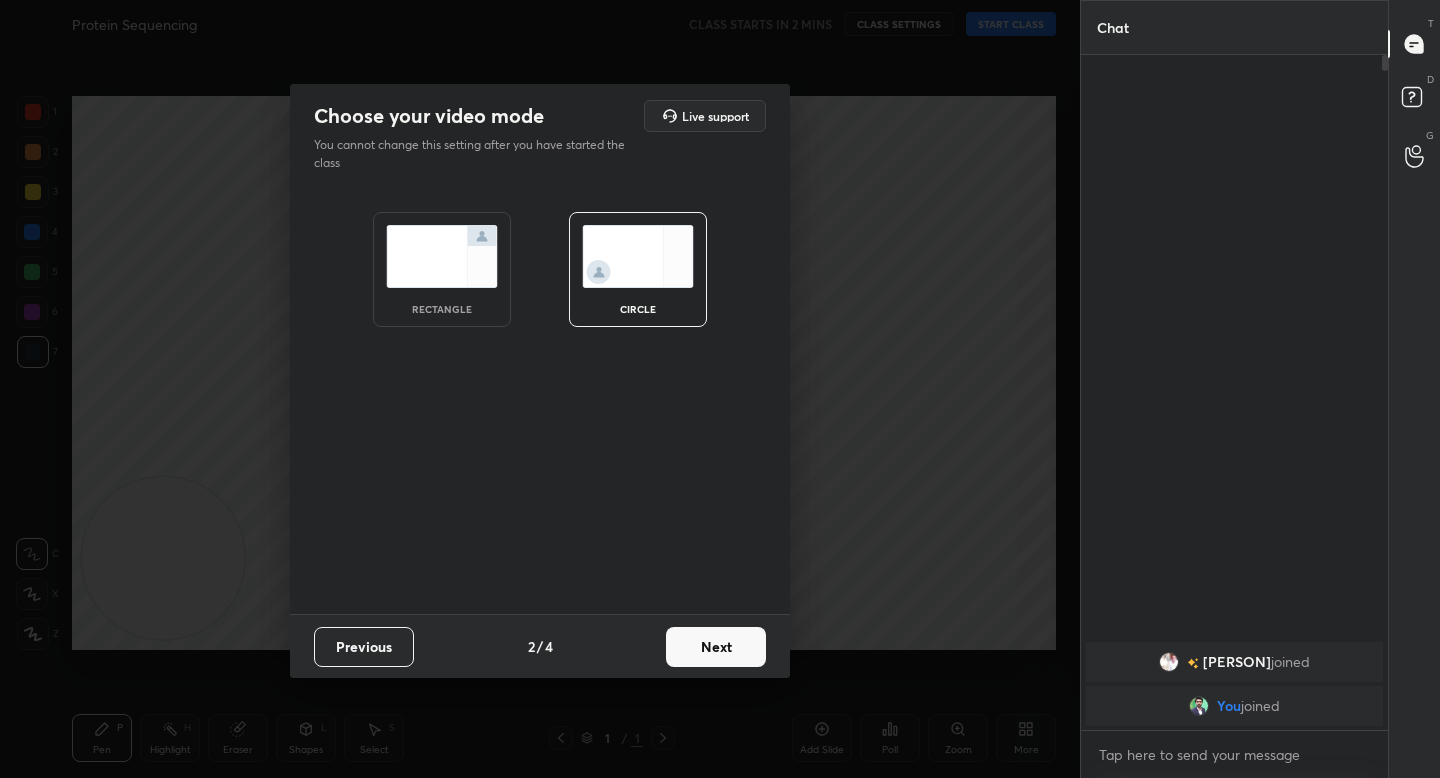 scroll, scrollTop: 7, scrollLeft: 7, axis: both 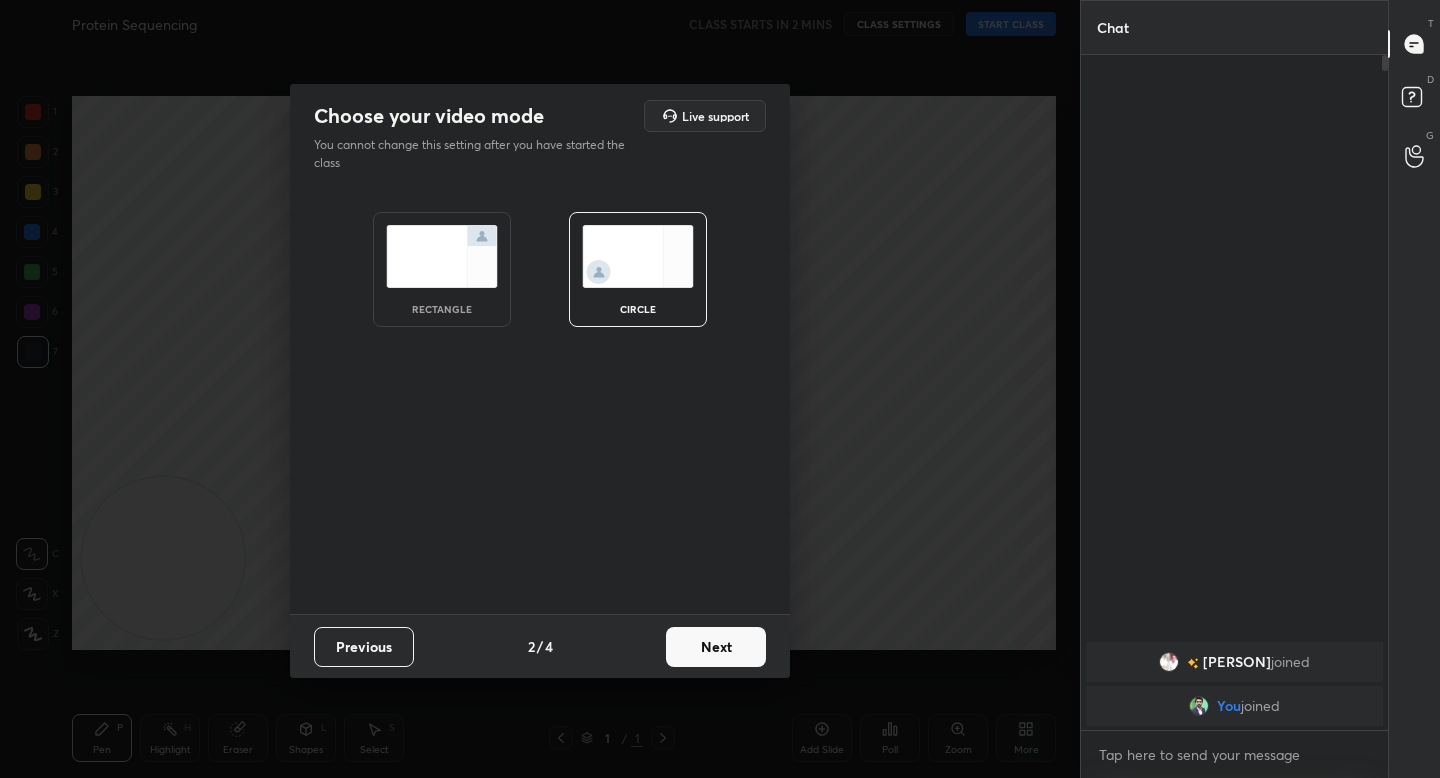click on "Next" at bounding box center [716, 647] 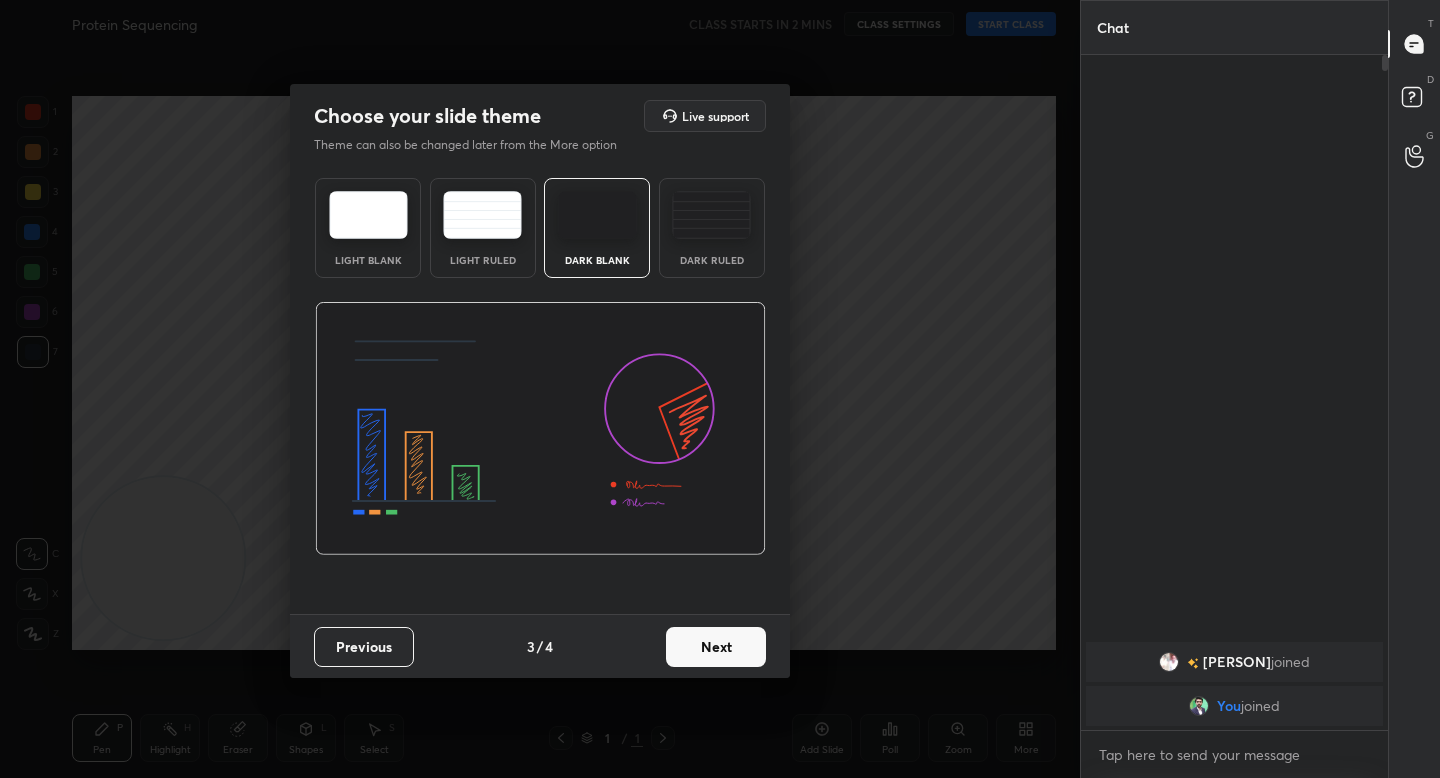 click on "Next" at bounding box center [716, 647] 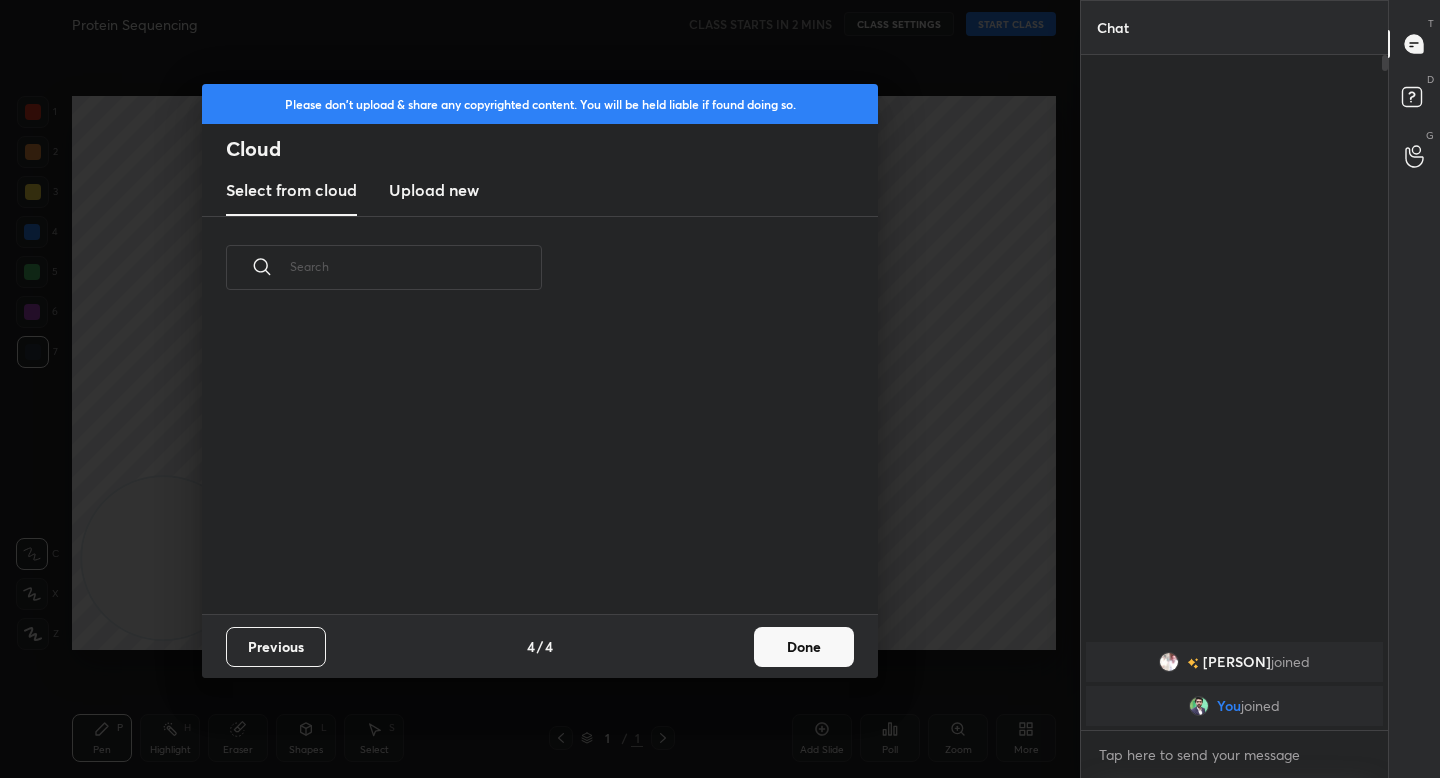 scroll, scrollTop: 7, scrollLeft: 11, axis: both 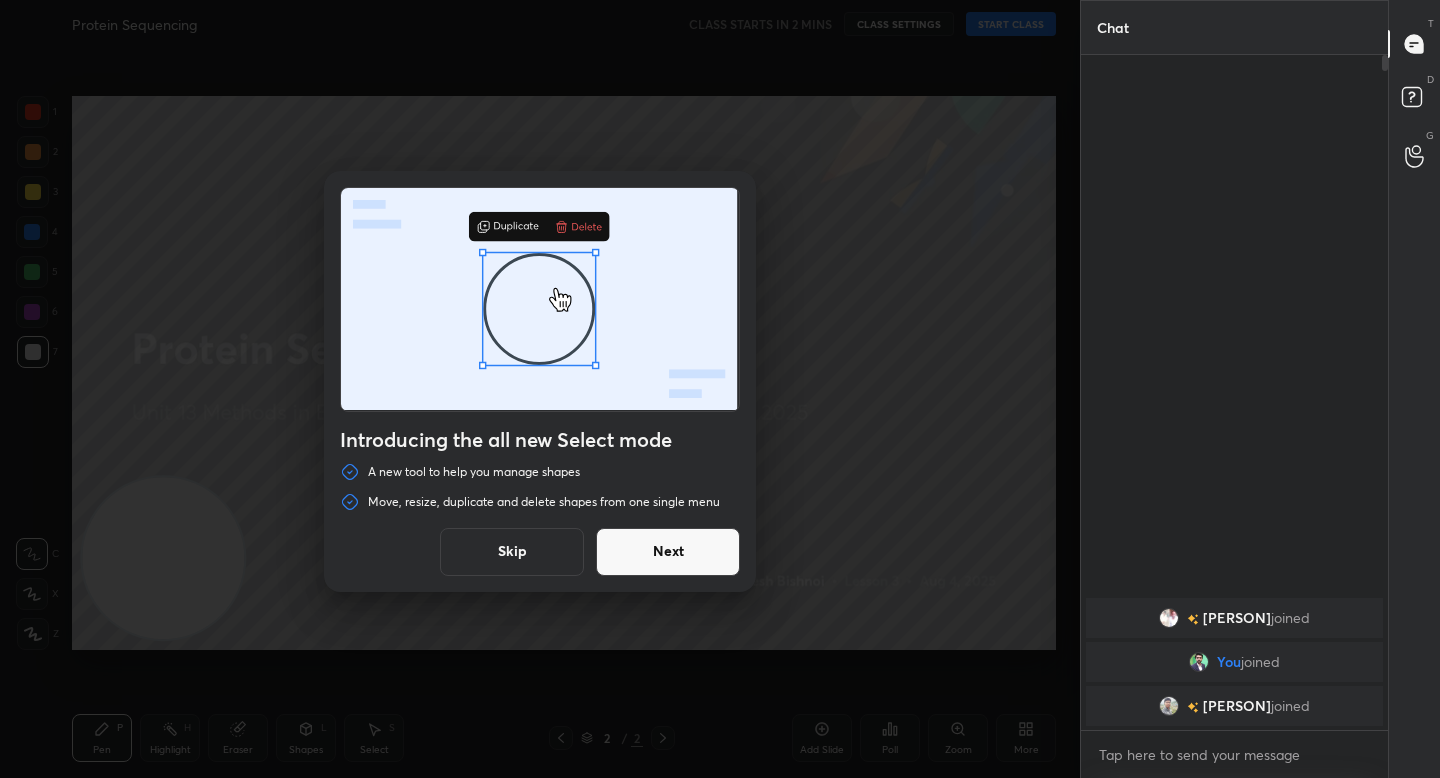 click on "Next" at bounding box center [668, 552] 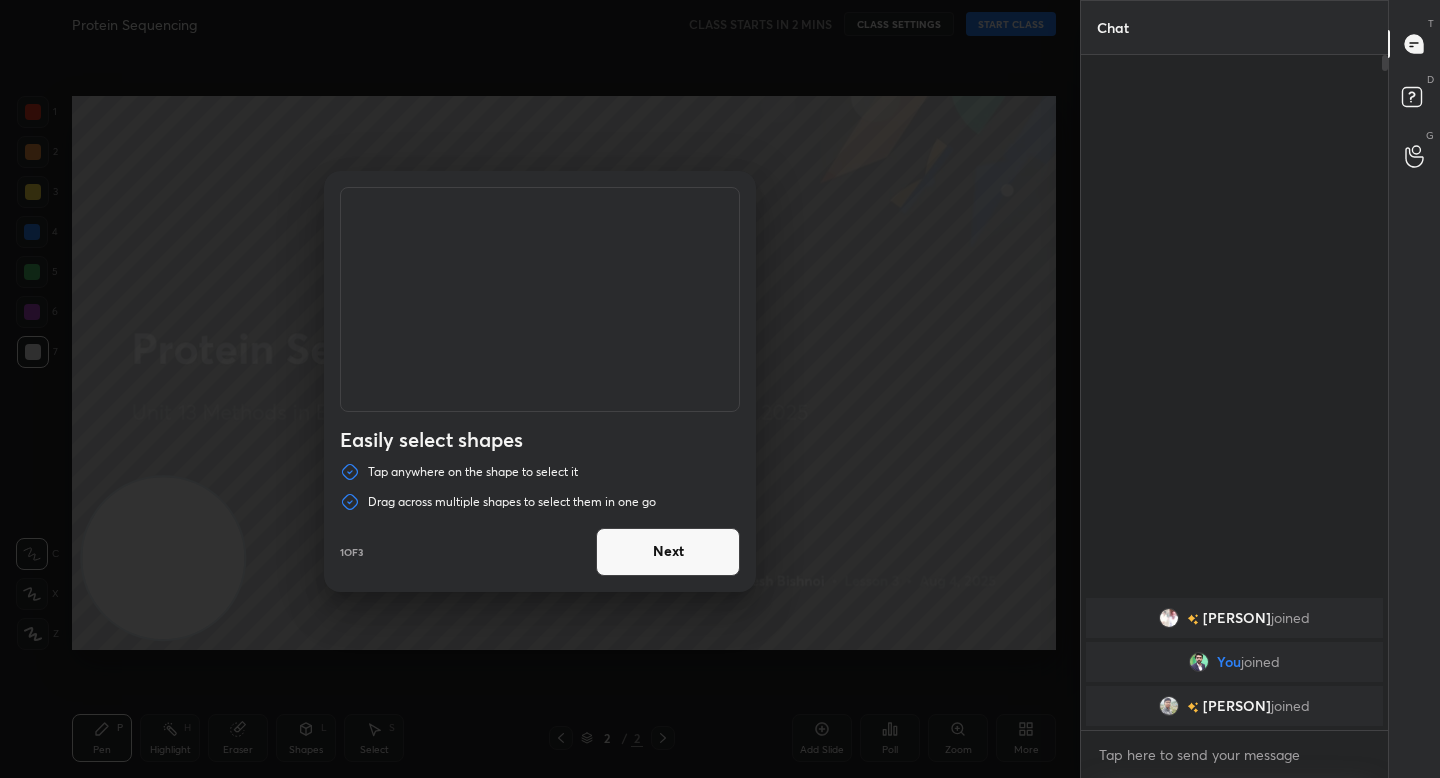click on "Next" at bounding box center [668, 552] 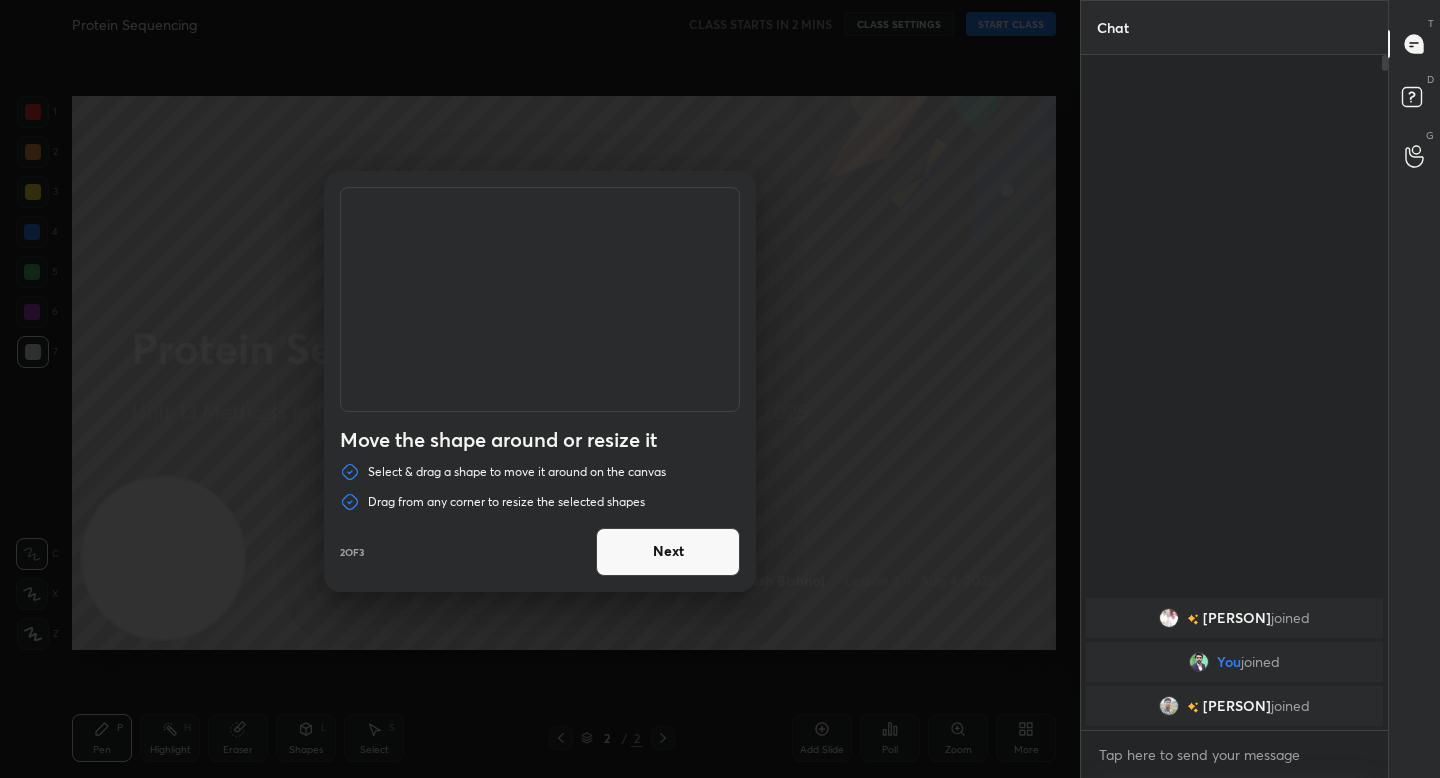click on "Next" at bounding box center (668, 552) 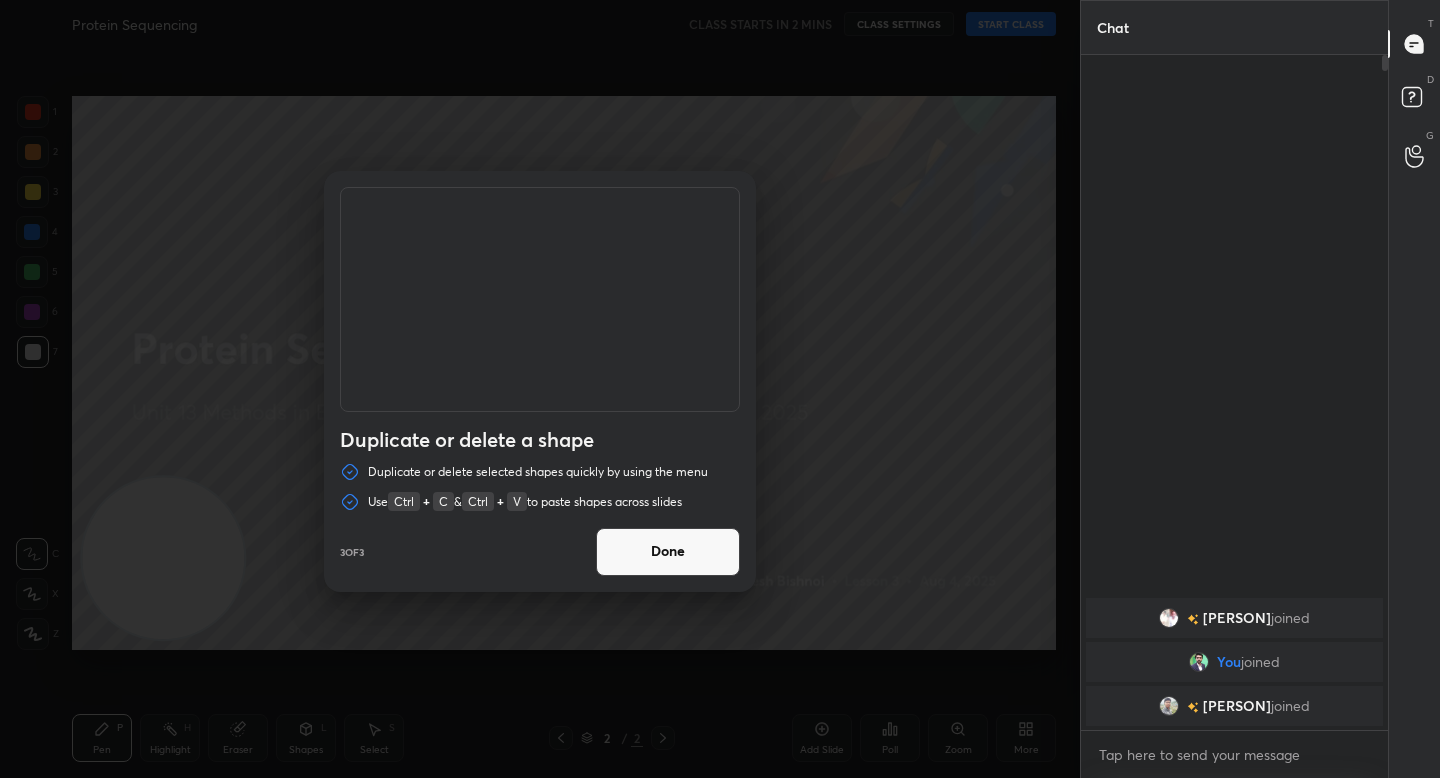 click on "Done" at bounding box center [668, 552] 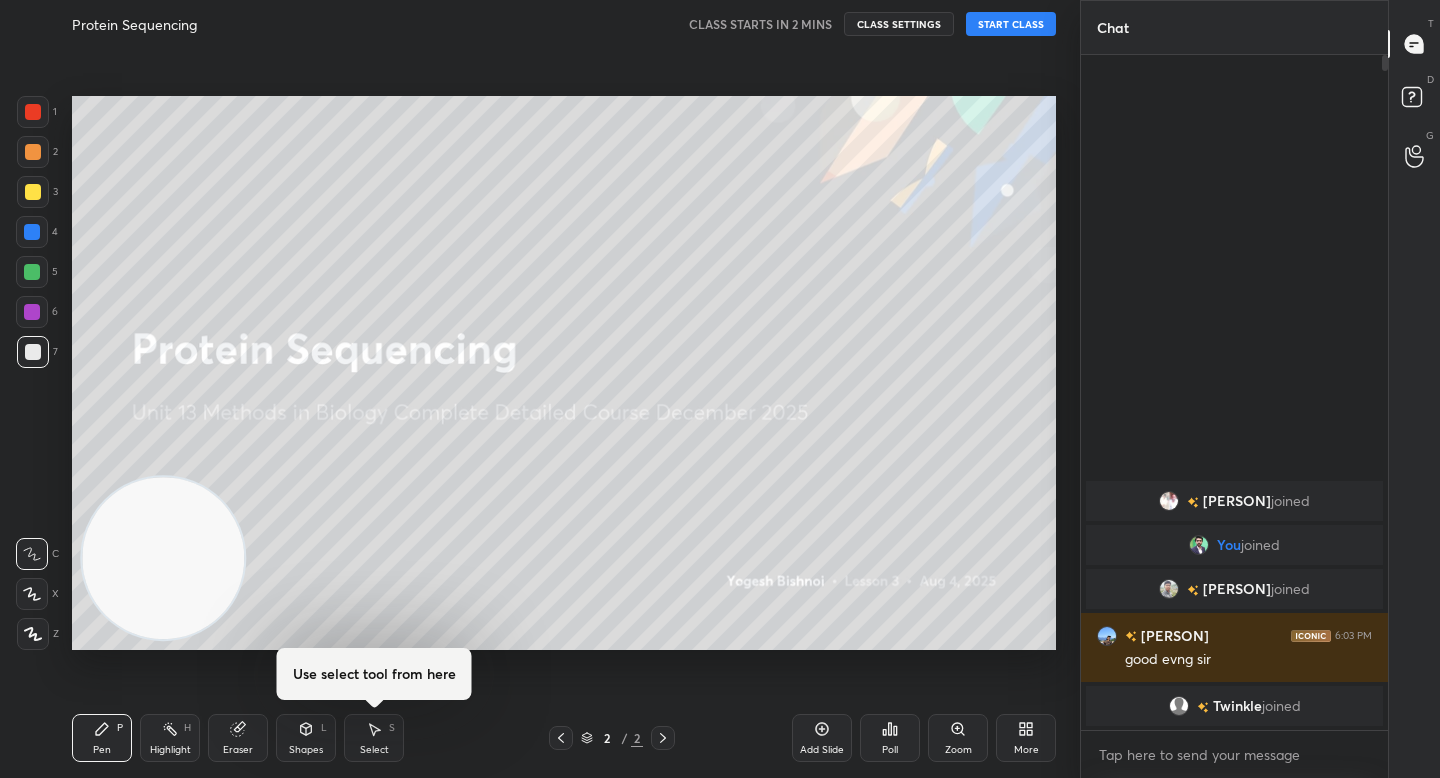 click 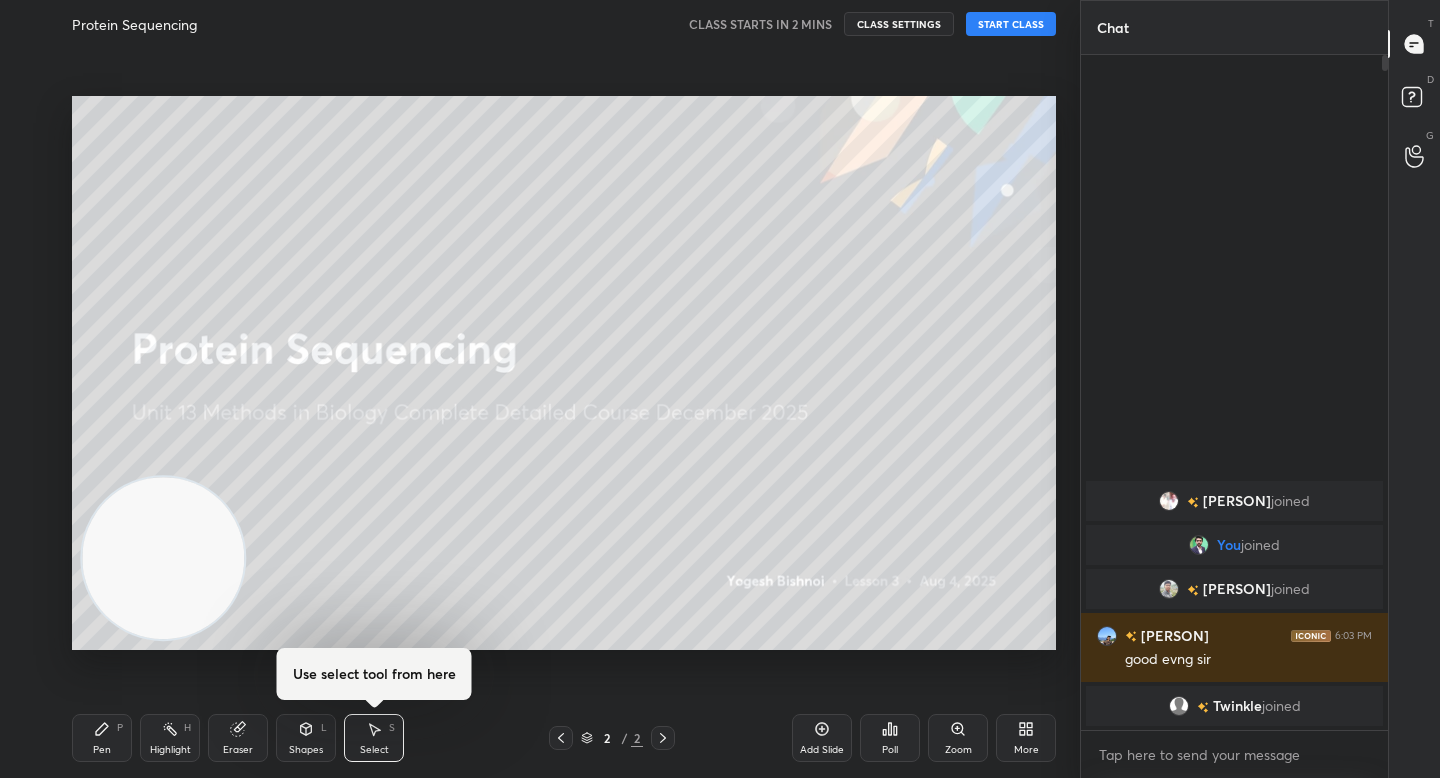 click 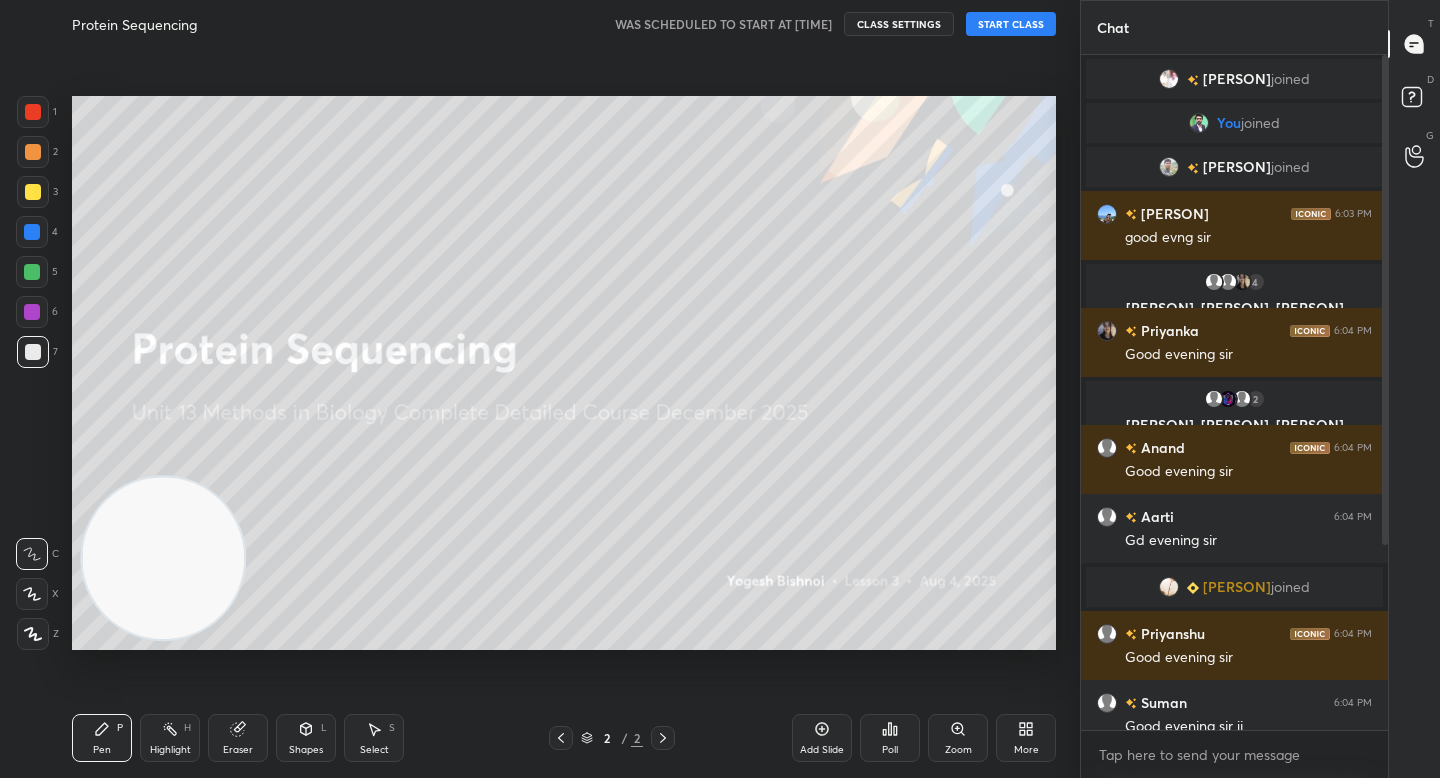 click on "START CLASS" at bounding box center (1011, 24) 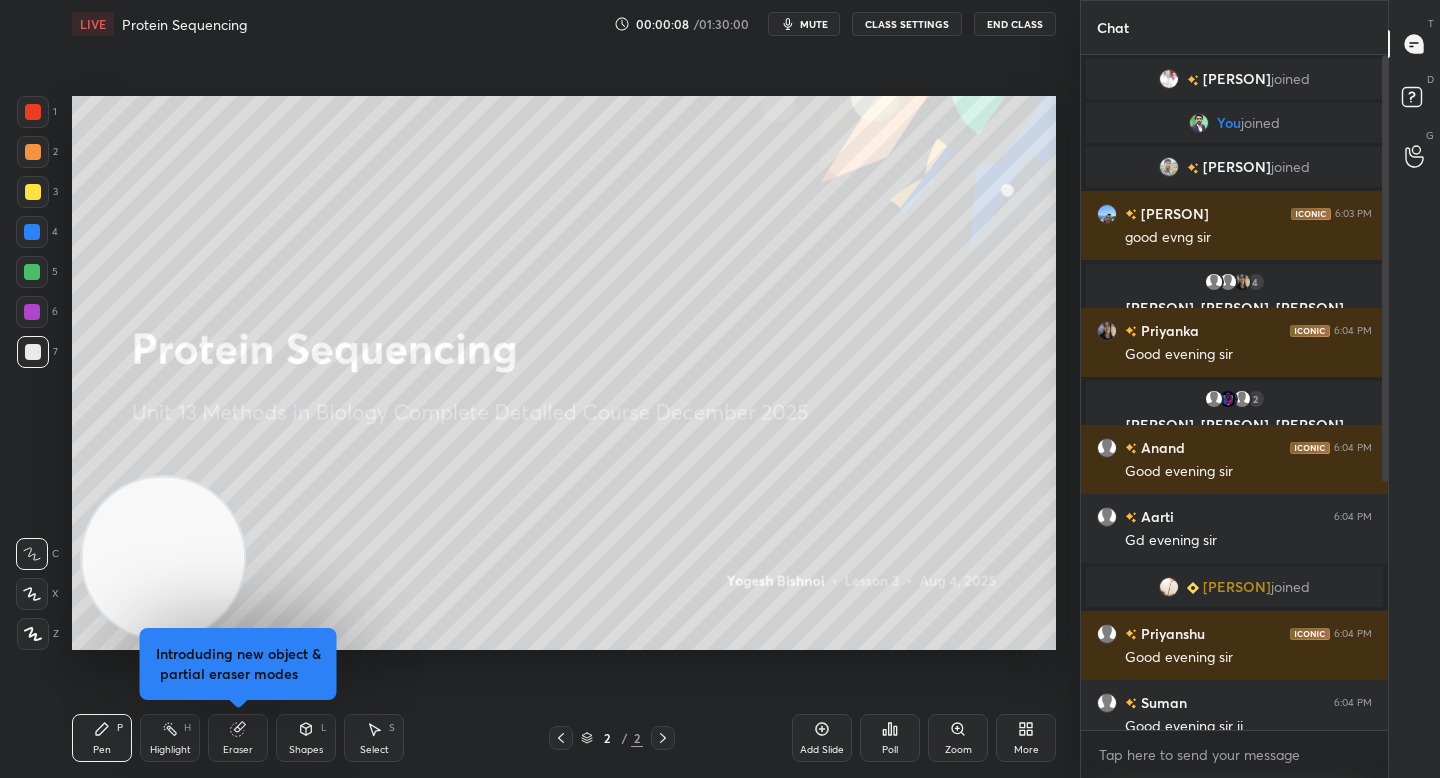 click on "Eraser" at bounding box center (238, 738) 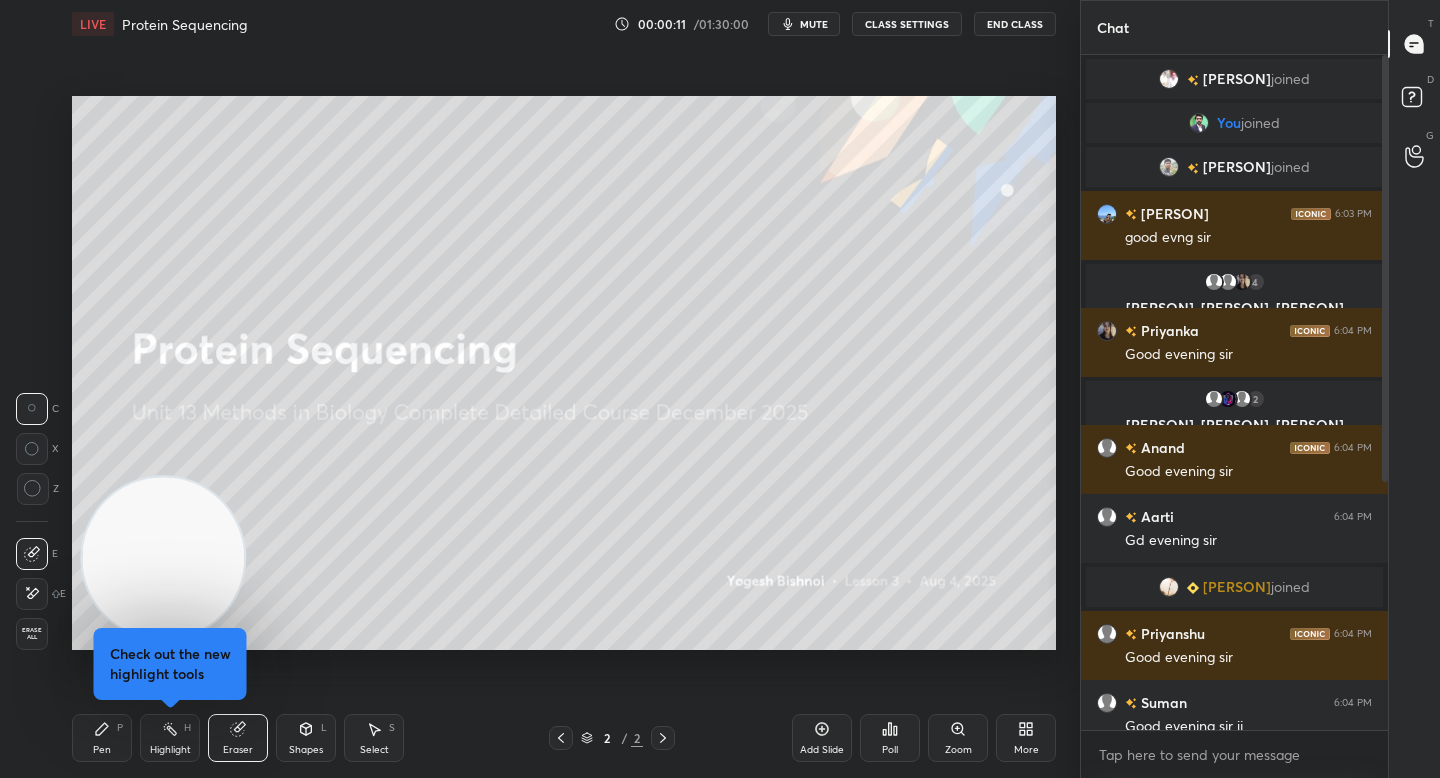 click at bounding box center [32, 594] 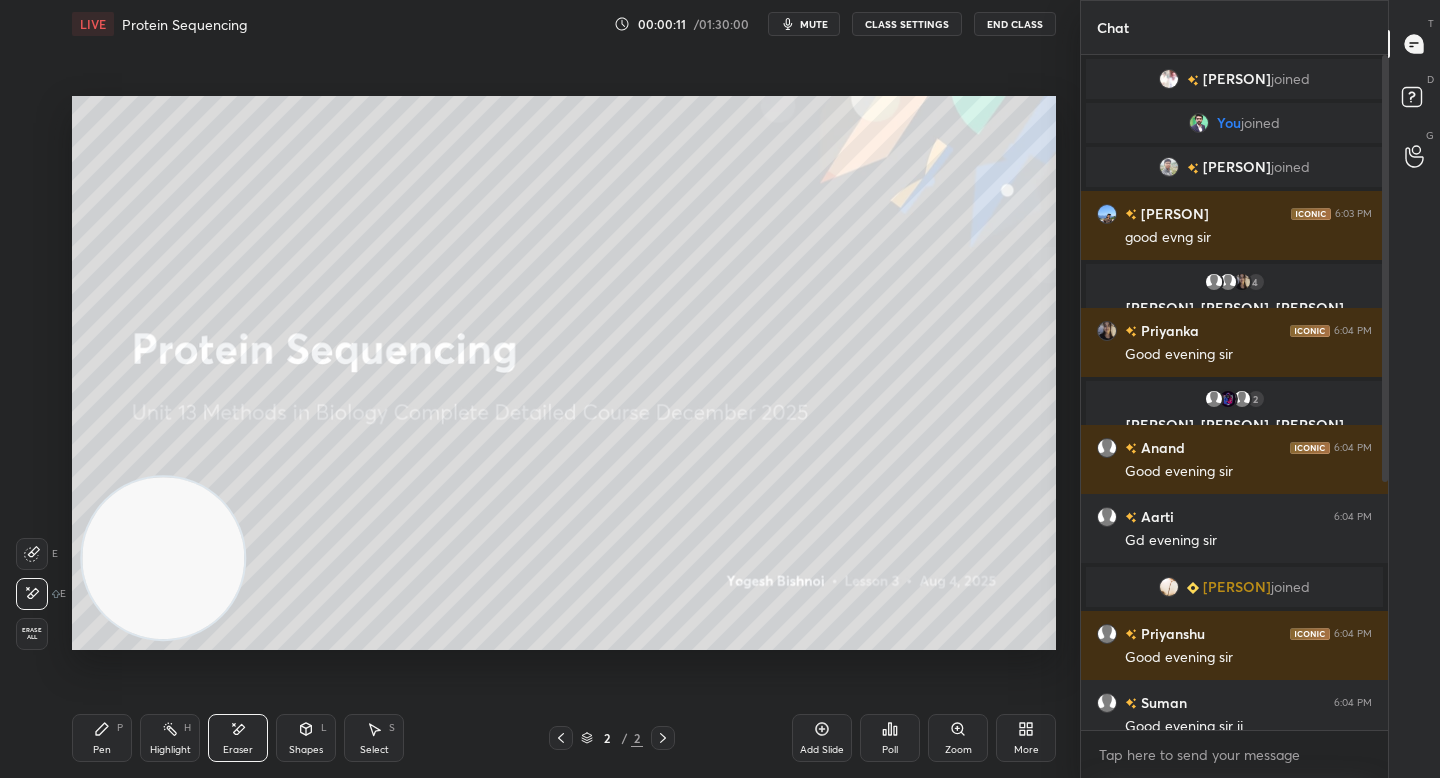 click on "Erase all" at bounding box center [32, 634] 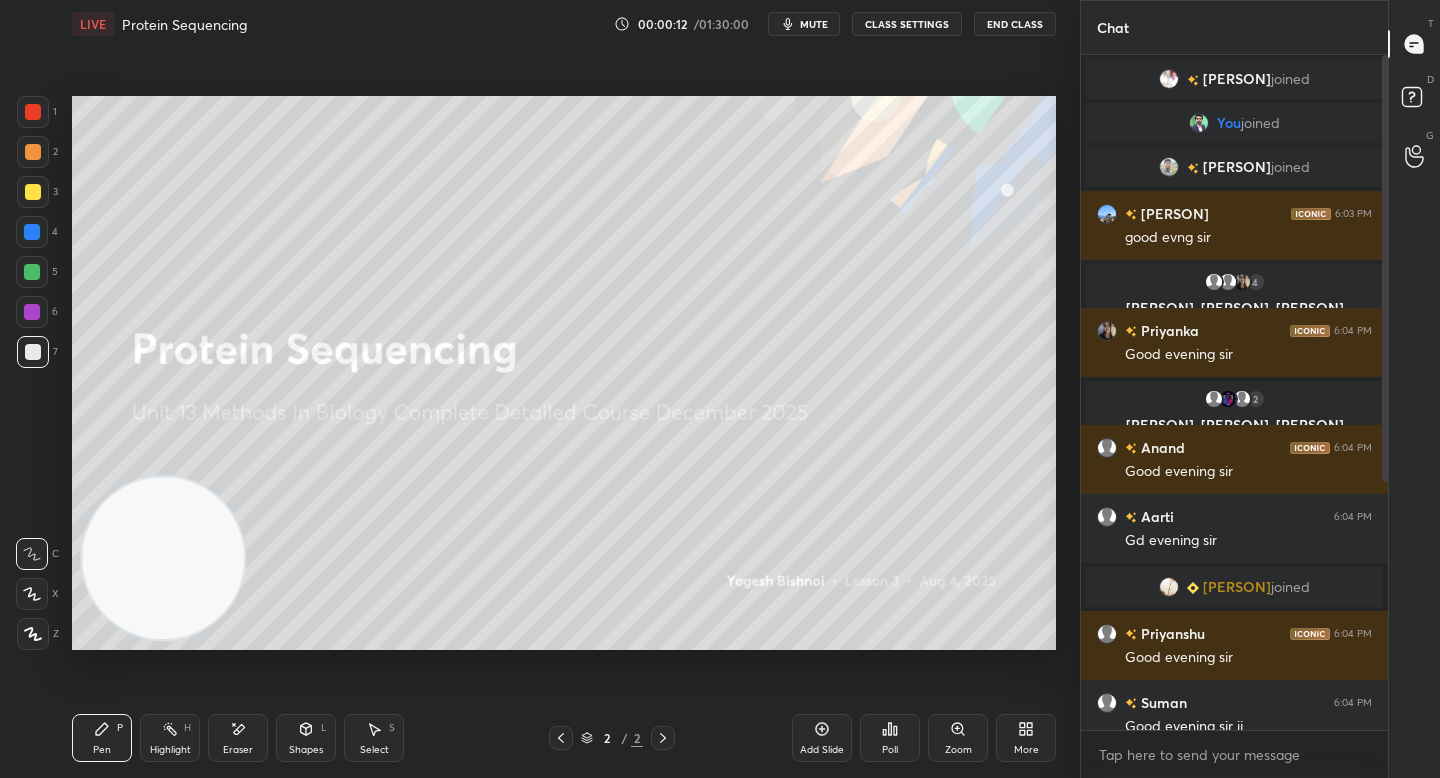 click at bounding box center (32, 594) 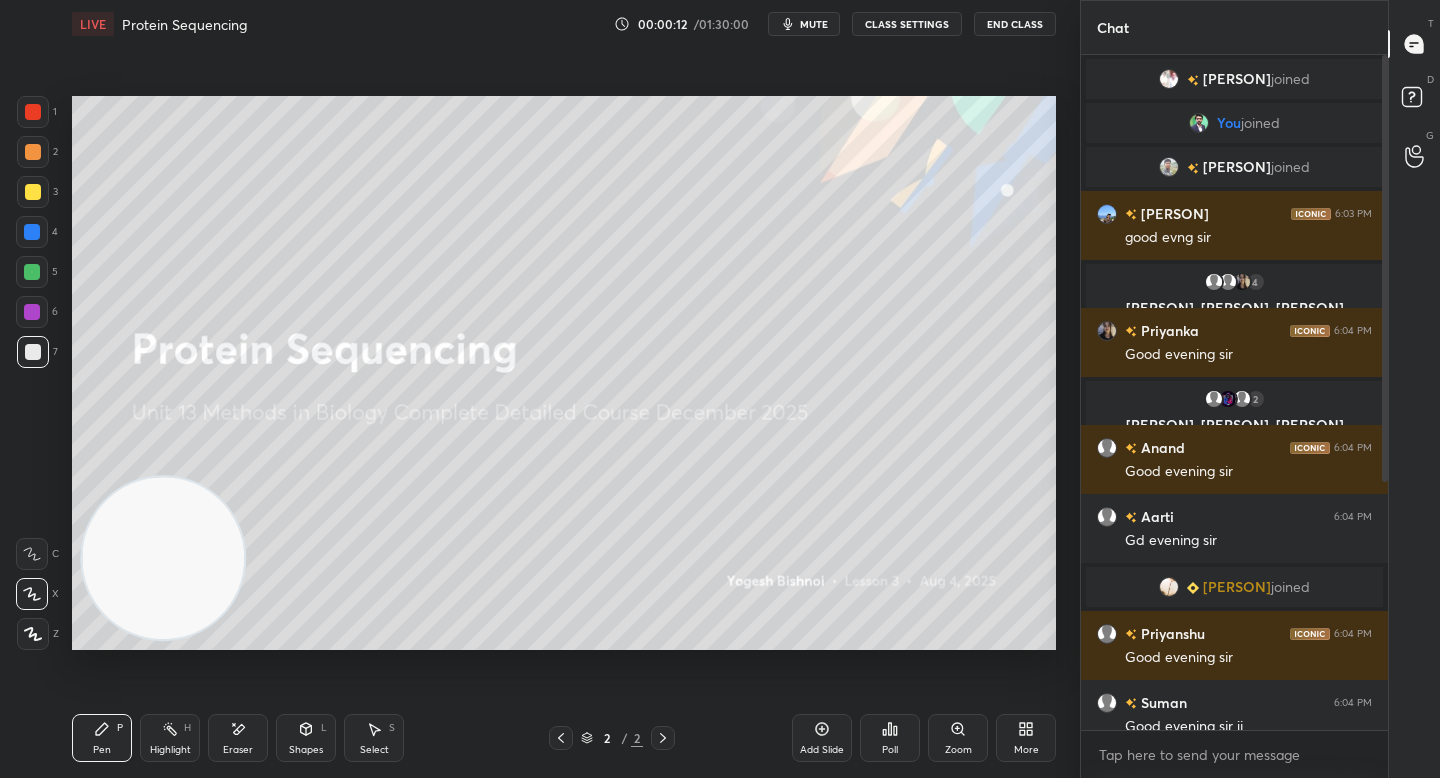 click on "X" at bounding box center [37, 590] 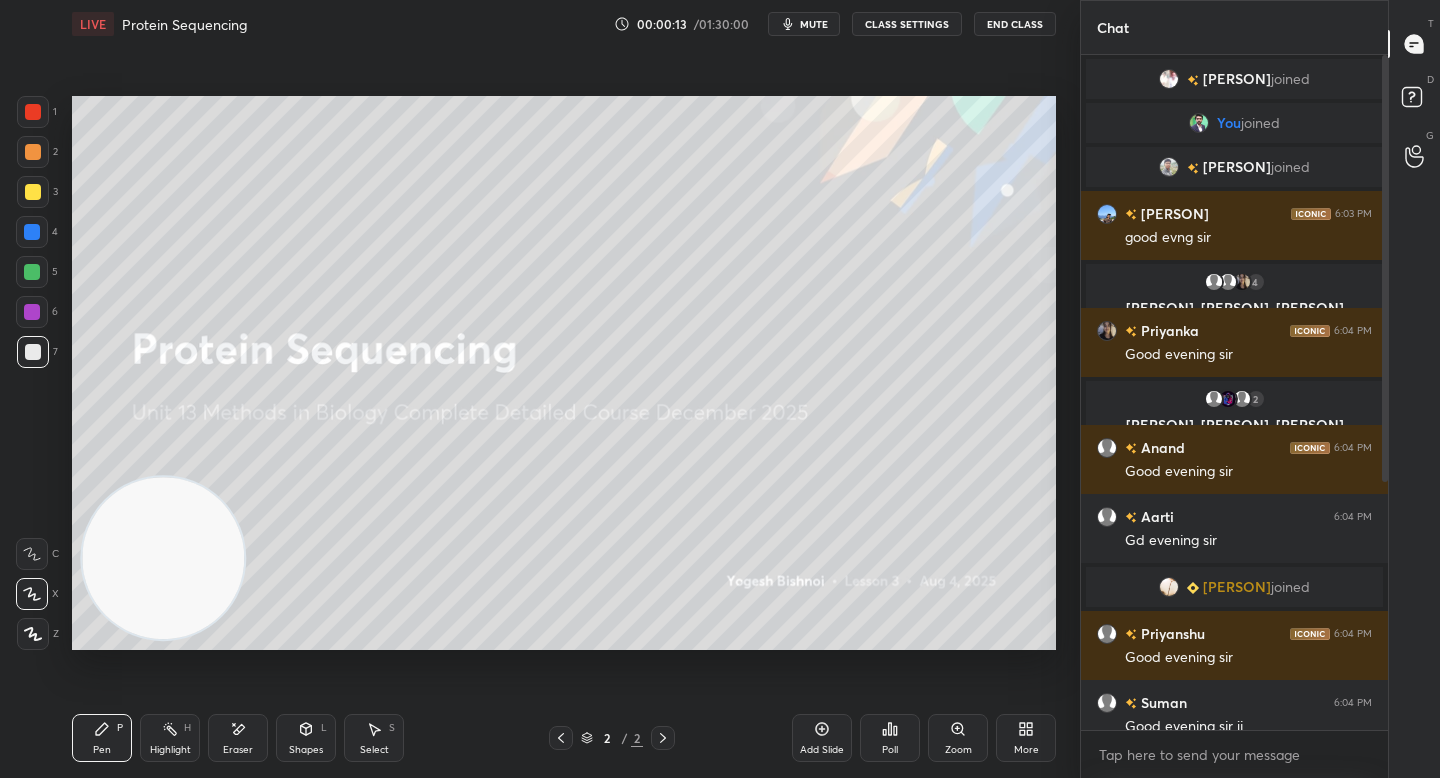 click on "Z" at bounding box center (38, 630) 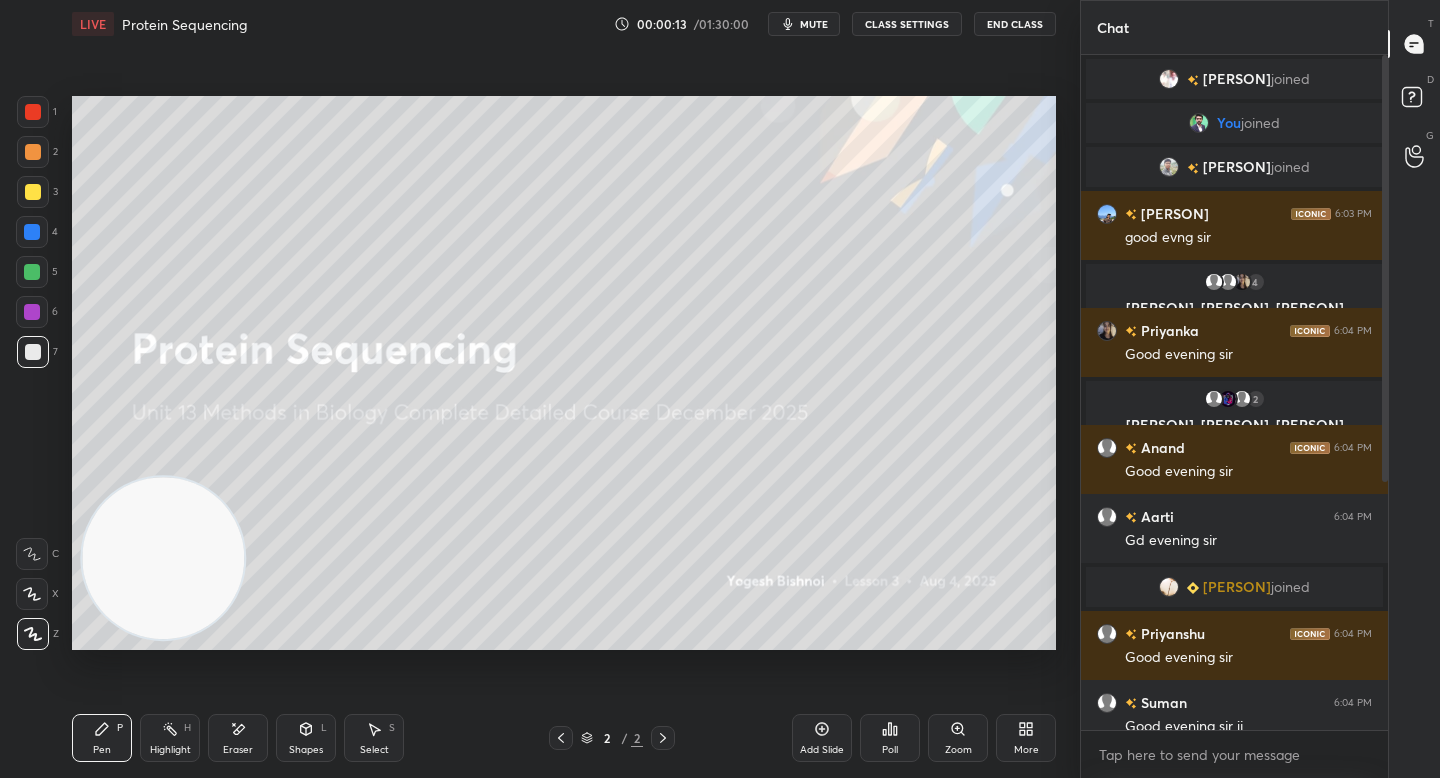 click 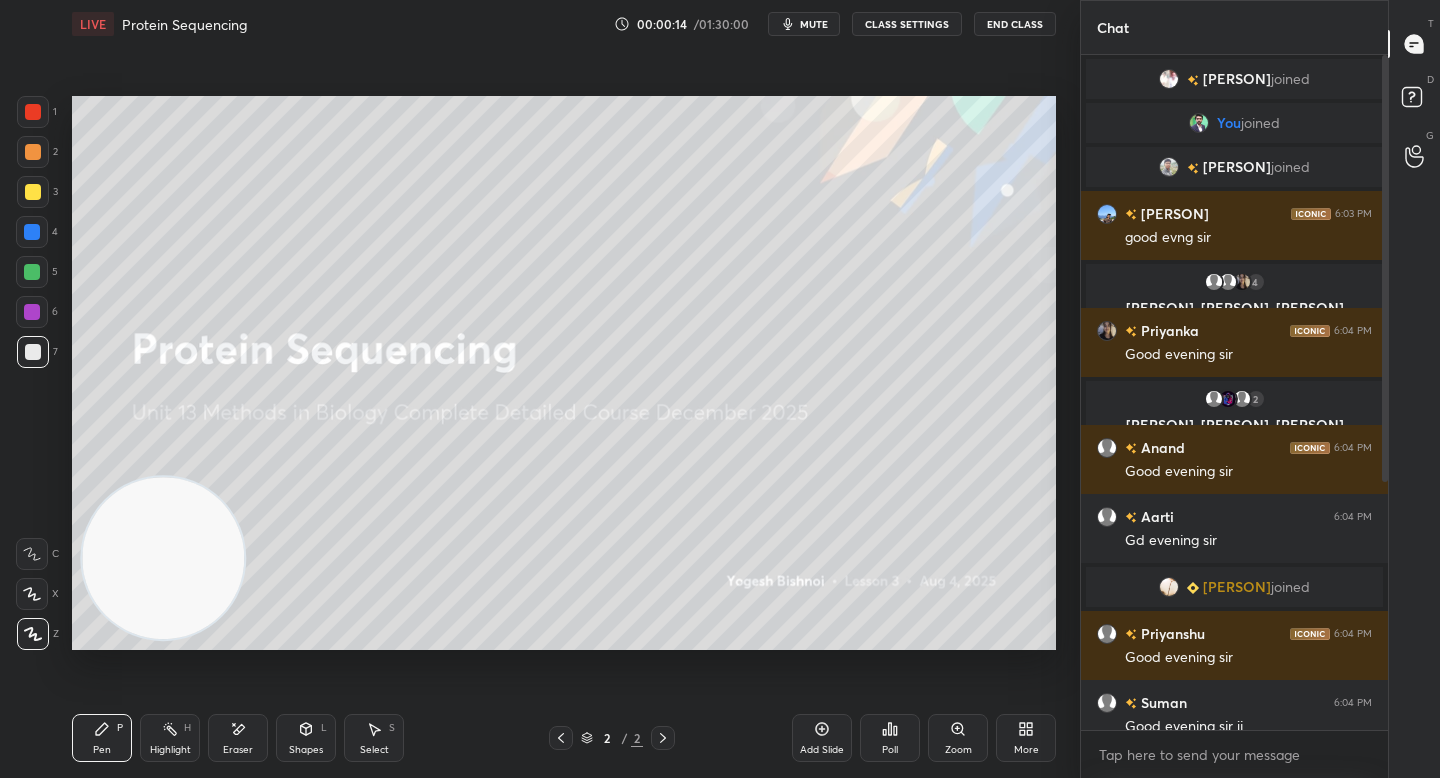 click on "H" at bounding box center (187, 728) 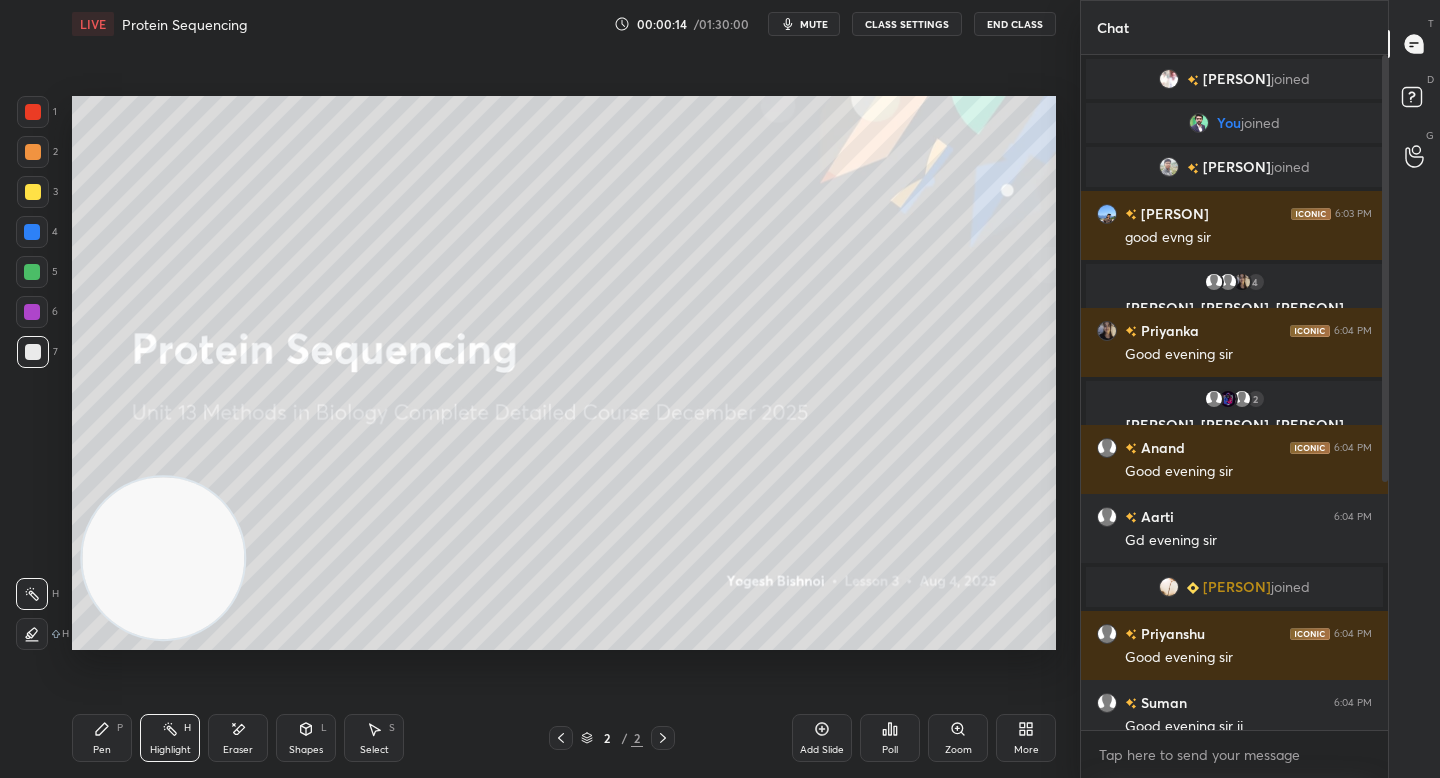 click on "Eraser" at bounding box center [238, 738] 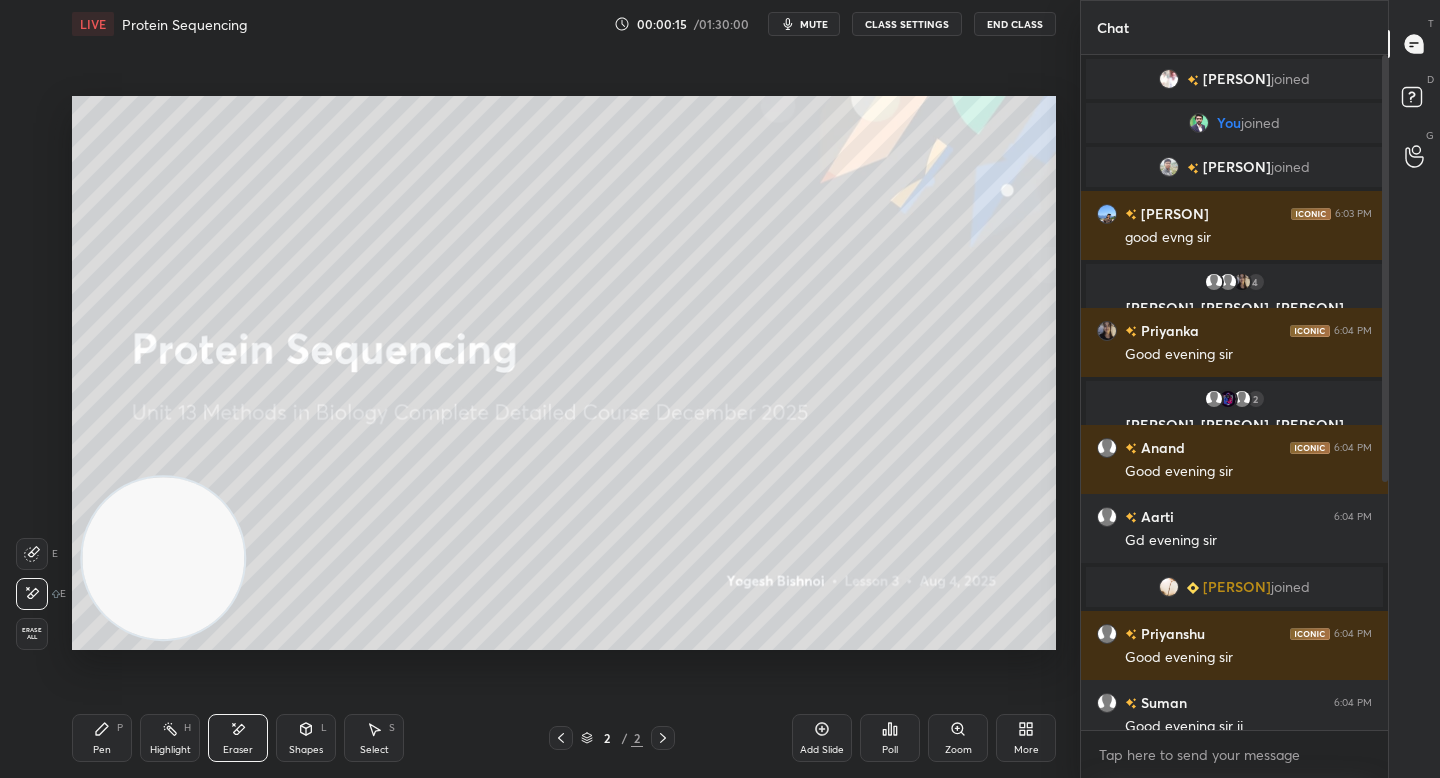 click on "Shapes L" at bounding box center [306, 738] 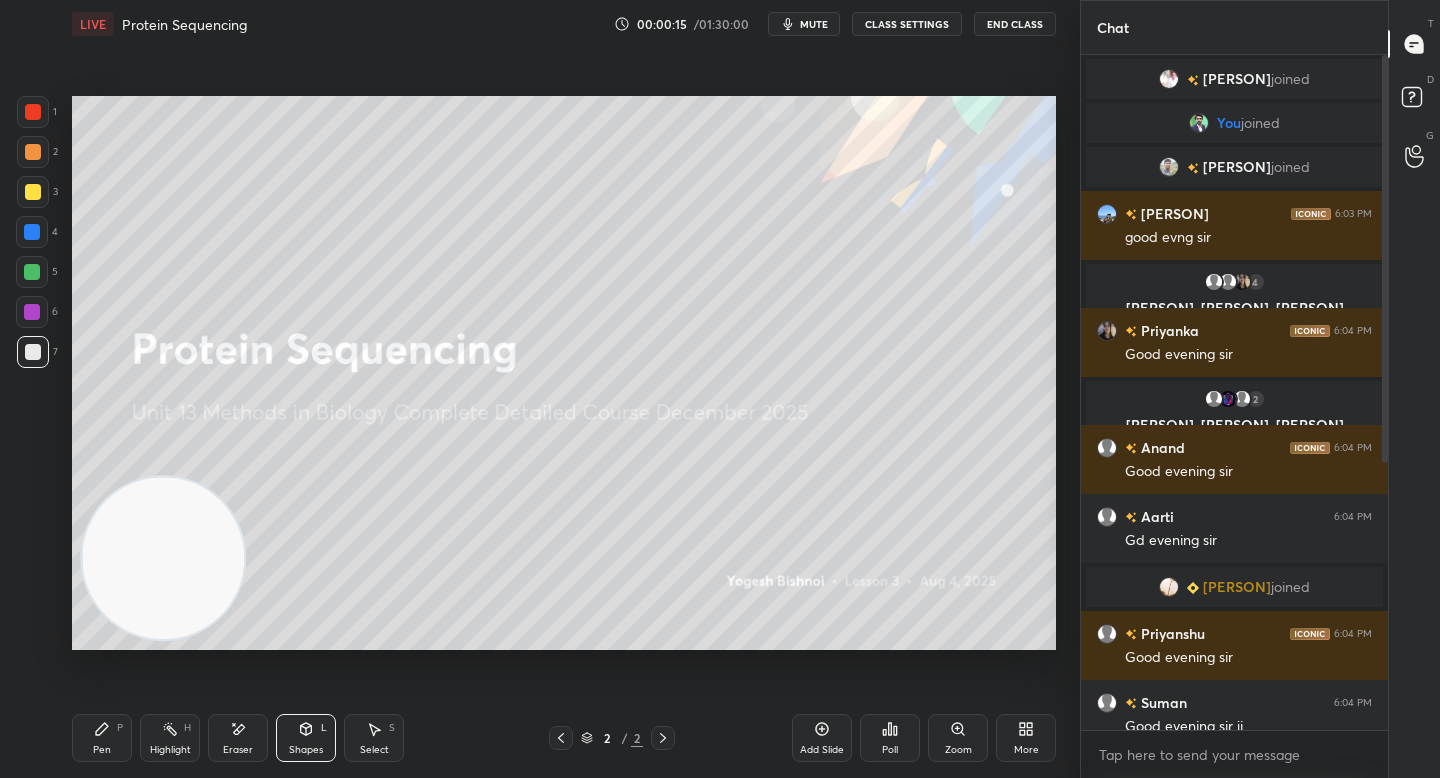 click on "Select S" at bounding box center [374, 738] 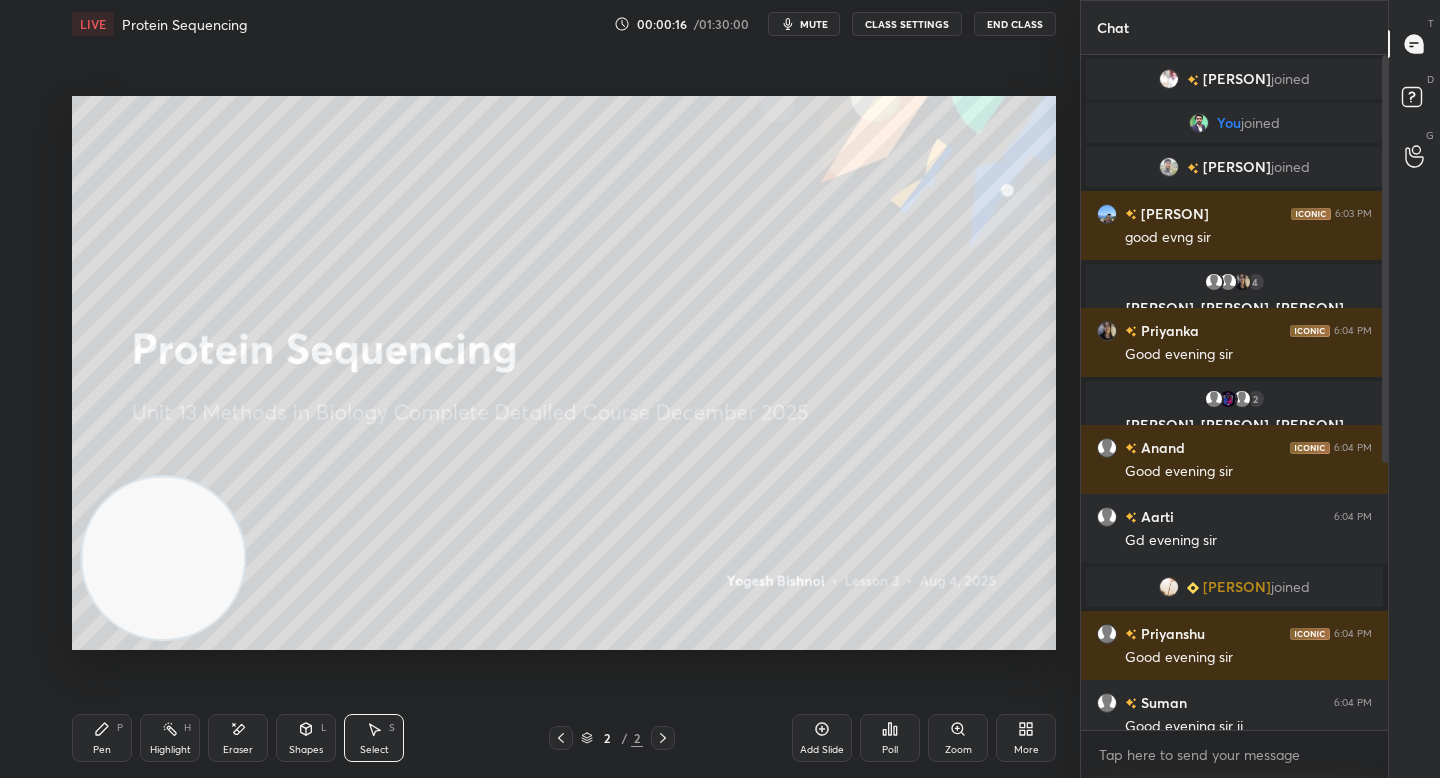 click on "Pen P" at bounding box center [102, 738] 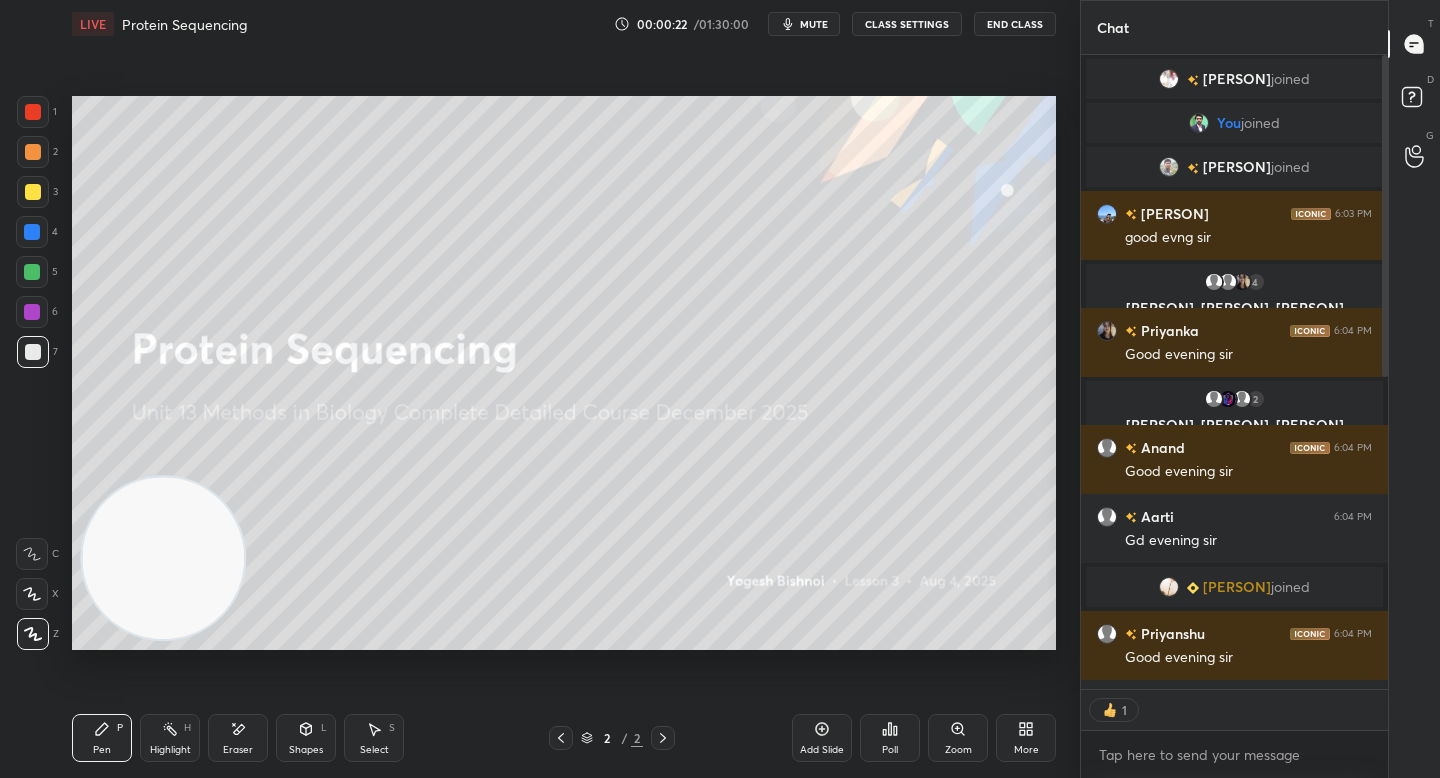 scroll, scrollTop: 628, scrollLeft: 301, axis: both 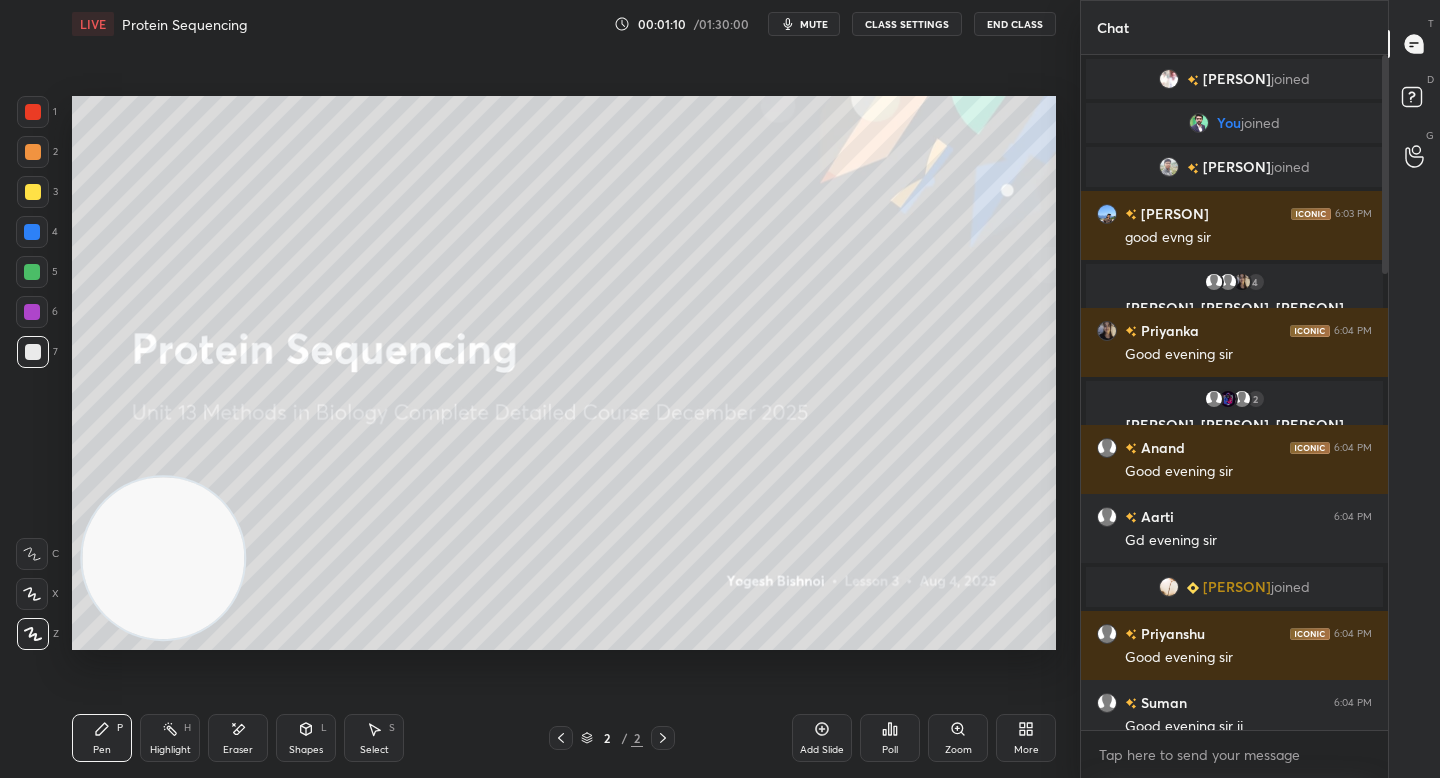 click at bounding box center [32, 272] 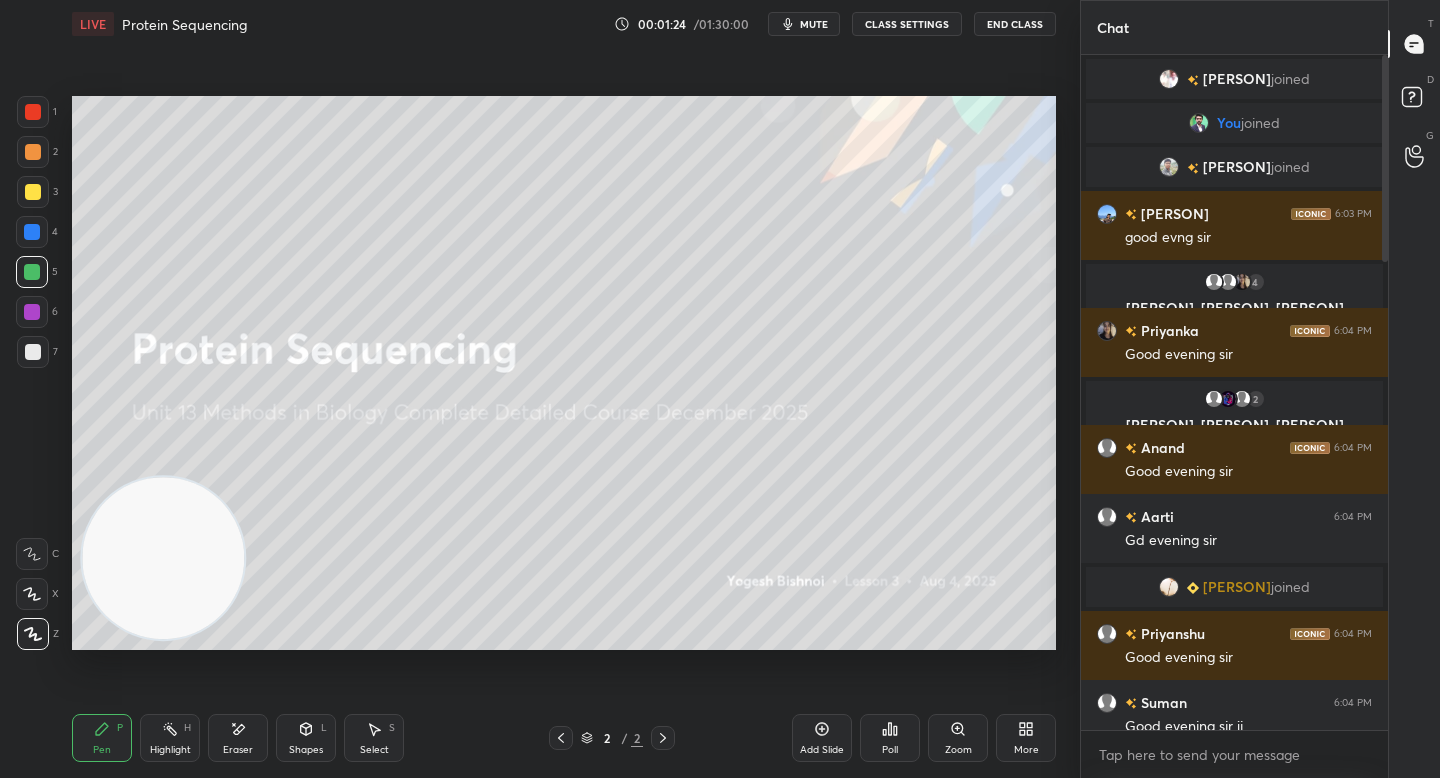 click at bounding box center [33, 192] 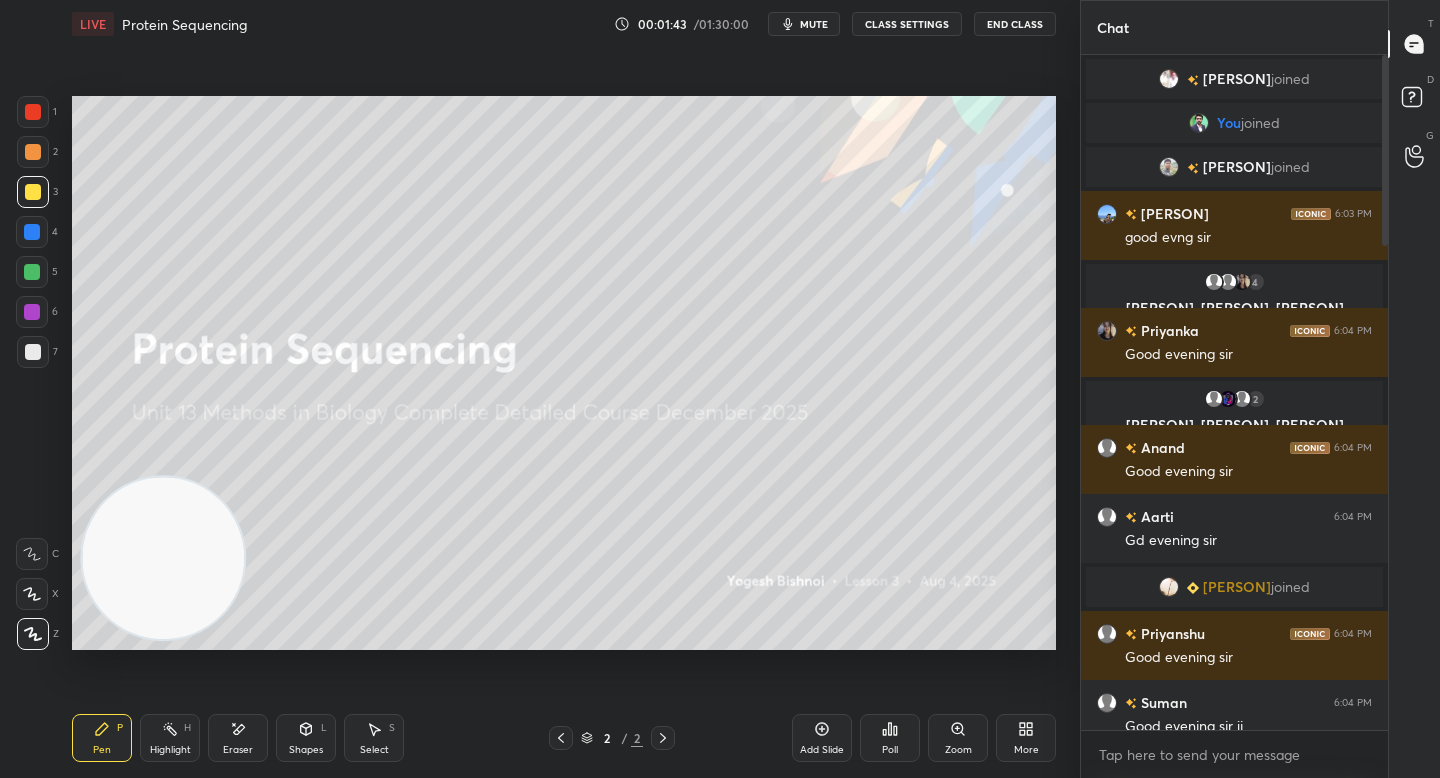 click at bounding box center (32, 272) 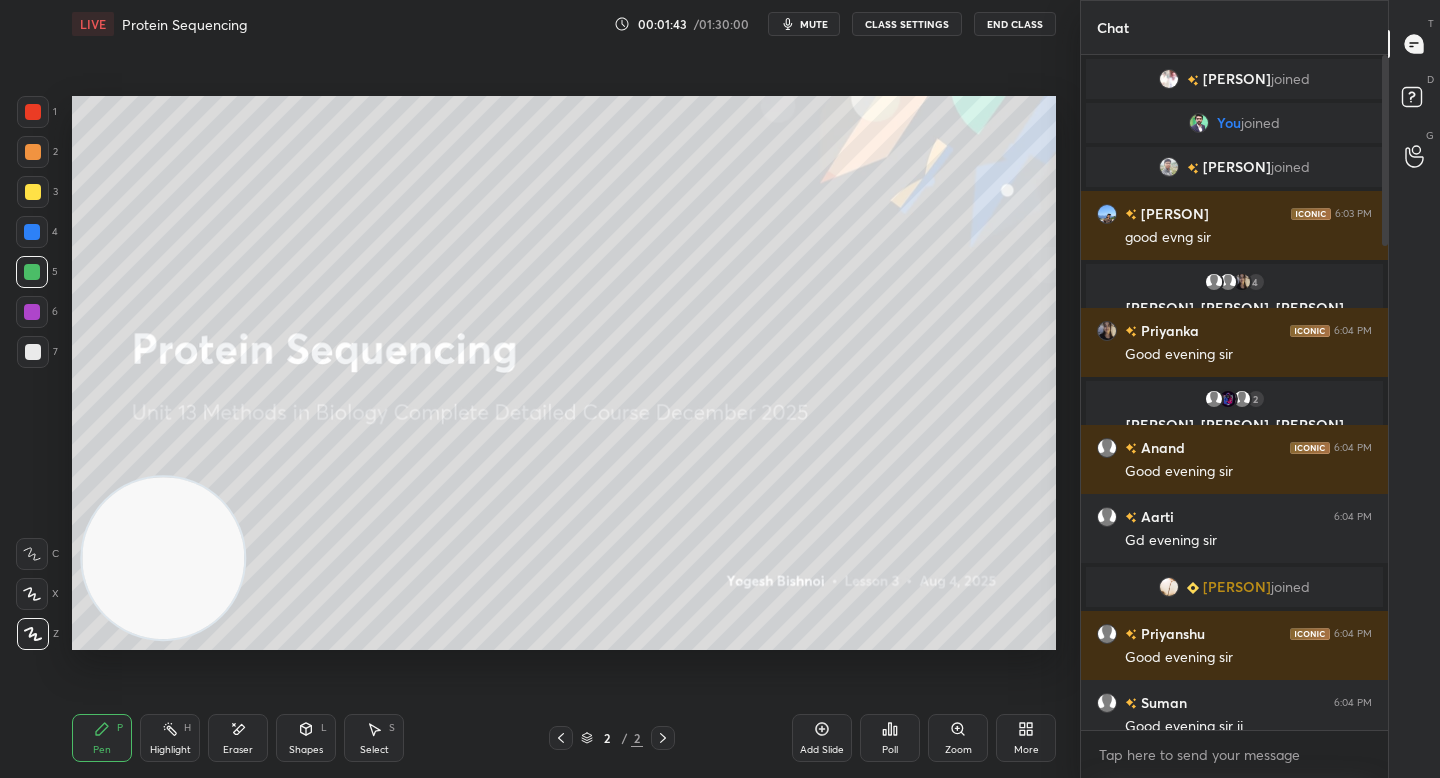 click at bounding box center (32, 232) 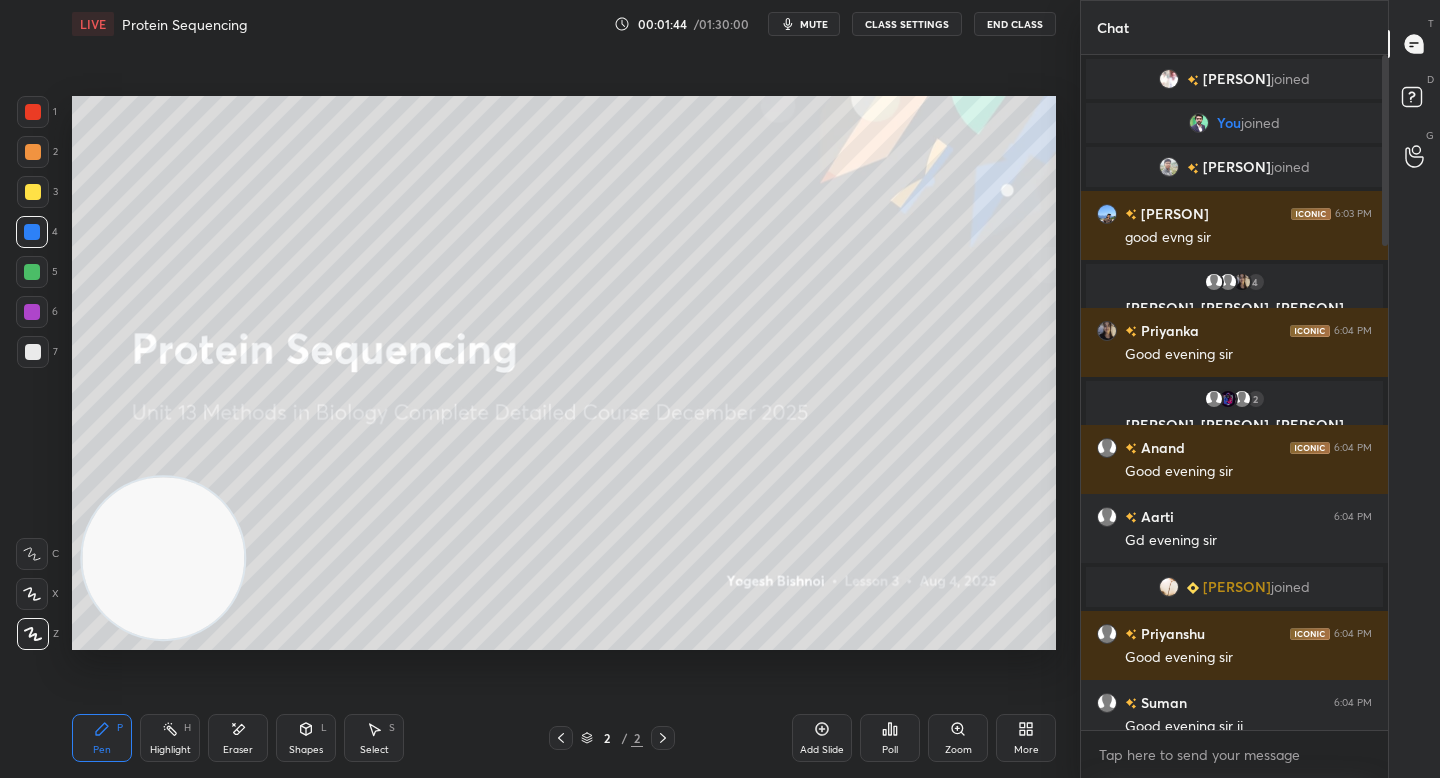 click at bounding box center [33, 192] 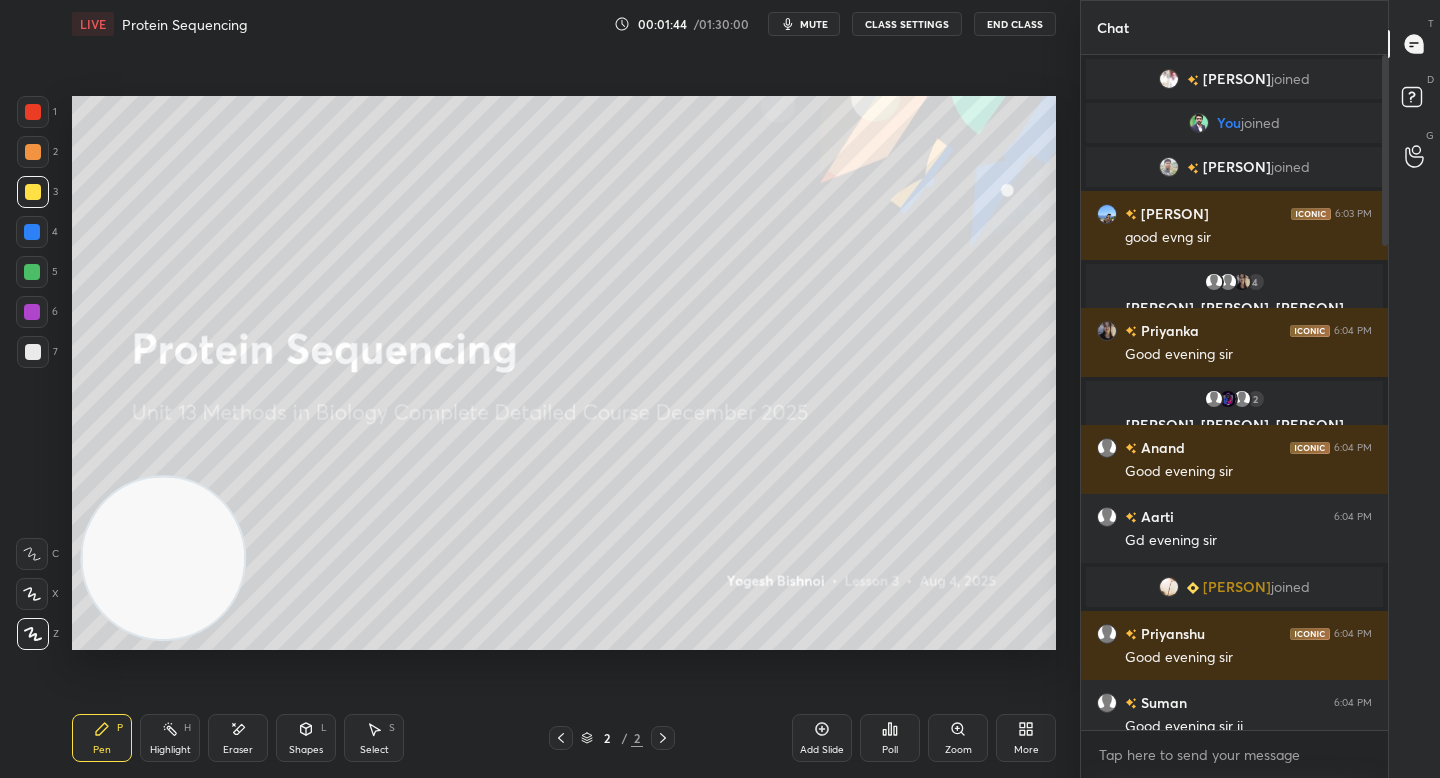 click at bounding box center (33, 152) 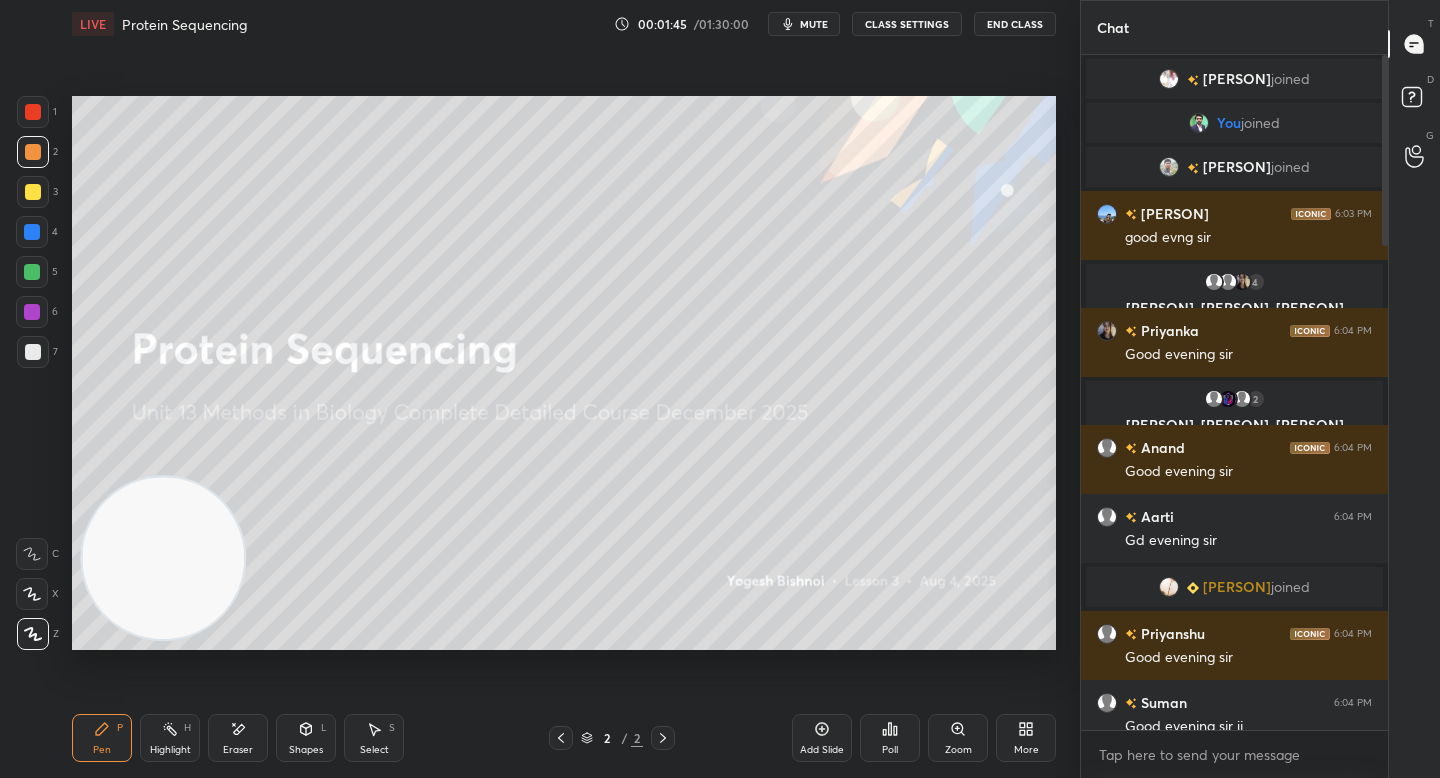 click at bounding box center [33, 112] 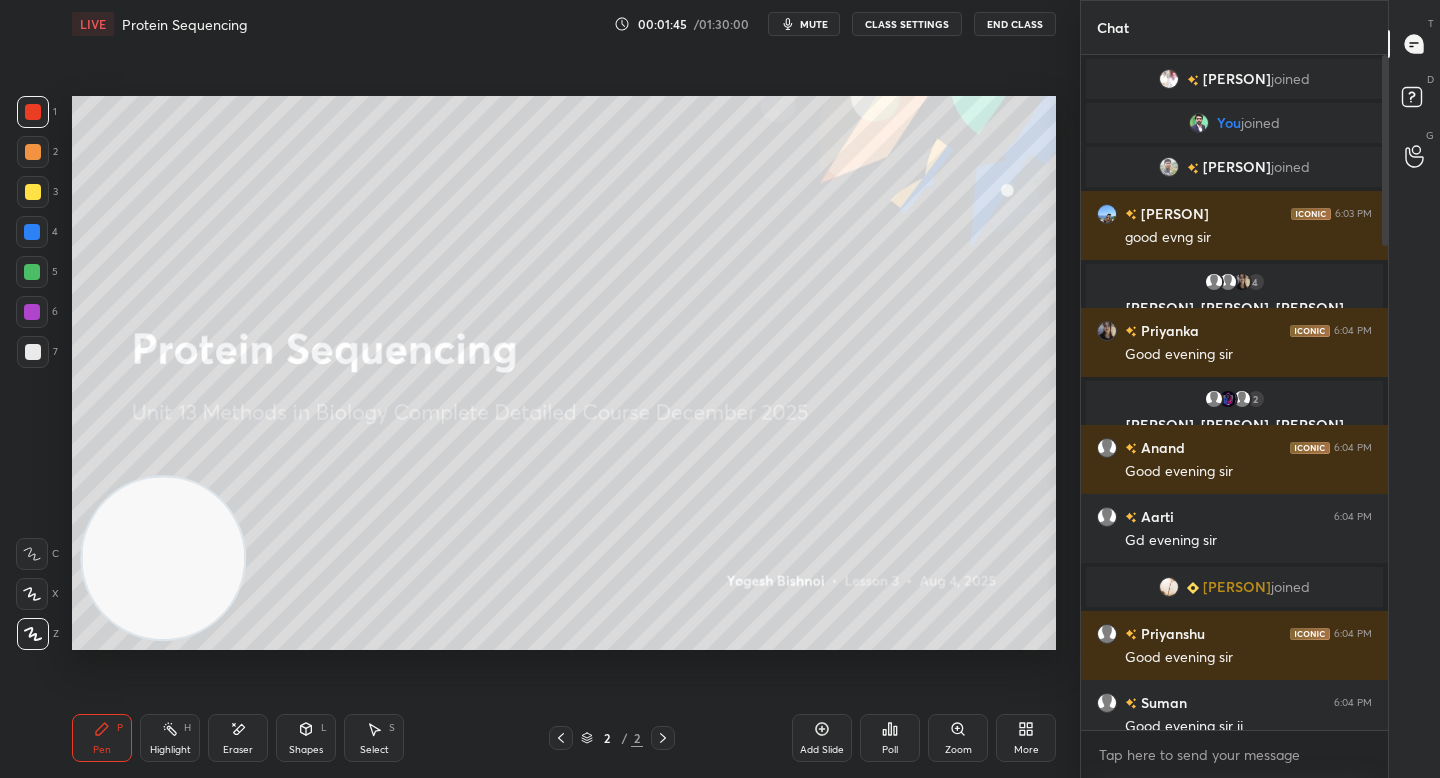 click on "1" at bounding box center (37, 116) 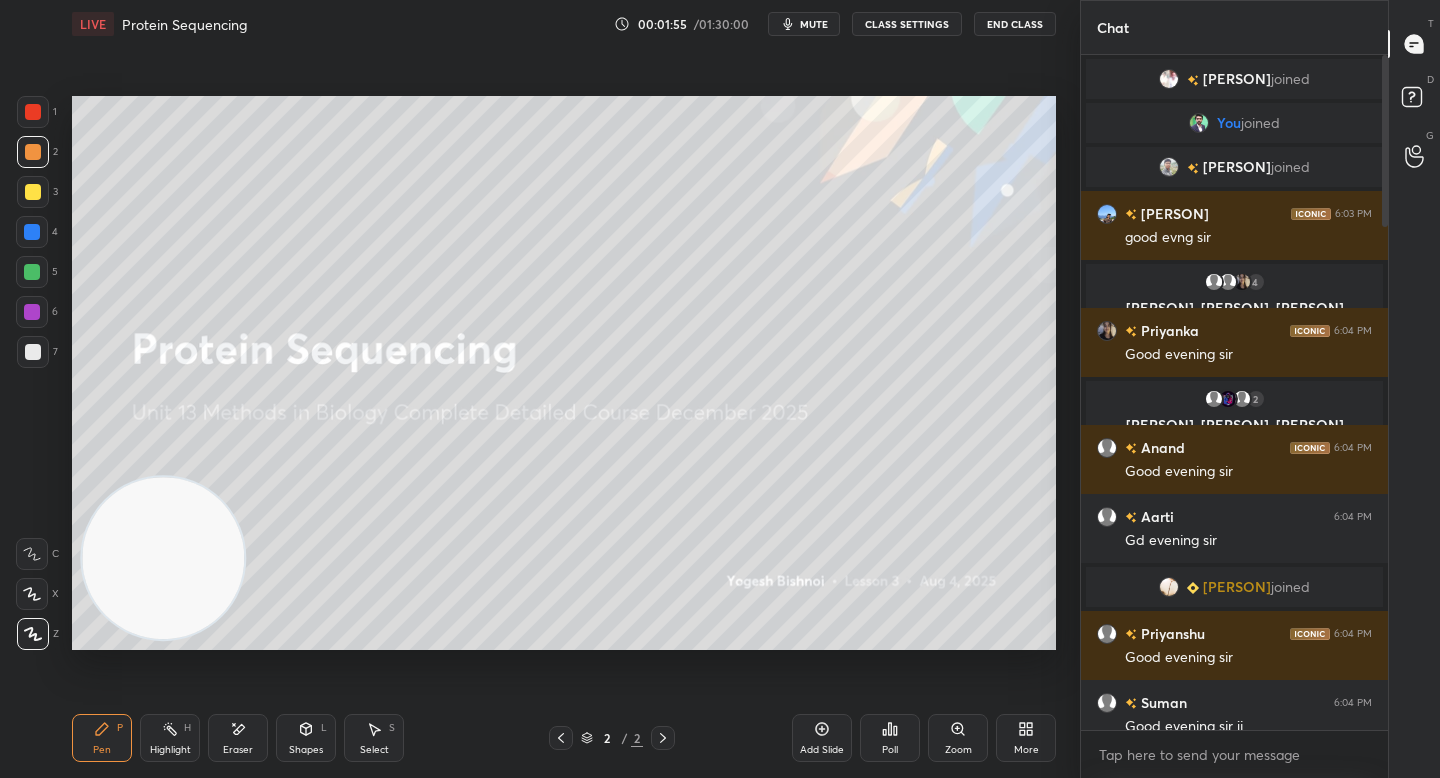 drag, startPoint x: 28, startPoint y: 350, endPoint x: 42, endPoint y: 358, distance: 16.124516 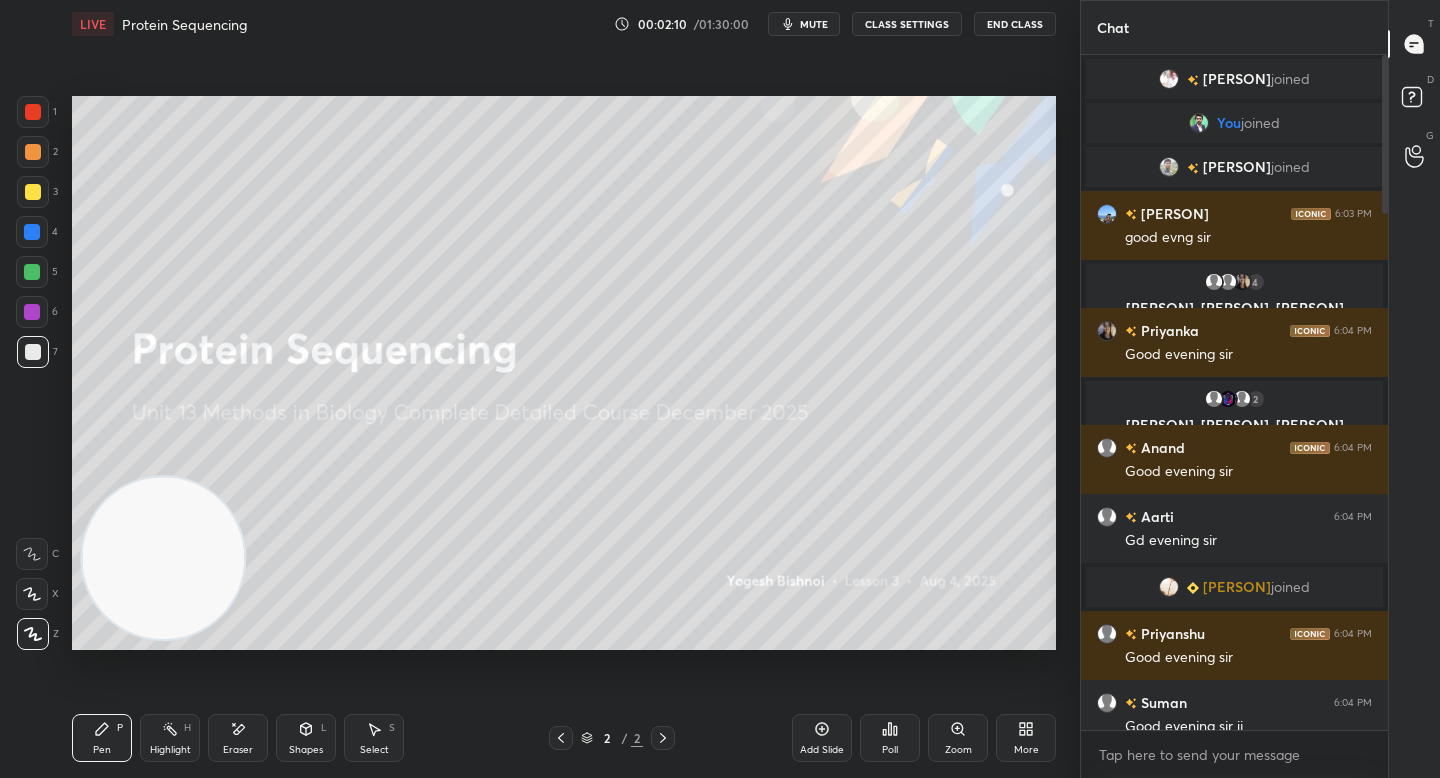 click at bounding box center (32, 312) 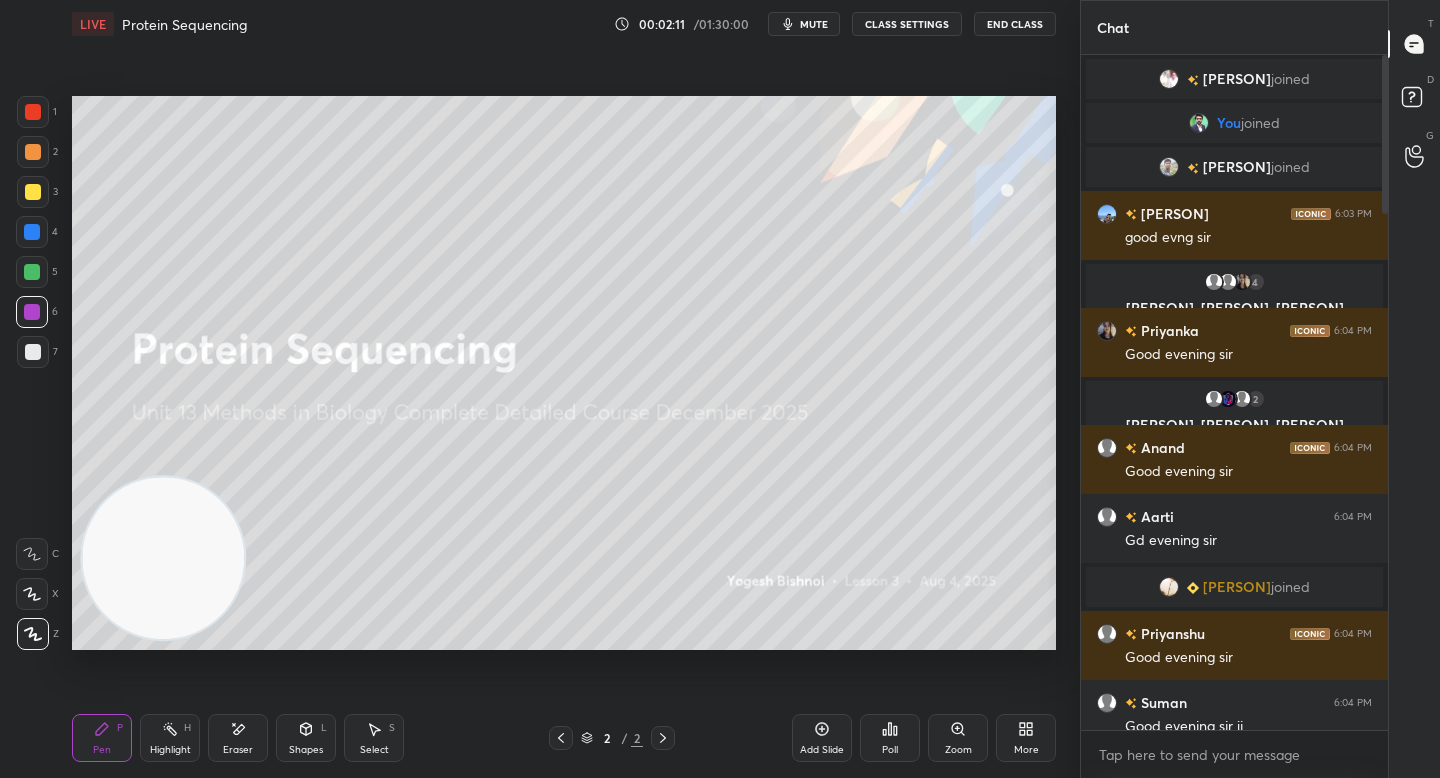 click at bounding box center (33, 112) 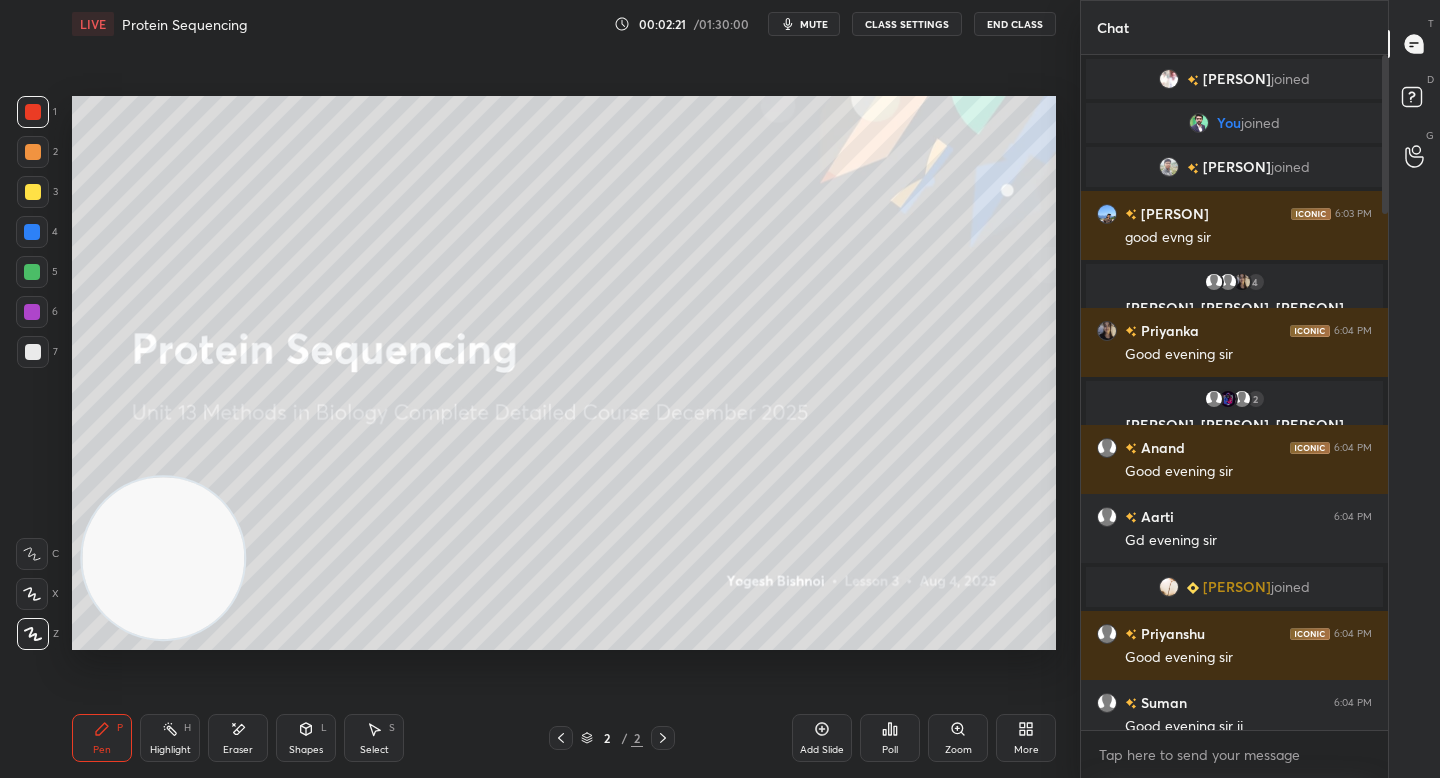 click on "More" at bounding box center [1026, 738] 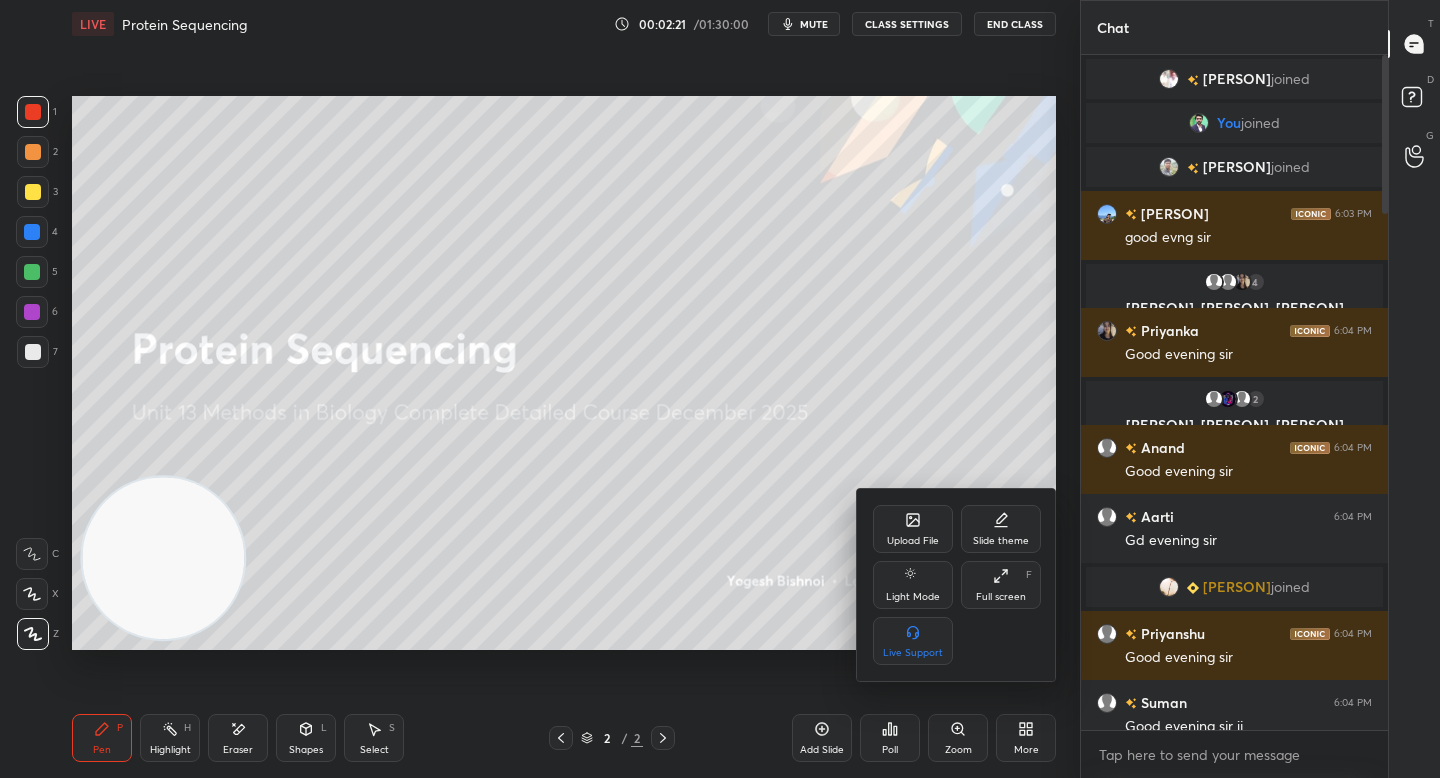 click 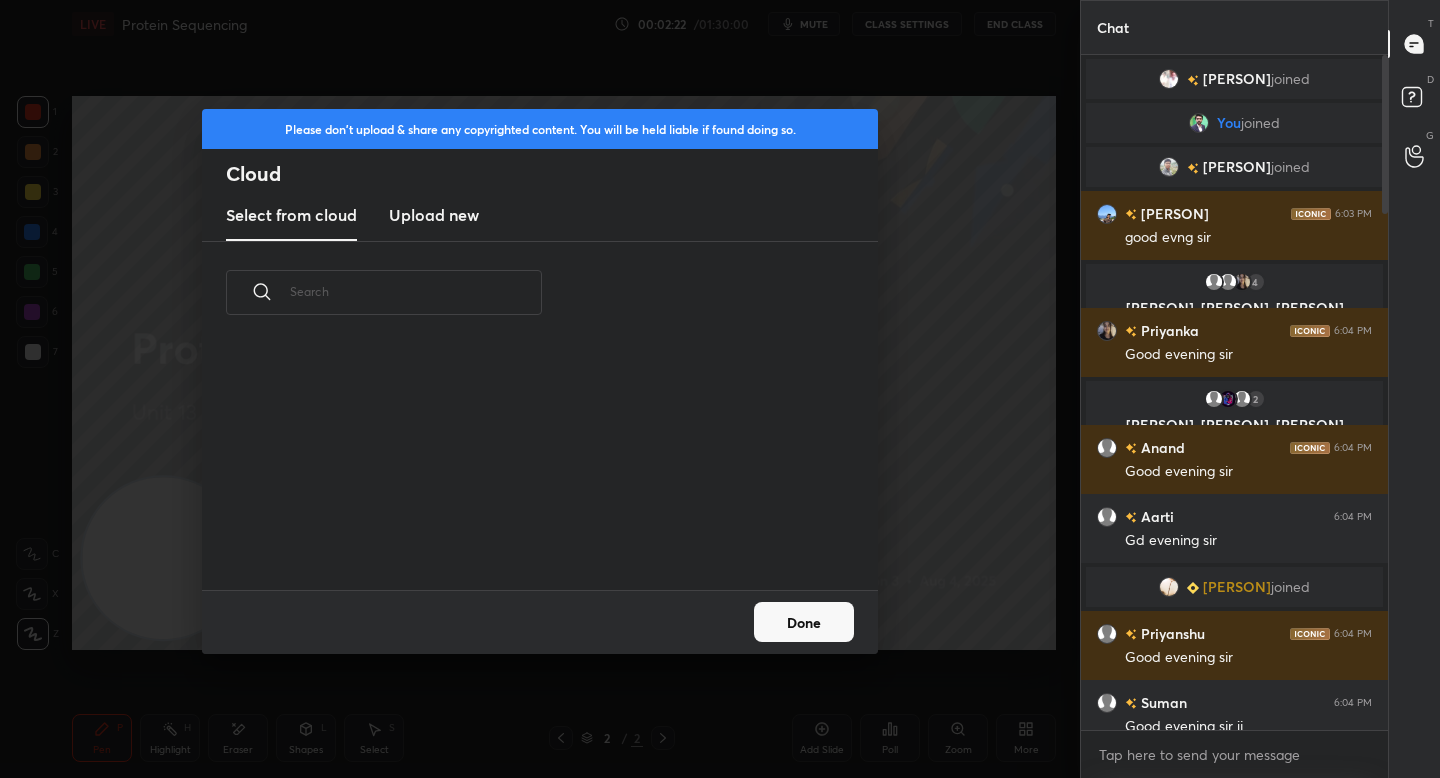 scroll, scrollTop: 7, scrollLeft: 11, axis: both 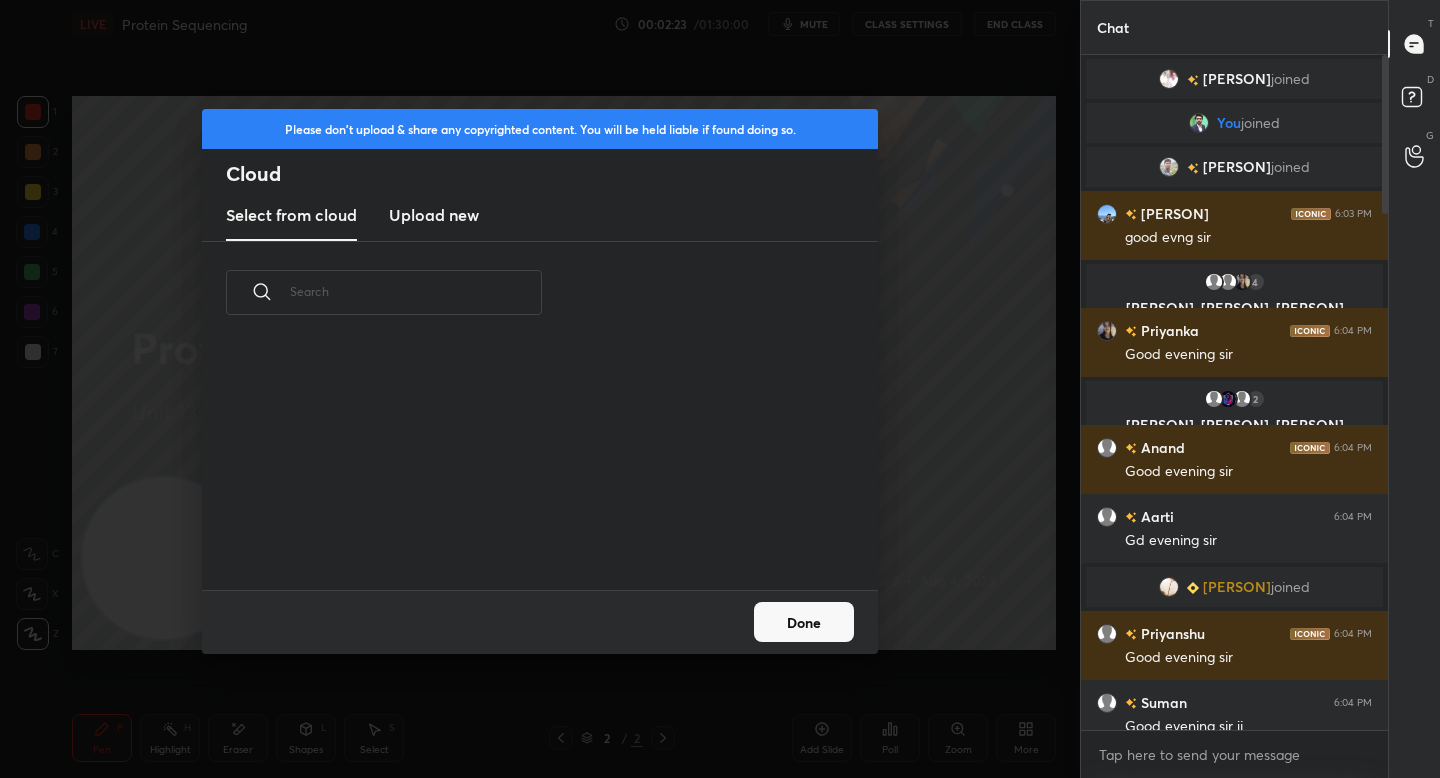 click on "Upload new" at bounding box center [434, 215] 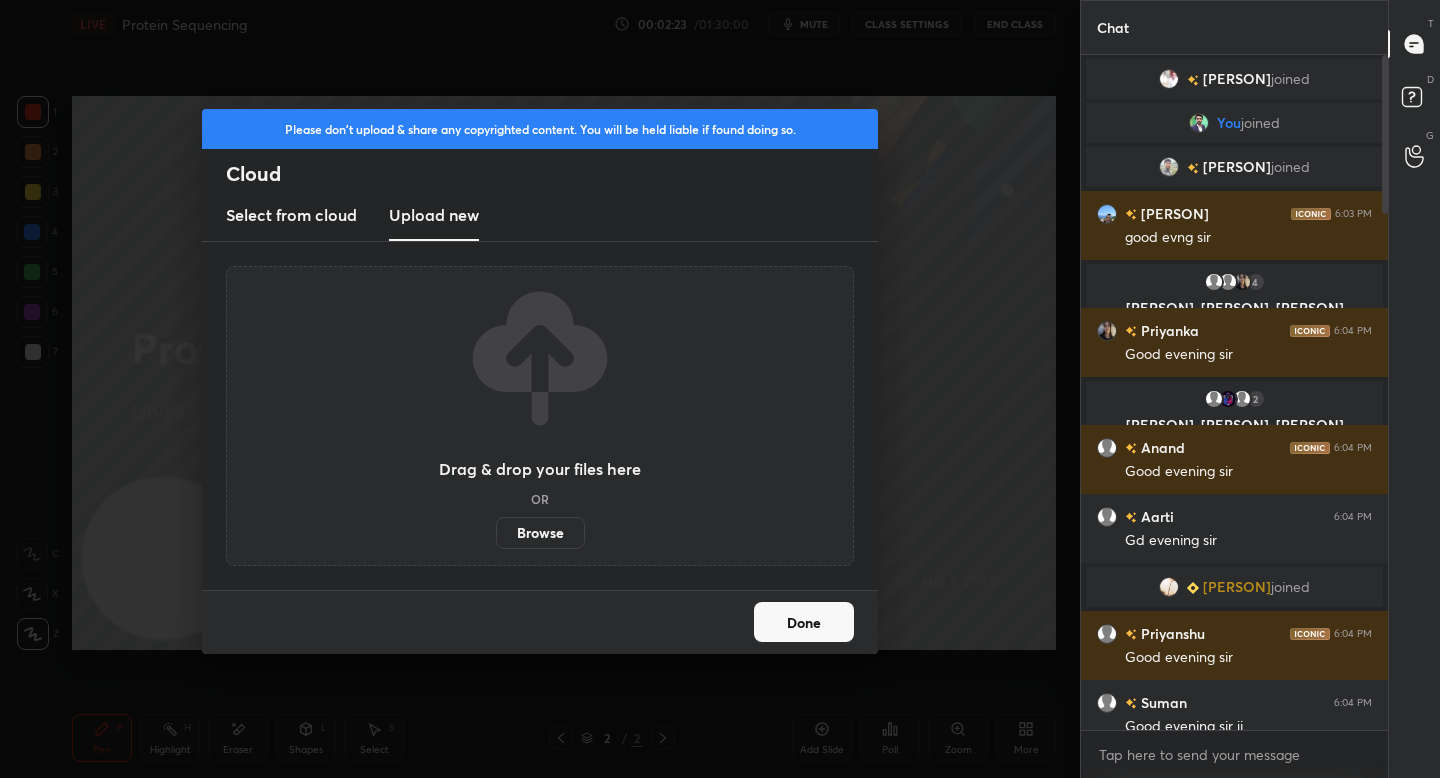 click on "Browse" at bounding box center (540, 533) 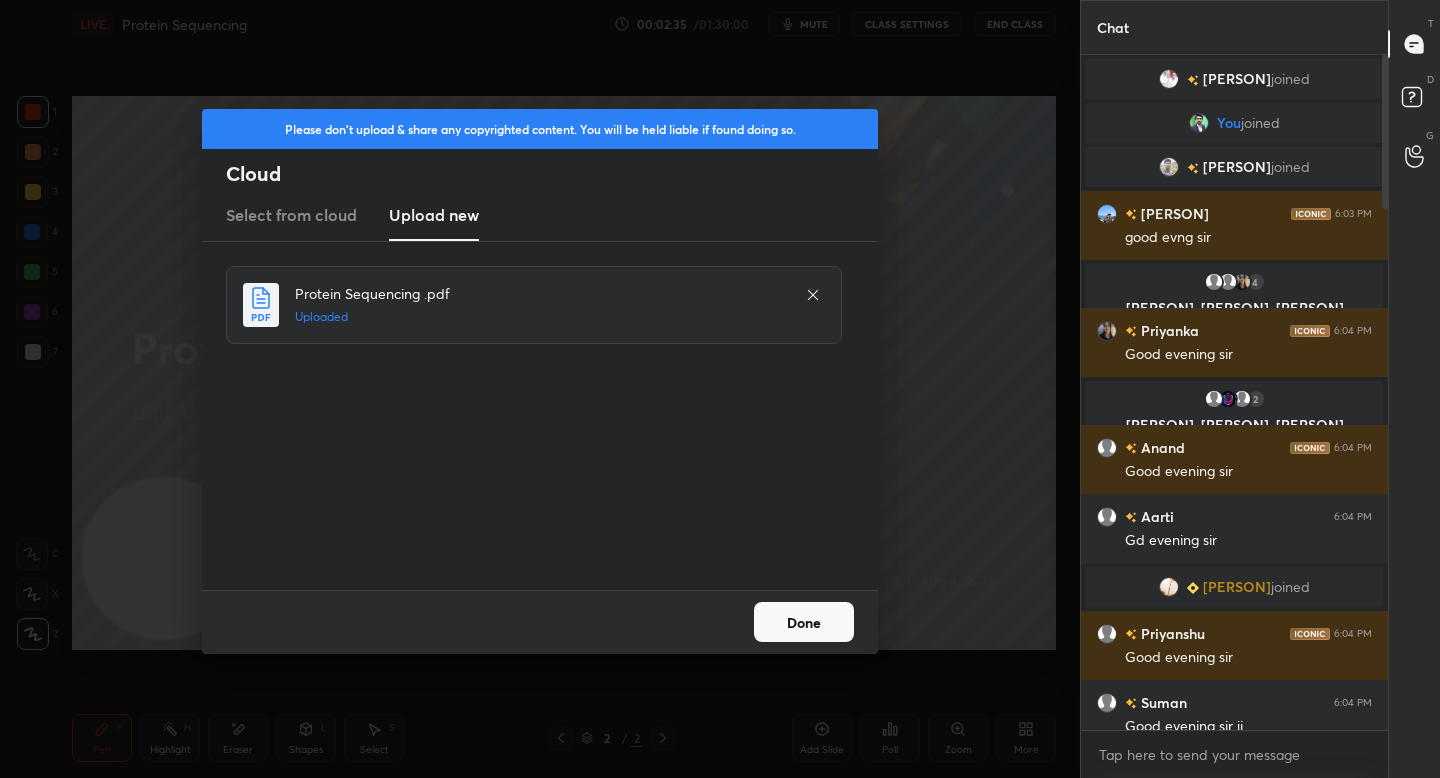 click on "Done" at bounding box center [540, 622] 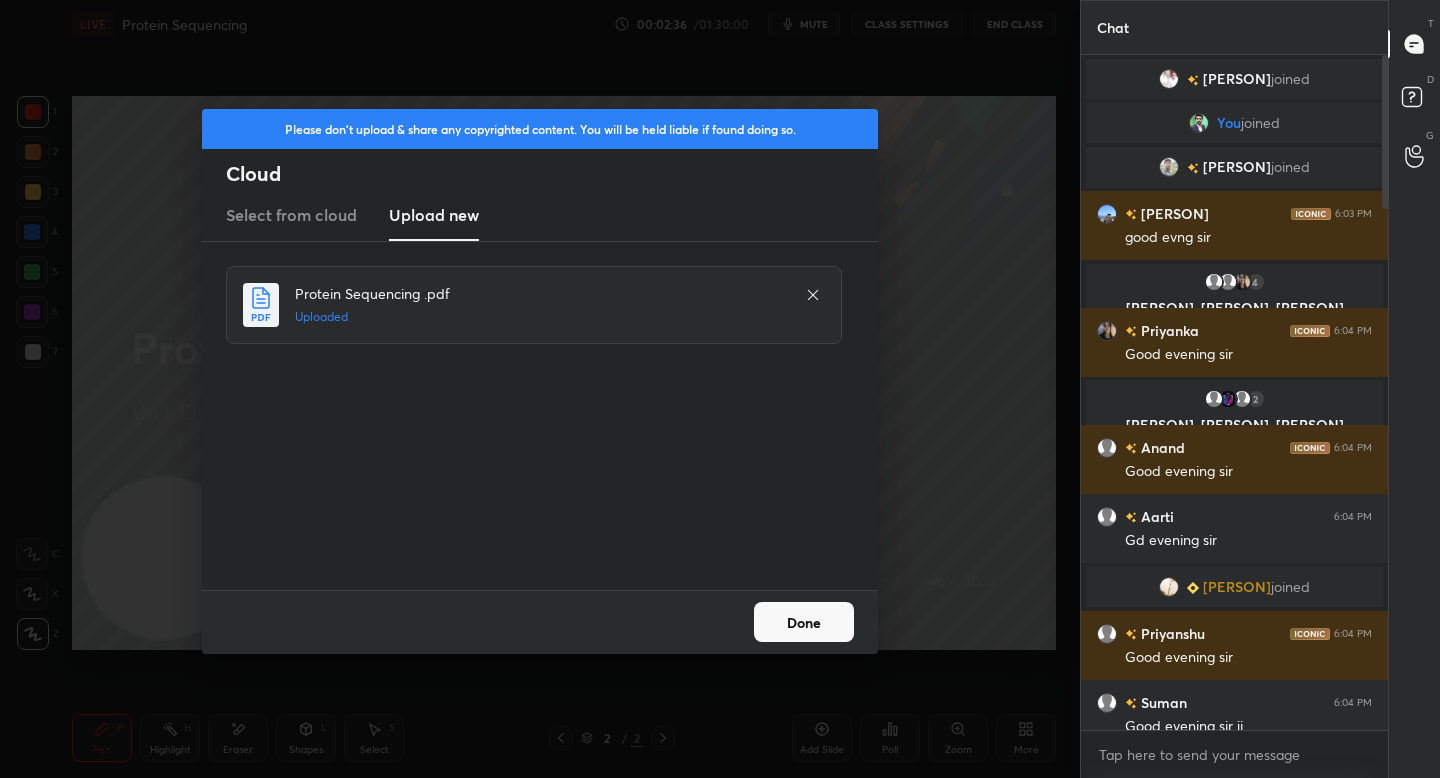click on "Done" at bounding box center [804, 622] 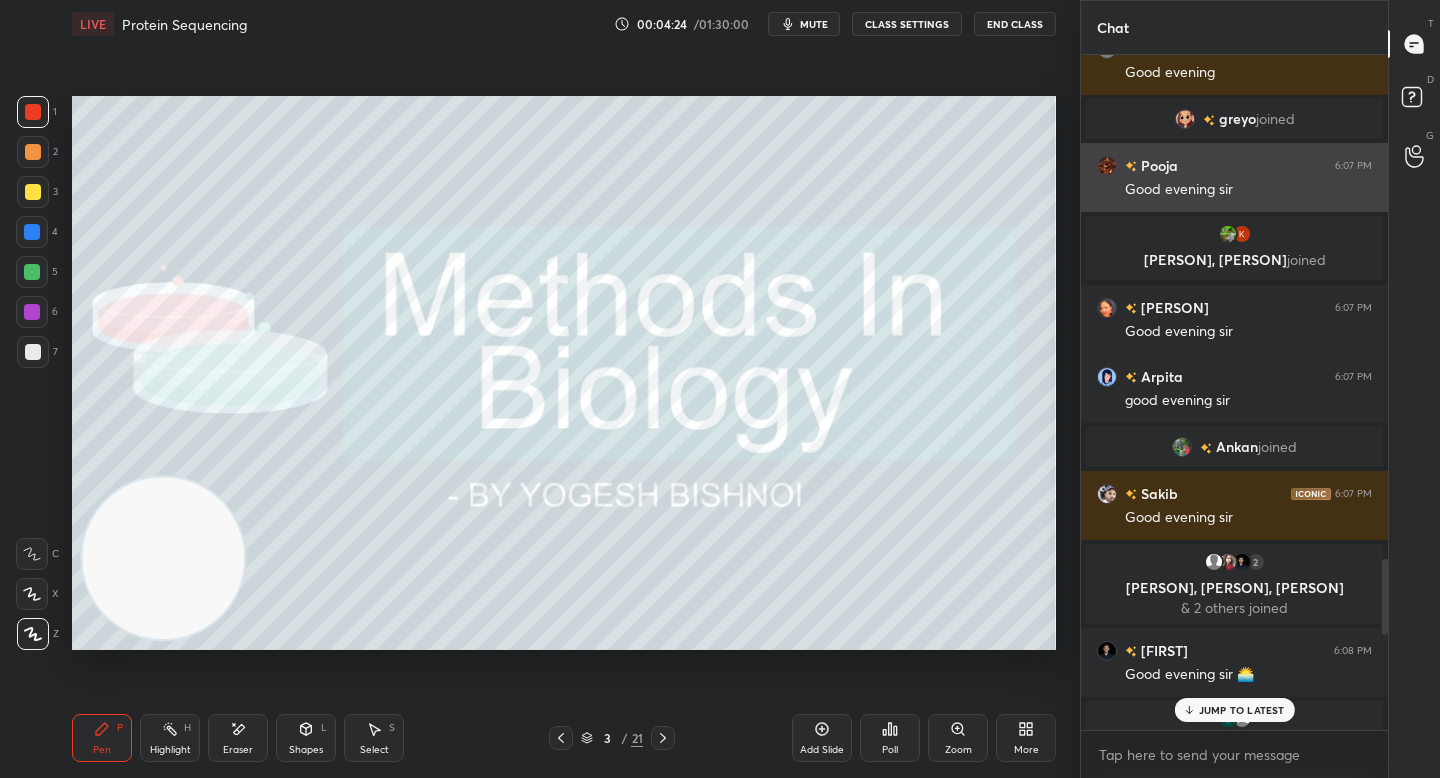 scroll, scrollTop: 4519, scrollLeft: 0, axis: vertical 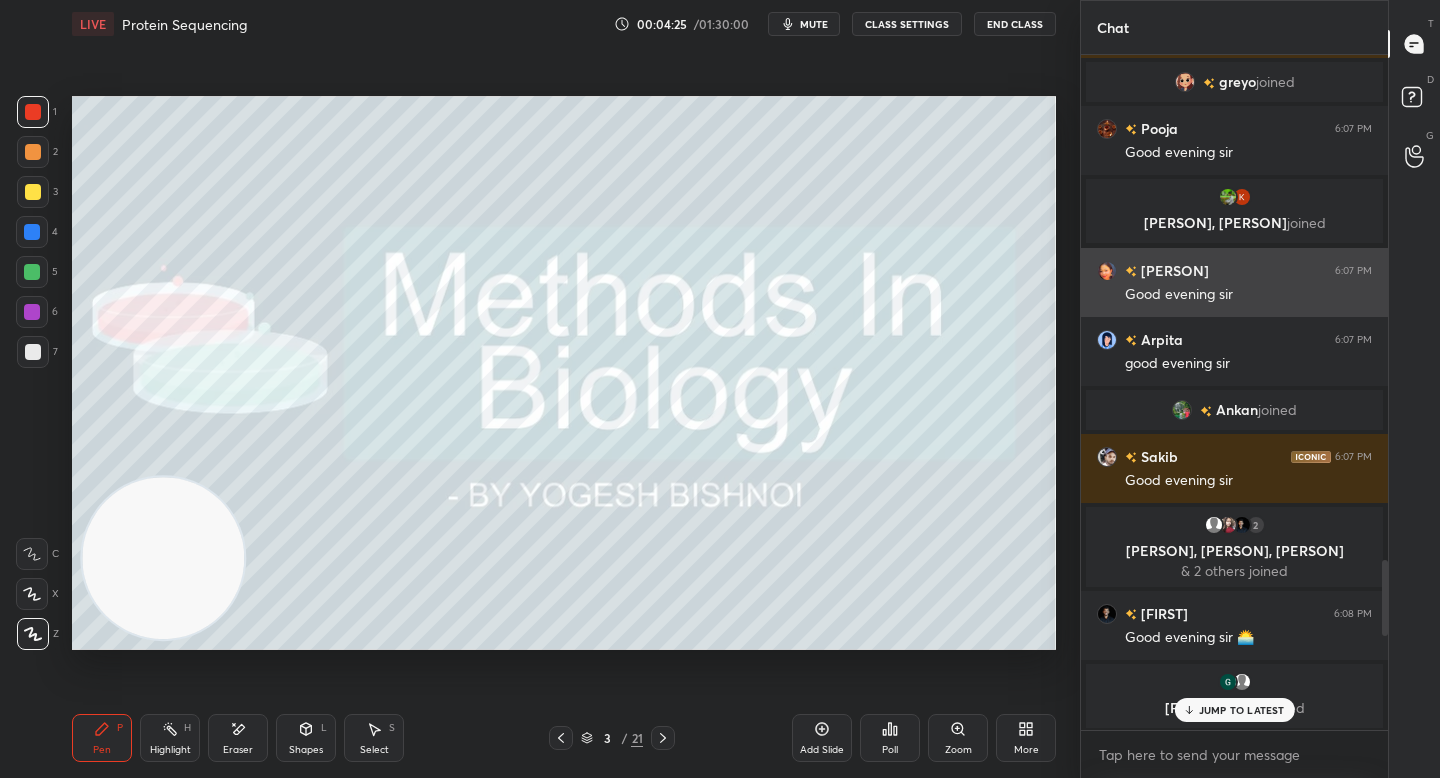 click on "[PERSON]" at bounding box center (1173, 270) 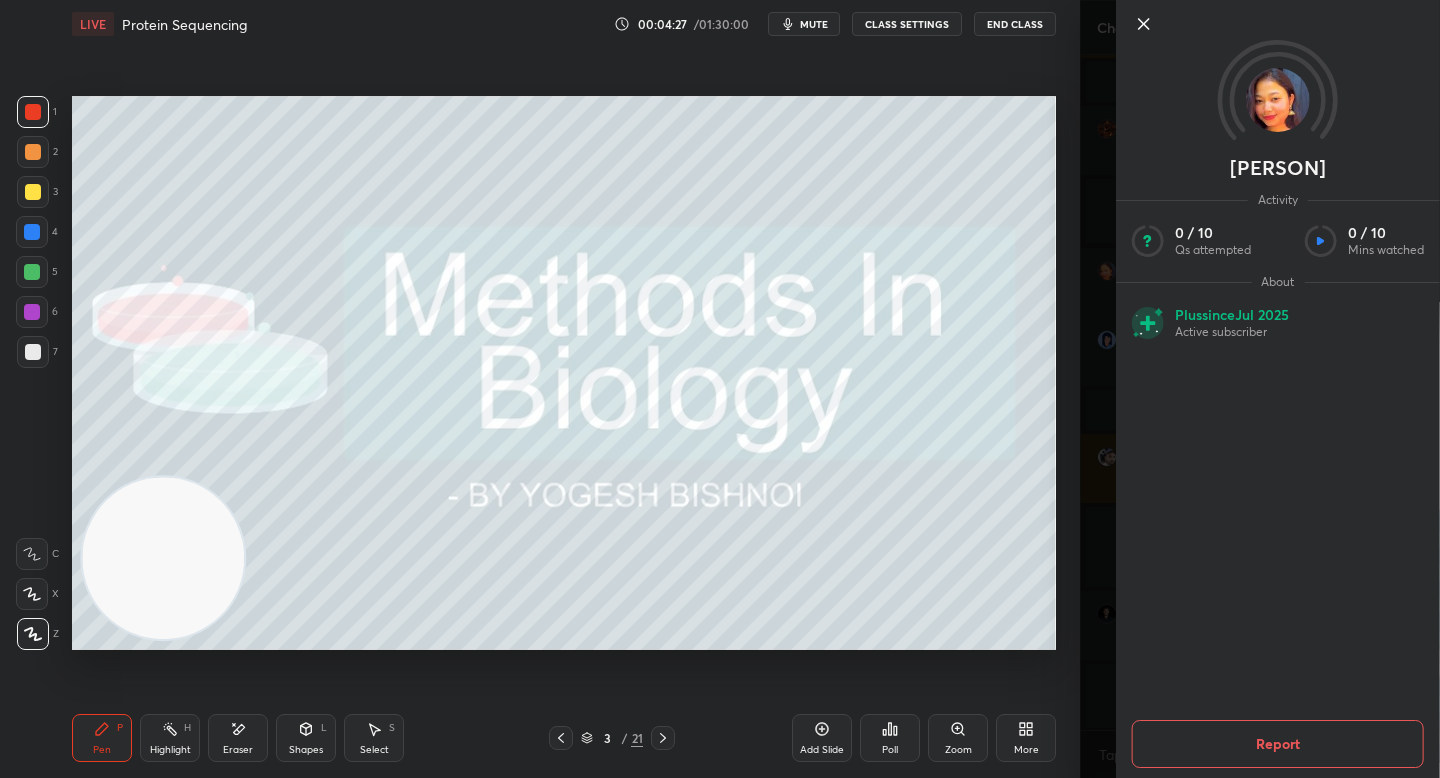 click 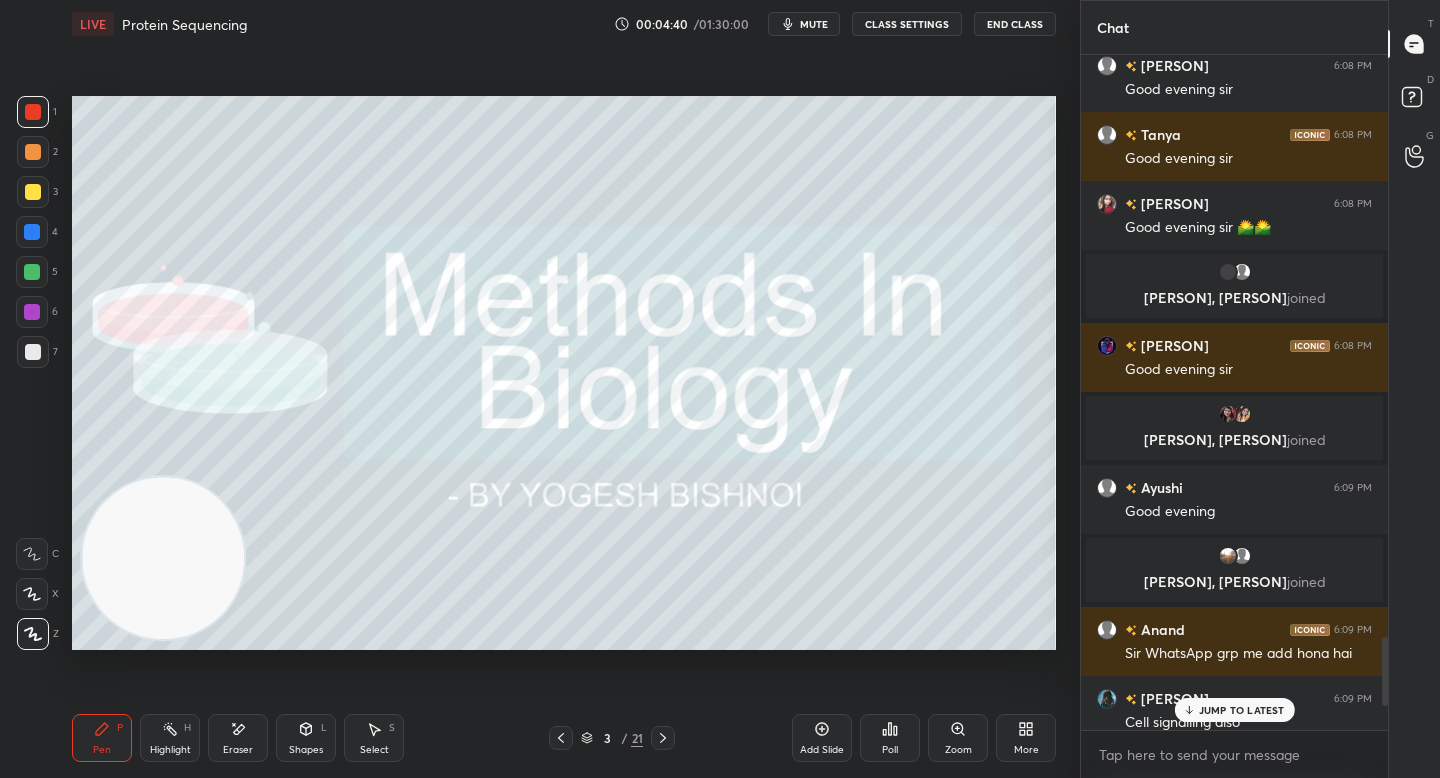 scroll, scrollTop: 5698, scrollLeft: 0, axis: vertical 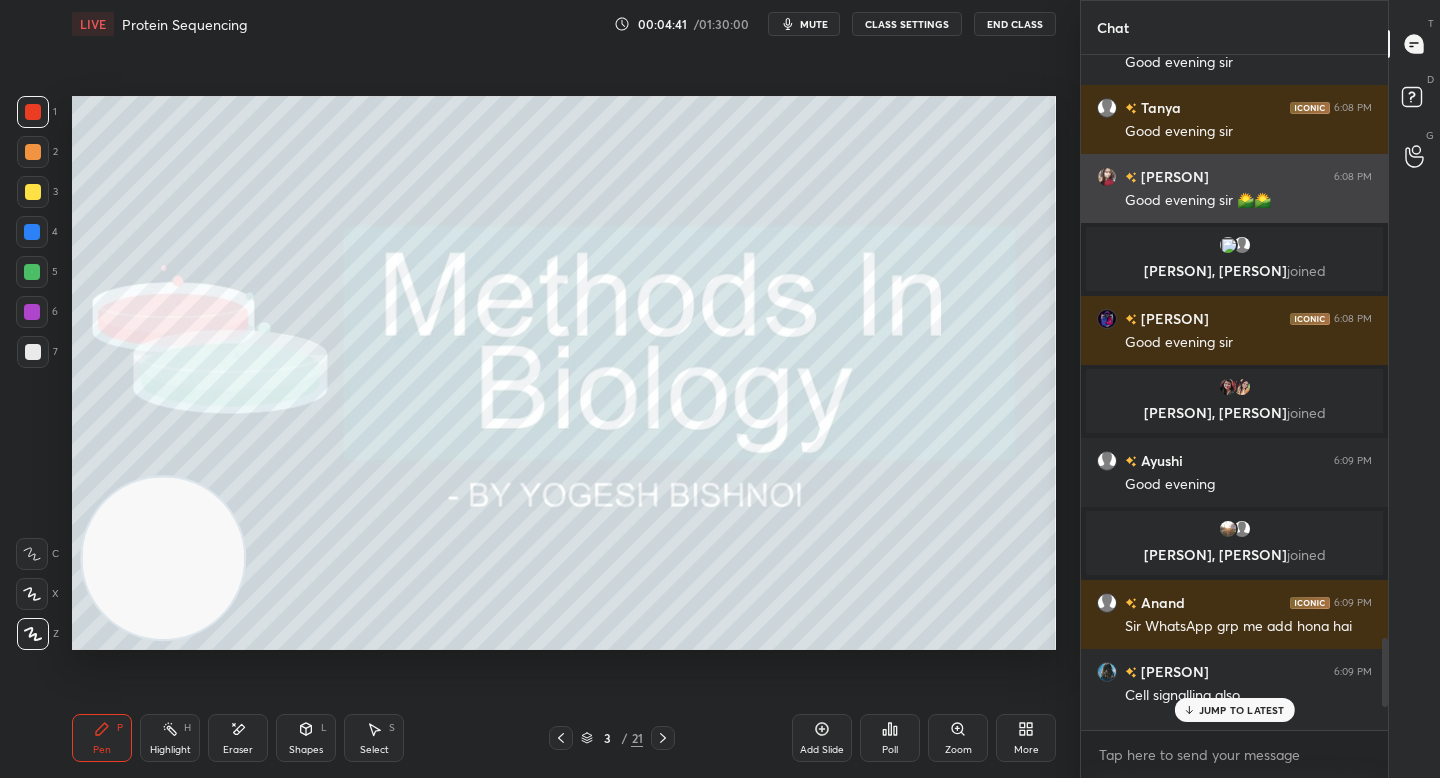 click at bounding box center [1107, 177] 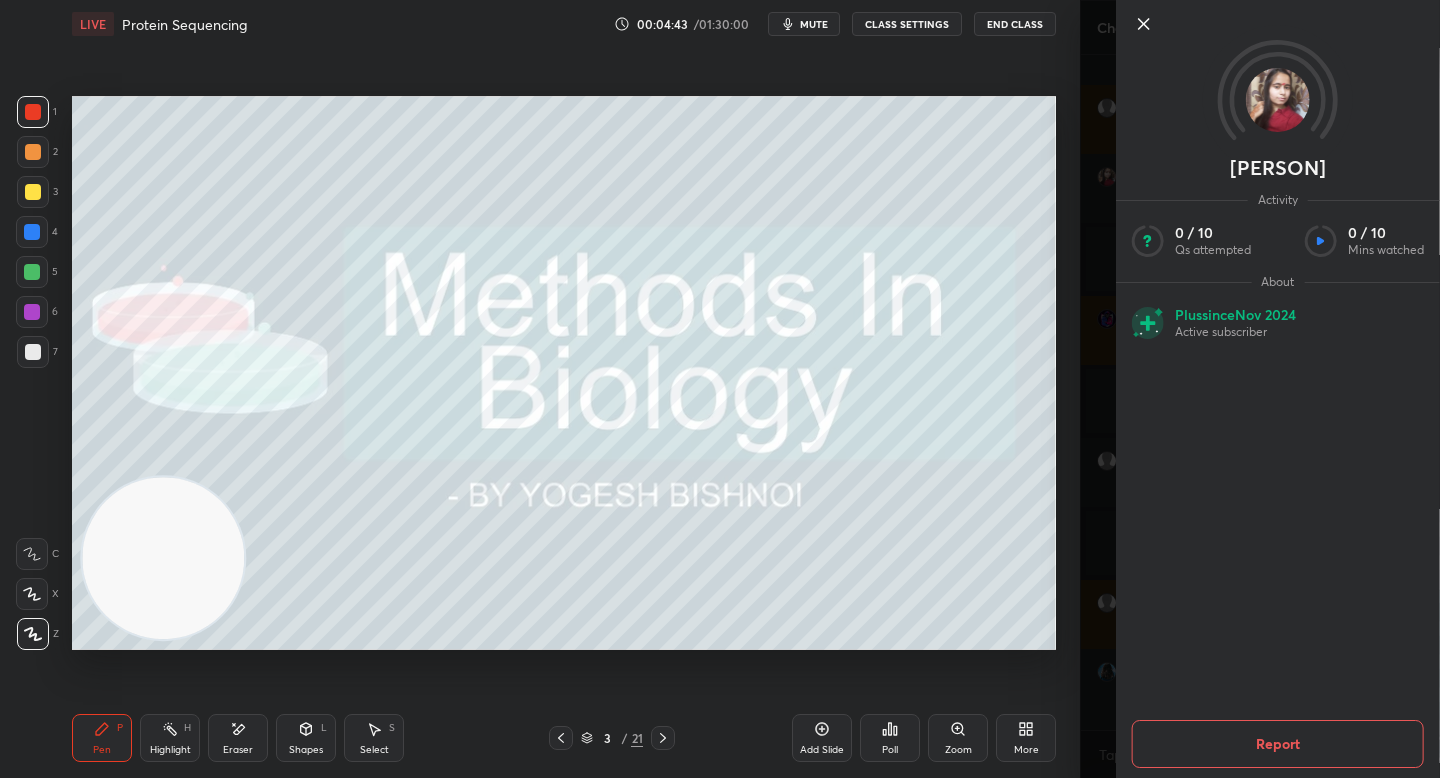 click 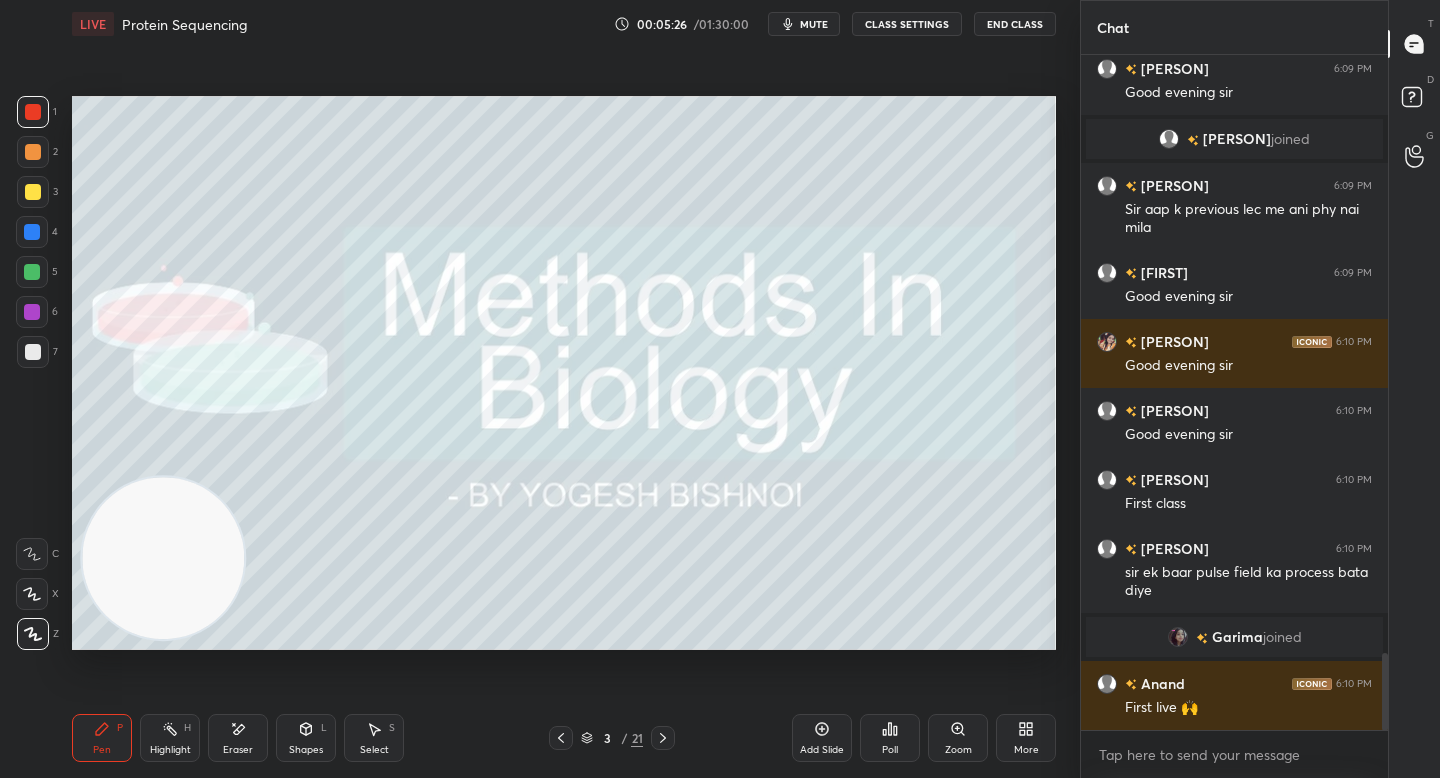 scroll, scrollTop: 5295, scrollLeft: 0, axis: vertical 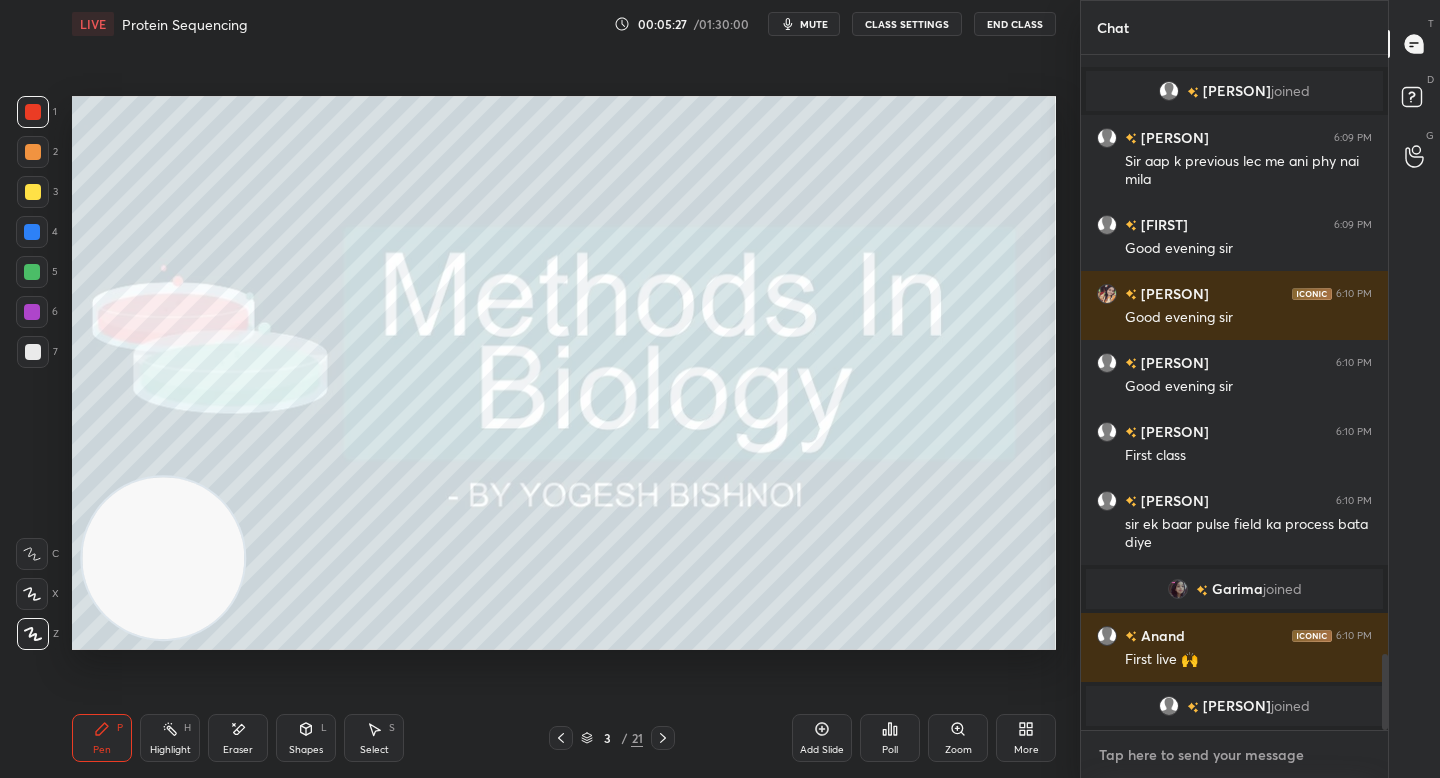 type on "x" 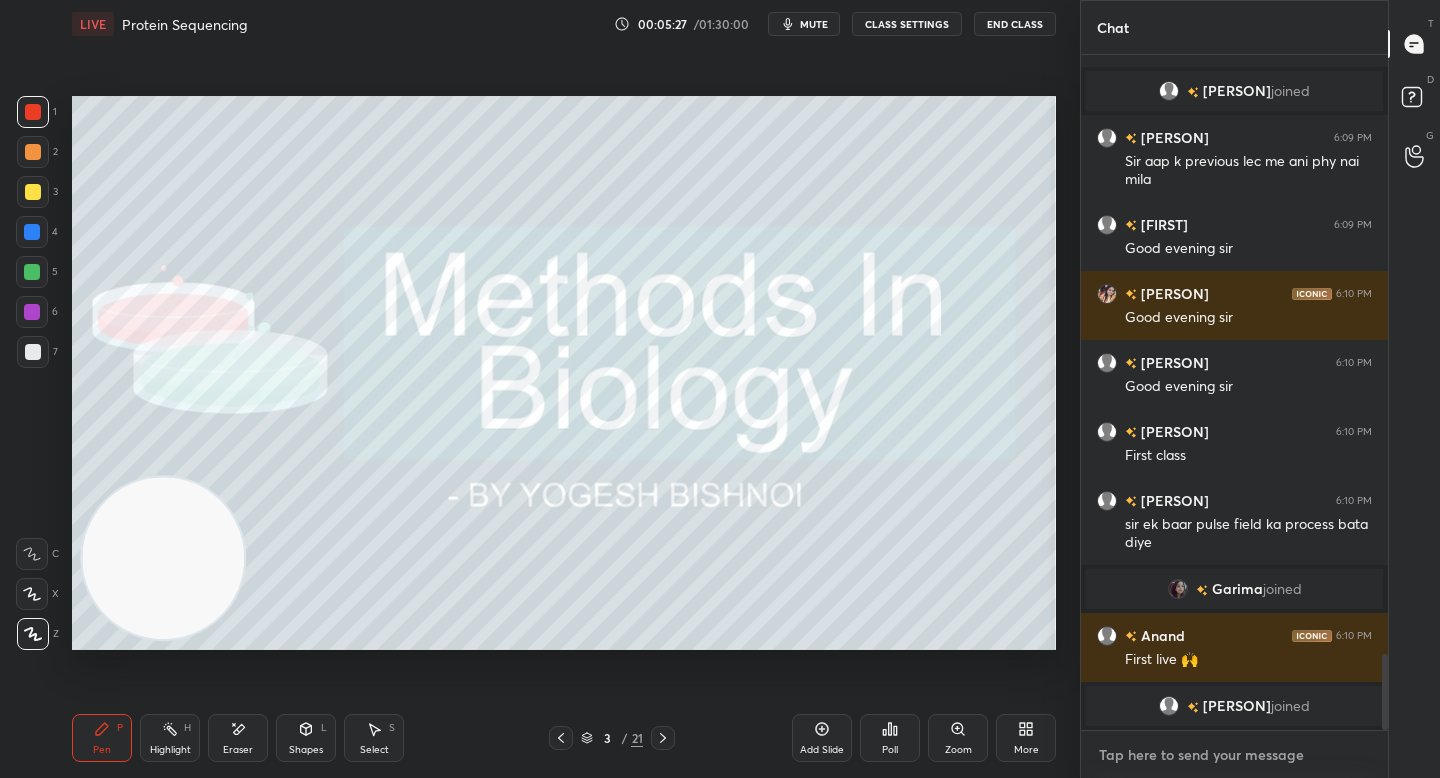 click at bounding box center (1234, 755) 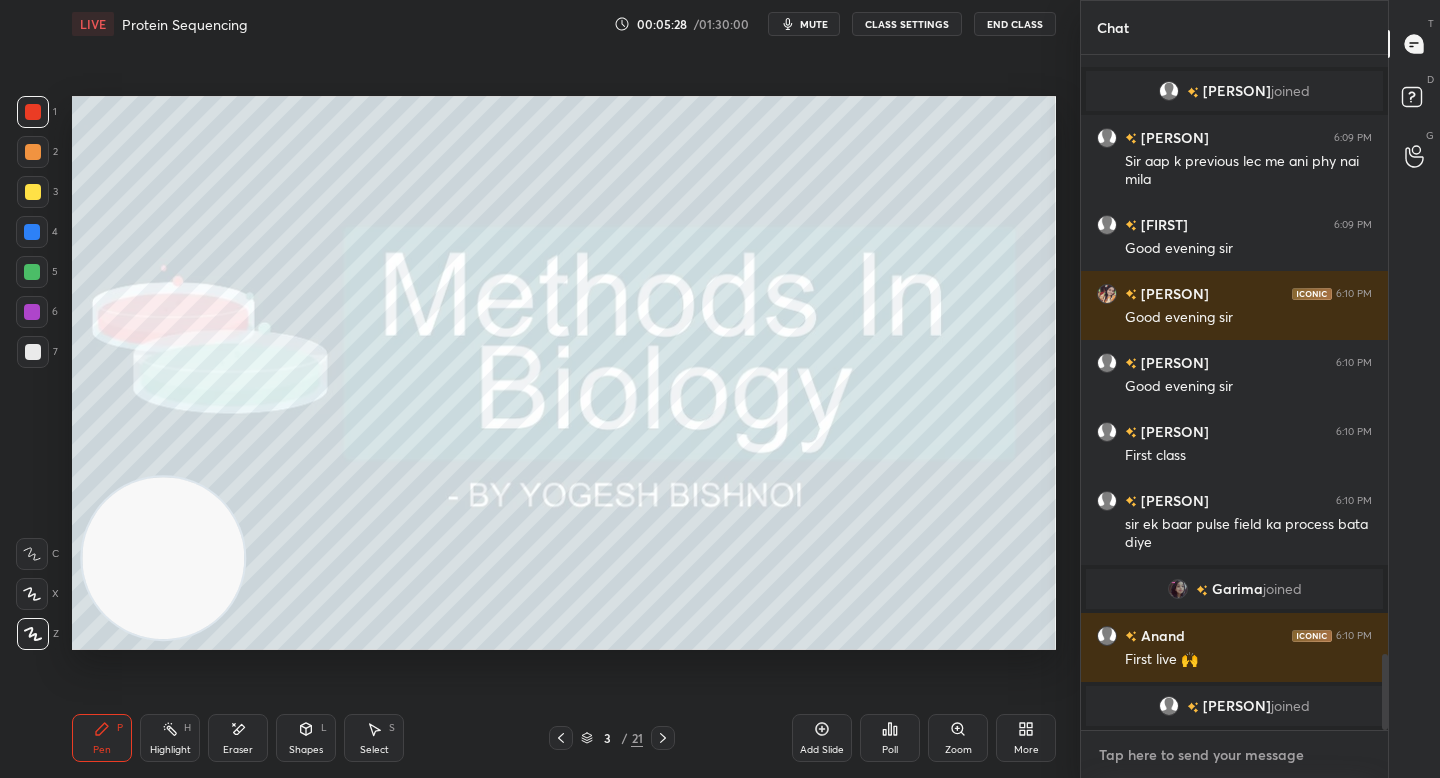 paste on "https://chat.whatsapp.com/LHt3xJuy9WMGWUPtyYX7pi" 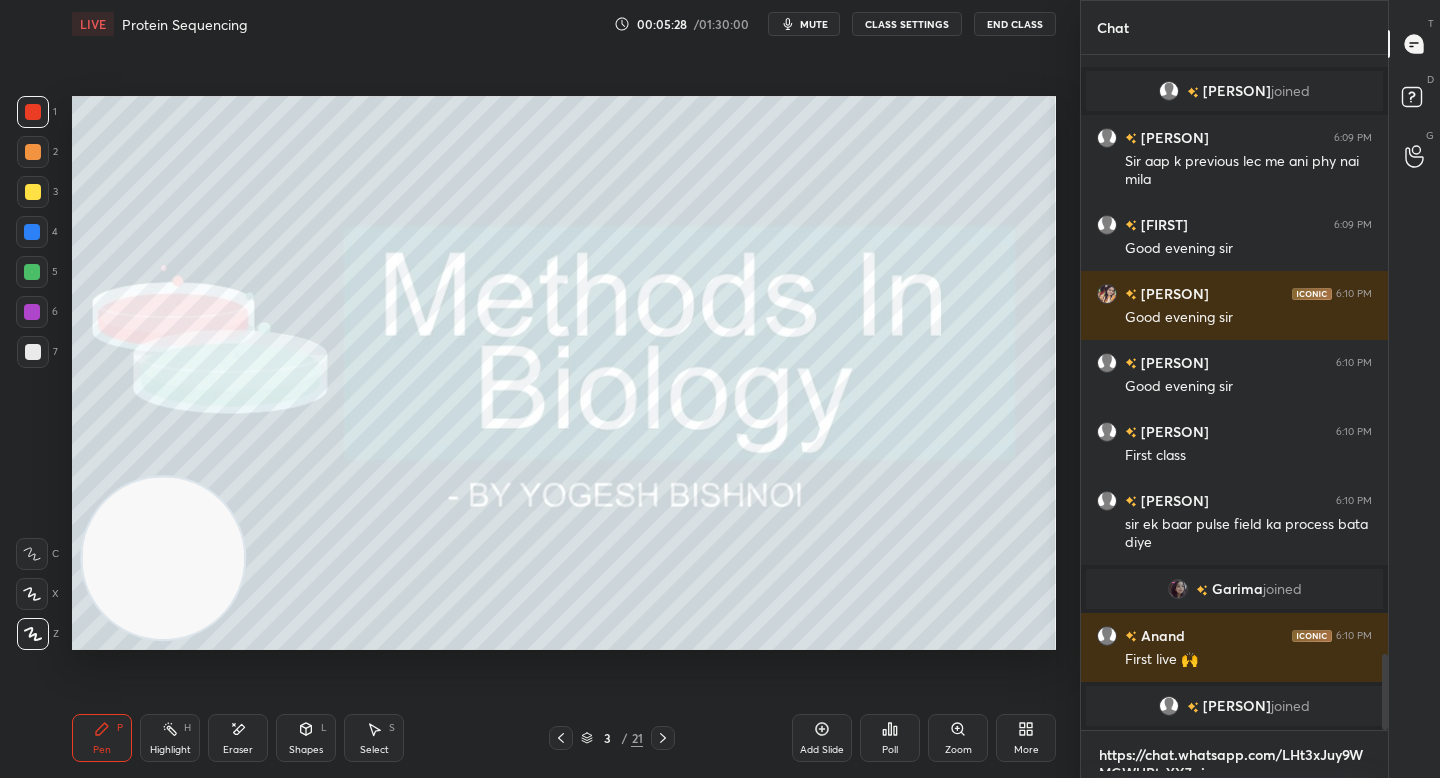 scroll, scrollTop: 0, scrollLeft: 0, axis: both 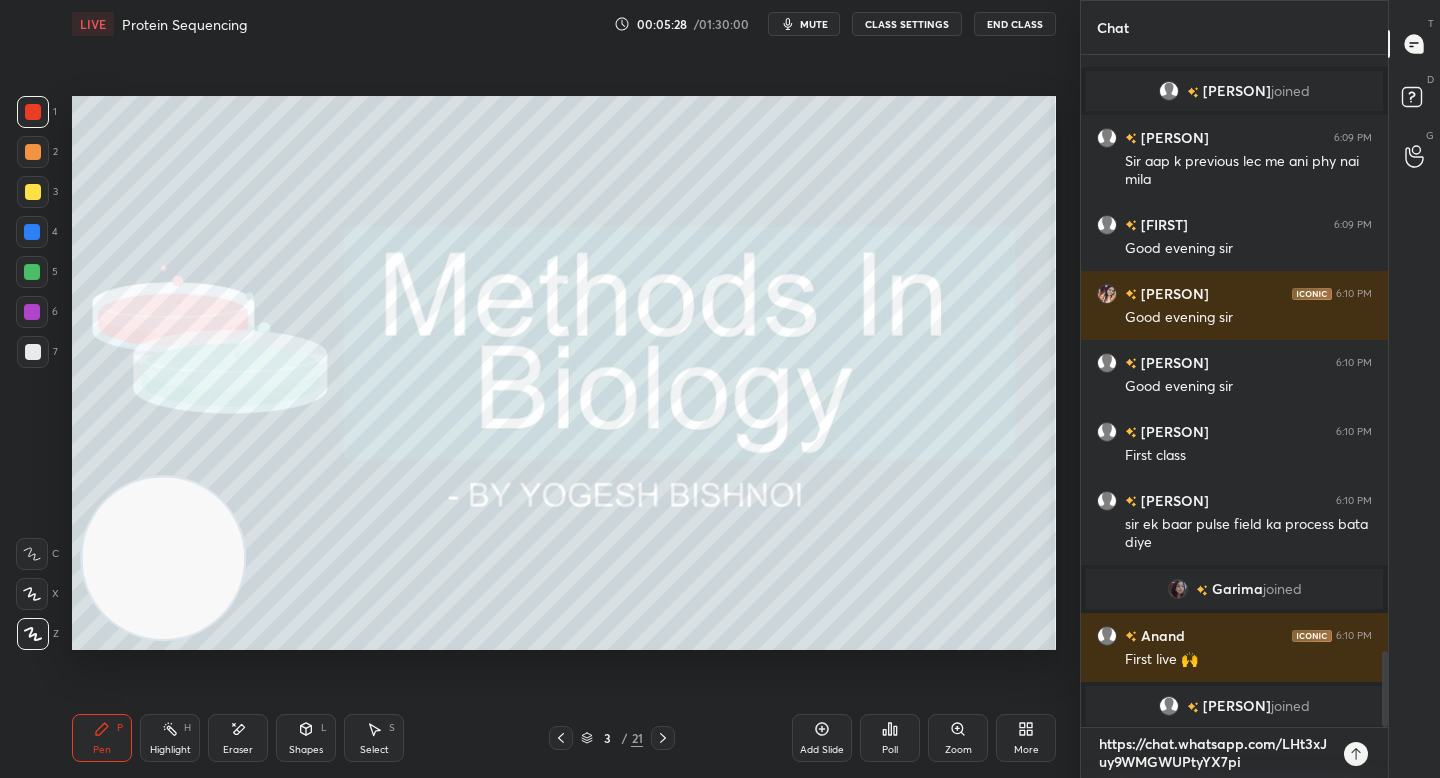 type 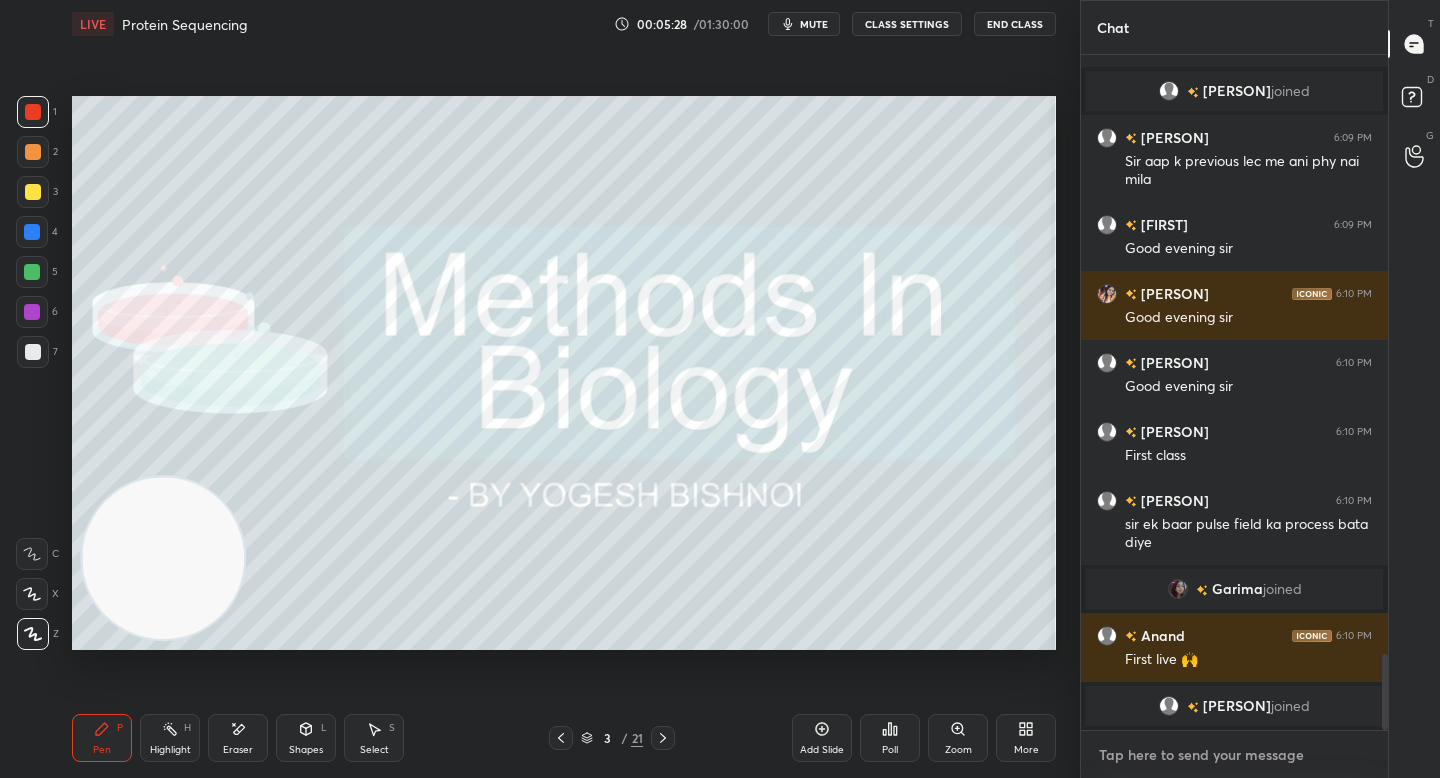 scroll, scrollTop: 7, scrollLeft: 7, axis: both 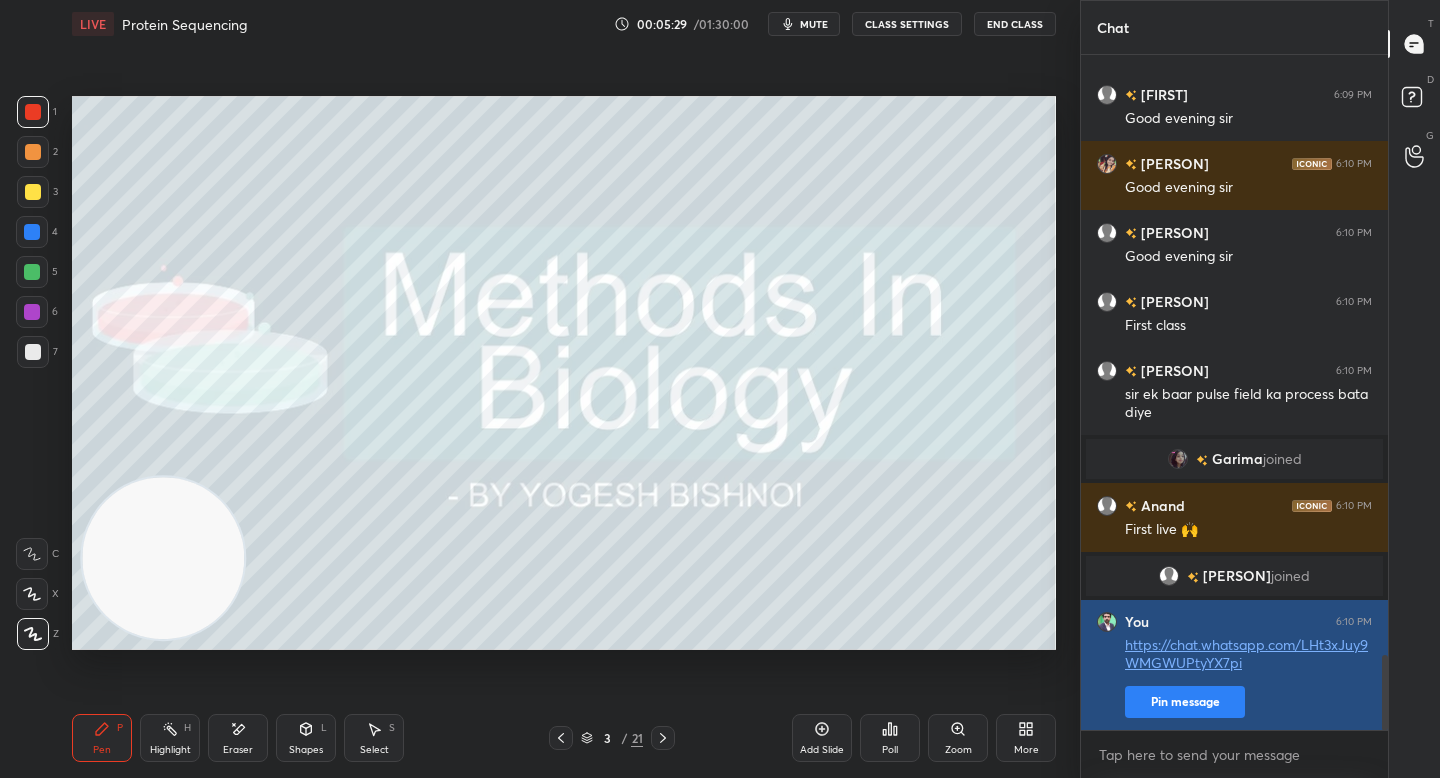 click on "Pin message" at bounding box center (1185, 702) 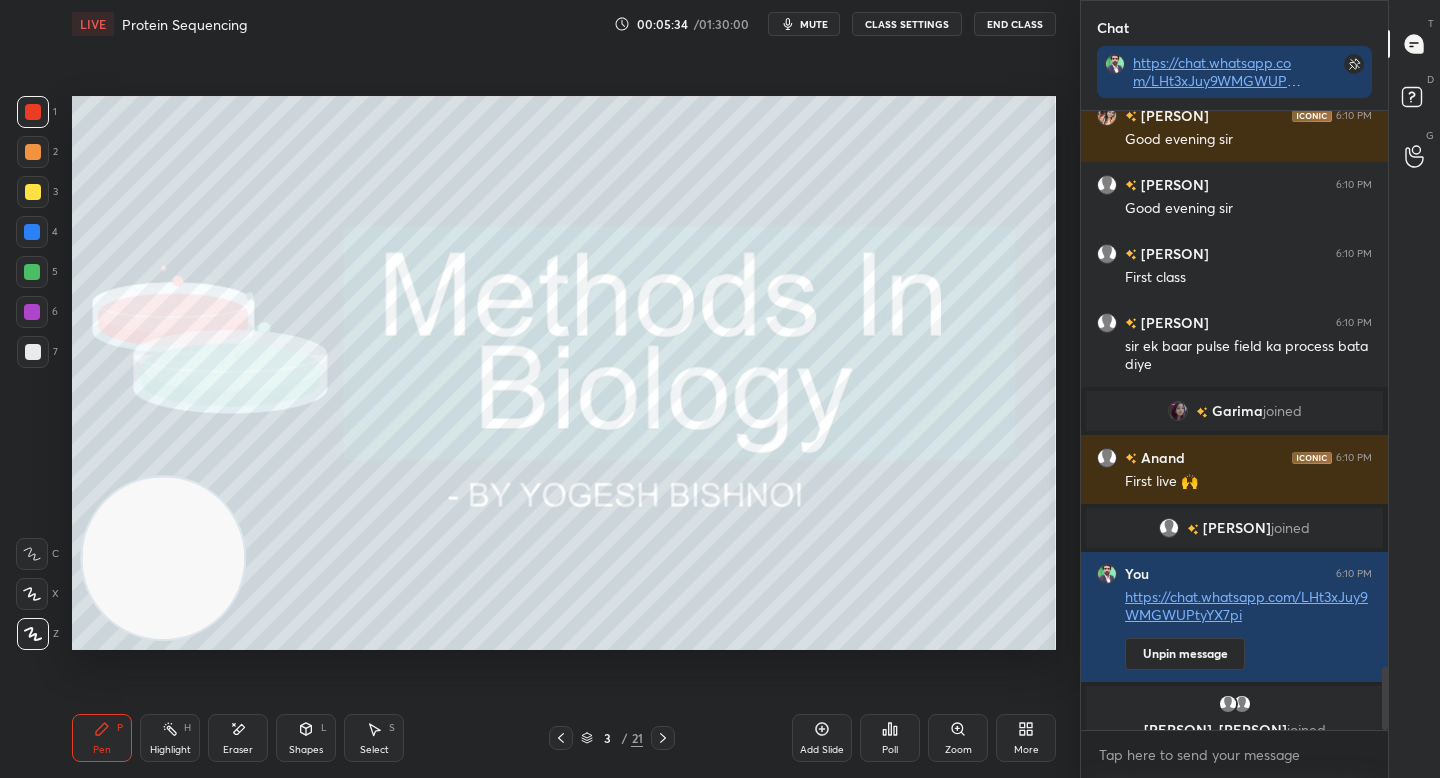 scroll, scrollTop: 5497, scrollLeft: 0, axis: vertical 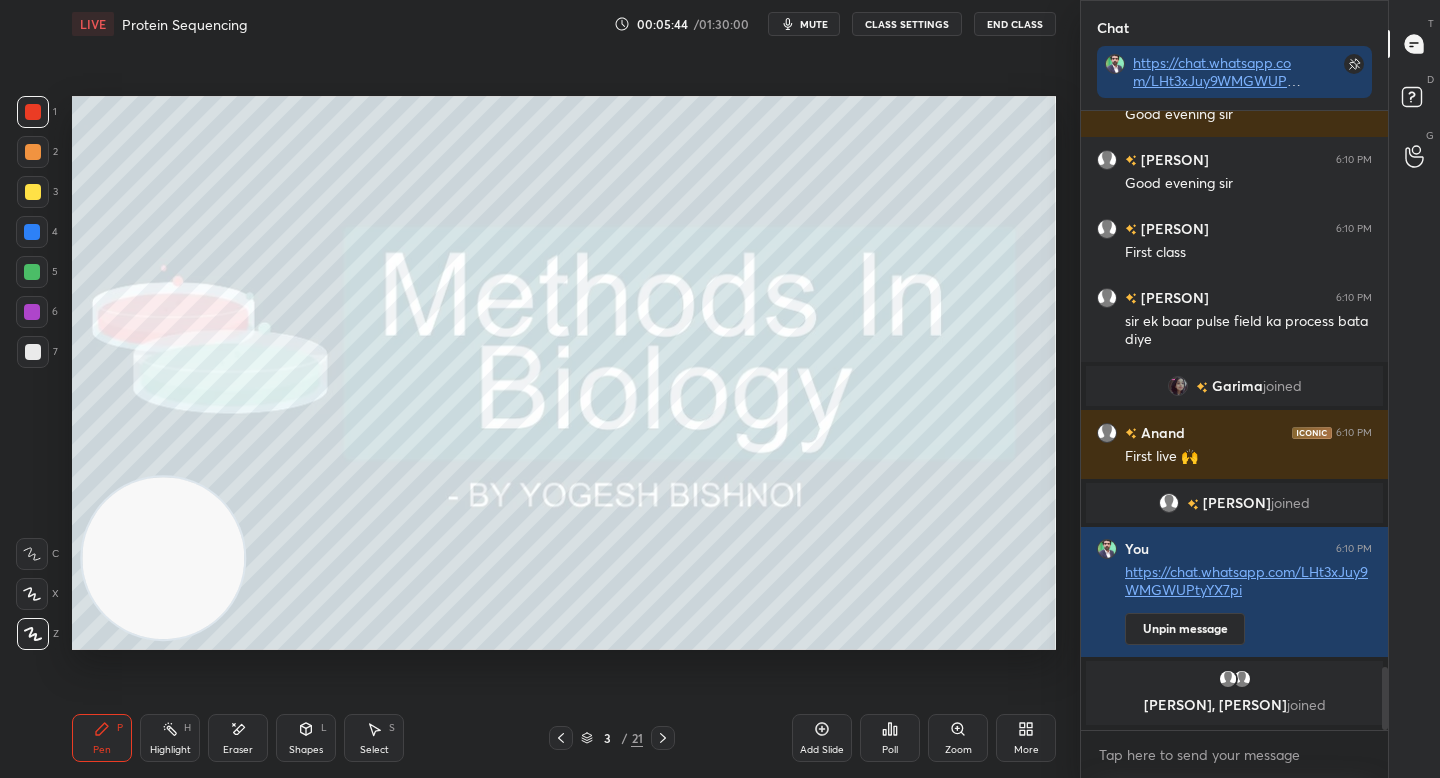 click at bounding box center [33, 352] 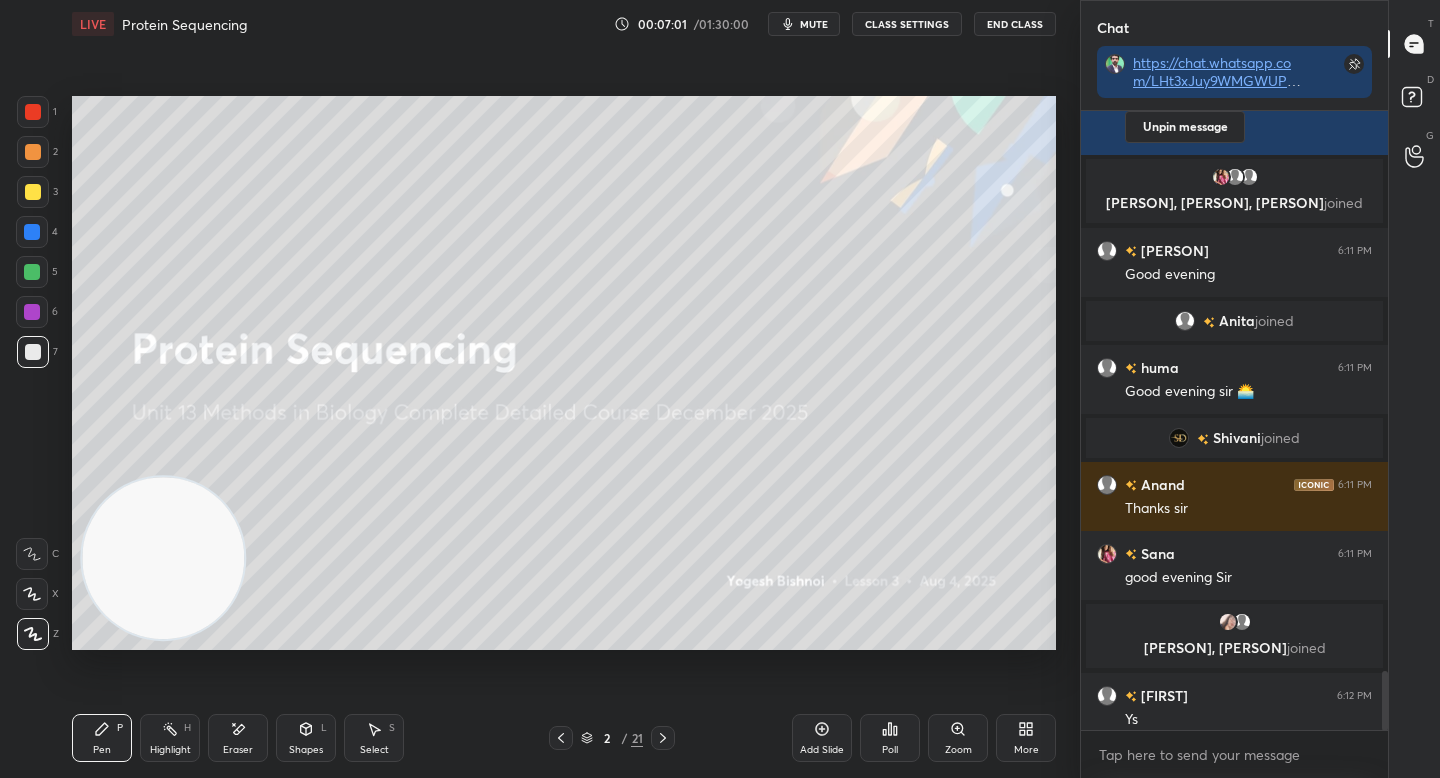 scroll, scrollTop: 5828, scrollLeft: 0, axis: vertical 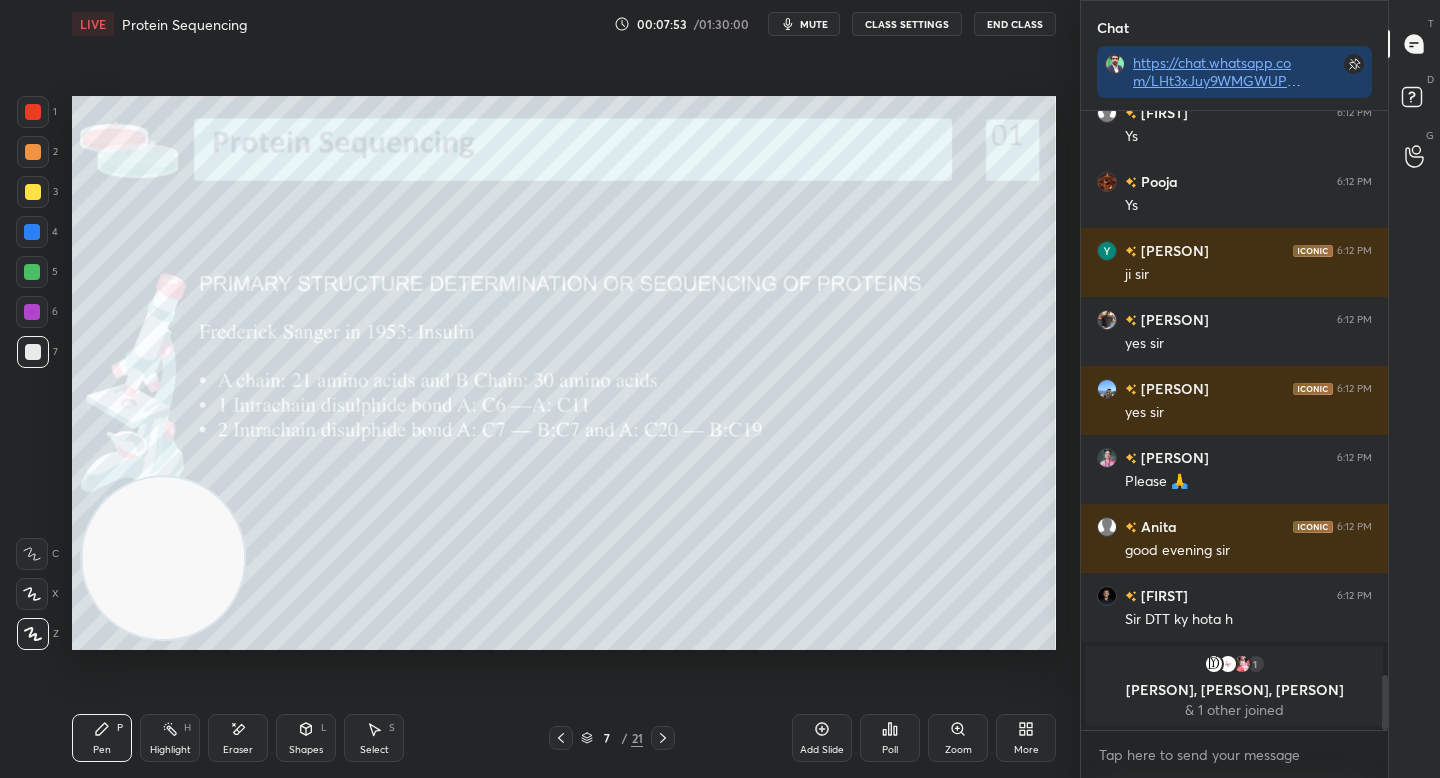 drag, startPoint x: 814, startPoint y: 731, endPoint x: 797, endPoint y: 711, distance: 26.24881 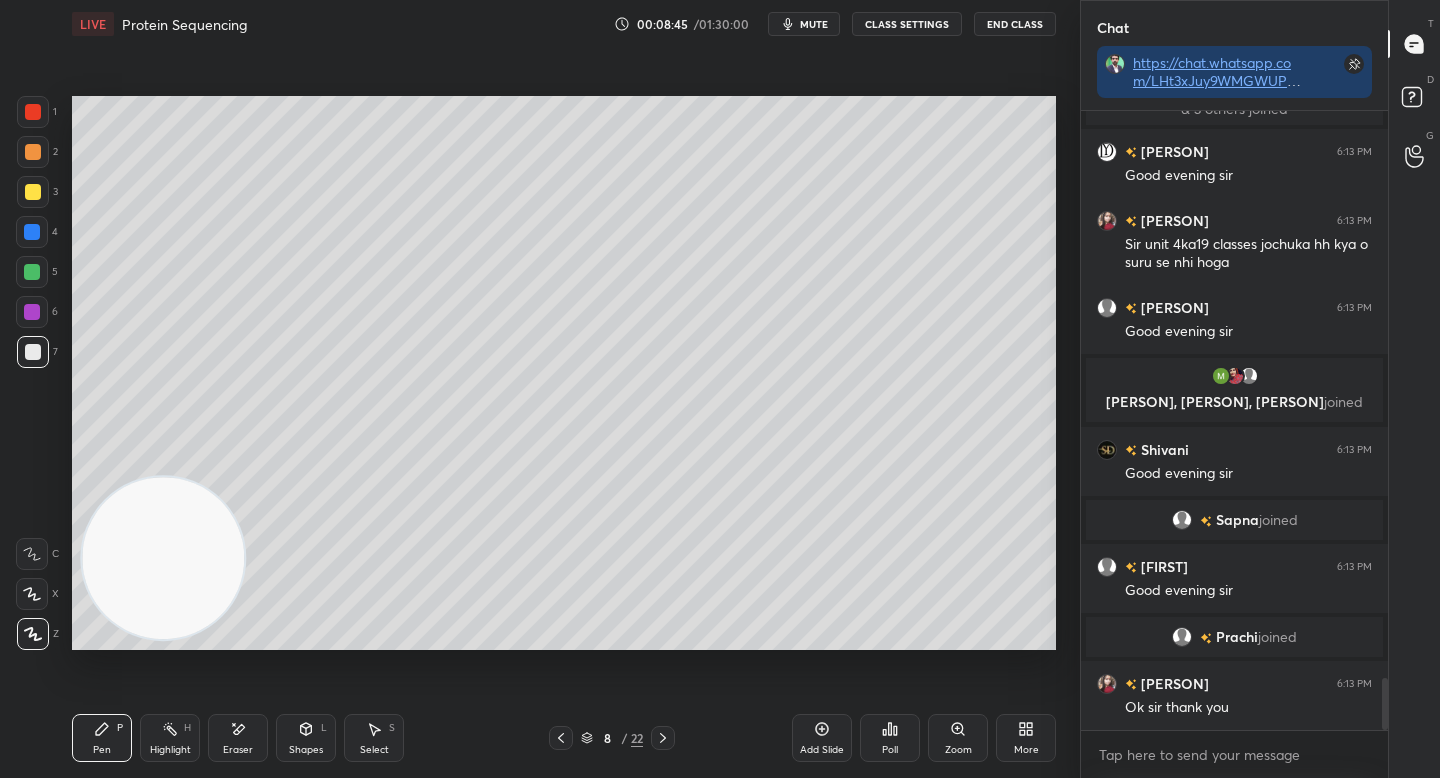 scroll, scrollTop: 6729, scrollLeft: 0, axis: vertical 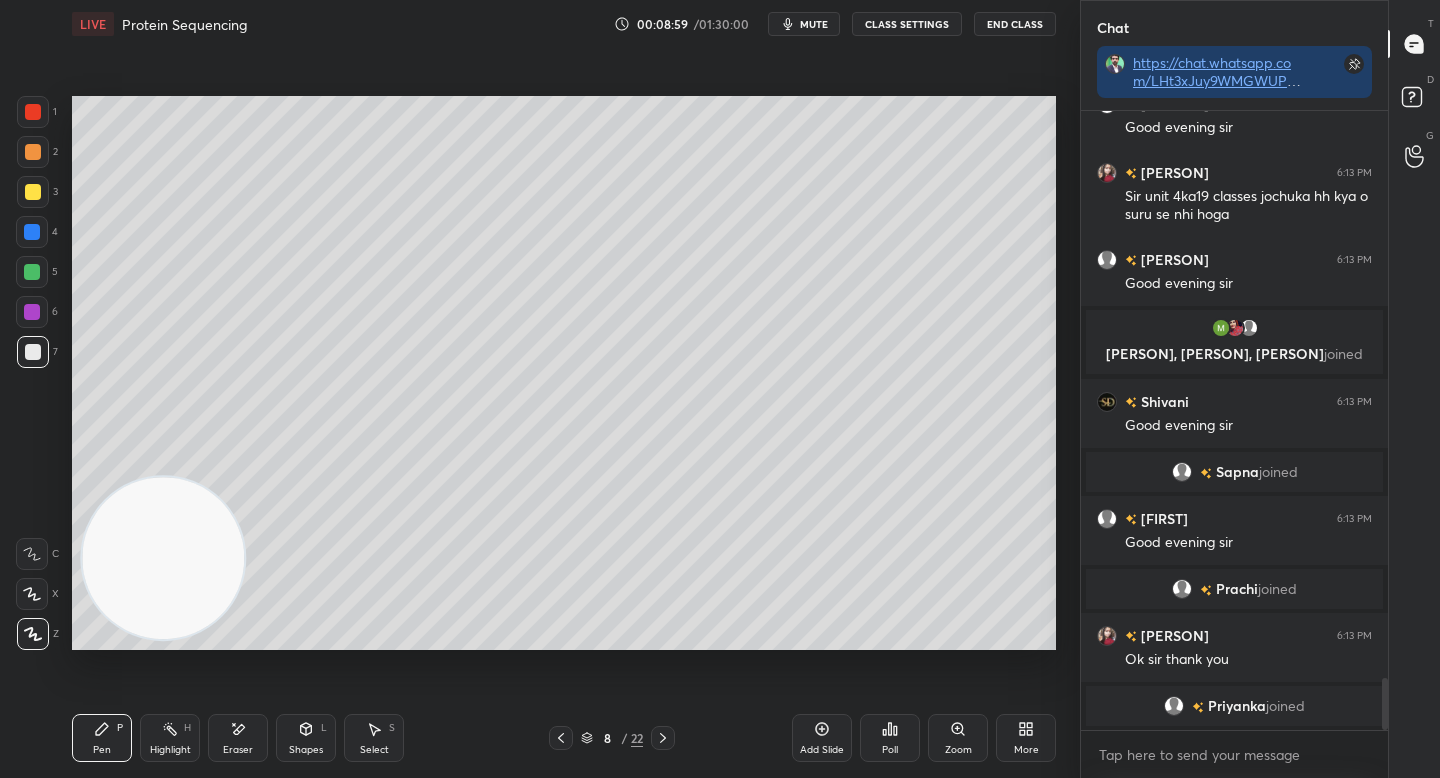 drag, startPoint x: 27, startPoint y: 278, endPoint x: 37, endPoint y: 280, distance: 10.198039 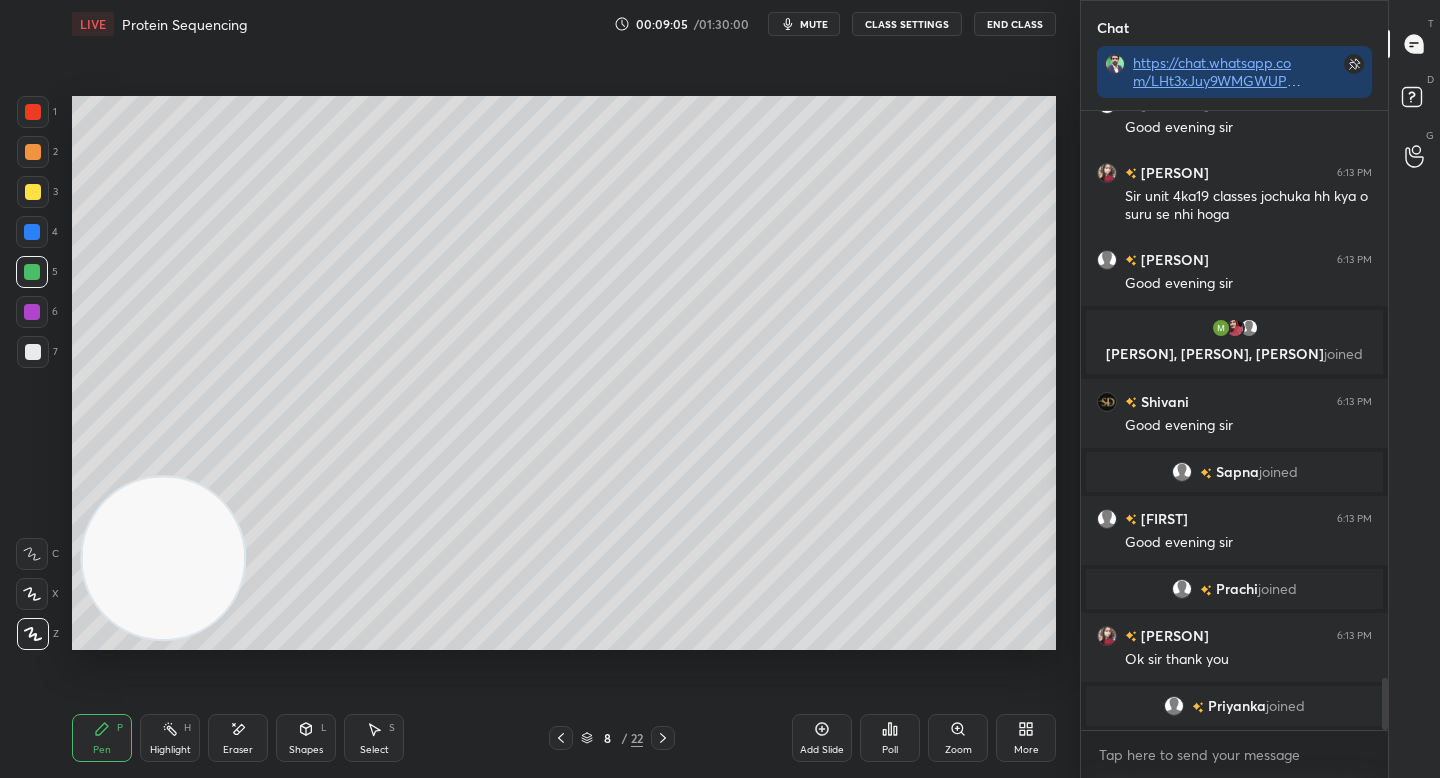 click on "3" at bounding box center [37, 196] 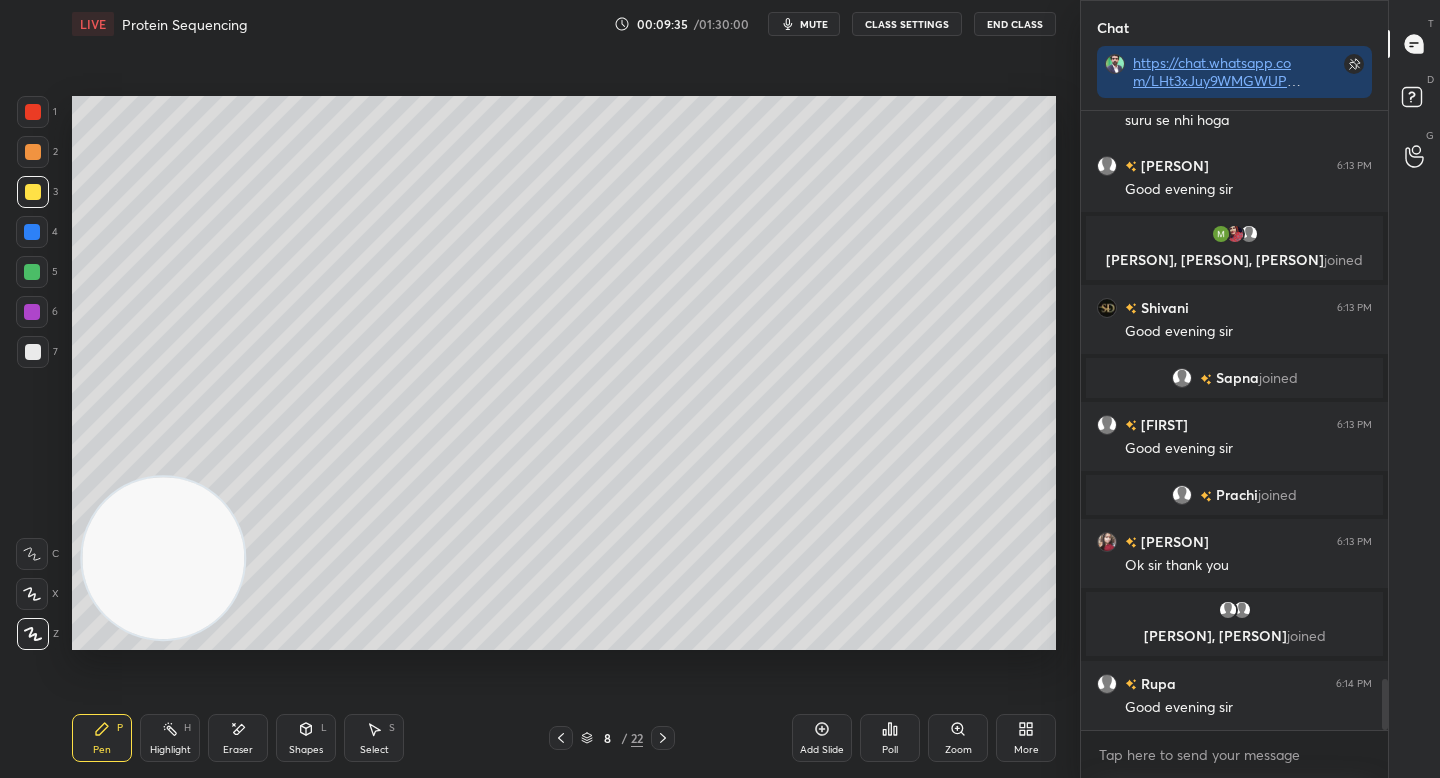 scroll, scrollTop: 6854, scrollLeft: 0, axis: vertical 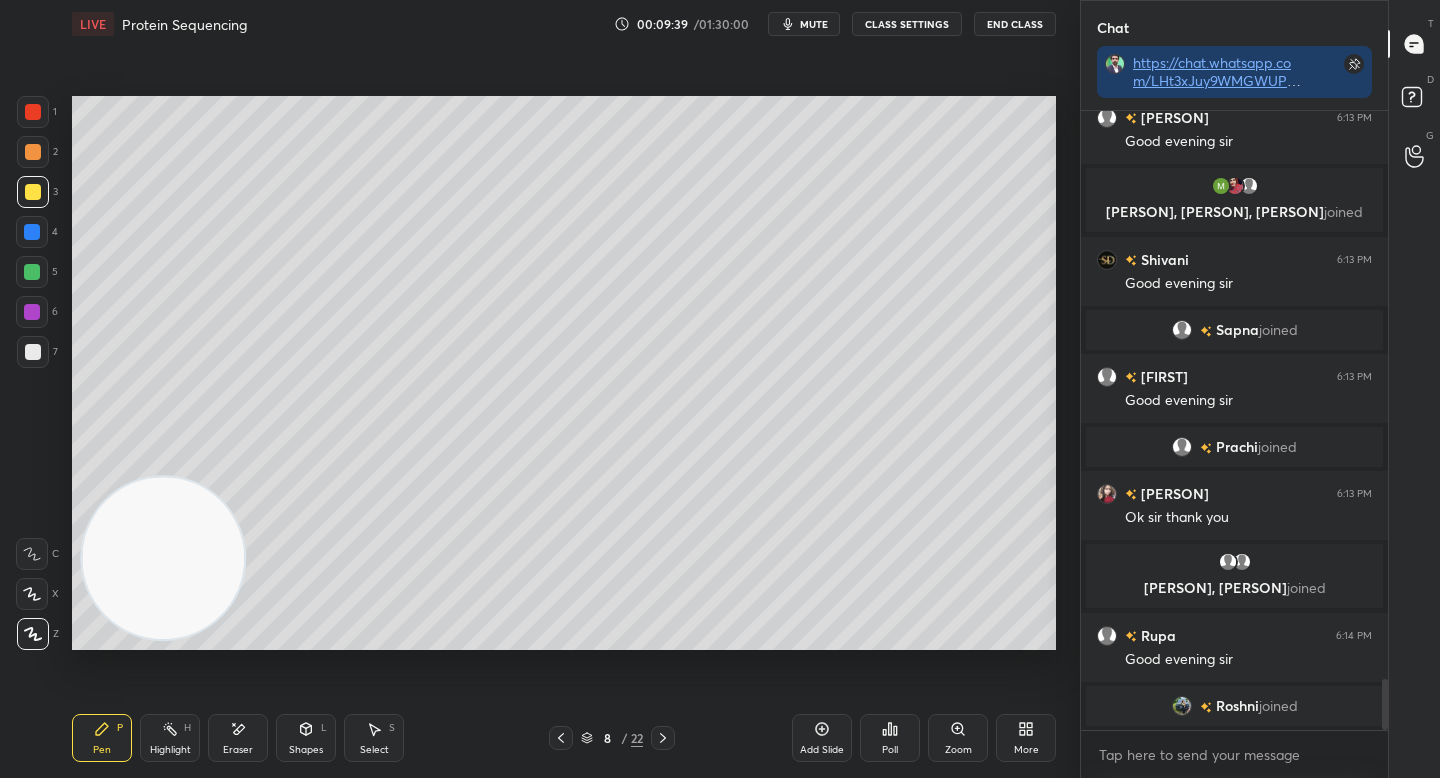 click on "7" at bounding box center [37, 352] 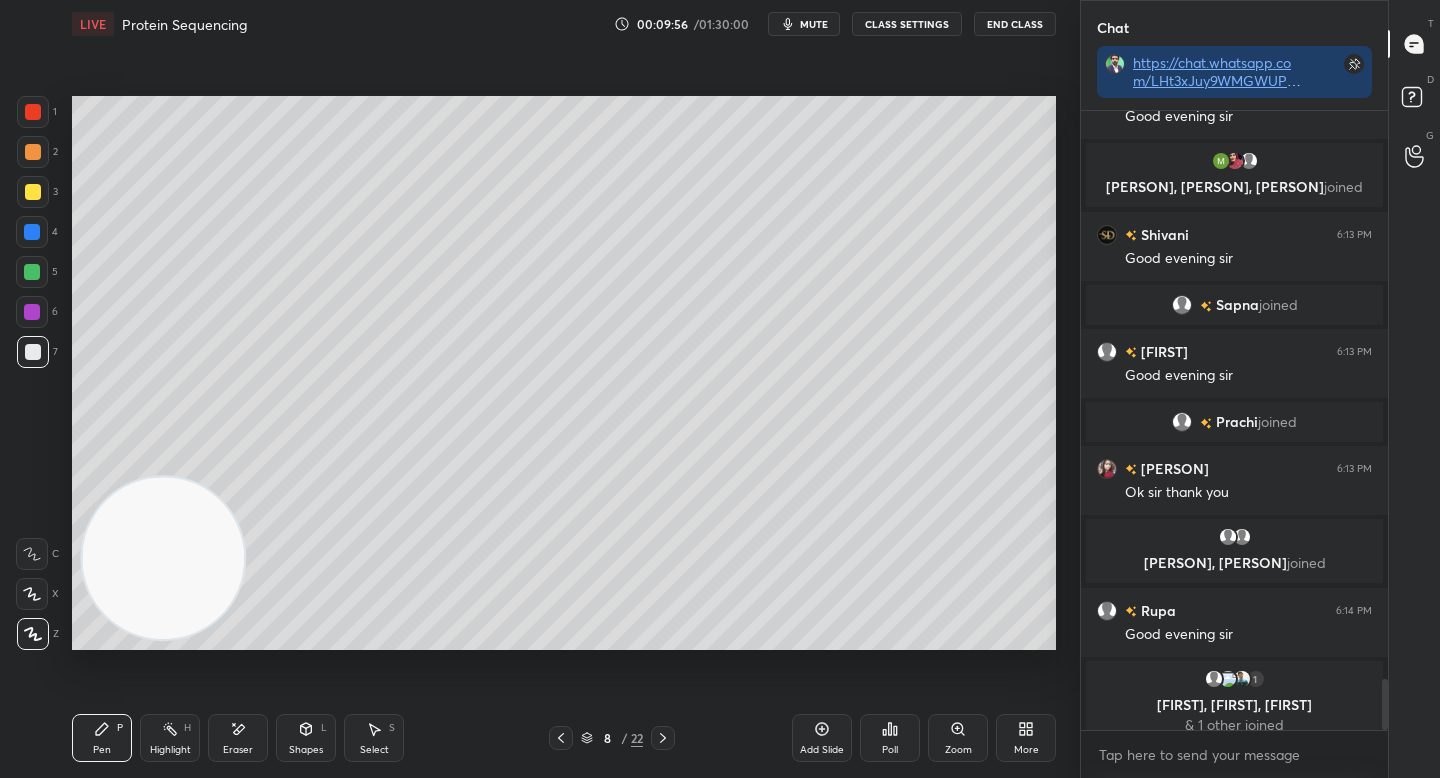 scroll, scrollTop: 6894, scrollLeft: 0, axis: vertical 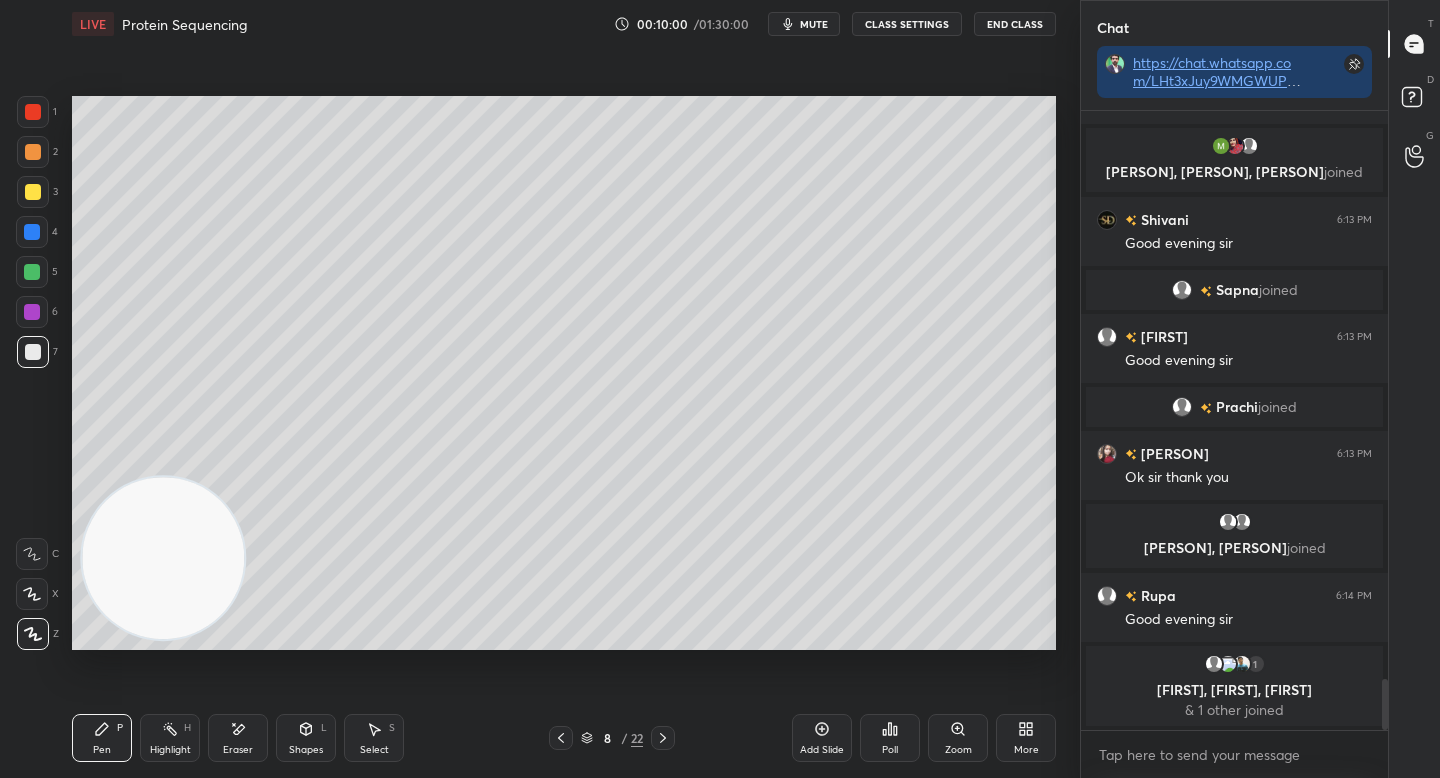 click at bounding box center [32, 272] 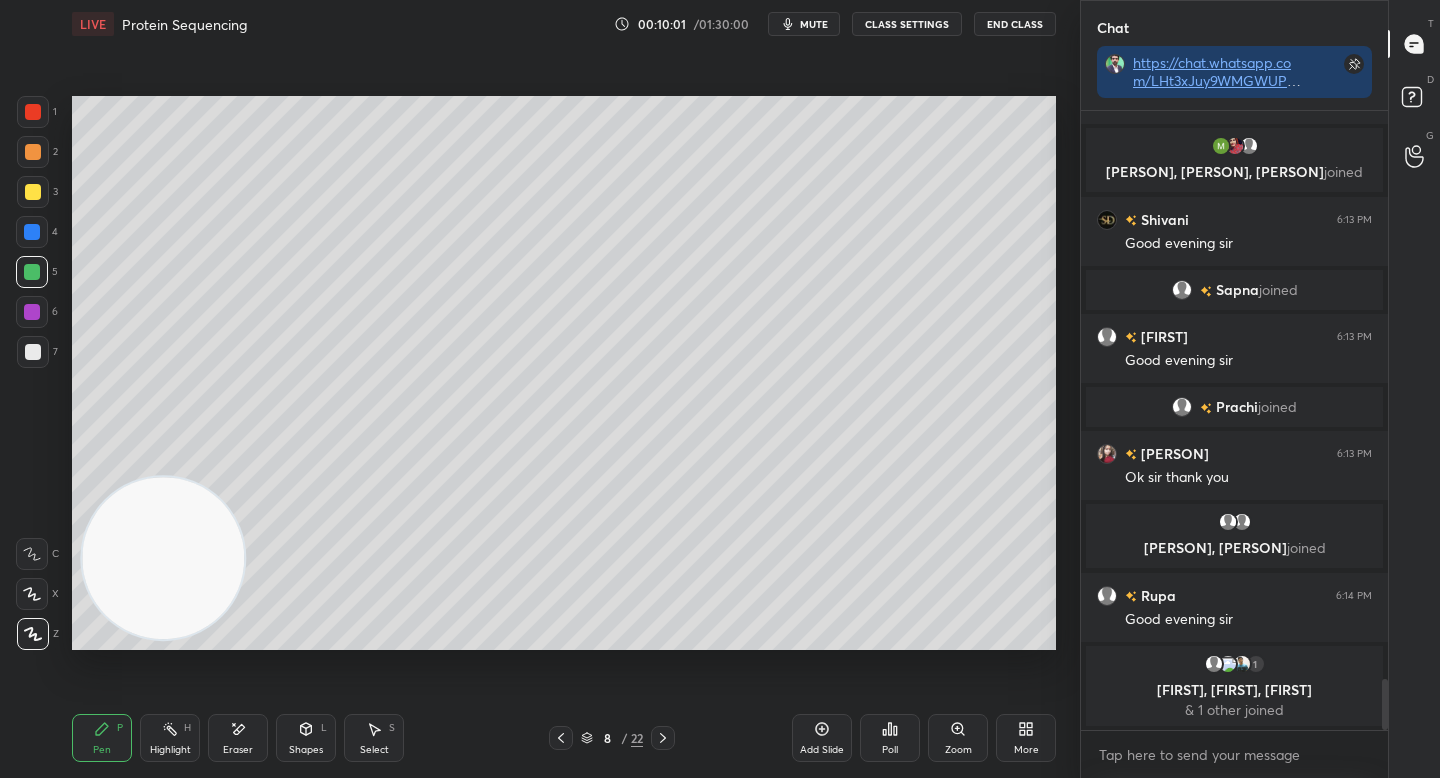 click at bounding box center (33, 152) 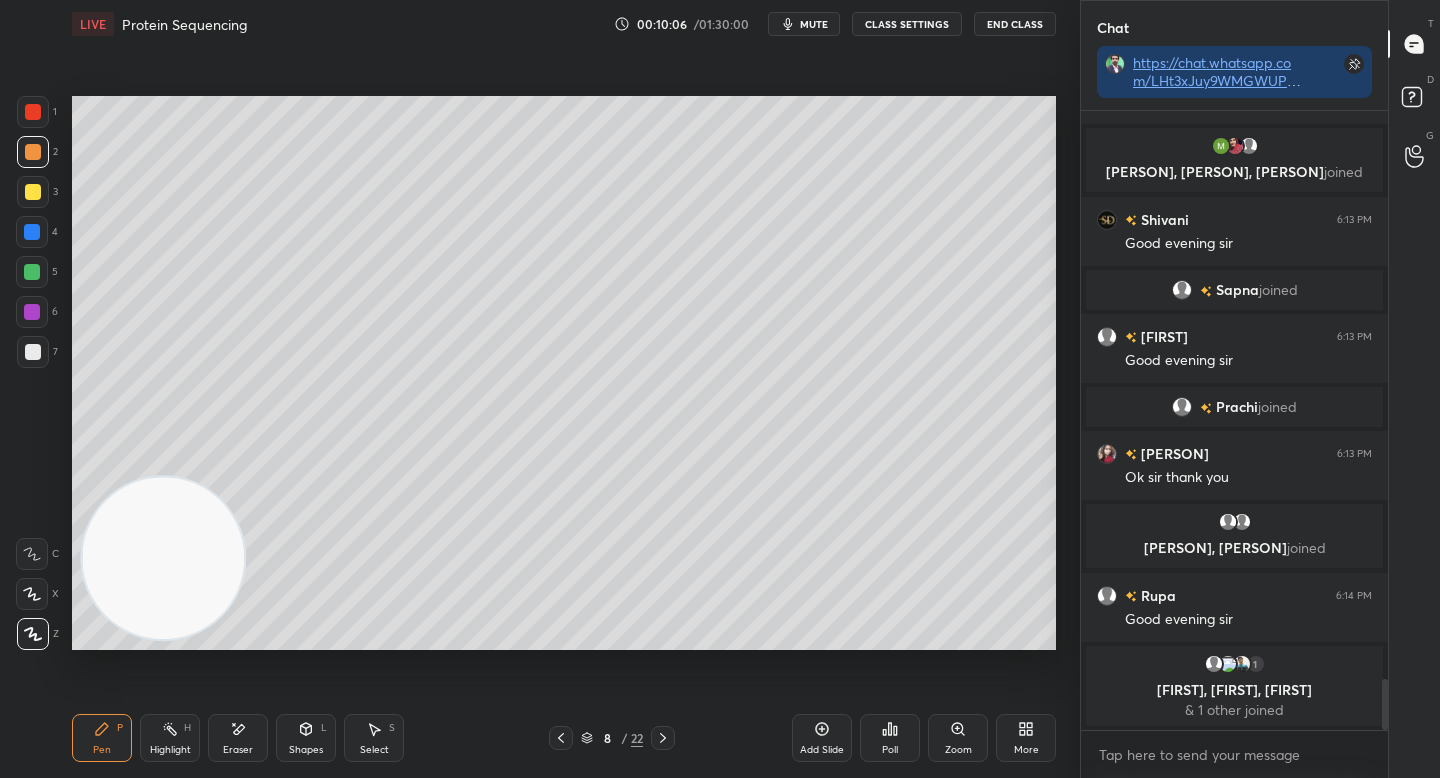 click on "Eraser" at bounding box center [238, 738] 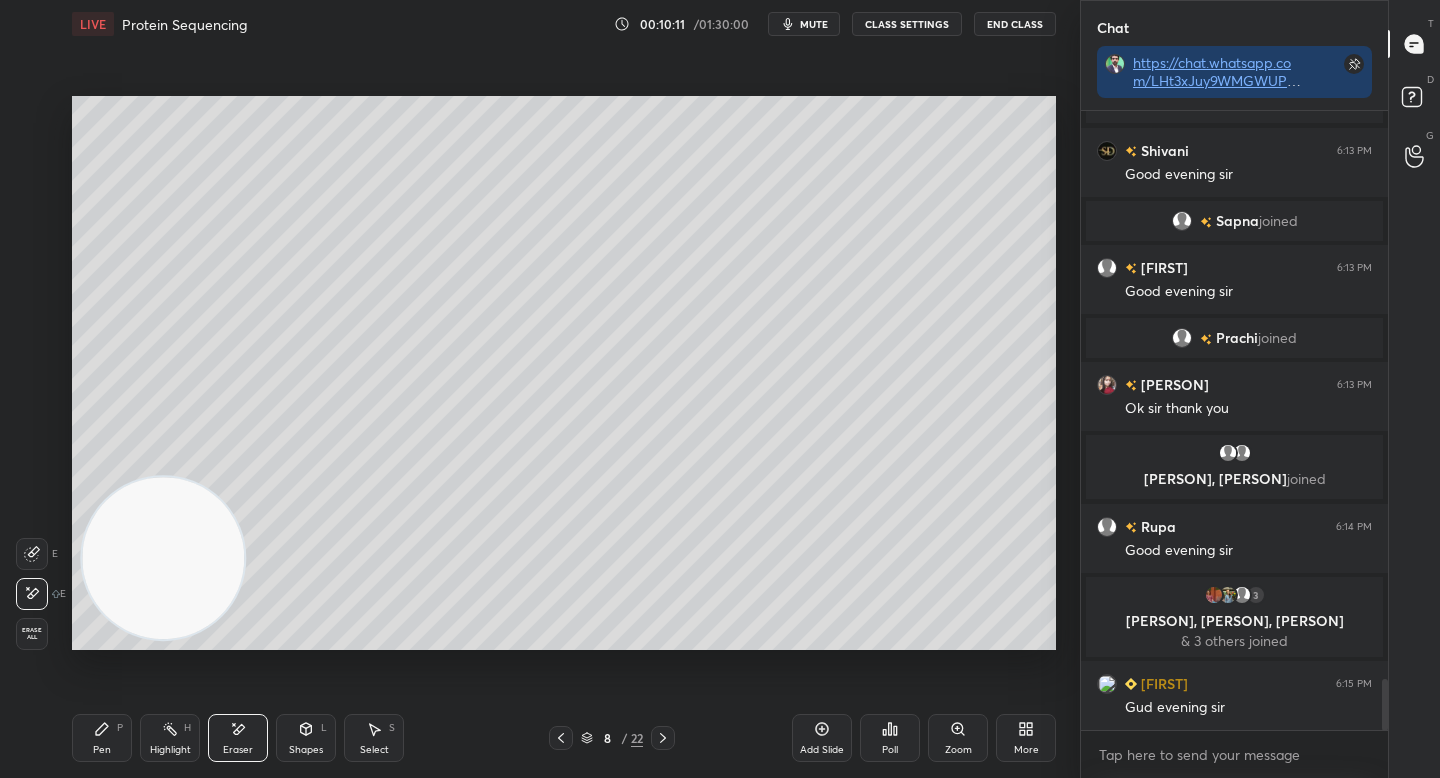 scroll, scrollTop: 6994, scrollLeft: 0, axis: vertical 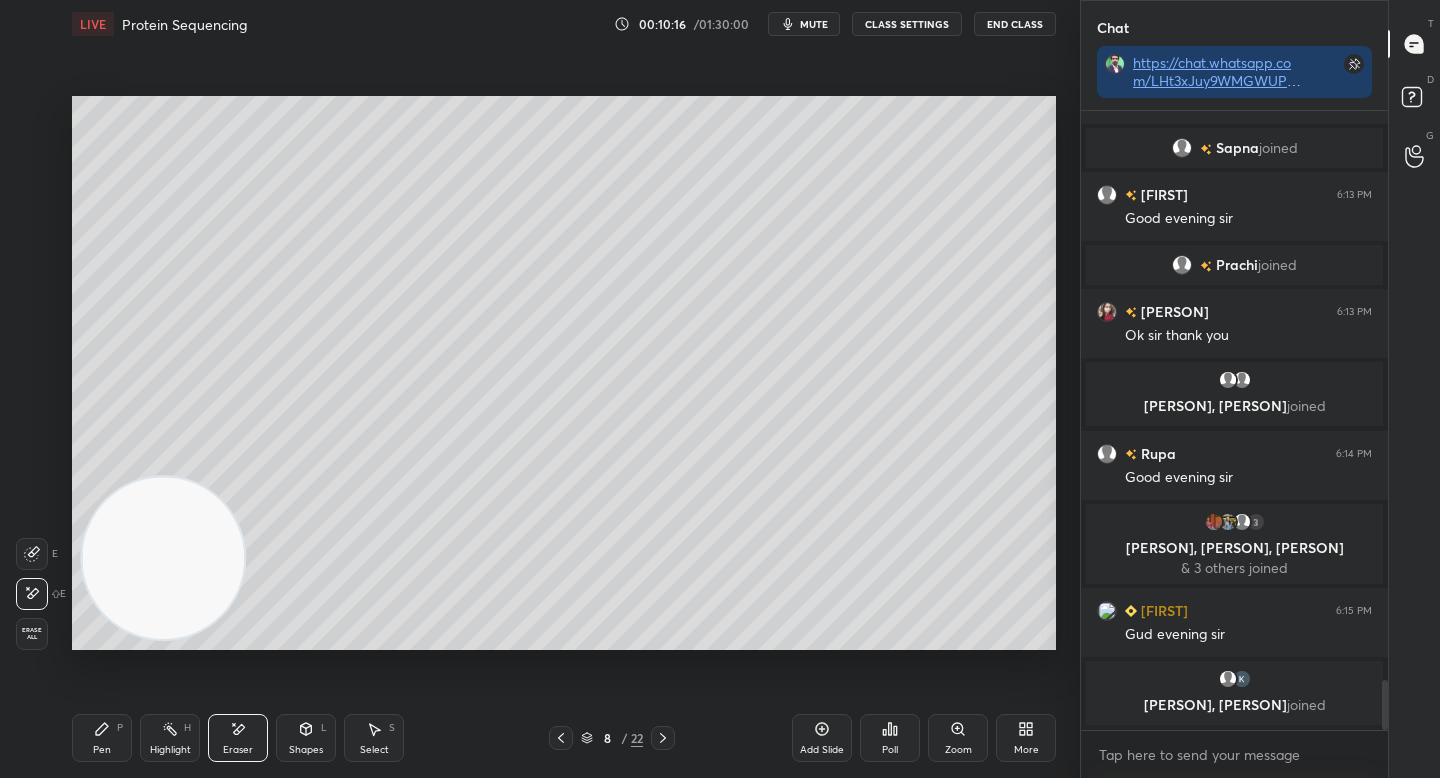click 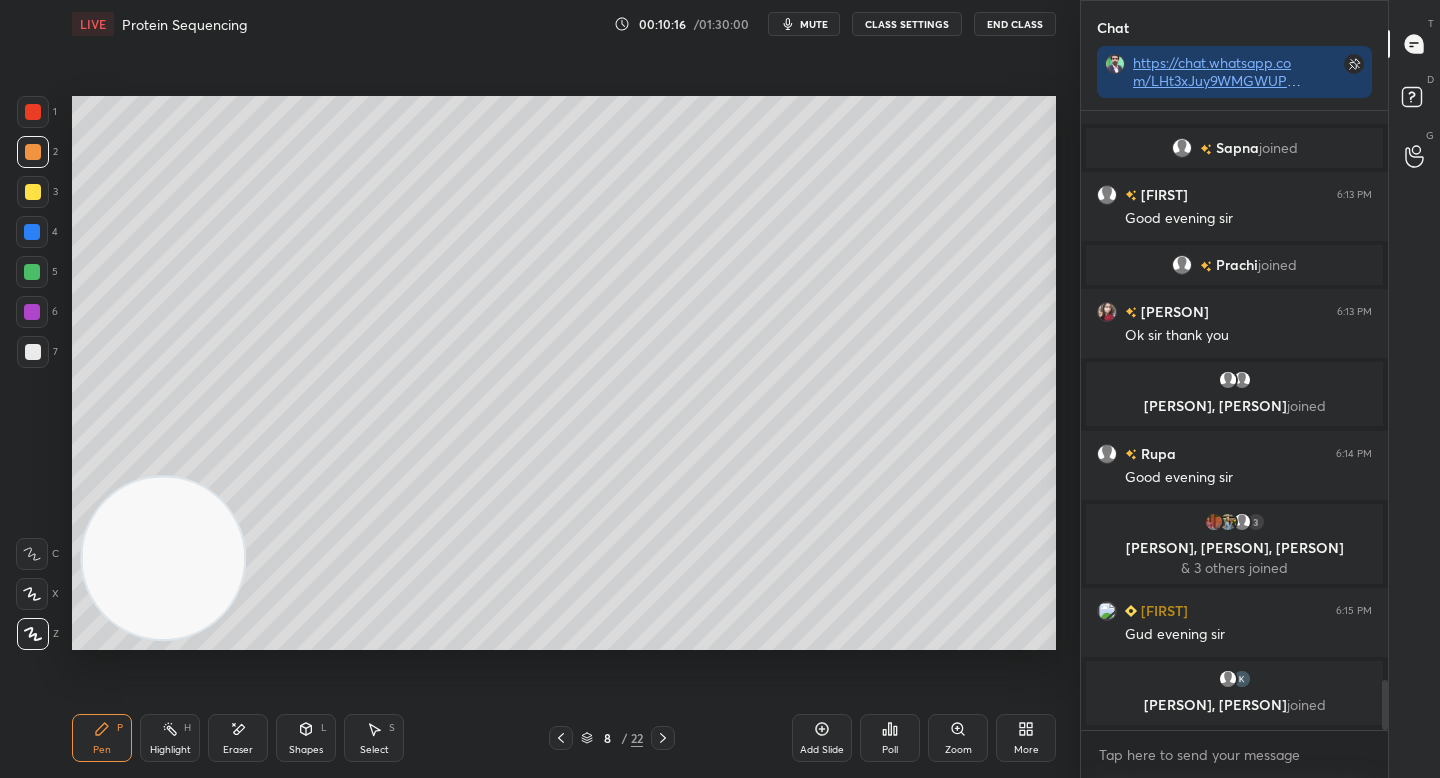 click at bounding box center (163, 558) 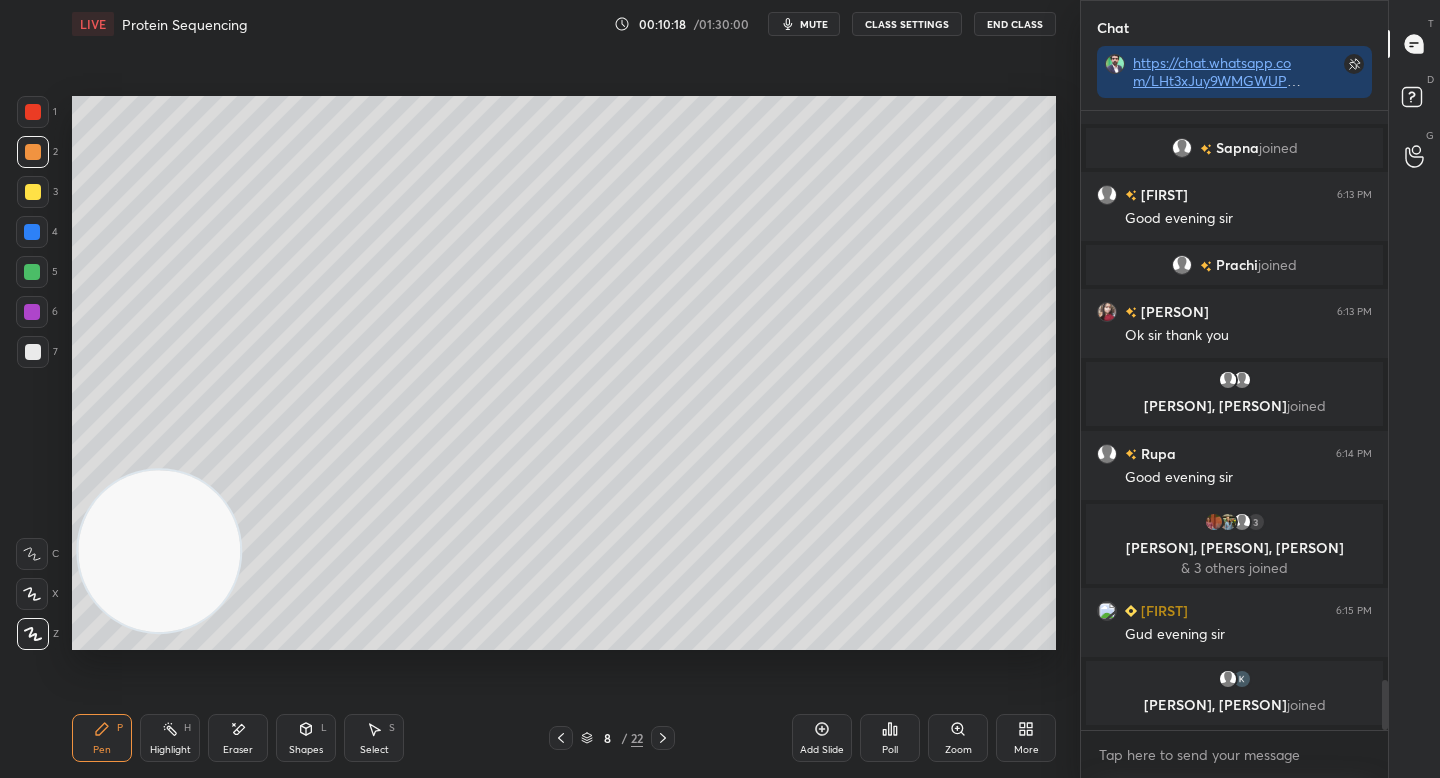 click at bounding box center [33, 352] 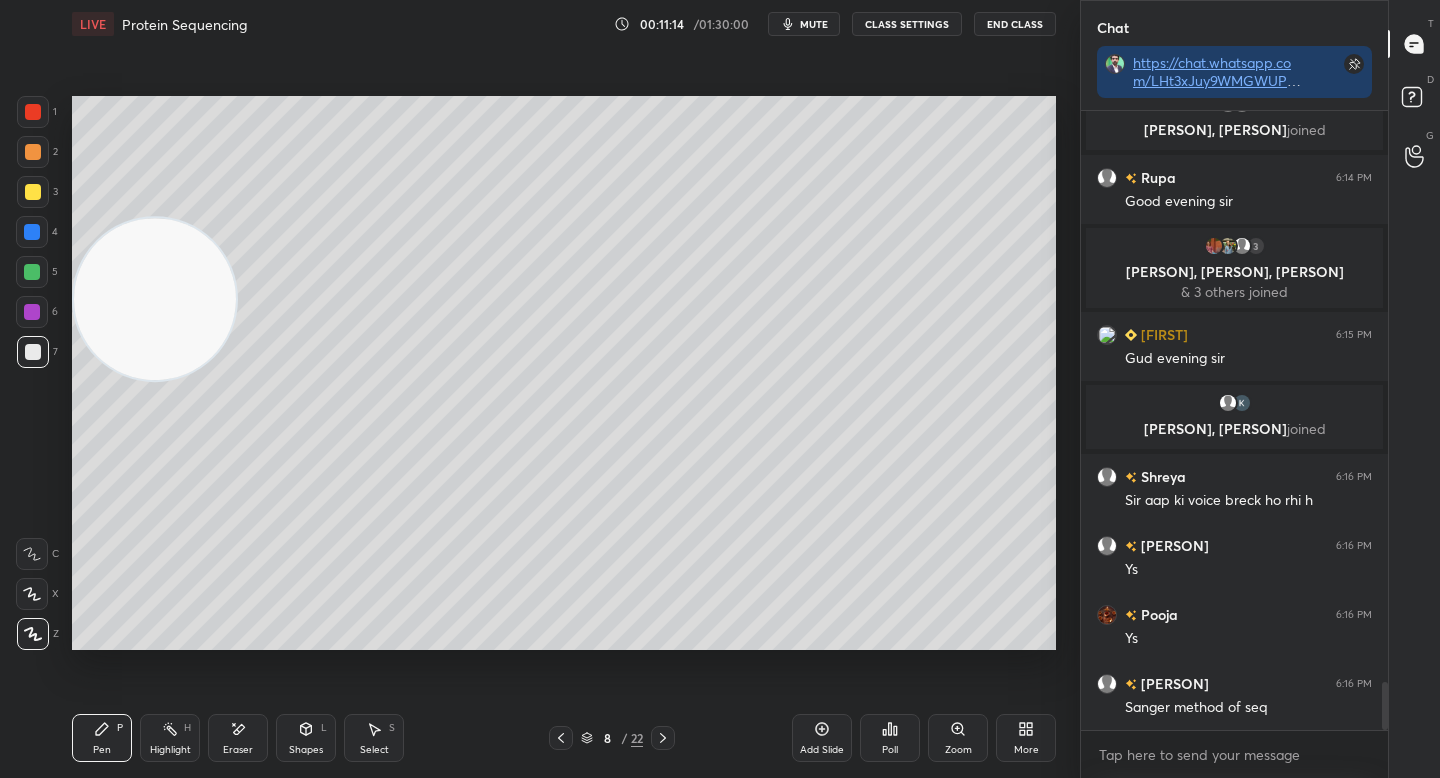 scroll, scrollTop: 7299, scrollLeft: 0, axis: vertical 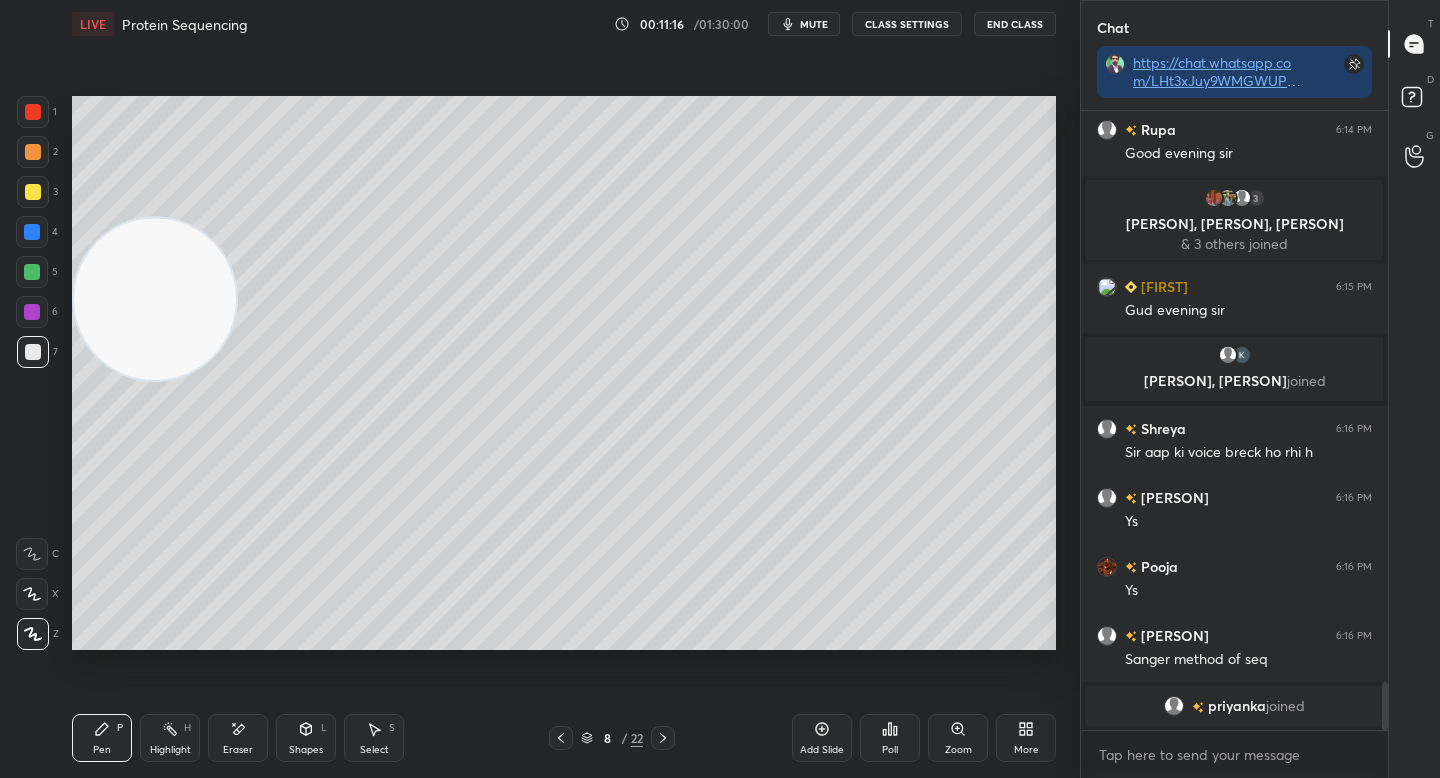 click at bounding box center [32, 272] 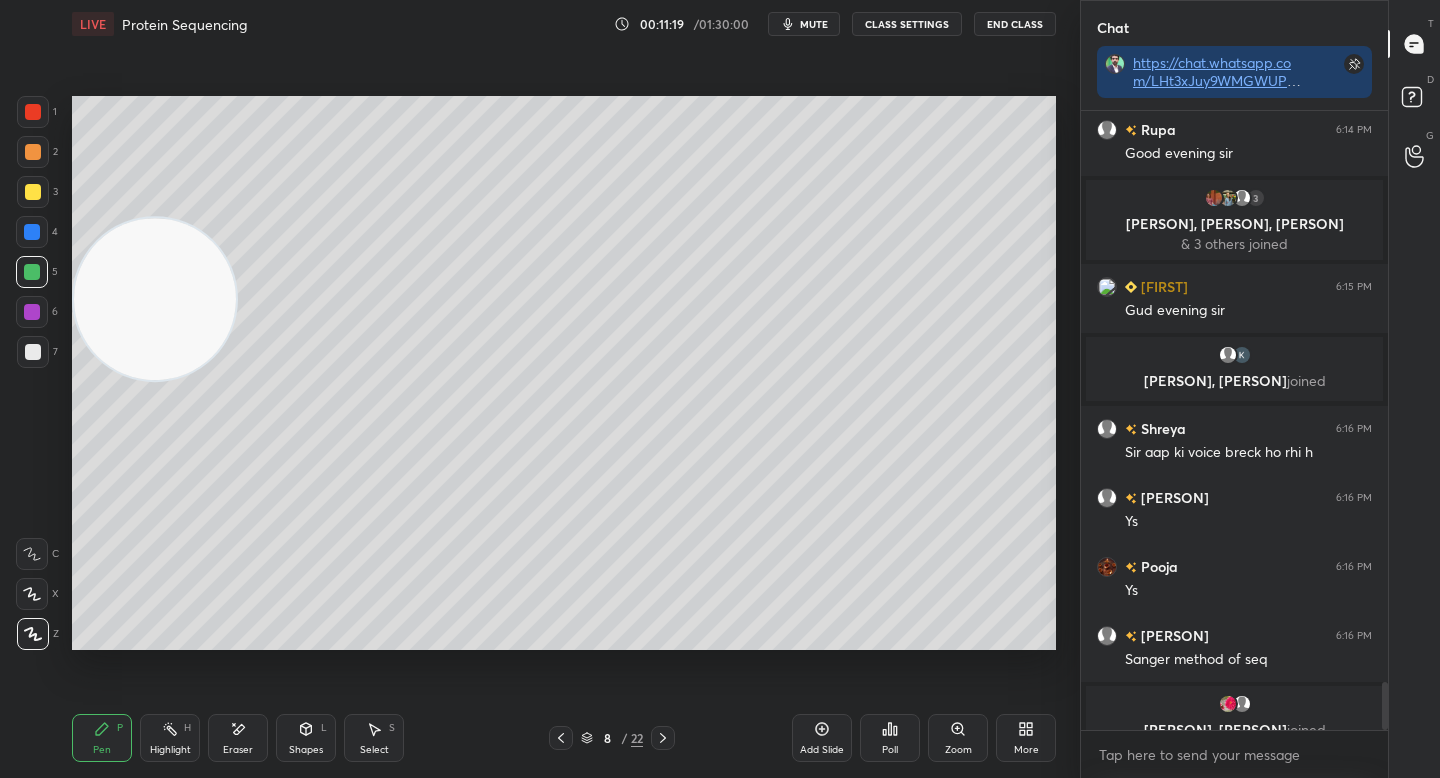 scroll, scrollTop: 7324, scrollLeft: 0, axis: vertical 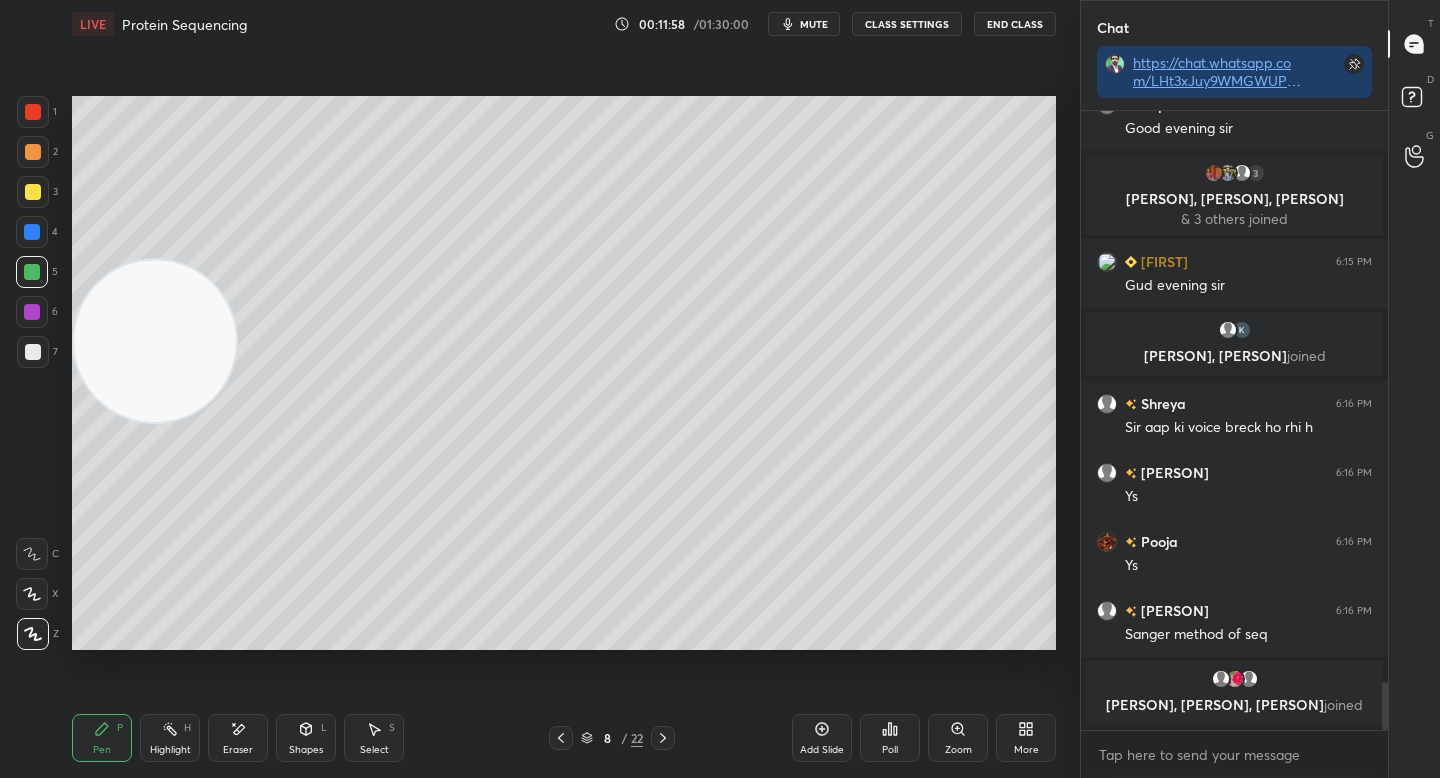 drag, startPoint x: 145, startPoint y: 385, endPoint x: 133, endPoint y: 496, distance: 111.64677 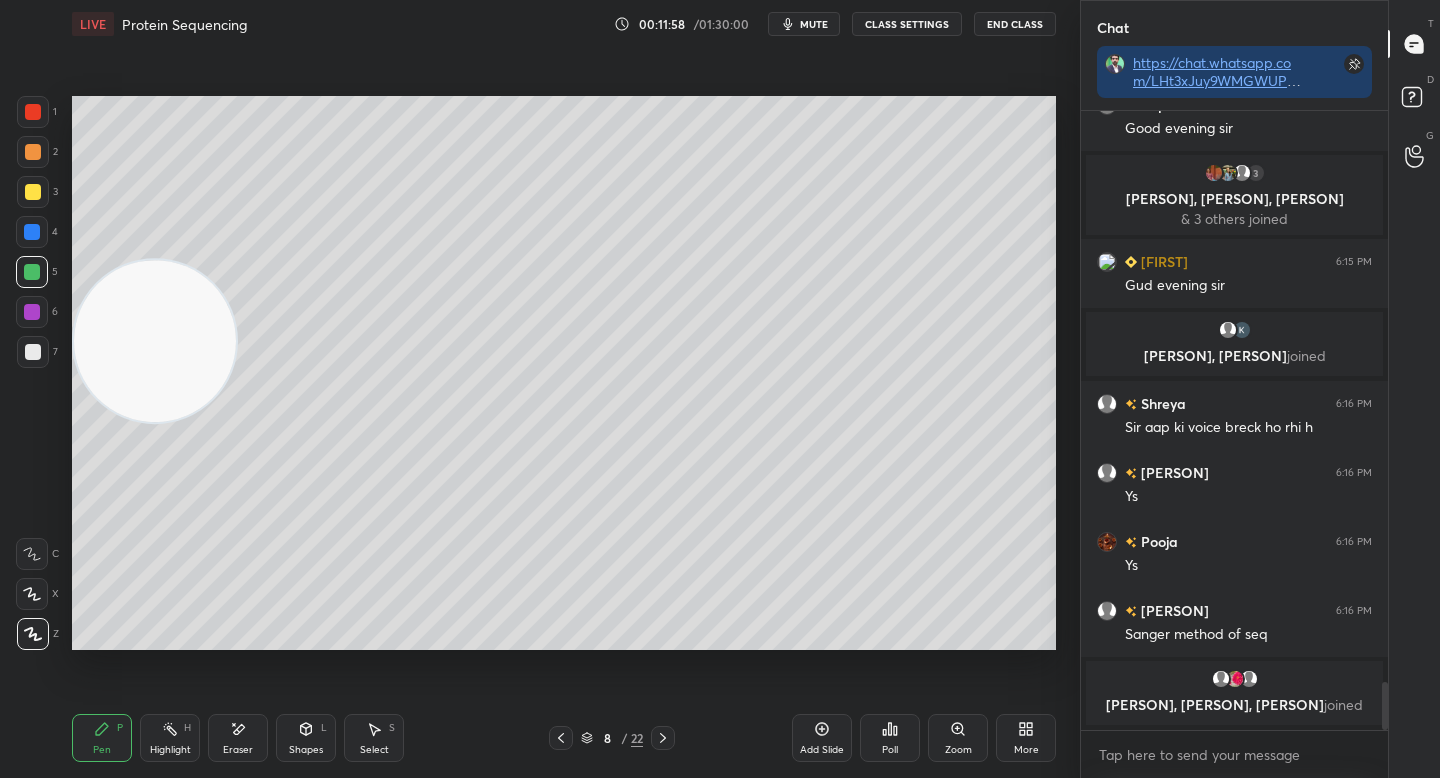 click at bounding box center [155, 341] 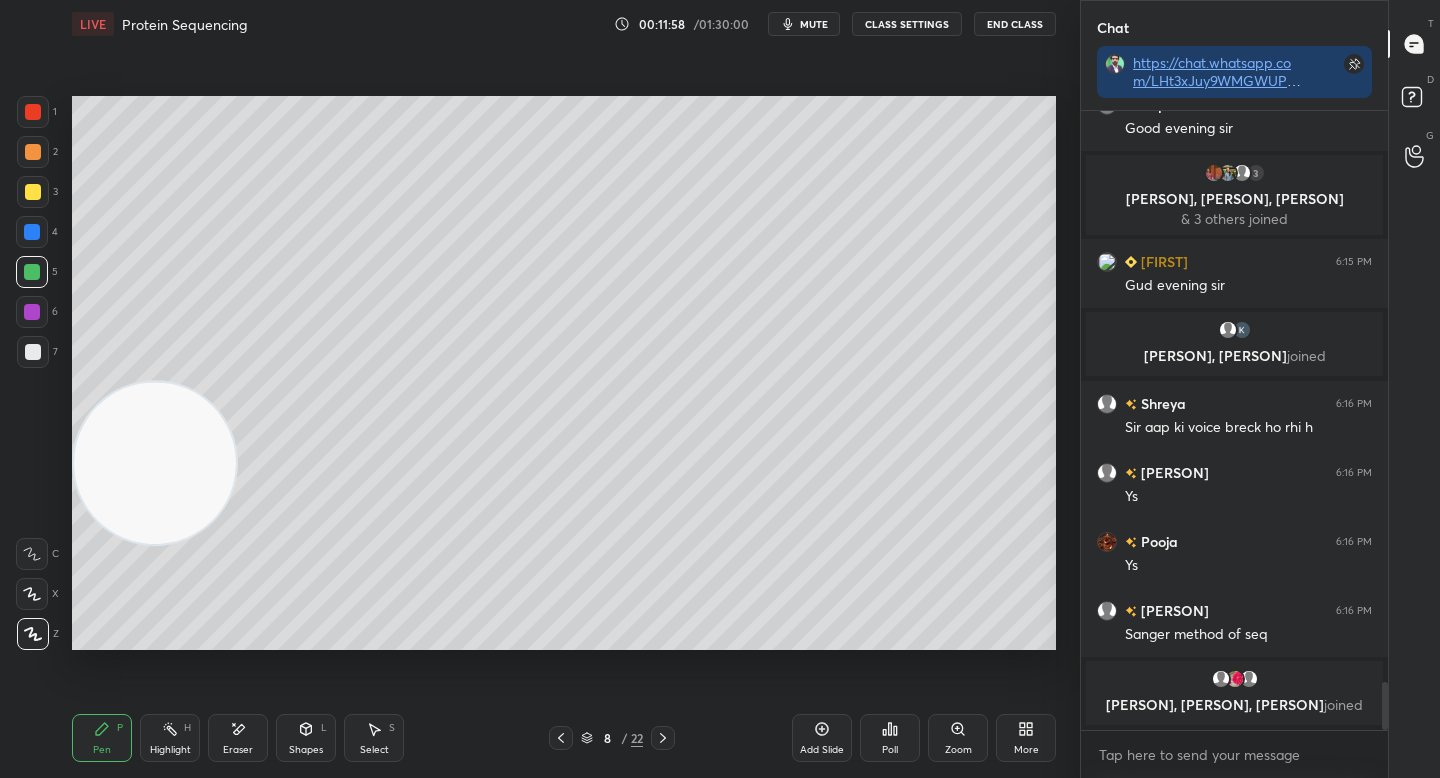 click at bounding box center [33, 352] 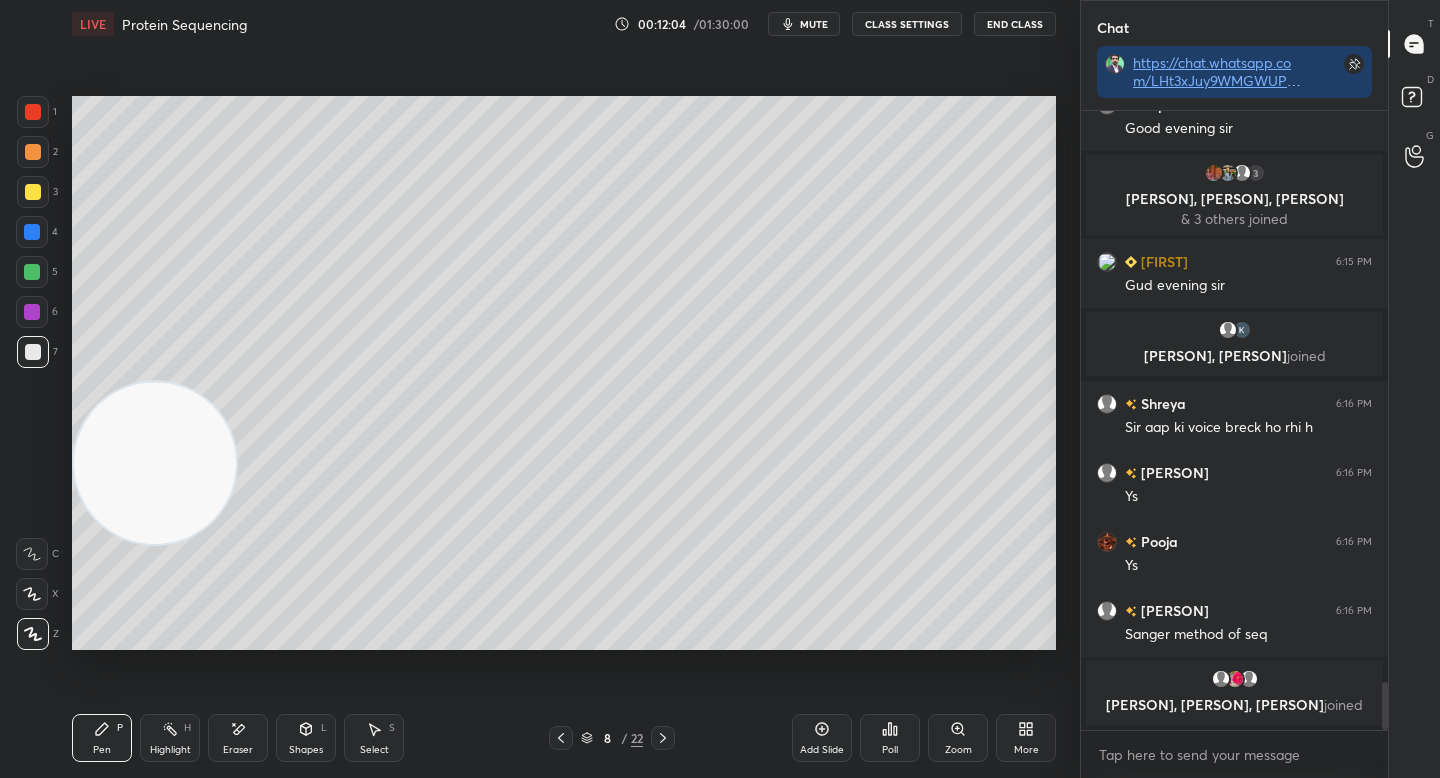 scroll, scrollTop: 7279, scrollLeft: 0, axis: vertical 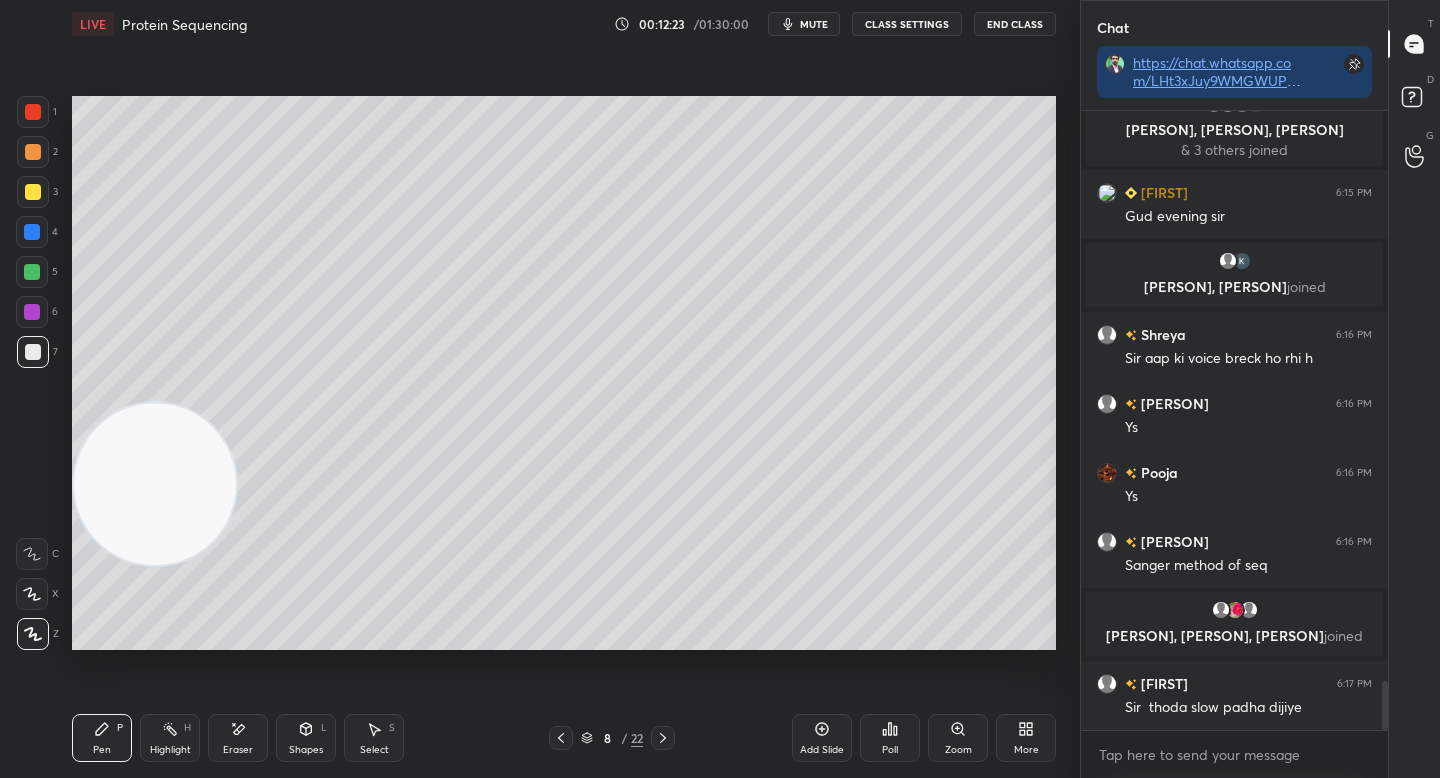 drag, startPoint x: 136, startPoint y: 498, endPoint x: 132, endPoint y: 575, distance: 77.10383 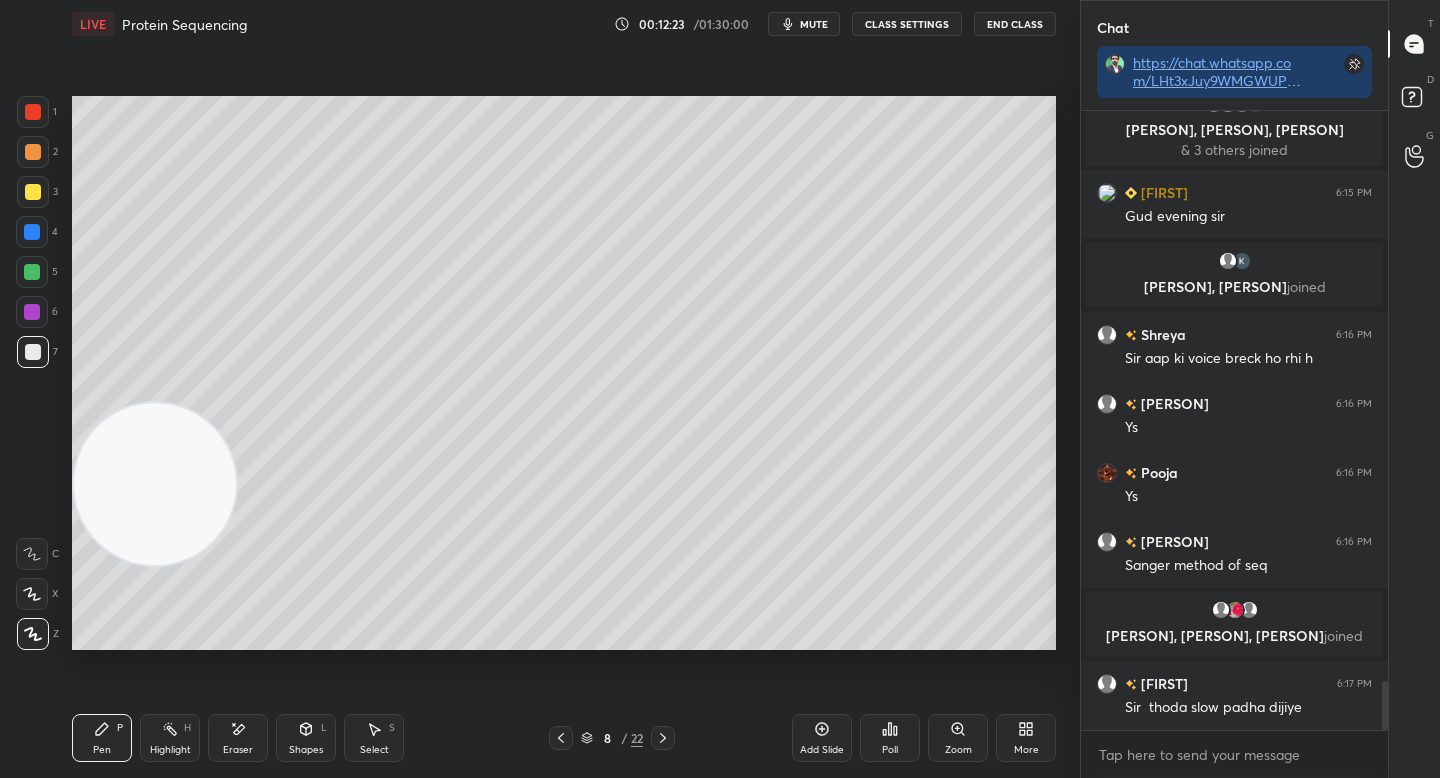 click at bounding box center [155, 484] 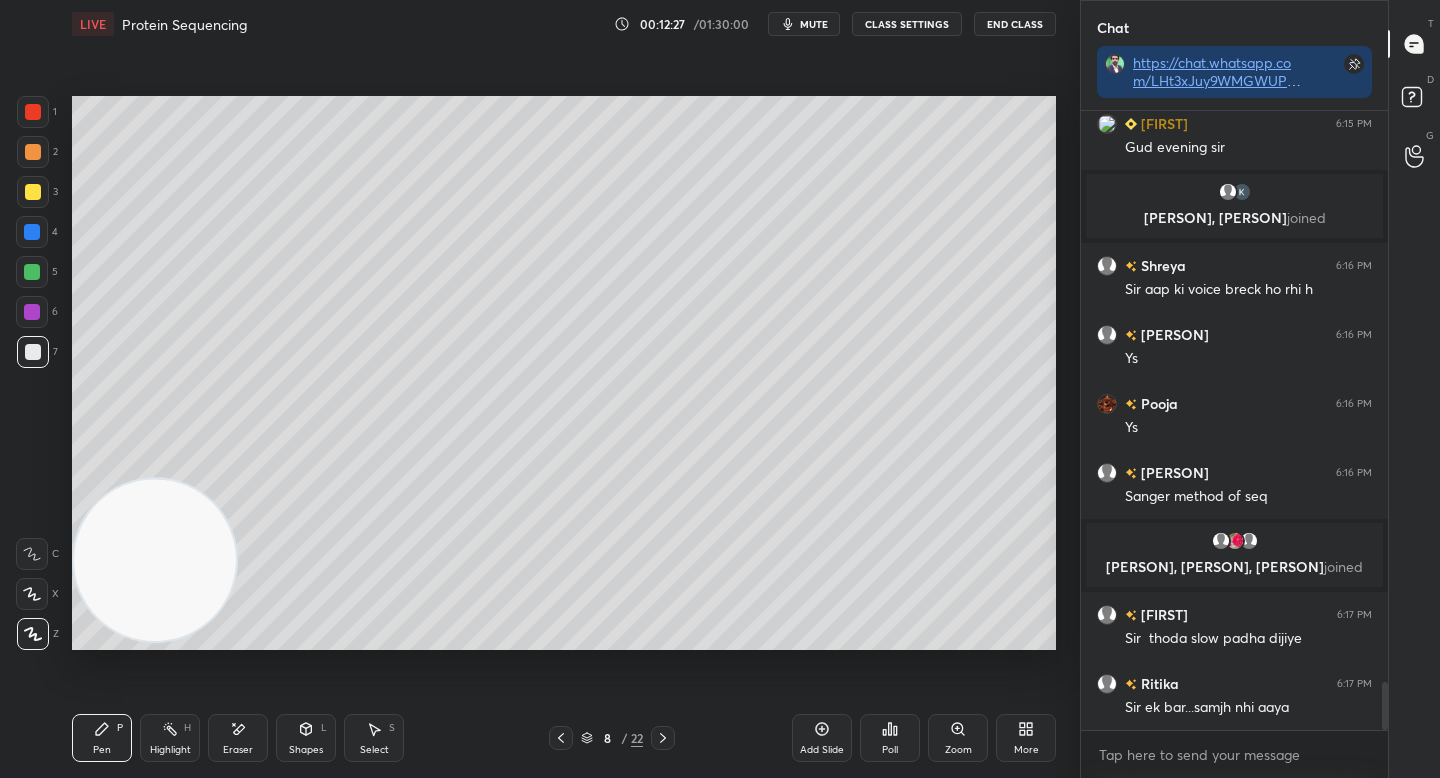 click at bounding box center (32, 272) 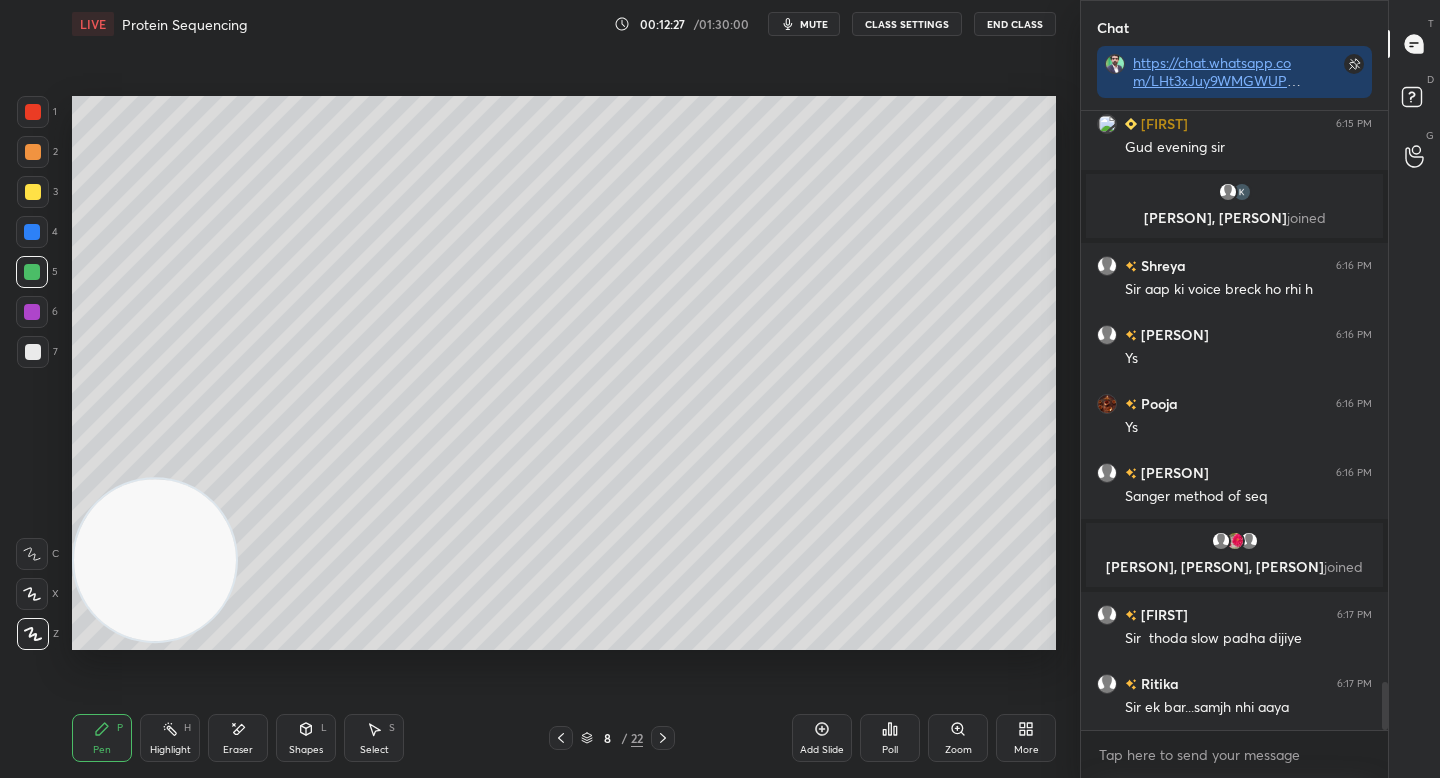 click at bounding box center (32, 232) 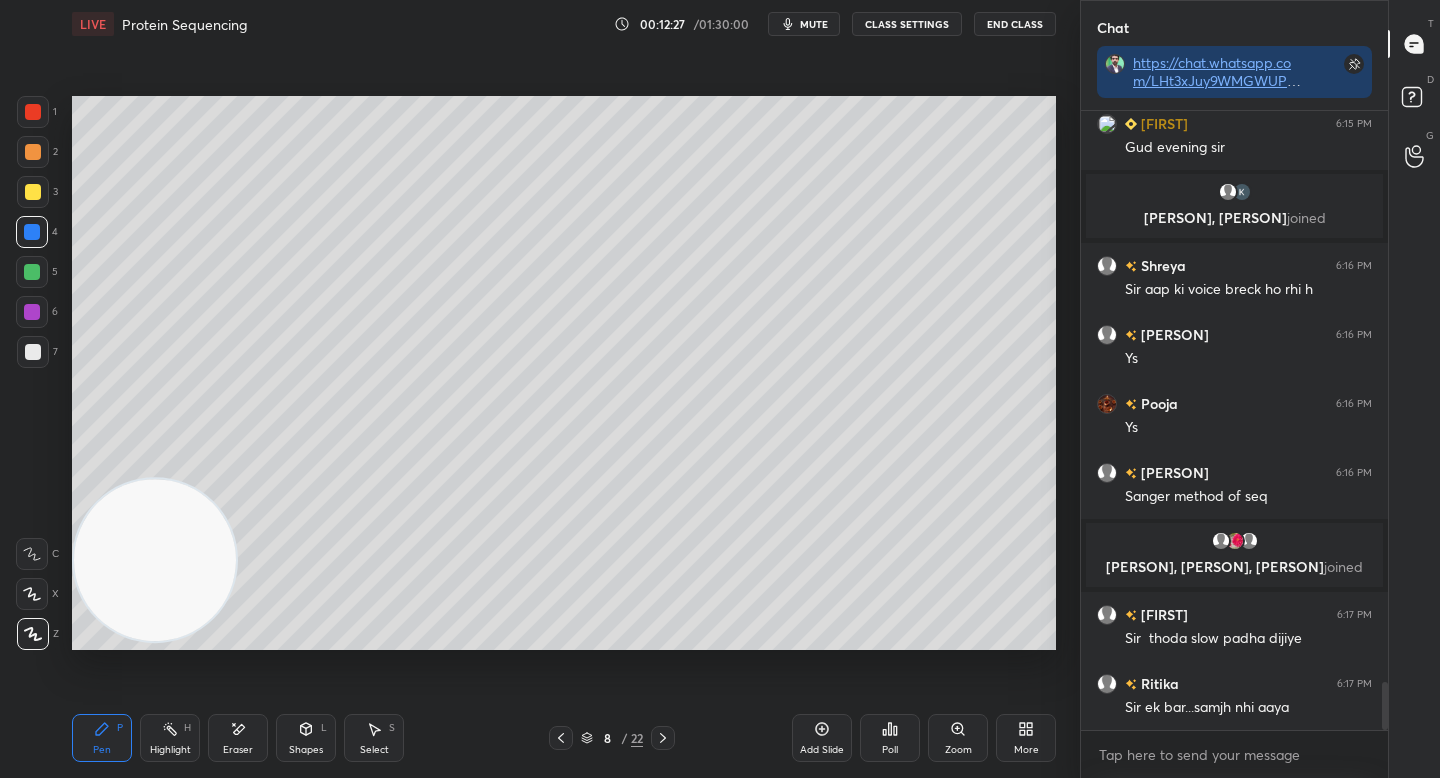 click at bounding box center [33, 192] 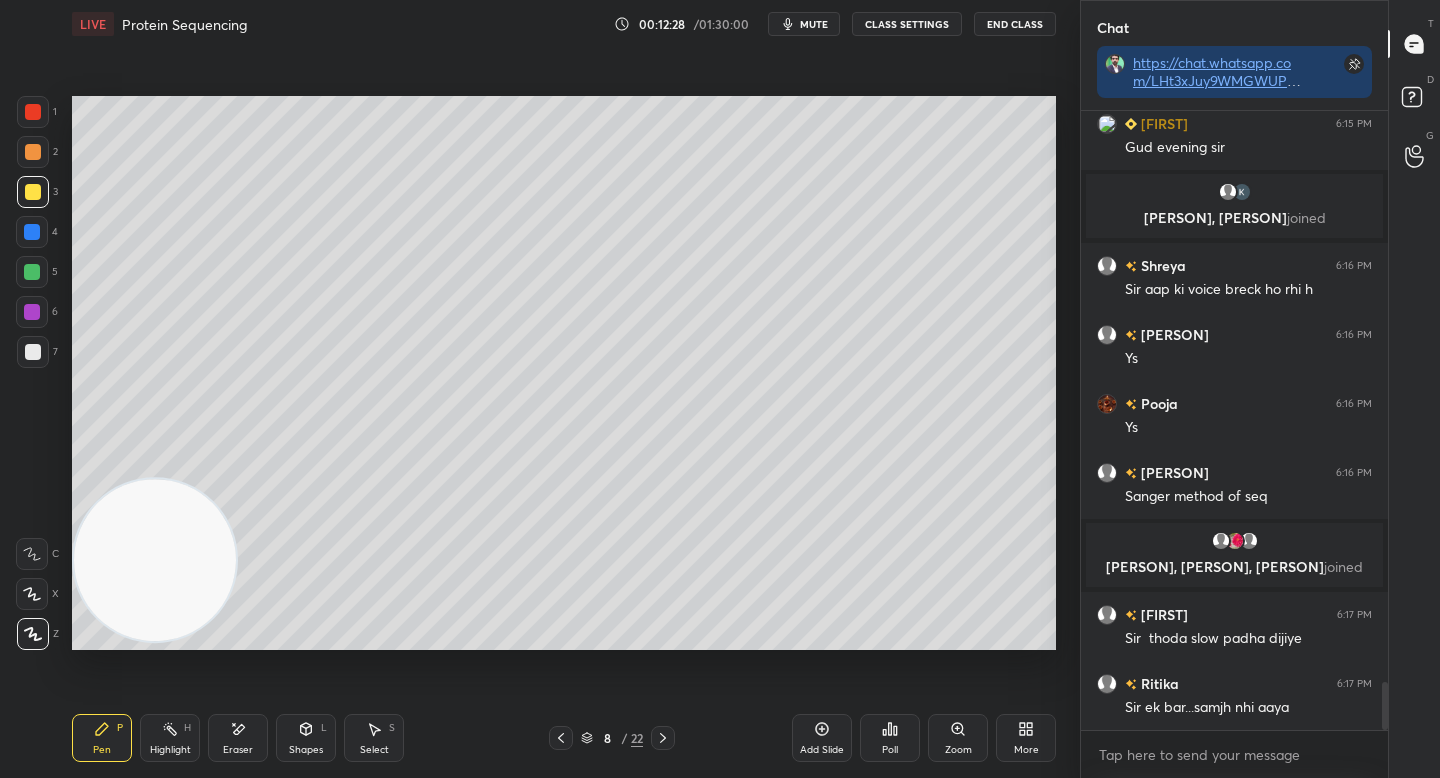 drag, startPoint x: 30, startPoint y: 162, endPoint x: 33, endPoint y: 114, distance: 48.09366 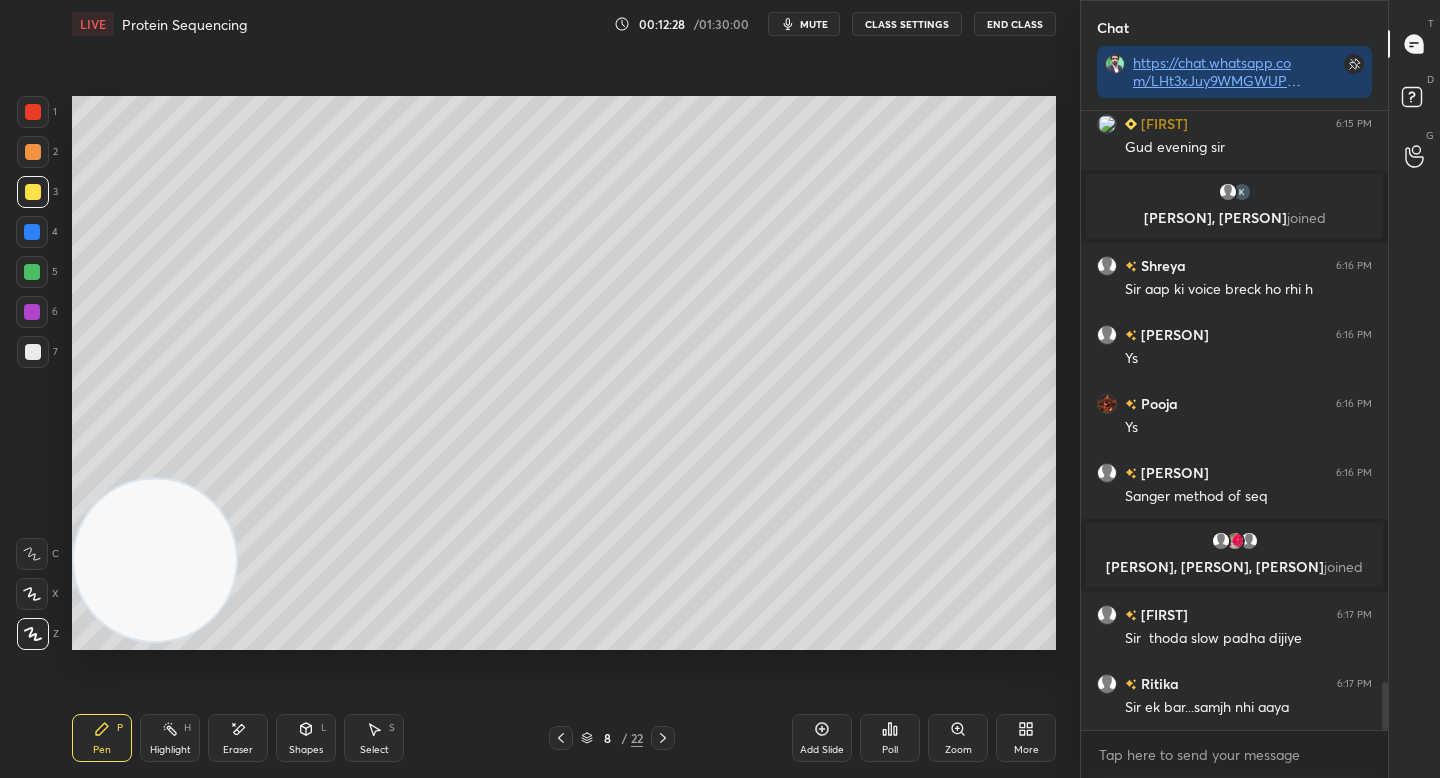 click at bounding box center [33, 152] 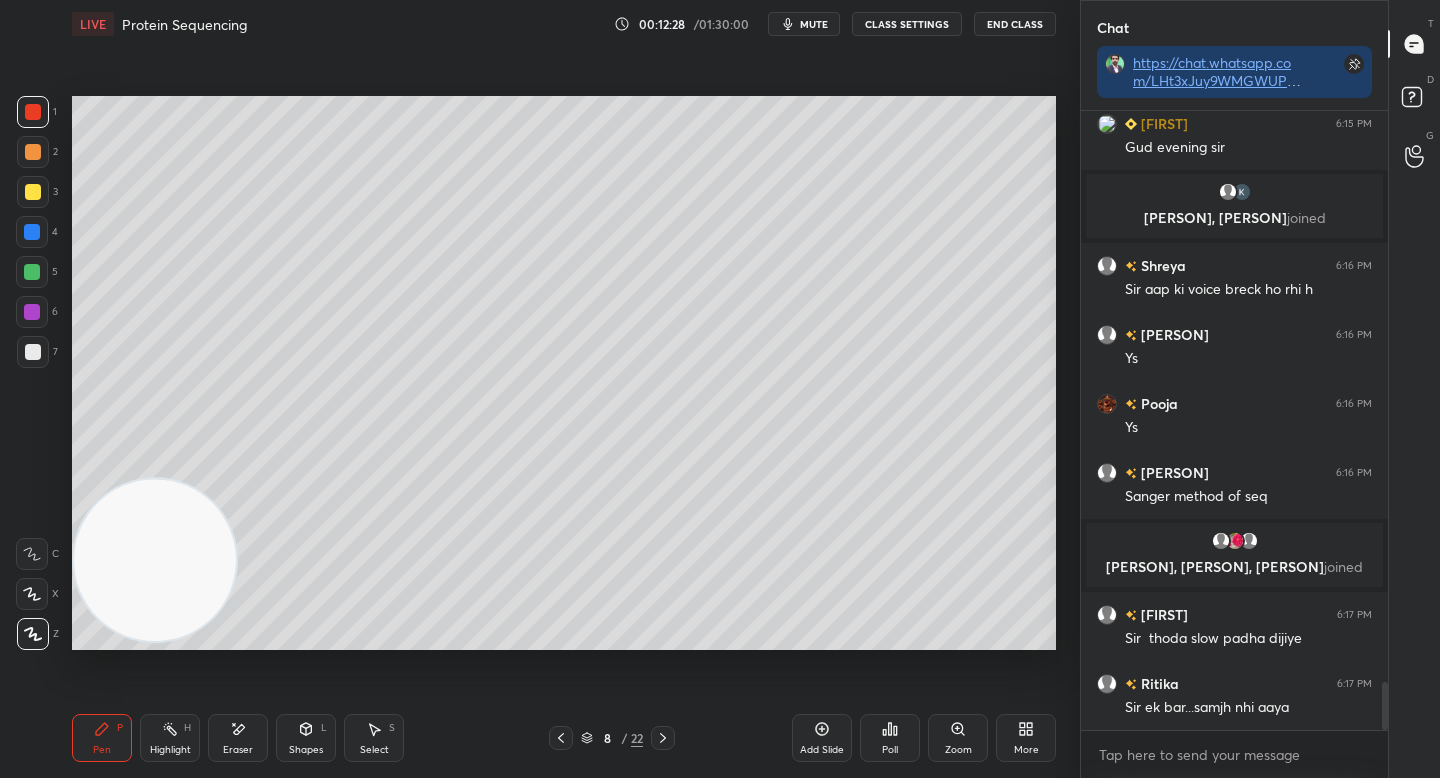 click at bounding box center (33, 152) 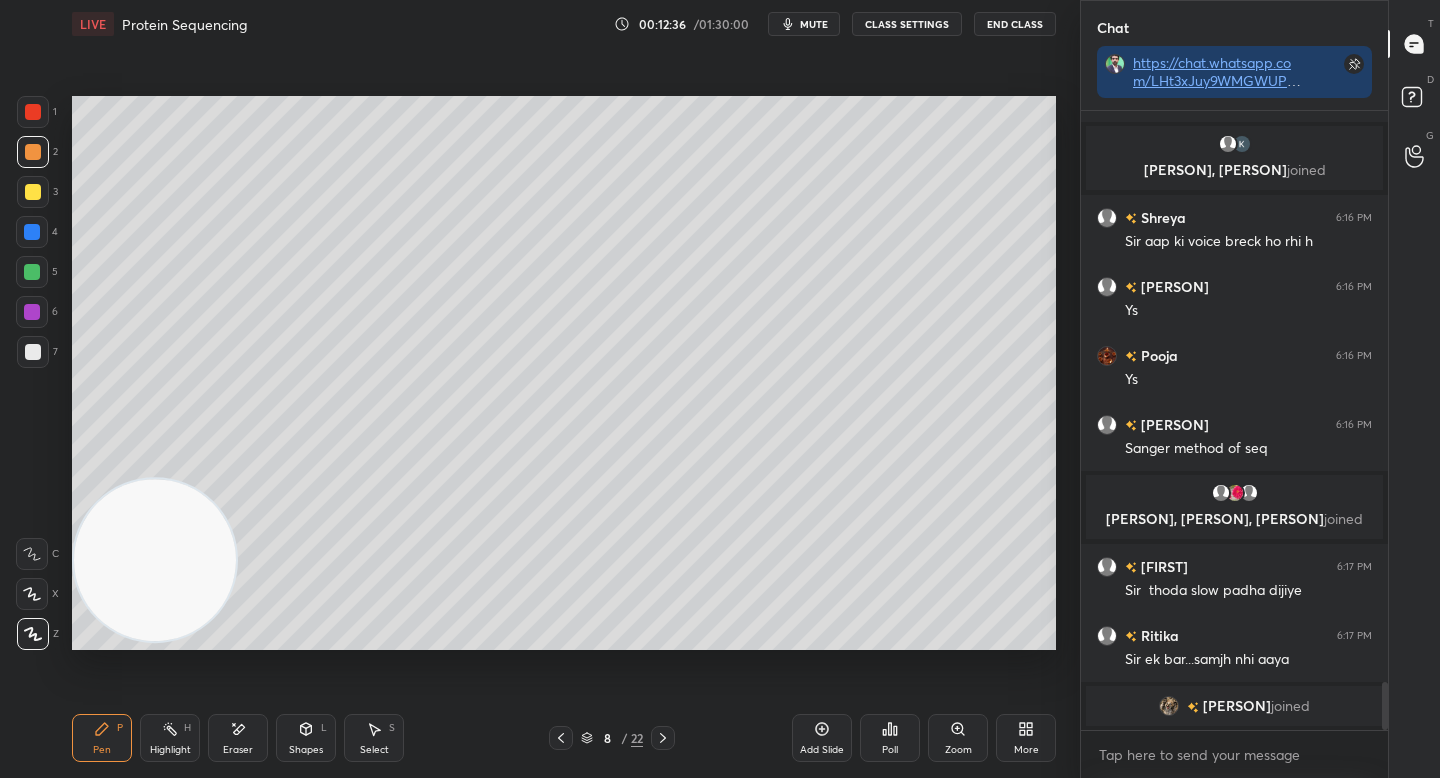 click on "Eraser" at bounding box center (238, 750) 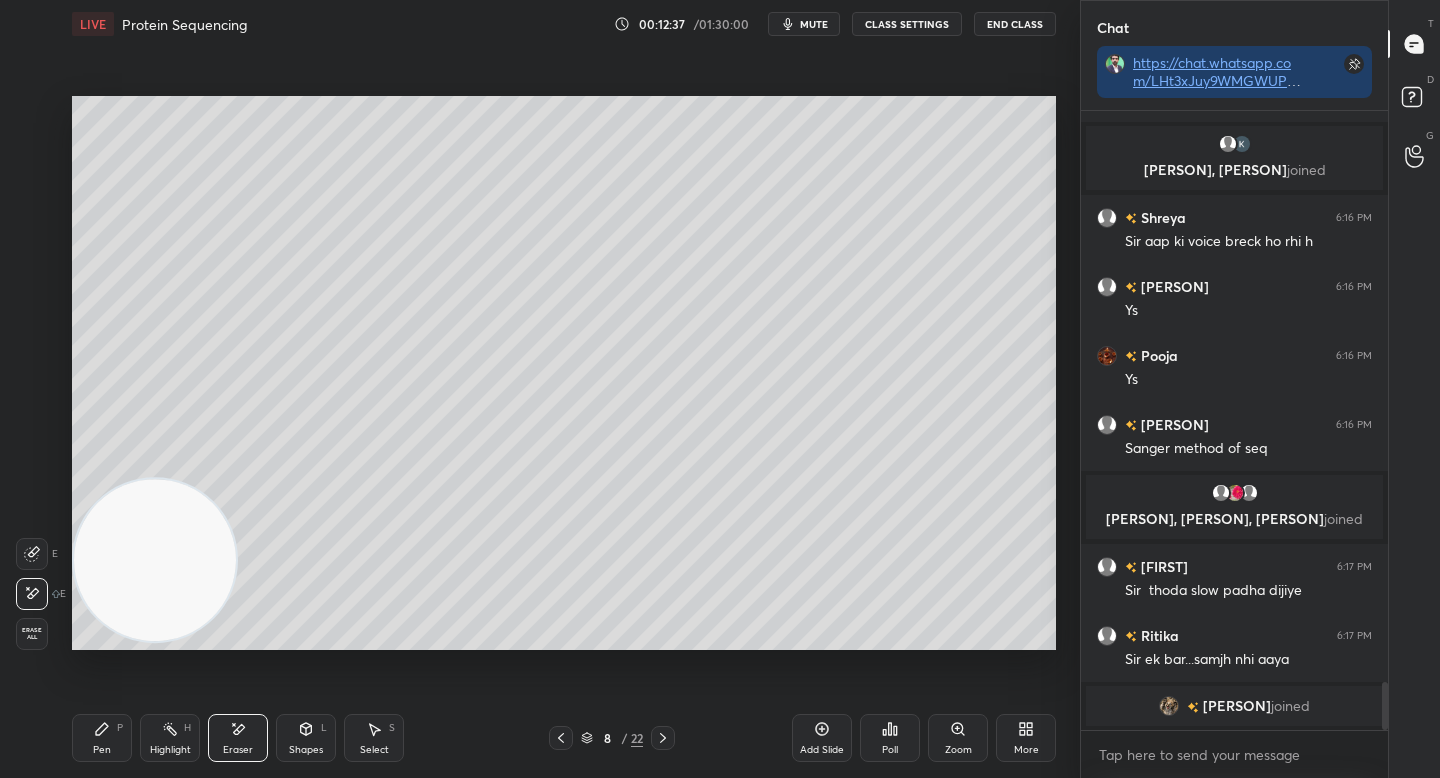 click on "Highlight" at bounding box center (170, 750) 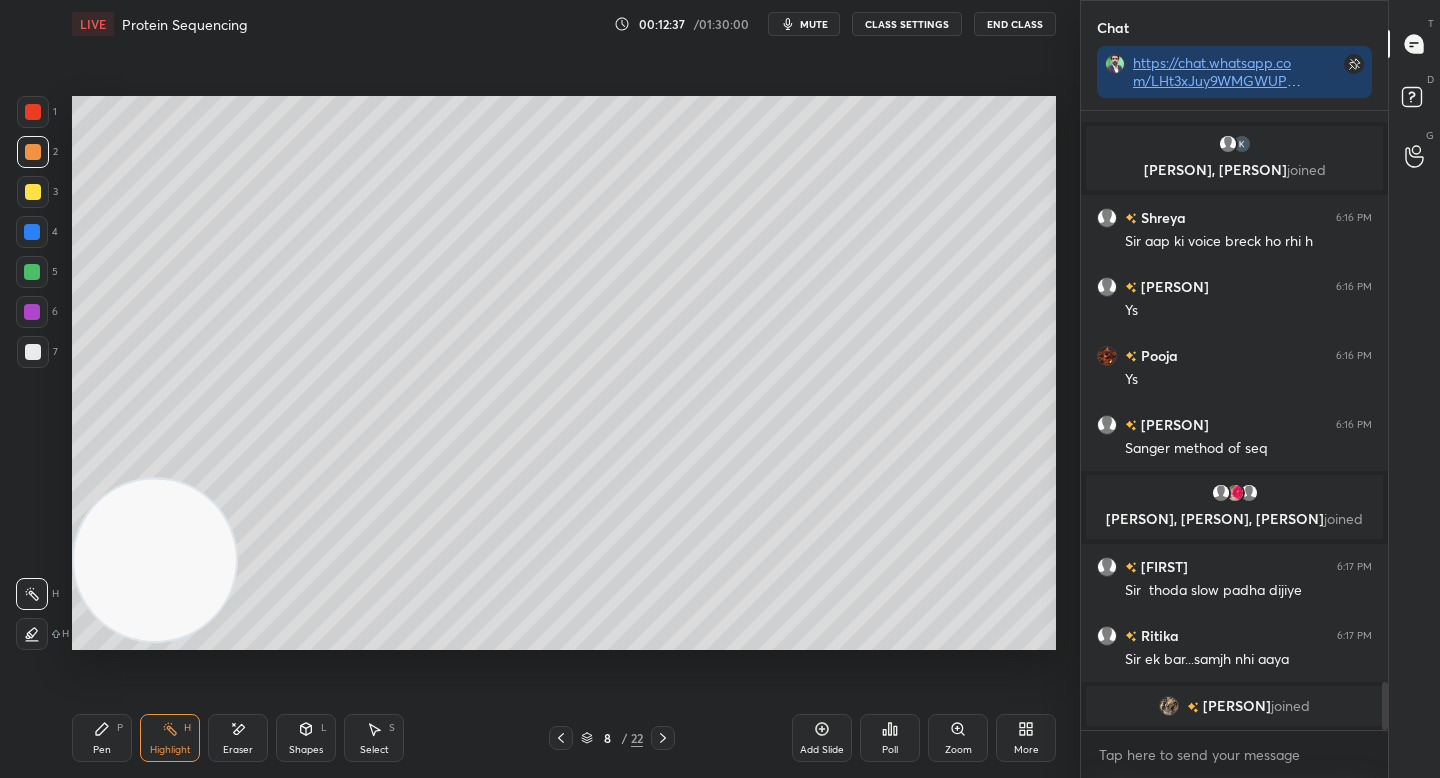 scroll, scrollTop: 7421, scrollLeft: 0, axis: vertical 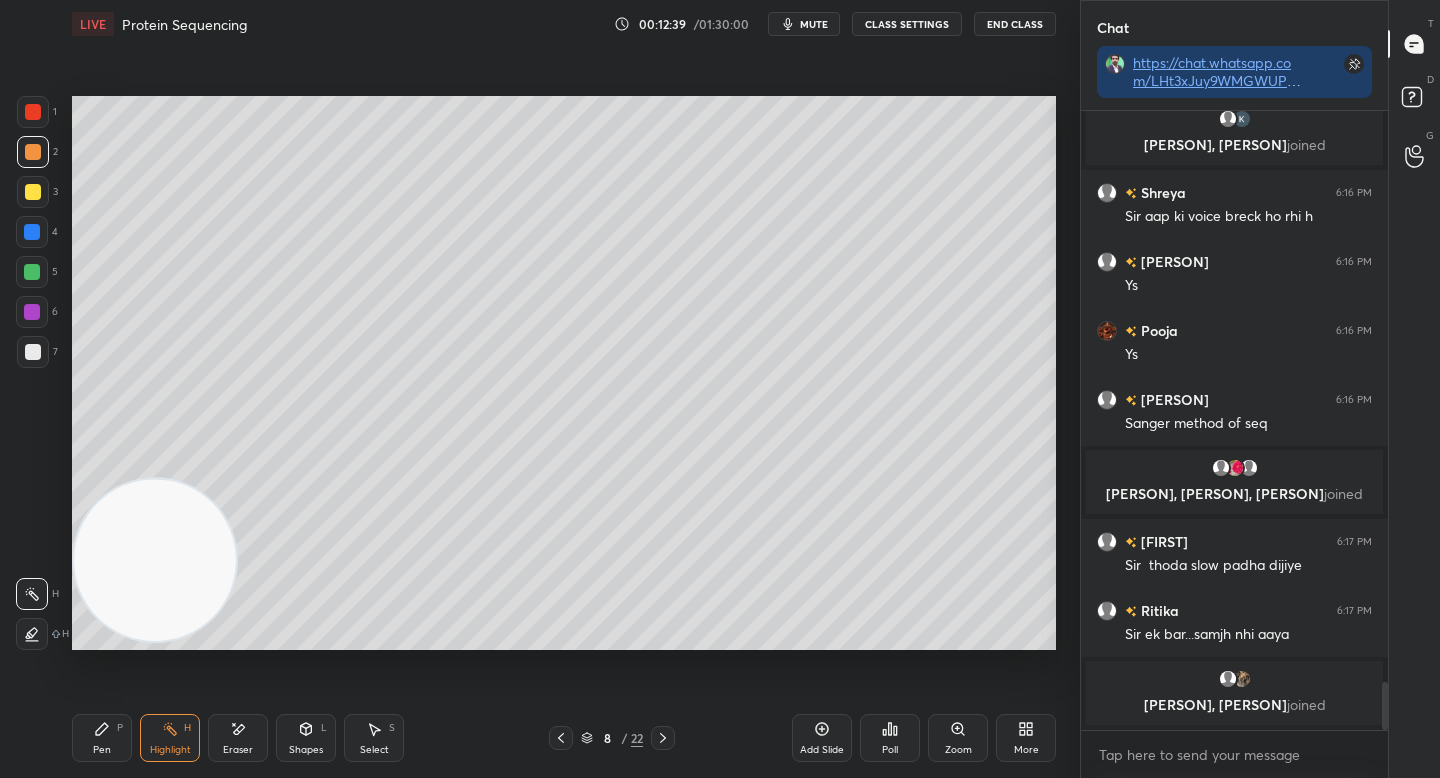 click on "Eraser" at bounding box center (238, 738) 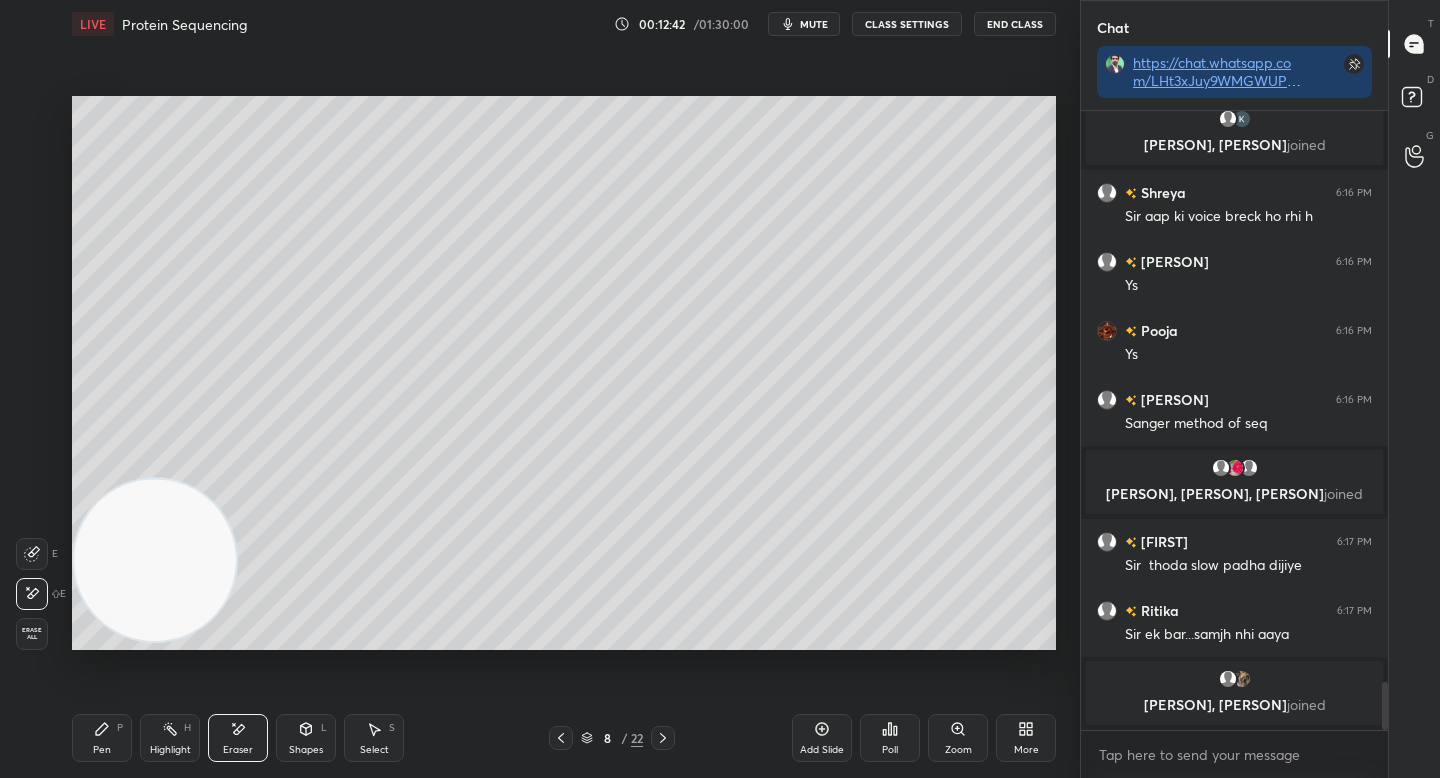drag, startPoint x: 103, startPoint y: 748, endPoint x: 94, endPoint y: 637, distance: 111.364265 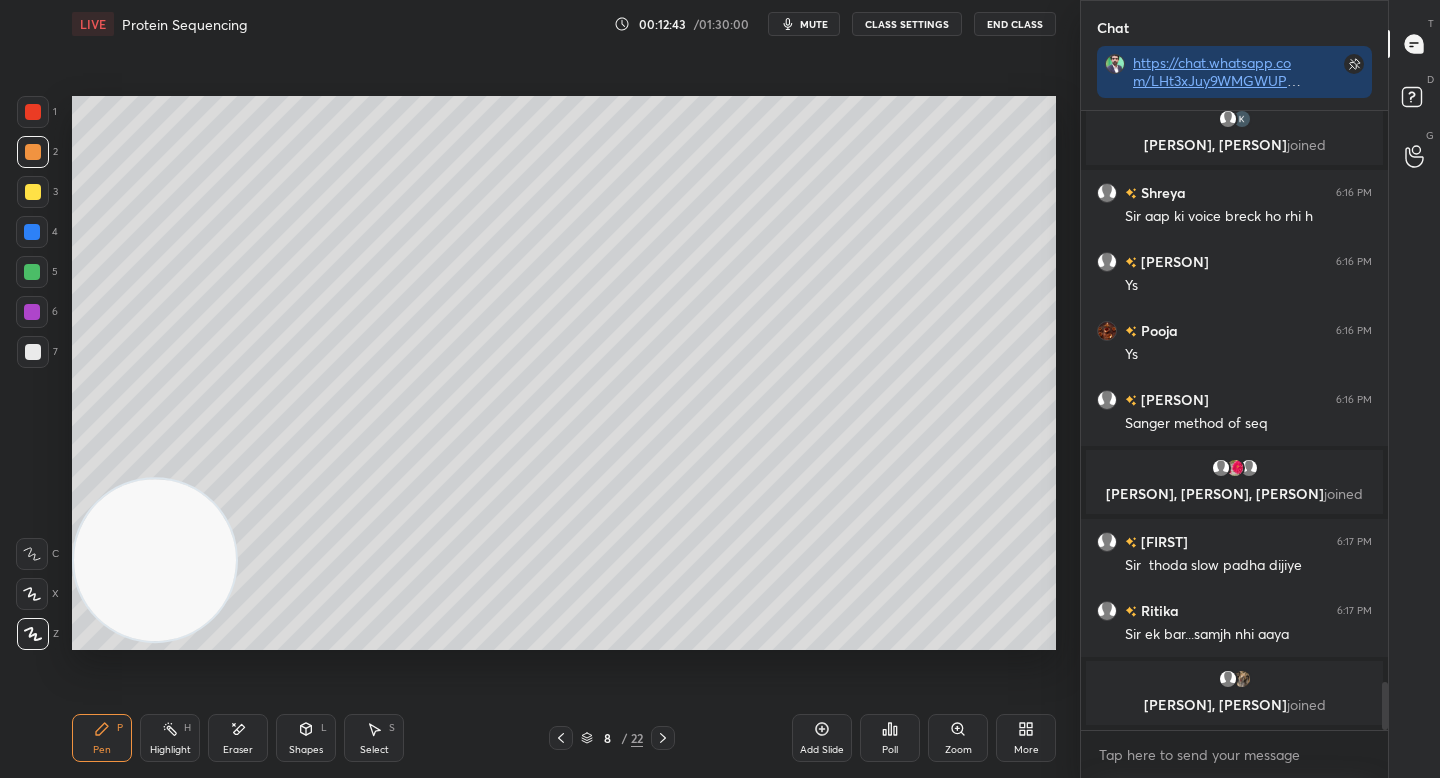 click at bounding box center (33, 352) 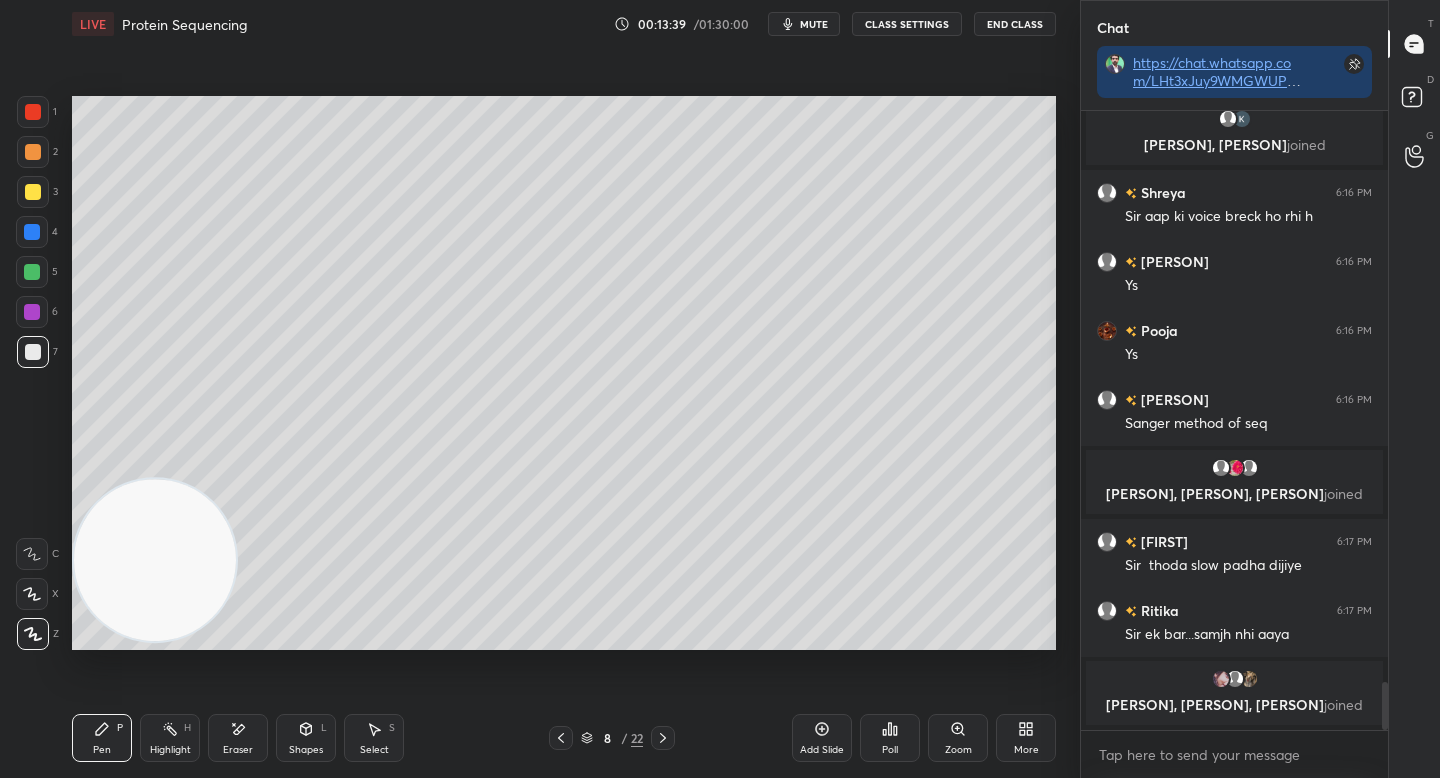 scroll, scrollTop: 7394, scrollLeft: 0, axis: vertical 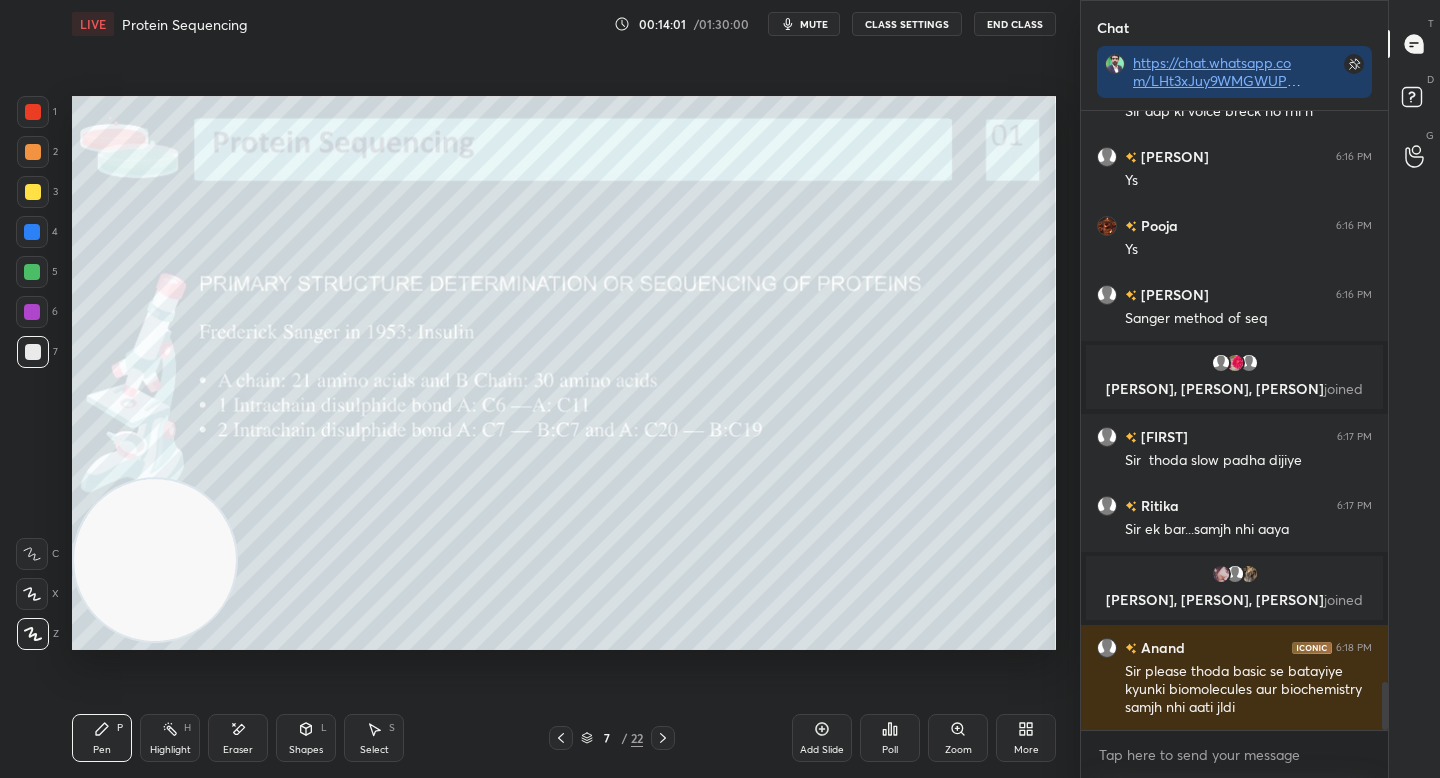click on "5" at bounding box center [37, 276] 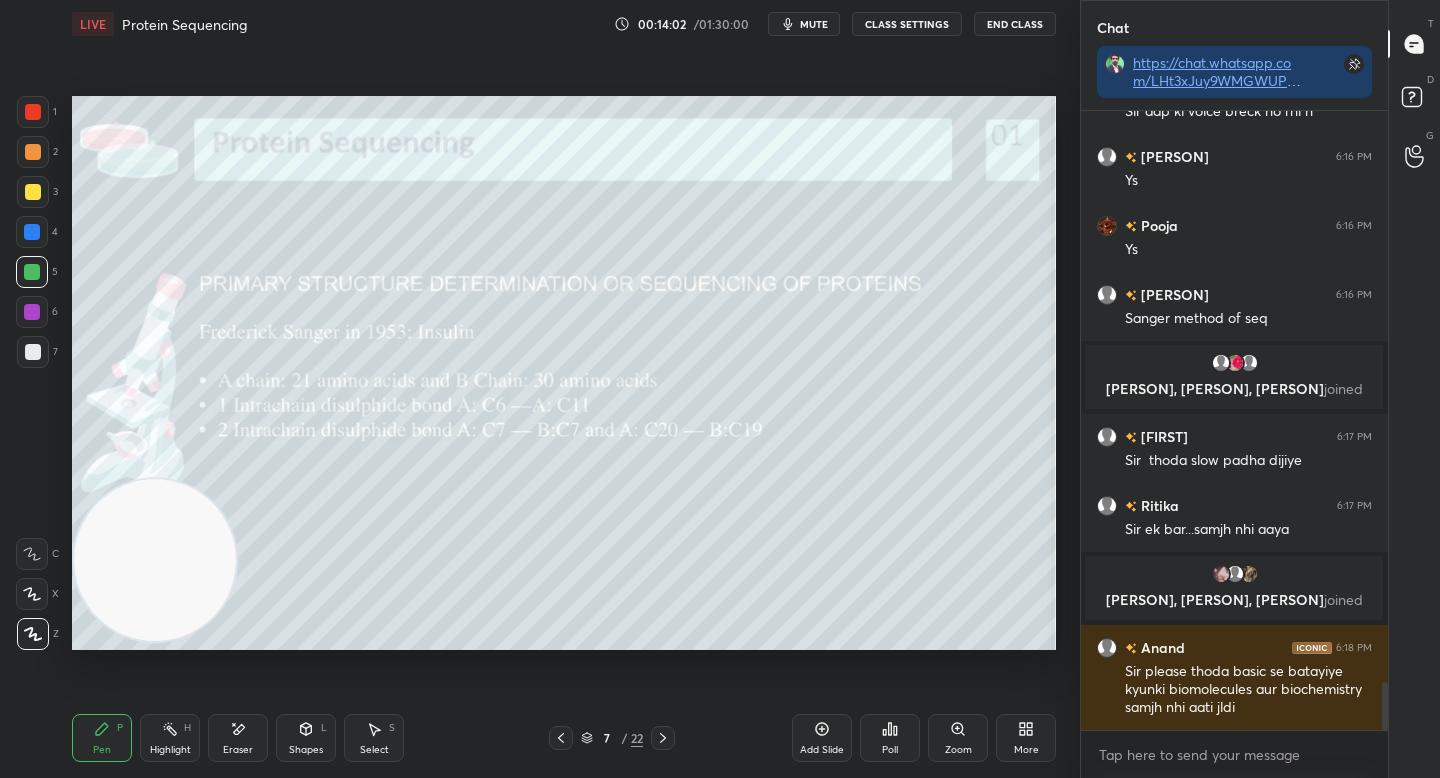 click on "3" at bounding box center [37, 196] 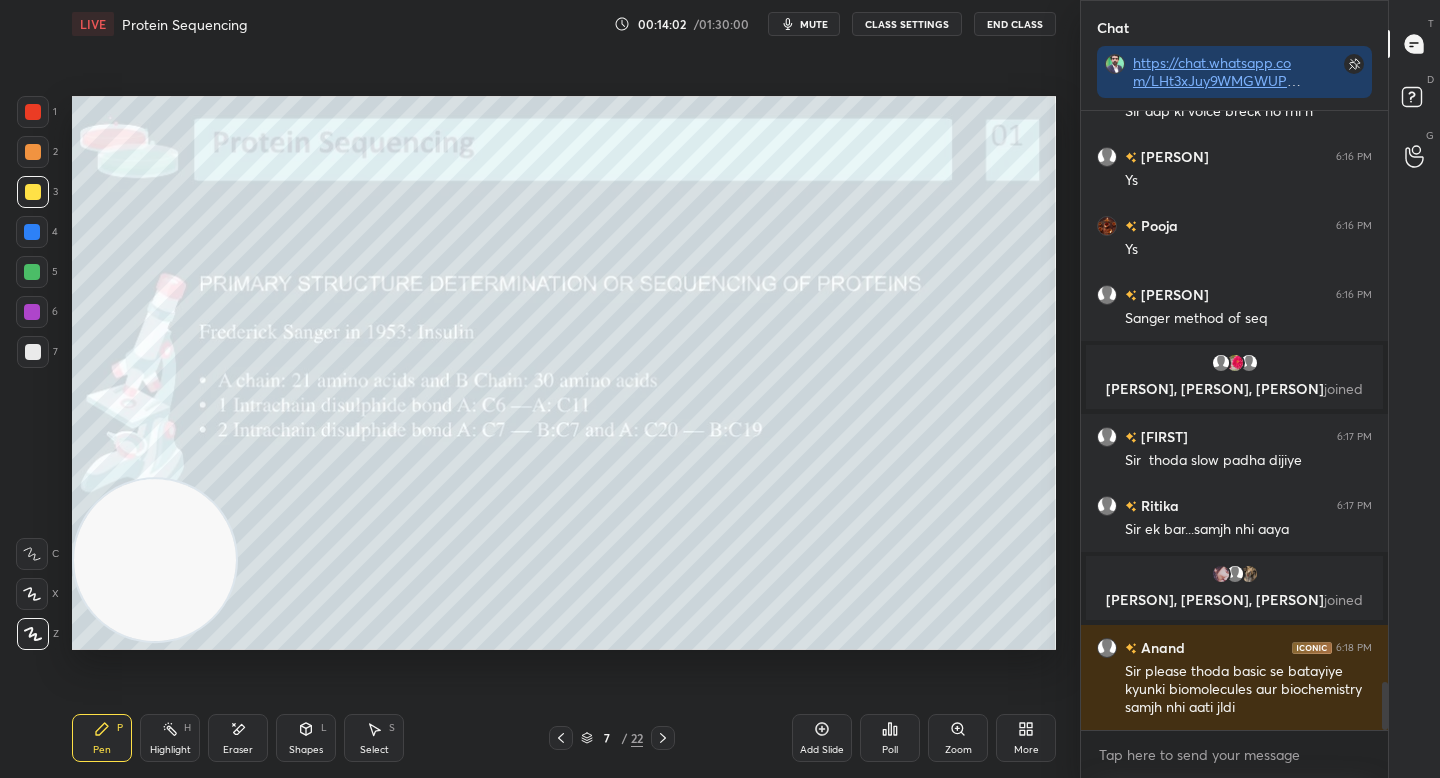 click at bounding box center (33, 192) 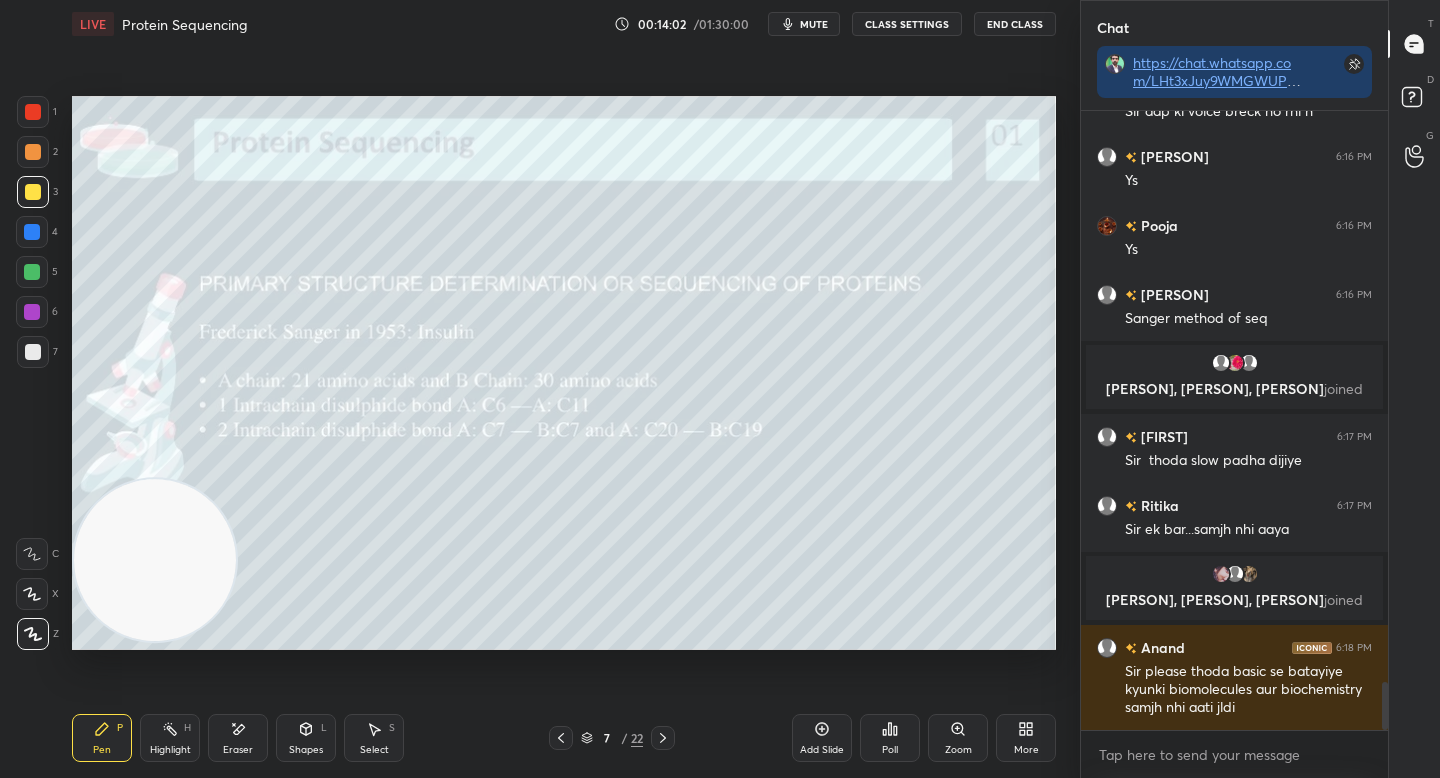 click at bounding box center (33, 152) 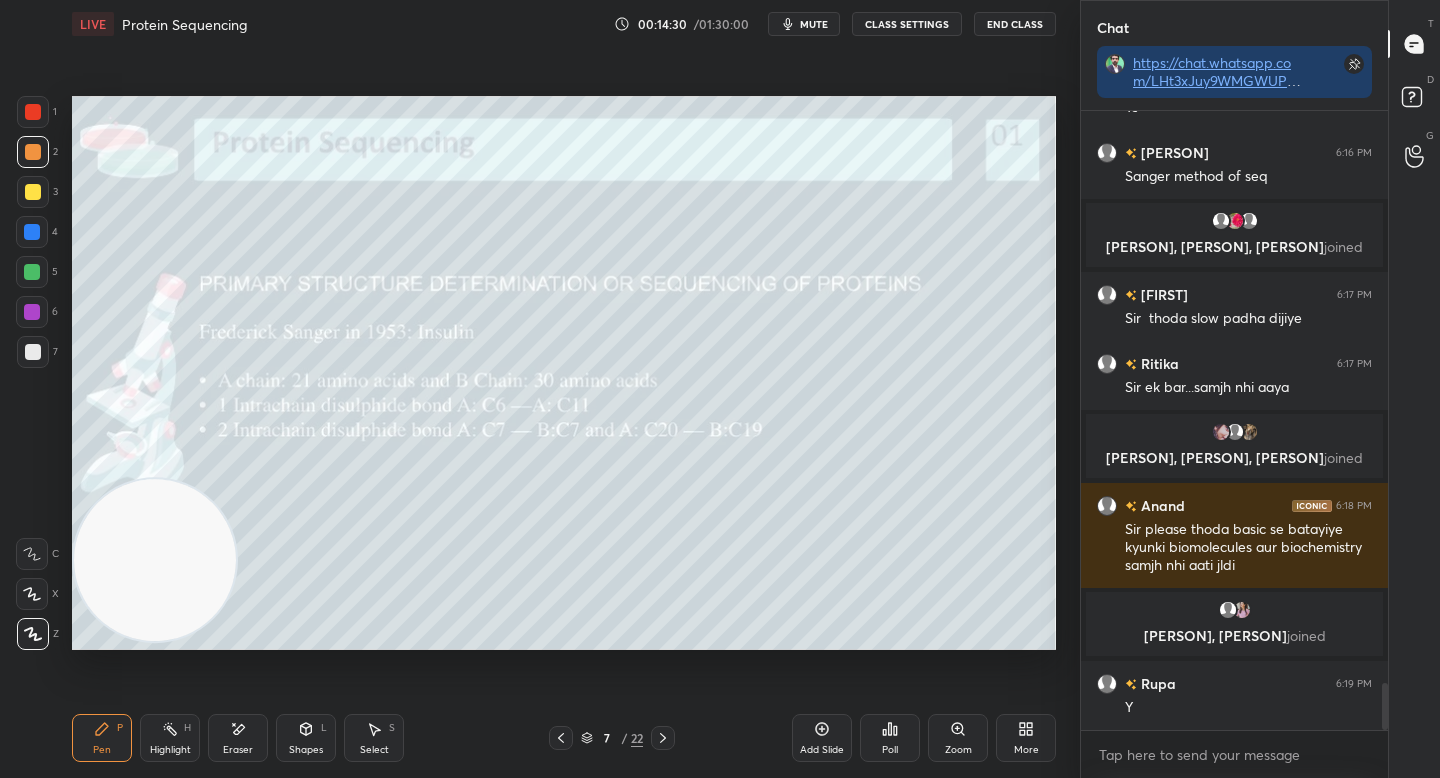 scroll, scrollTop: 7582, scrollLeft: 0, axis: vertical 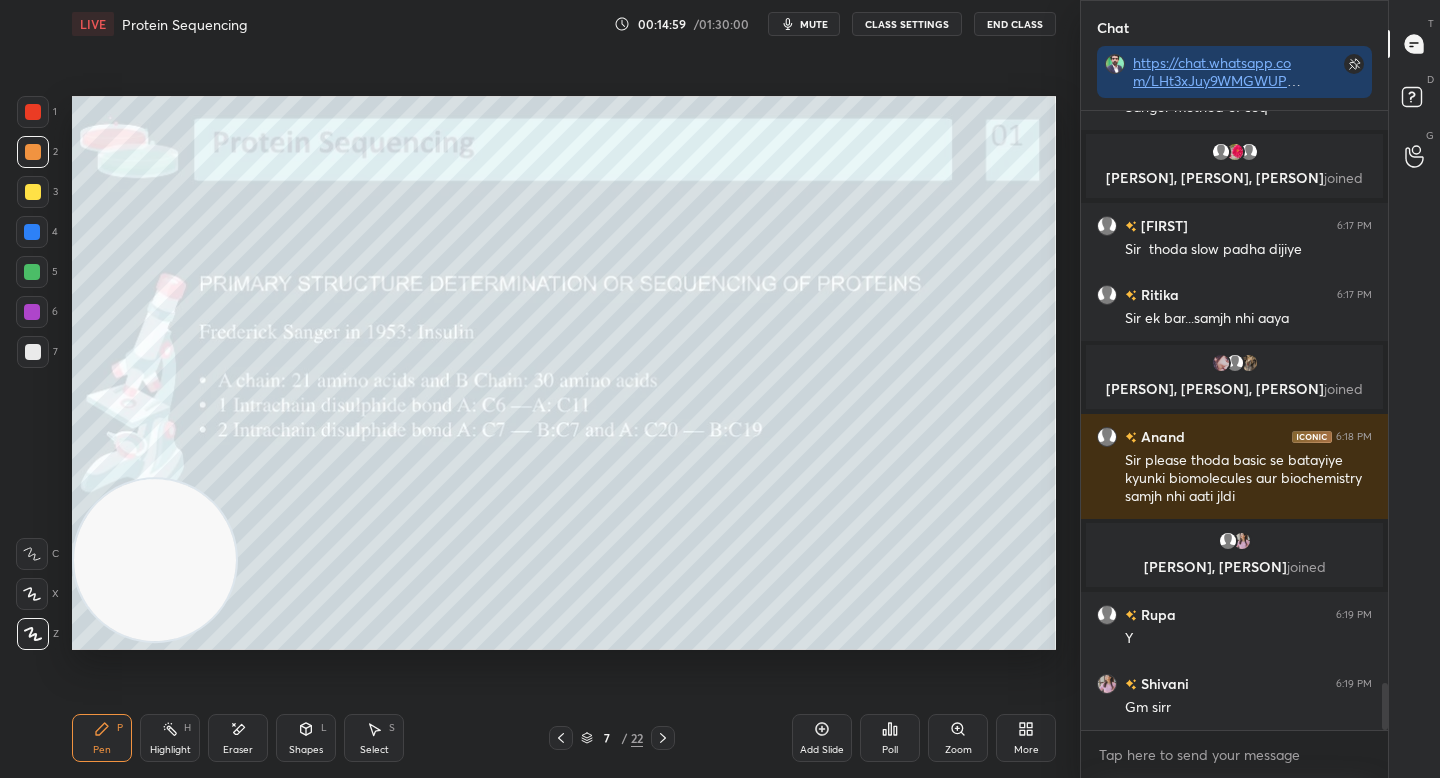 click at bounding box center [32, 272] 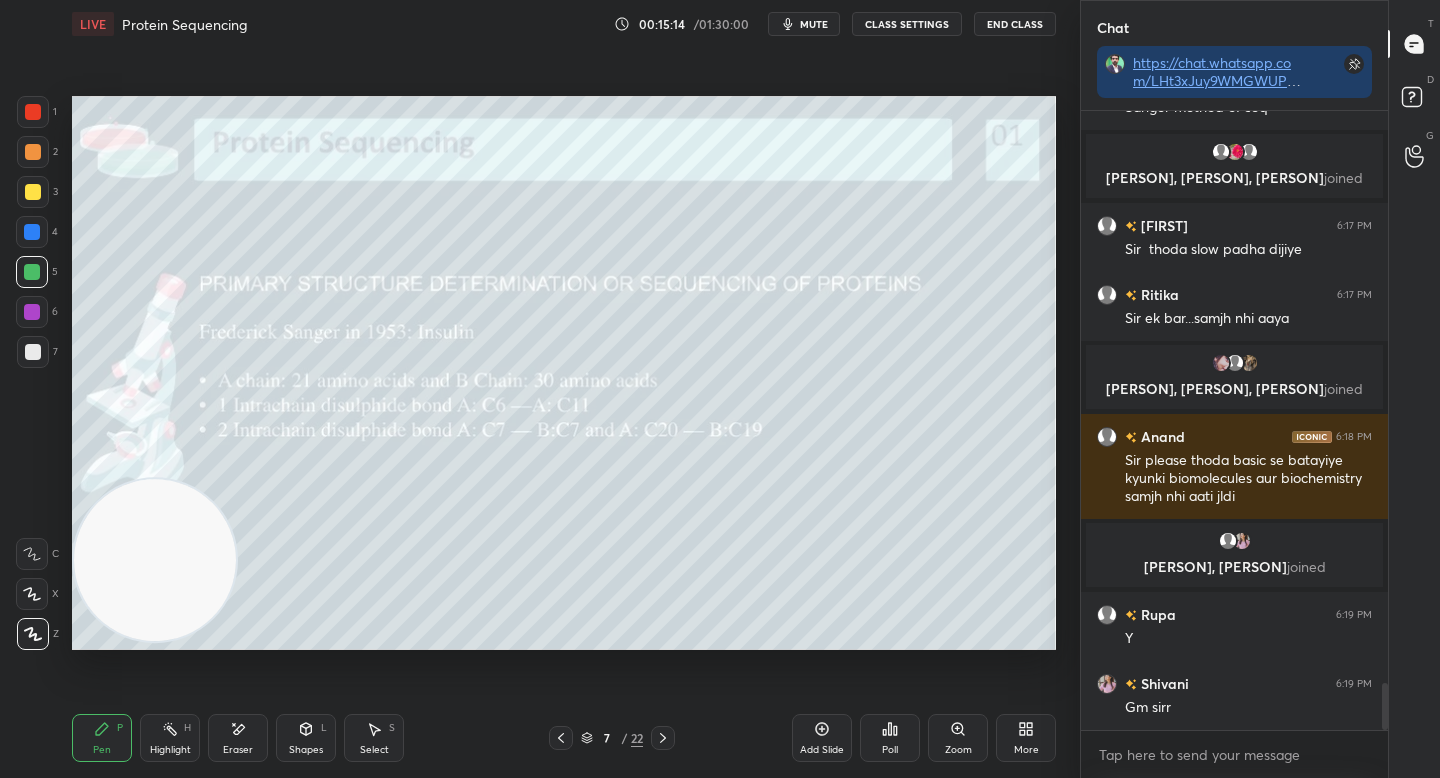 click at bounding box center (33, 192) 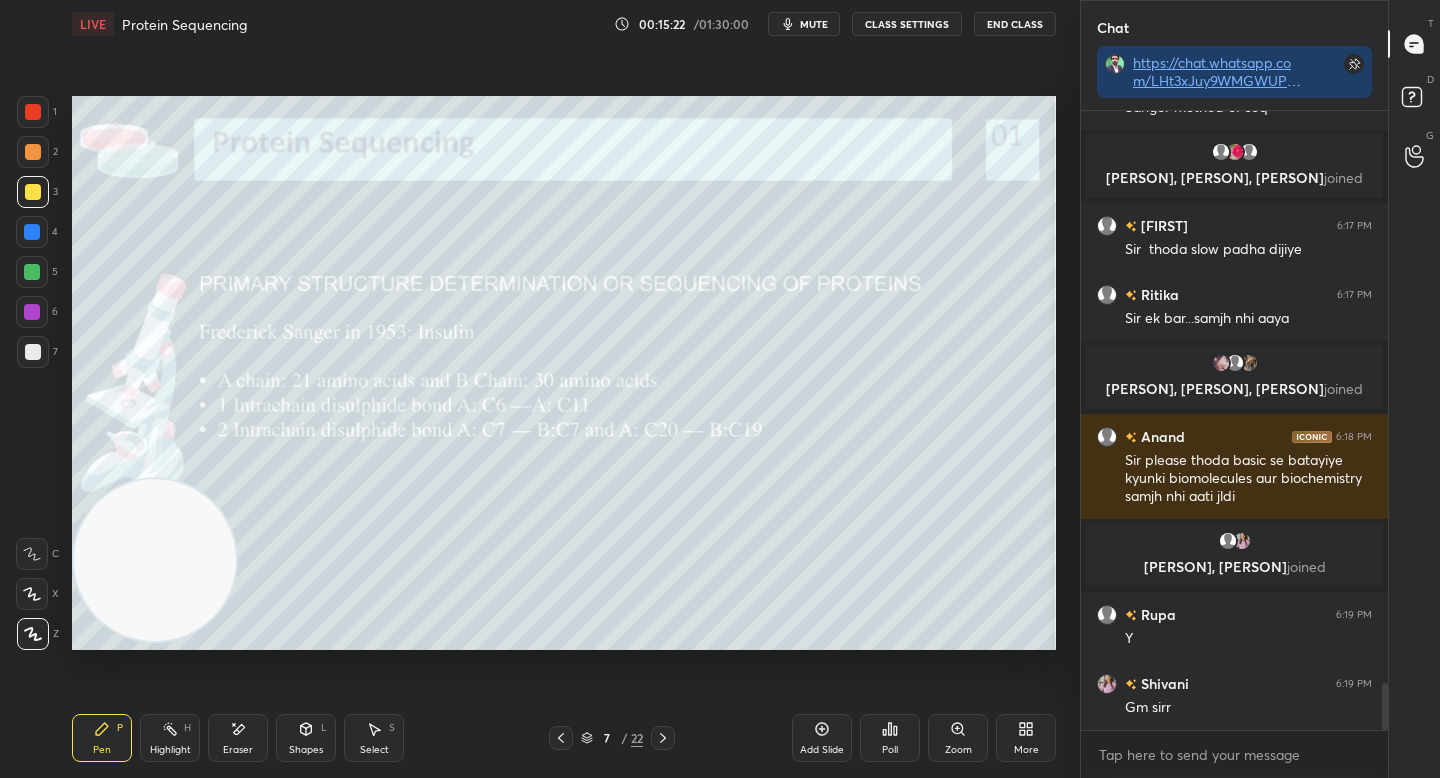 click at bounding box center (33, 352) 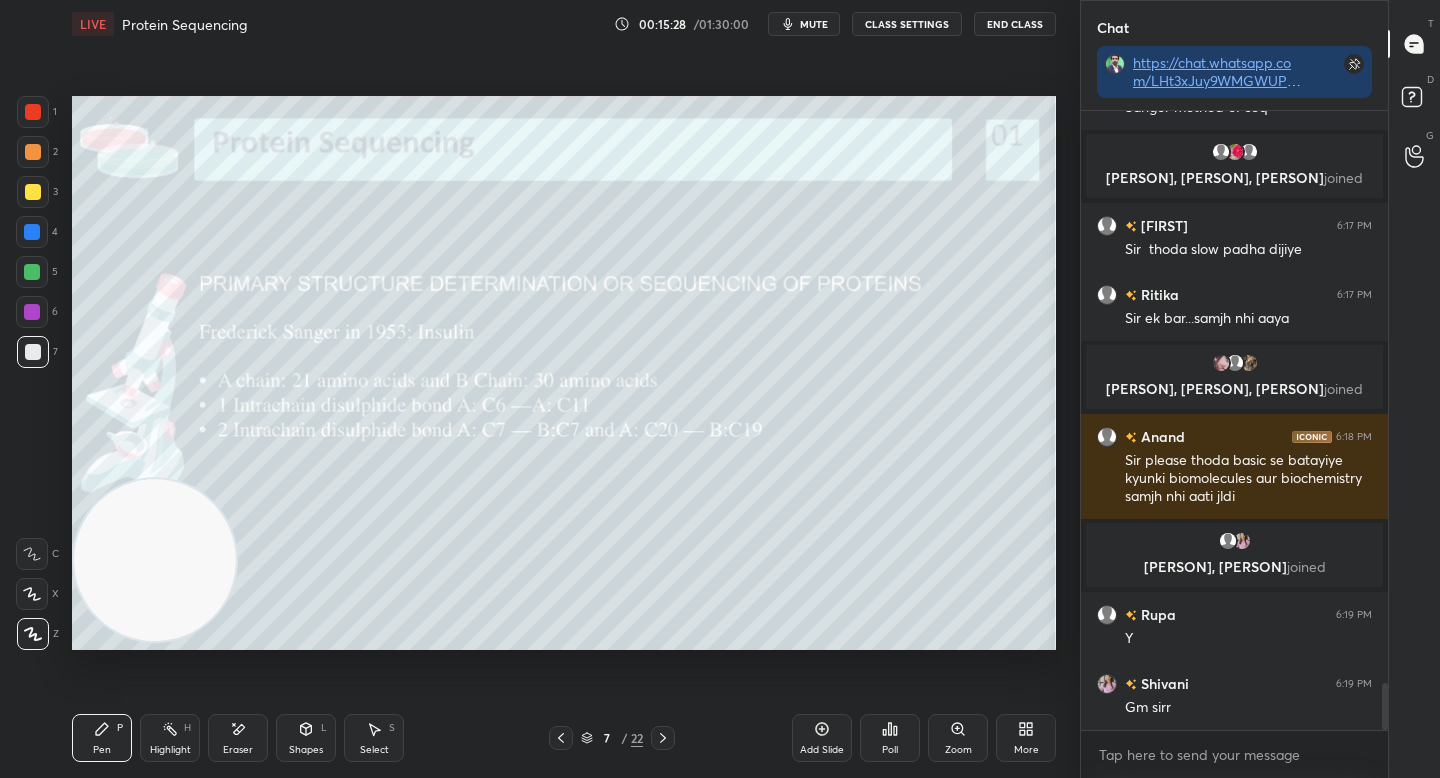 click at bounding box center (33, 152) 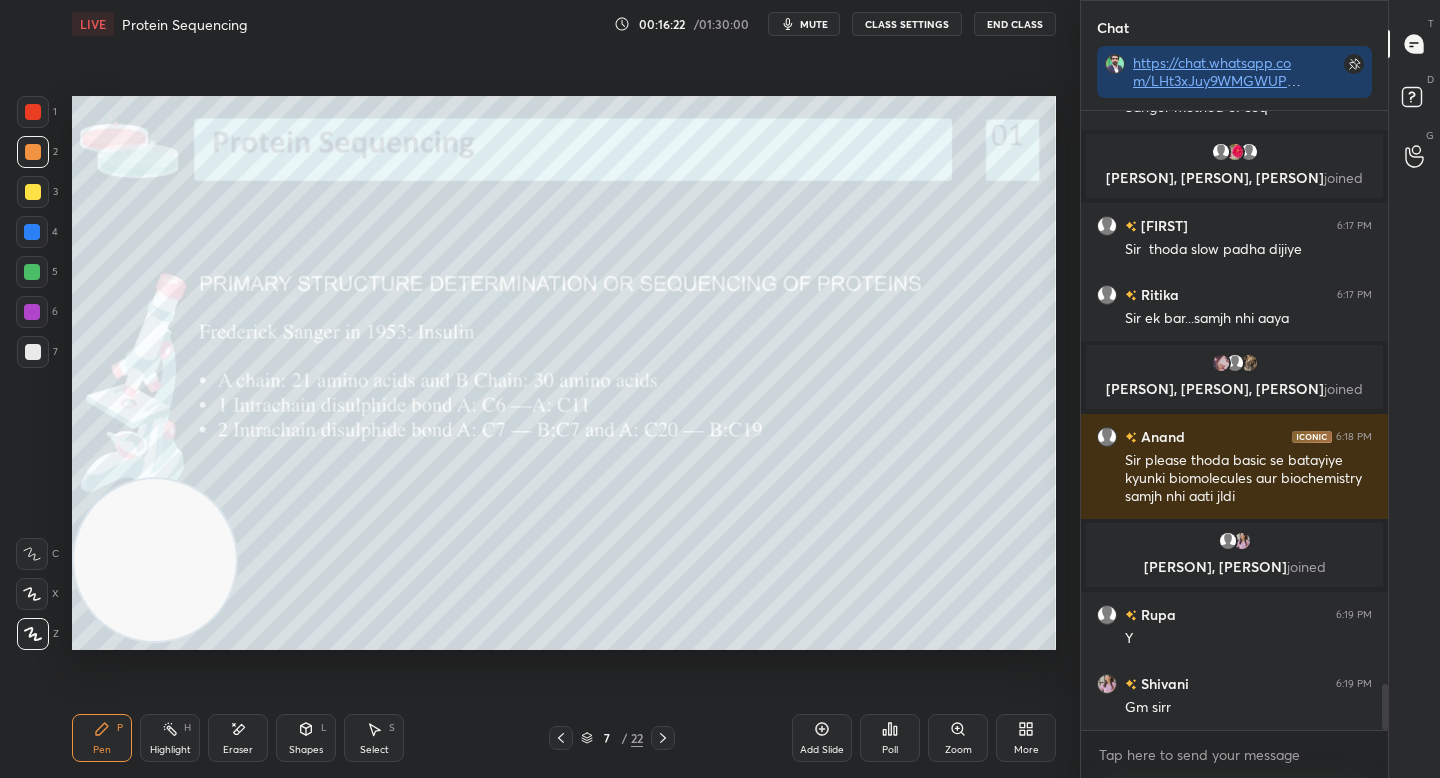 scroll, scrollTop: 7630, scrollLeft: 0, axis: vertical 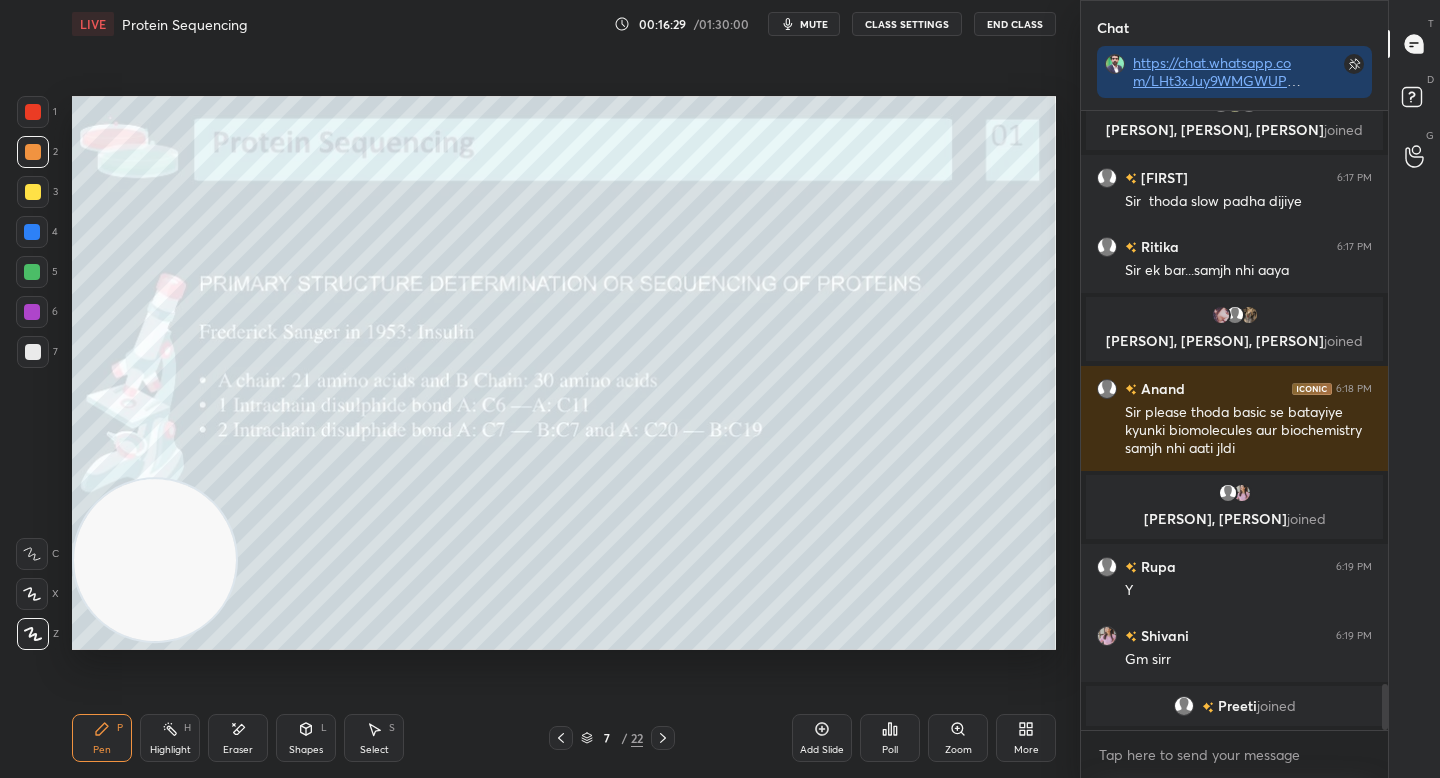 click at bounding box center (32, 232) 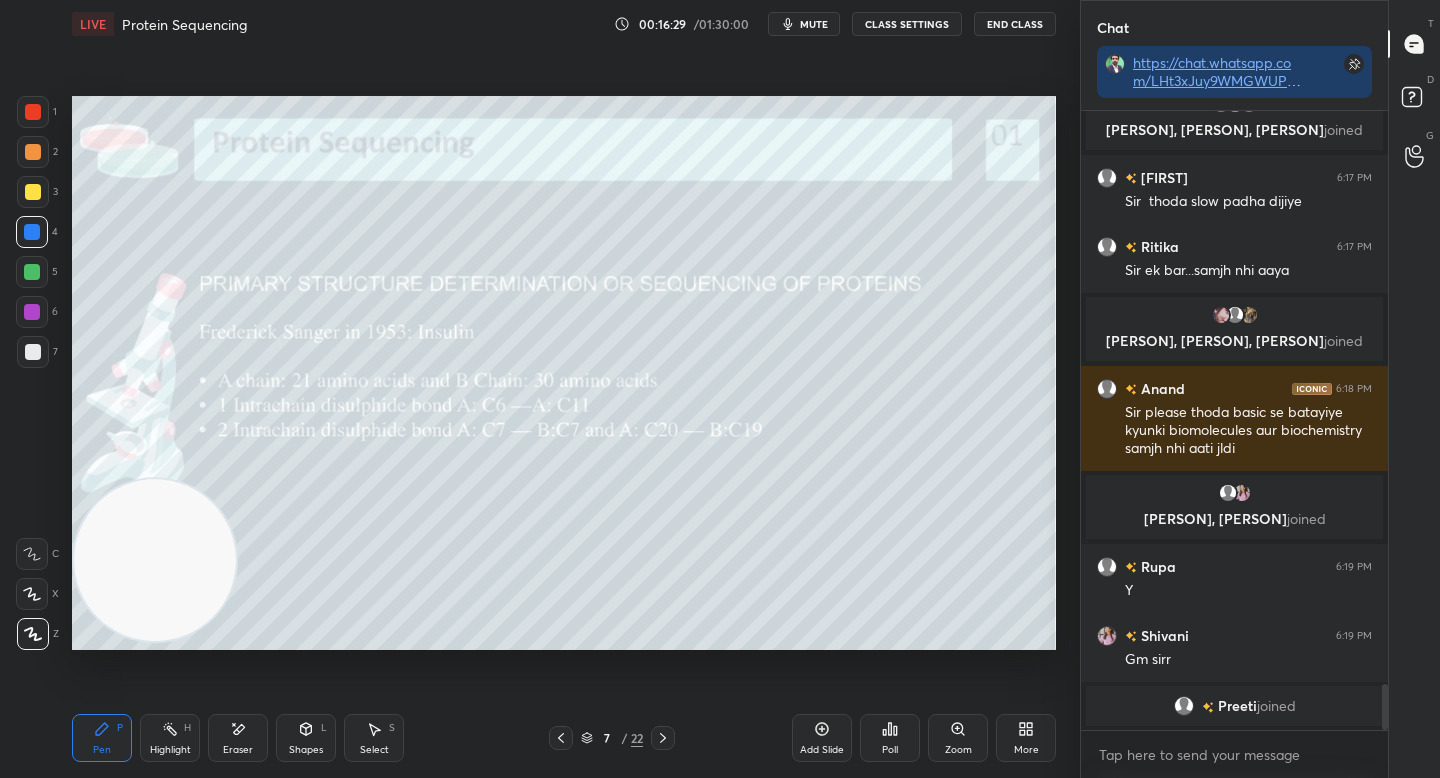 click at bounding box center (32, 272) 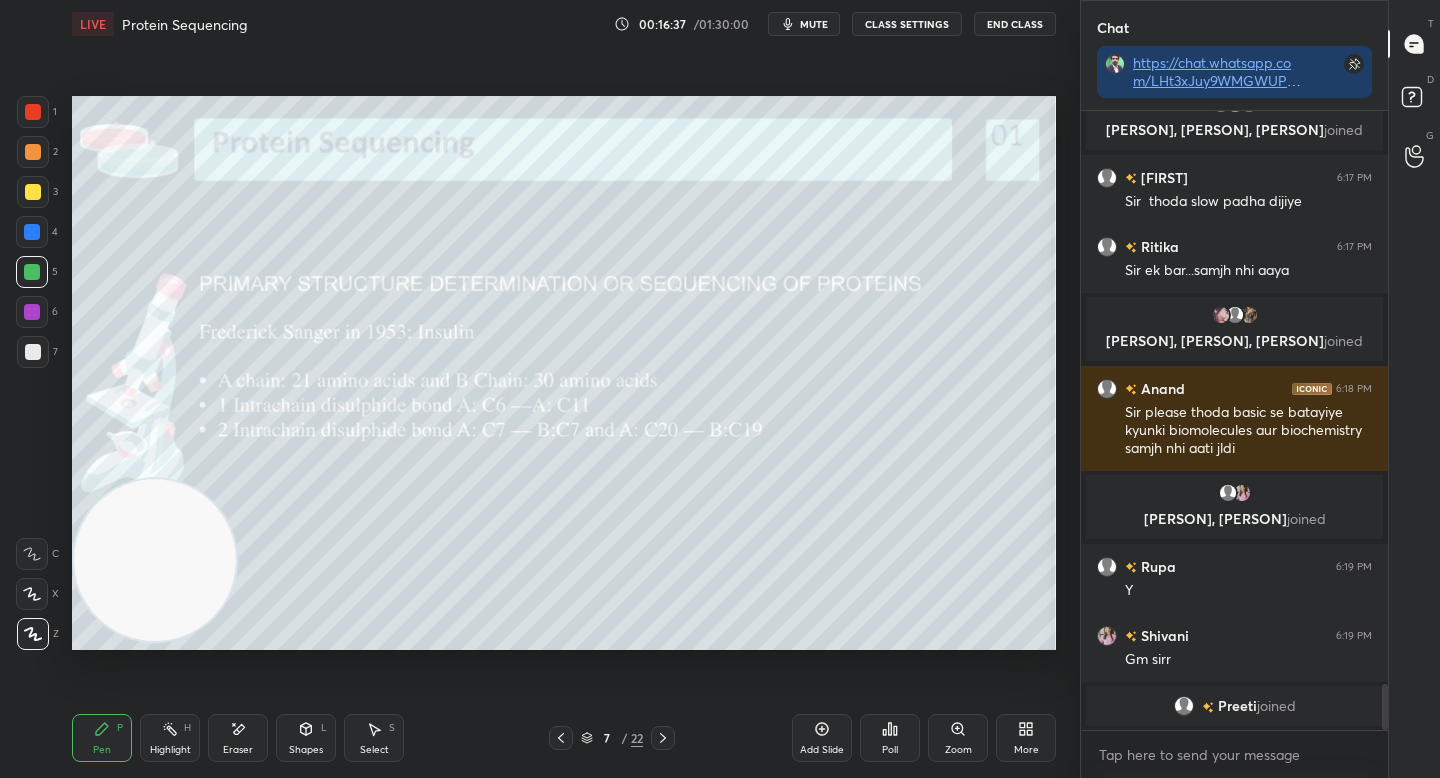 click at bounding box center [33, 152] 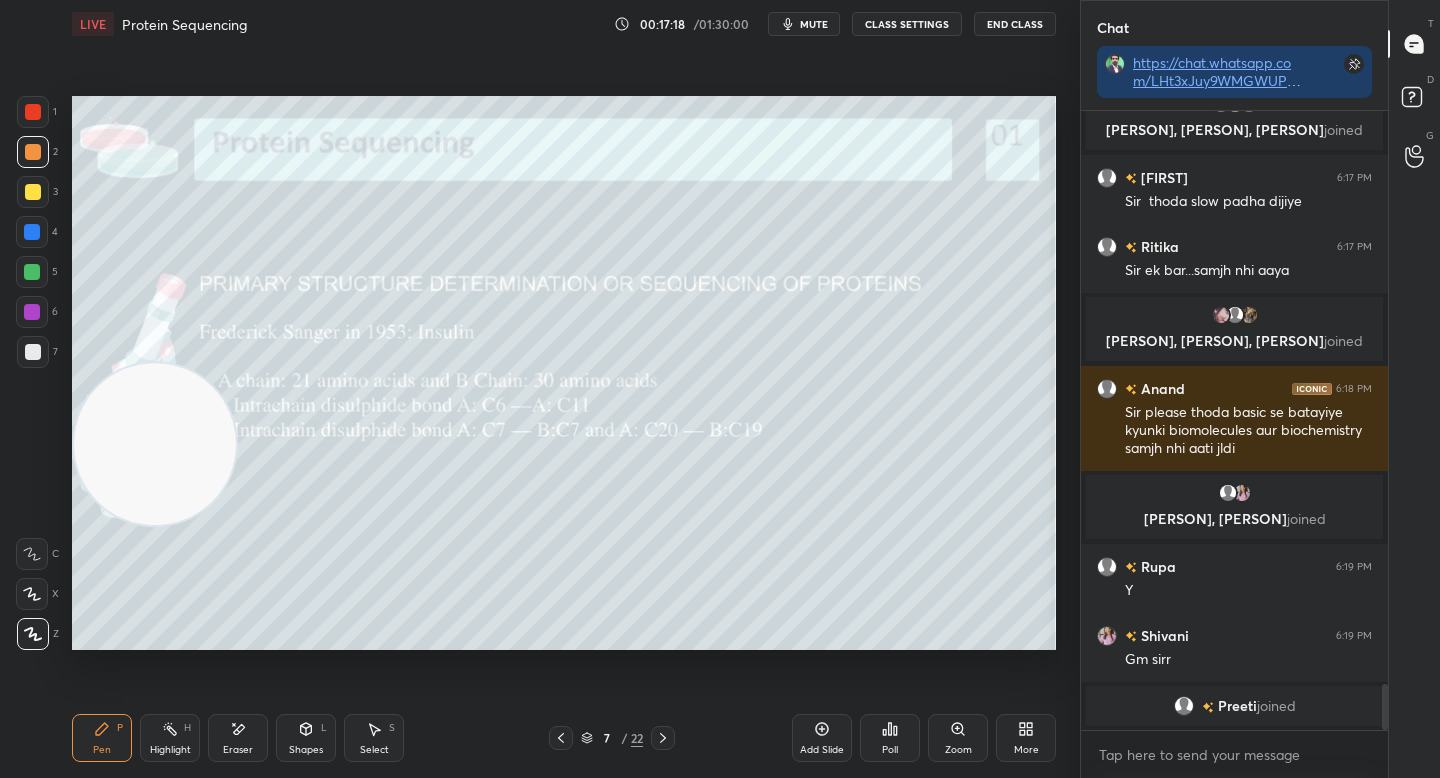 drag, startPoint x: 156, startPoint y: 440, endPoint x: 138, endPoint y: 240, distance: 200.80836 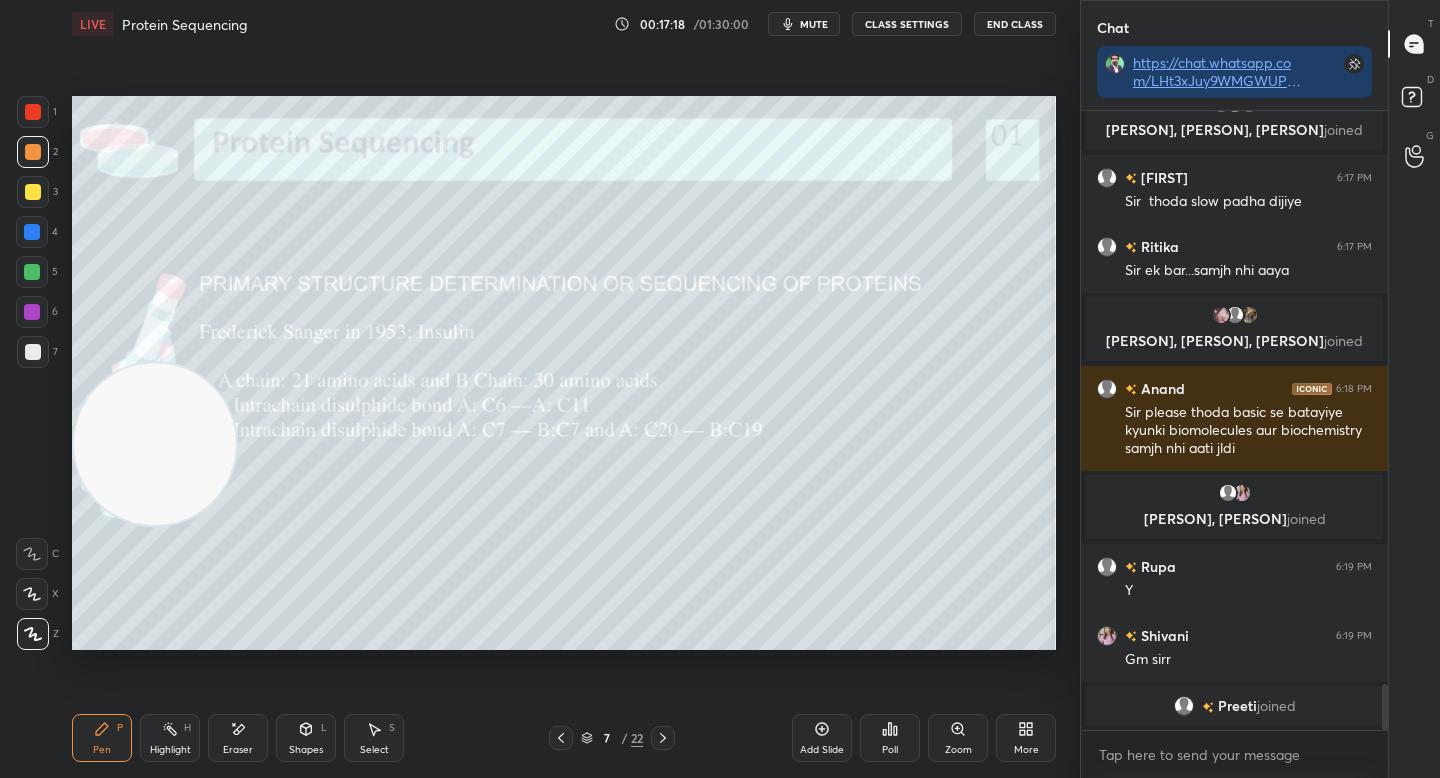 click at bounding box center (155, 444) 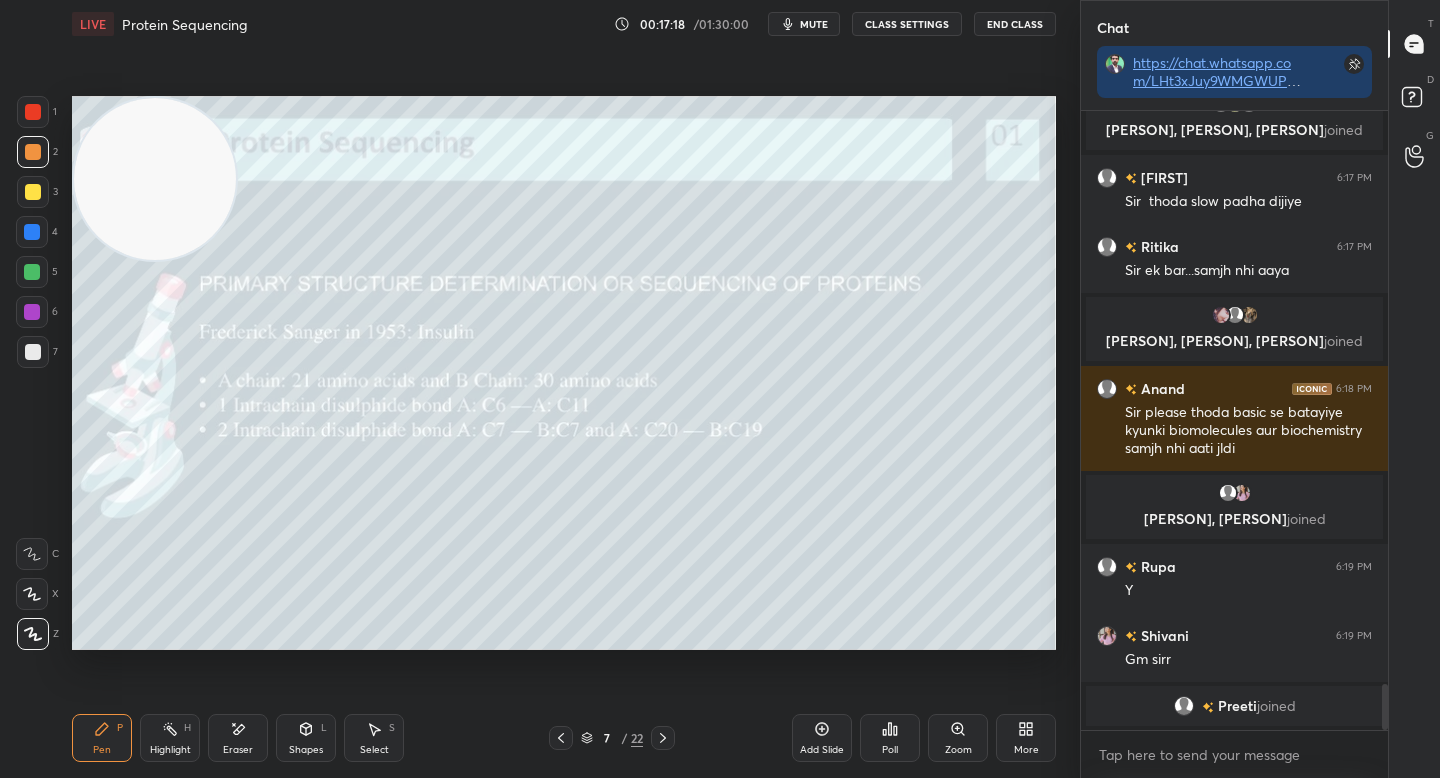 drag, startPoint x: 150, startPoint y: 242, endPoint x: 118, endPoint y: 172, distance: 76.96753 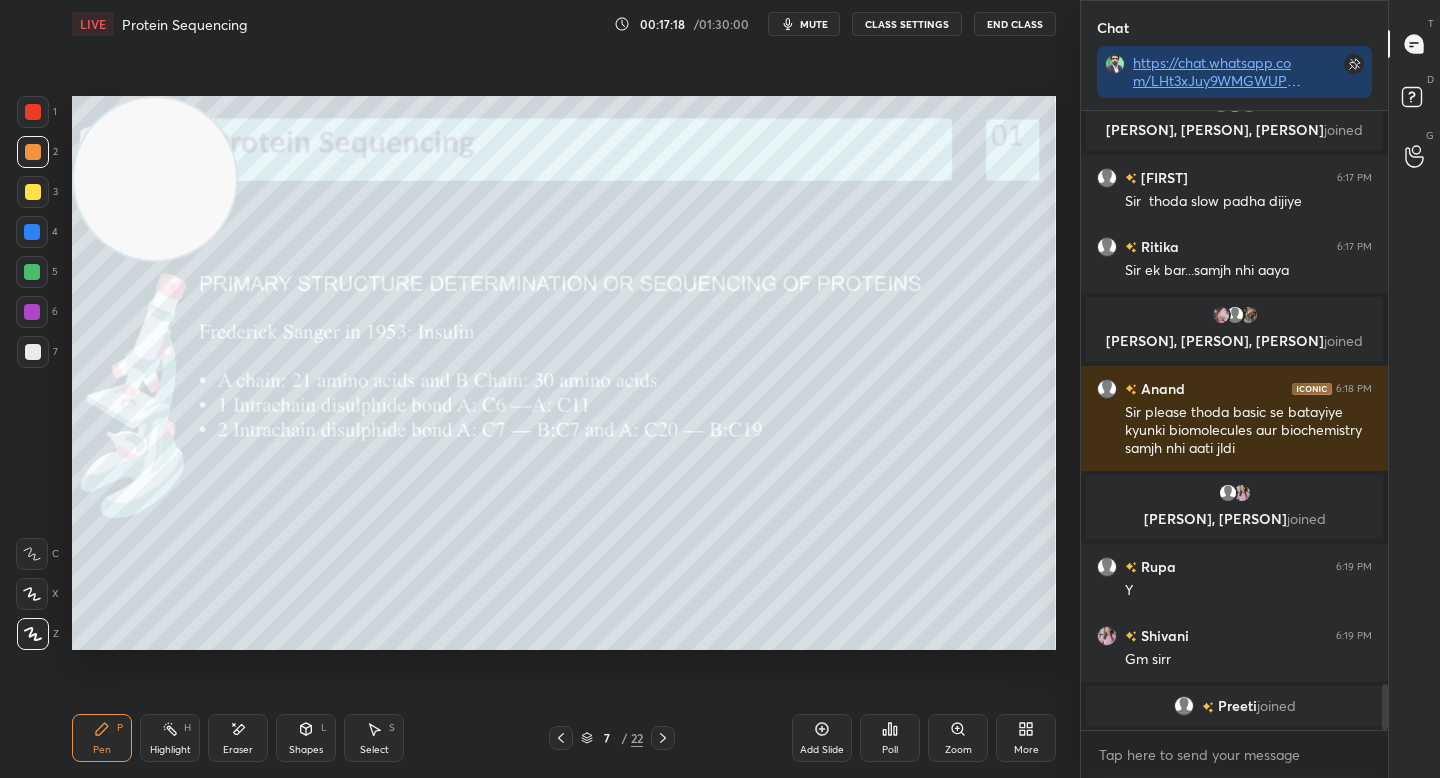 click at bounding box center (155, 179) 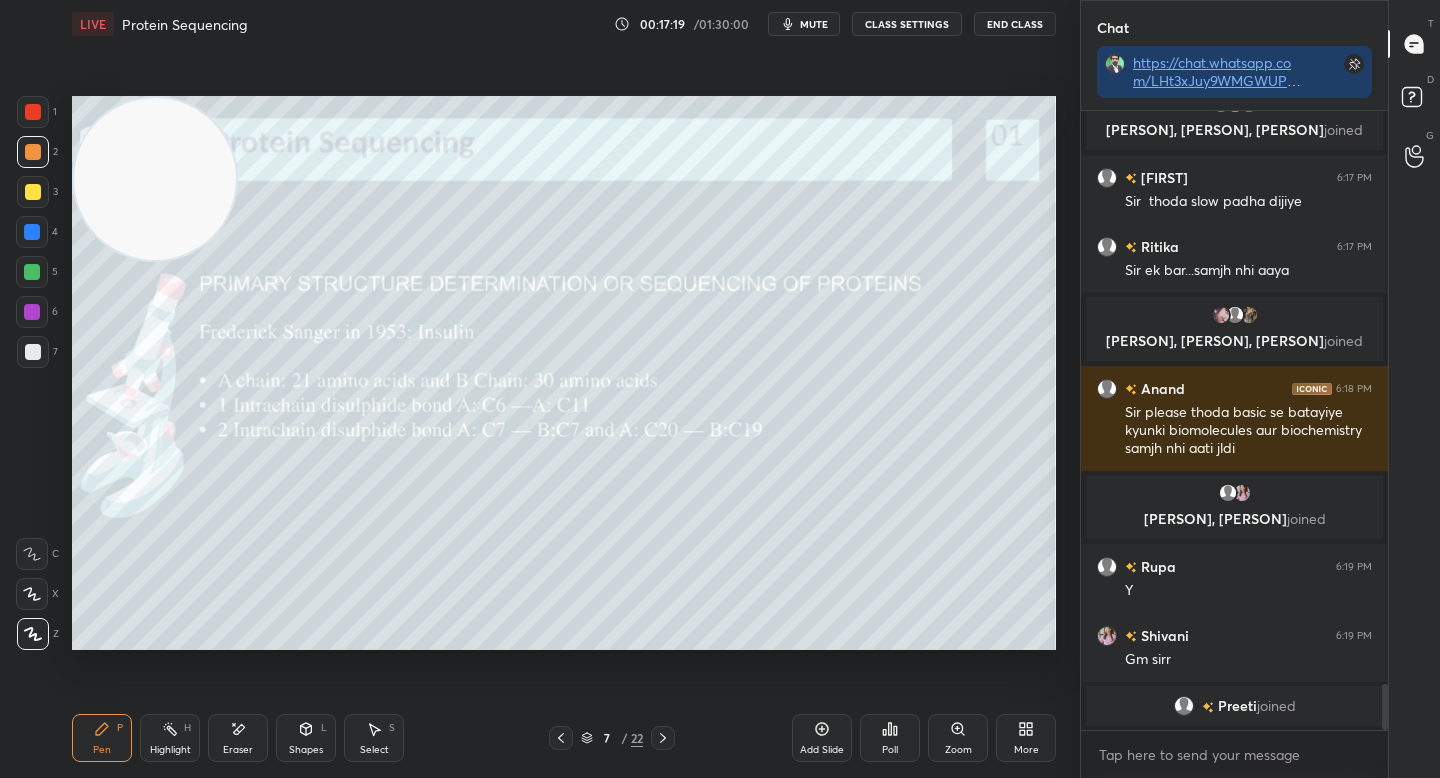 click at bounding box center (33, 352) 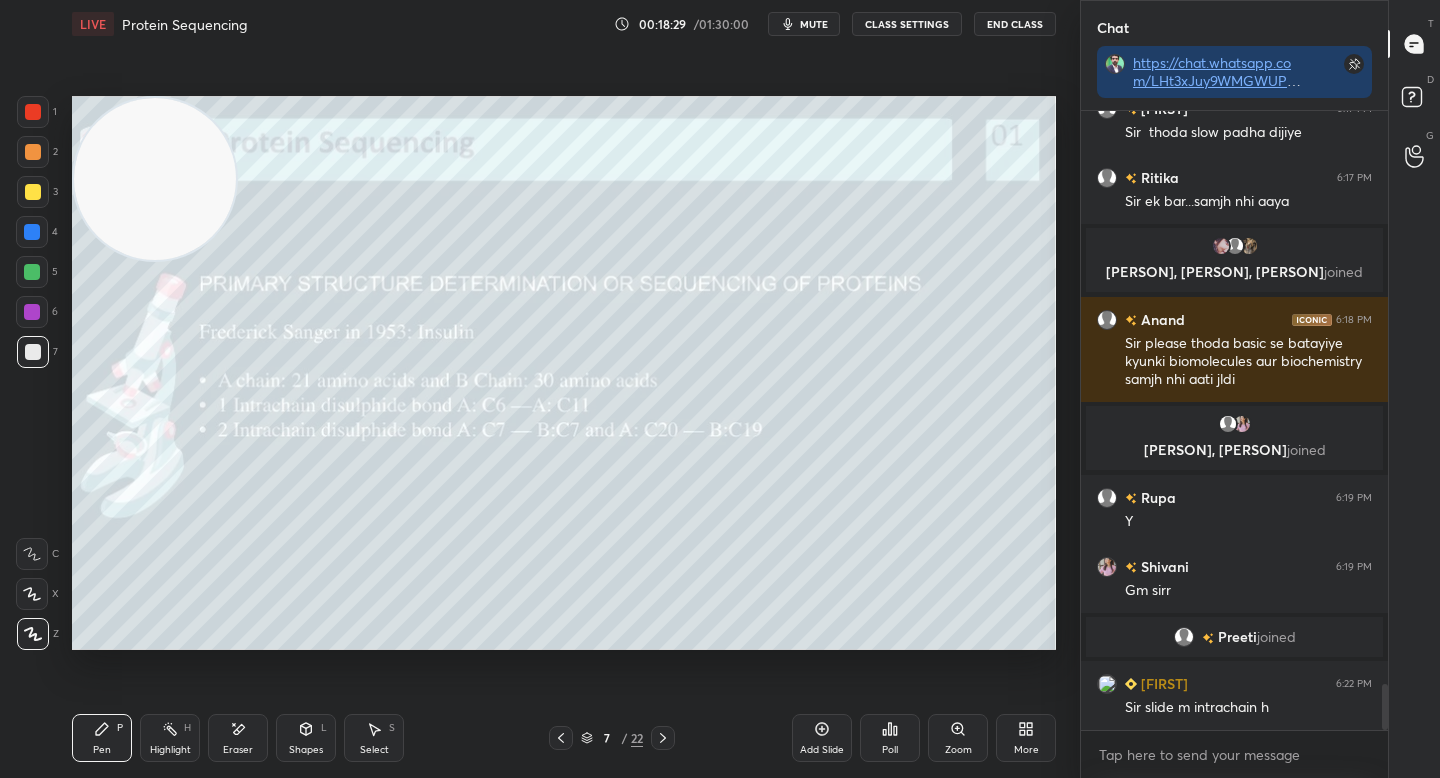 scroll, scrollTop: 7730, scrollLeft: 0, axis: vertical 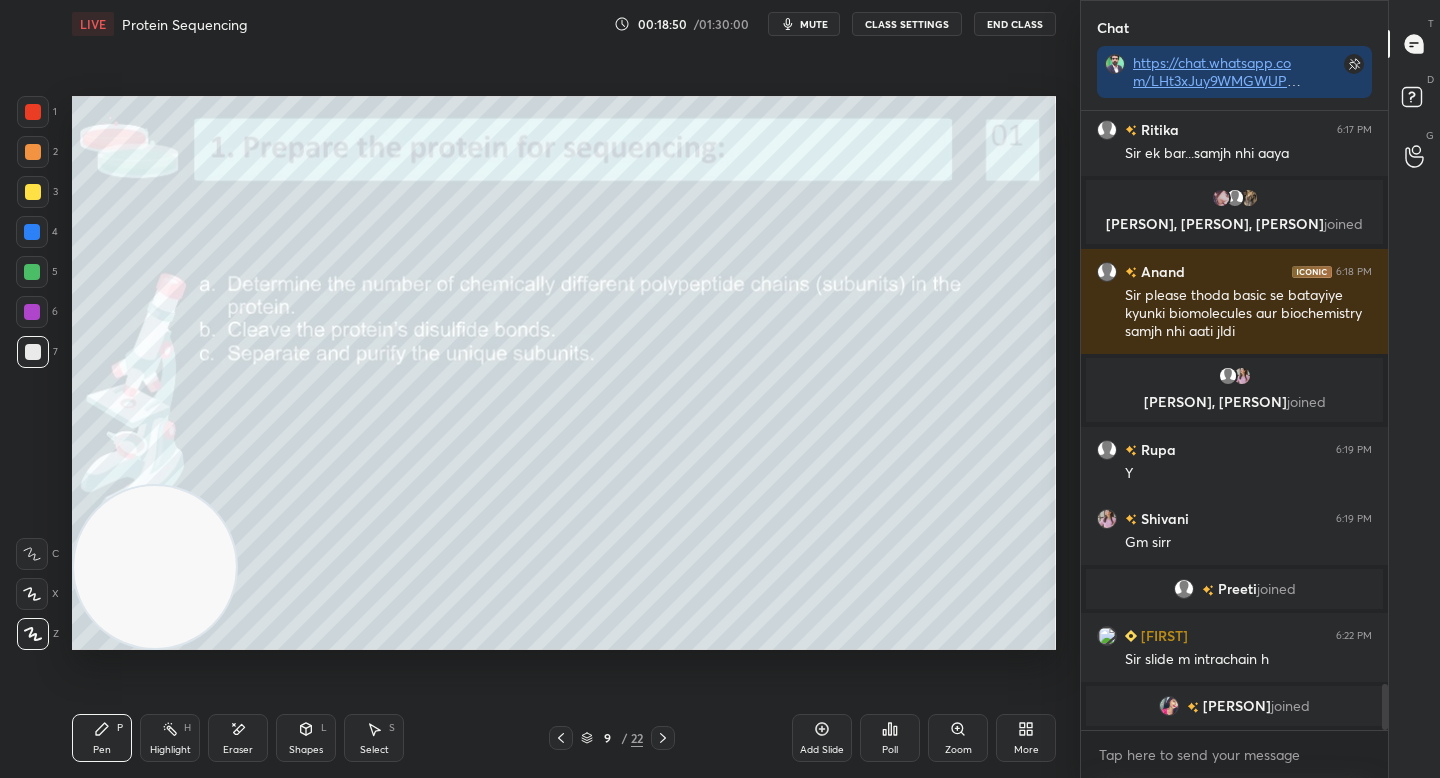 drag, startPoint x: 157, startPoint y: 204, endPoint x: 147, endPoint y: 578, distance: 374.13367 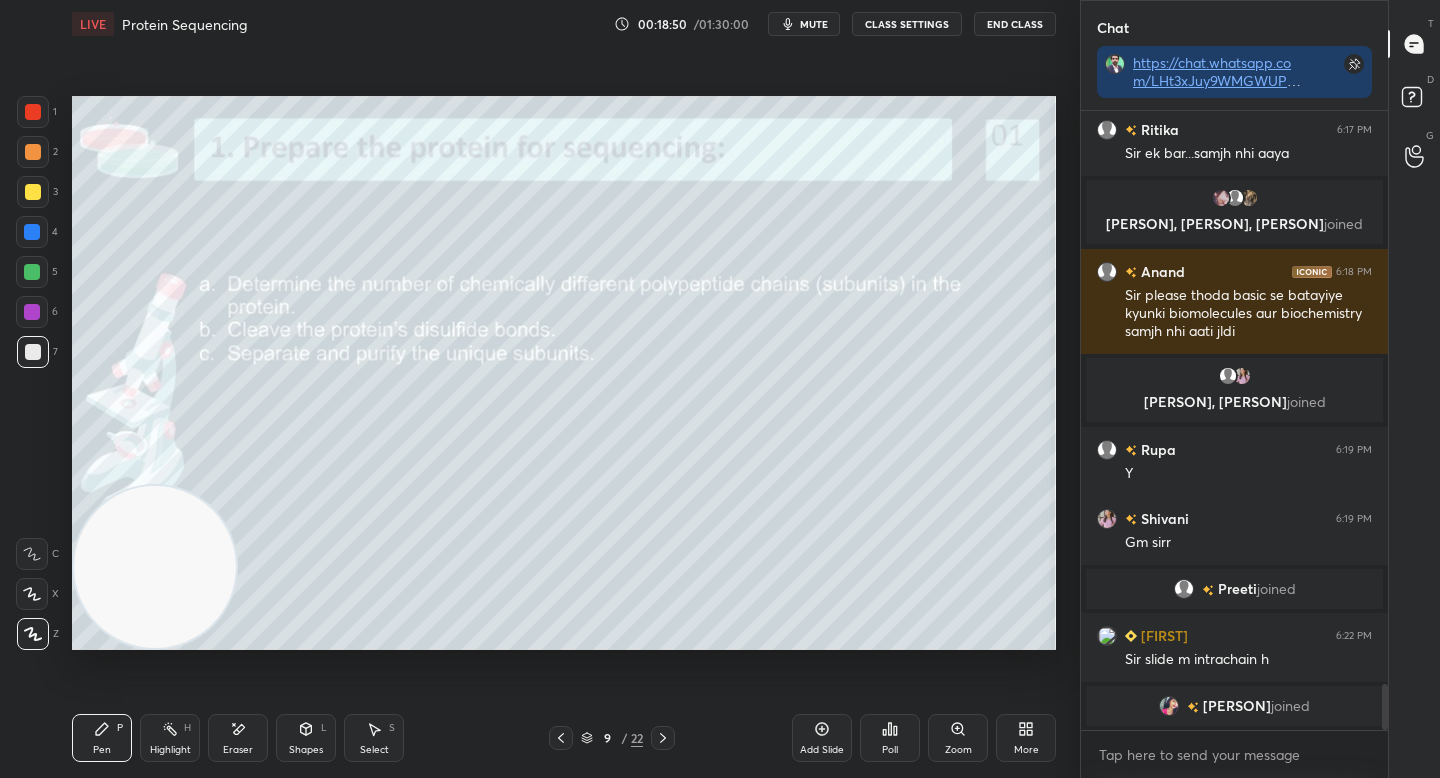 click at bounding box center (155, 567) 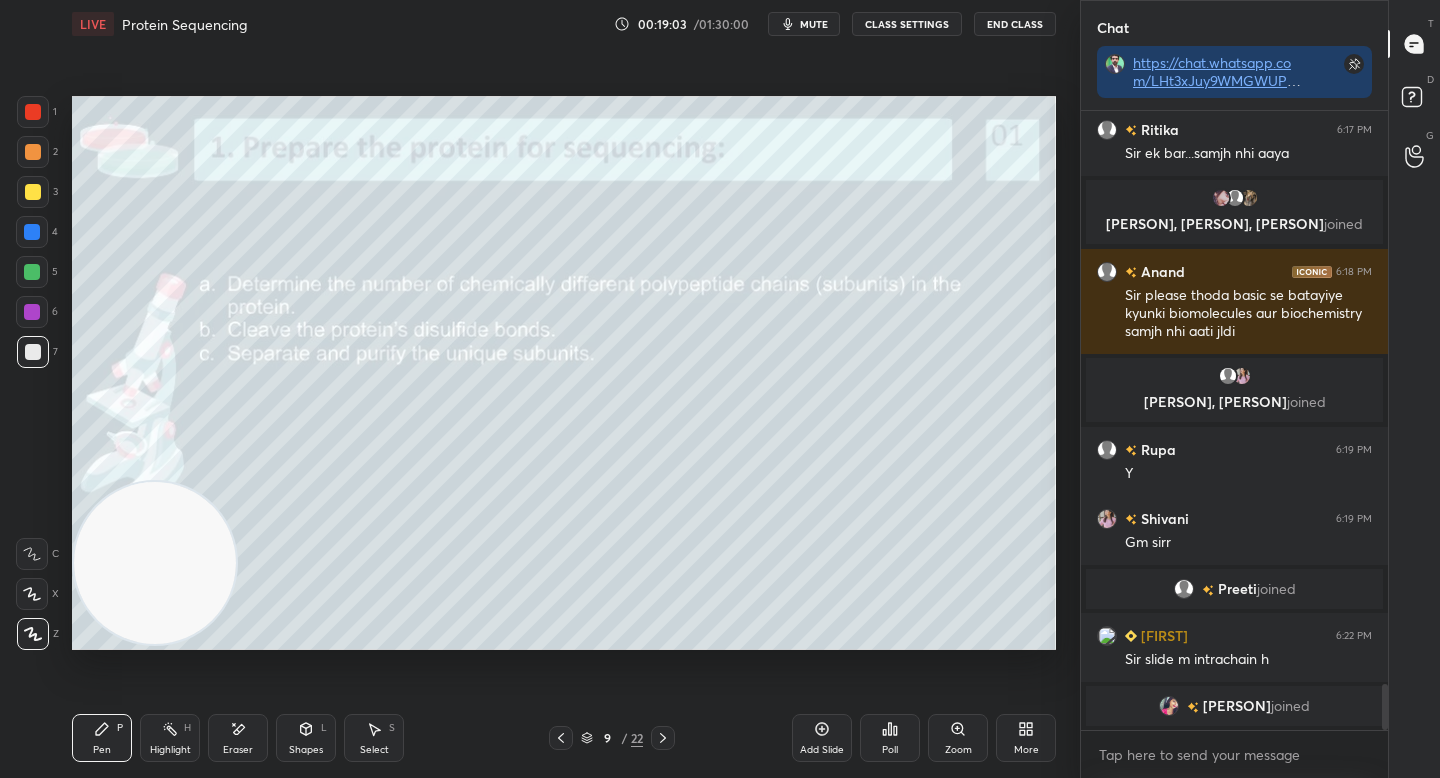 drag, startPoint x: 176, startPoint y: 582, endPoint x: 117, endPoint y: 339, distance: 250.06 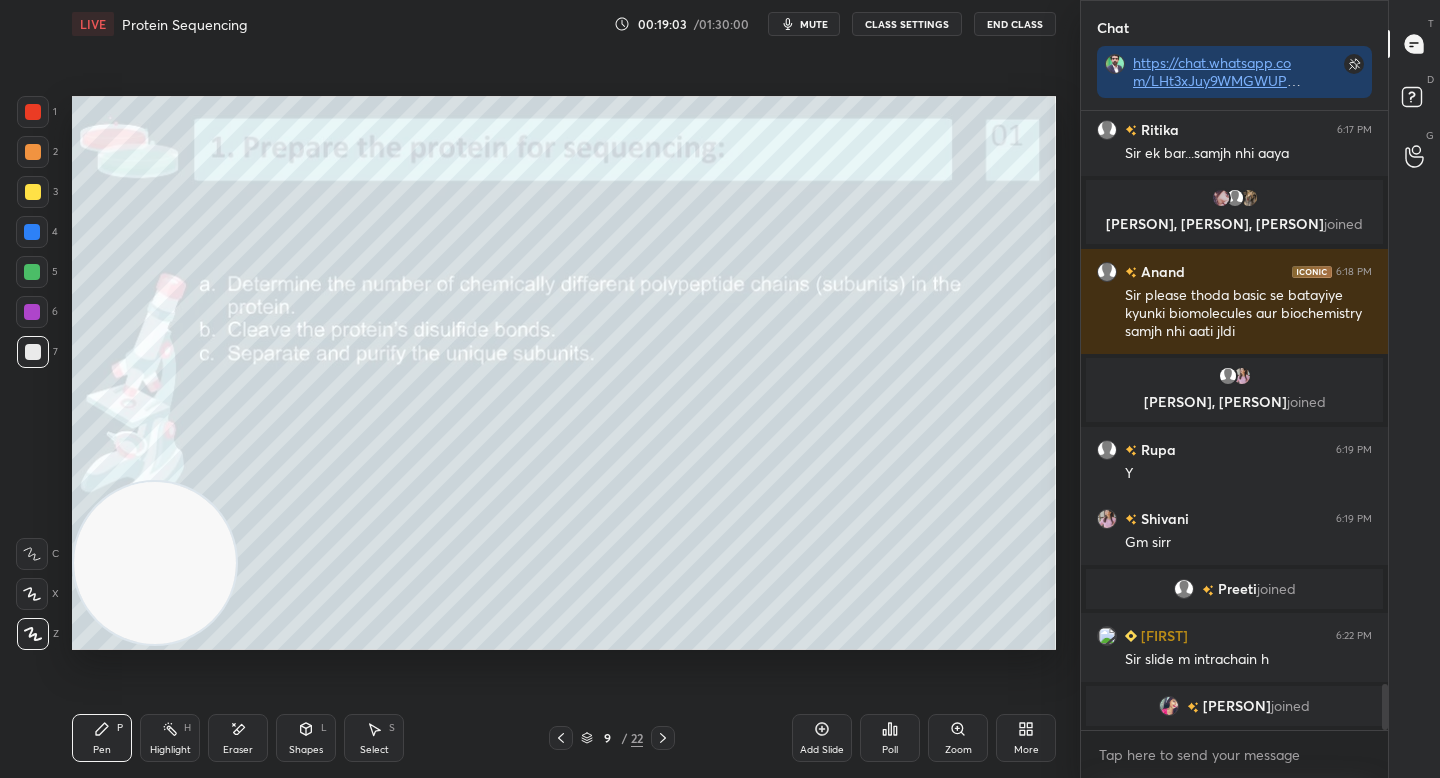 click at bounding box center (155, 563) 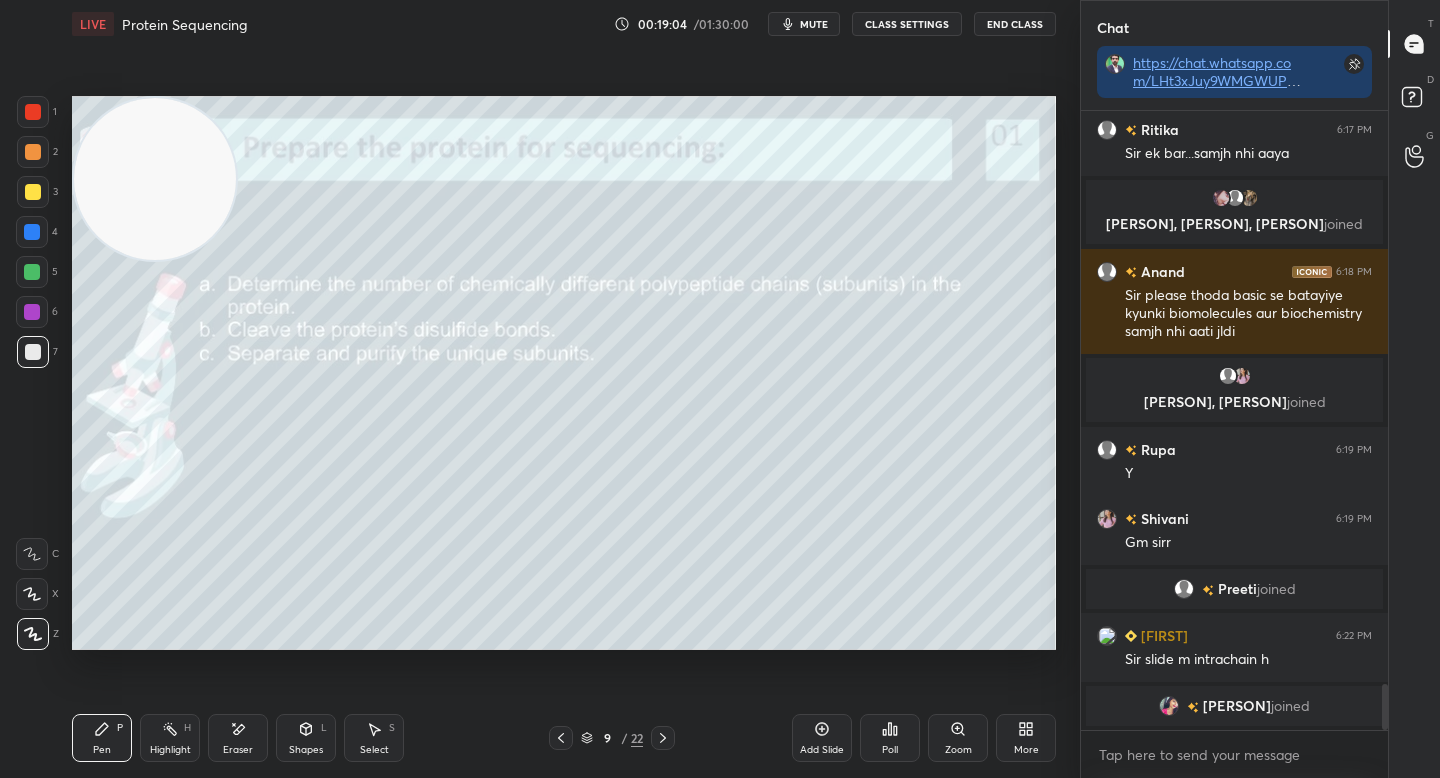 drag, startPoint x: 97, startPoint y: 196, endPoint x: 92, endPoint y: 172, distance: 24.5153 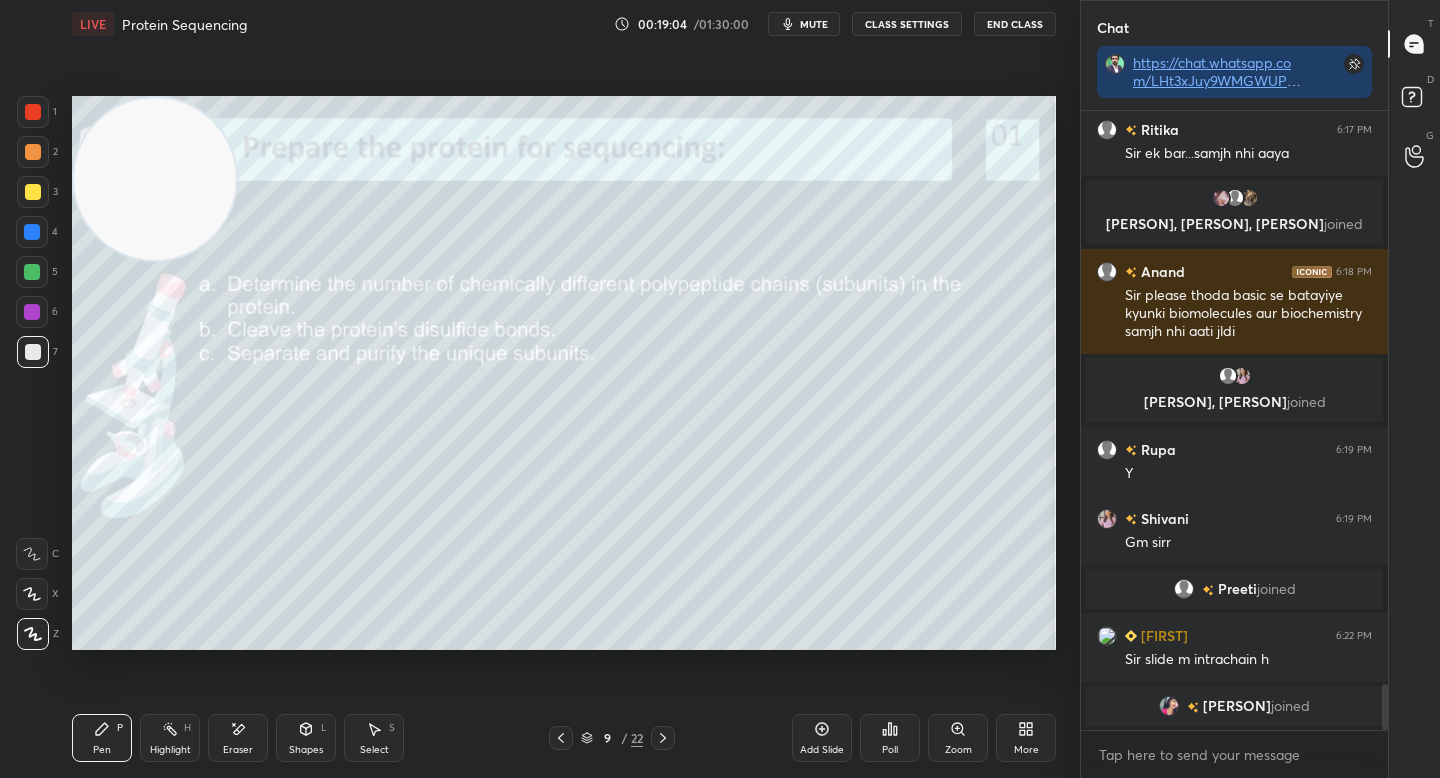 click at bounding box center [155, 179] 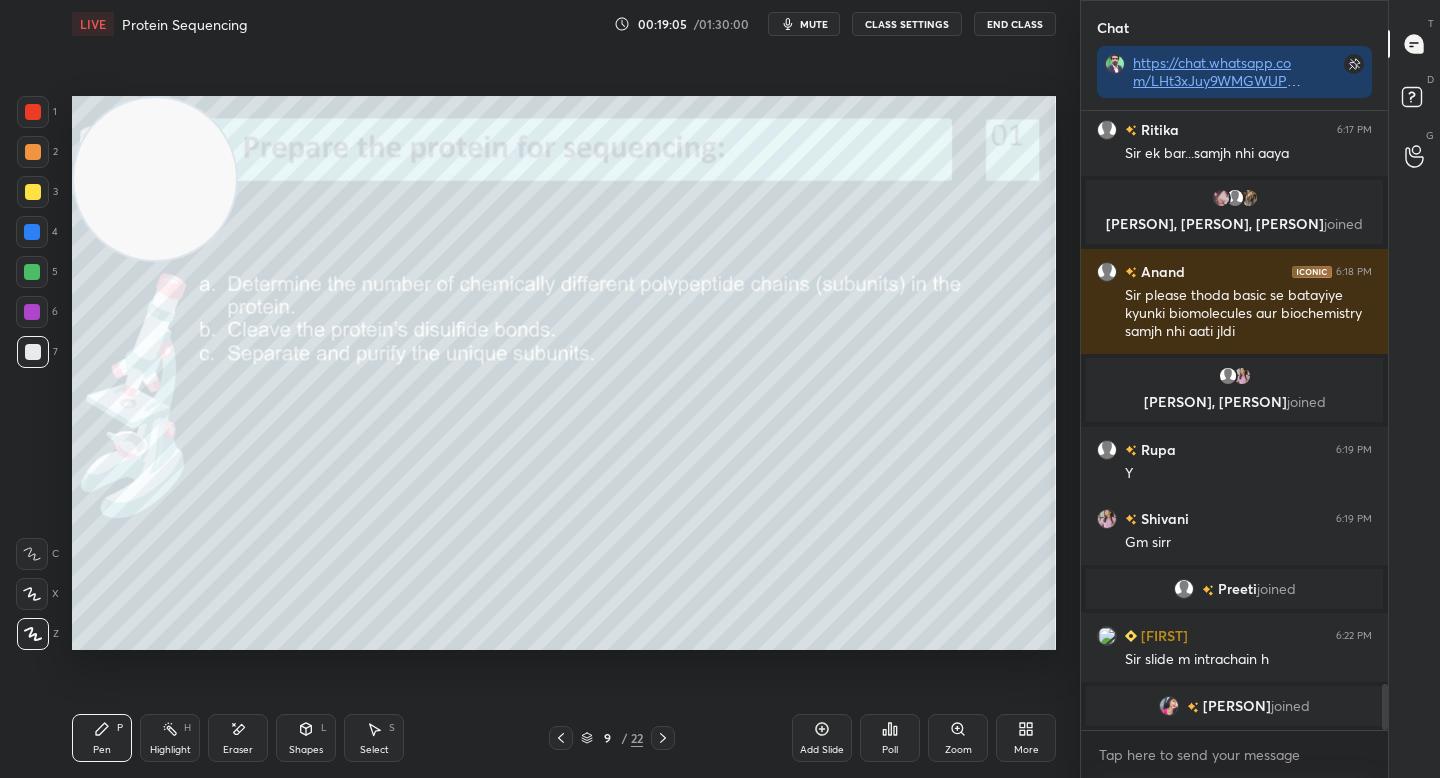 click on "3" at bounding box center [37, 196] 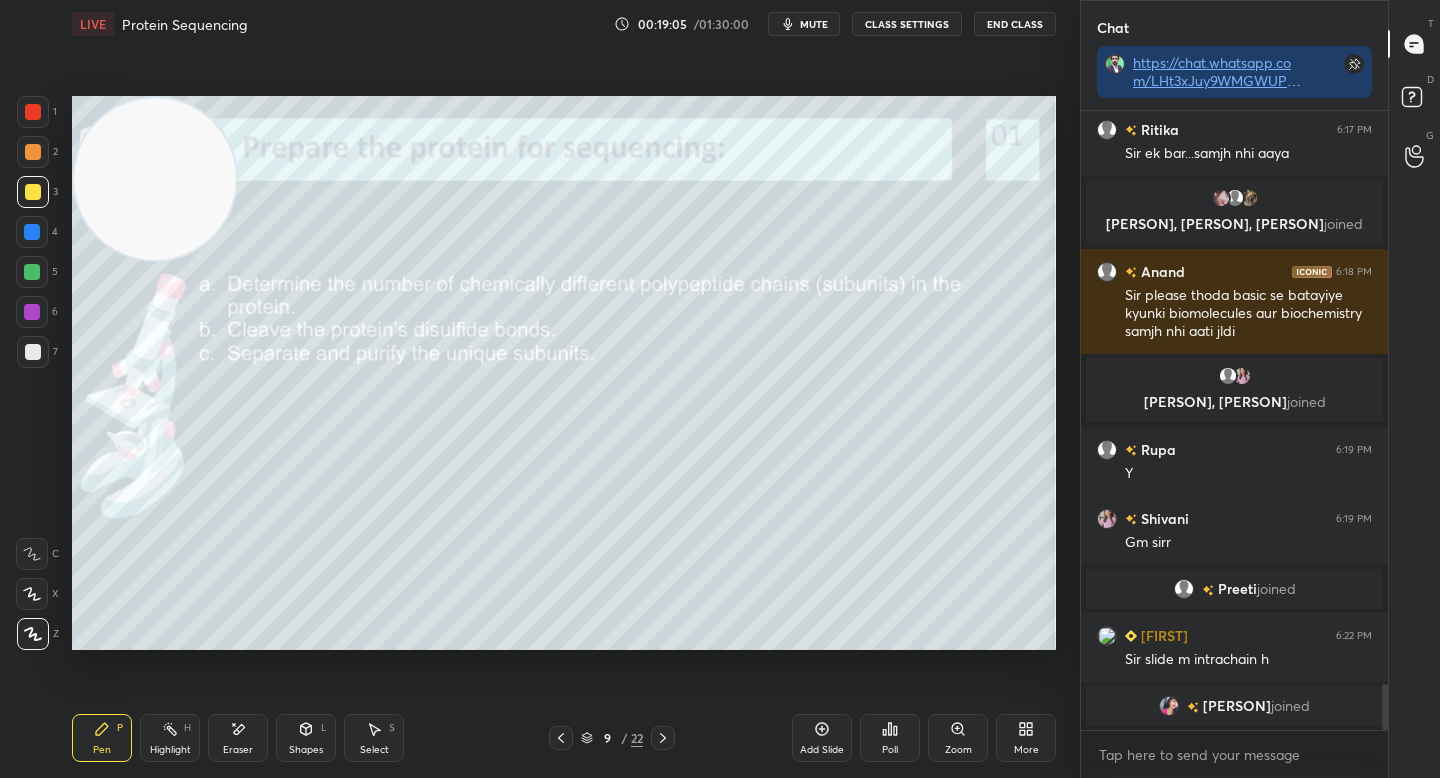 click at bounding box center [33, 152] 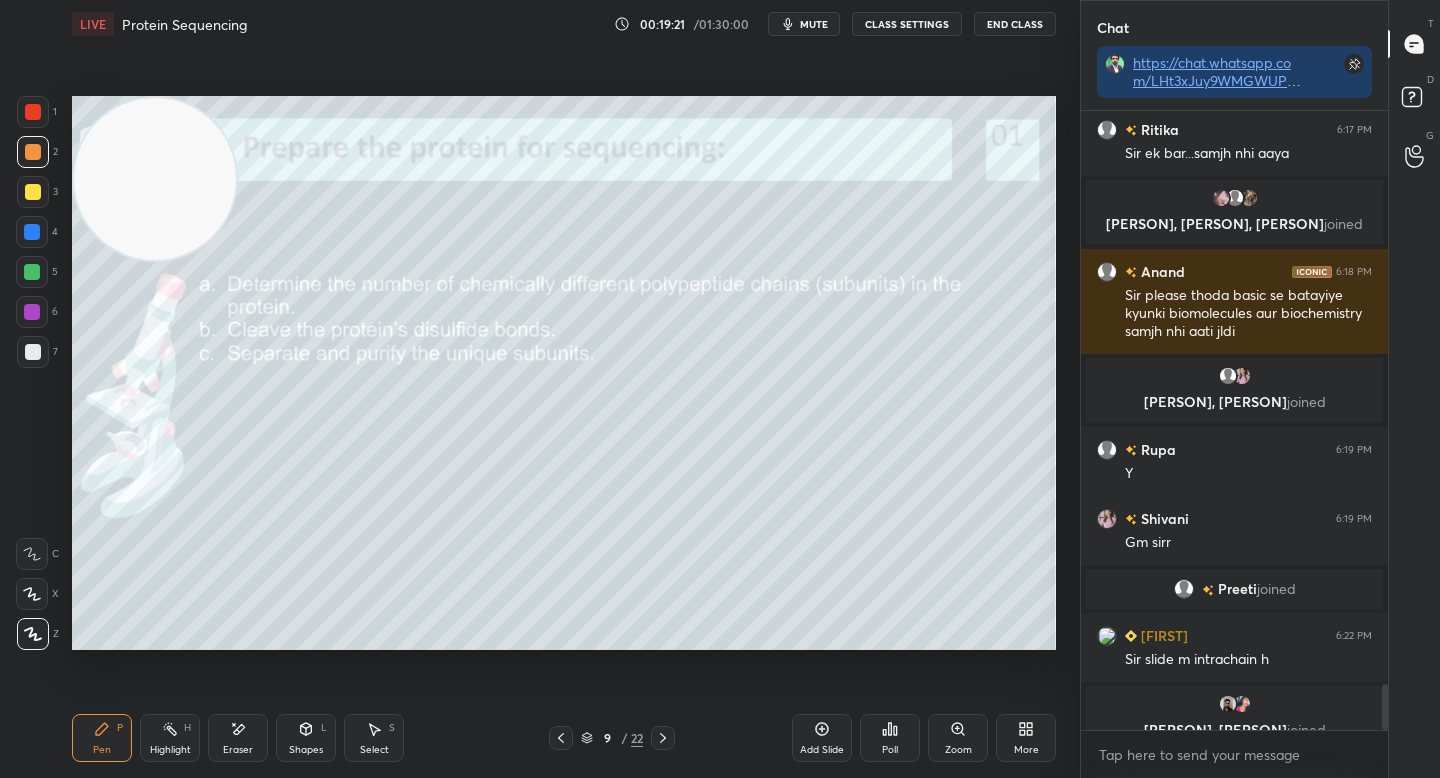 scroll, scrollTop: 7755, scrollLeft: 0, axis: vertical 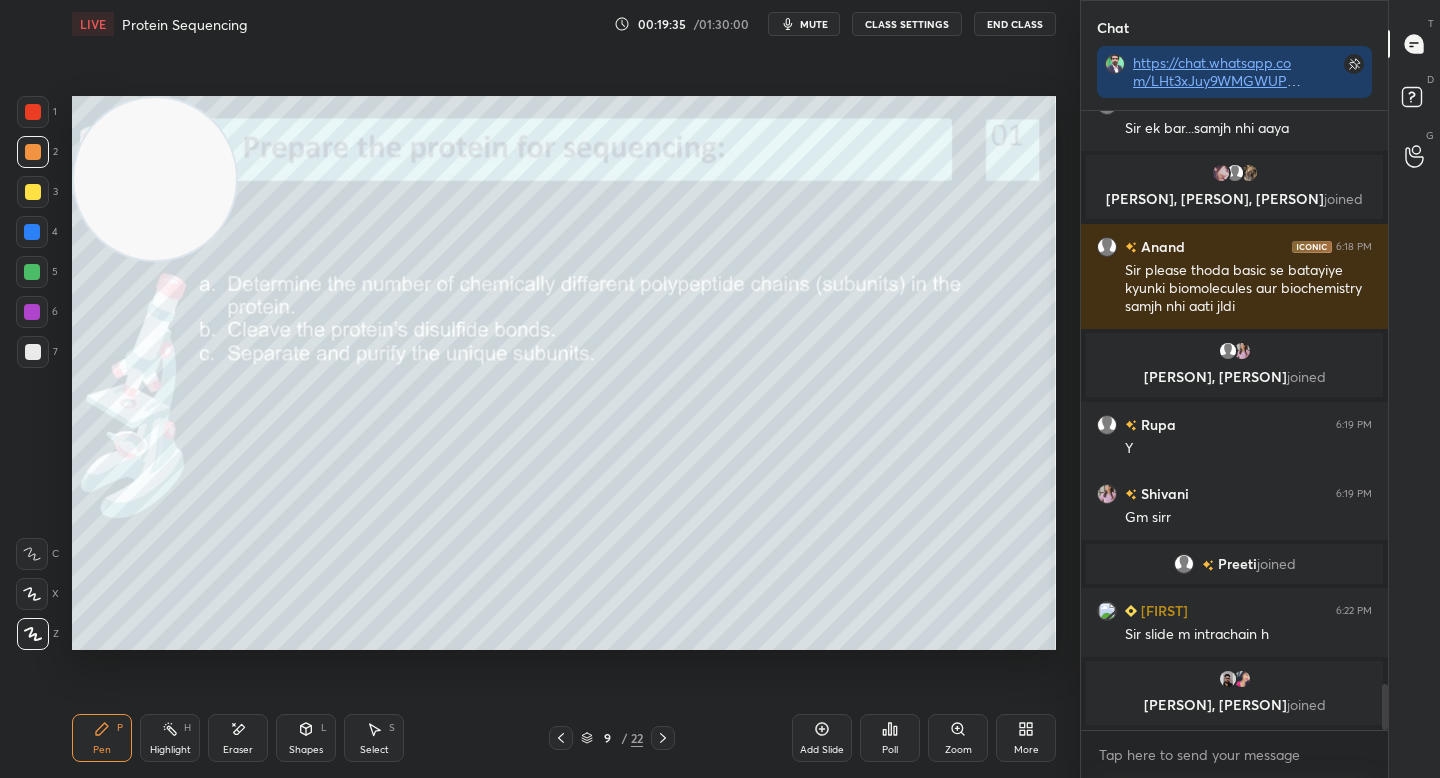 click at bounding box center [33, 192] 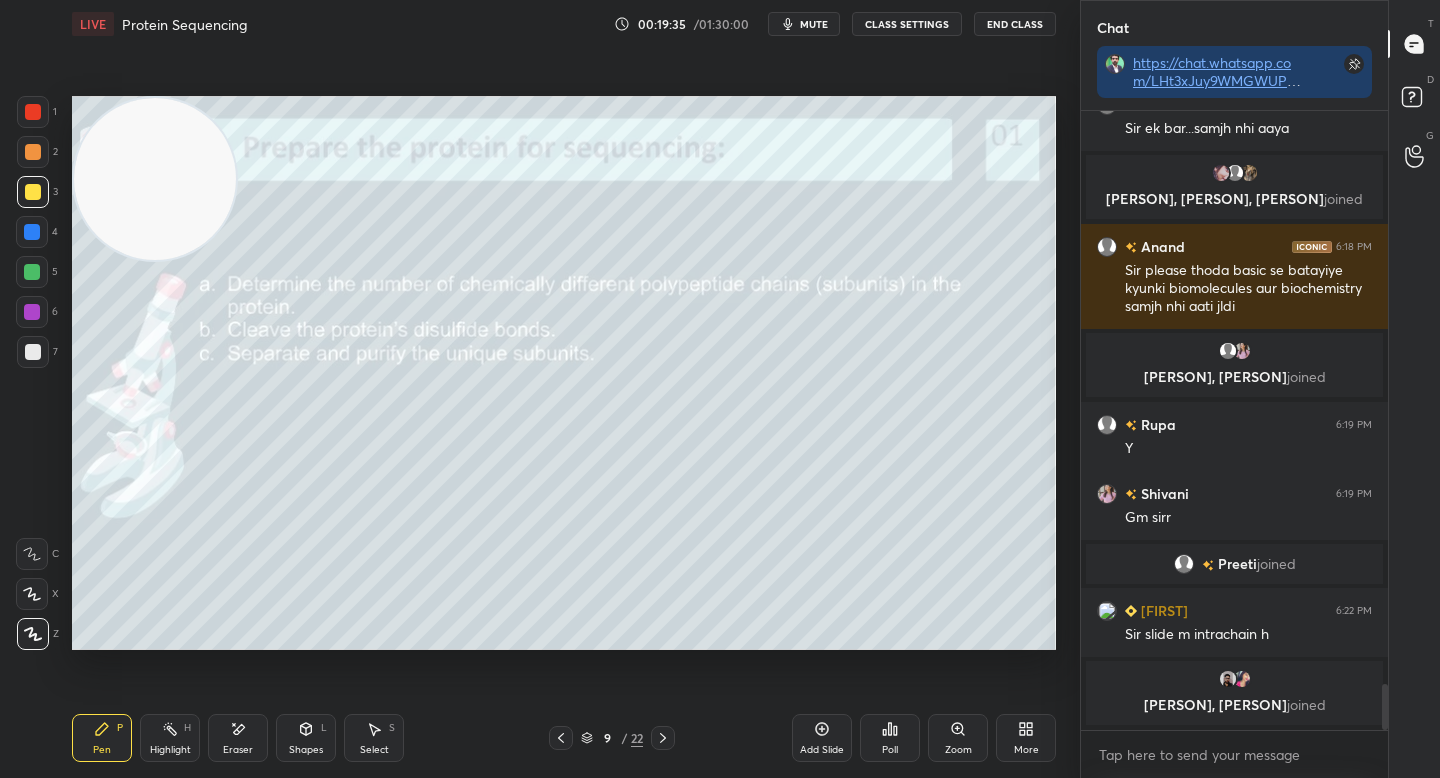 click at bounding box center [32, 272] 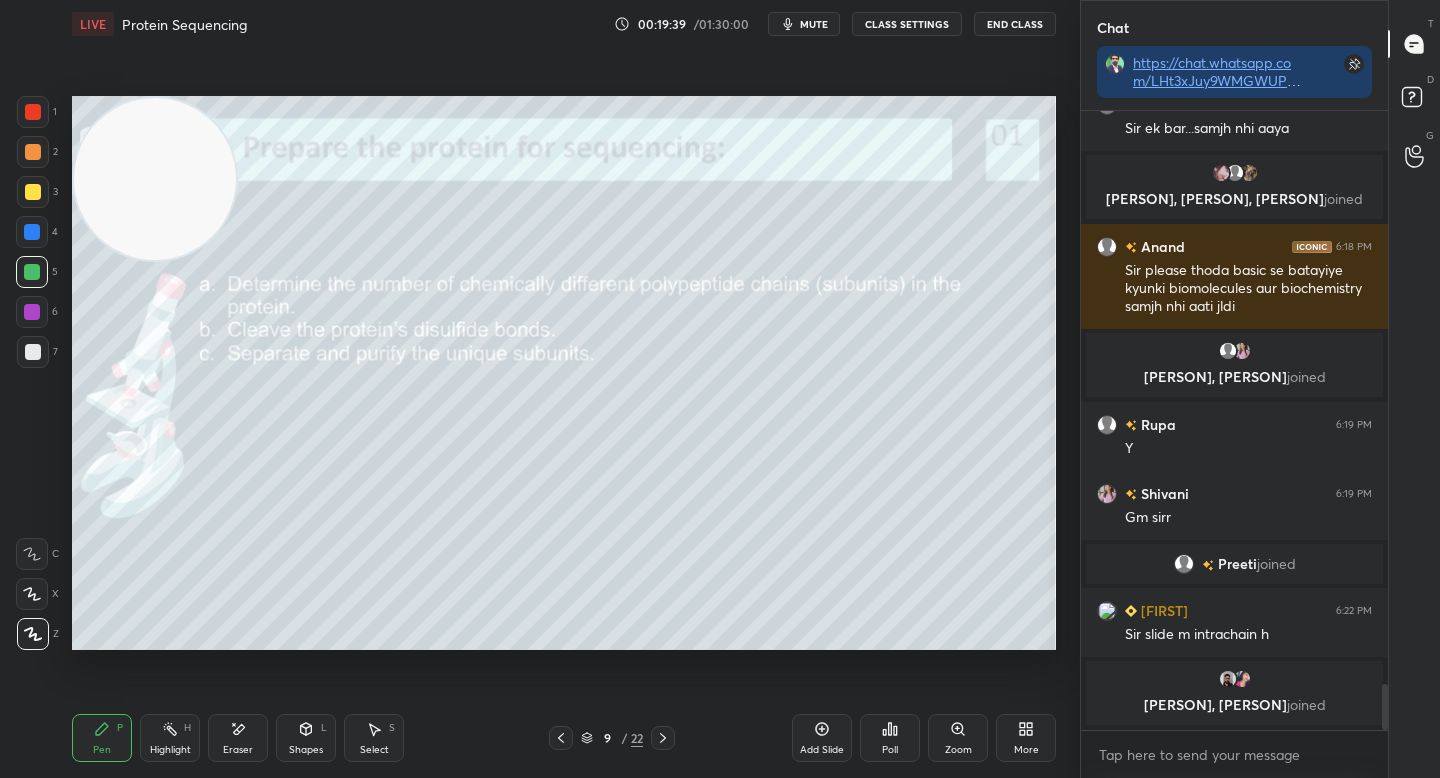 click on "2" at bounding box center [37, 156] 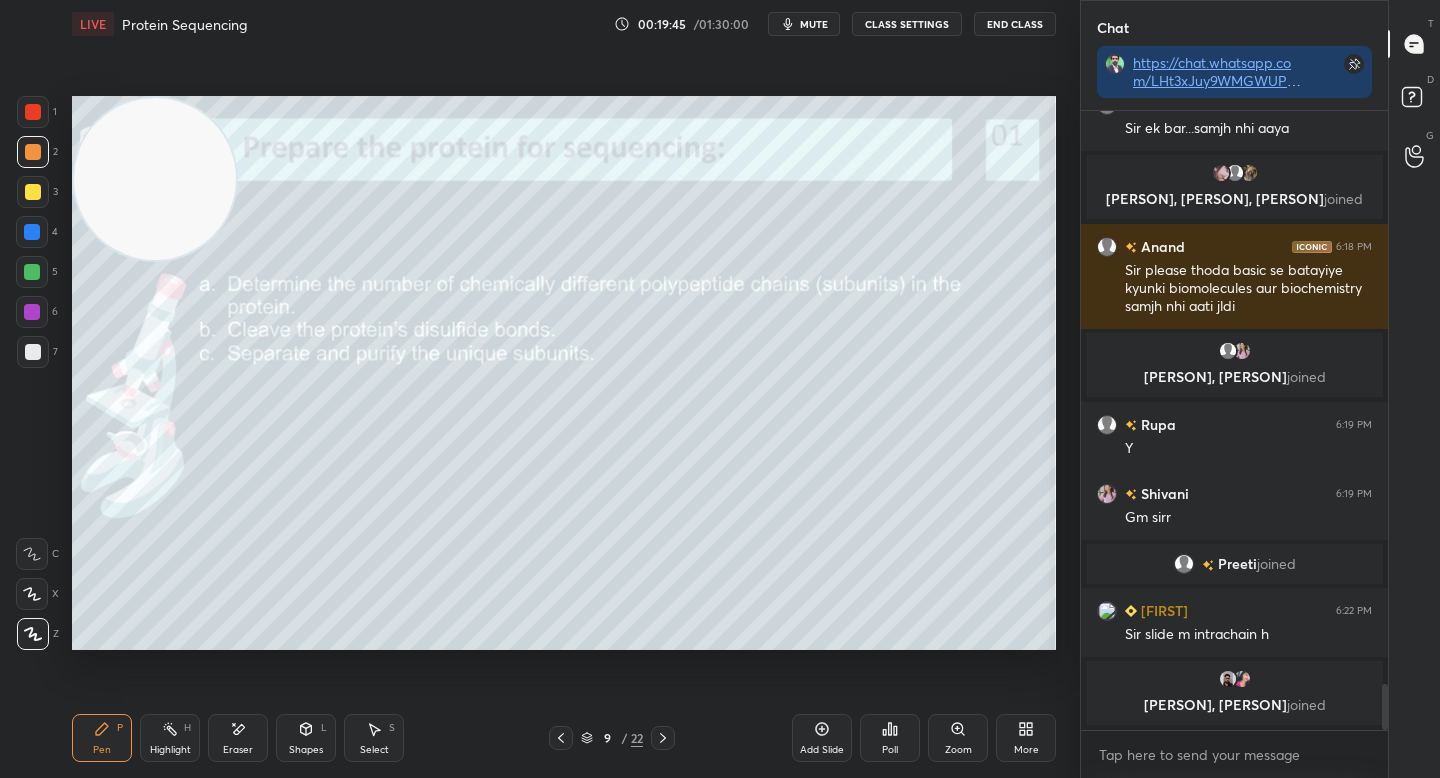 click at bounding box center [33, 192] 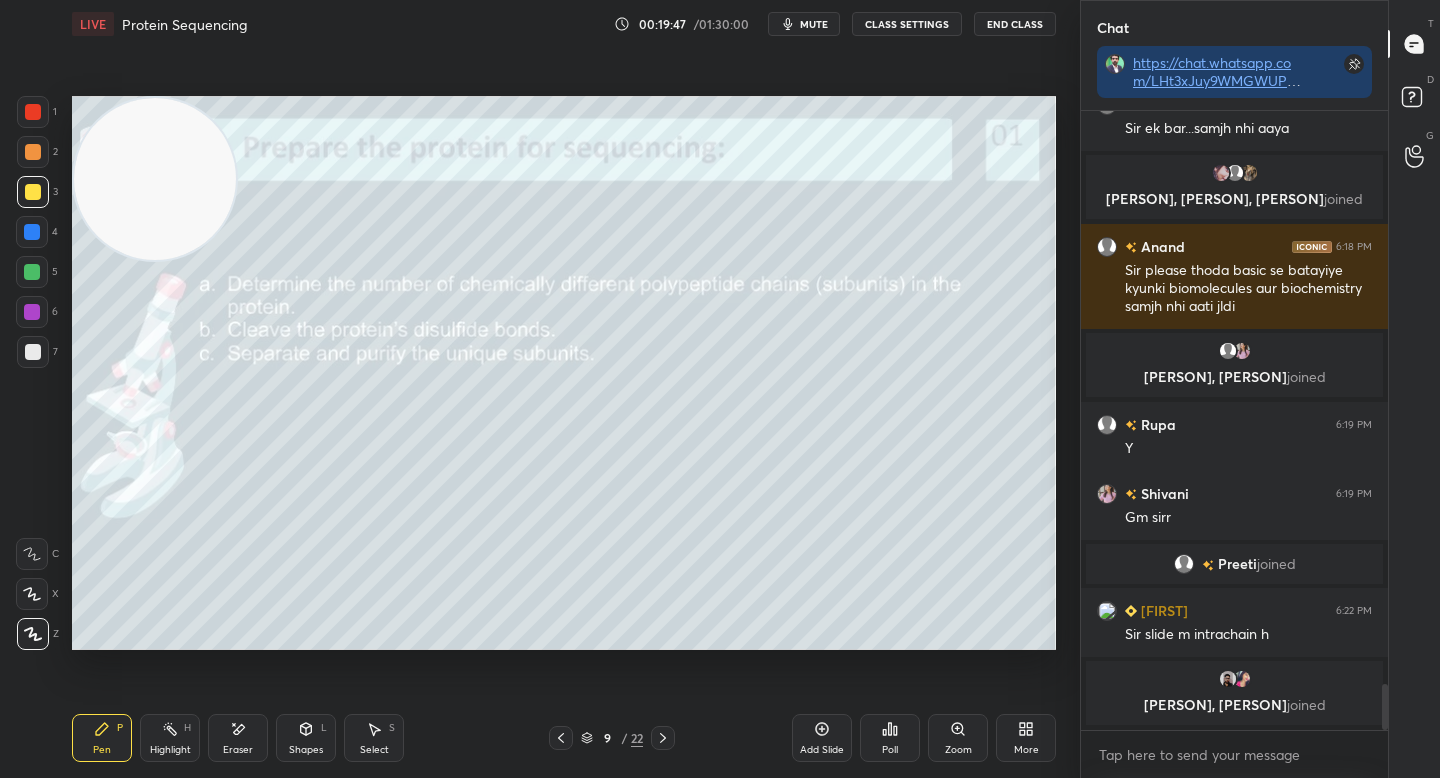 click at bounding box center [32, 272] 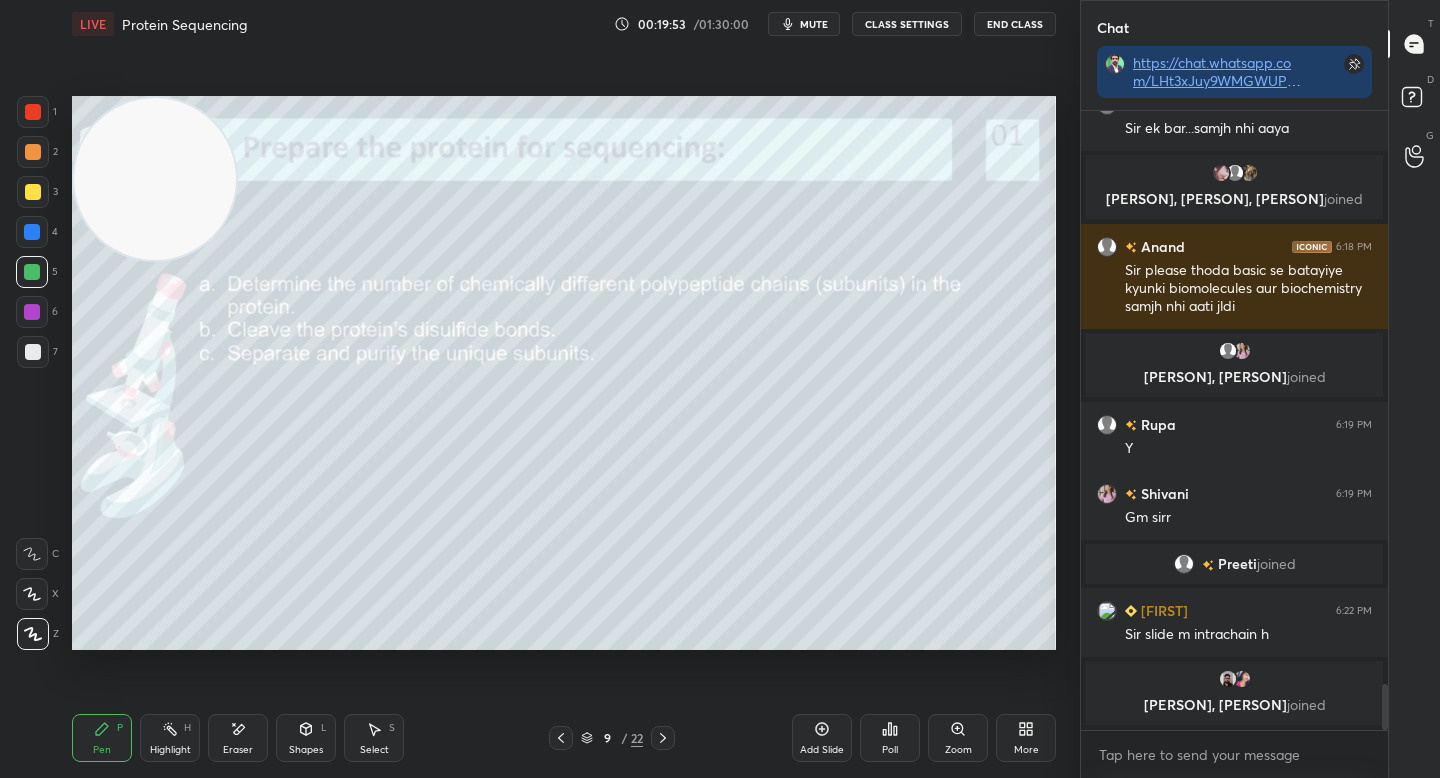 drag, startPoint x: 34, startPoint y: 183, endPoint x: 100, endPoint y: 225, distance: 78.23043 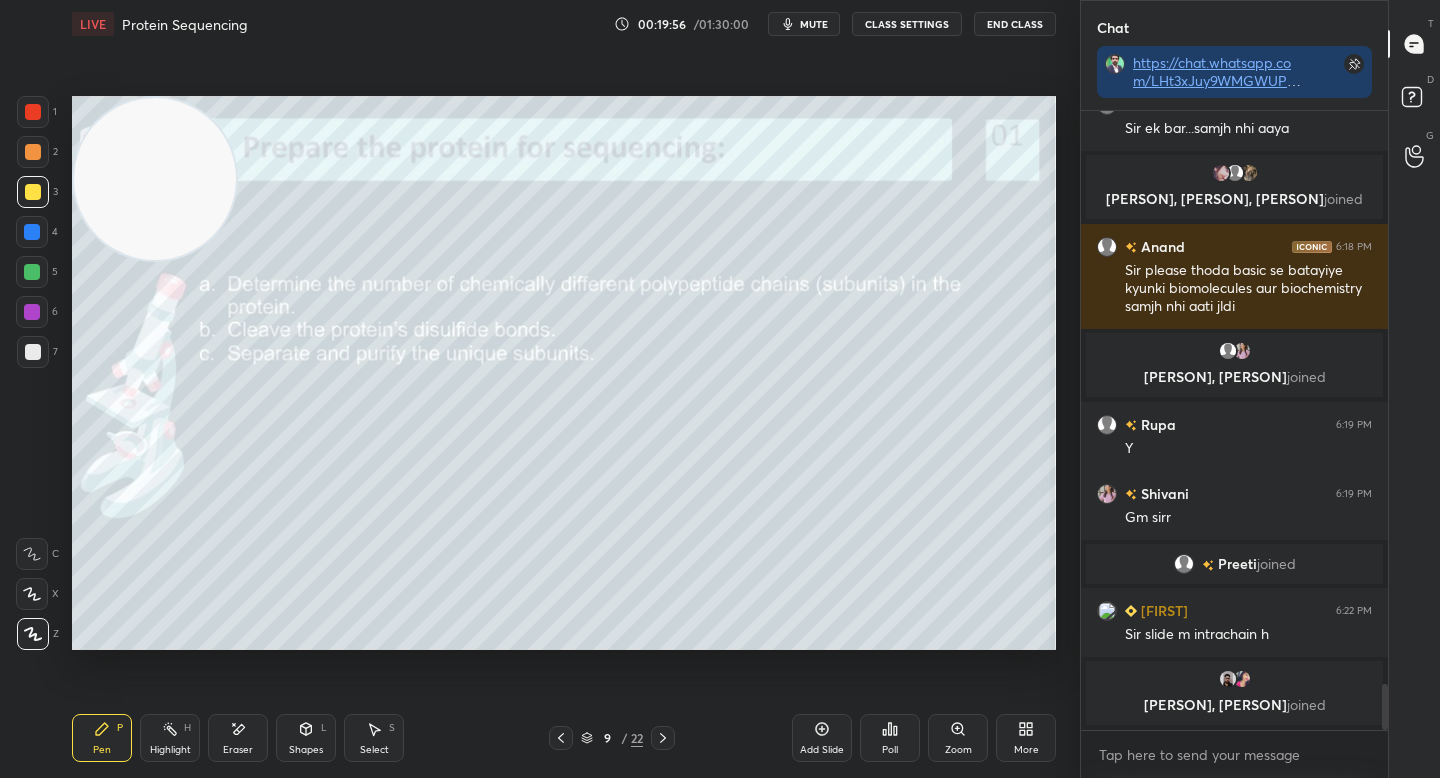 click at bounding box center (33, 352) 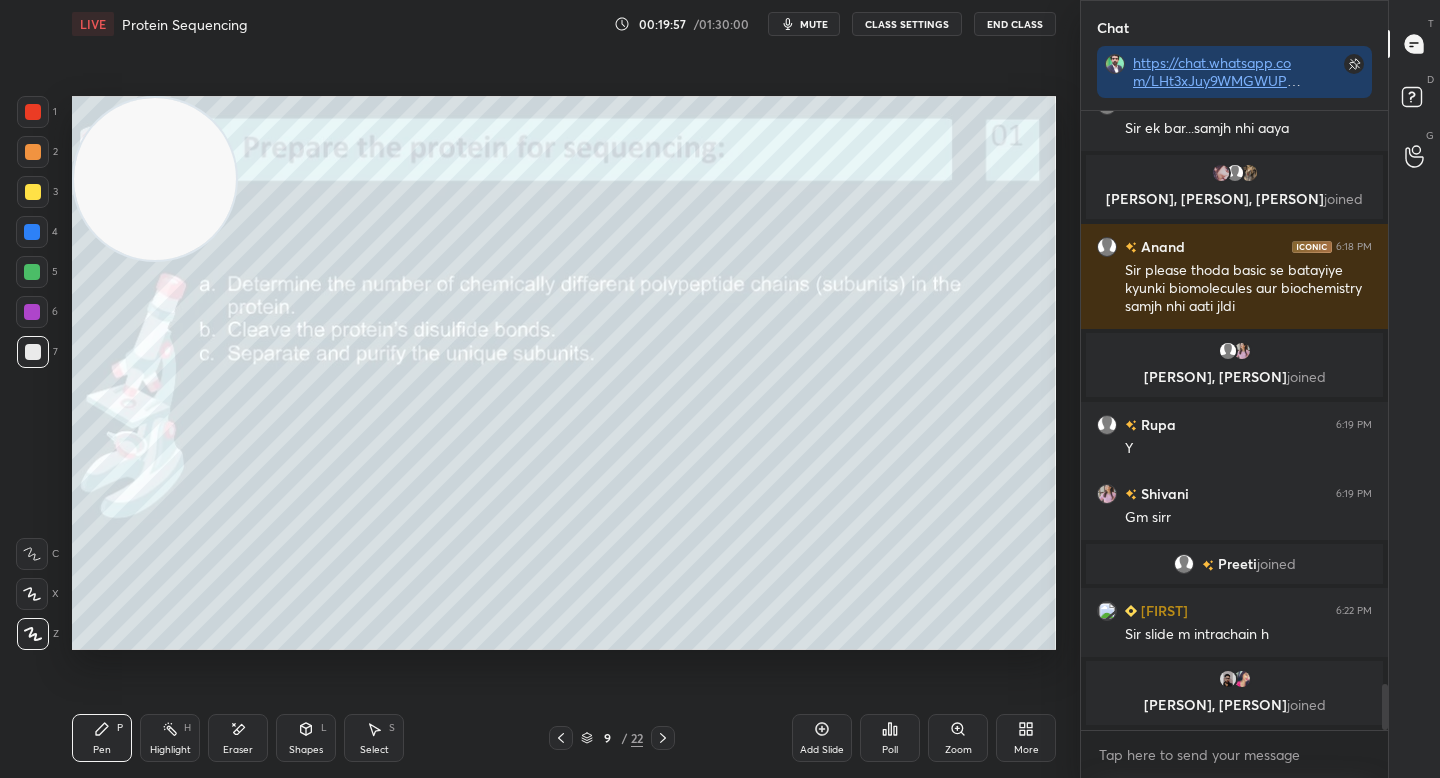 click at bounding box center (33, 152) 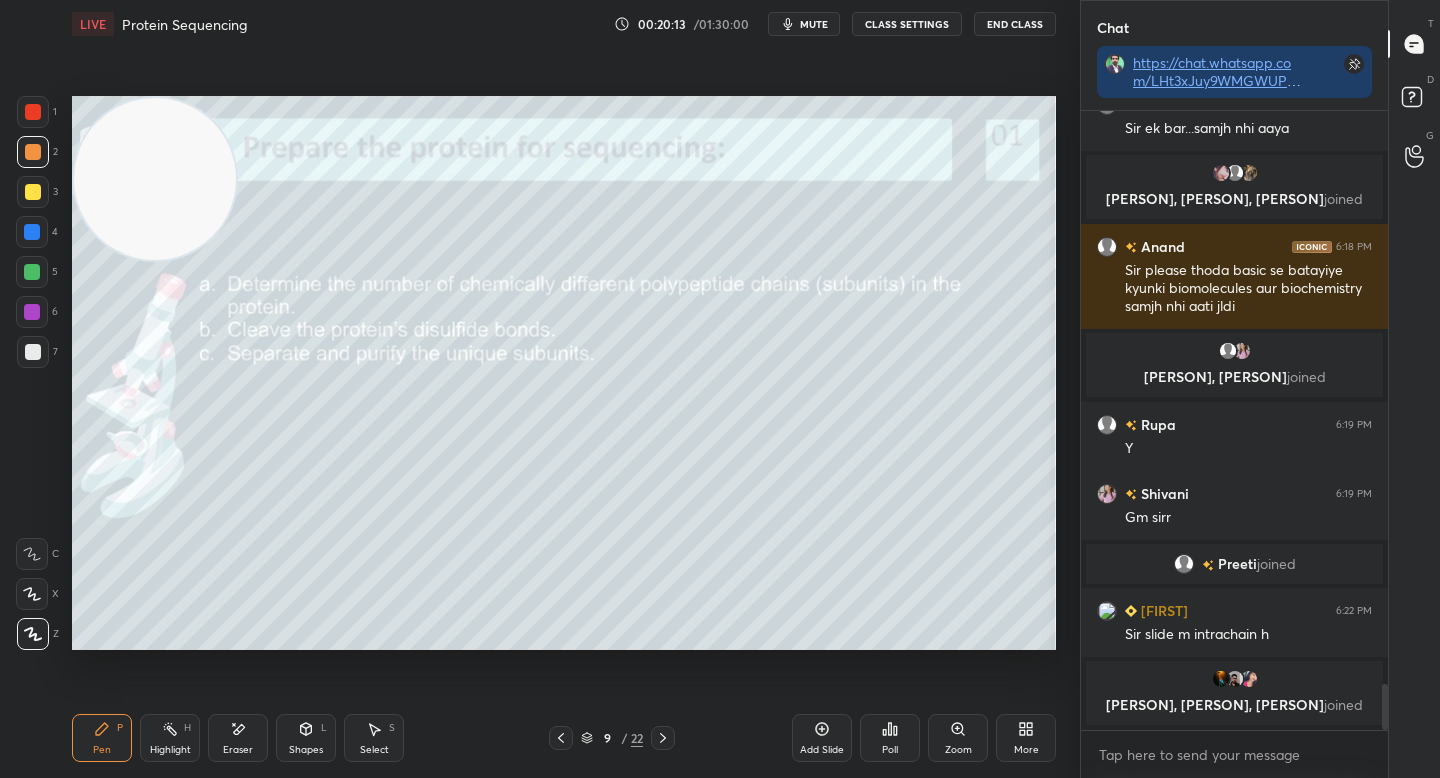 drag, startPoint x: 34, startPoint y: 190, endPoint x: 39, endPoint y: 174, distance: 16.763054 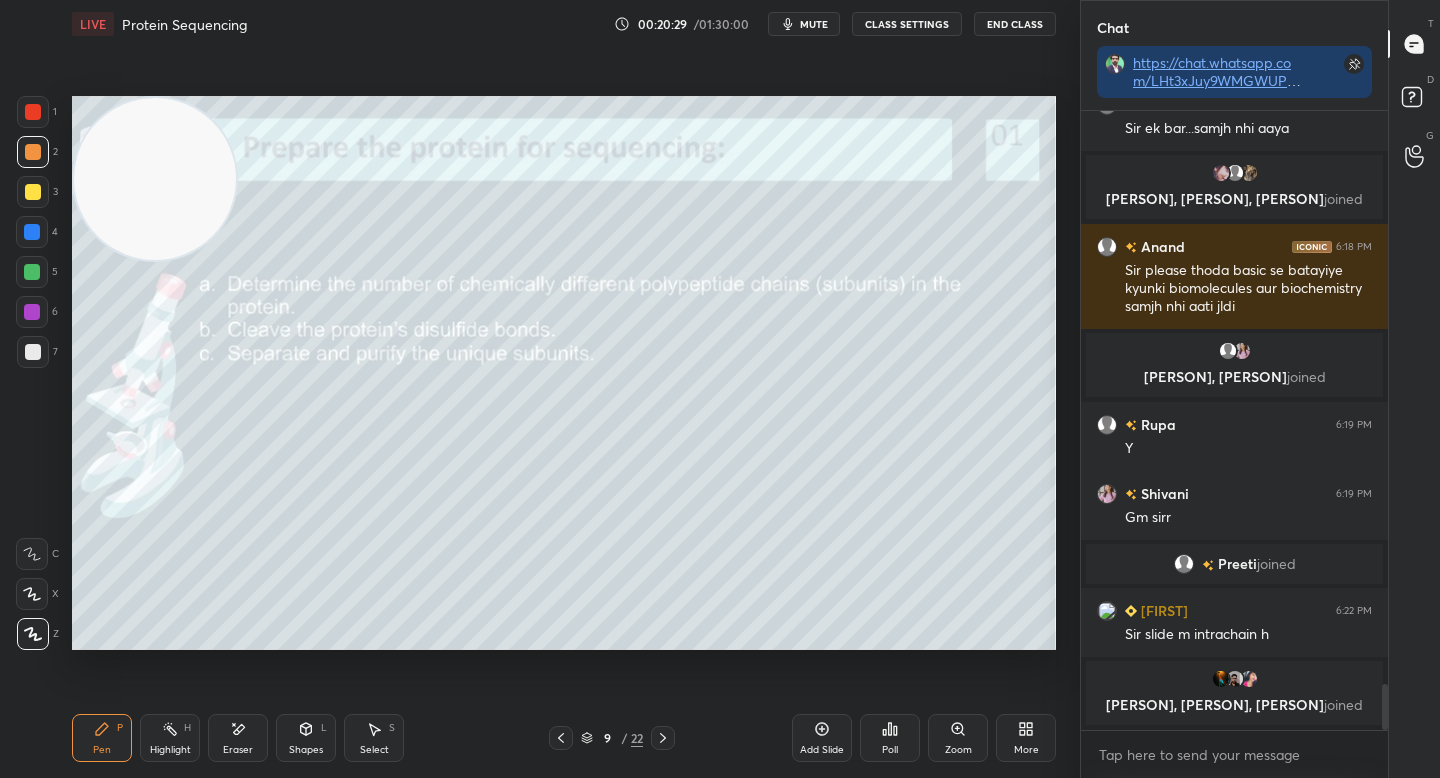 click at bounding box center [32, 272] 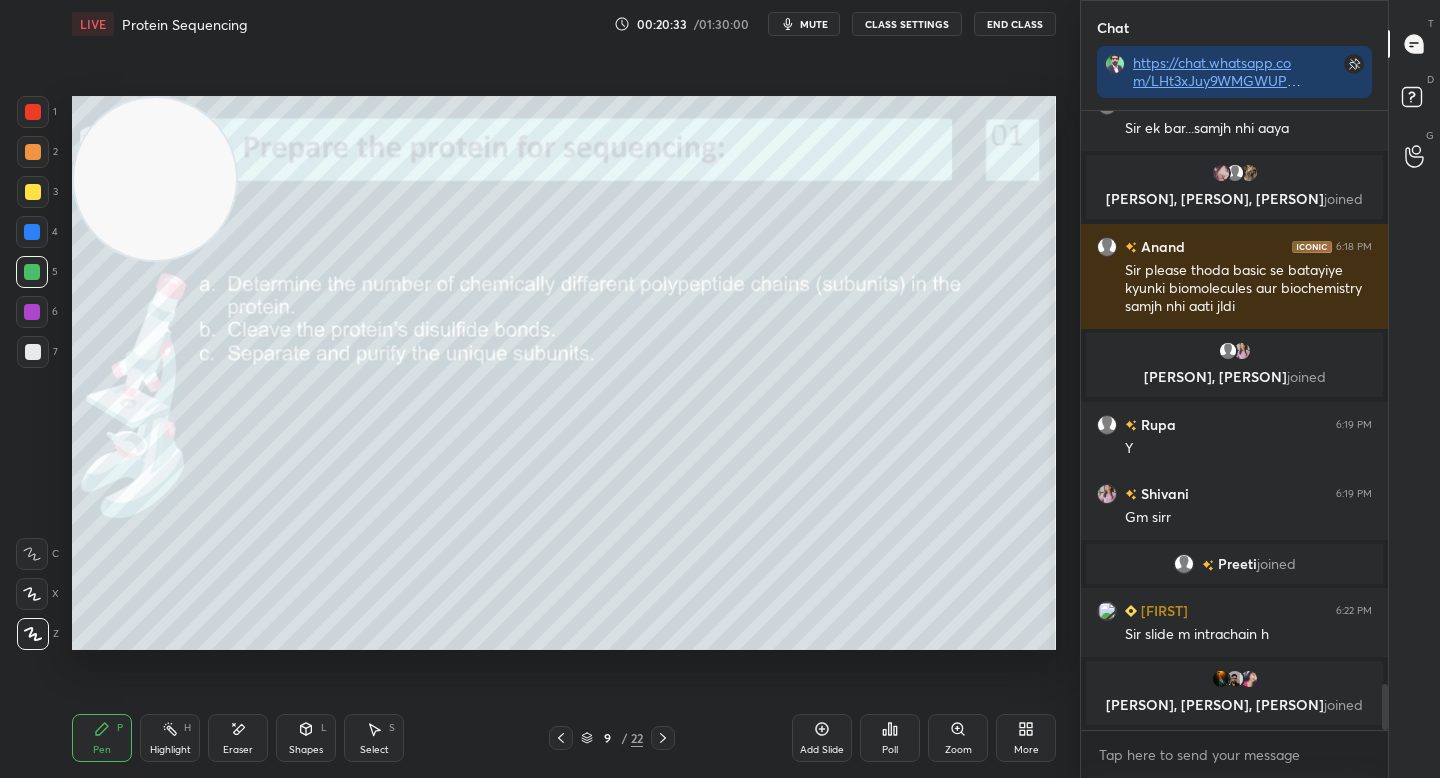 click on "2" at bounding box center [37, 156] 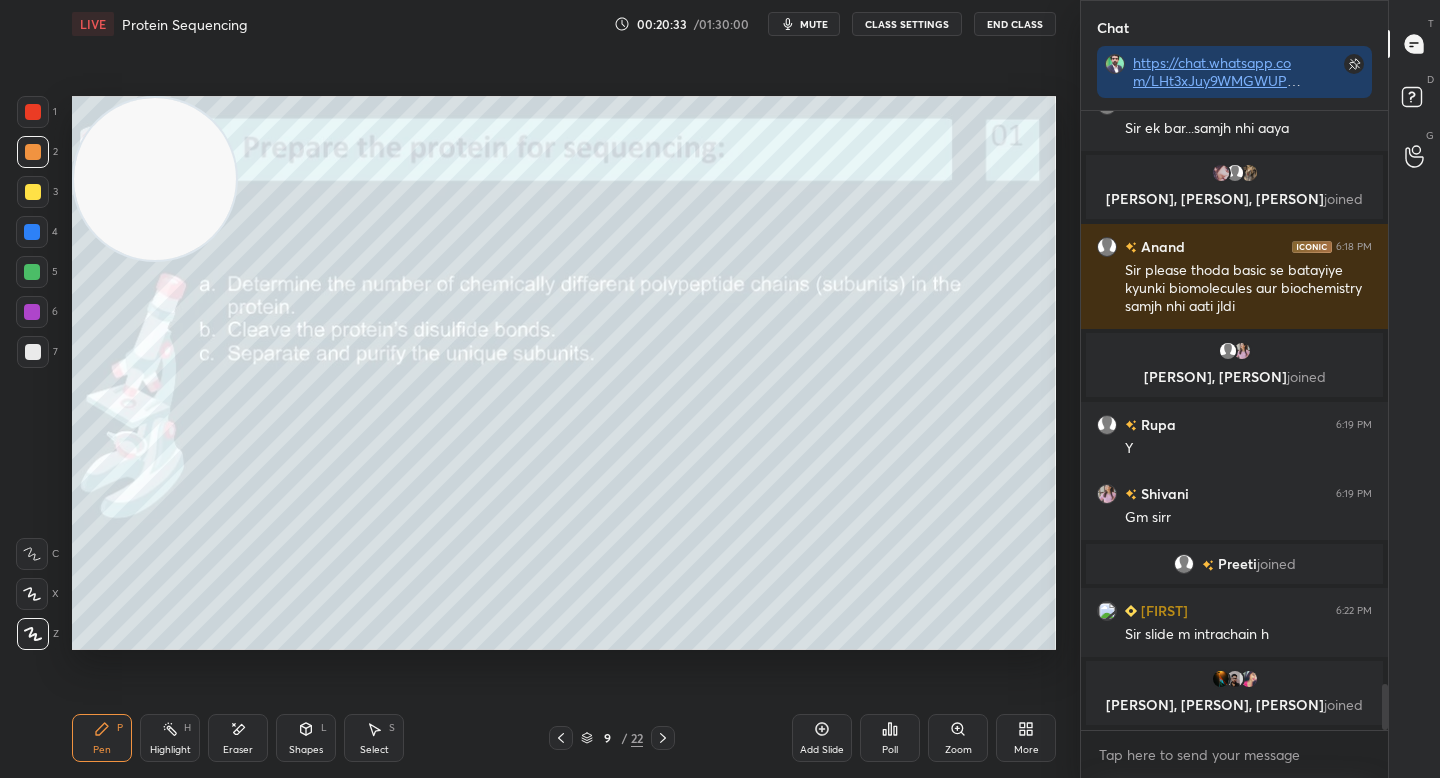 click at bounding box center [33, 192] 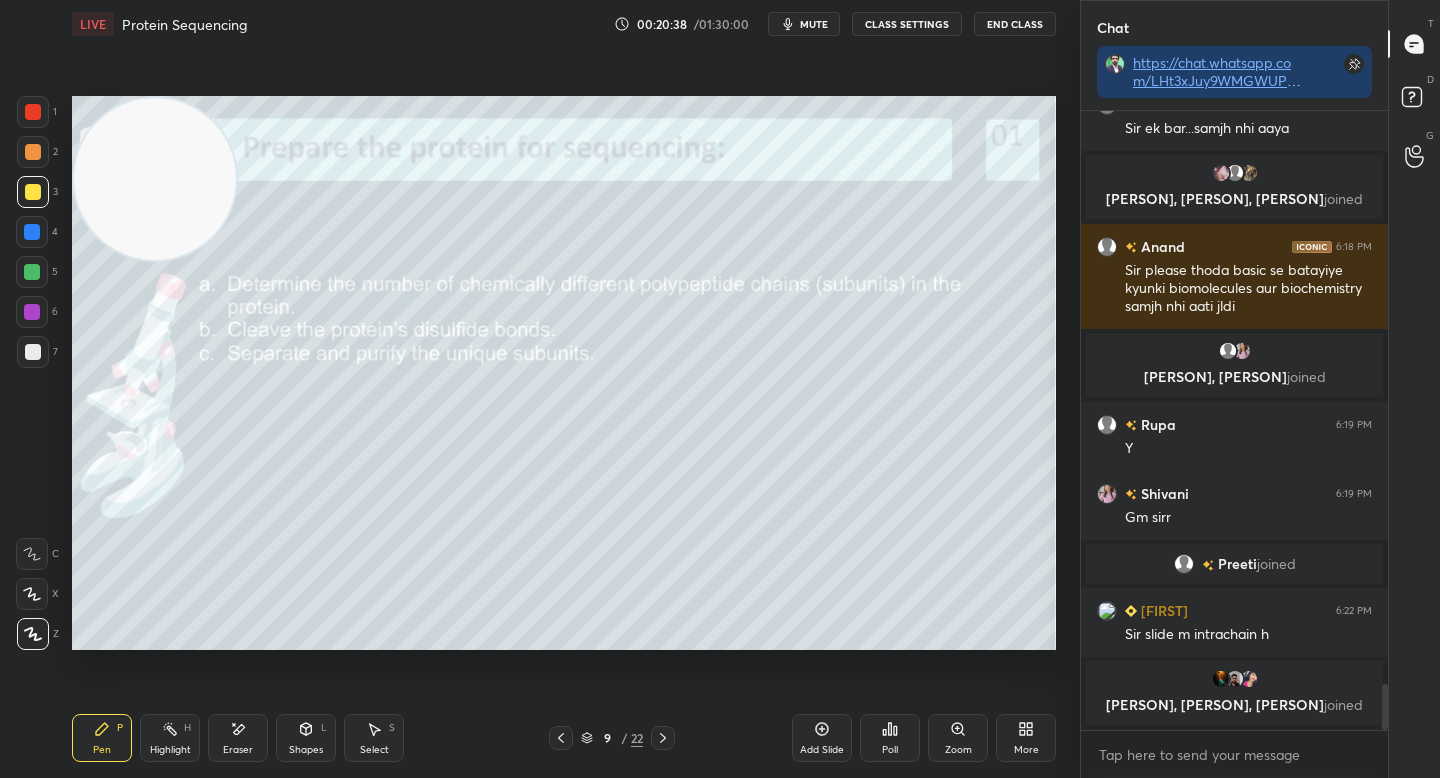 drag, startPoint x: 30, startPoint y: 355, endPoint x: 45, endPoint y: 351, distance: 15.524175 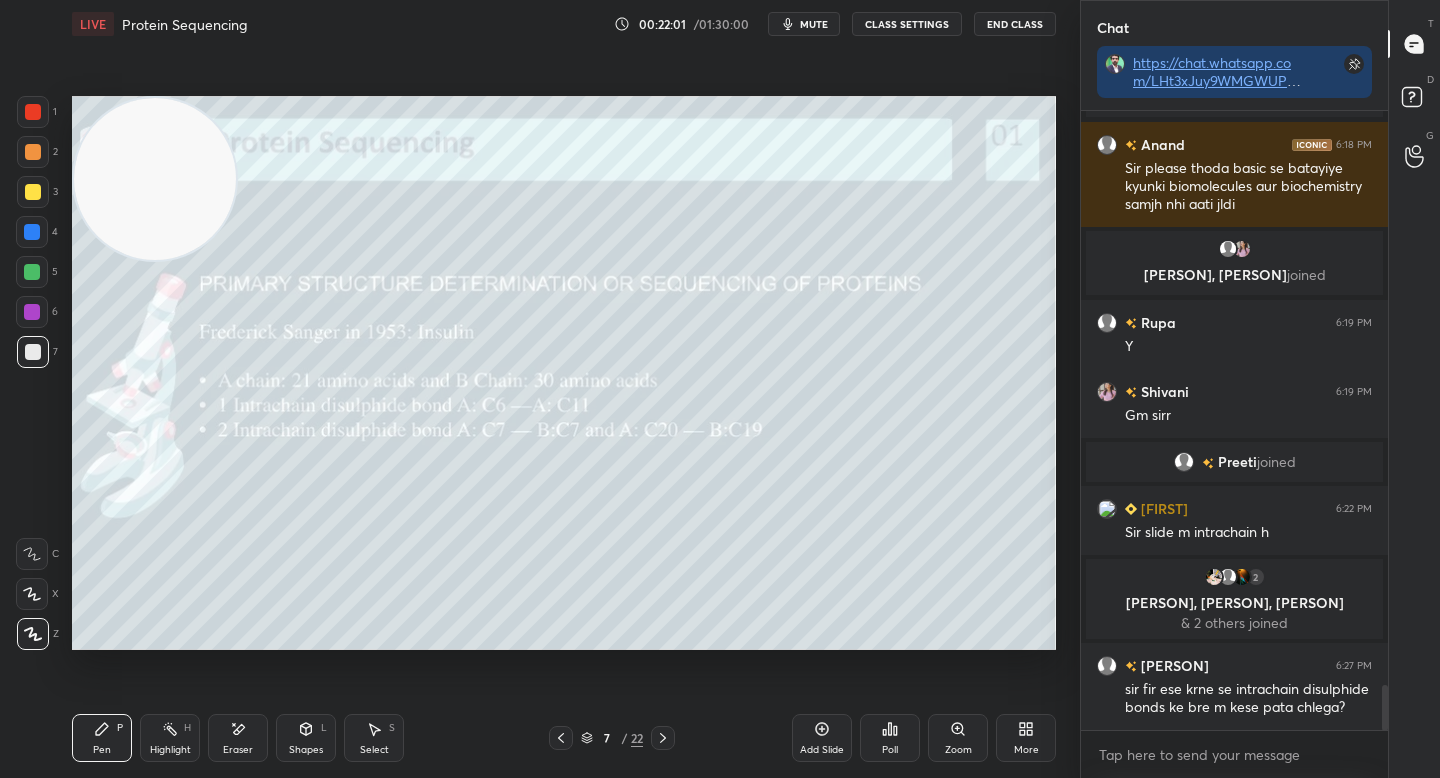 scroll, scrollTop: 7888, scrollLeft: 0, axis: vertical 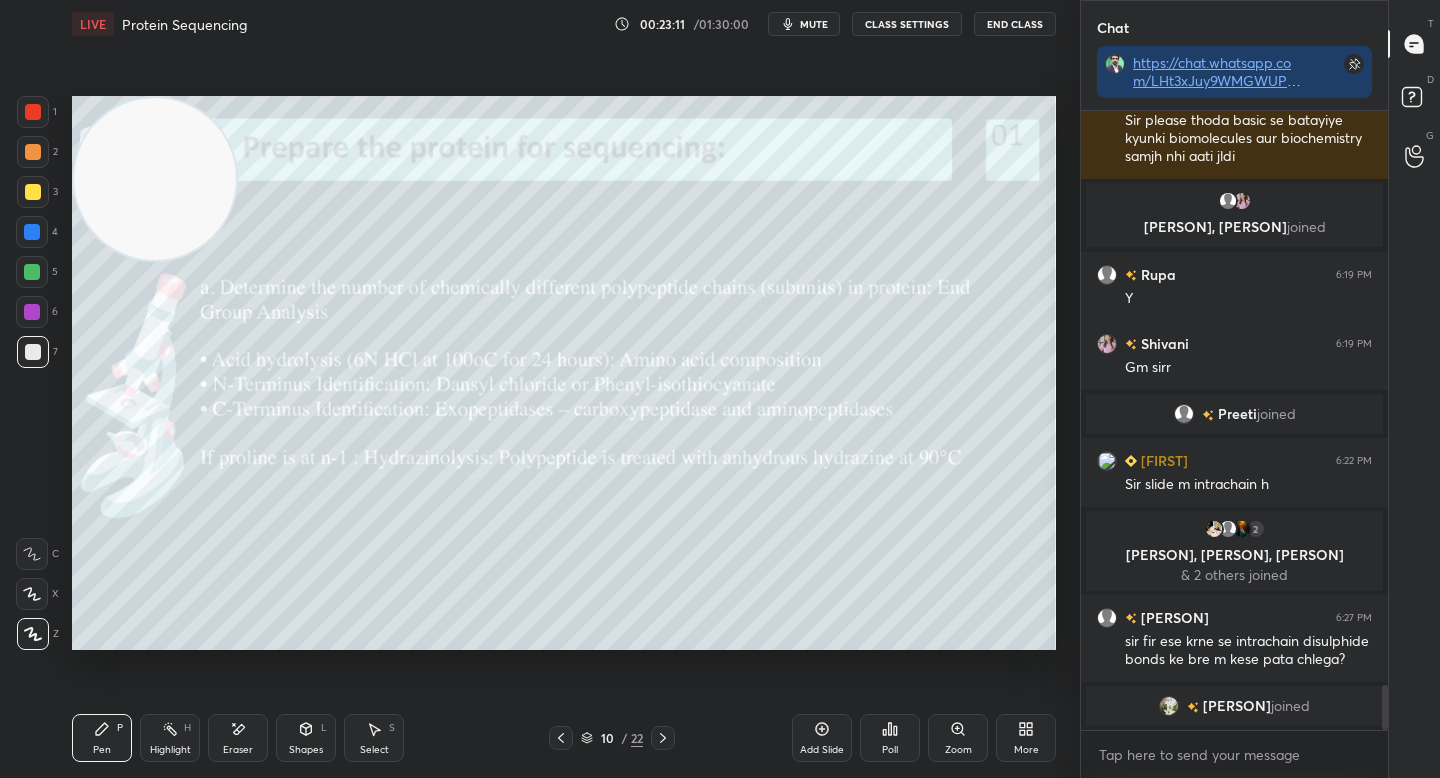 drag, startPoint x: 151, startPoint y: 205, endPoint x: 162, endPoint y: 221, distance: 19.416489 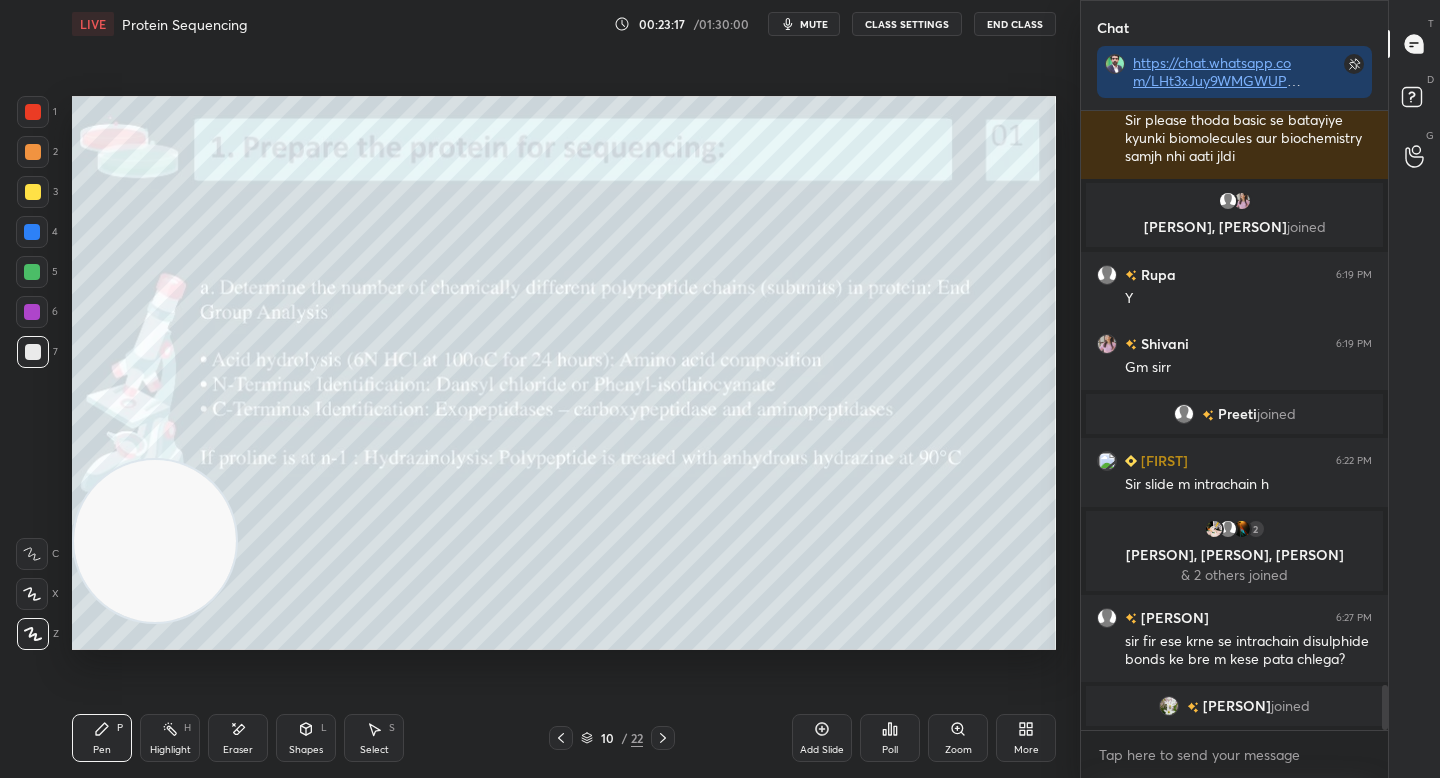 click at bounding box center [155, 541] 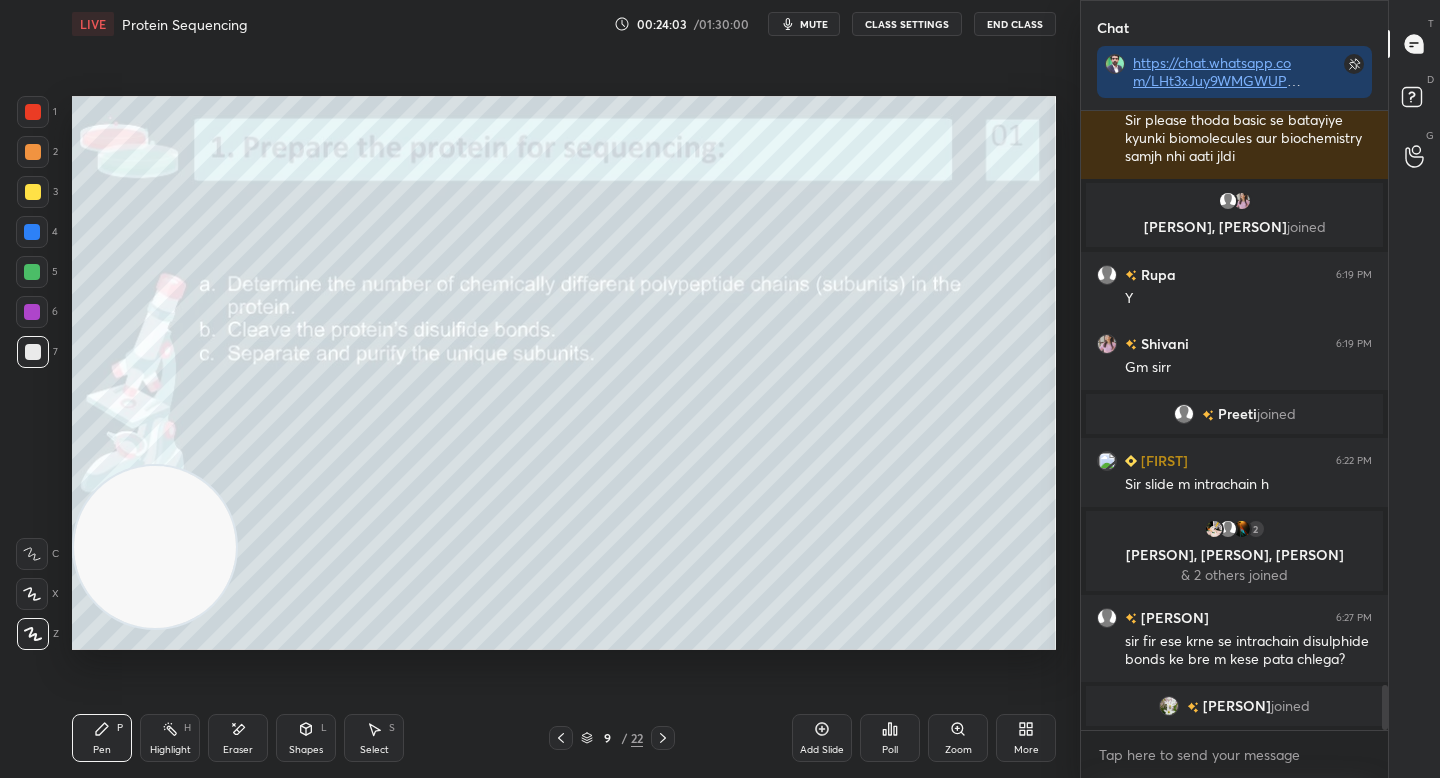 click on "Add Slide" at bounding box center [822, 738] 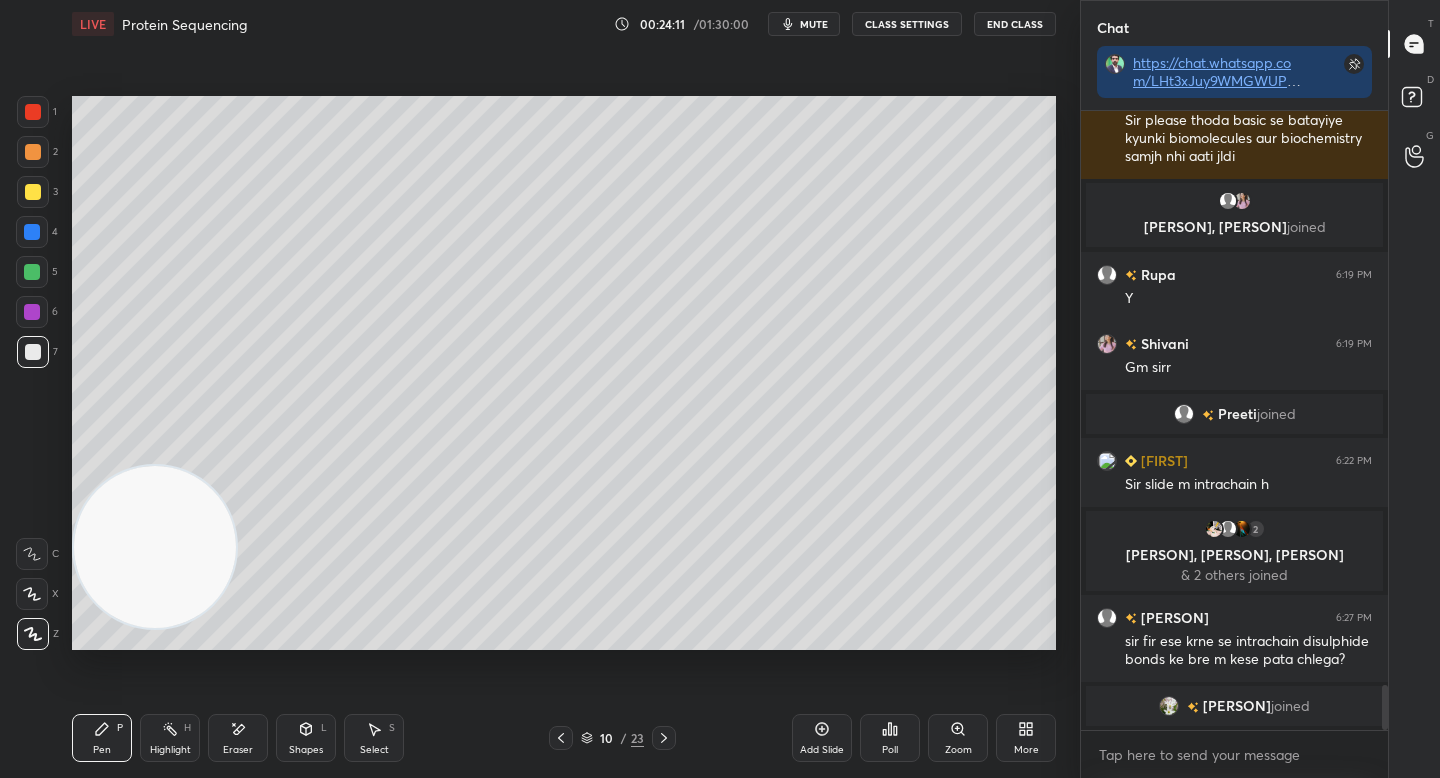 click at bounding box center (33, 192) 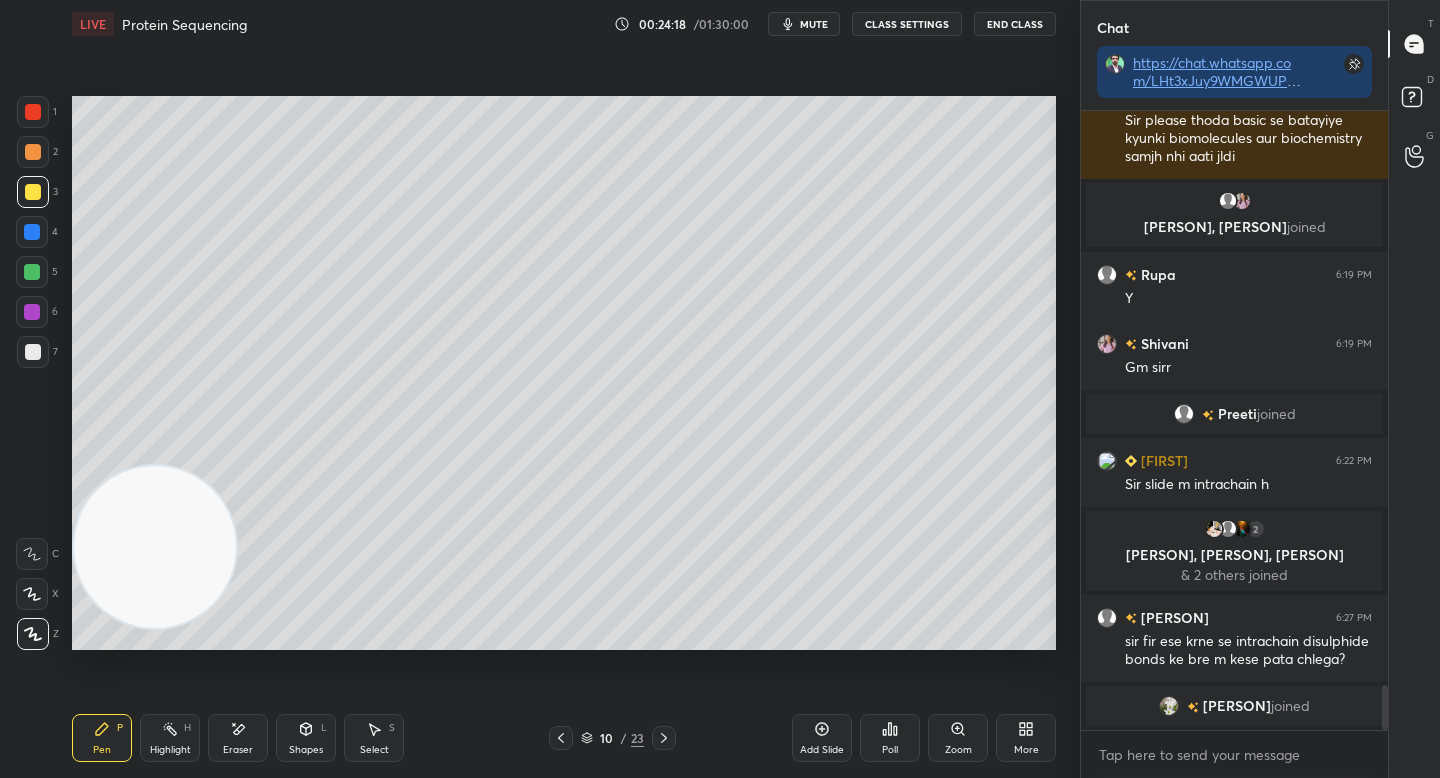 click at bounding box center [33, 352] 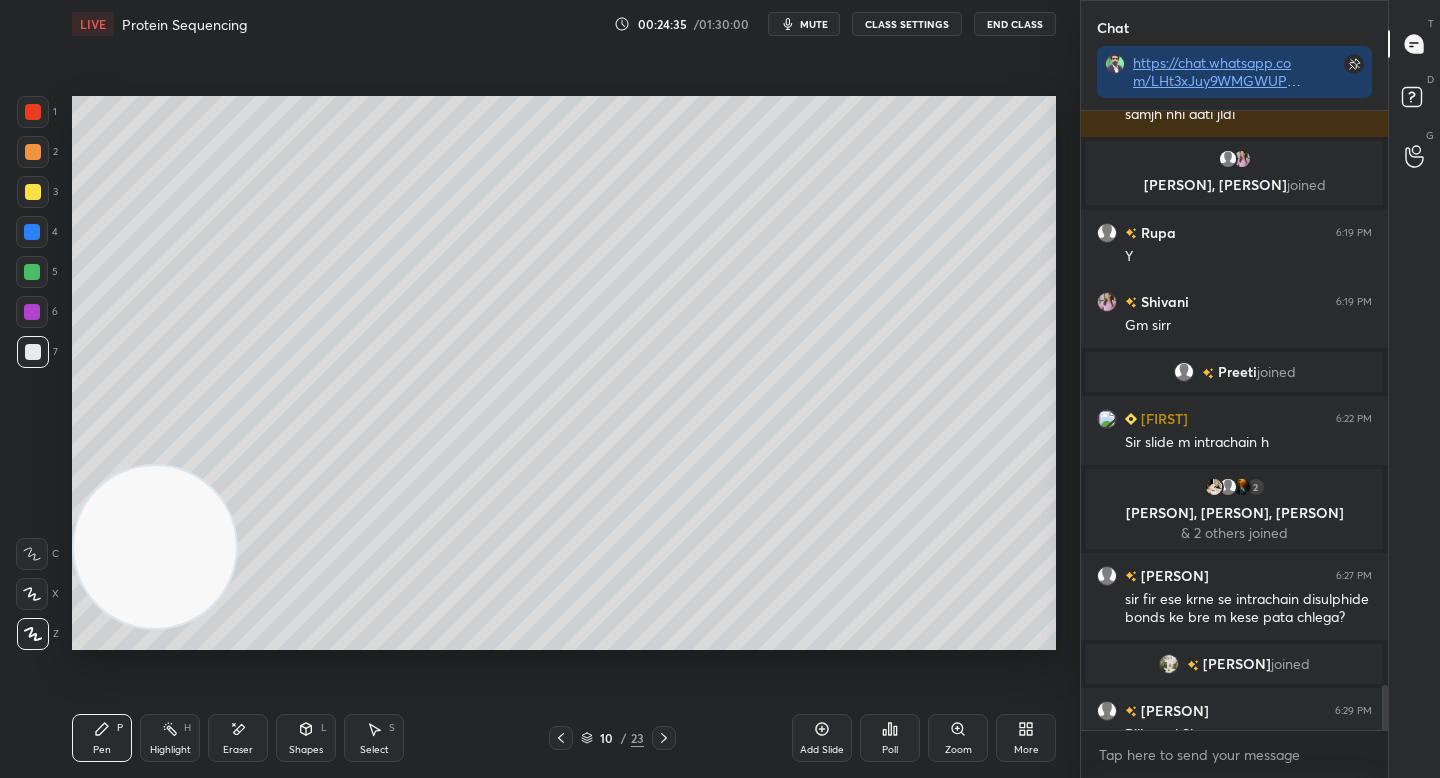 scroll, scrollTop: 7915, scrollLeft: 0, axis: vertical 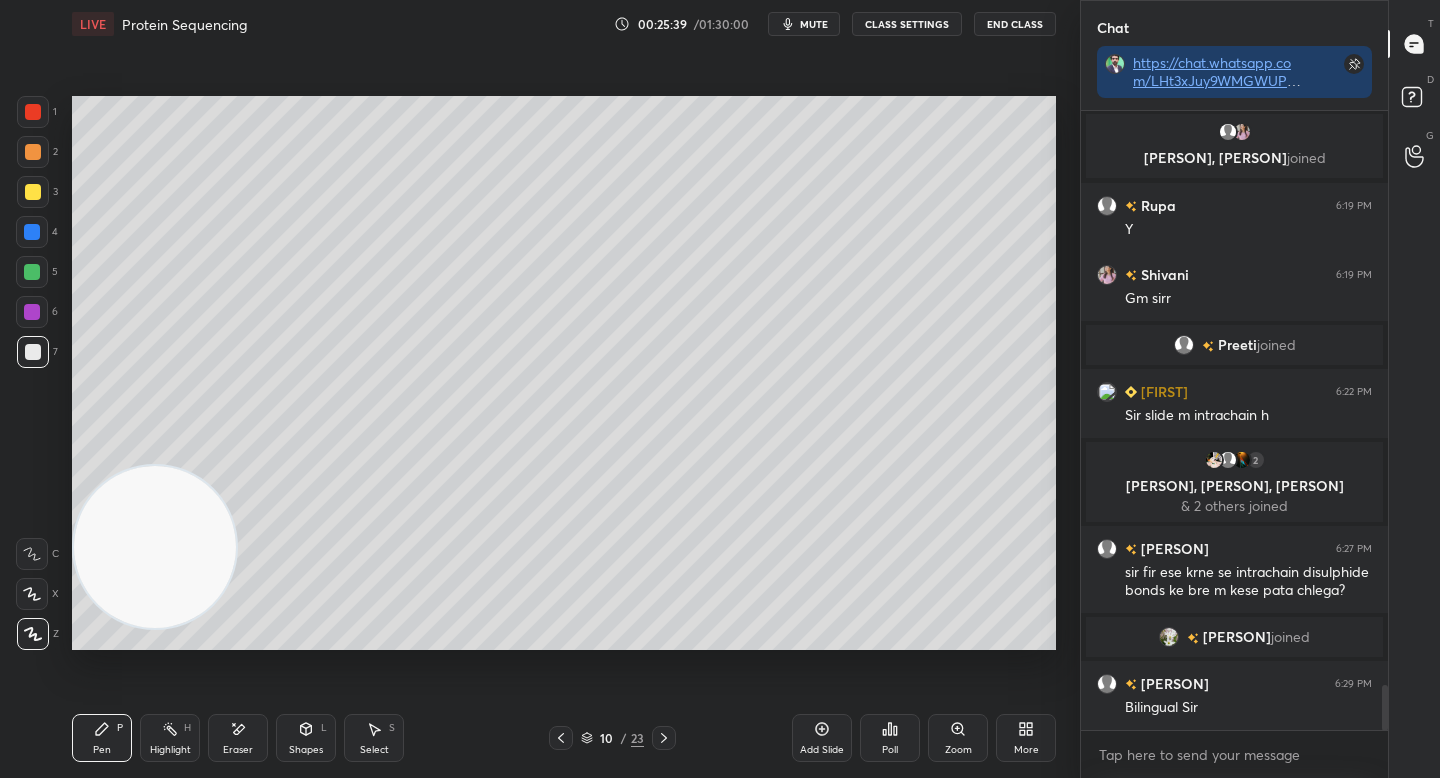 click at bounding box center [32, 272] 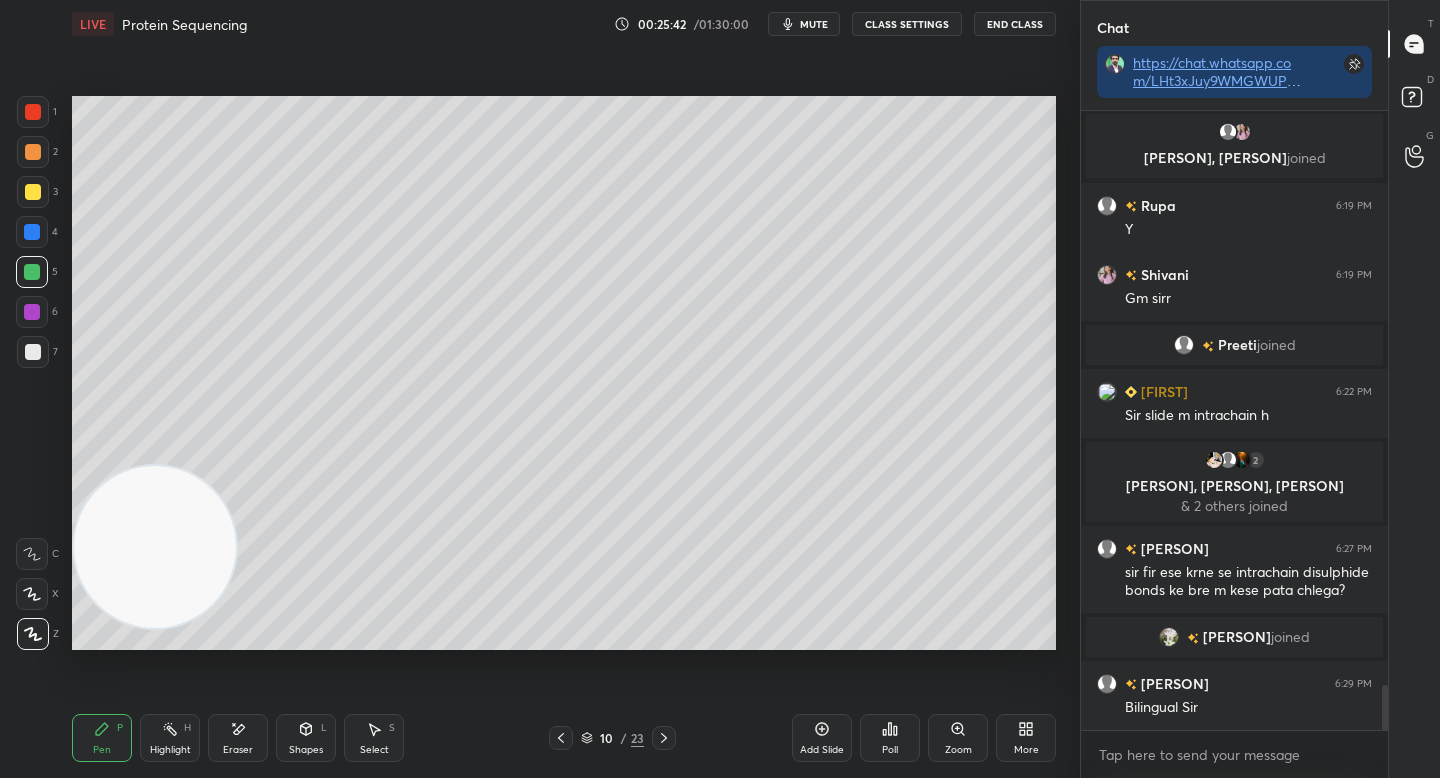 click at bounding box center [33, 352] 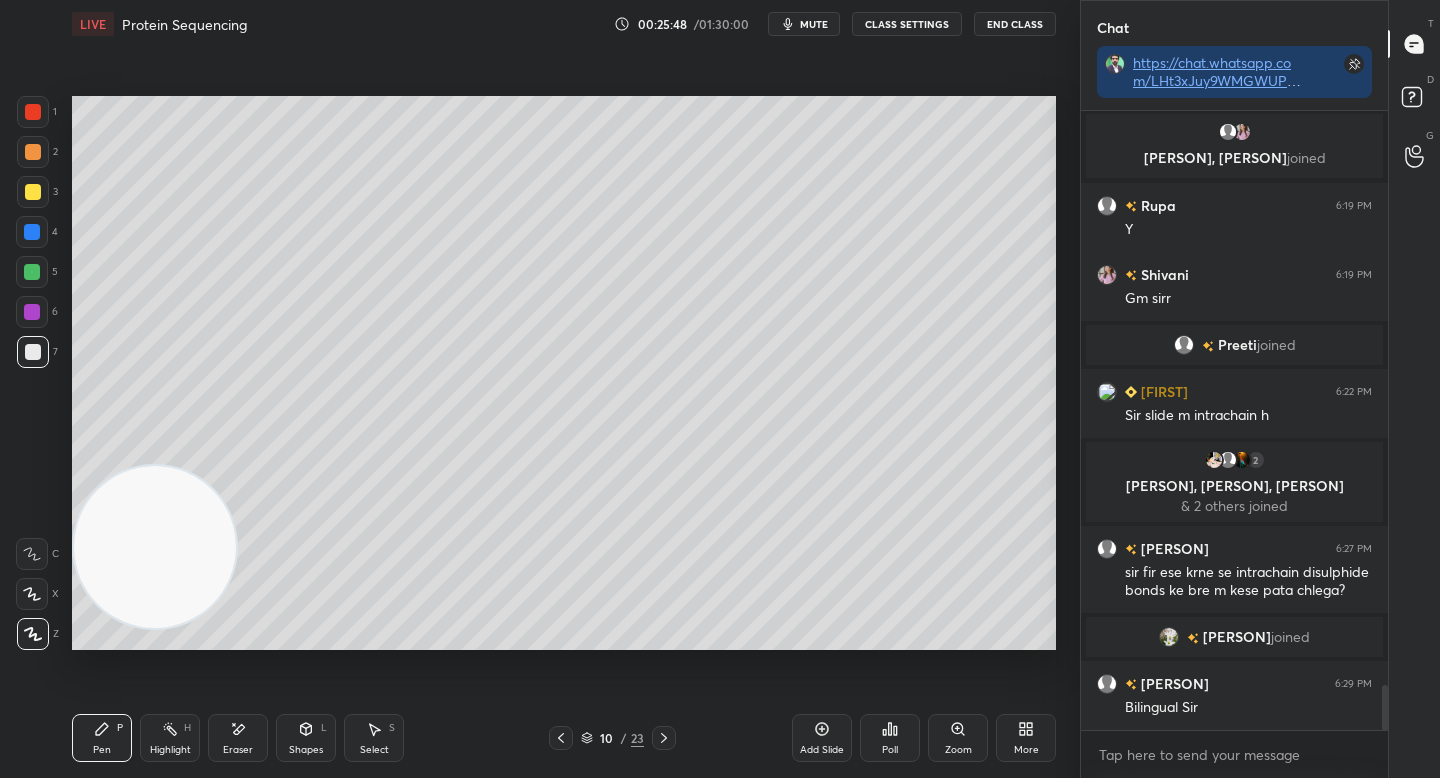scroll, scrollTop: 7963, scrollLeft: 0, axis: vertical 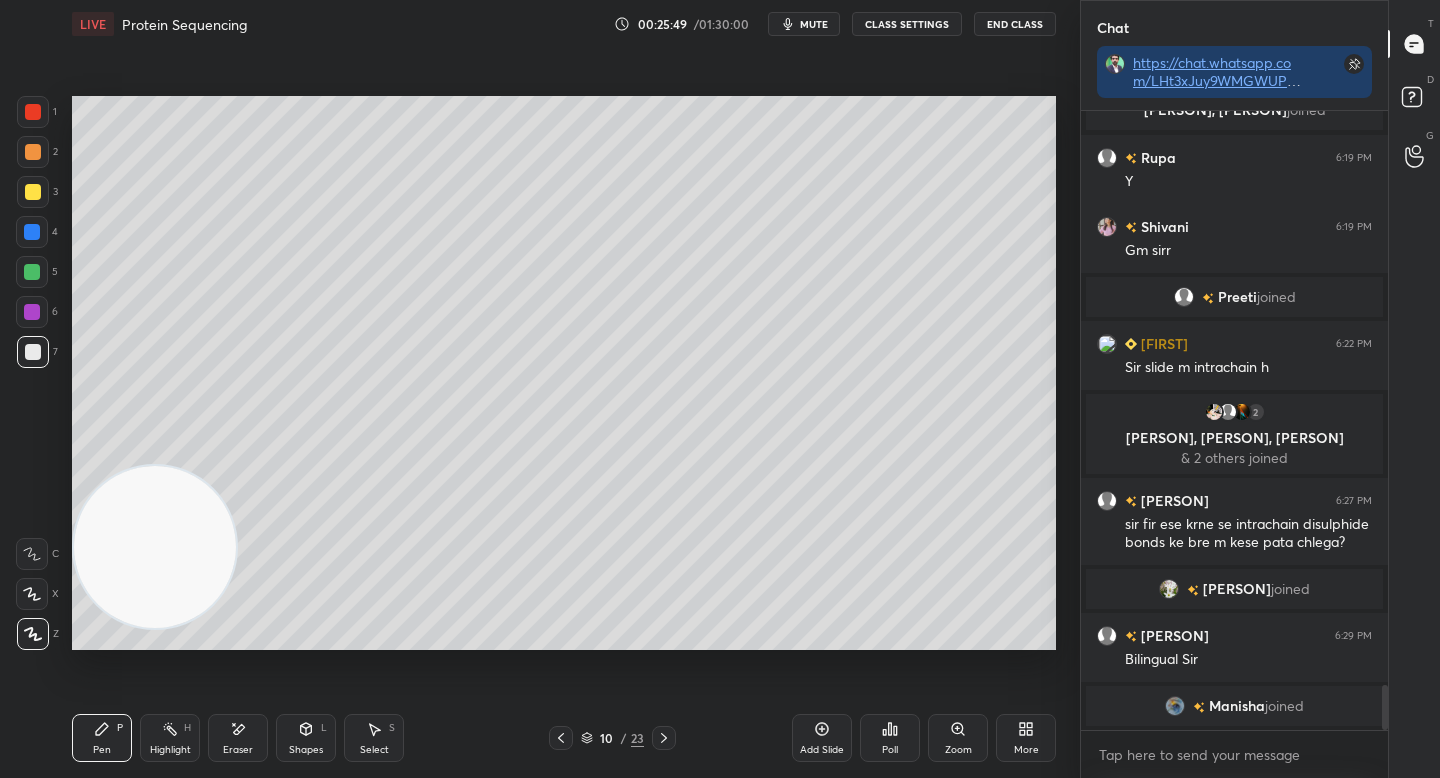 click on "Eraser" at bounding box center (238, 738) 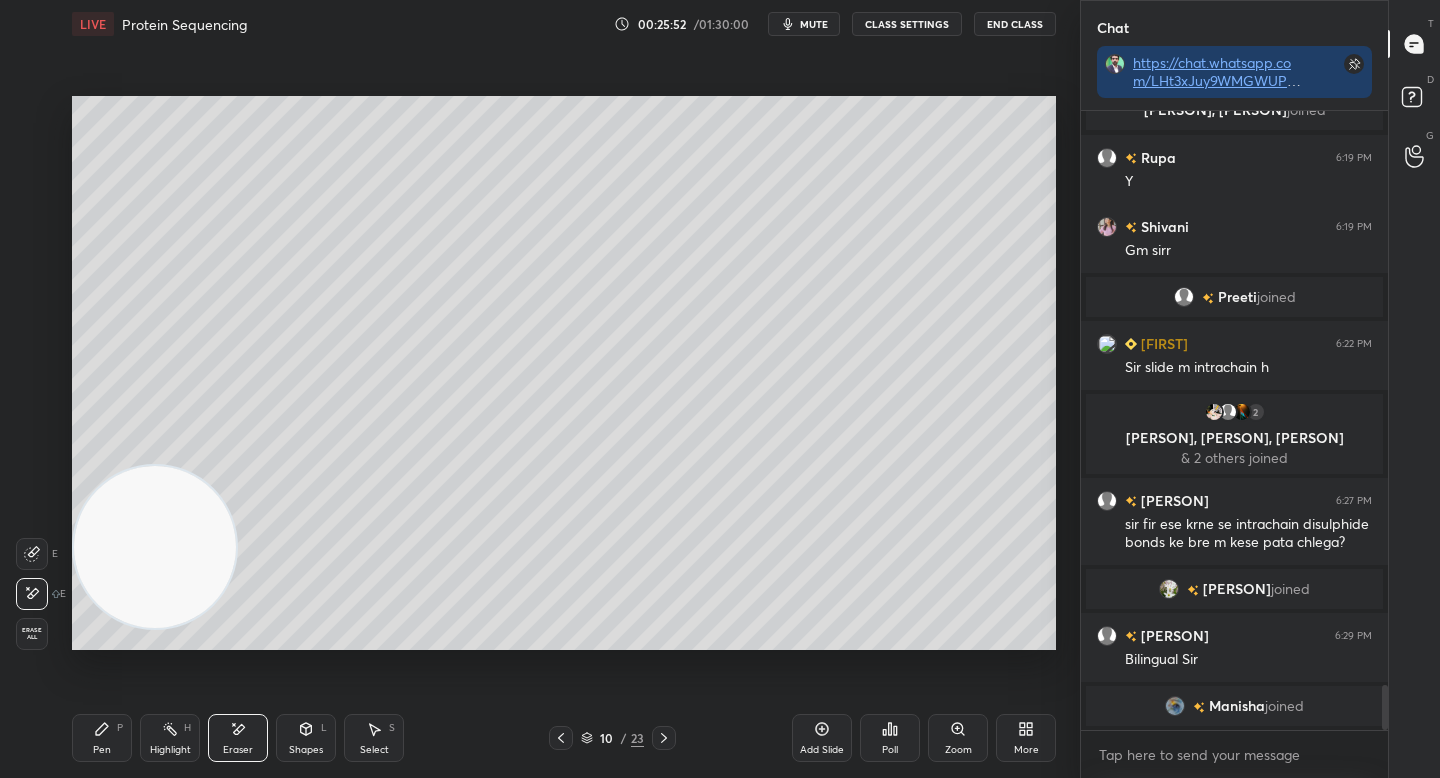 click on "Pen P" at bounding box center (102, 738) 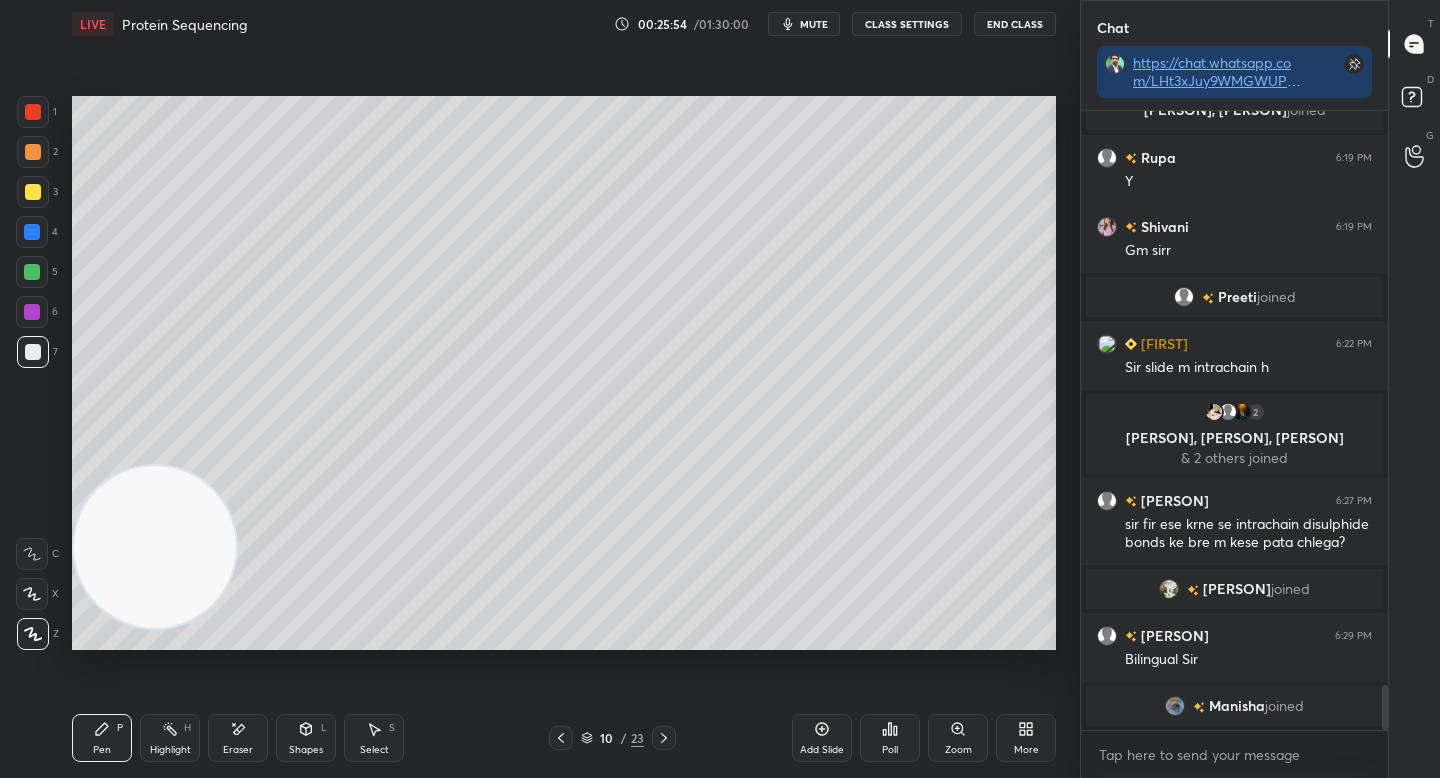 click at bounding box center (33, 192) 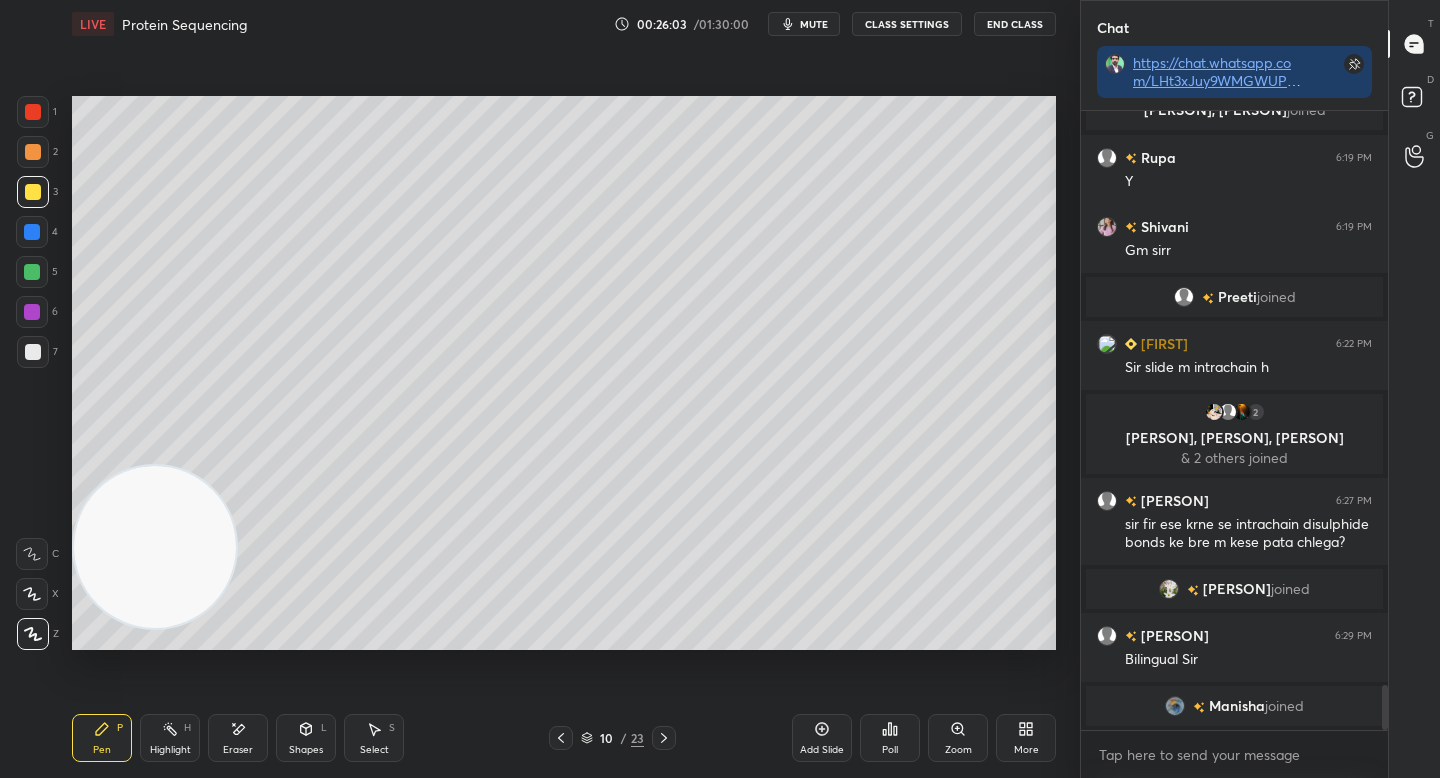 click at bounding box center (33, 352) 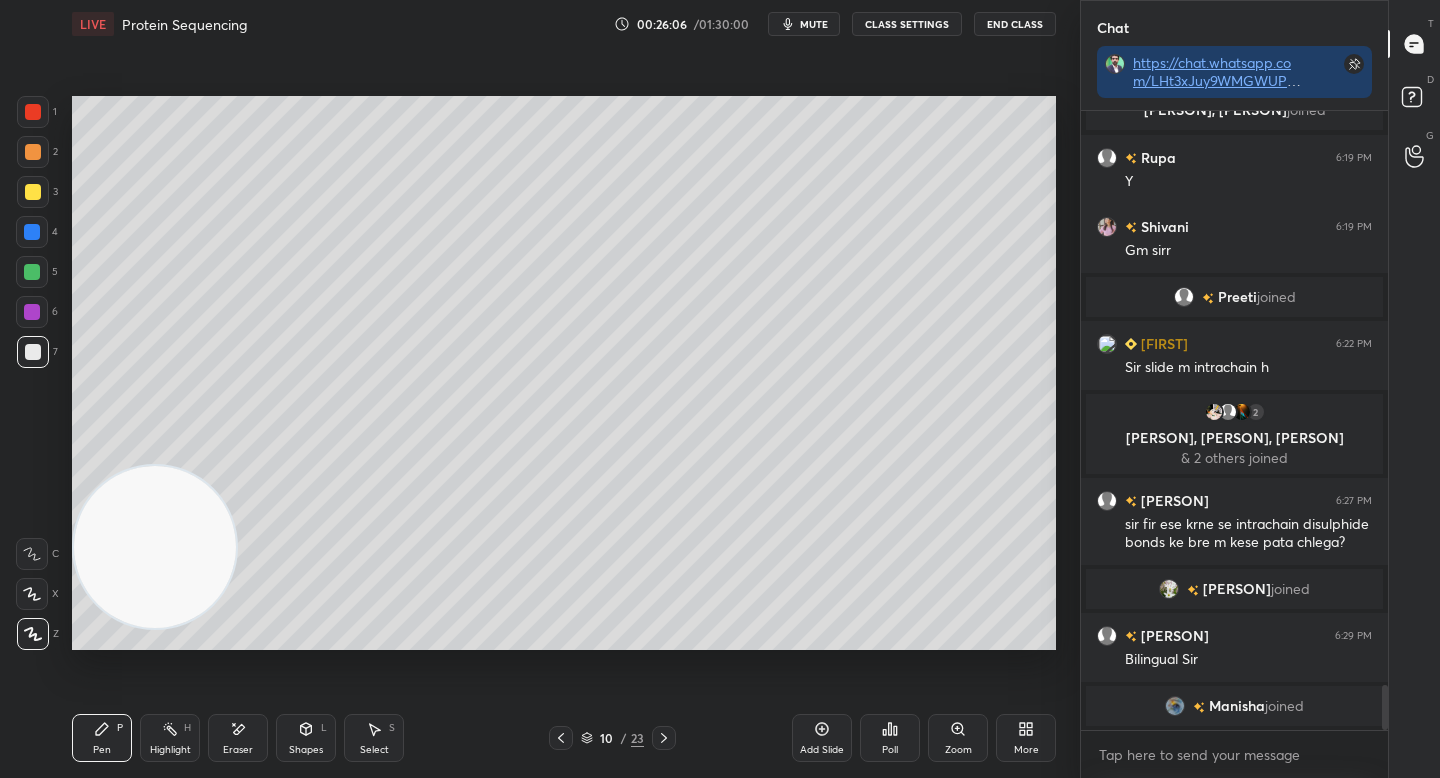 click at bounding box center (33, 192) 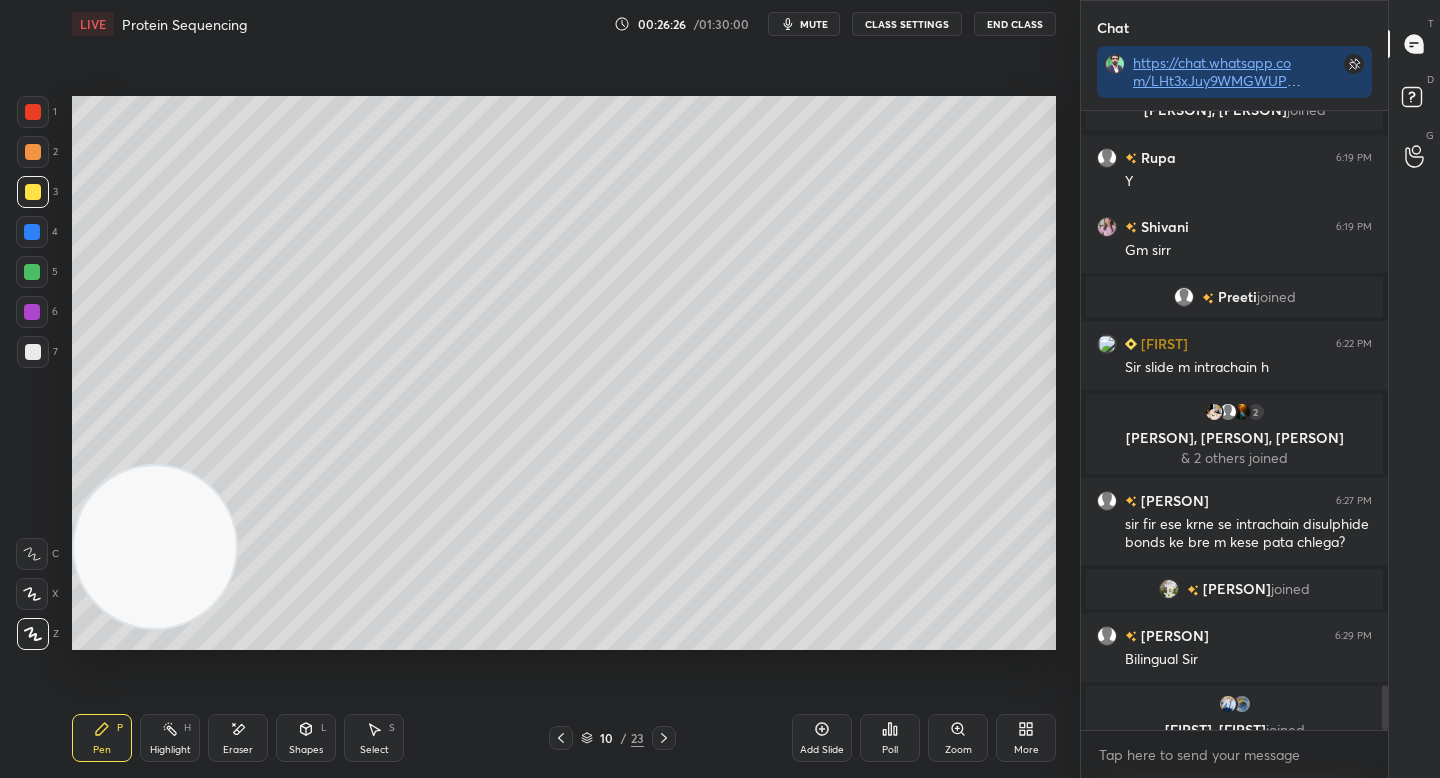 scroll, scrollTop: 7988, scrollLeft: 0, axis: vertical 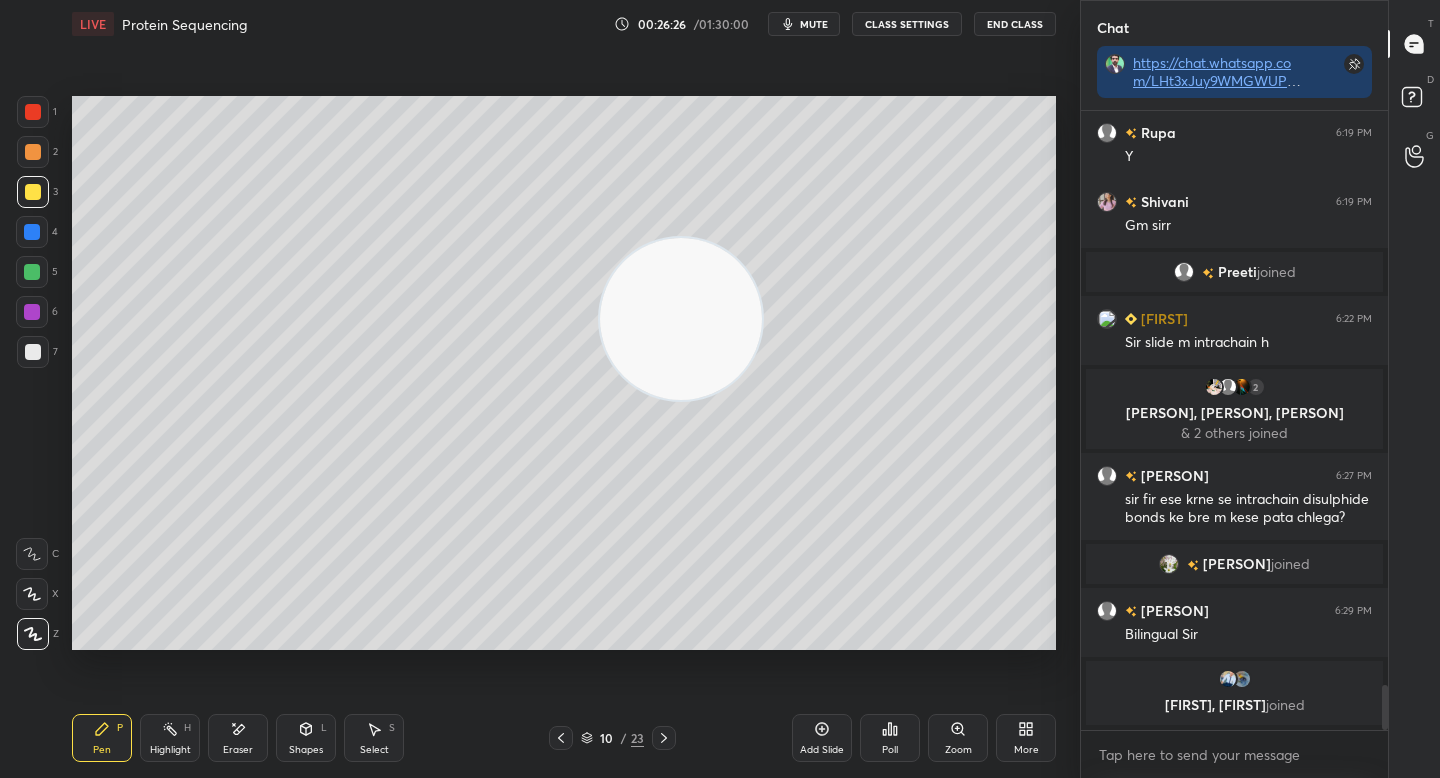 drag, startPoint x: 130, startPoint y: 567, endPoint x: 724, endPoint y: 316, distance: 644.85425 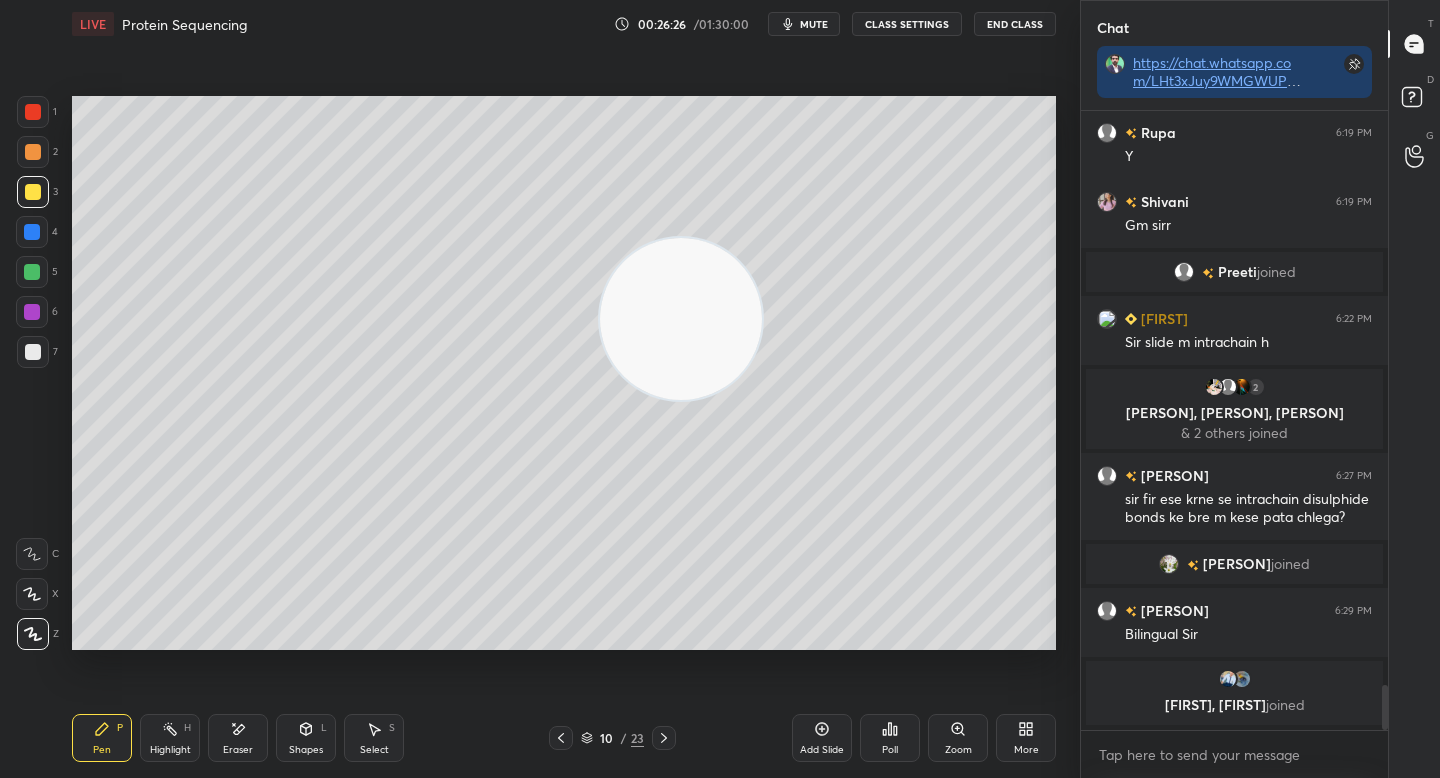 click at bounding box center [681, 319] 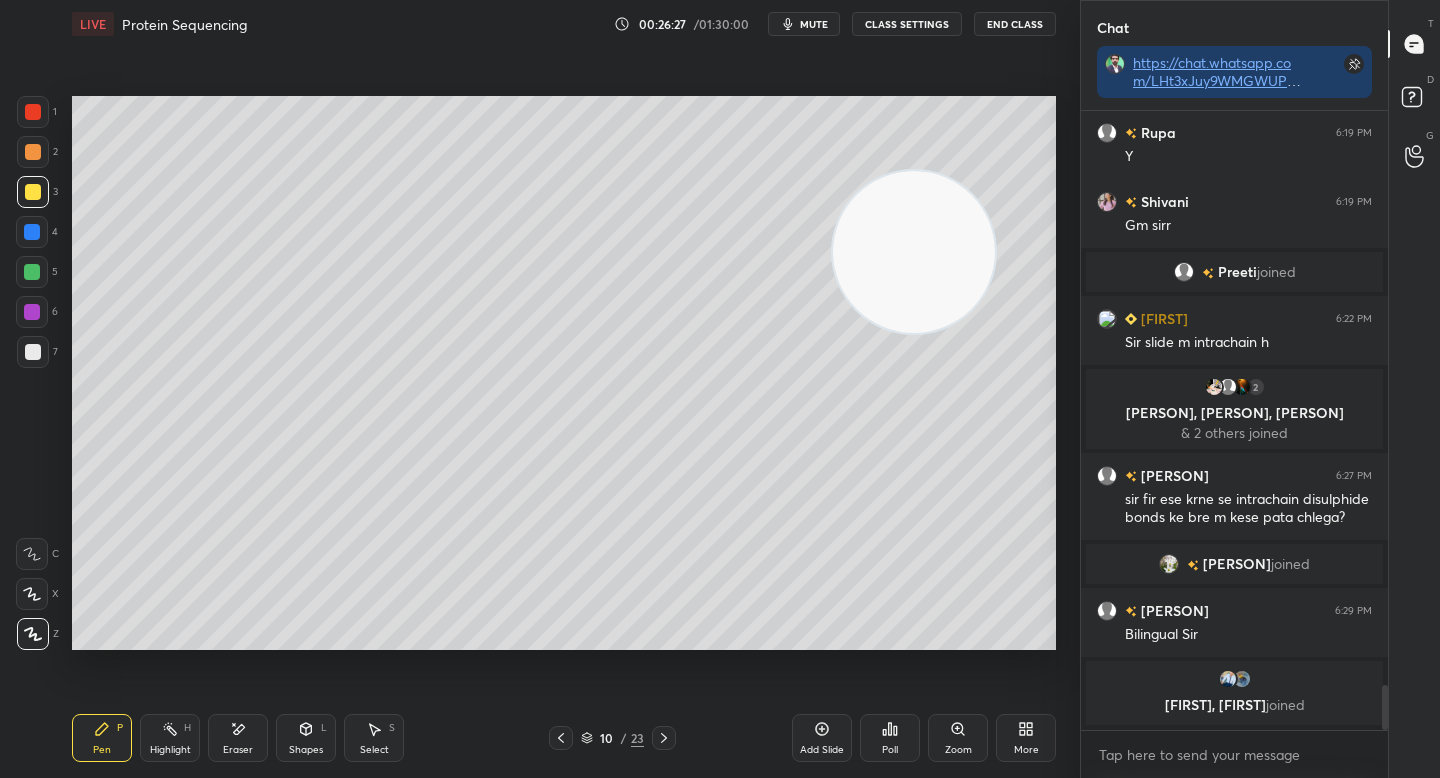 click at bounding box center [914, 252] 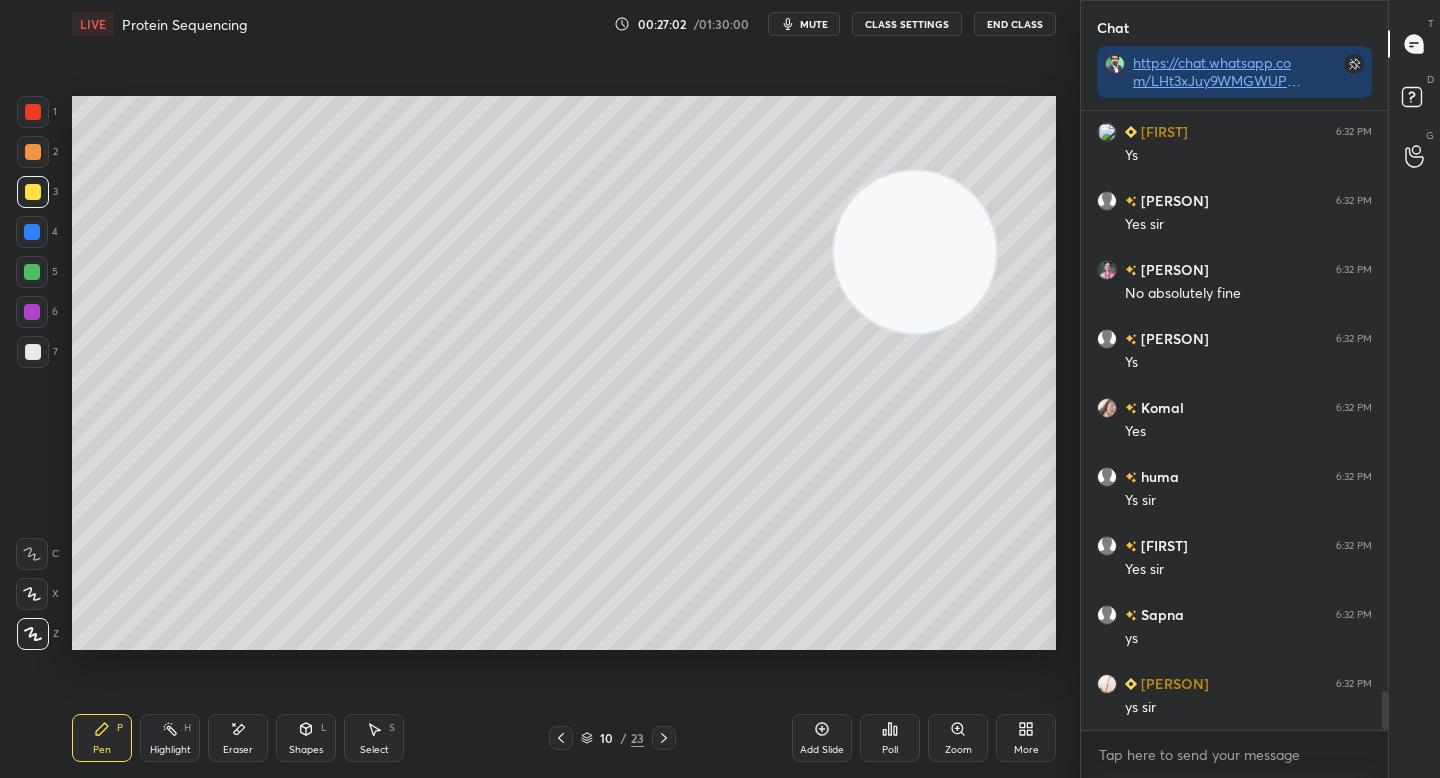 scroll, scrollTop: 9380, scrollLeft: 0, axis: vertical 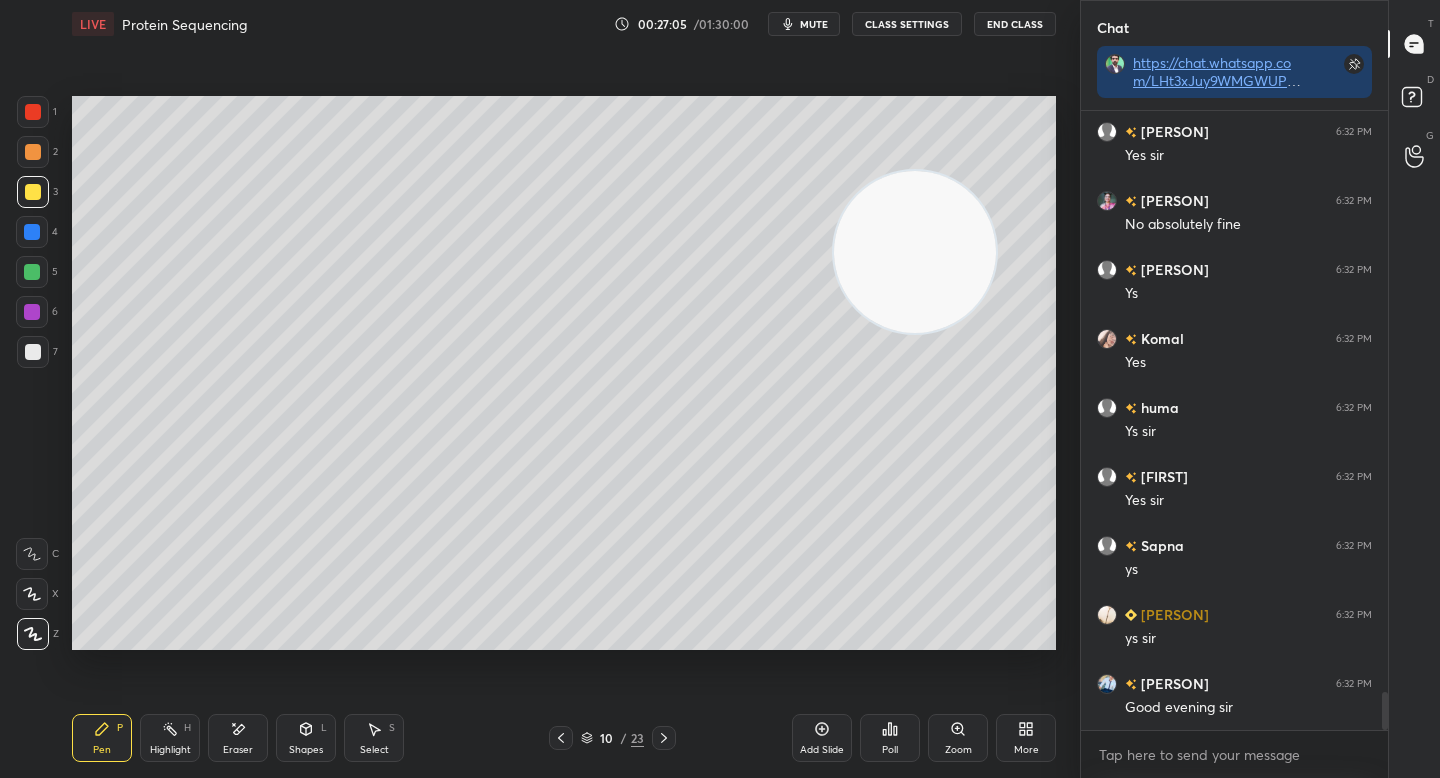 click at bounding box center (33, 352) 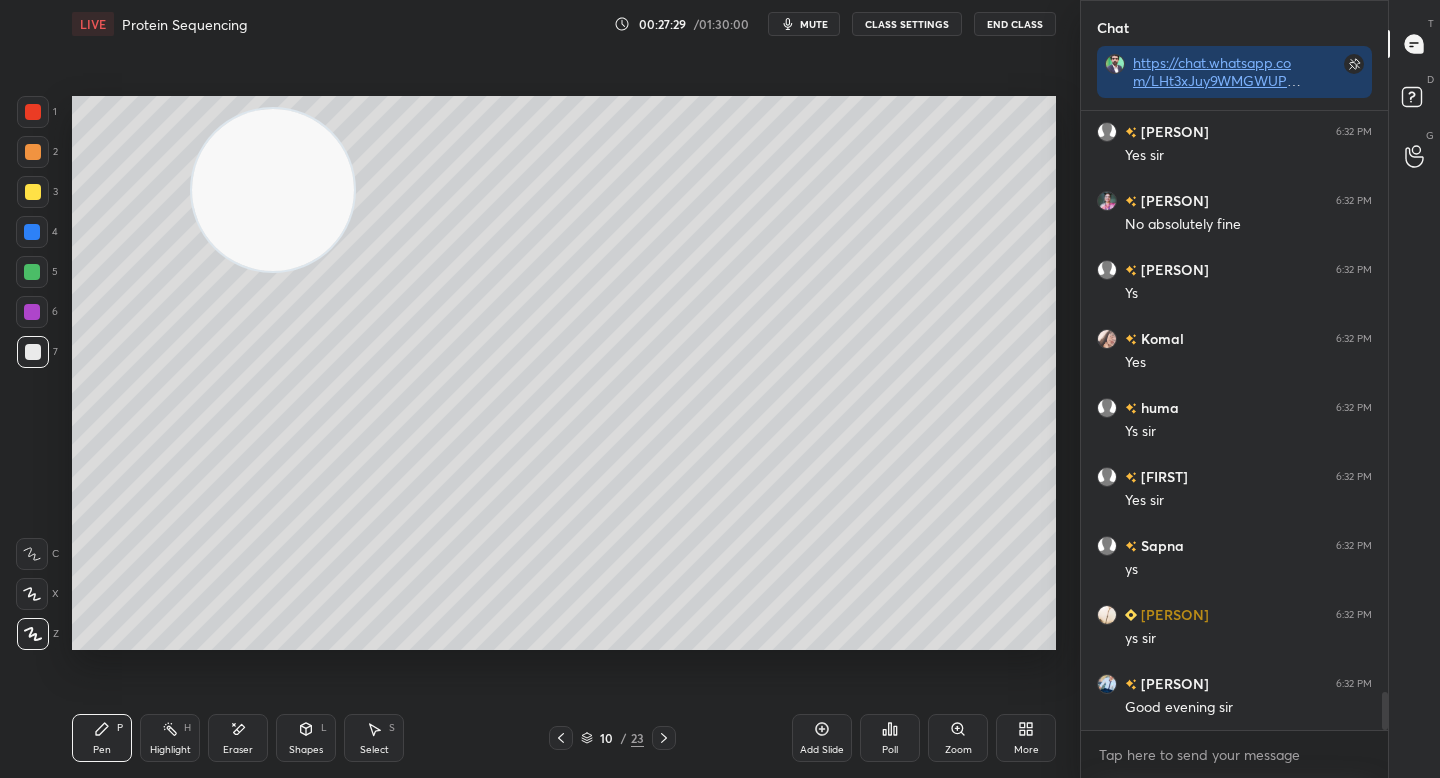 drag, startPoint x: 841, startPoint y: 232, endPoint x: 246, endPoint y: 192, distance: 596.343 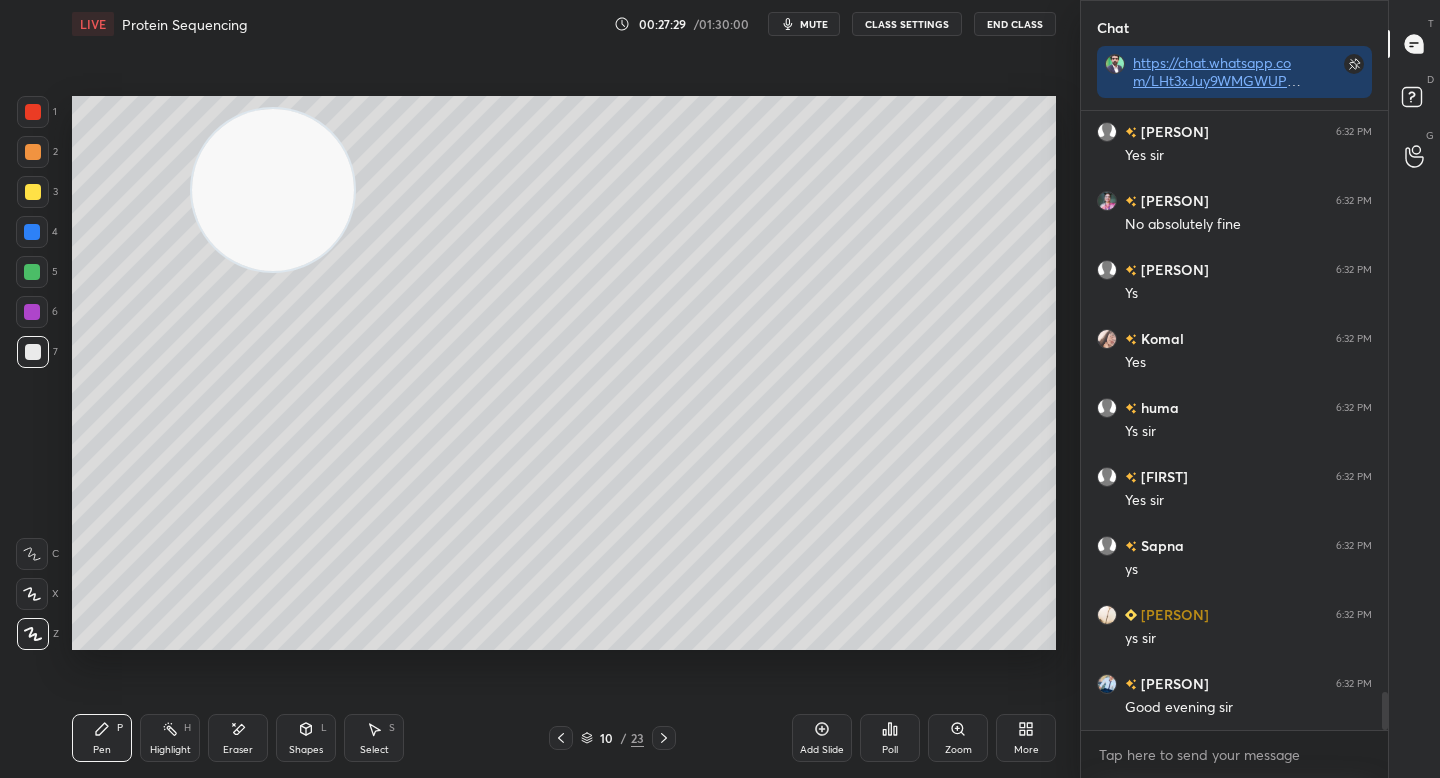 click at bounding box center (273, 190) 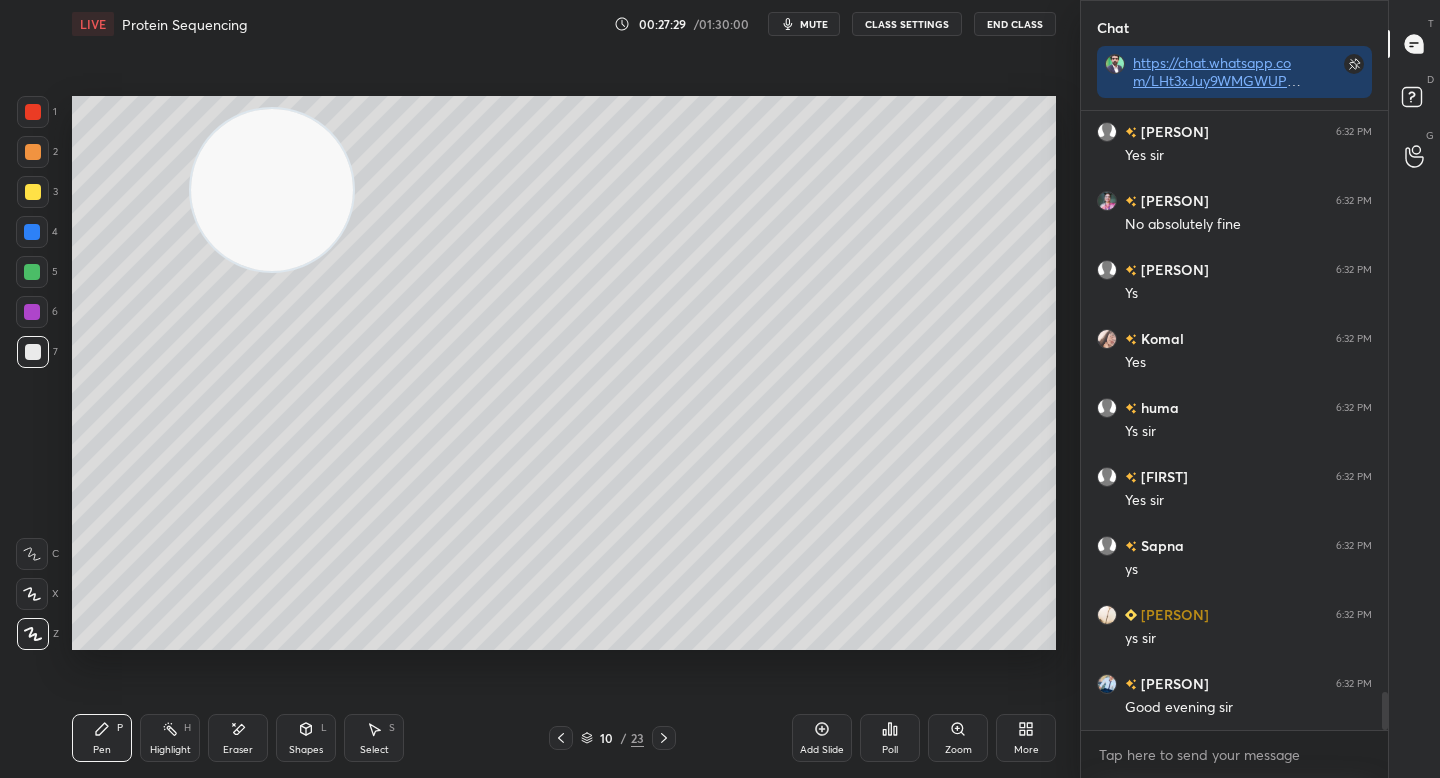 click at bounding box center [33, 192] 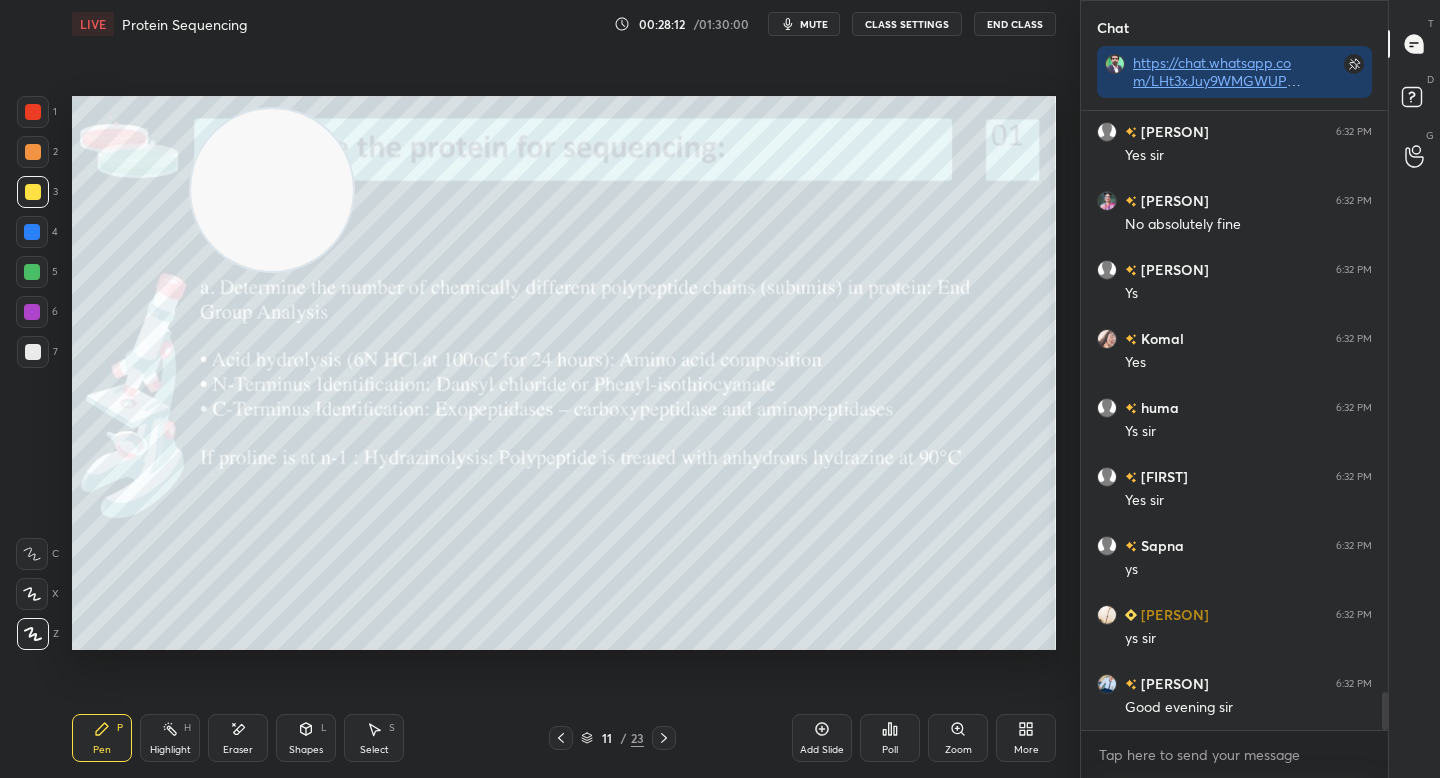 click on "4" at bounding box center [37, 236] 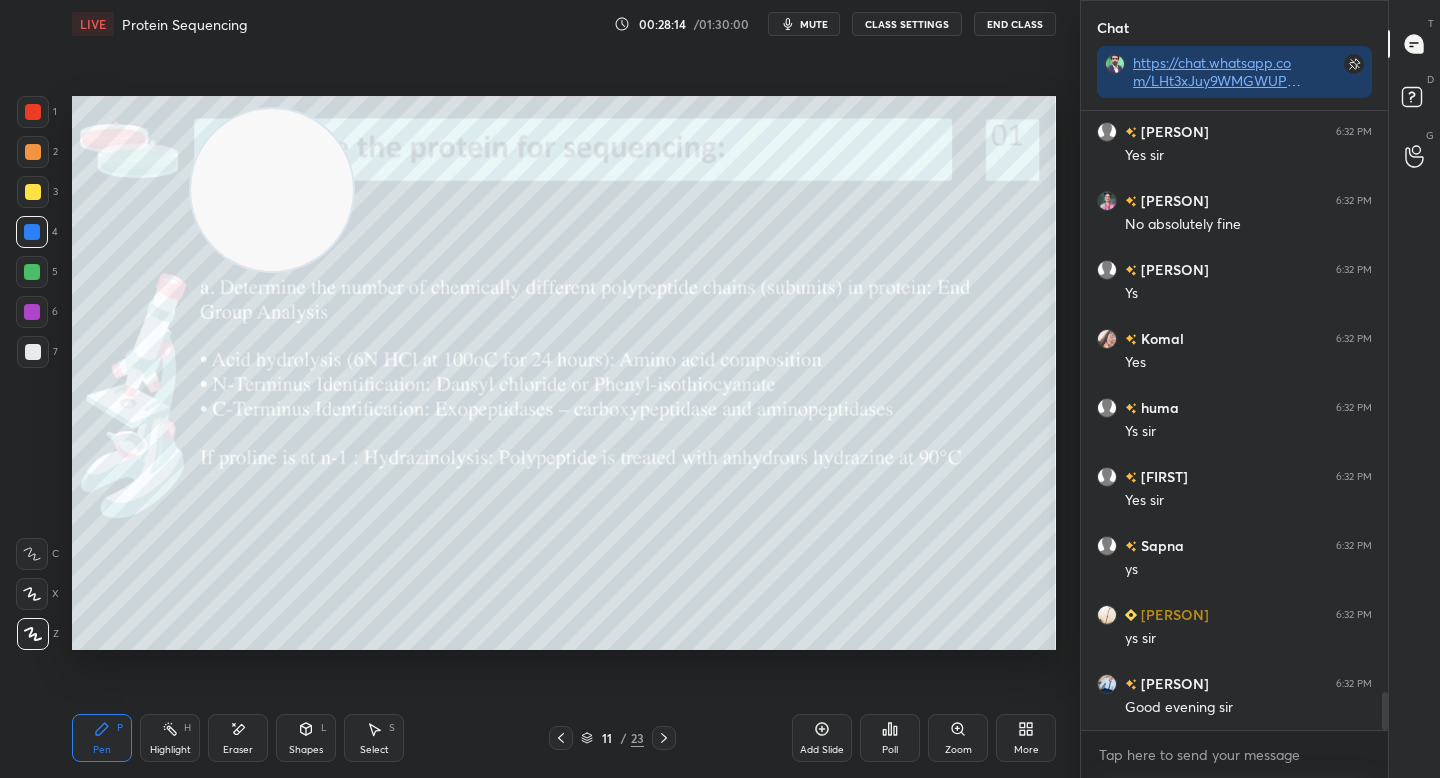 drag, startPoint x: 28, startPoint y: 358, endPoint x: 37, endPoint y: 364, distance: 10.816654 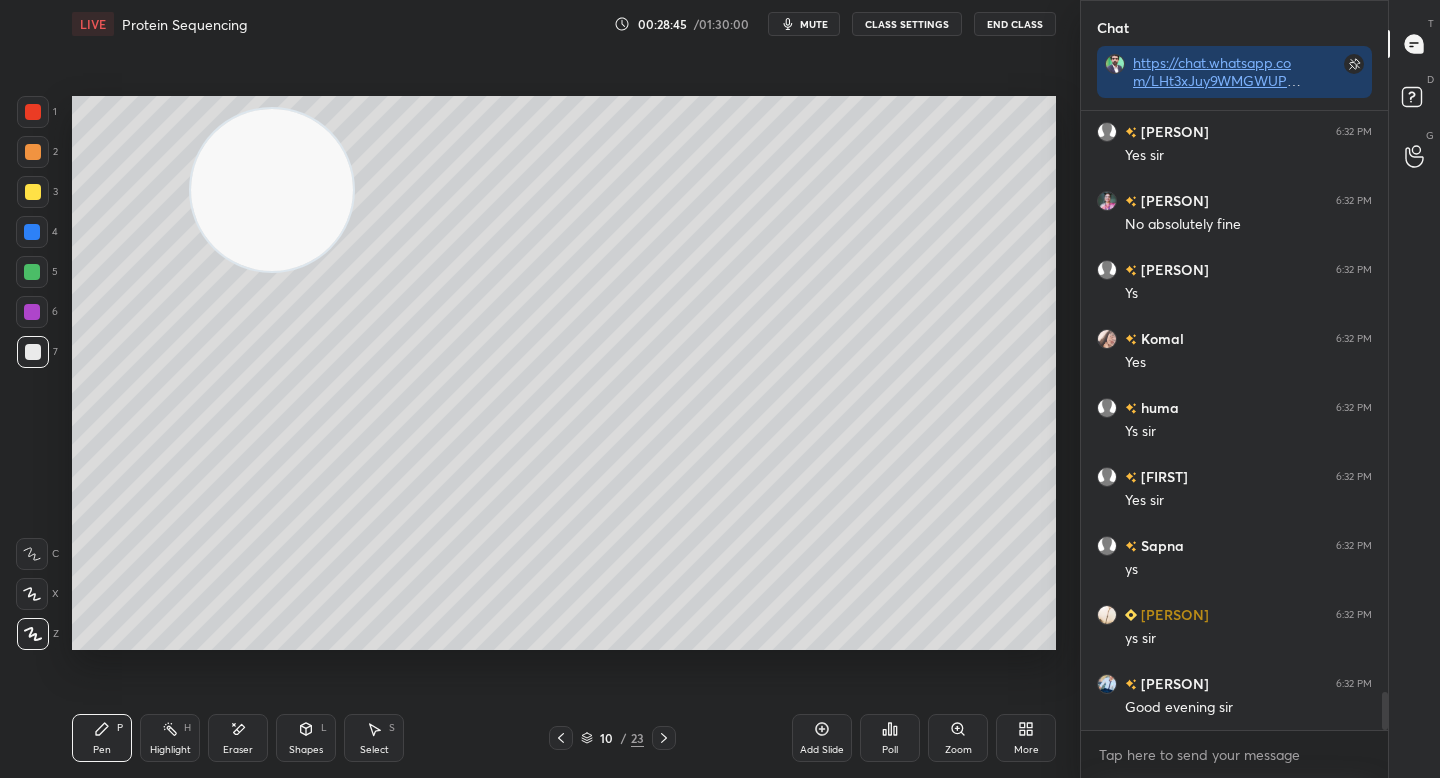 scroll, scrollTop: 9449, scrollLeft: 0, axis: vertical 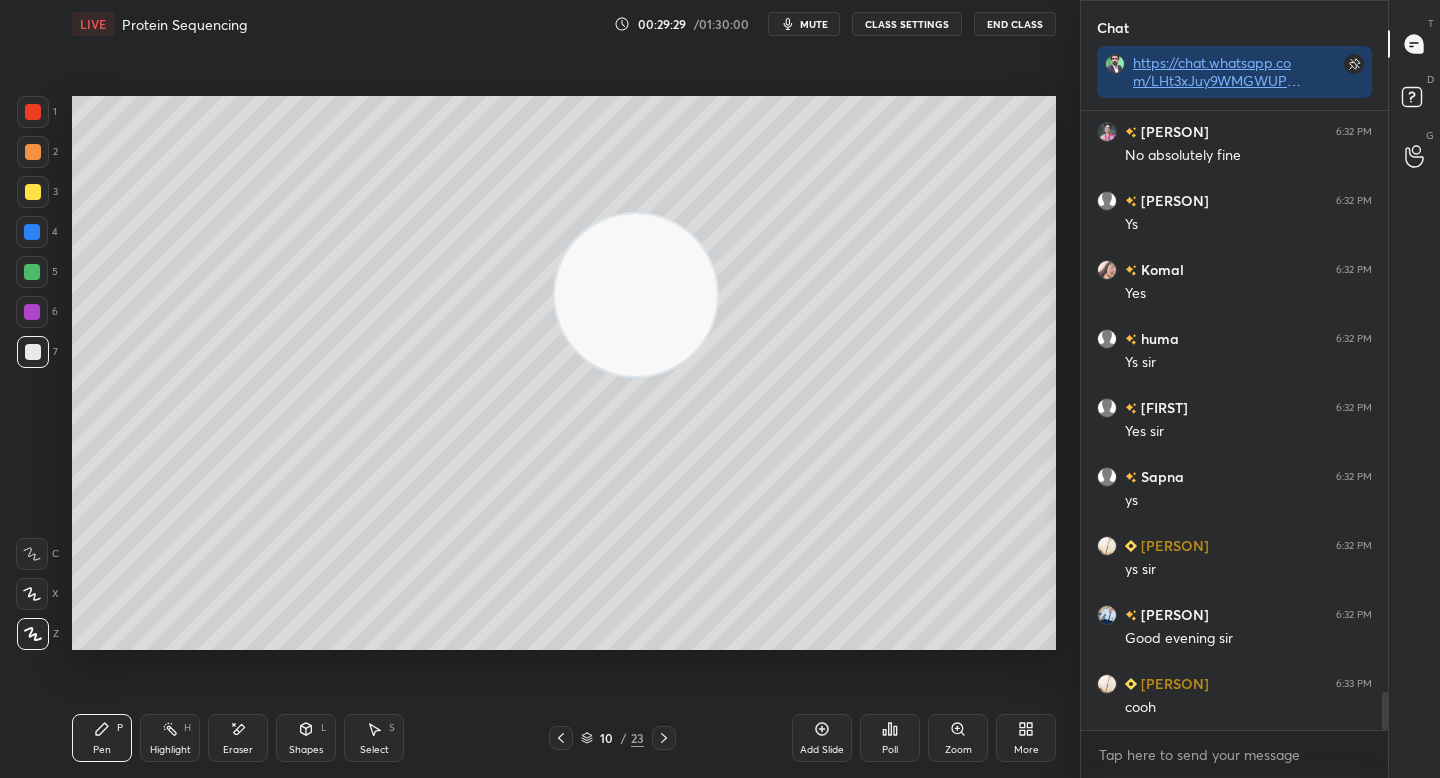 drag, startPoint x: 333, startPoint y: 226, endPoint x: 696, endPoint y: 308, distance: 372.14648 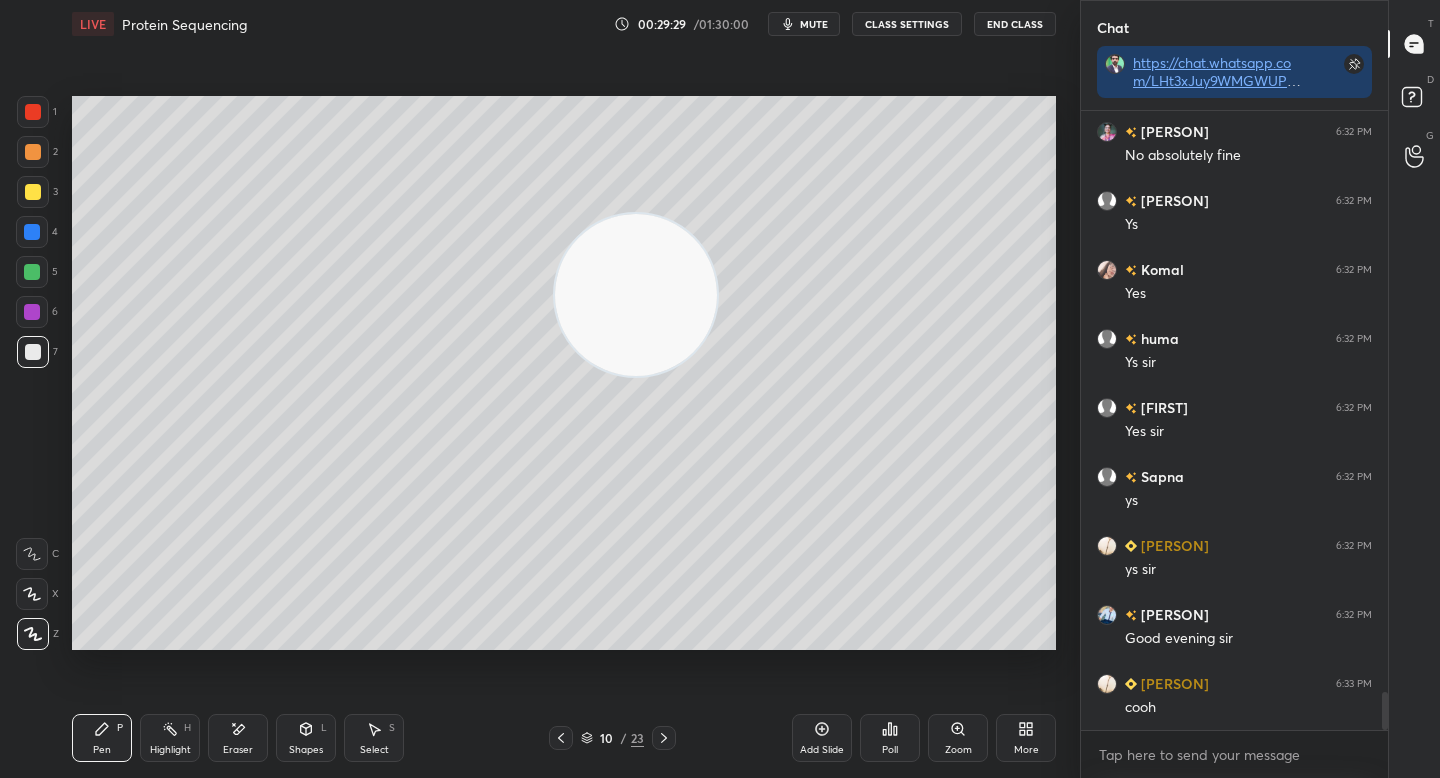 click at bounding box center (636, 295) 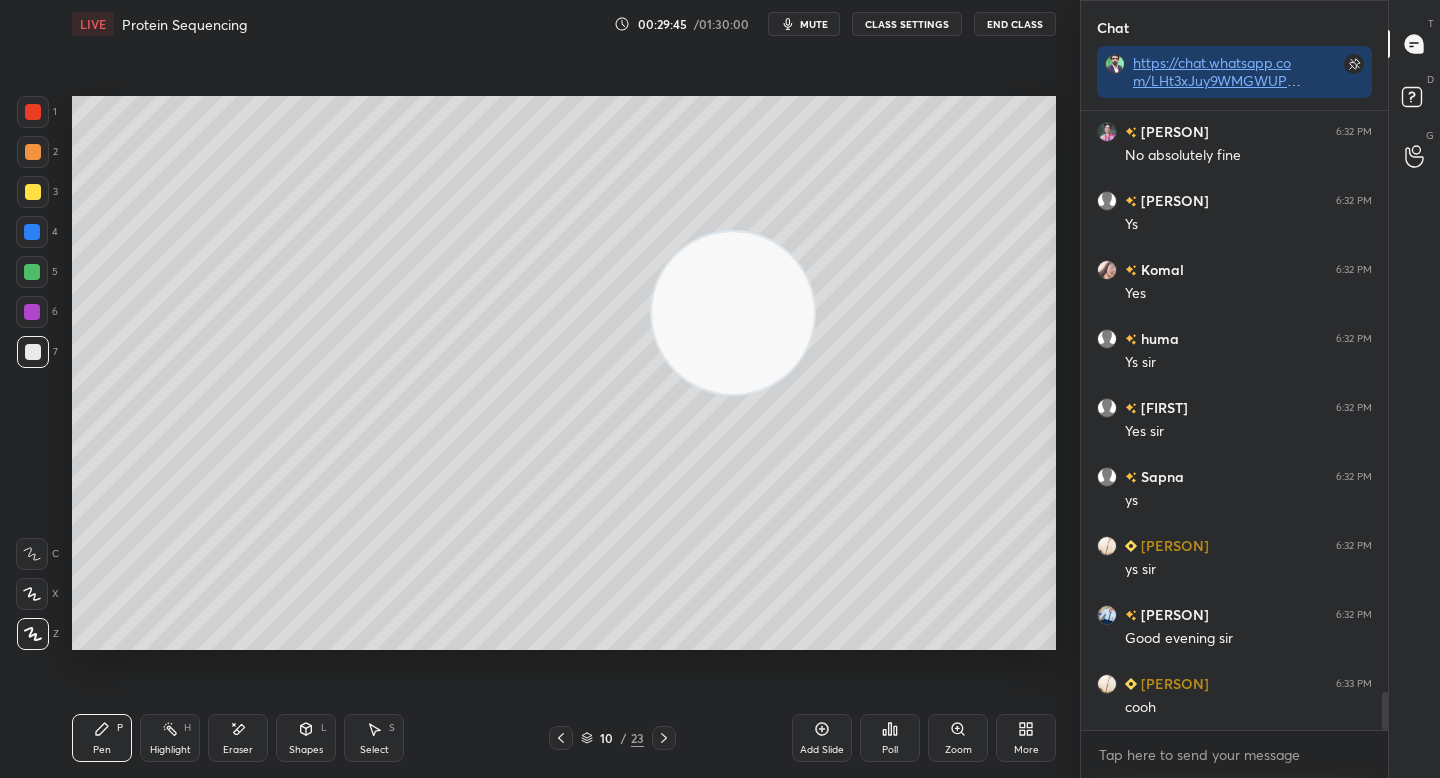 click at bounding box center (33, 152) 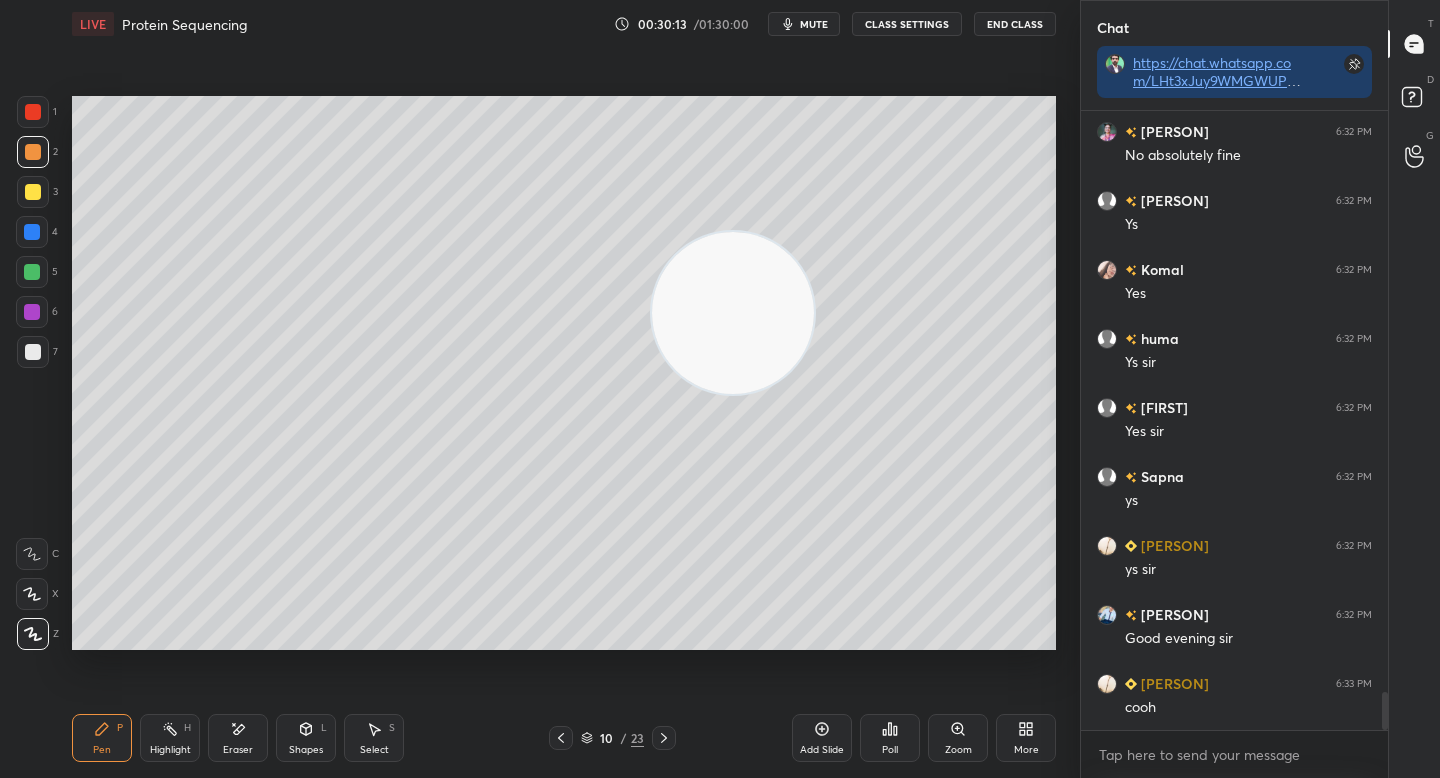 scroll, scrollTop: 9518, scrollLeft: 0, axis: vertical 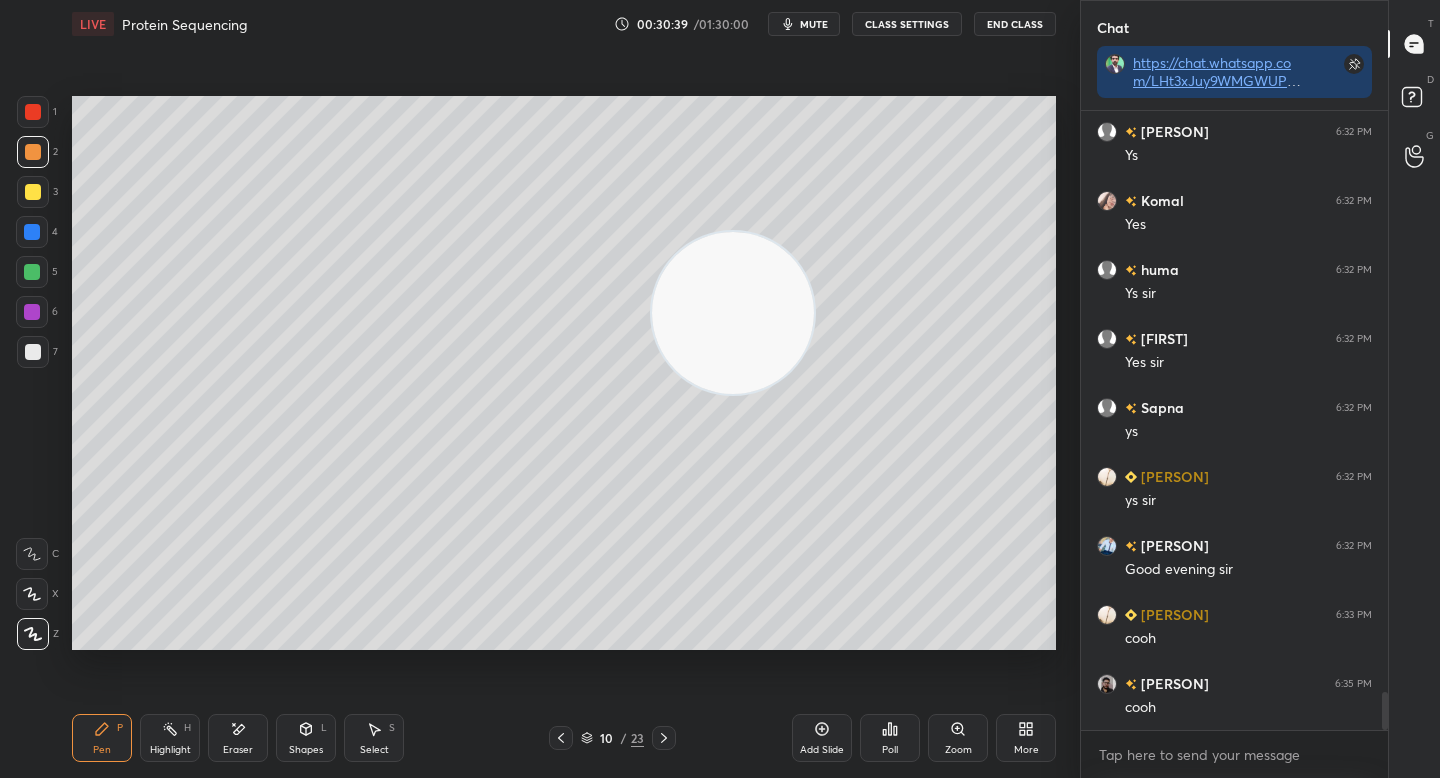 click at bounding box center (32, 312) 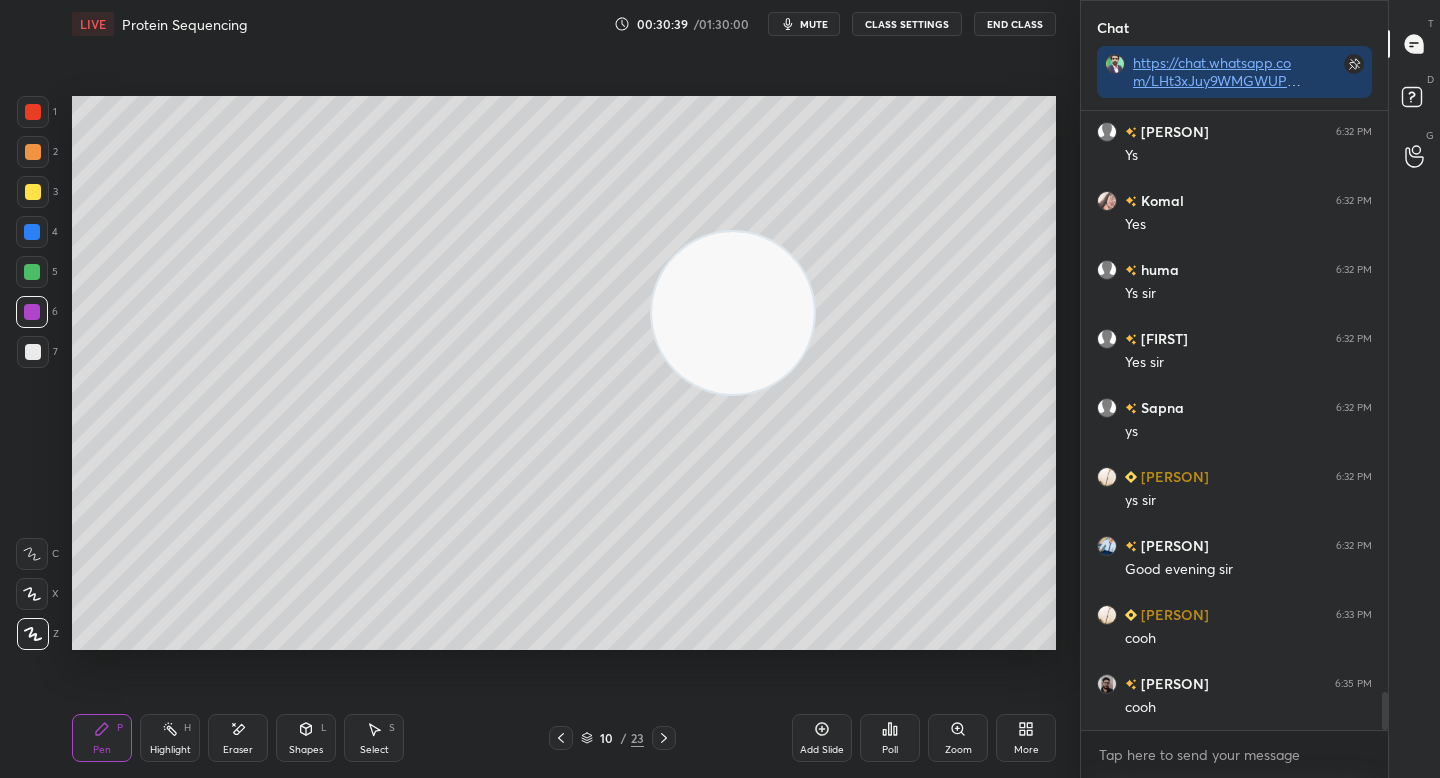 click at bounding box center (32, 272) 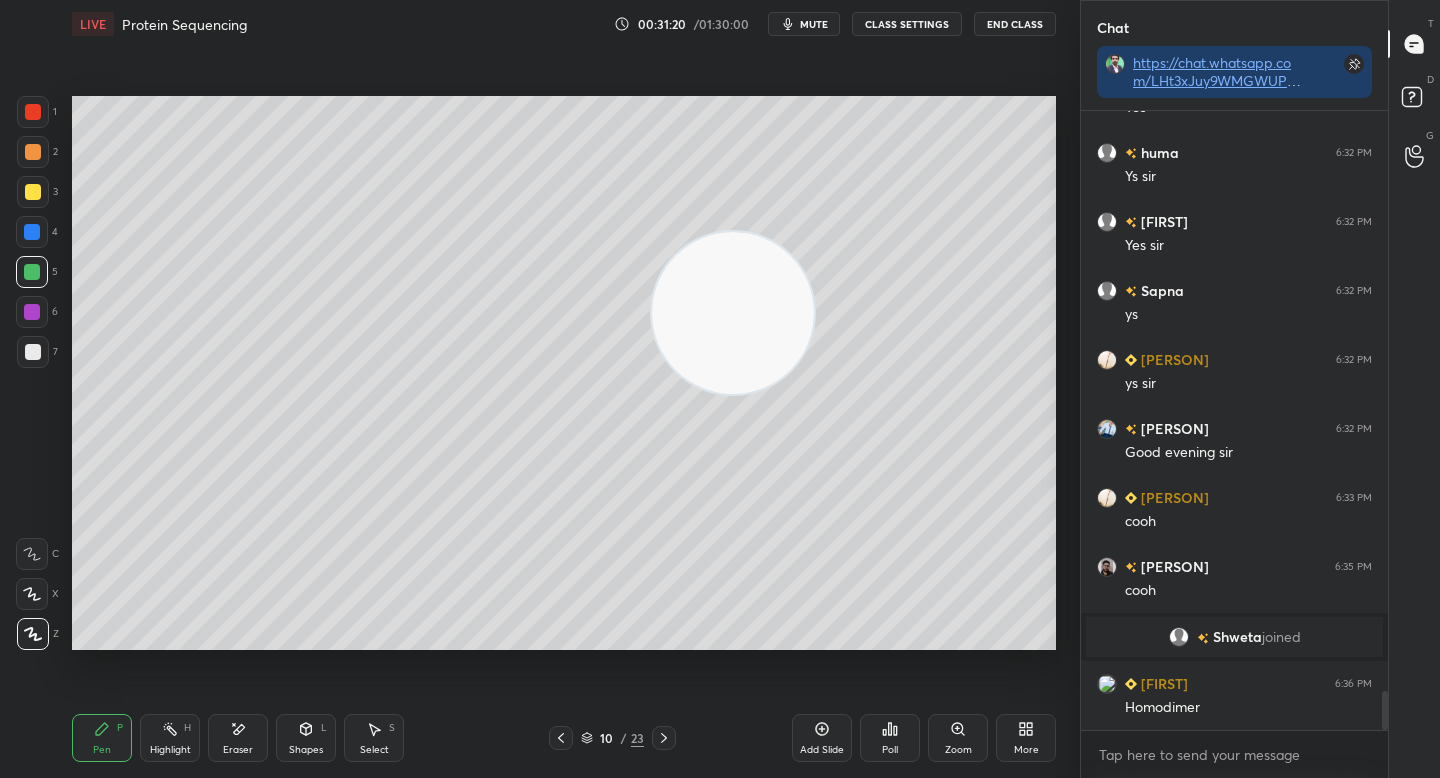 scroll, scrollTop: 9147, scrollLeft: 0, axis: vertical 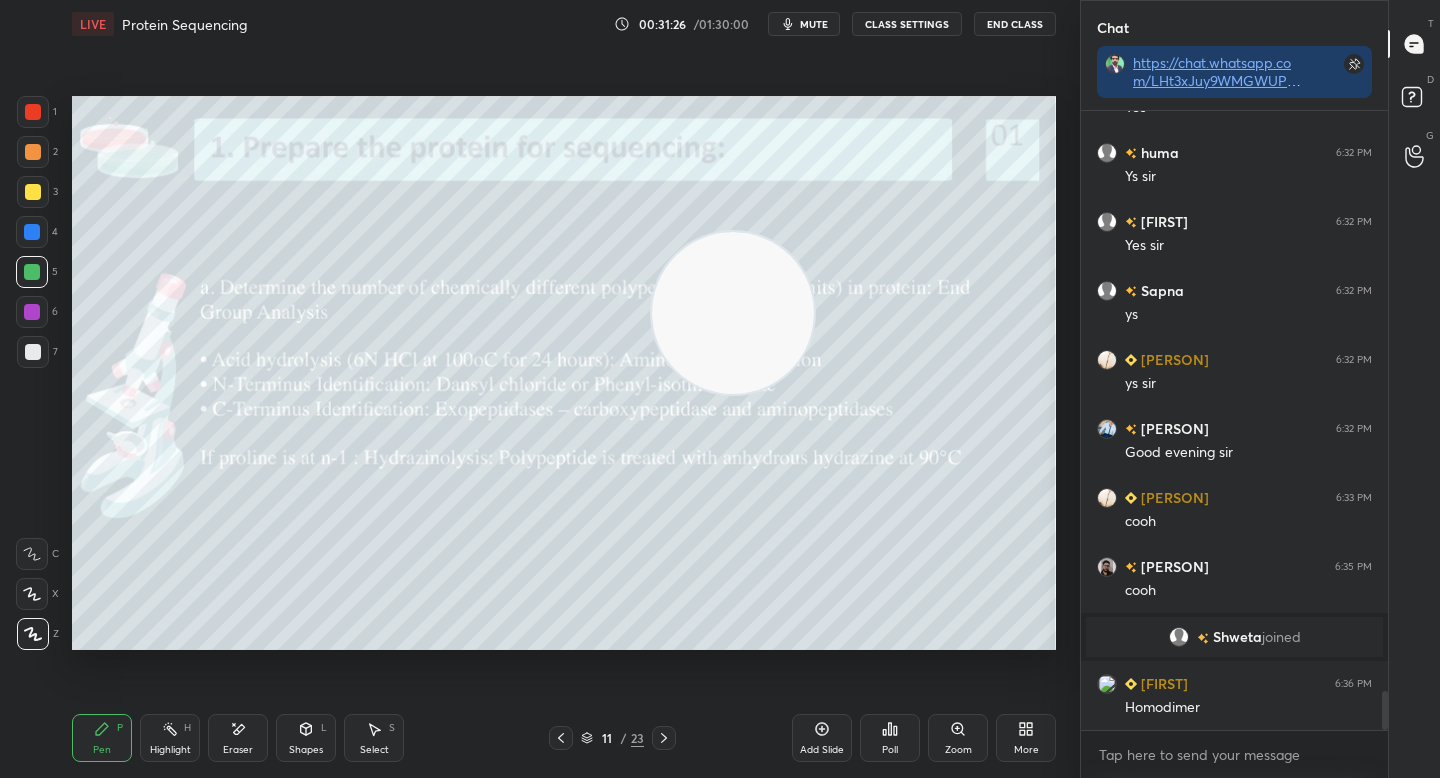 drag, startPoint x: 655, startPoint y: 296, endPoint x: 368, endPoint y: 231, distance: 294.2686 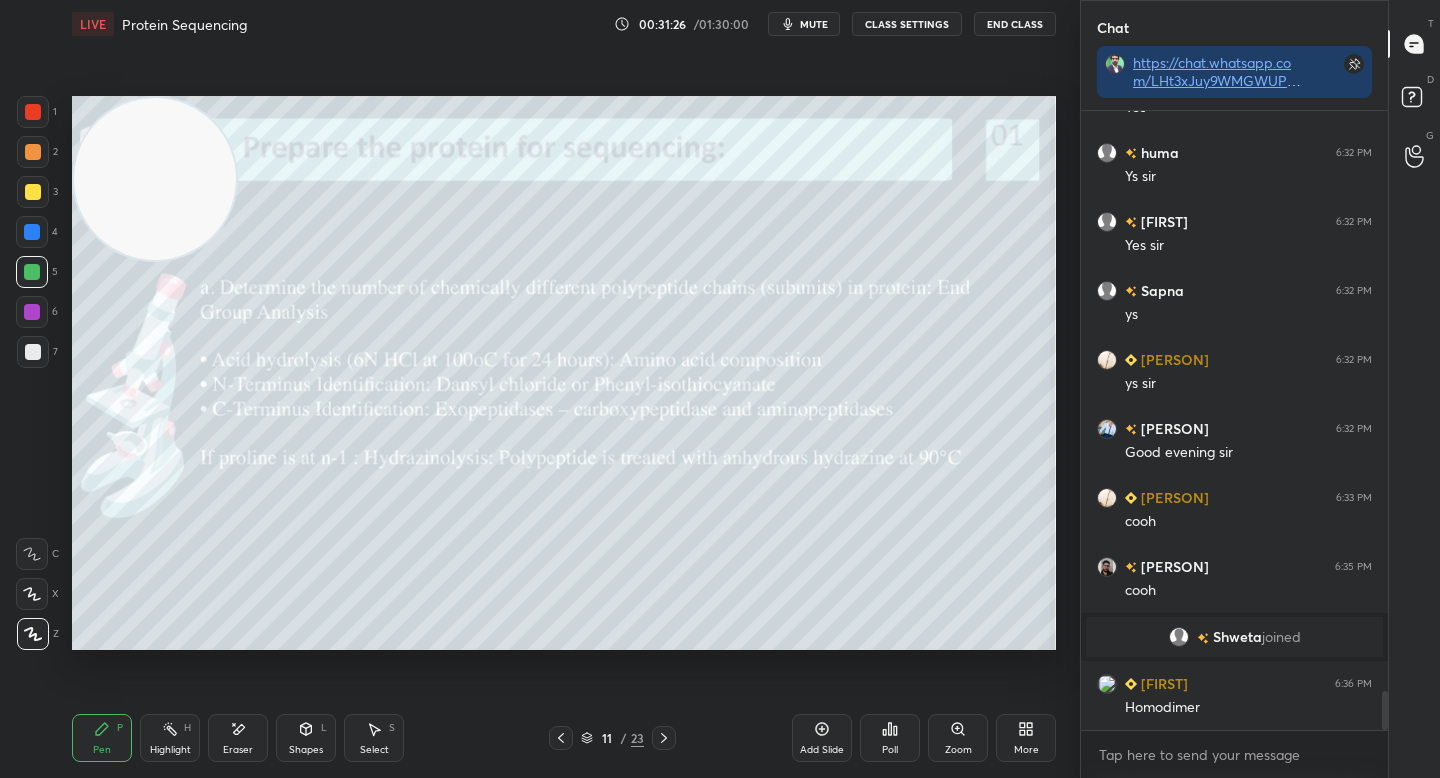 drag, startPoint x: 373, startPoint y: 235, endPoint x: 135, endPoint y: 189, distance: 242.40462 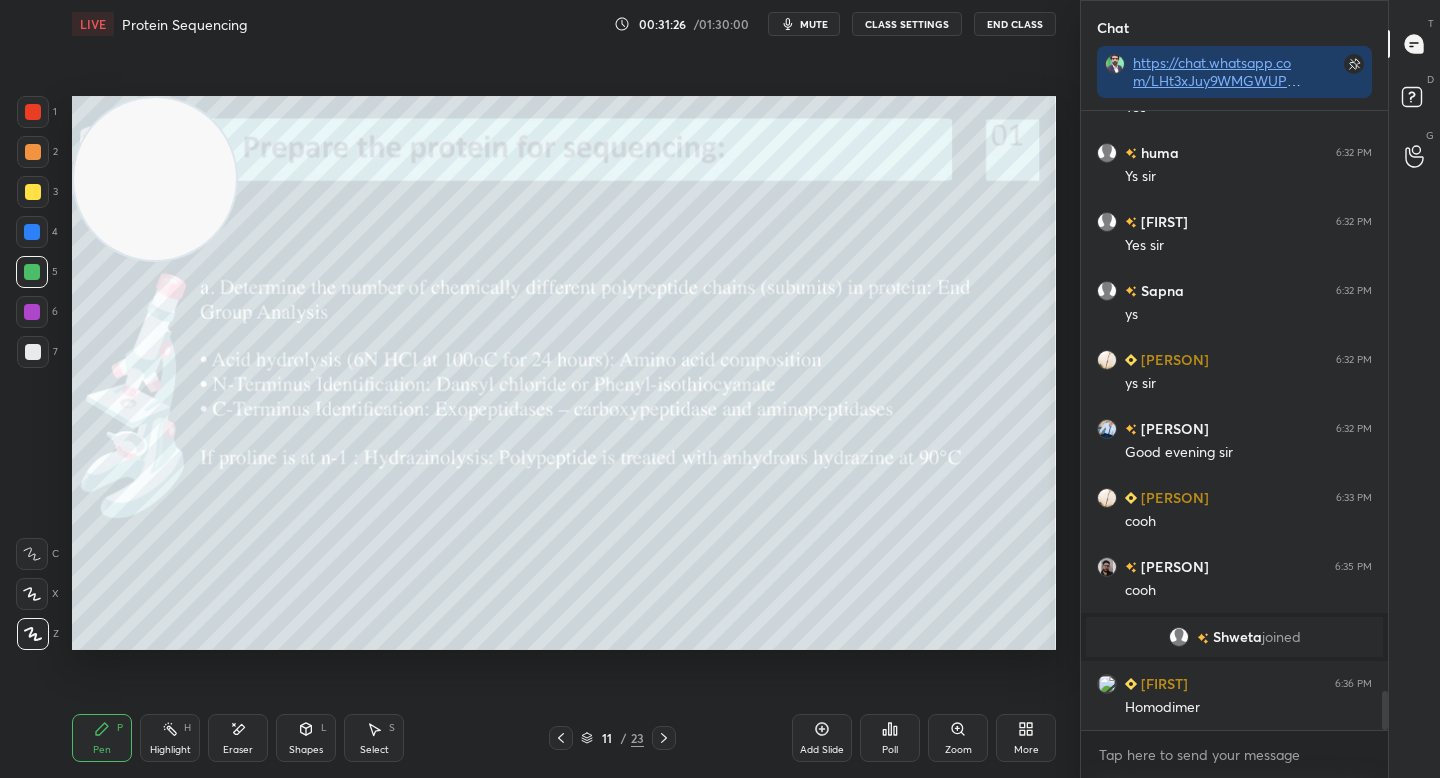 click at bounding box center [155, 179] 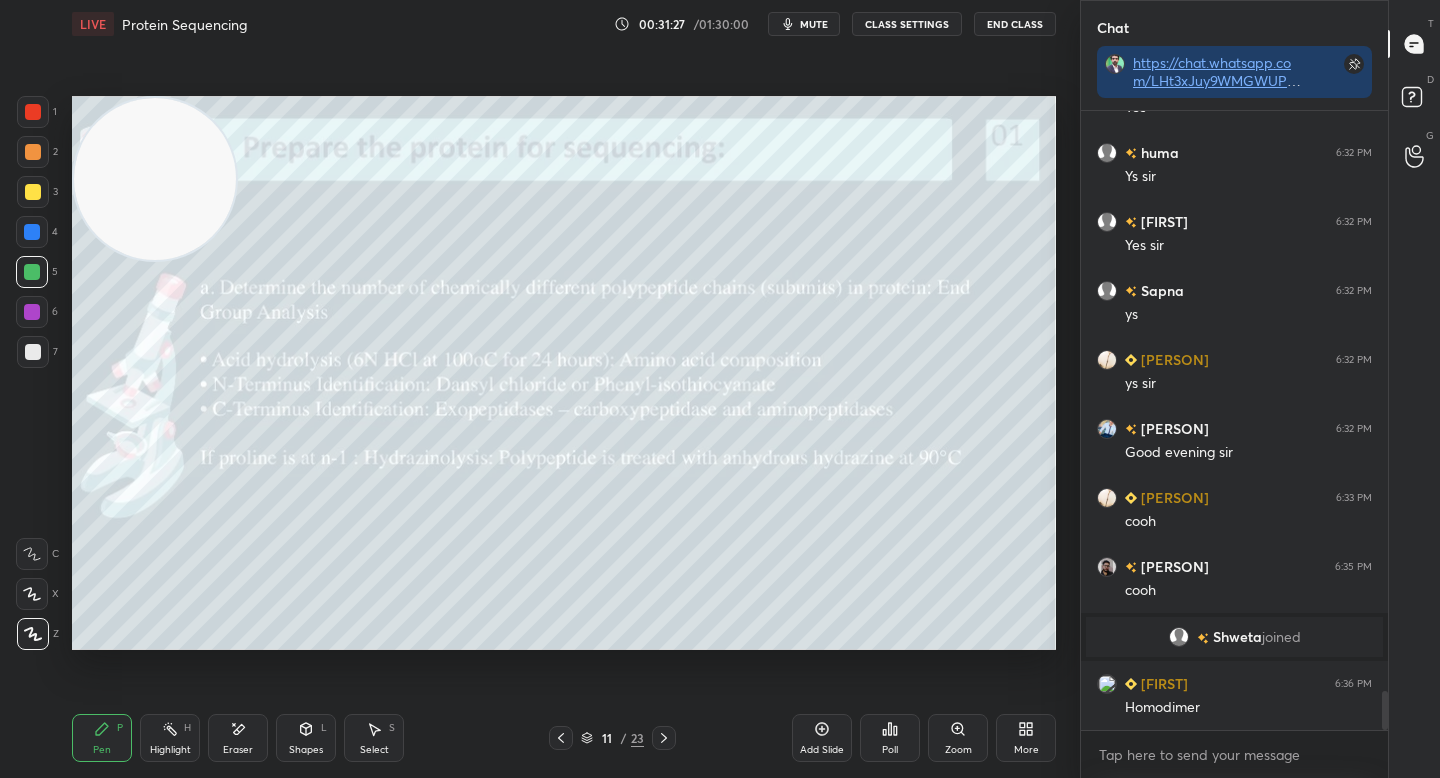 click at bounding box center (155, 179) 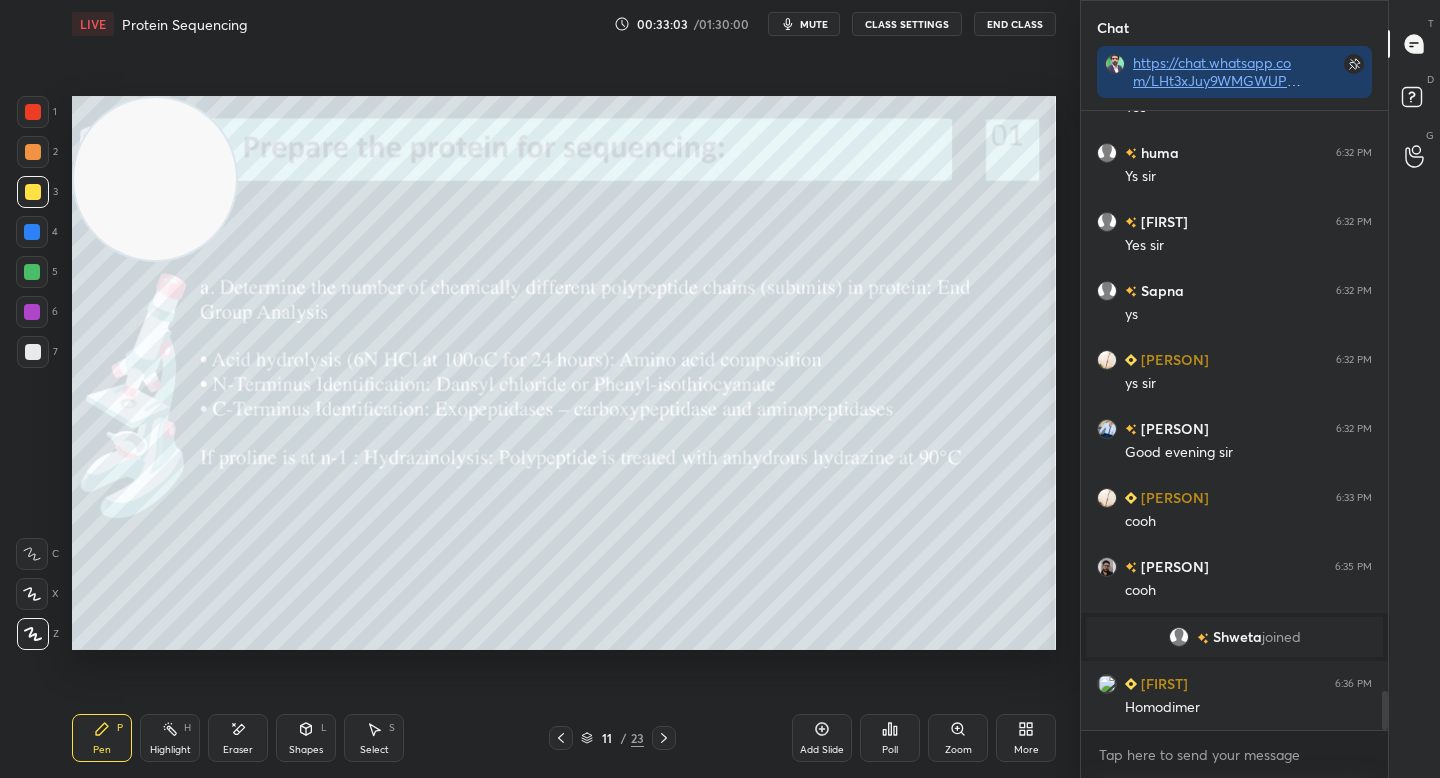scroll, scrollTop: 9195, scrollLeft: 0, axis: vertical 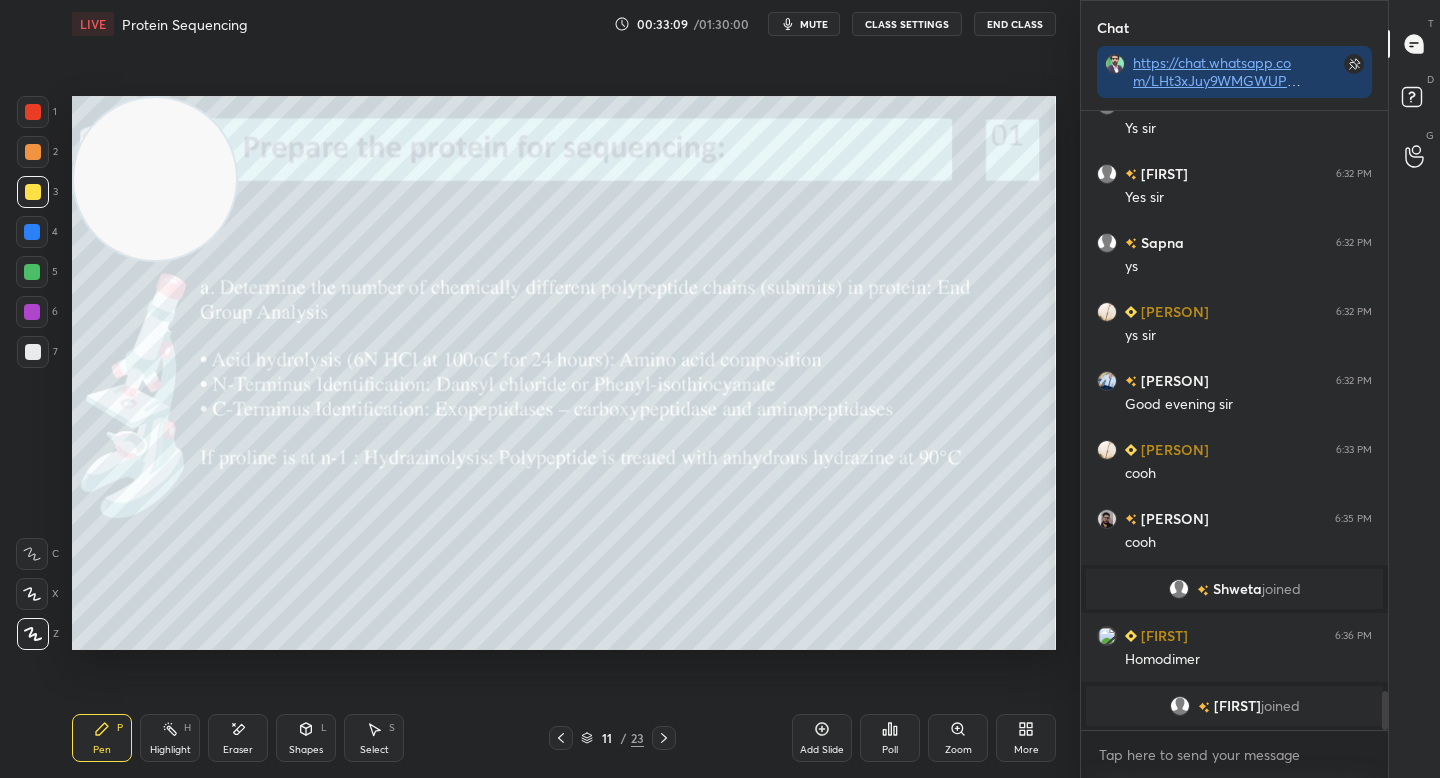 click at bounding box center (32, 232) 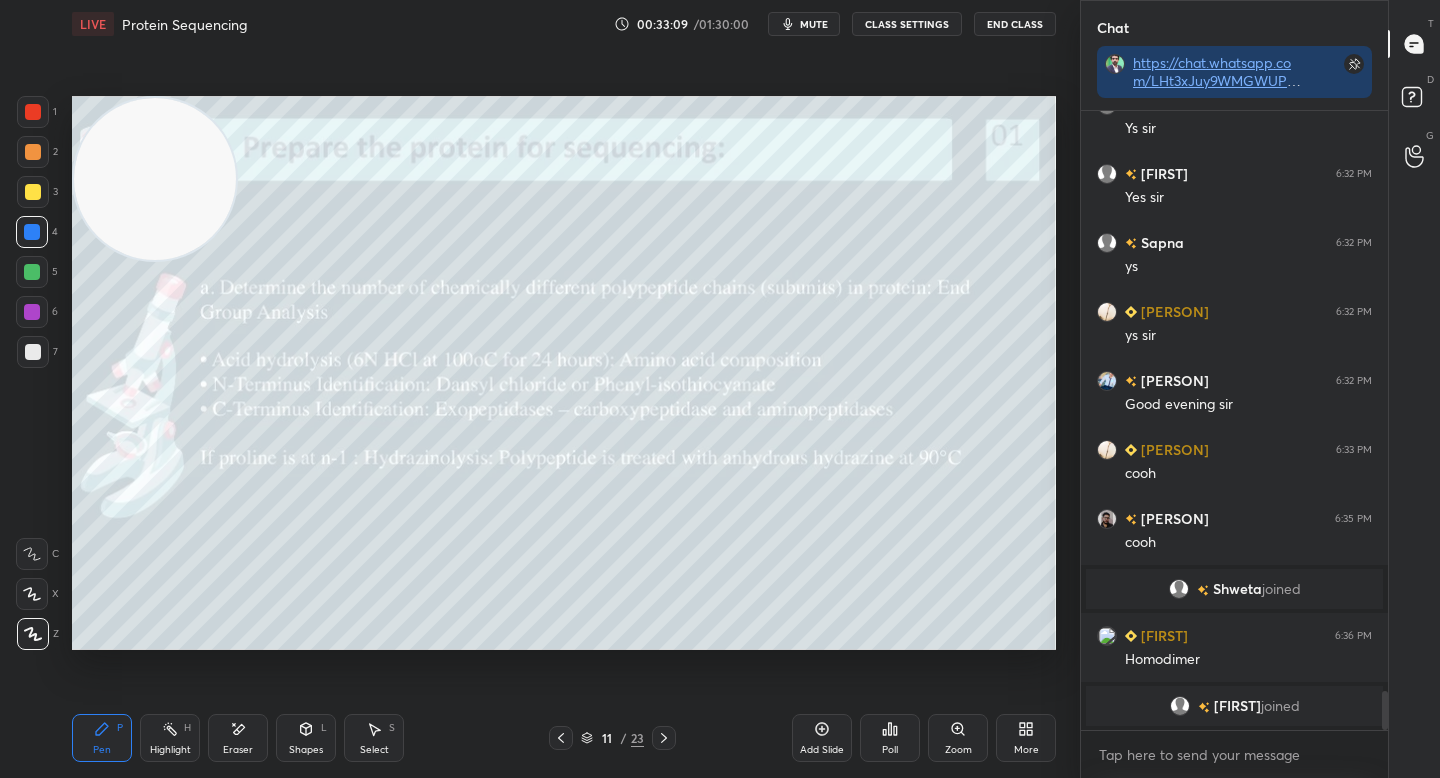 click at bounding box center [32, 272] 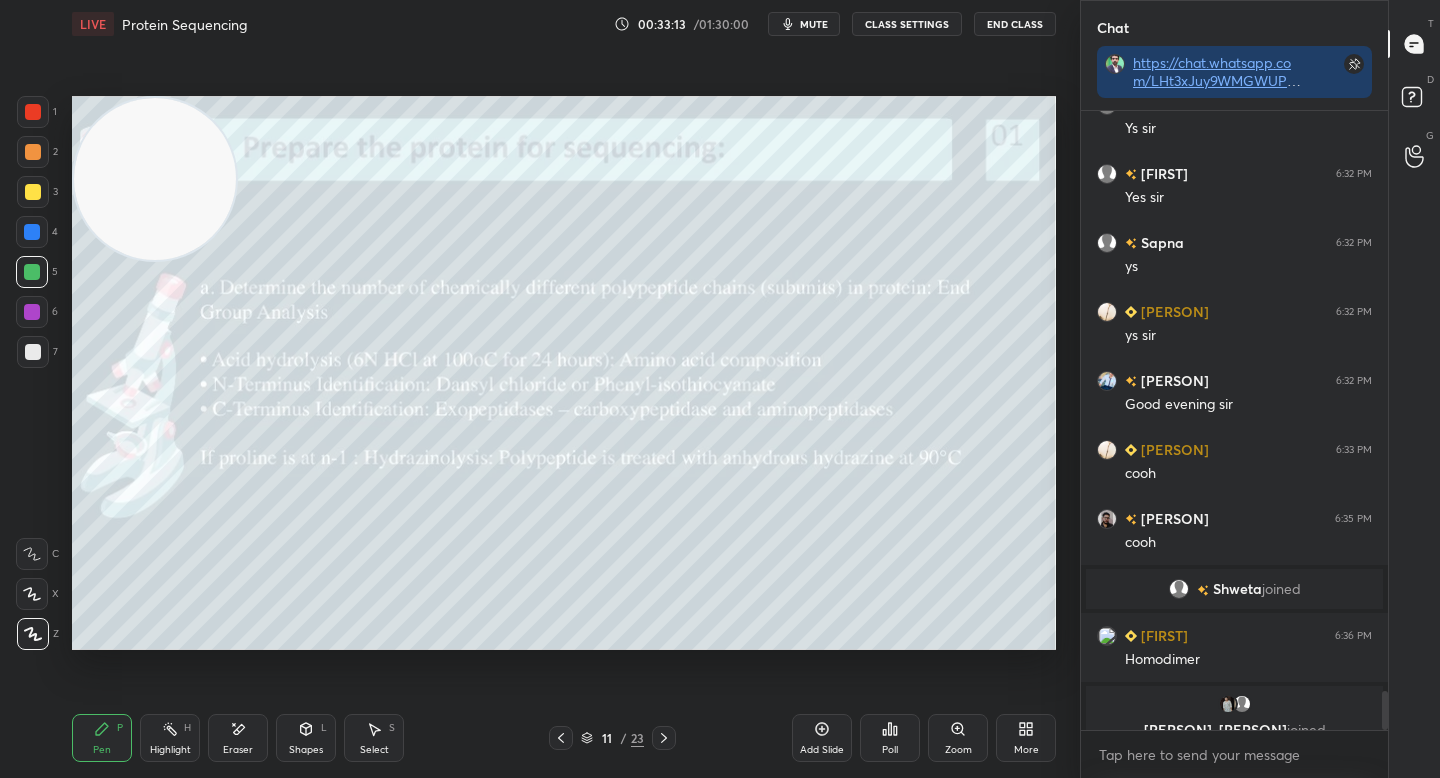 scroll, scrollTop: 9220, scrollLeft: 0, axis: vertical 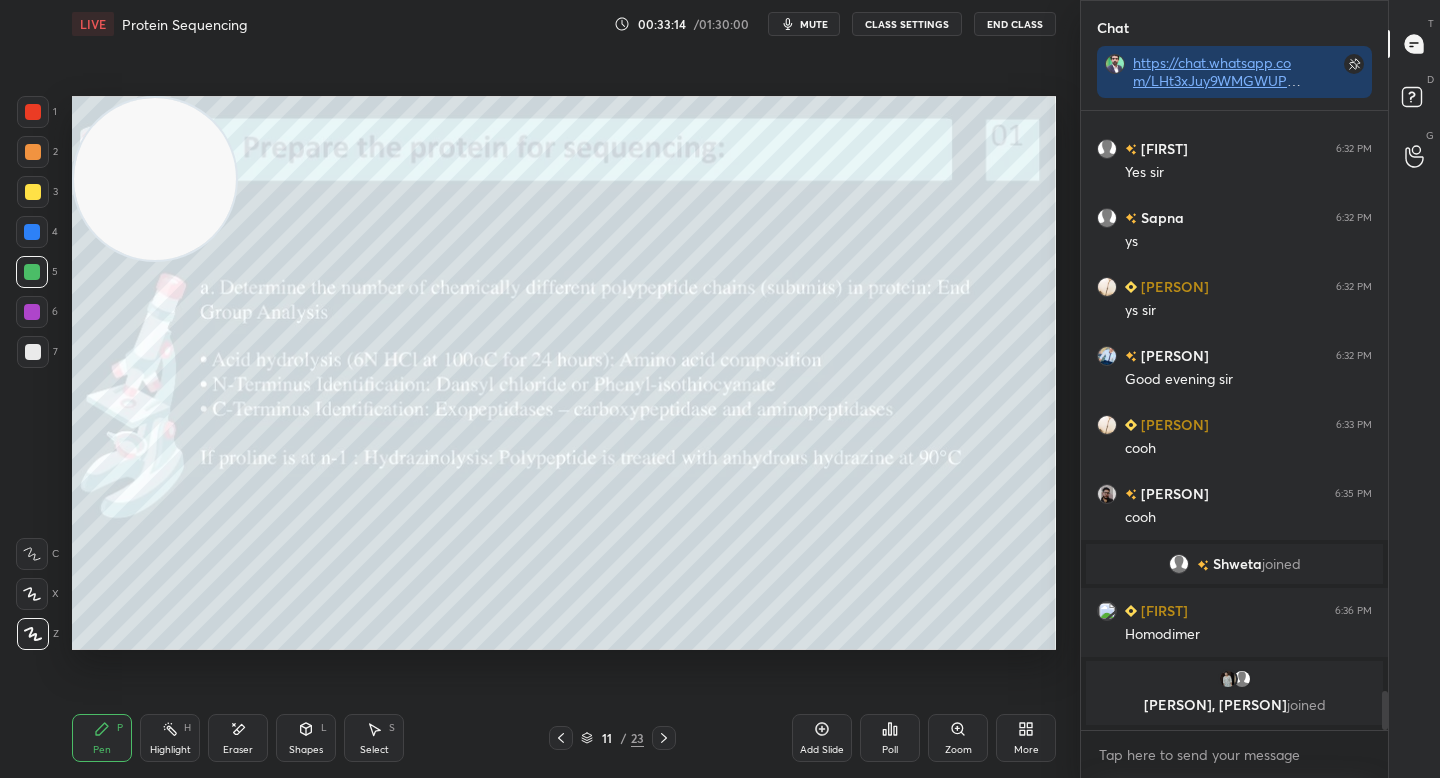click on "Highlight" at bounding box center [170, 750] 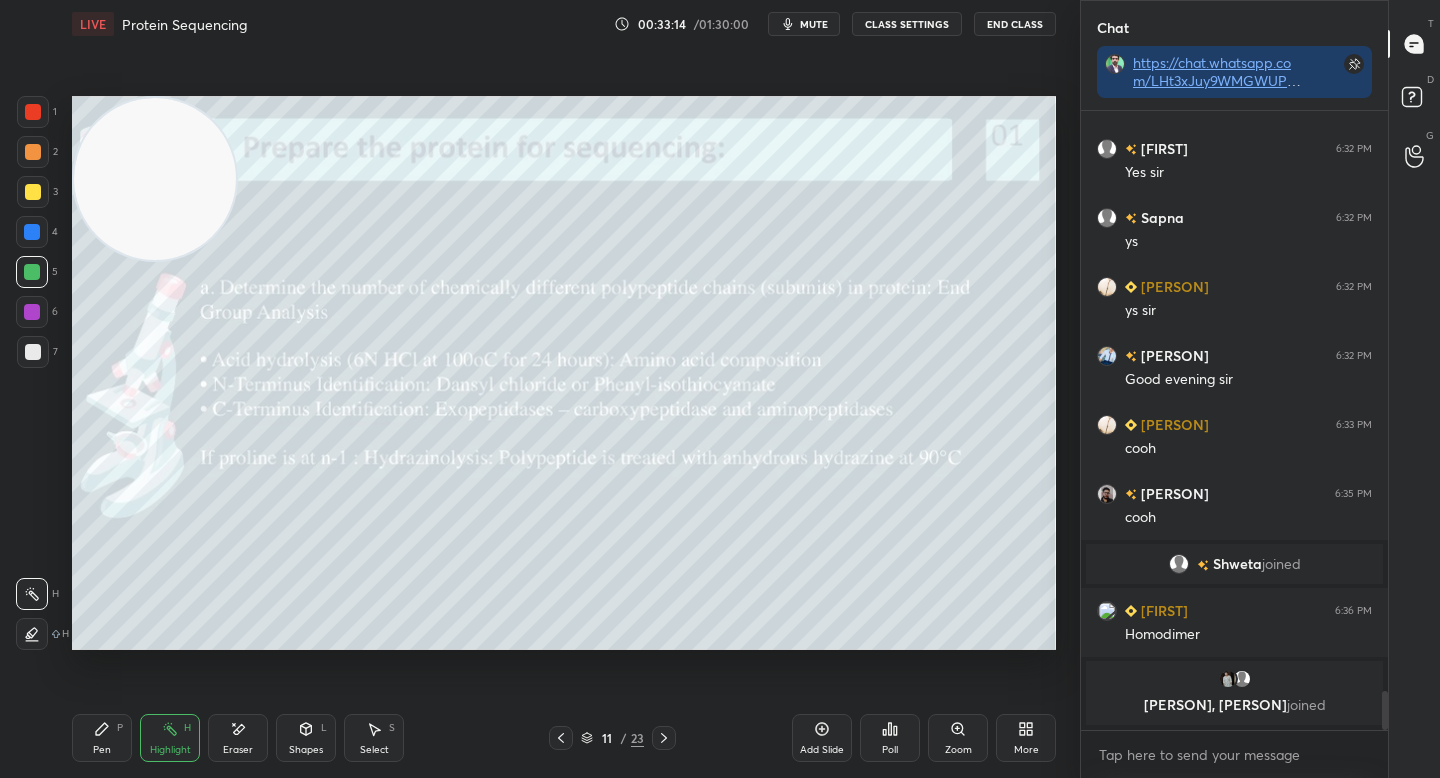 click on "Eraser" at bounding box center (238, 738) 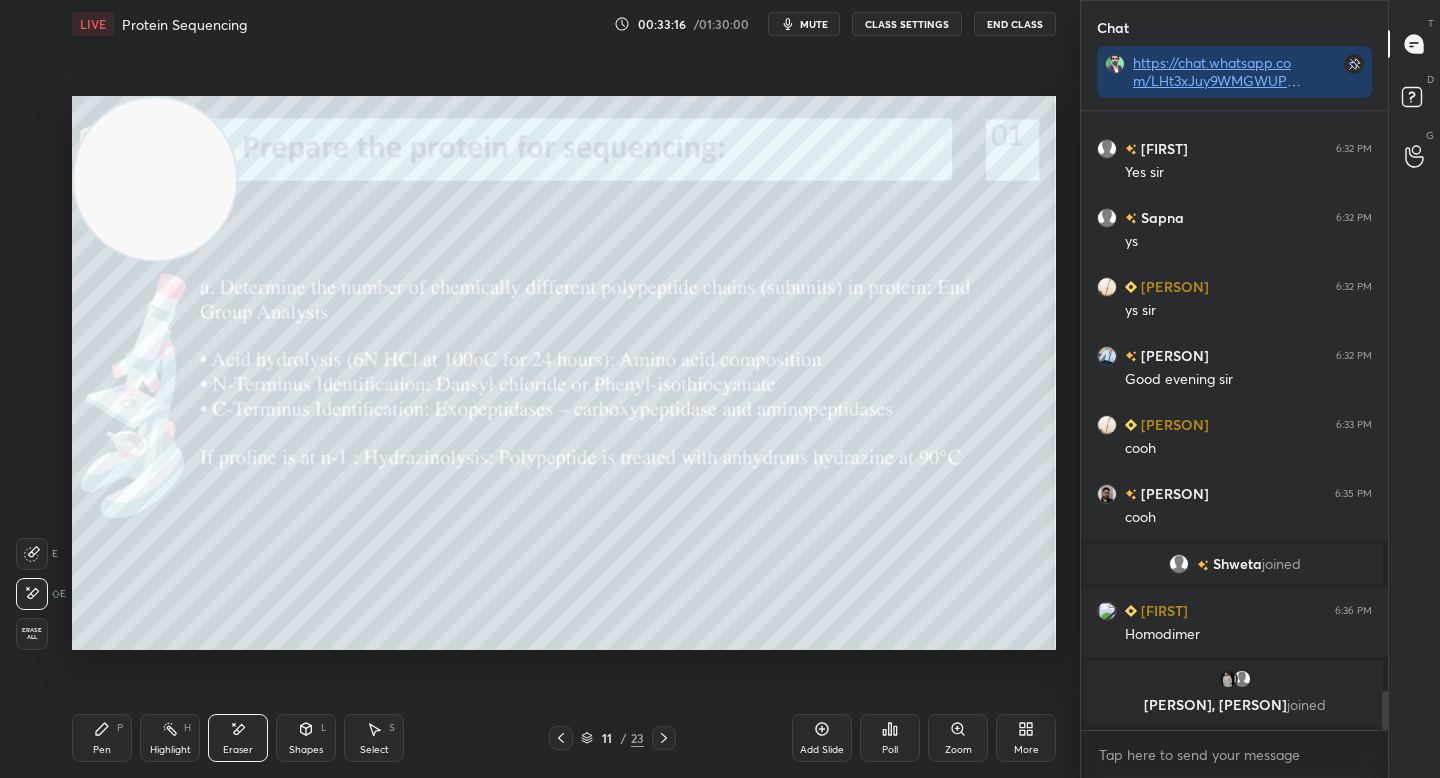 click on "Pen P" at bounding box center [102, 738] 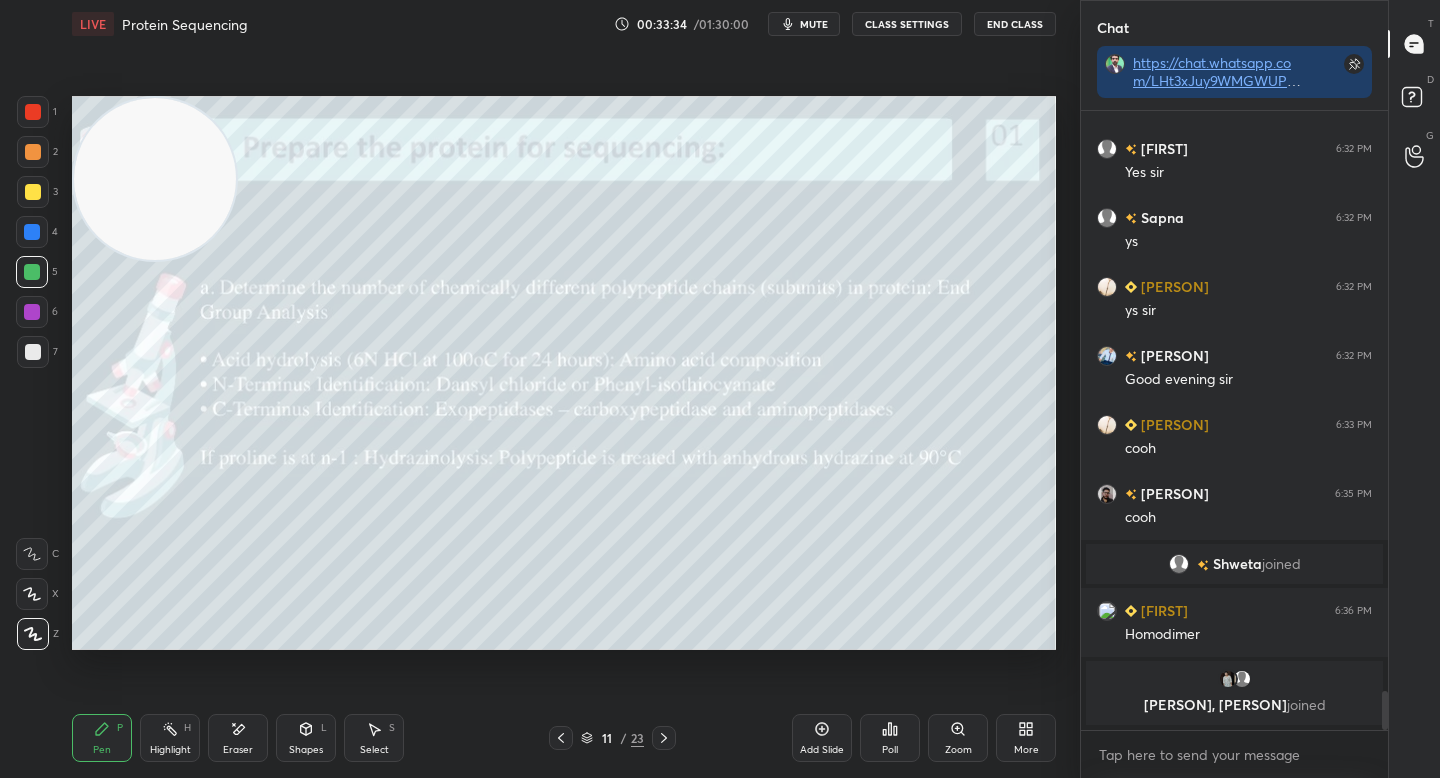drag, startPoint x: 39, startPoint y: 211, endPoint x: 39, endPoint y: 200, distance: 11 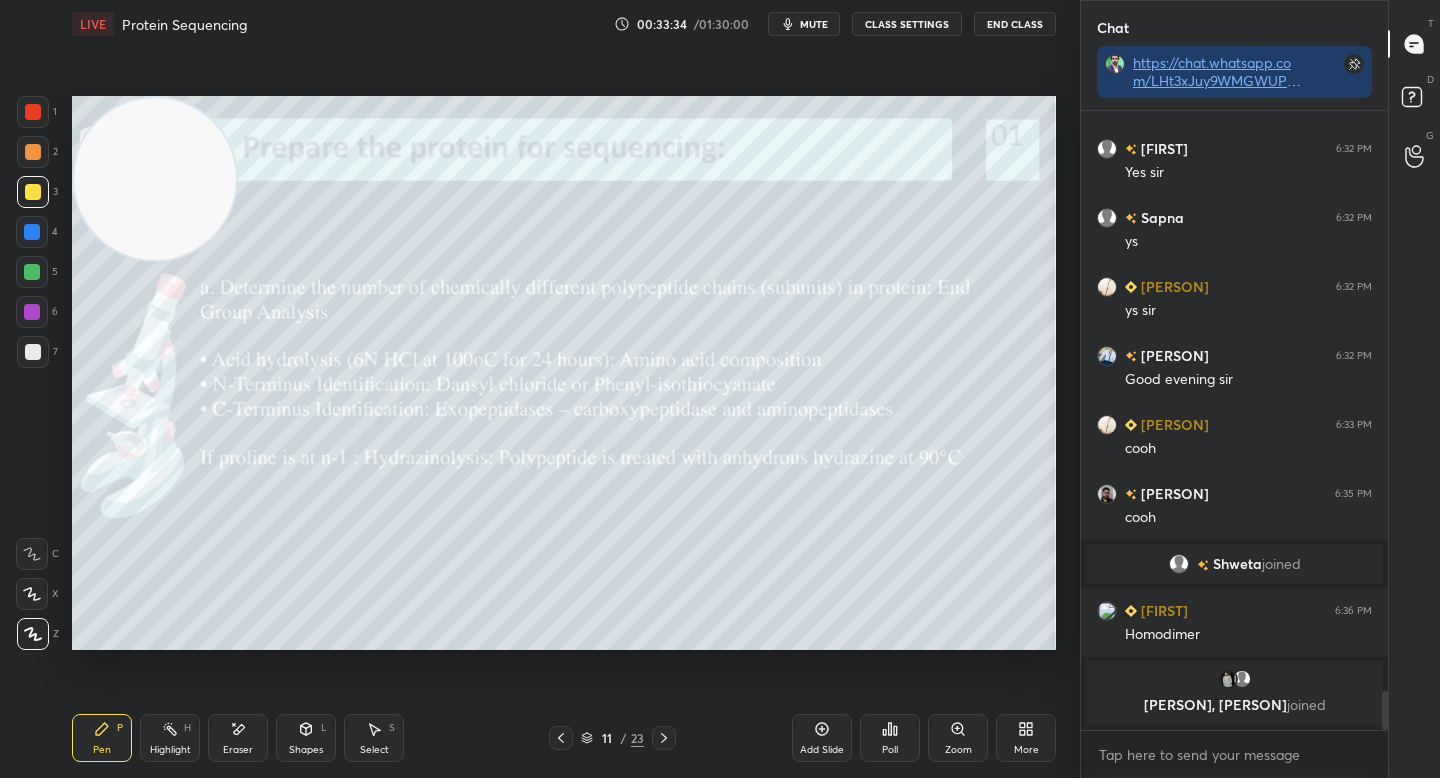 drag, startPoint x: 38, startPoint y: 197, endPoint x: 41, endPoint y: 214, distance: 17.262676 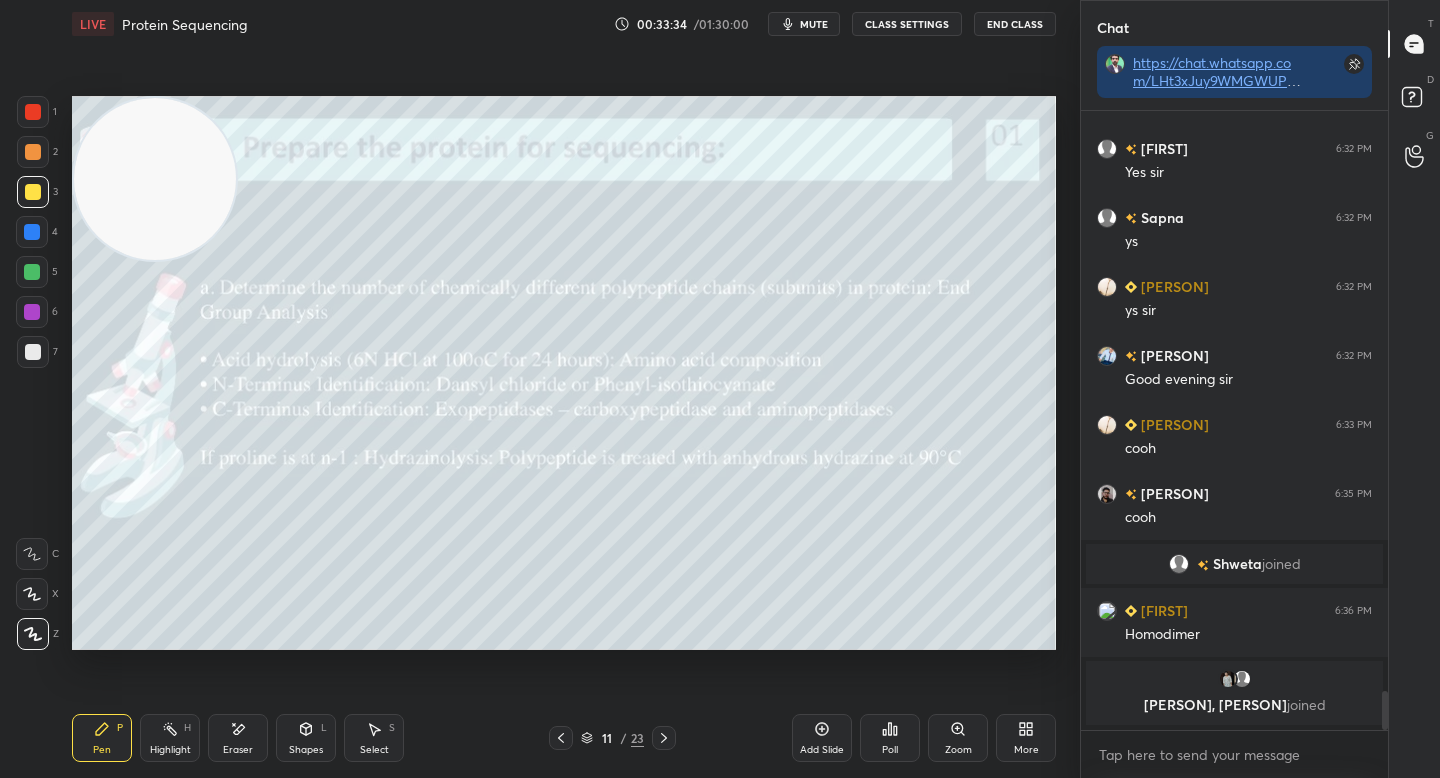 click at bounding box center [33, 192] 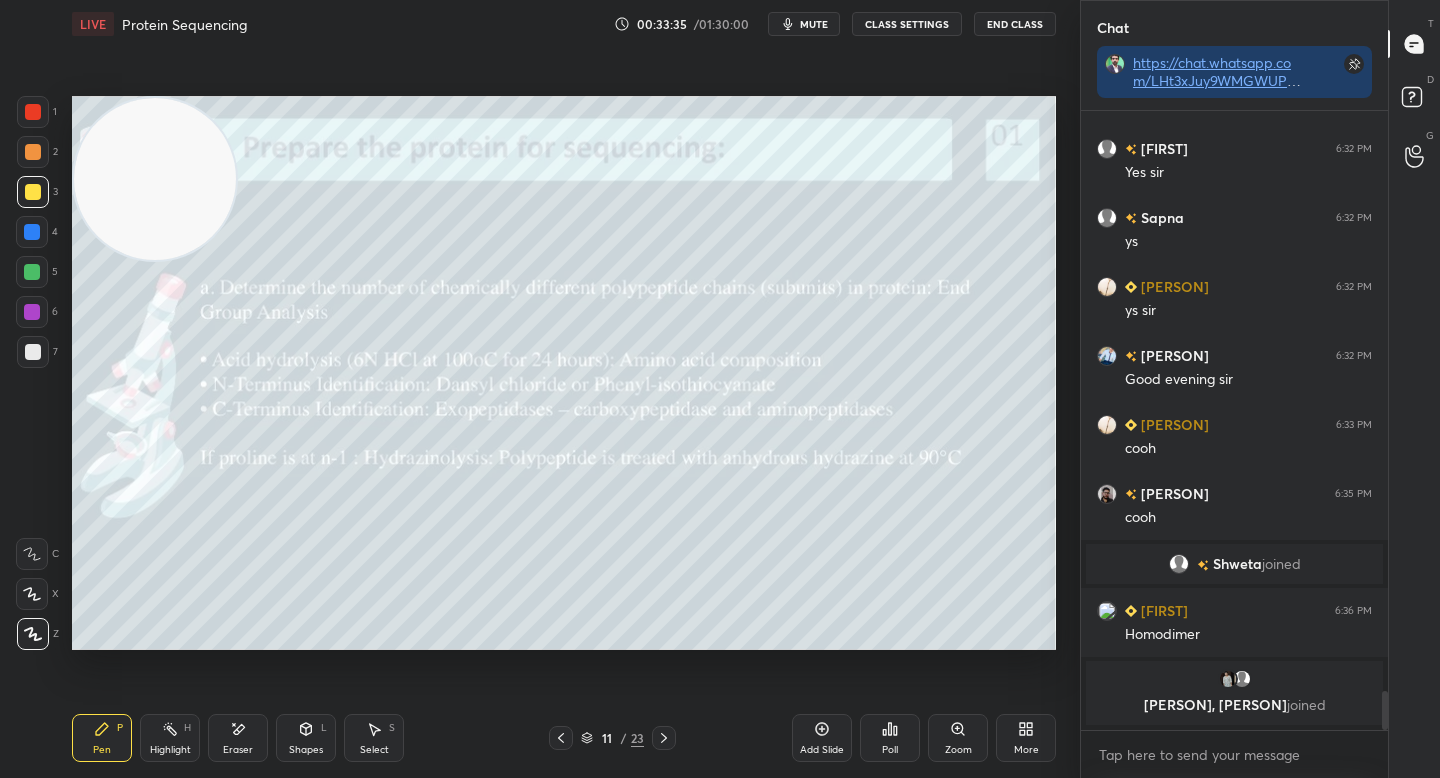 click at bounding box center (33, 352) 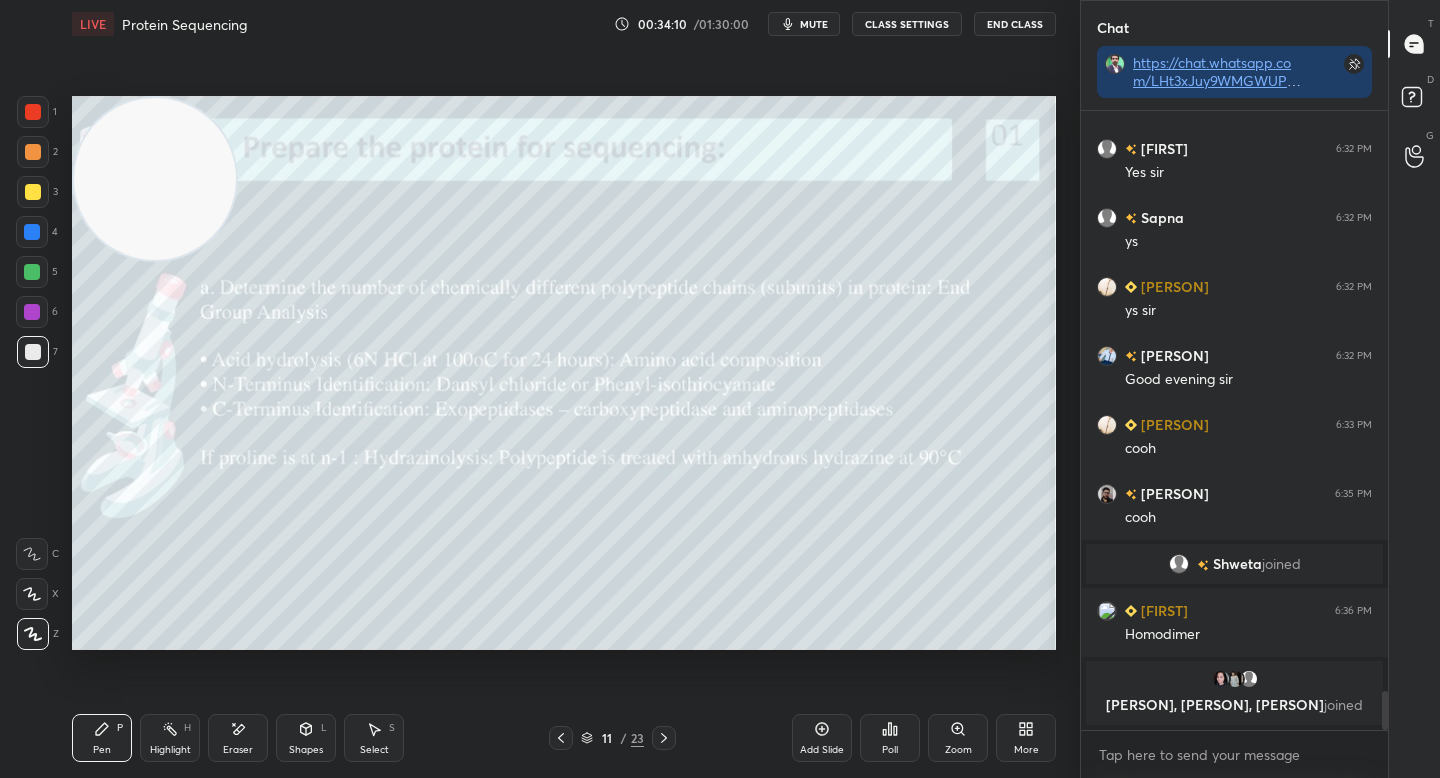 click at bounding box center (33, 152) 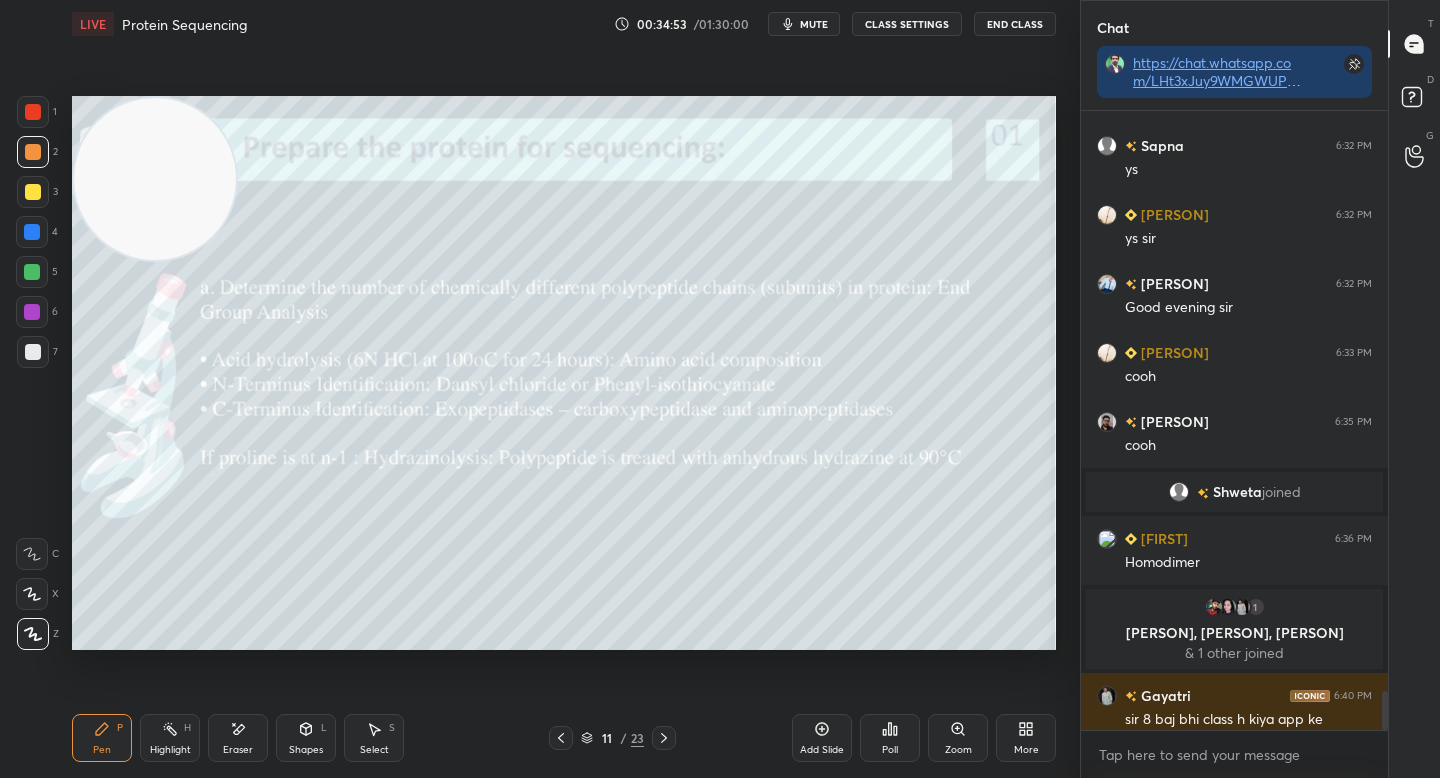 scroll, scrollTop: 9247, scrollLeft: 0, axis: vertical 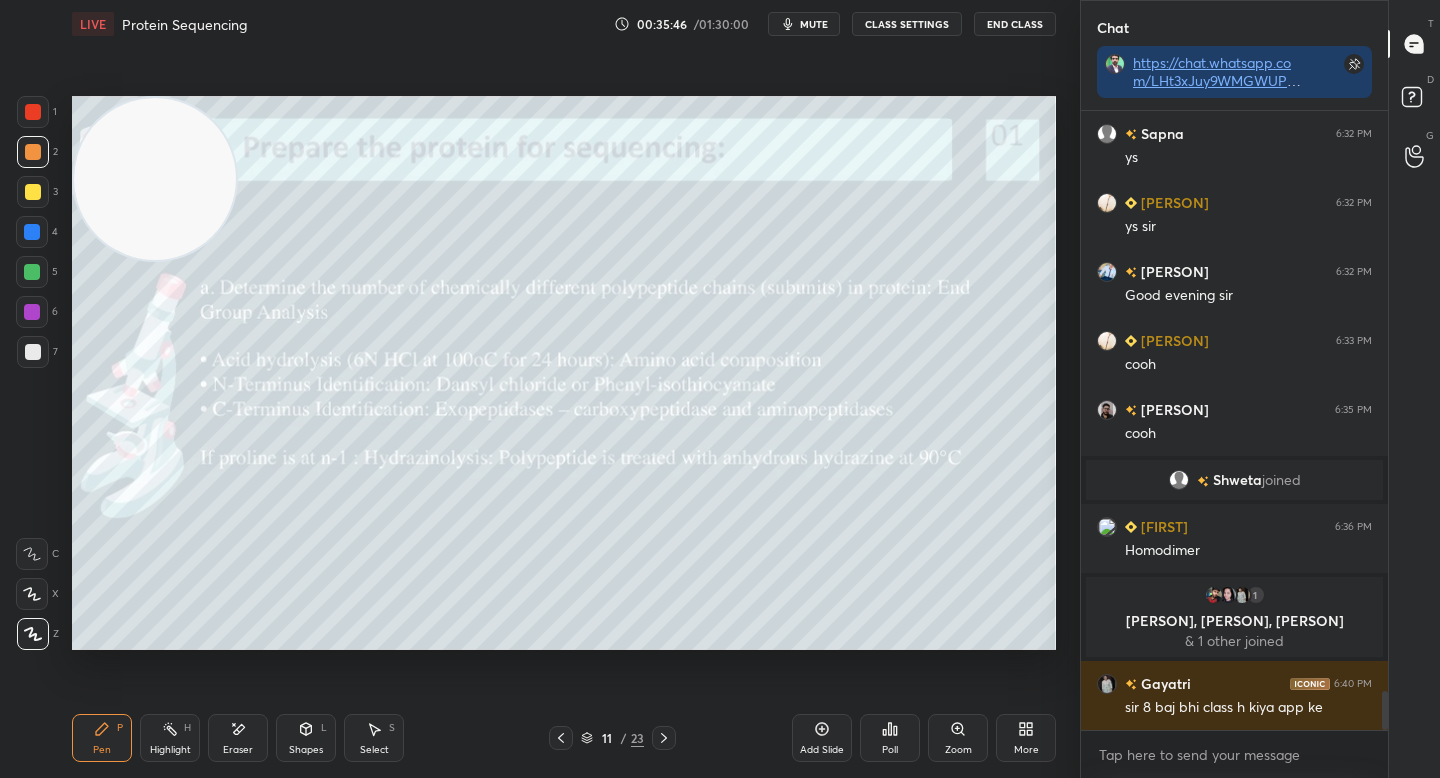 click on "Add Slide" at bounding box center (822, 738) 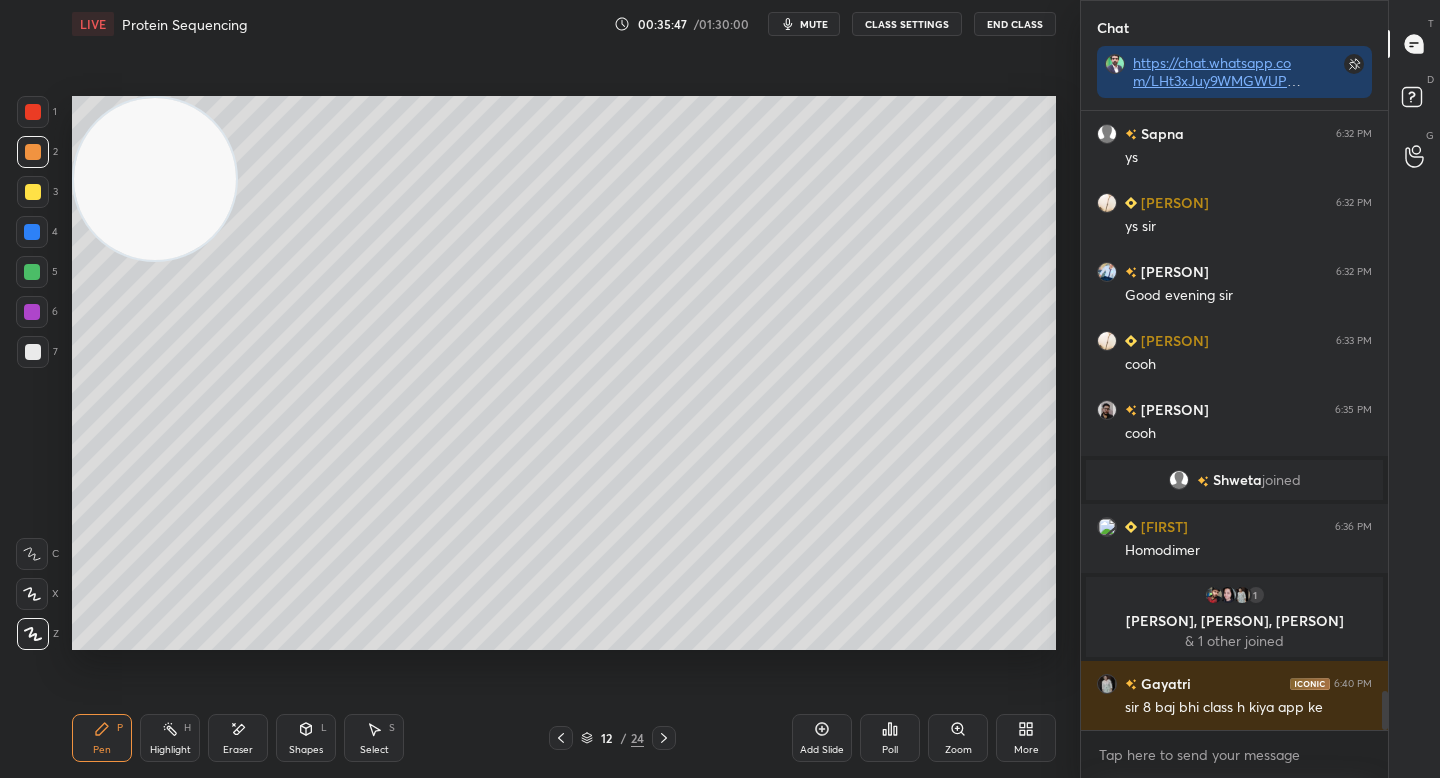 click at bounding box center (33, 352) 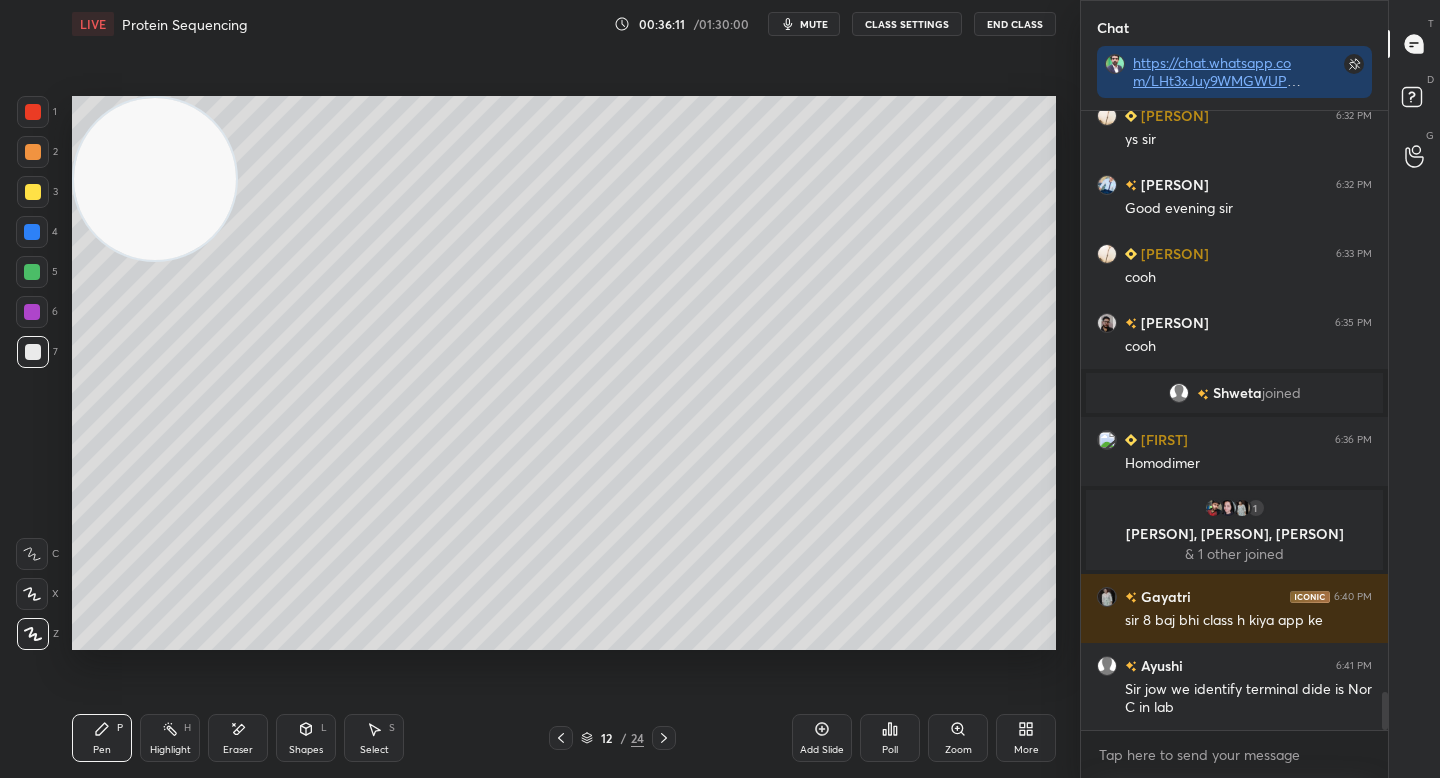 scroll, scrollTop: 9354, scrollLeft: 0, axis: vertical 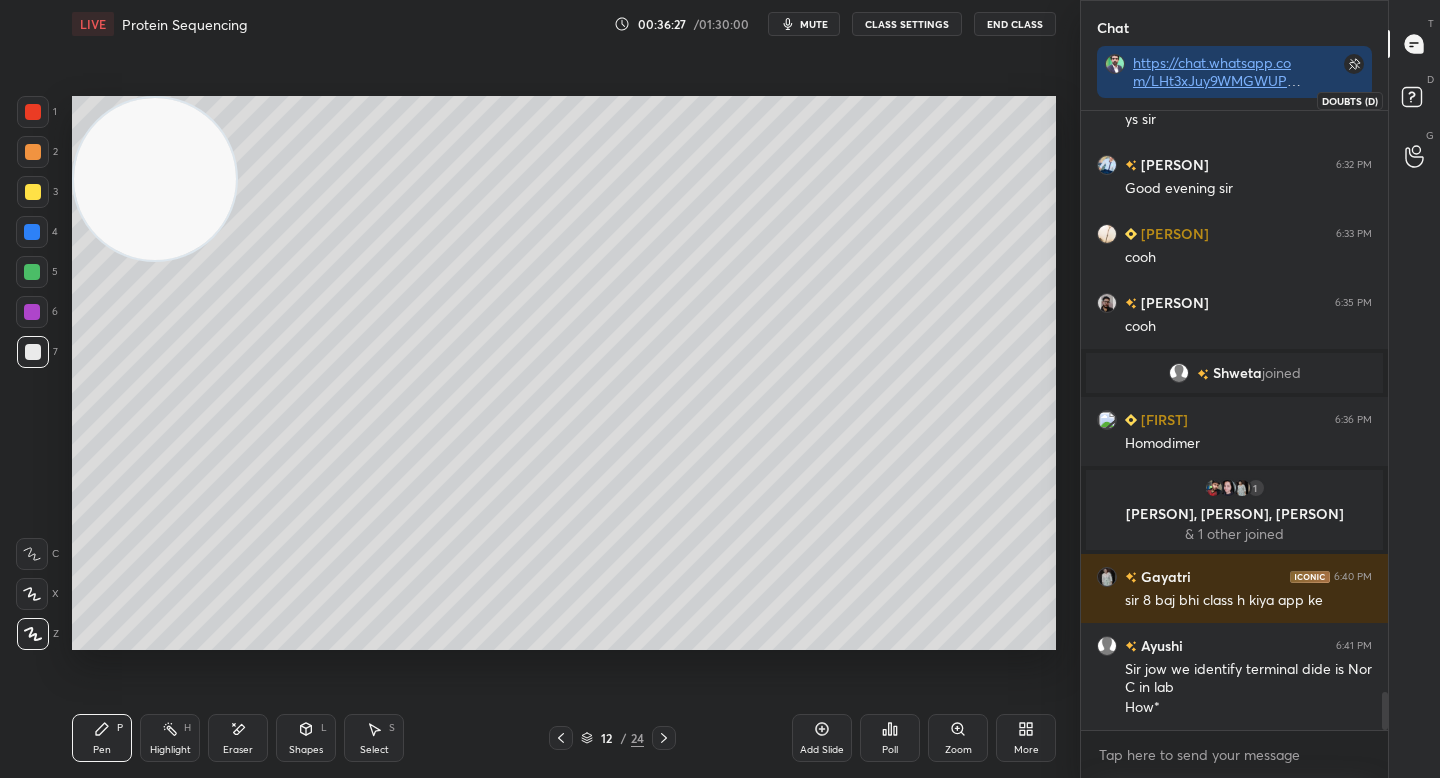 click 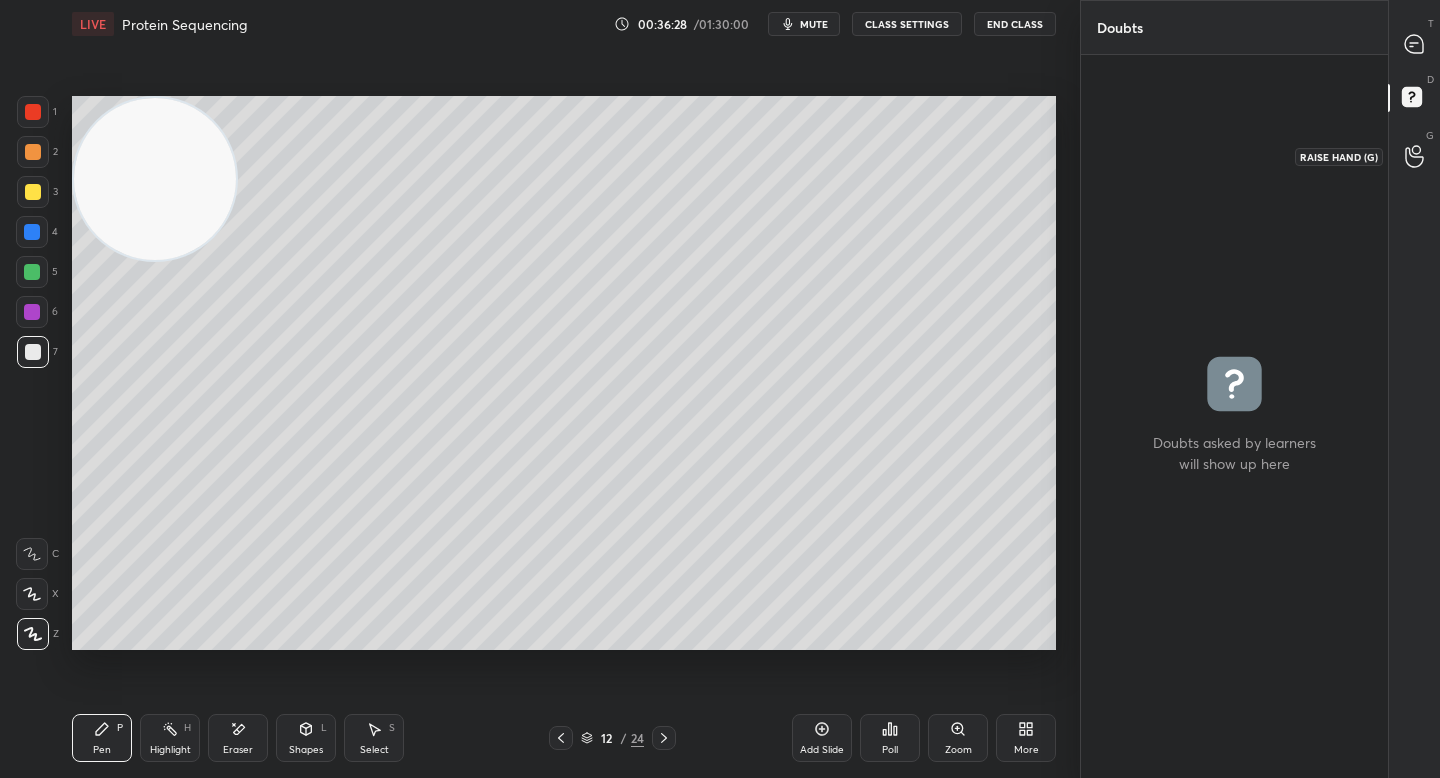 click 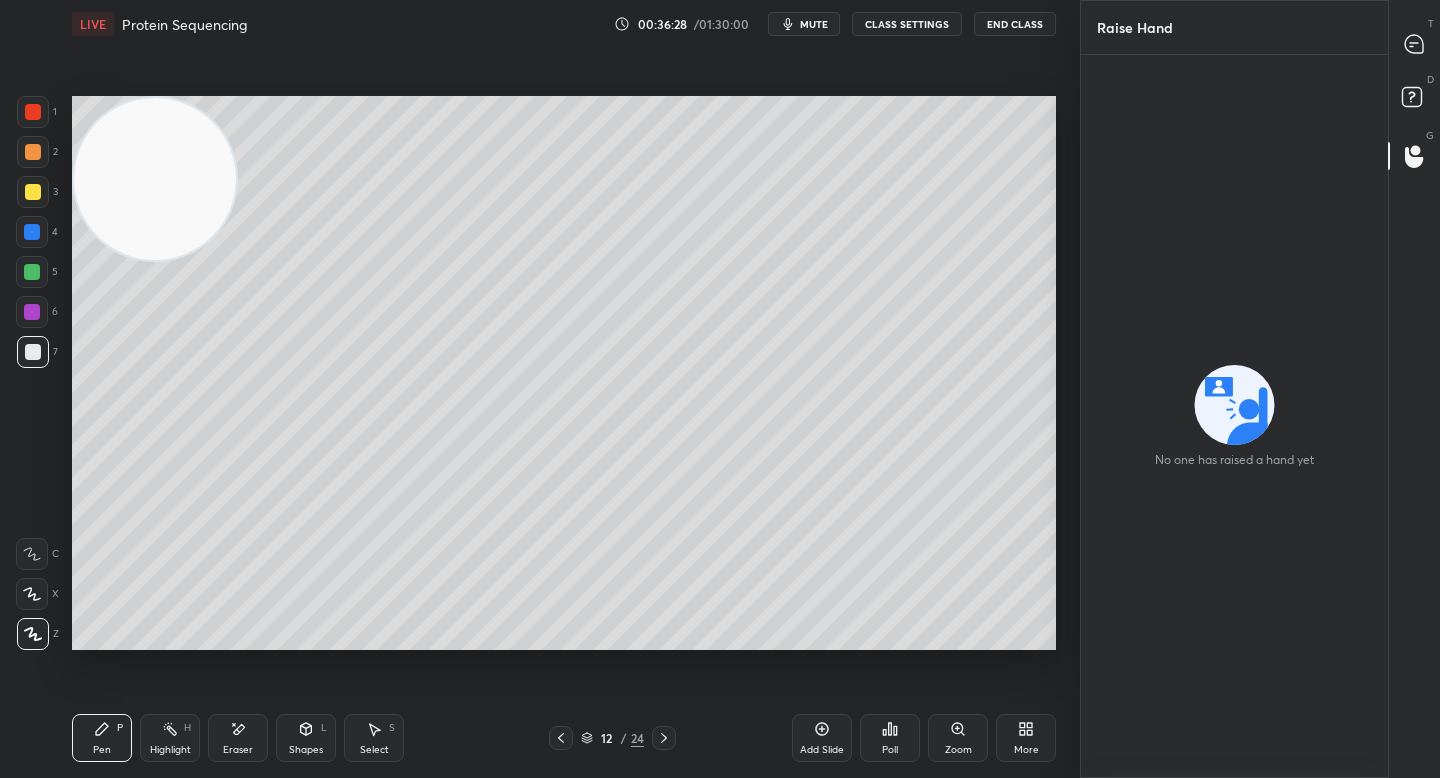 click 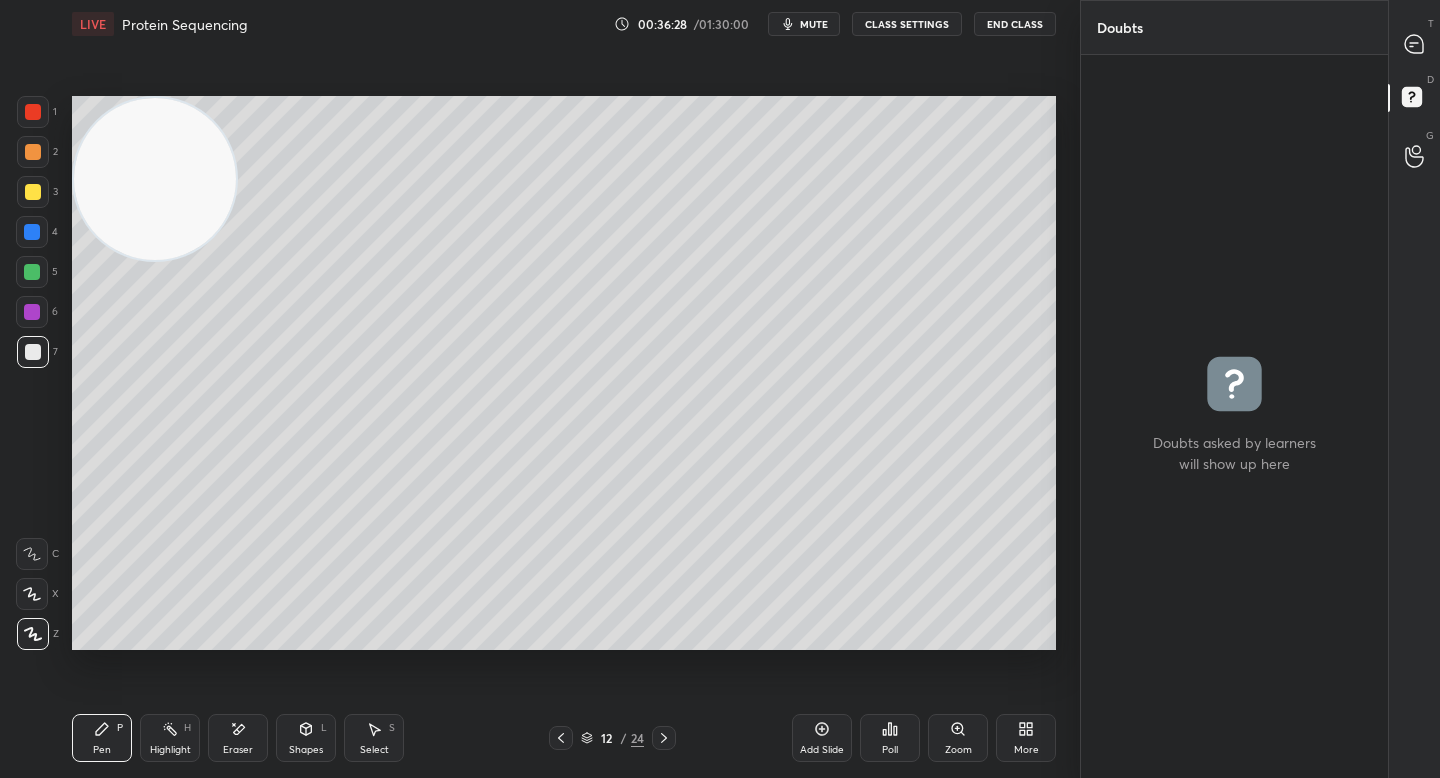 click at bounding box center [1415, 44] 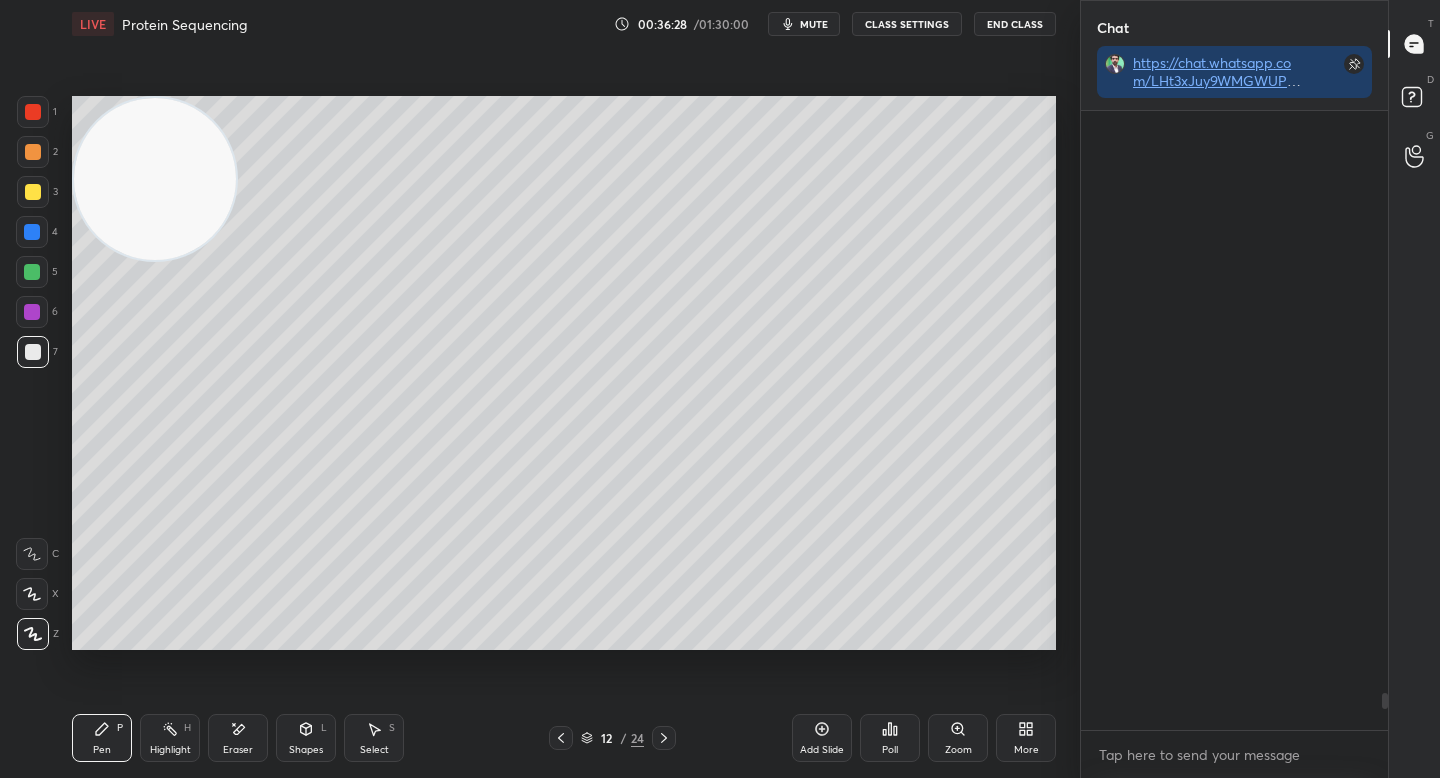 scroll, scrollTop: 661, scrollLeft: 301, axis: both 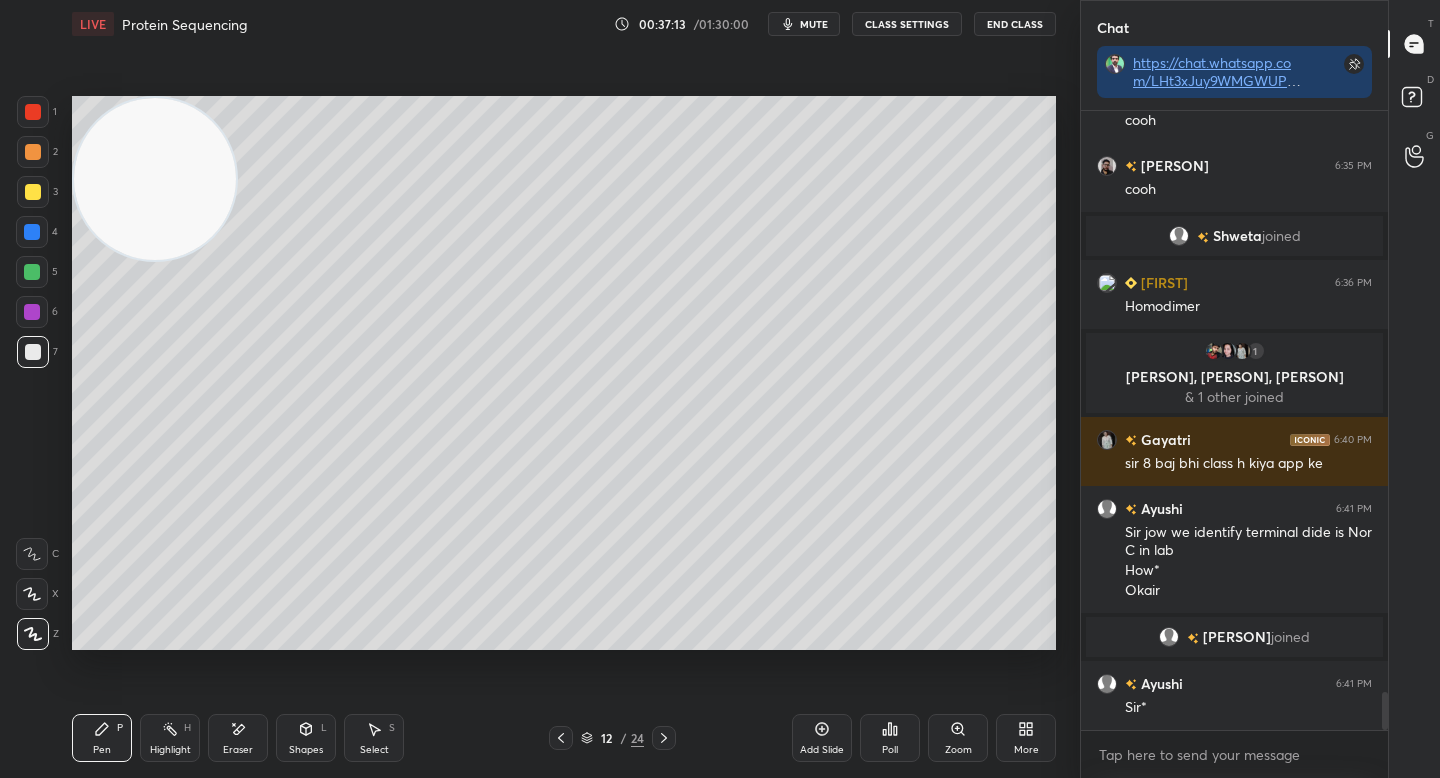 click on "Eraser" at bounding box center (238, 738) 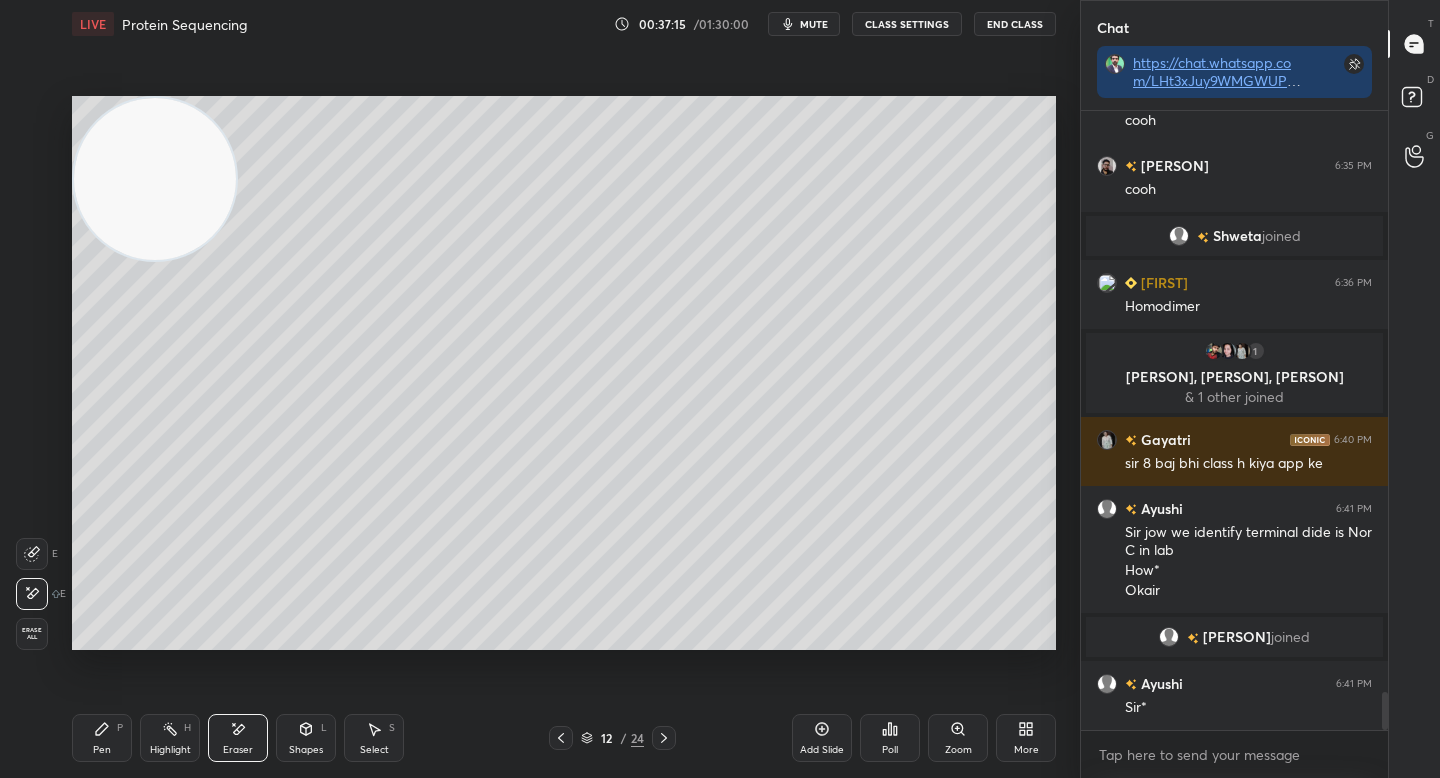 scroll, scrollTop: 9463, scrollLeft: 0, axis: vertical 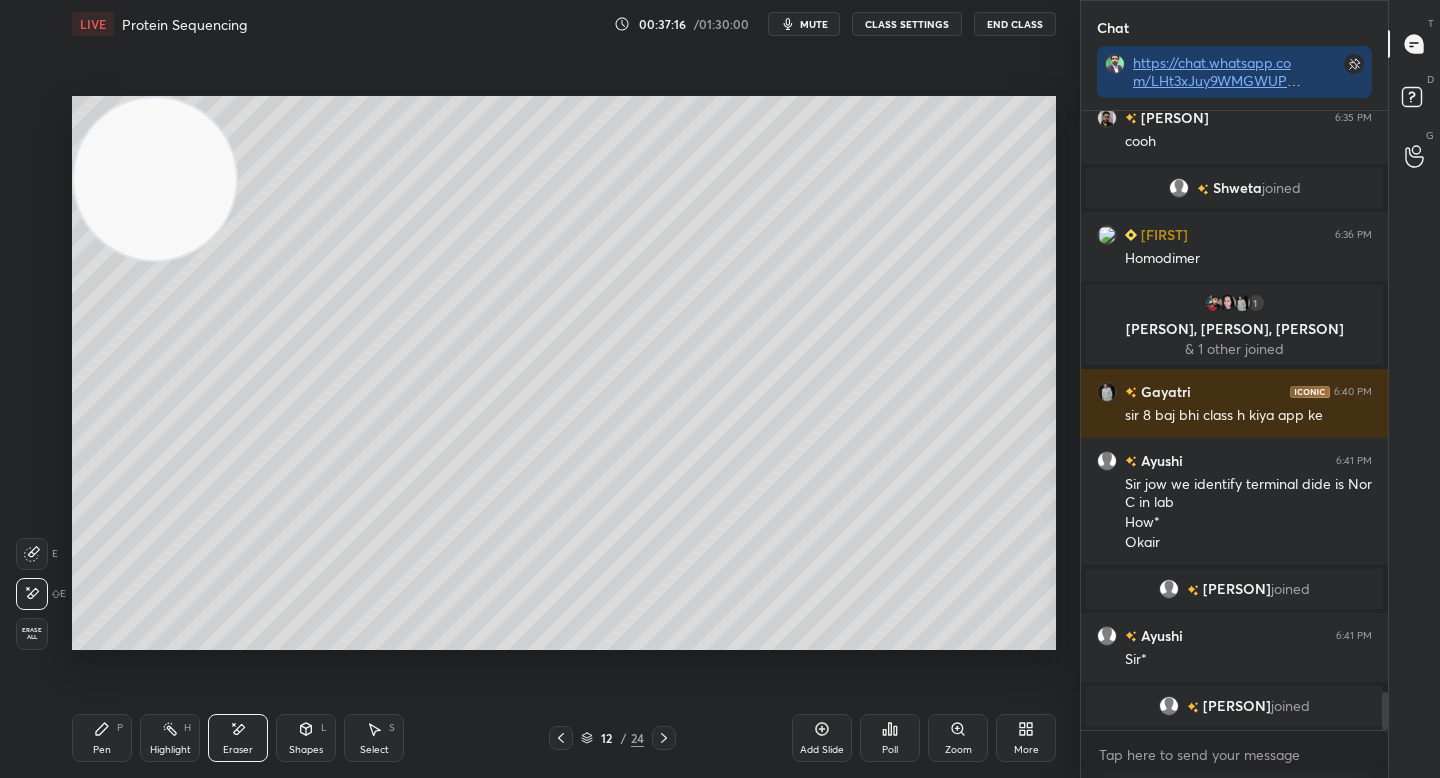 click on "Pen P" at bounding box center [102, 738] 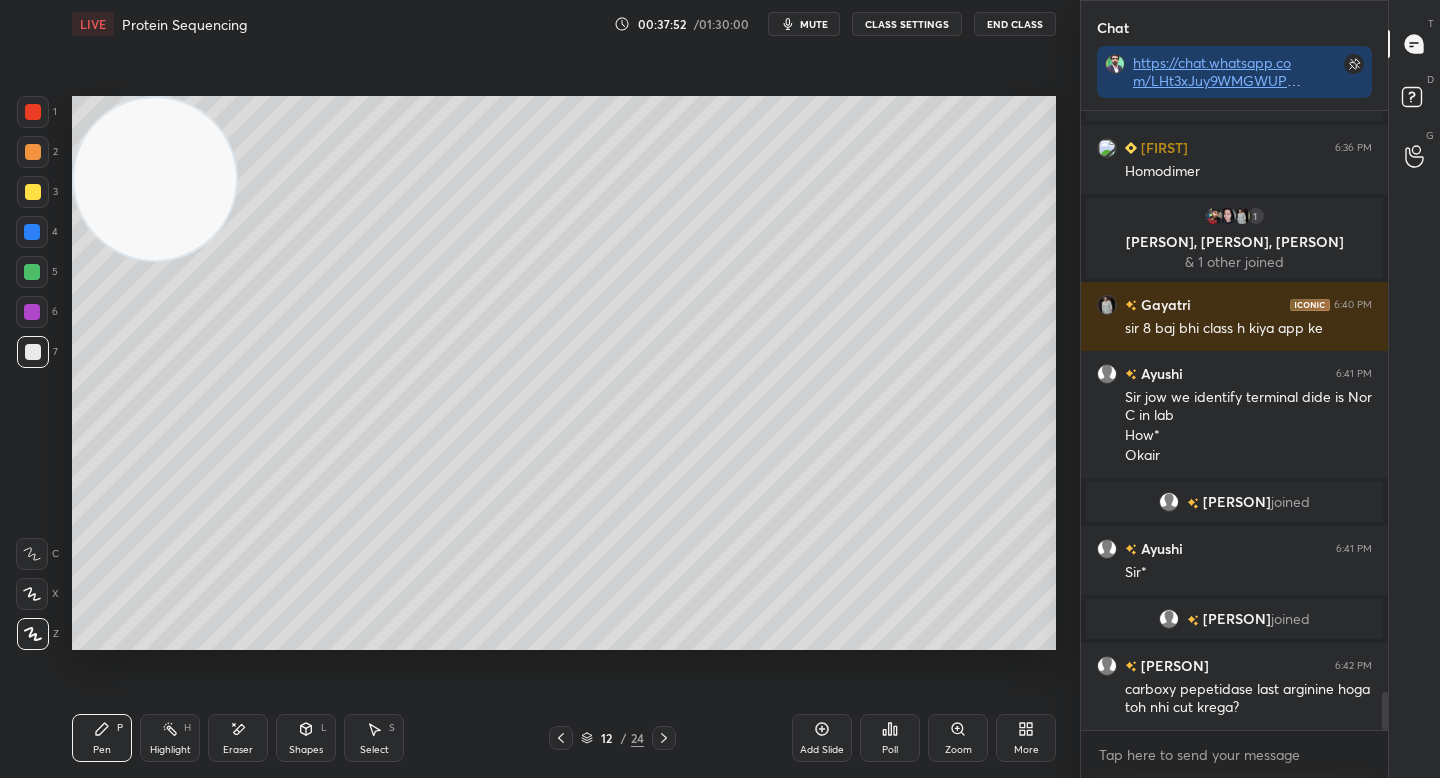 scroll, scrollTop: 9581, scrollLeft: 0, axis: vertical 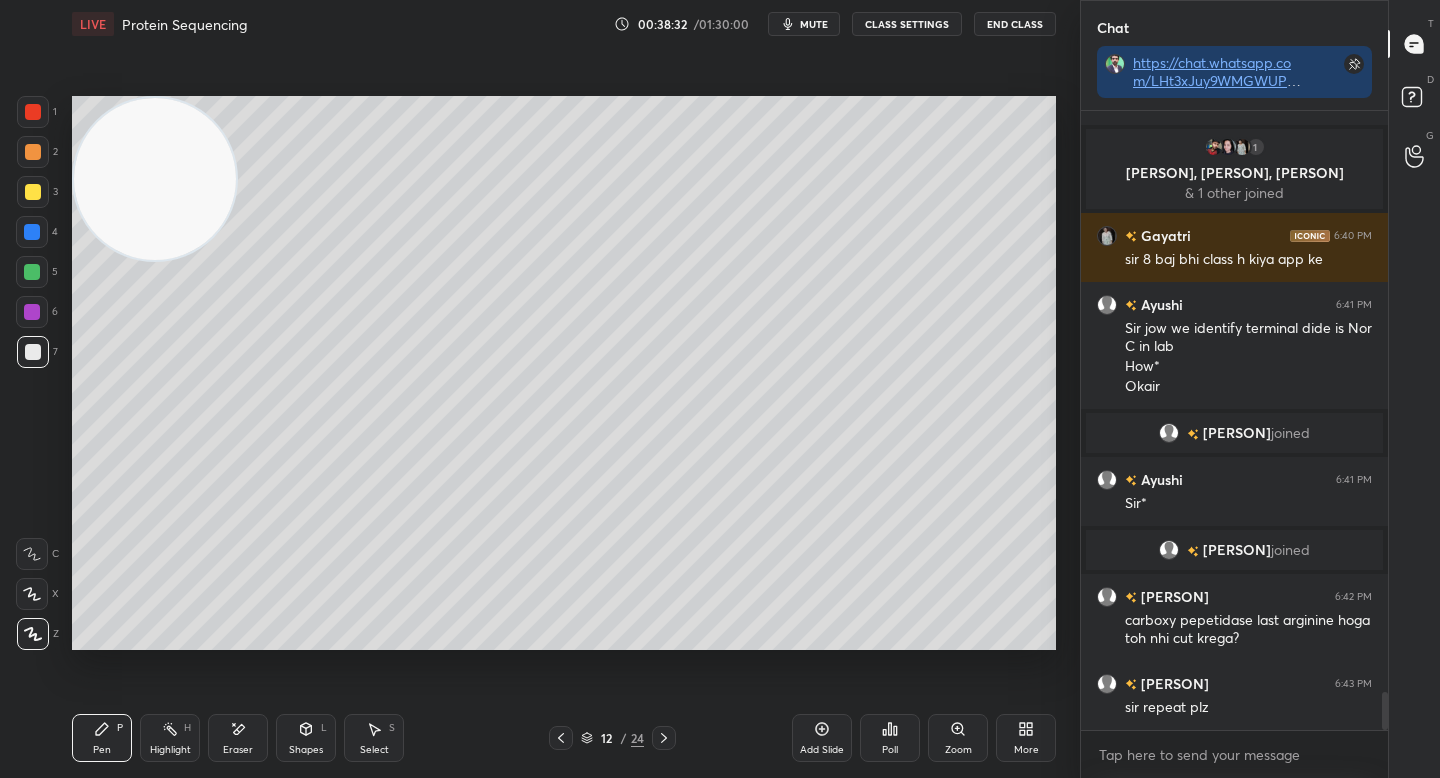 click on "Eraser" at bounding box center (238, 750) 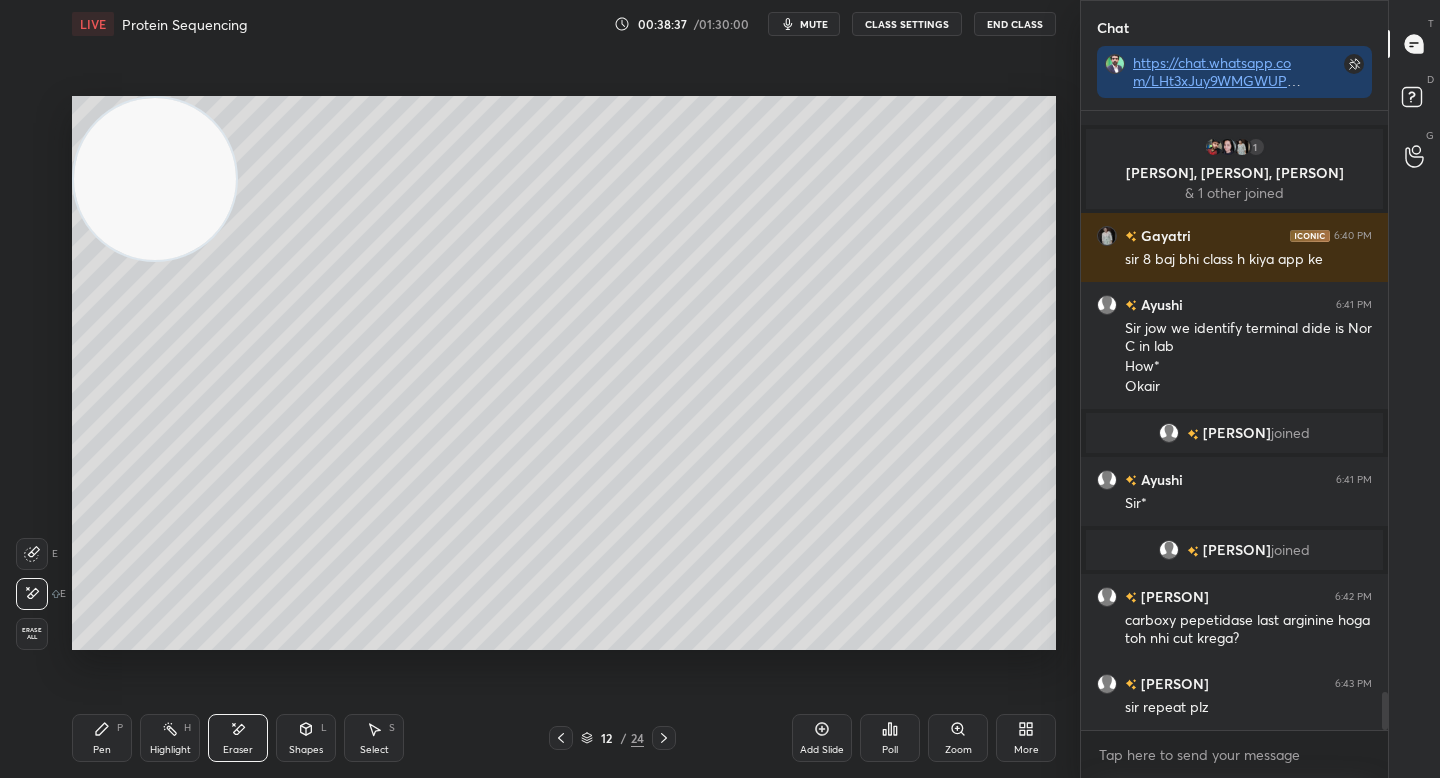 click 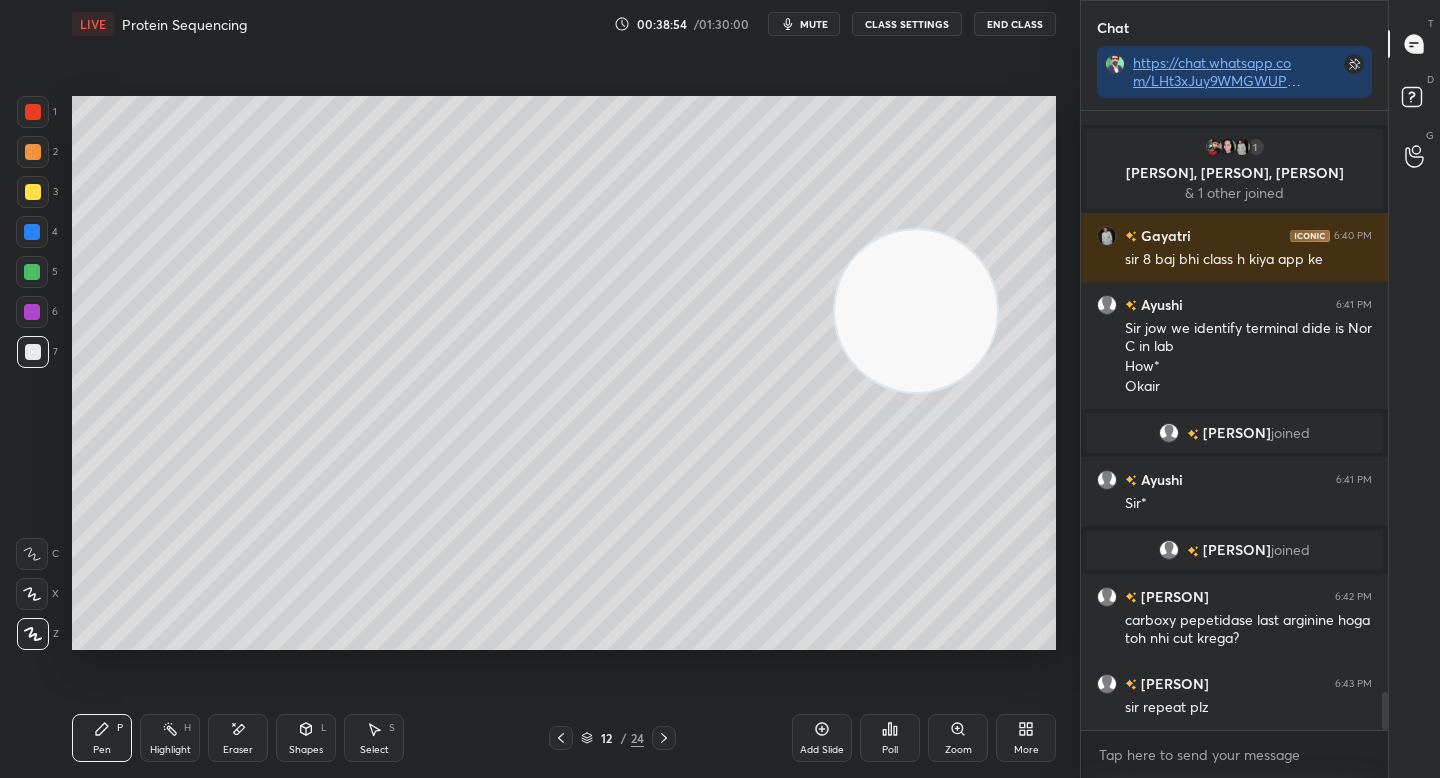 drag, startPoint x: 256, startPoint y: 212, endPoint x: 902, endPoint y: 332, distance: 657.05096 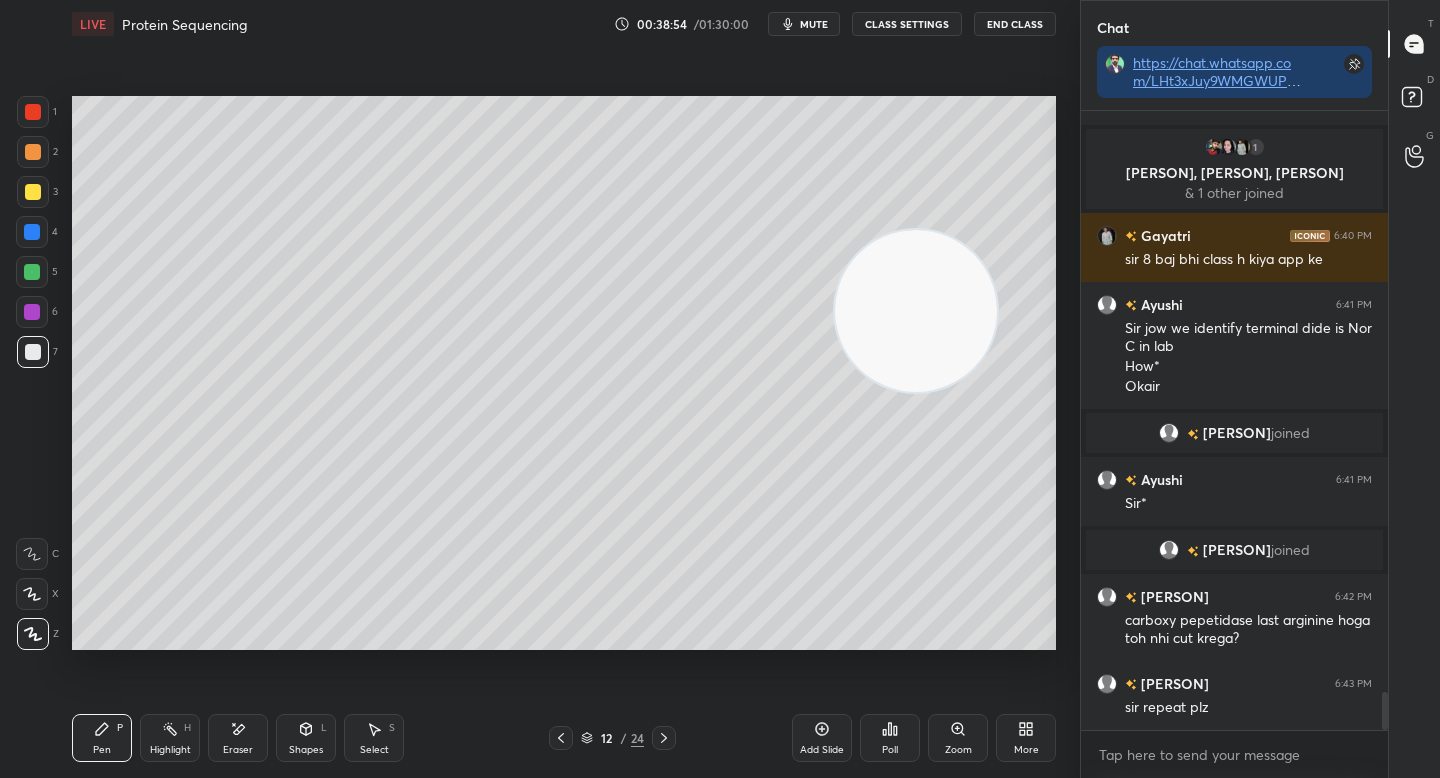 click at bounding box center (916, 311) 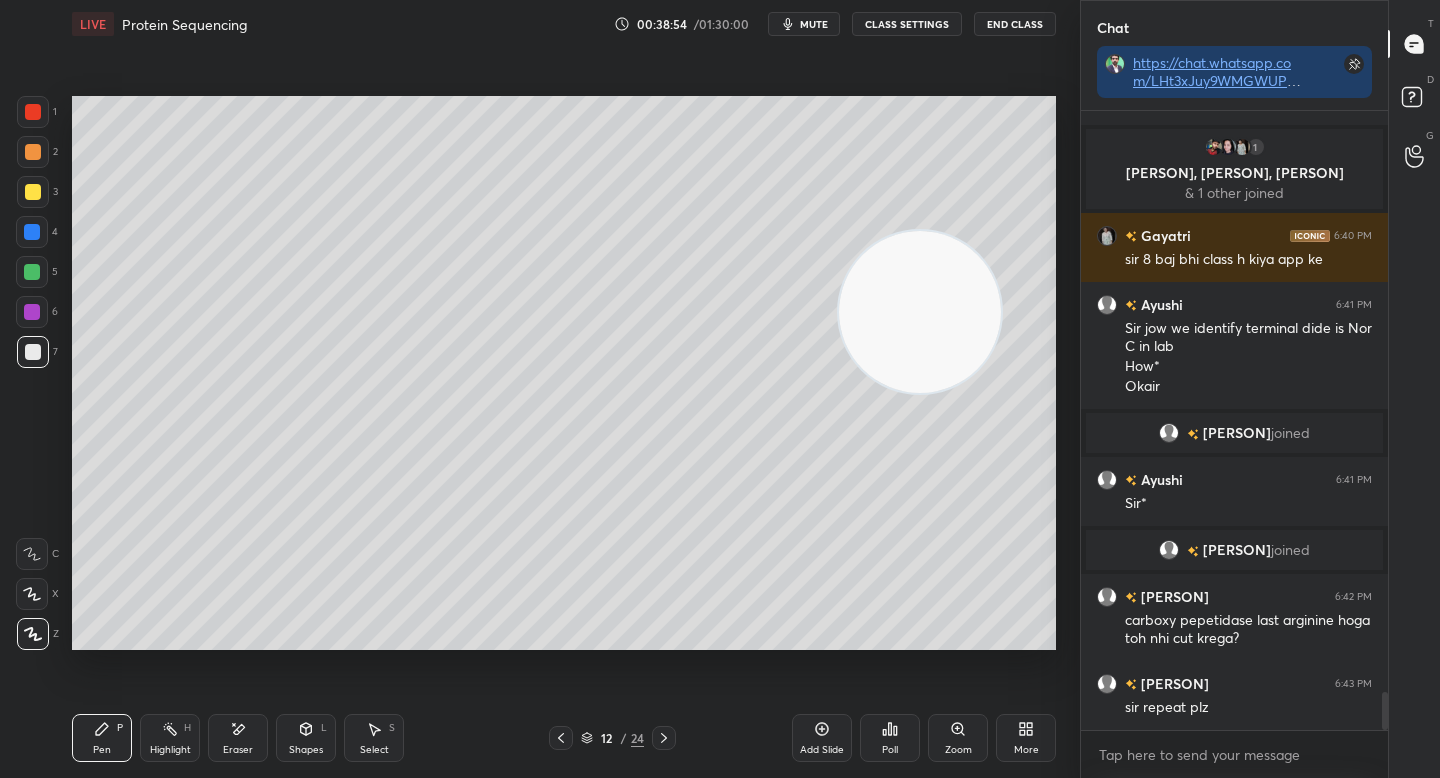 drag, startPoint x: 883, startPoint y: 331, endPoint x: 919, endPoint y: 347, distance: 39.39543 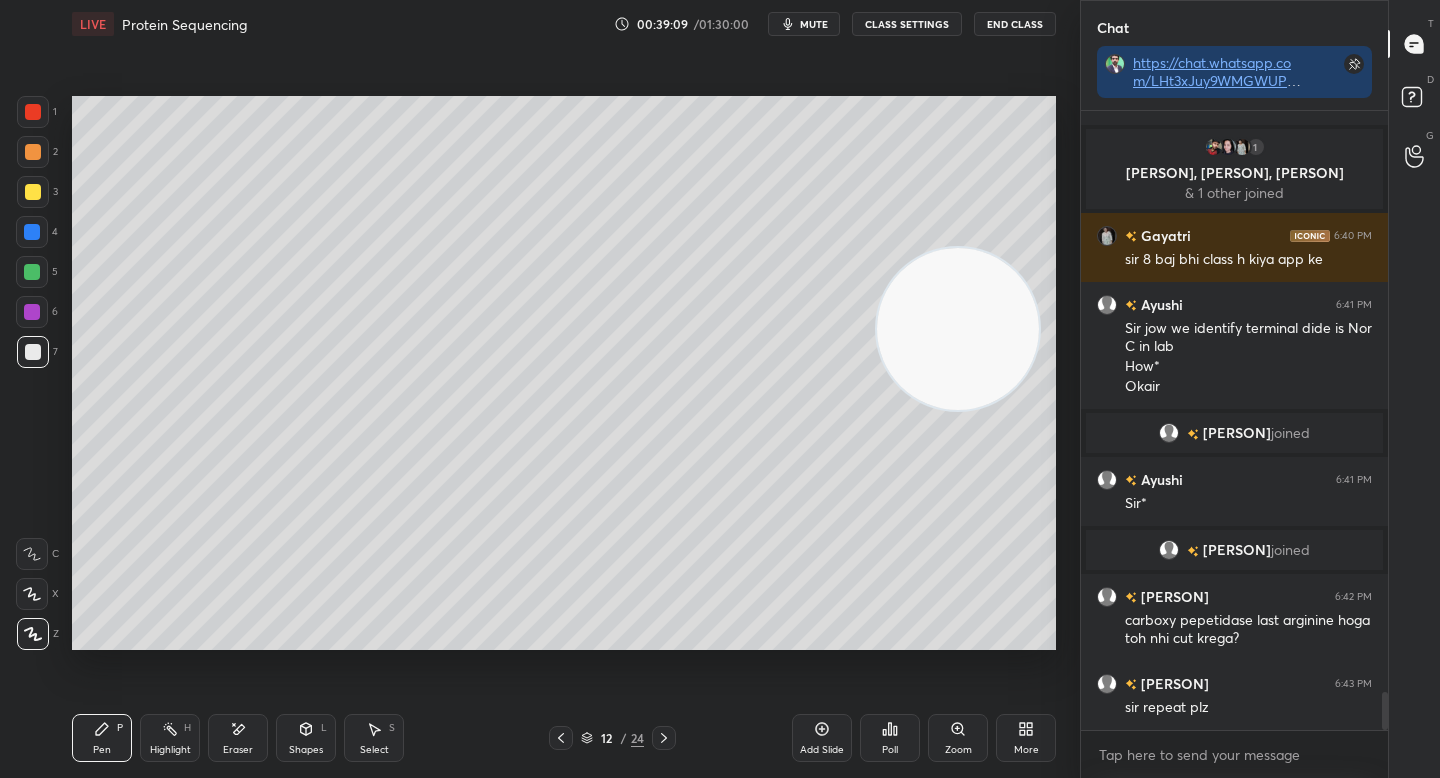 click on "Eraser" at bounding box center (238, 738) 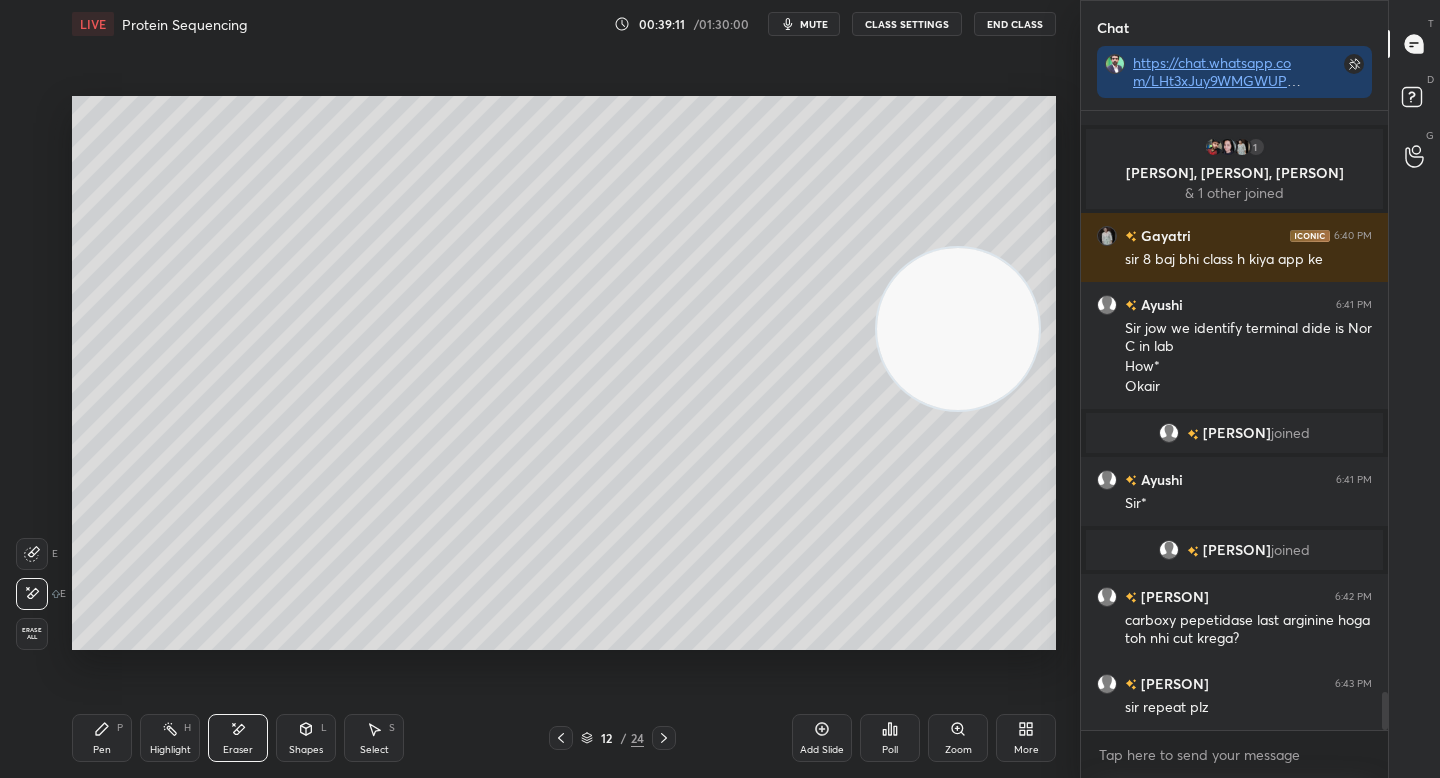 click on "Pen P" at bounding box center [102, 738] 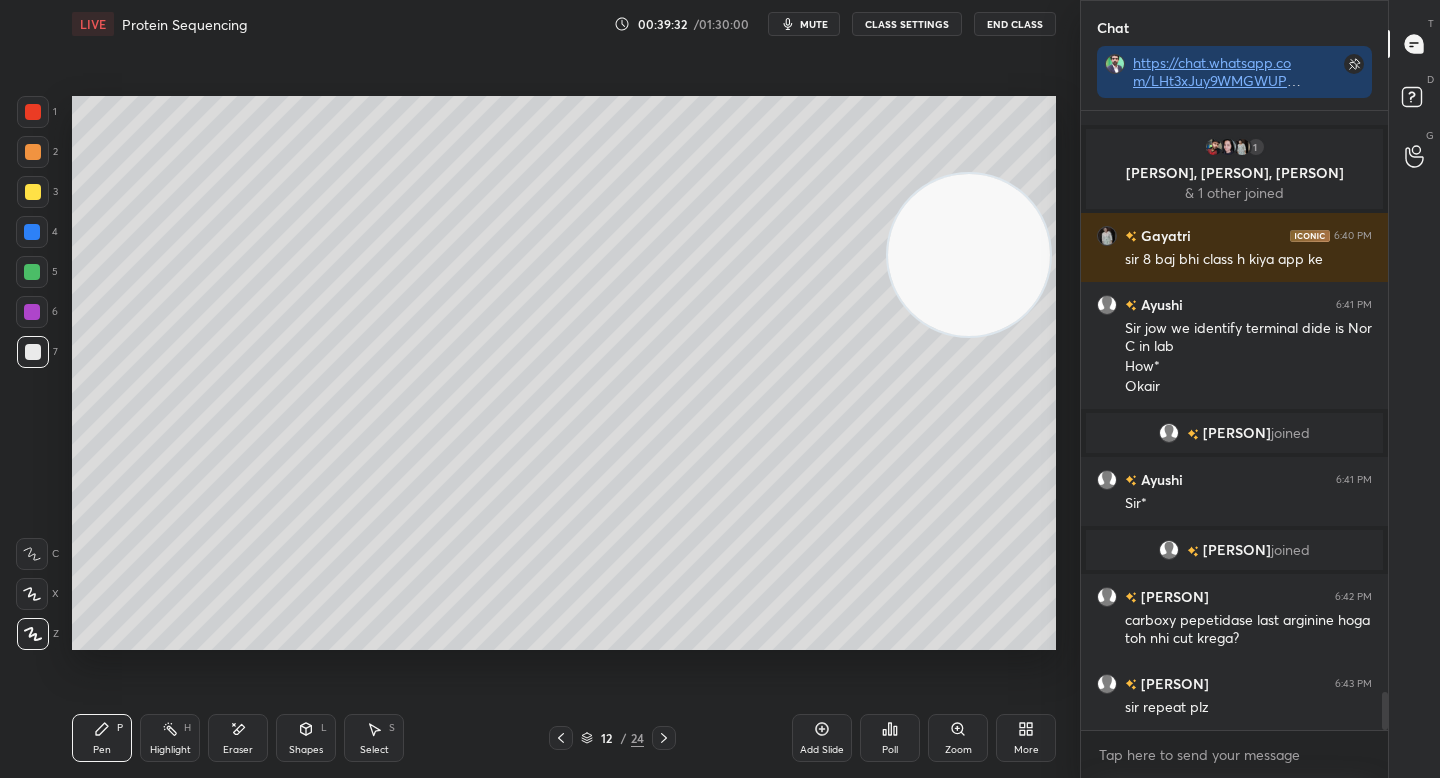 drag, startPoint x: 978, startPoint y: 264, endPoint x: 981, endPoint y: 233, distance: 31.144823 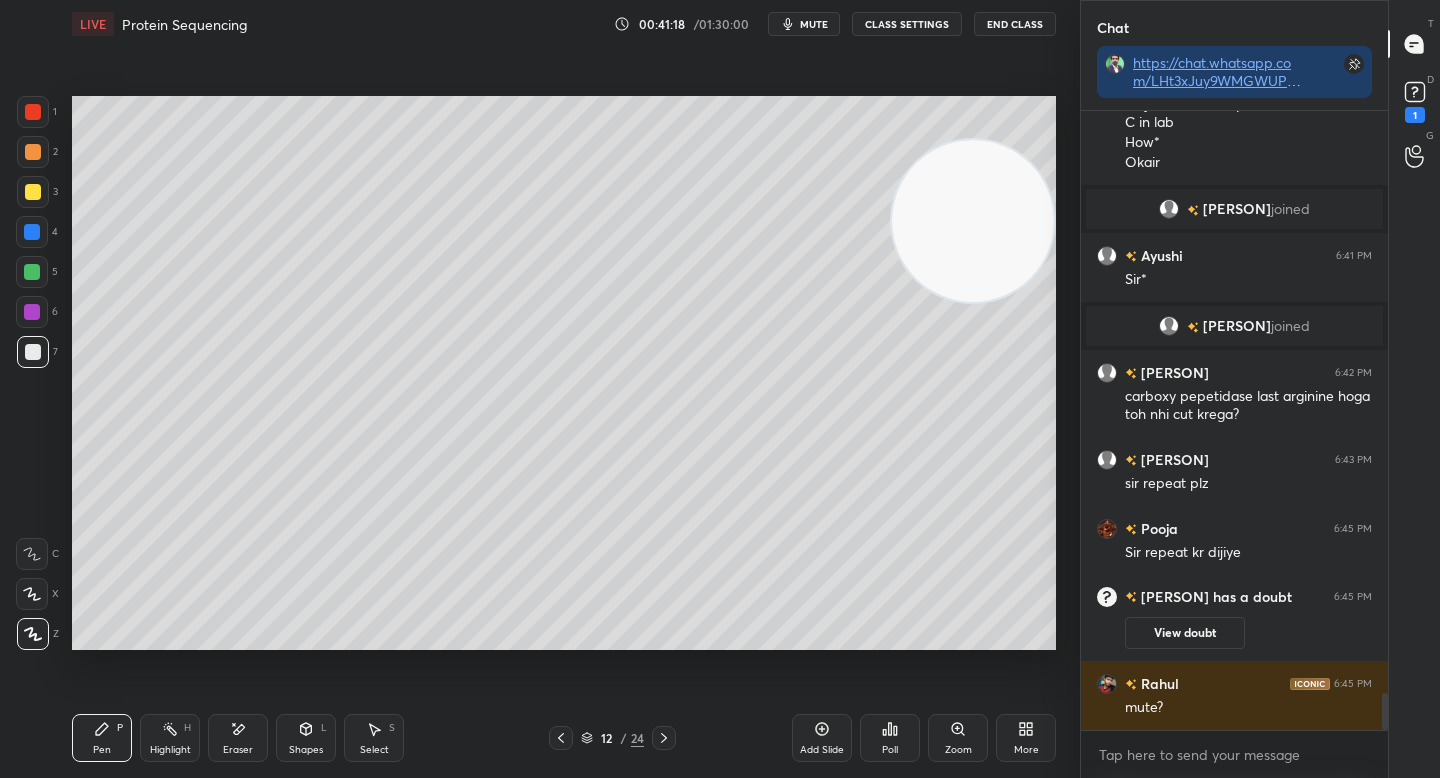 scroll, scrollTop: 9798, scrollLeft: 0, axis: vertical 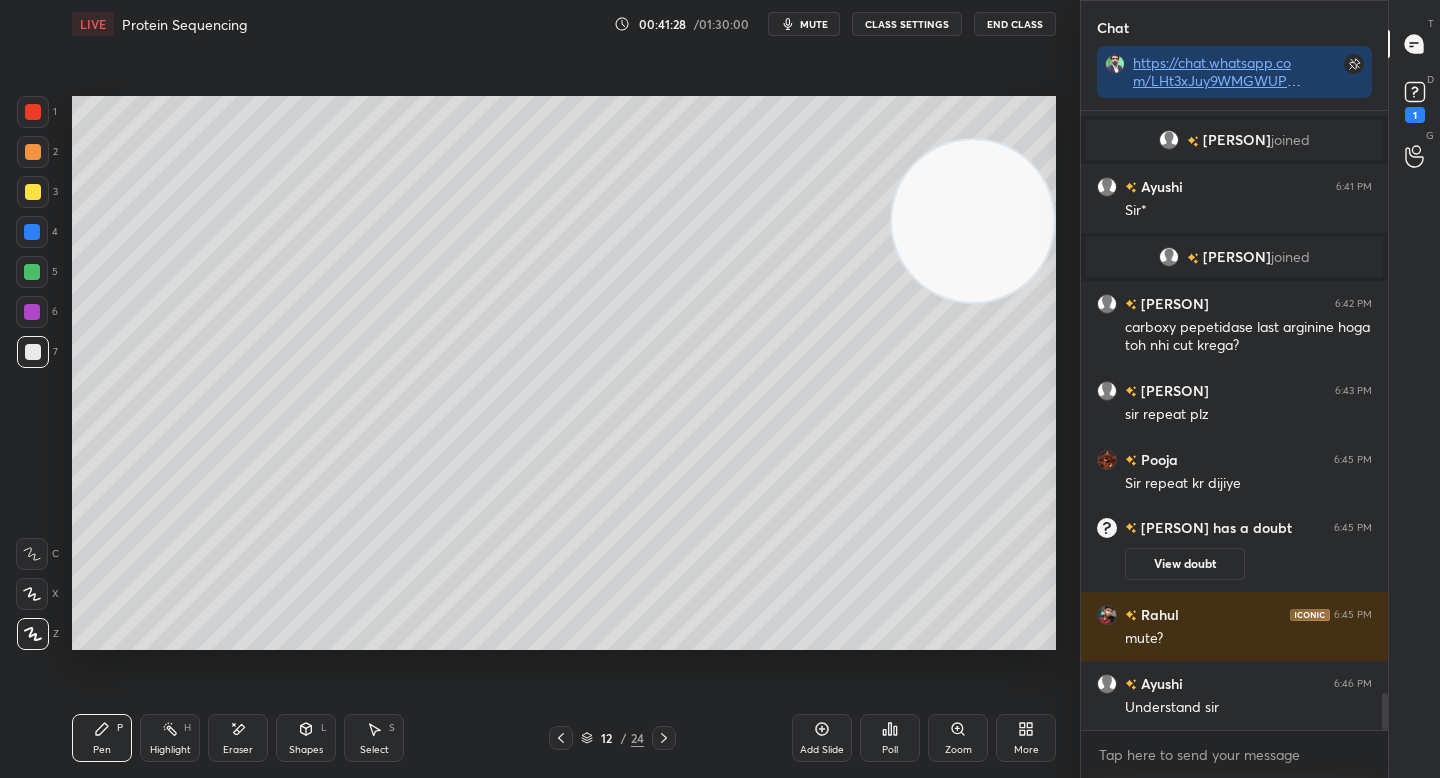 click at bounding box center (32, 312) 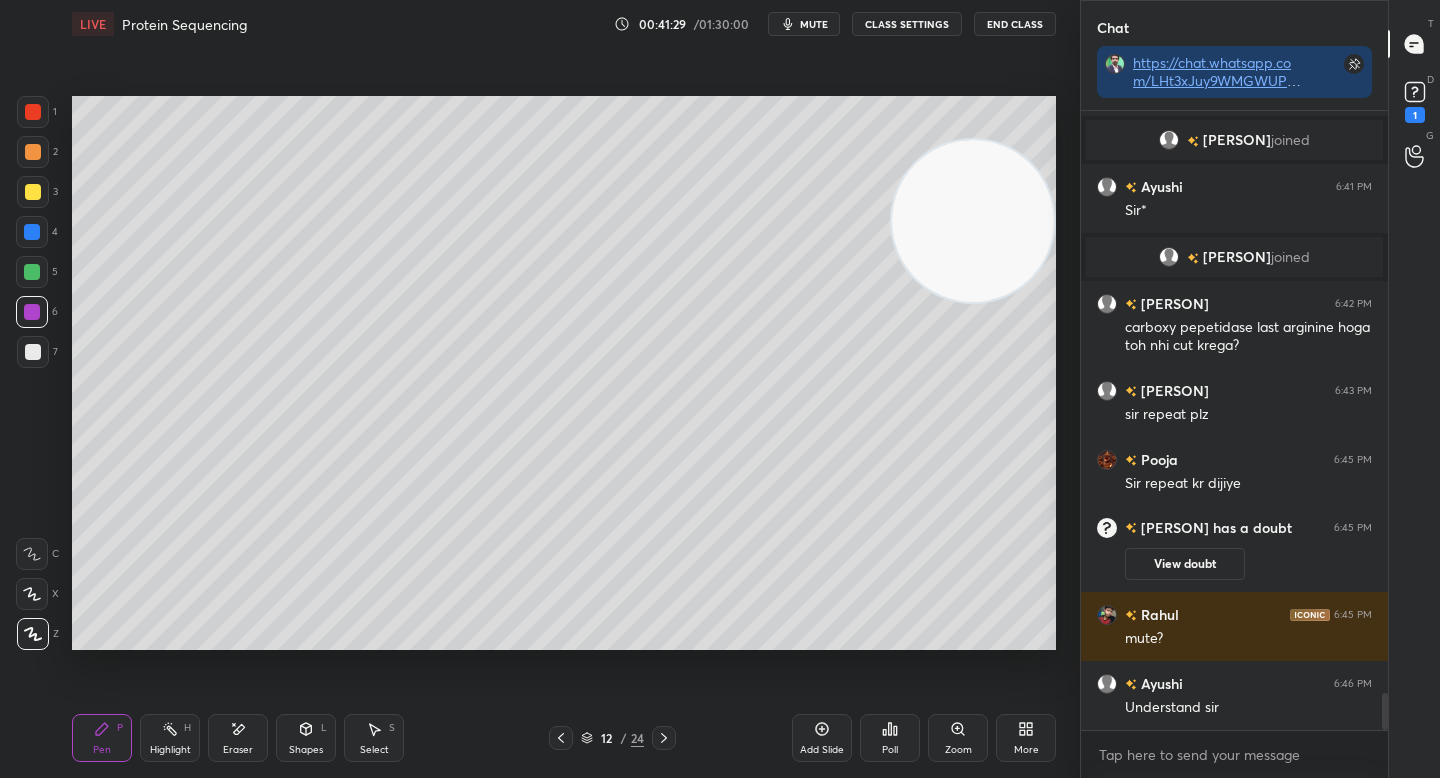 click at bounding box center [32, 272] 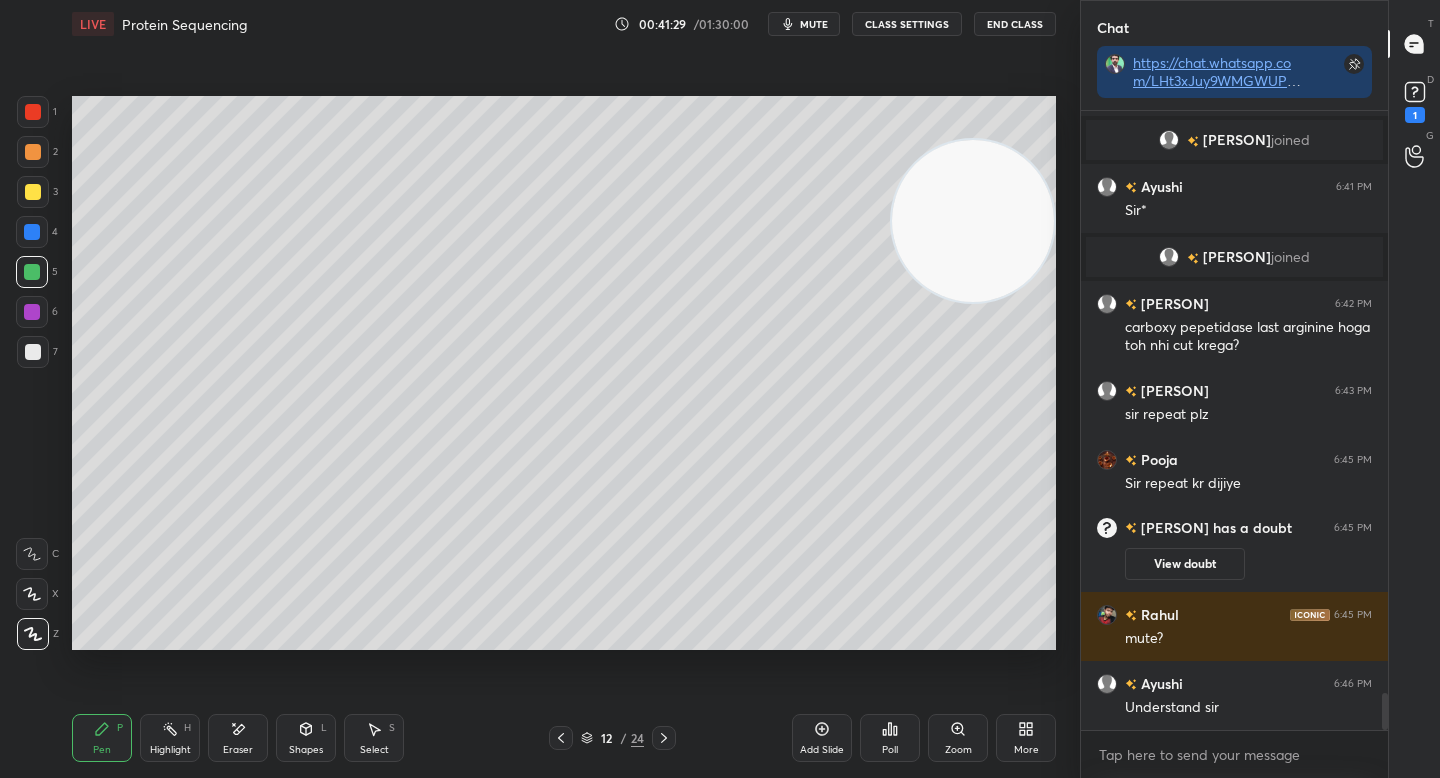 click at bounding box center (32, 232) 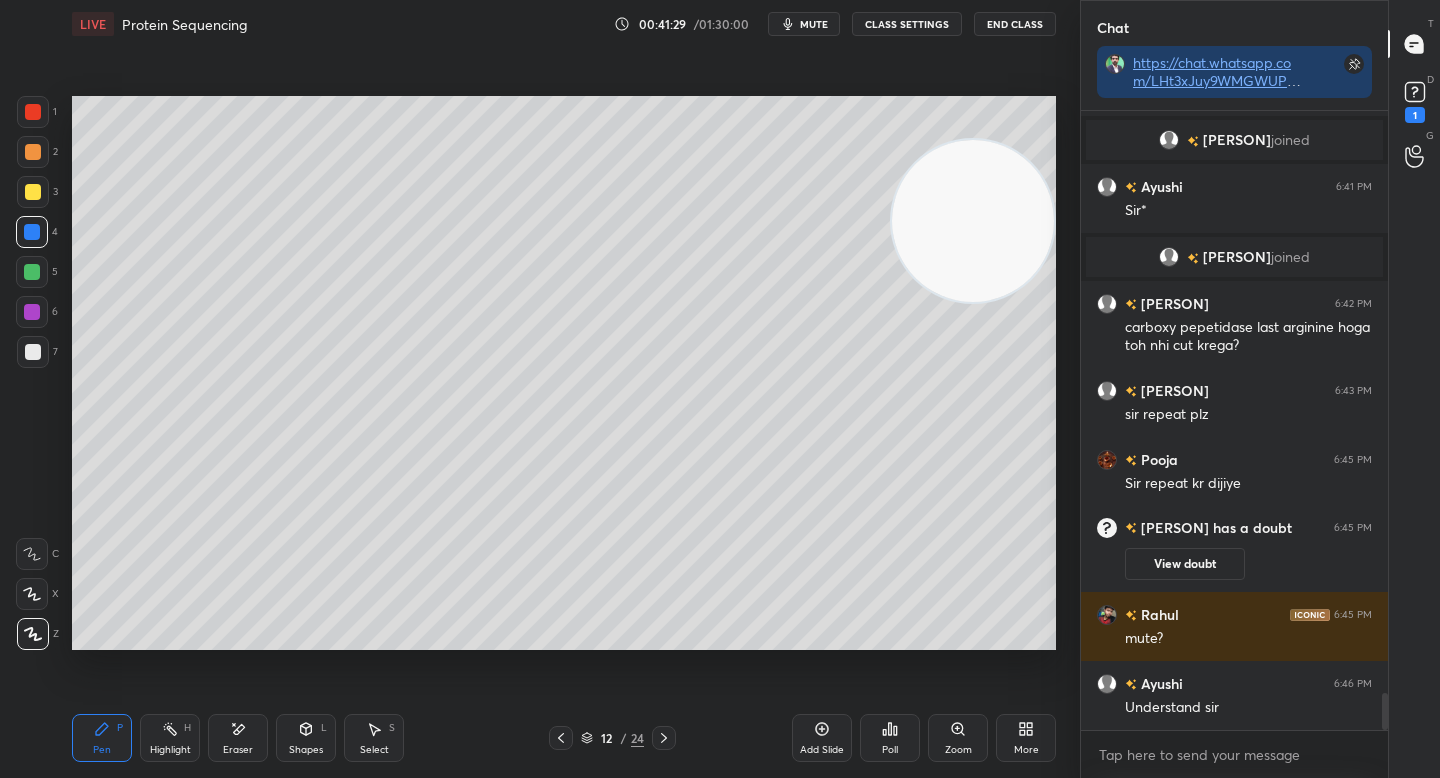 scroll, scrollTop: 9829, scrollLeft: 0, axis: vertical 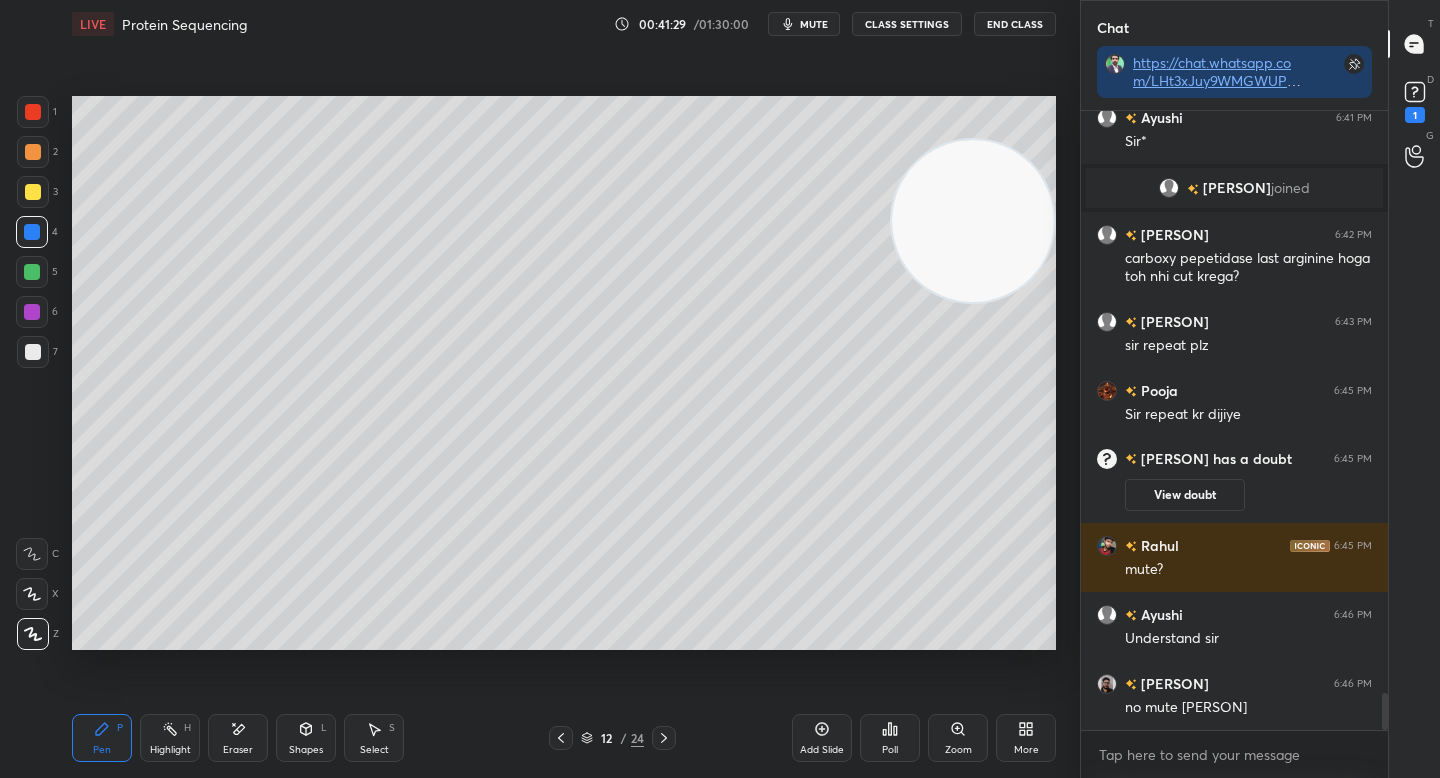 click at bounding box center [33, 192] 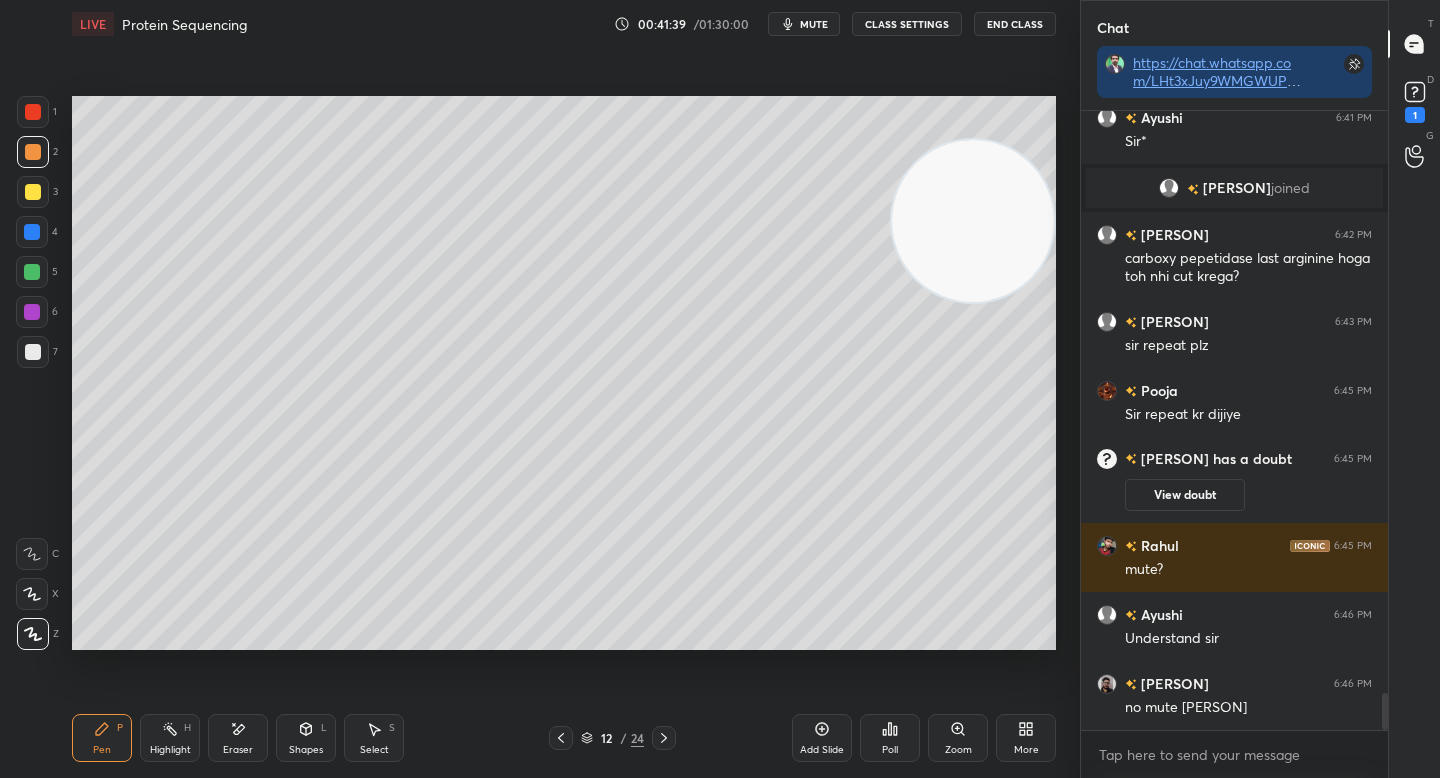 scroll, scrollTop: 9917, scrollLeft: 0, axis: vertical 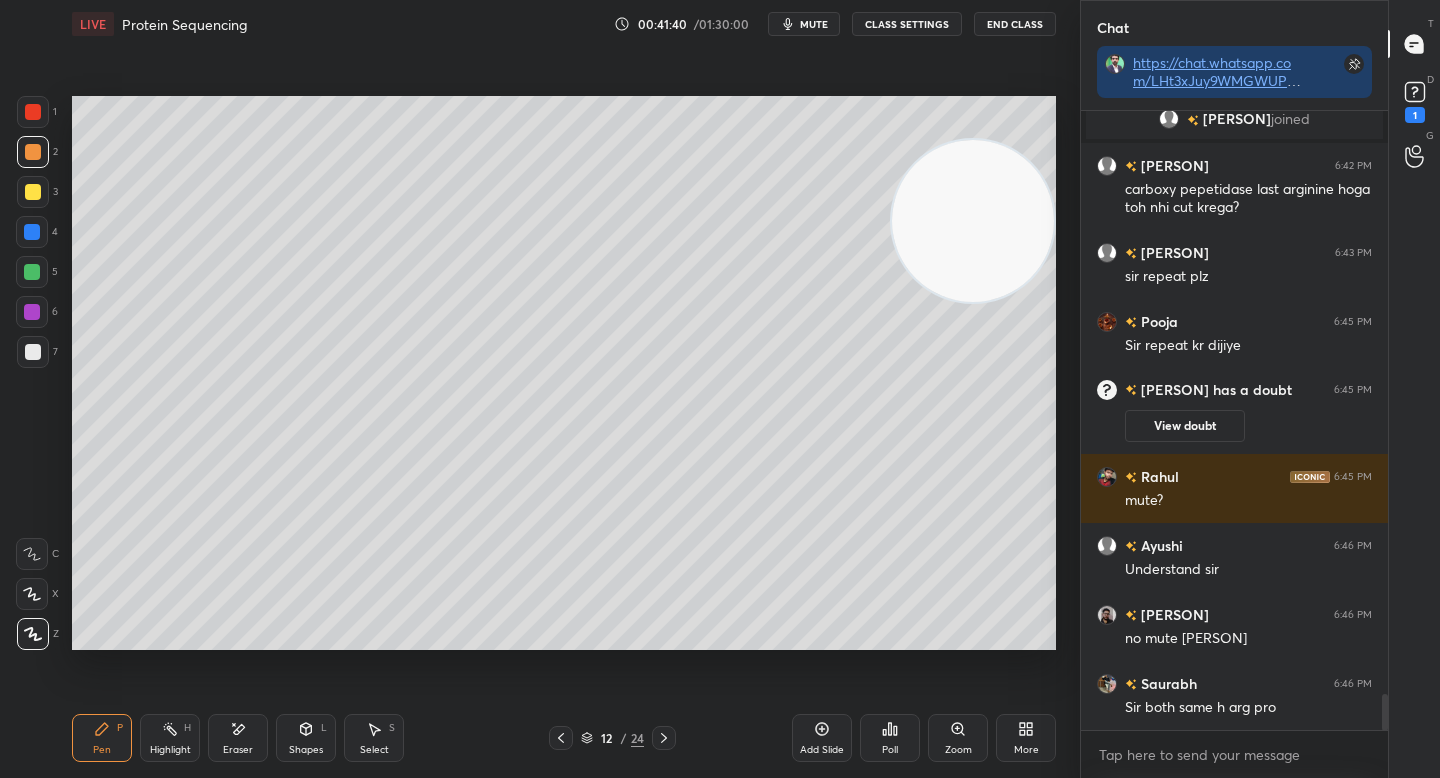 click at bounding box center (973, 221) 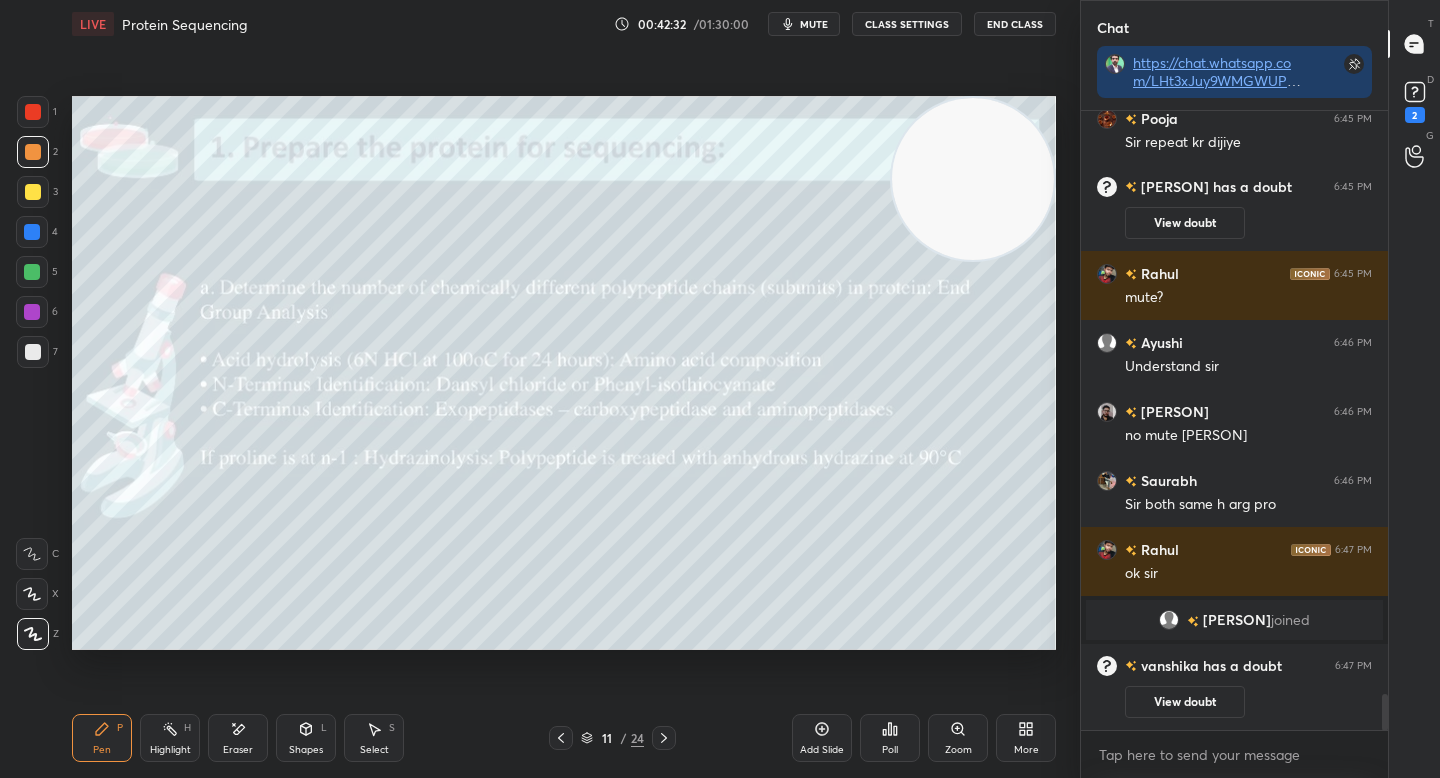 scroll, scrollTop: 10149, scrollLeft: 0, axis: vertical 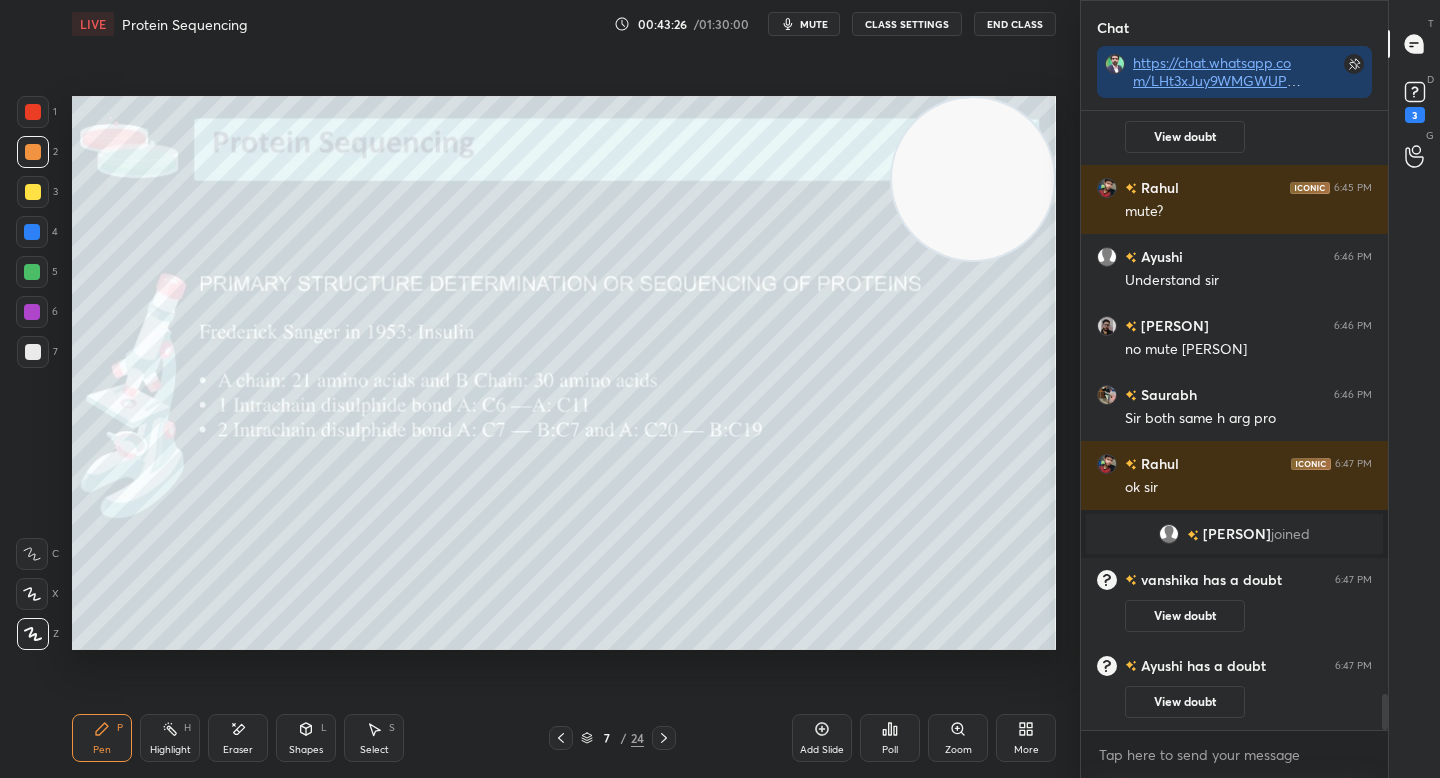 drag, startPoint x: 40, startPoint y: 266, endPoint x: 58, endPoint y: 280, distance: 22.803509 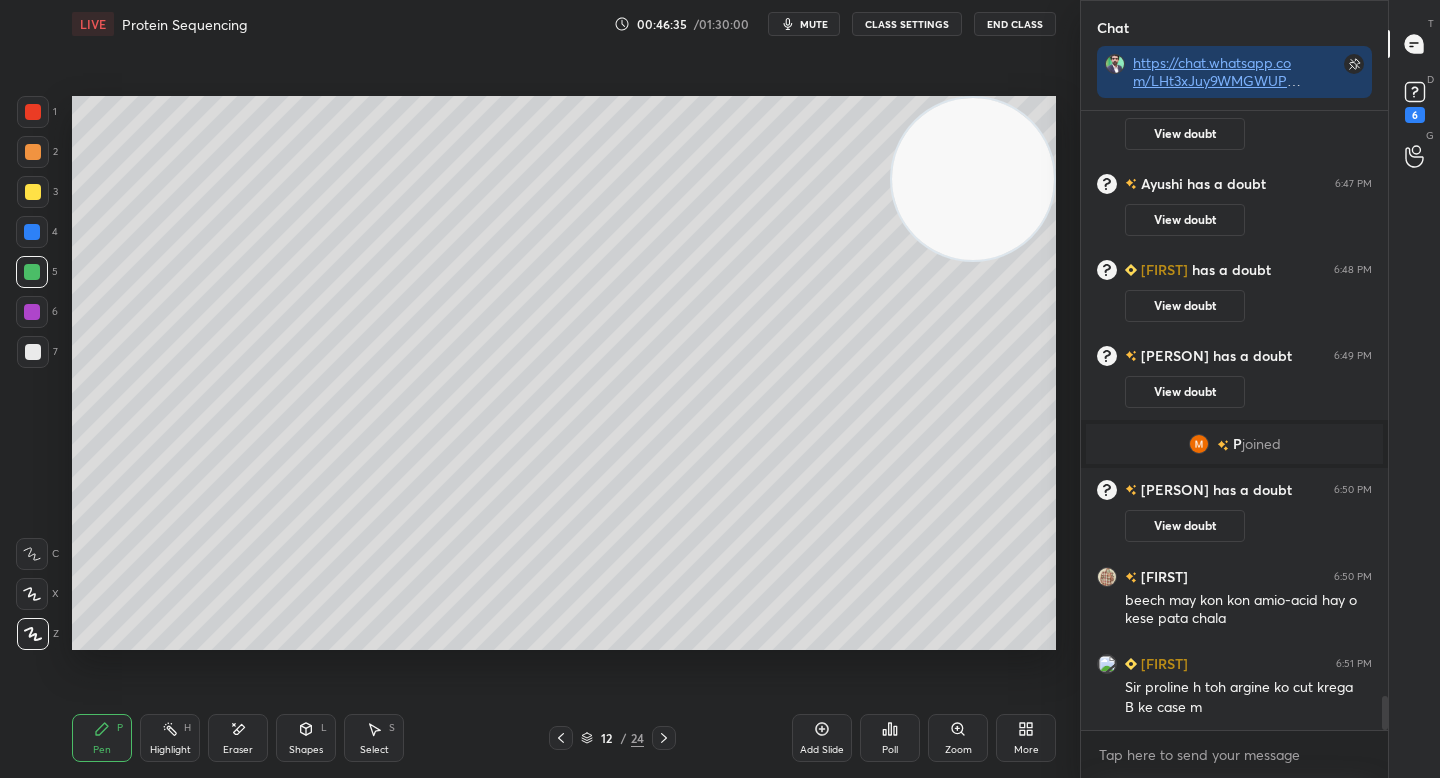 scroll, scrollTop: 10569, scrollLeft: 0, axis: vertical 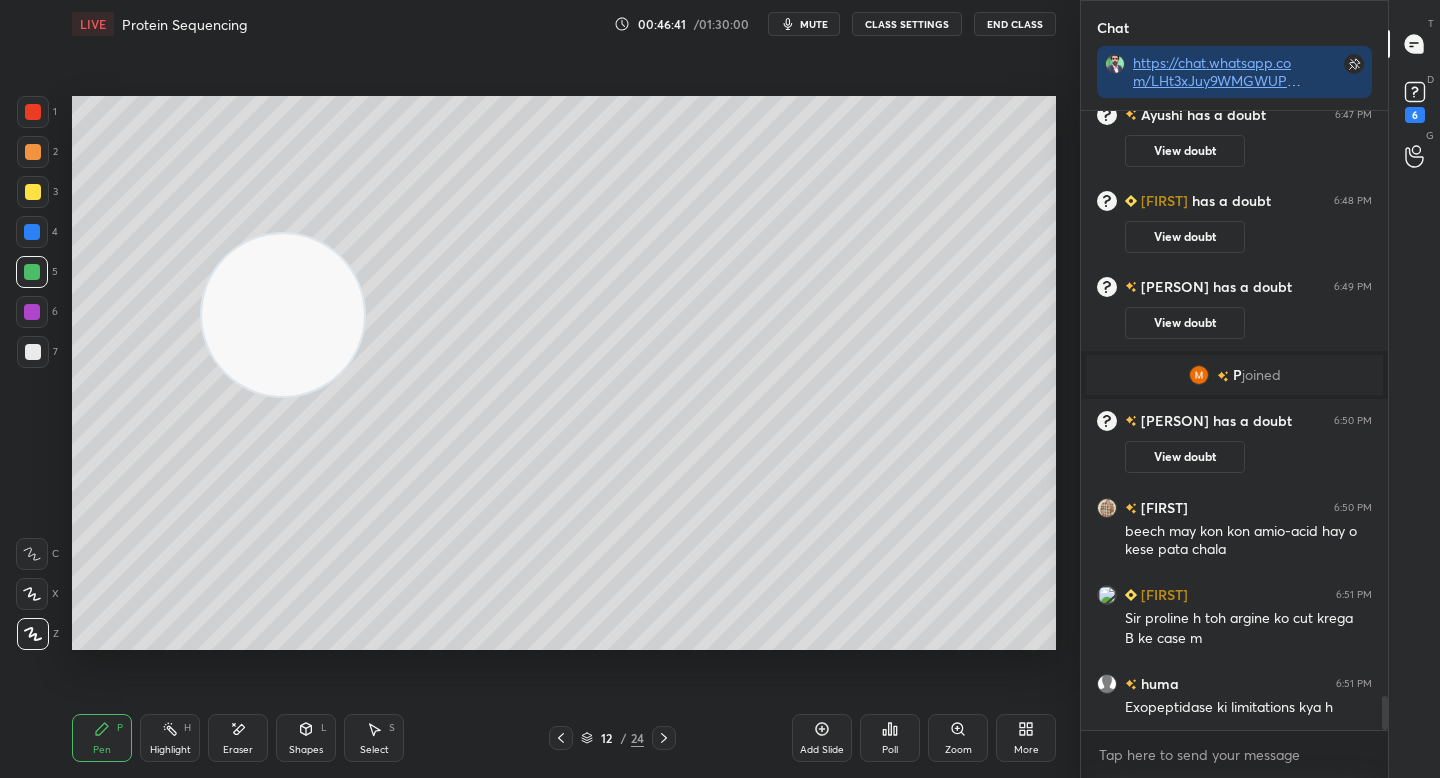 drag, startPoint x: 944, startPoint y: 219, endPoint x: 288, endPoint y: 358, distance: 670.5647 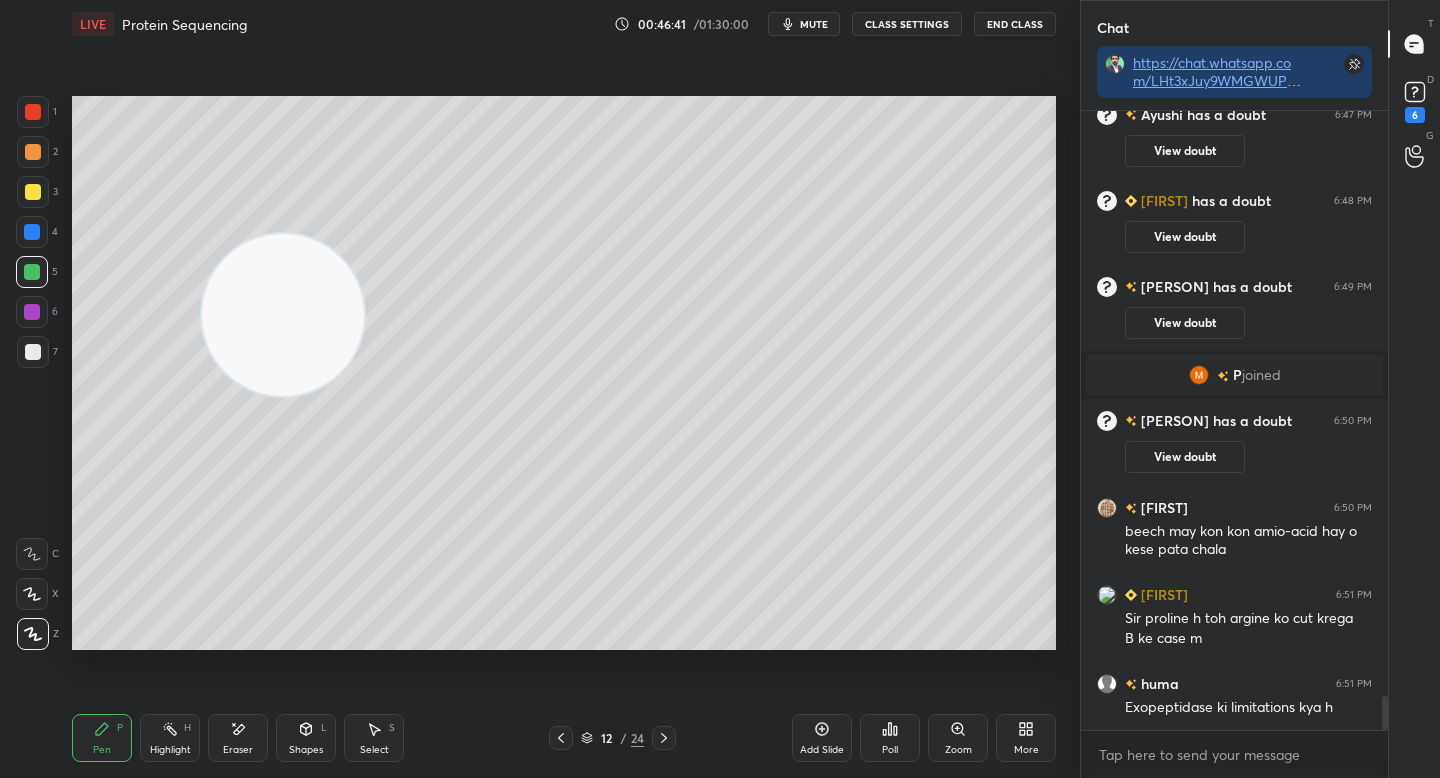 click at bounding box center [283, 315] 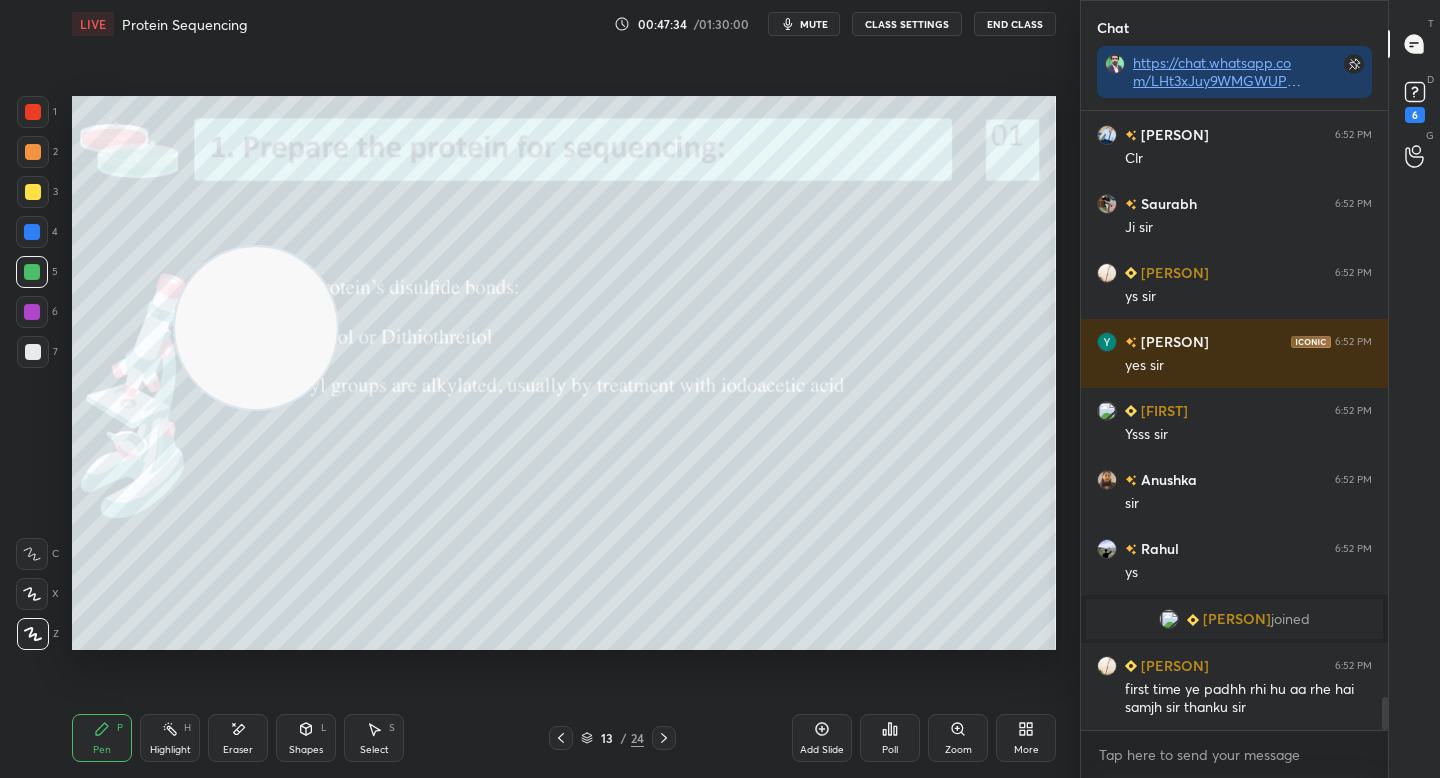 scroll, scrollTop: 11115, scrollLeft: 0, axis: vertical 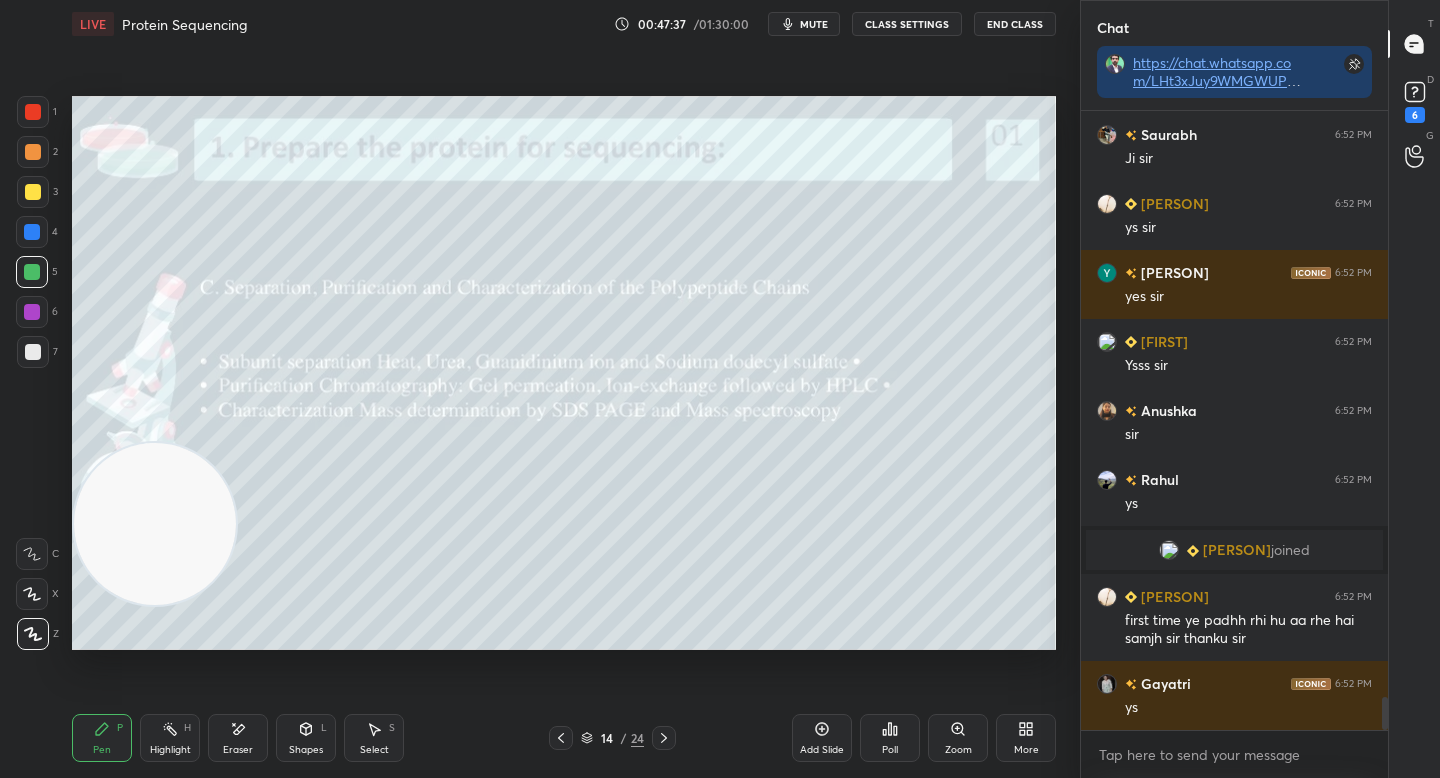 drag, startPoint x: 144, startPoint y: 546, endPoint x: 128, endPoint y: 600, distance: 56.32051 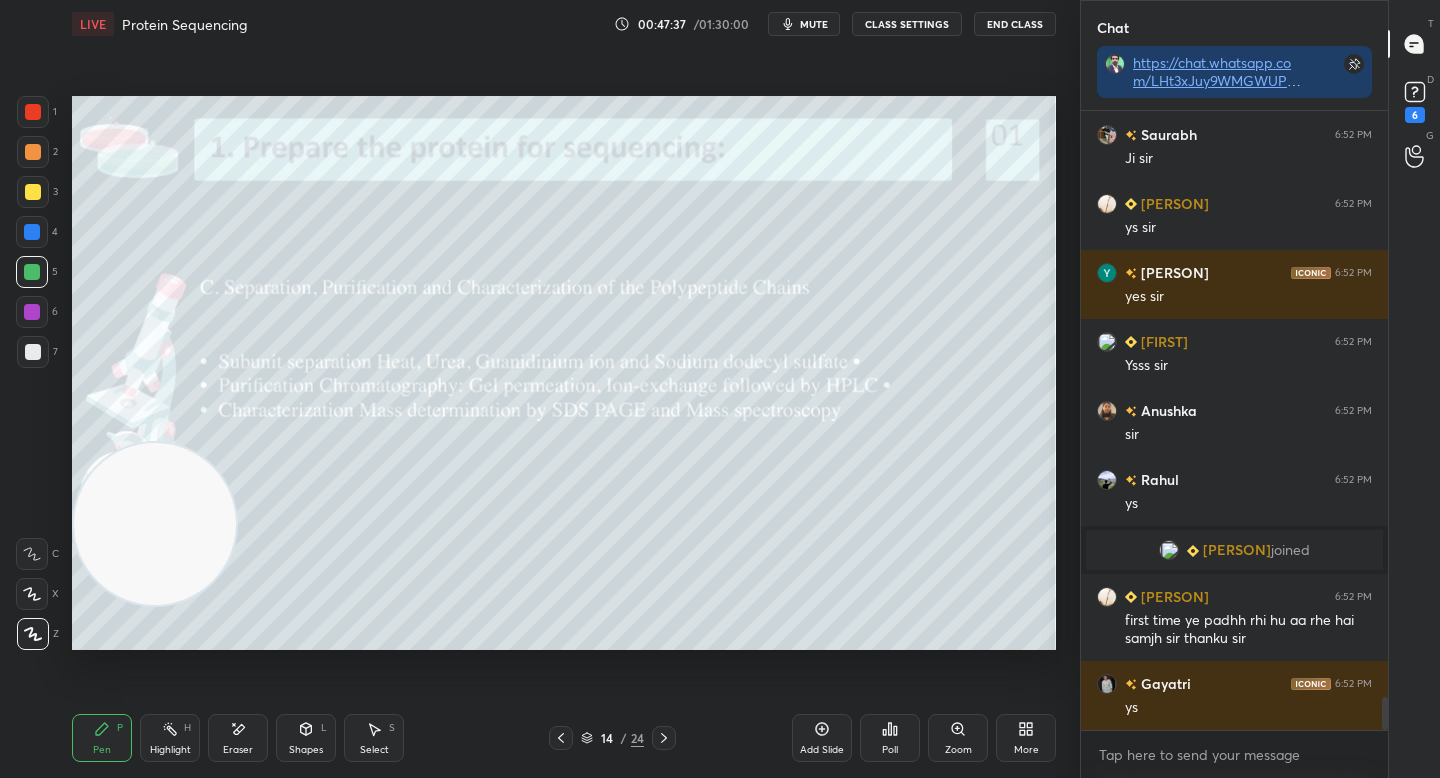 click at bounding box center (155, 524) 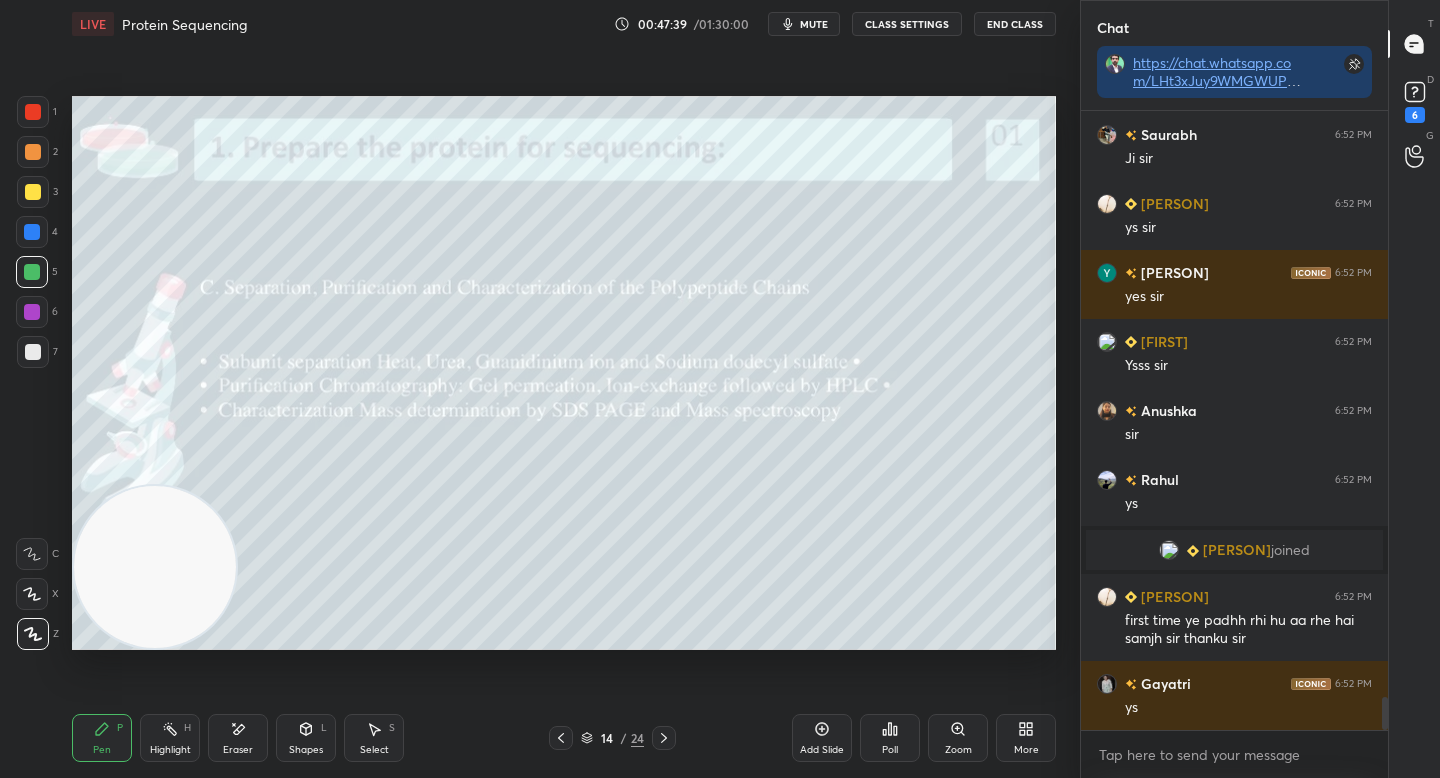 click at bounding box center (33, 352) 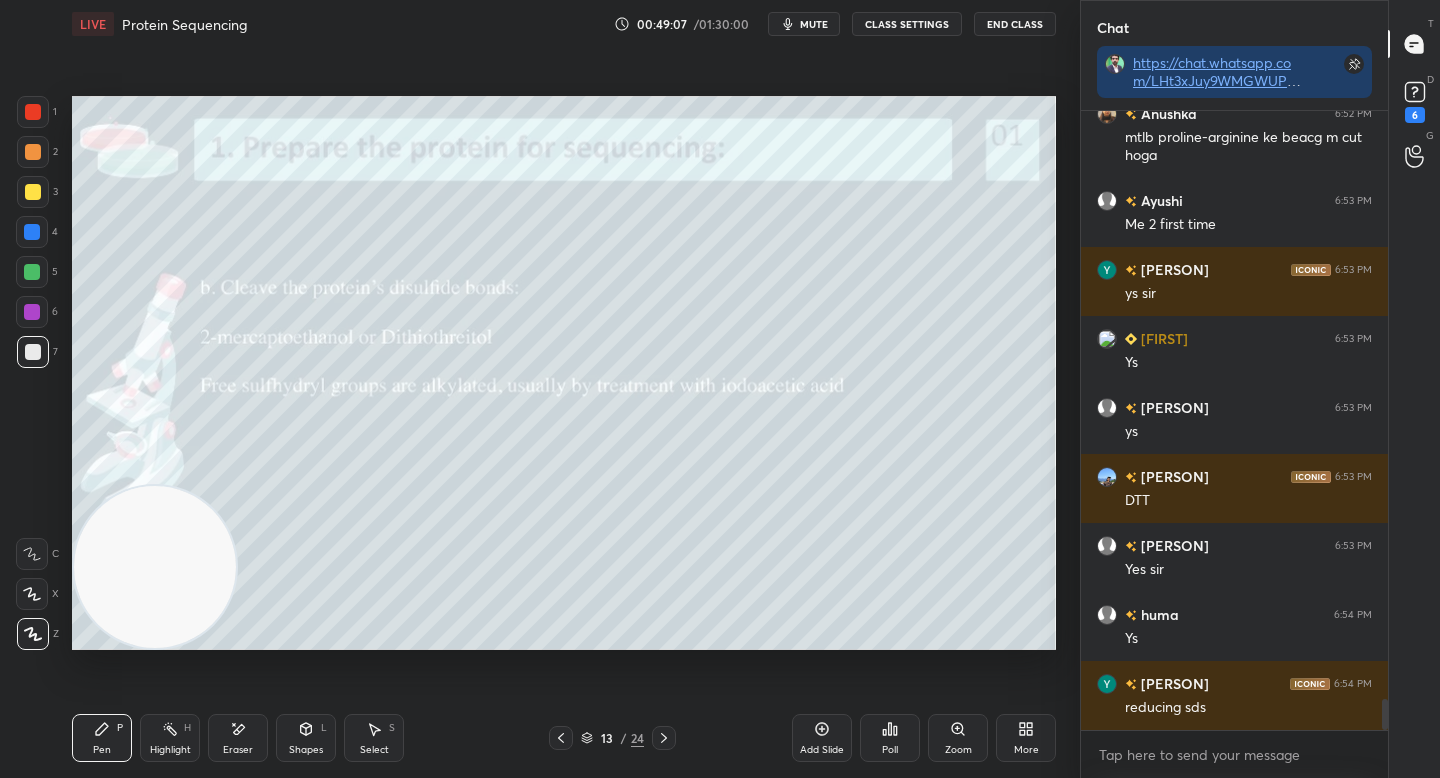 scroll, scrollTop: 11892, scrollLeft: 0, axis: vertical 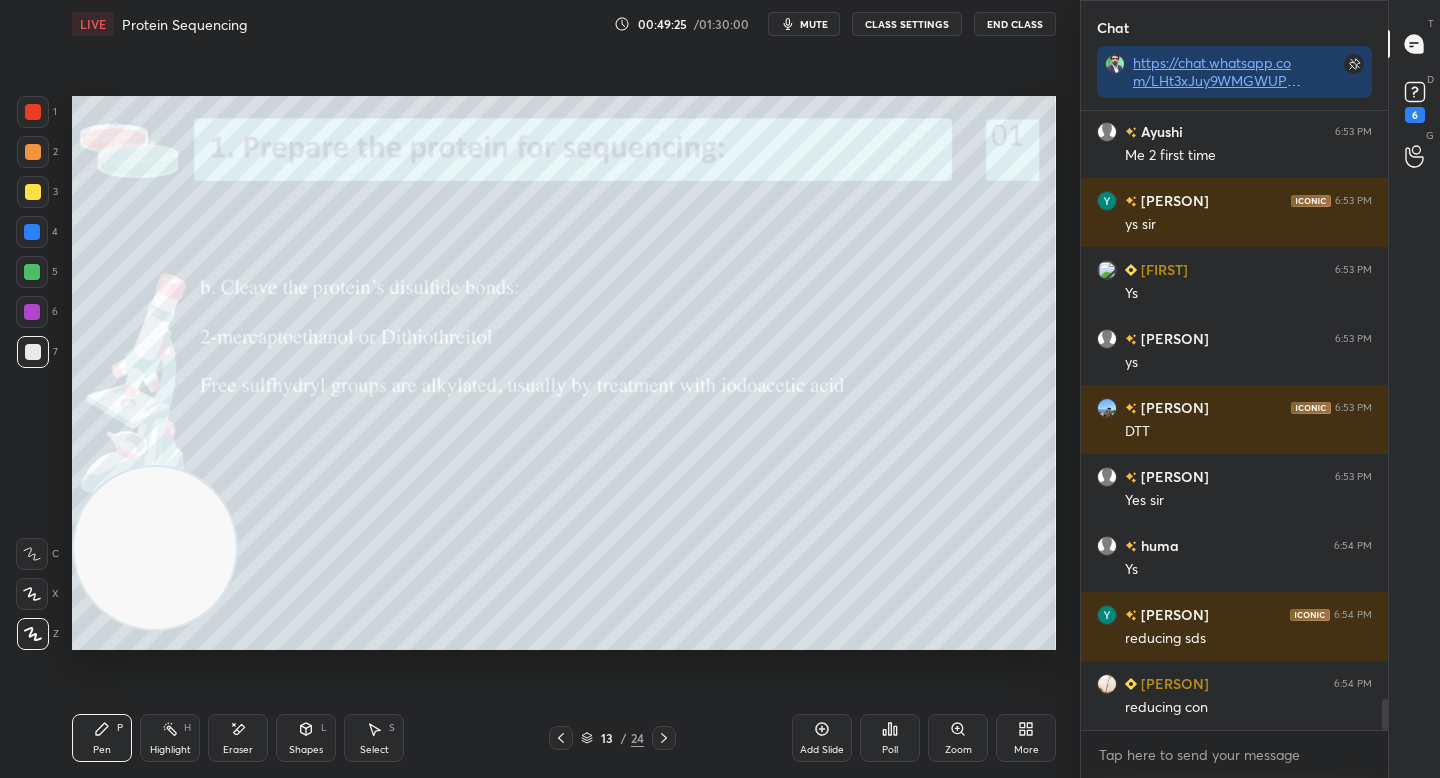 drag, startPoint x: 157, startPoint y: 530, endPoint x: 105, endPoint y: 180, distance: 353.84177 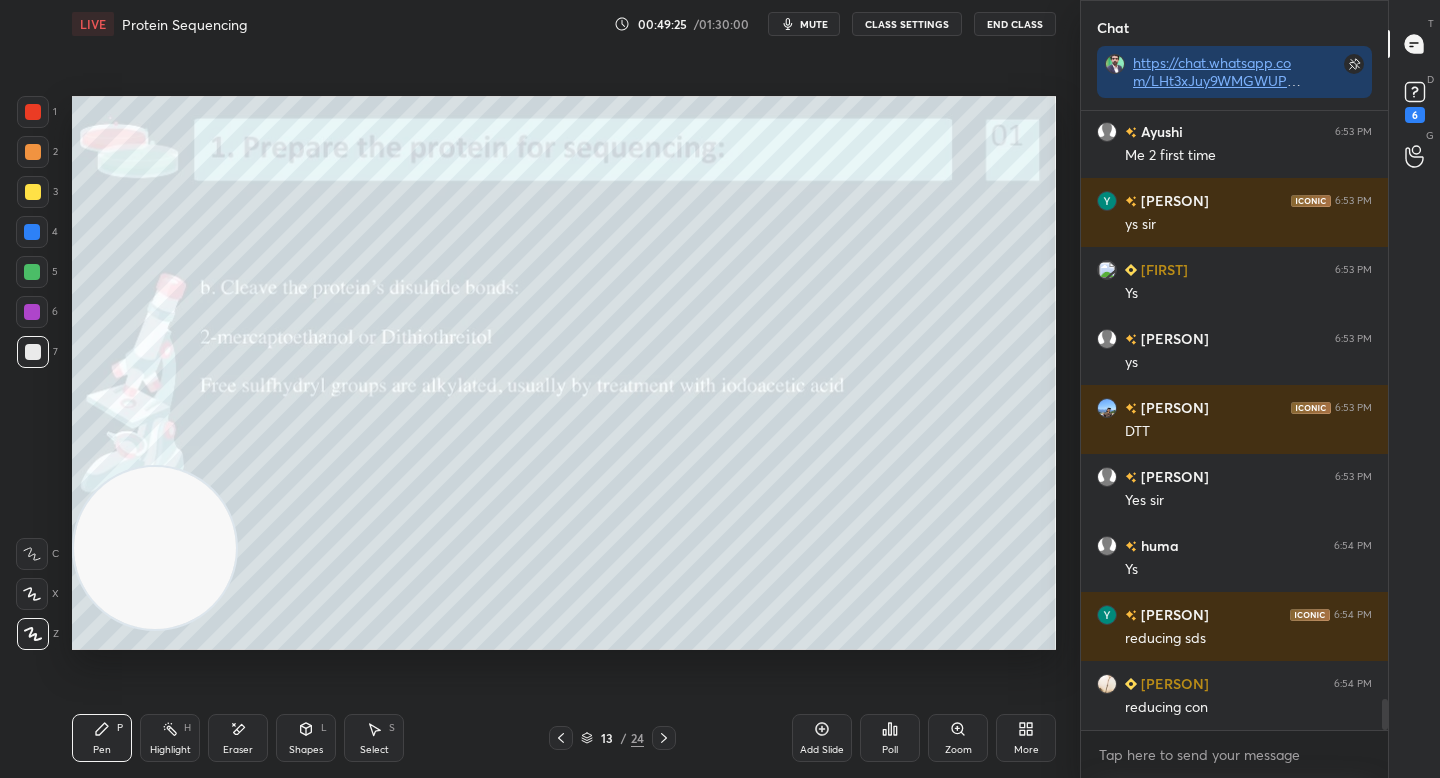 click at bounding box center [155, 548] 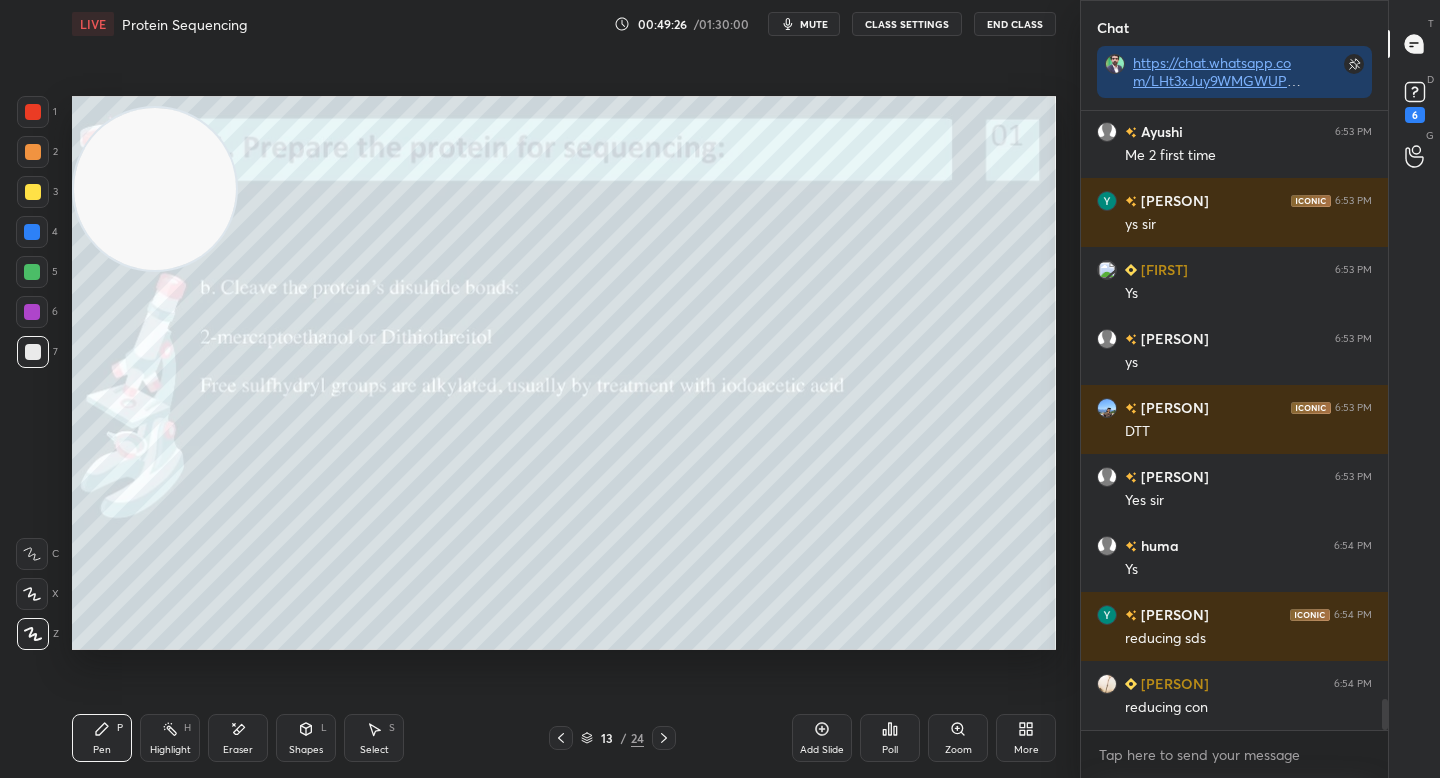 click at bounding box center [32, 272] 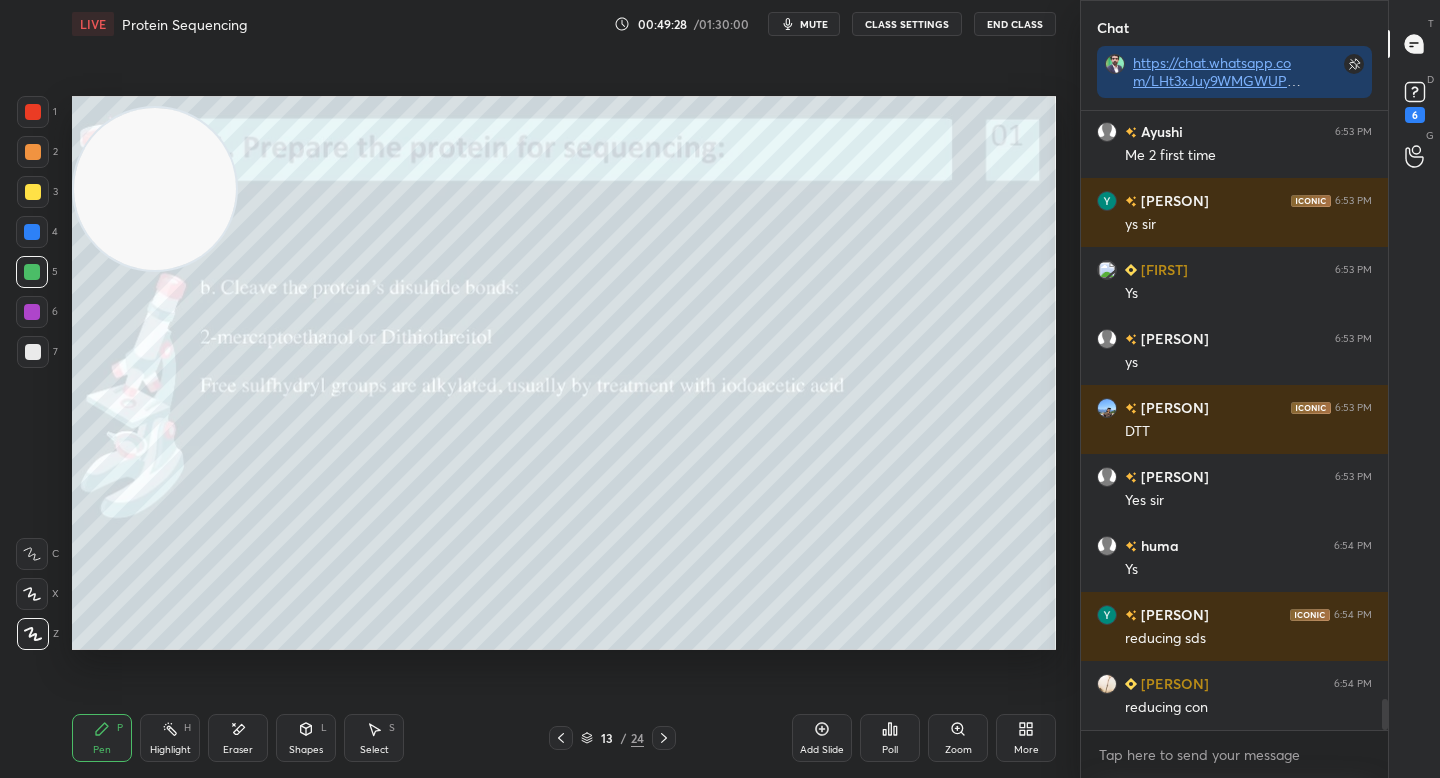 click at bounding box center [33, 352] 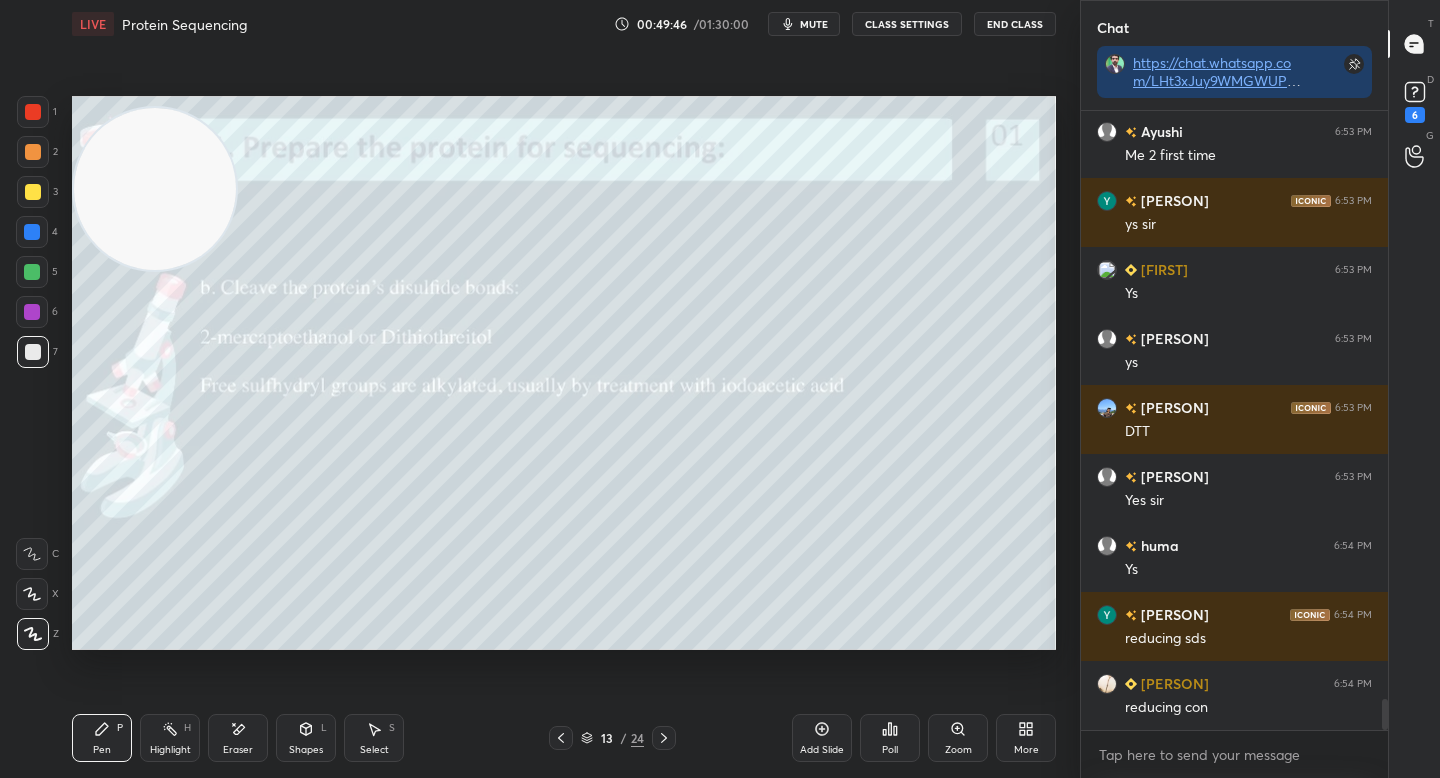 click at bounding box center [32, 272] 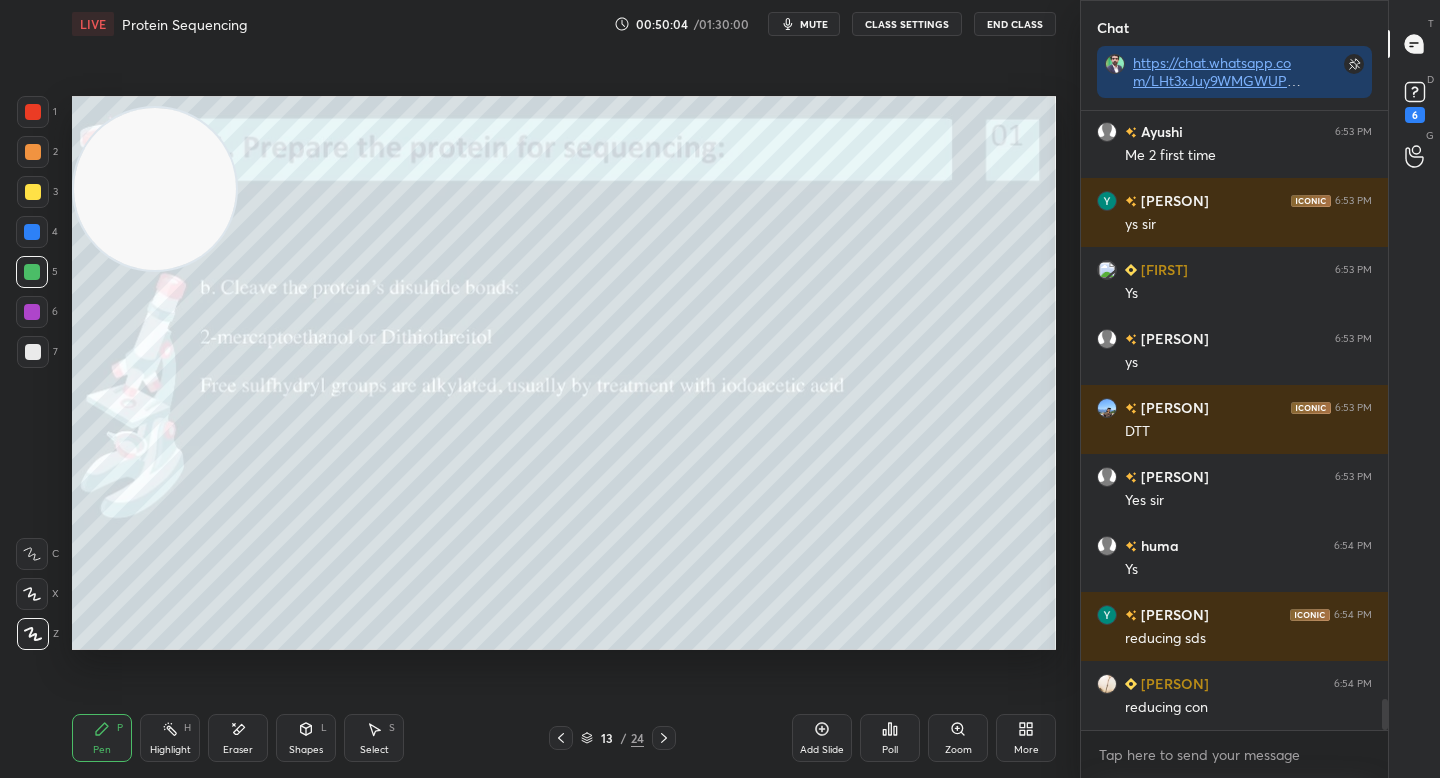 click on "1 2 3 4 5 6 7 C X Z E E Erase all   H H" at bounding box center (32, 373) 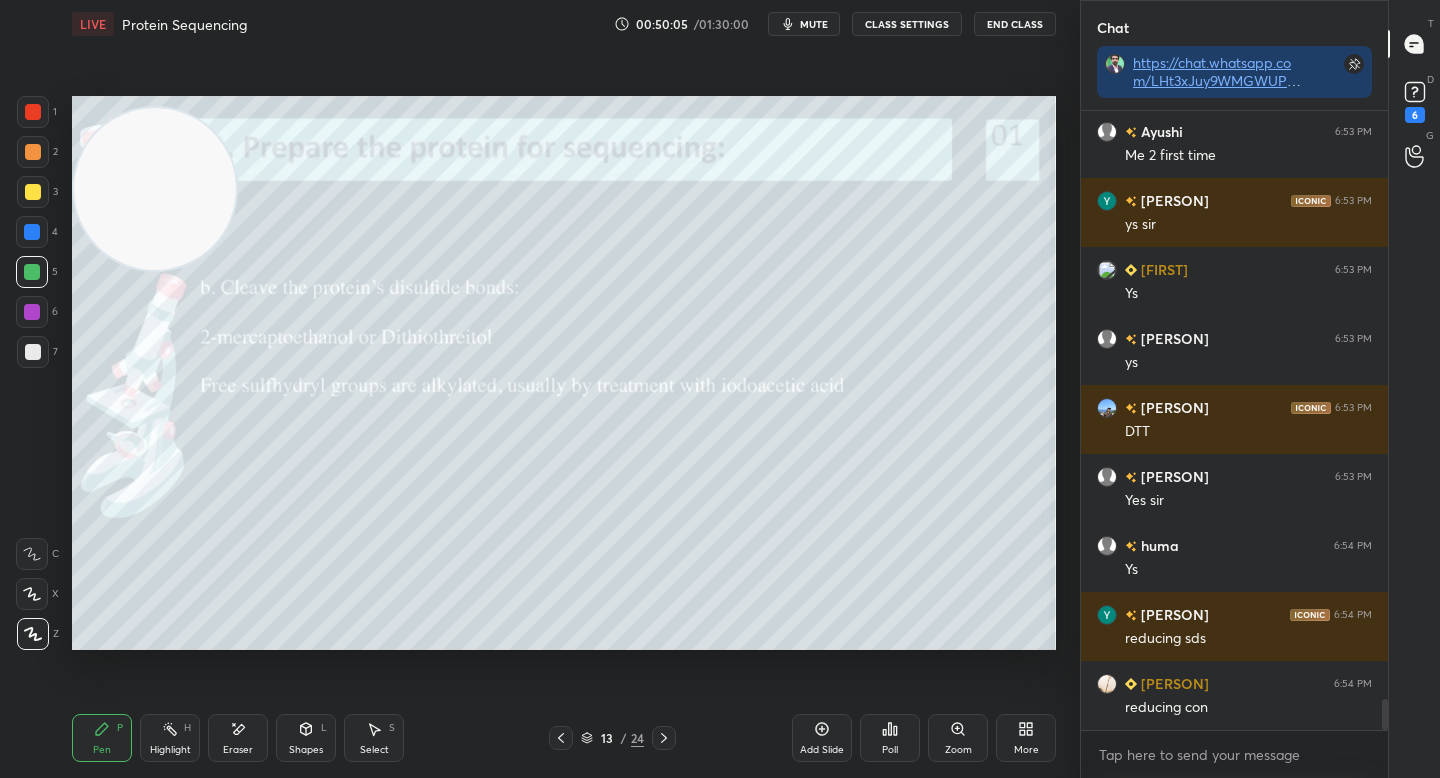 click at bounding box center [33, 352] 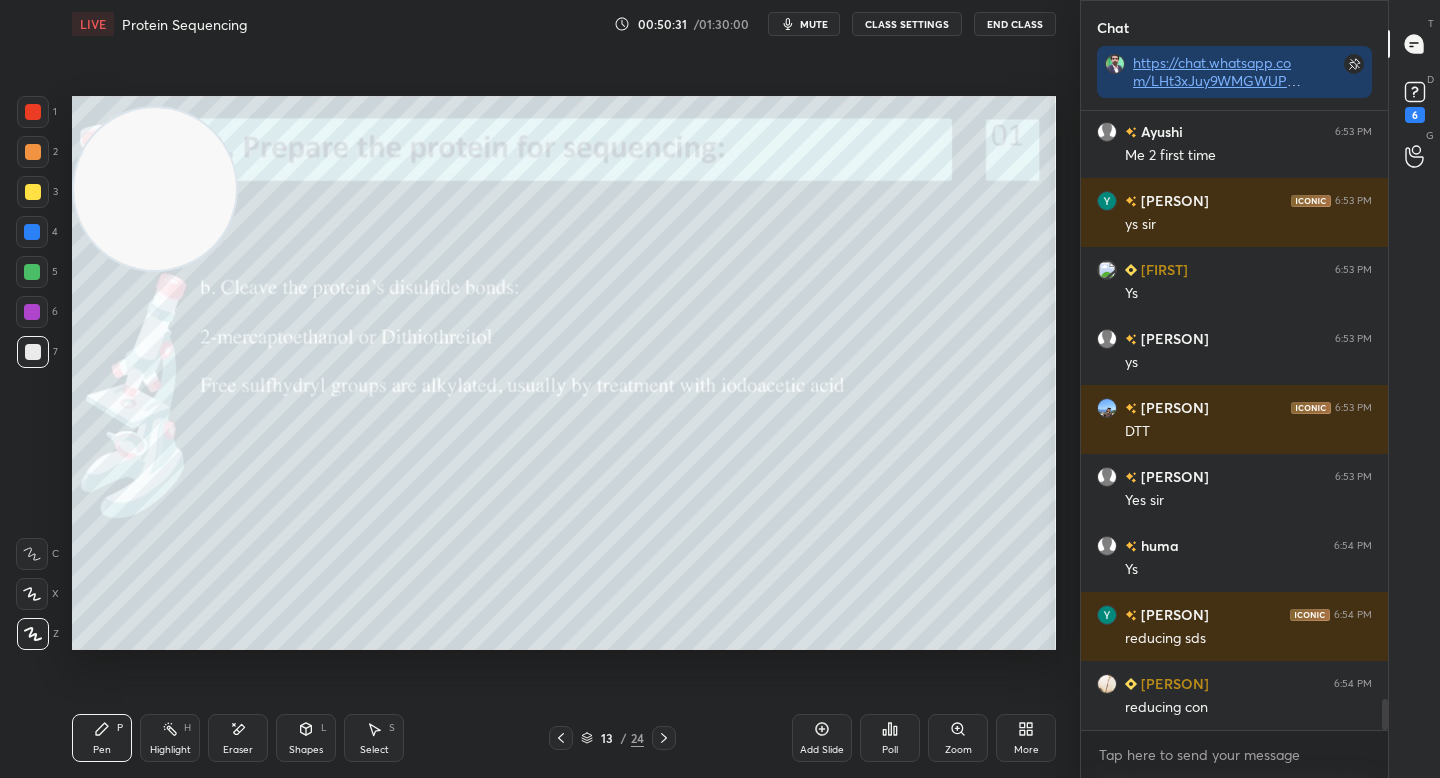 click at bounding box center [32, 232] 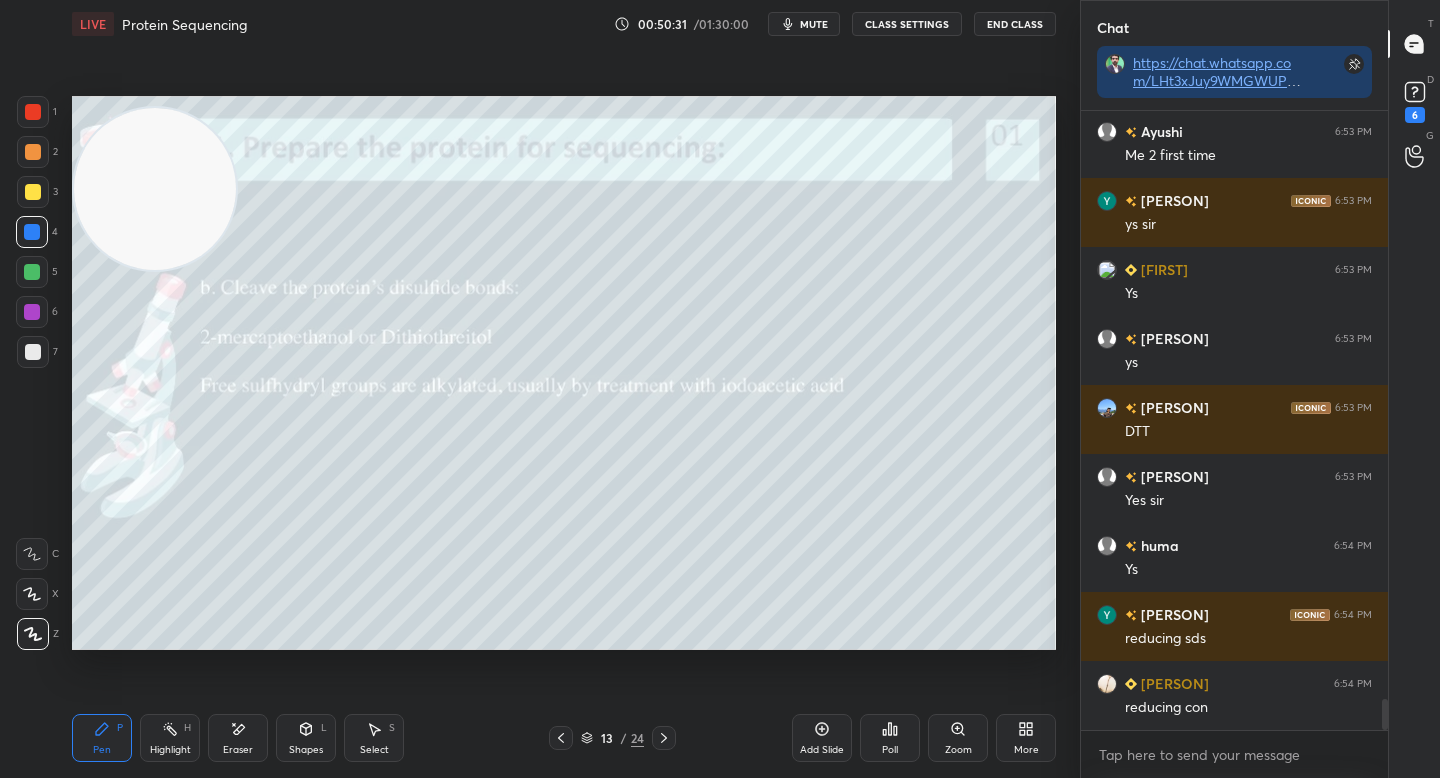 click on "3" at bounding box center [37, 196] 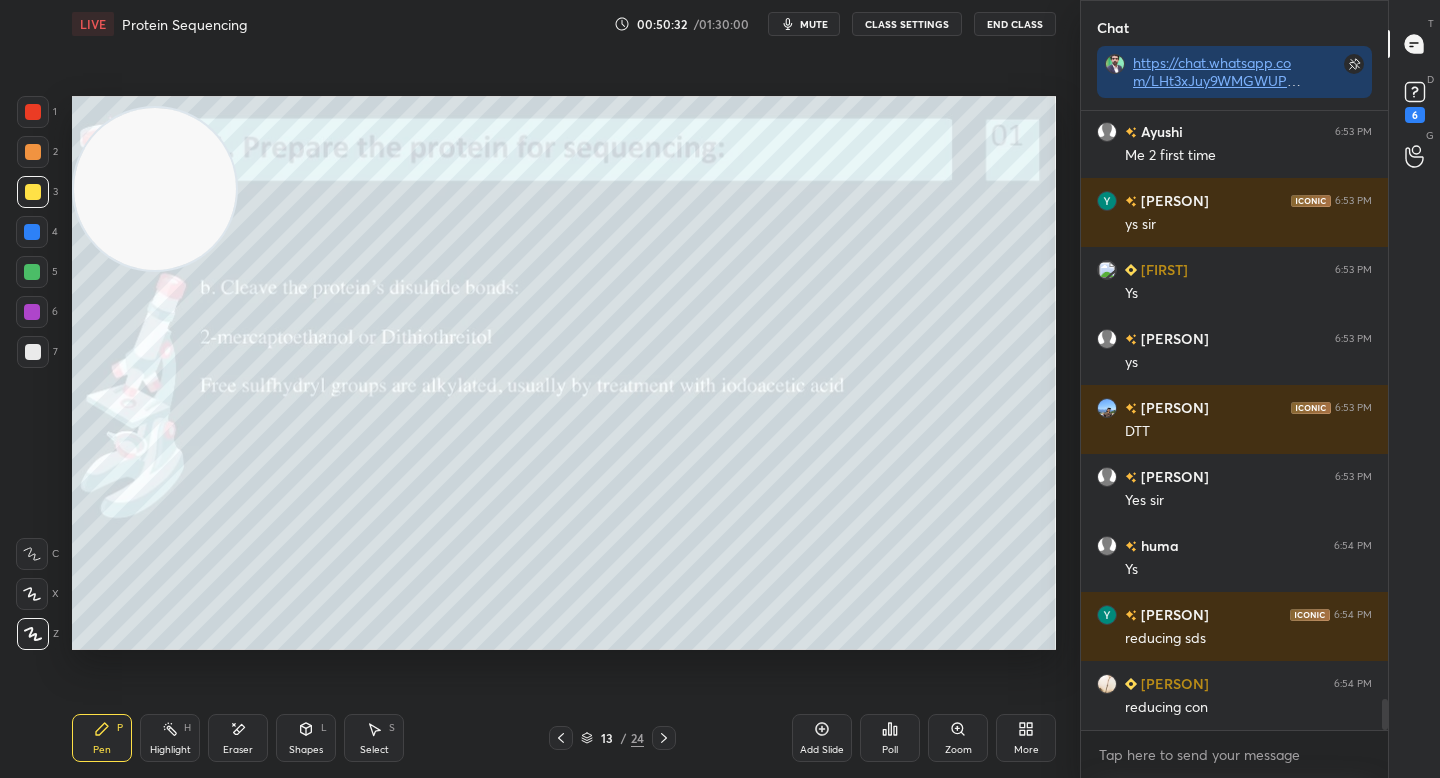 click at bounding box center [32, 272] 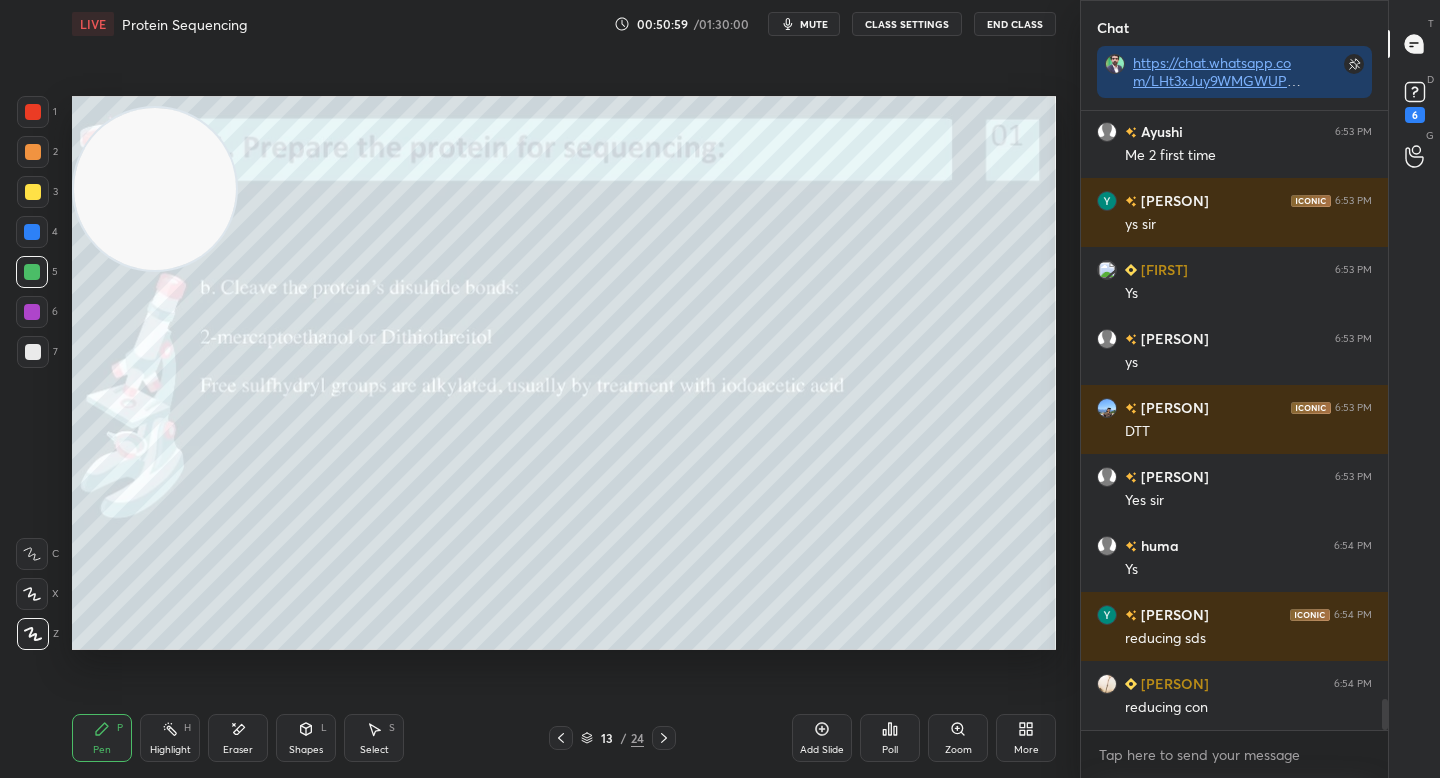 click at bounding box center (33, 352) 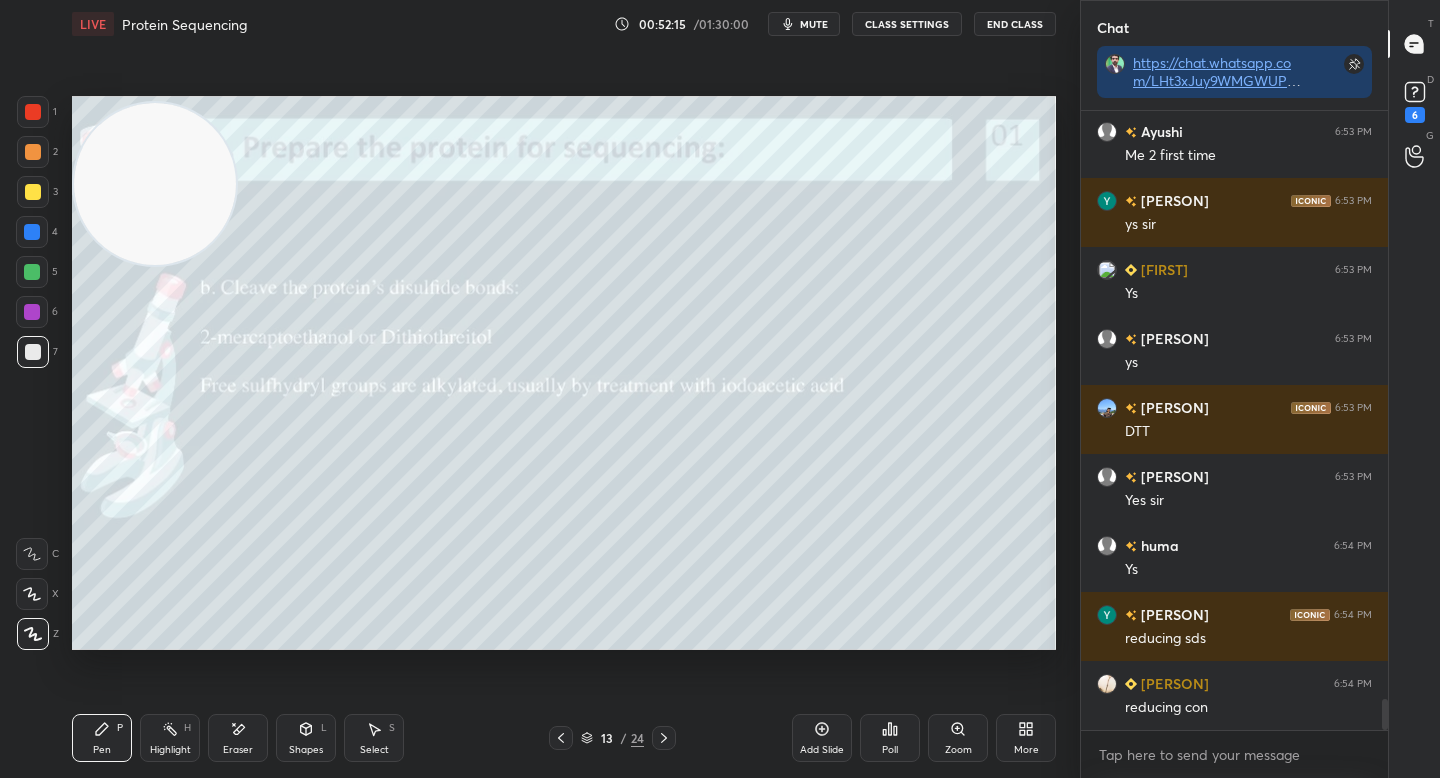drag, startPoint x: 201, startPoint y: 205, endPoint x: 156, endPoint y: 427, distance: 226.5149 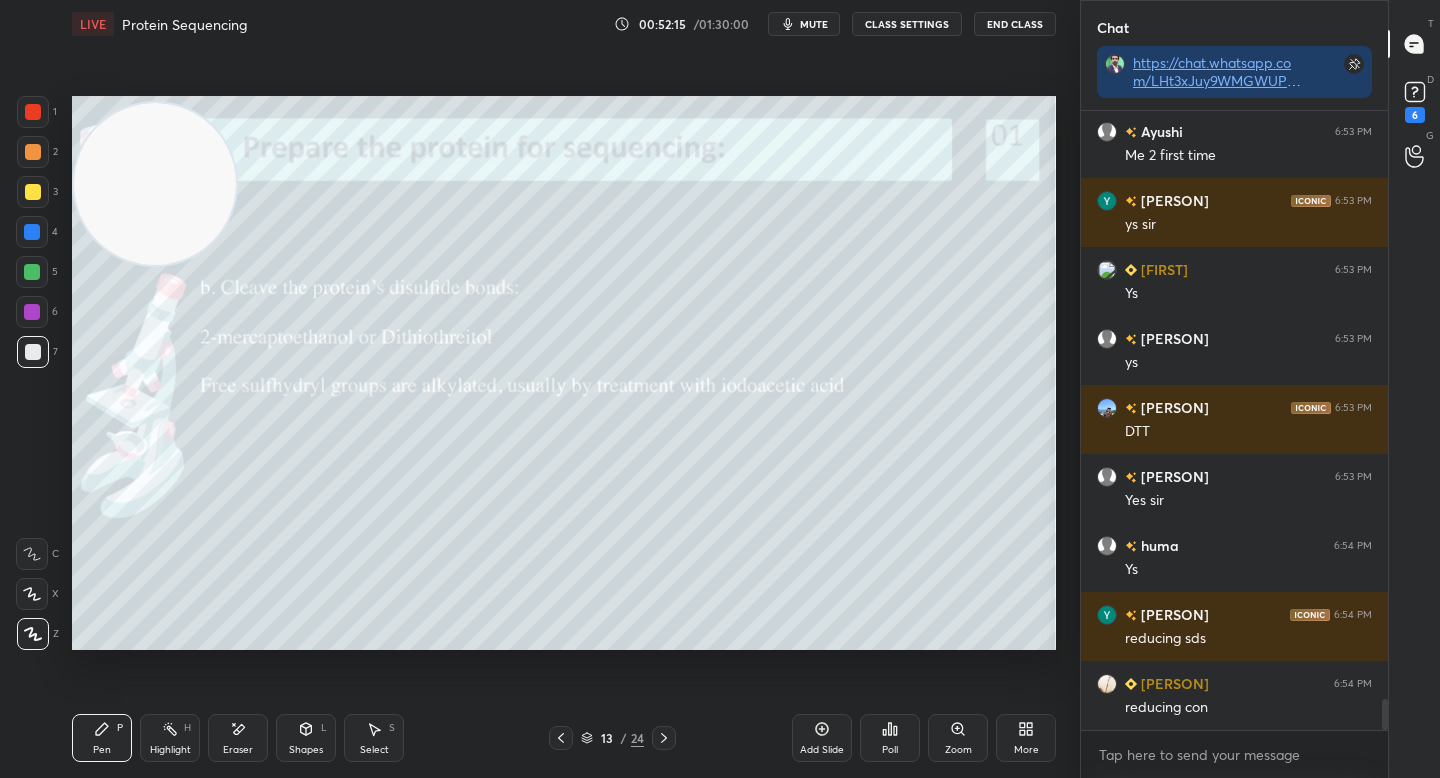 click at bounding box center [155, 184] 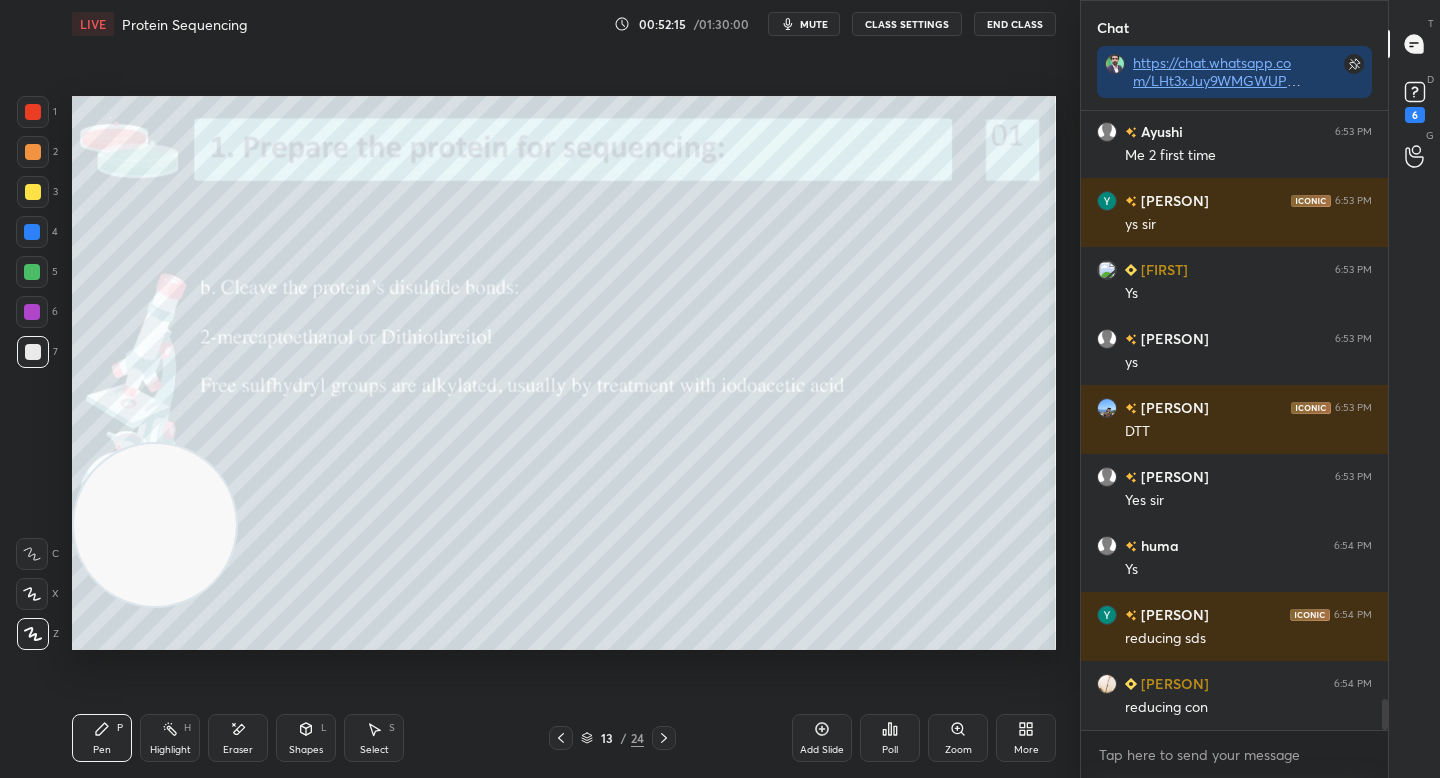 drag, startPoint x: 157, startPoint y: 509, endPoint x: 145, endPoint y: 502, distance: 13.892444 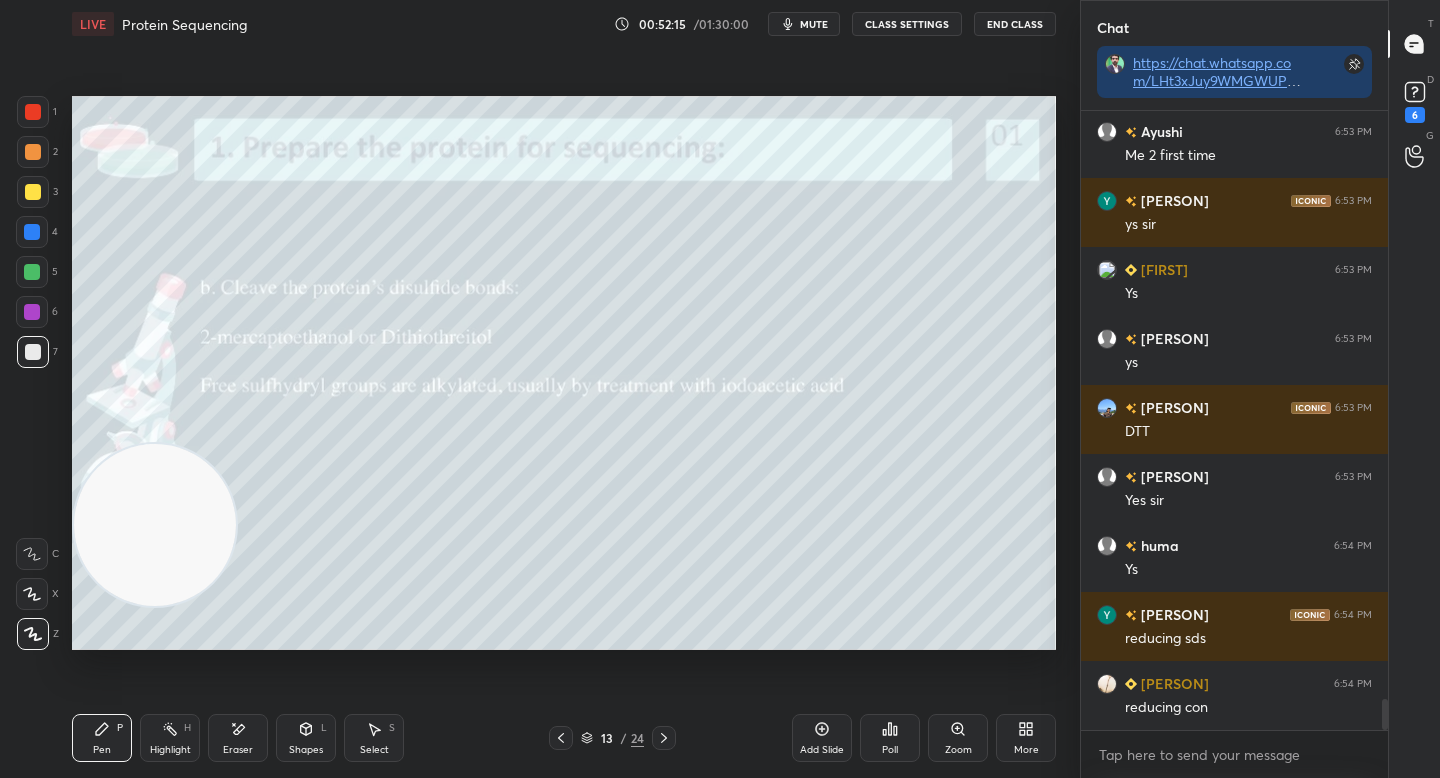 click at bounding box center [155, 525] 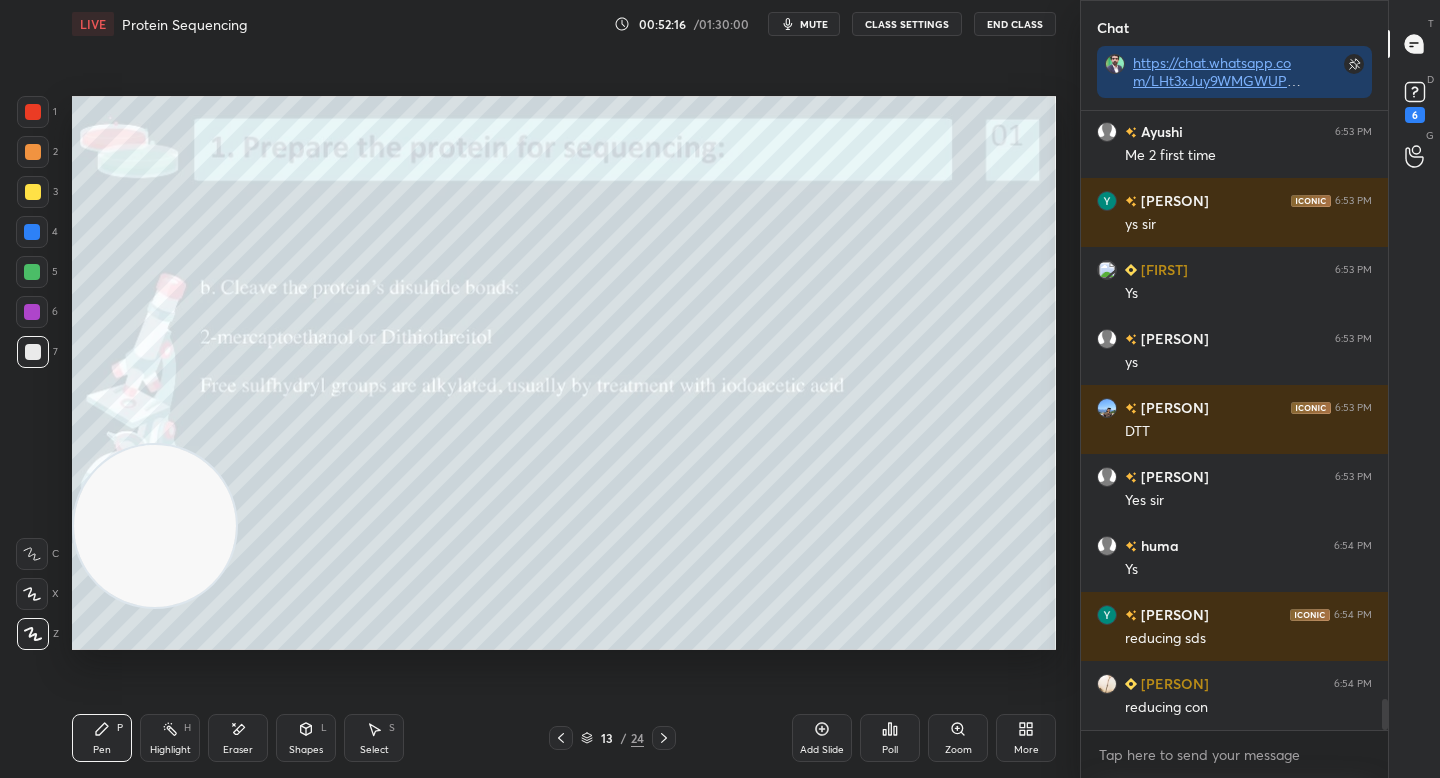 click at bounding box center (33, 192) 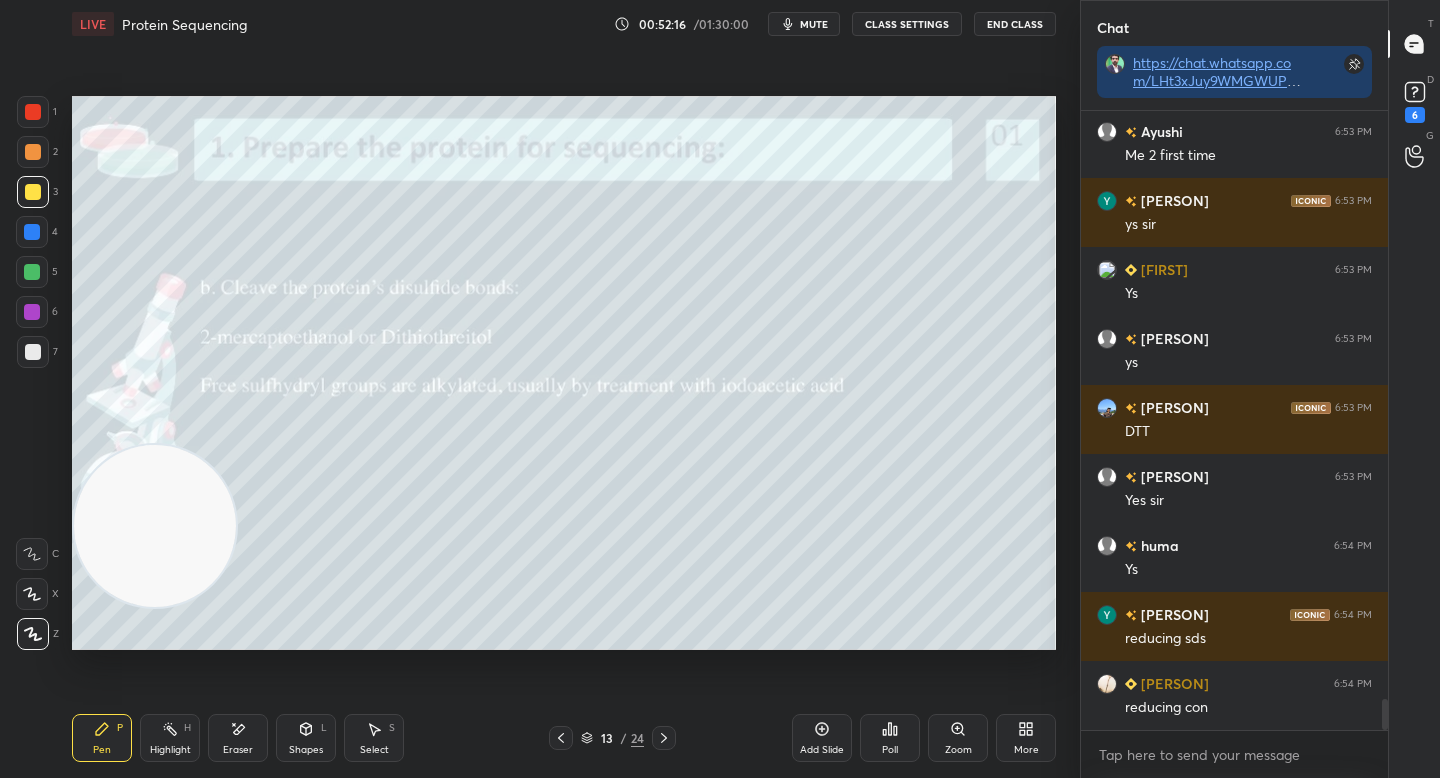 click at bounding box center (33, 152) 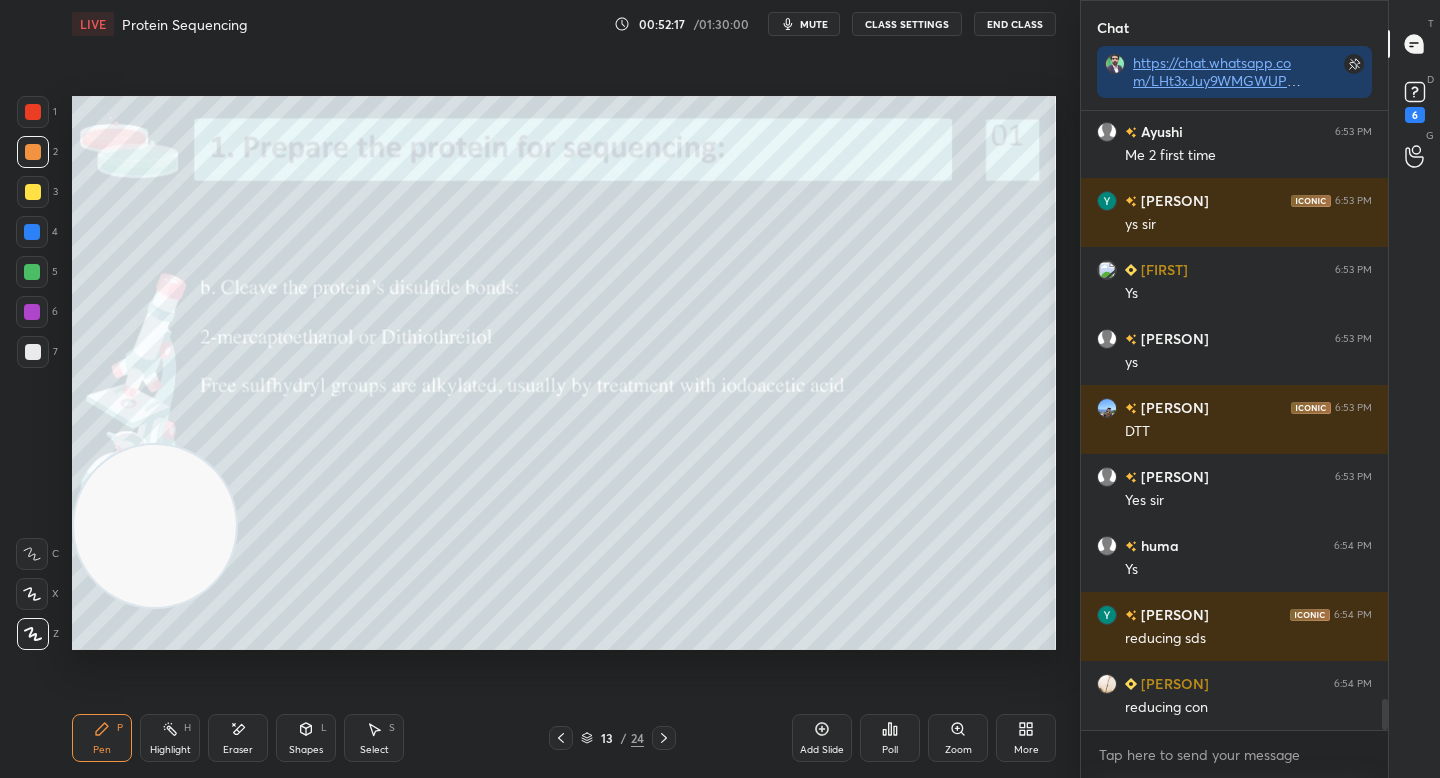 drag, startPoint x: 36, startPoint y: 116, endPoint x: 45, endPoint y: 127, distance: 14.21267 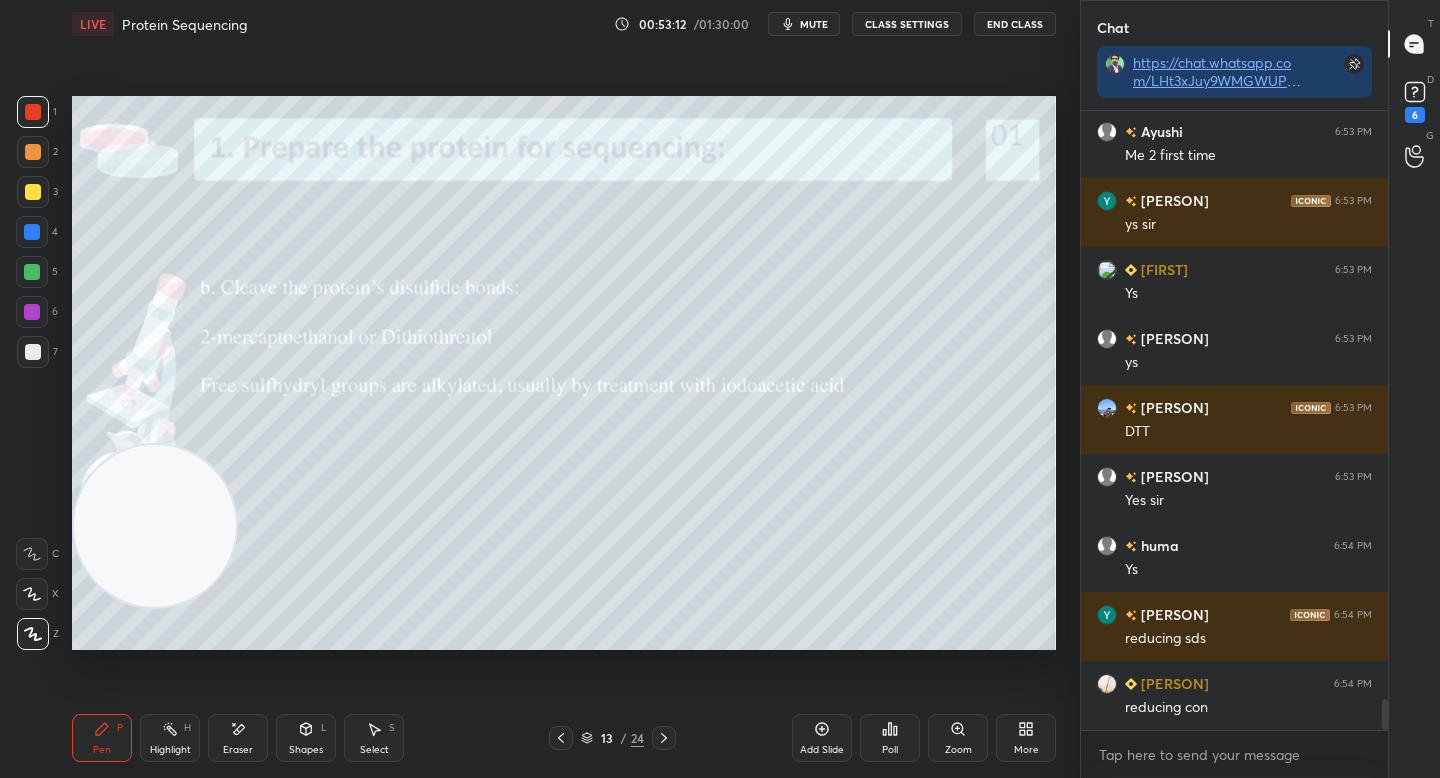 drag, startPoint x: 40, startPoint y: 345, endPoint x: 51, endPoint y: 342, distance: 11.401754 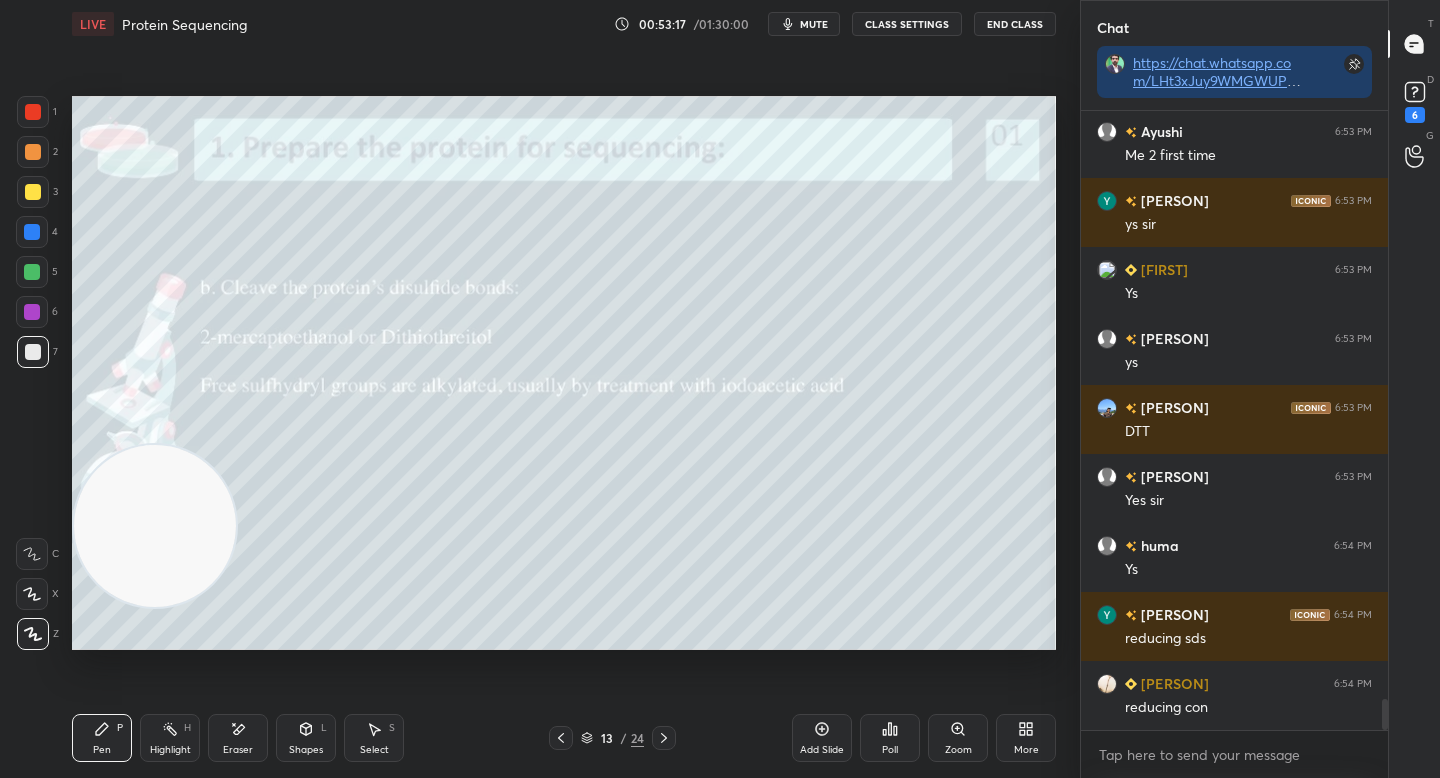 scroll, scrollTop: 11978, scrollLeft: 0, axis: vertical 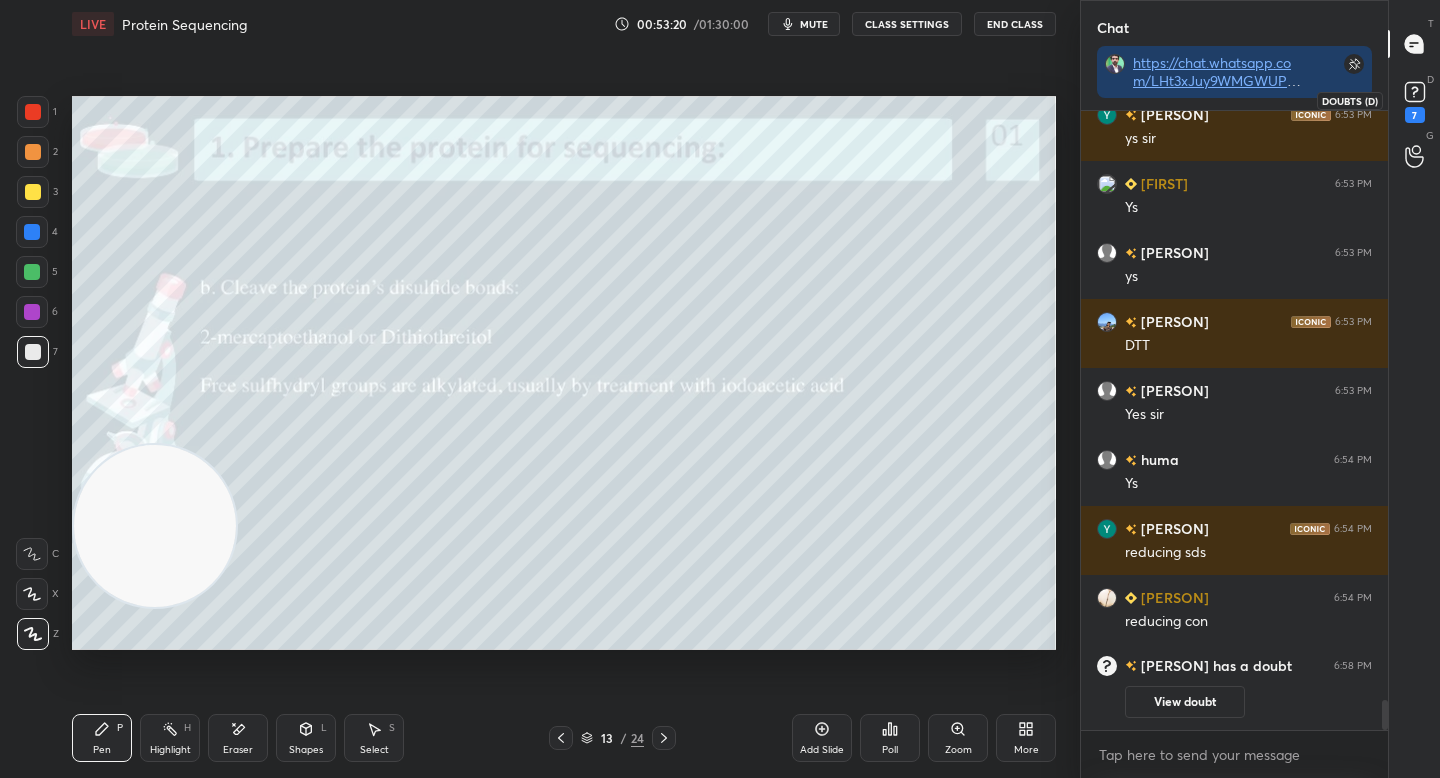 click 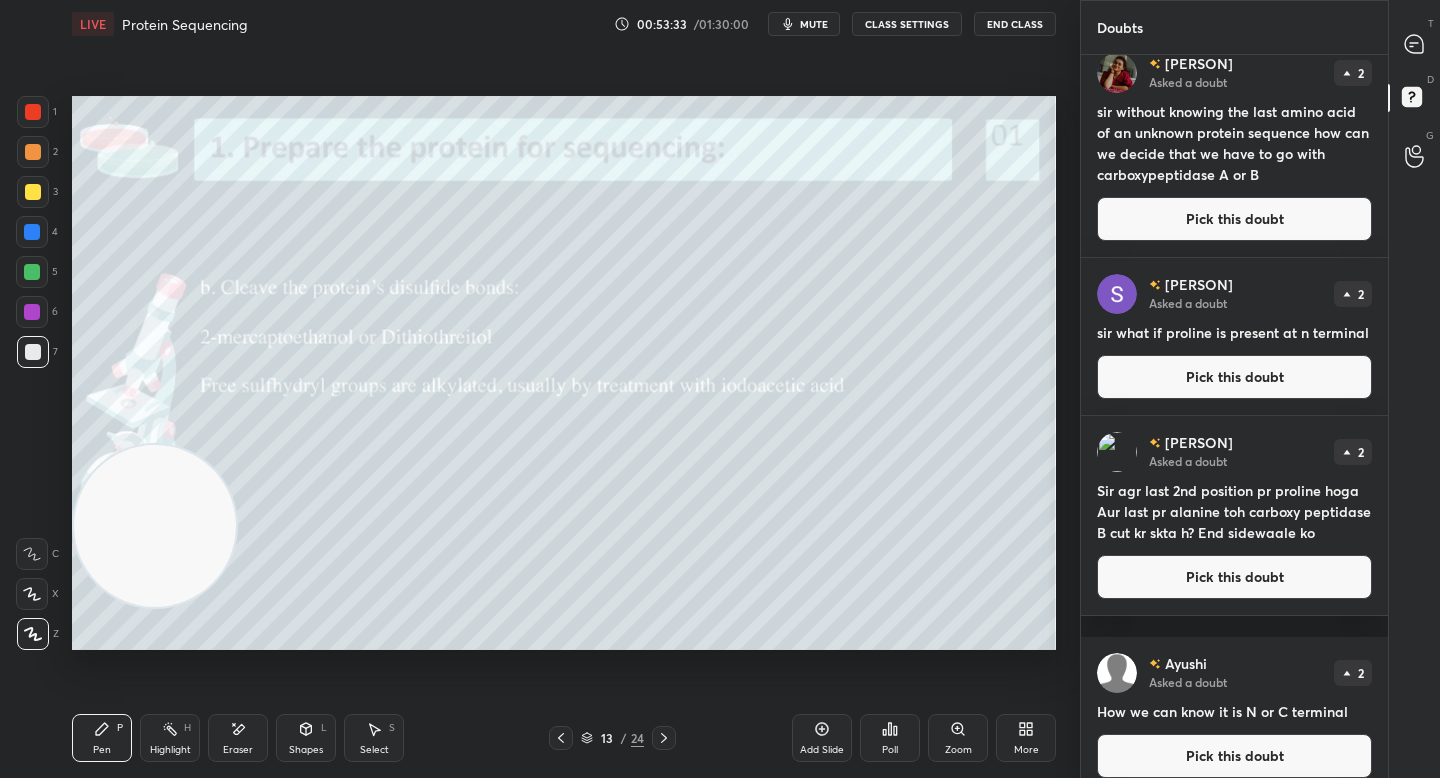 scroll, scrollTop: 178, scrollLeft: 0, axis: vertical 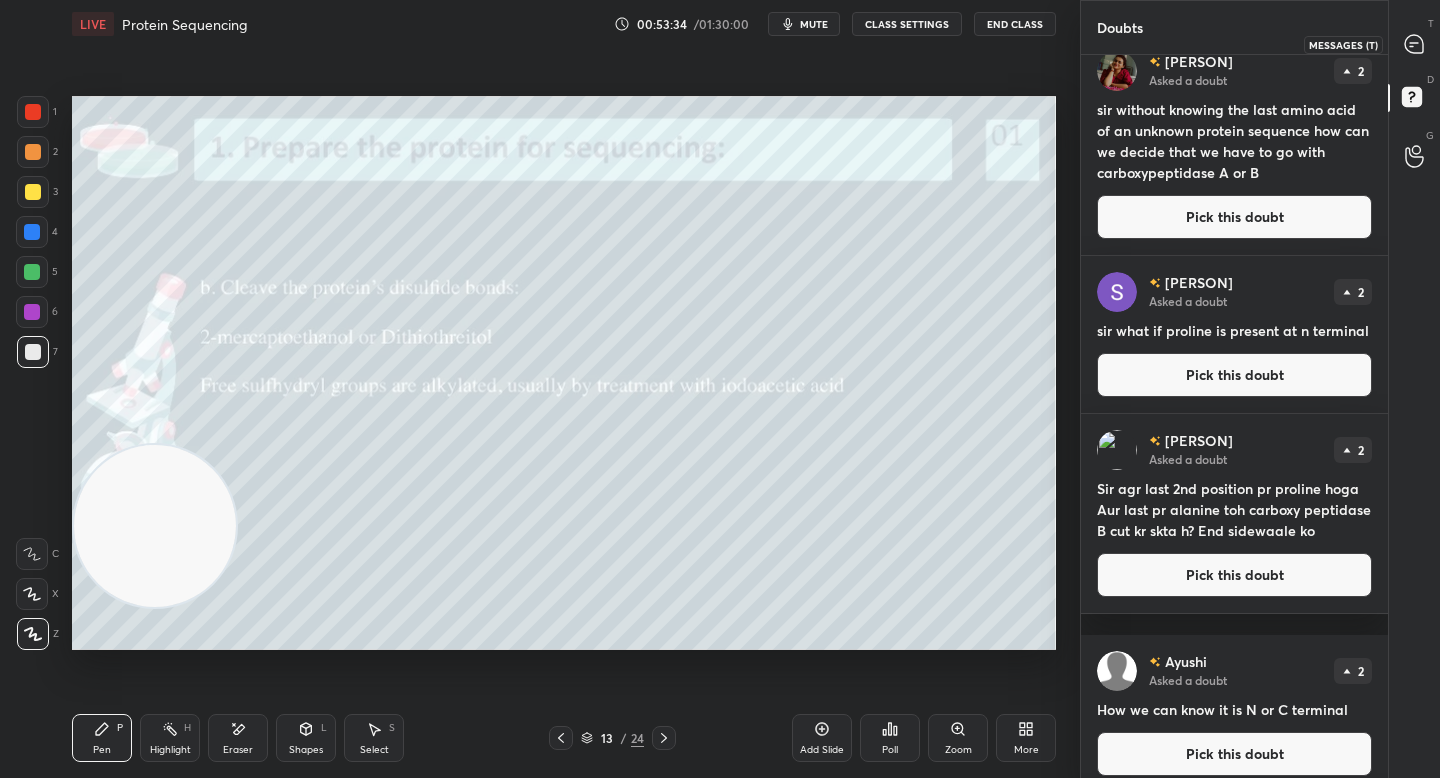 click at bounding box center [1415, 44] 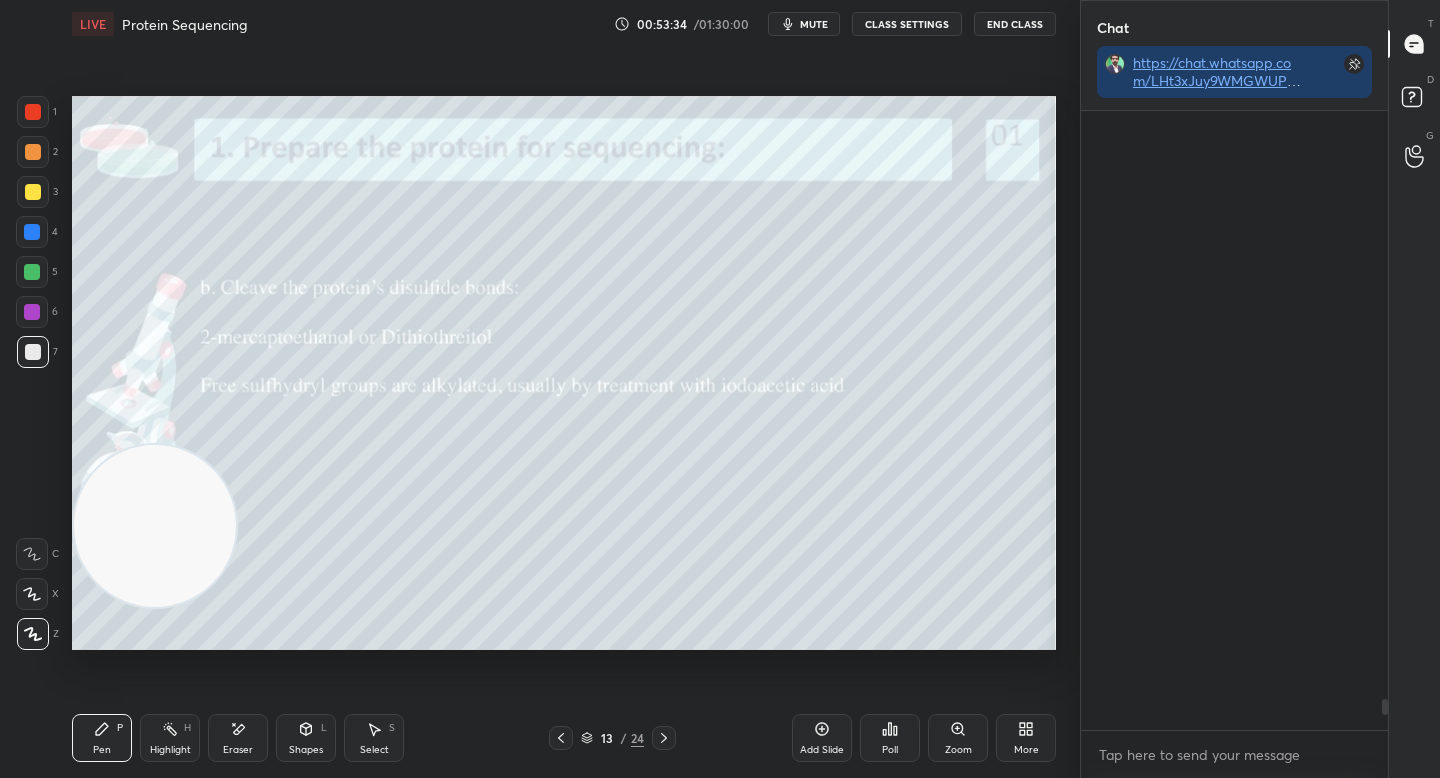 scroll, scrollTop: 661, scrollLeft: 301, axis: both 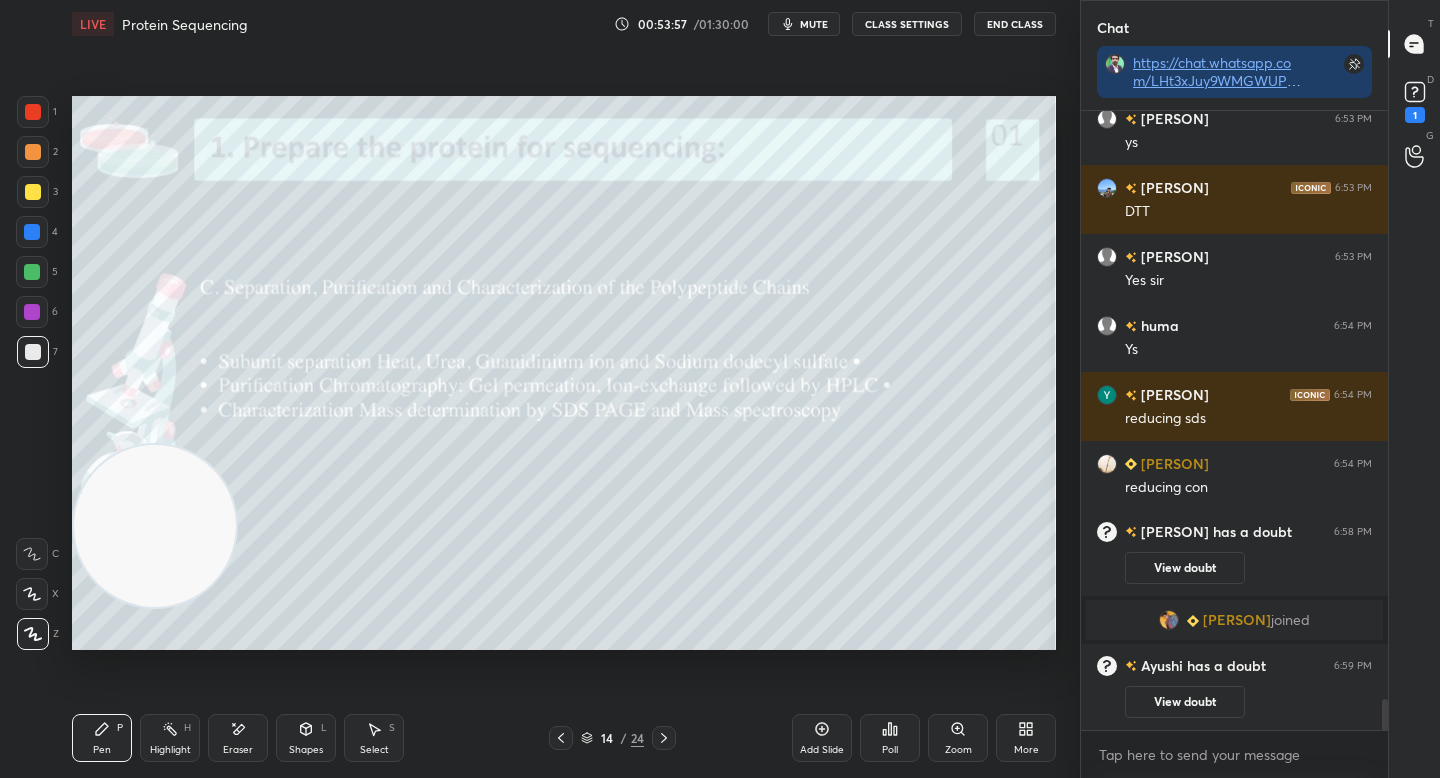 click at bounding box center [32, 272] 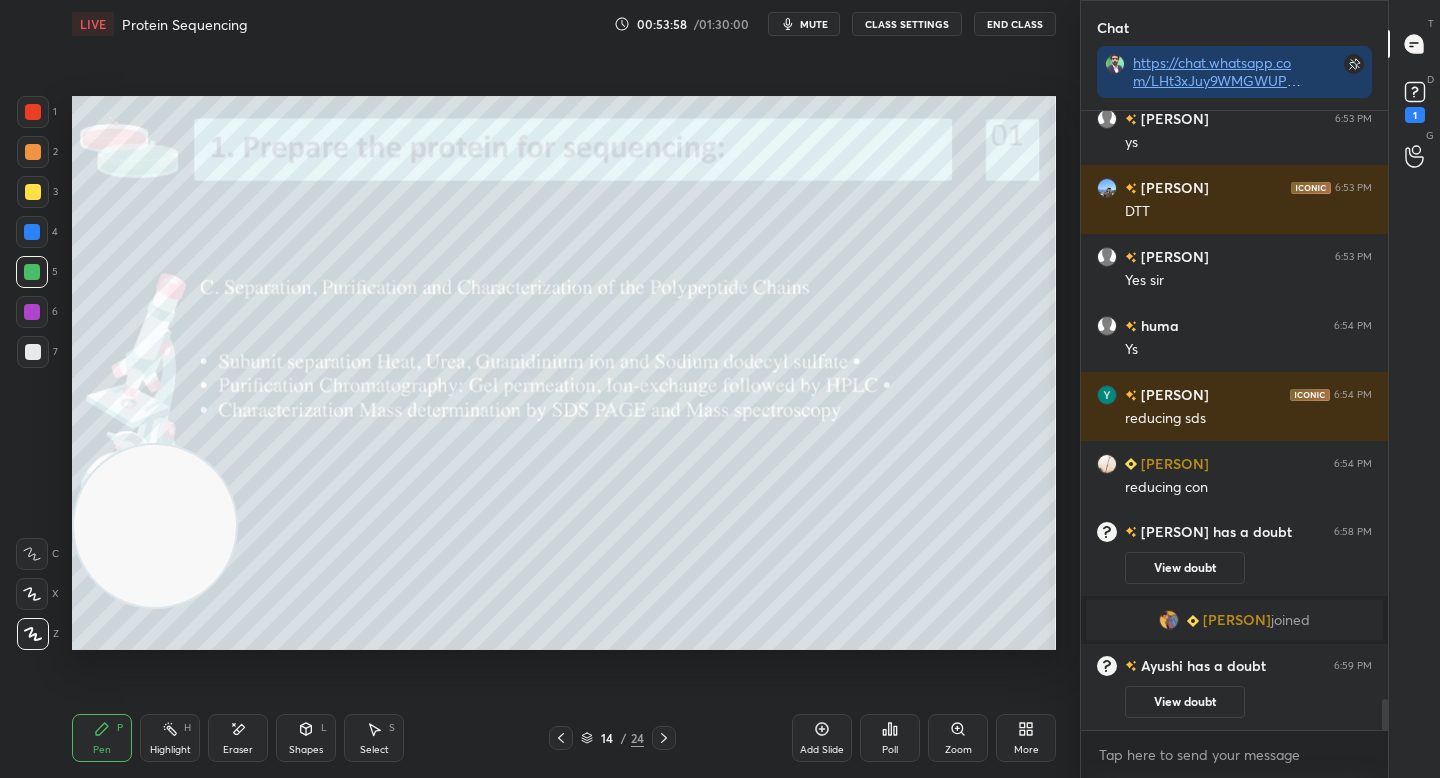click at bounding box center [33, 192] 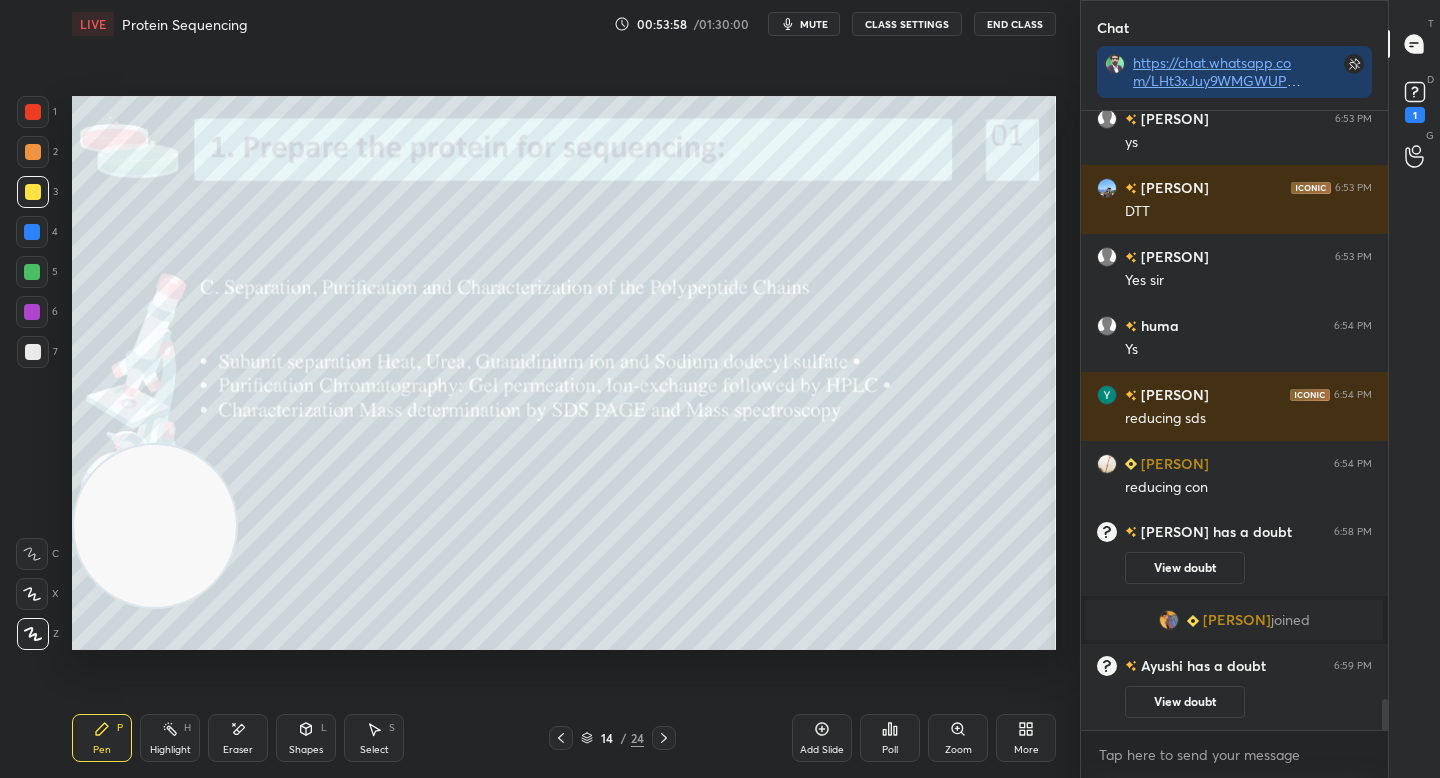 click at bounding box center (33, 152) 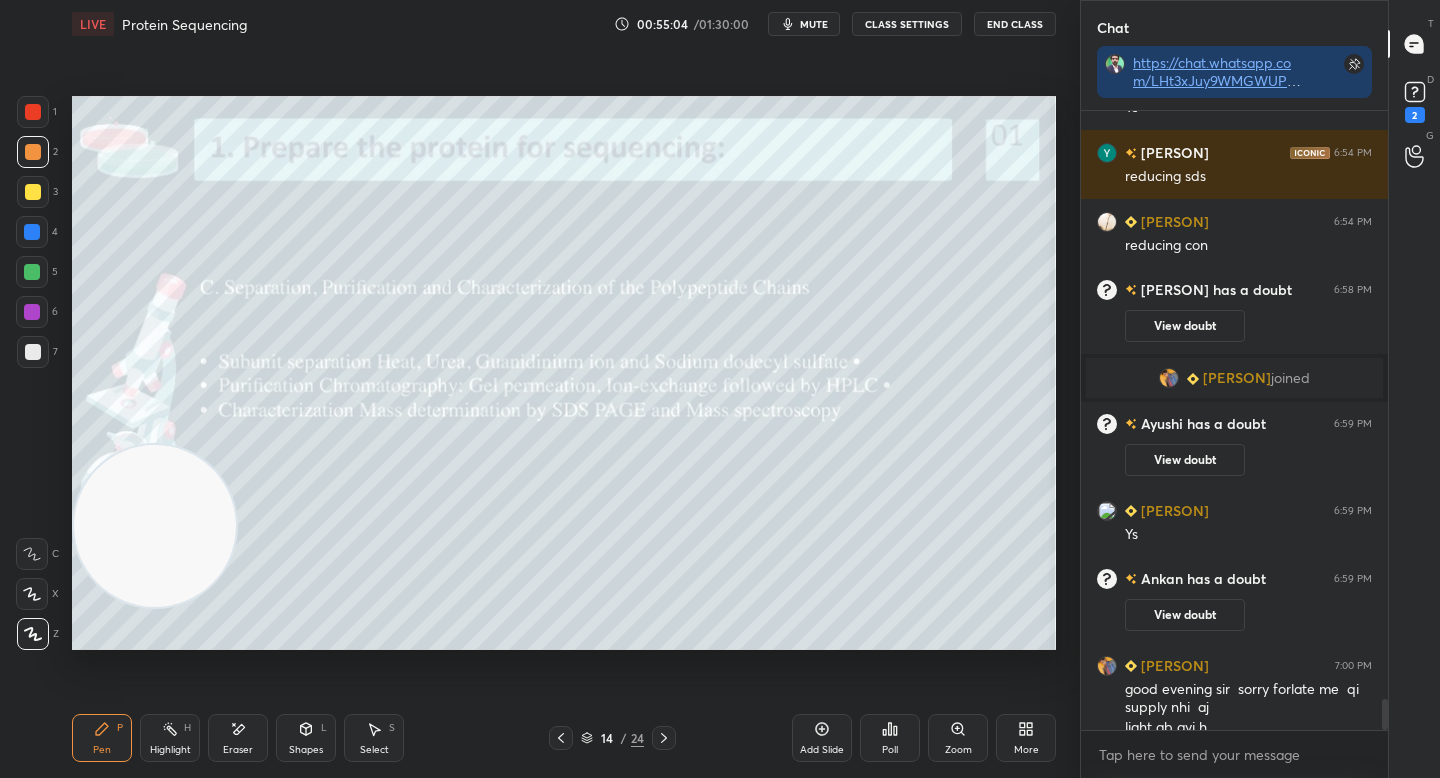 scroll, scrollTop: 11913, scrollLeft: 0, axis: vertical 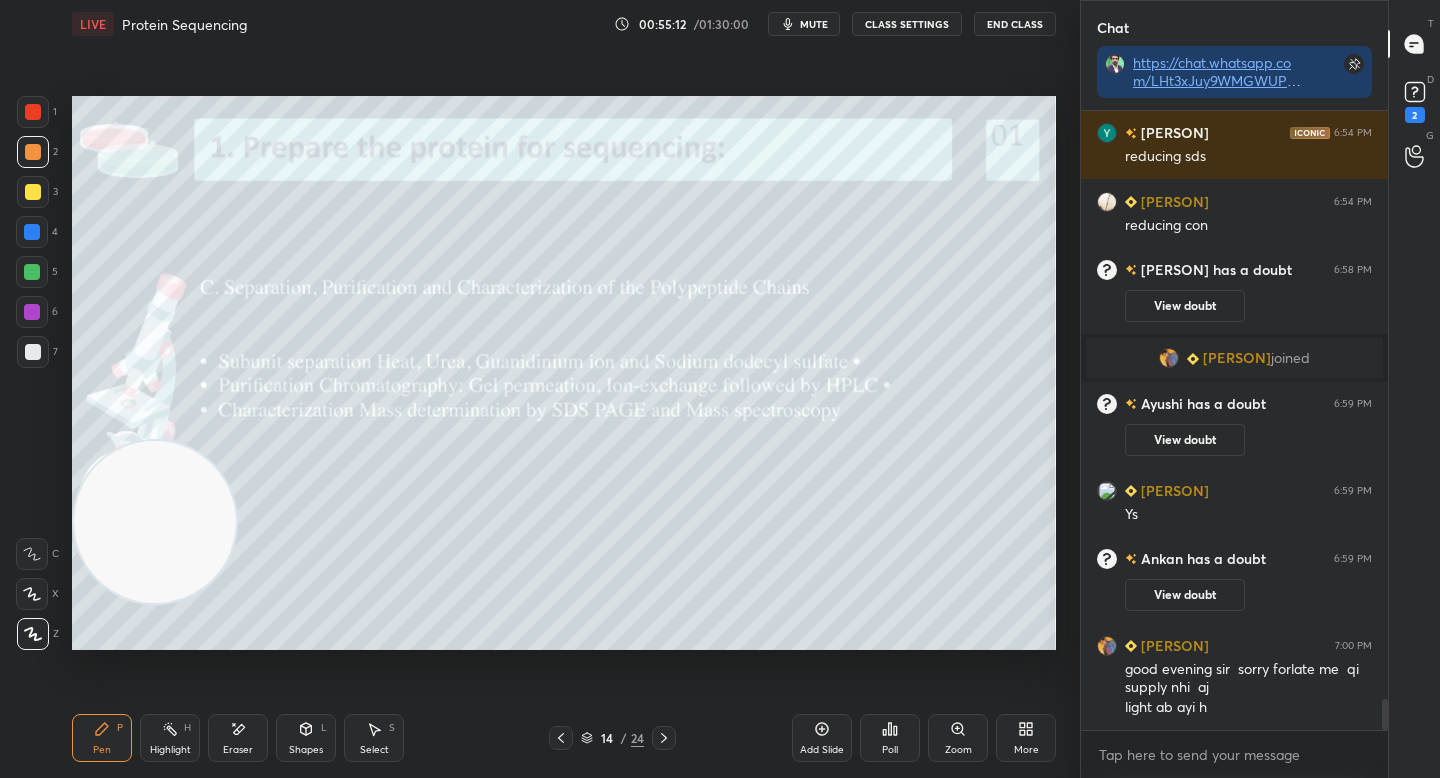 drag, startPoint x: 186, startPoint y: 522, endPoint x: 156, endPoint y: 347, distance: 177.55281 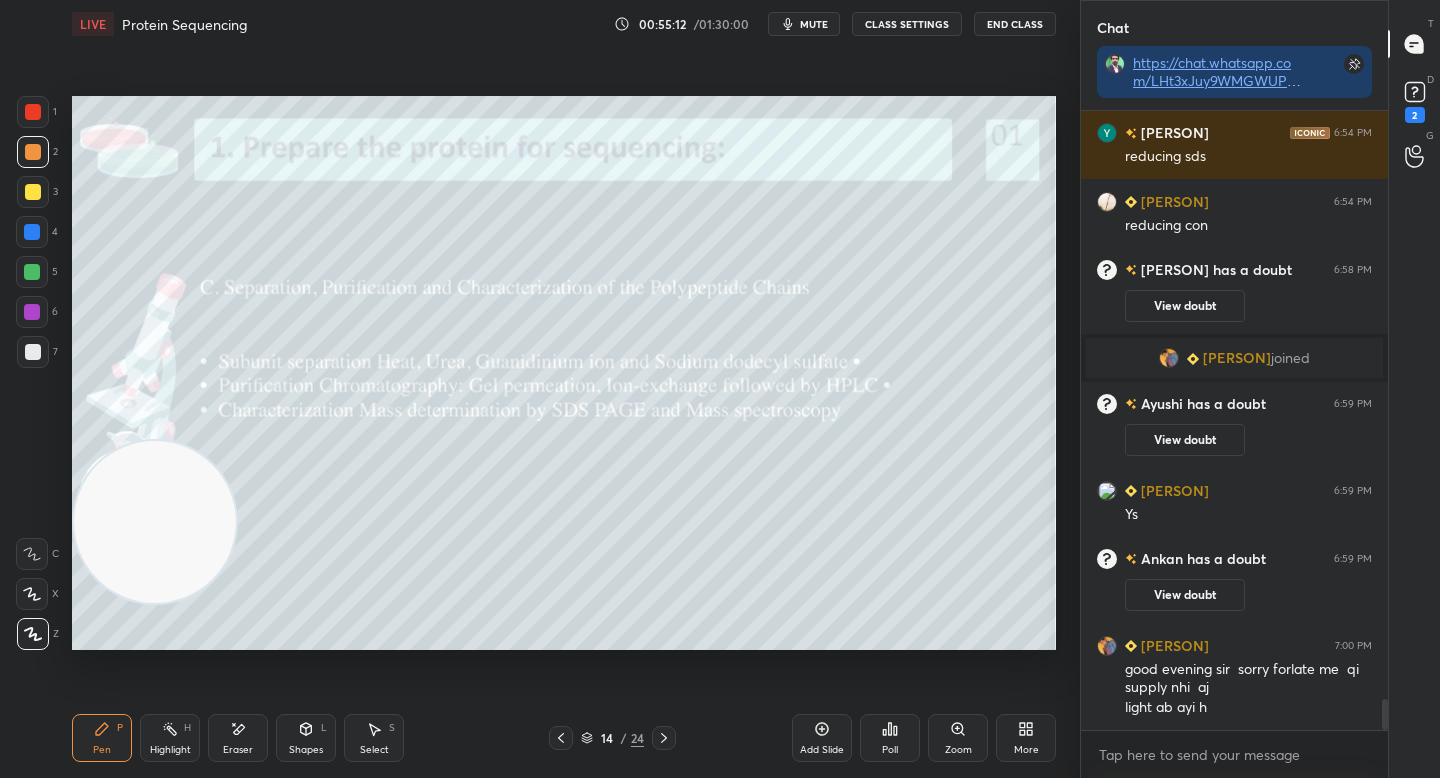 click at bounding box center (155, 522) 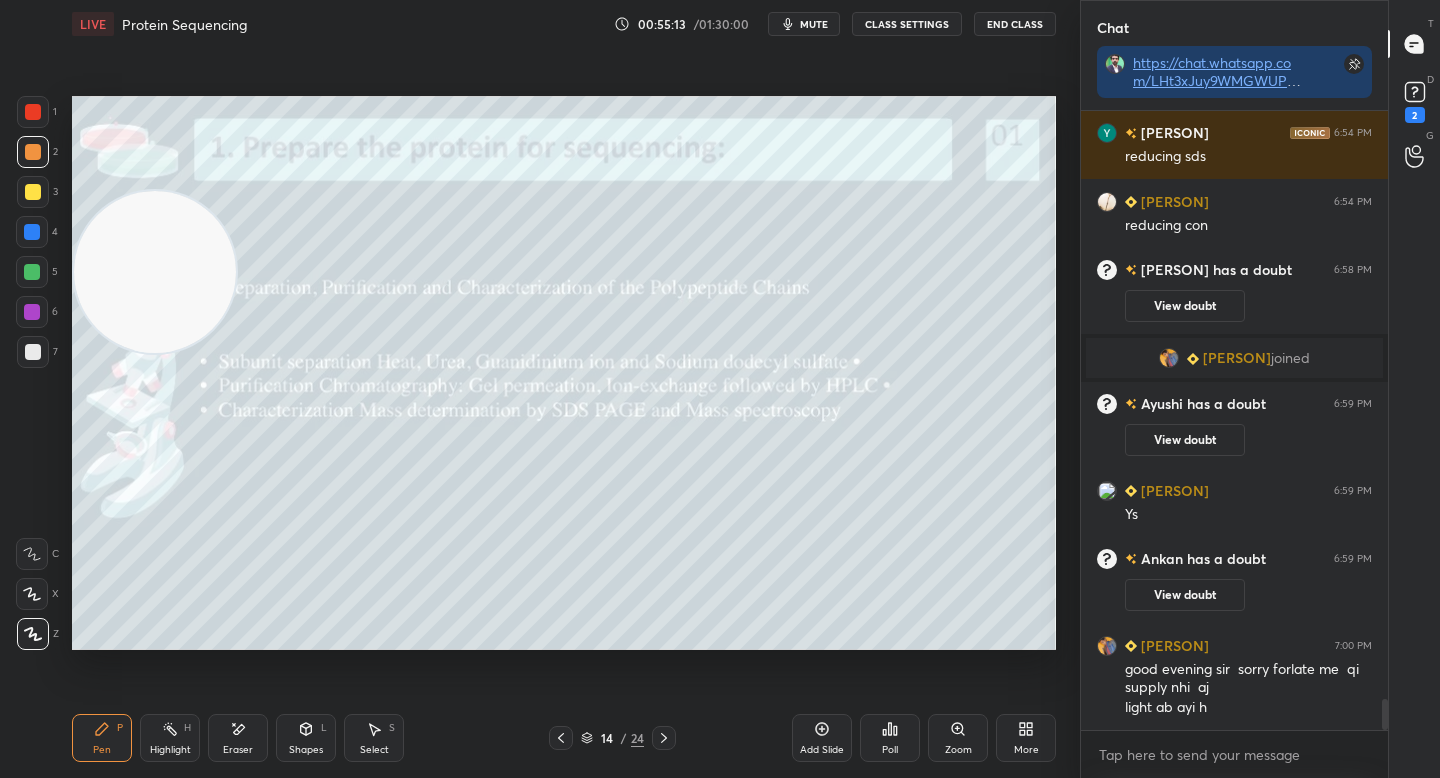 drag, startPoint x: 147, startPoint y: 360, endPoint x: 146, endPoint y: 329, distance: 31.016125 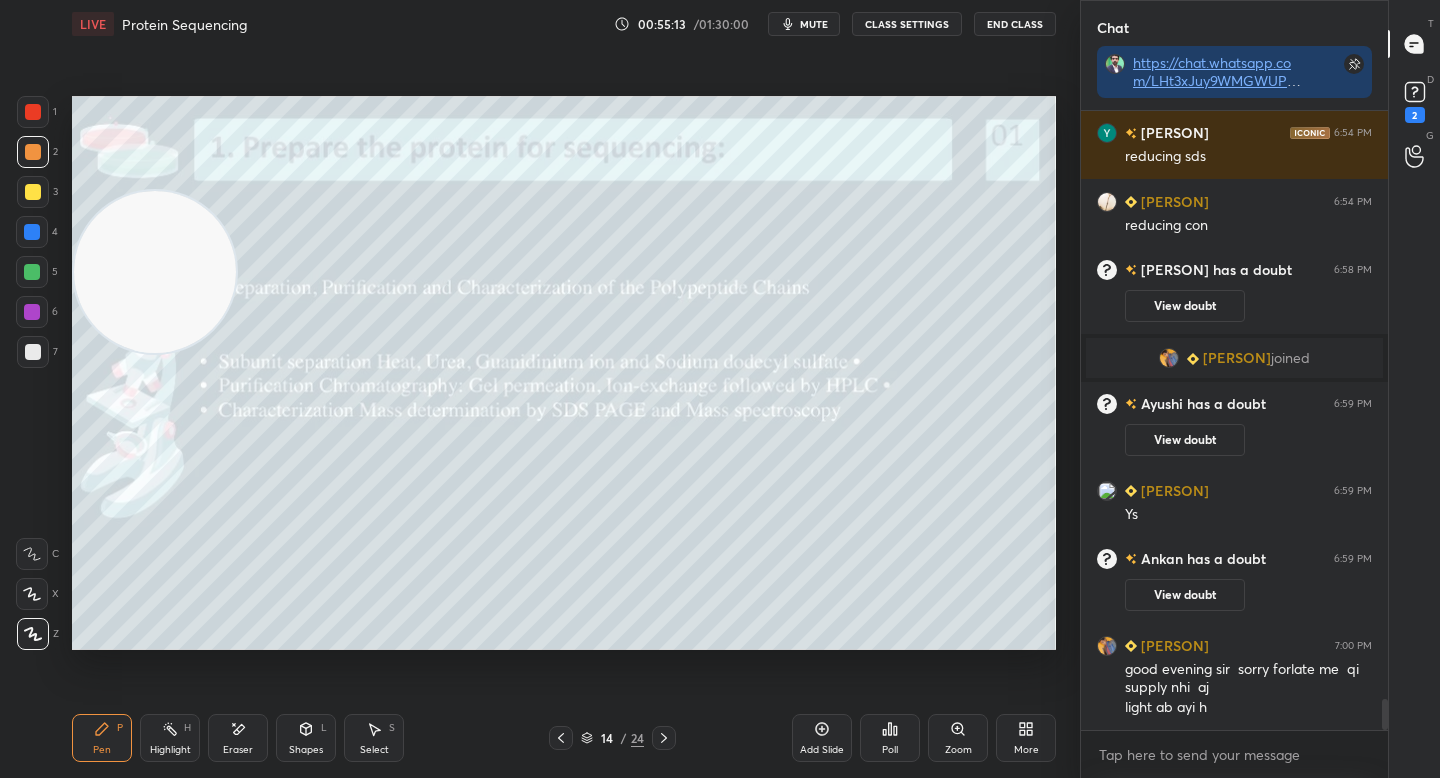 click at bounding box center (155, 272) 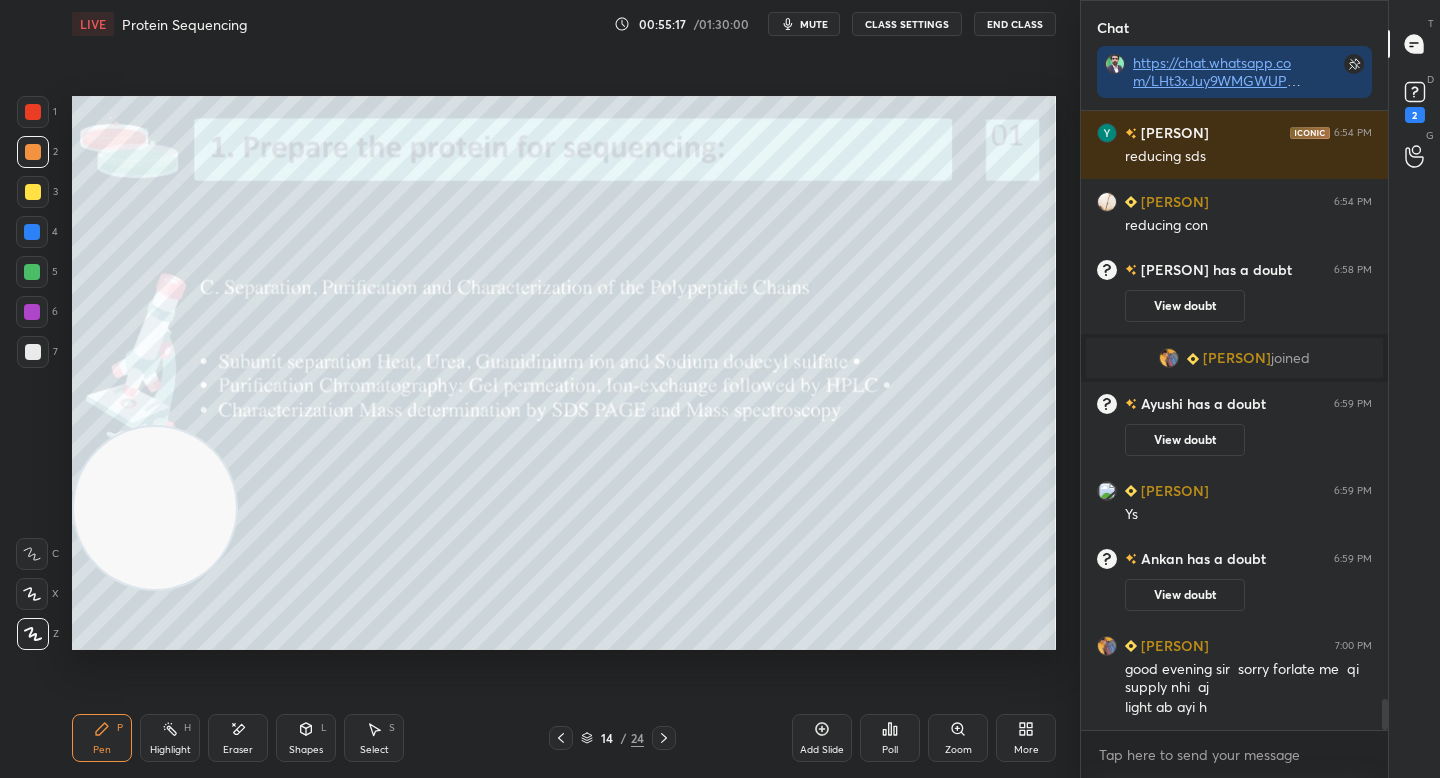 drag, startPoint x: 172, startPoint y: 281, endPoint x: 143, endPoint y: 502, distance: 222.89459 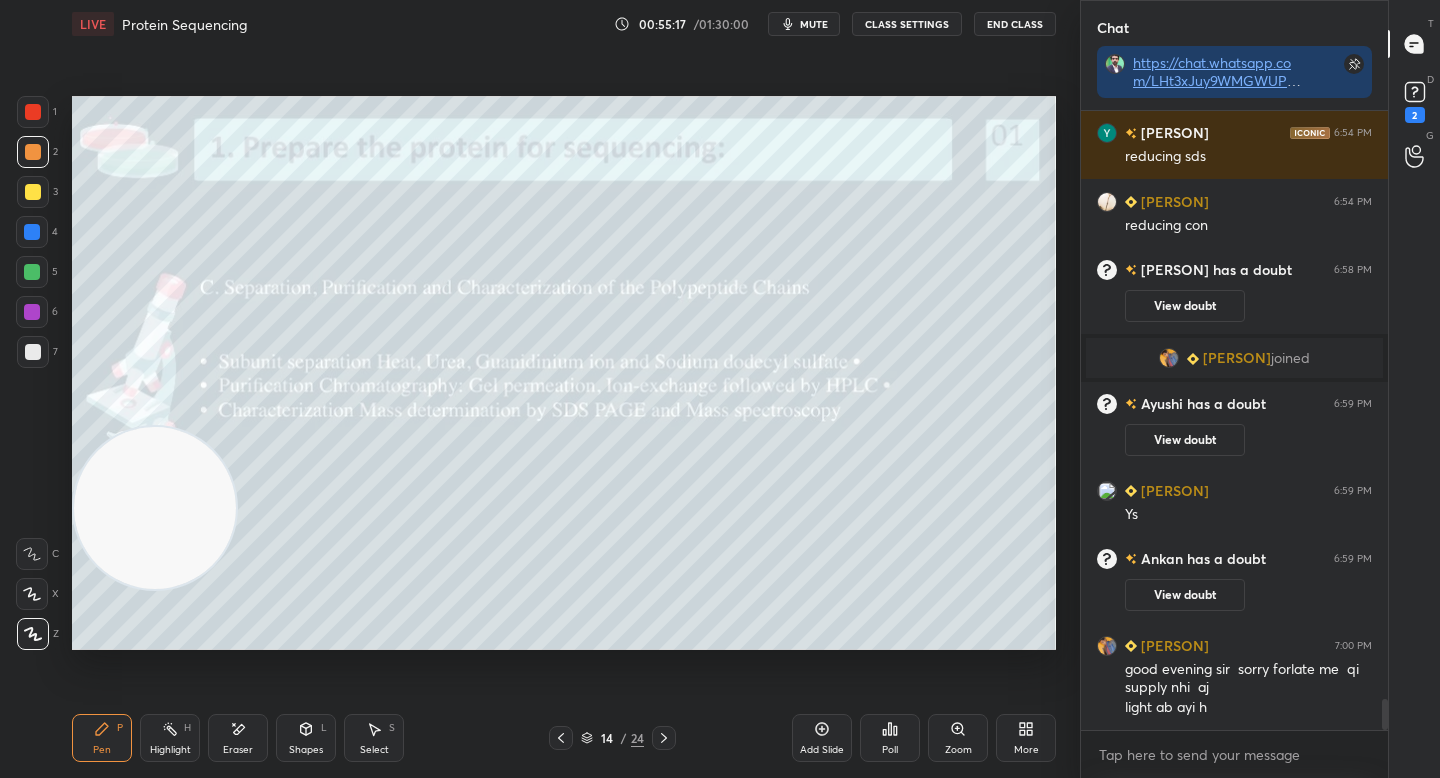 click at bounding box center (155, 508) 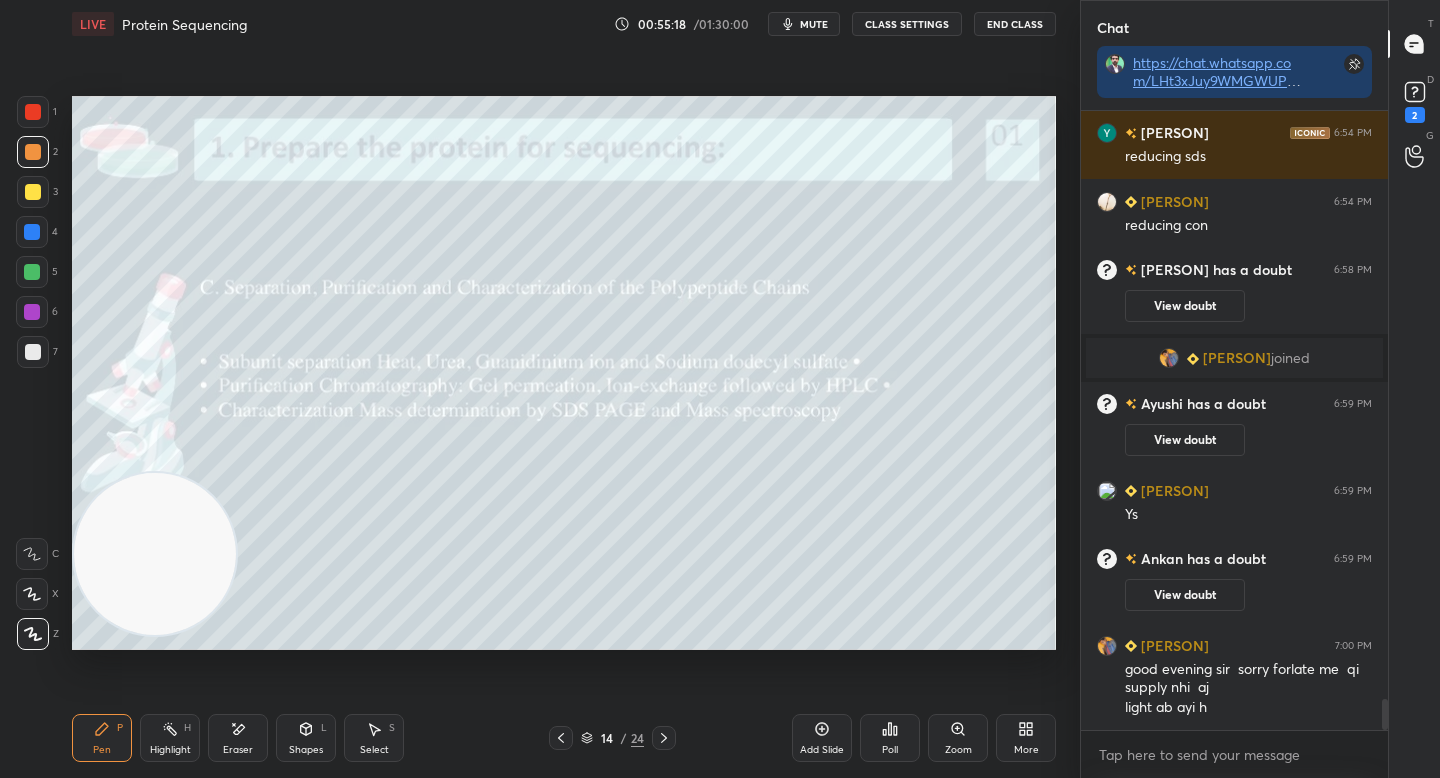 drag, startPoint x: 138, startPoint y: 552, endPoint x: 132, endPoint y: 533, distance: 19.924858 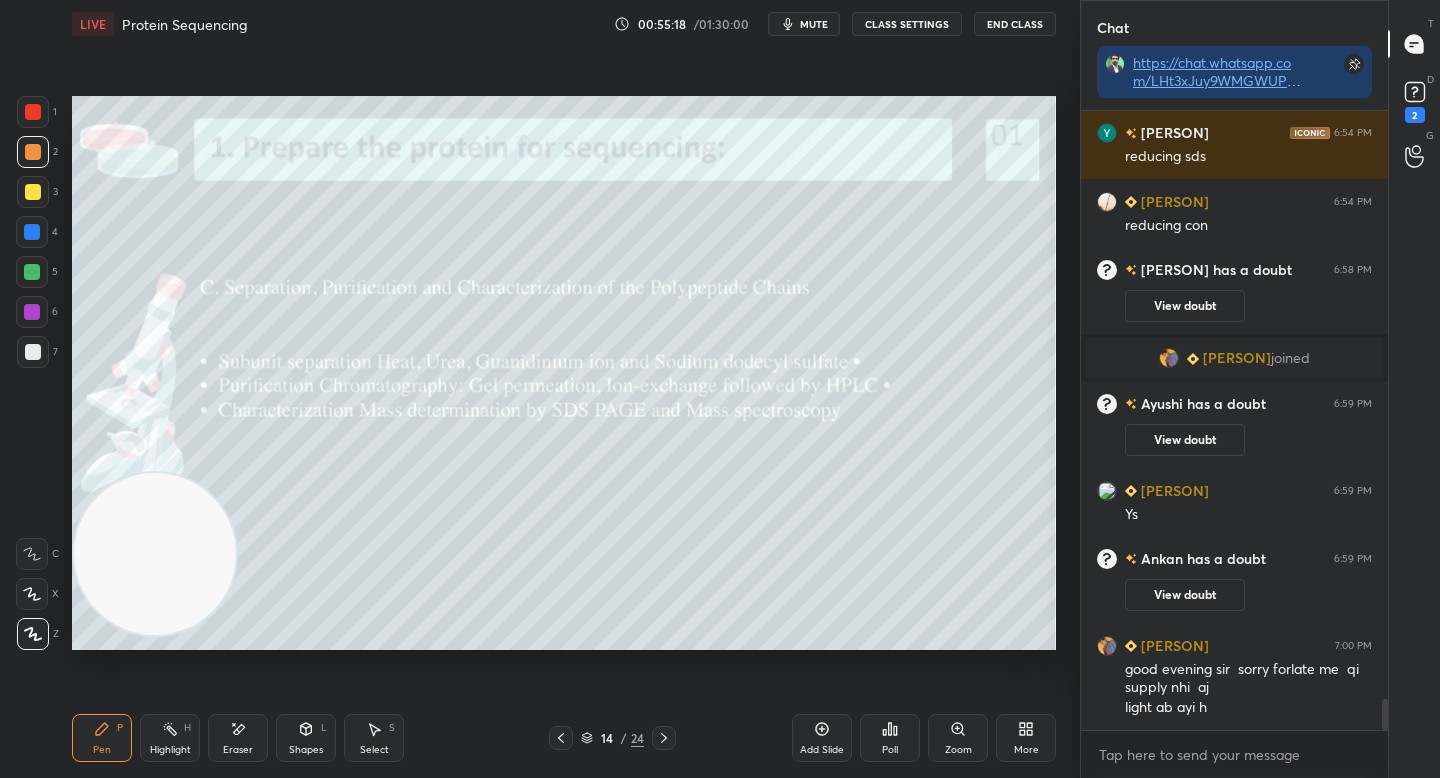 click at bounding box center [155, 554] 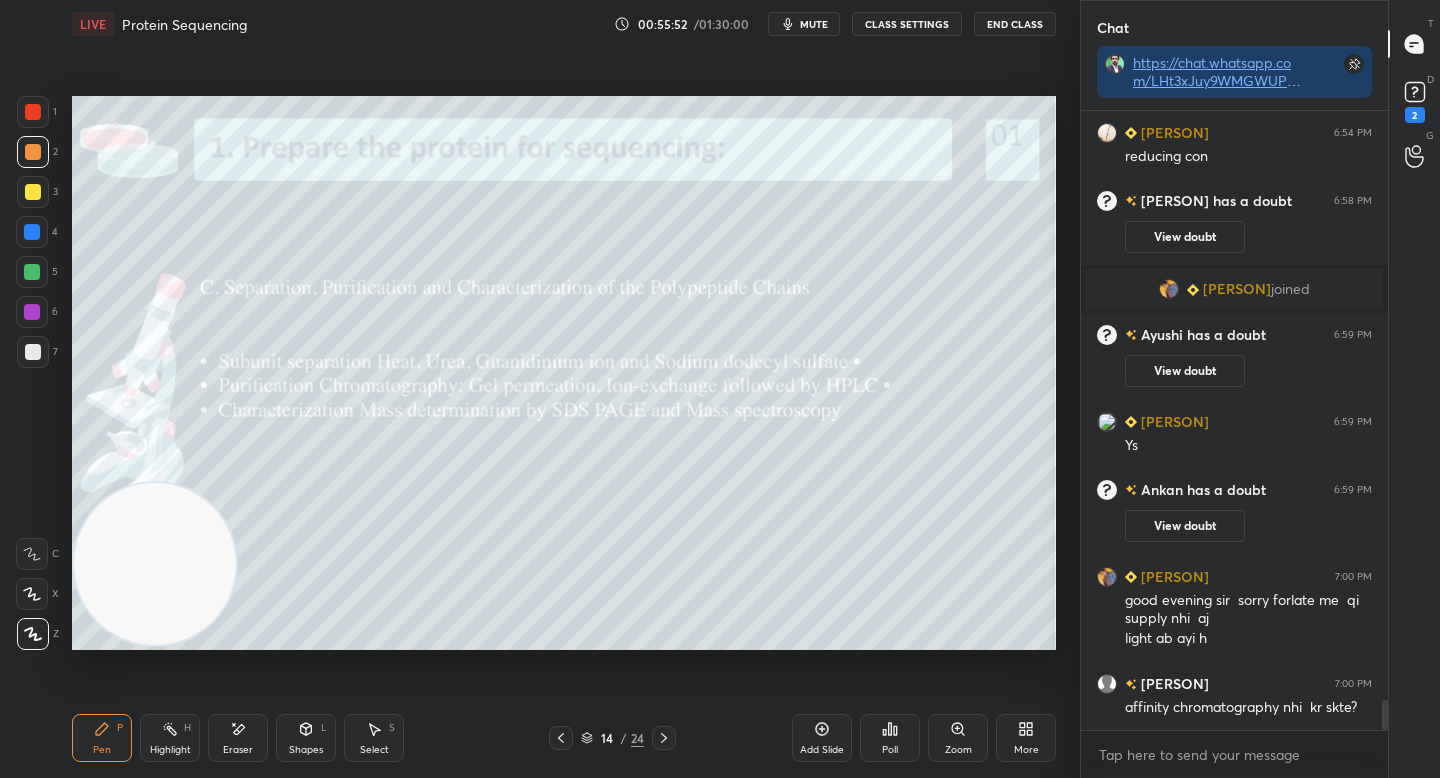 scroll, scrollTop: 12069, scrollLeft: 0, axis: vertical 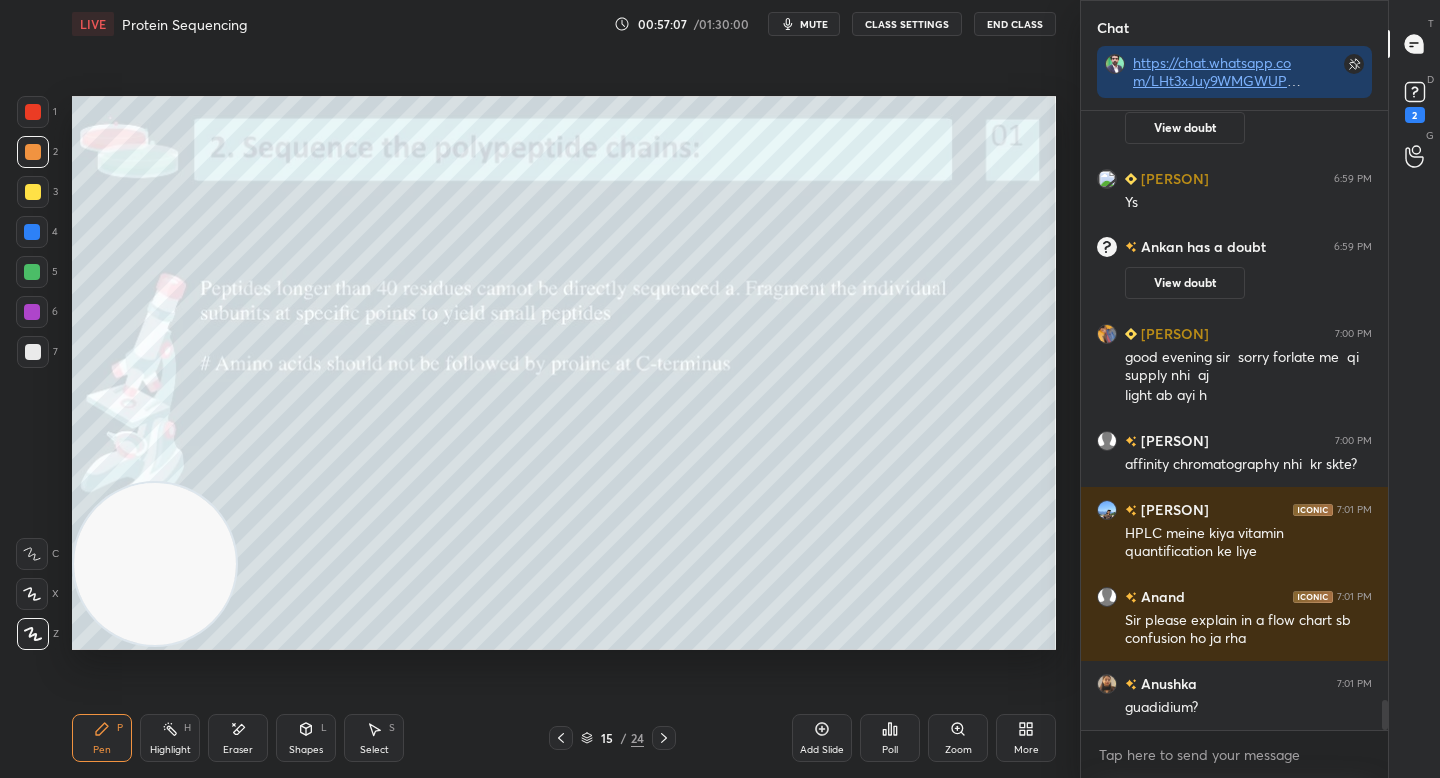 click on "1 2 3 4 5 6 7 C X Z E E Erase all   H H" at bounding box center (32, 373) 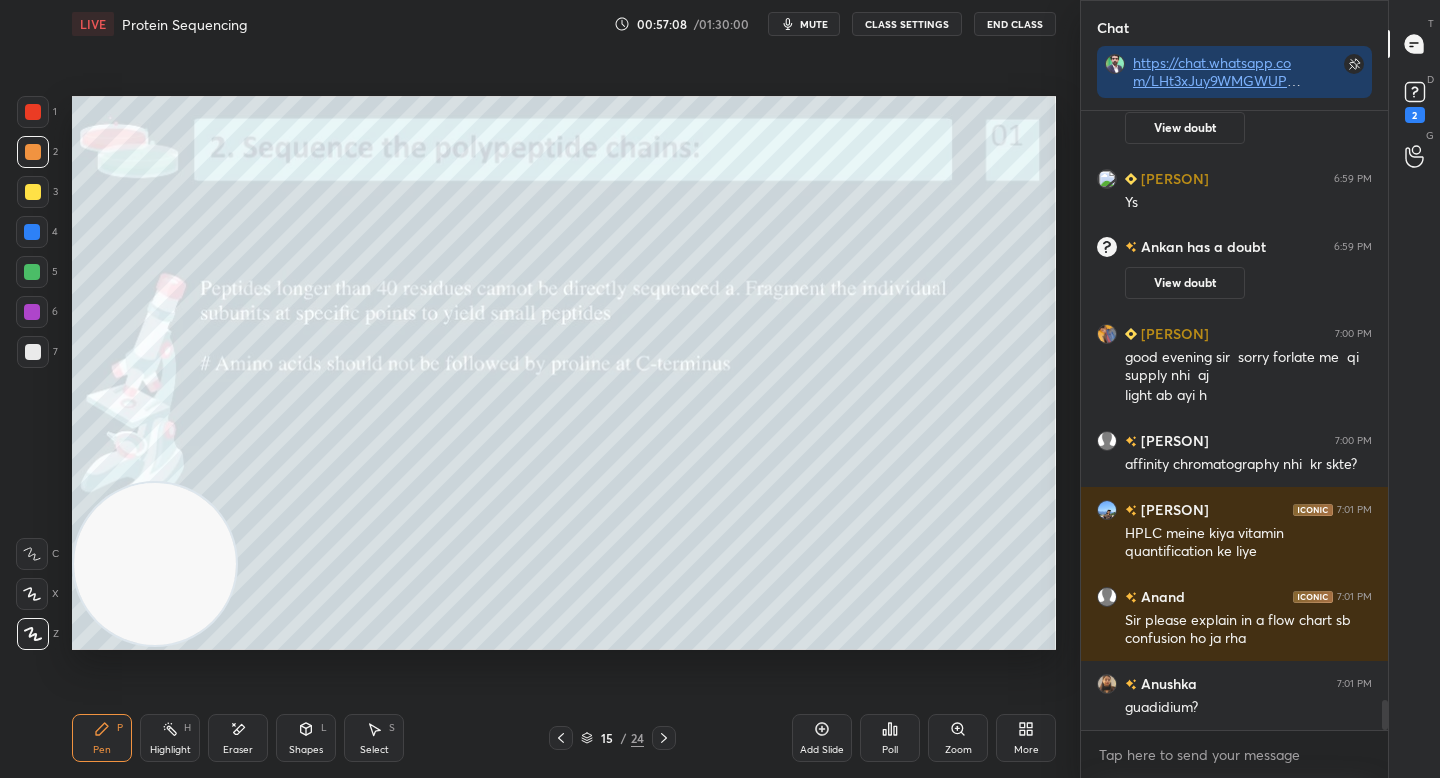 click on "7" at bounding box center (37, 356) 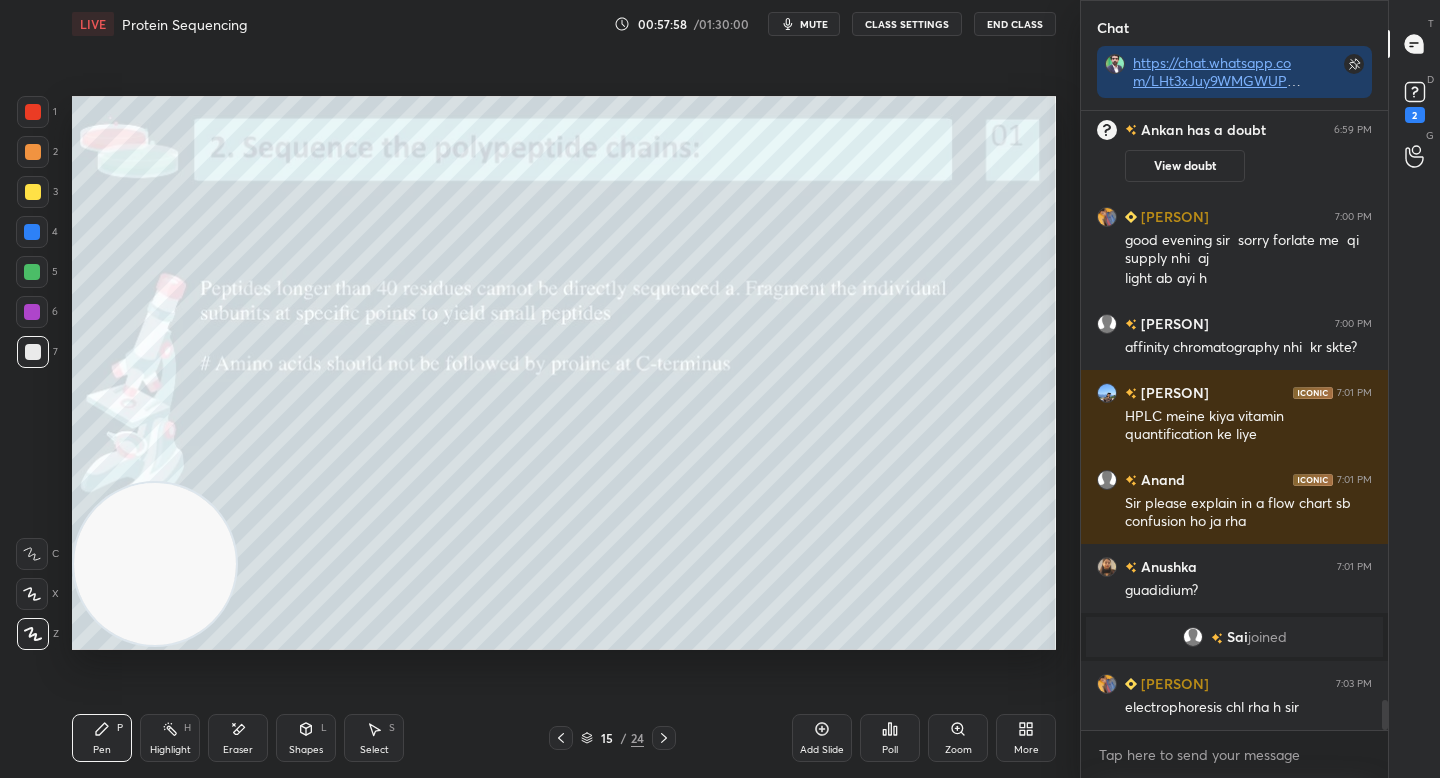 scroll, scrollTop: 12261, scrollLeft: 0, axis: vertical 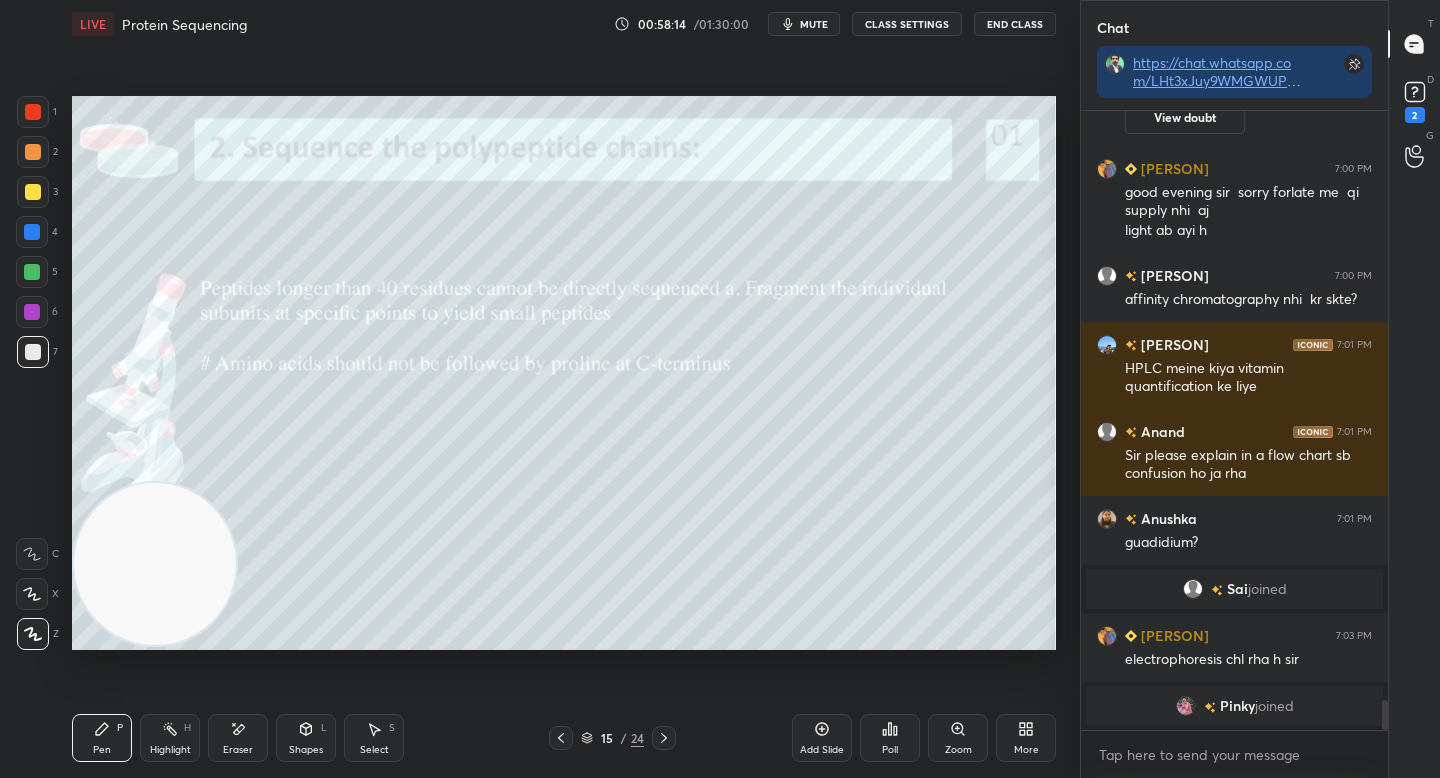 click at bounding box center (32, 272) 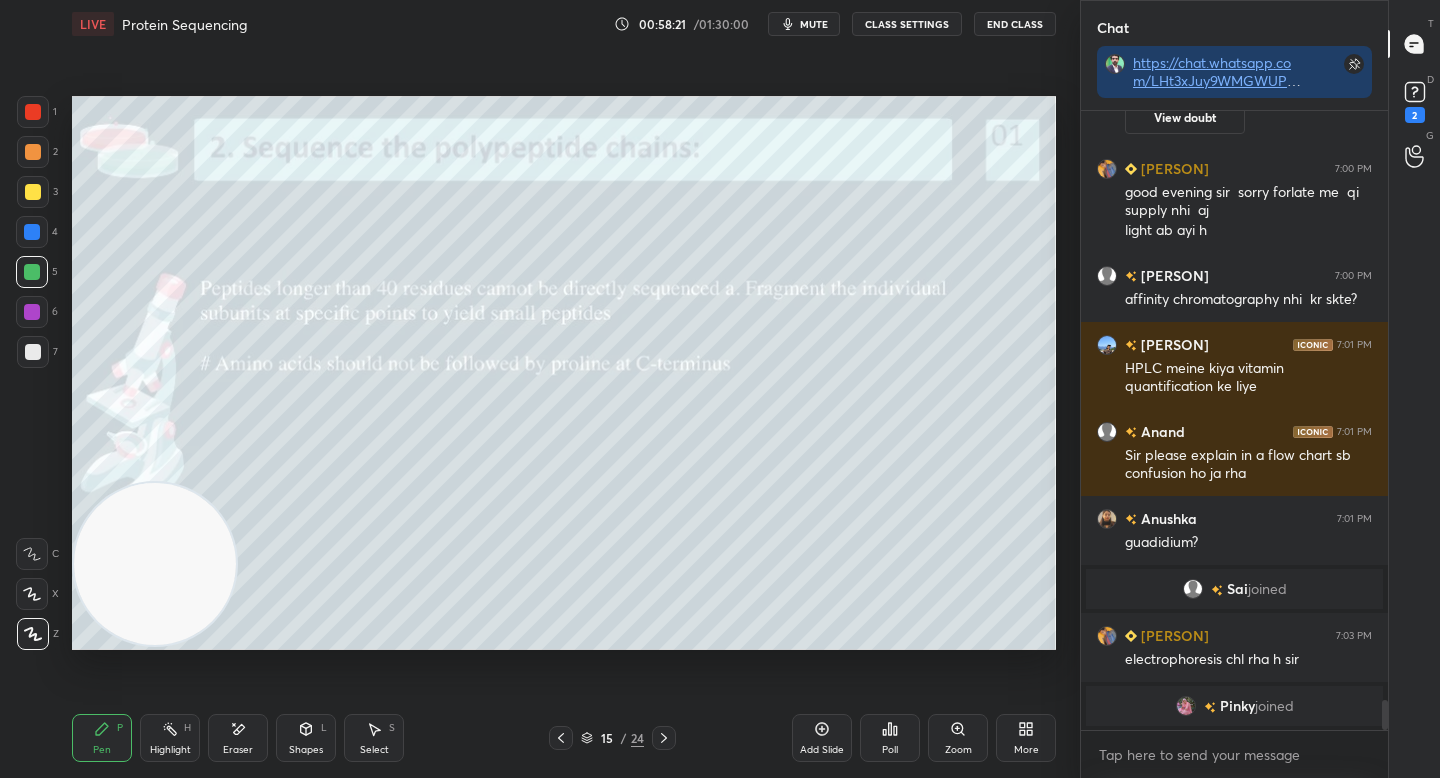 click at bounding box center (1186, 706) 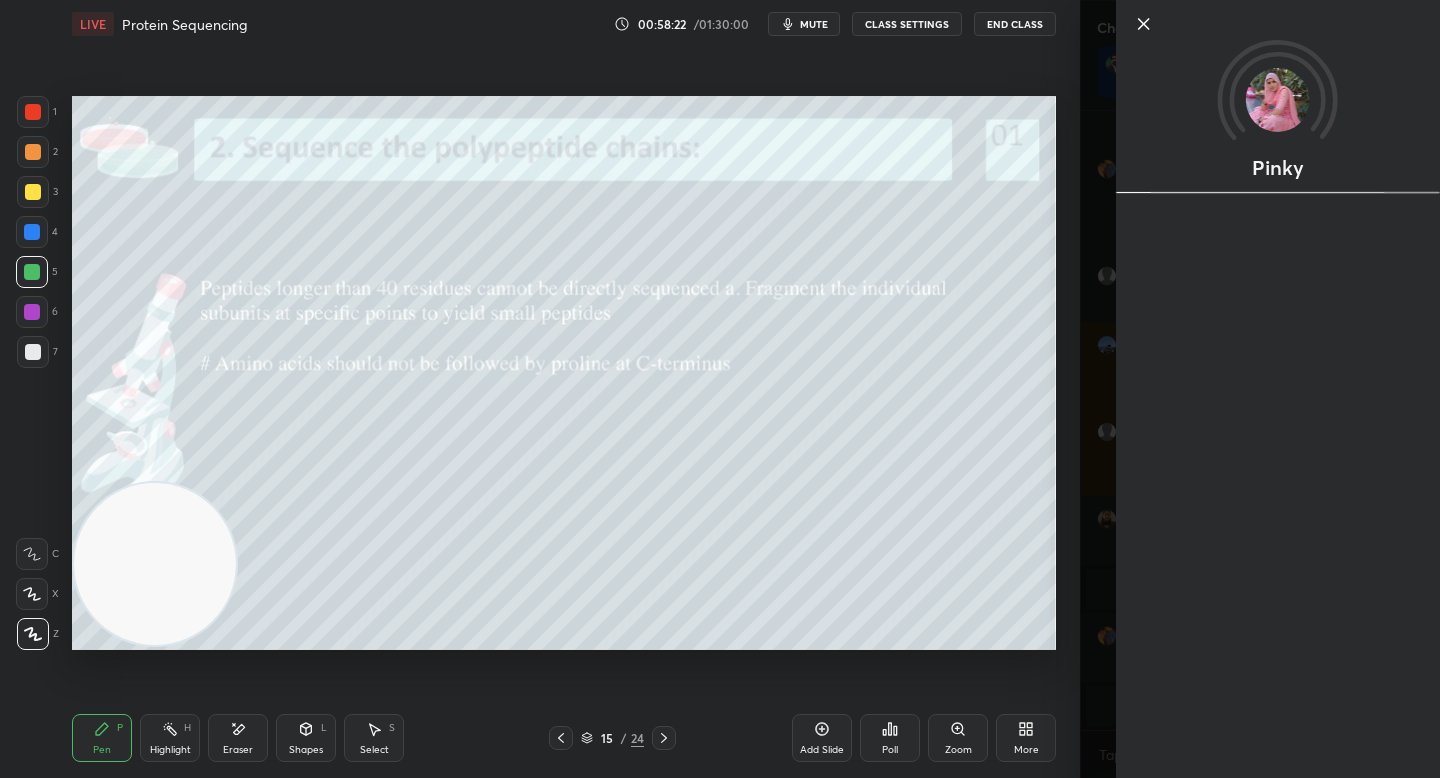 click 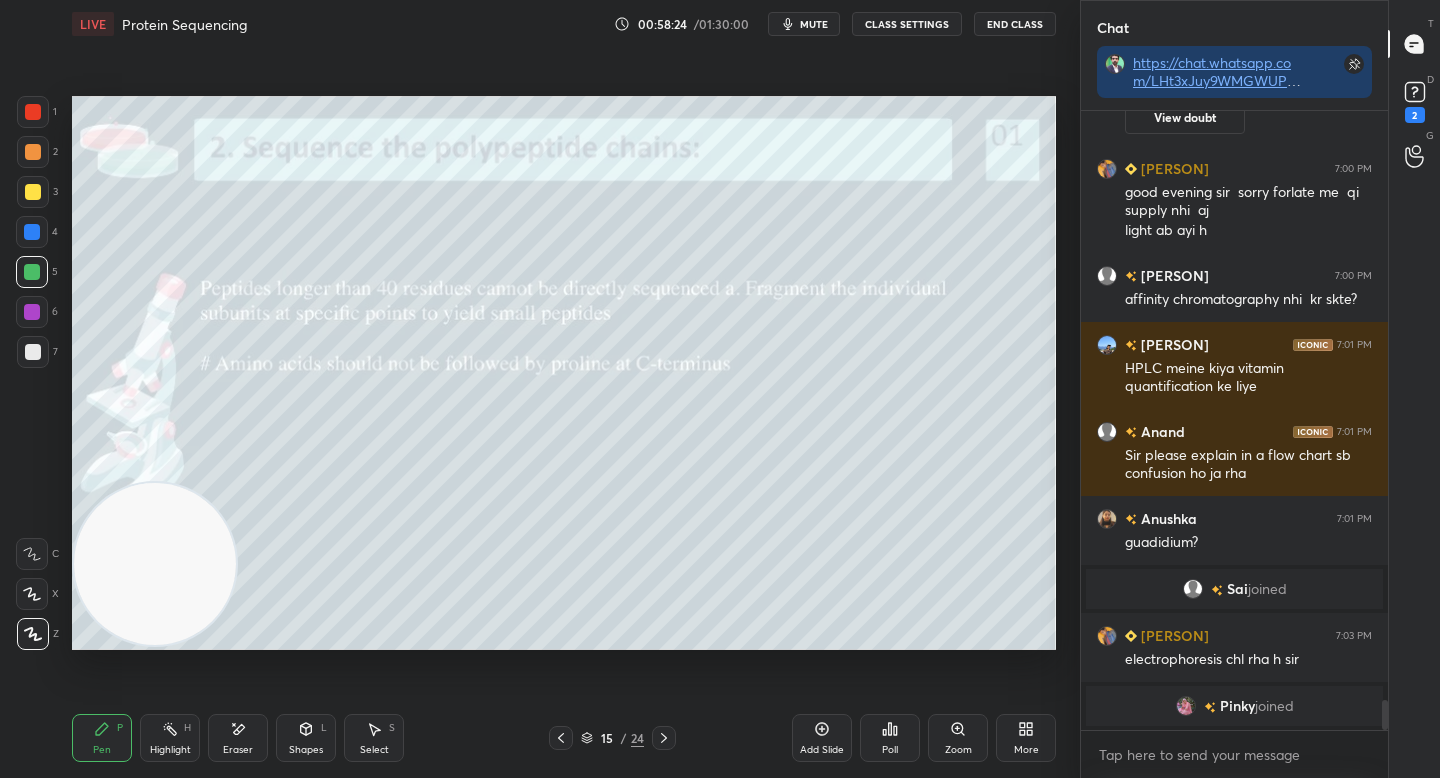 click at bounding box center [33, 352] 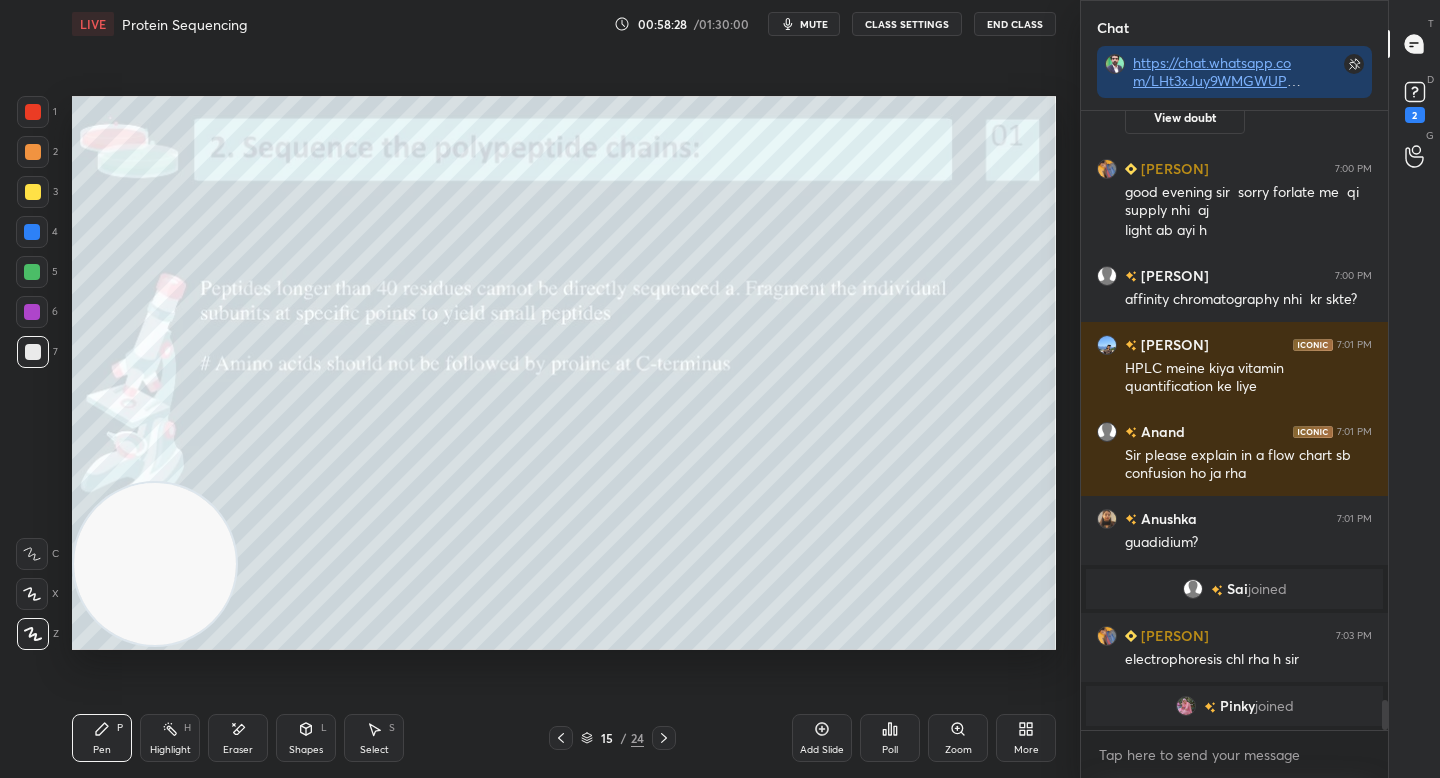 click at bounding box center (32, 272) 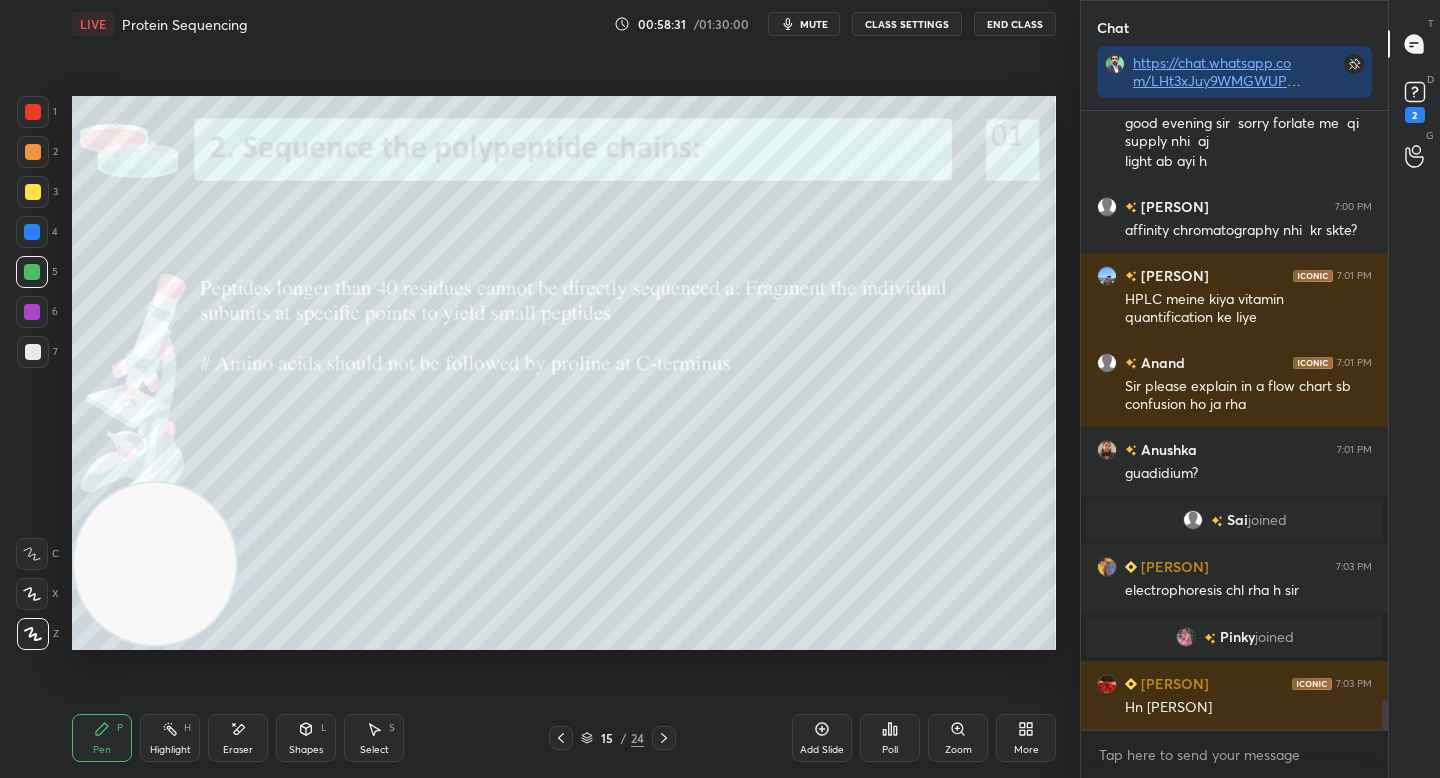 scroll, scrollTop: 12359, scrollLeft: 0, axis: vertical 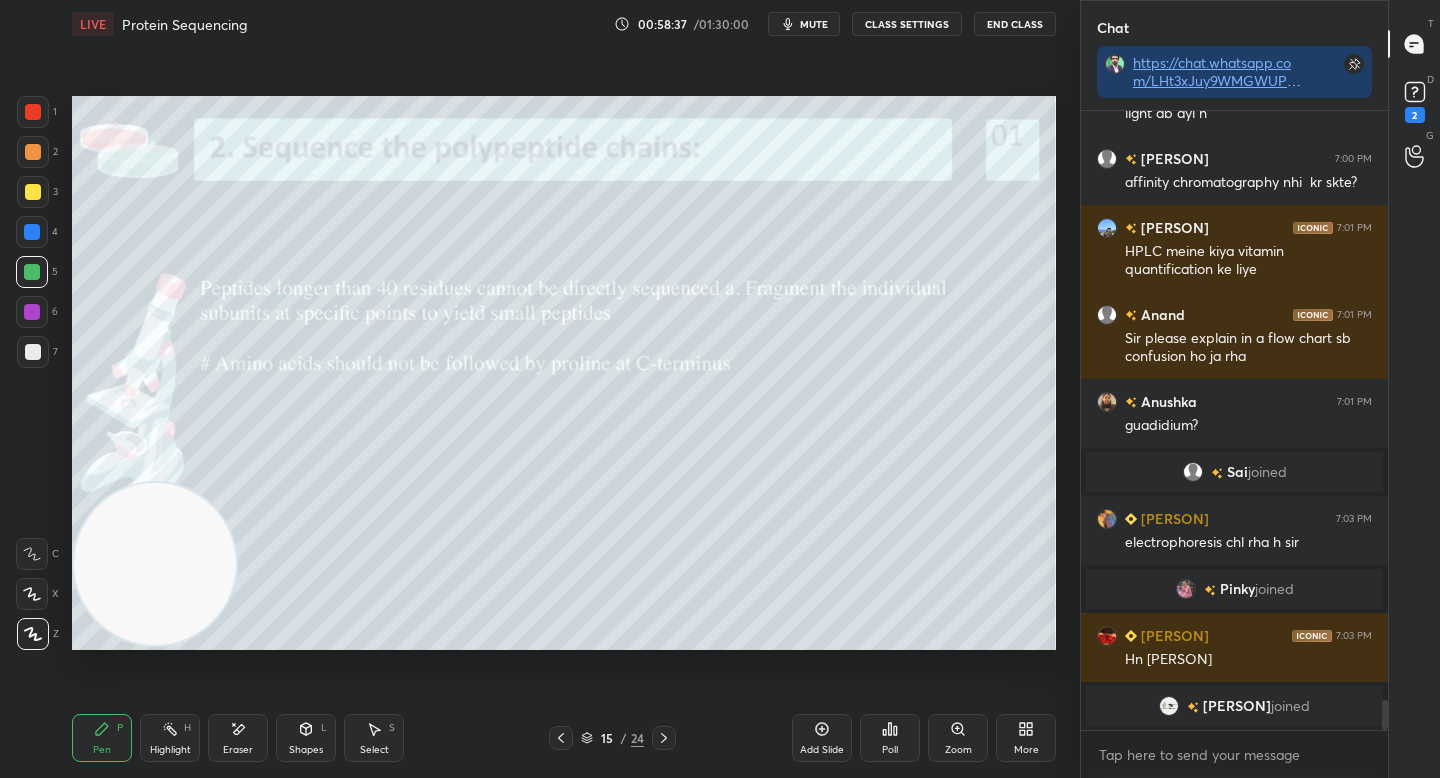 drag, startPoint x: 36, startPoint y: 349, endPoint x: 58, endPoint y: 357, distance: 23.409399 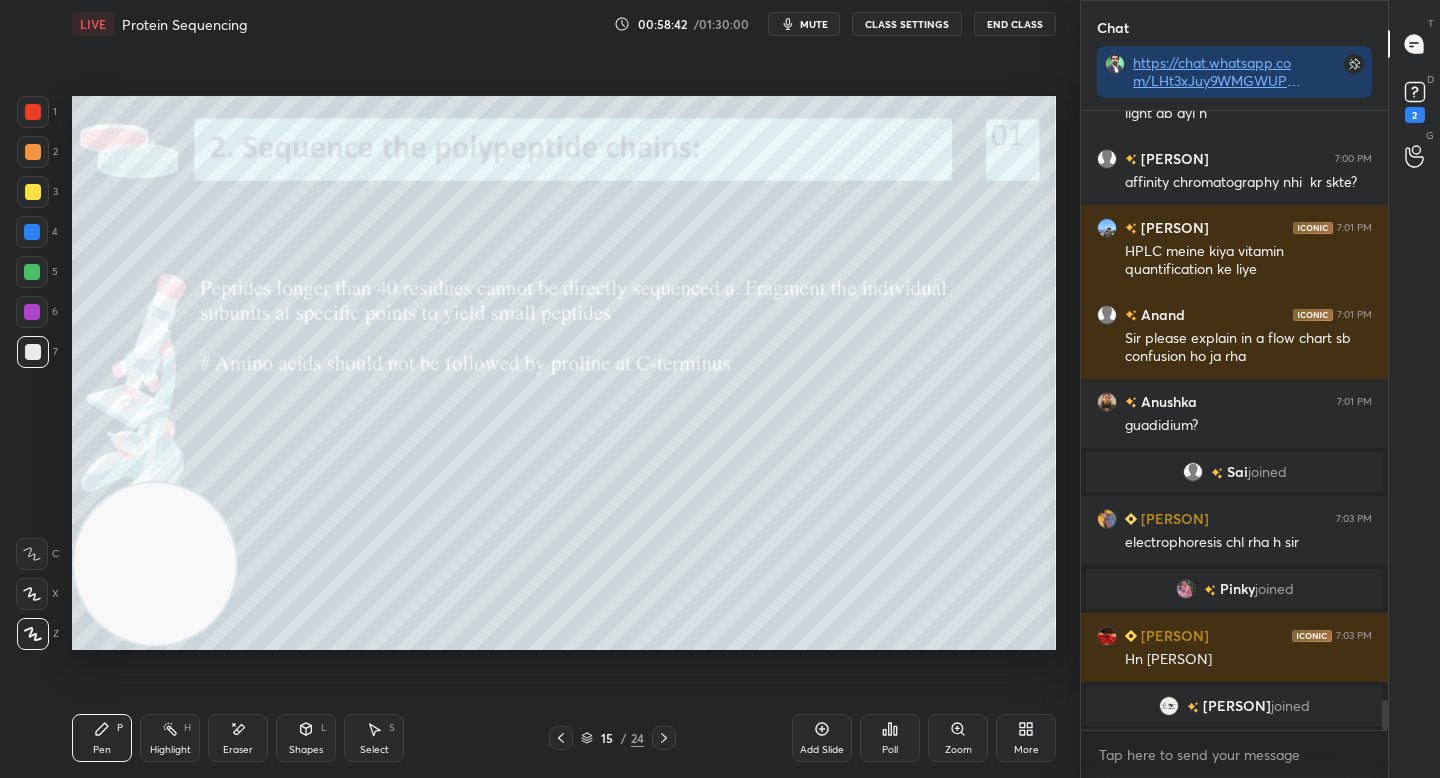 scroll, scrollTop: 12390, scrollLeft: 0, axis: vertical 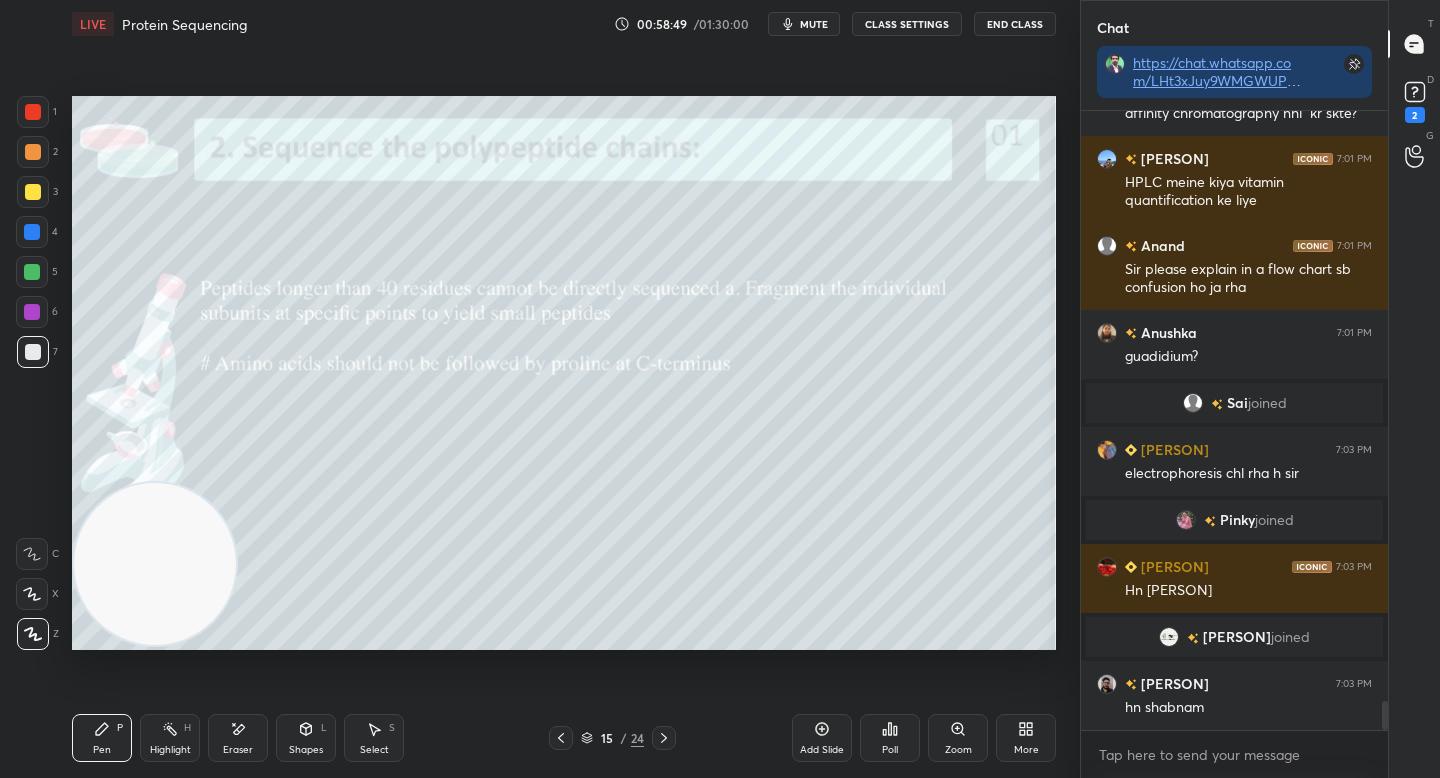 click at bounding box center [33, 192] 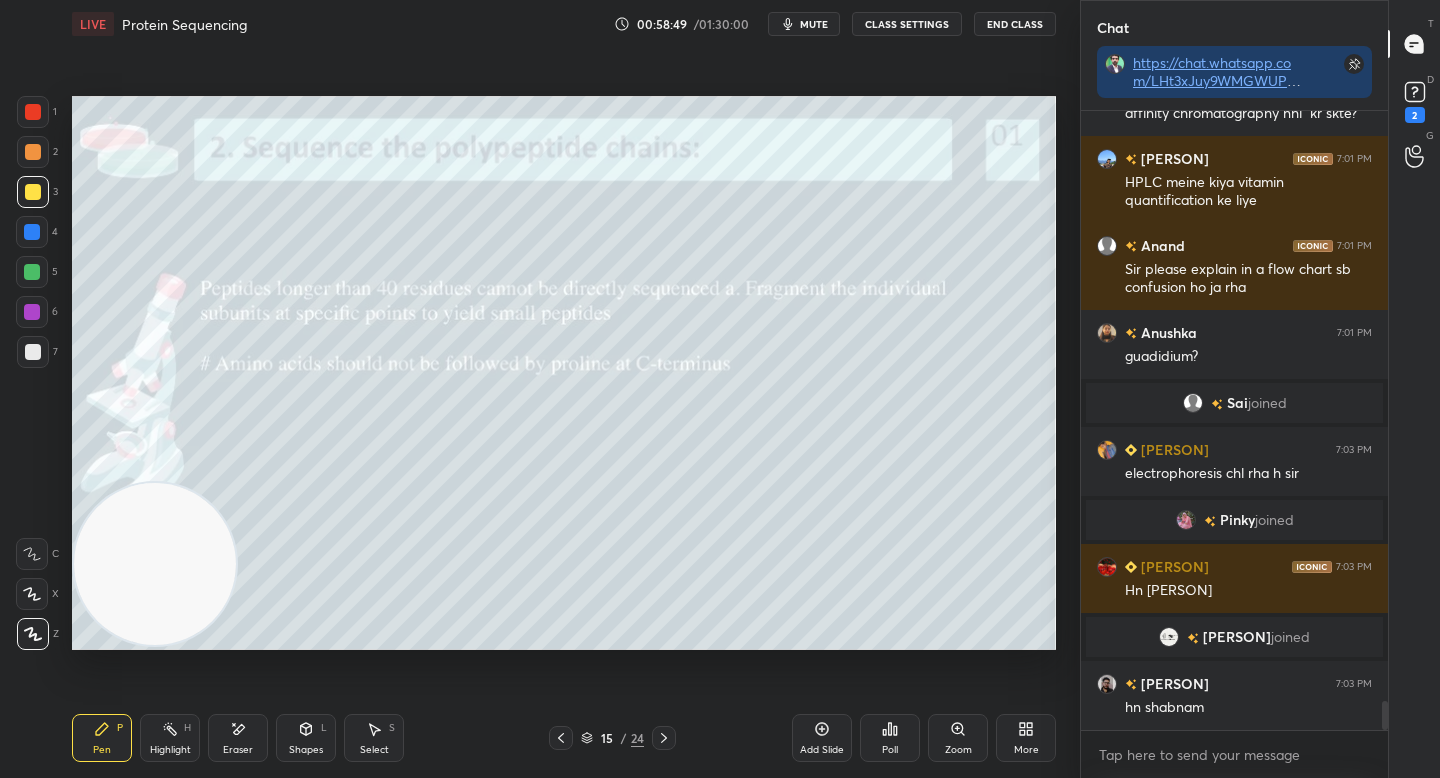 click at bounding box center (33, 152) 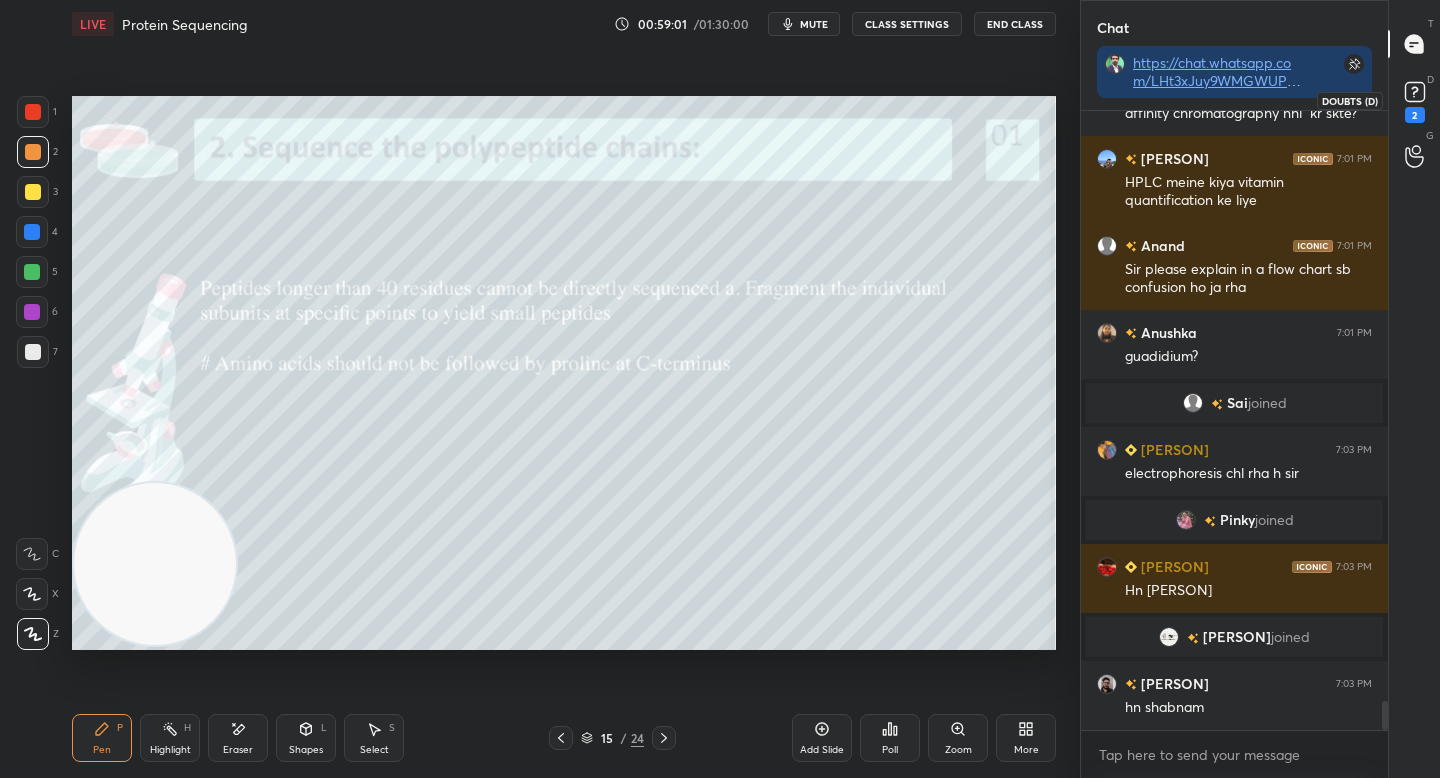 click 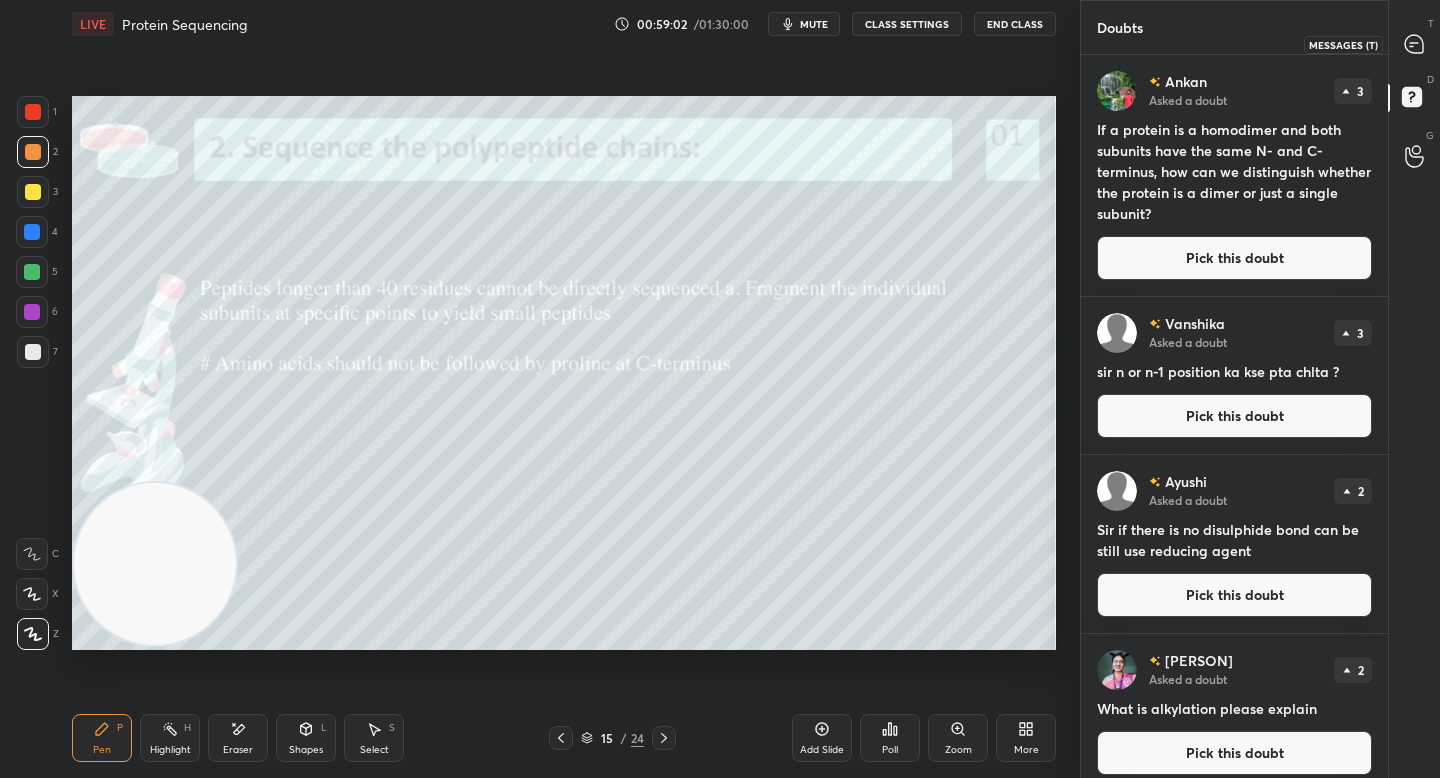 click 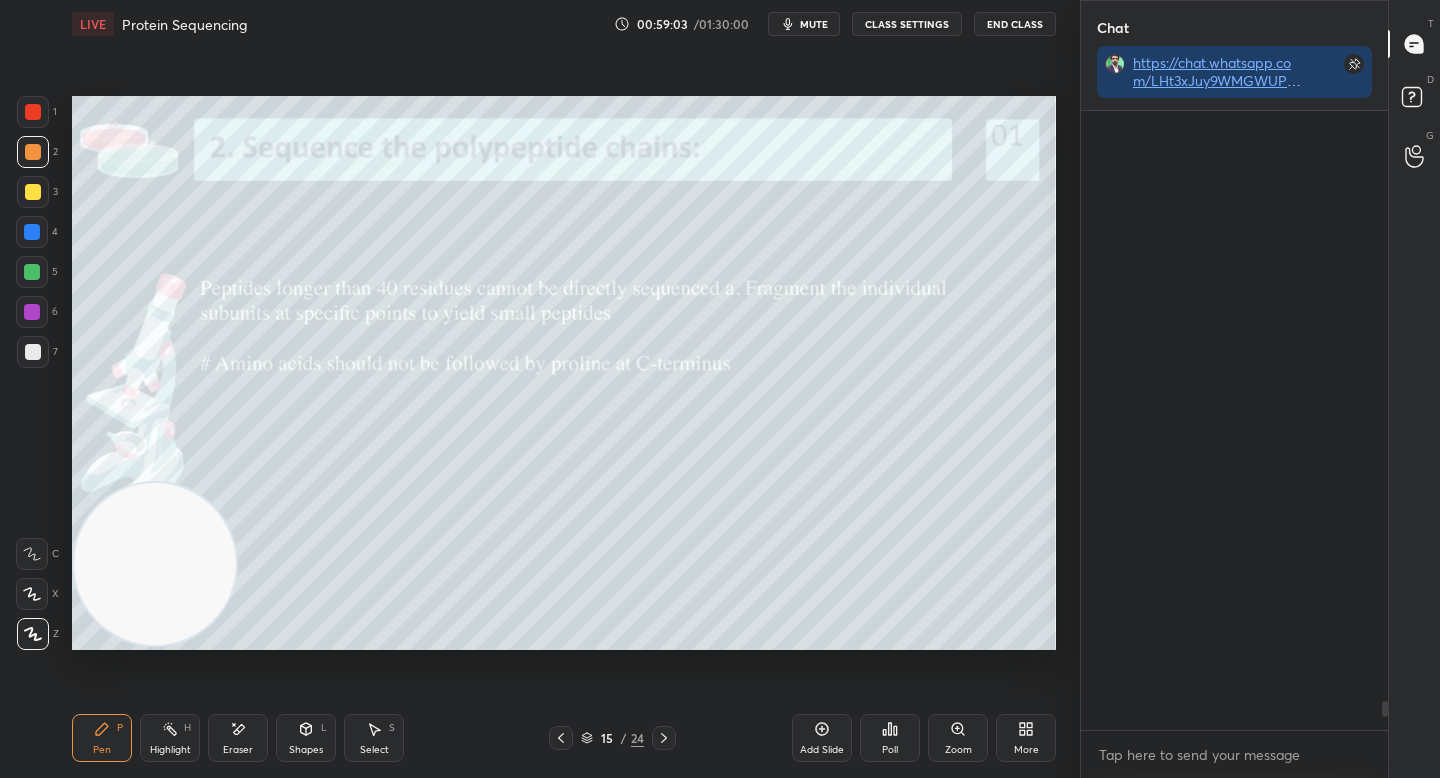 scroll, scrollTop: 12689, scrollLeft: 0, axis: vertical 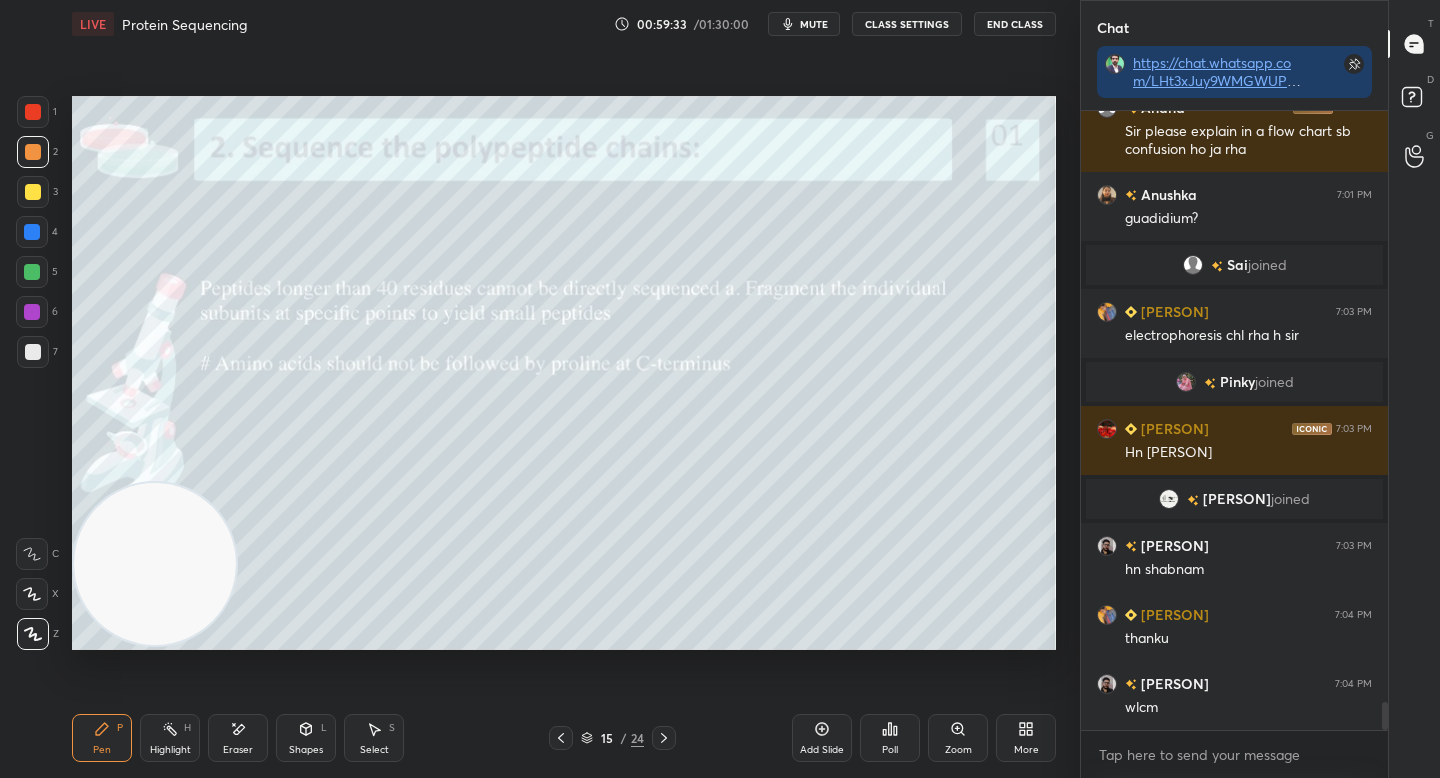 click on "Add Slide" at bounding box center (822, 750) 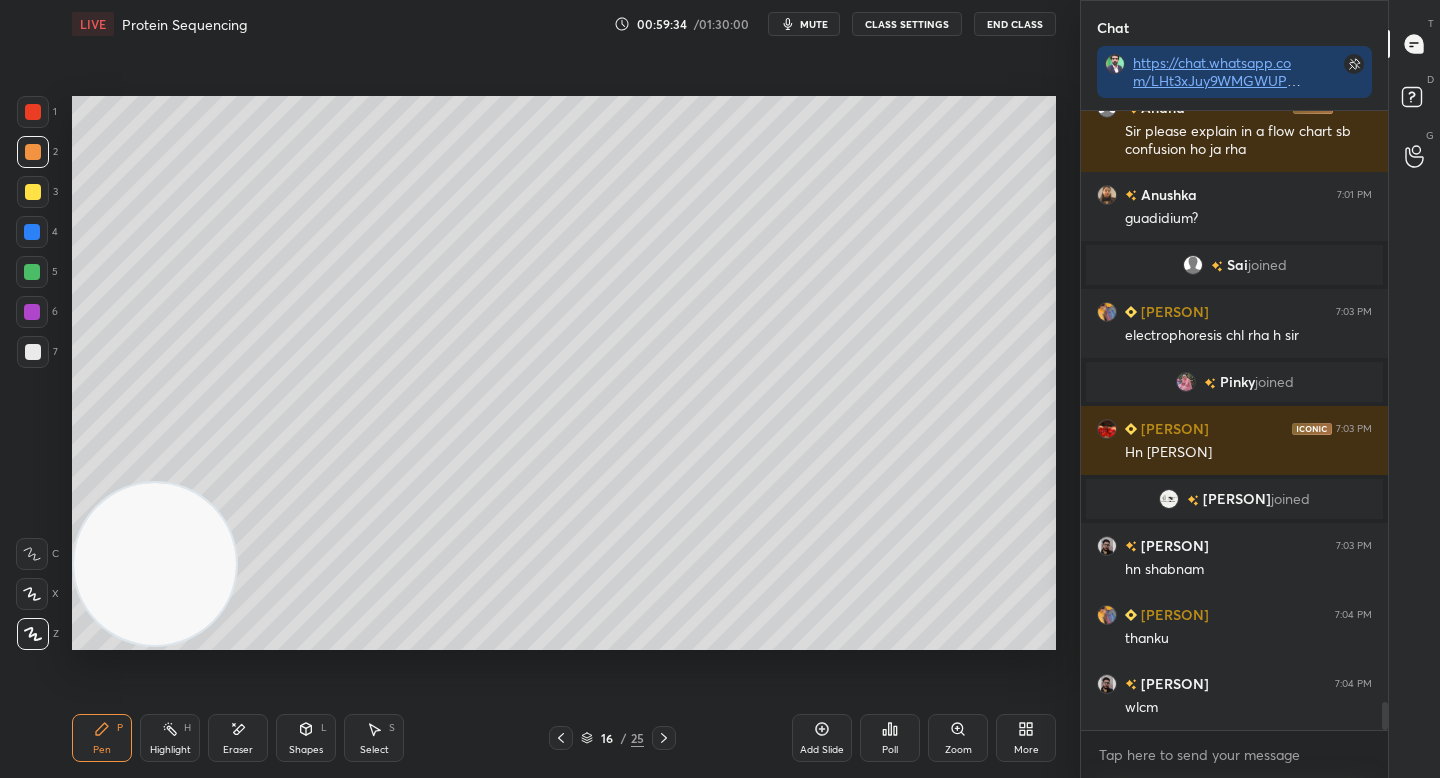 click at bounding box center (33, 352) 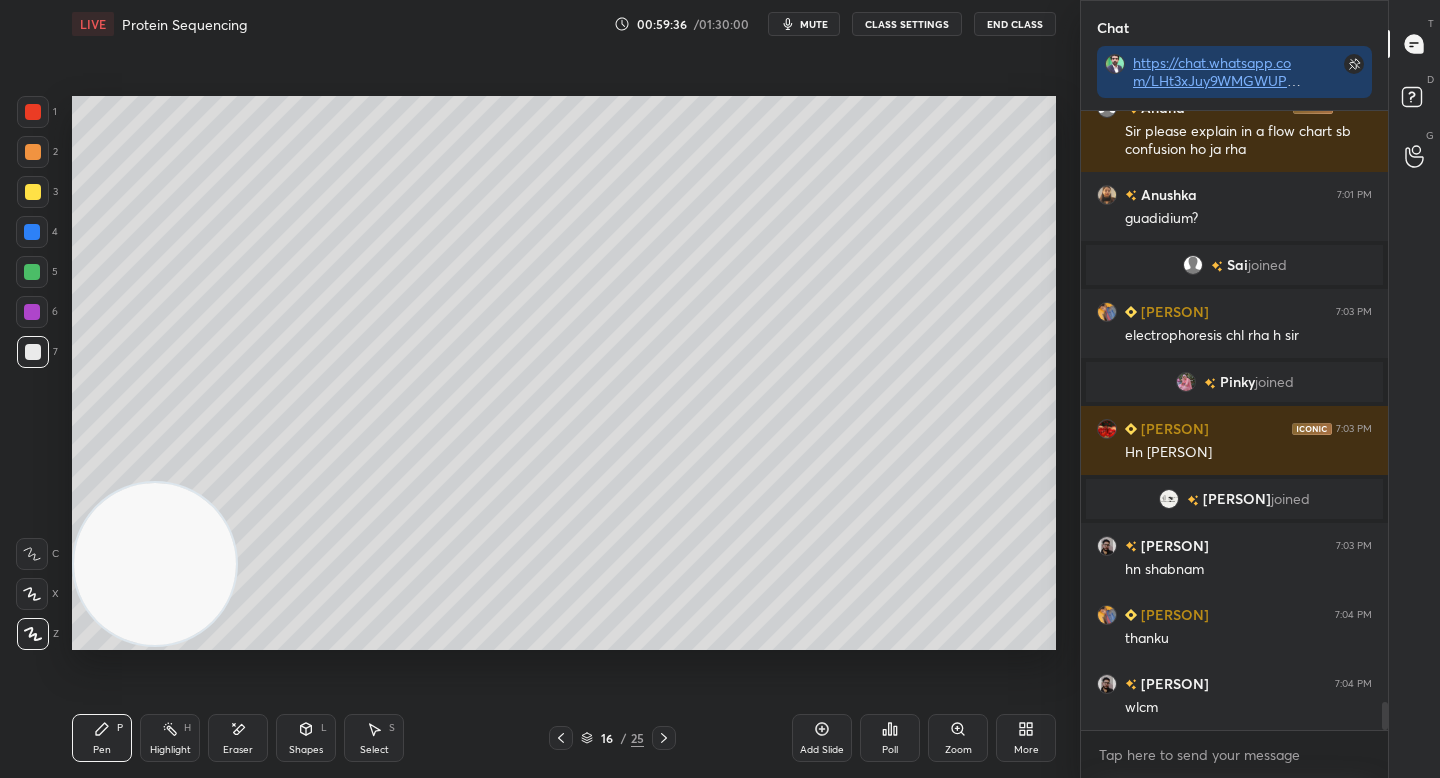click at bounding box center (155, 564) 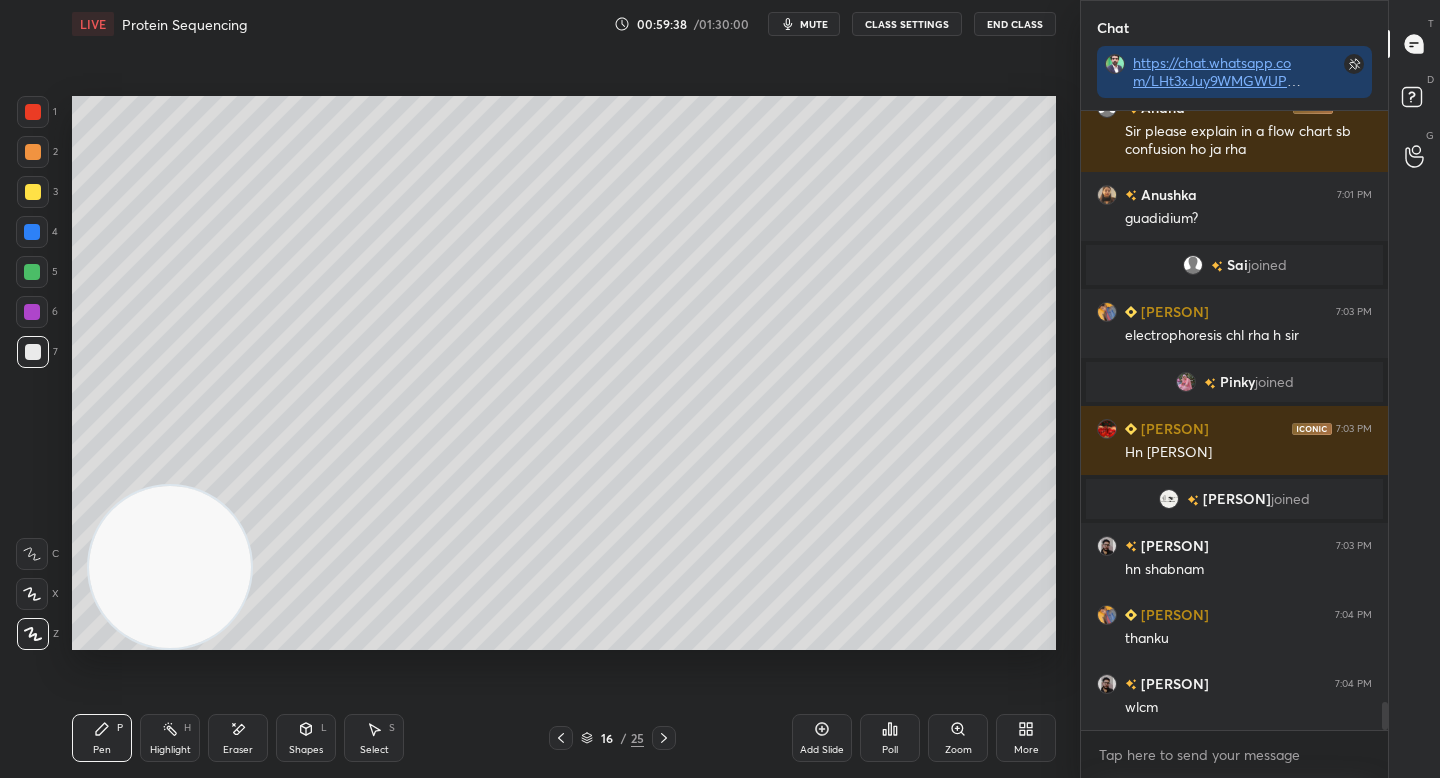 click at bounding box center [170, 567] 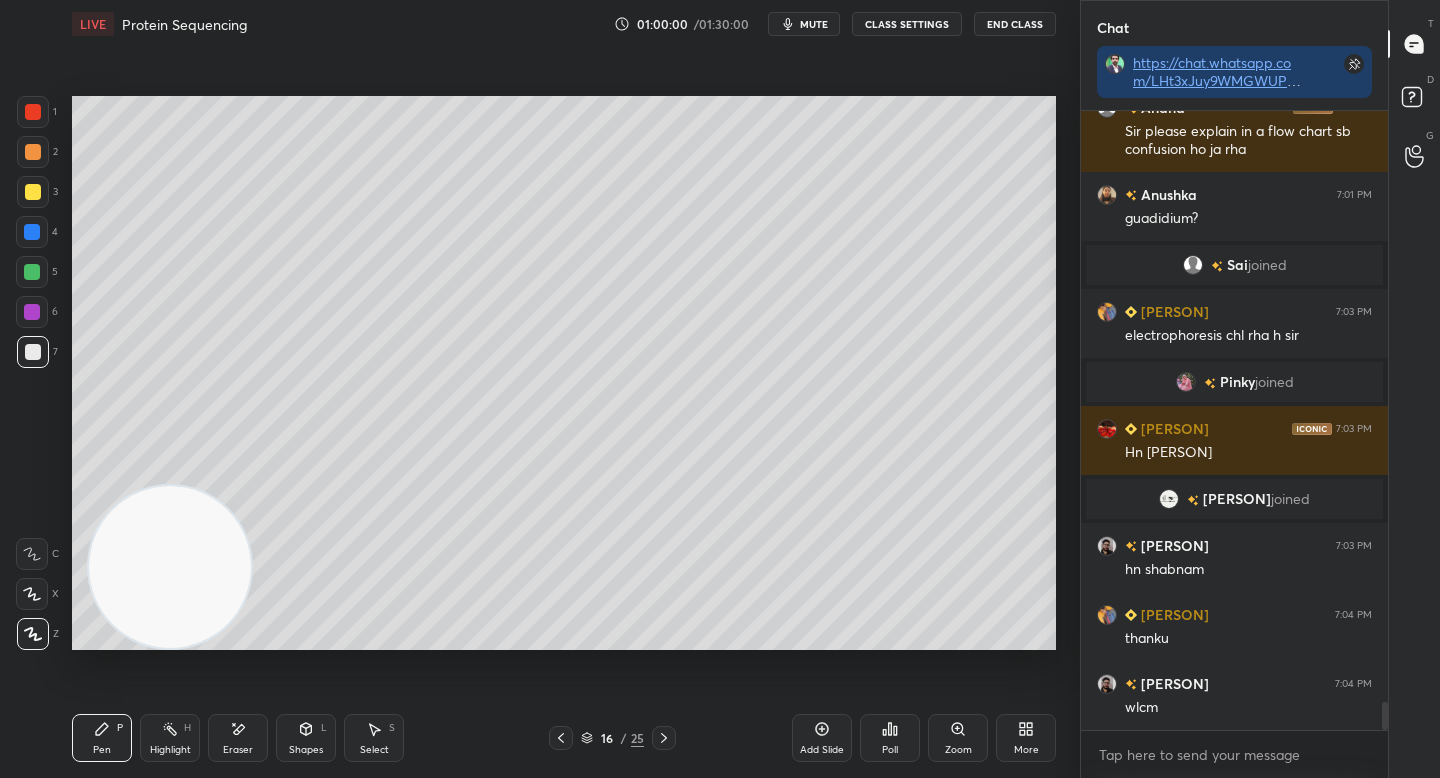 click at bounding box center (33, 192) 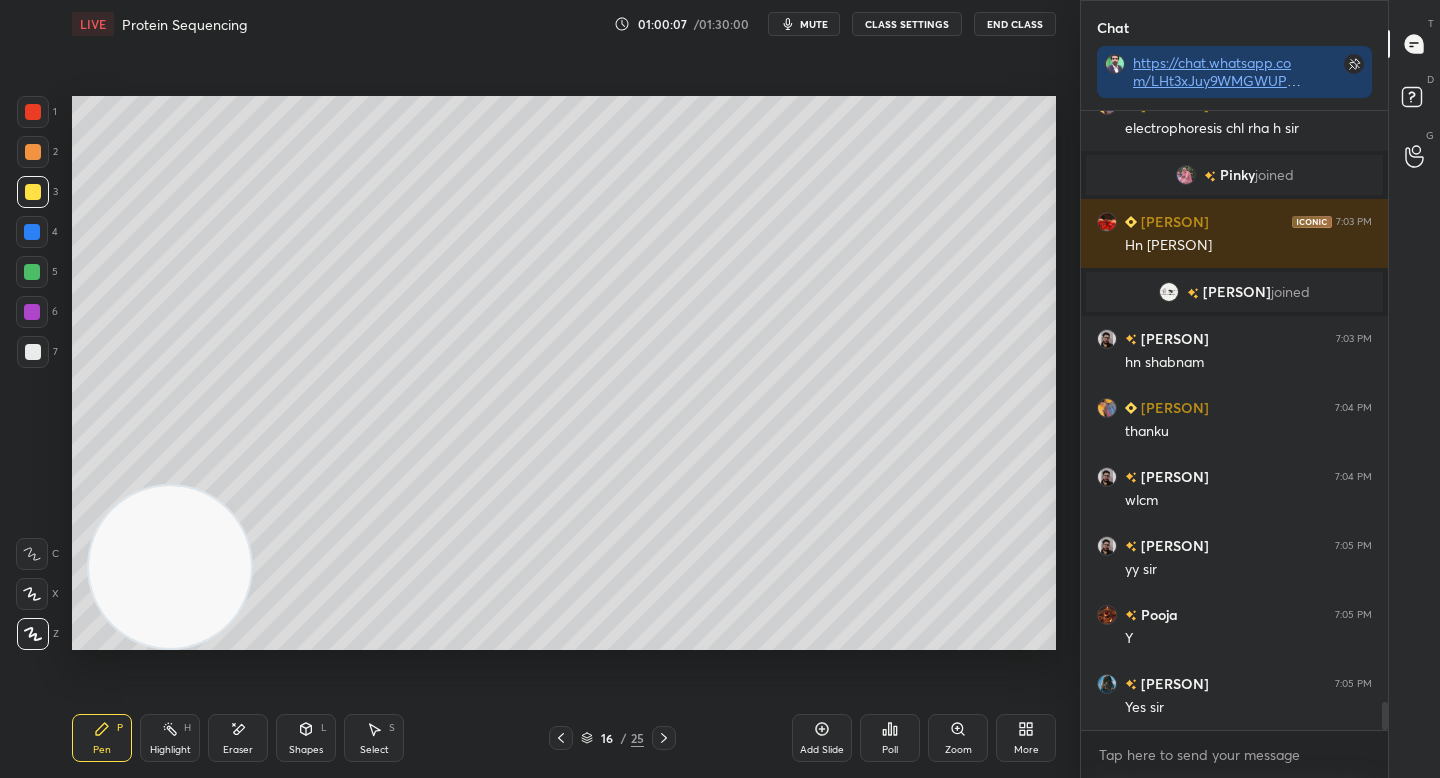 scroll, scrollTop: 13172, scrollLeft: 0, axis: vertical 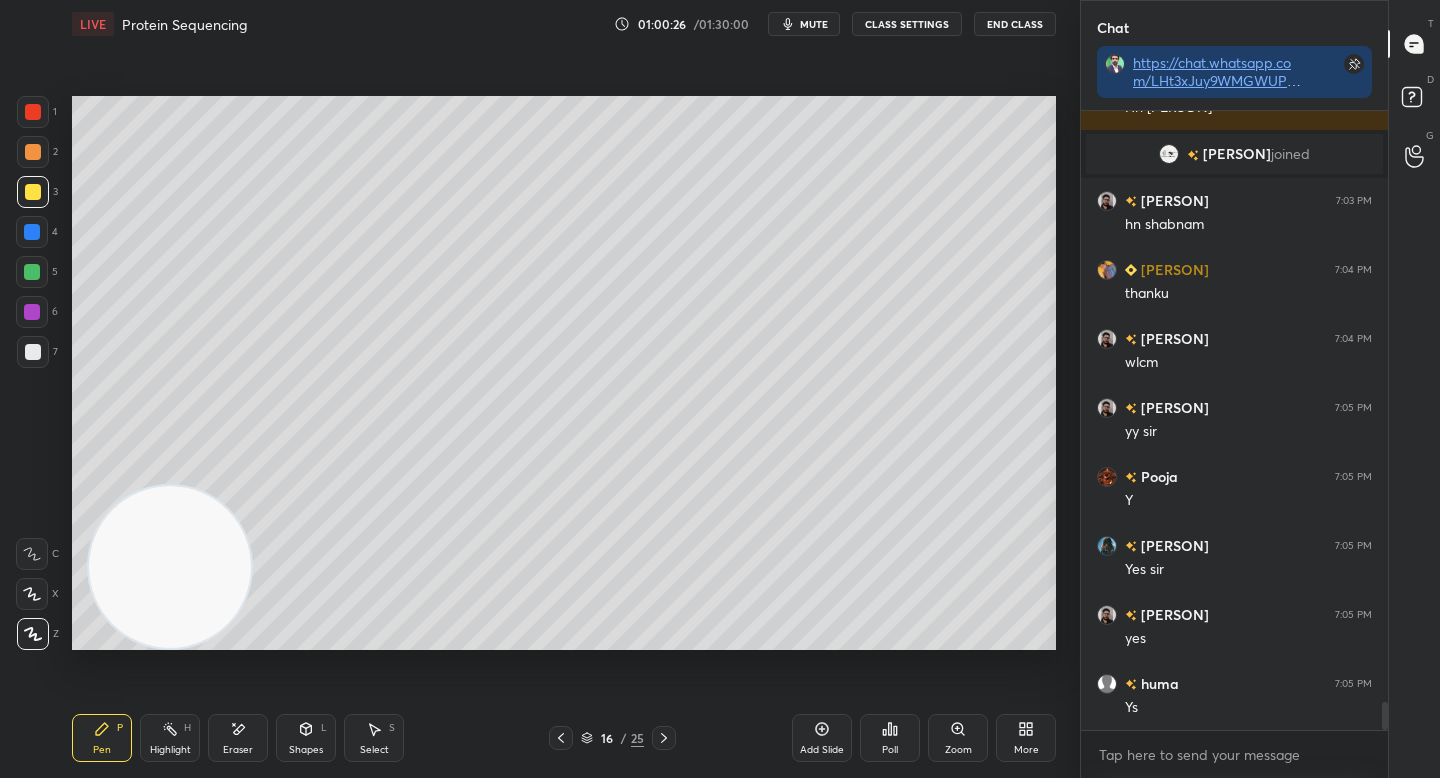 click at bounding box center [33, 352] 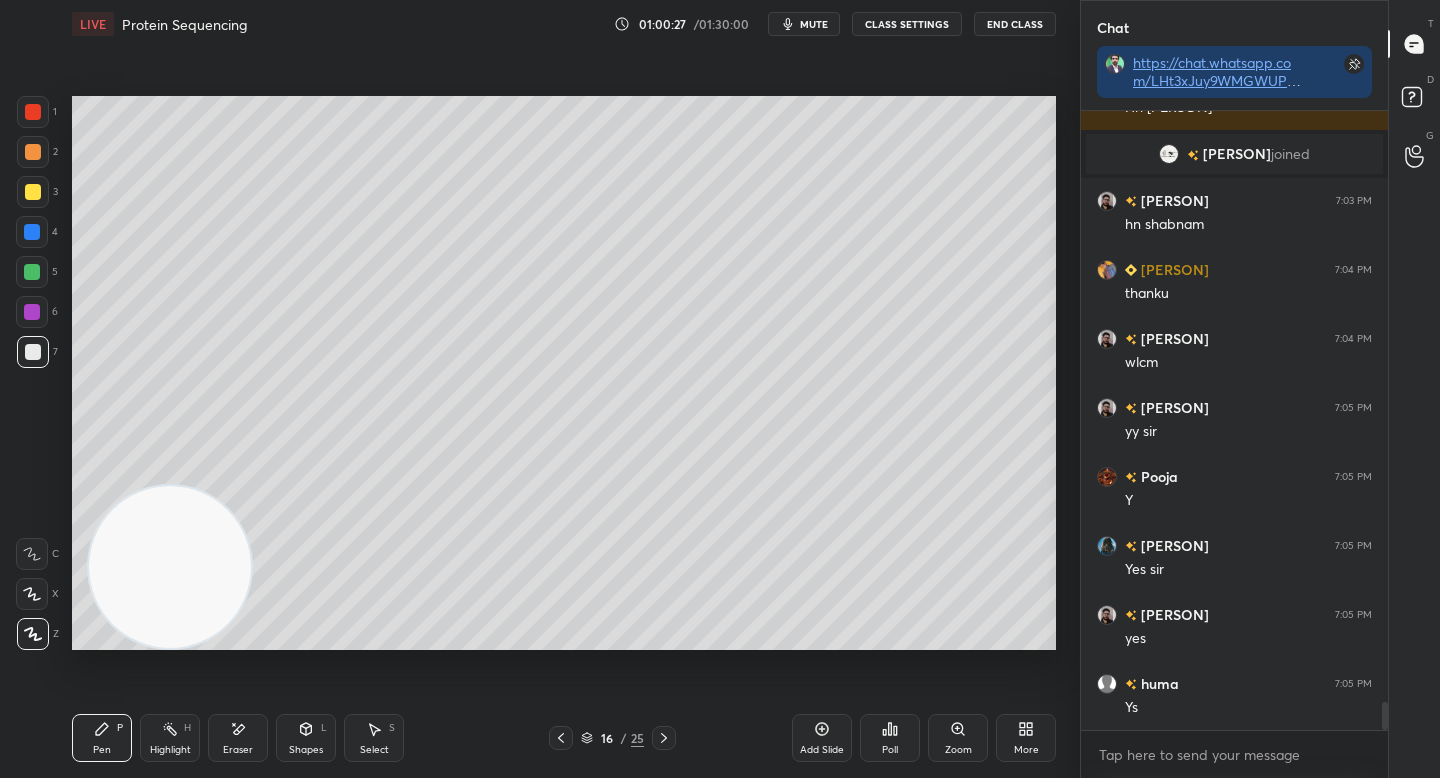 click at bounding box center [33, 152] 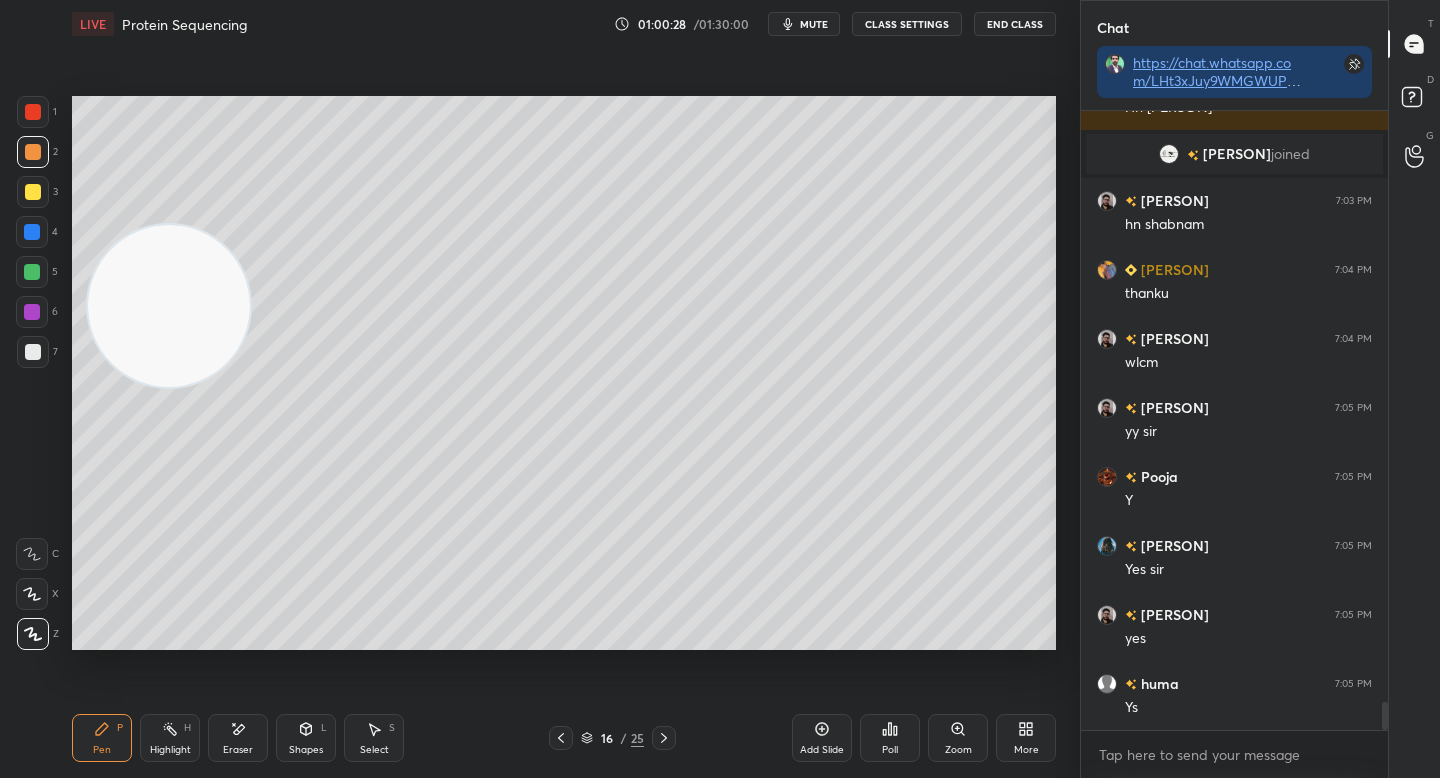 drag, startPoint x: 181, startPoint y: 545, endPoint x: 159, endPoint y: 294, distance: 251.9623 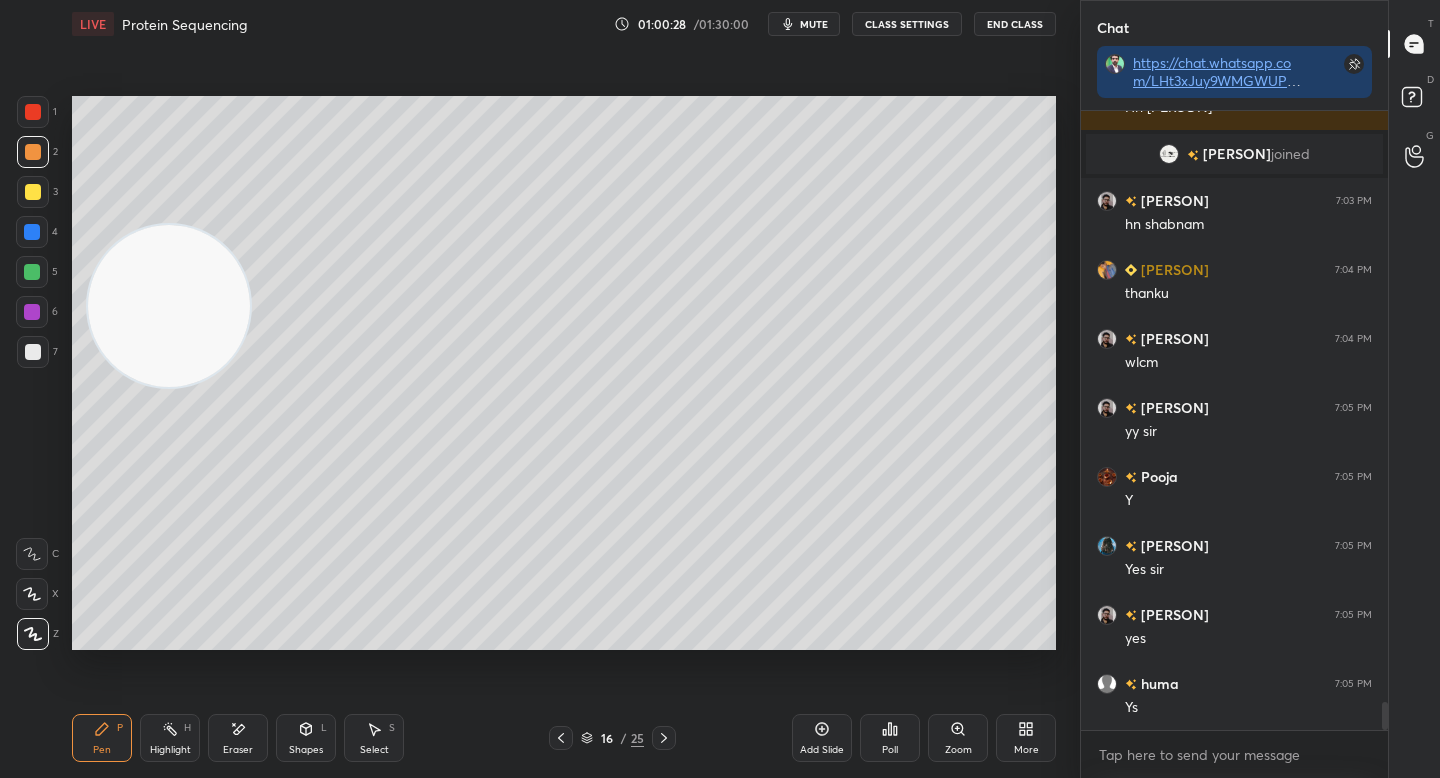 click at bounding box center (169, 306) 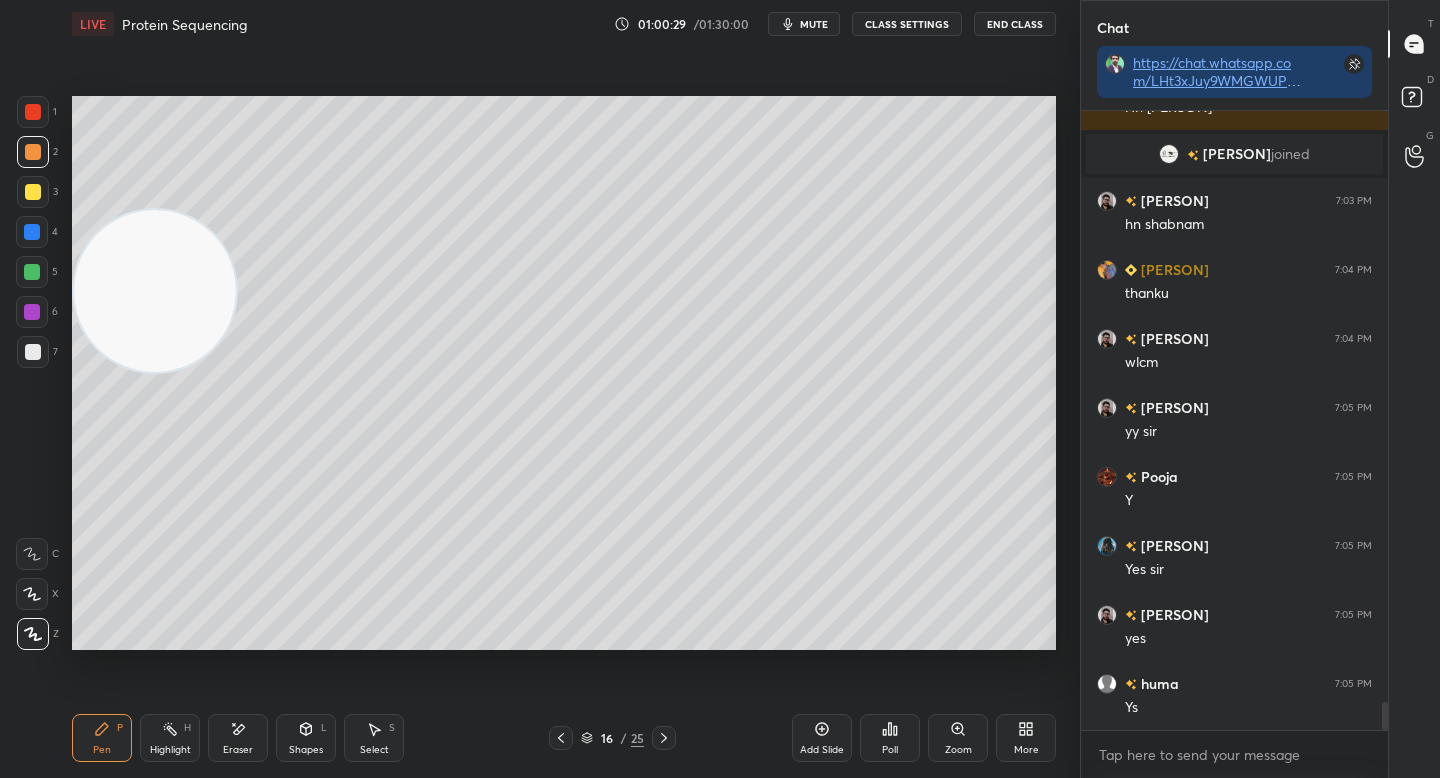 drag, startPoint x: 163, startPoint y: 296, endPoint x: 170, endPoint y: 200, distance: 96.25487 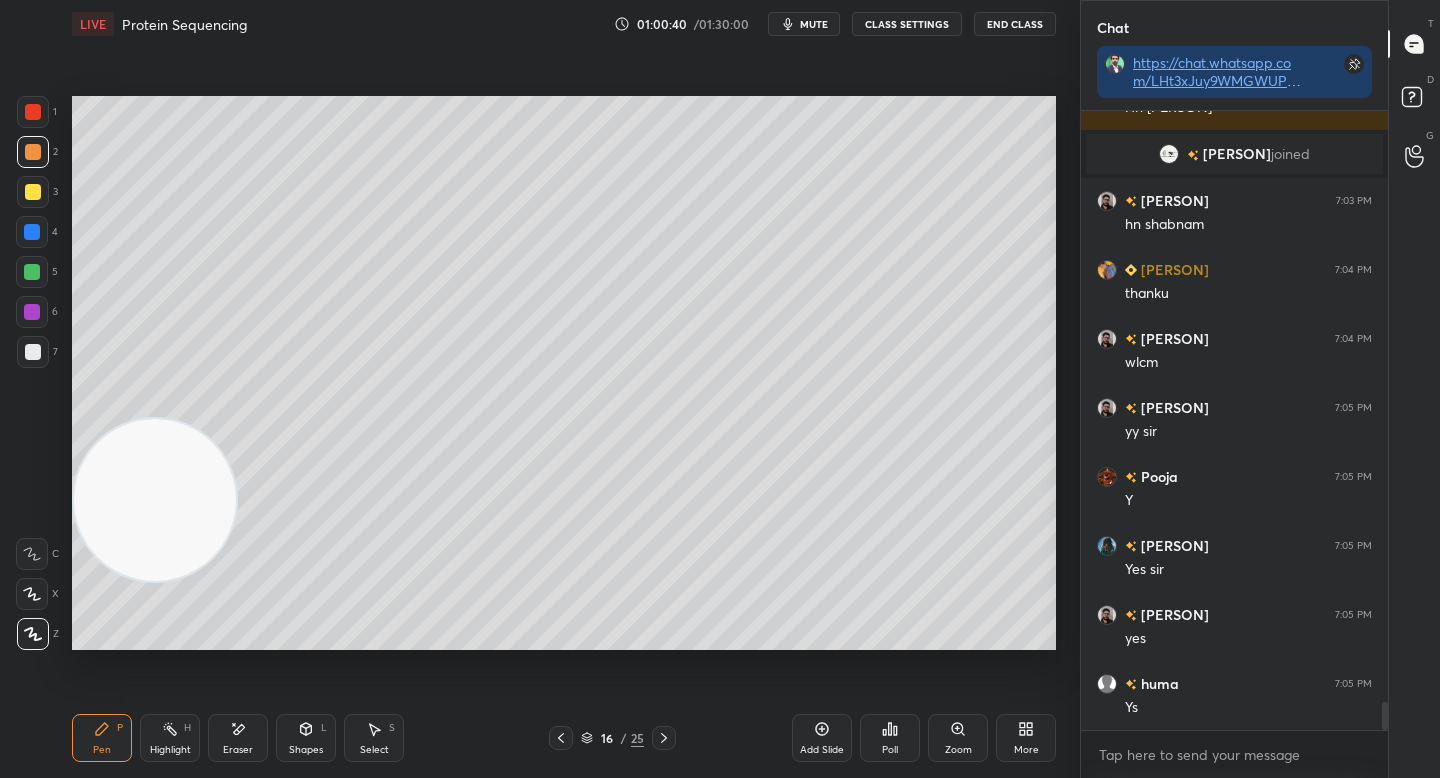 drag, startPoint x: 164, startPoint y: 471, endPoint x: 156, endPoint y: 499, distance: 29.12044 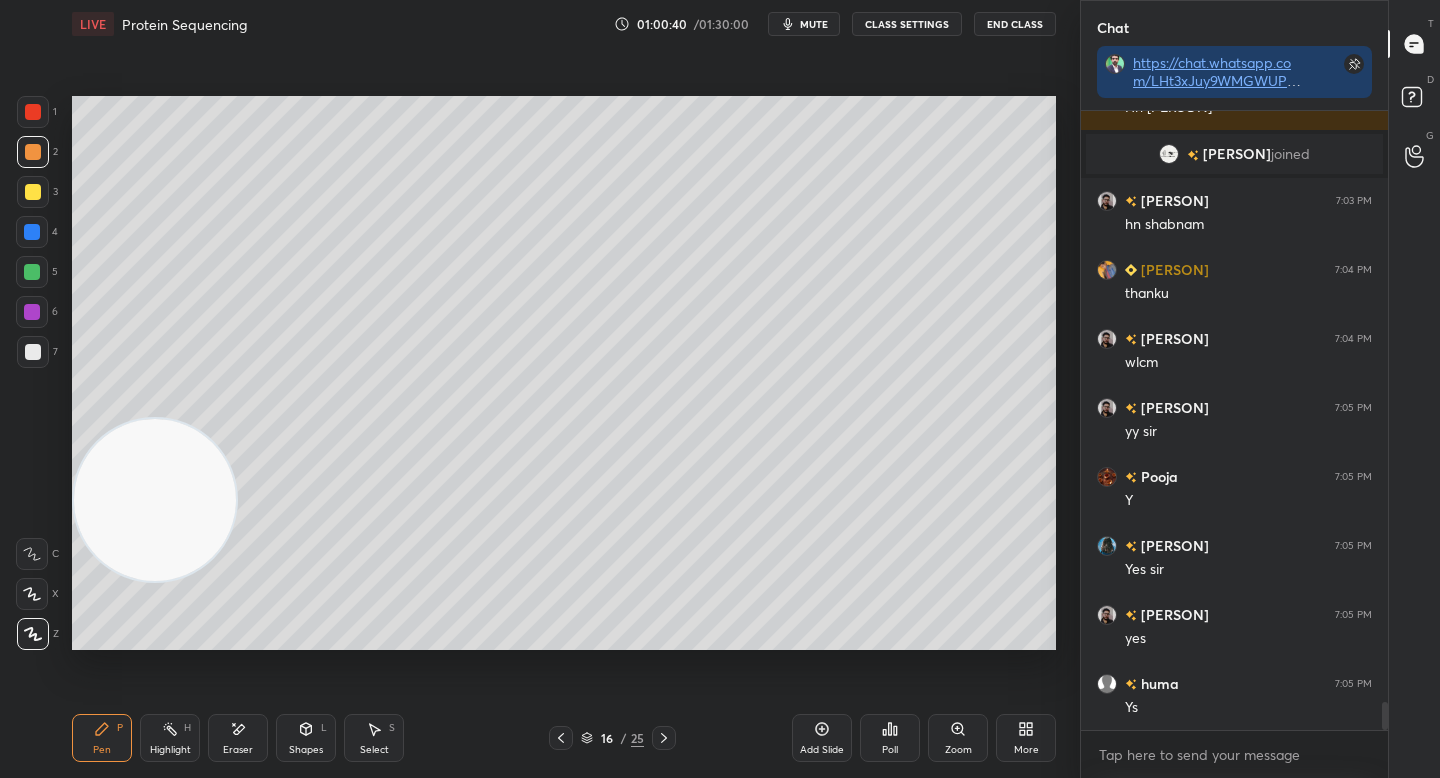 click at bounding box center (155, 500) 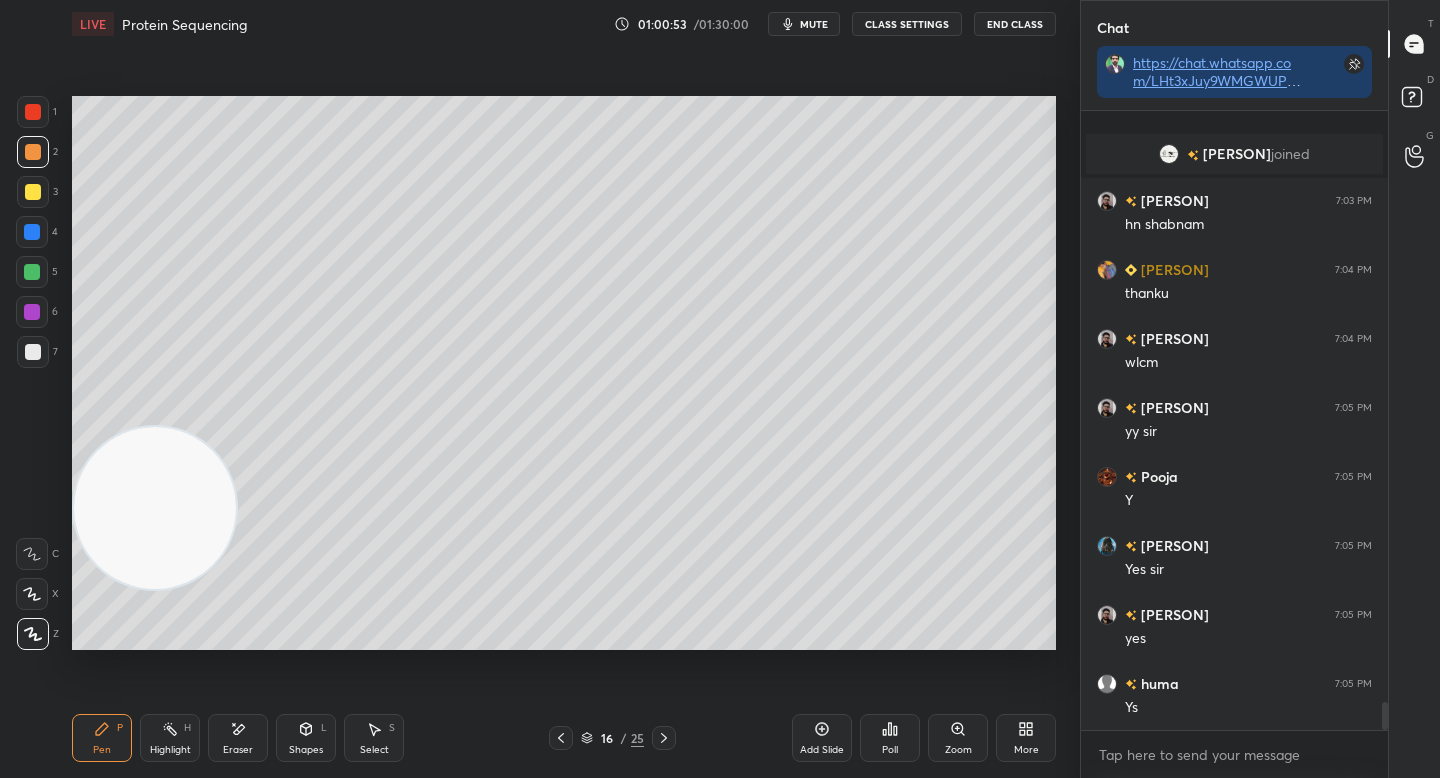 scroll, scrollTop: 13241, scrollLeft: 0, axis: vertical 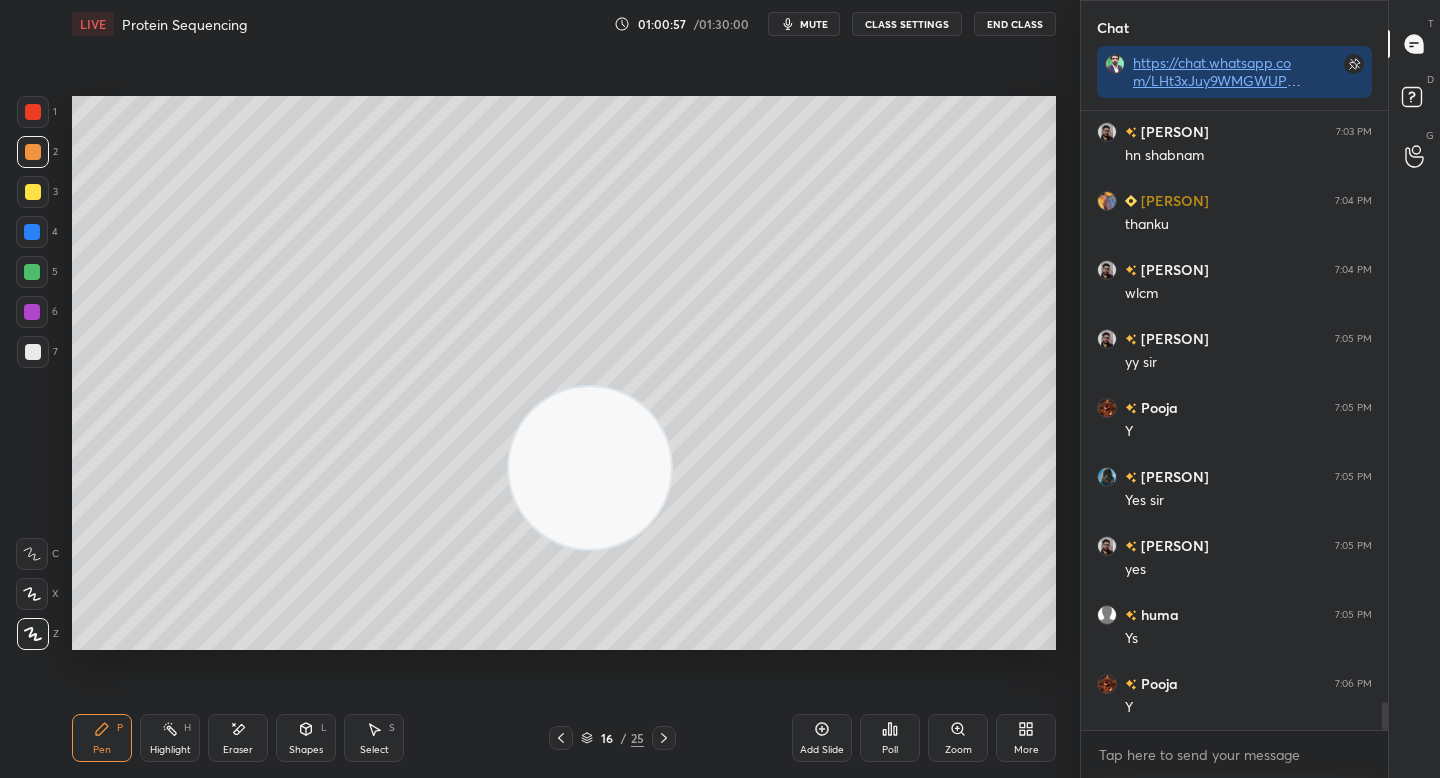 drag, startPoint x: 172, startPoint y: 485, endPoint x: 600, endPoint y: 442, distance: 430.15463 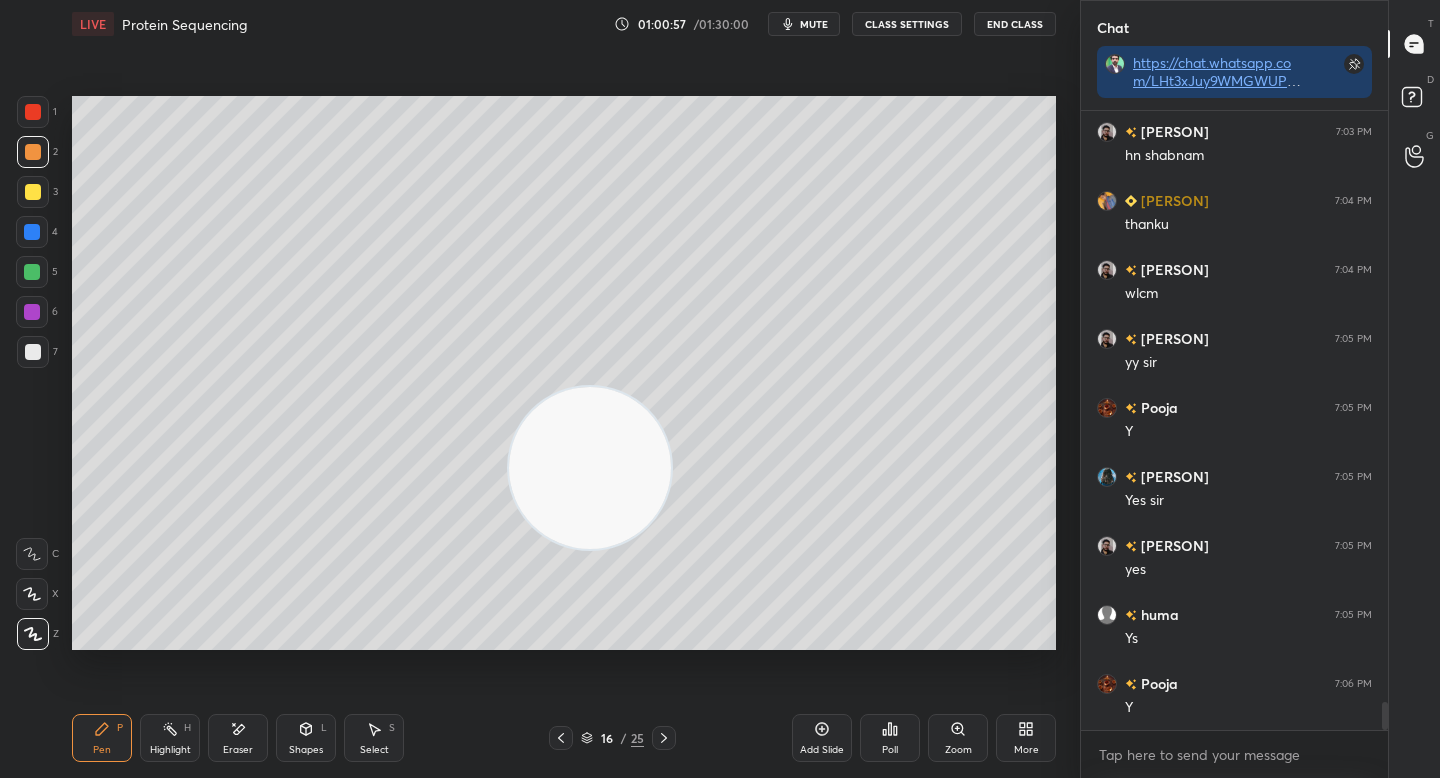 click at bounding box center (590, 468) 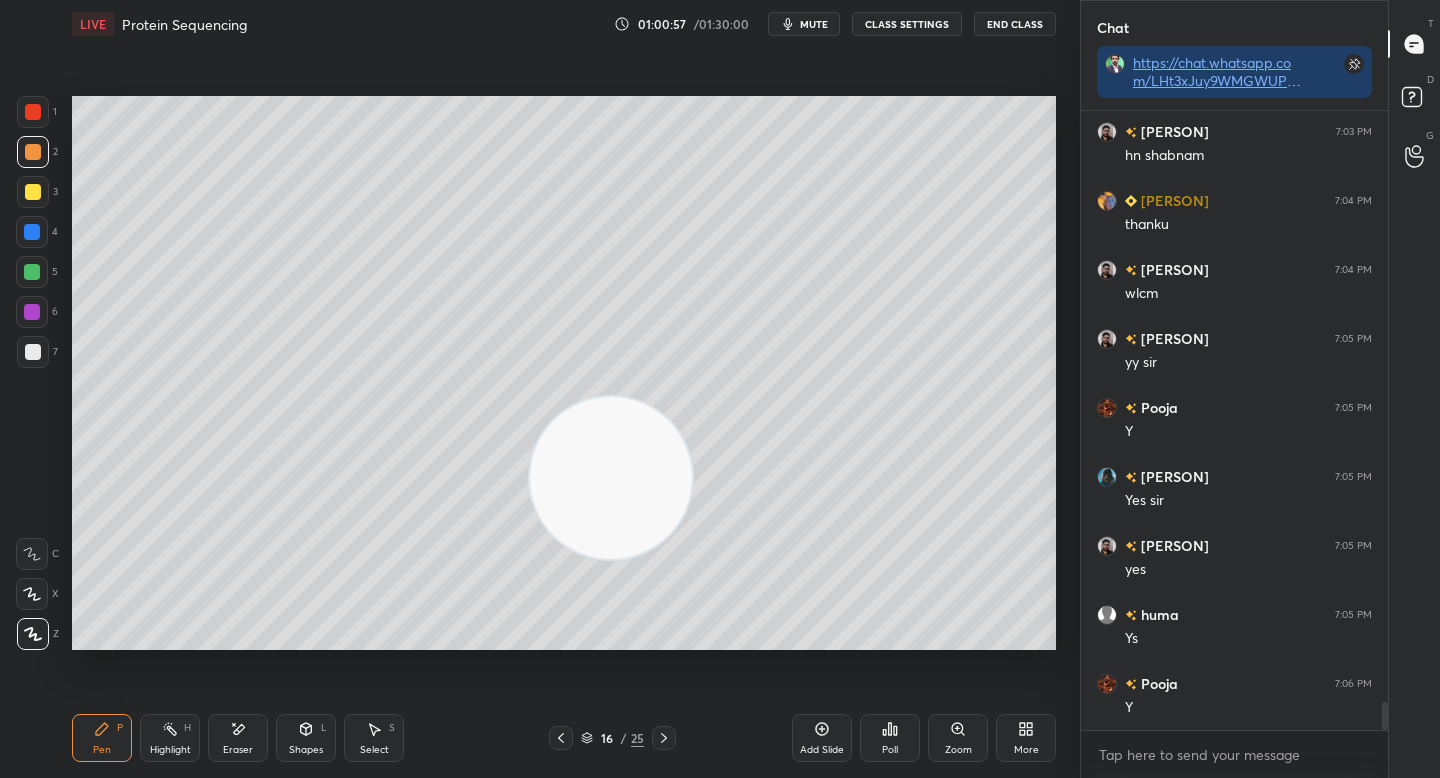 drag, startPoint x: 618, startPoint y: 458, endPoint x: 642, endPoint y: 450, distance: 25.298222 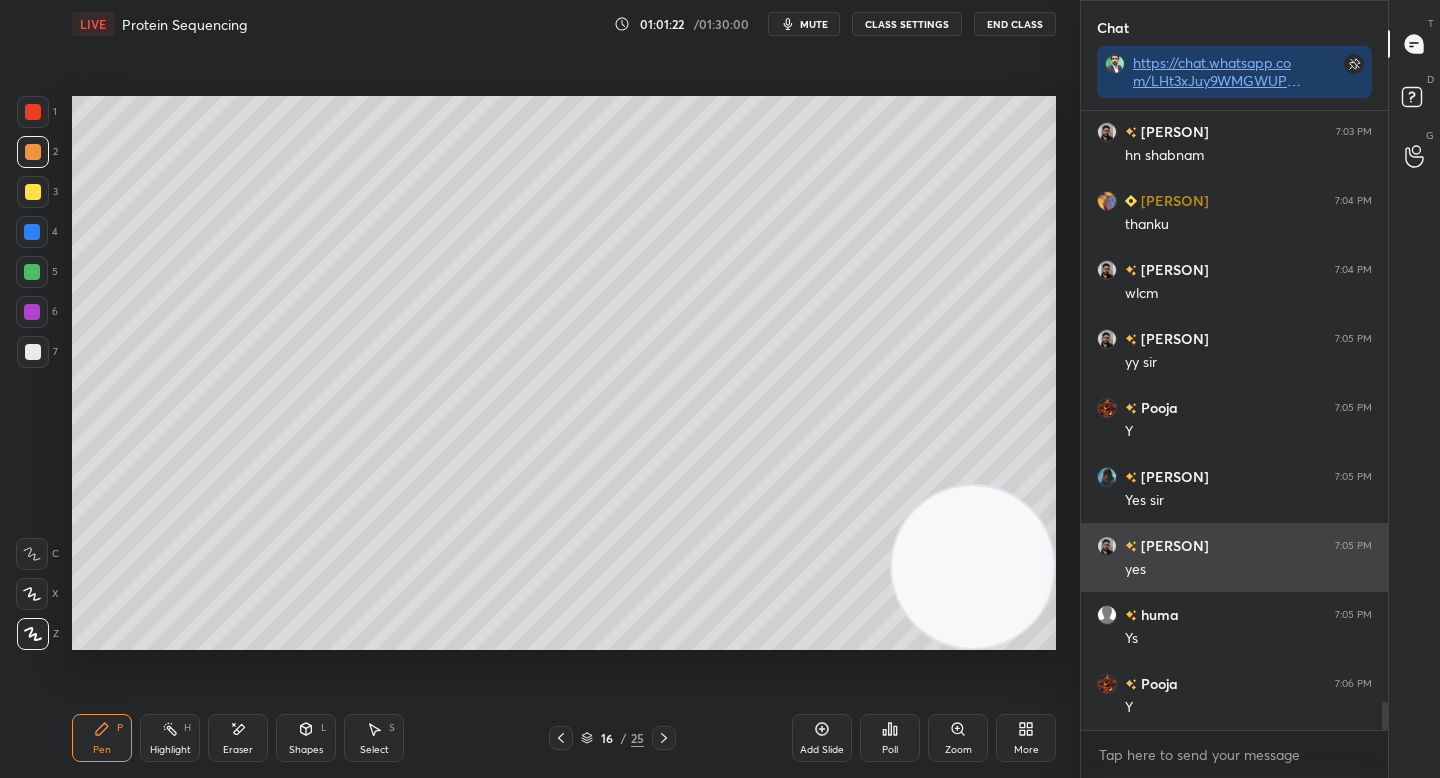 drag, startPoint x: 621, startPoint y: 474, endPoint x: 1085, endPoint y: 570, distance: 473.82697 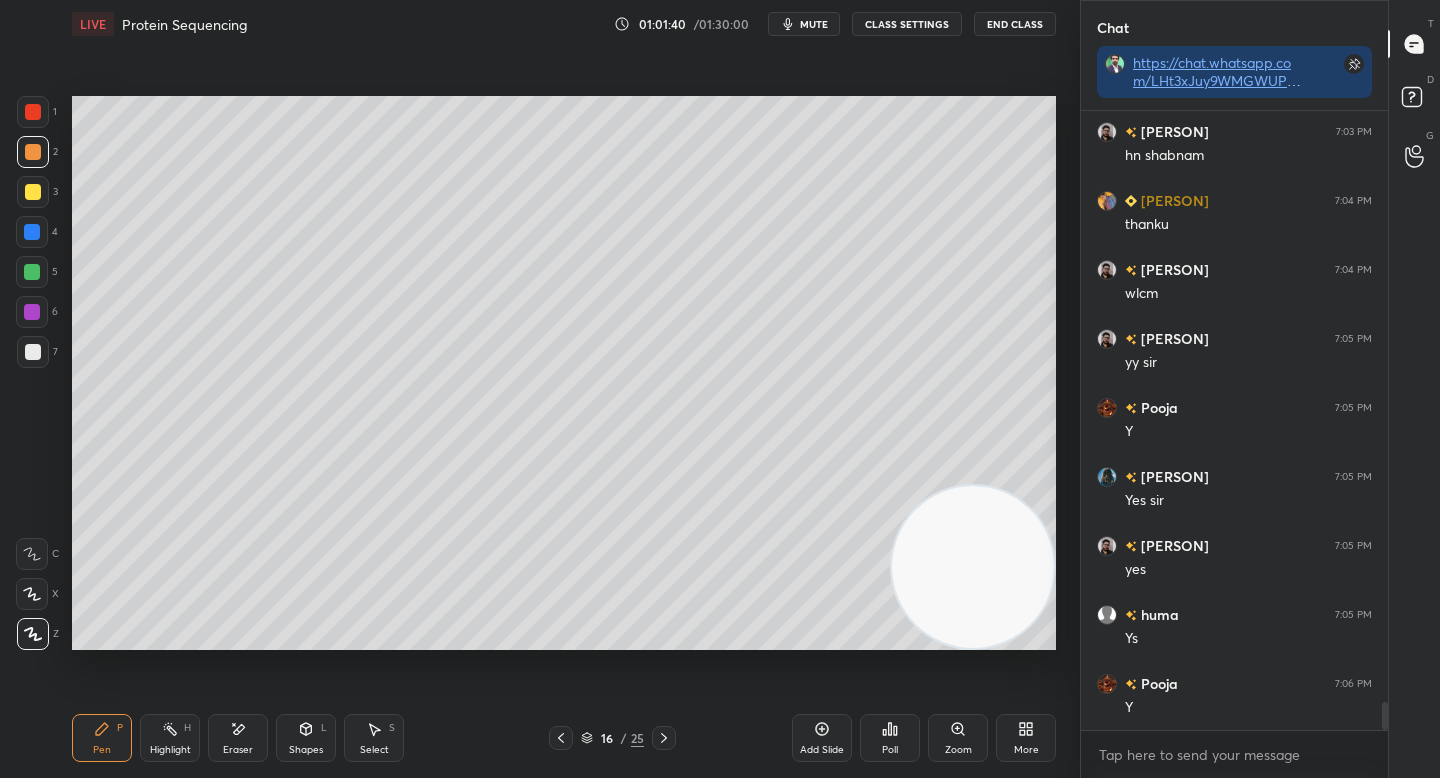 scroll, scrollTop: 13310, scrollLeft: 0, axis: vertical 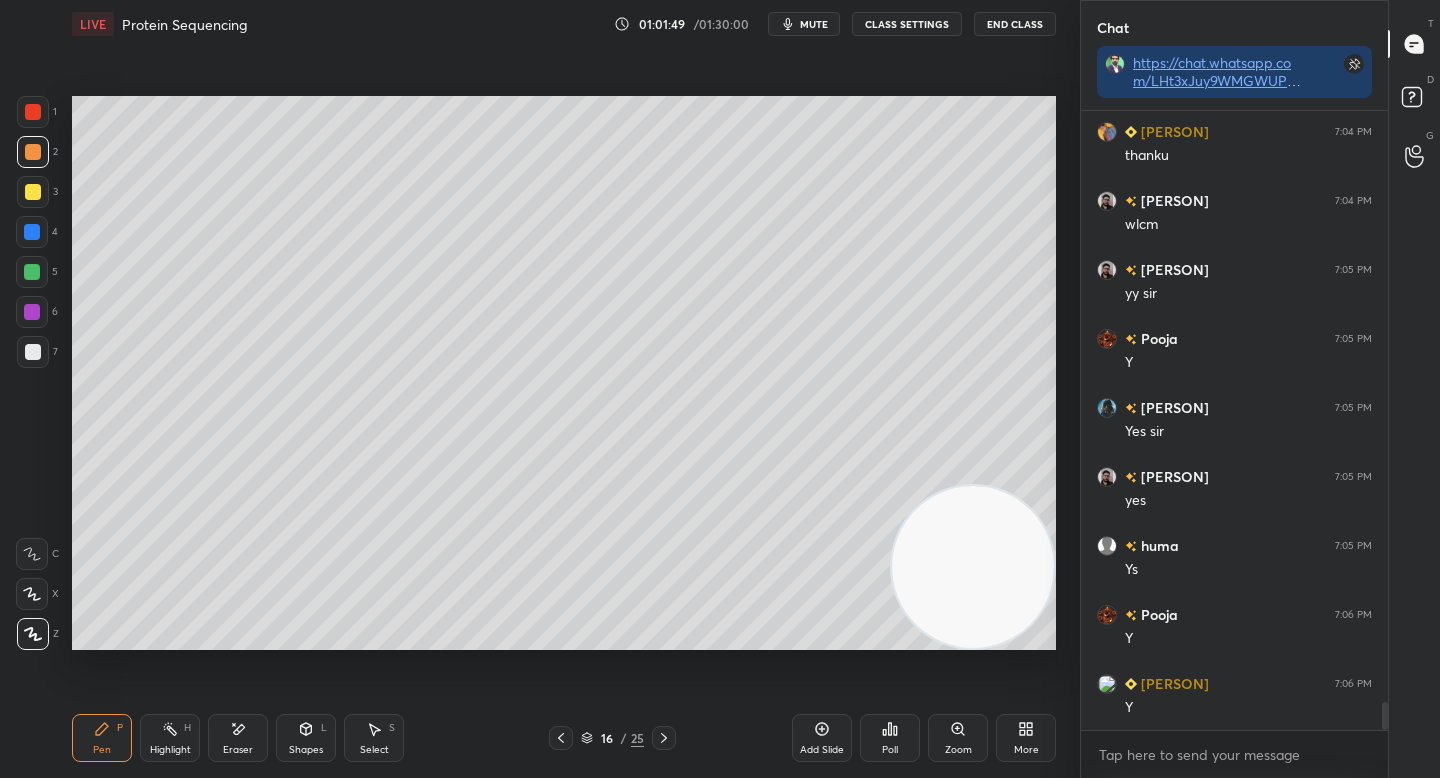 click at bounding box center (33, 352) 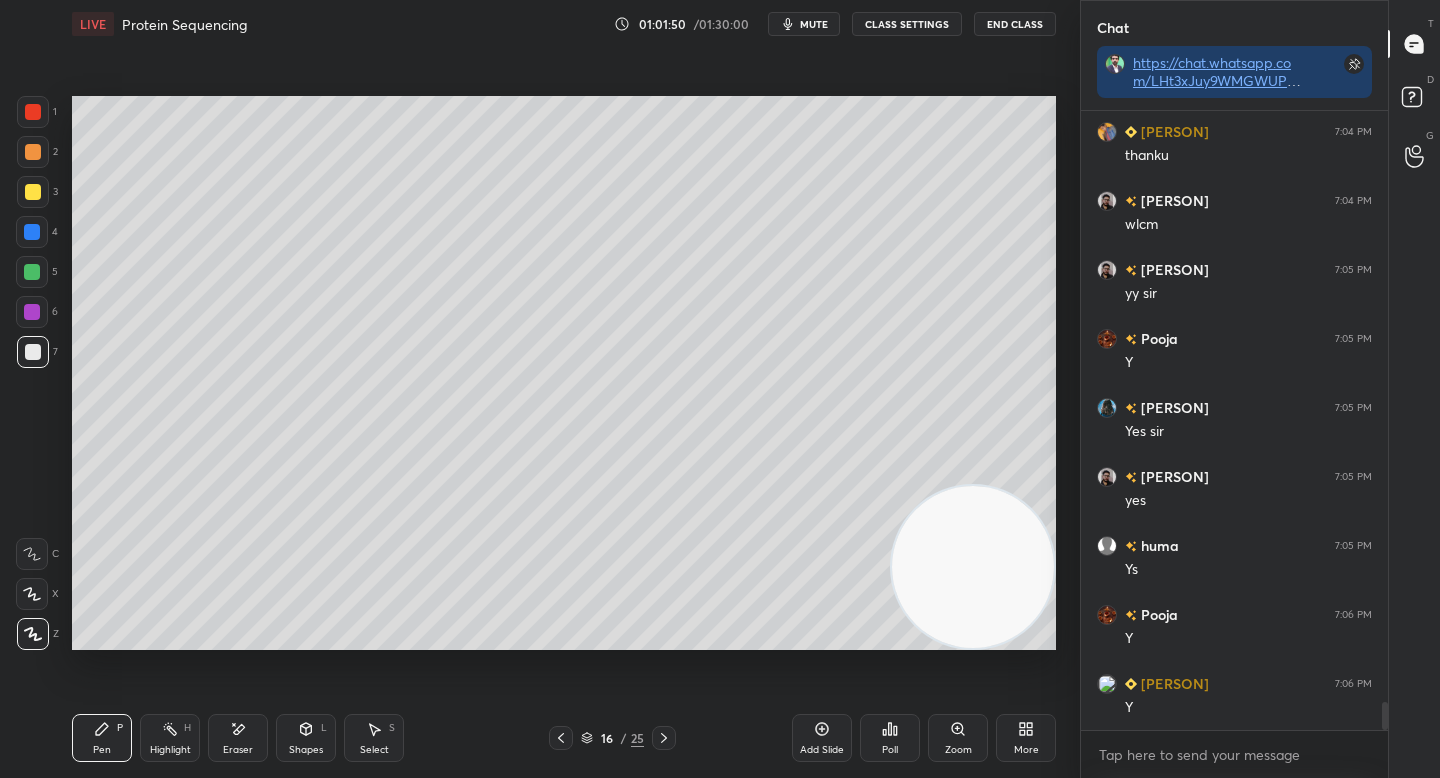 scroll, scrollTop: 13379, scrollLeft: 0, axis: vertical 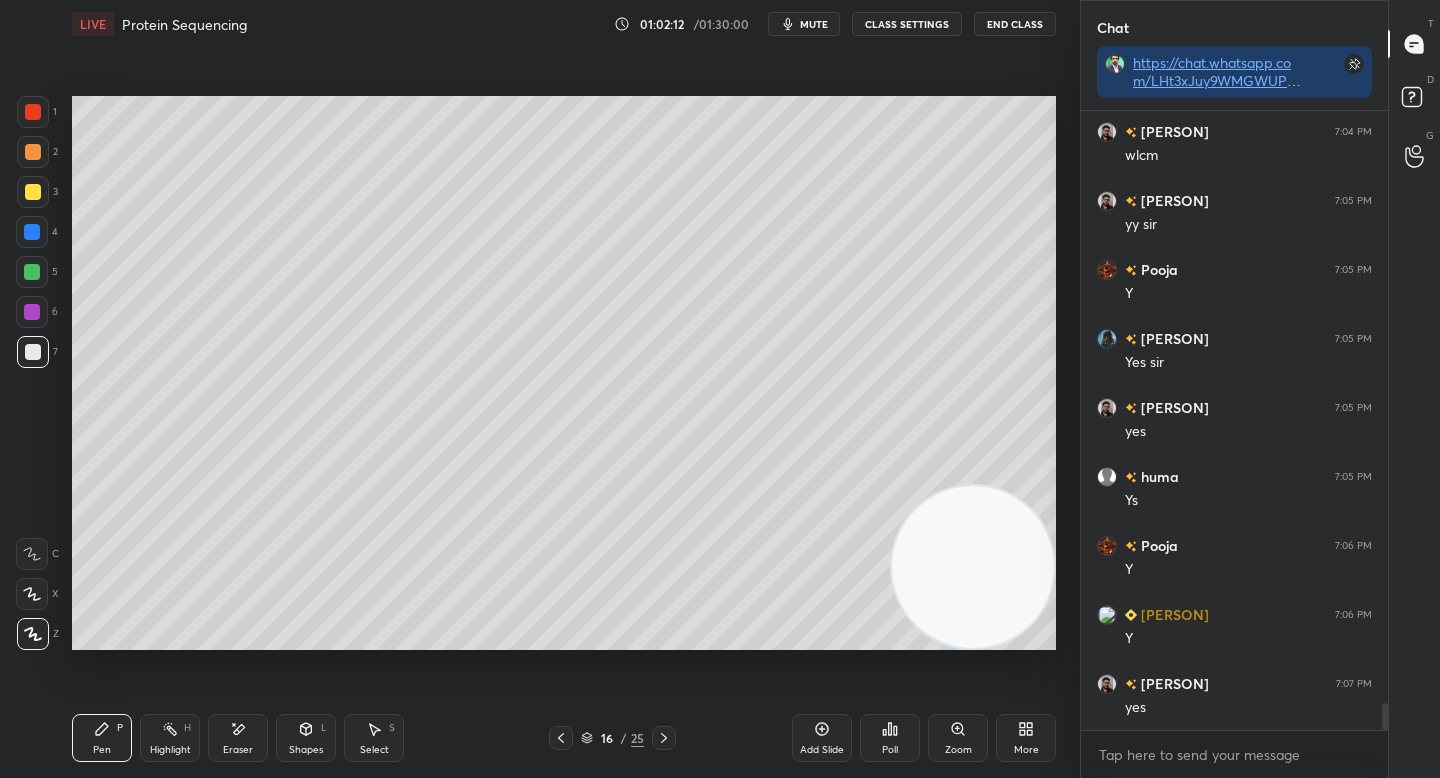 click on "Eraser" at bounding box center (238, 738) 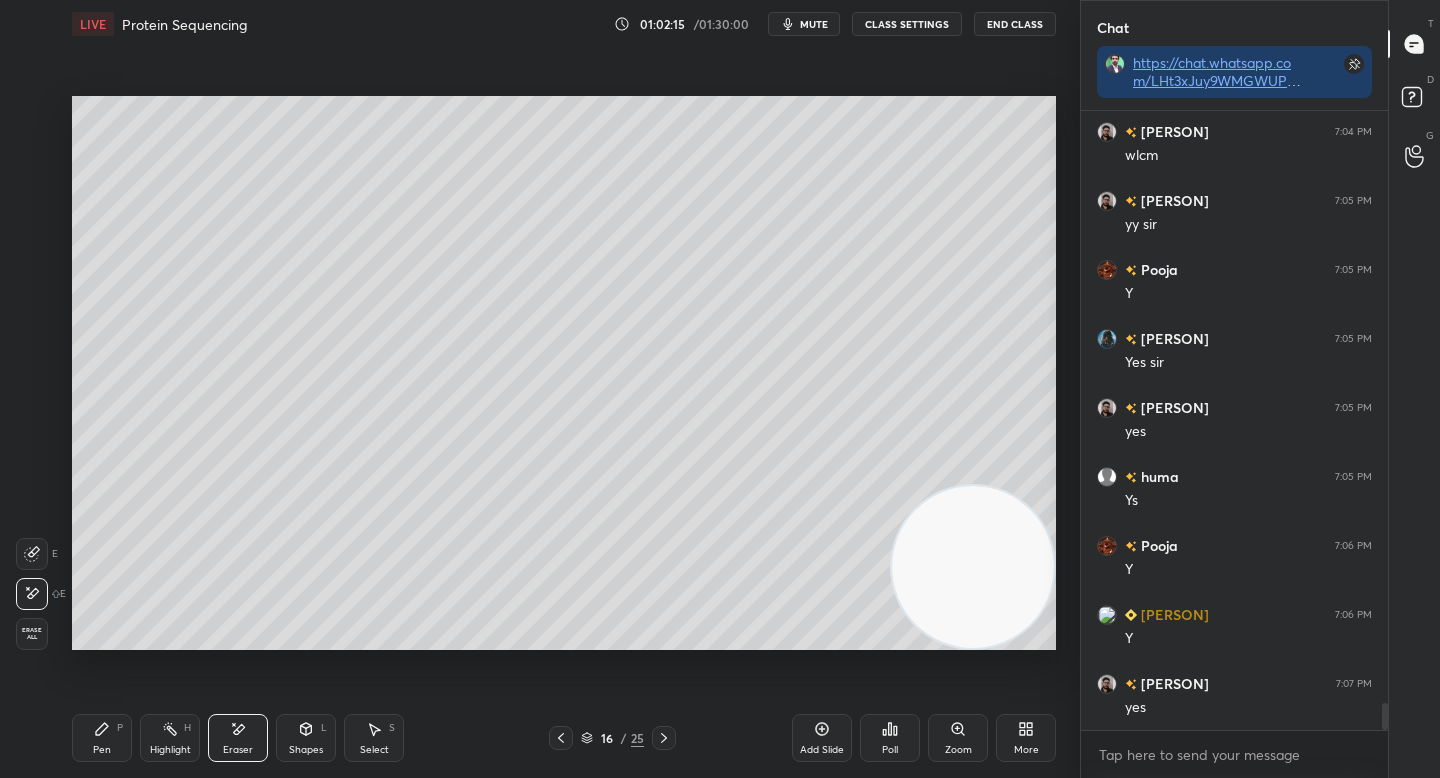 drag, startPoint x: 103, startPoint y: 731, endPoint x: 261, endPoint y: 653, distance: 176.20442 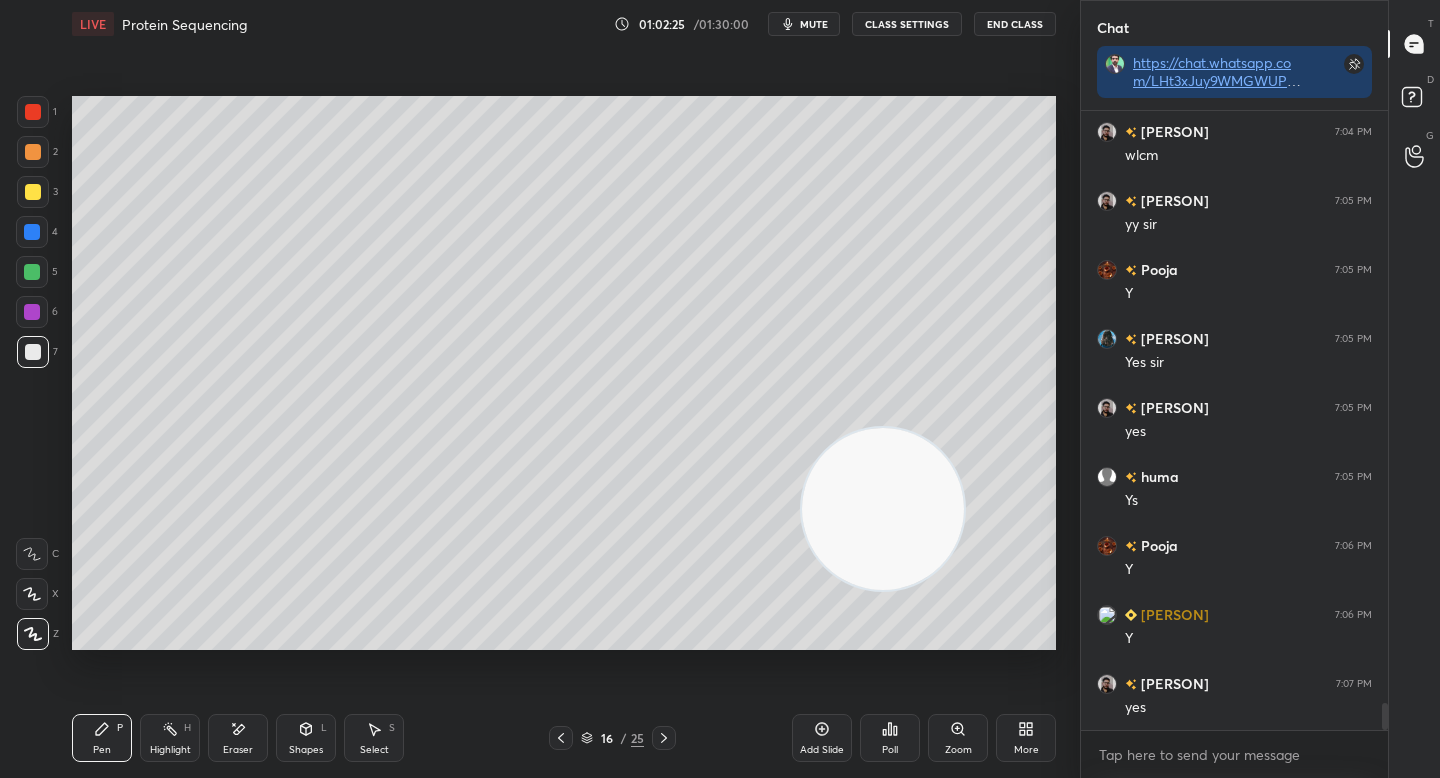 drag, startPoint x: 958, startPoint y: 548, endPoint x: 226, endPoint y: 246, distance: 791.851 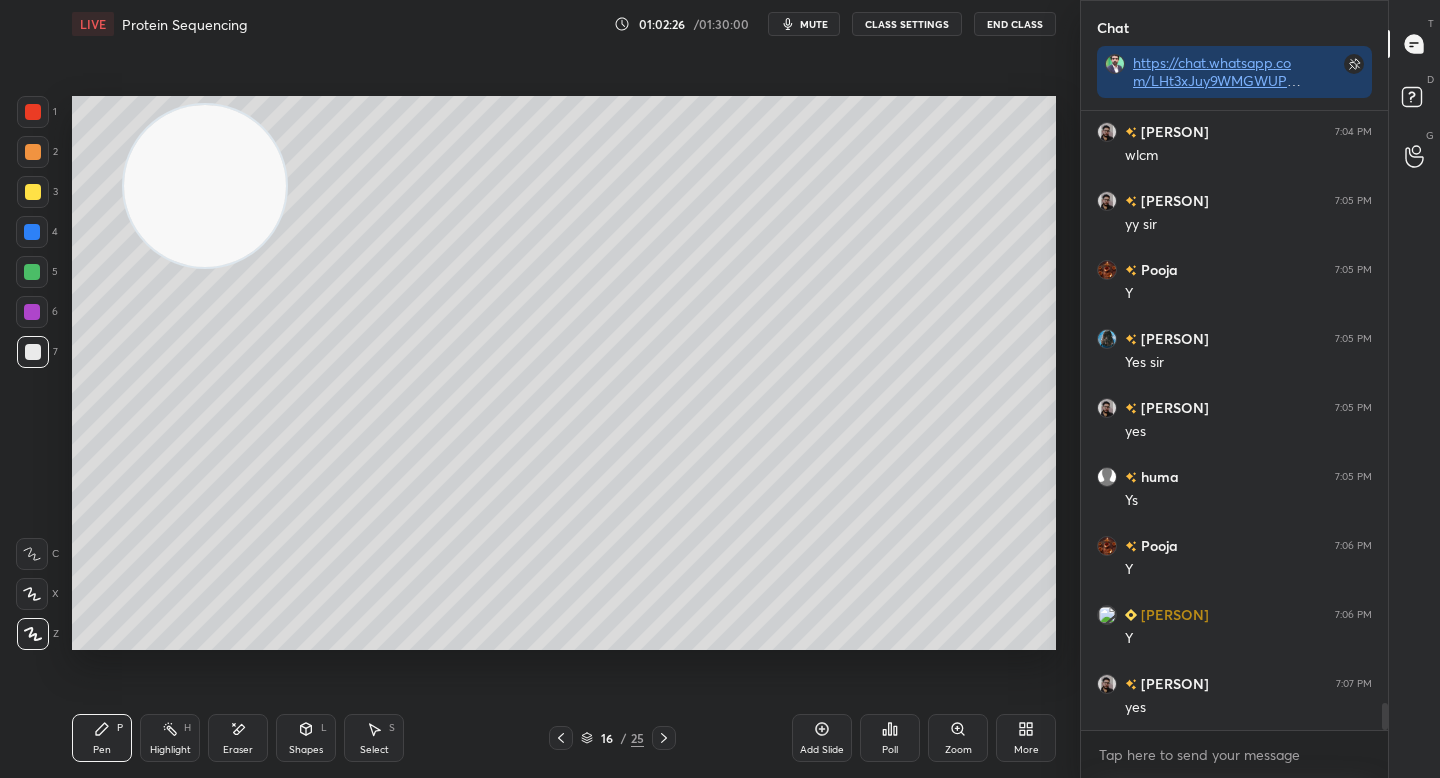 drag, startPoint x: 215, startPoint y: 220, endPoint x: 158, endPoint y: 115, distance: 119.47385 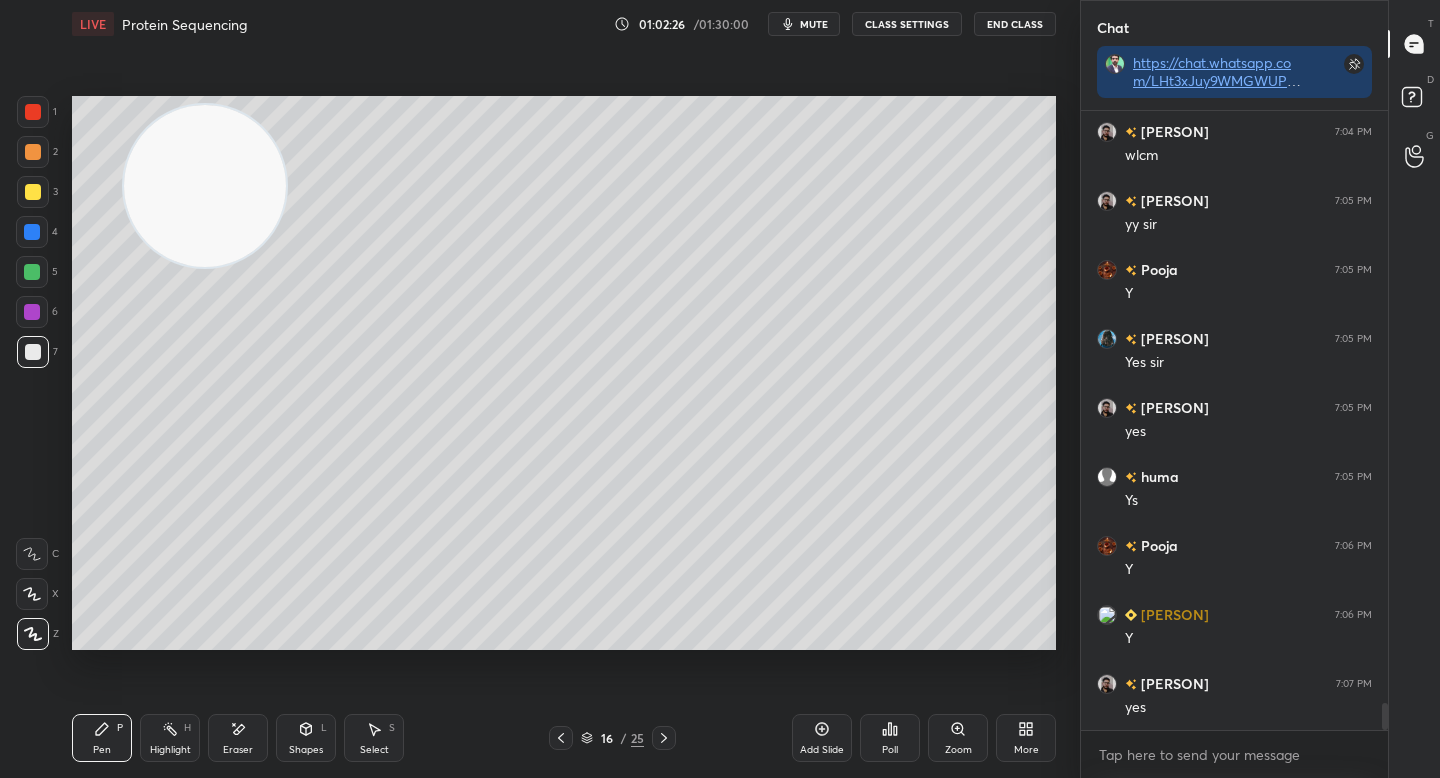 click at bounding box center (205, 186) 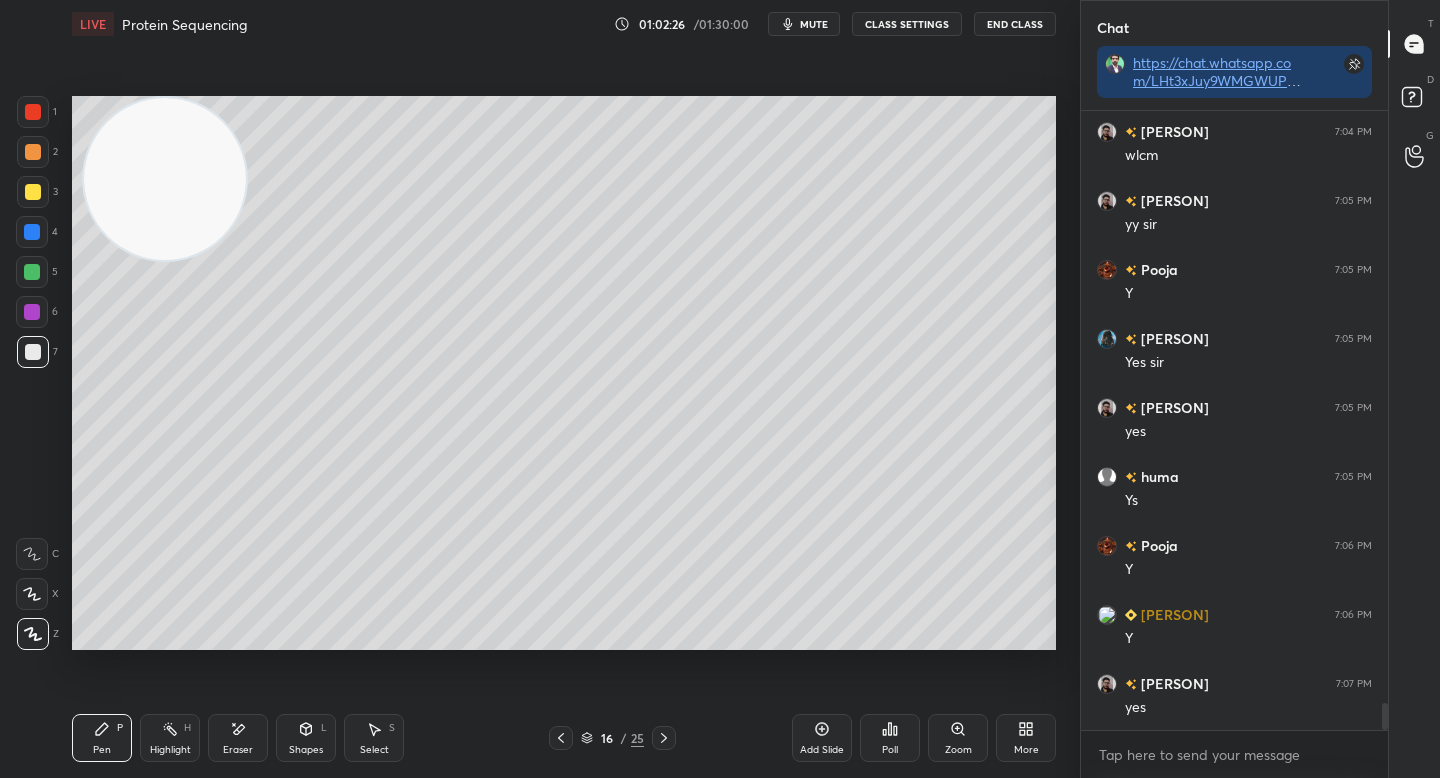 click at bounding box center [165, 179] 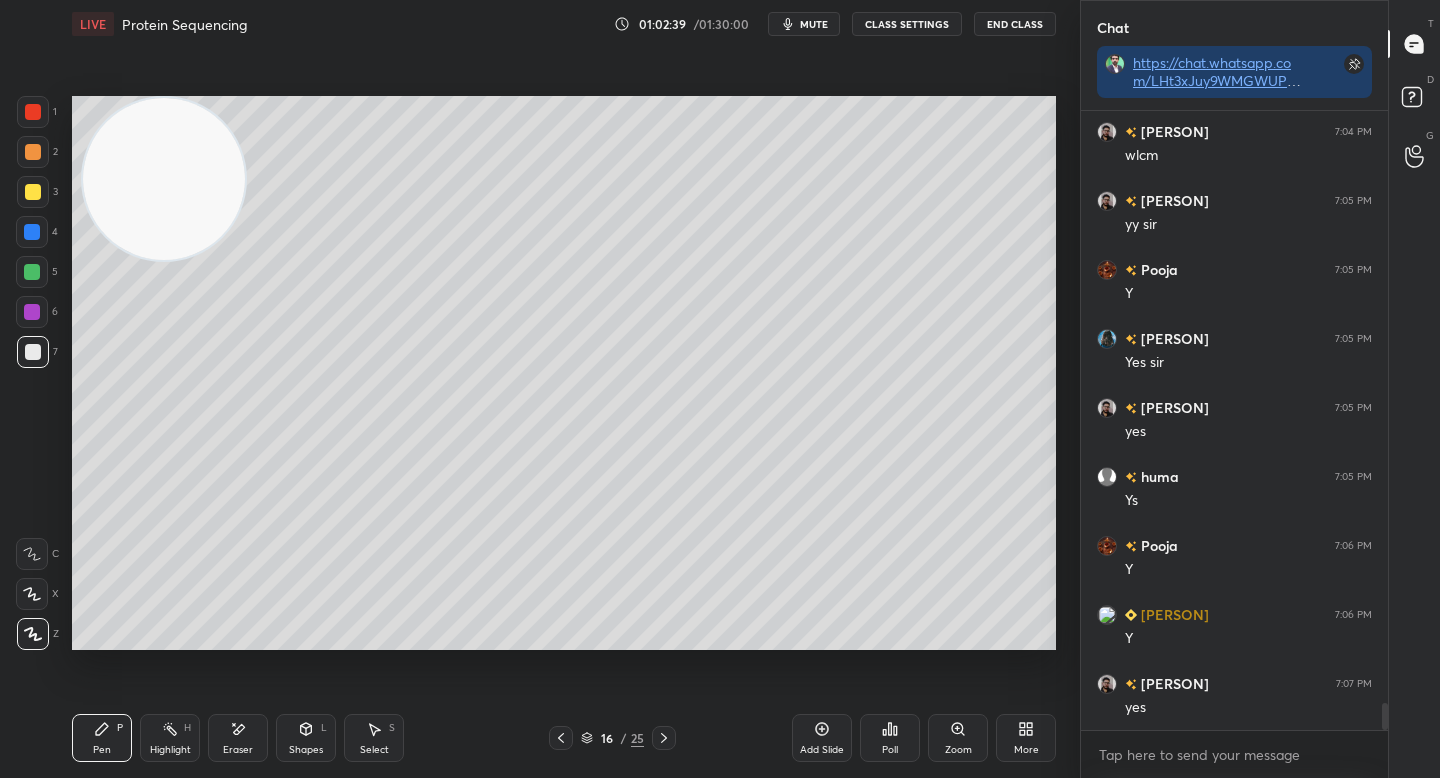 scroll, scrollTop: 13466, scrollLeft: 0, axis: vertical 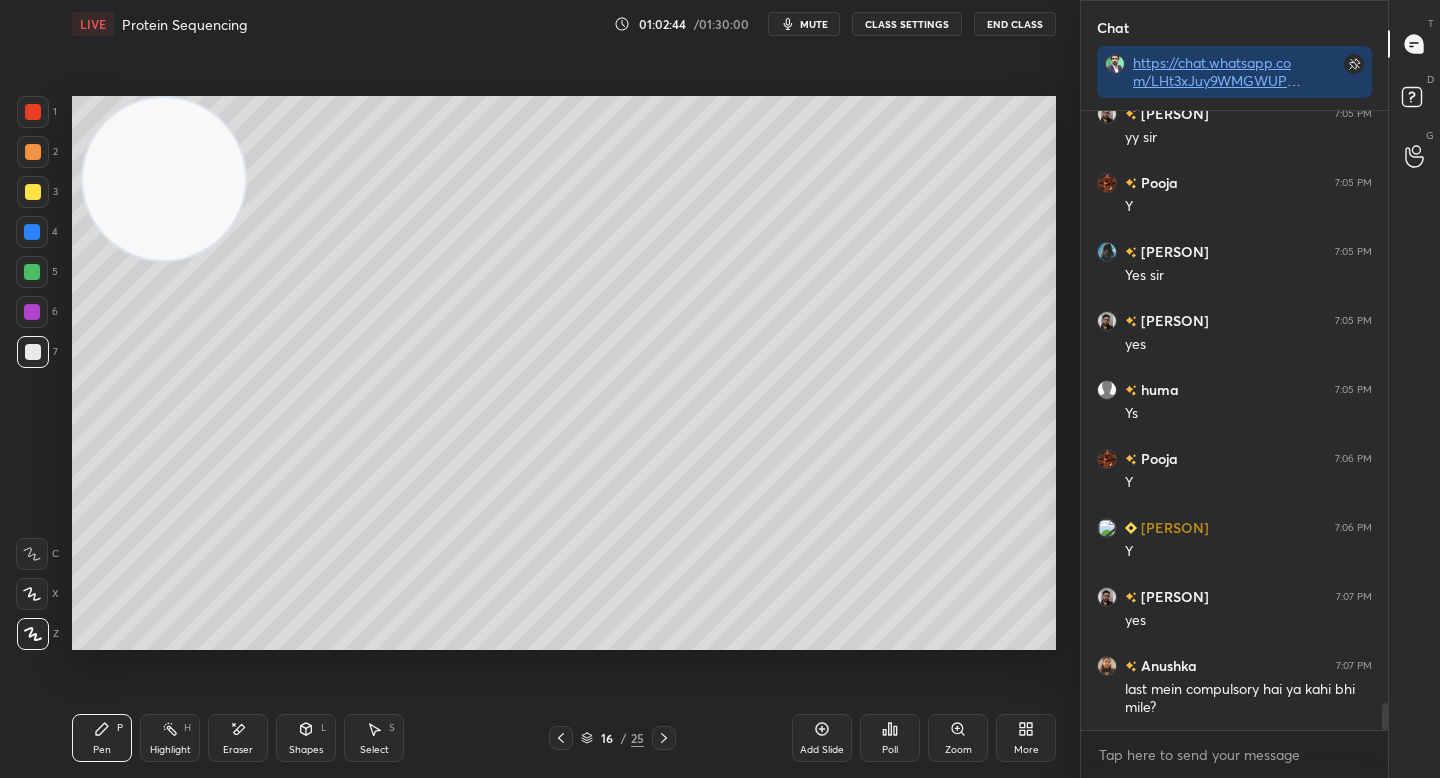 click at bounding box center (33, 192) 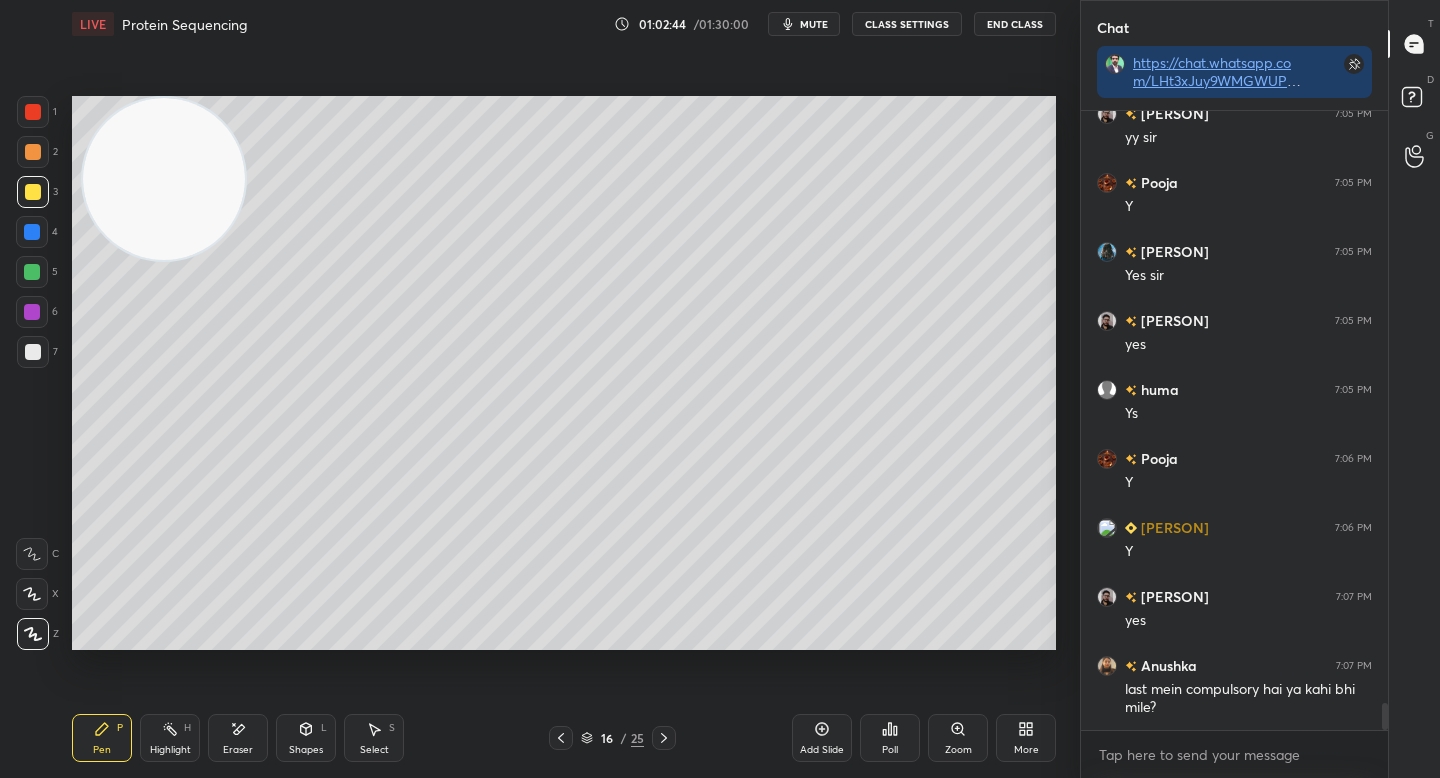 click at bounding box center [33, 152] 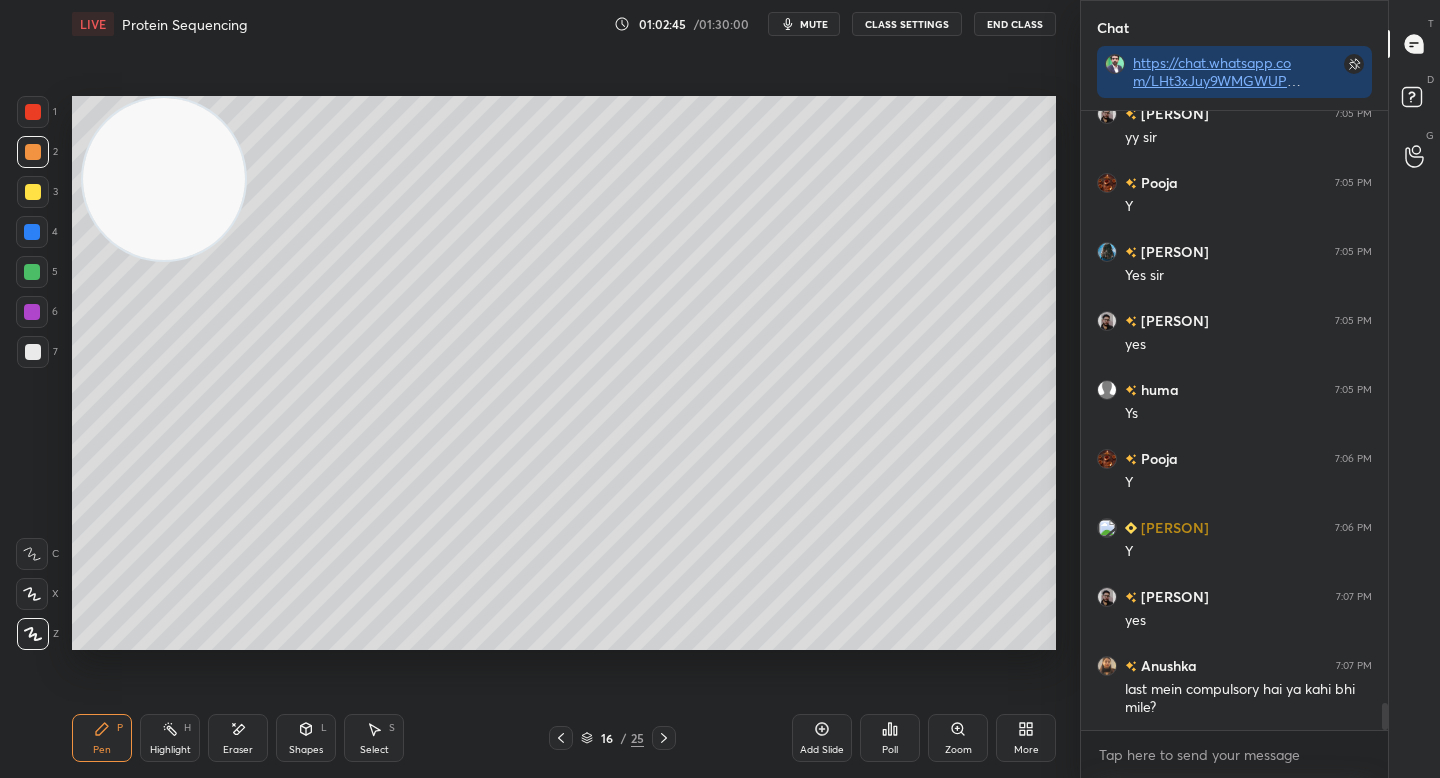 click on "1 2 3 4 5 6 7" at bounding box center [37, 236] 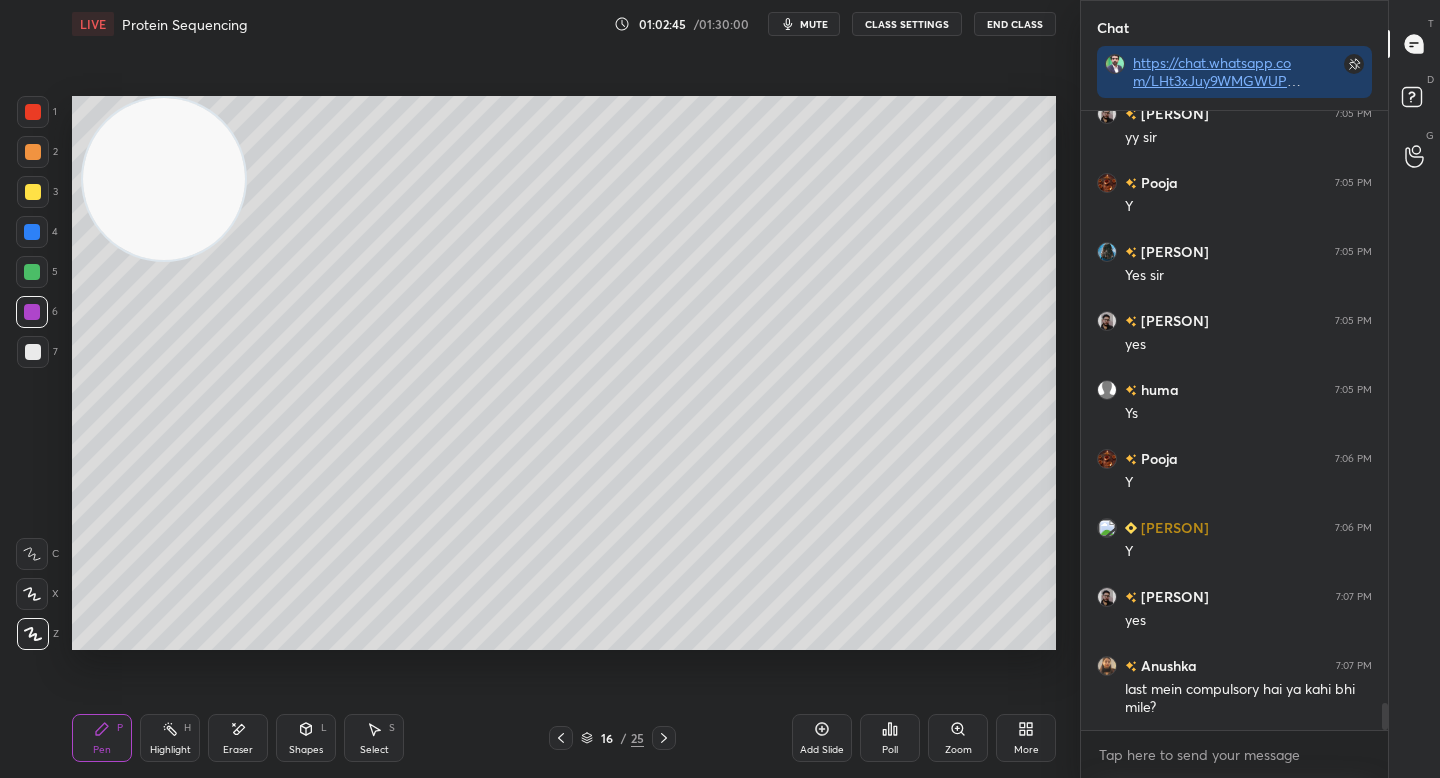click at bounding box center [33, 352] 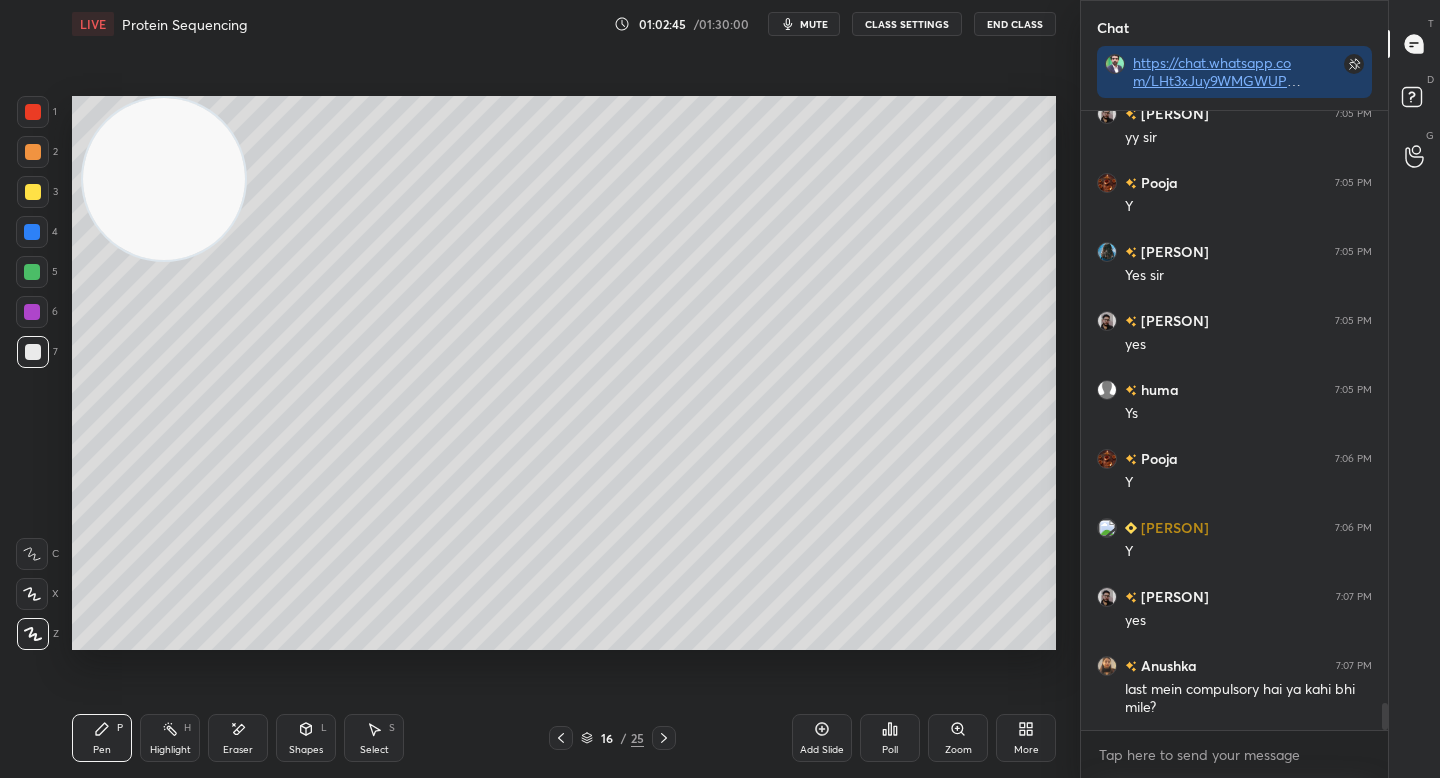 click at bounding box center (33, 352) 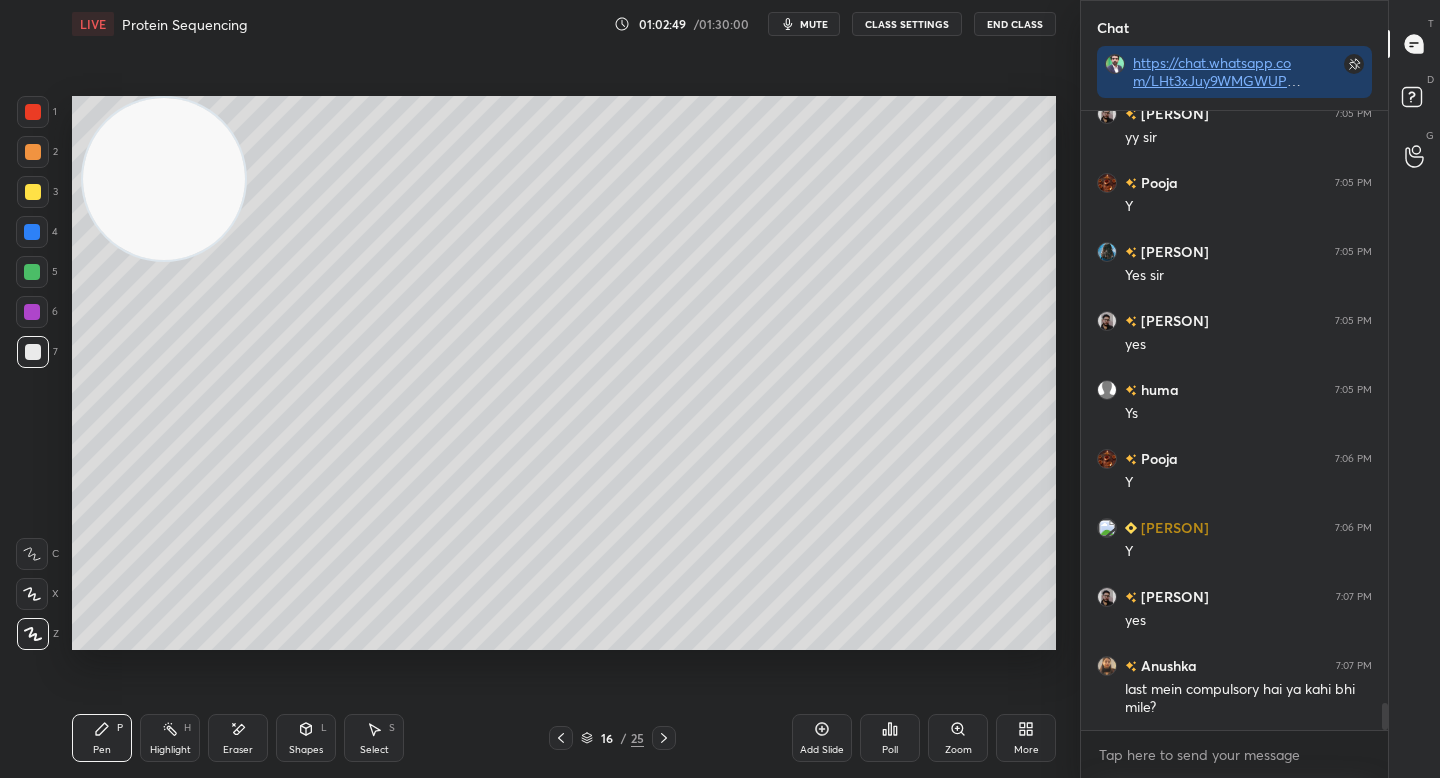 scroll, scrollTop: 13535, scrollLeft: 0, axis: vertical 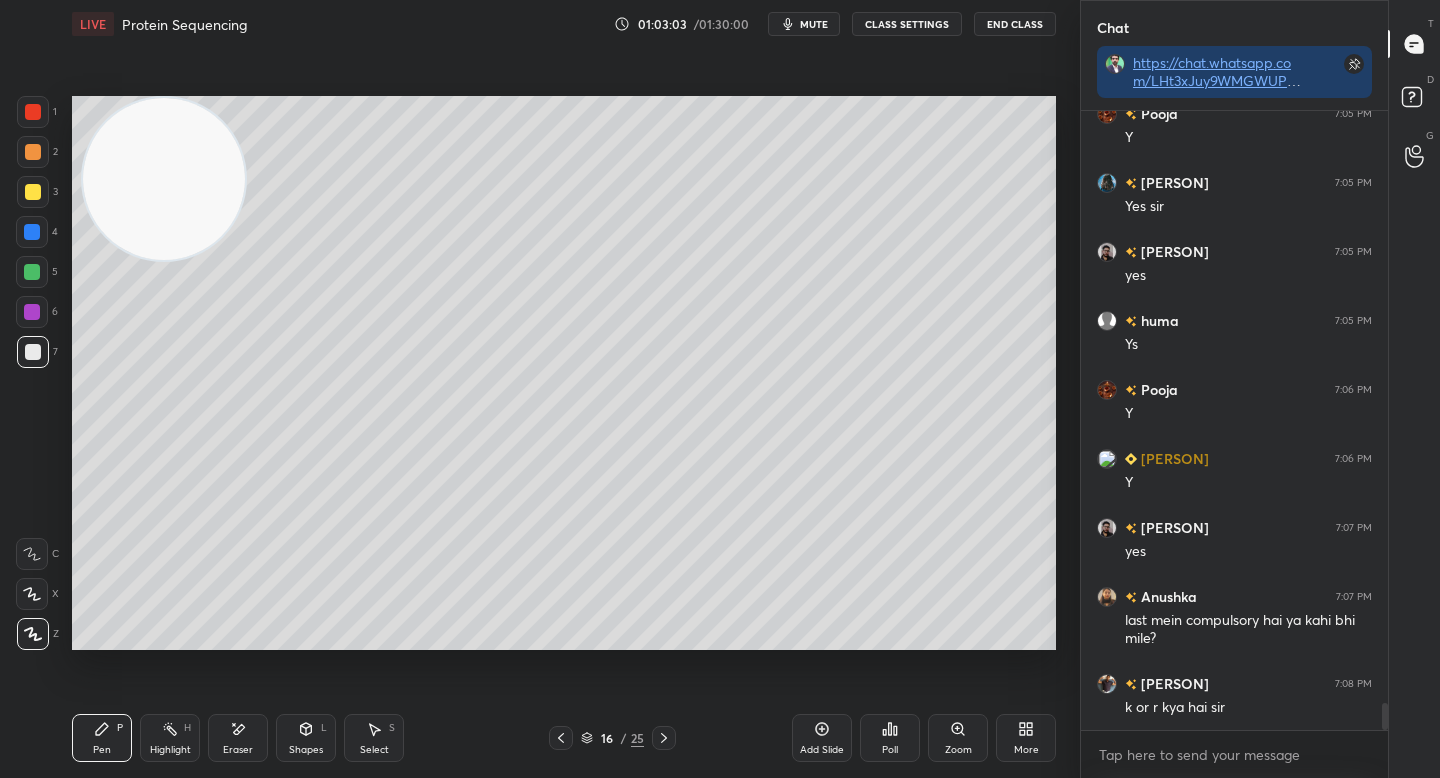 click at bounding box center (33, 192) 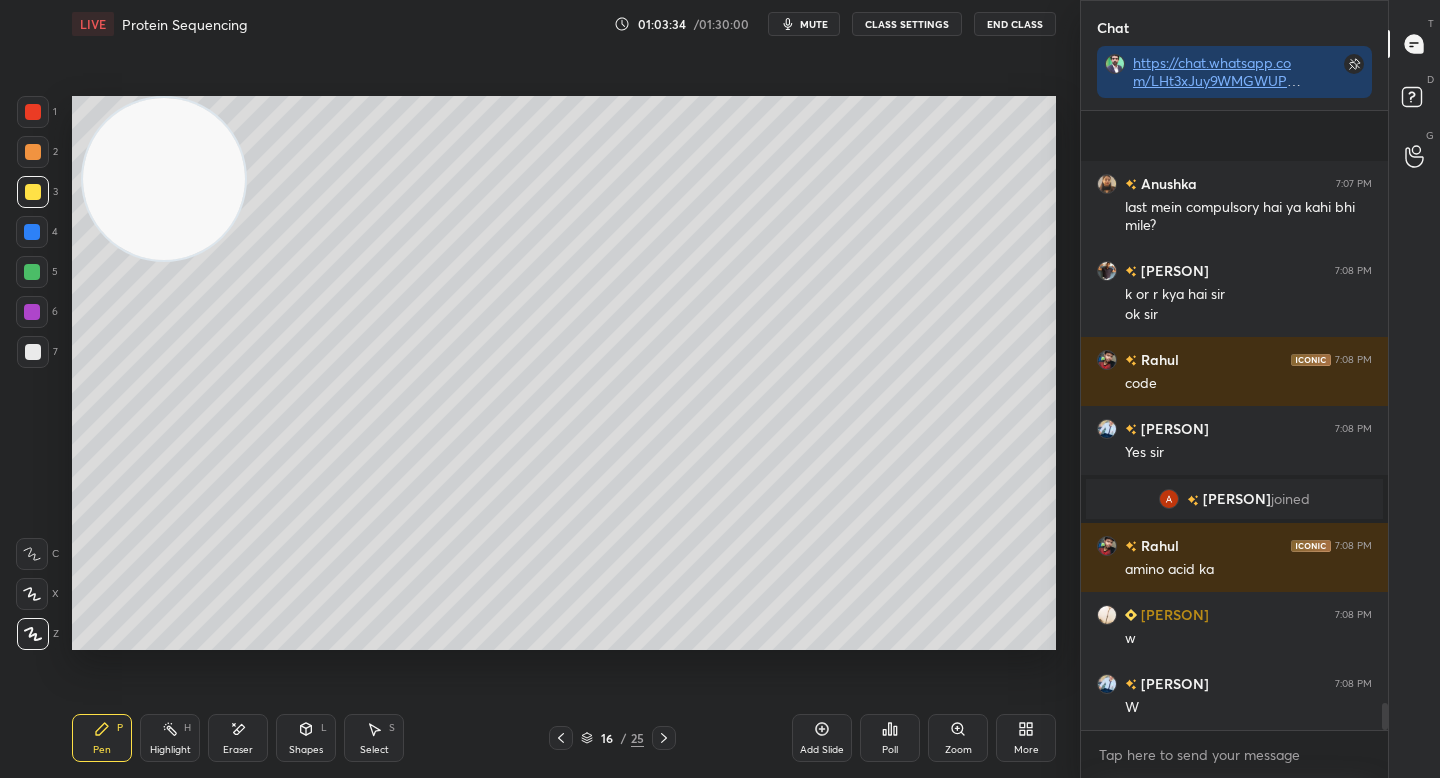 scroll, scrollTop: 13381, scrollLeft: 0, axis: vertical 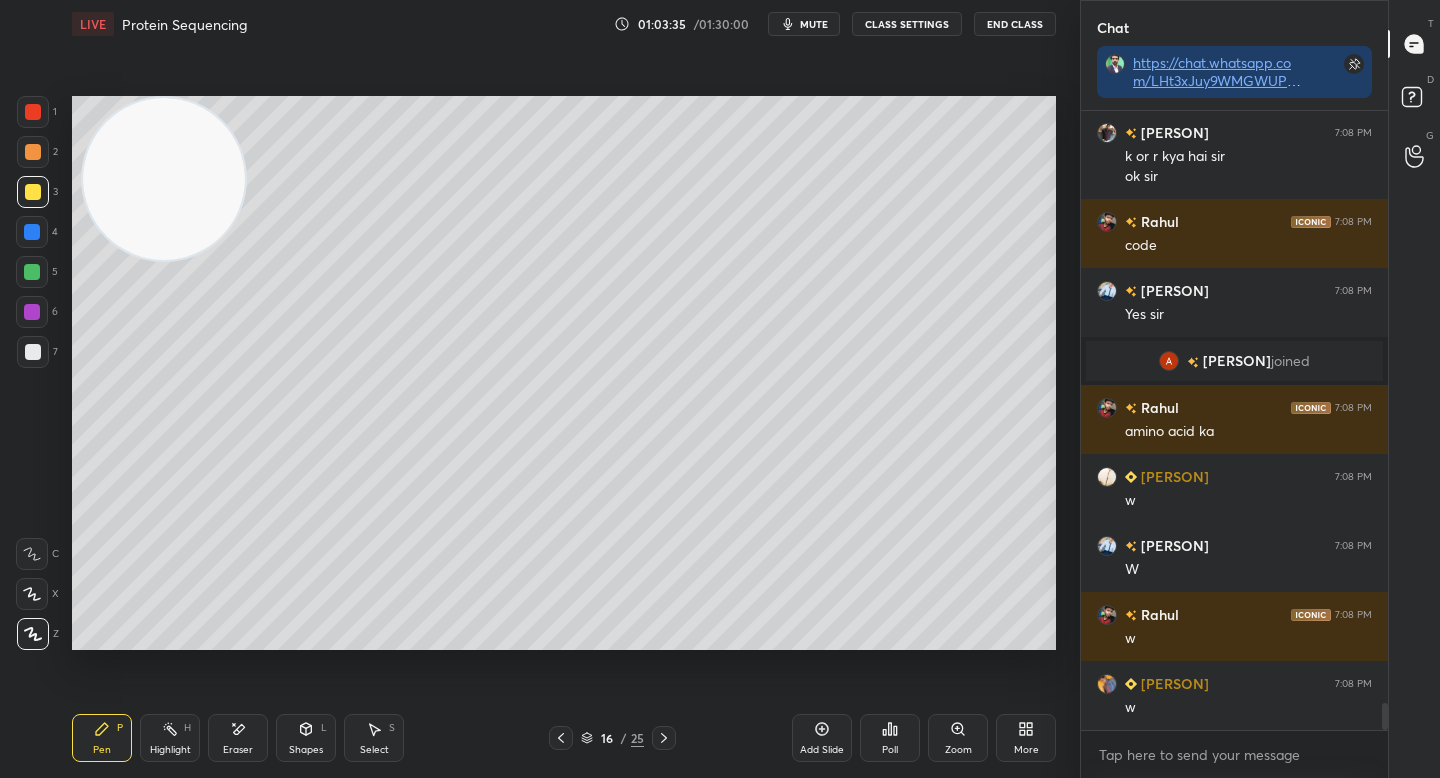 drag, startPoint x: 17, startPoint y: 356, endPoint x: 50, endPoint y: 362, distance: 33.54102 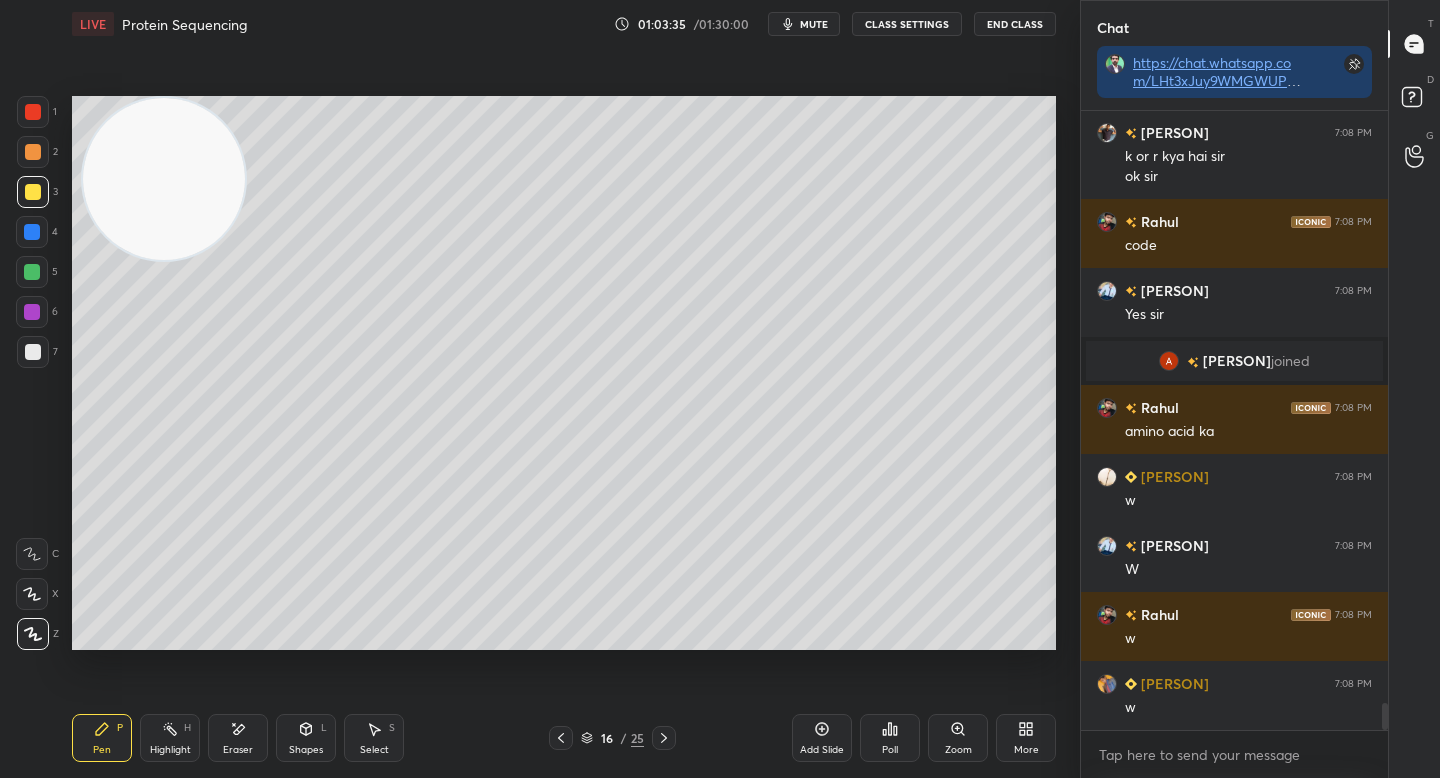 click at bounding box center [33, 352] 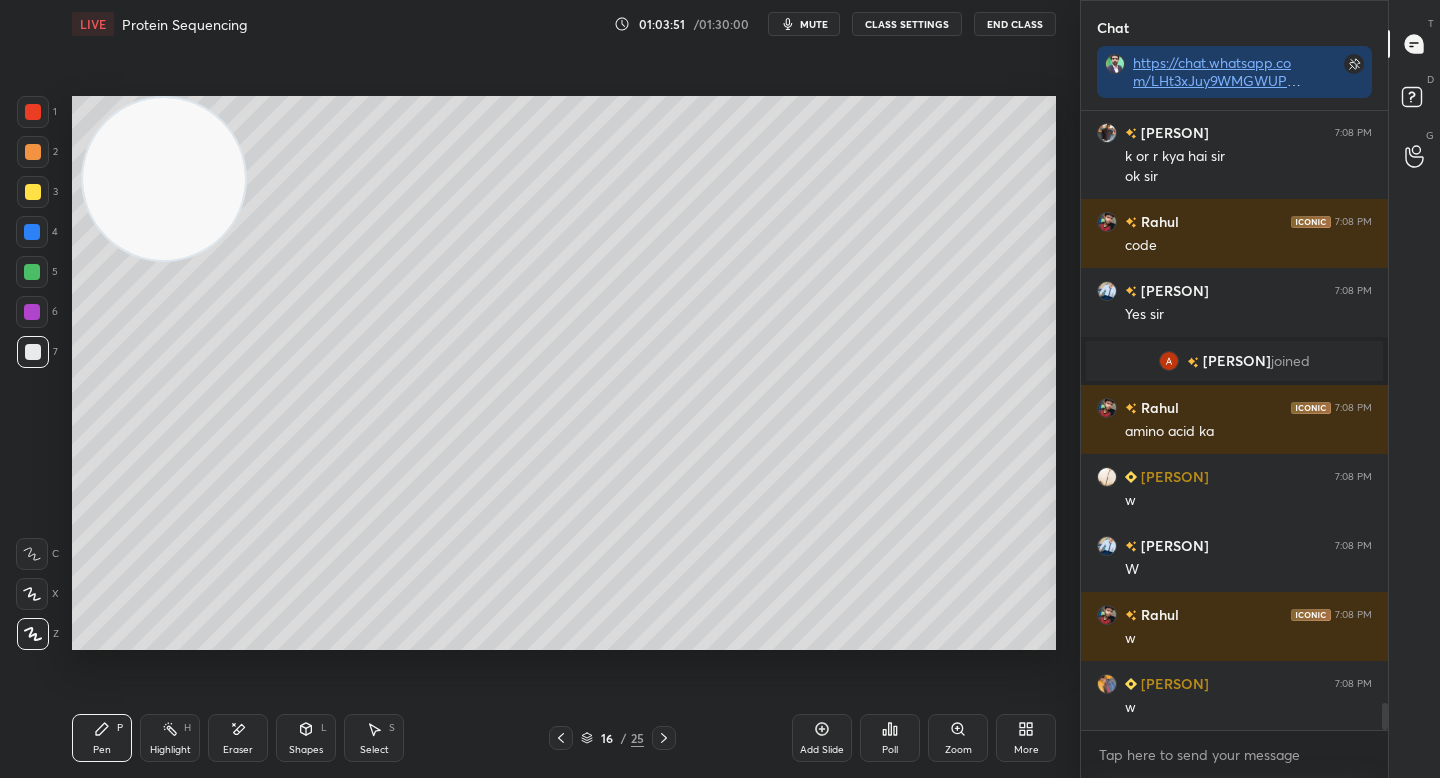 click on "5" at bounding box center (37, 276) 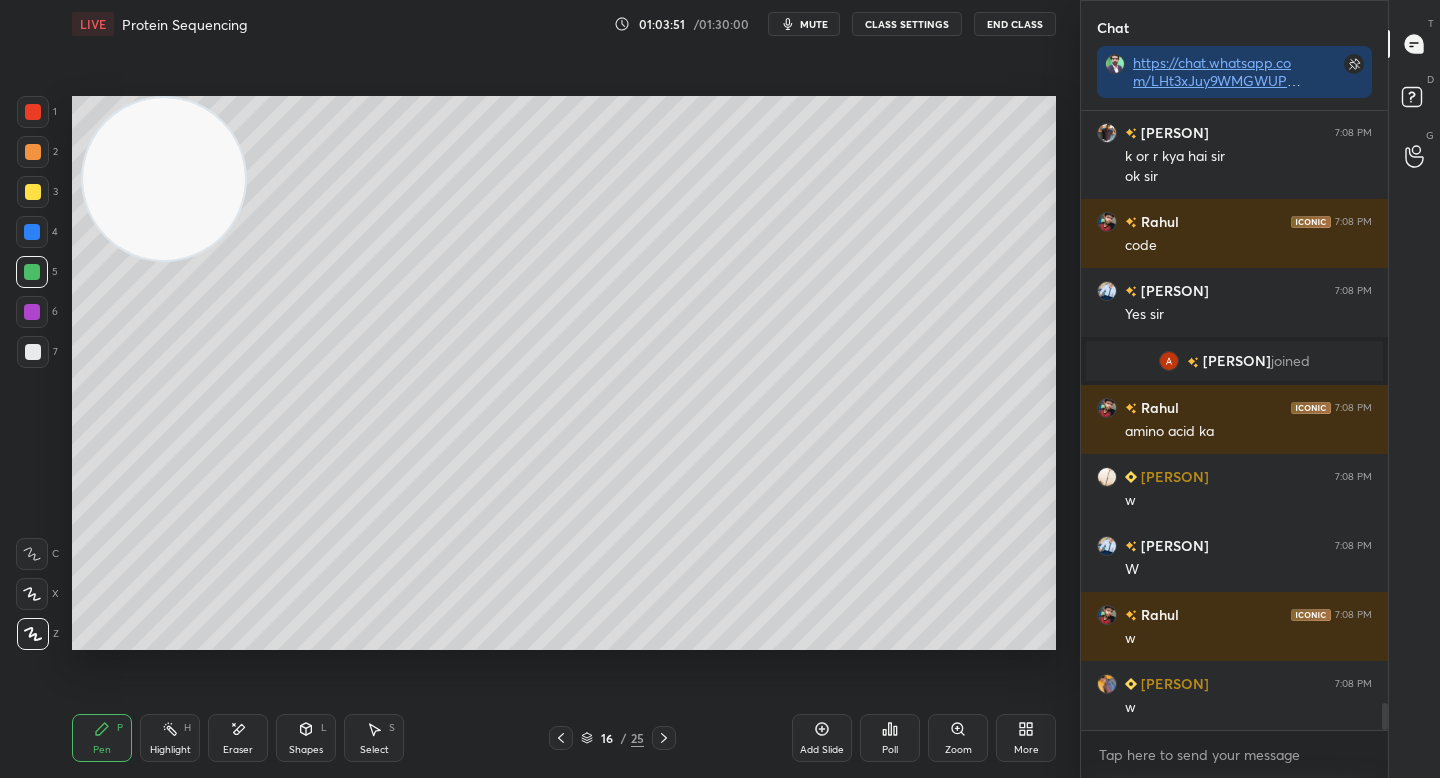 click on "1 2 3 4 5 6 7" at bounding box center [37, 236] 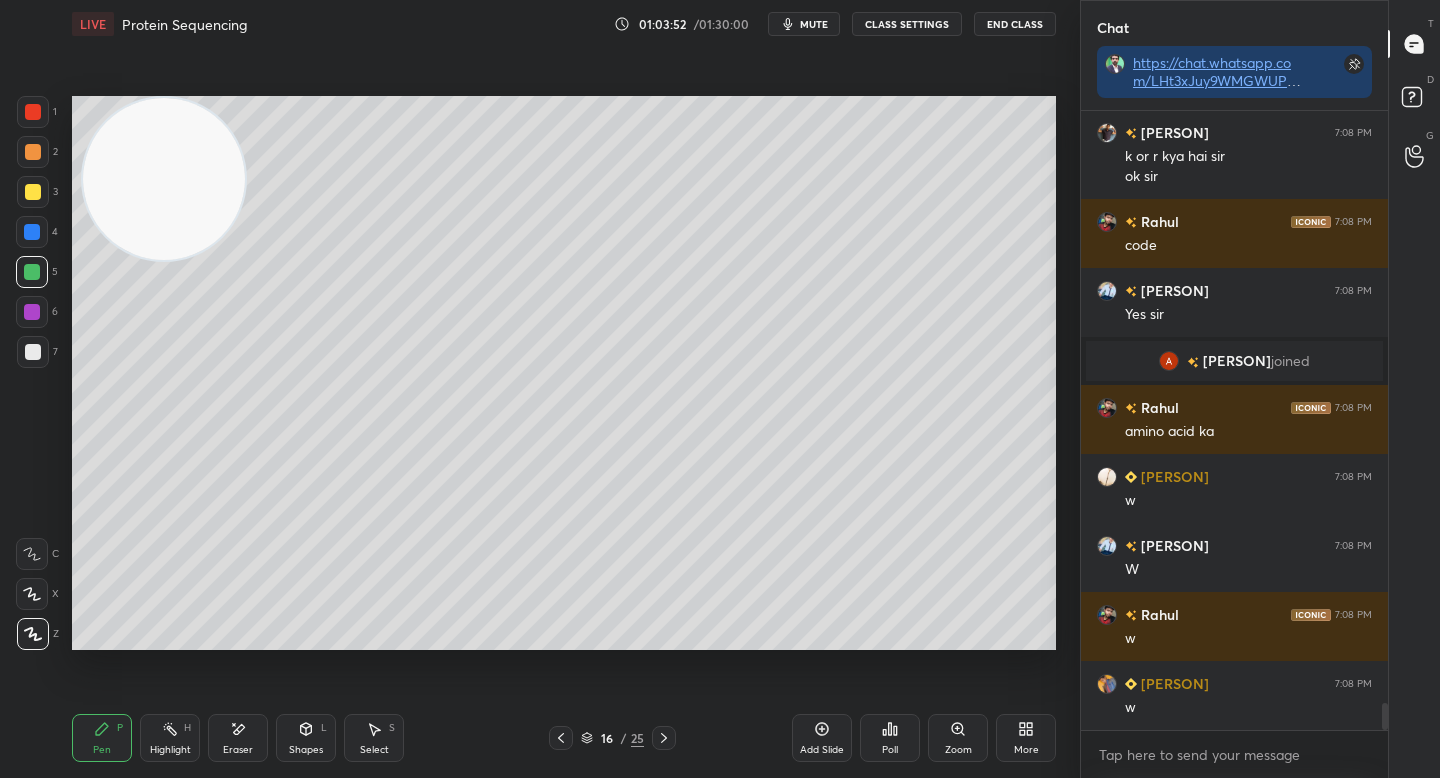 click on "1 2 3 4 5 6 7" at bounding box center (37, 236) 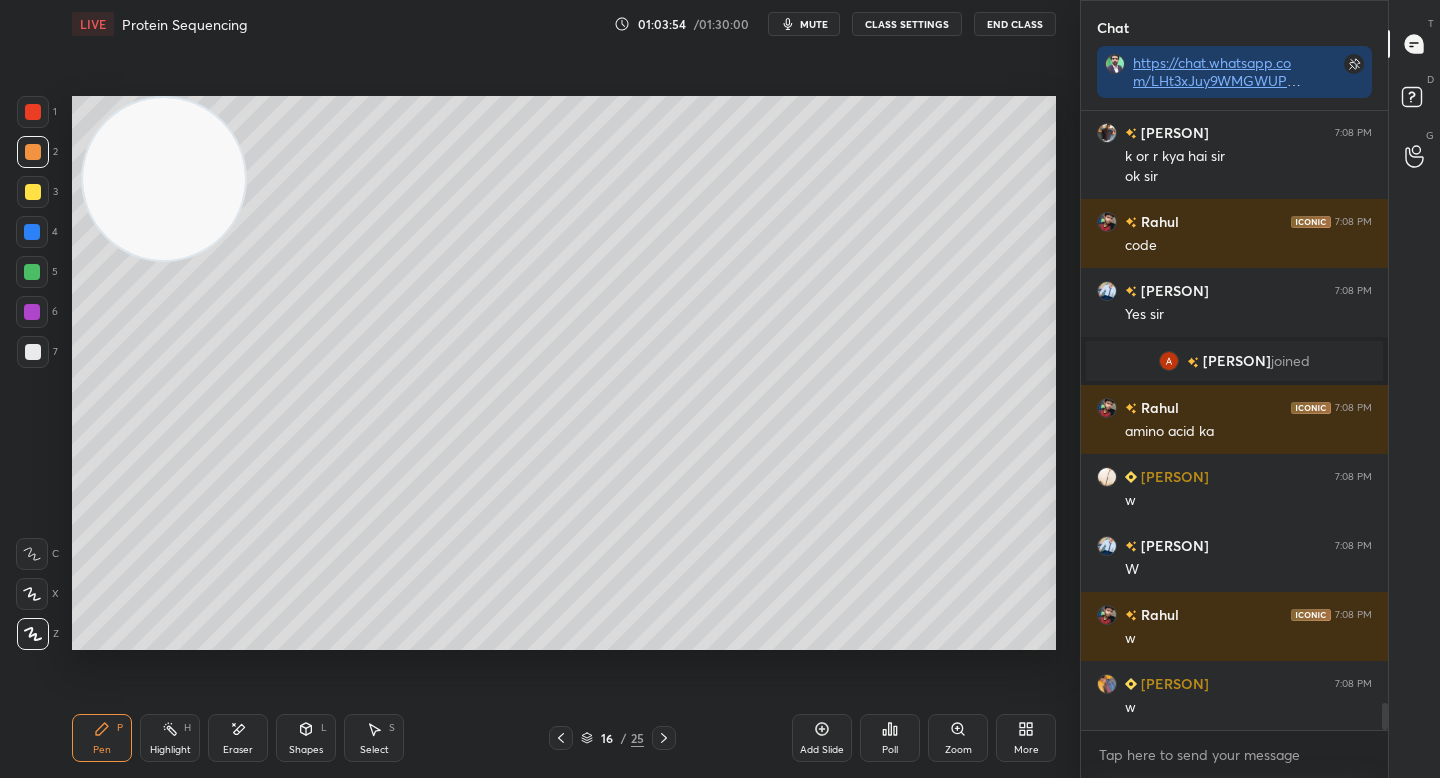 click at bounding box center [33, 192] 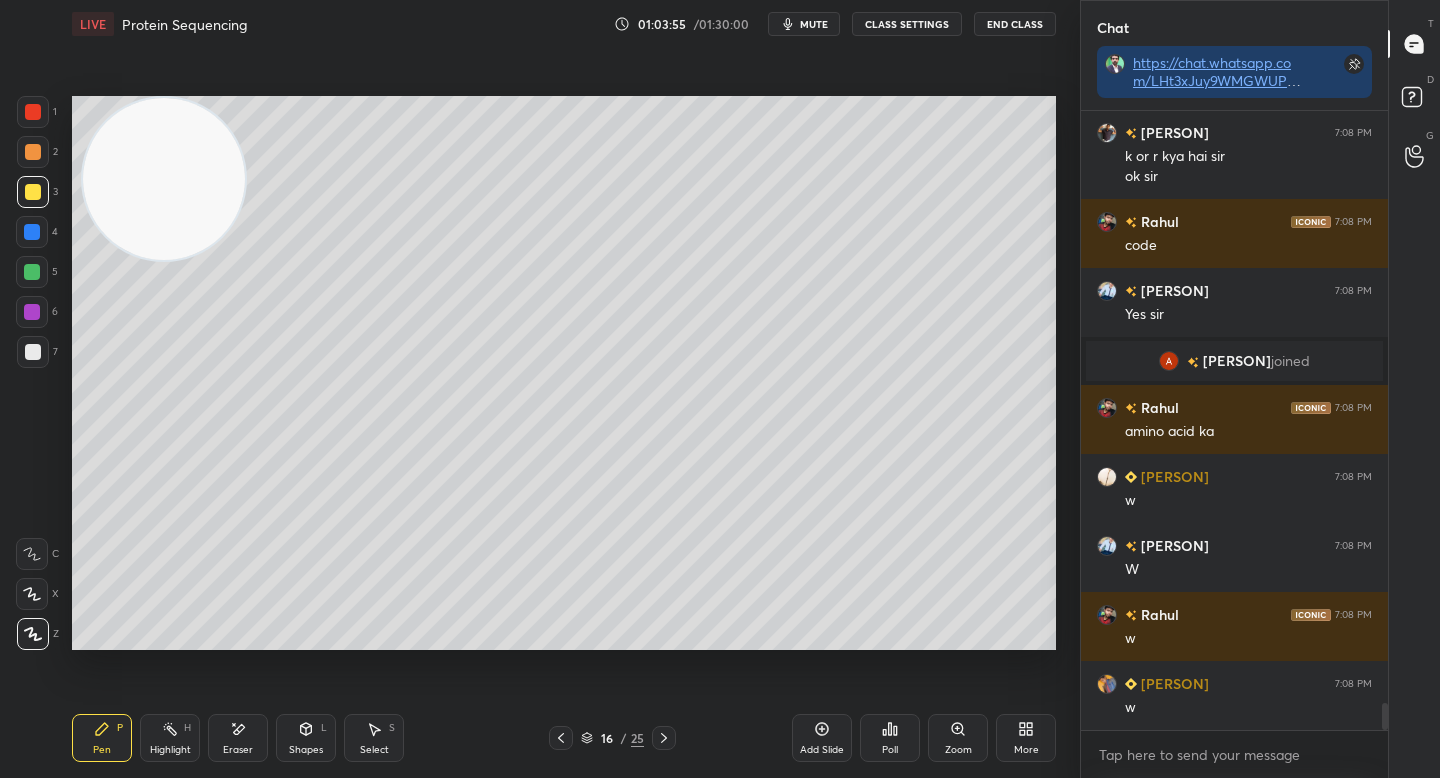 click at bounding box center [33, 352] 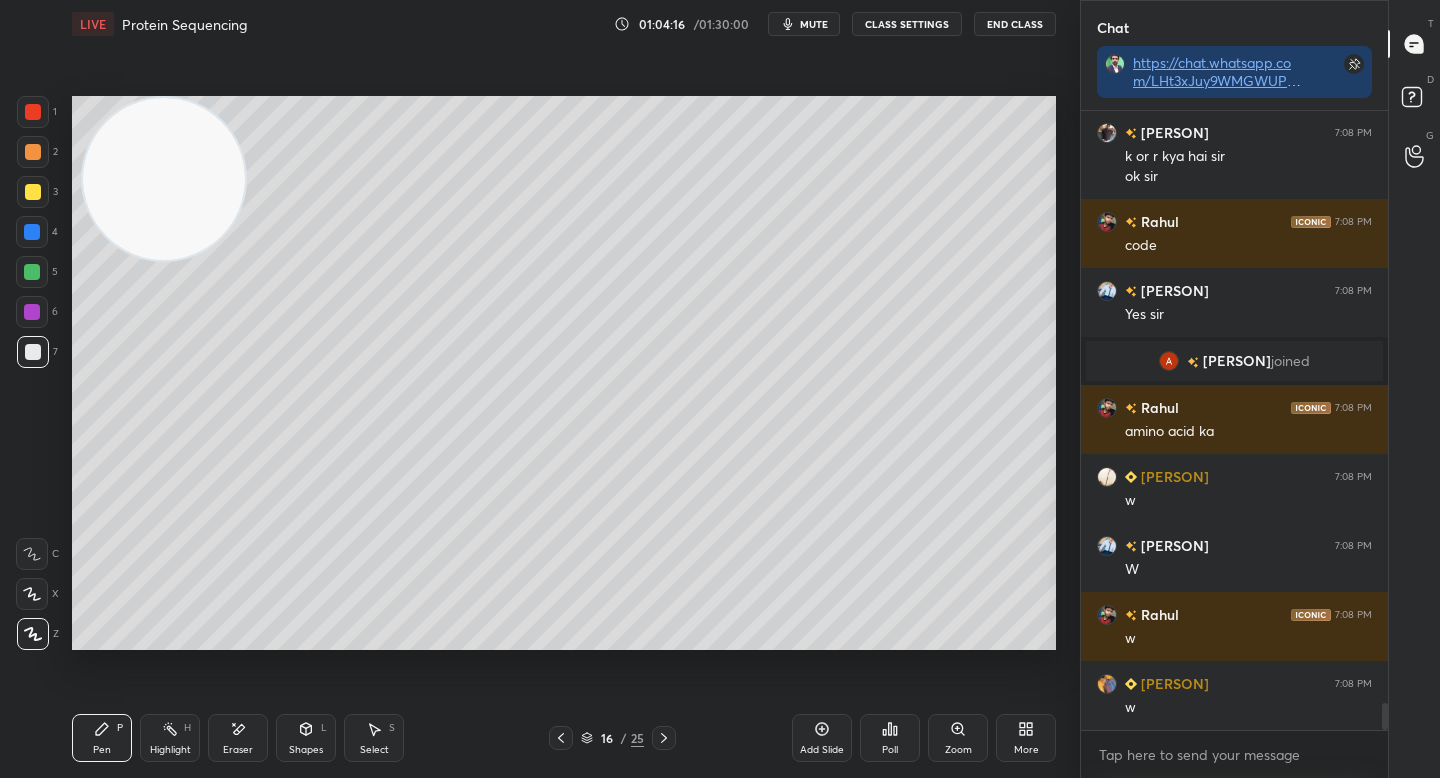 click at bounding box center [32, 272] 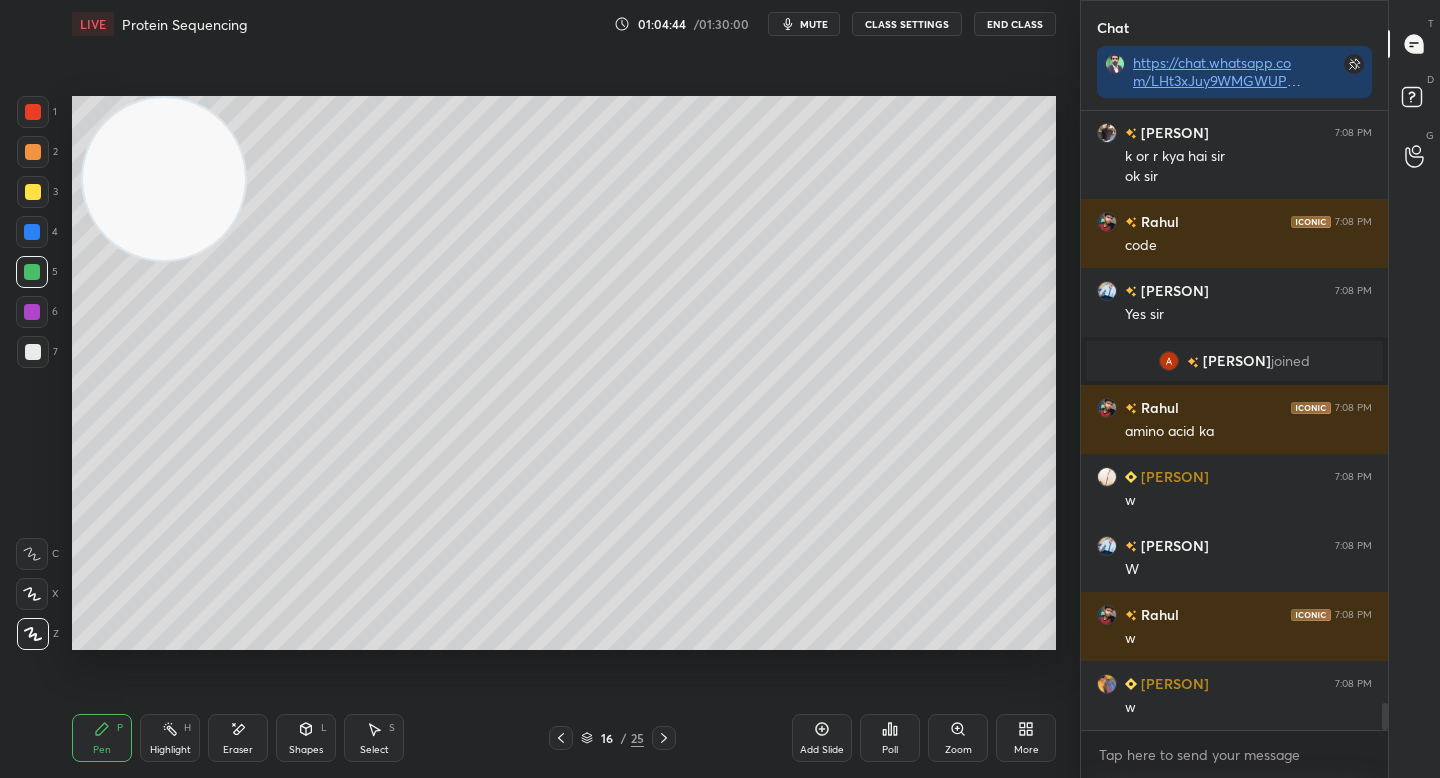 scroll, scrollTop: 13450, scrollLeft: 0, axis: vertical 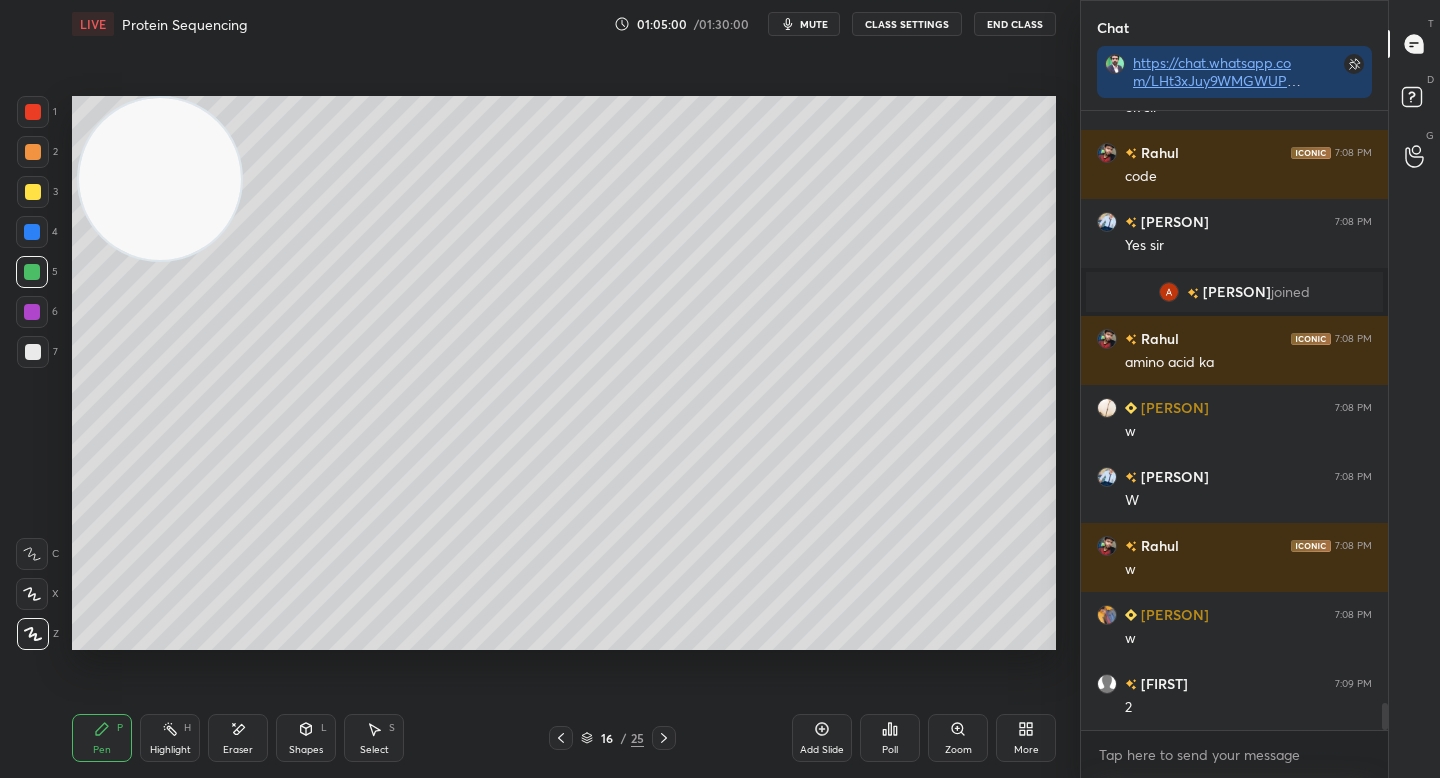 drag, startPoint x: 163, startPoint y: 213, endPoint x: 155, endPoint y: 201, distance: 14.422205 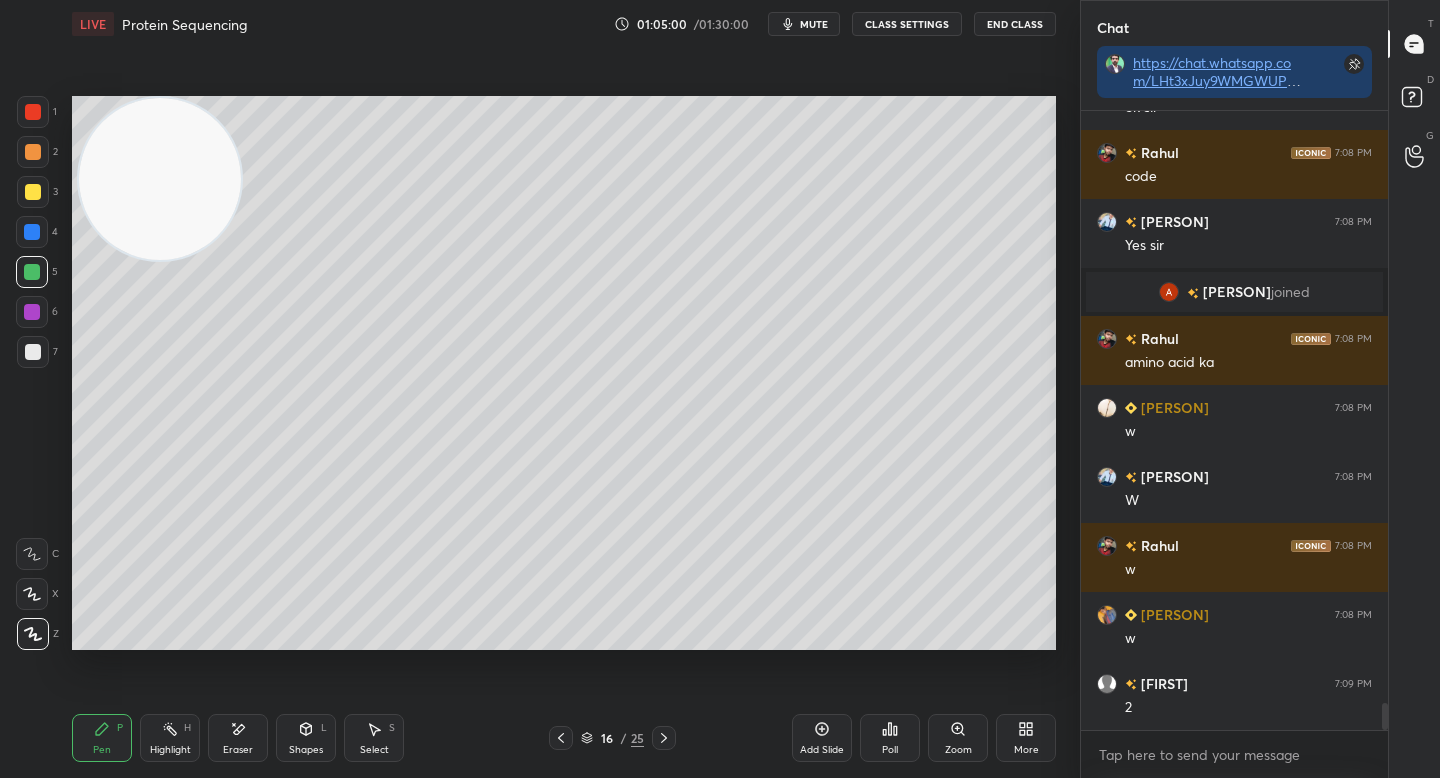 click at bounding box center [160, 179] 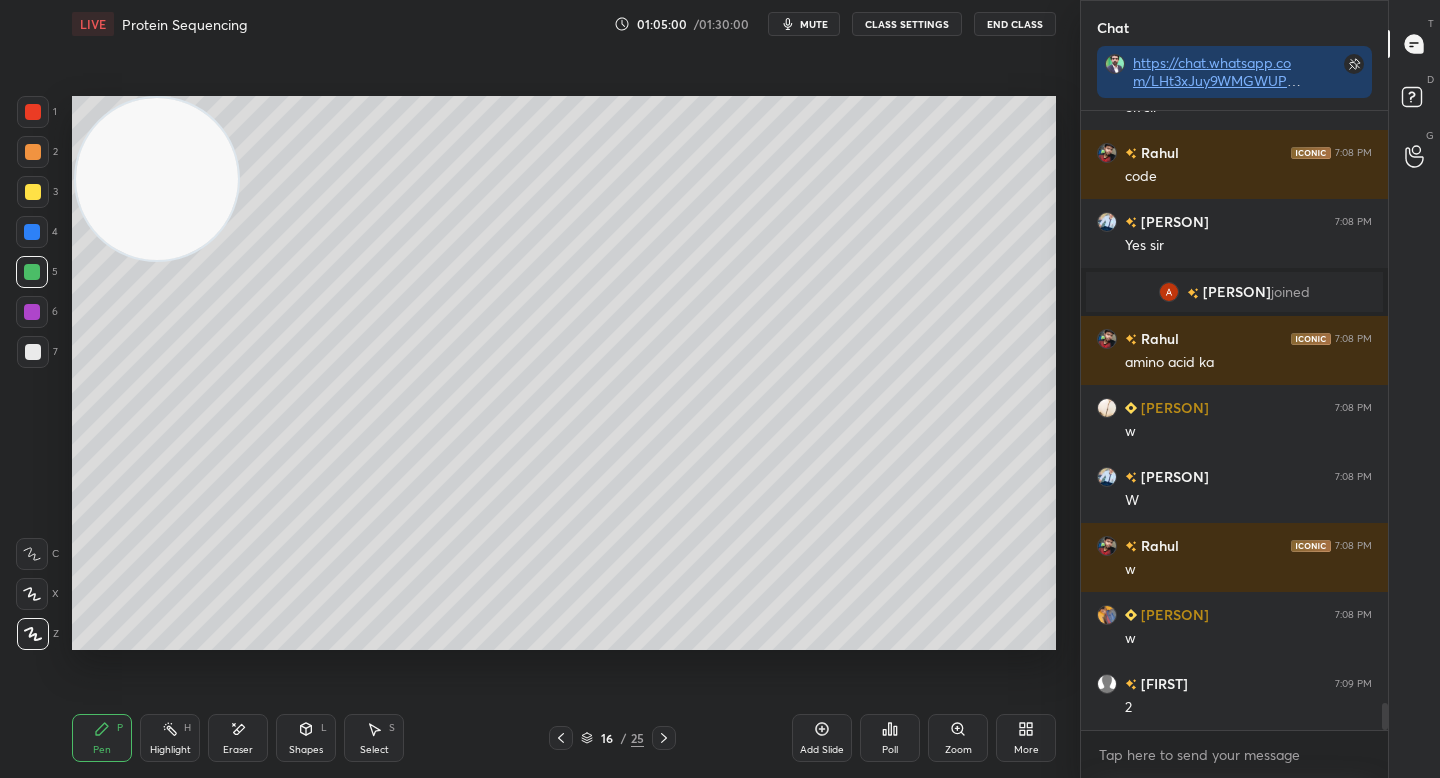 click at bounding box center [33, 152] 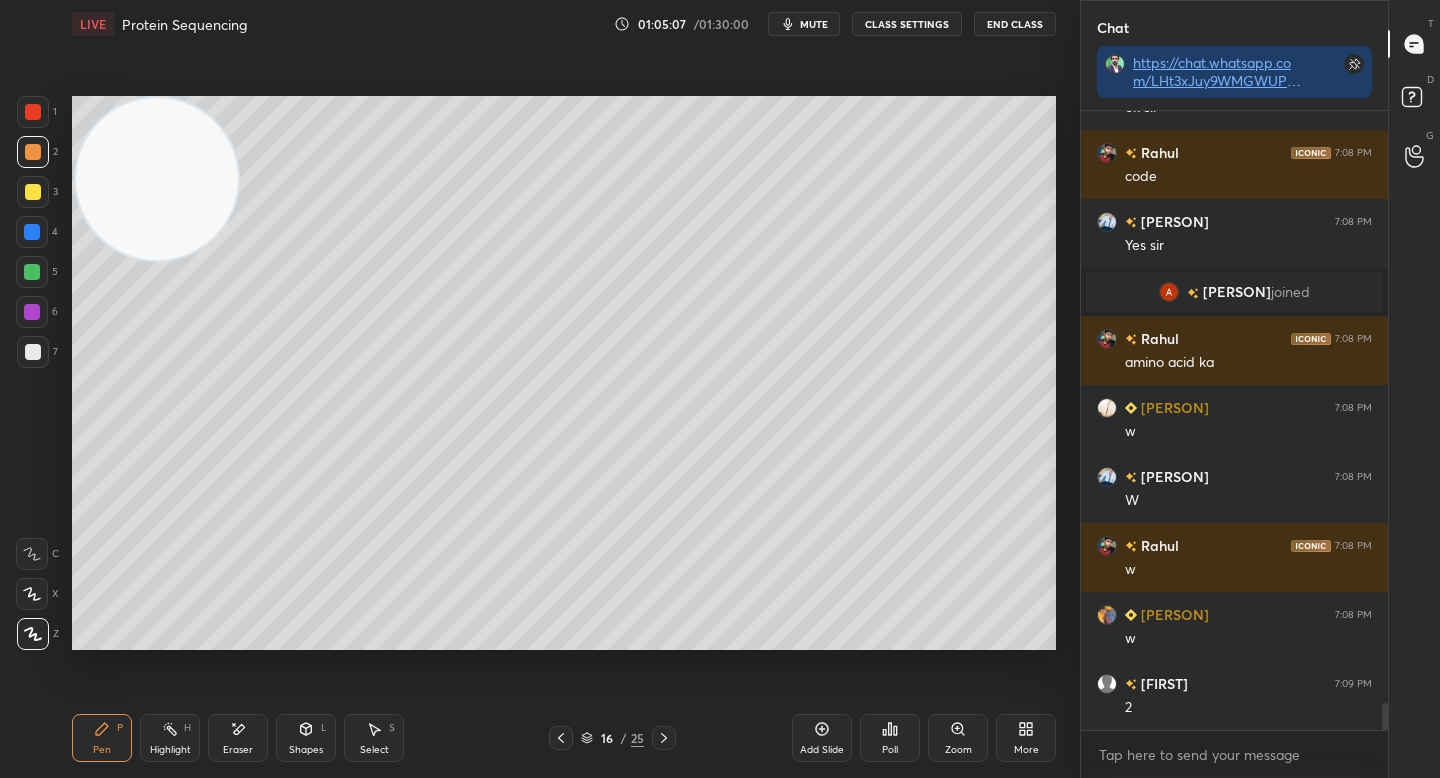 drag, startPoint x: 191, startPoint y: 233, endPoint x: 181, endPoint y: 227, distance: 11.661903 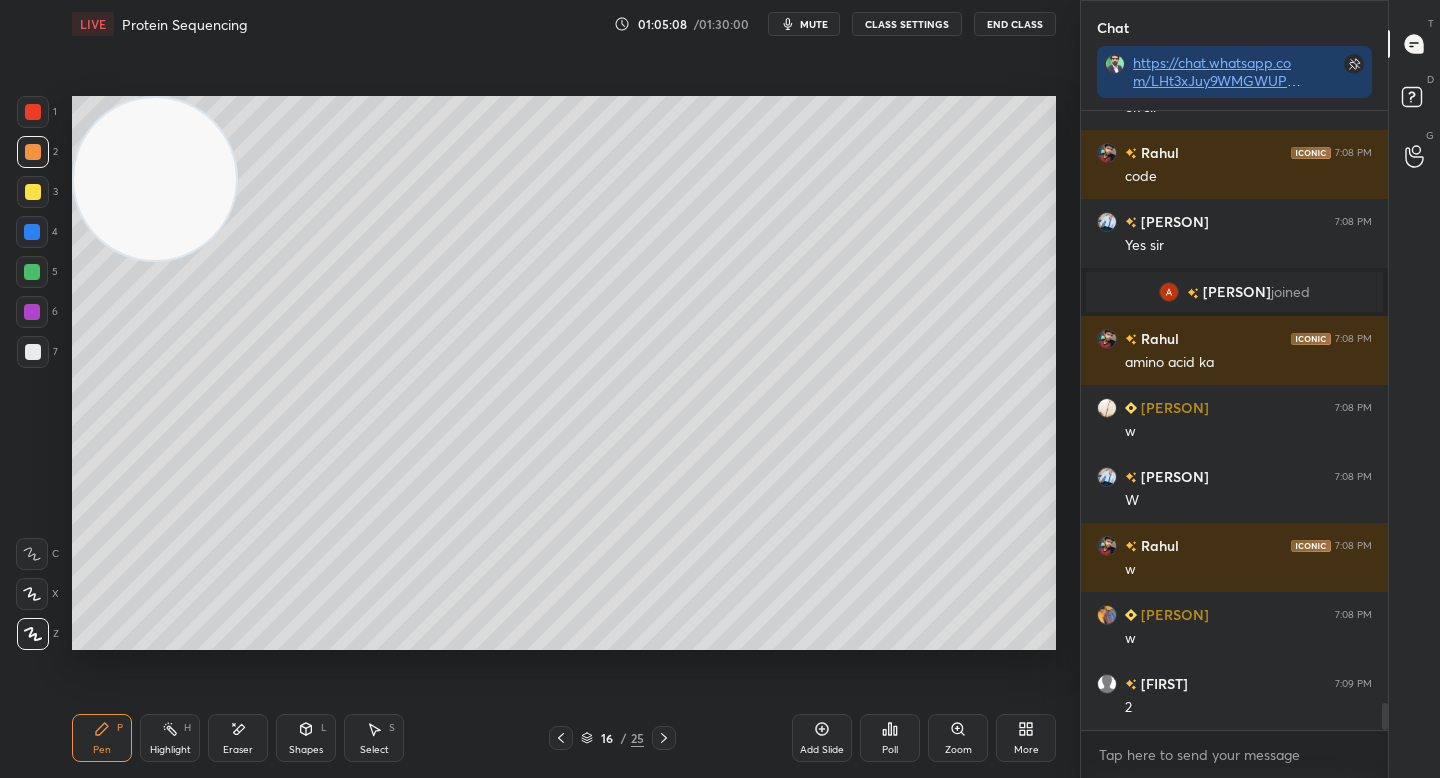 click at bounding box center (33, 192) 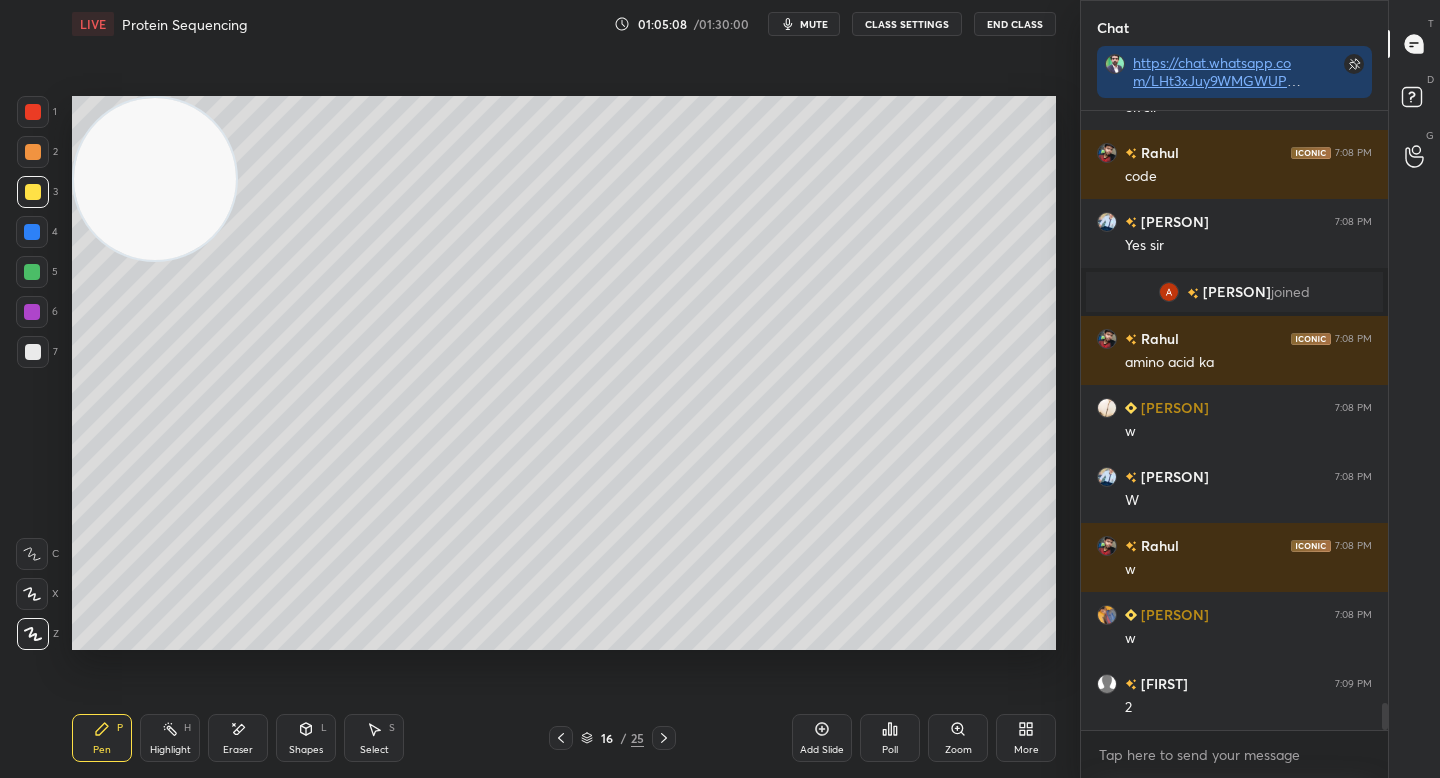 click at bounding box center [33, 152] 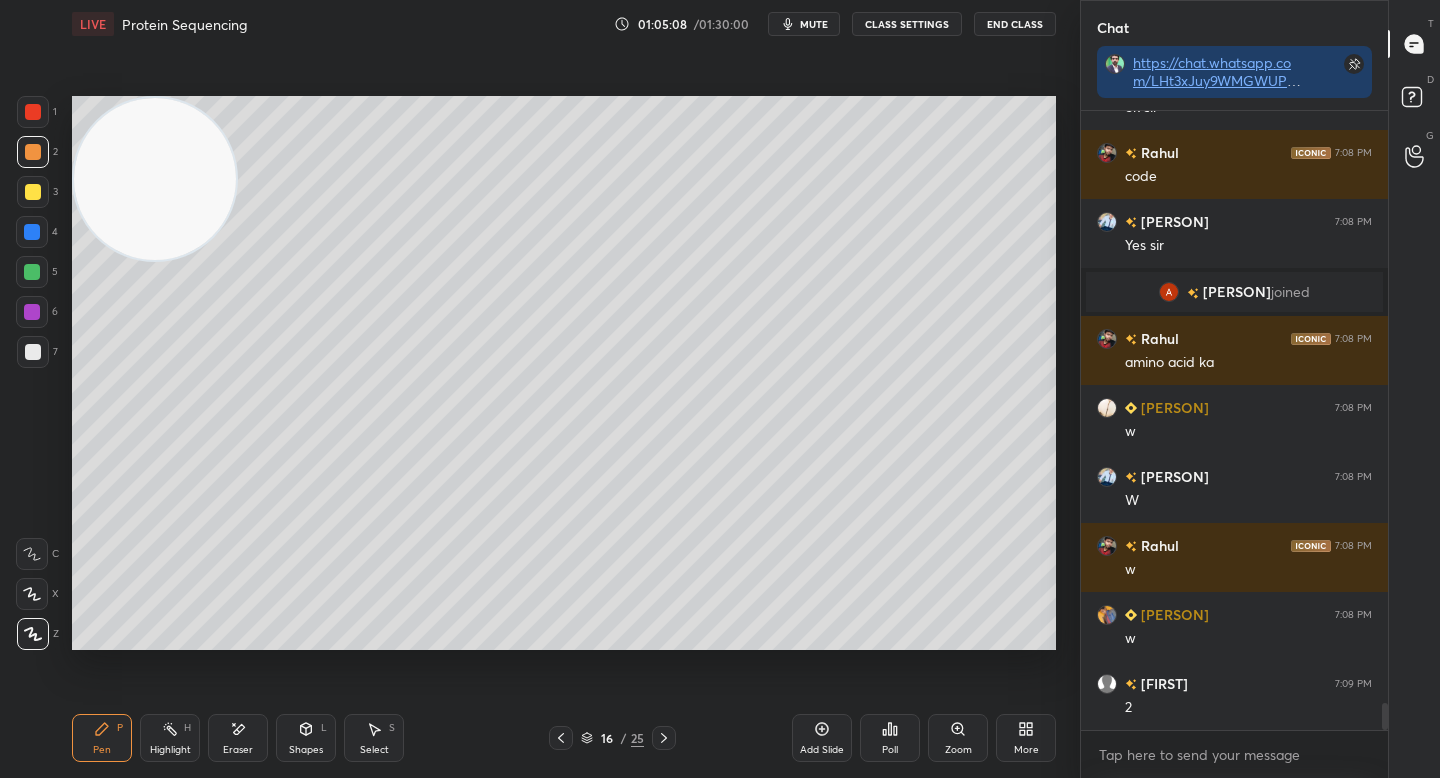drag, startPoint x: 32, startPoint y: 193, endPoint x: 36, endPoint y: 161, distance: 32.24903 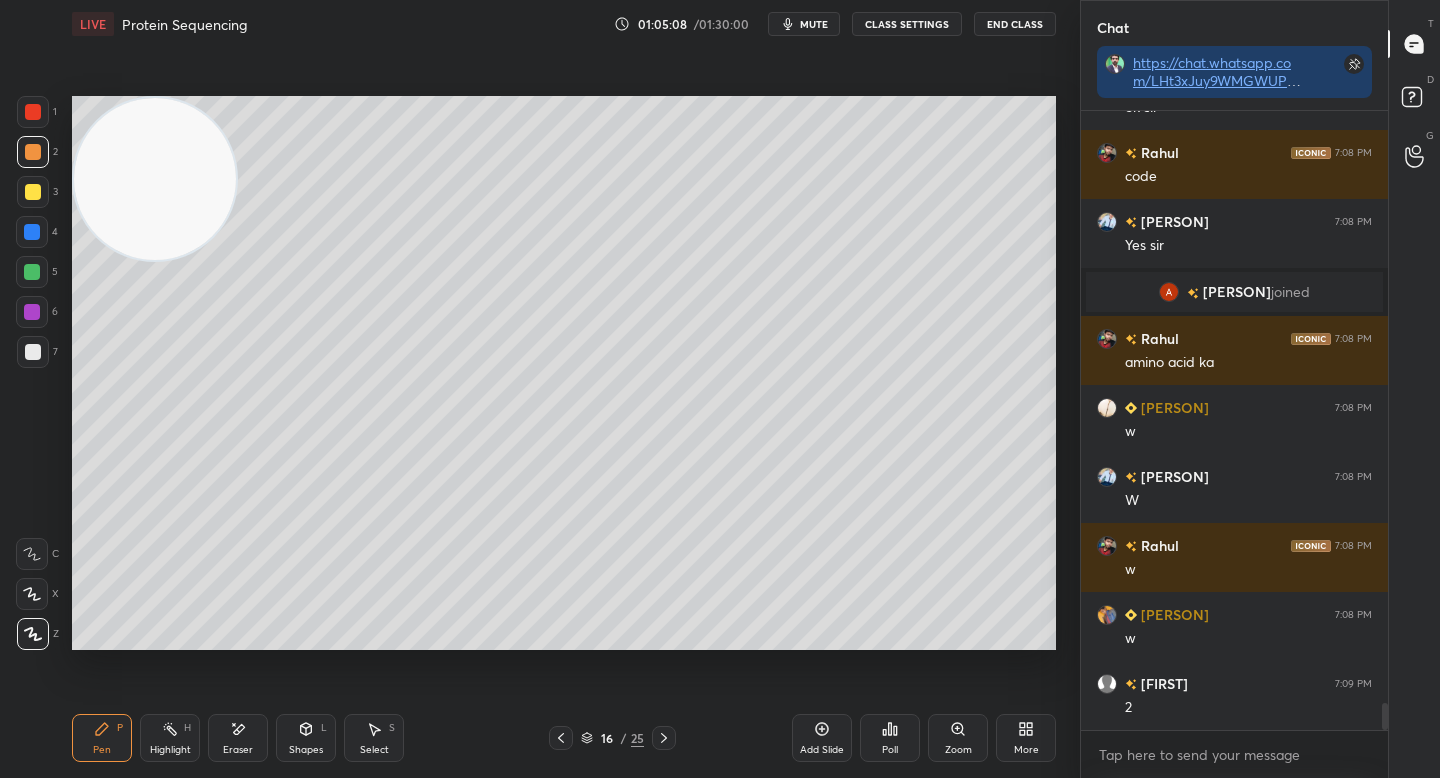 click at bounding box center [33, 192] 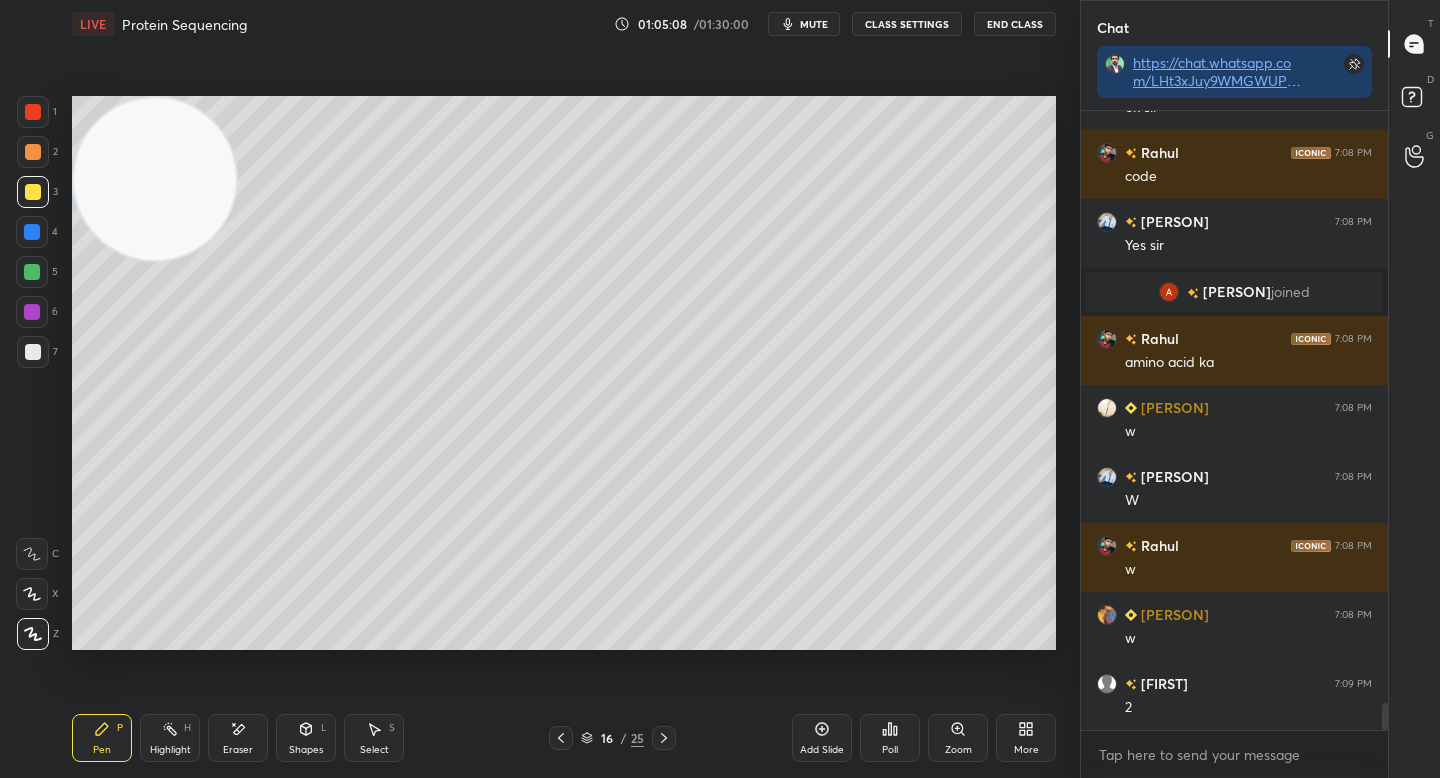 click at bounding box center [33, 152] 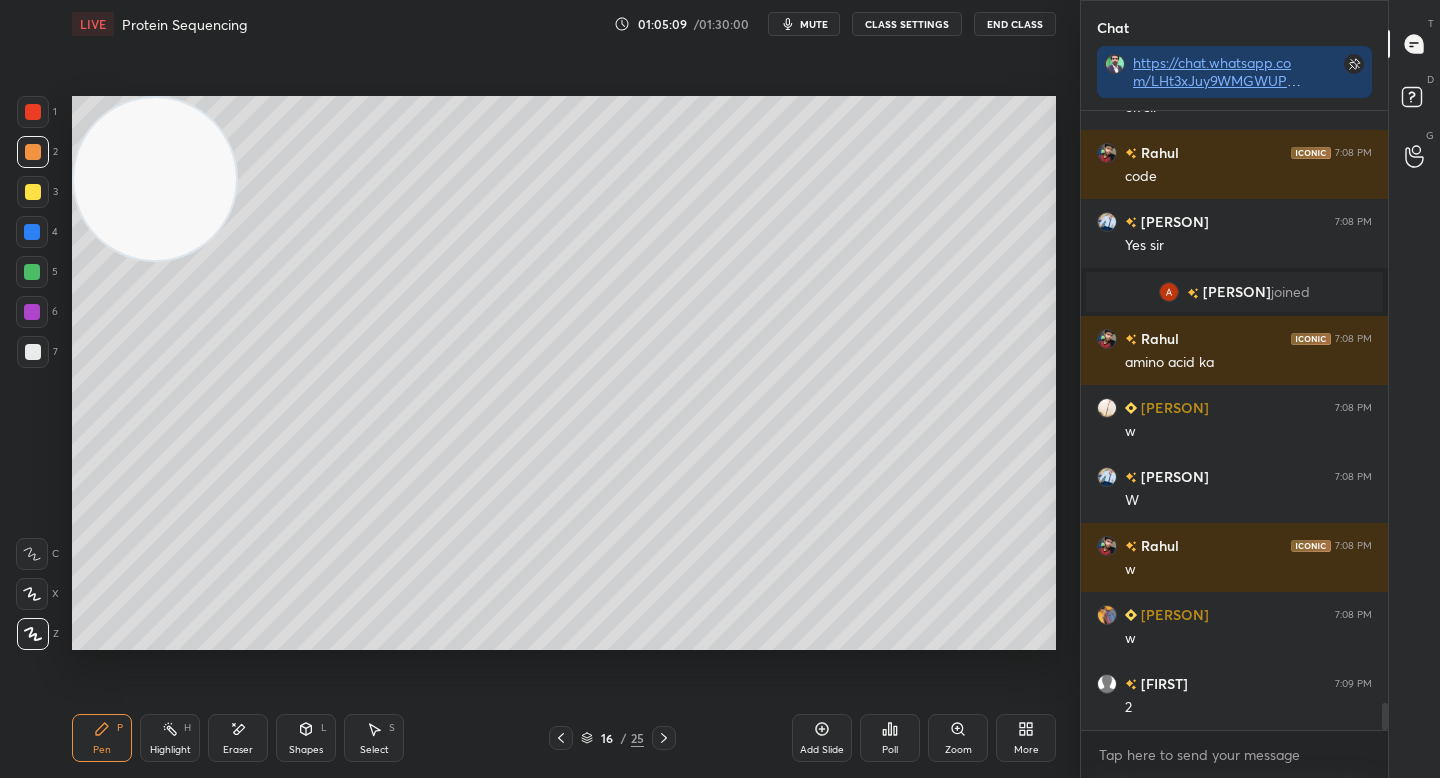 click on "1" at bounding box center [37, 116] 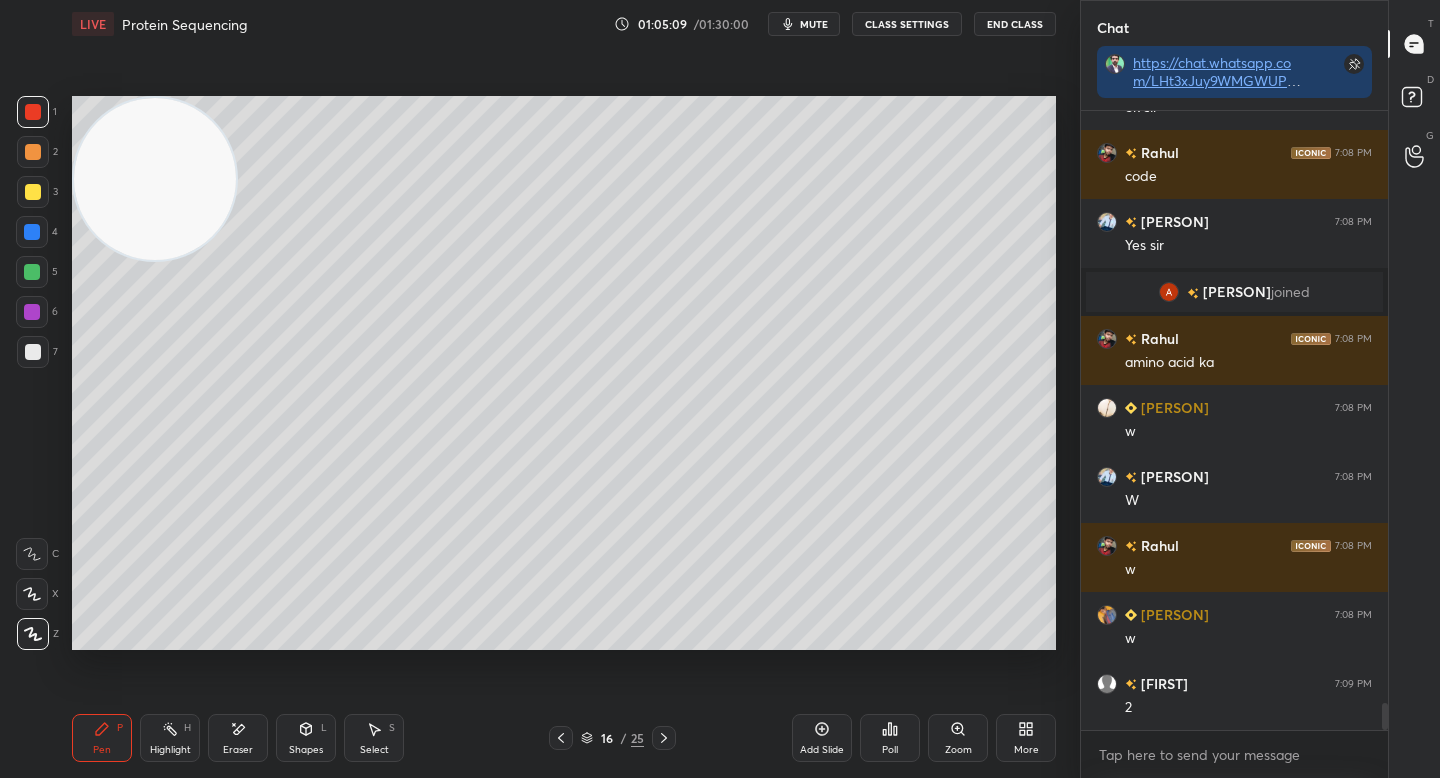 click on "2" at bounding box center (37, 156) 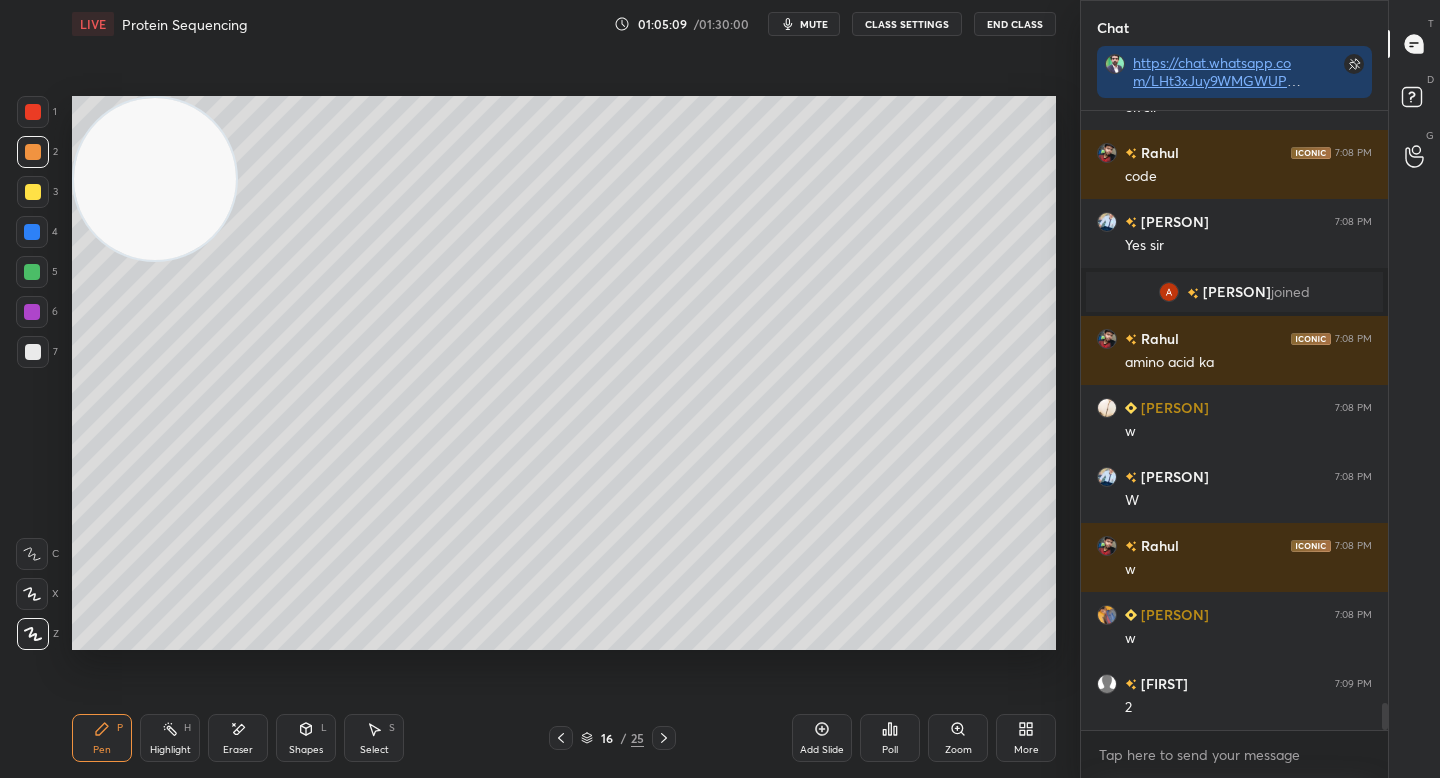 drag, startPoint x: 37, startPoint y: 221, endPoint x: 43, endPoint y: 256, distance: 35.510563 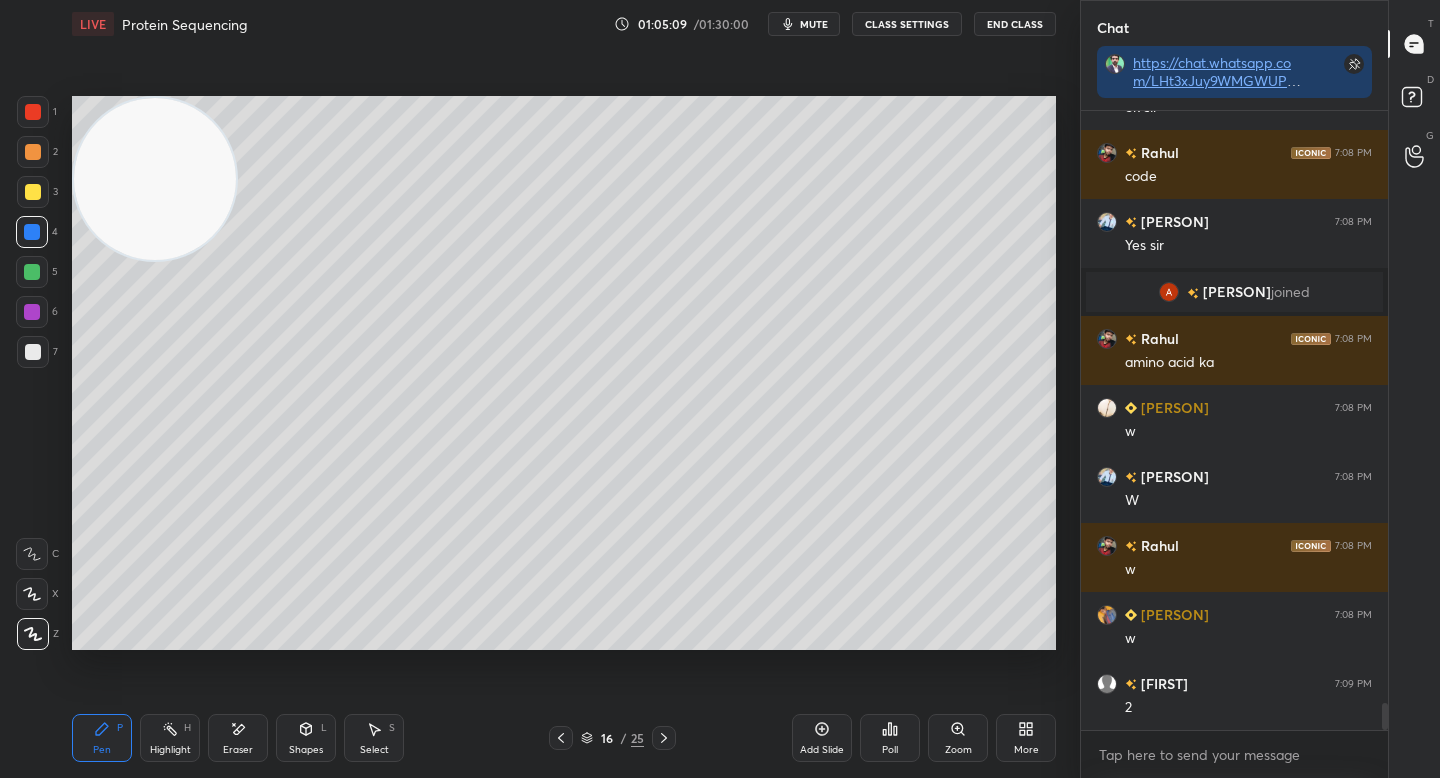 click at bounding box center (32, 272) 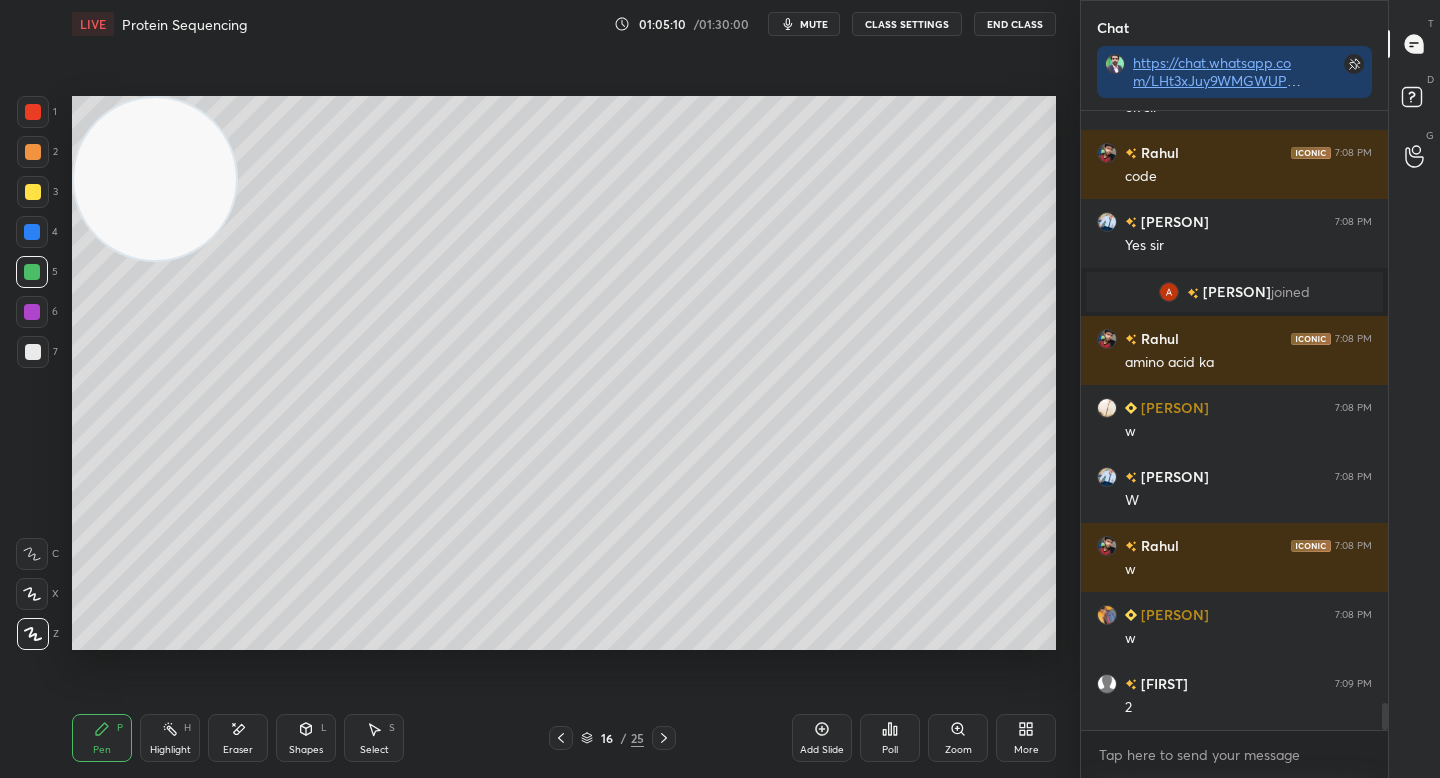 click at bounding box center [32, 272] 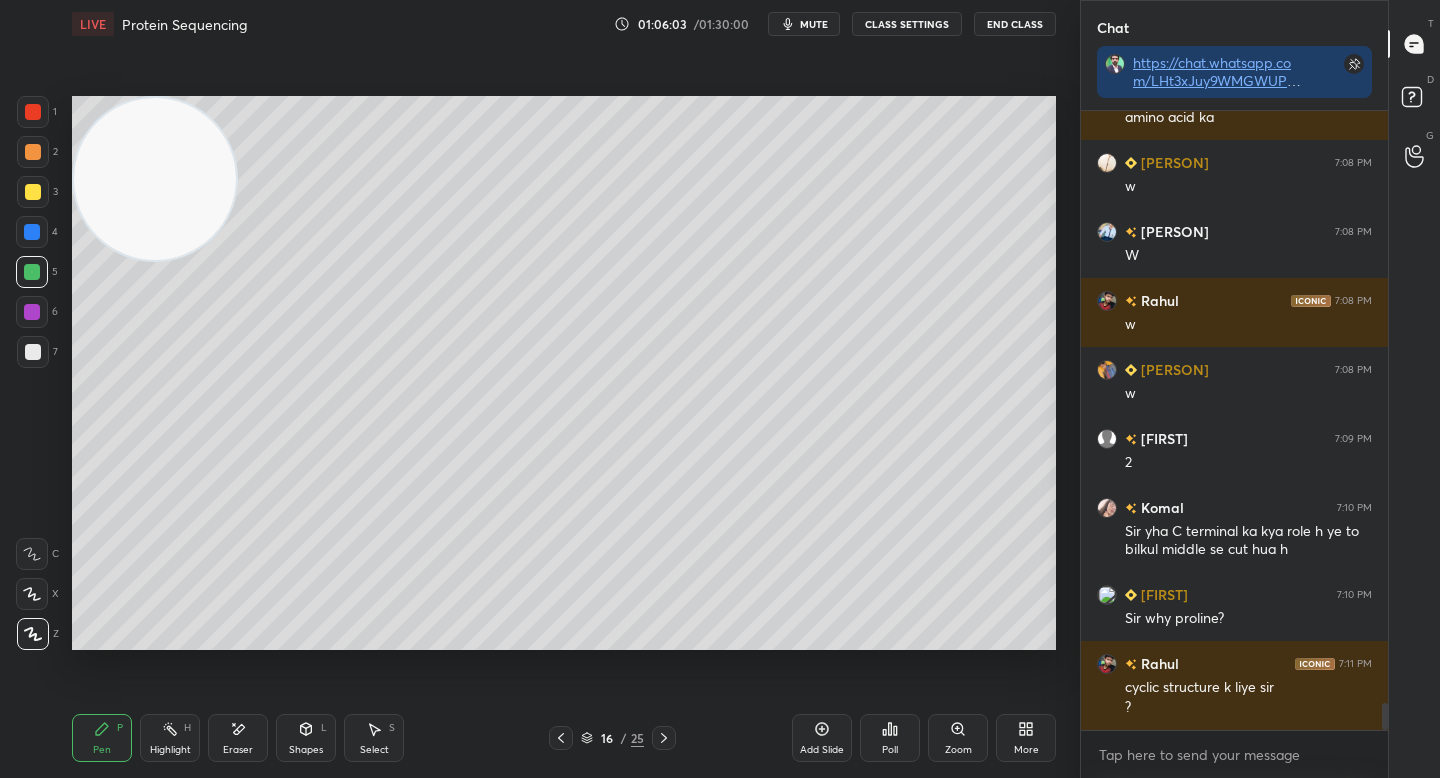 scroll, scrollTop: 13710, scrollLeft: 0, axis: vertical 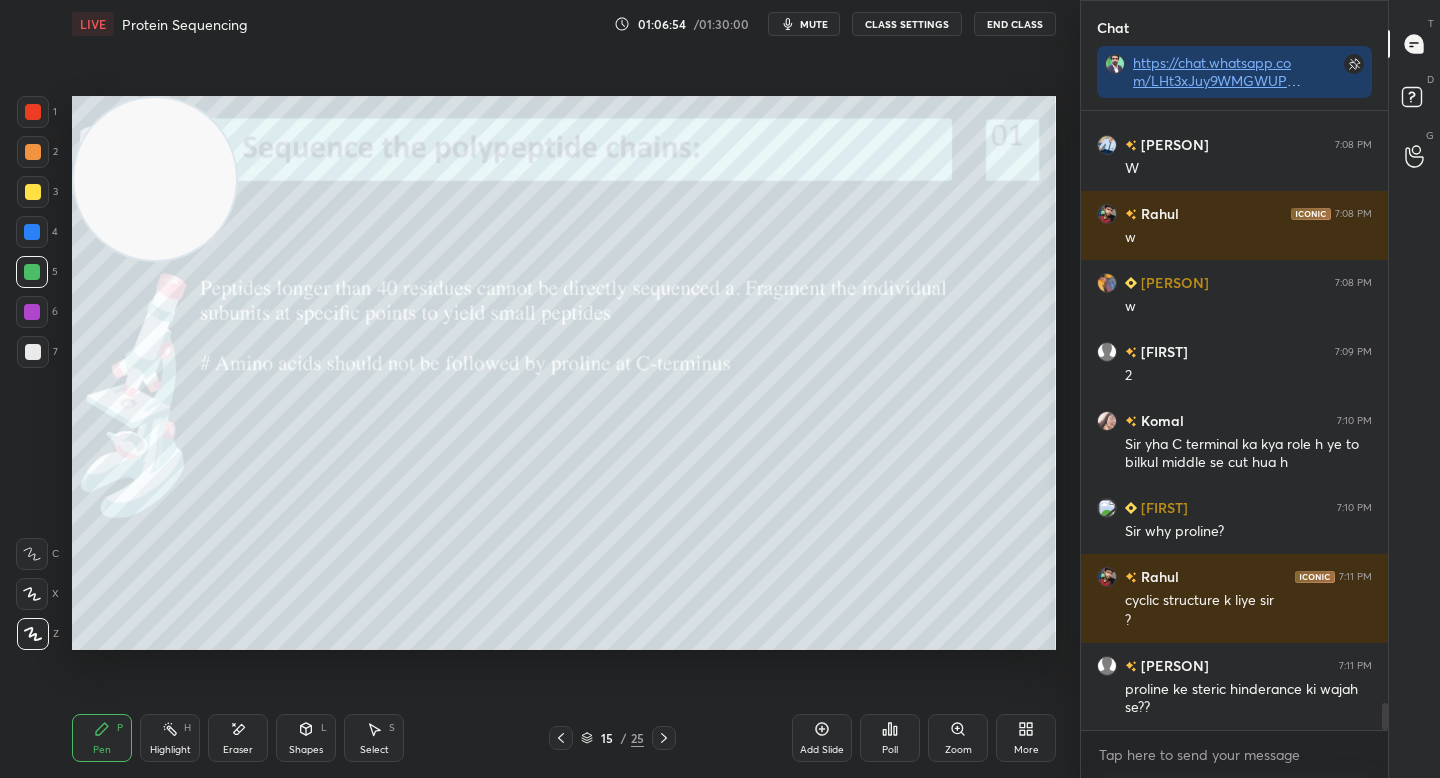 drag, startPoint x: 139, startPoint y: 177, endPoint x: 131, endPoint y: 158, distance: 20.615528 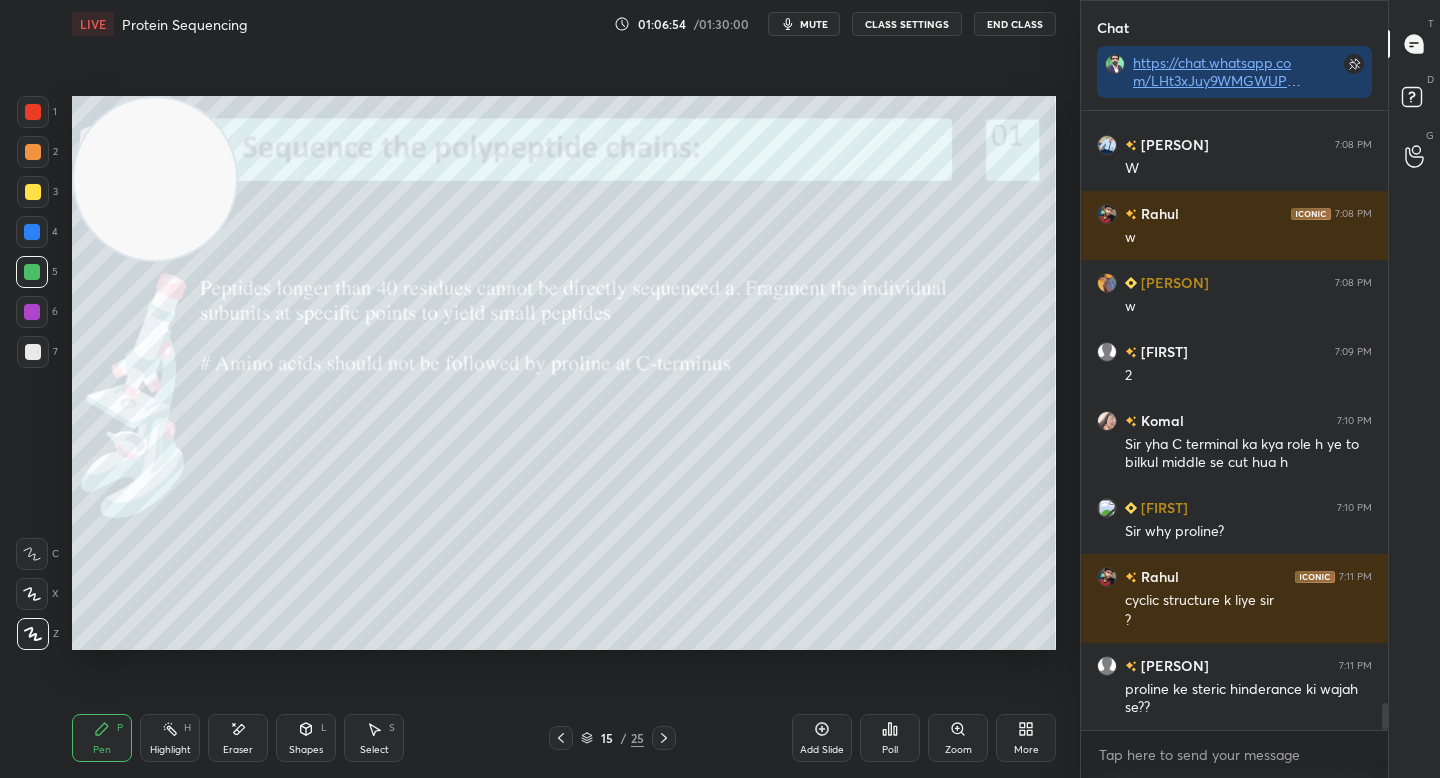 scroll, scrollTop: 13758, scrollLeft: 0, axis: vertical 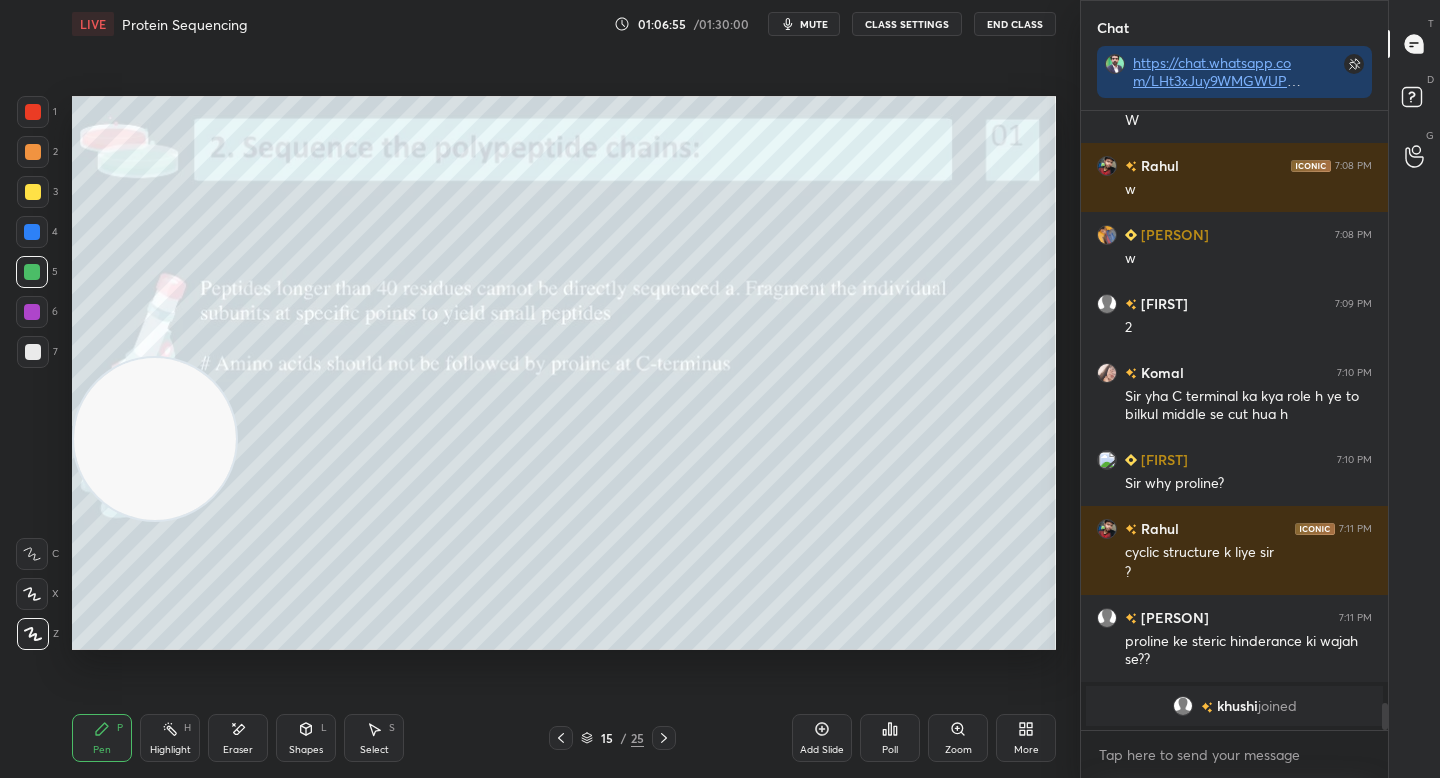drag, startPoint x: 135, startPoint y: 424, endPoint x: 138, endPoint y: 534, distance: 110.0409 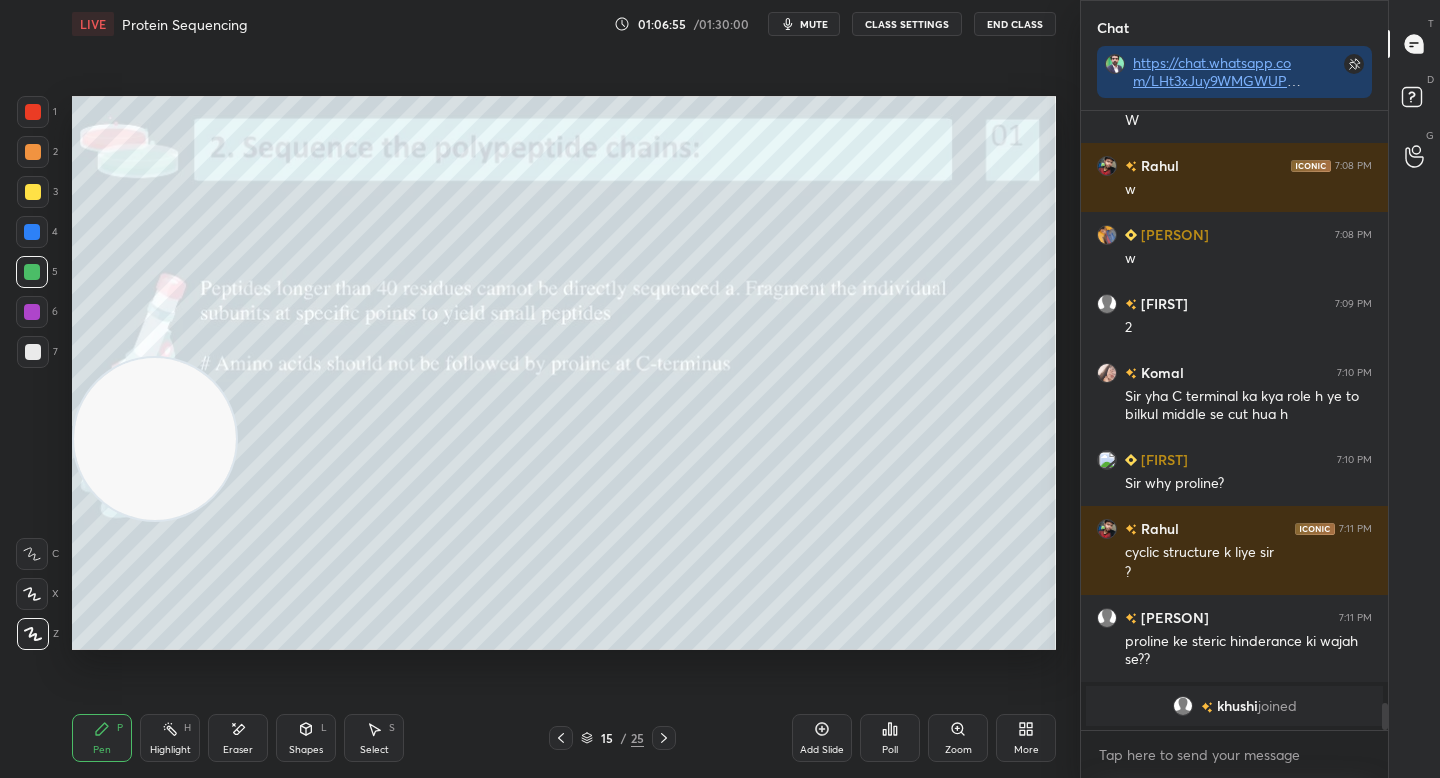 click at bounding box center (155, 439) 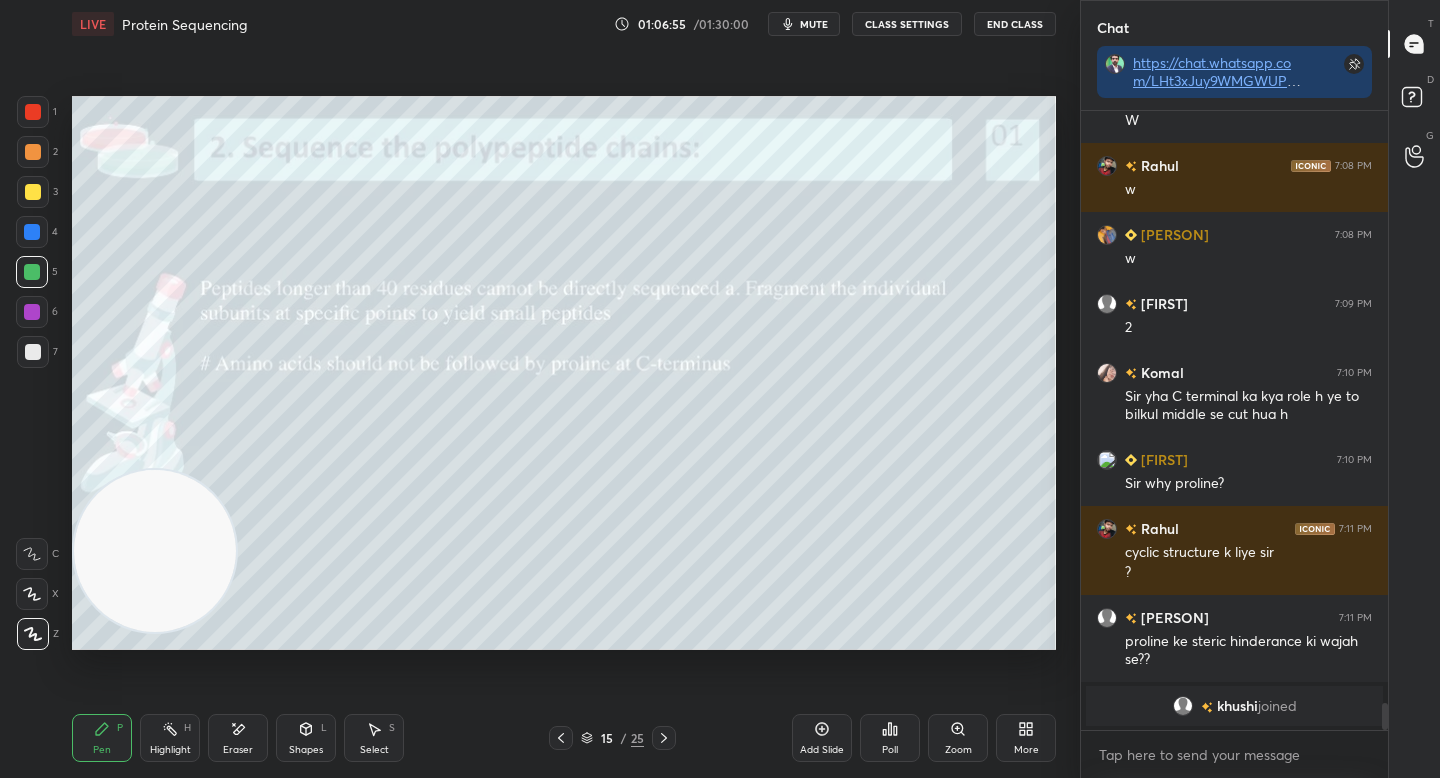 click at bounding box center (155, 551) 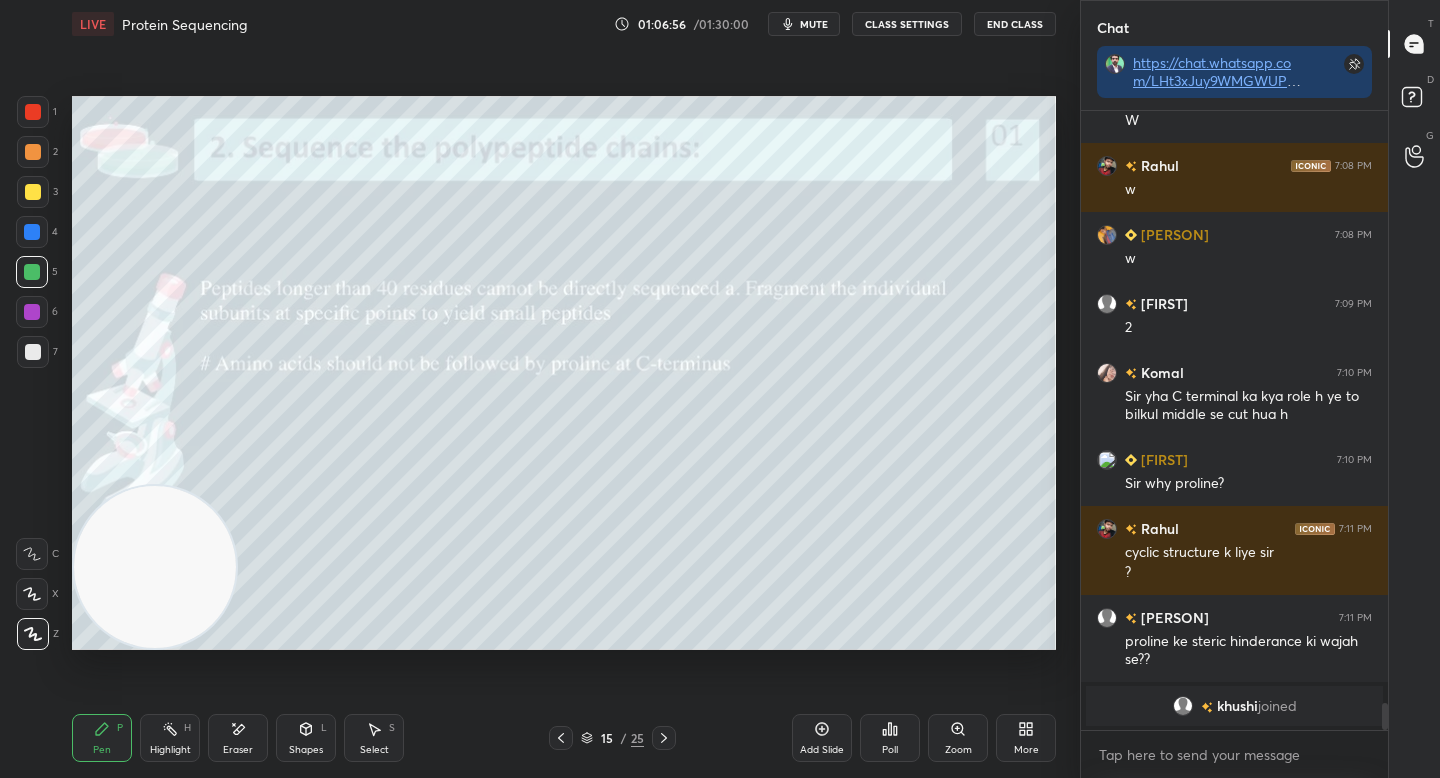 click at bounding box center [33, 352] 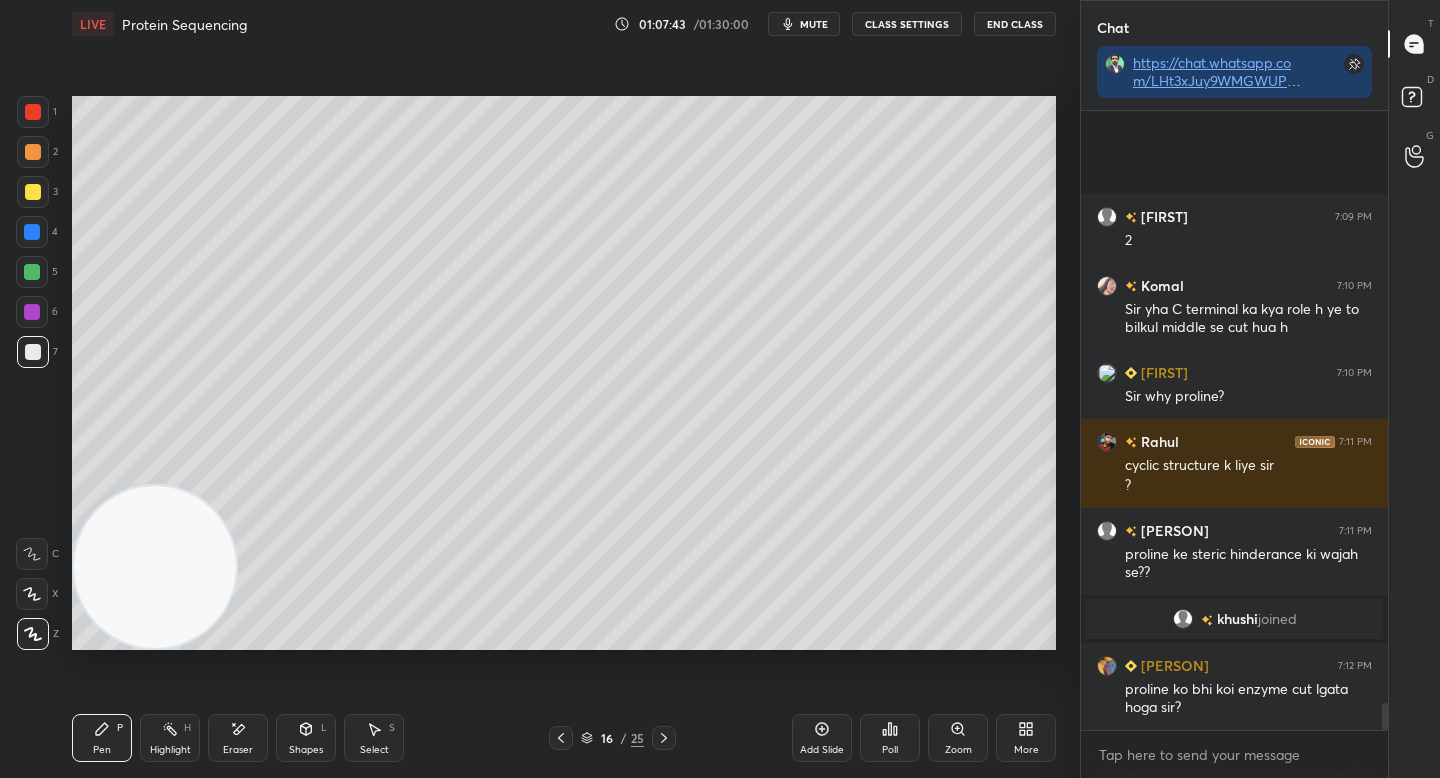 scroll, scrollTop: 13750, scrollLeft: 0, axis: vertical 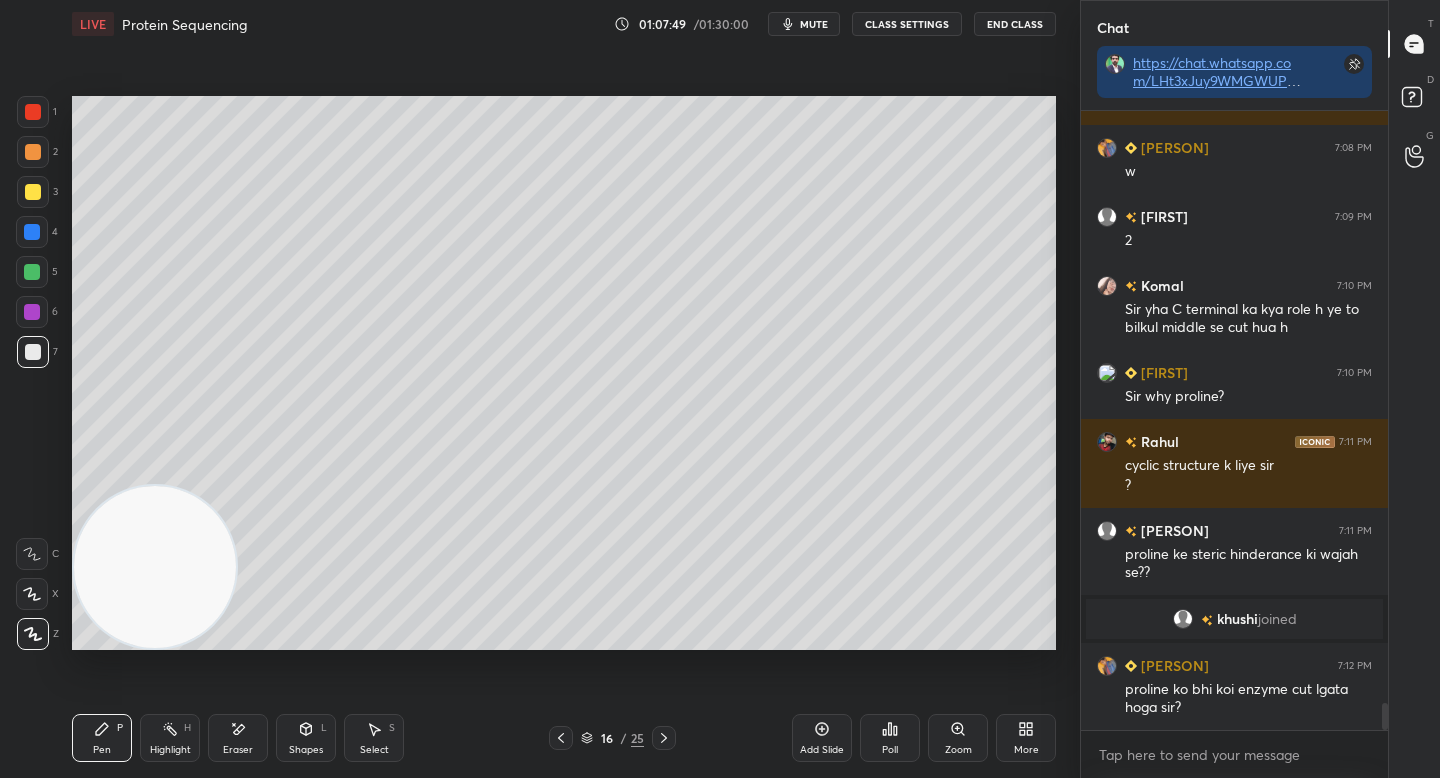 click at bounding box center [32, 272] 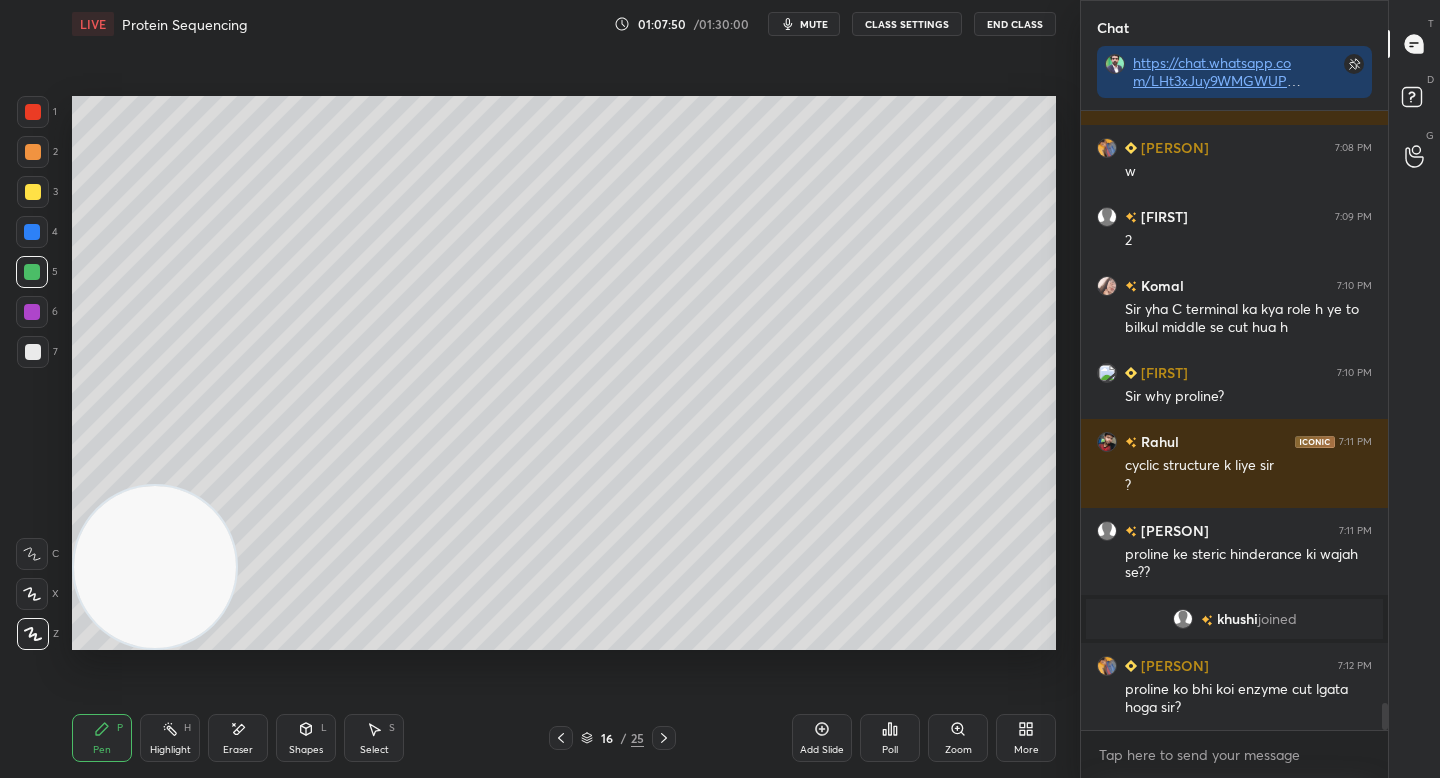 click on "3" at bounding box center (37, 196) 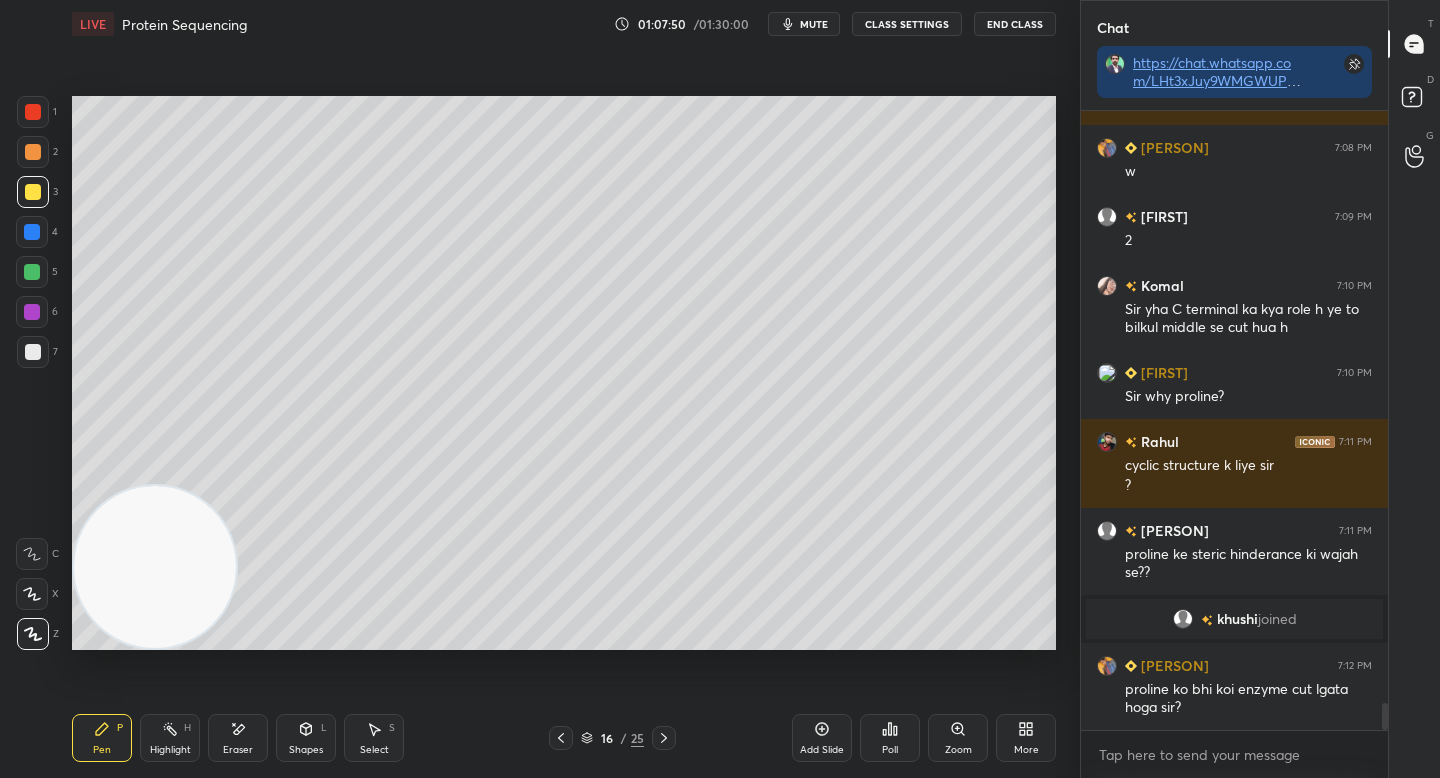 click on "3" at bounding box center [37, 196] 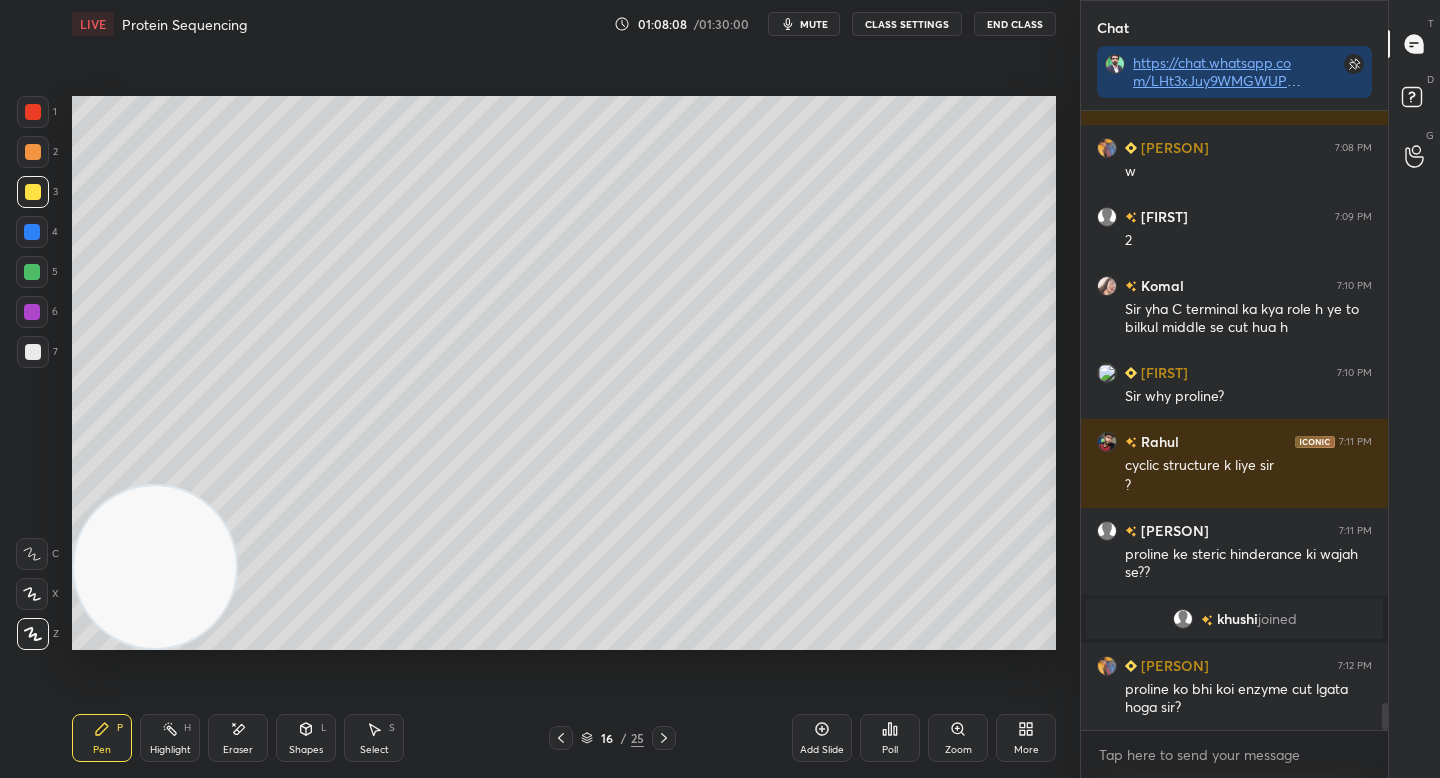 scroll, scrollTop: 572, scrollLeft: 301, axis: both 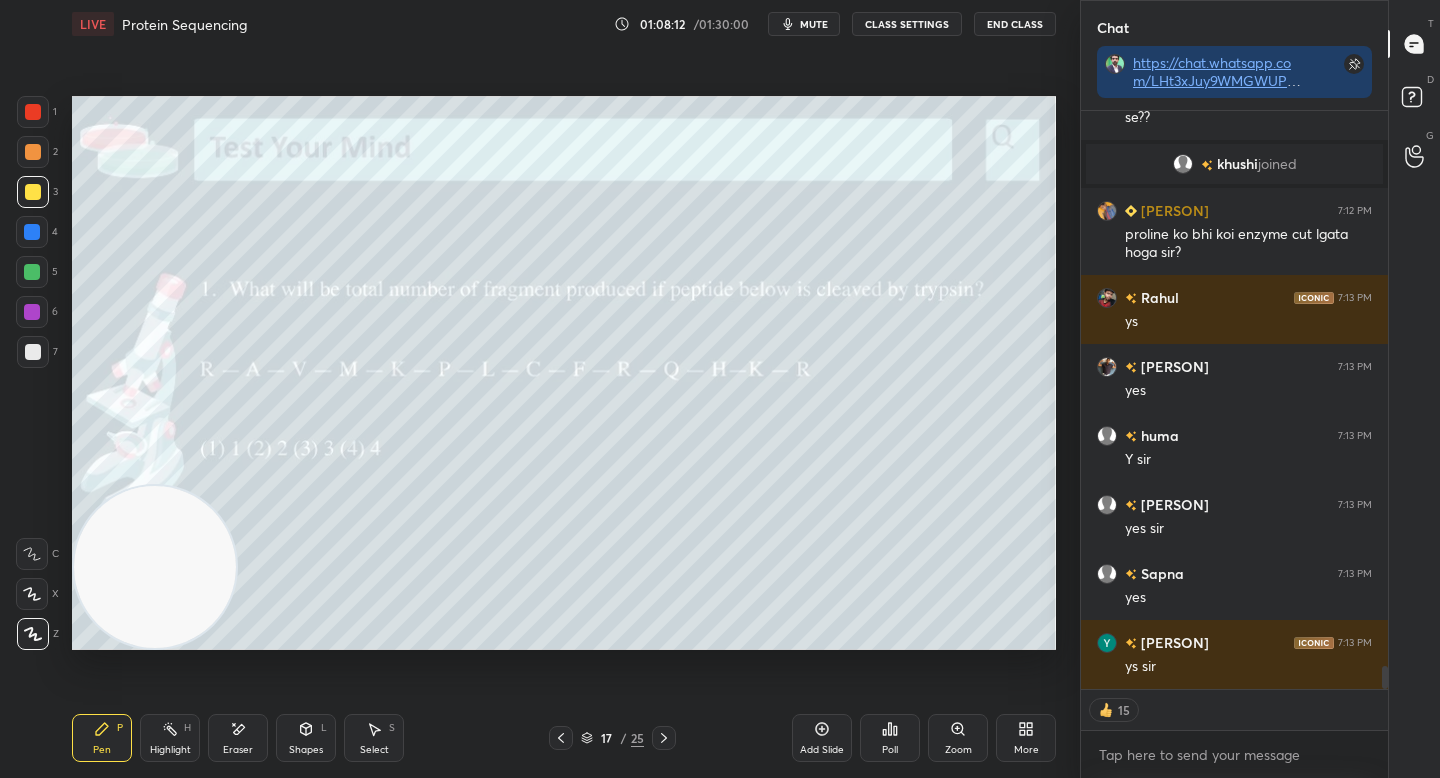 click on "Poll" at bounding box center (890, 738) 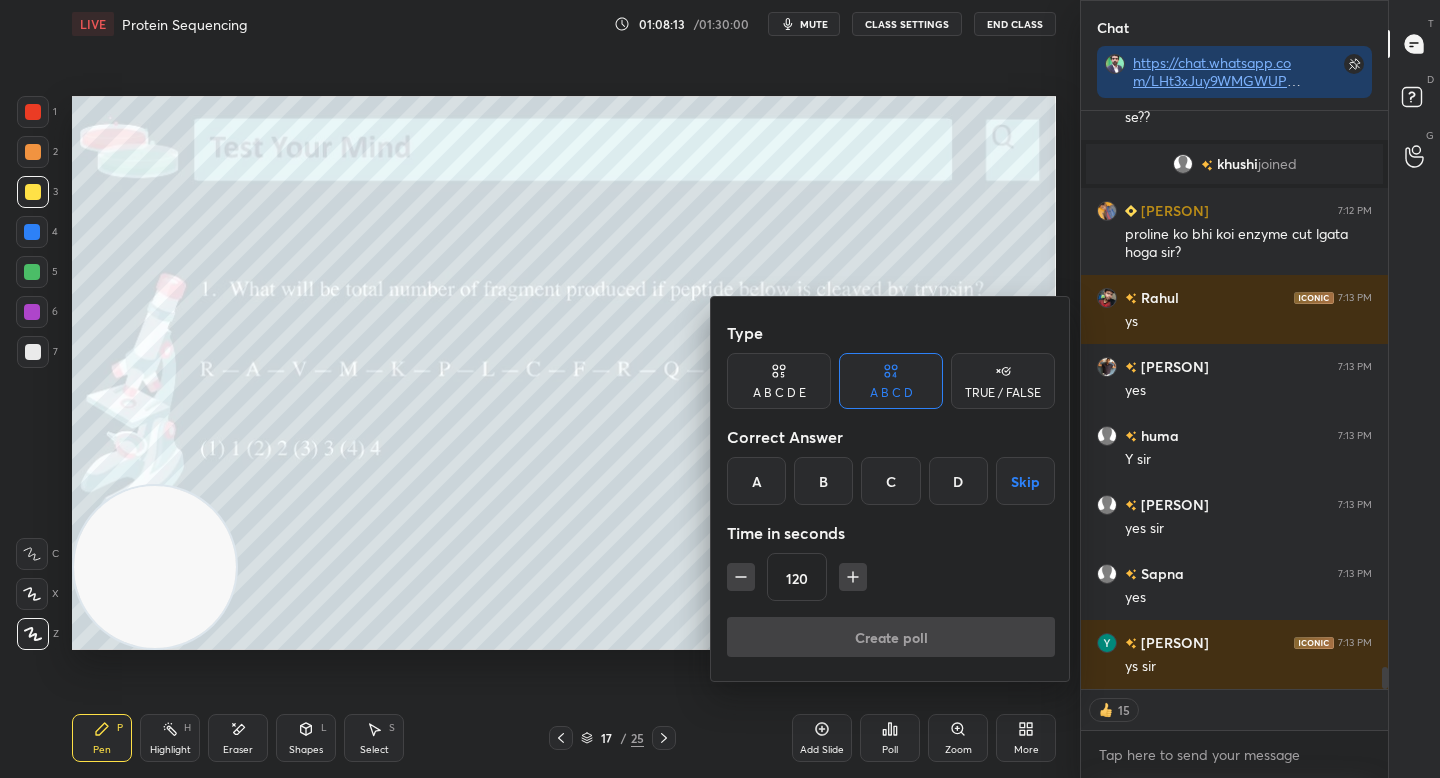 scroll, scrollTop: 14274, scrollLeft: 0, axis: vertical 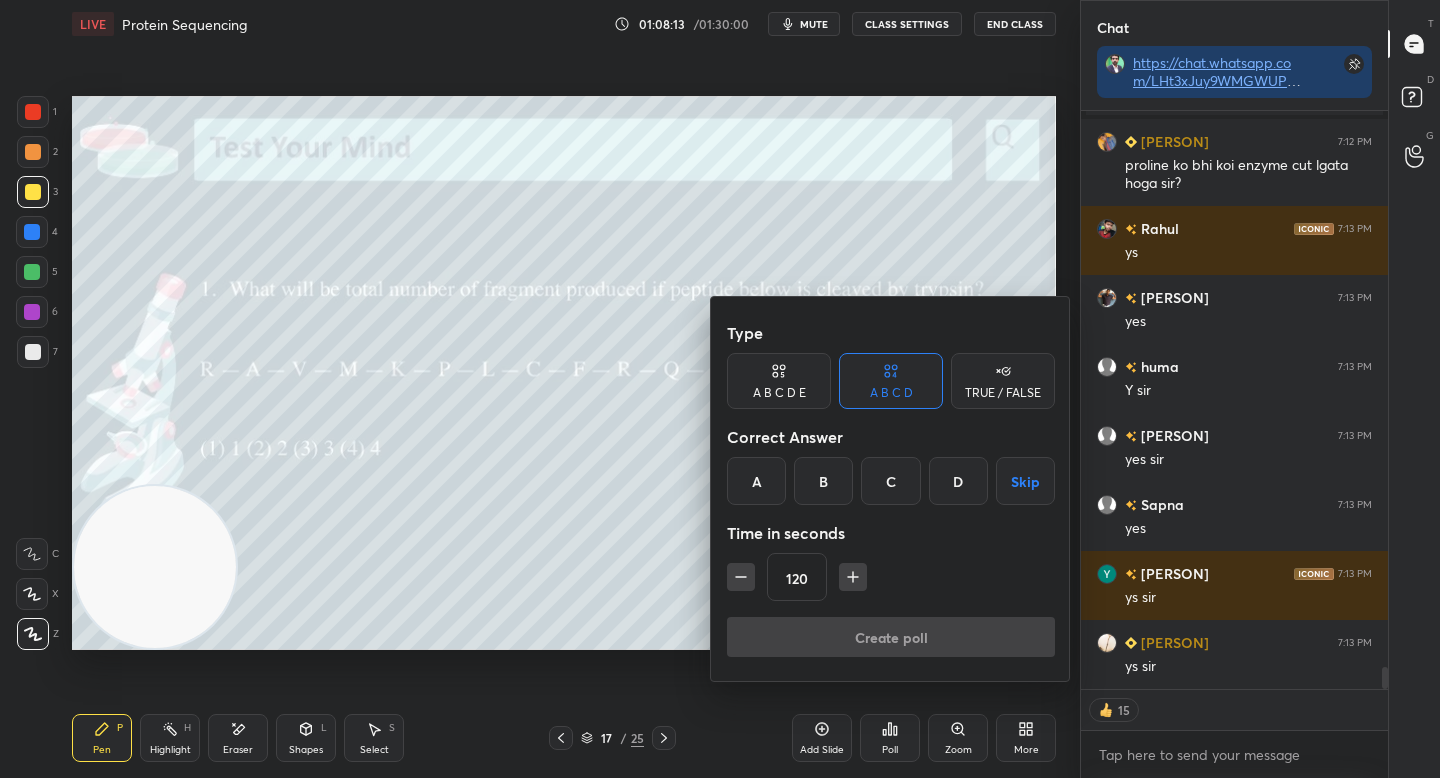 click on "B" at bounding box center (823, 481) 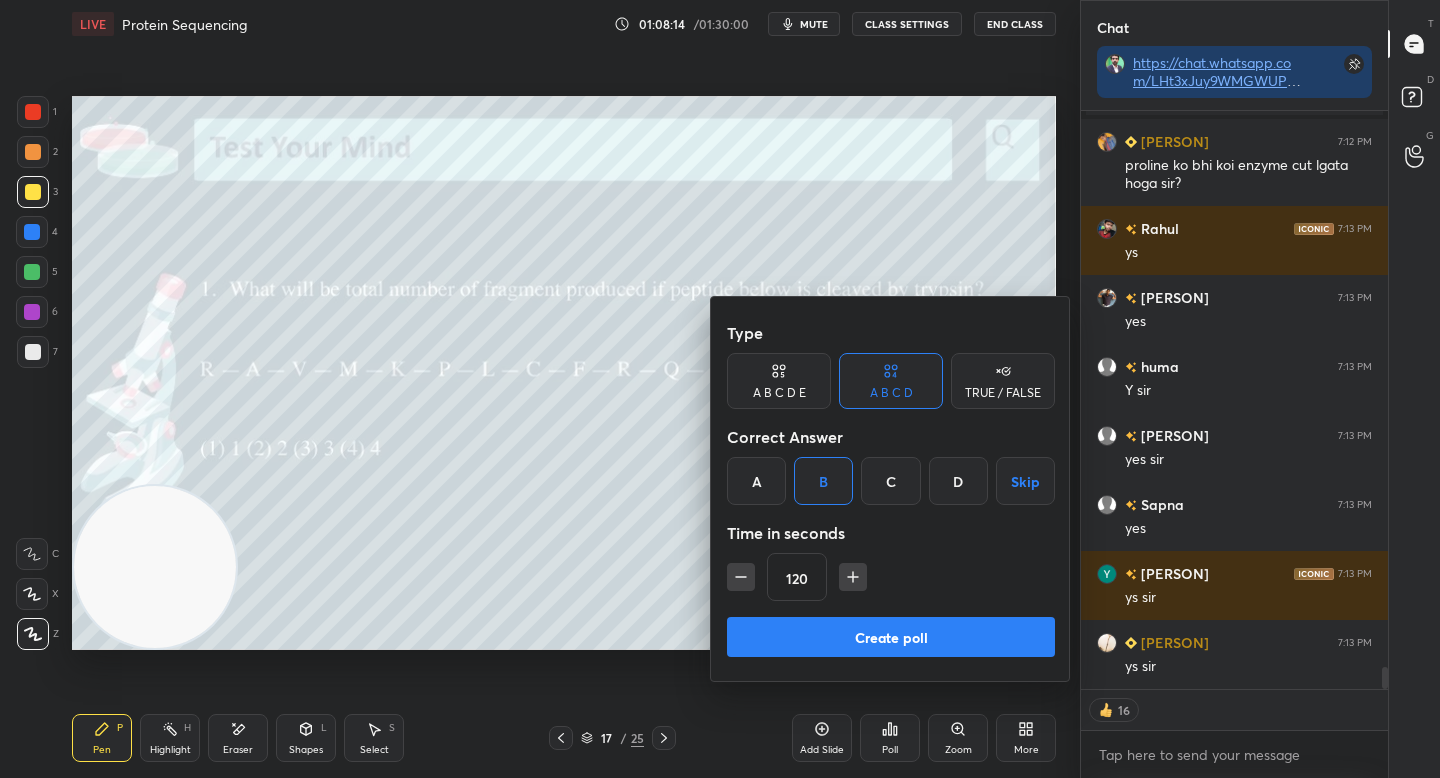 type on "x" 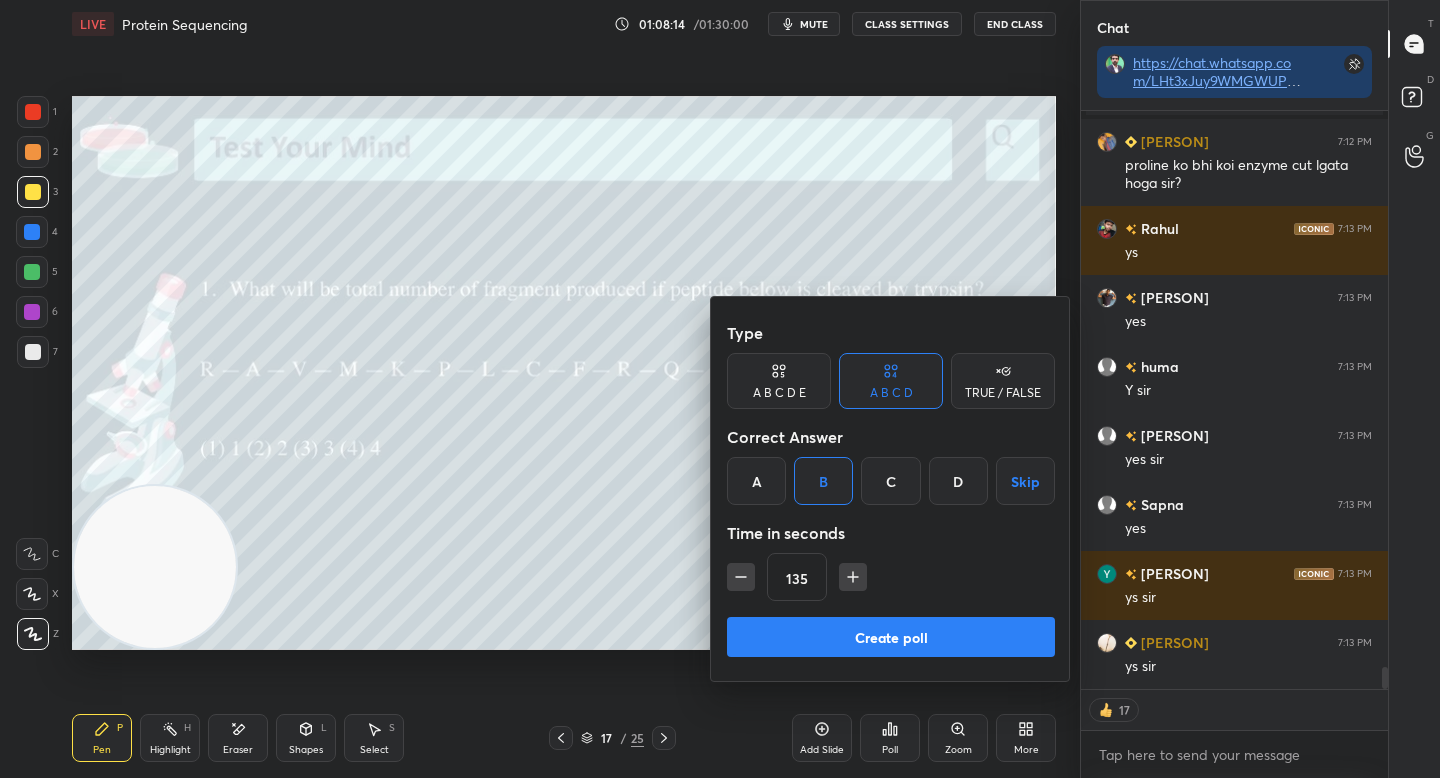 click 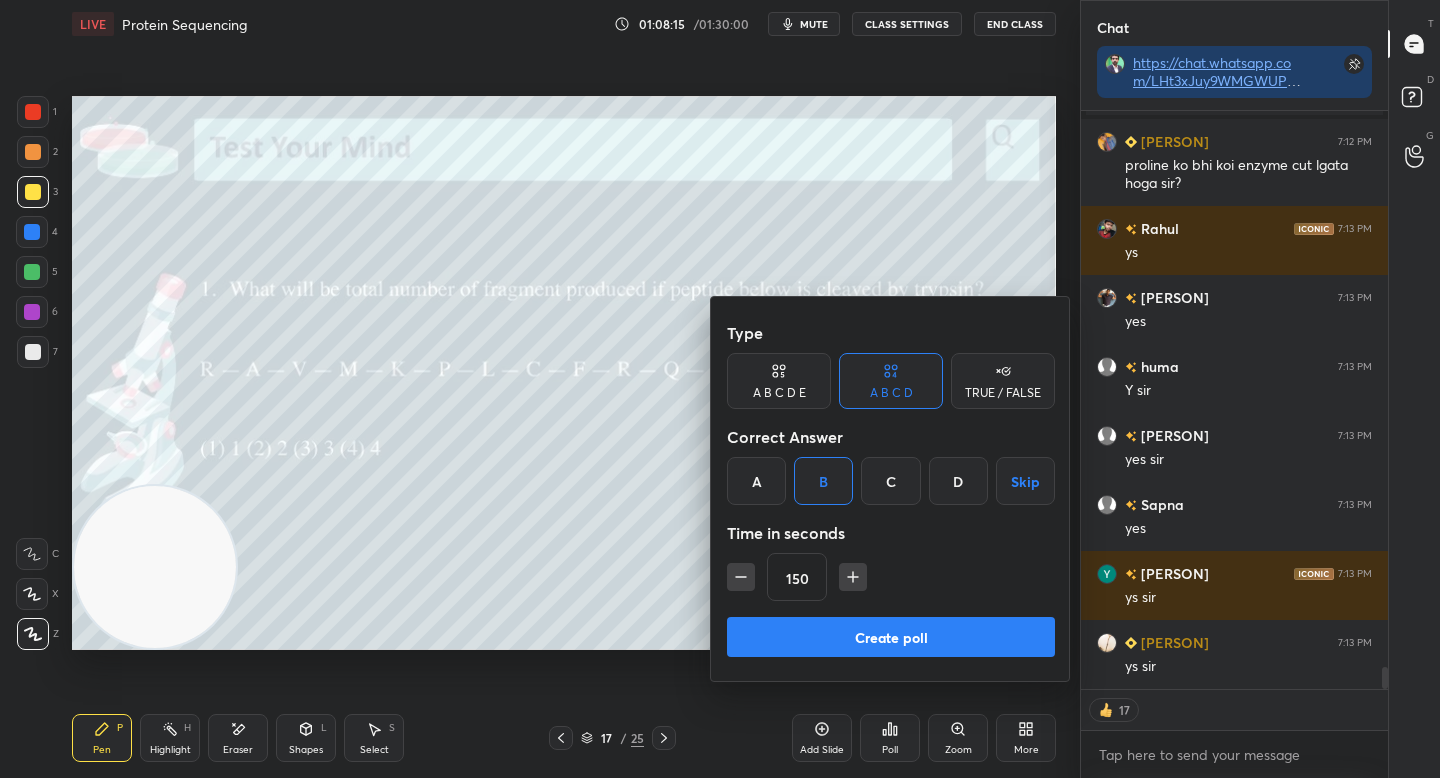 click on "Create poll" at bounding box center (891, 637) 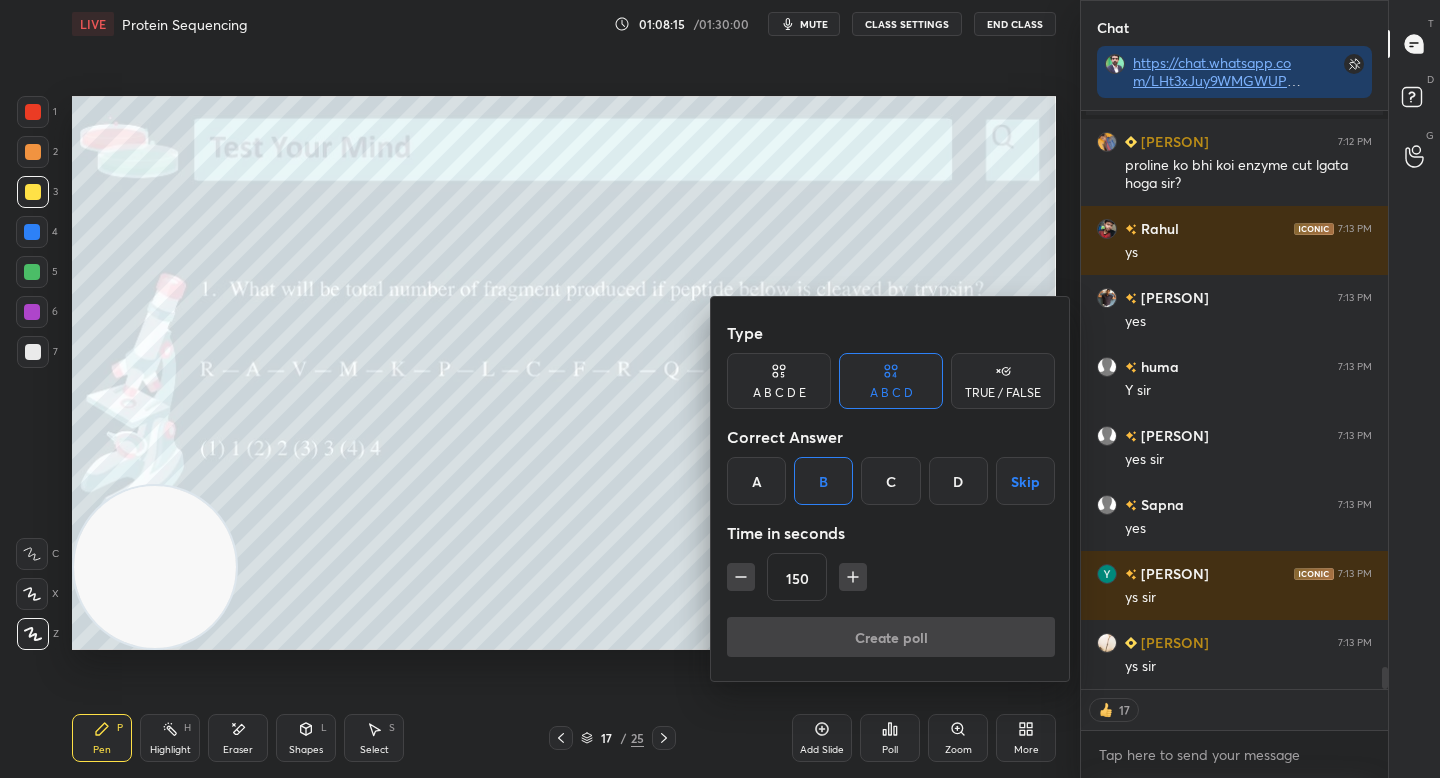 scroll, scrollTop: 530, scrollLeft: 301, axis: both 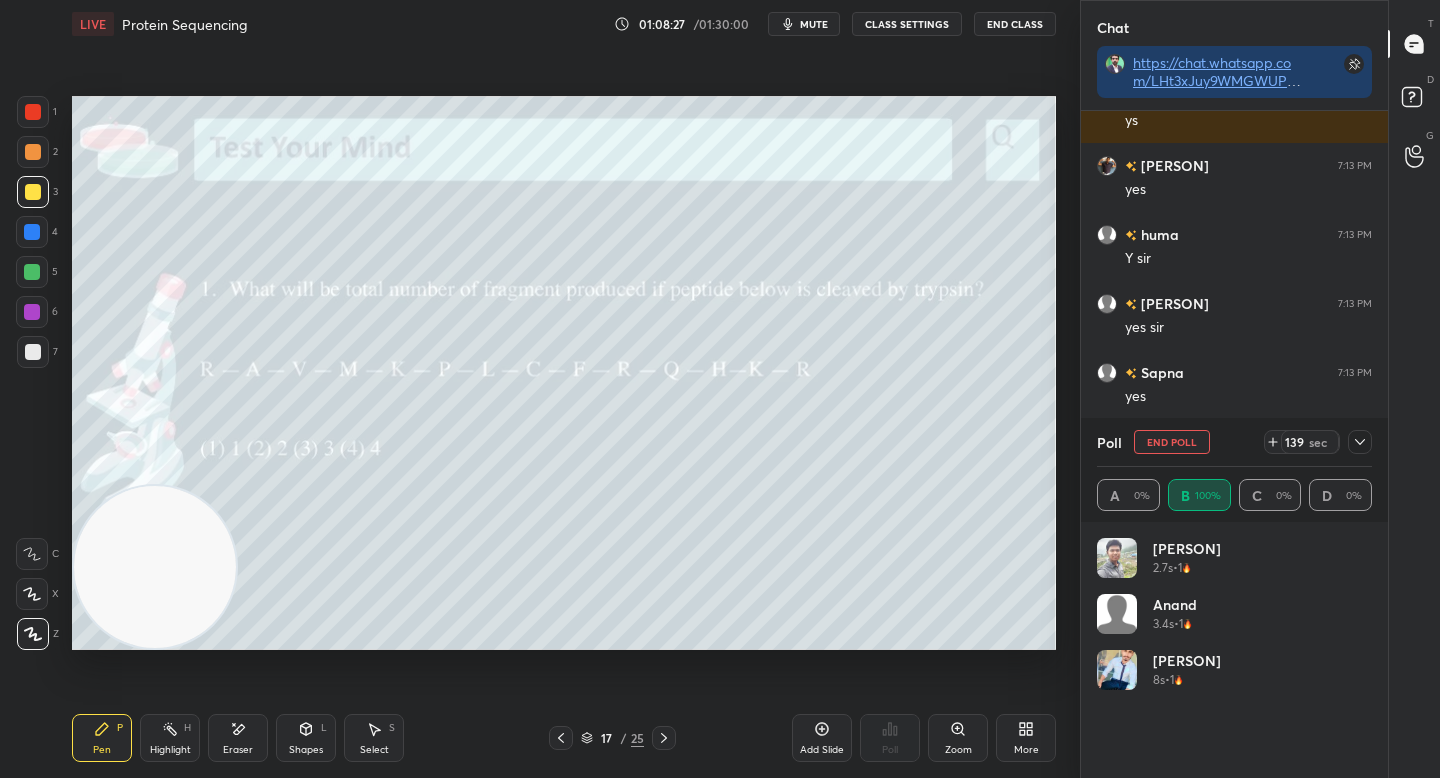 click 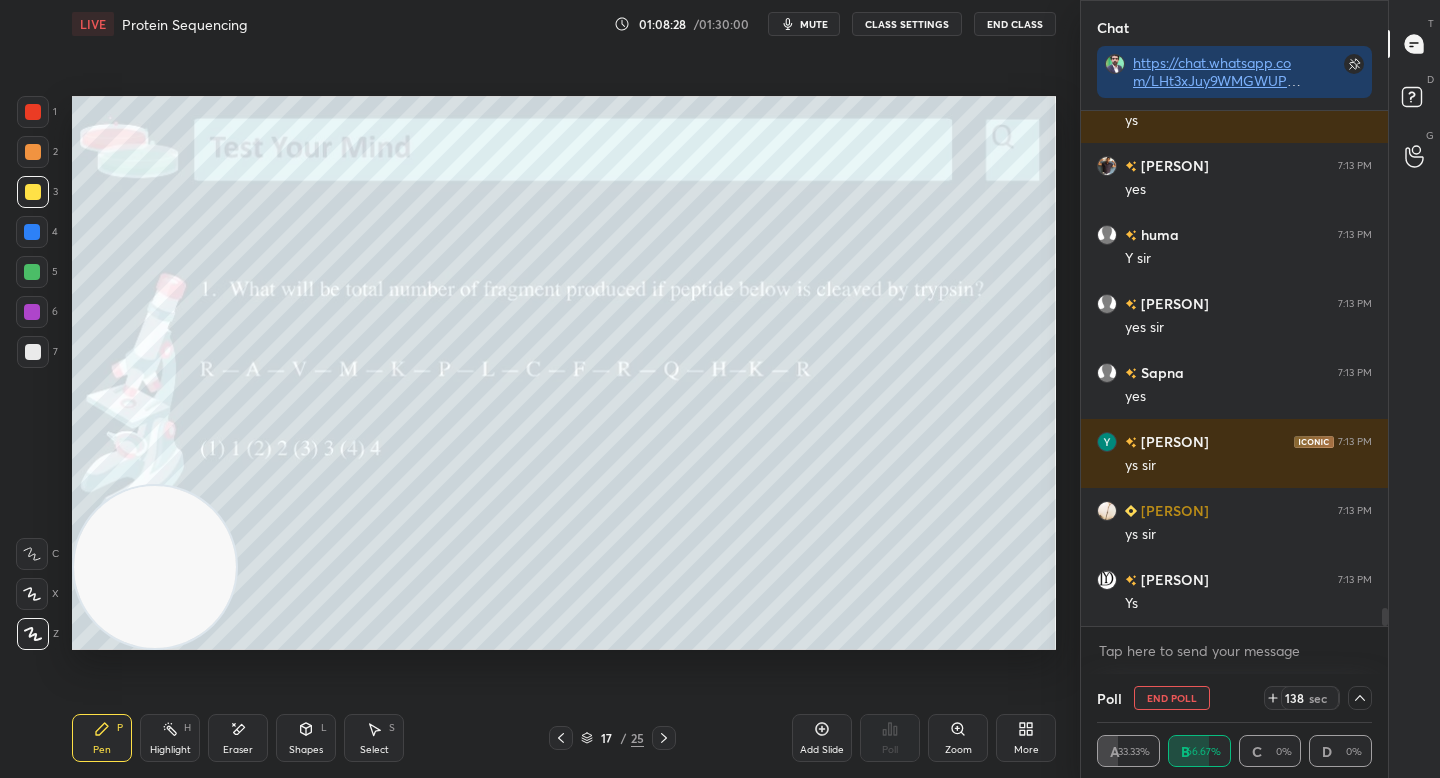 scroll, scrollTop: 0, scrollLeft: 0, axis: both 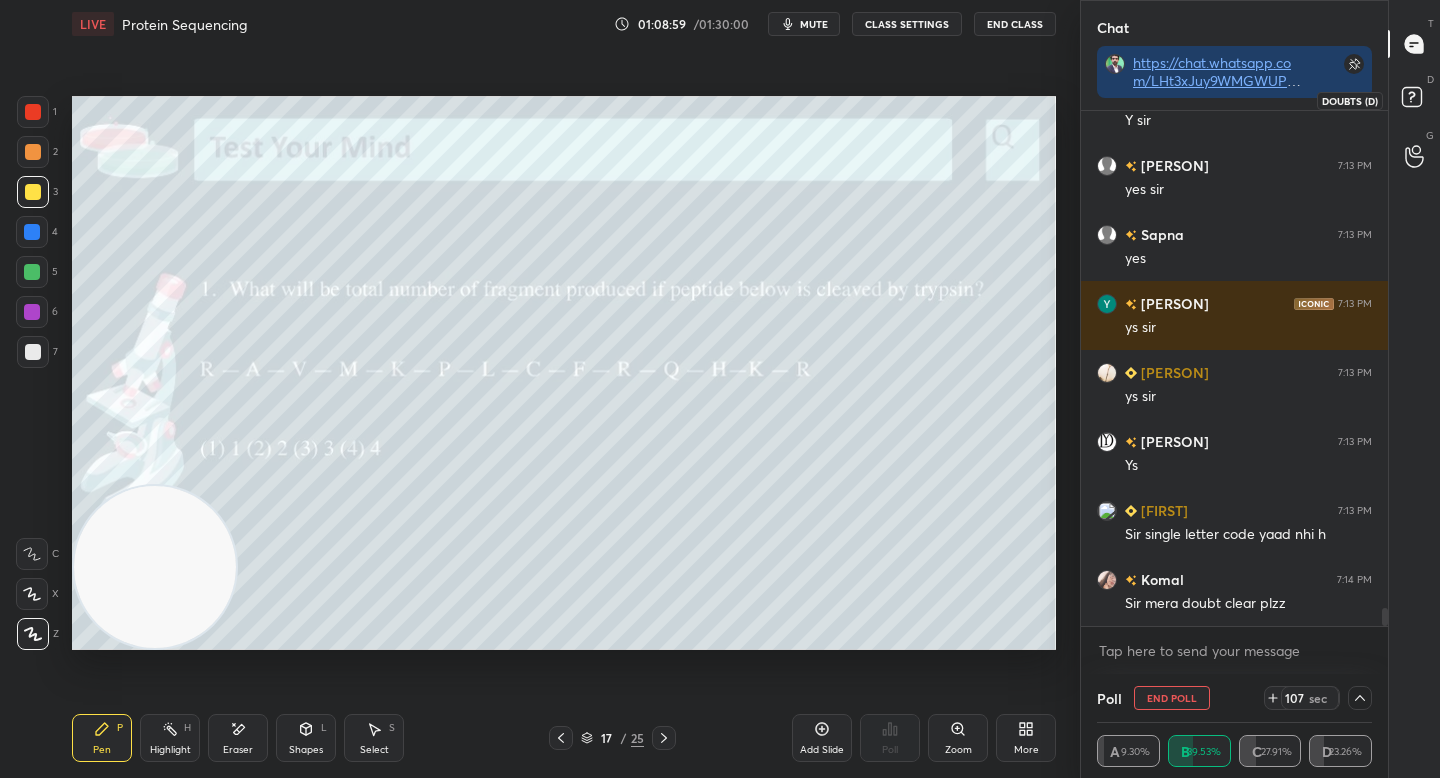 click 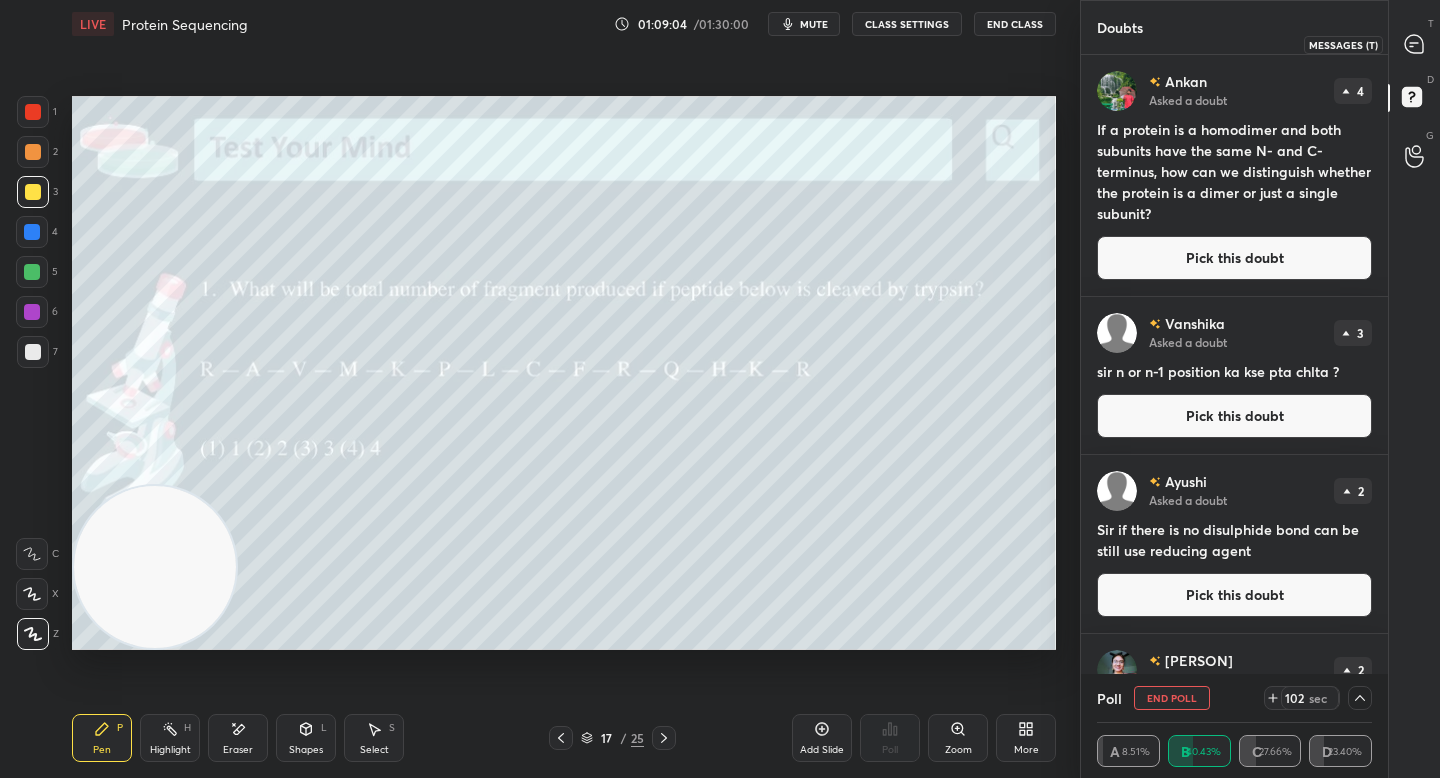click 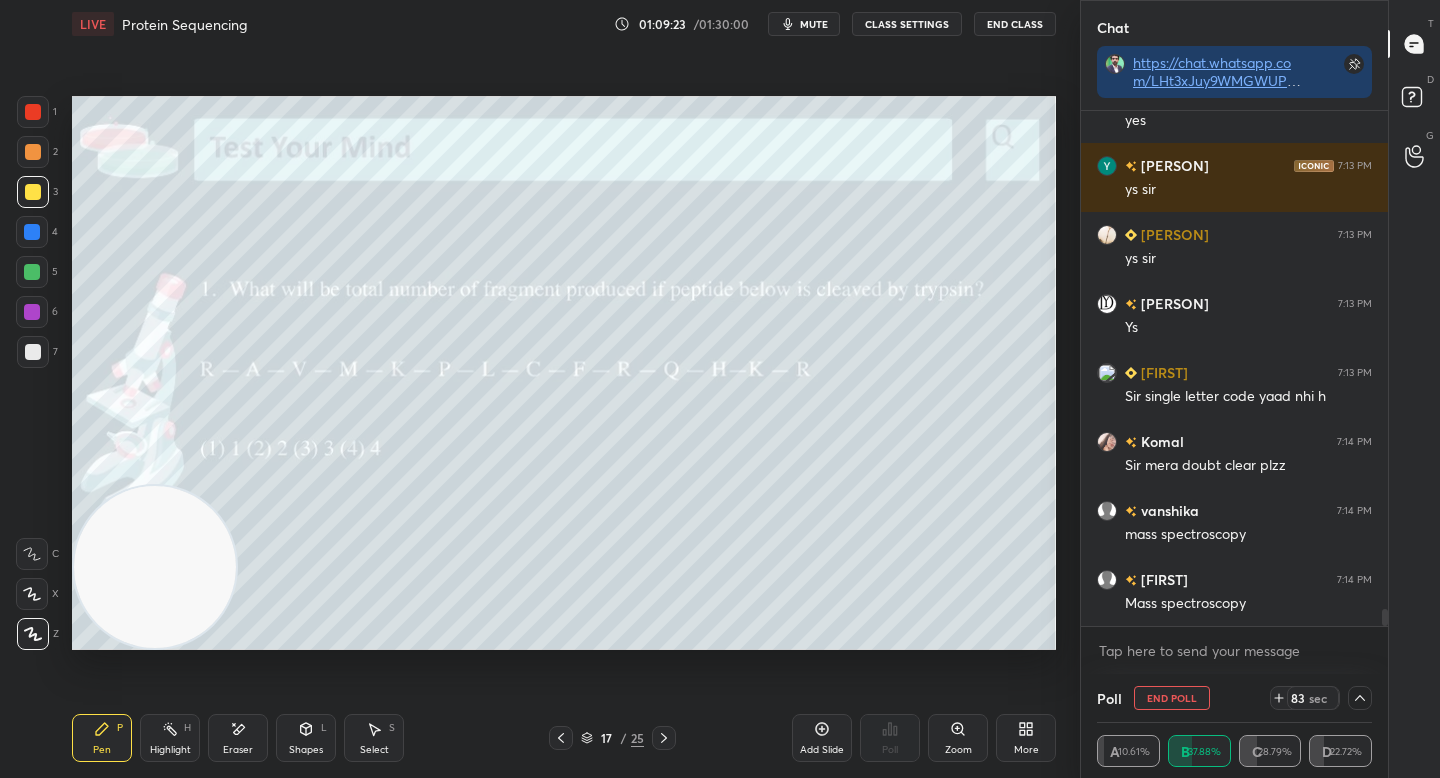 scroll, scrollTop: 15033, scrollLeft: 0, axis: vertical 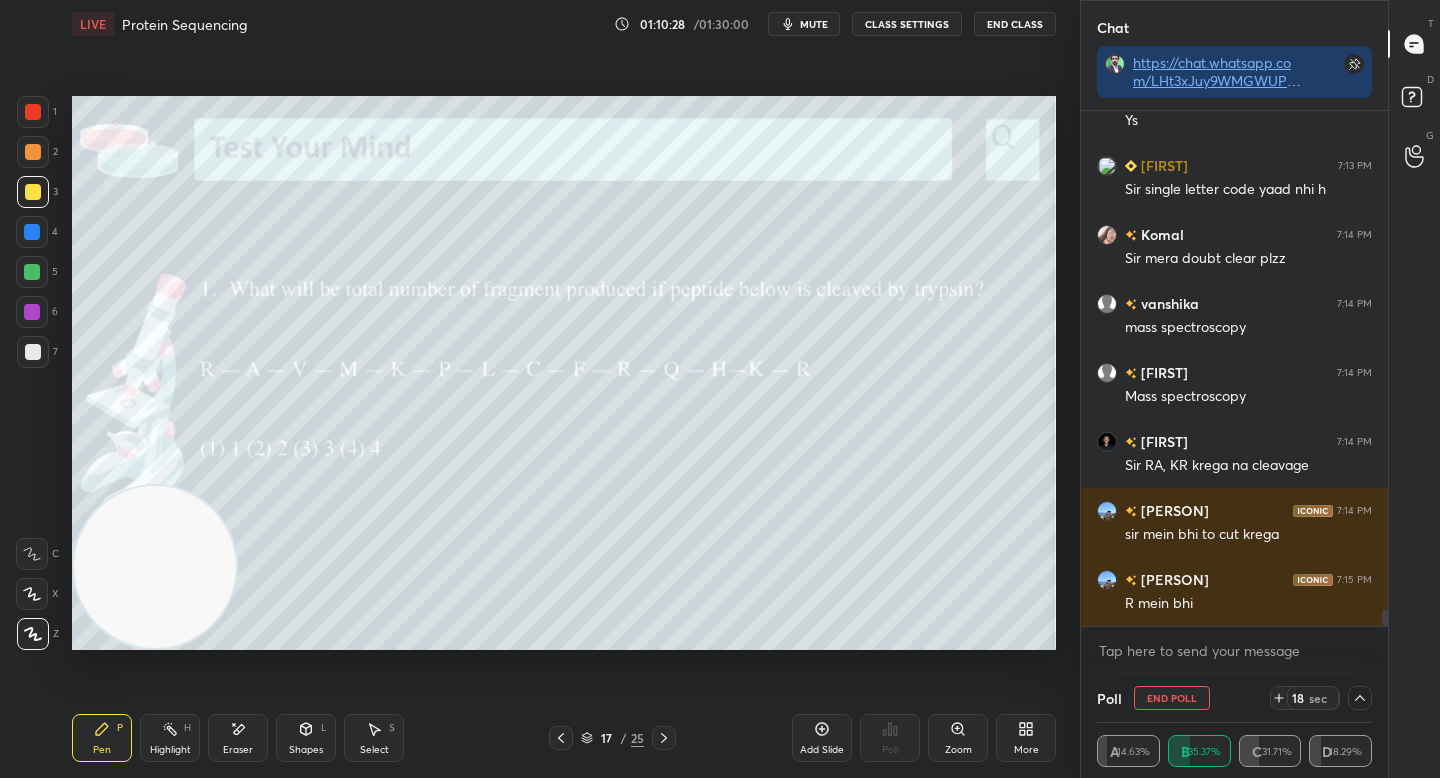 click at bounding box center (33, 352) 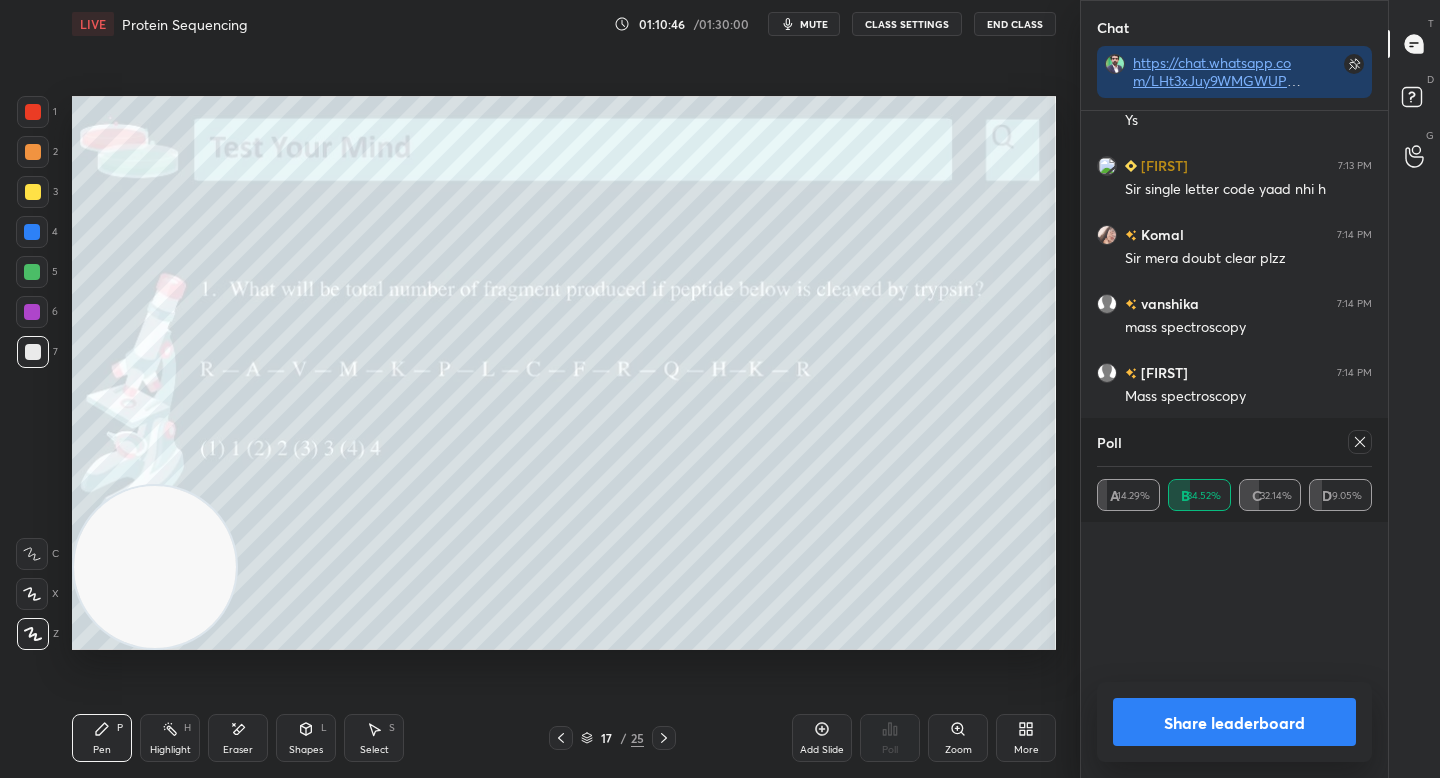 scroll, scrollTop: 6, scrollLeft: 7, axis: both 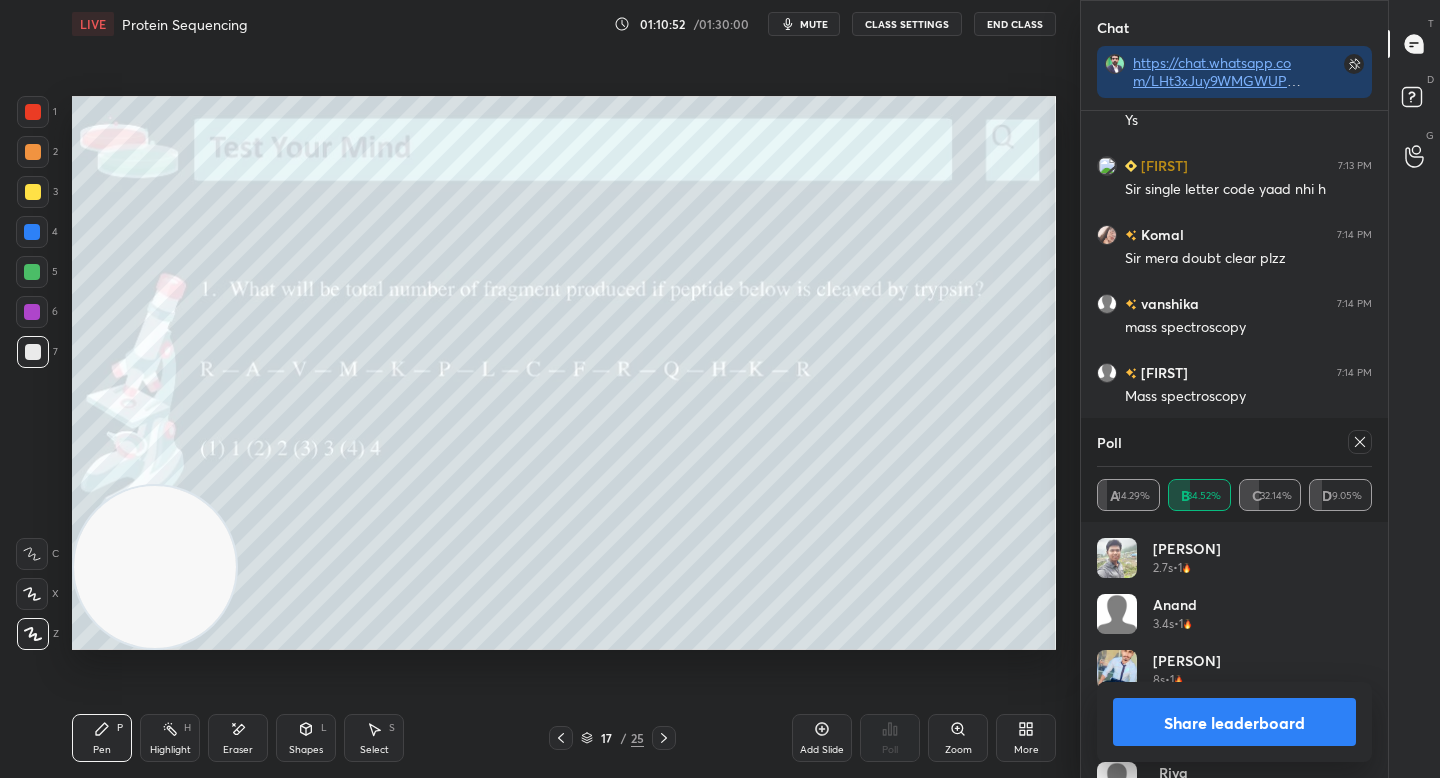 click at bounding box center [32, 272] 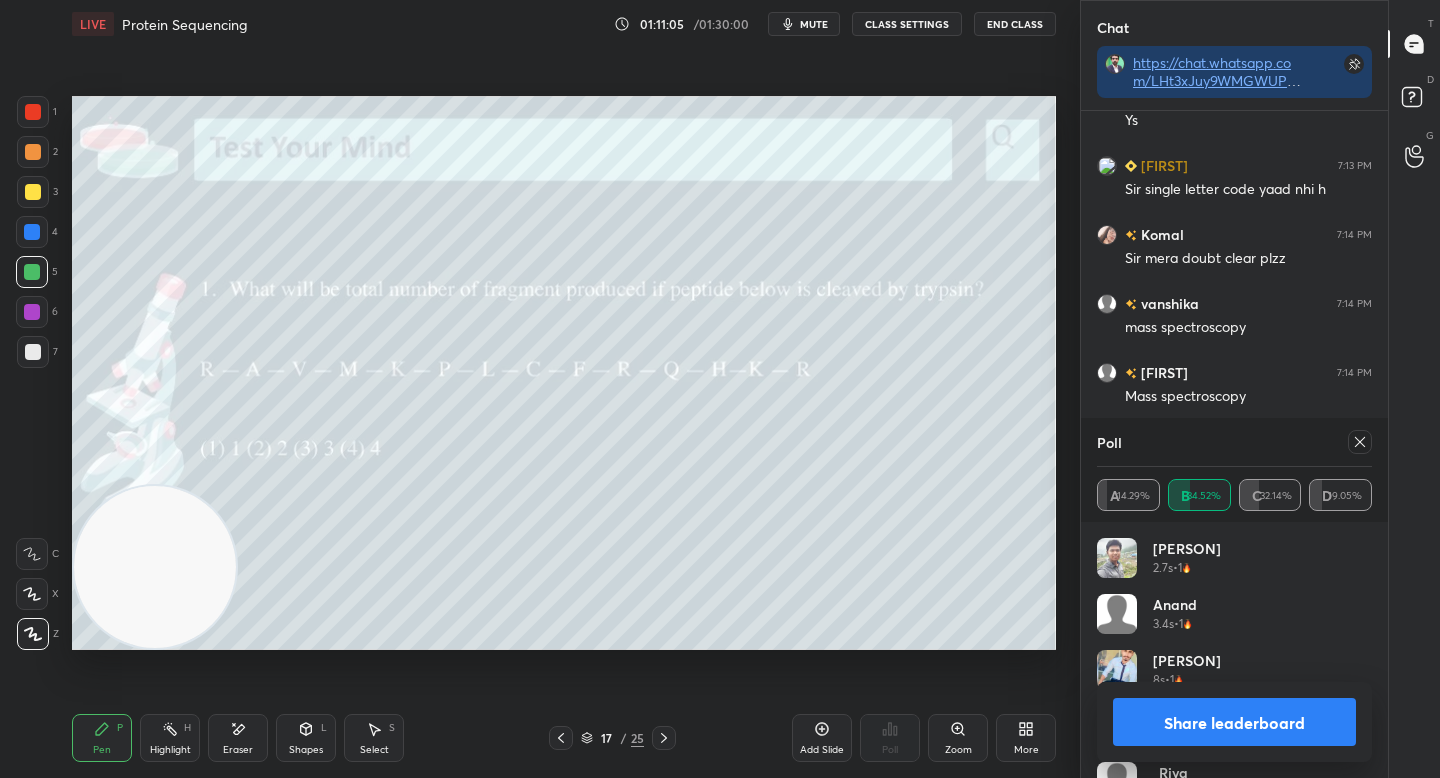 click at bounding box center (33, 352) 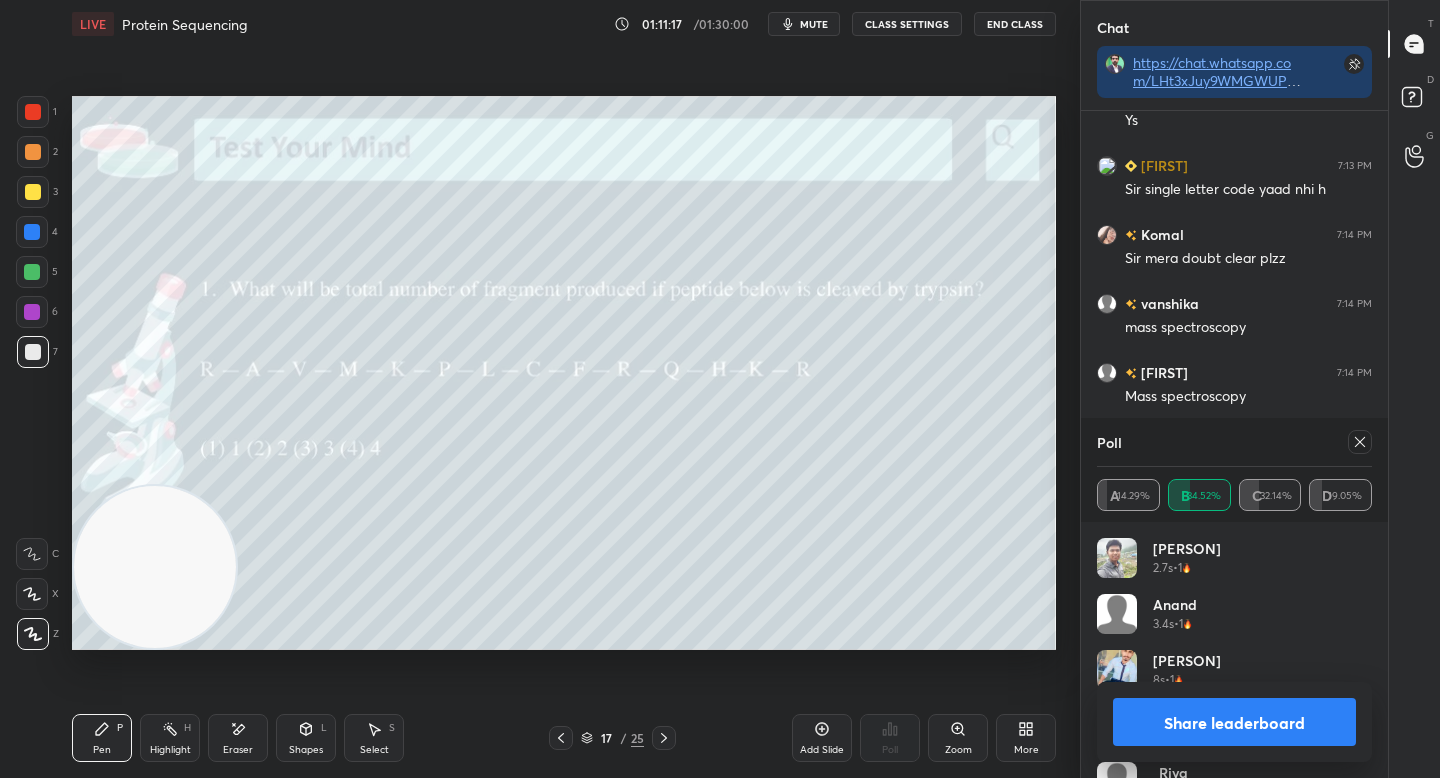scroll, scrollTop: 15240, scrollLeft: 0, axis: vertical 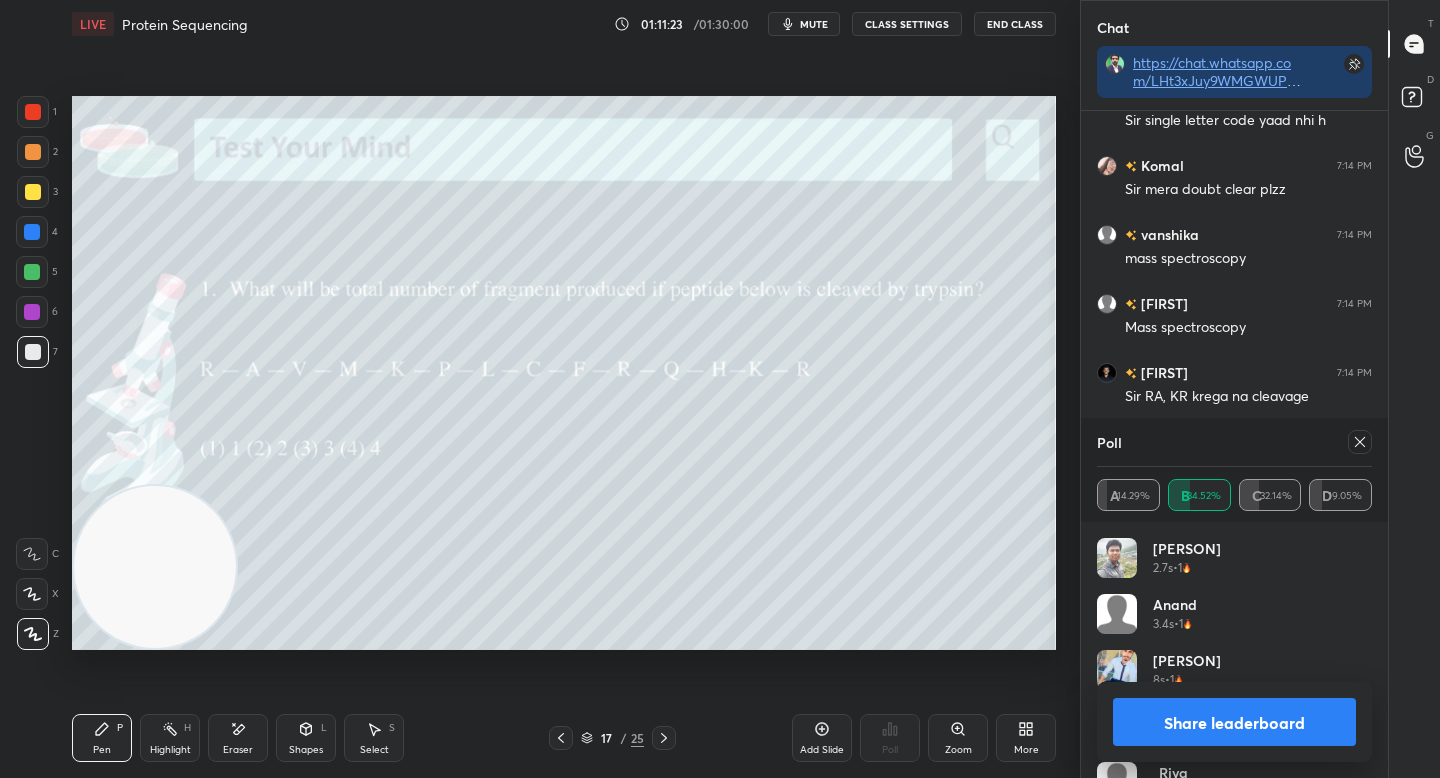 click 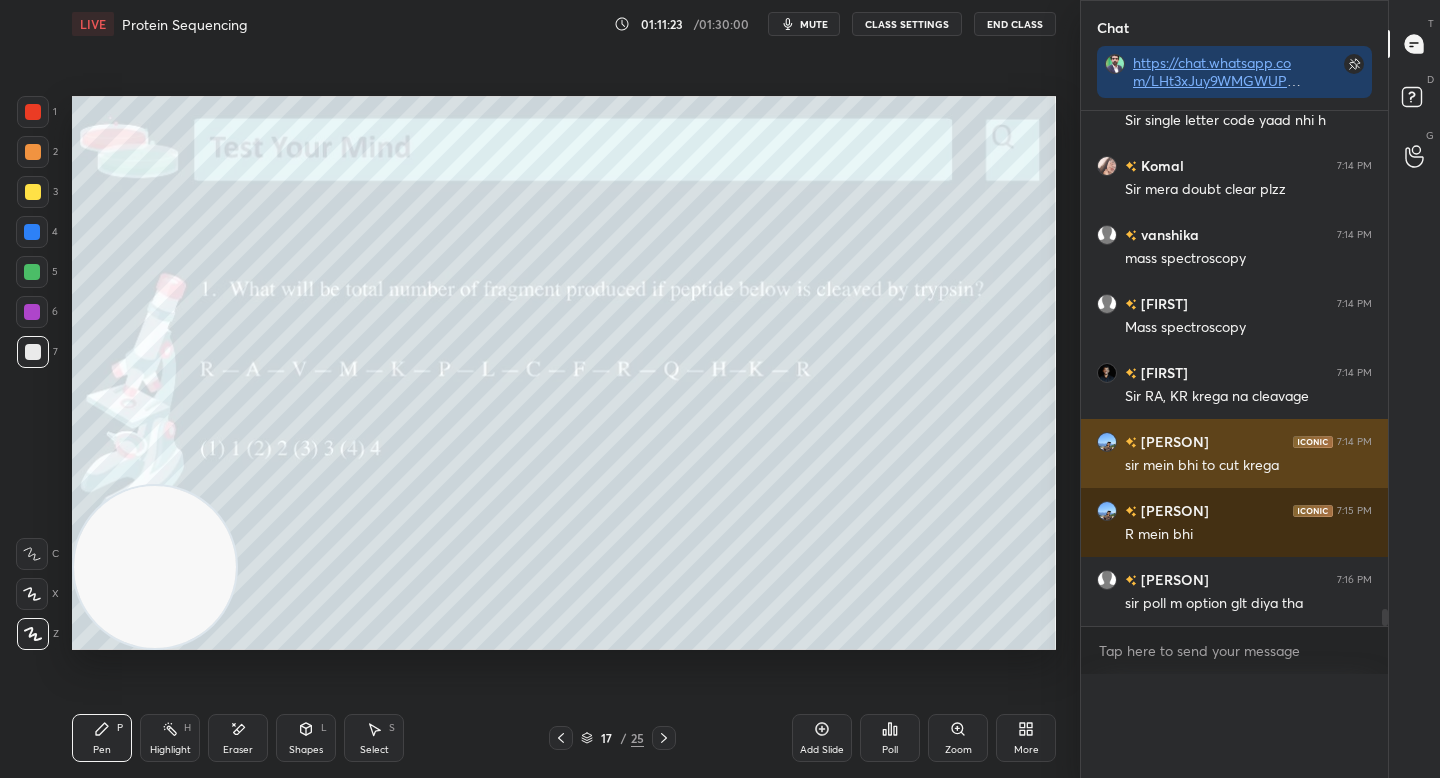 scroll, scrollTop: 150, scrollLeft: 269, axis: both 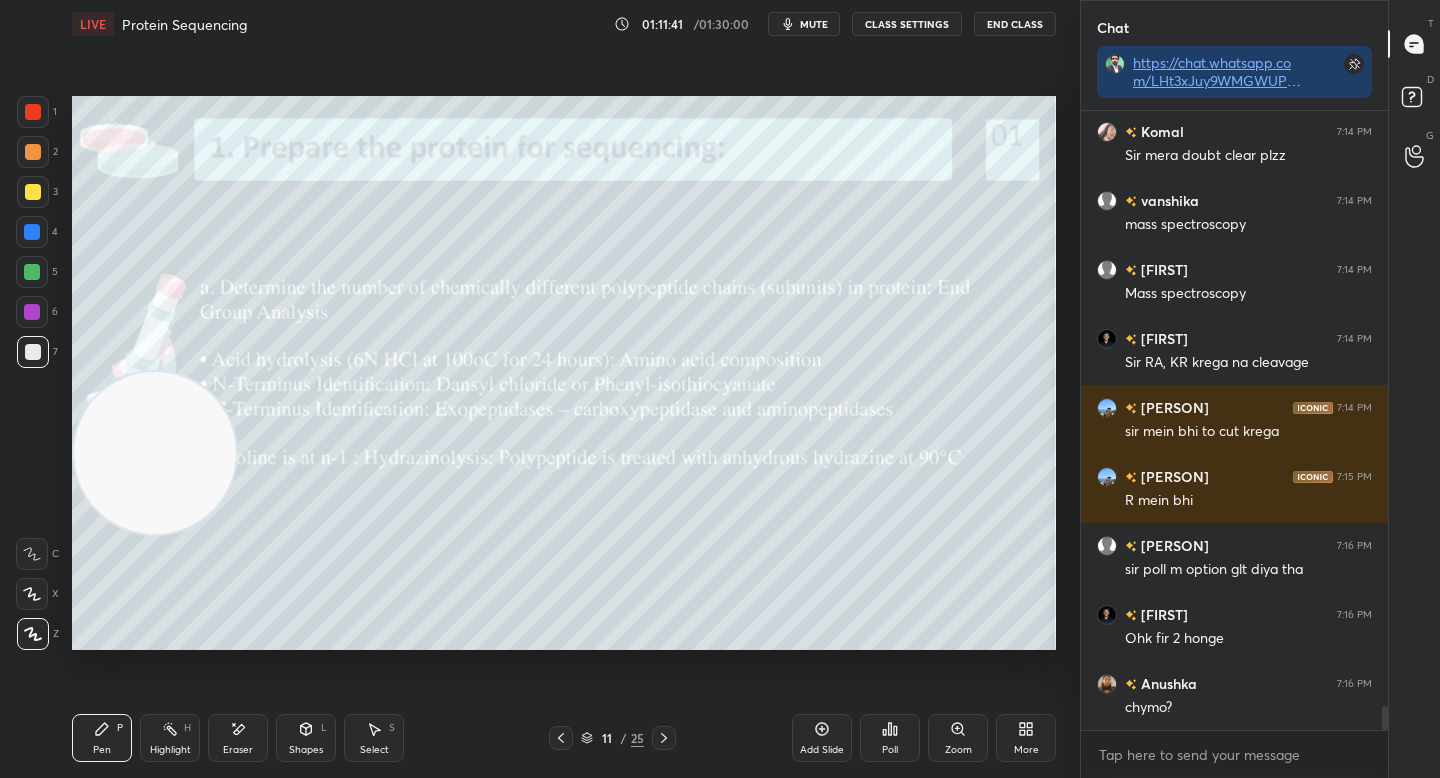 drag, startPoint x: 147, startPoint y: 560, endPoint x: 157, endPoint y: 372, distance: 188.26576 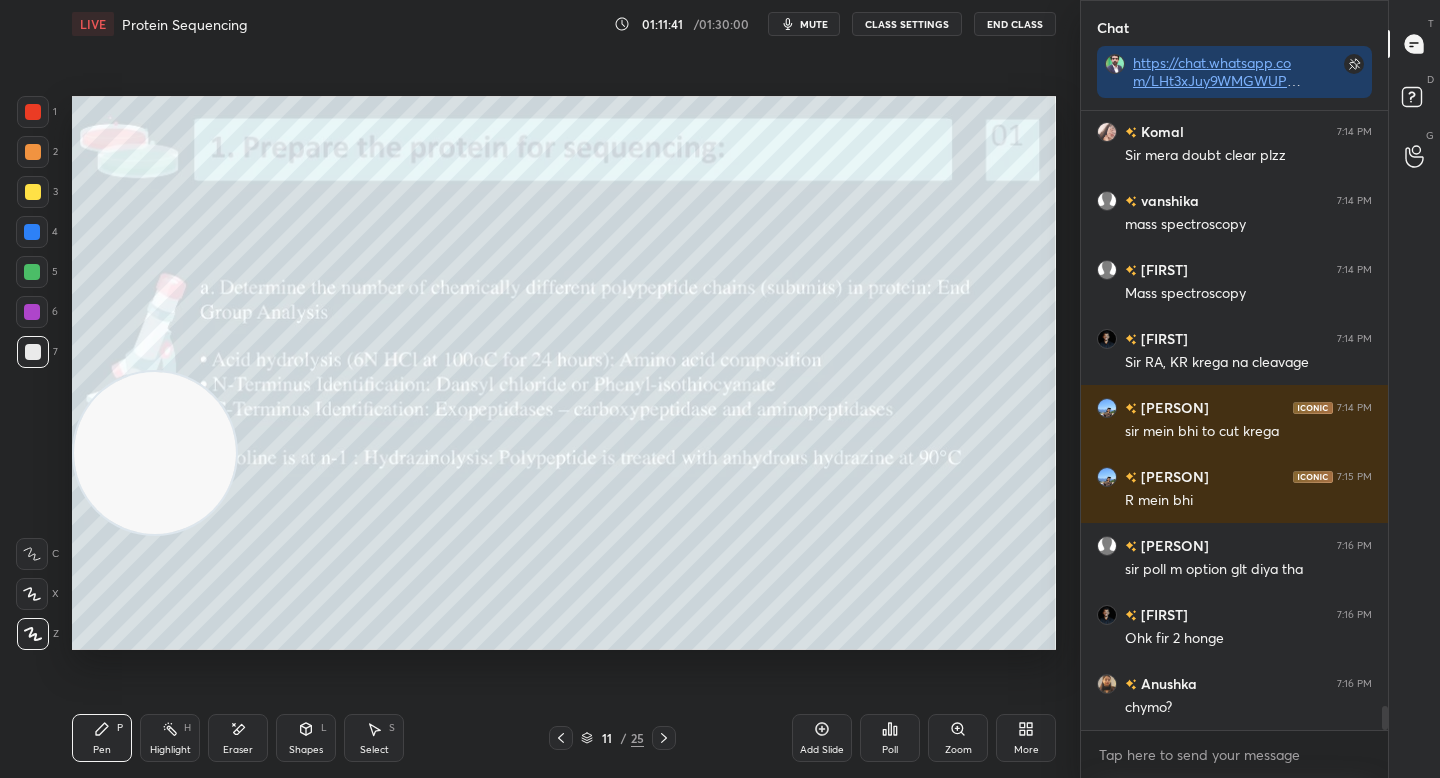 click at bounding box center [155, 453] 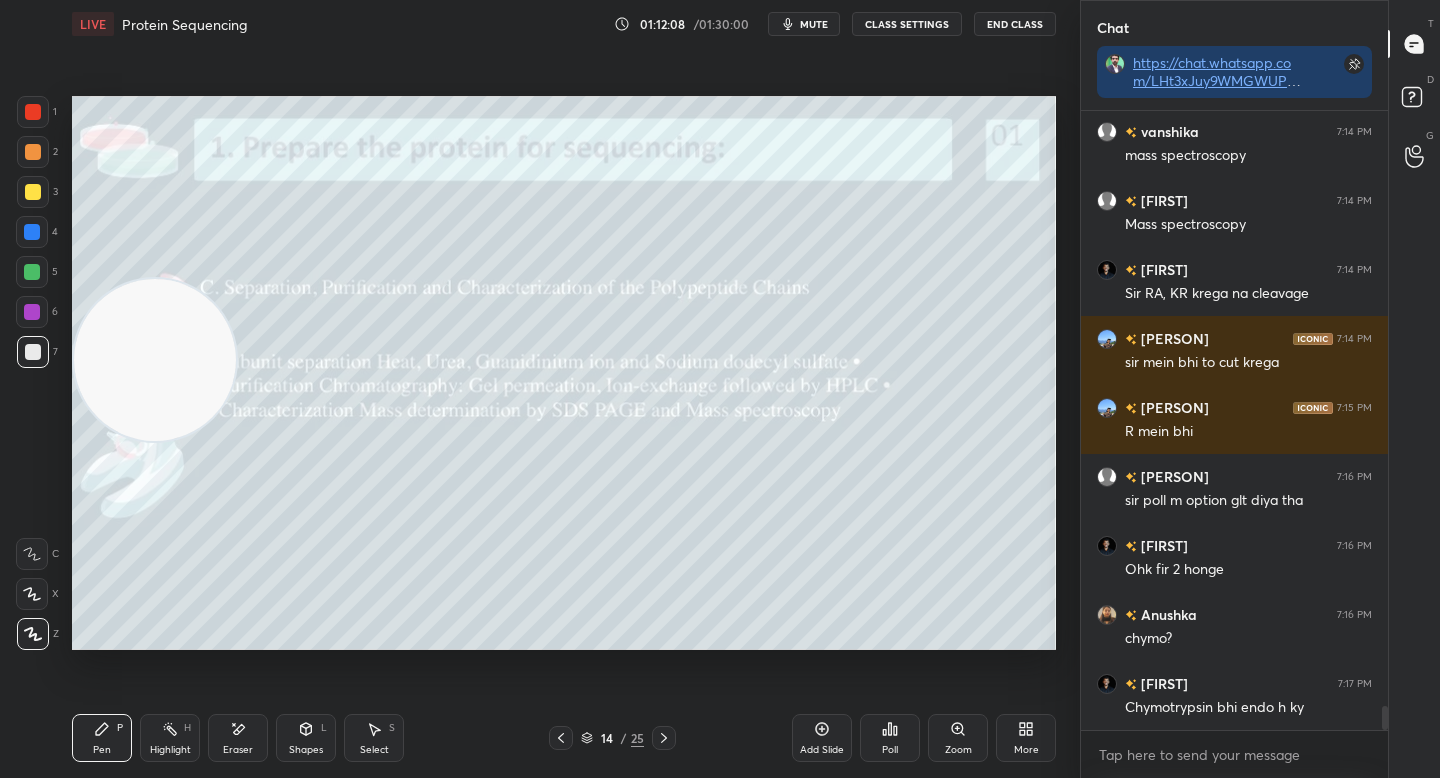 scroll, scrollTop: 15430, scrollLeft: 0, axis: vertical 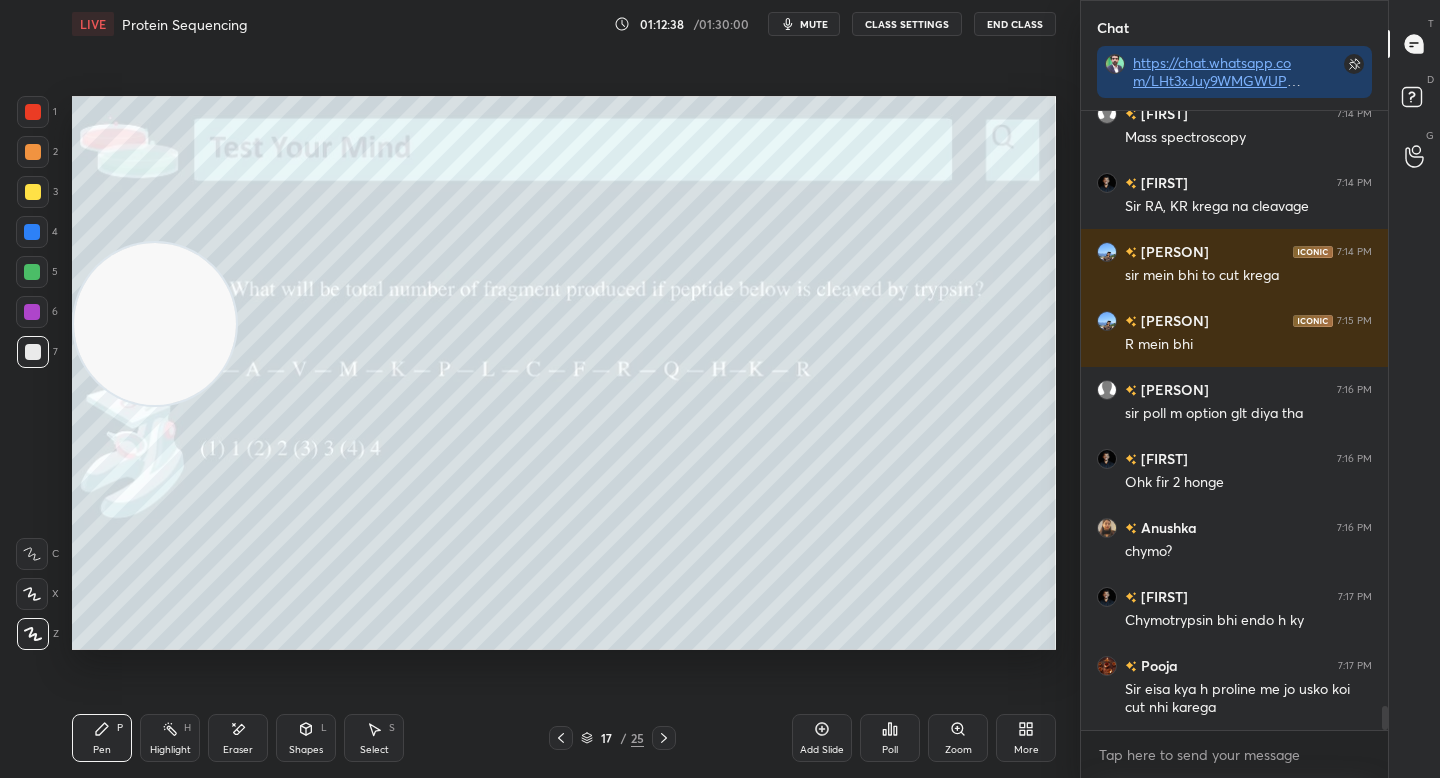 drag, startPoint x: 165, startPoint y: 335, endPoint x: 138, endPoint y: 201, distance: 136.69308 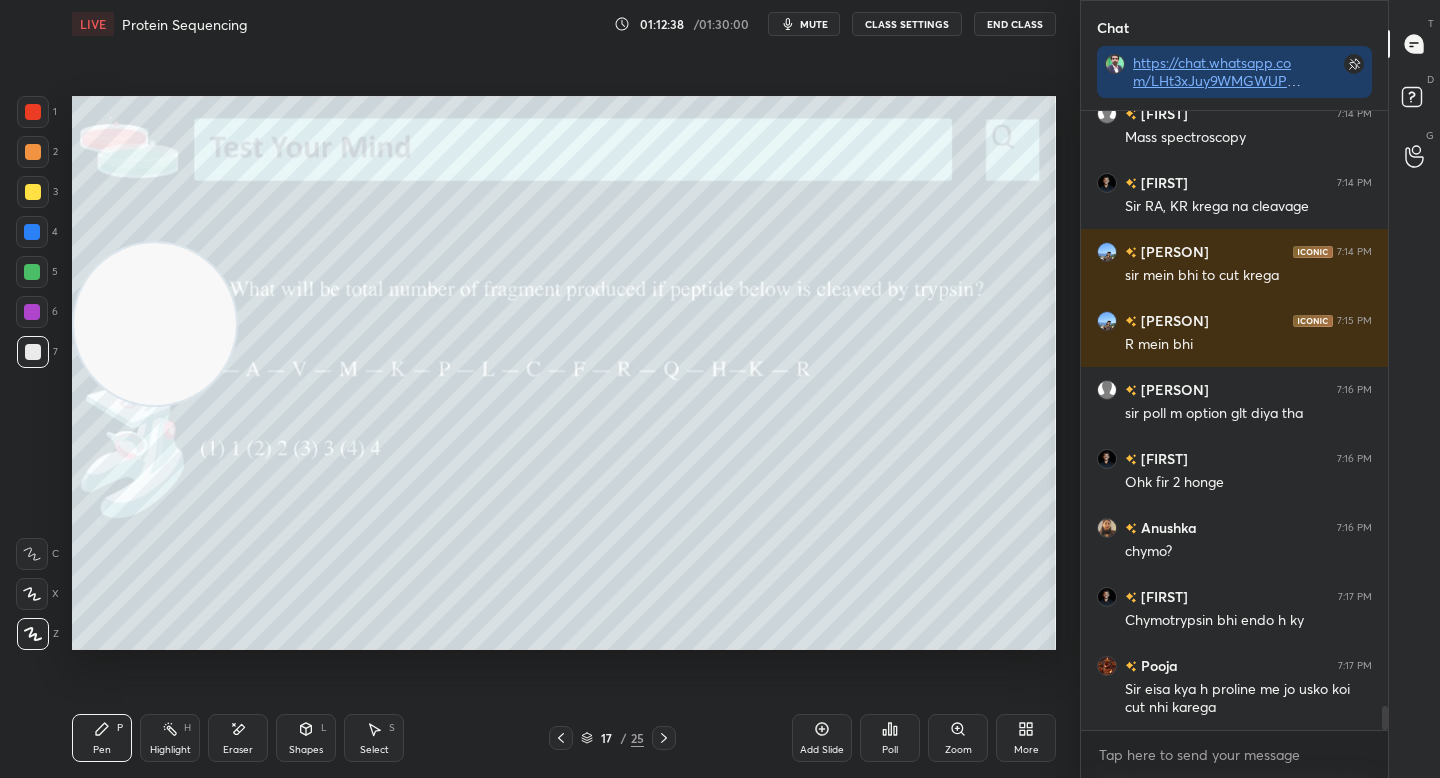 click at bounding box center [155, 324] 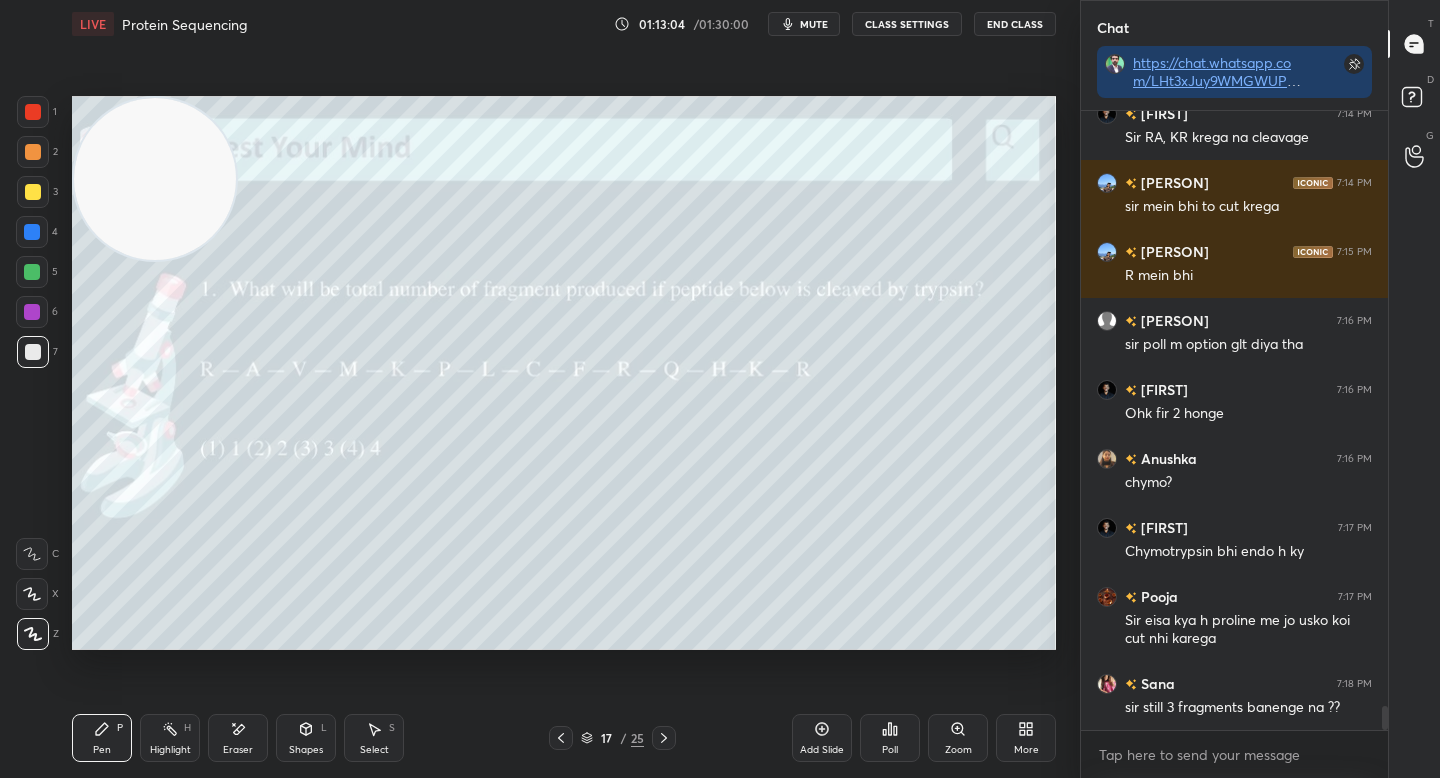 scroll, scrollTop: 15568, scrollLeft: 0, axis: vertical 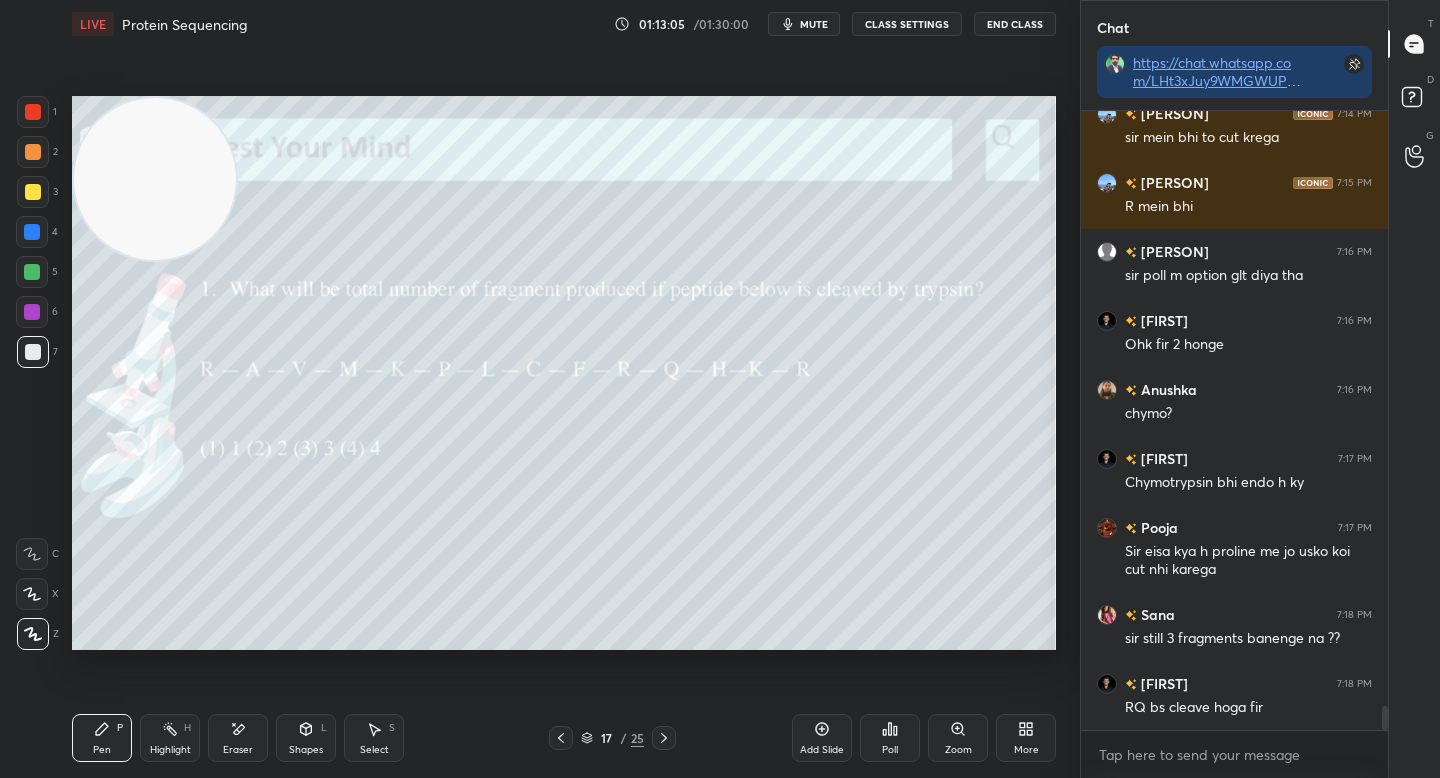 click on "5" at bounding box center (37, 276) 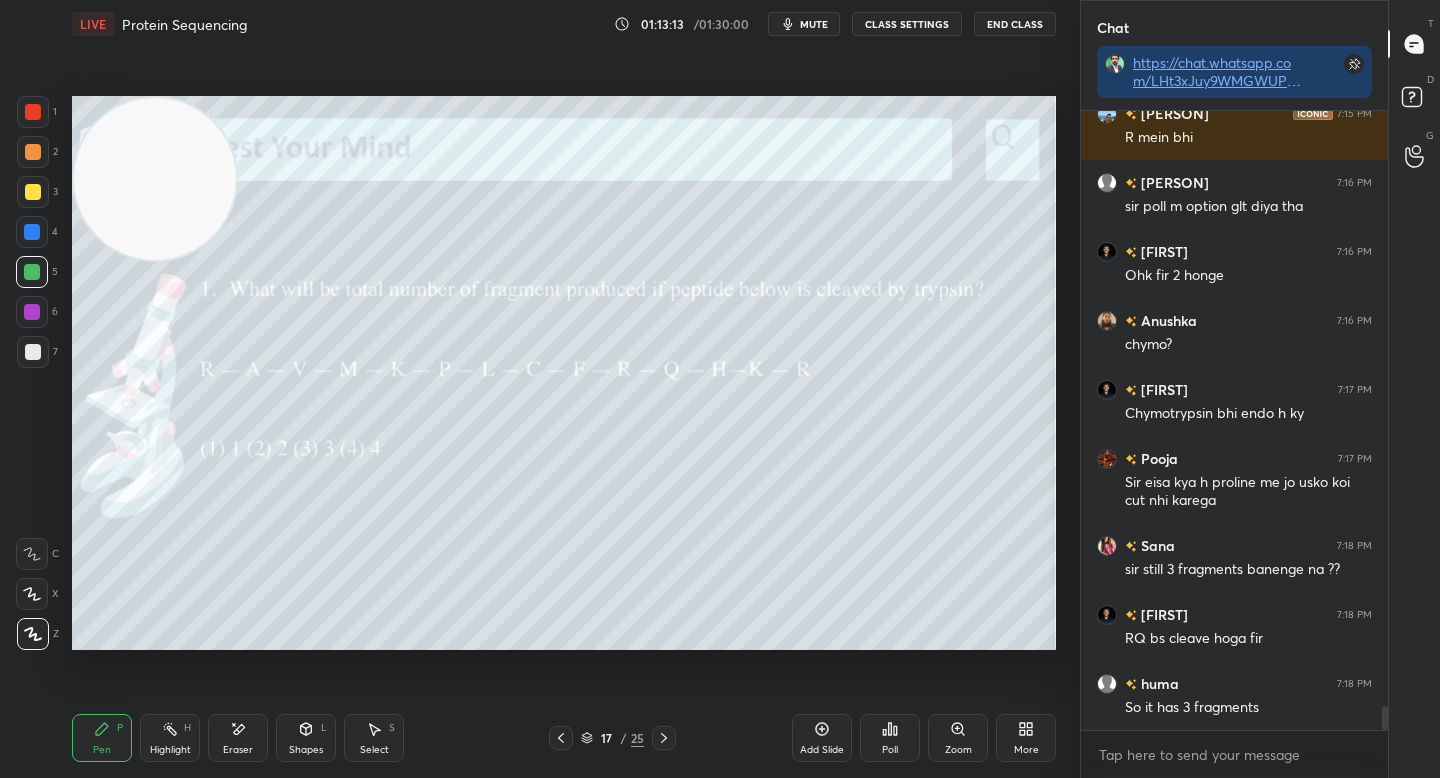 scroll, scrollTop: 15685, scrollLeft: 0, axis: vertical 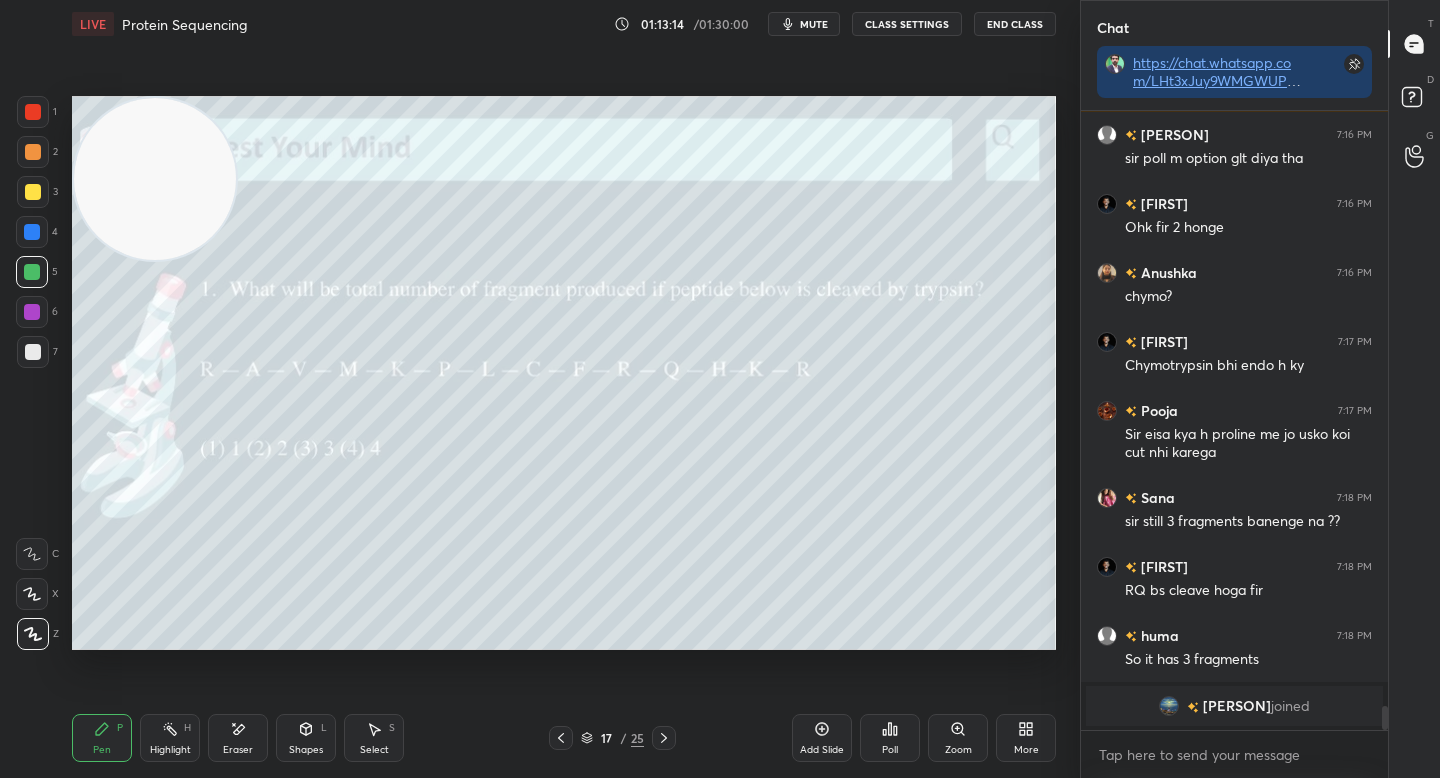click at bounding box center [33, 352] 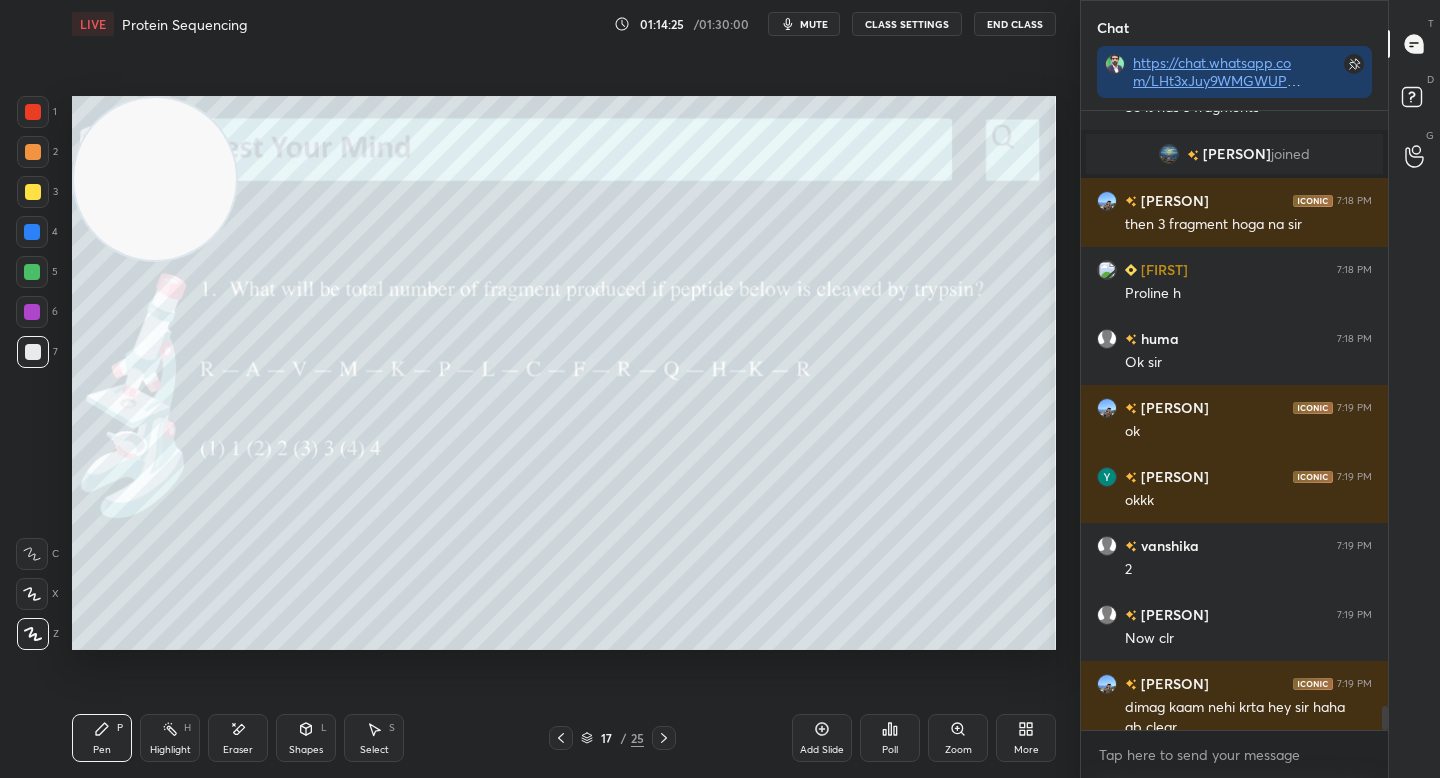 scroll, scrollTop: 15430, scrollLeft: 0, axis: vertical 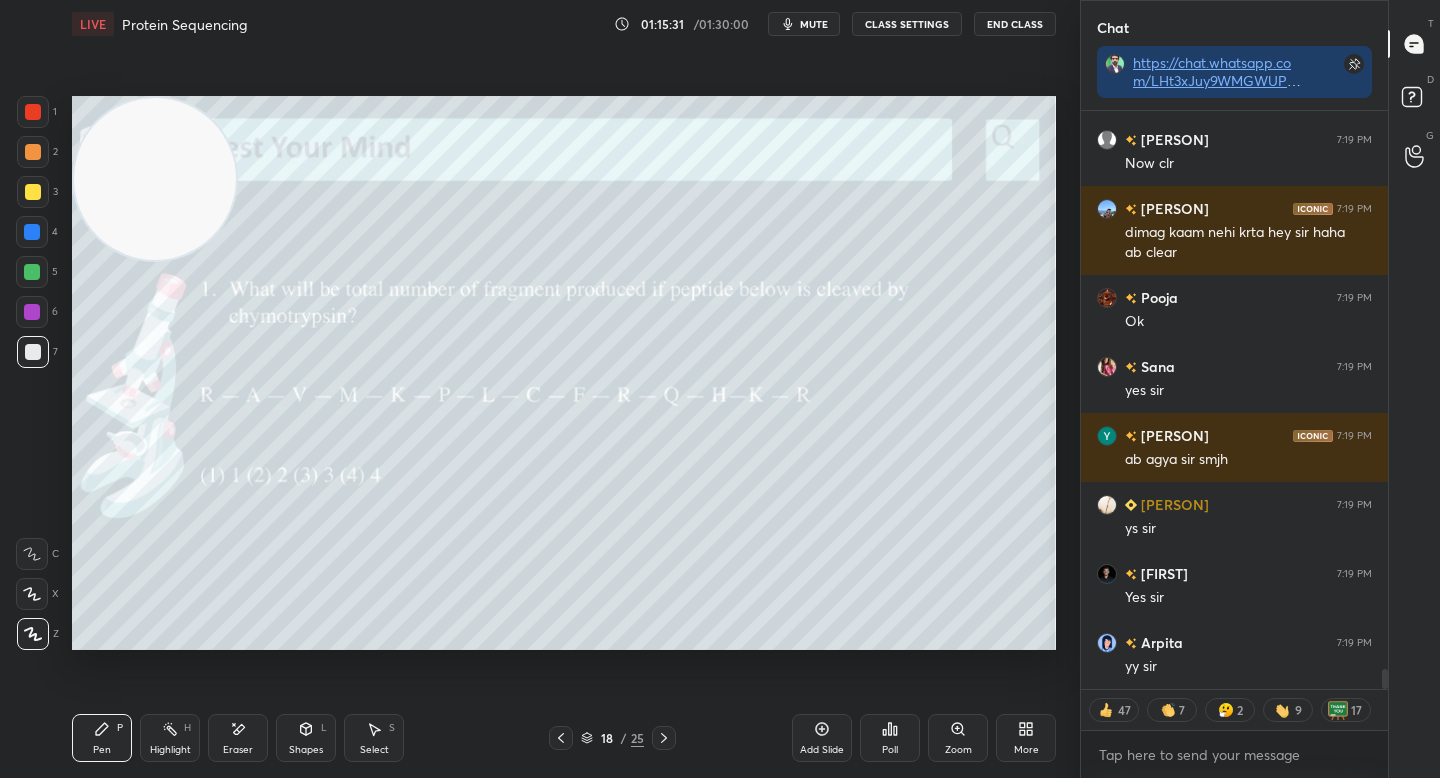 click on "Poll" at bounding box center [890, 738] 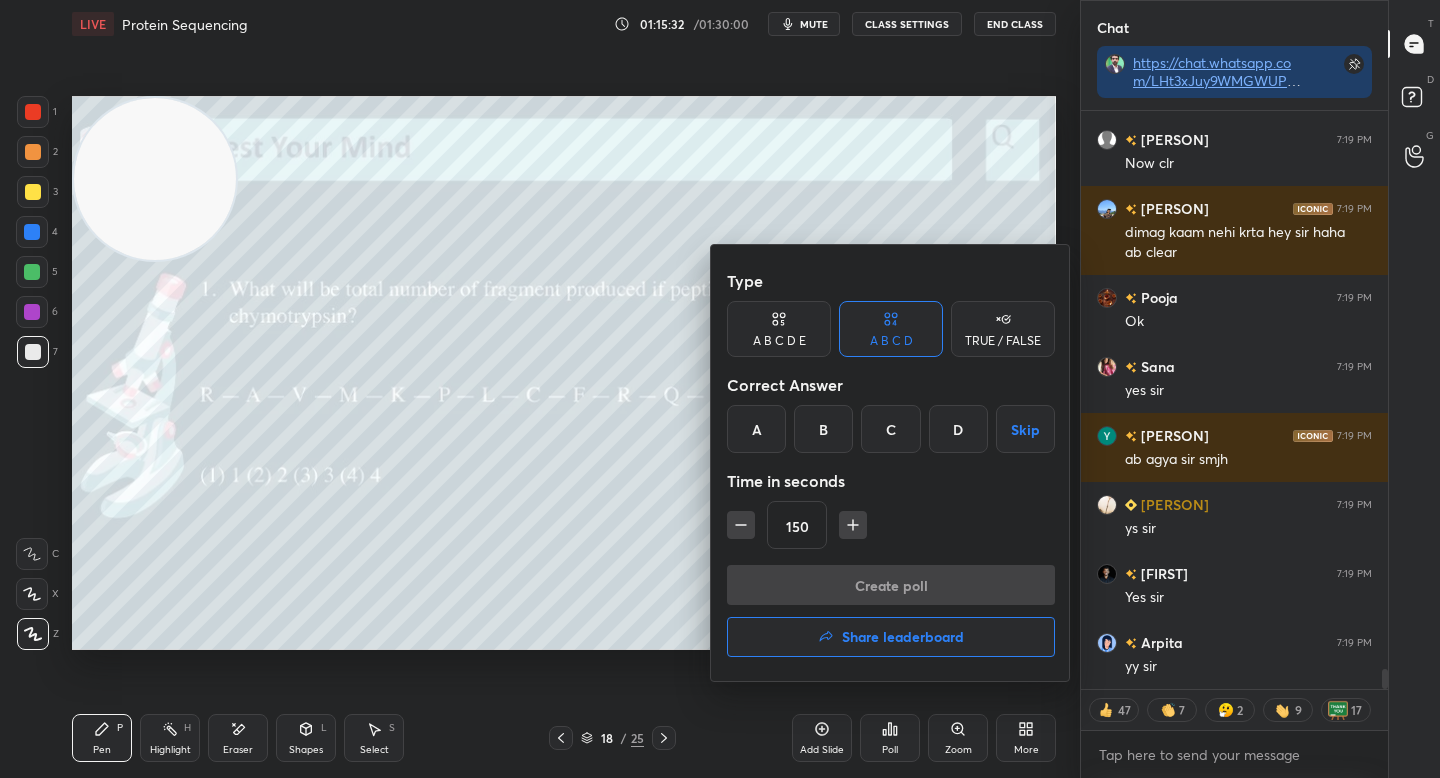 click on "B" at bounding box center (823, 429) 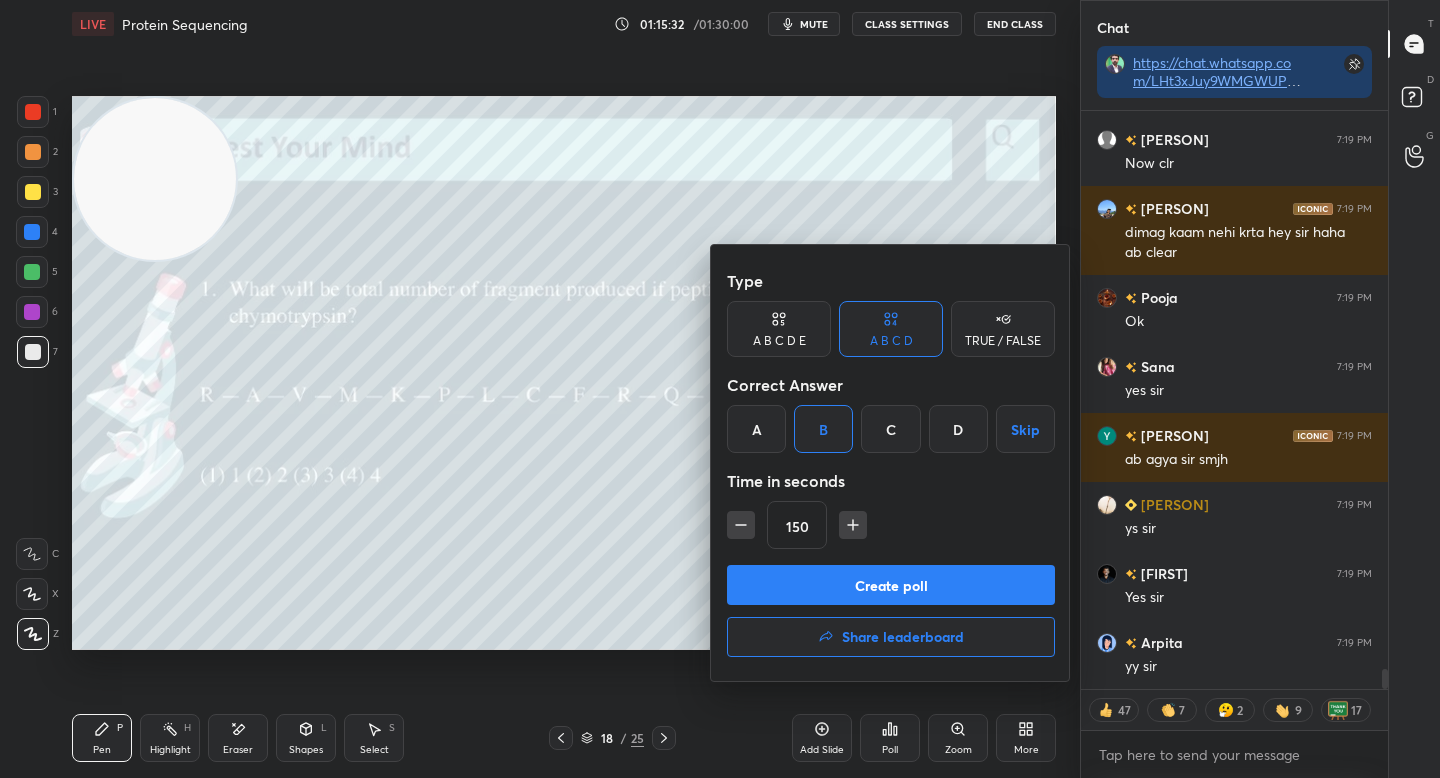 click on "Create poll" at bounding box center (891, 585) 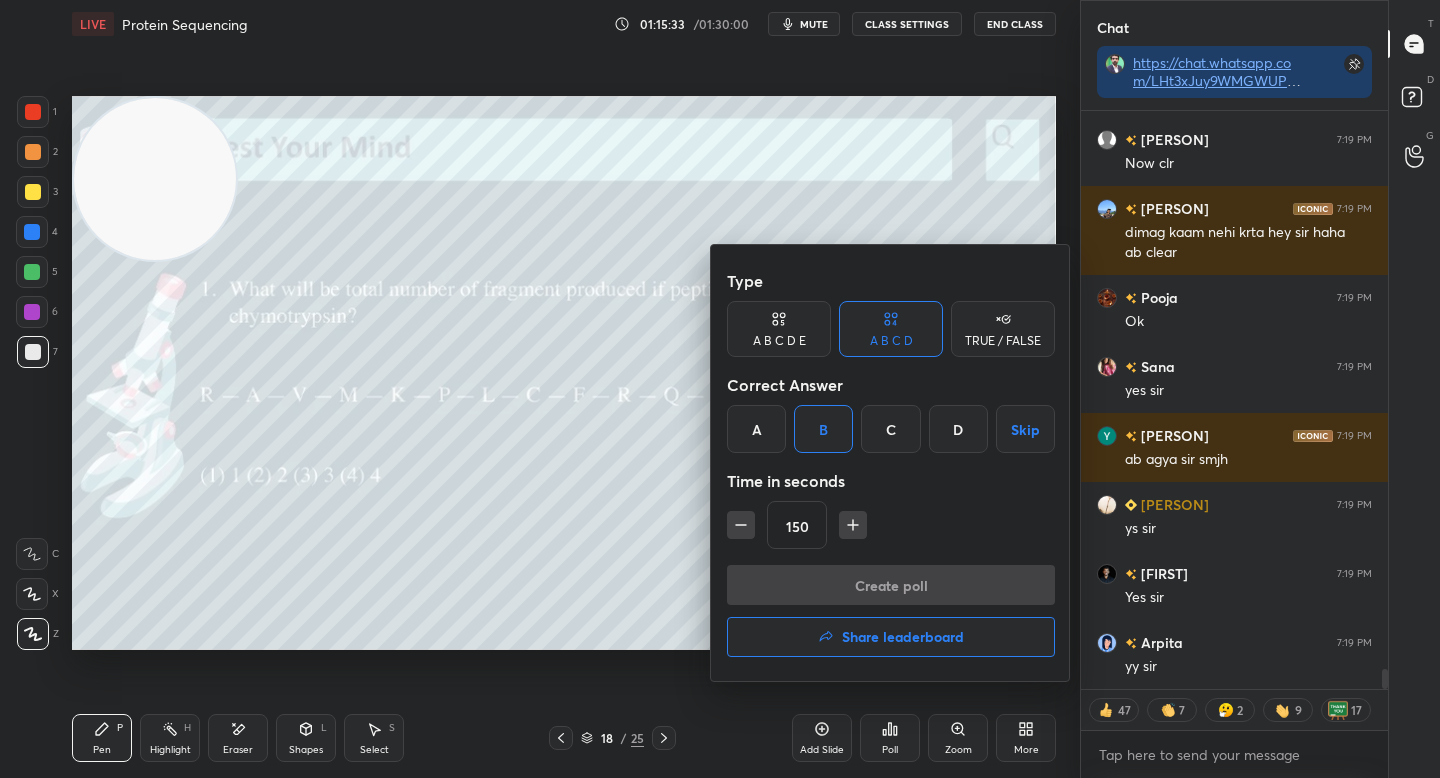 scroll, scrollTop: 529, scrollLeft: 301, axis: both 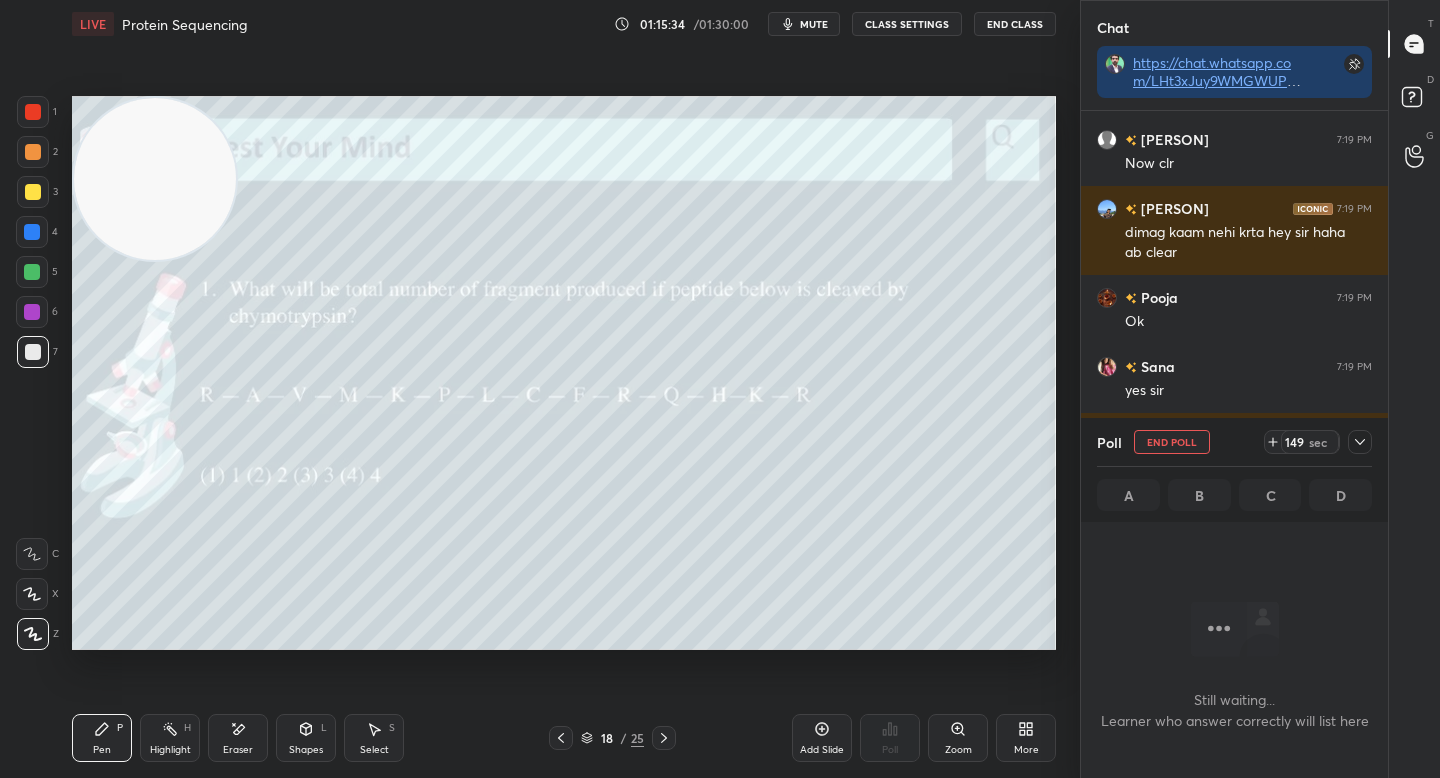 click 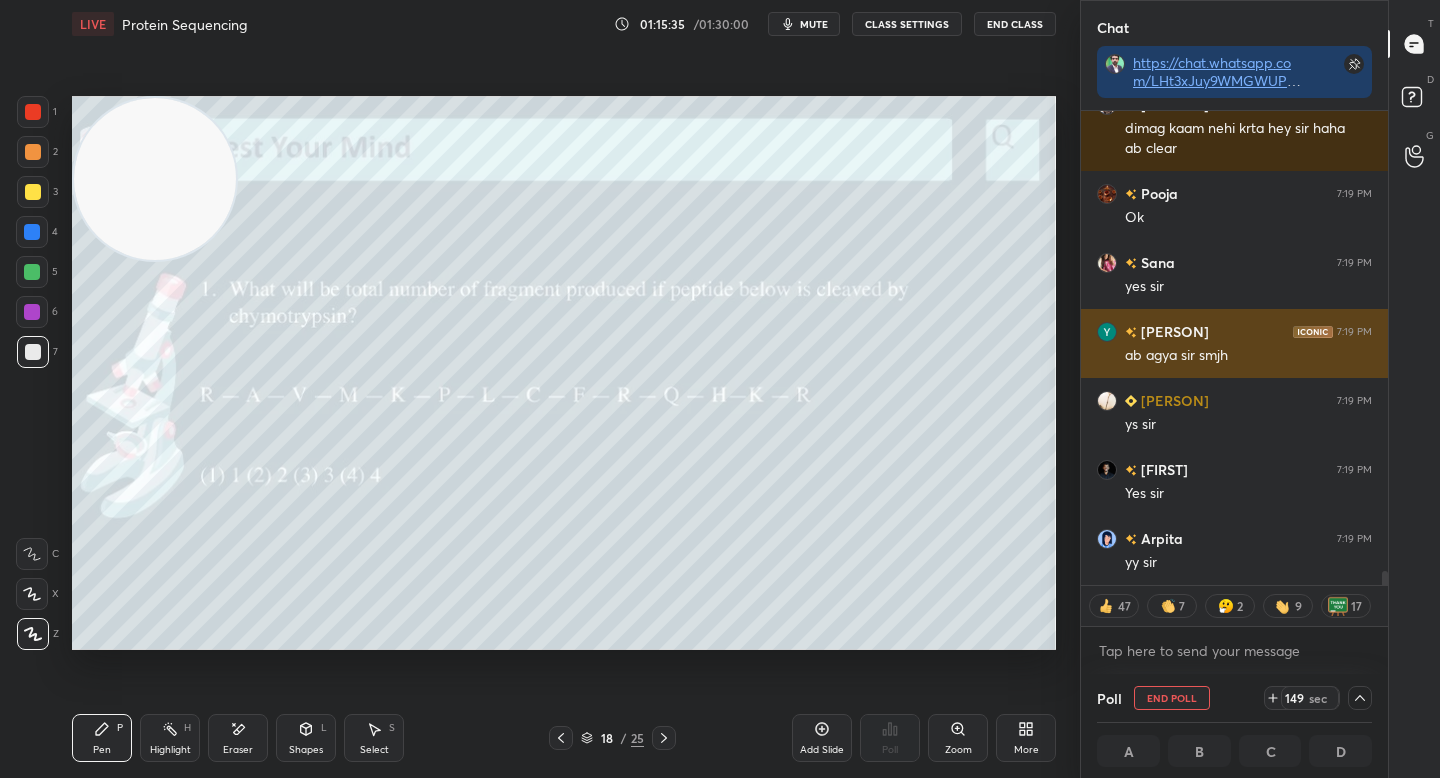 scroll, scrollTop: 16058, scrollLeft: 0, axis: vertical 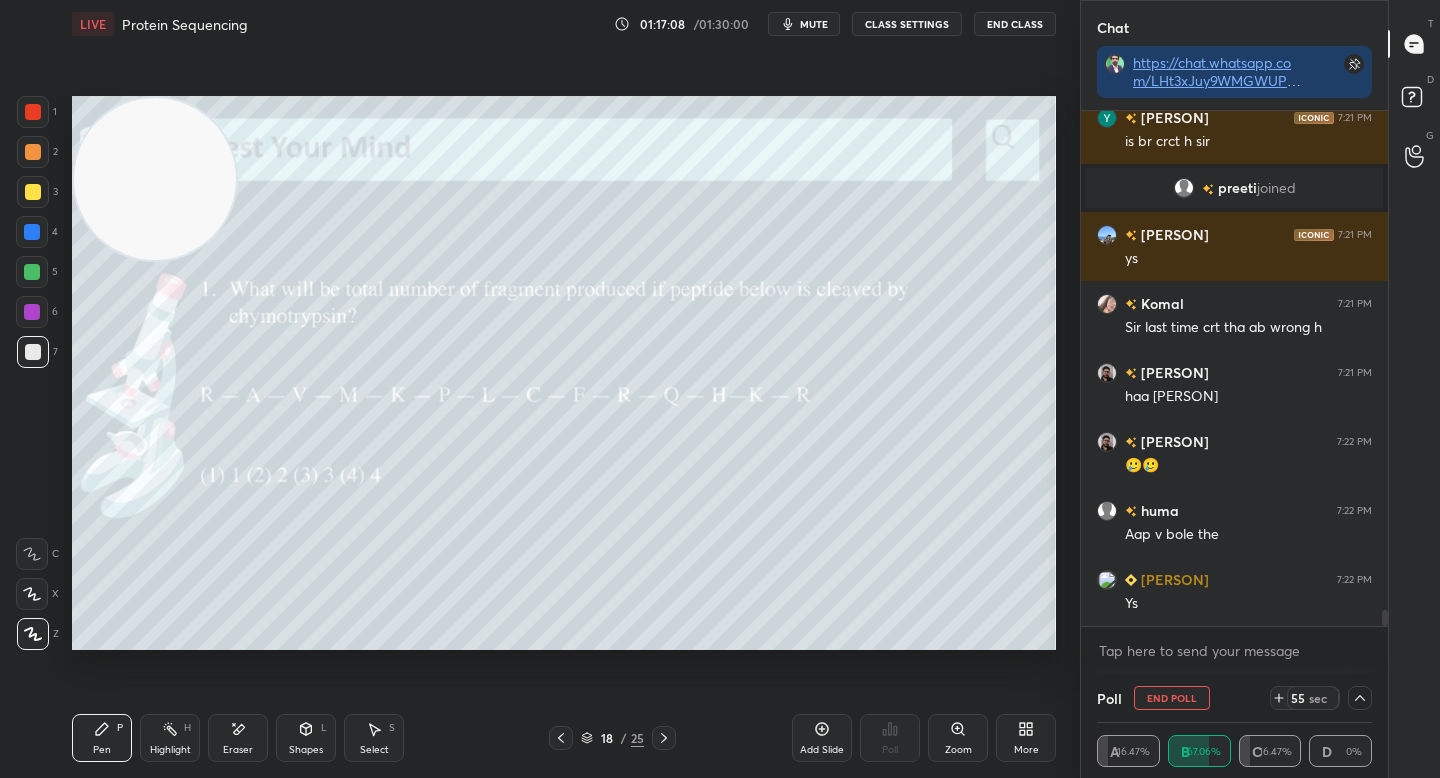 click at bounding box center (1360, 698) 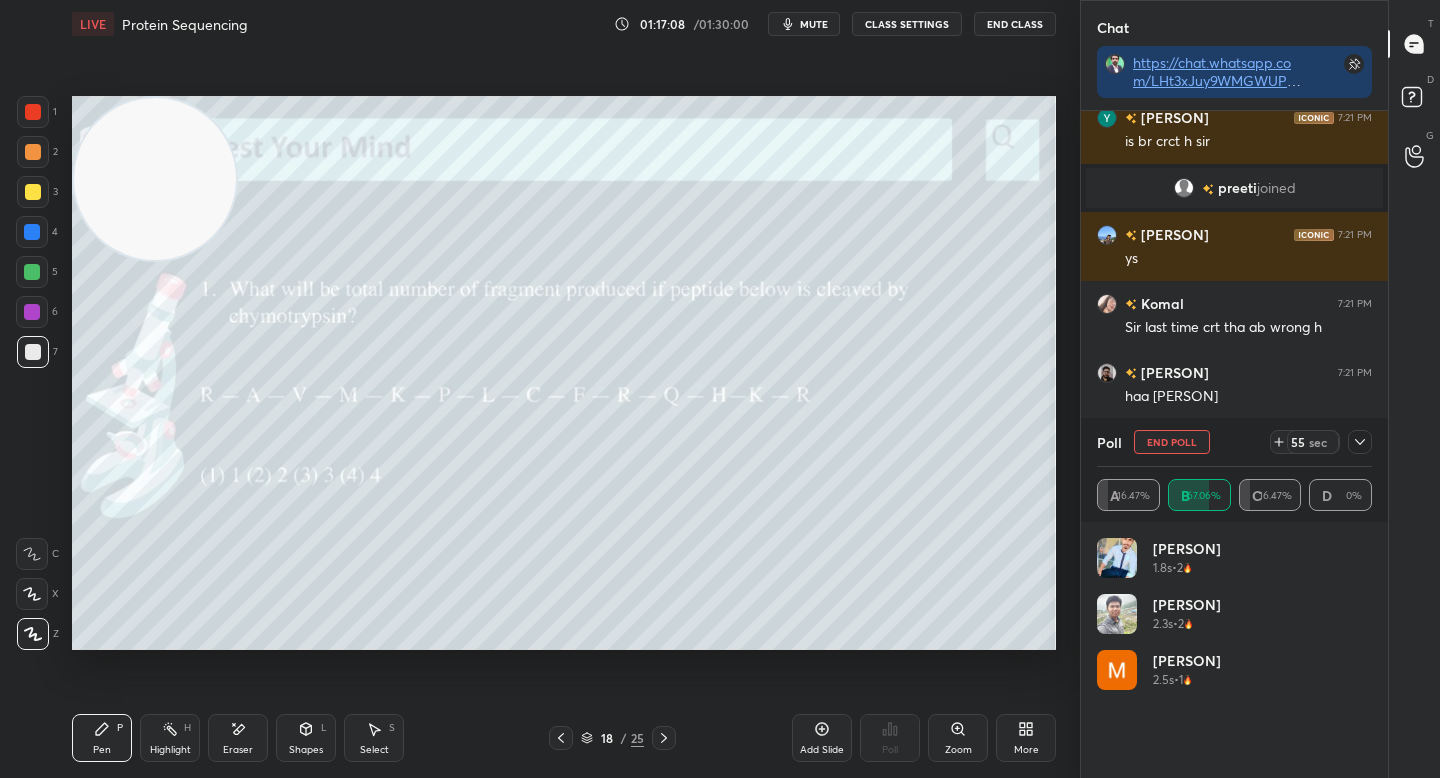 scroll, scrollTop: 6, scrollLeft: 7, axis: both 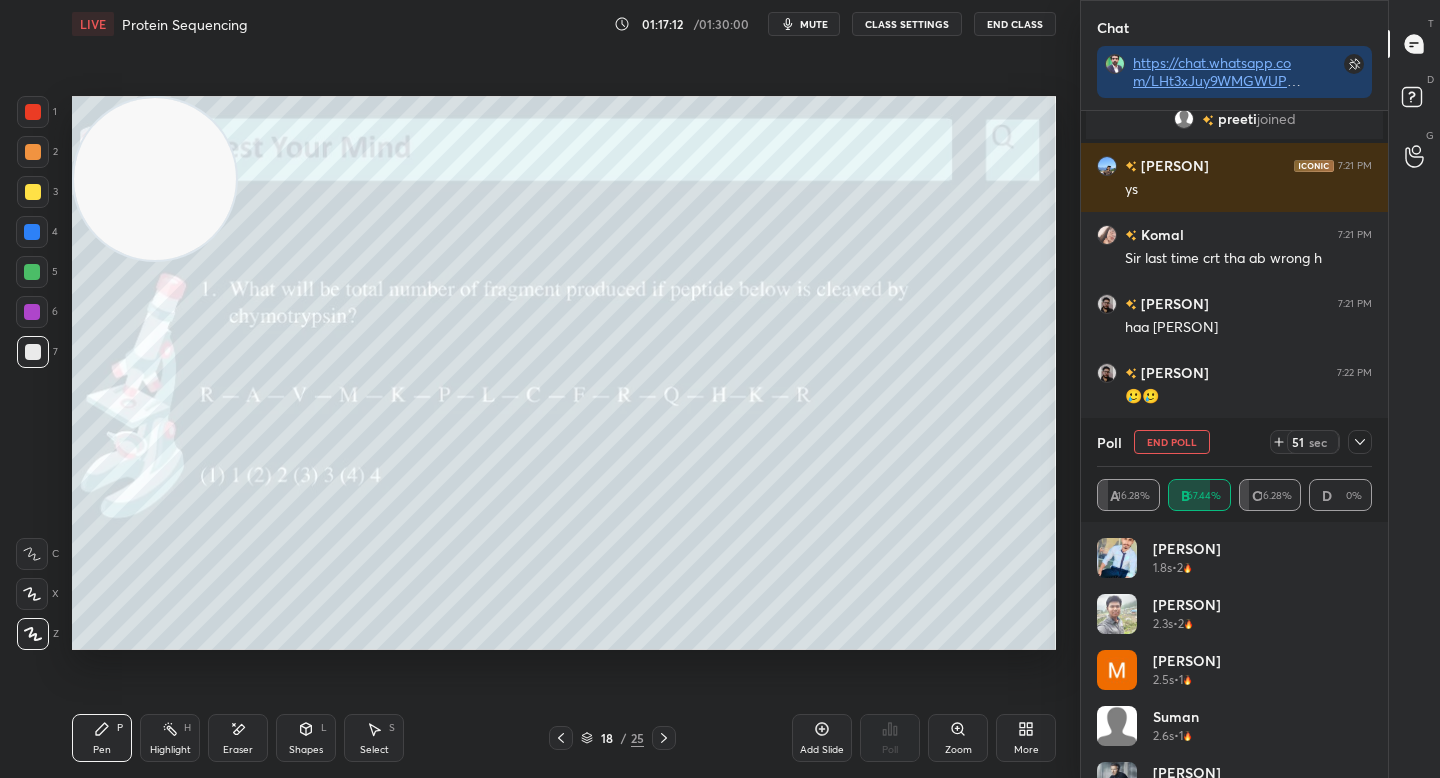 click 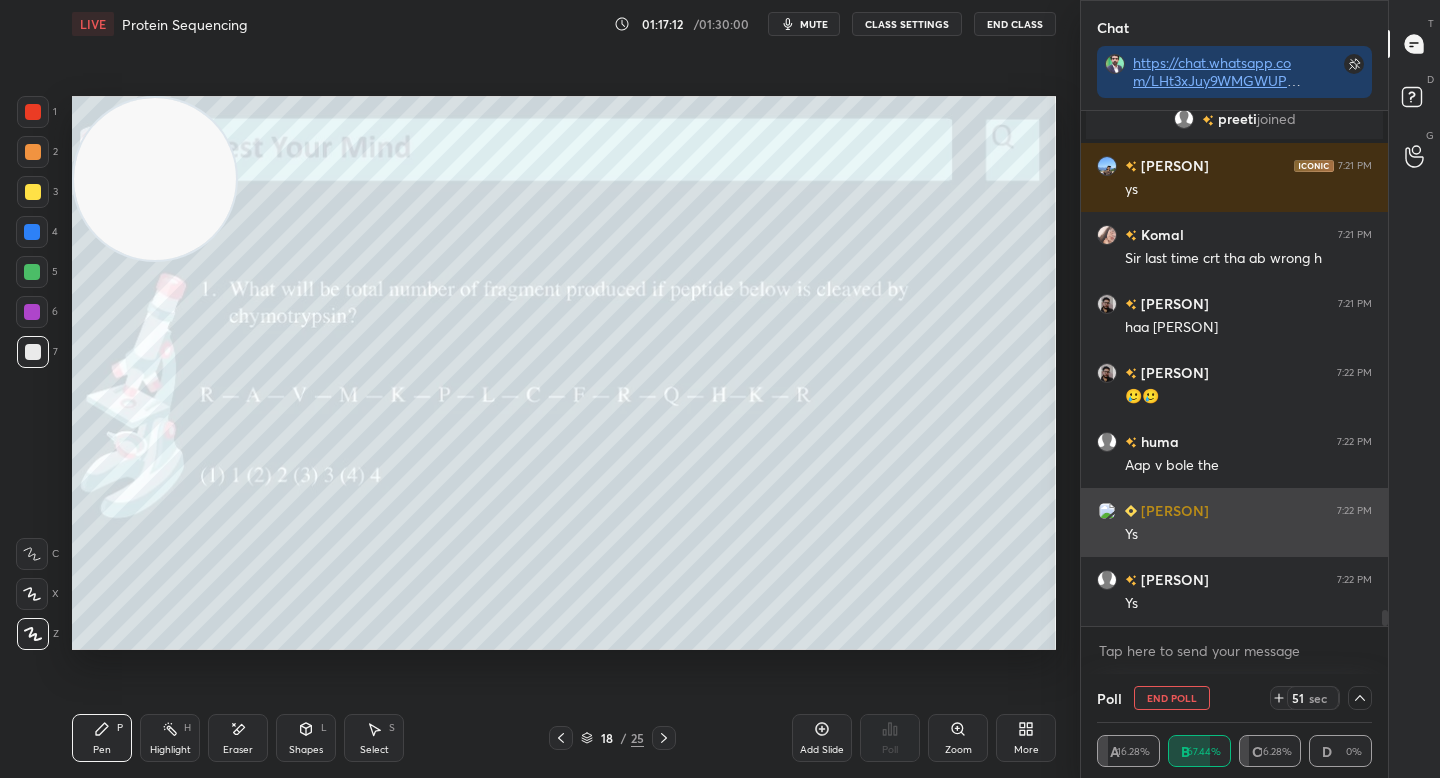 scroll, scrollTop: 0, scrollLeft: 0, axis: both 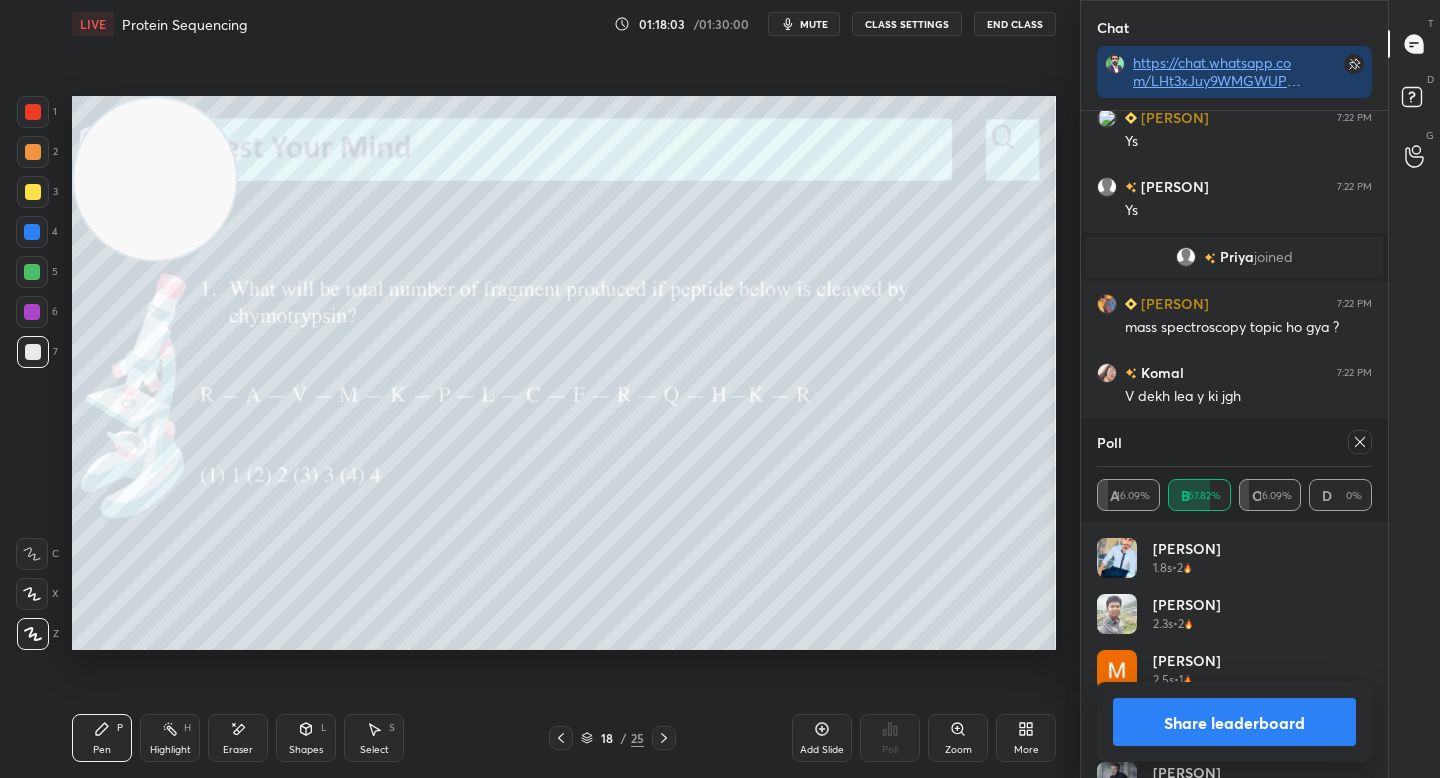 click on "Share leaderboard" at bounding box center (1234, 722) 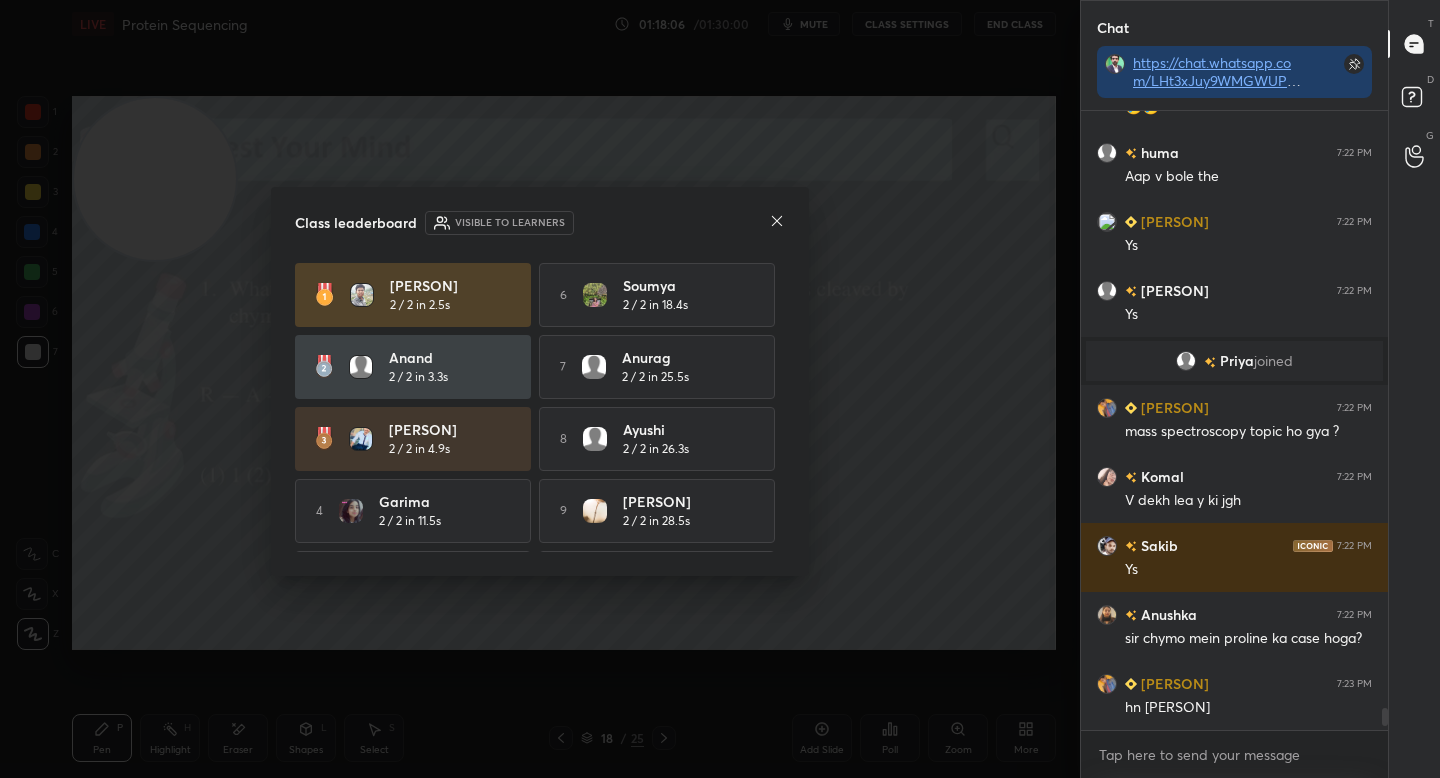 click 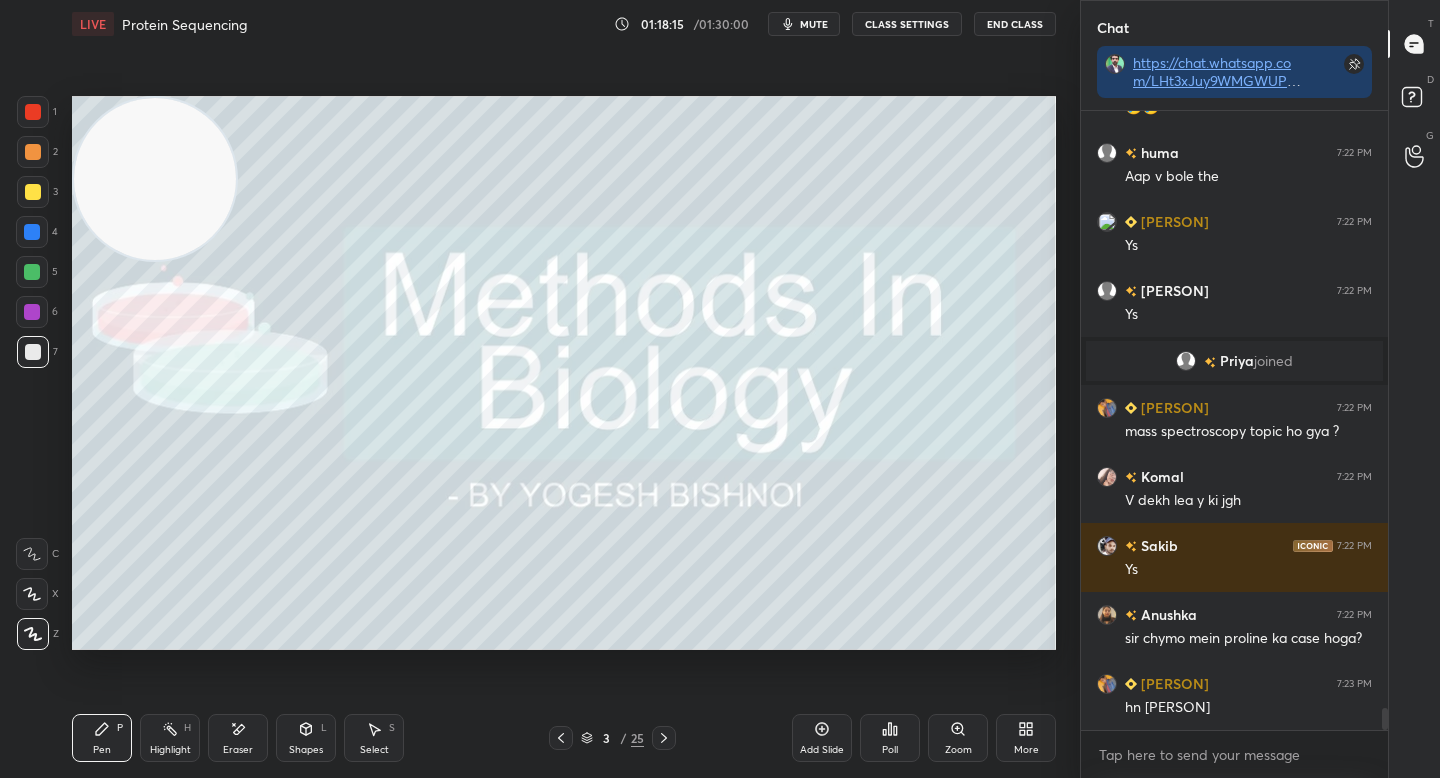 scroll, scrollTop: 16590, scrollLeft: 0, axis: vertical 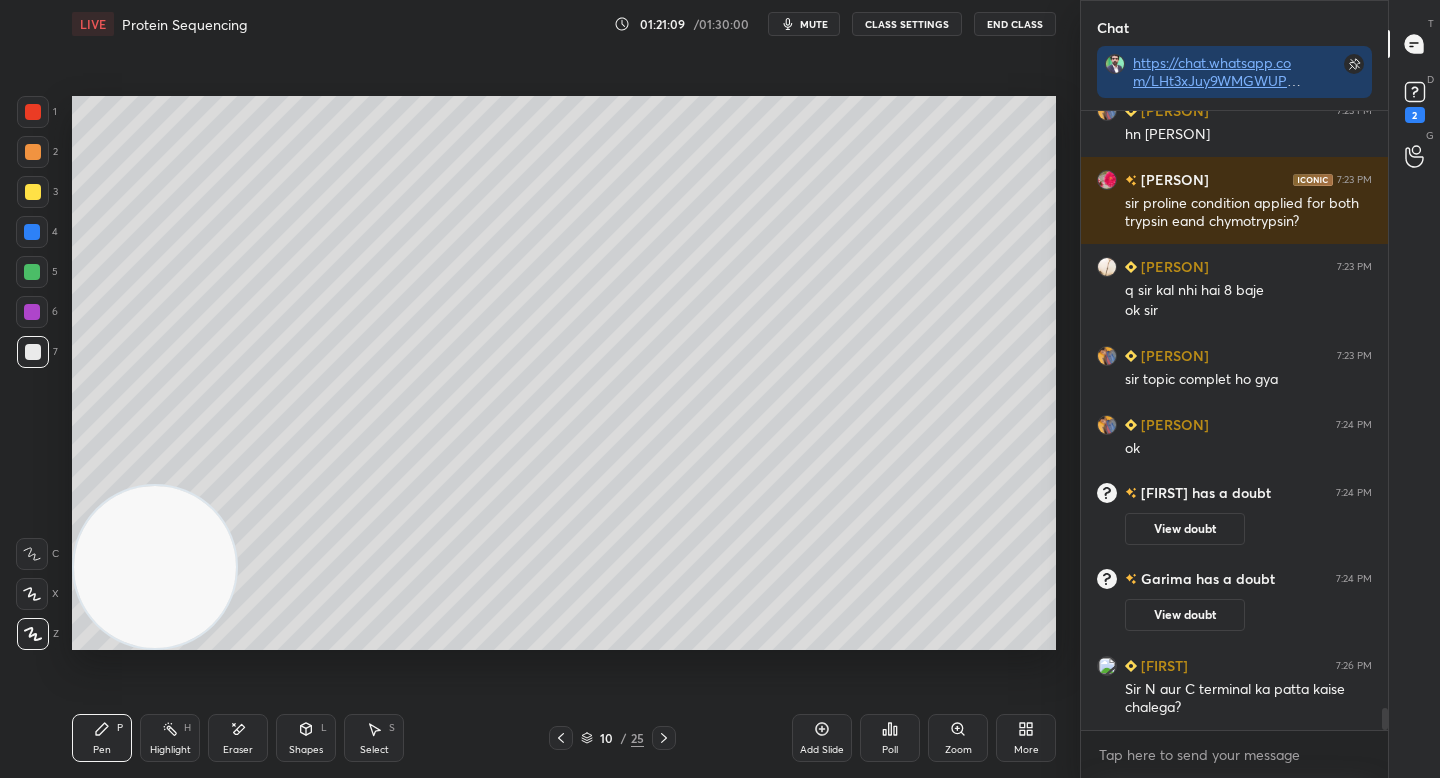 drag, startPoint x: 128, startPoint y: 244, endPoint x: 132, endPoint y: 633, distance: 389.02057 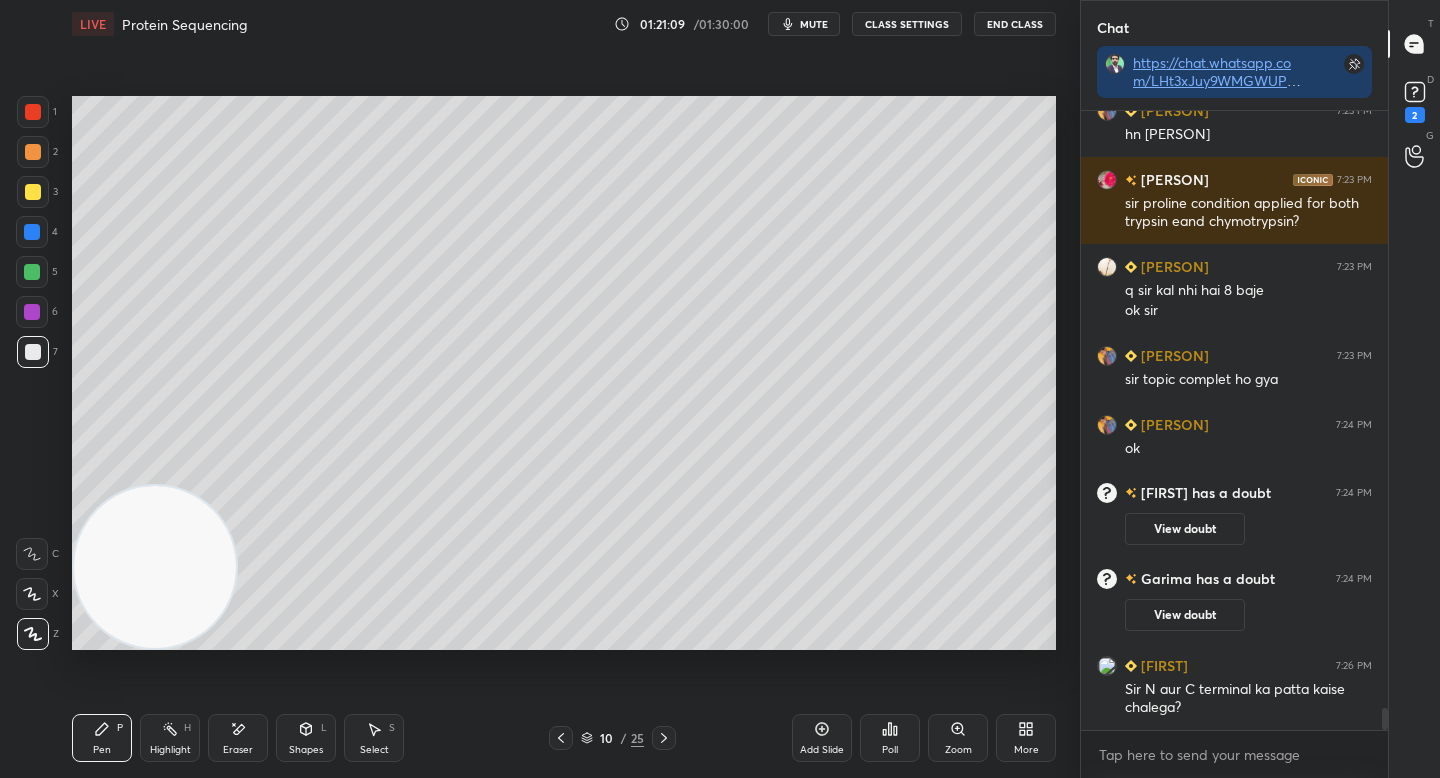 click at bounding box center (155, 567) 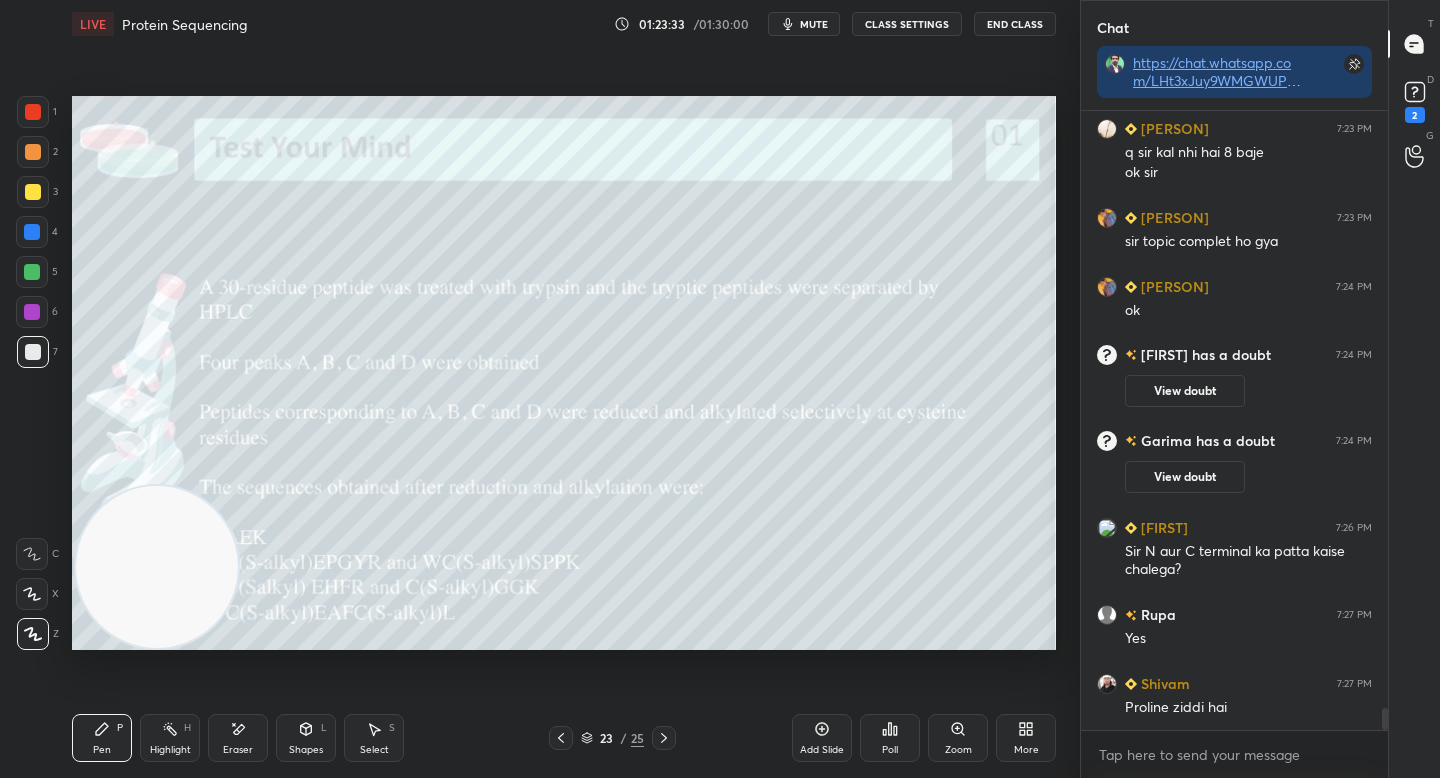 scroll, scrollTop: 17107, scrollLeft: 0, axis: vertical 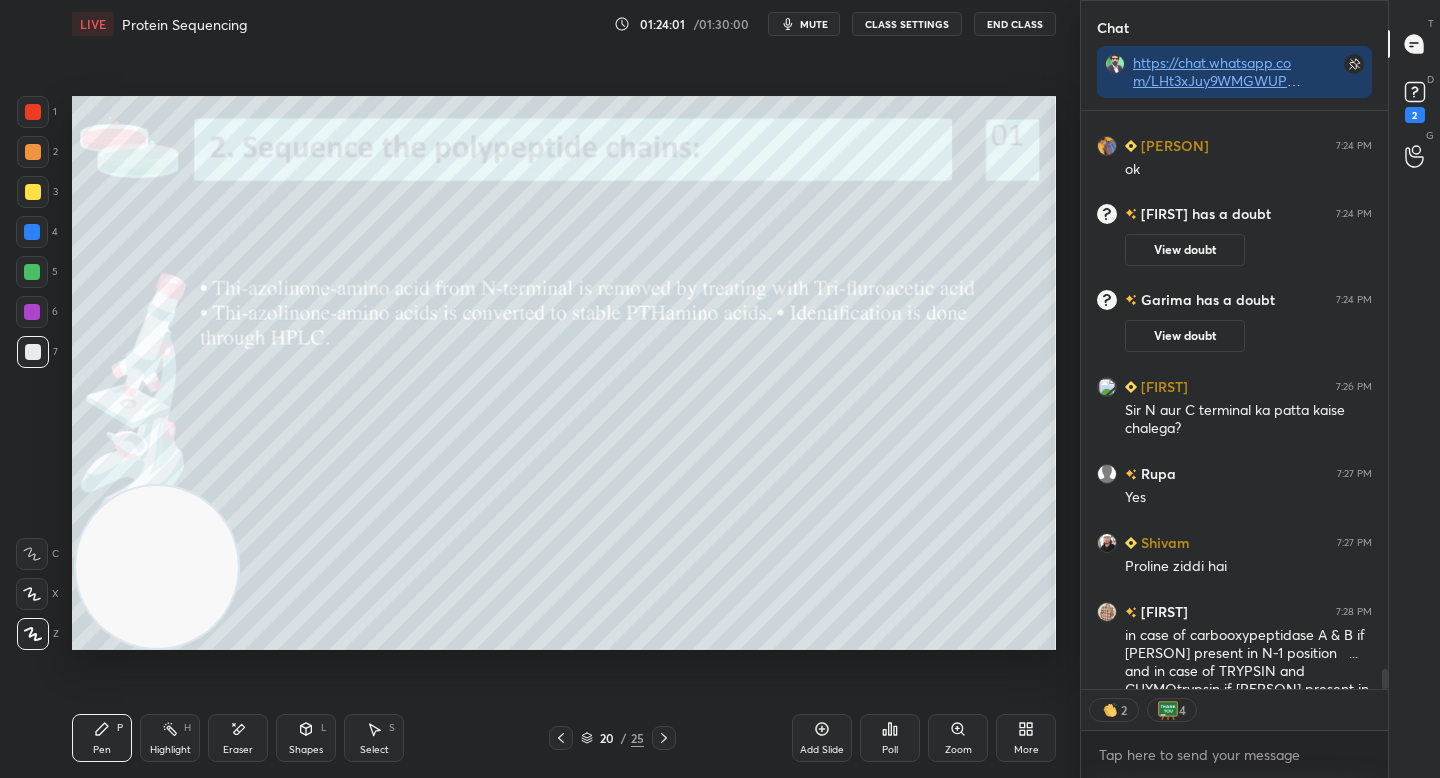 click 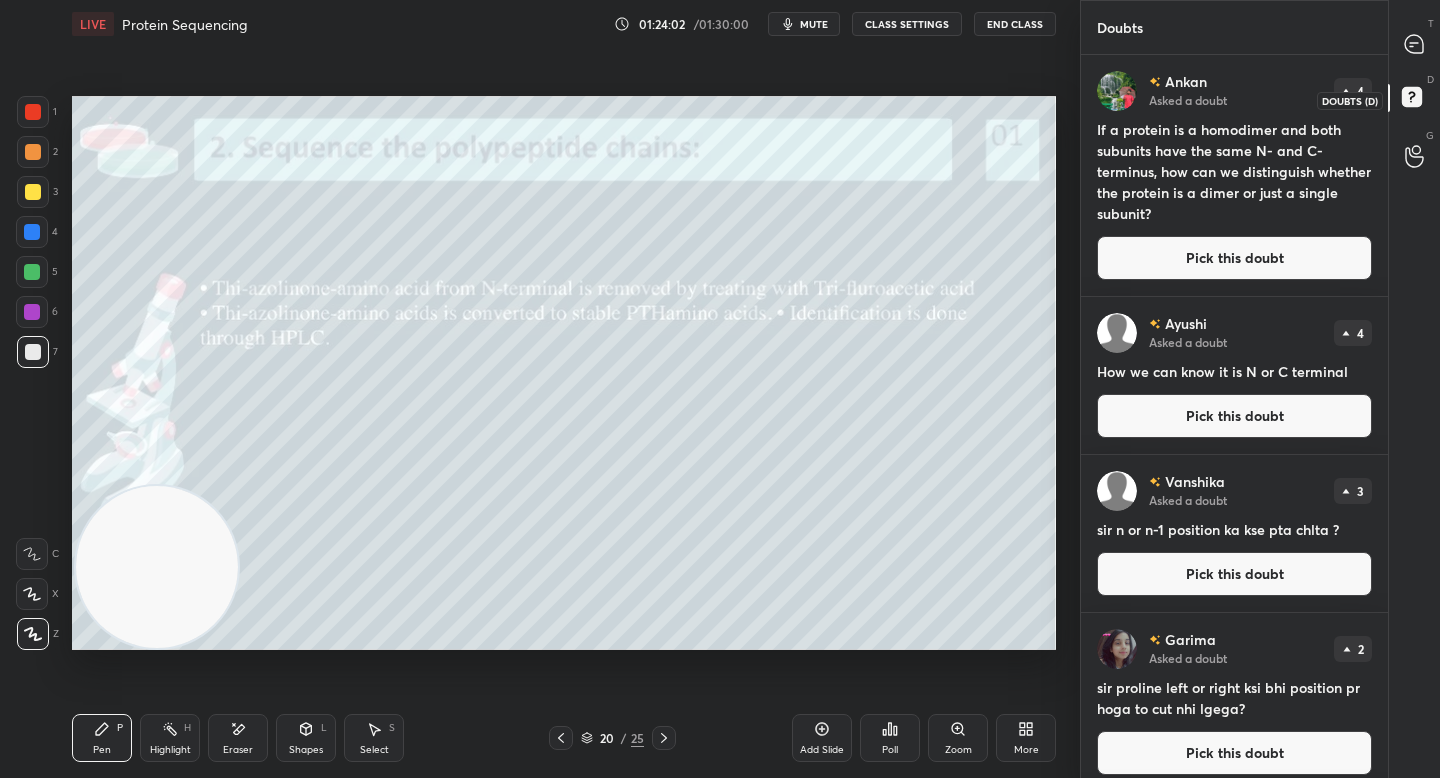 scroll, scrollTop: 7, scrollLeft: 7, axis: both 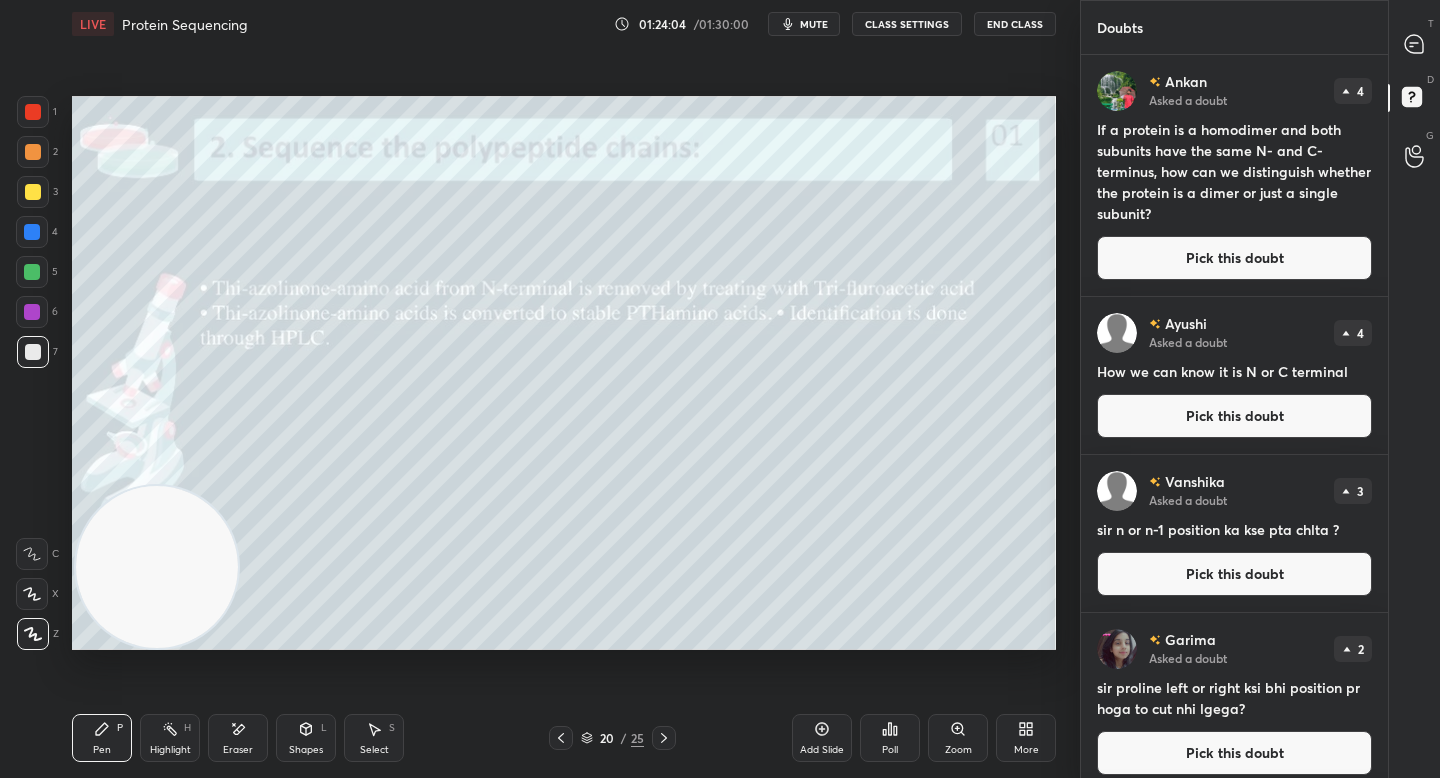 click on "Pick this doubt" at bounding box center (1234, 258) 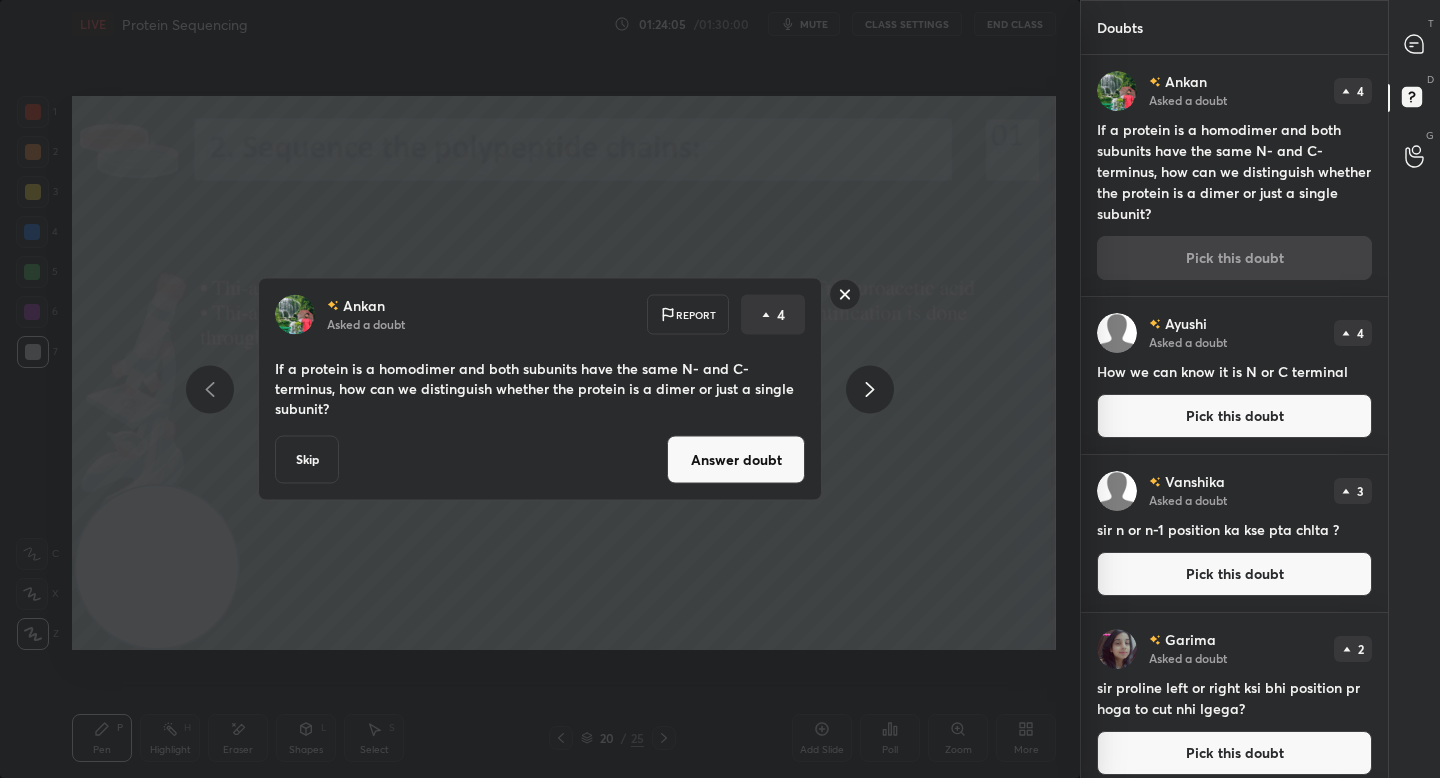 click on "Answer doubt" at bounding box center (736, 460) 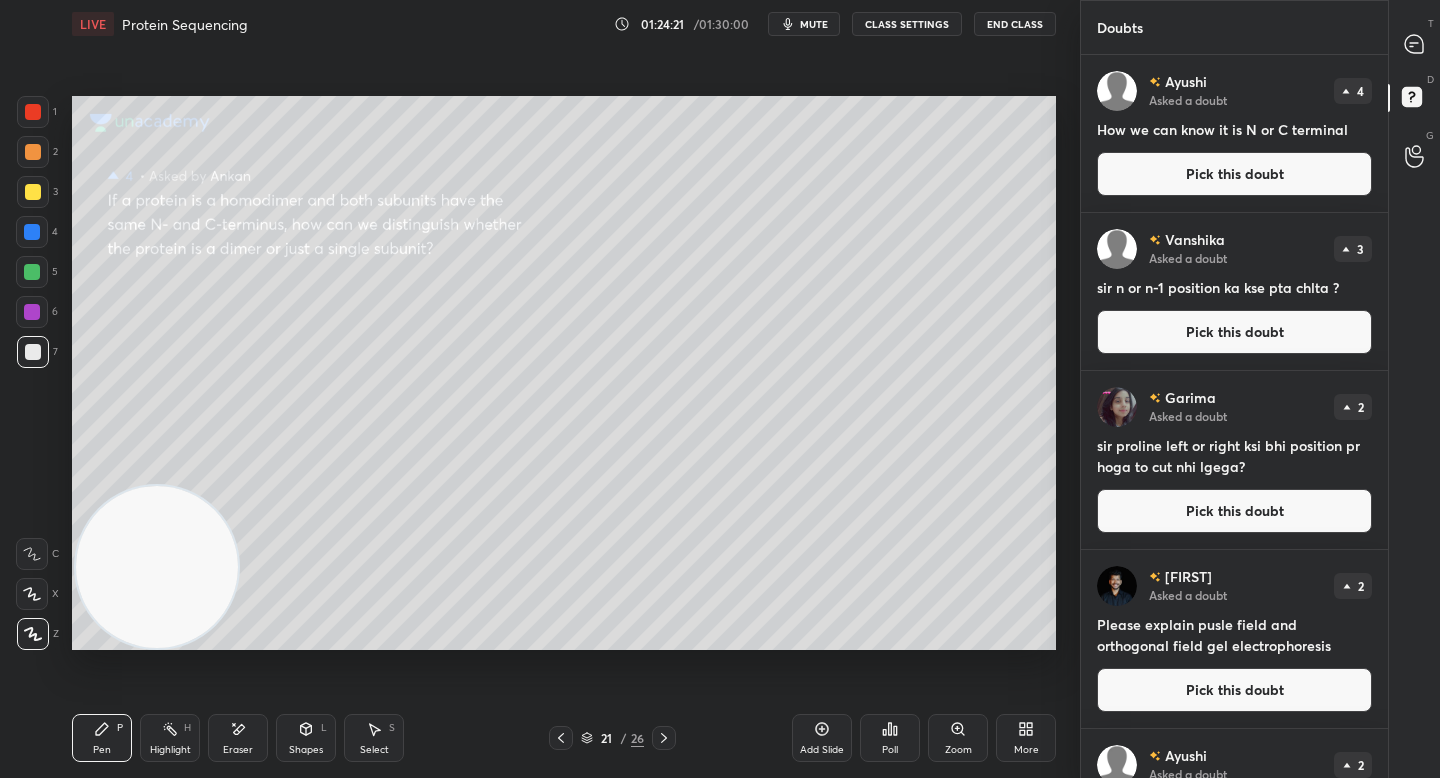 click on "Pick this doubt" at bounding box center [1234, 174] 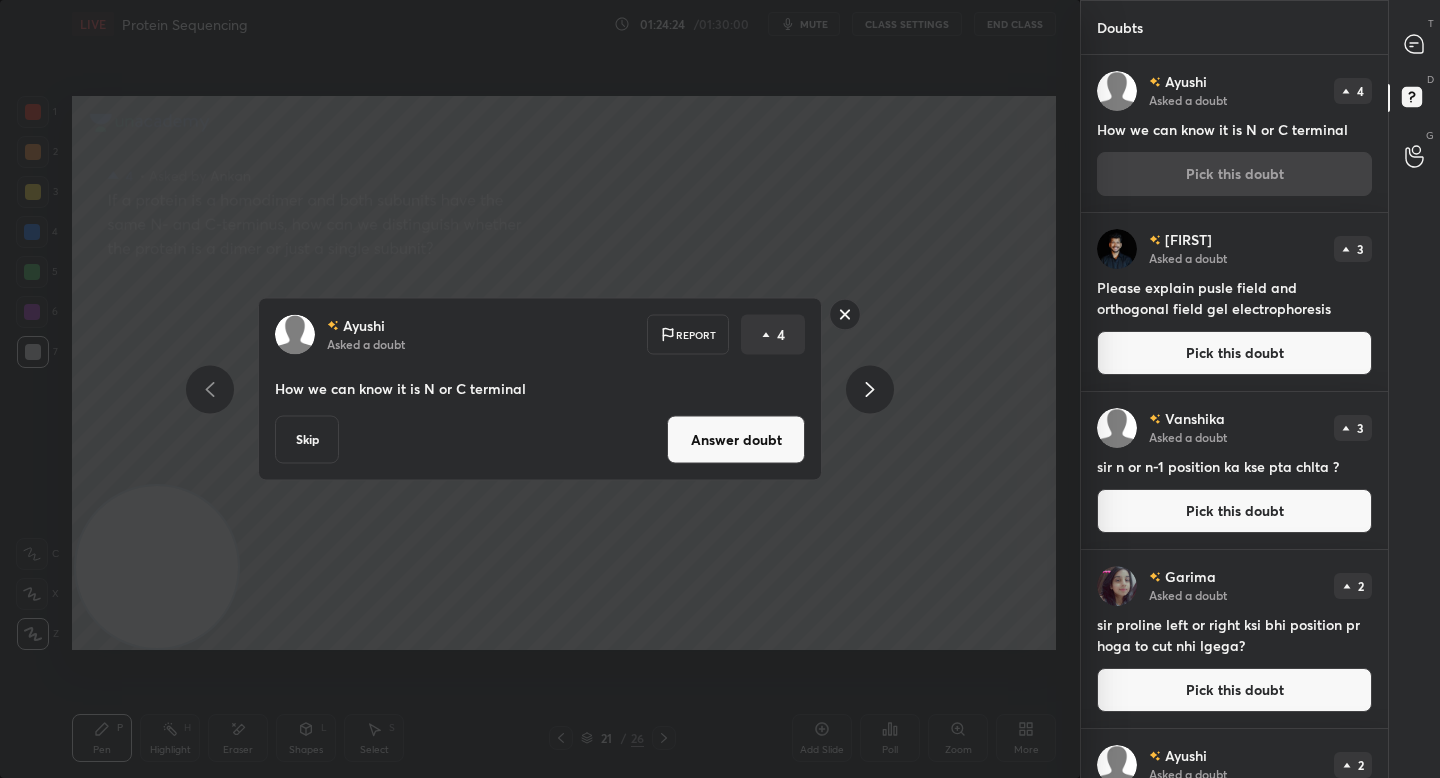 click on "Answer doubt" at bounding box center (736, 440) 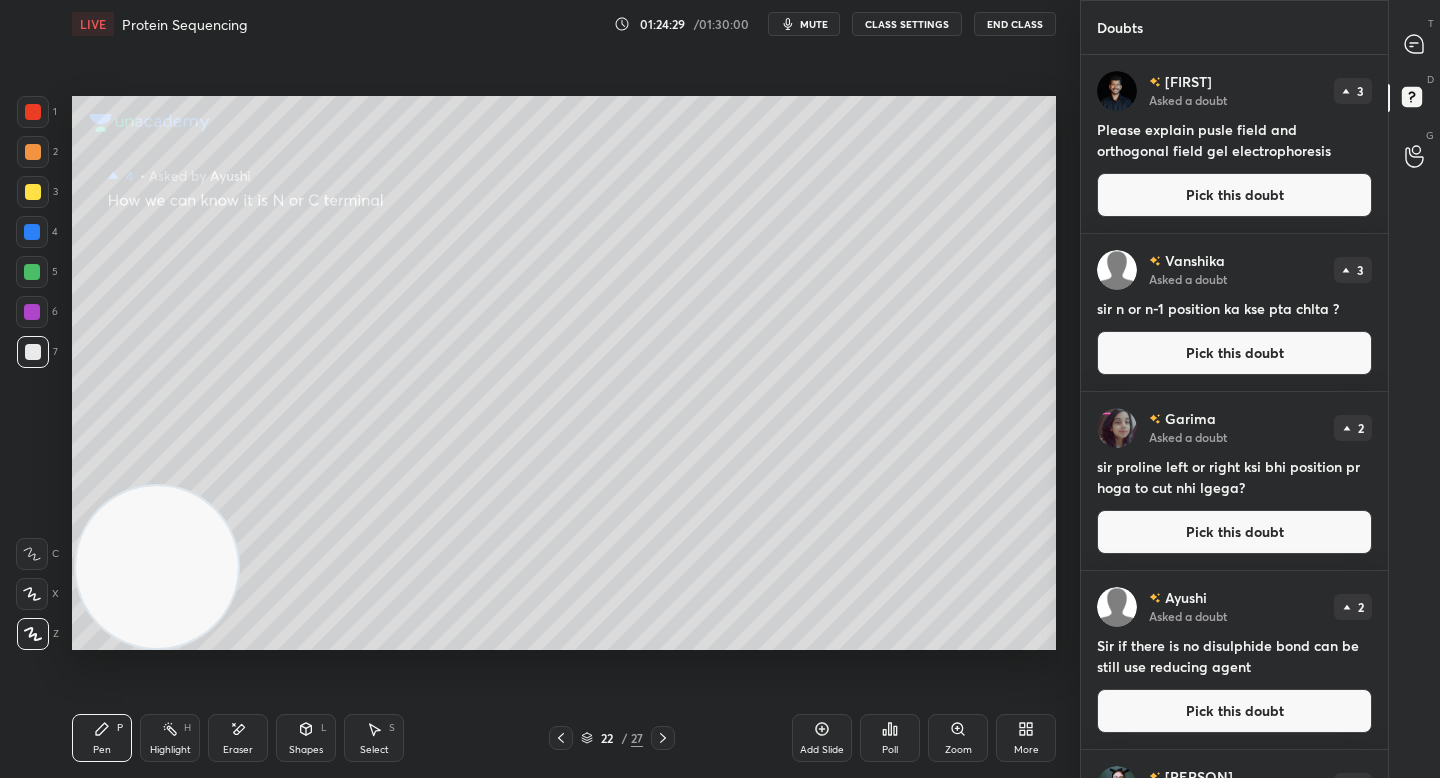click on "Pick this doubt" at bounding box center [1234, 195] 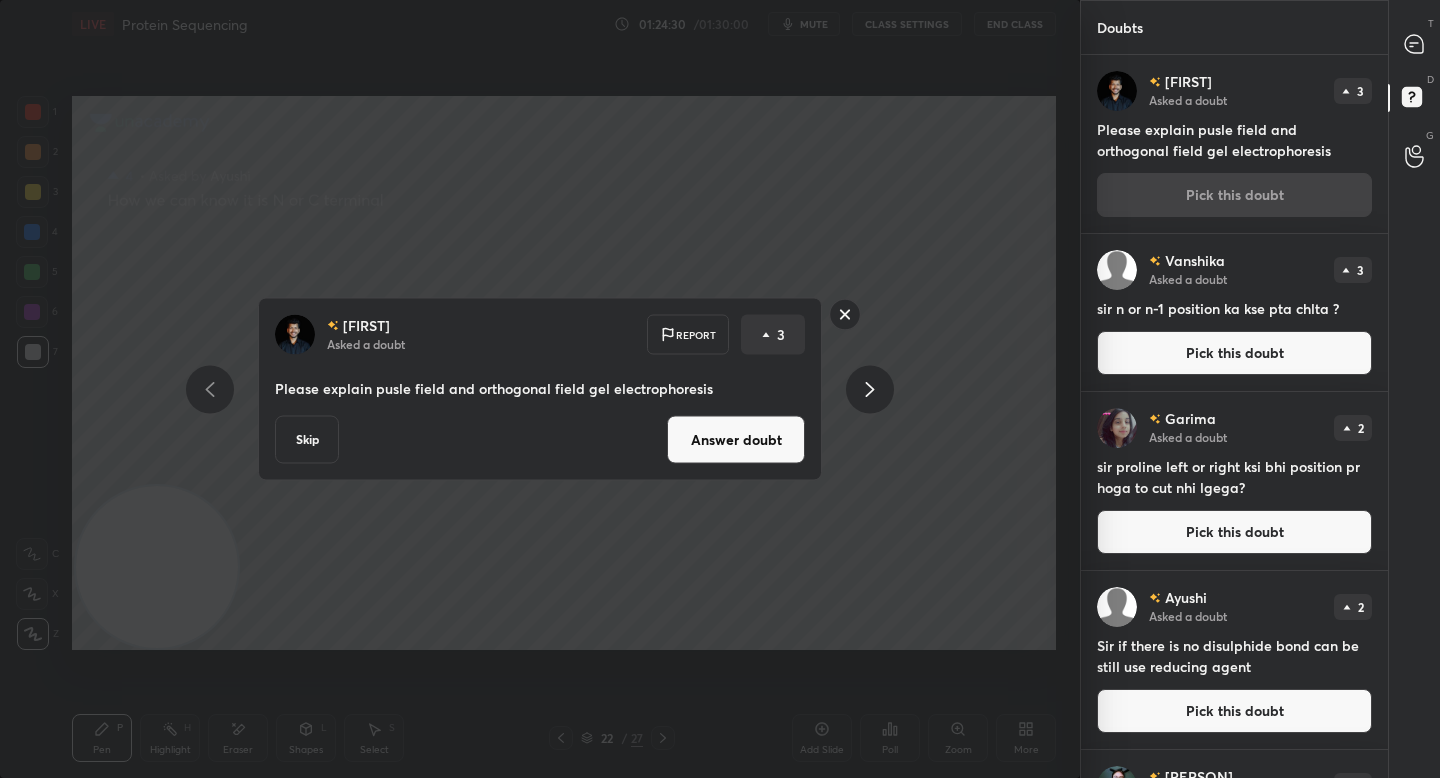 click on "Answer doubt" at bounding box center [736, 440] 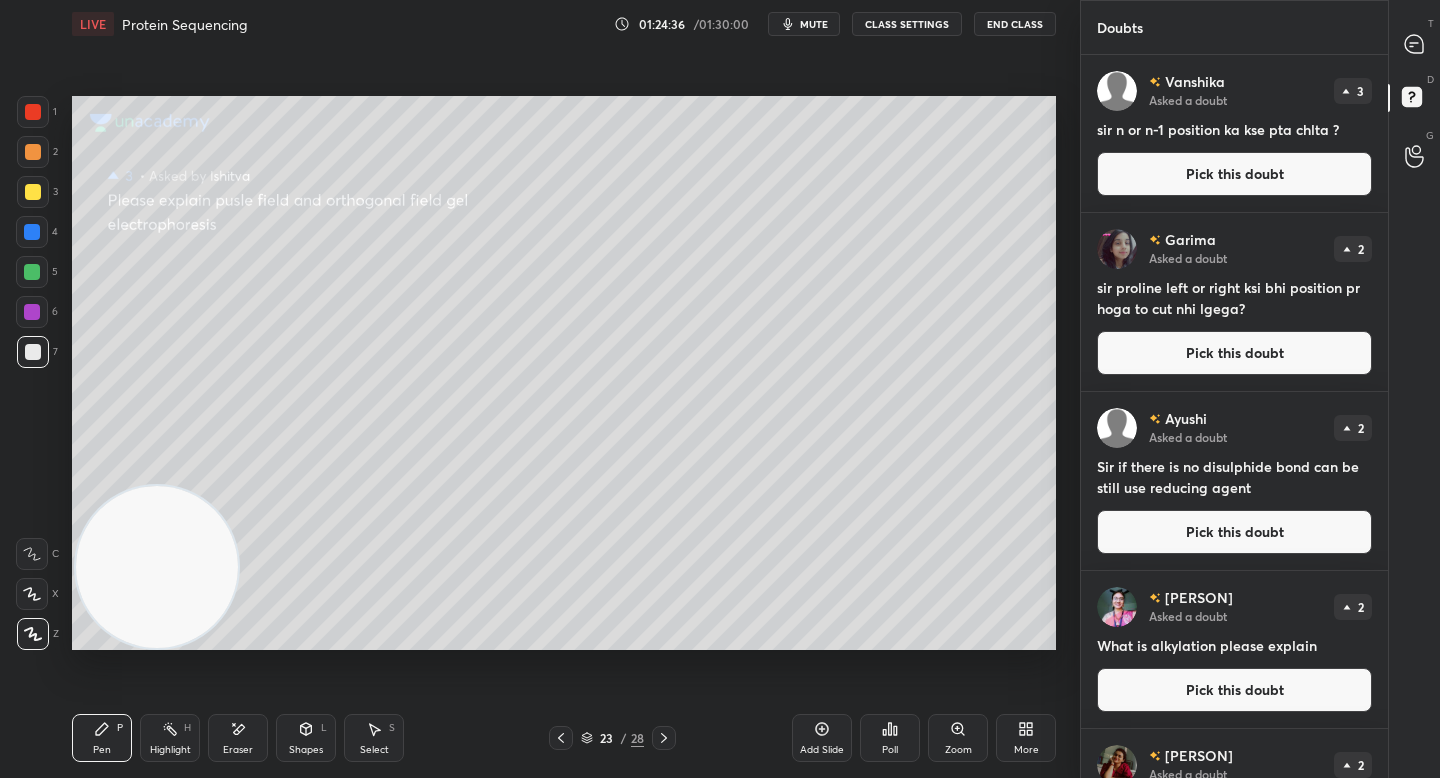 click on "[PERSON] Asked a doubt [NUMBER] sir n or n-1 position ka kse pta chlta ? Pick this doubt" at bounding box center (1234, 133) 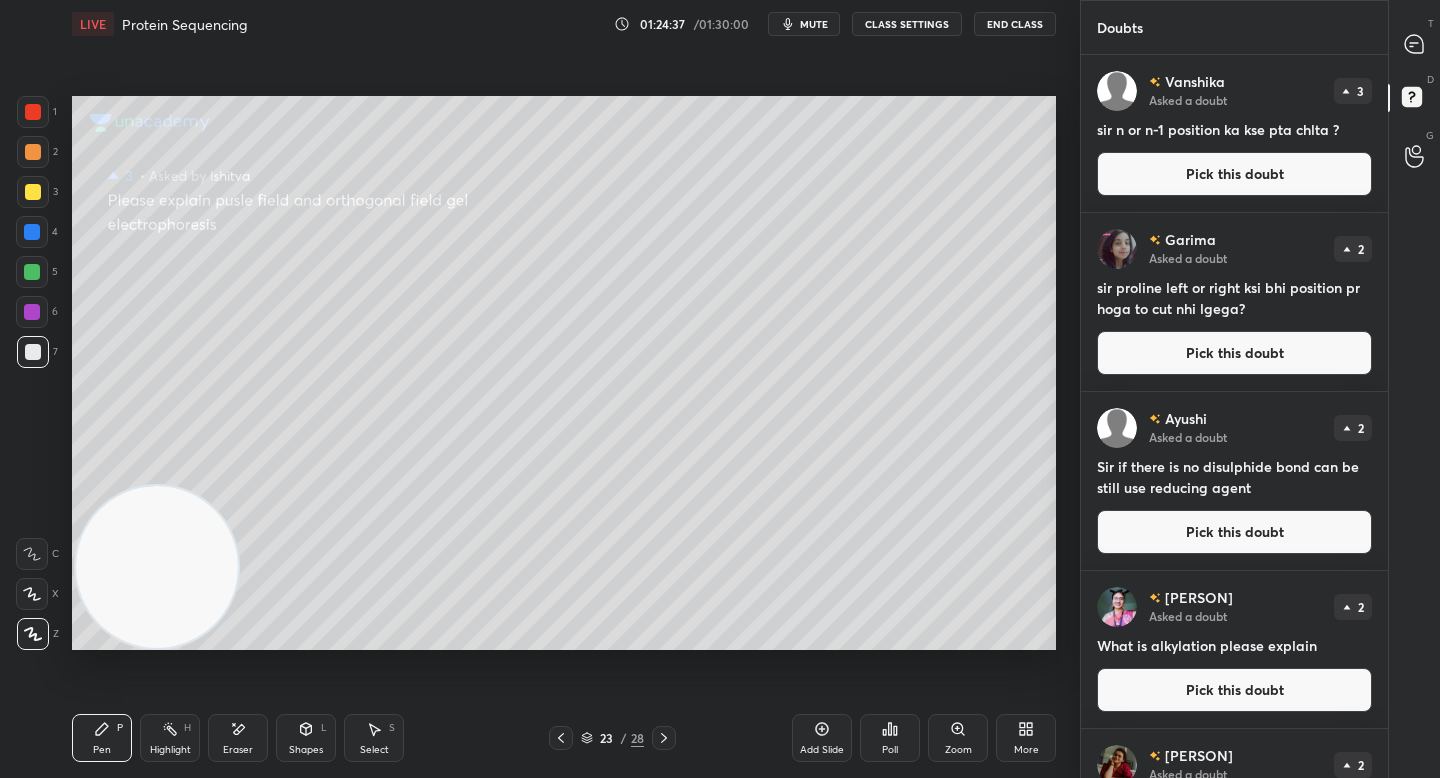 click on "Pick this doubt" at bounding box center (1234, 174) 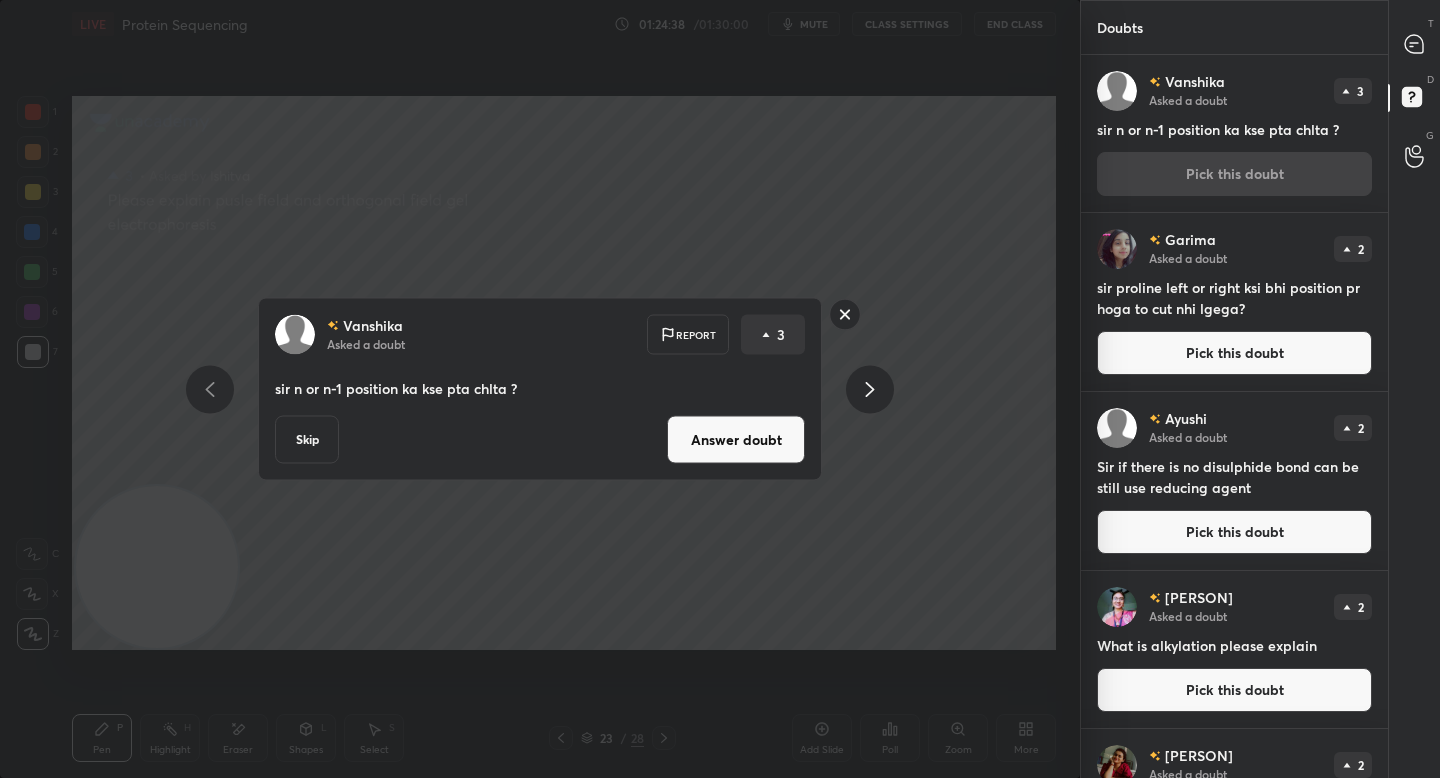 click on "Answer doubt" at bounding box center [736, 440] 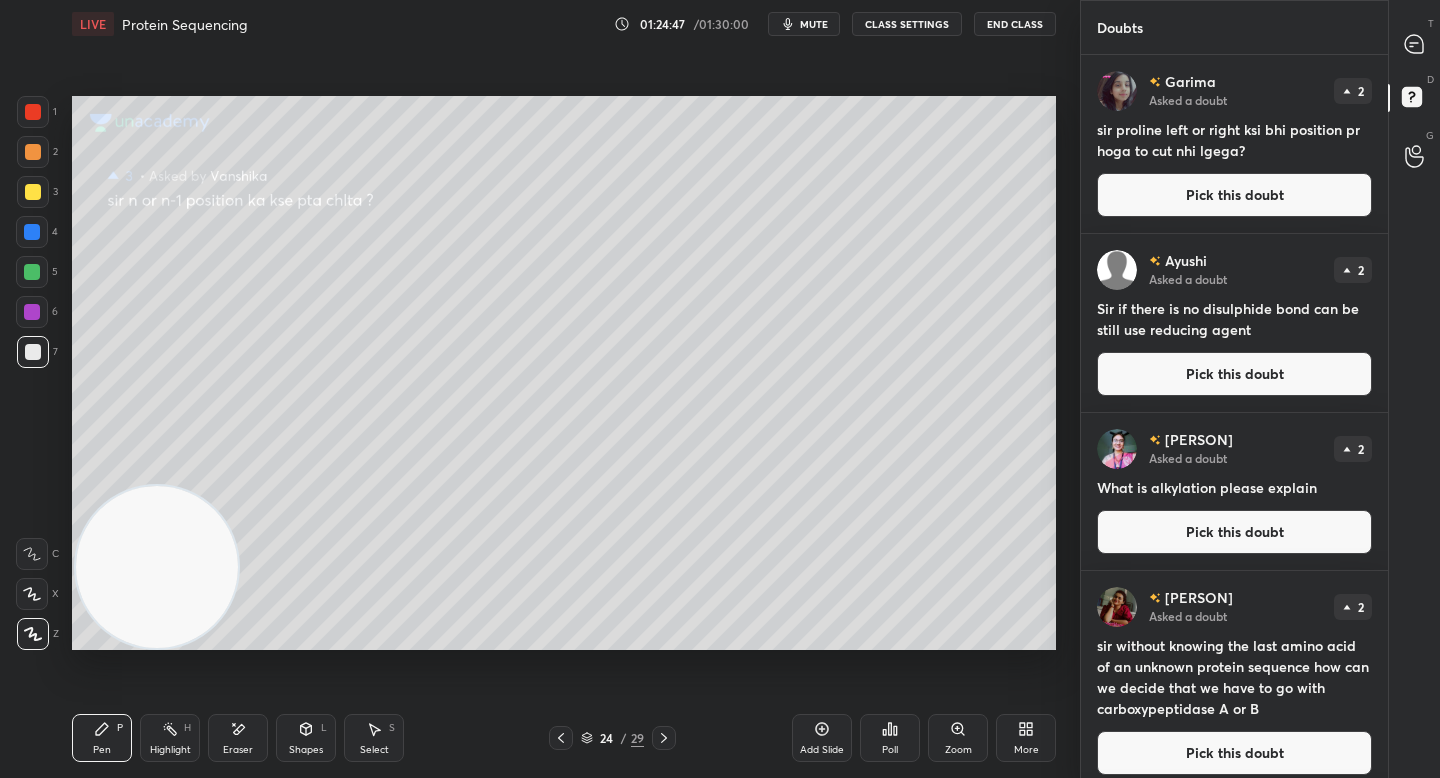 click on "Pick this doubt" at bounding box center [1234, 195] 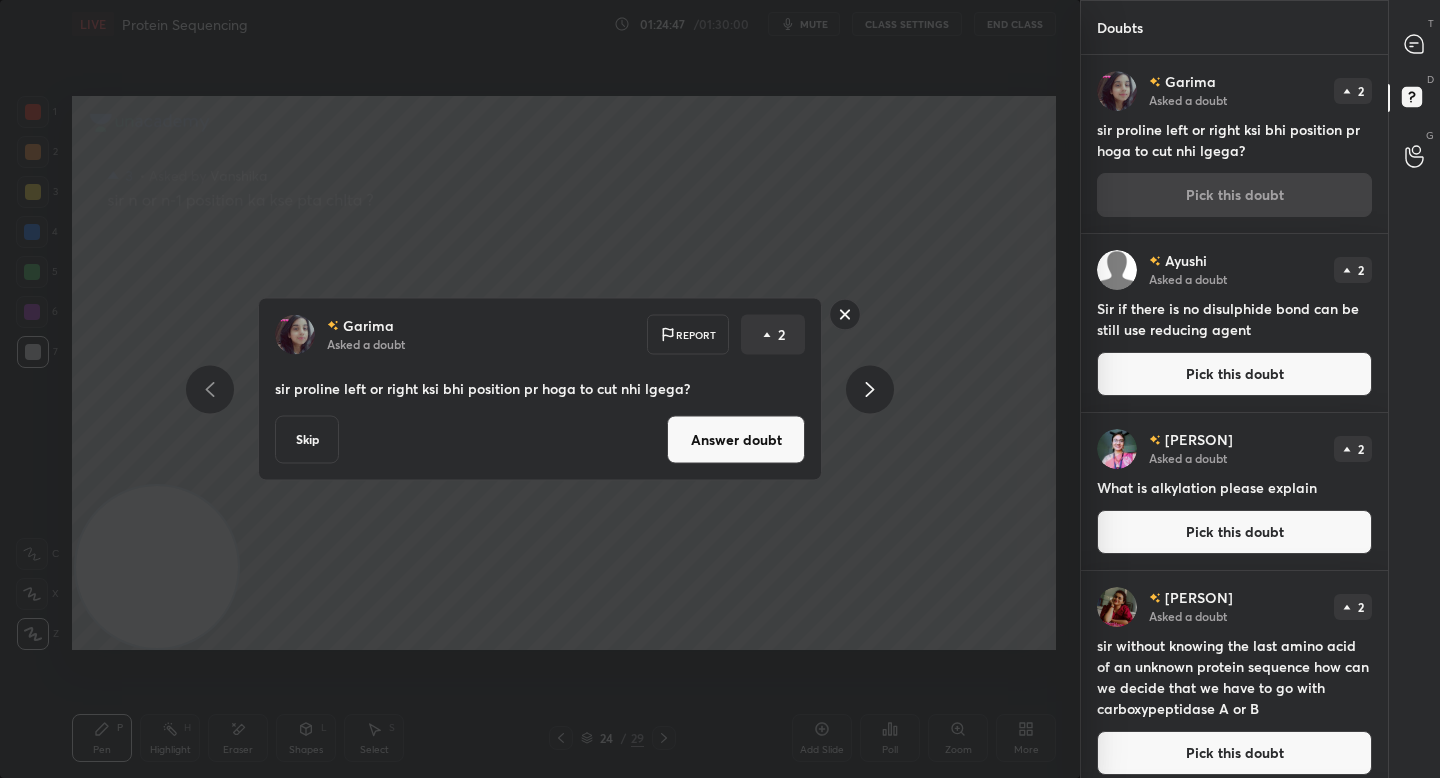click on "Answer doubt" at bounding box center [736, 440] 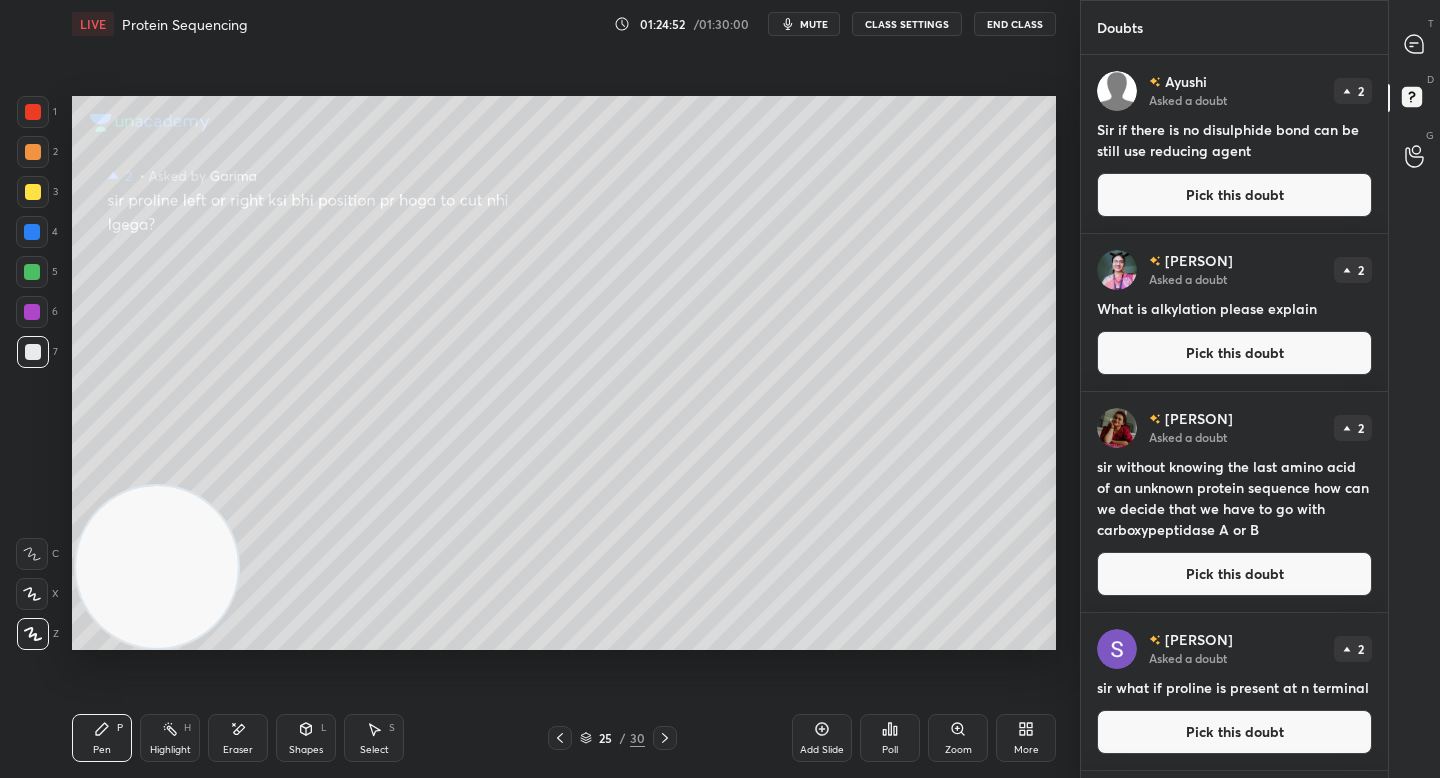 click on "Pick this doubt" at bounding box center (1234, 195) 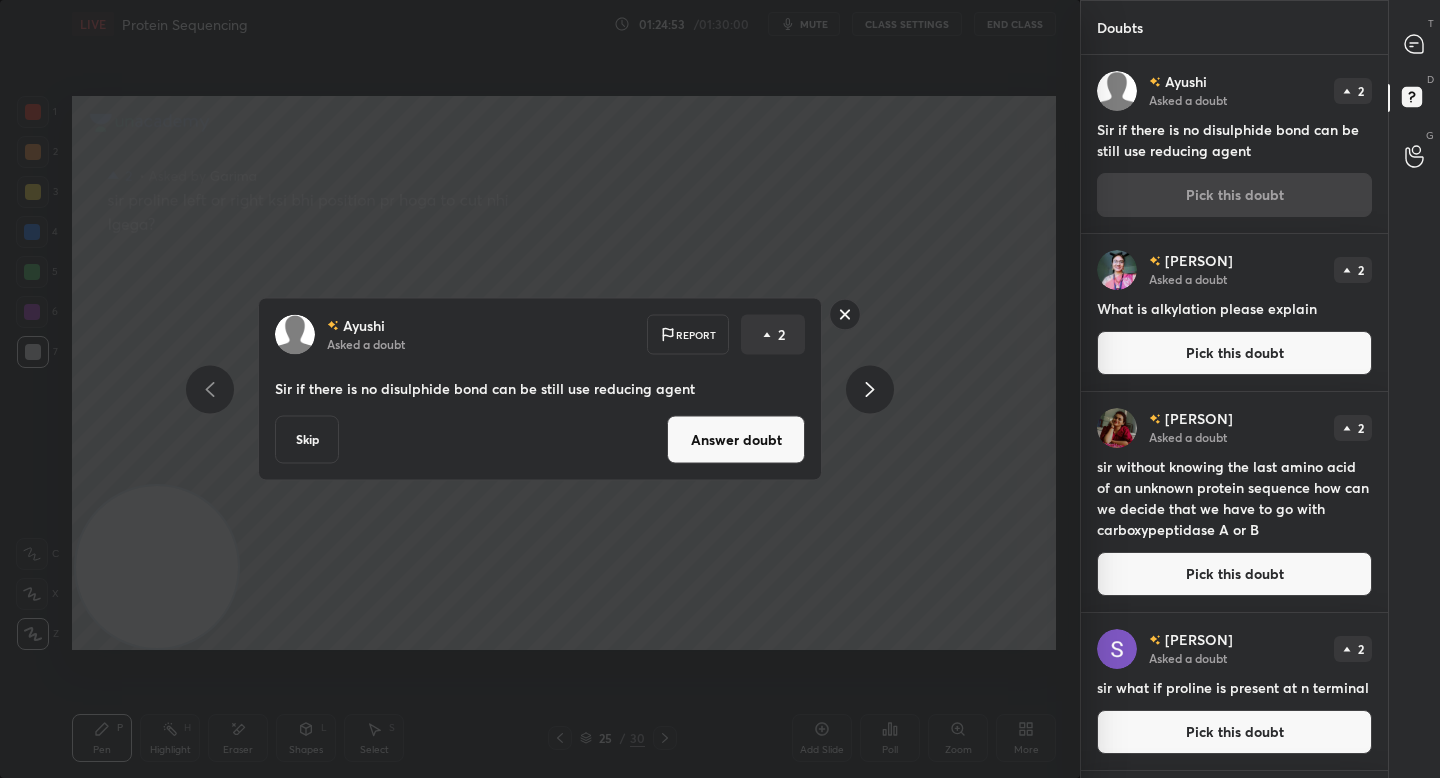 click on "Answer doubt" at bounding box center [736, 440] 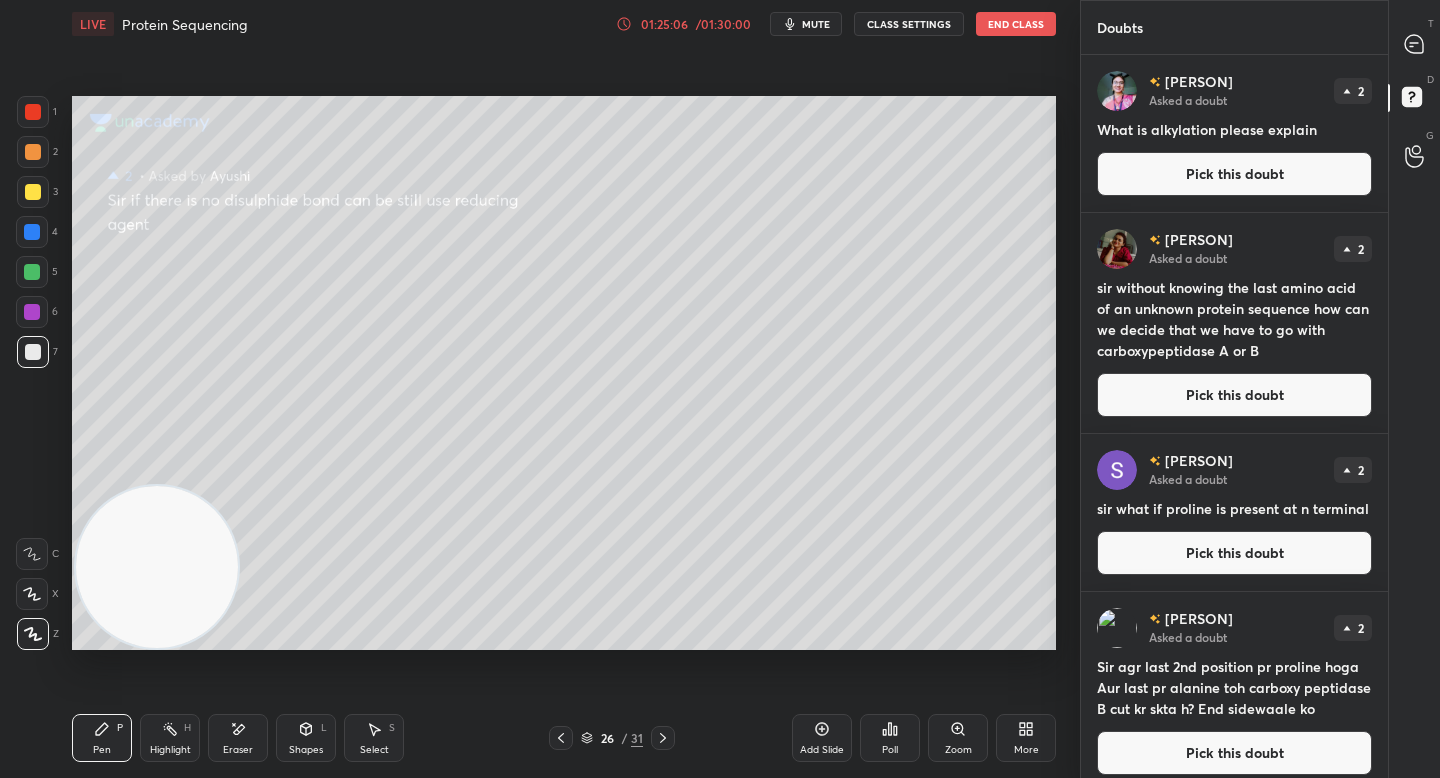 click on "Pick this doubt" at bounding box center (1234, 174) 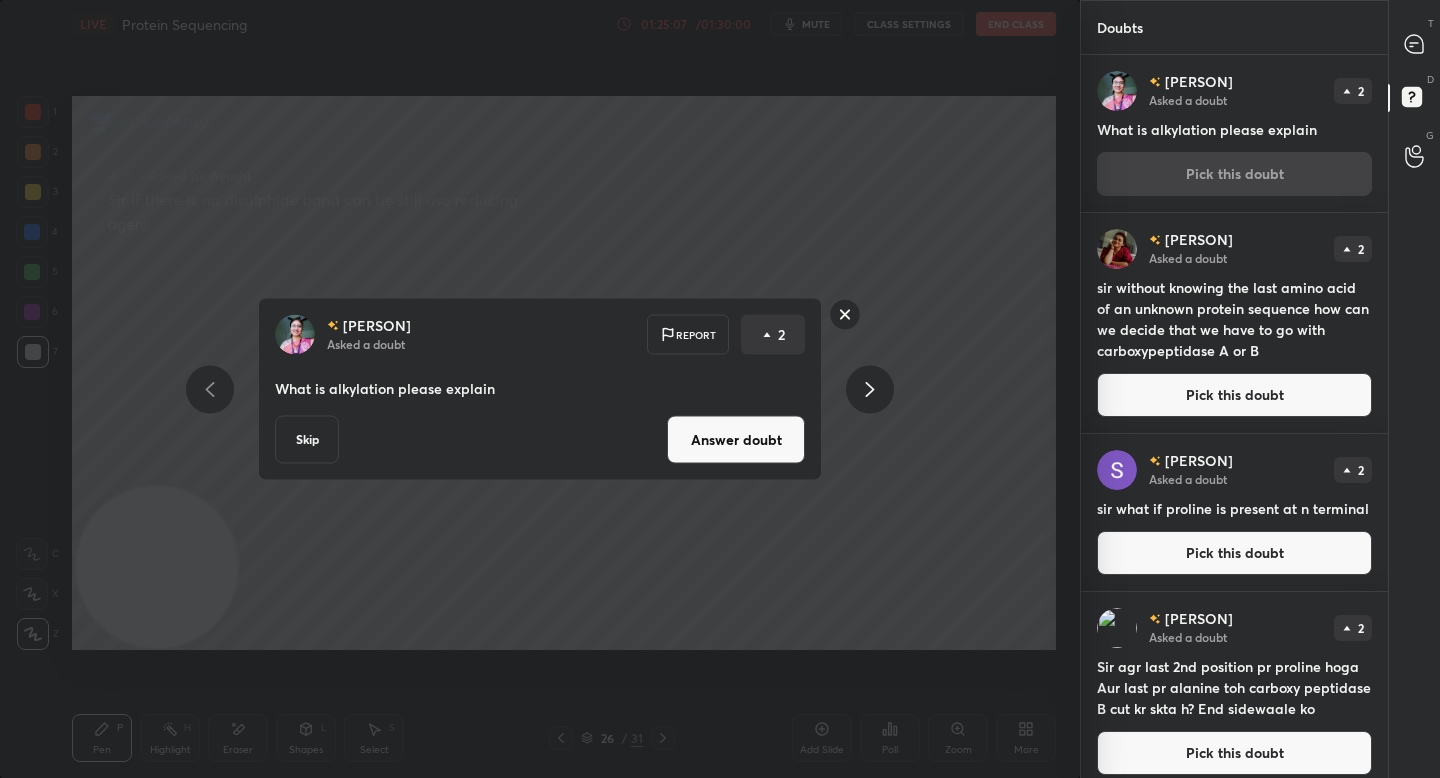 click on "Answer doubt" at bounding box center (736, 440) 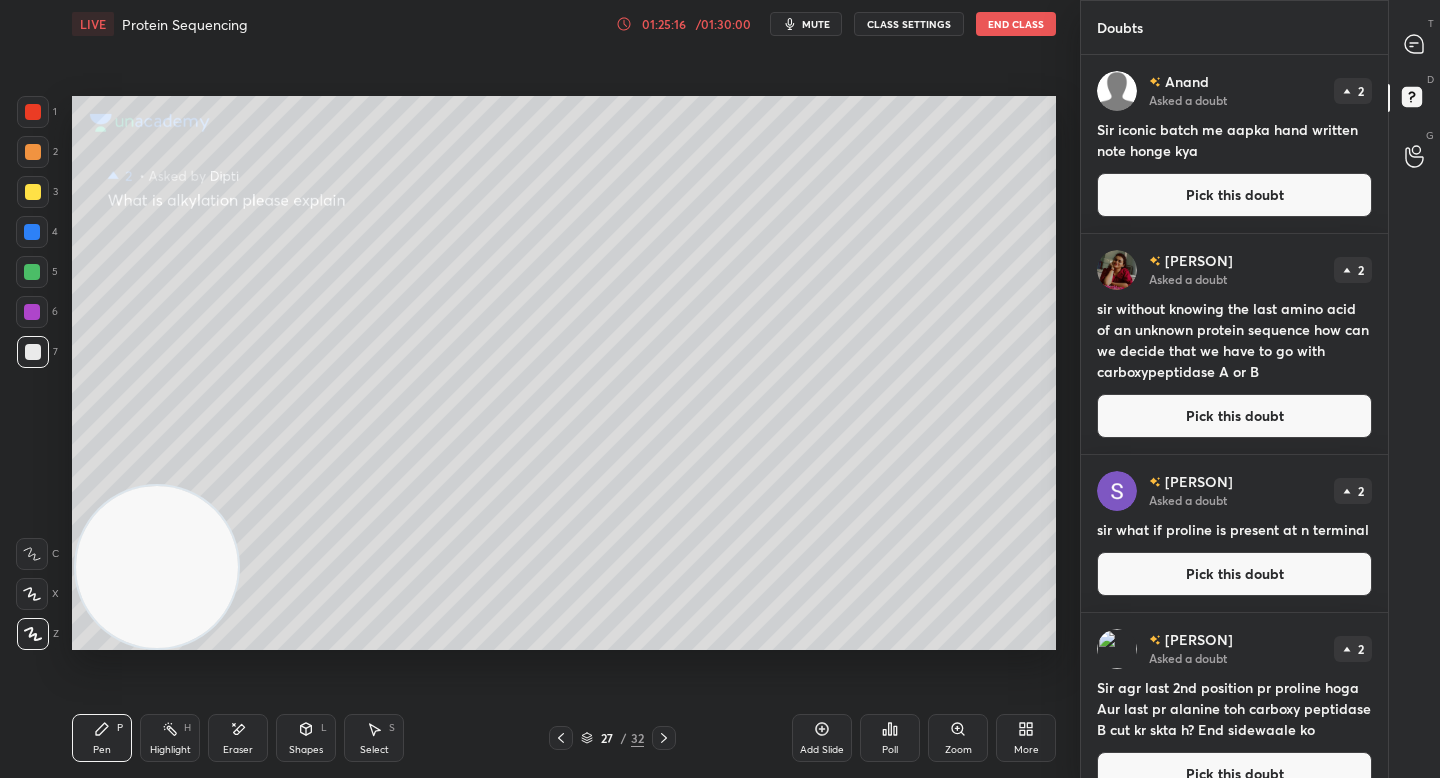 click on "Pick this doubt" at bounding box center [1234, 195] 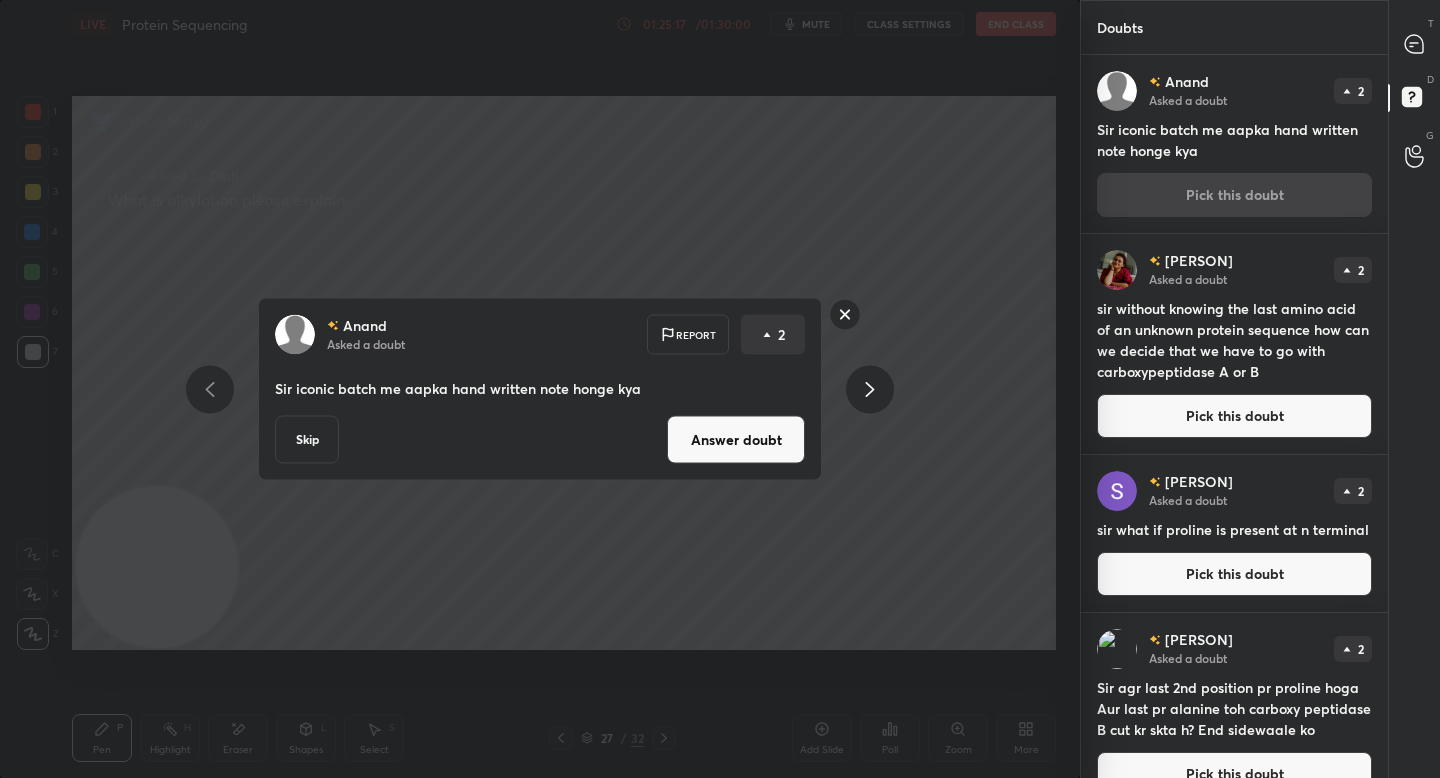 click on "Answer doubt" at bounding box center [736, 440] 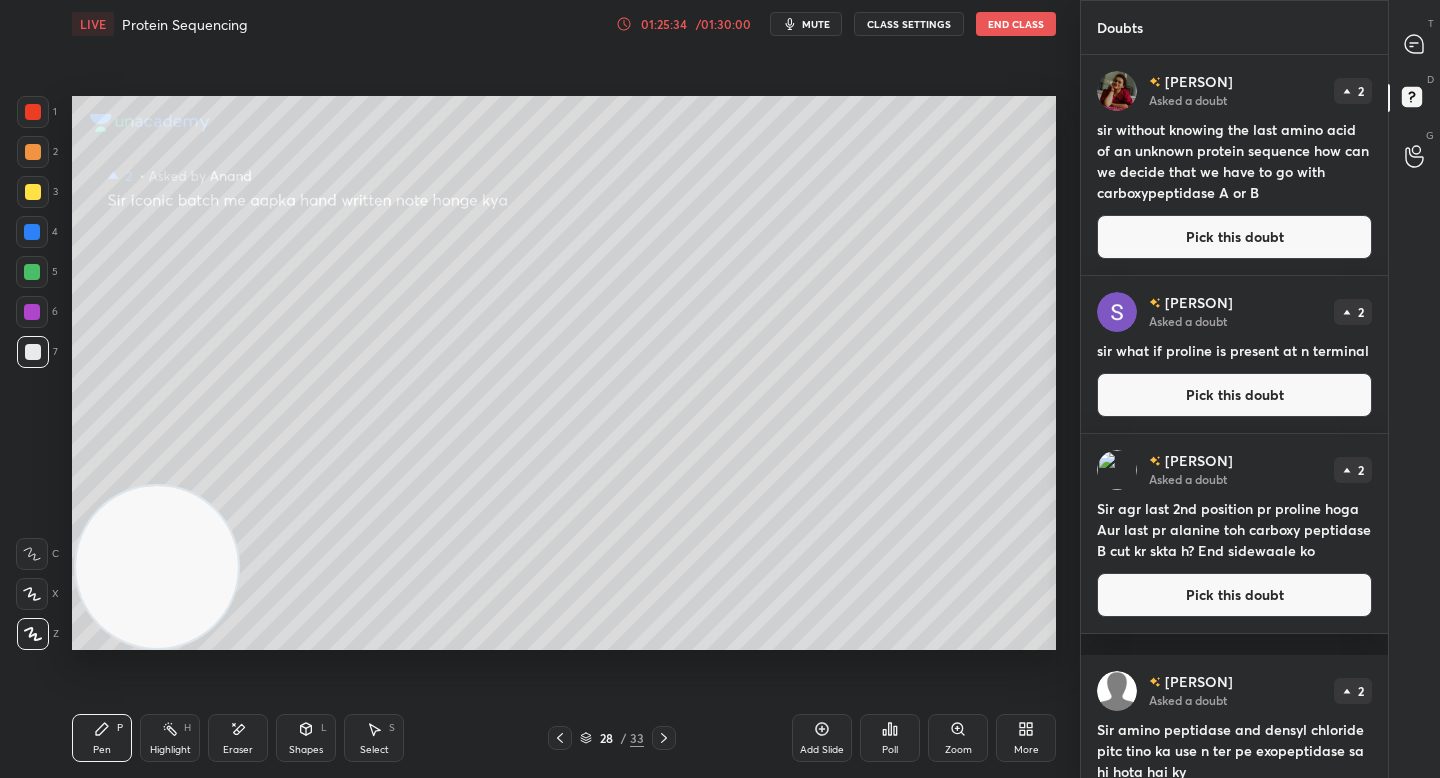 click on "Pick this doubt" at bounding box center (1234, 237) 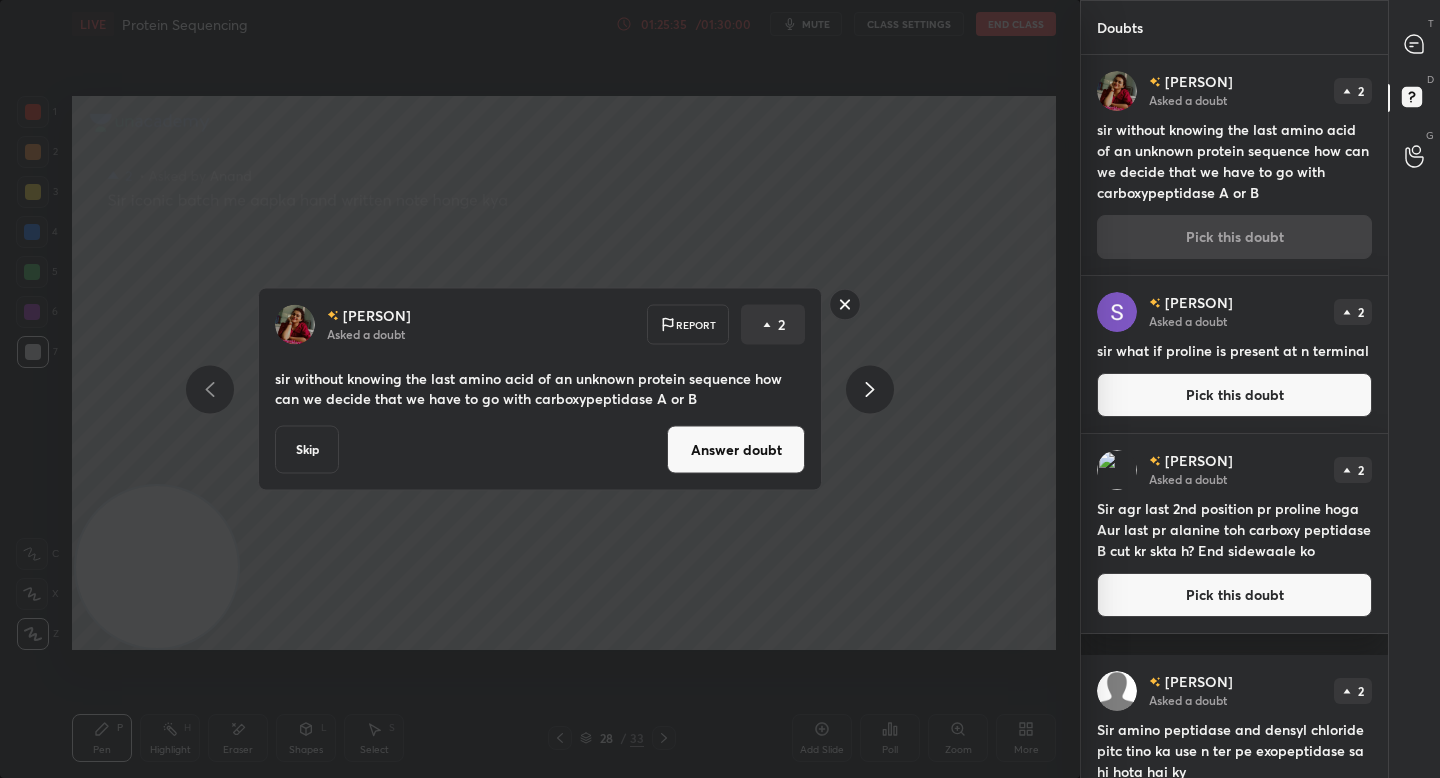 click on "Answer doubt" at bounding box center (736, 450) 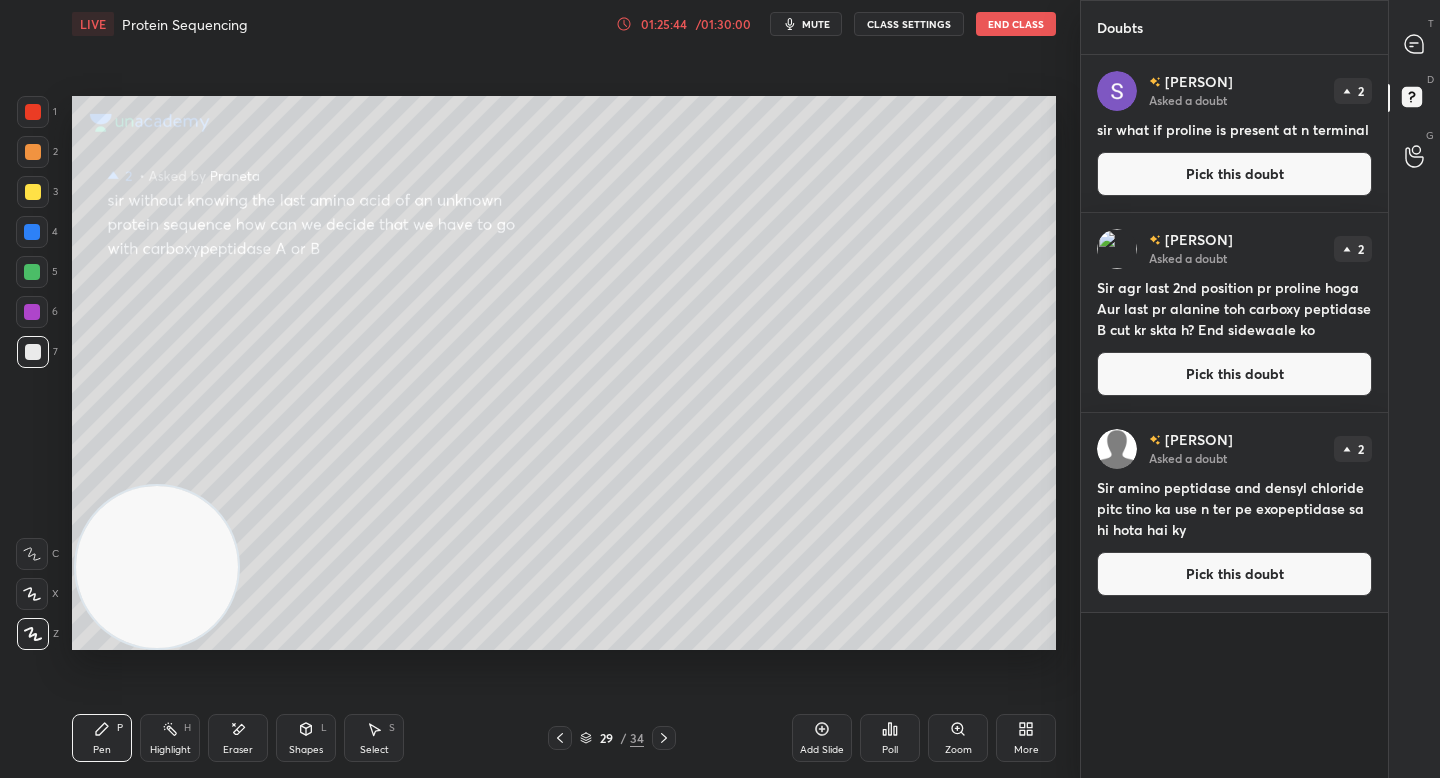 click on "Pick this doubt" at bounding box center (1234, 174) 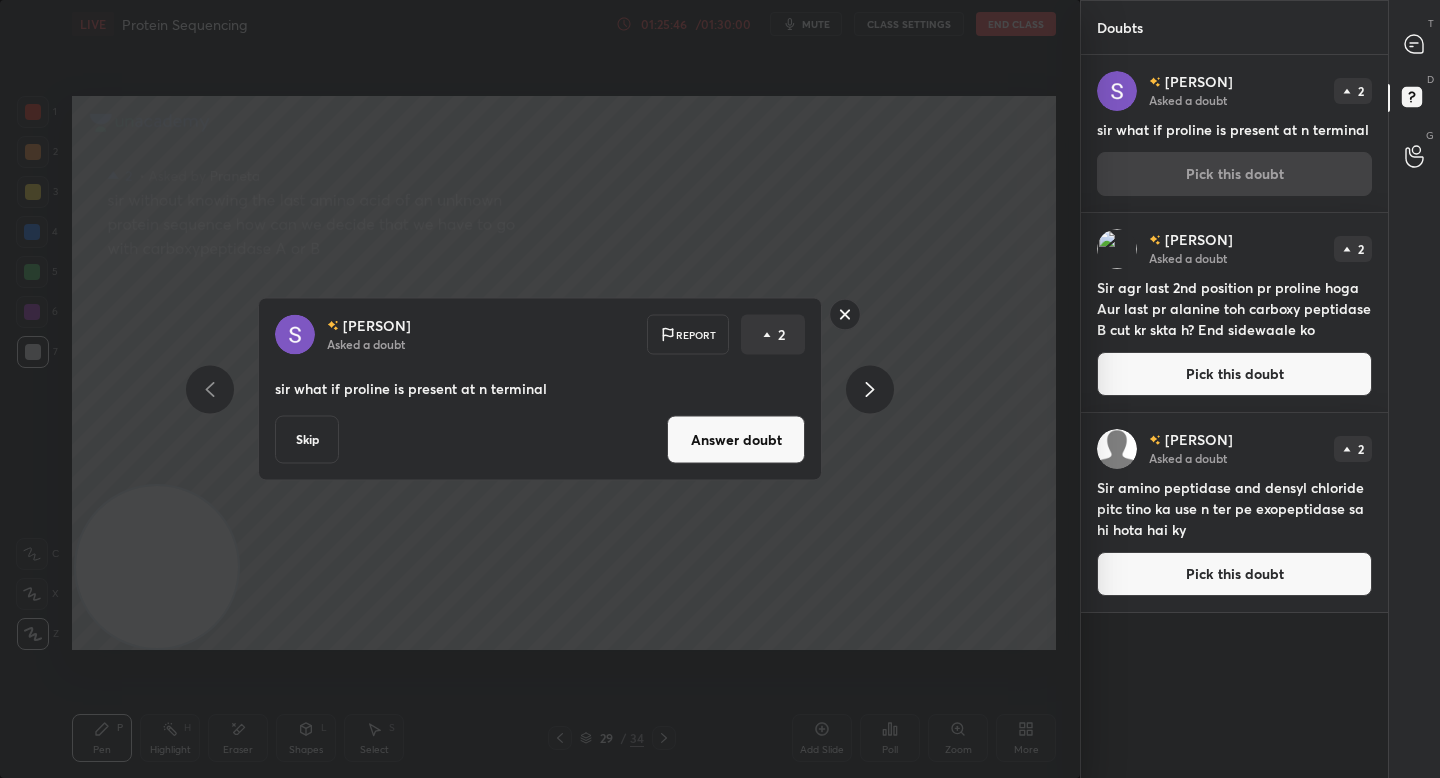 click on "Answer doubt" at bounding box center (736, 440) 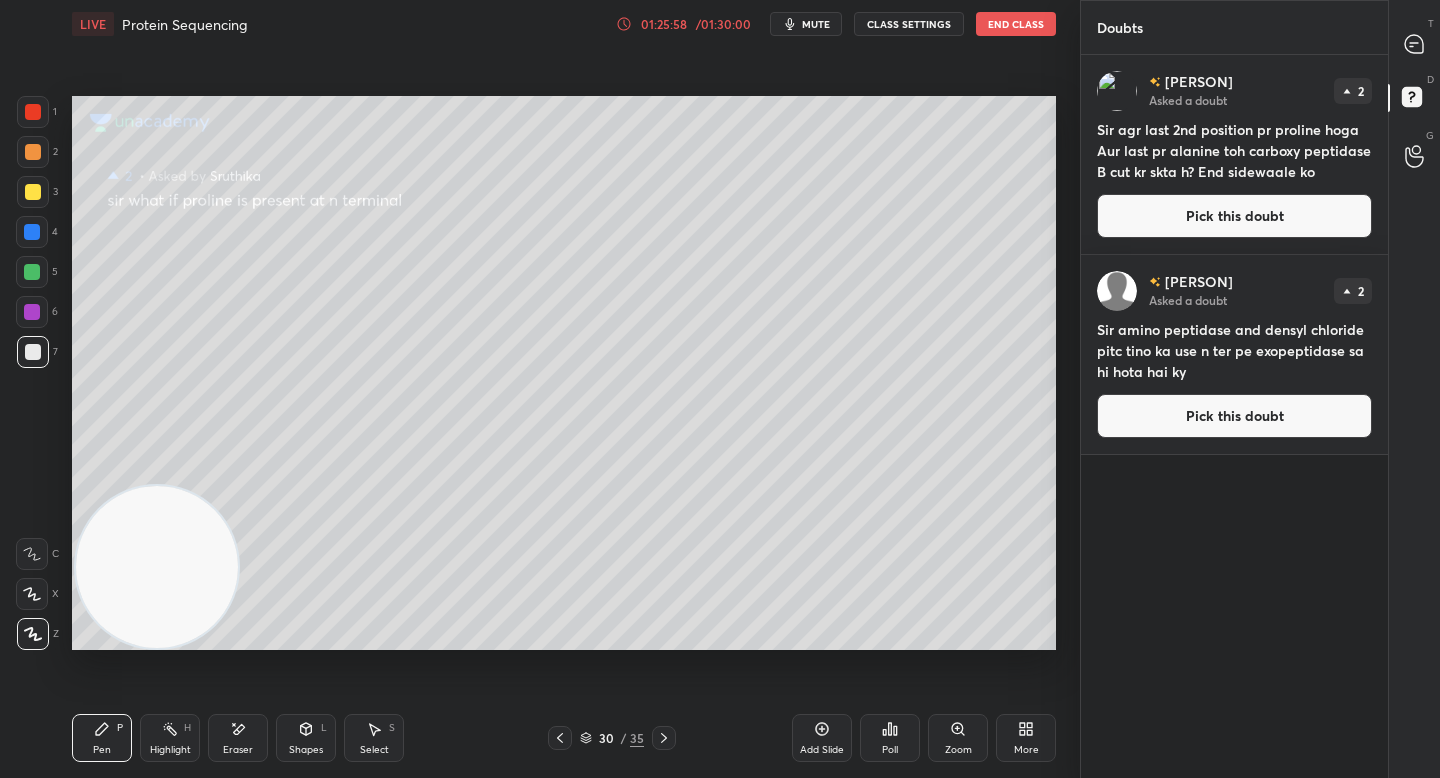 click on "Pick this doubt" at bounding box center (1234, 216) 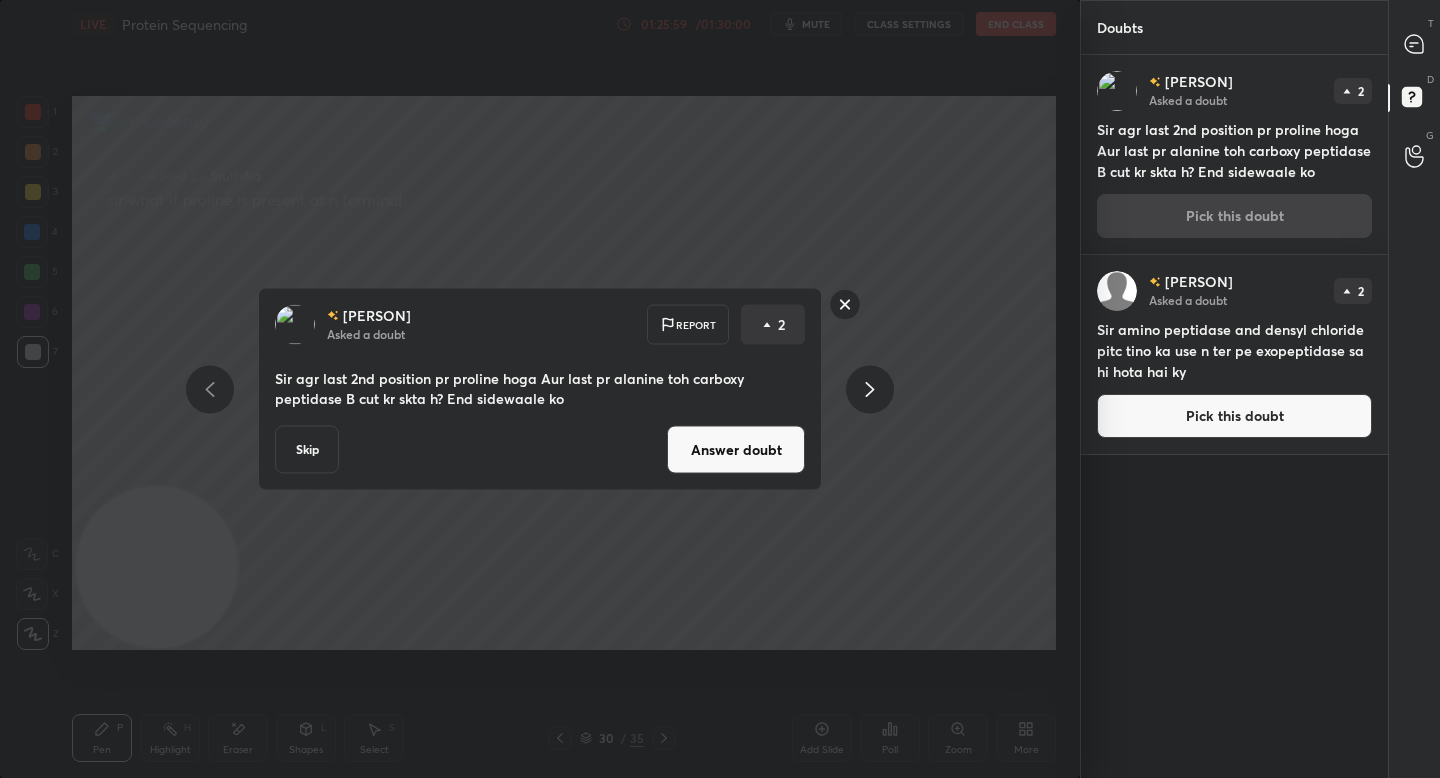click on "Answer doubt" at bounding box center (736, 450) 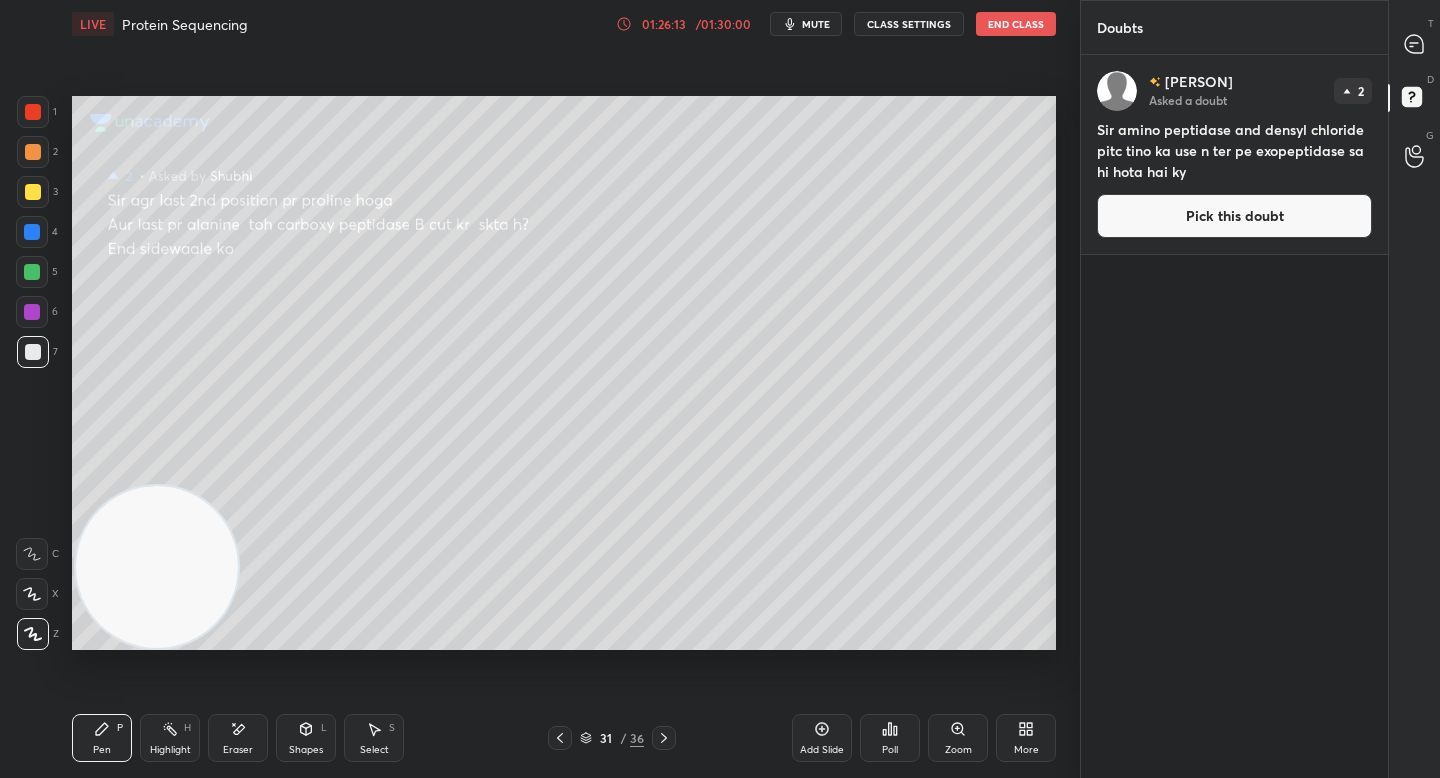 click on "Pick this doubt" at bounding box center [1234, 216] 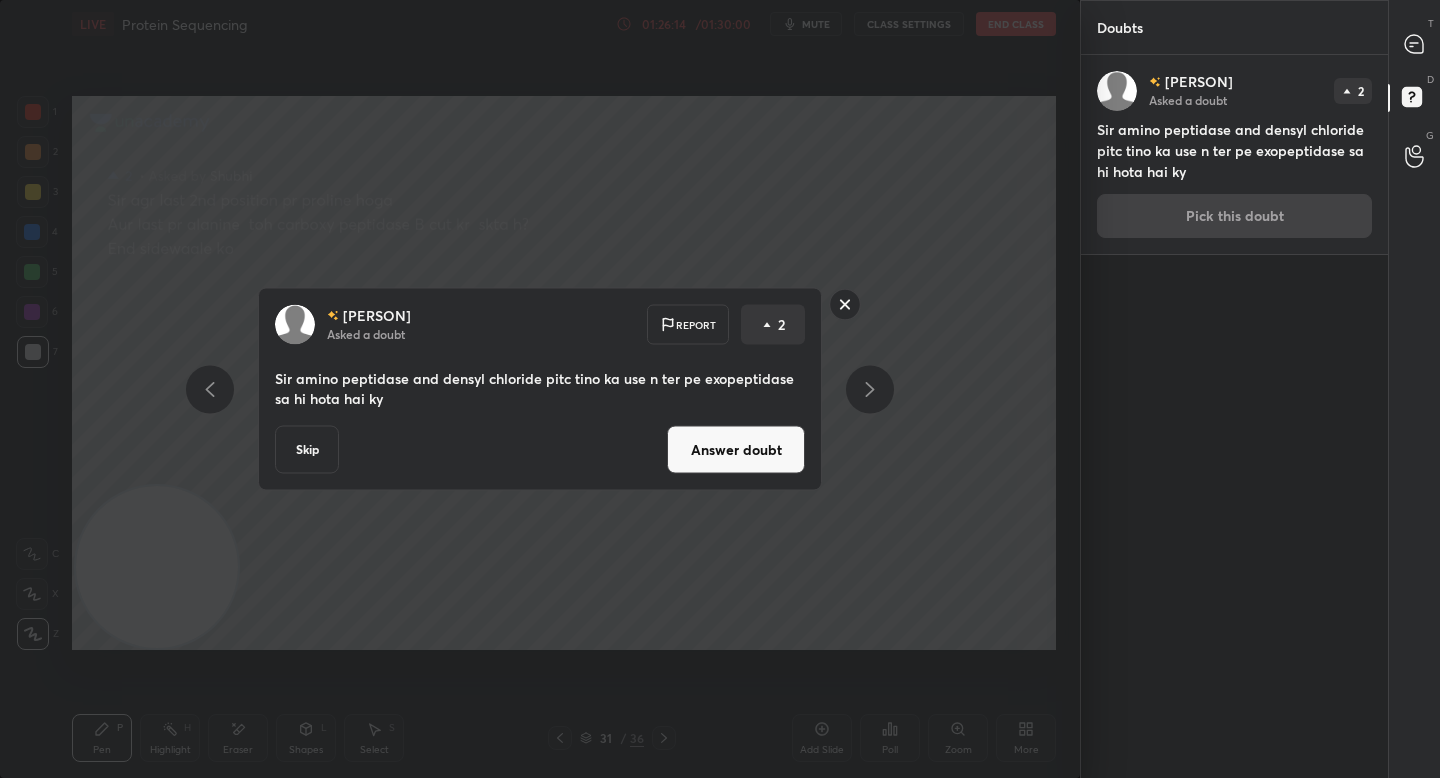 click on "Answer doubt" at bounding box center [736, 450] 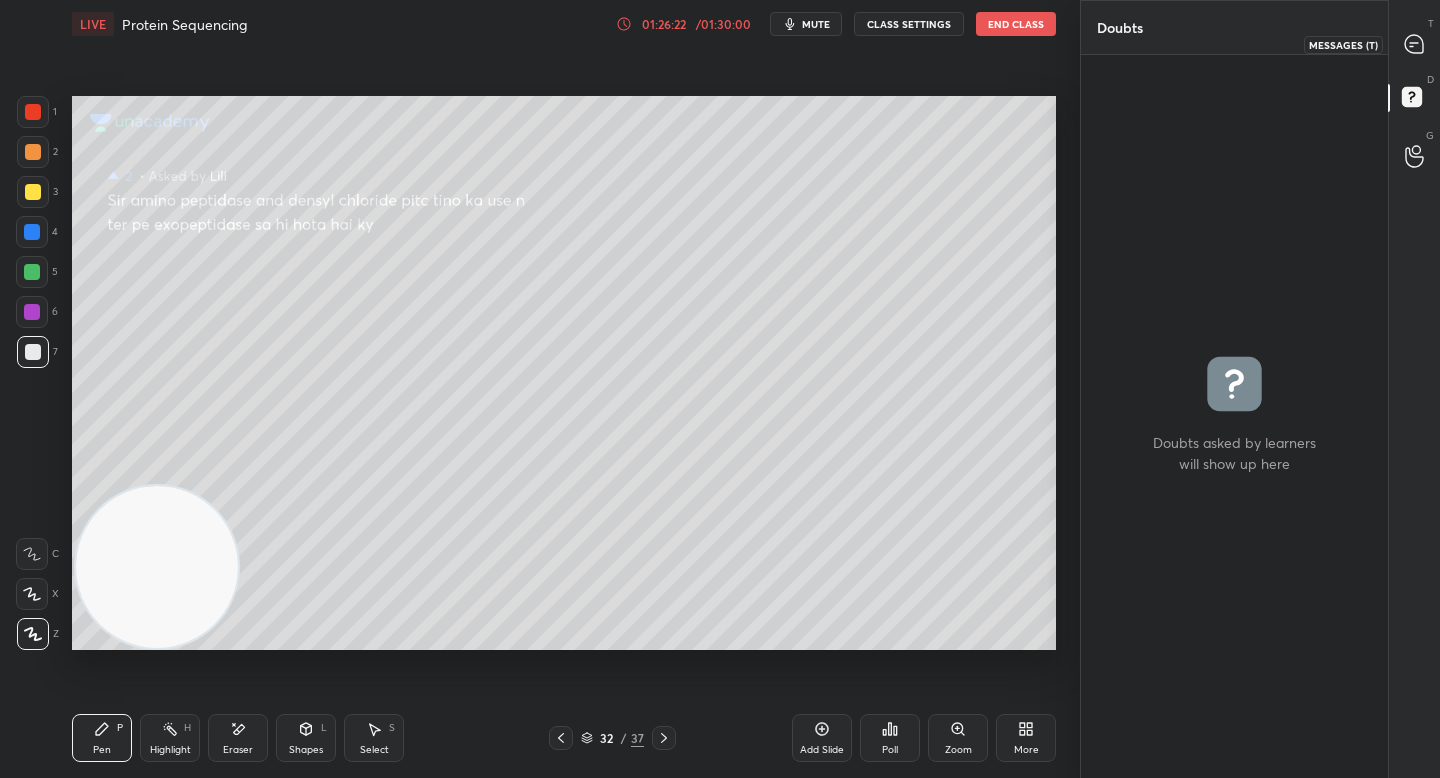 click 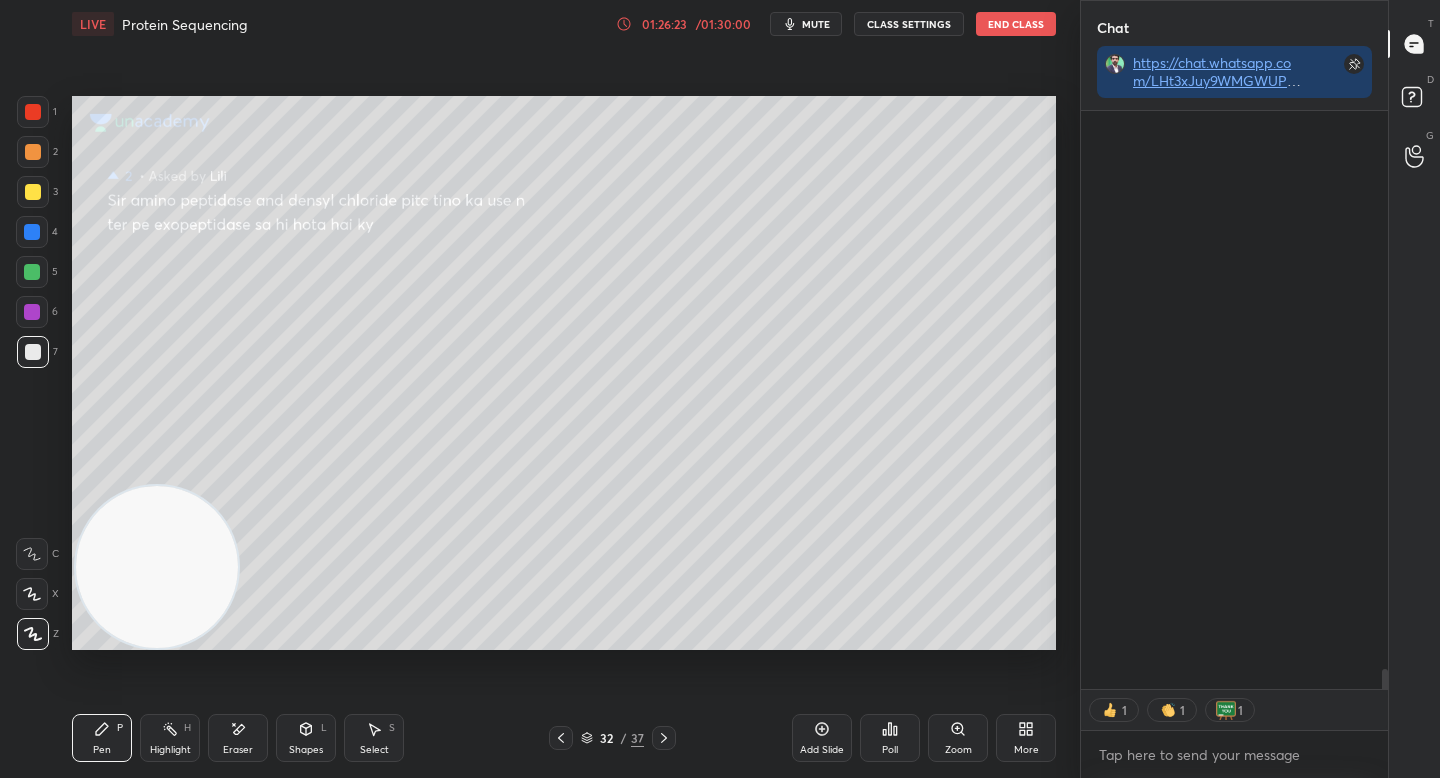 scroll, scrollTop: 16810, scrollLeft: 0, axis: vertical 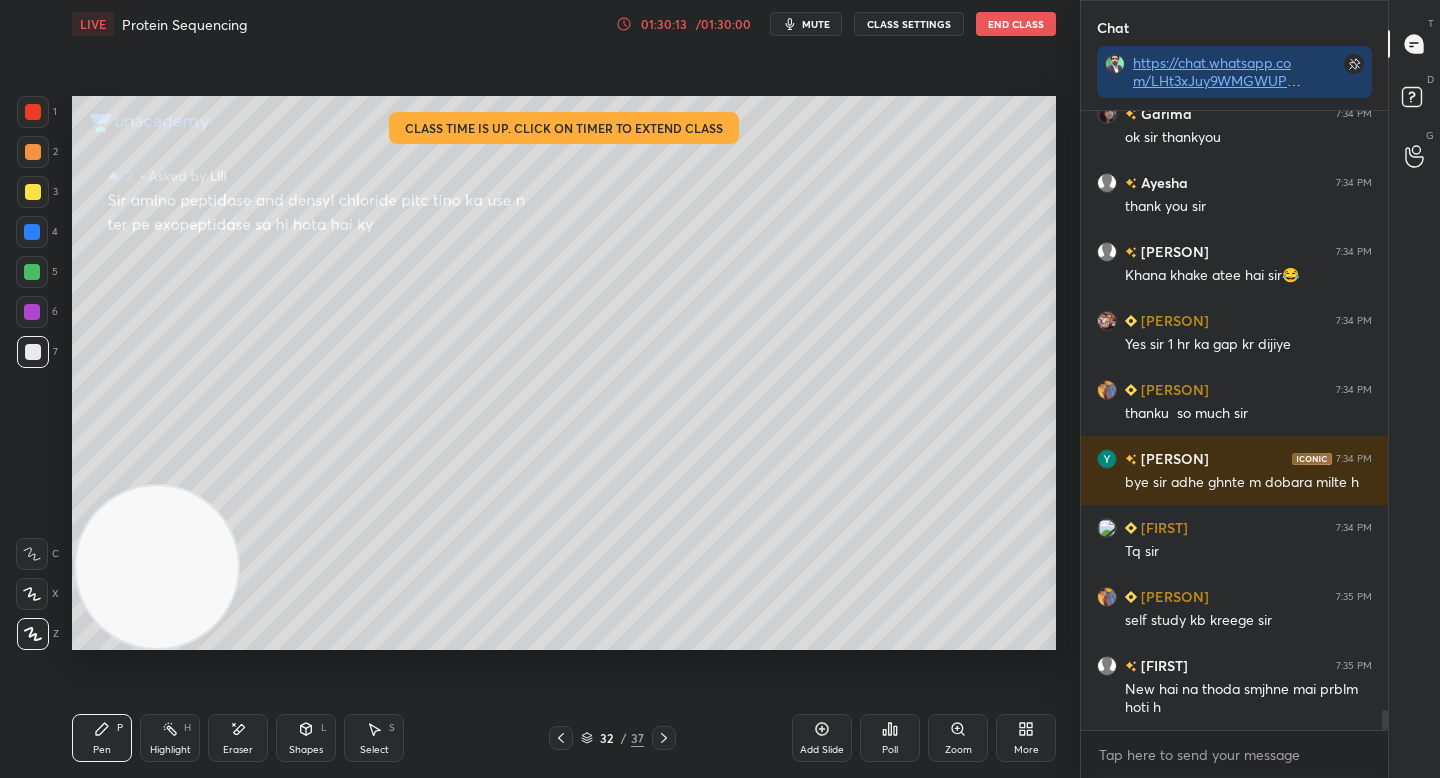 click on "/  01:30:00" at bounding box center [723, 24] 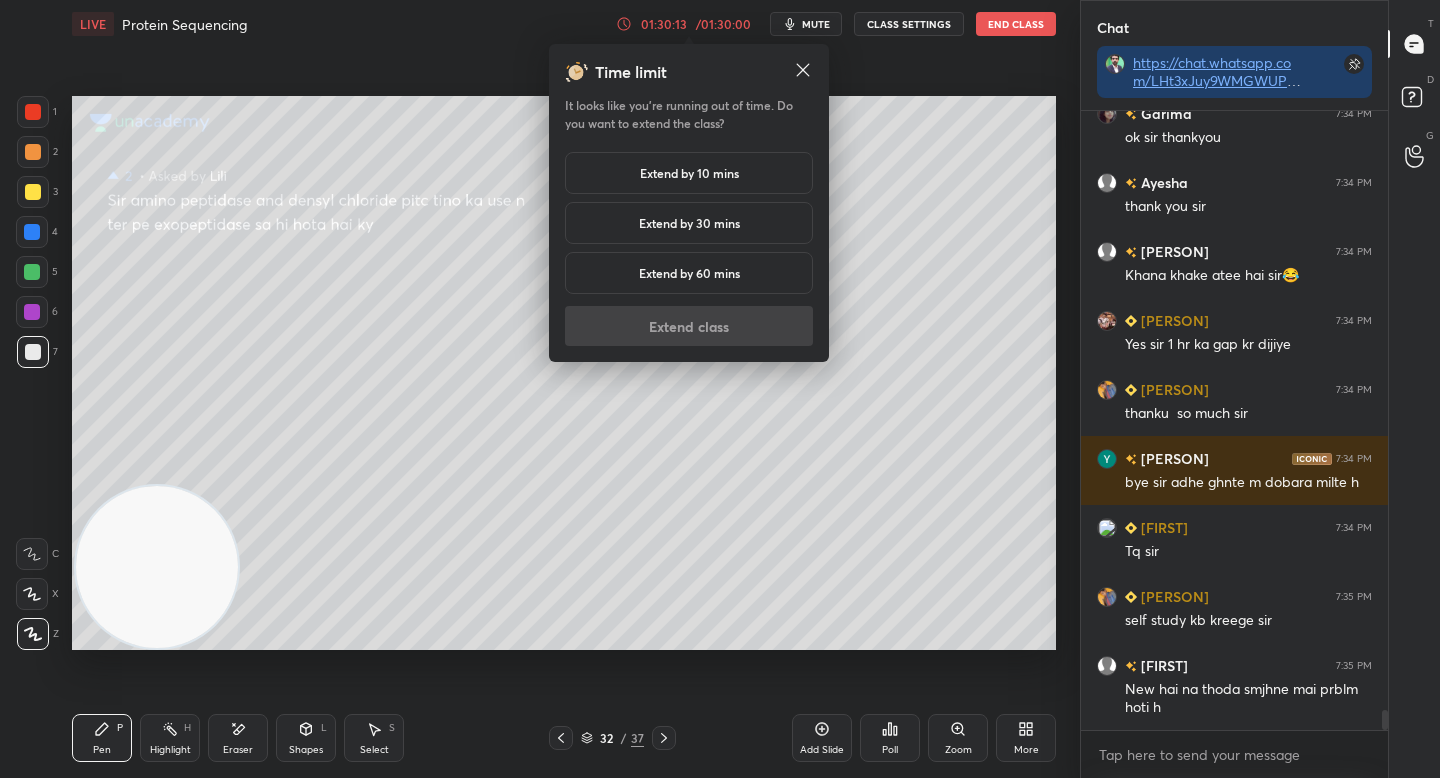 click on "Extend by 10 mins" at bounding box center (689, 173) 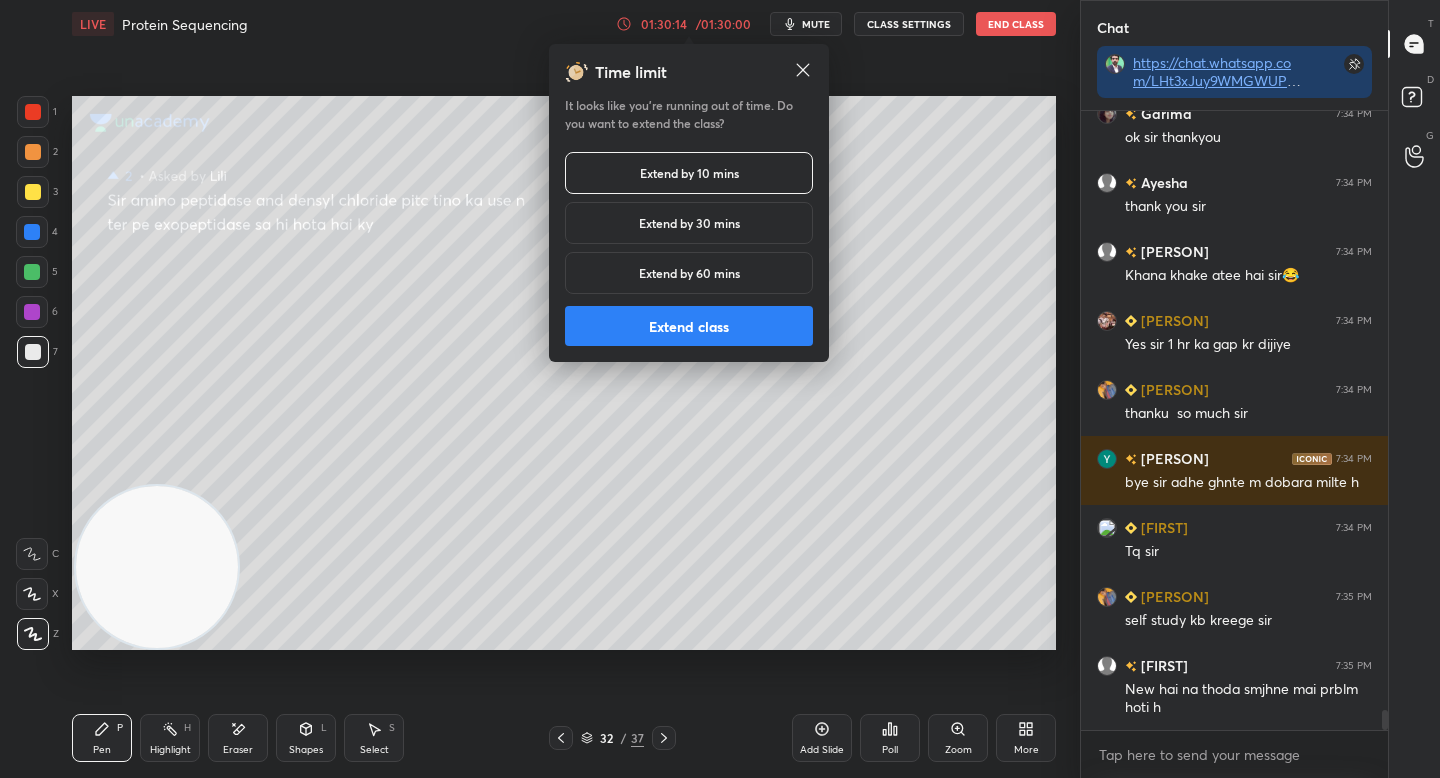 click on "Extend class" at bounding box center [689, 326] 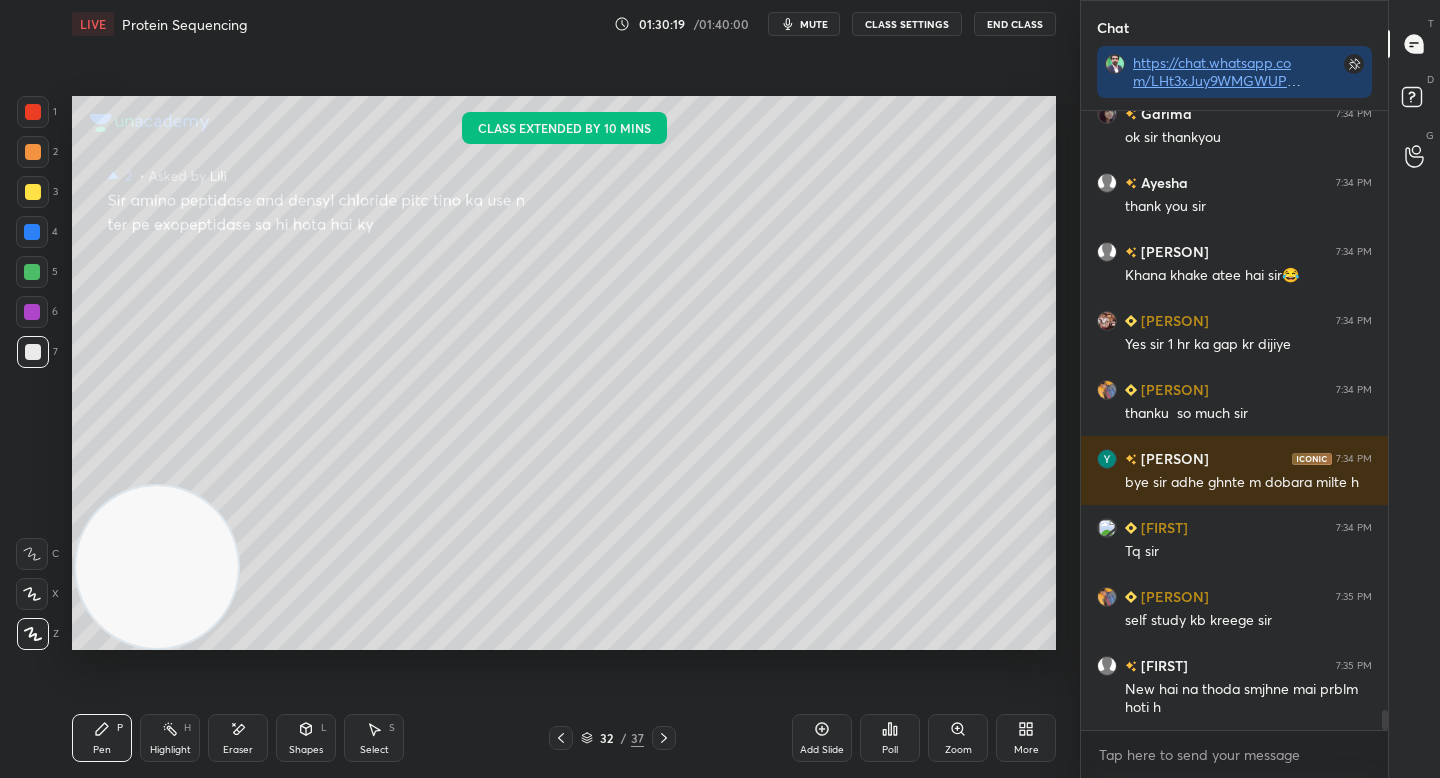 click on "End Class" at bounding box center (1015, 24) 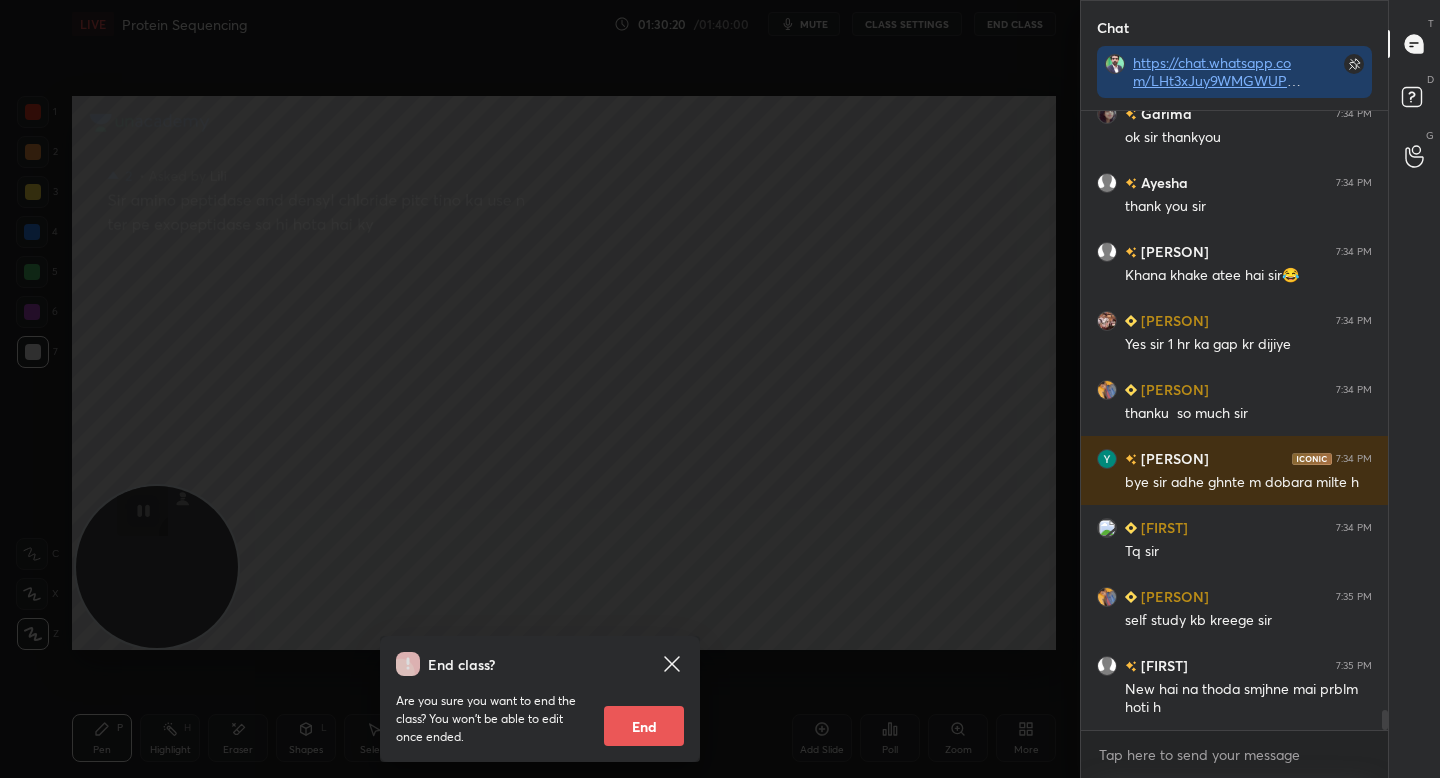 click on "End" at bounding box center (644, 726) 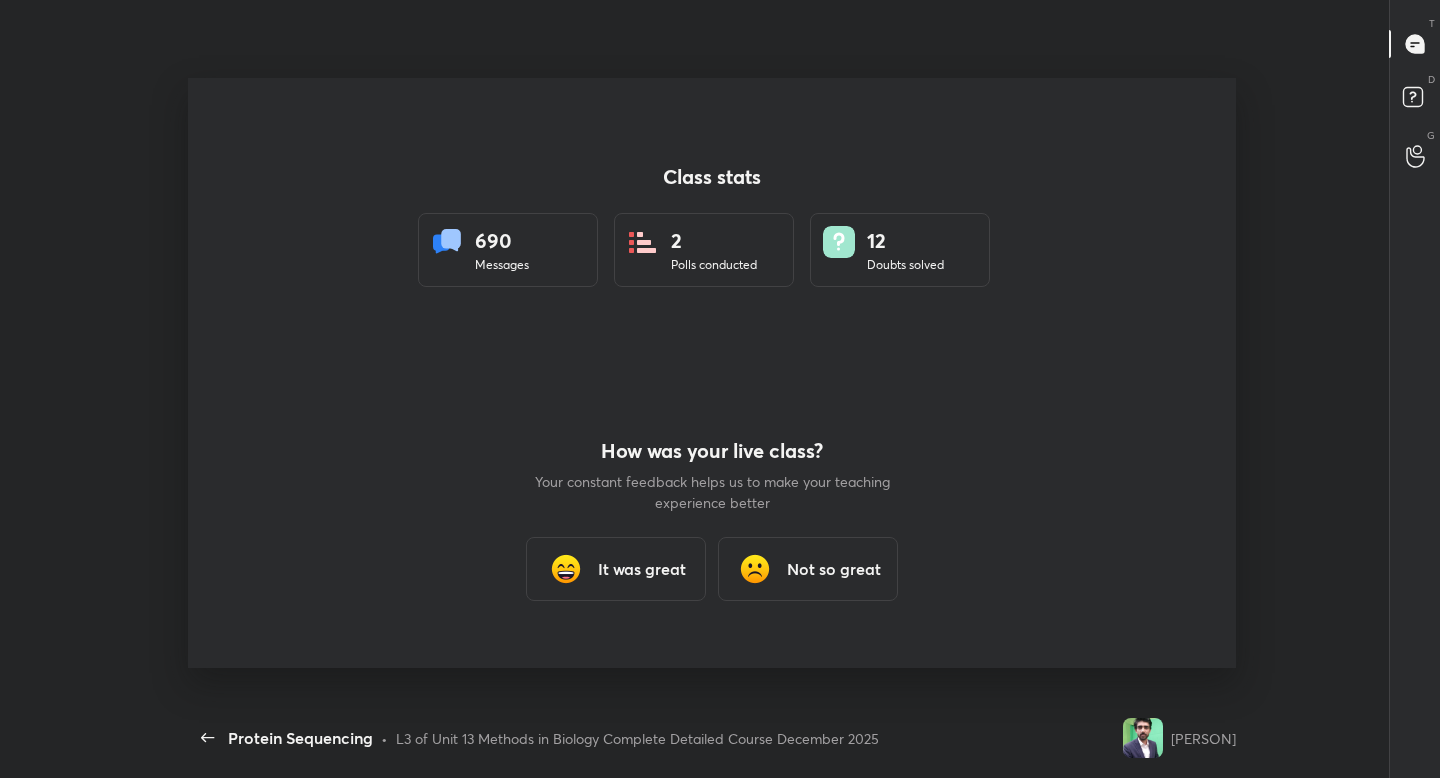 scroll, scrollTop: 0, scrollLeft: 0, axis: both 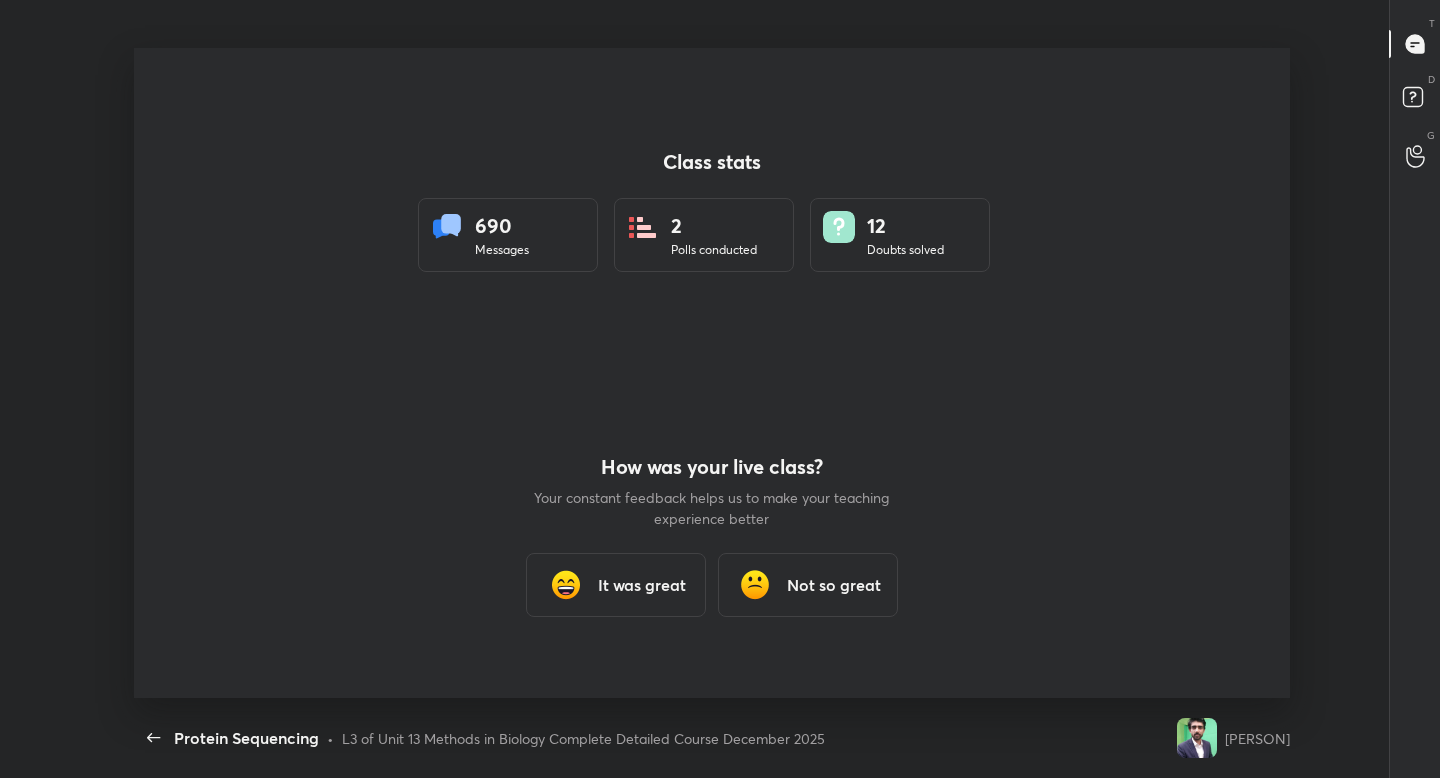 click at bounding box center (566, 585) 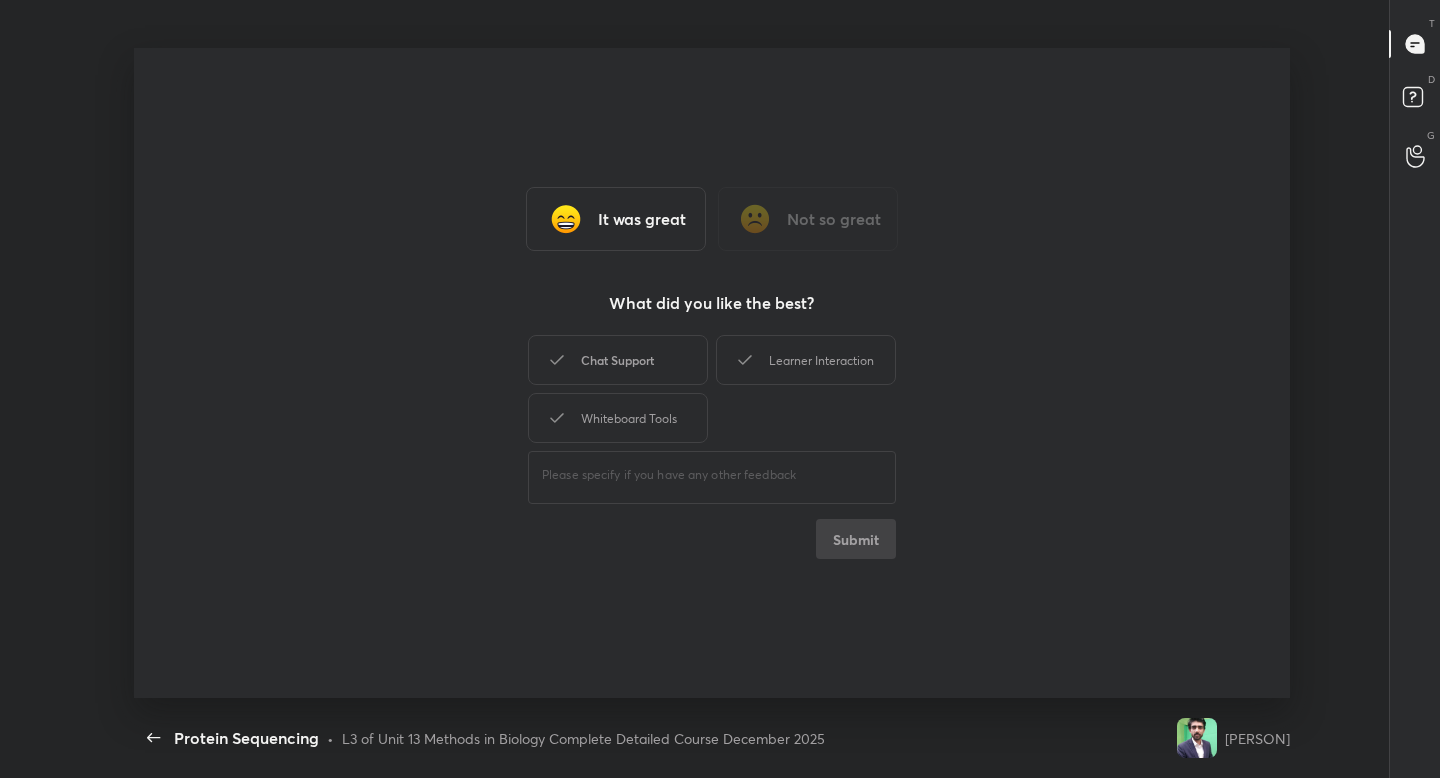 click on "Chat Support" at bounding box center [618, 360] 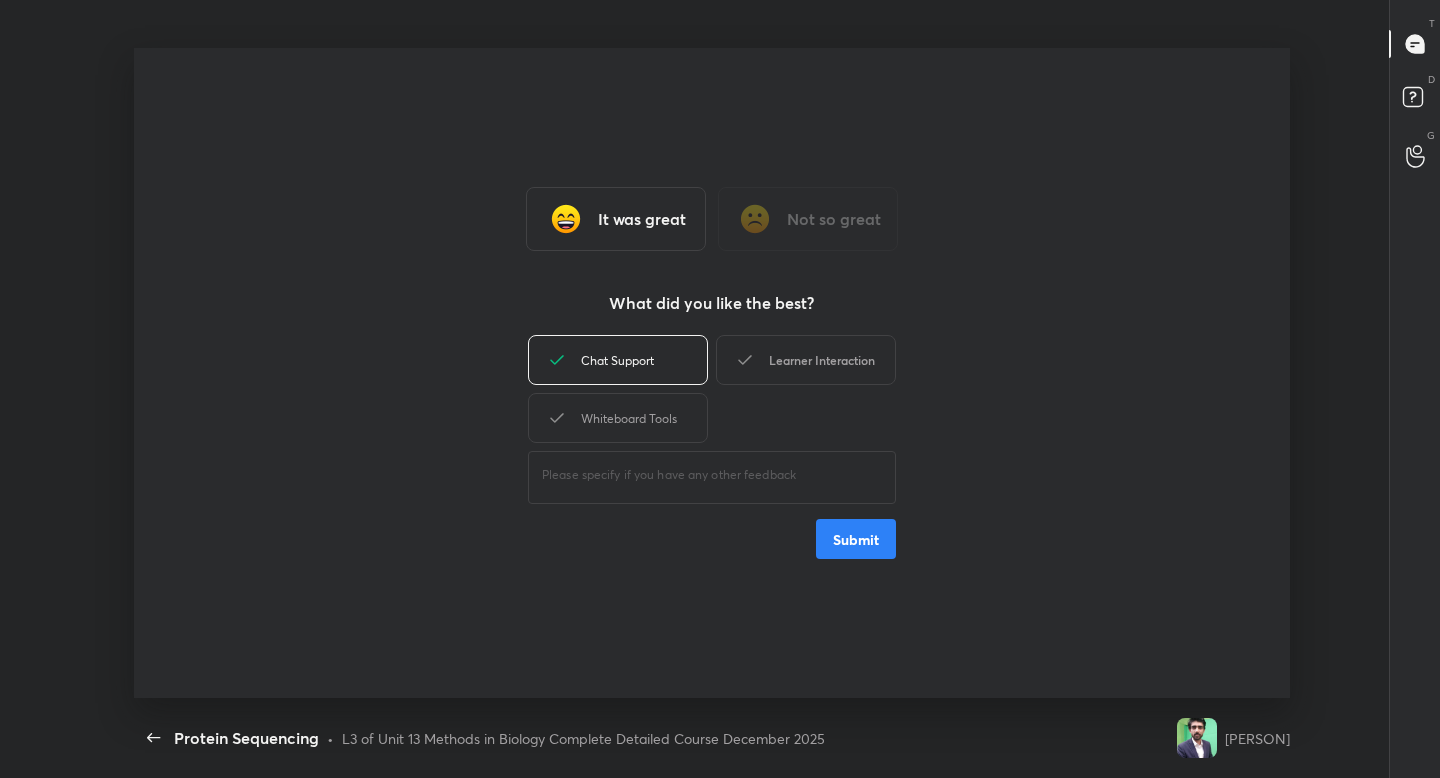 click 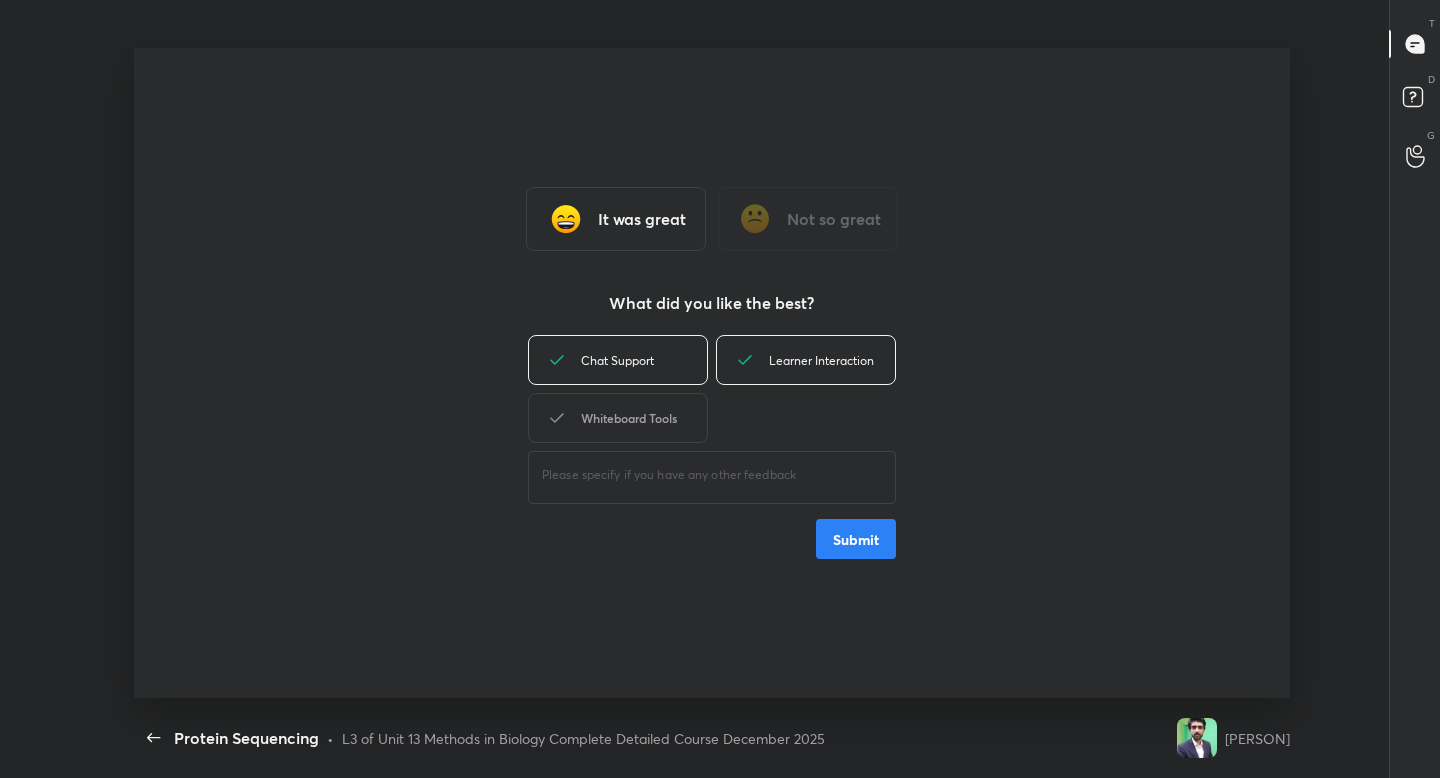 click on "Whiteboard Tools" at bounding box center [618, 418] 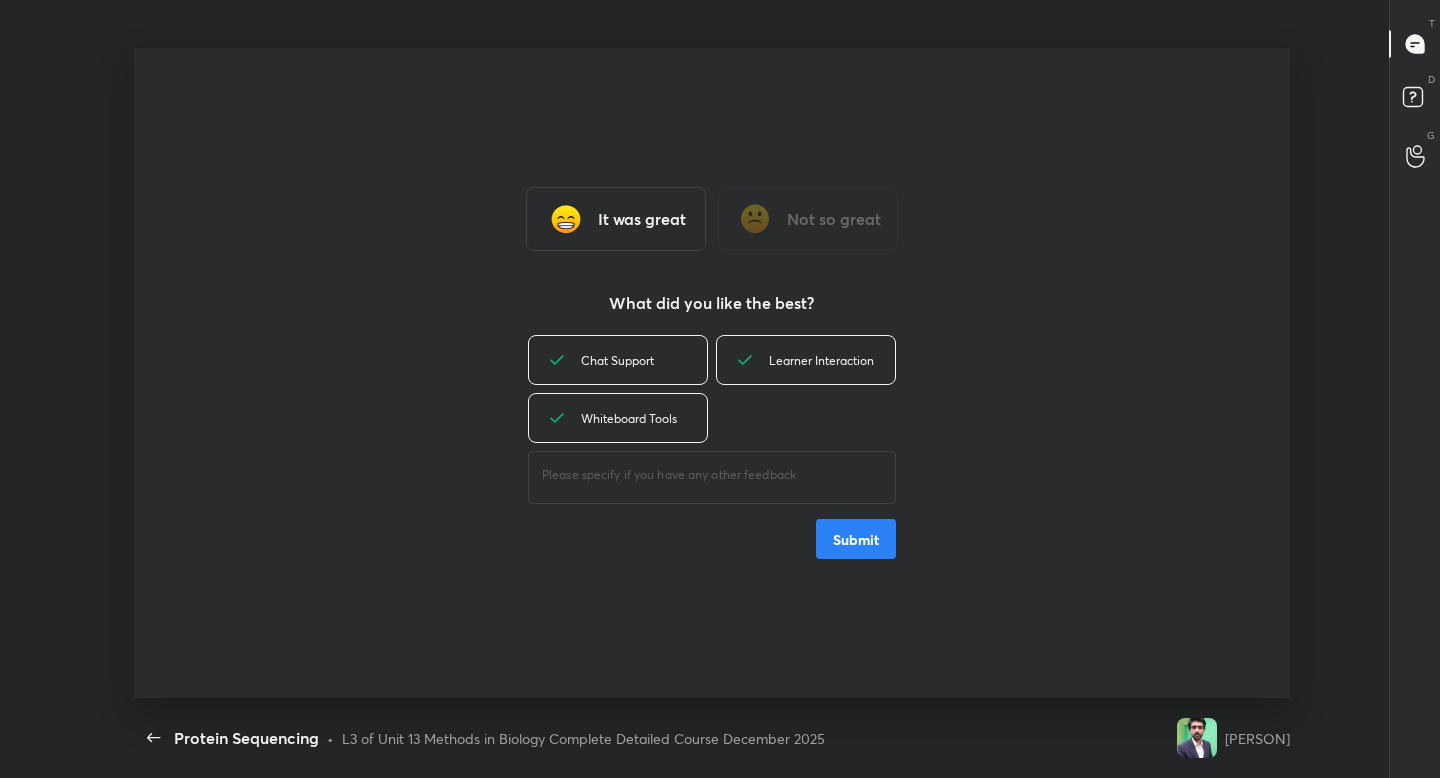 click on "Submit" at bounding box center [856, 539] 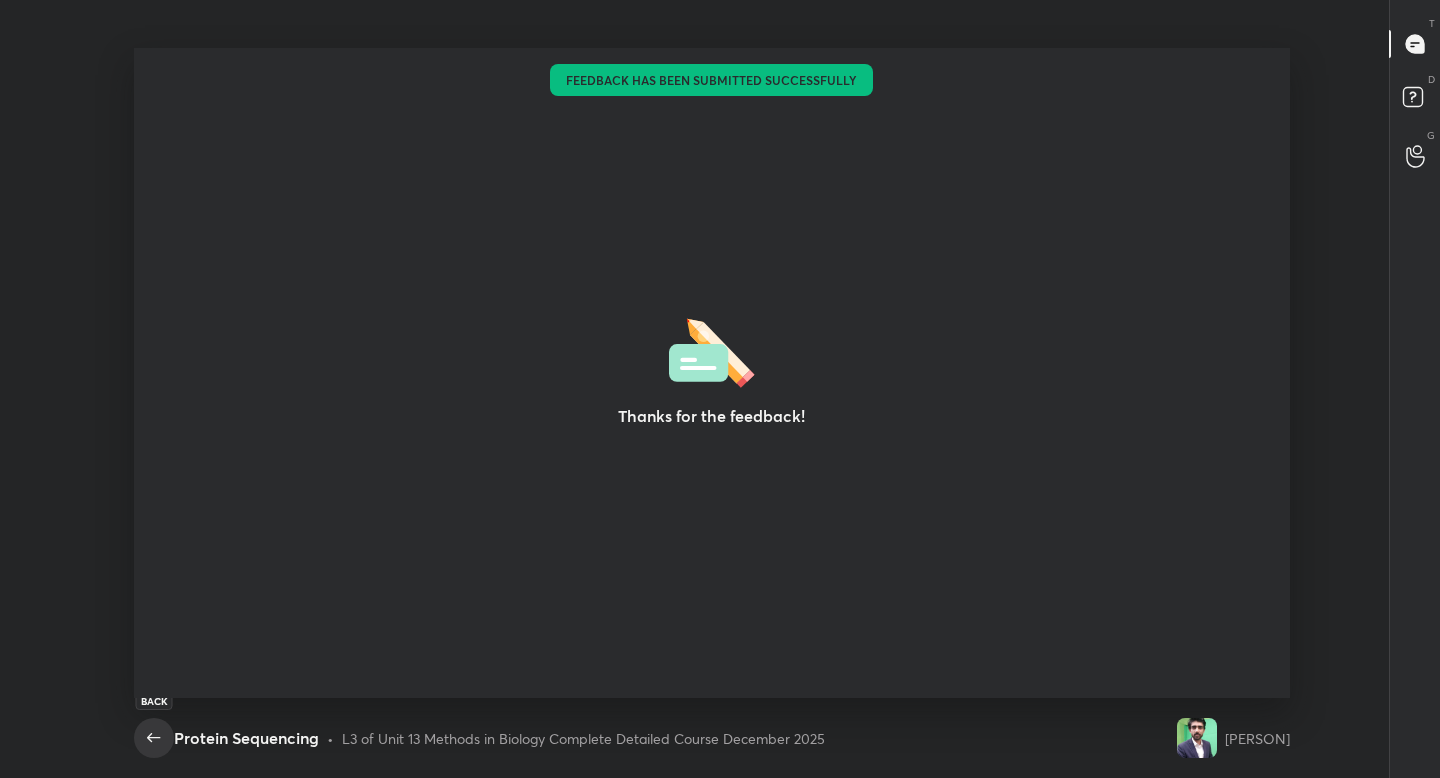 click 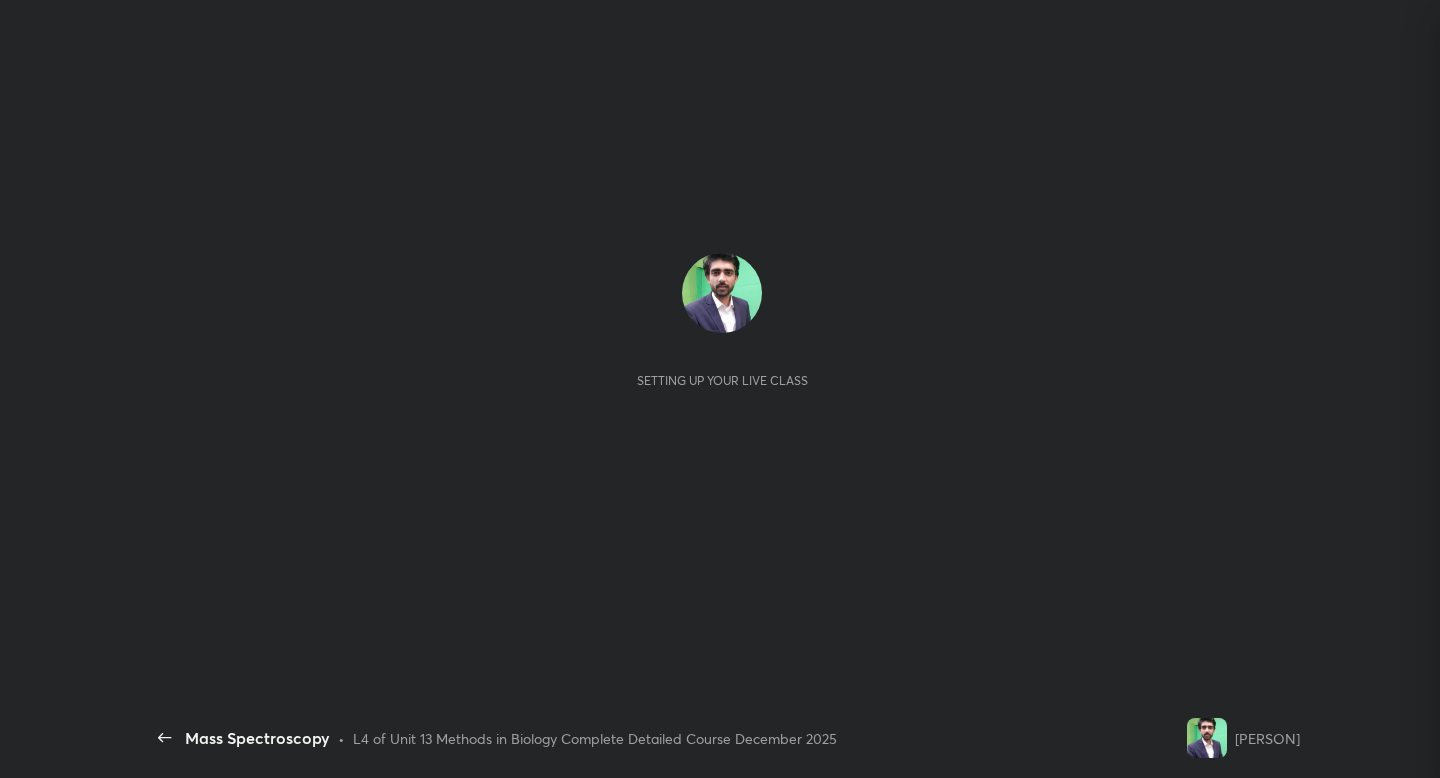 scroll, scrollTop: 0, scrollLeft: 0, axis: both 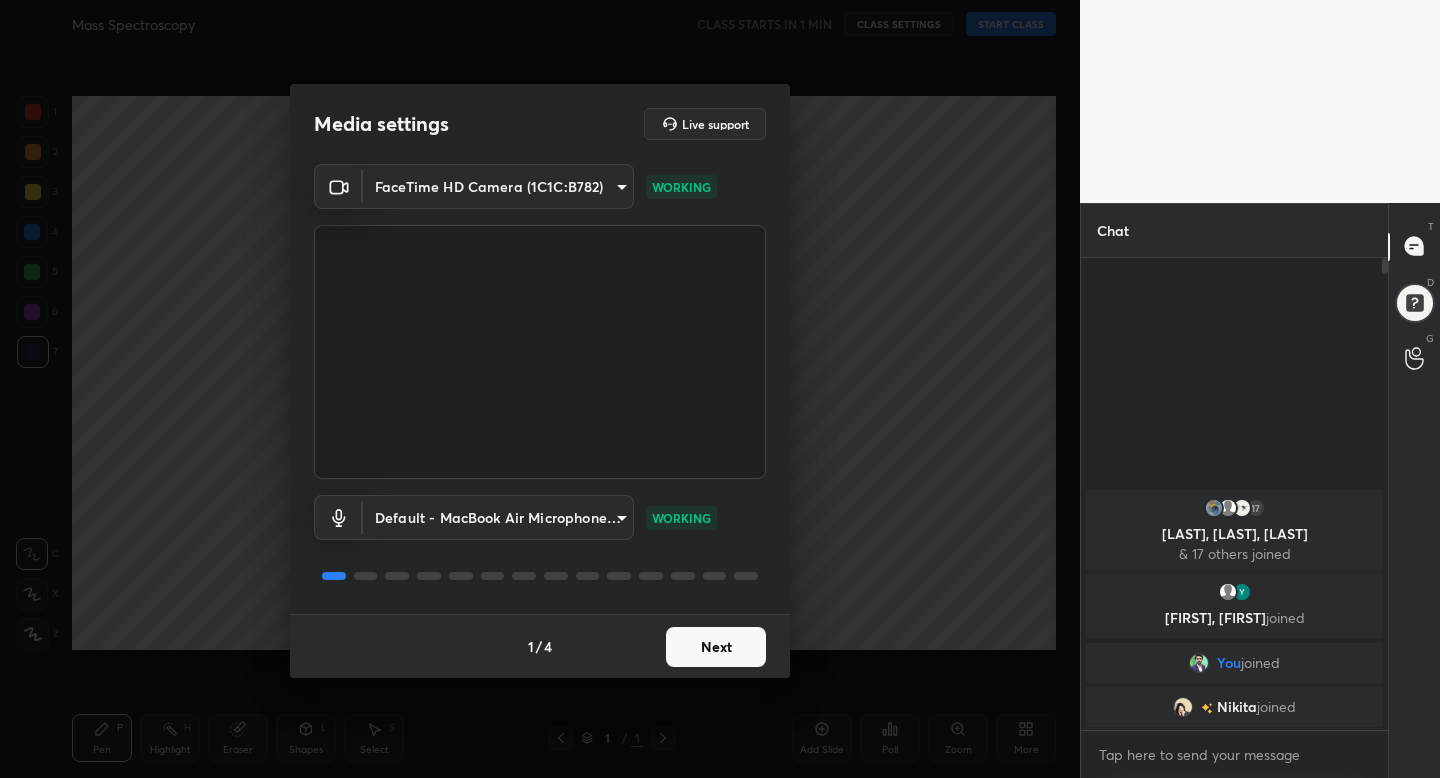 click on "Next" at bounding box center (716, 647) 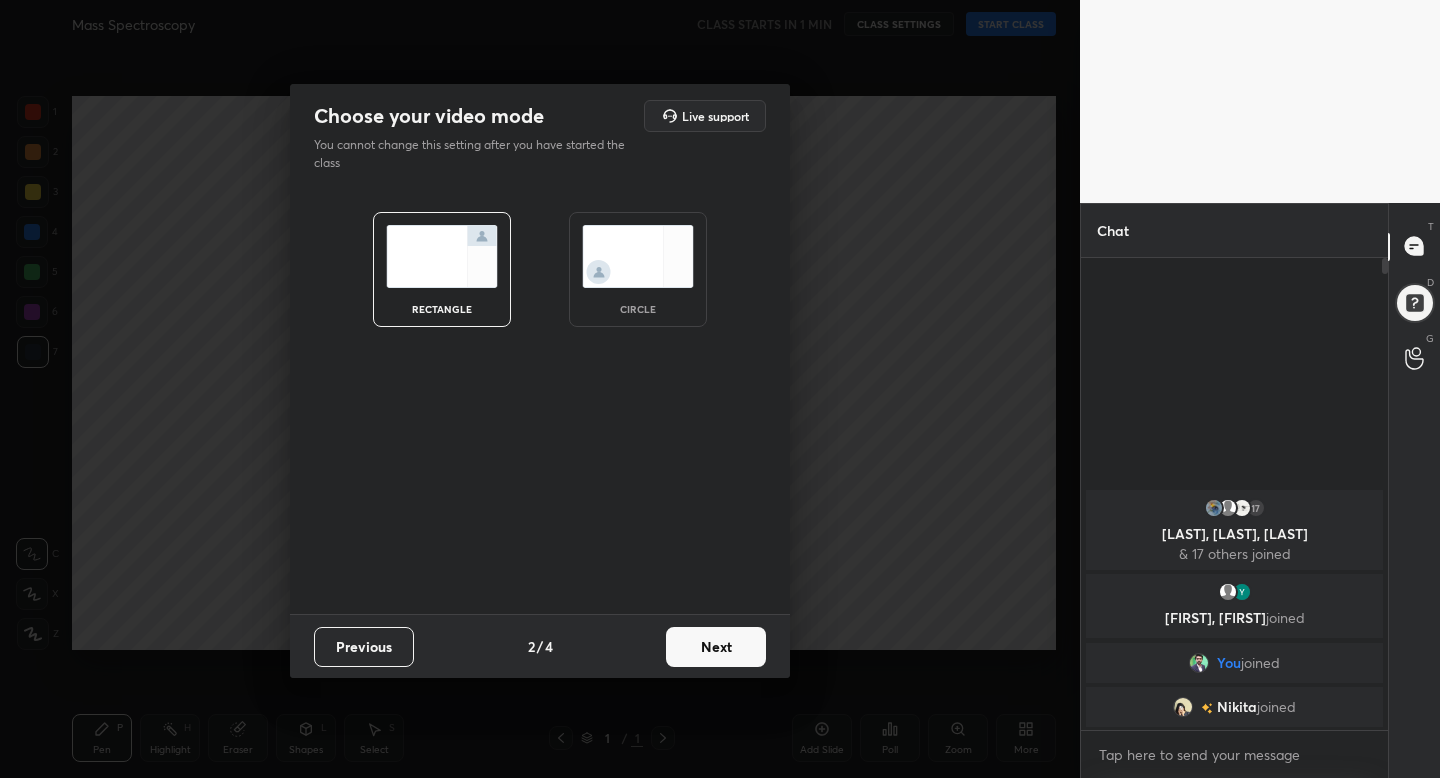 click at bounding box center (638, 256) 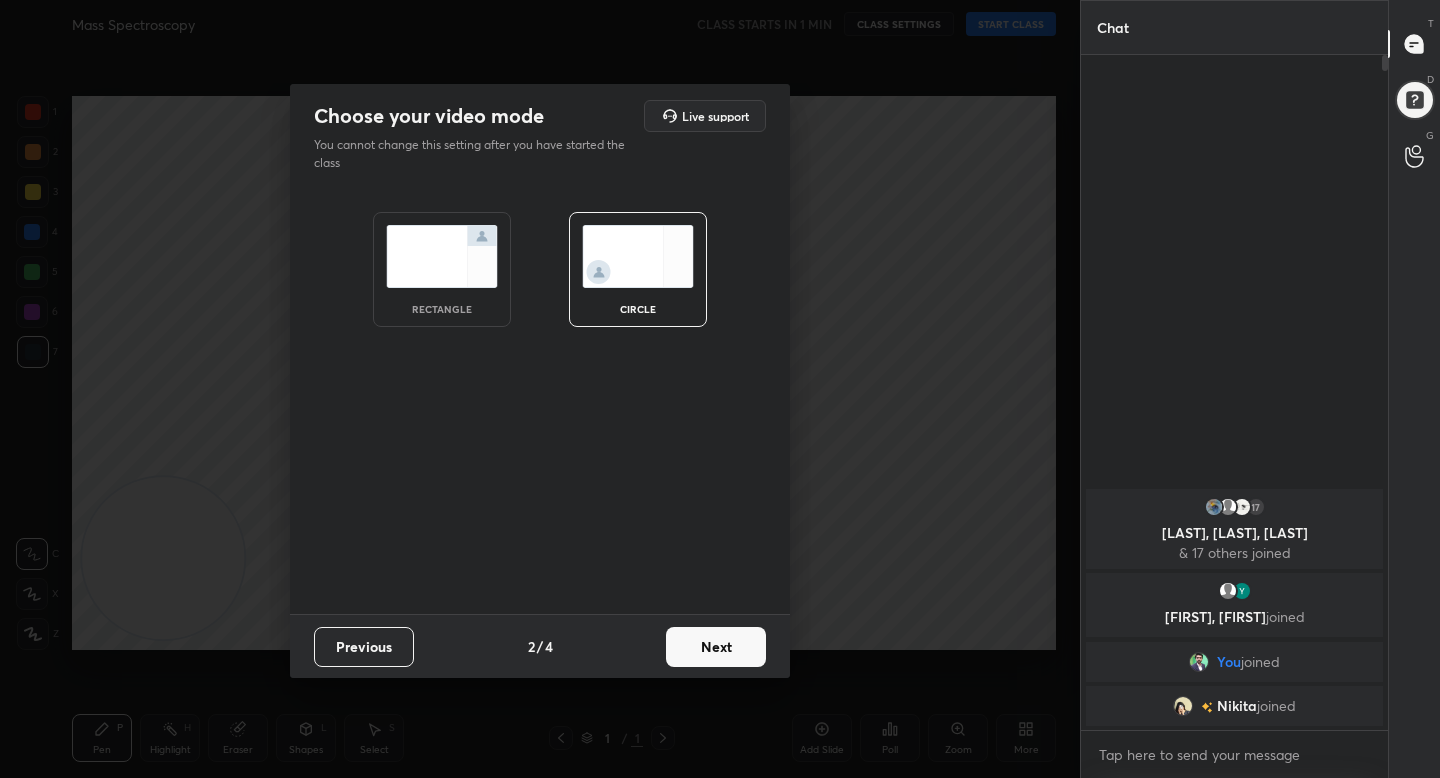 scroll, scrollTop: 7, scrollLeft: 7, axis: both 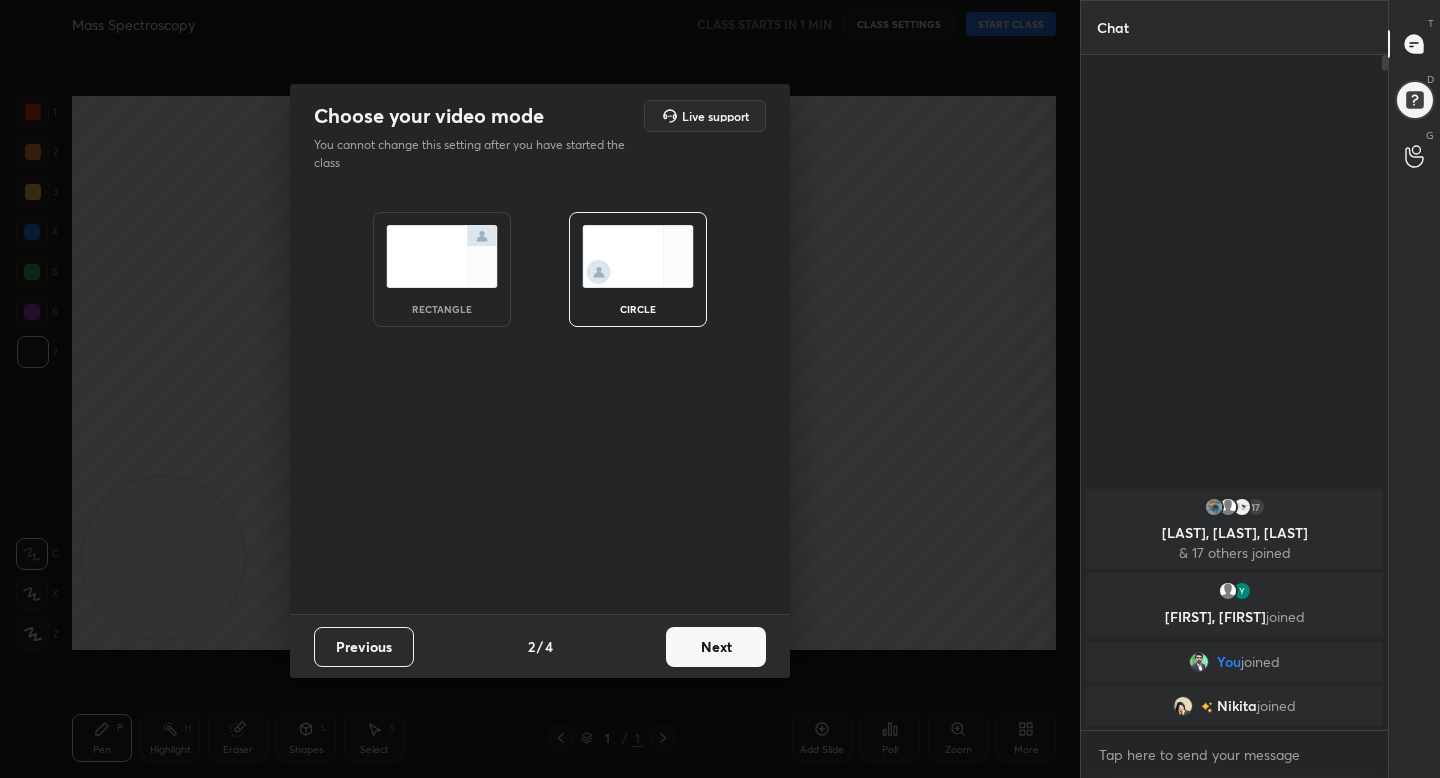click on "Next" at bounding box center [716, 647] 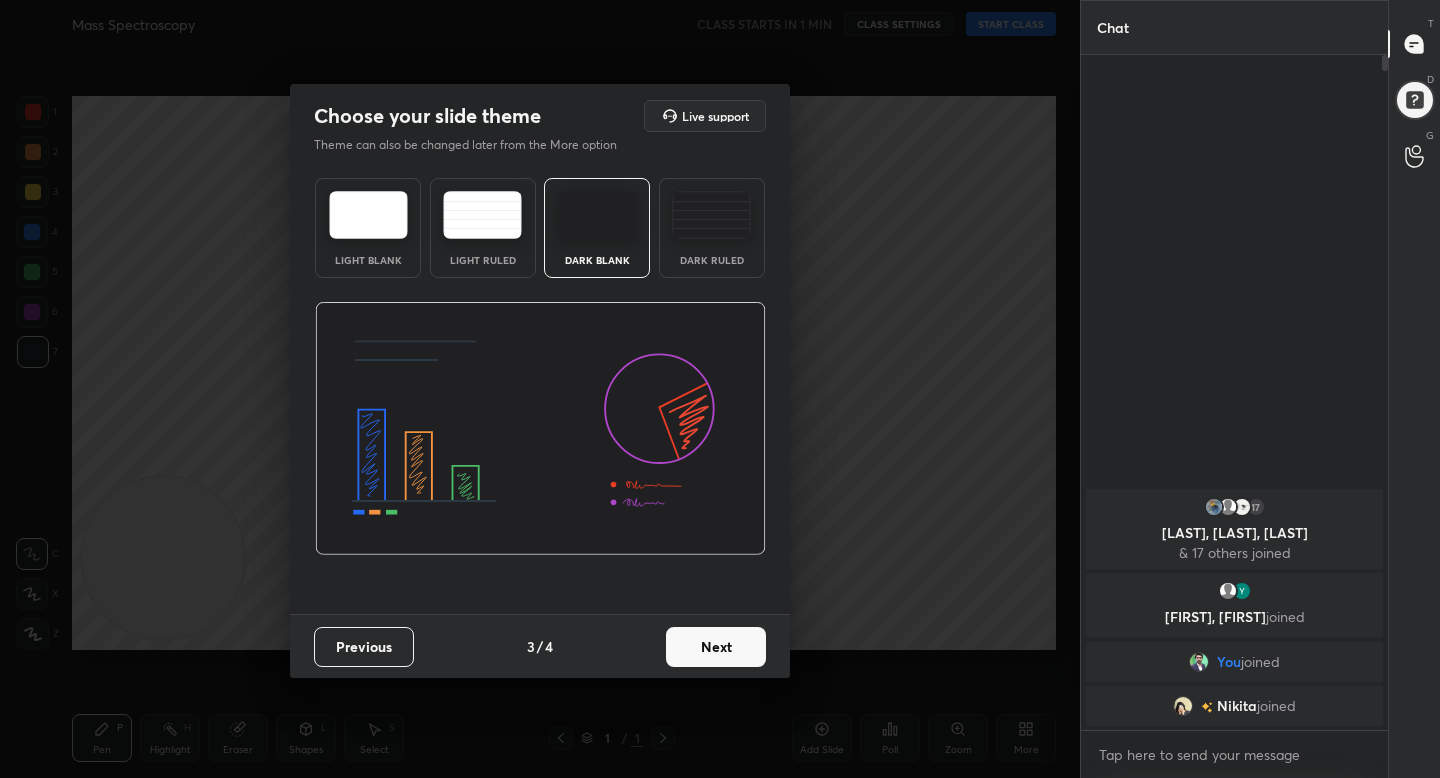 click on "Next" at bounding box center [716, 647] 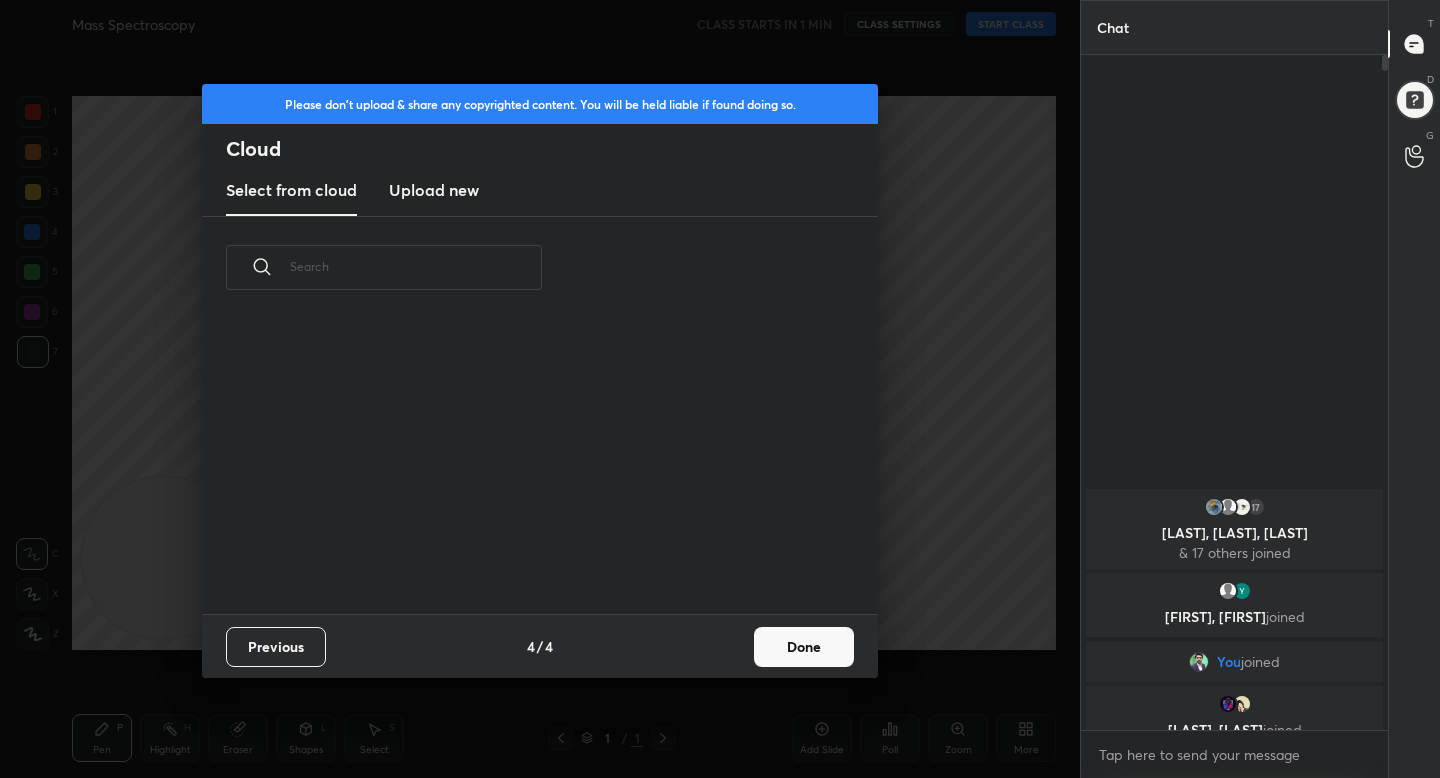 scroll, scrollTop: 7, scrollLeft: 11, axis: both 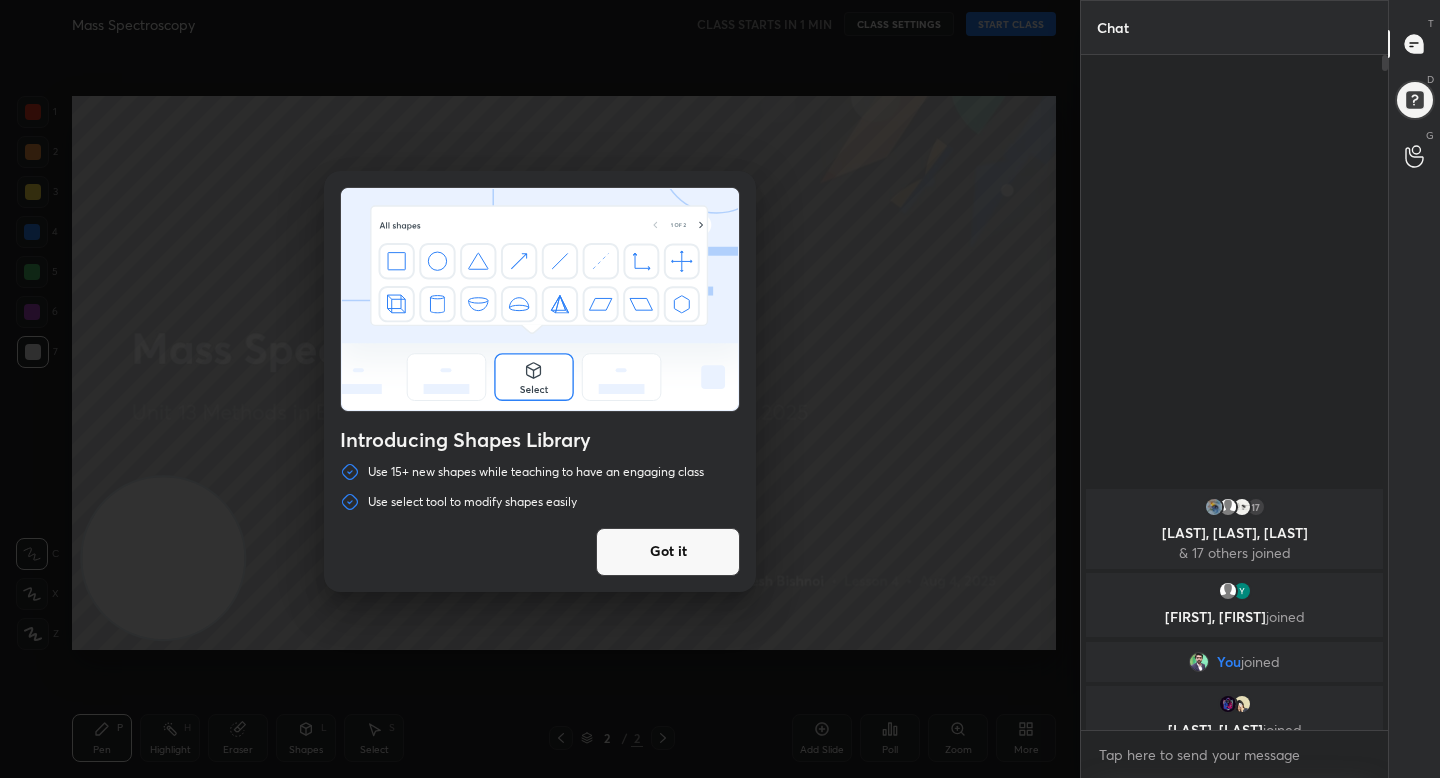 click on "Got it" at bounding box center (668, 552) 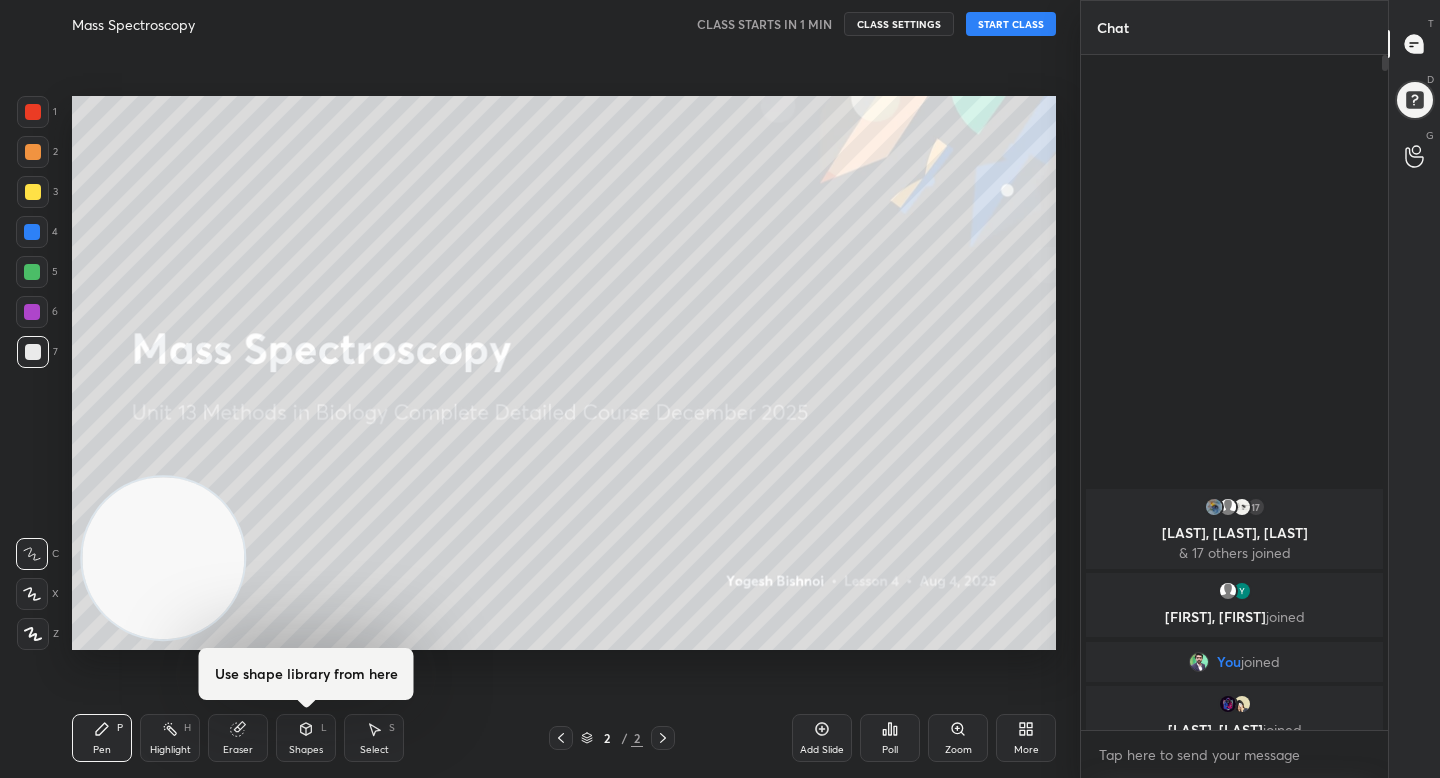 click on "START CLASS" at bounding box center [1011, 24] 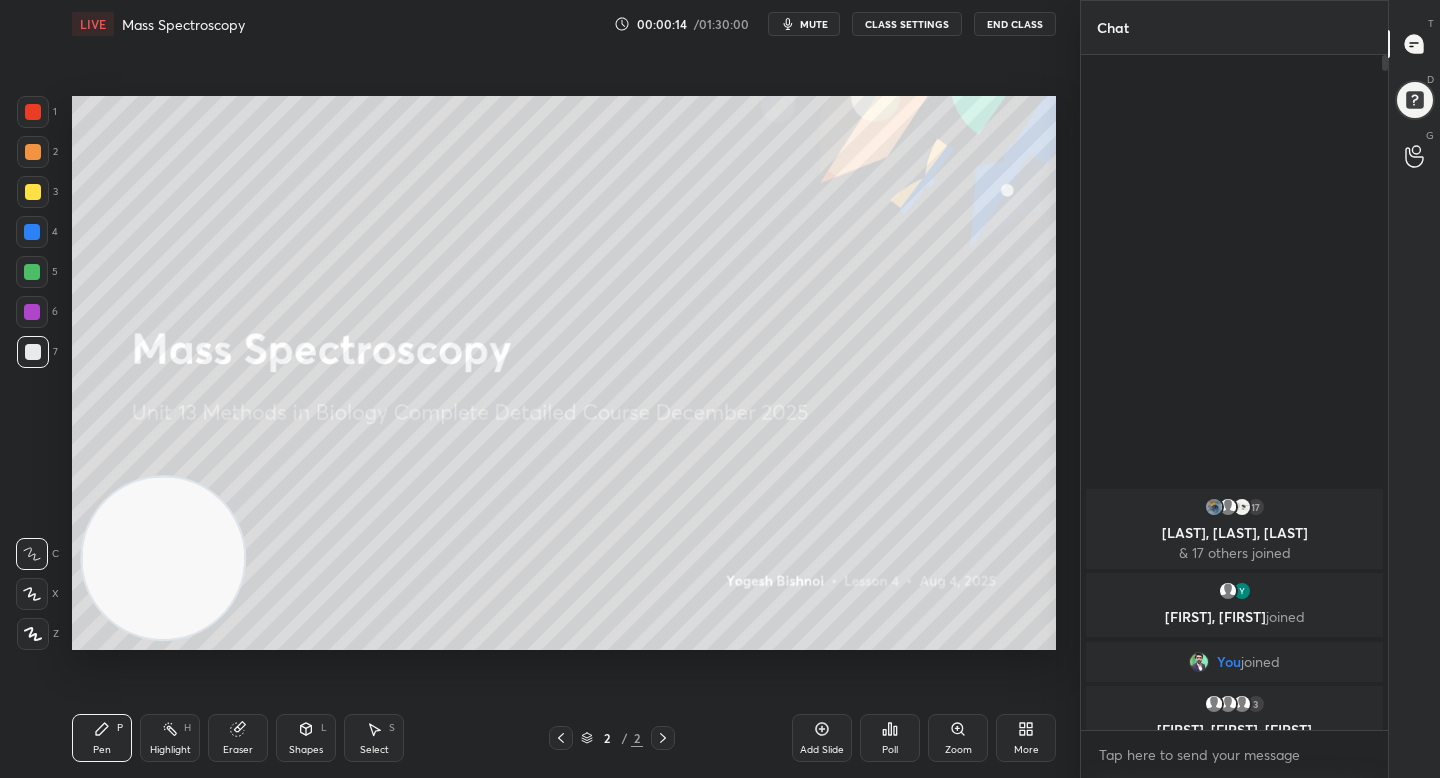 click on "More" at bounding box center (1026, 738) 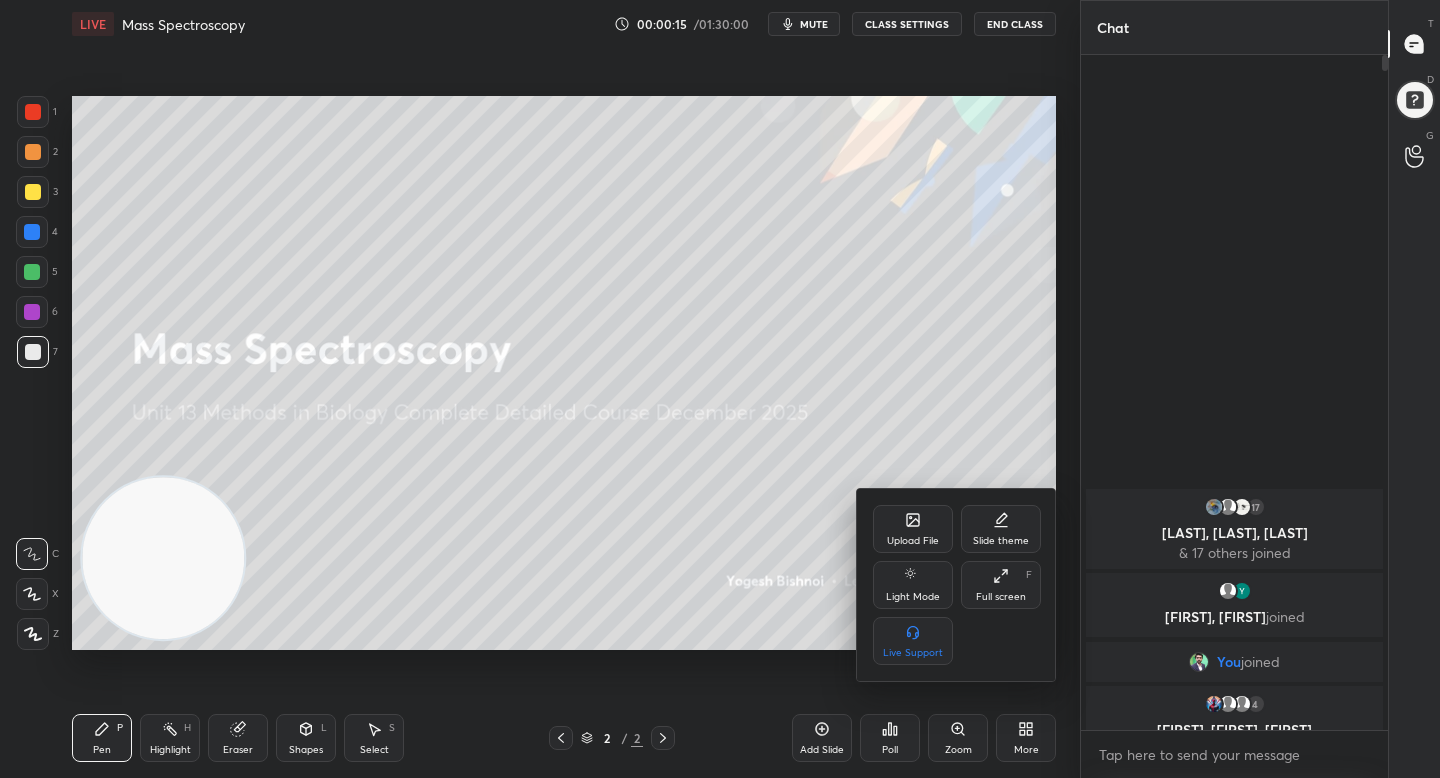 click 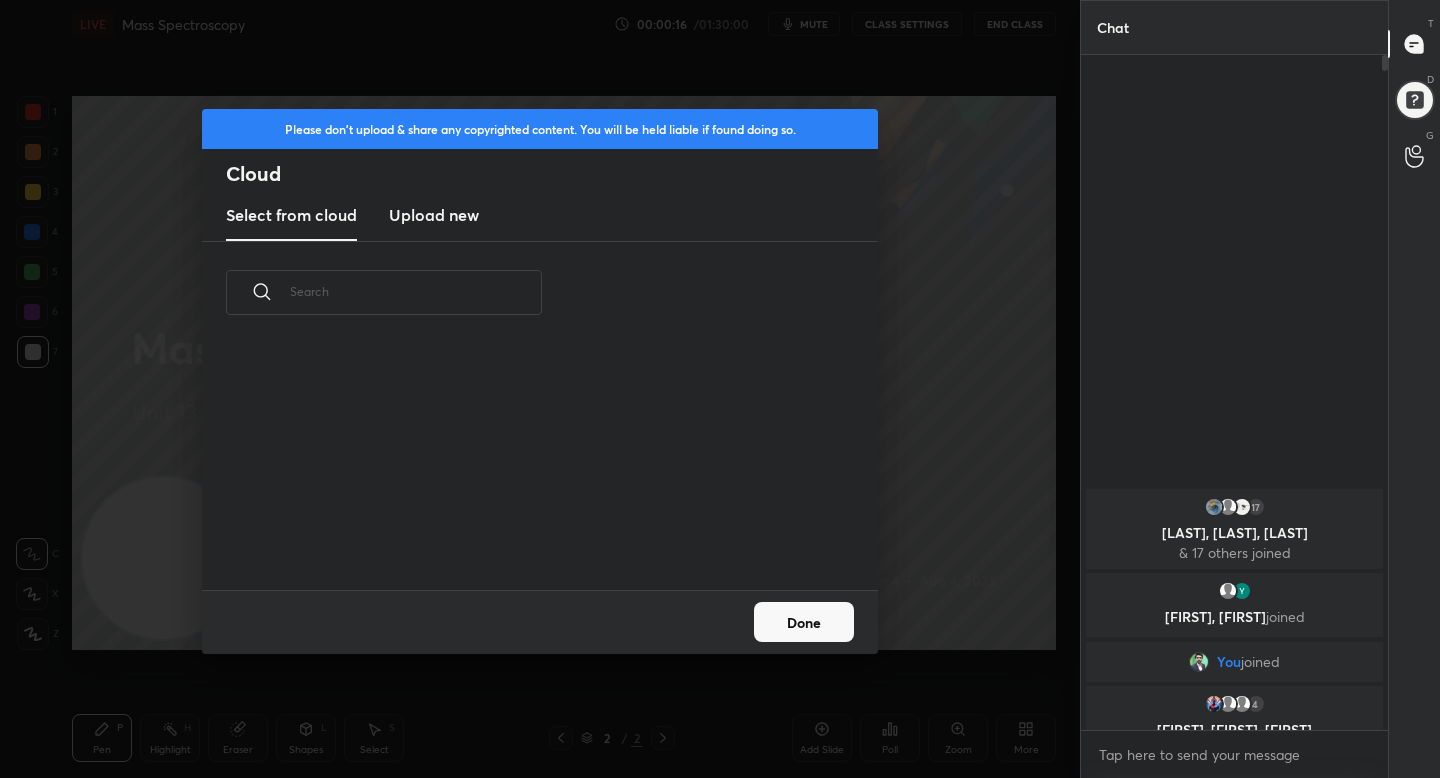 scroll, scrollTop: 7, scrollLeft: 11, axis: both 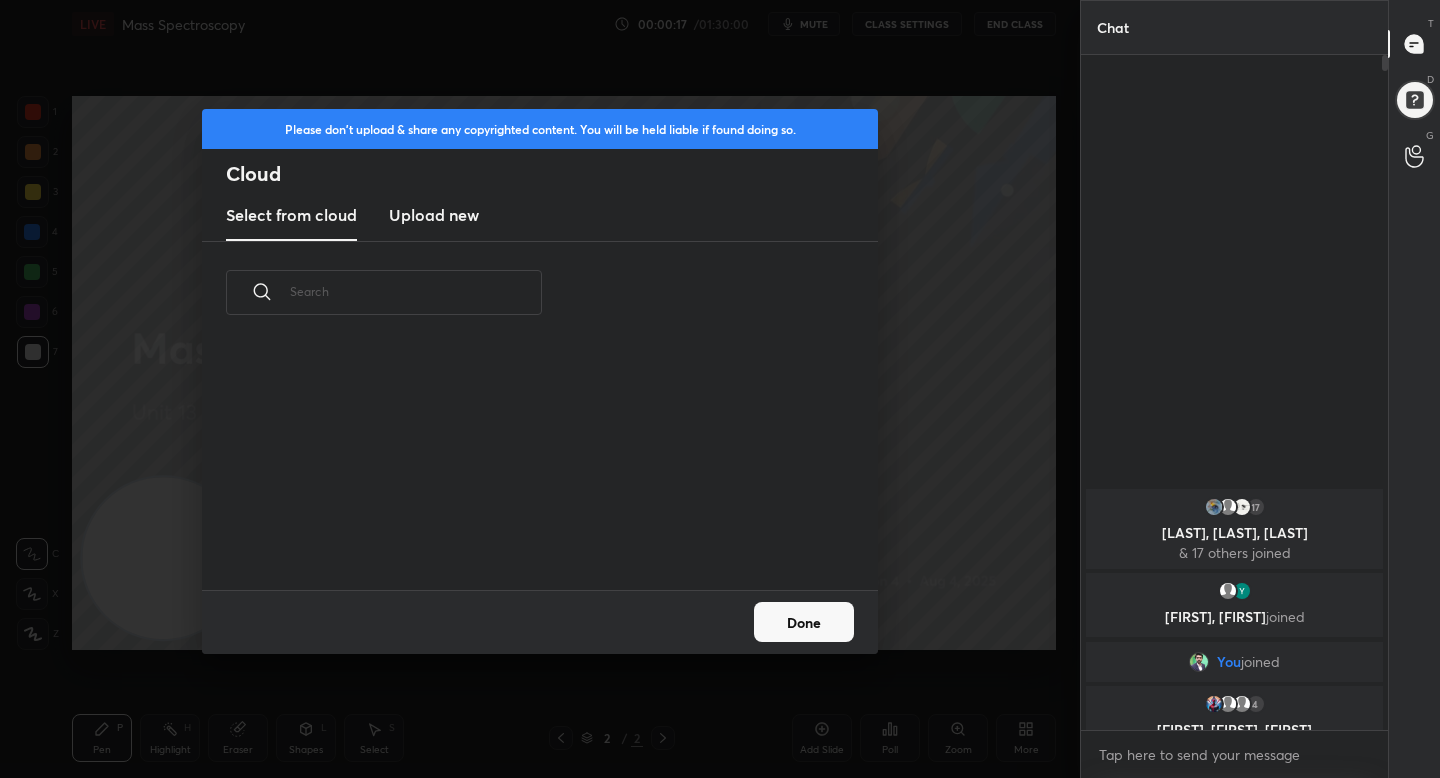 click on "Upload new" at bounding box center (434, 215) 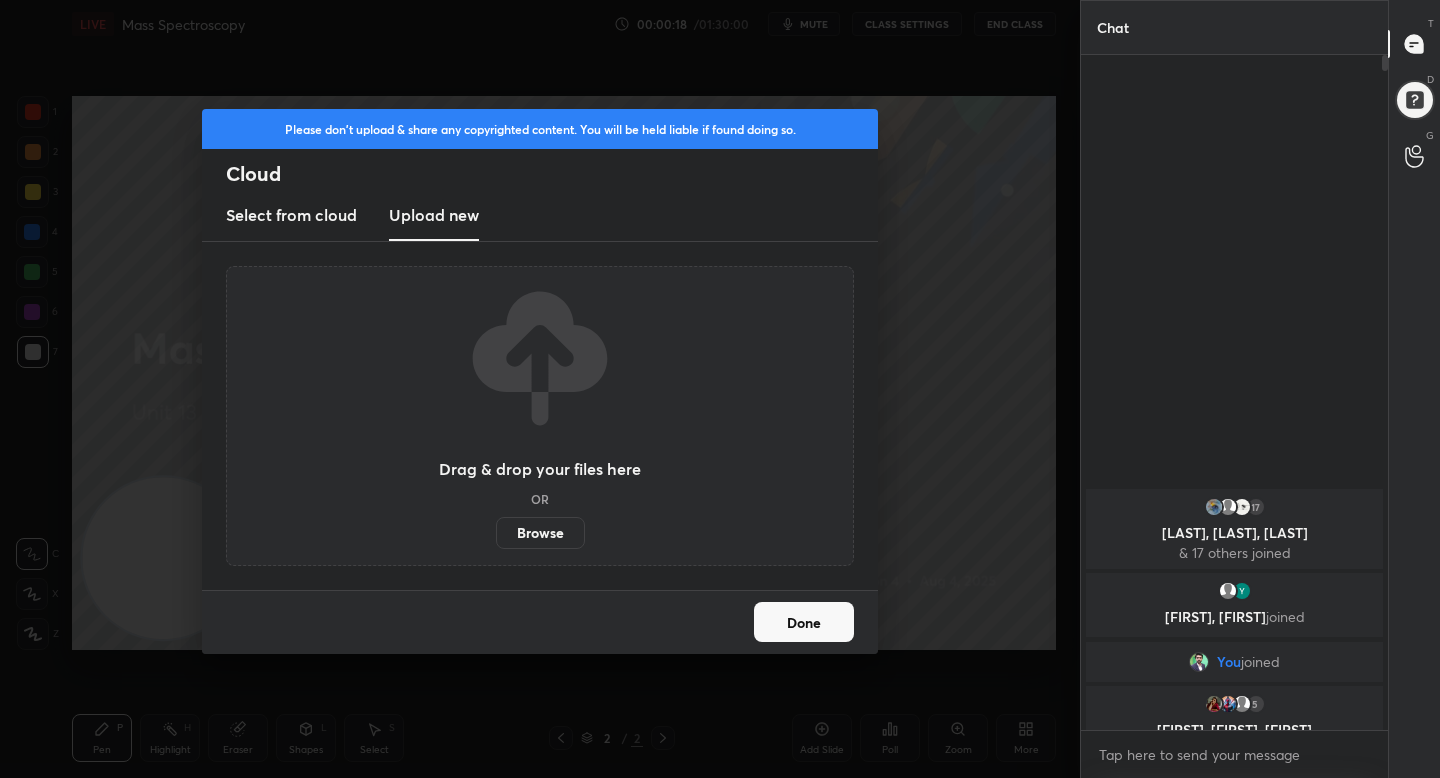 click on "Browse" at bounding box center [540, 533] 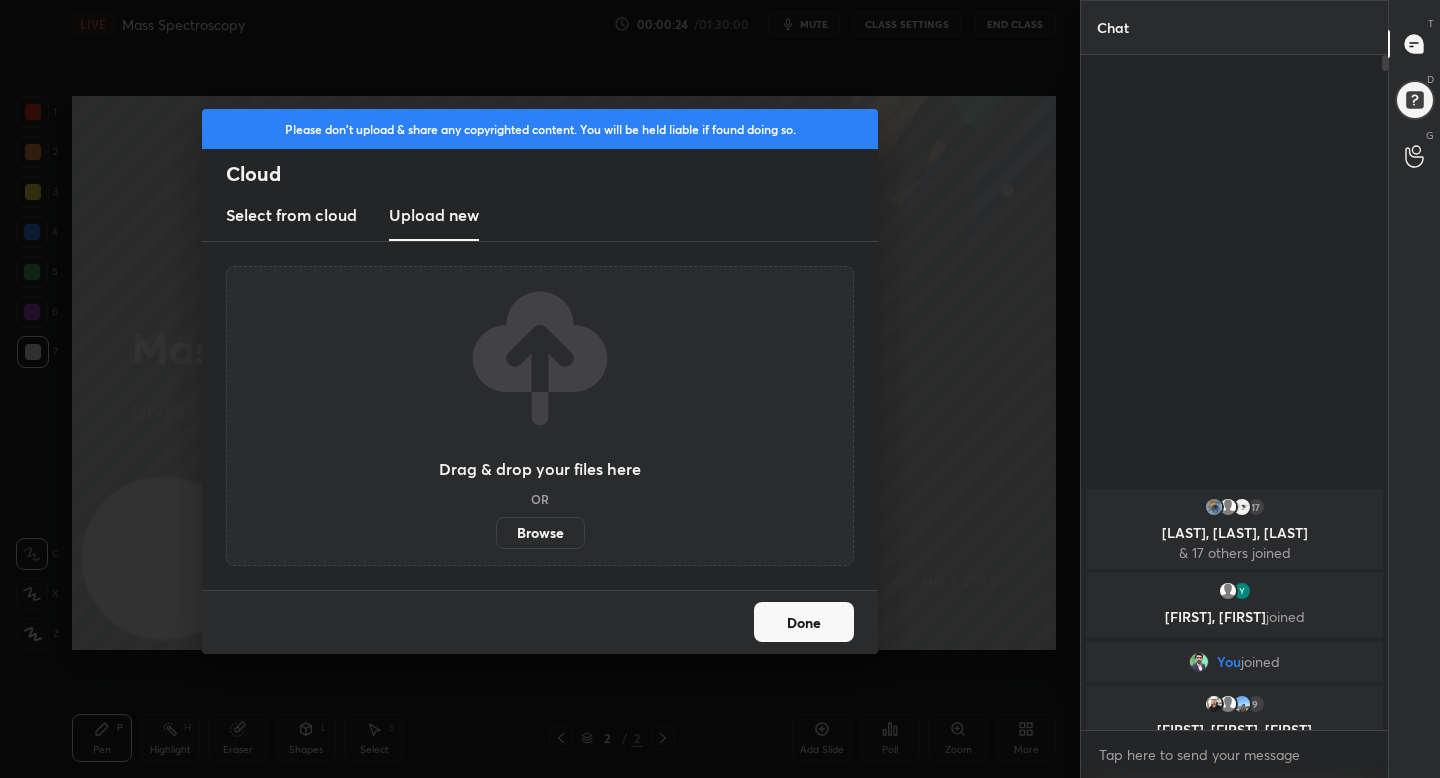 click on "Done" at bounding box center [804, 622] 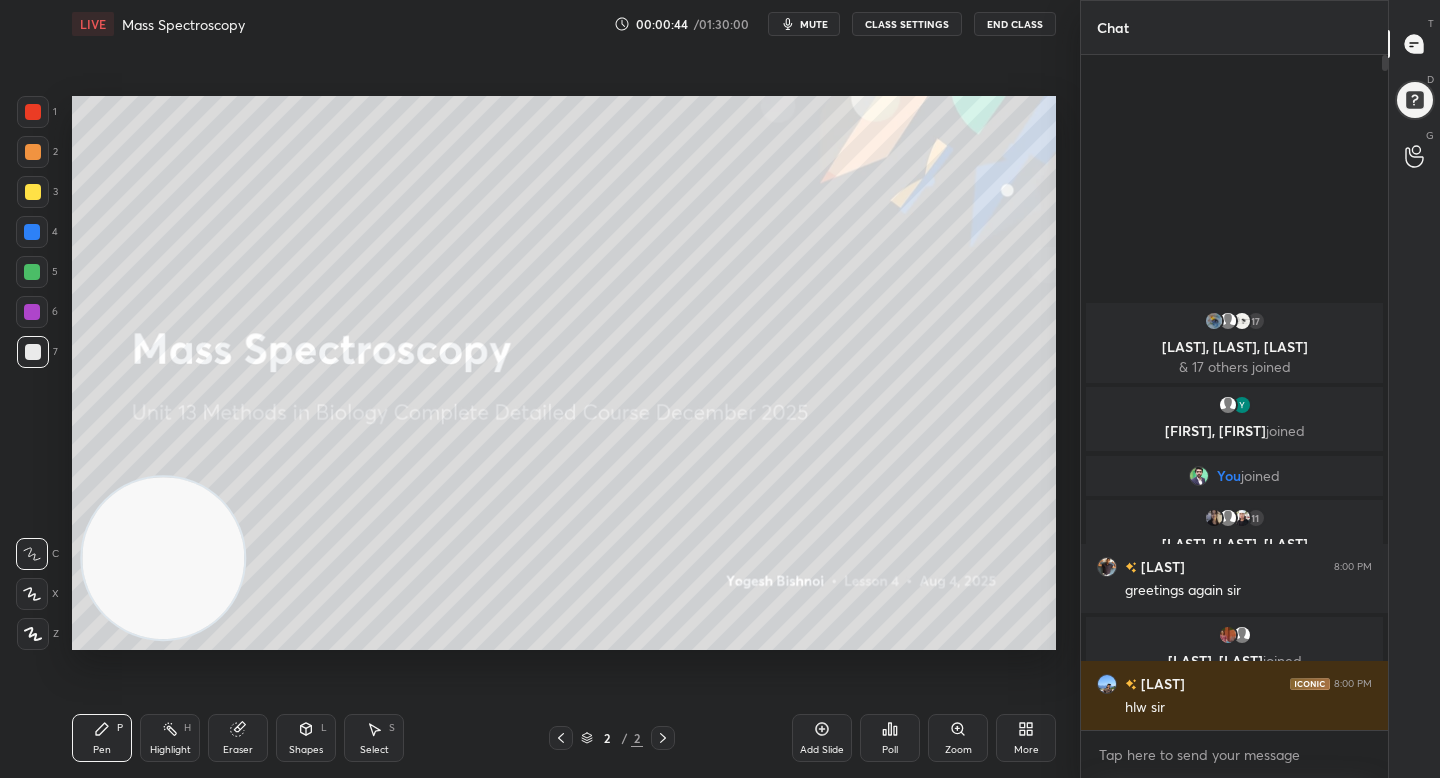 click 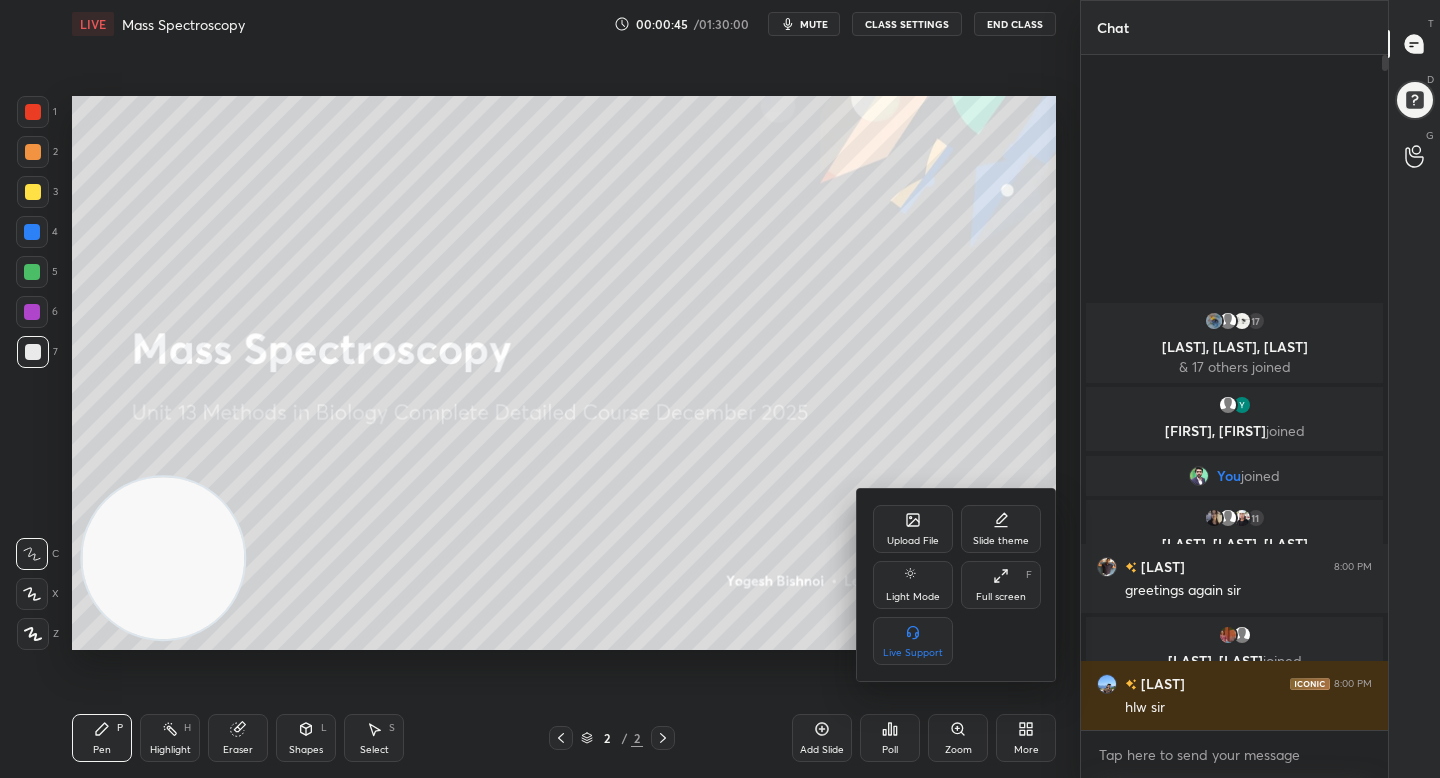 click on "Upload File" at bounding box center [913, 529] 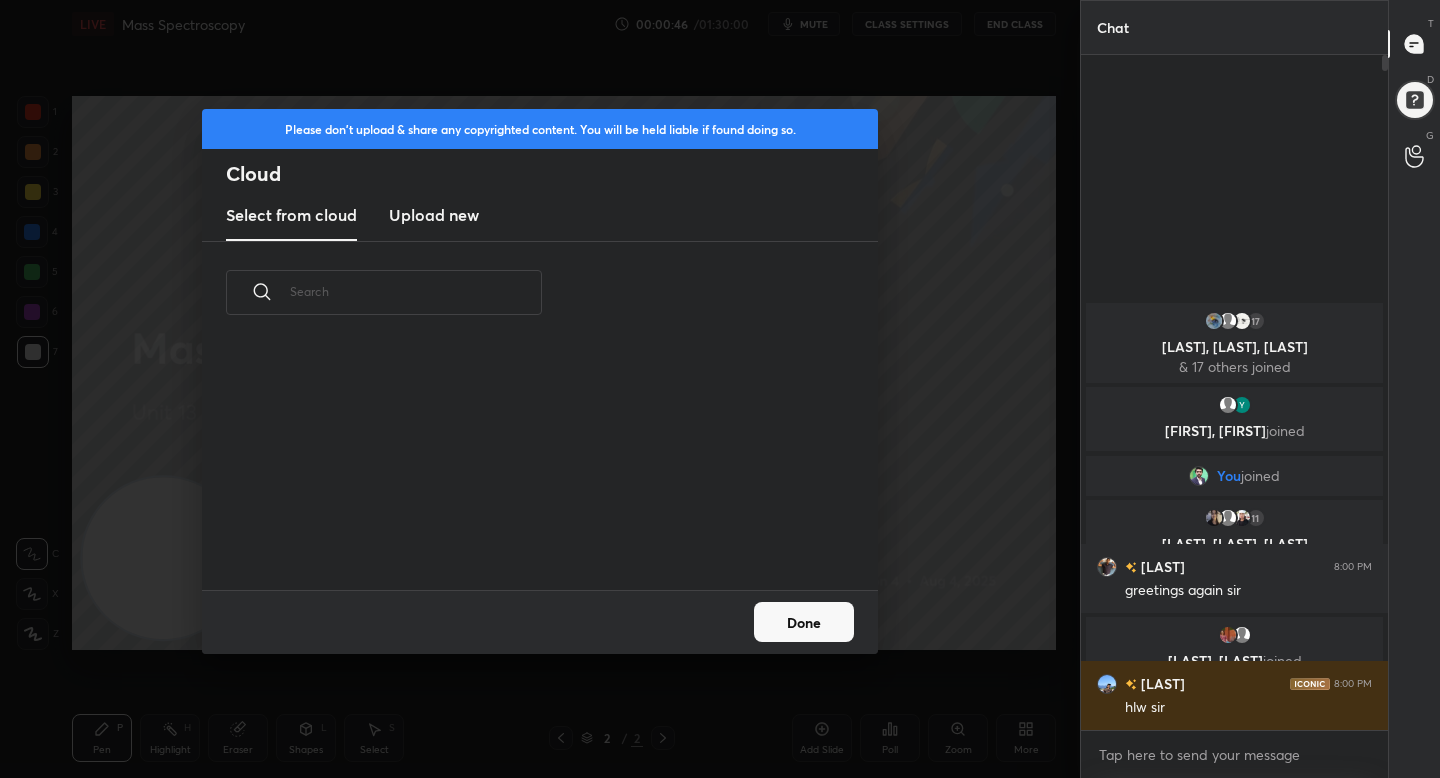 scroll, scrollTop: 7, scrollLeft: 11, axis: both 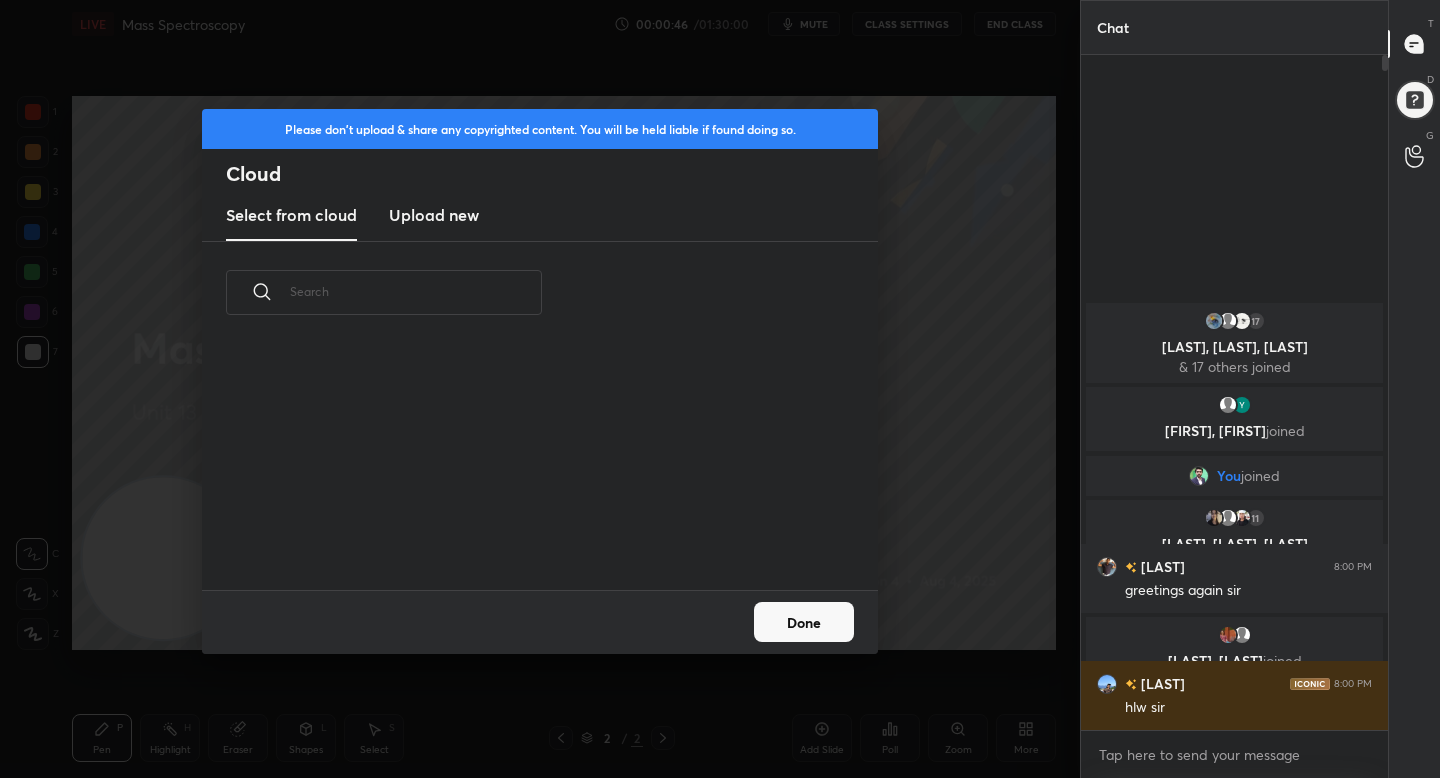 click on "Upload new" at bounding box center [434, 215] 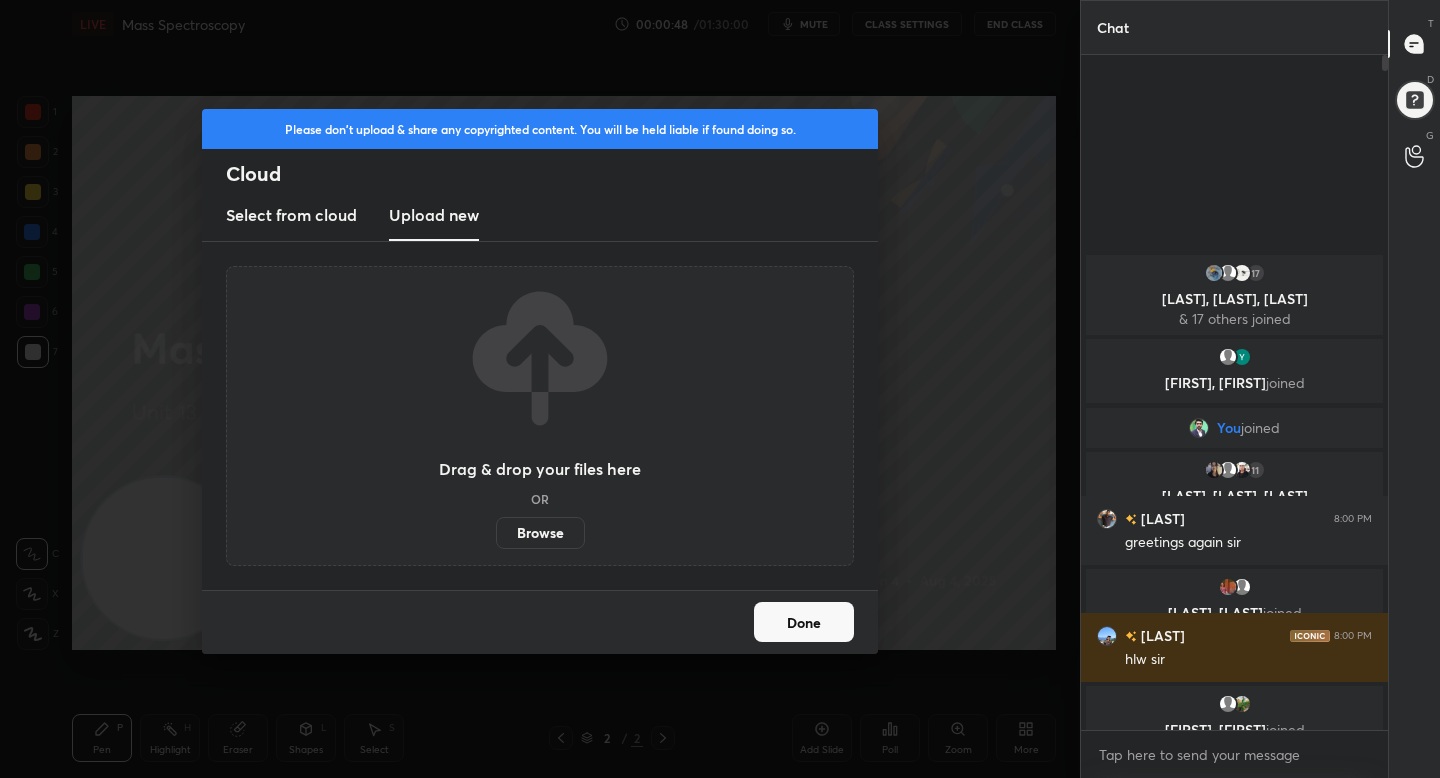 click on "Browse" at bounding box center (540, 533) 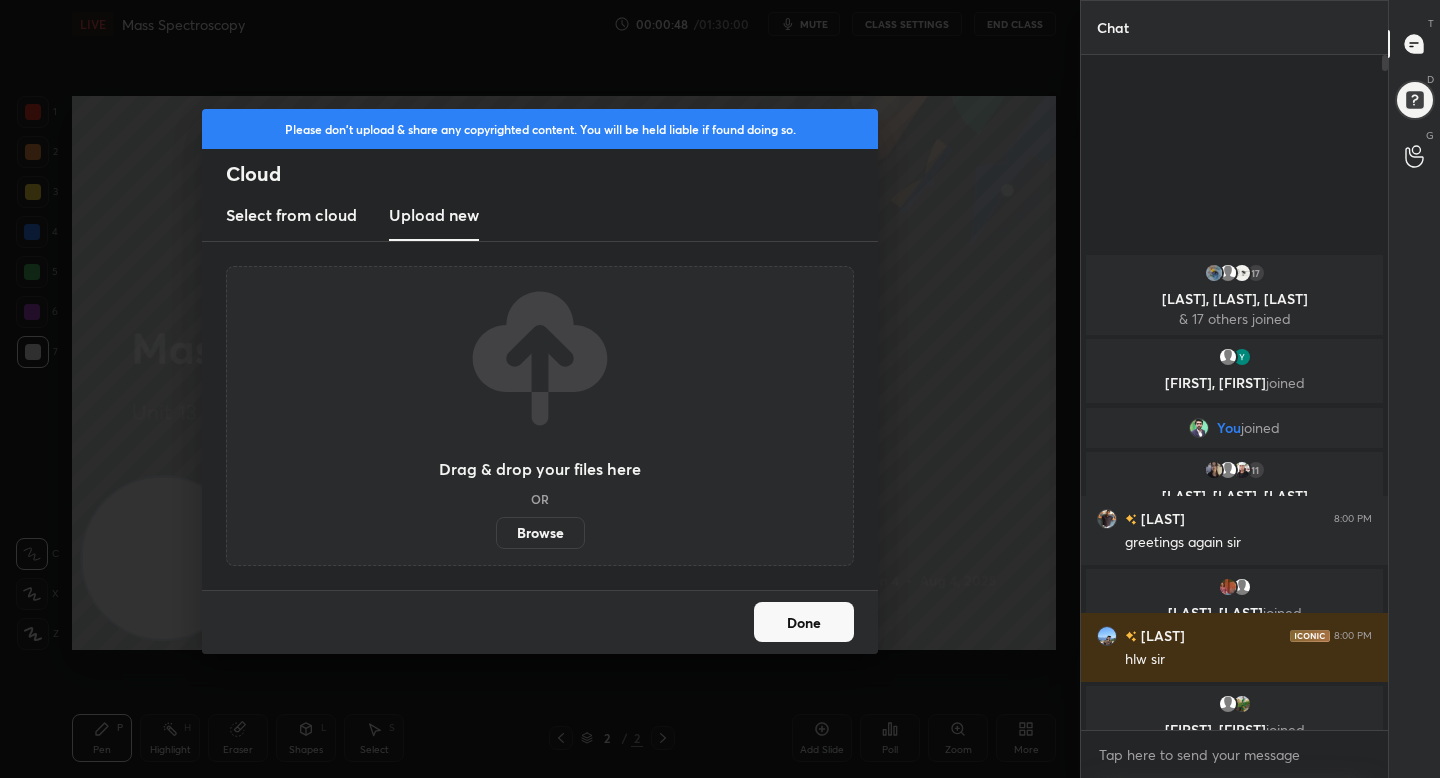 click on "Browse" at bounding box center (496, 533) 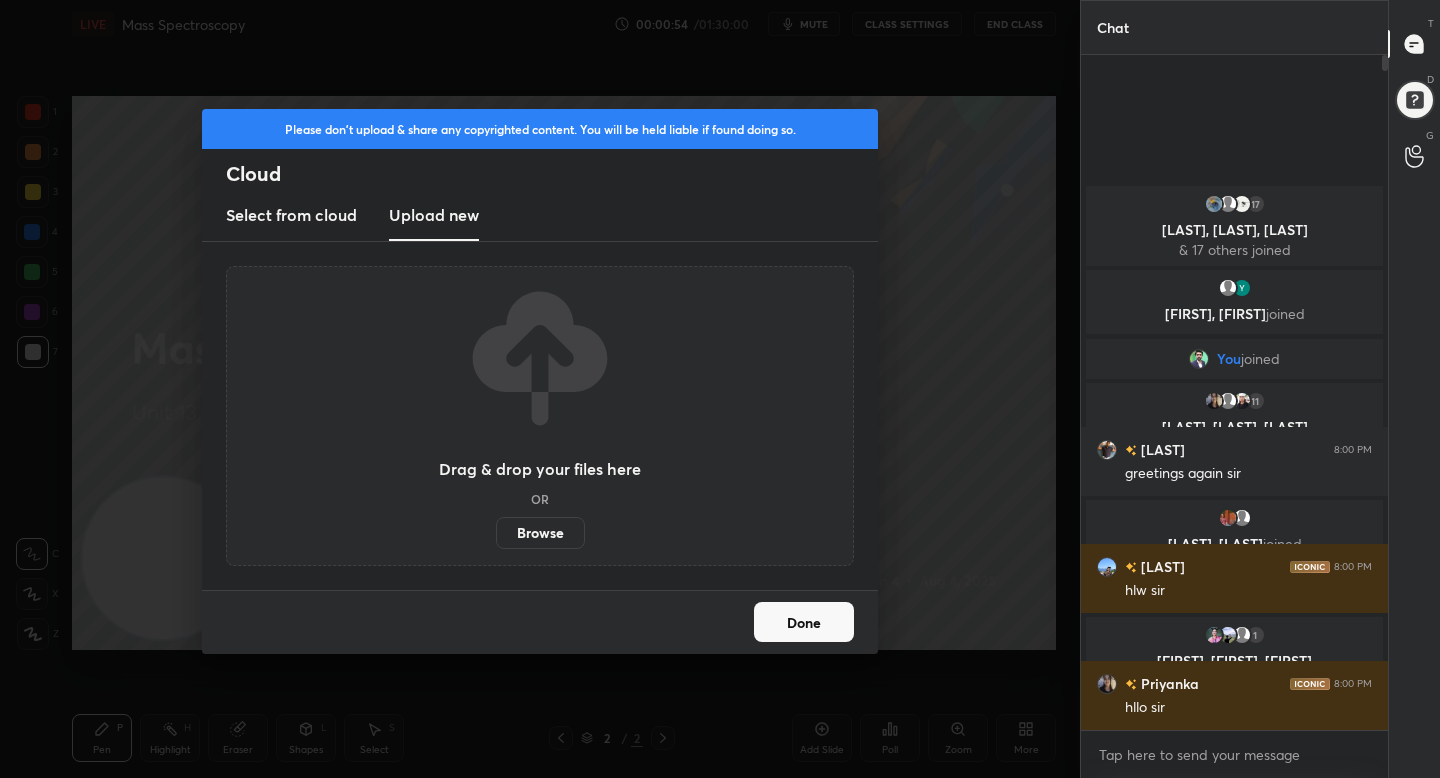 click on "Done" at bounding box center [804, 622] 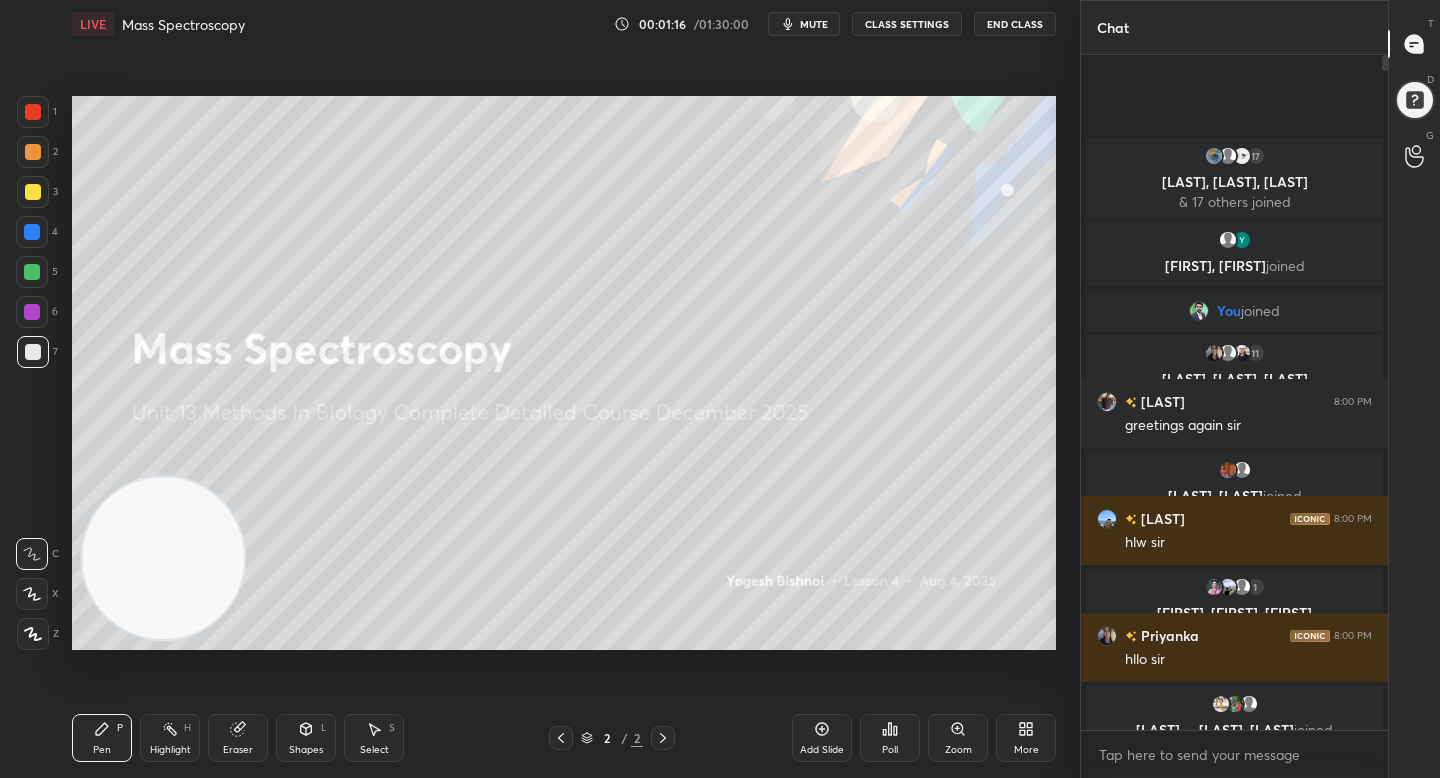 click on "More" at bounding box center (1026, 738) 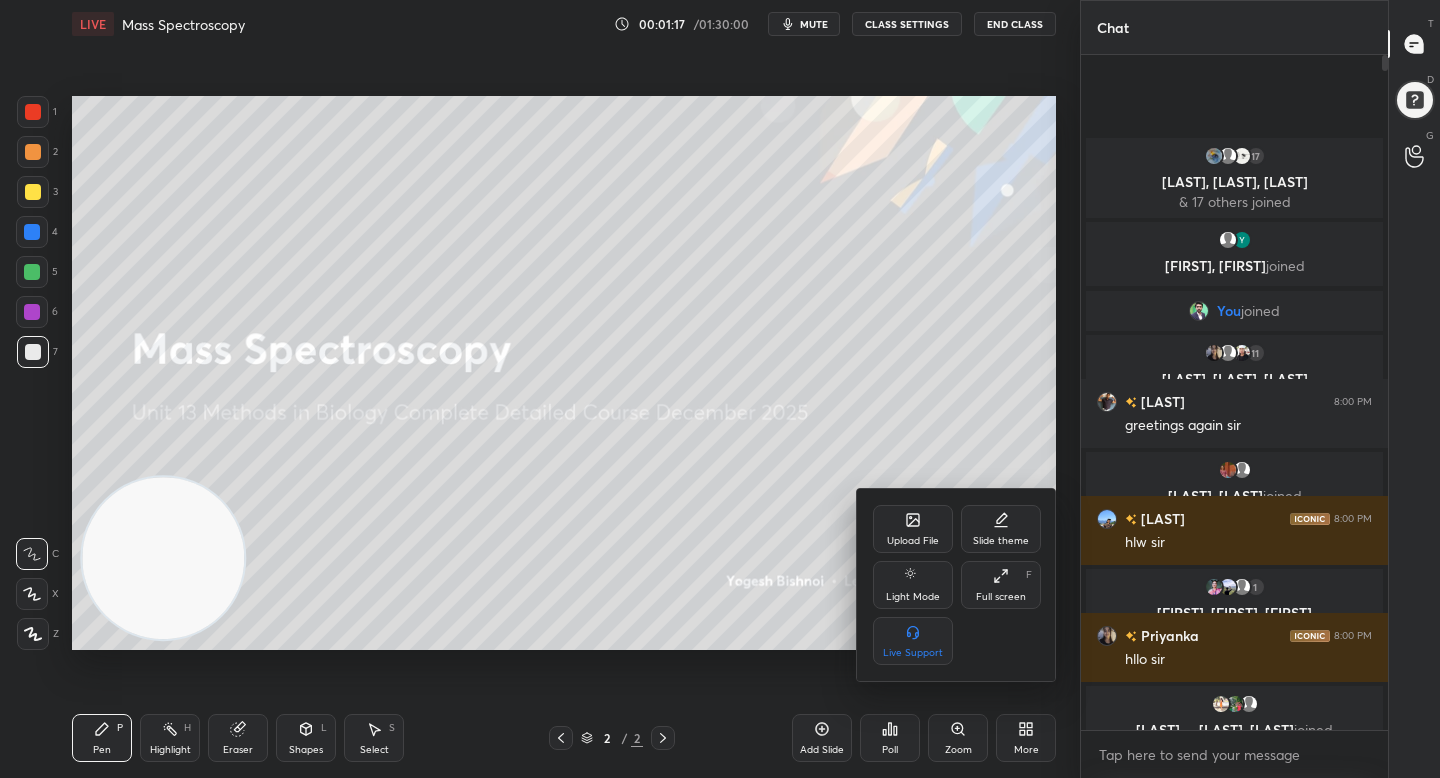click 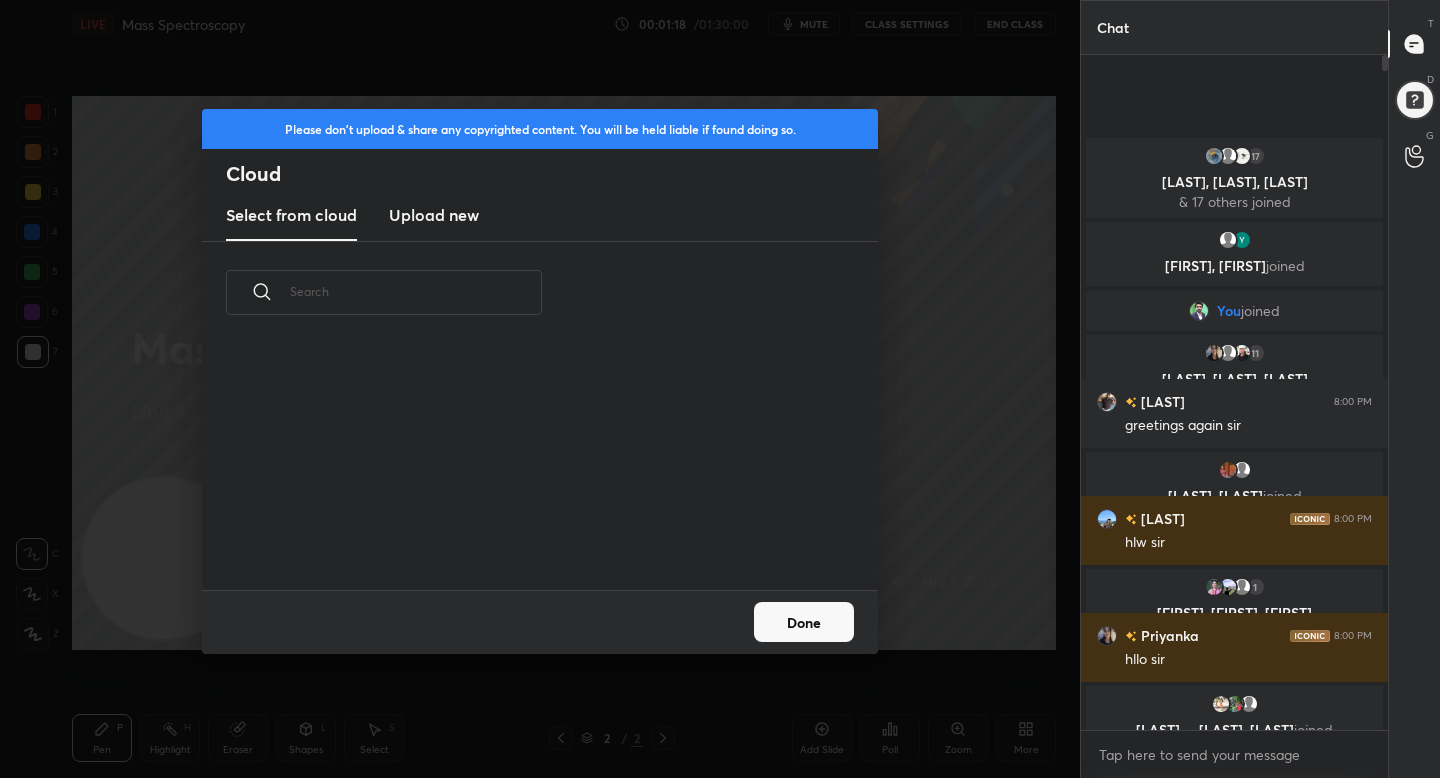 scroll, scrollTop: 7, scrollLeft: 11, axis: both 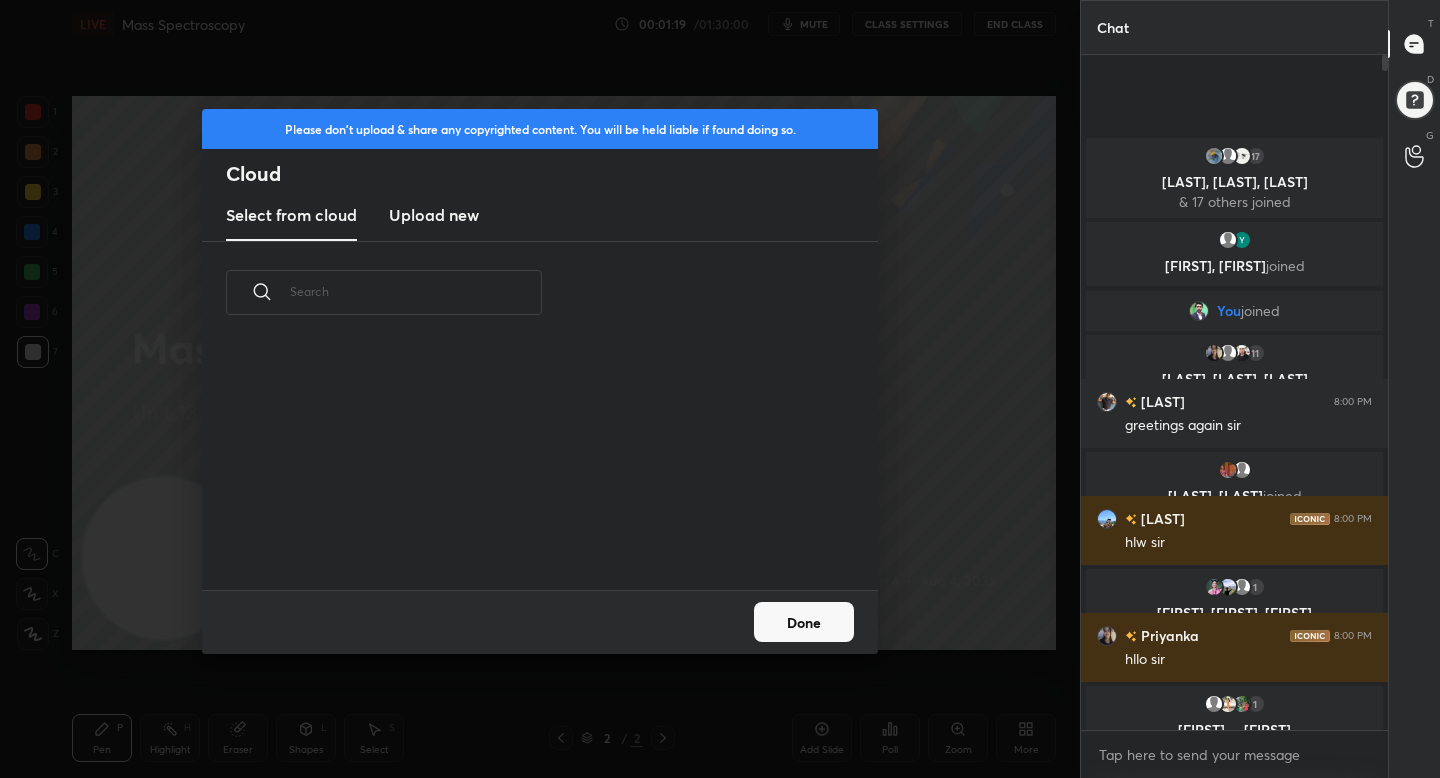 click on "Upload new" at bounding box center (434, 215) 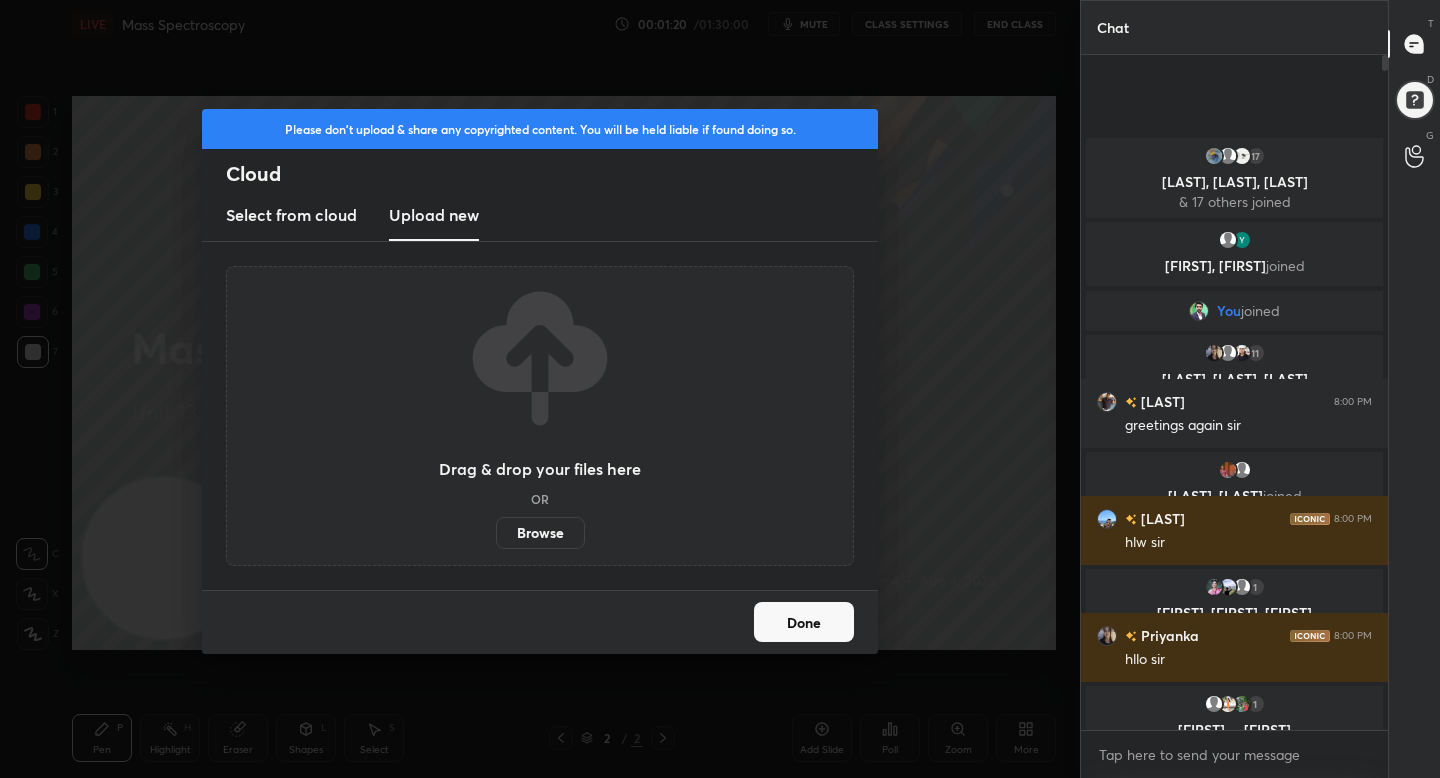 click on "Browse" at bounding box center [540, 533] 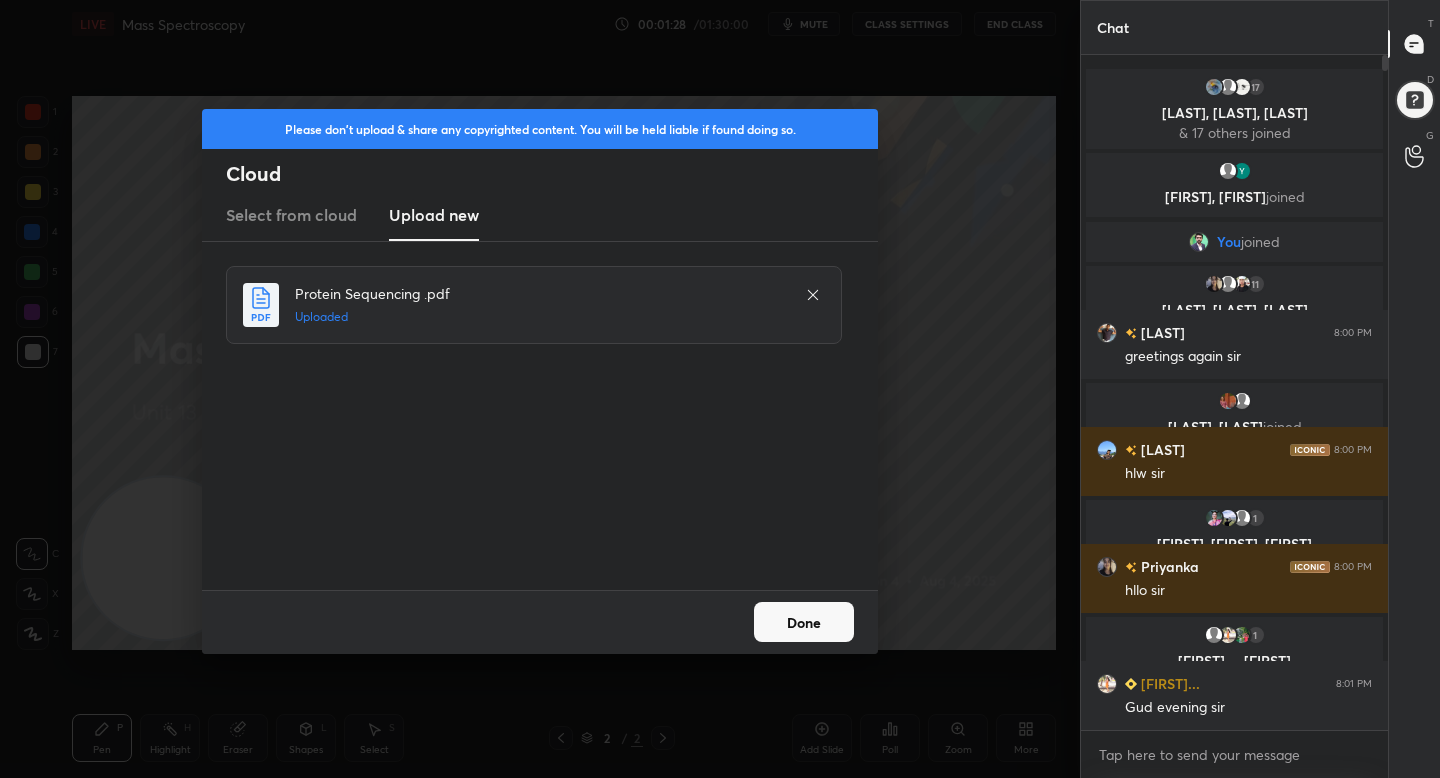 click on "Done" at bounding box center (804, 622) 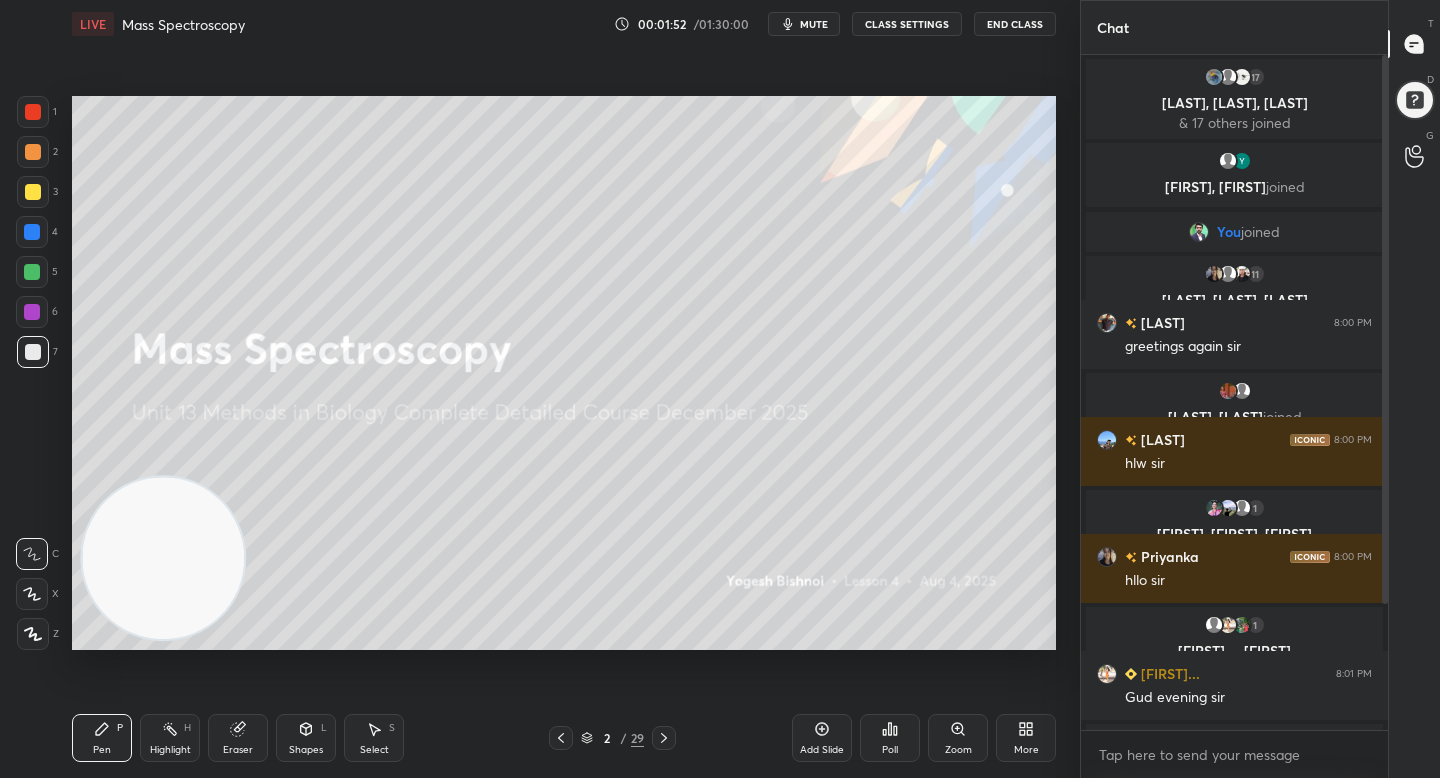 scroll, scrollTop: 628, scrollLeft: 301, axis: both 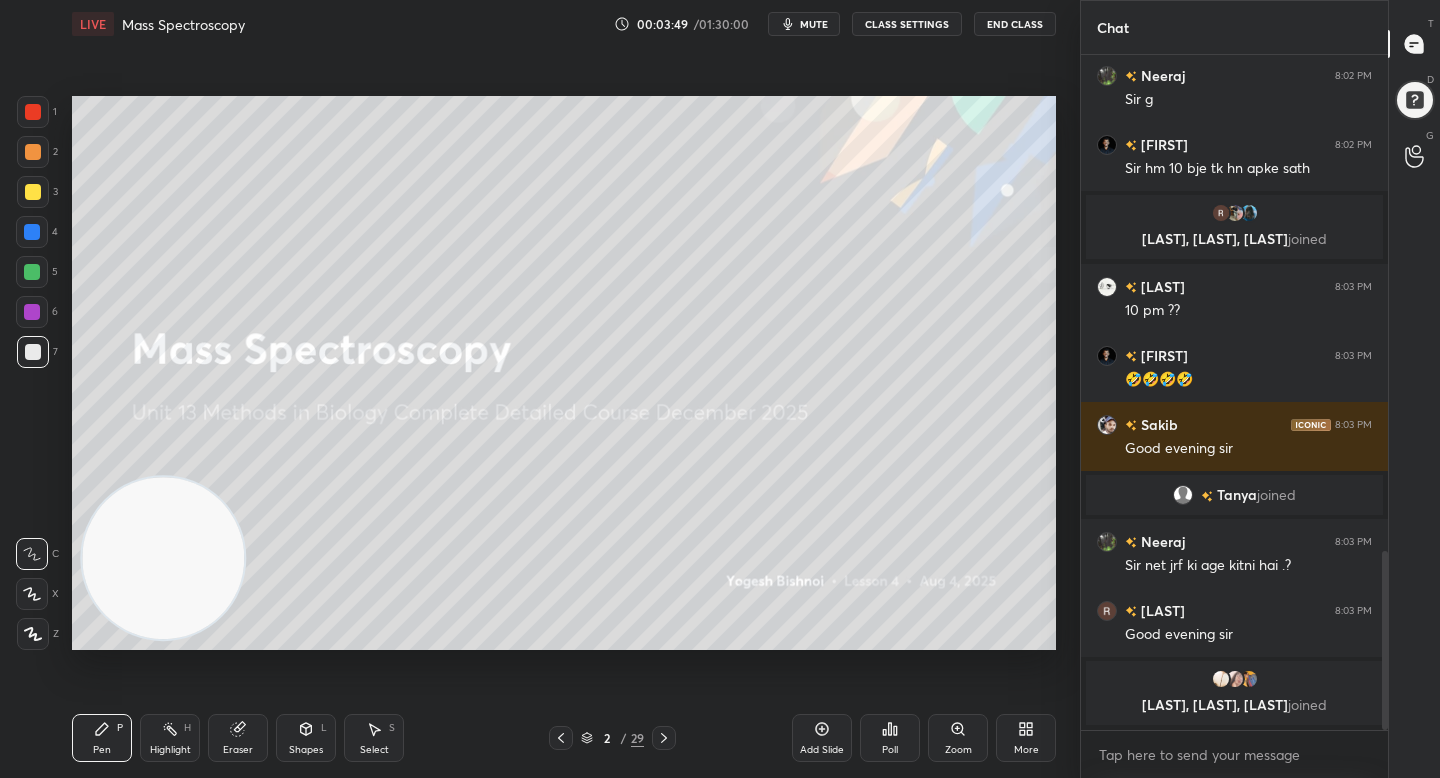 click 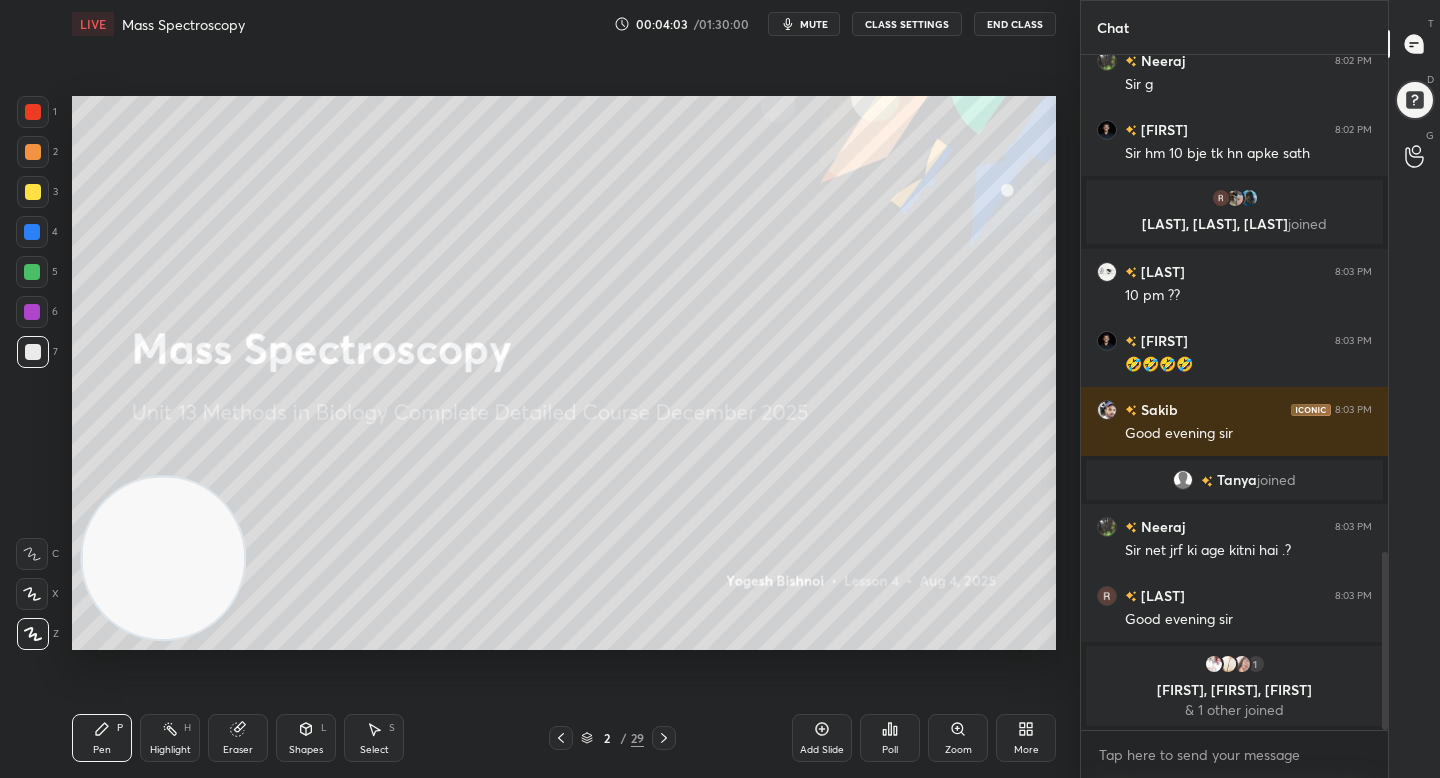 scroll, scrollTop: 1895, scrollLeft: 0, axis: vertical 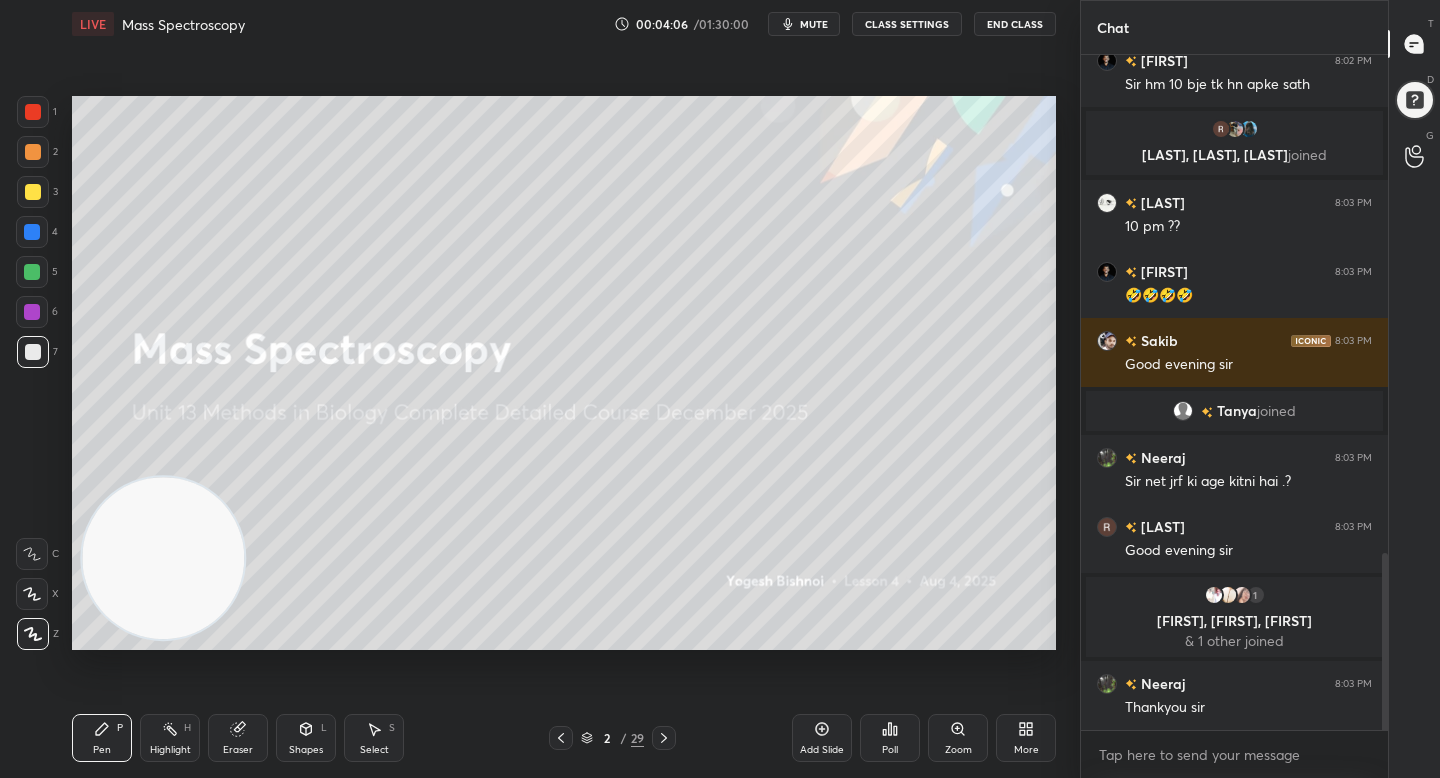 click 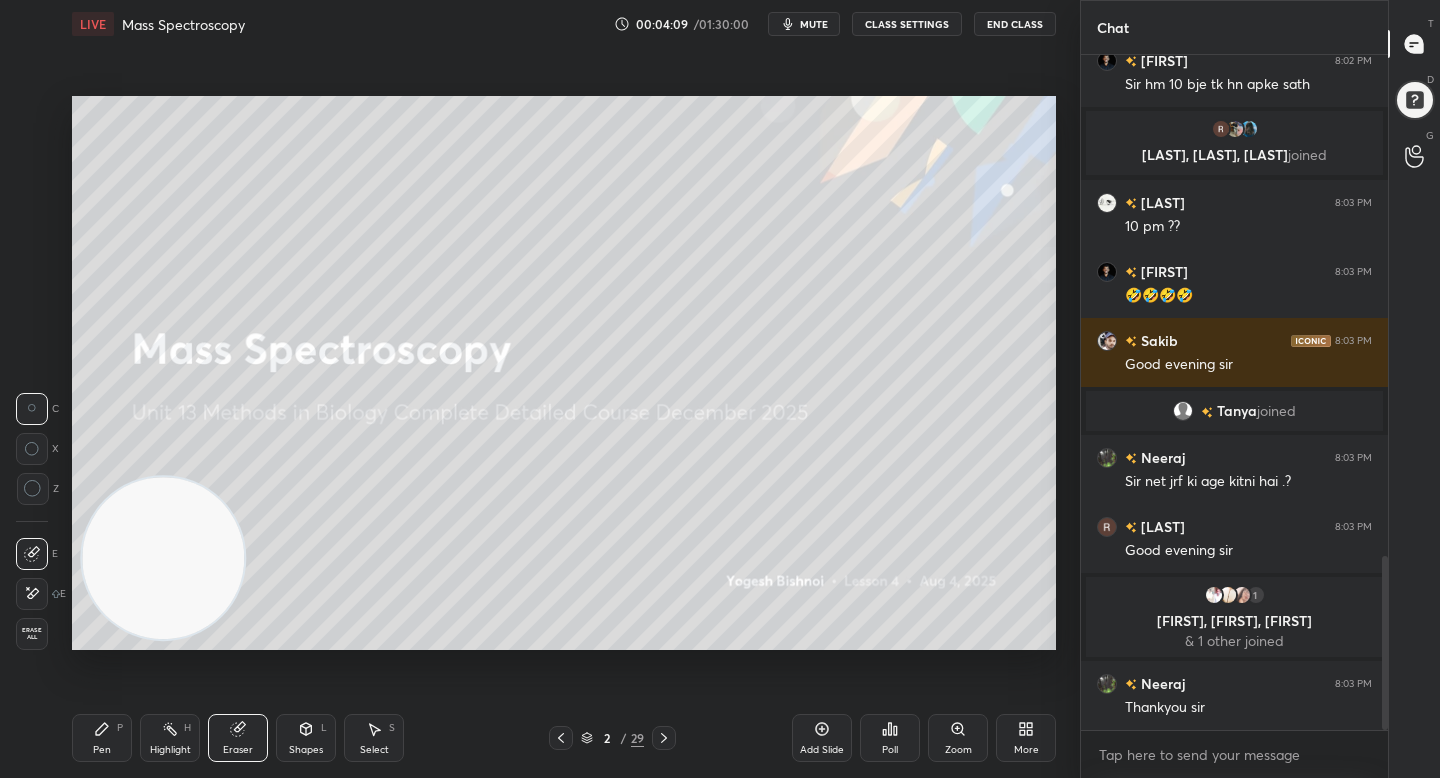 scroll, scrollTop: 1943, scrollLeft: 0, axis: vertical 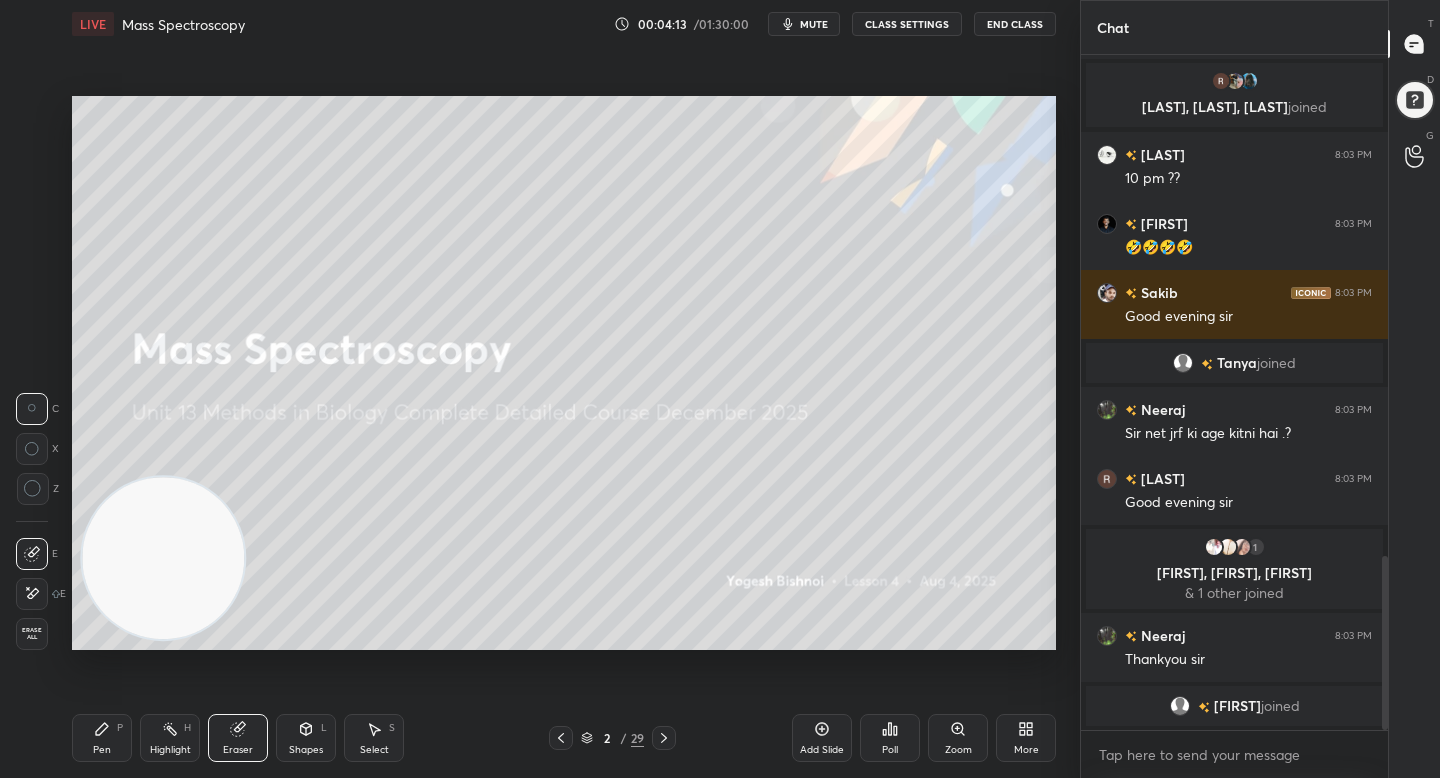 click on "Pen P" at bounding box center (102, 738) 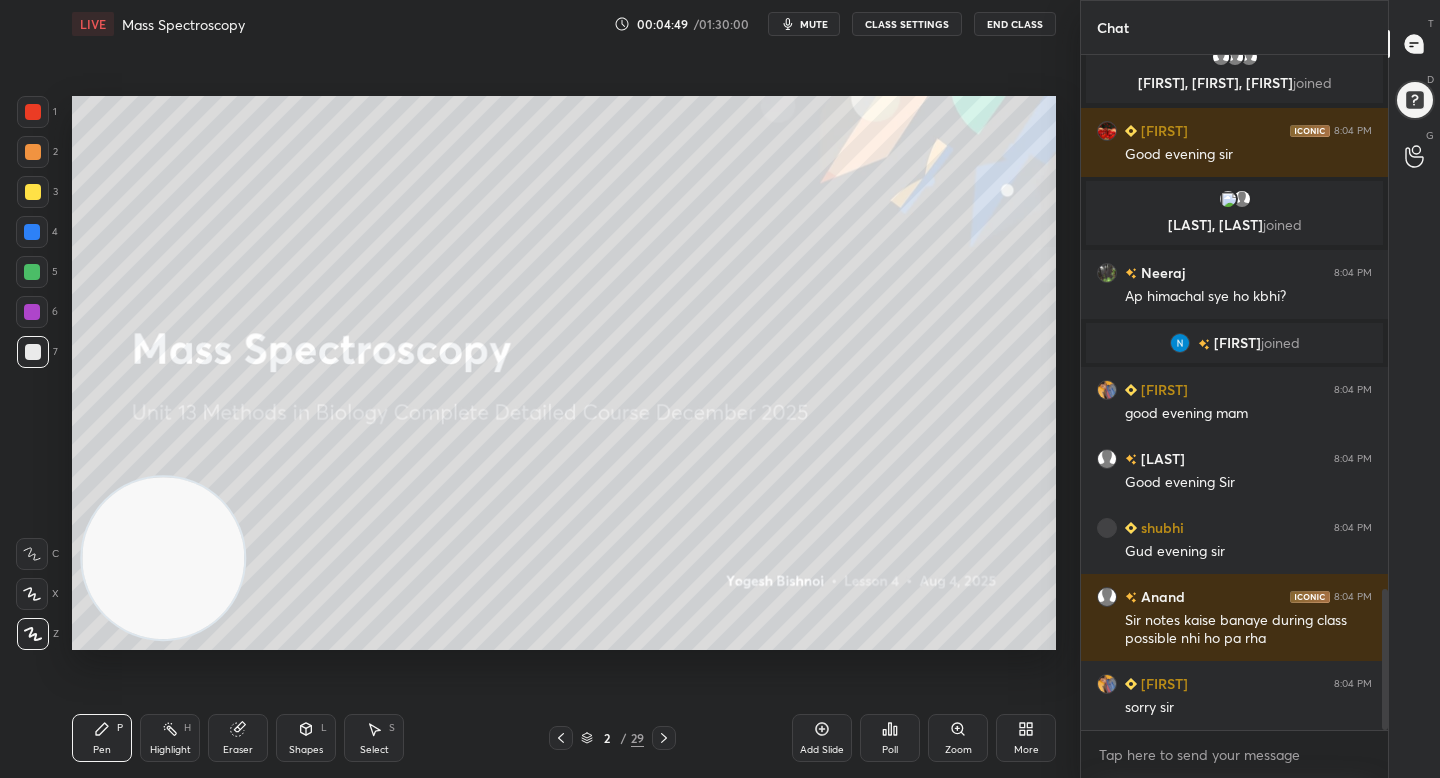 scroll, scrollTop: 2545, scrollLeft: 0, axis: vertical 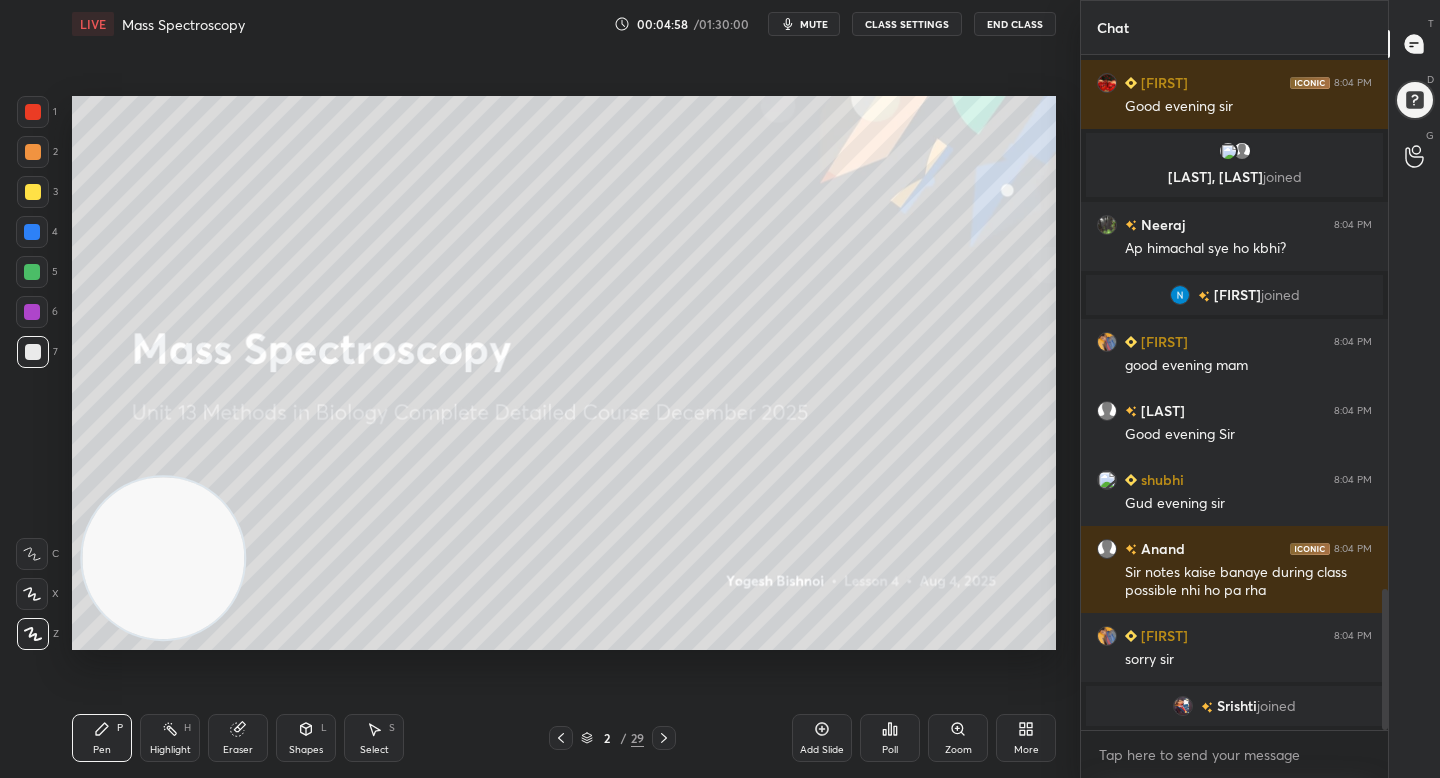 click at bounding box center [1183, 706] 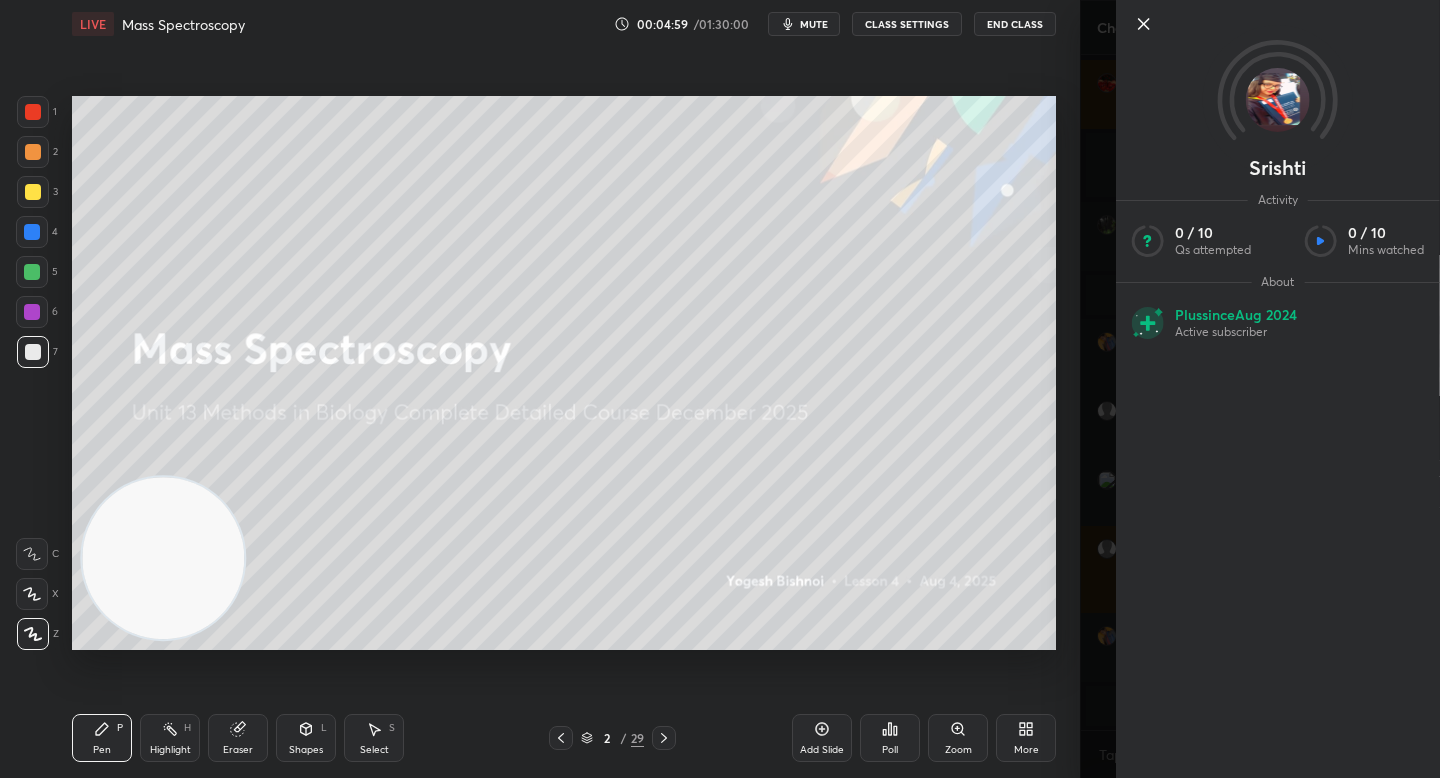click 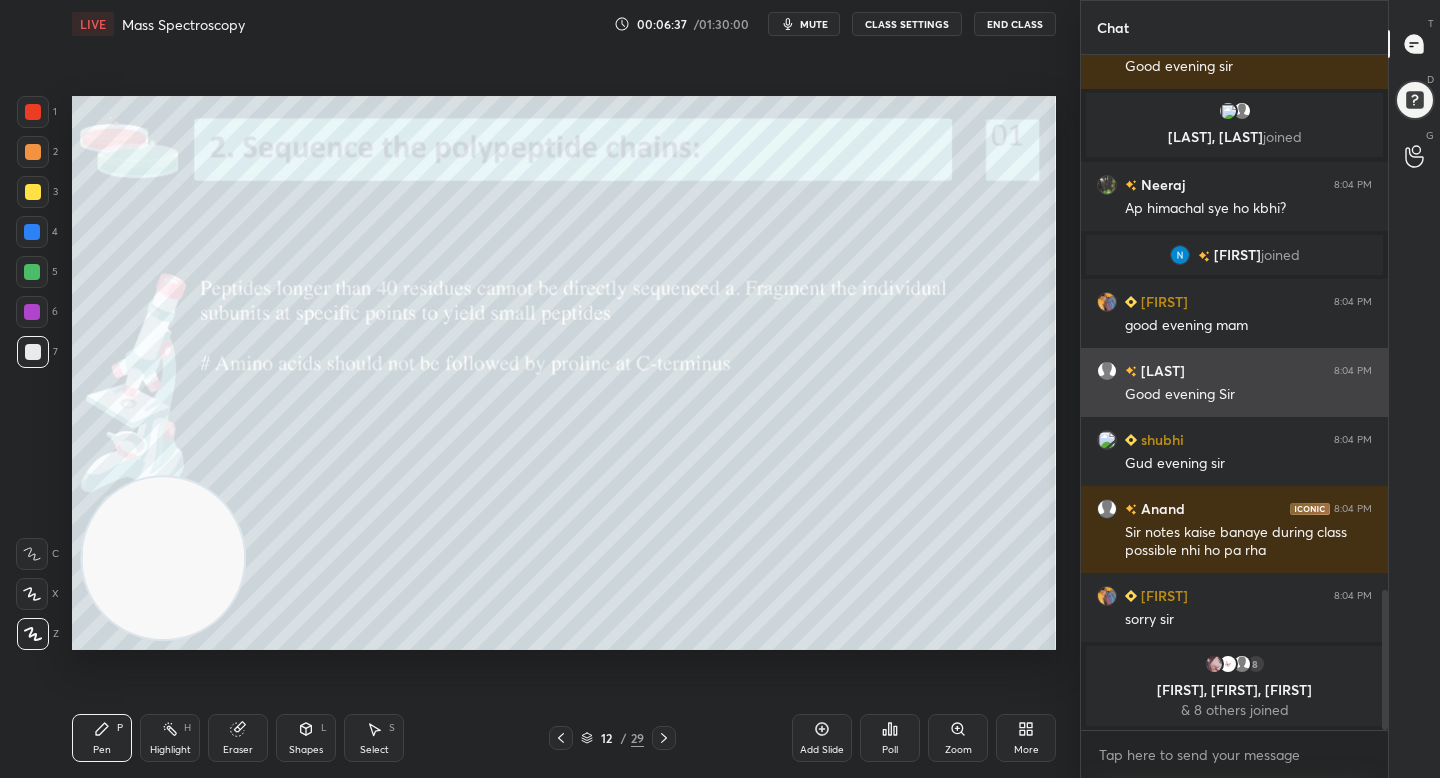 scroll, scrollTop: 2538, scrollLeft: 0, axis: vertical 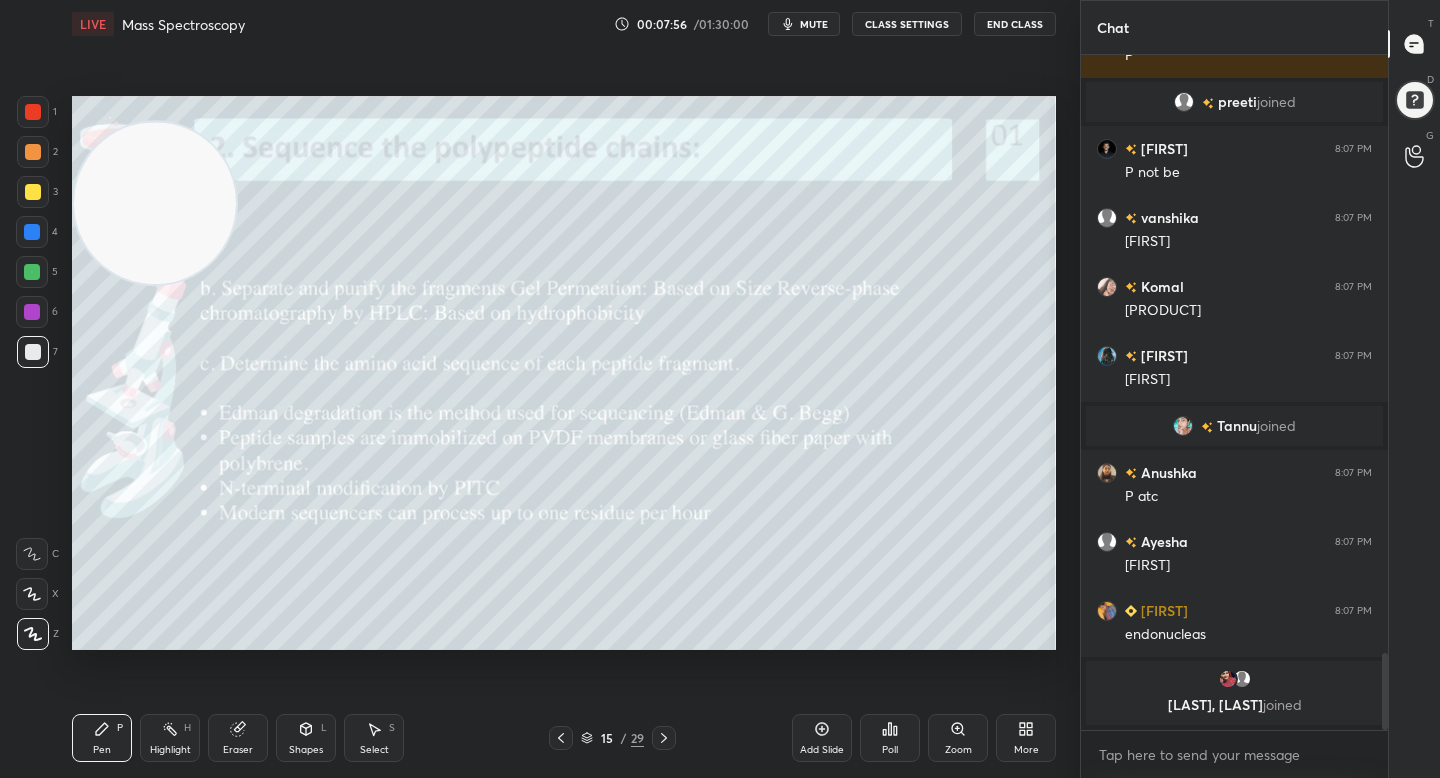 drag, startPoint x: 166, startPoint y: 534, endPoint x: 113, endPoint y: 210, distance: 328.30627 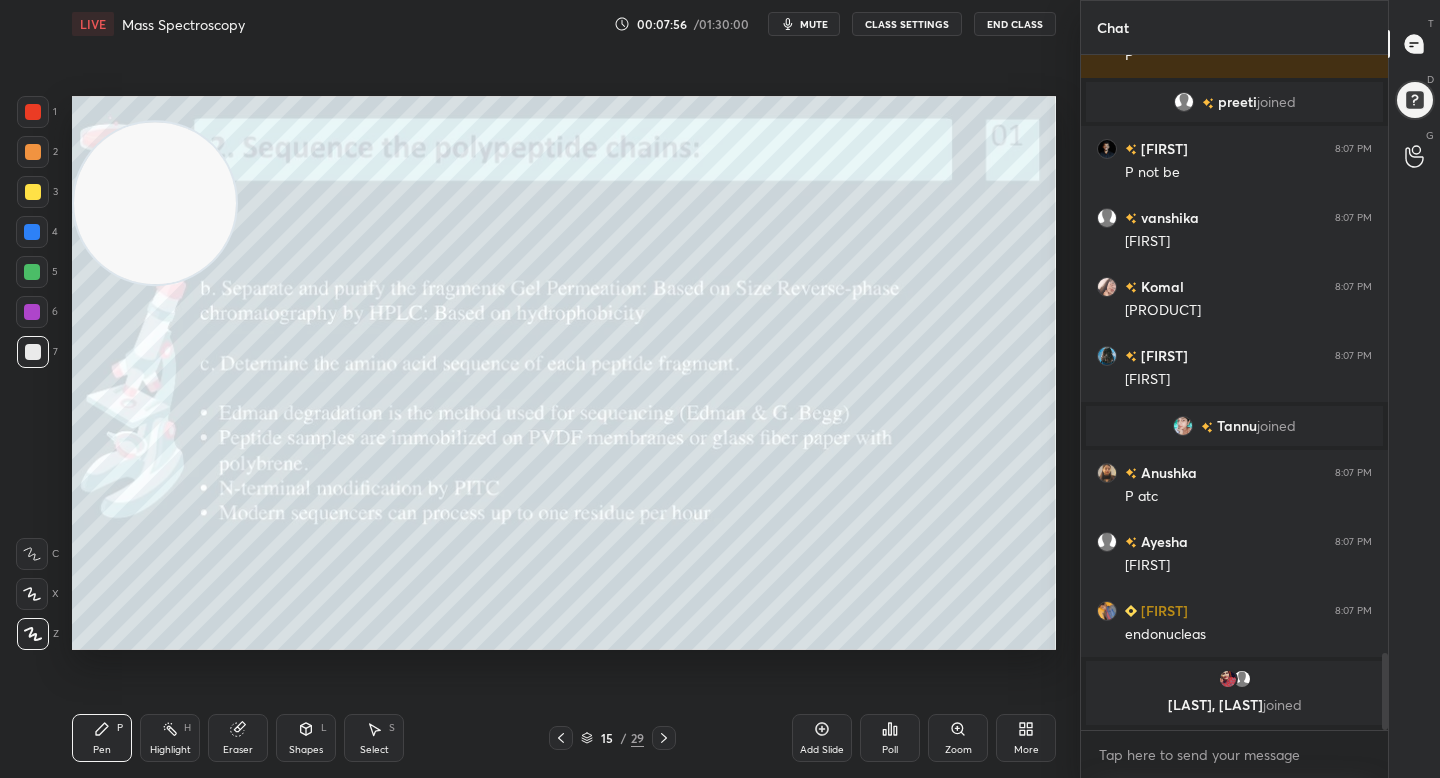 click at bounding box center (155, 203) 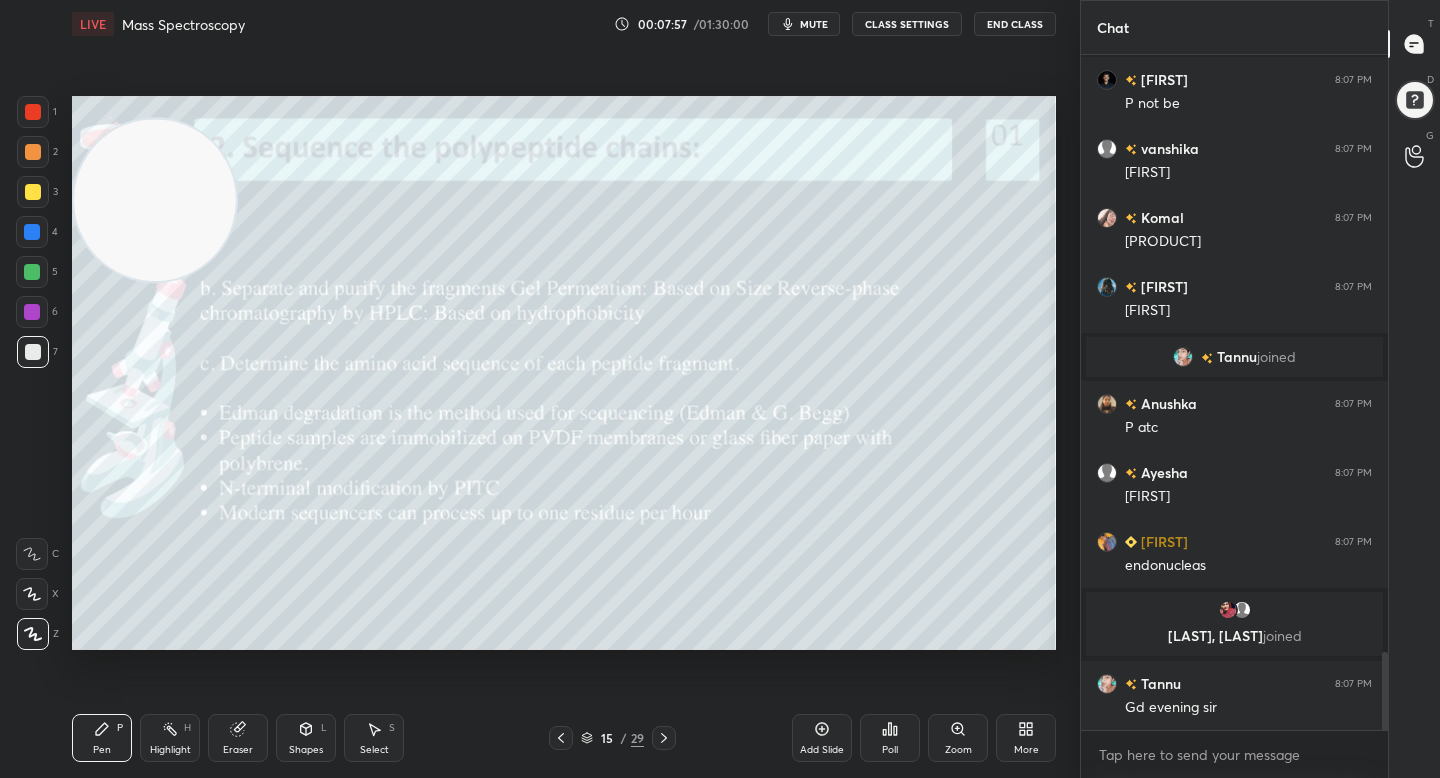 scroll, scrollTop: 5203, scrollLeft: 0, axis: vertical 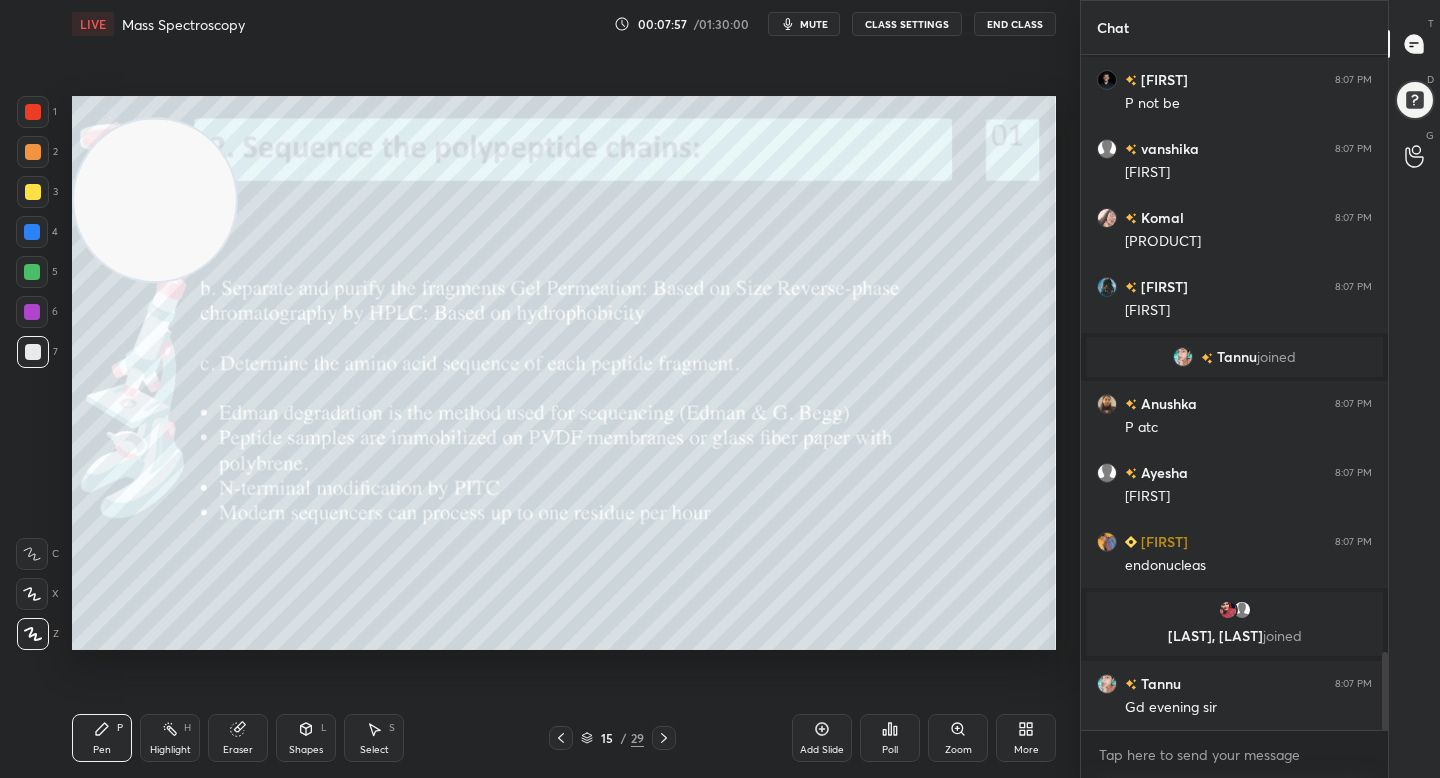 drag, startPoint x: 131, startPoint y: 236, endPoint x: 121, endPoint y: 208, distance: 29.732138 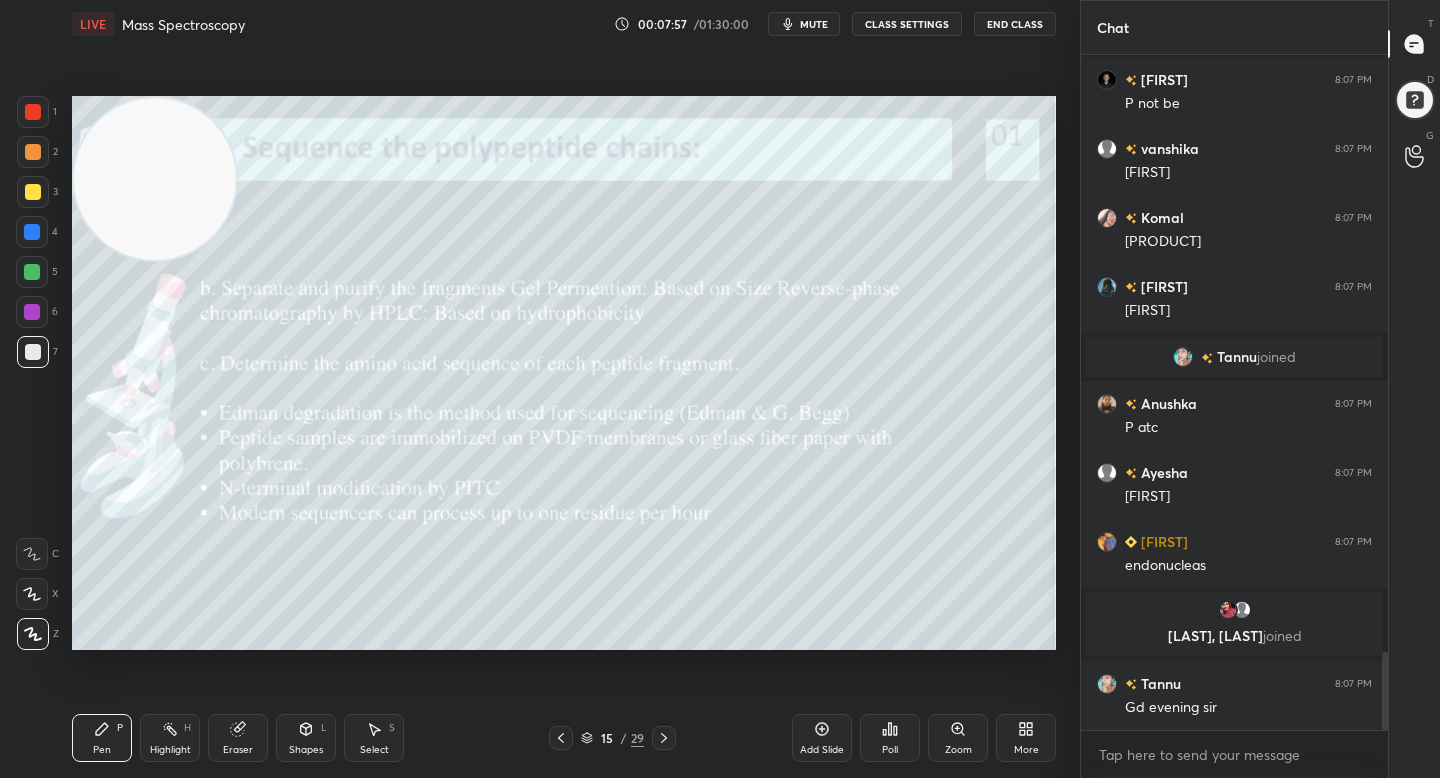 click at bounding box center (33, 192) 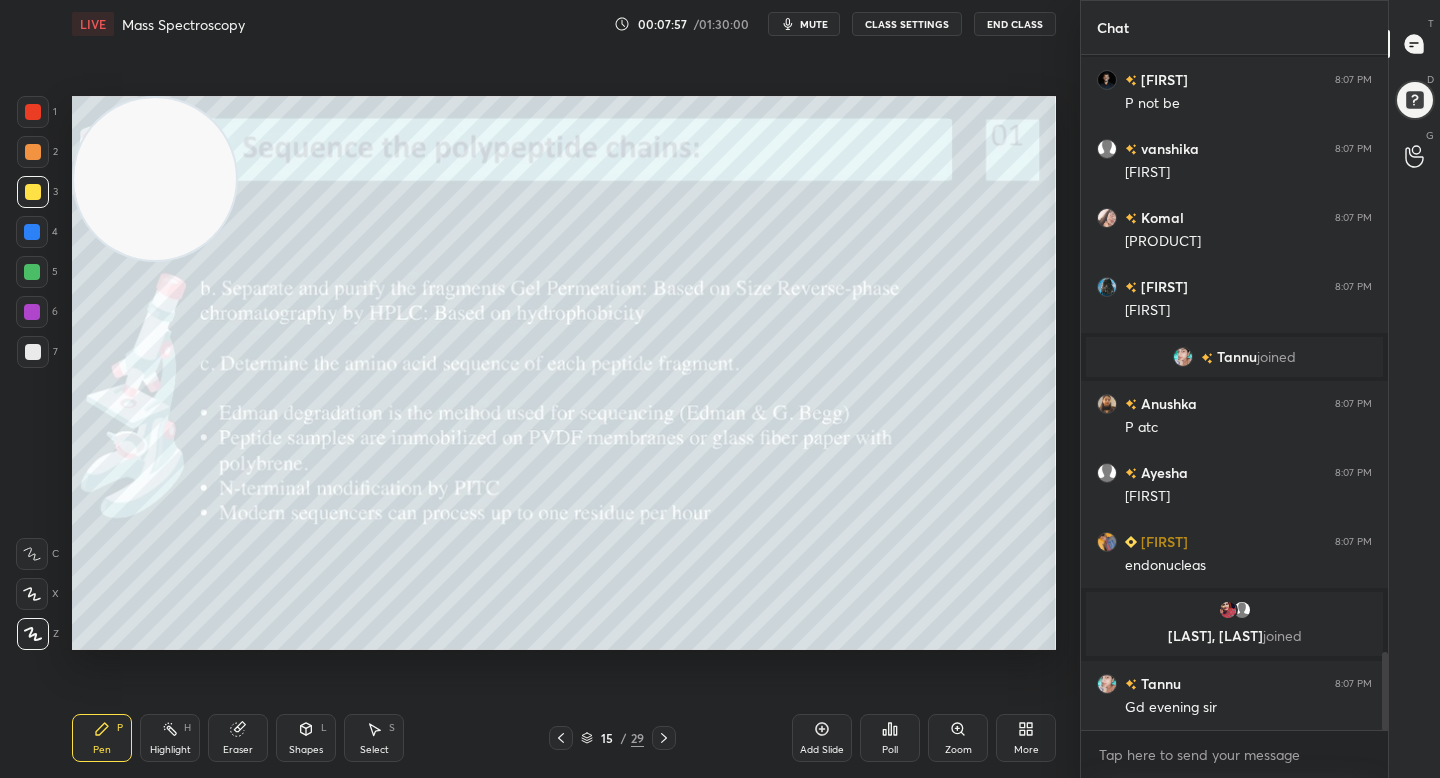 click on "2" at bounding box center [37, 156] 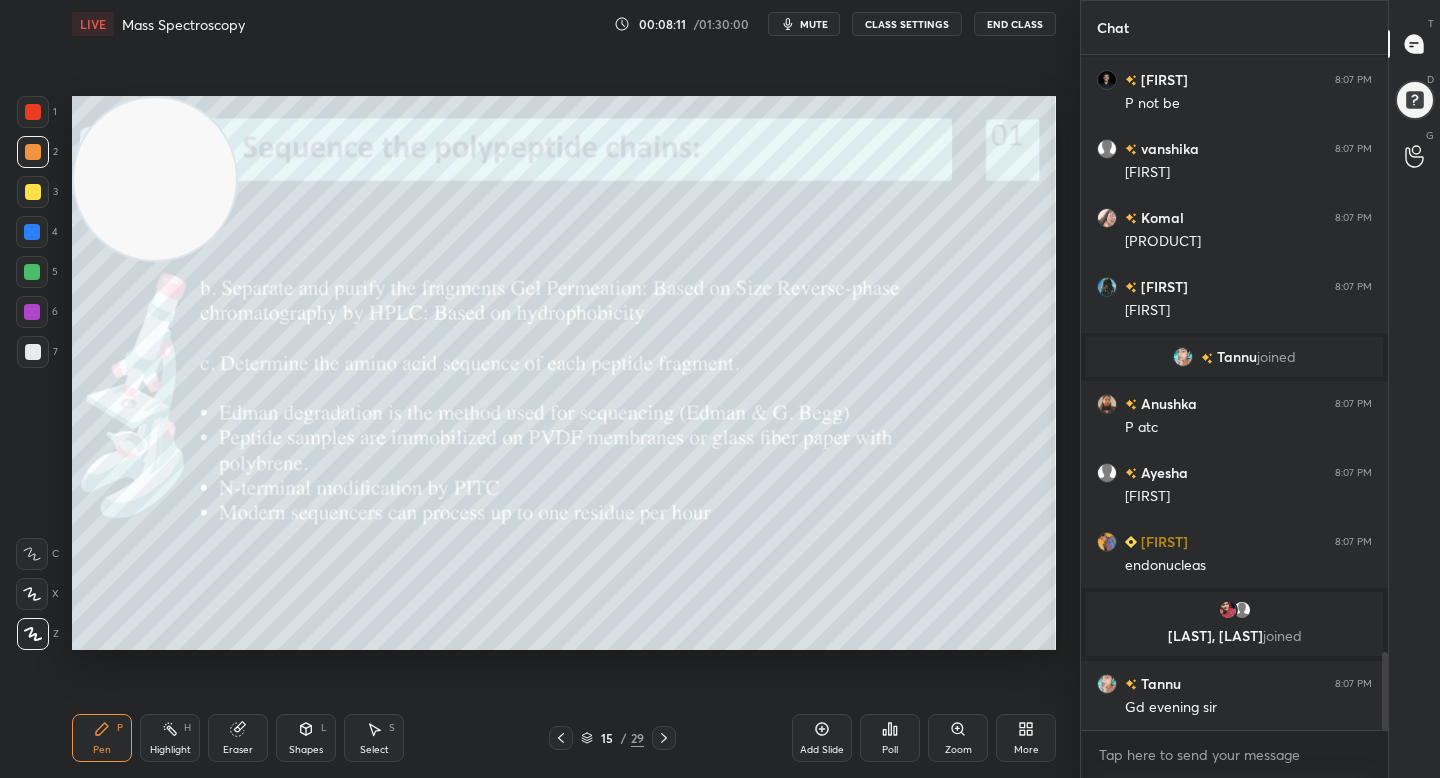drag, startPoint x: 168, startPoint y: 221, endPoint x: 181, endPoint y: 236, distance: 19.849434 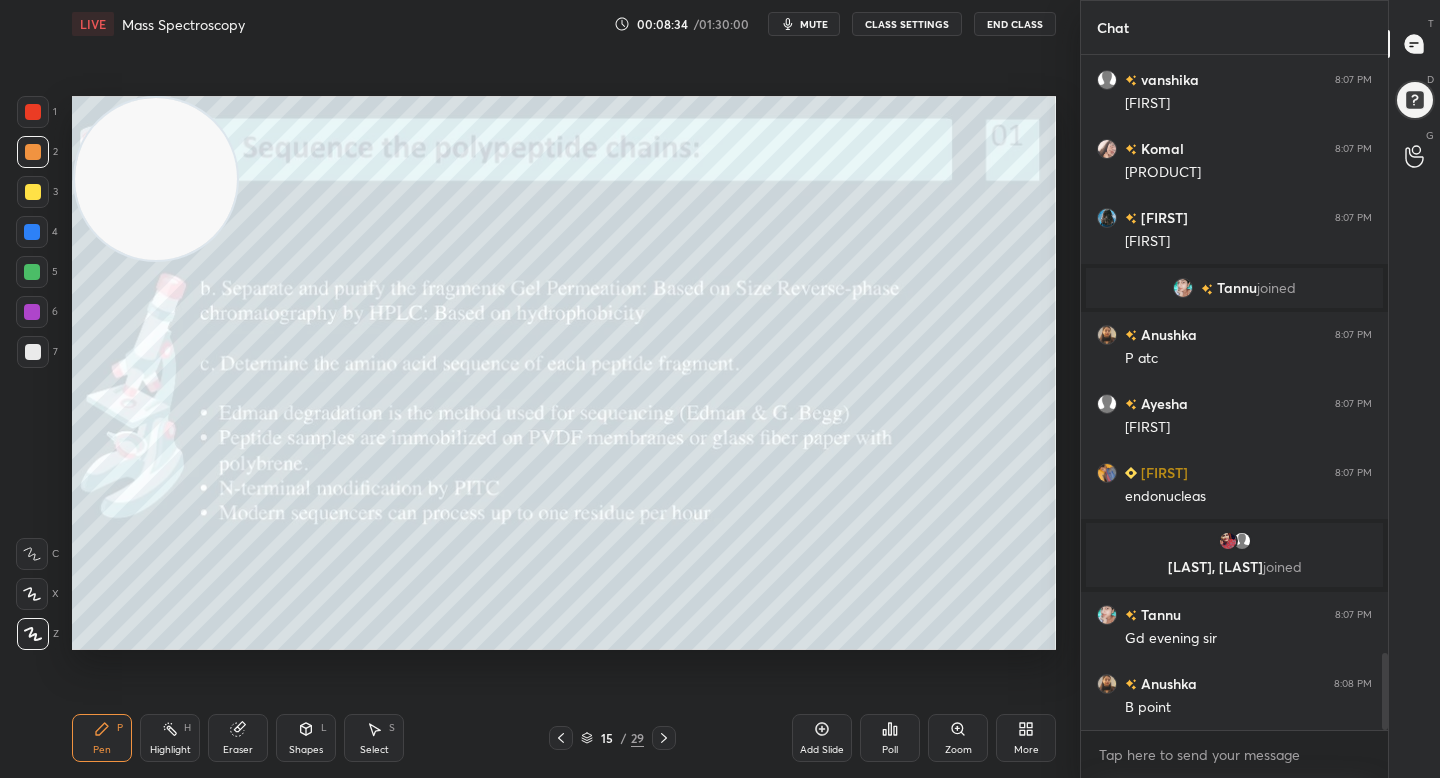 scroll, scrollTop: 5320, scrollLeft: 0, axis: vertical 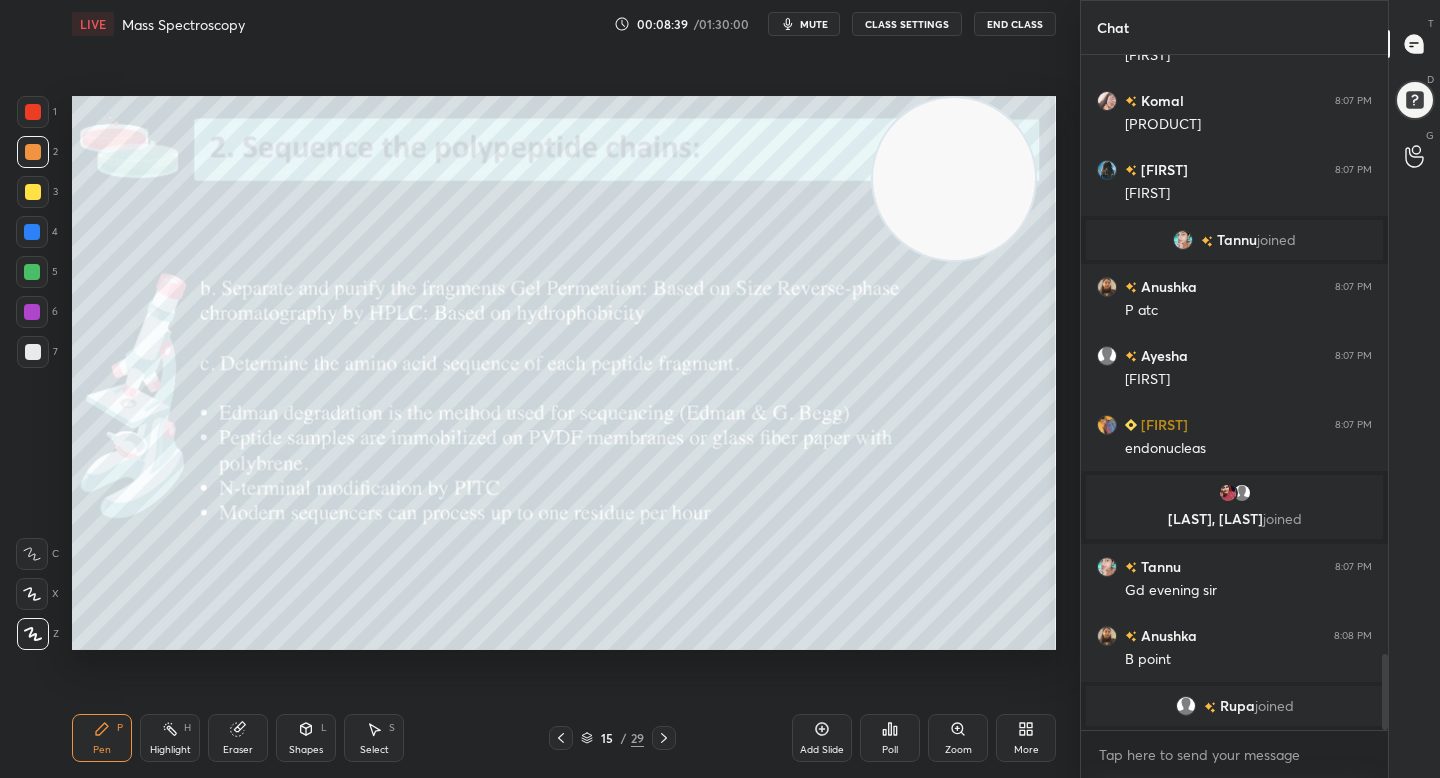 drag, startPoint x: 238, startPoint y: 201, endPoint x: 1066, endPoint y: 196, distance: 828.0151 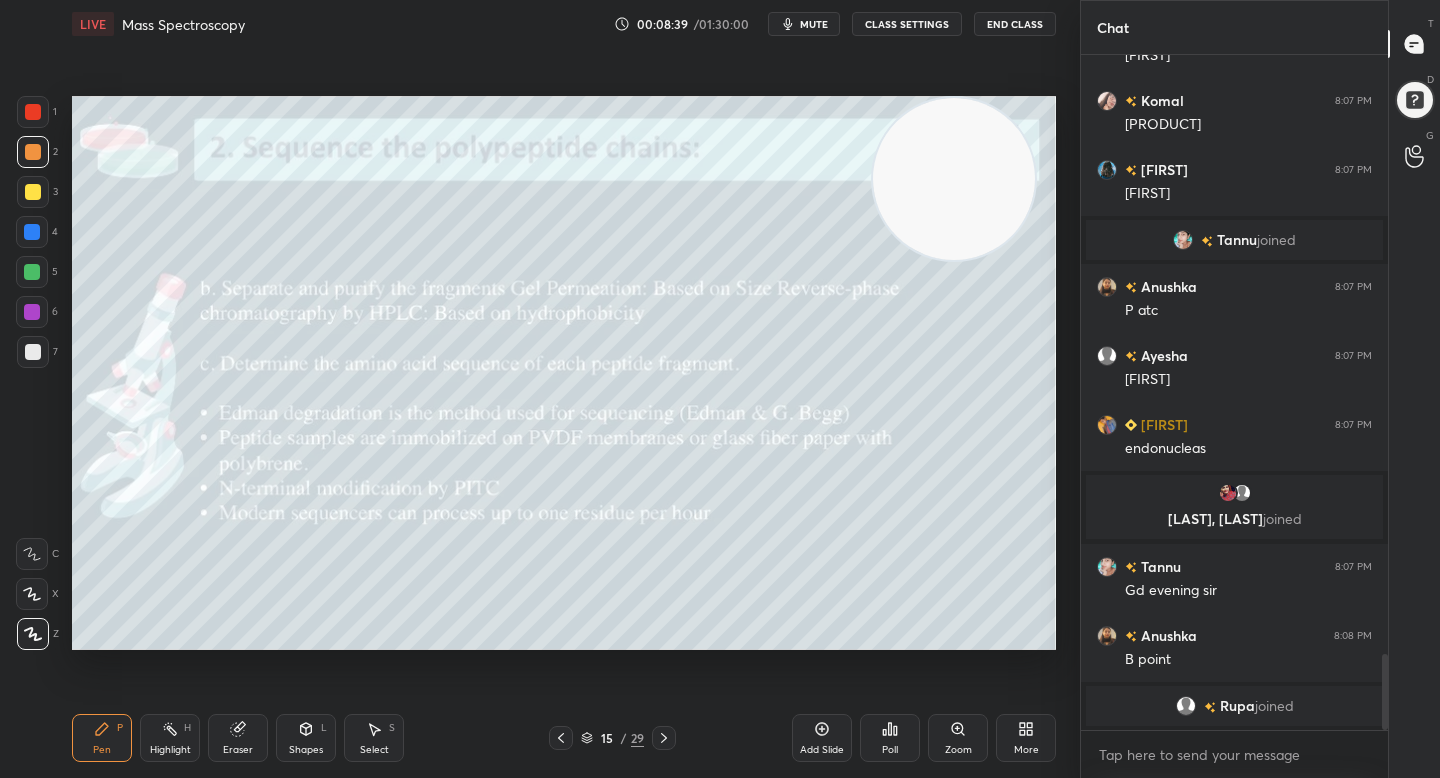 click on "1 2 3 4 5 6 7 C X Z C X Z E E Erase all   H H LIVE Mass Spectroscopy 00:08:39 /  01:30:00 mute CLASS SETTINGS End Class Setting up your live class Poll for   secs No correct answer Start poll Back Mass Spectroscopy • L4 of Unit 13 Methods in Biology Complete Detailed Course December 2025 Yogesh Bishnoi Pen P Highlight H Eraser Shapes L Select S 15 / 29 Add Slide Poll Zoom More" at bounding box center [540, 389] 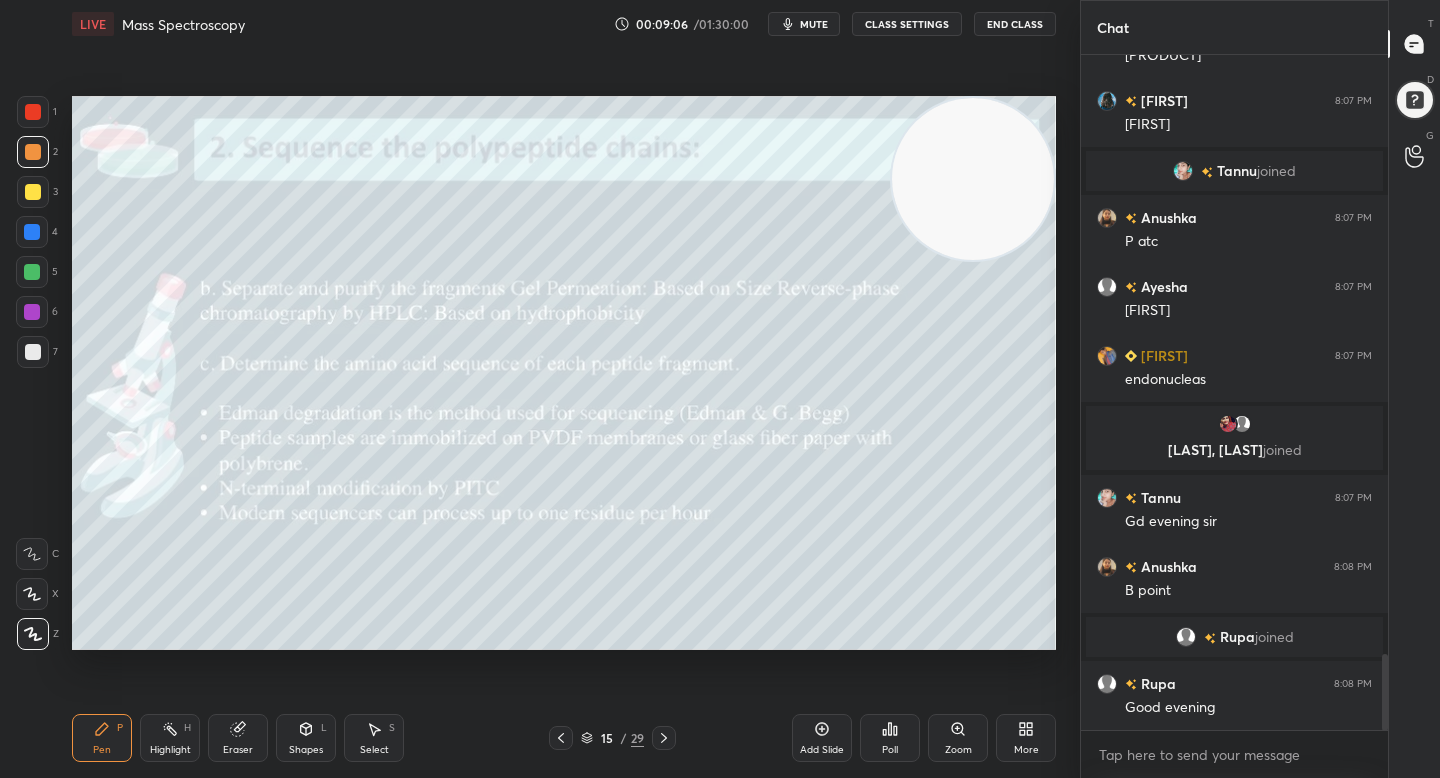 scroll, scrollTop: 5380, scrollLeft: 0, axis: vertical 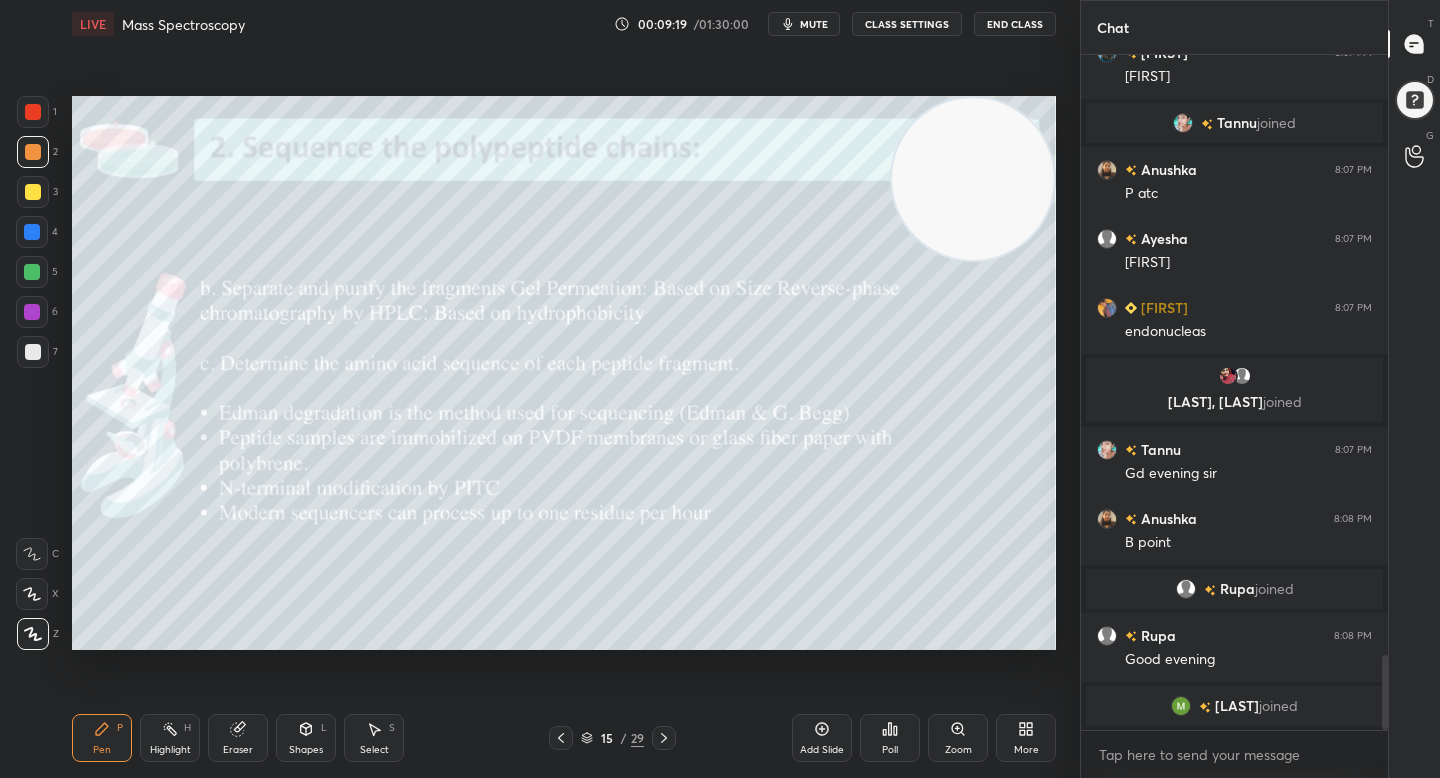 click on "Add Slide" at bounding box center (822, 738) 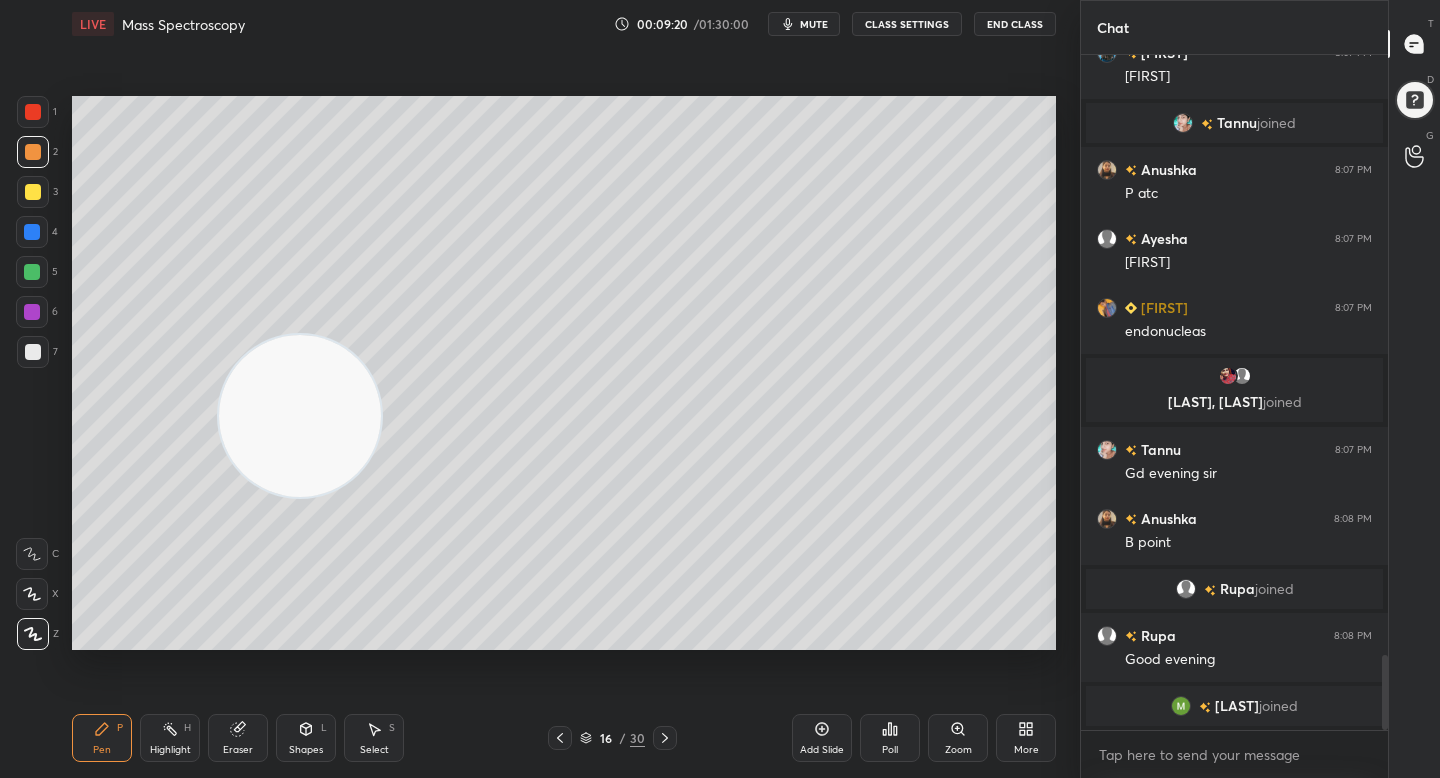 drag, startPoint x: 863, startPoint y: 192, endPoint x: 185, endPoint y: 499, distance: 744.2667 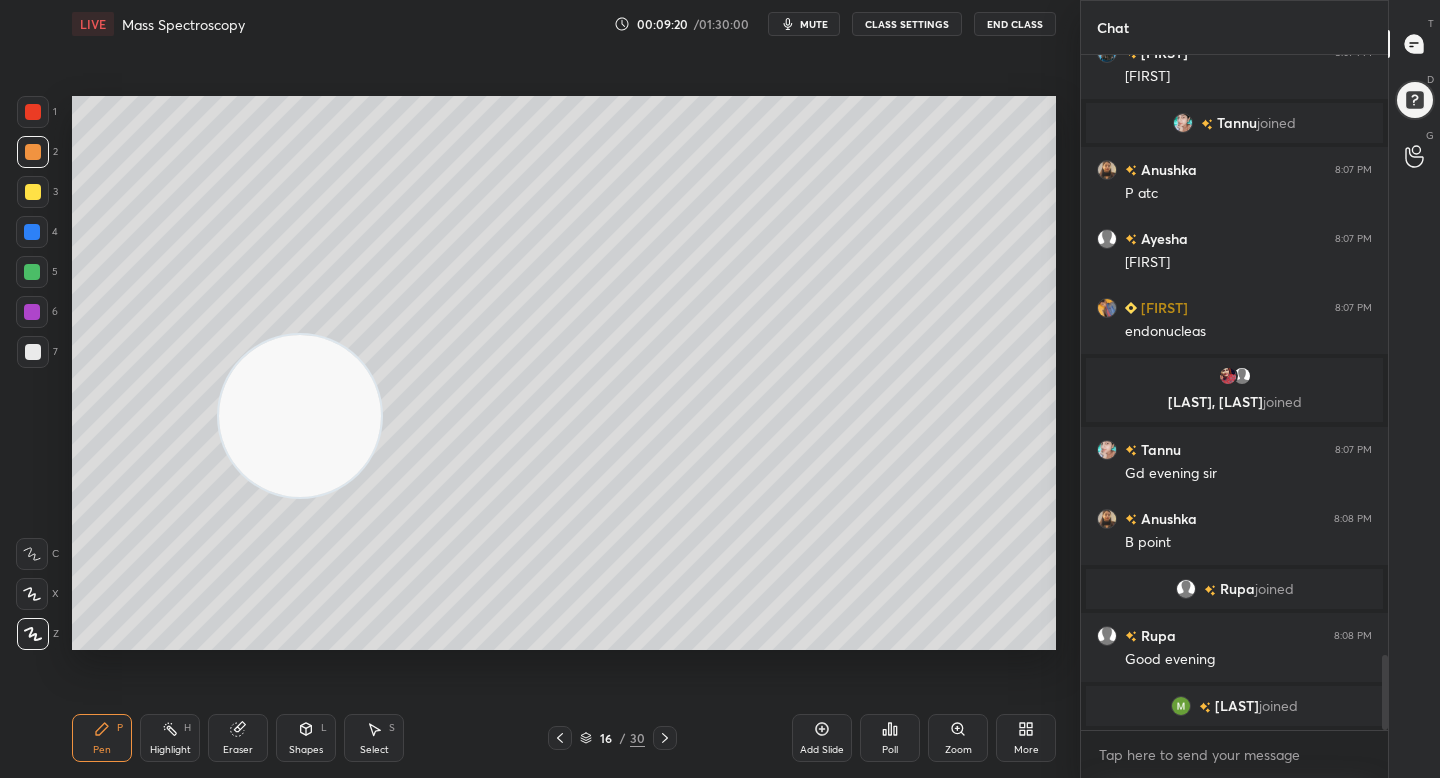 click at bounding box center [300, 416] 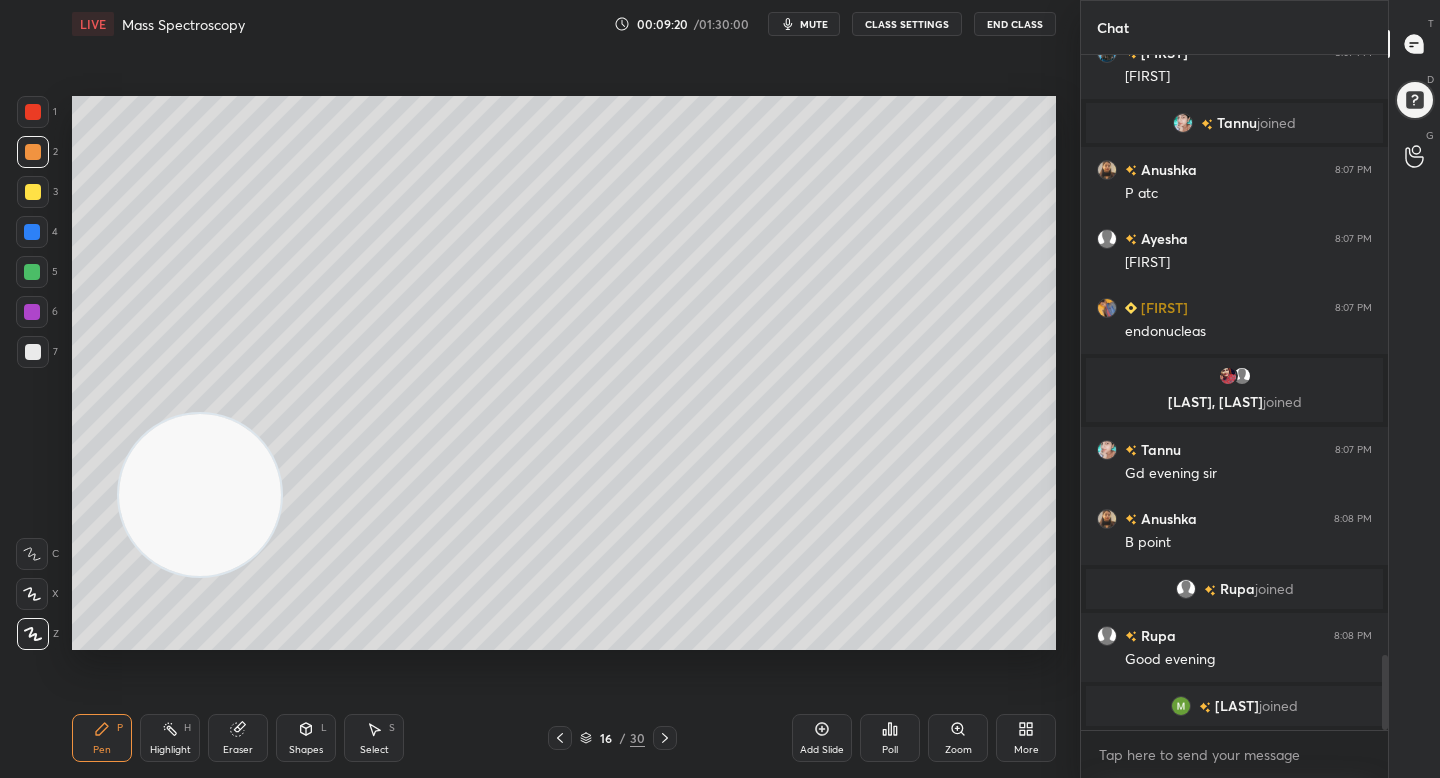 drag, startPoint x: 175, startPoint y: 536, endPoint x: 157, endPoint y: 626, distance: 91.78235 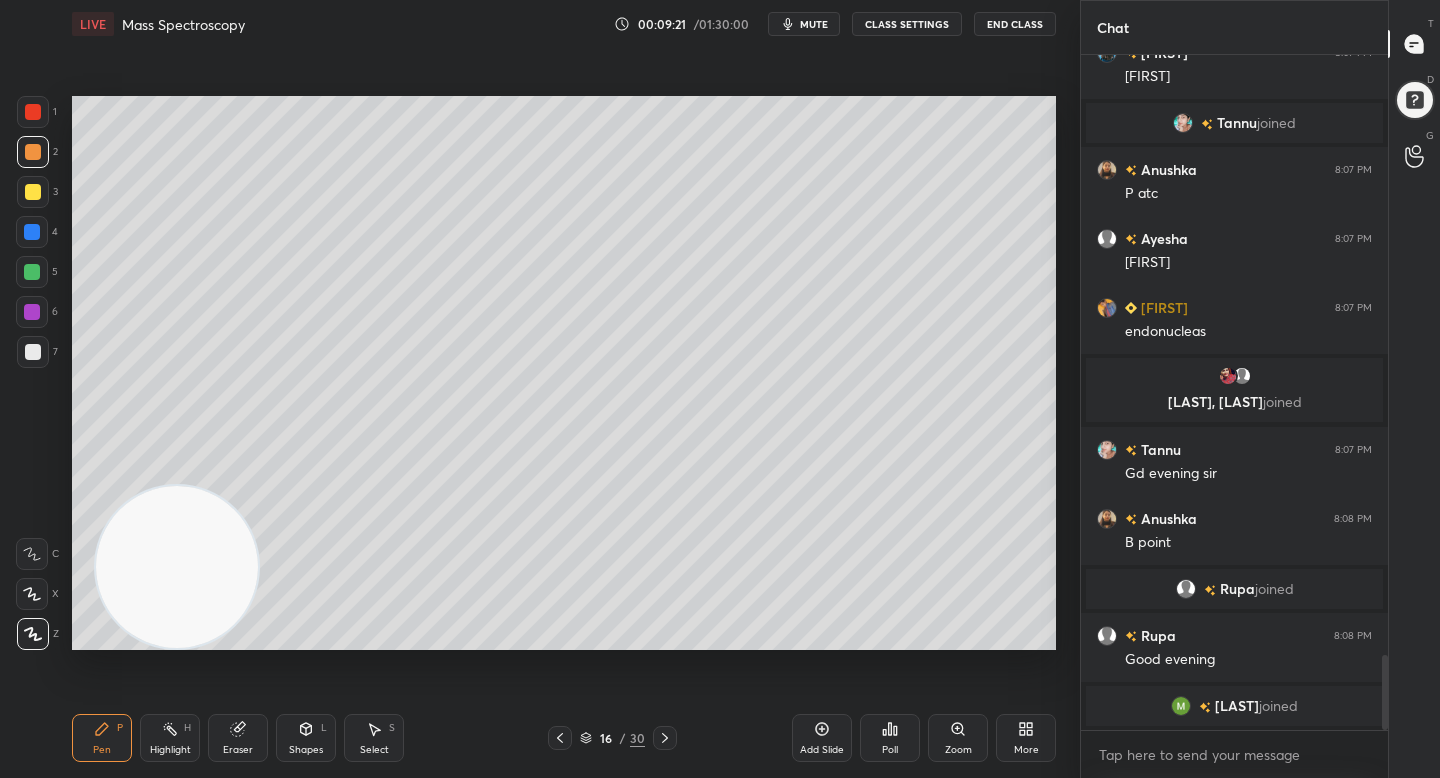 click at bounding box center [33, 352] 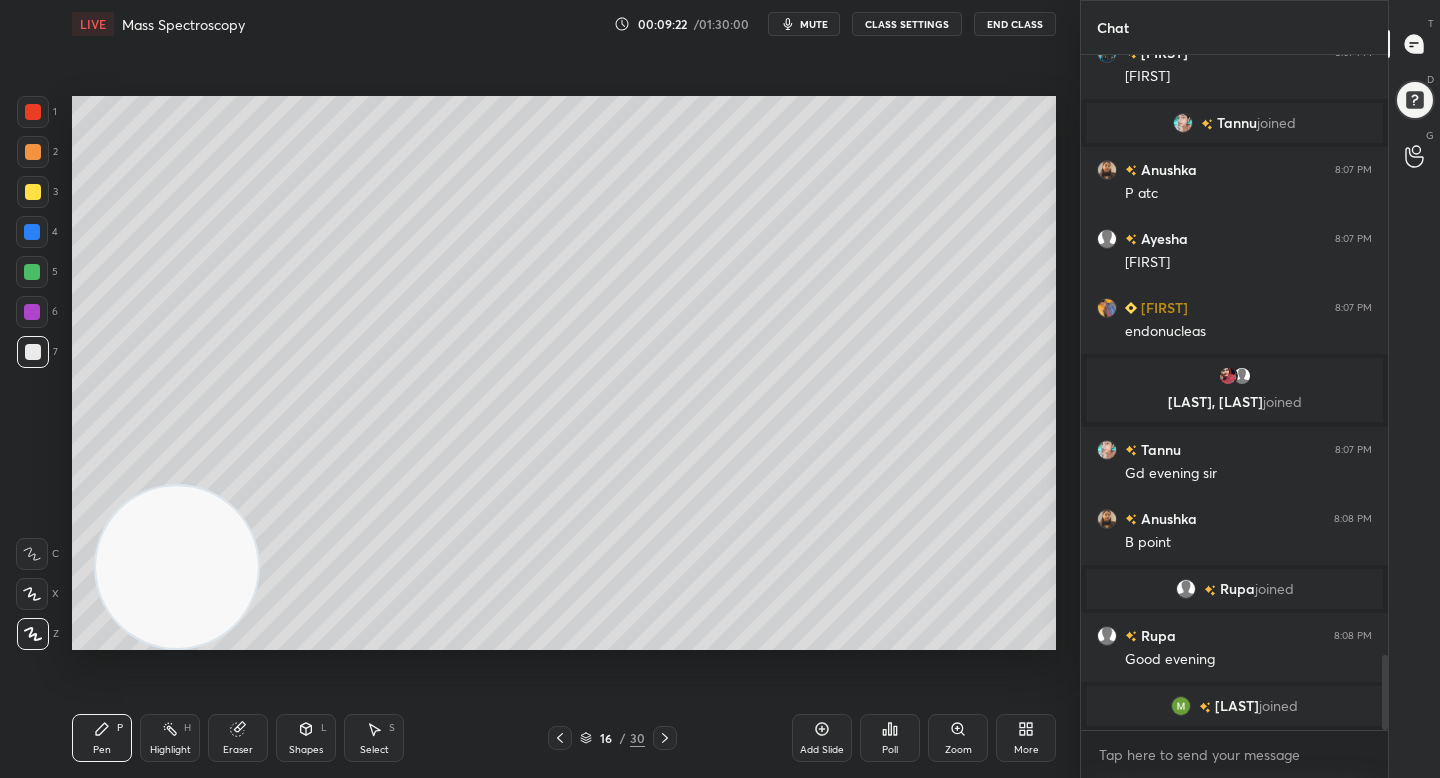 click at bounding box center [33, 352] 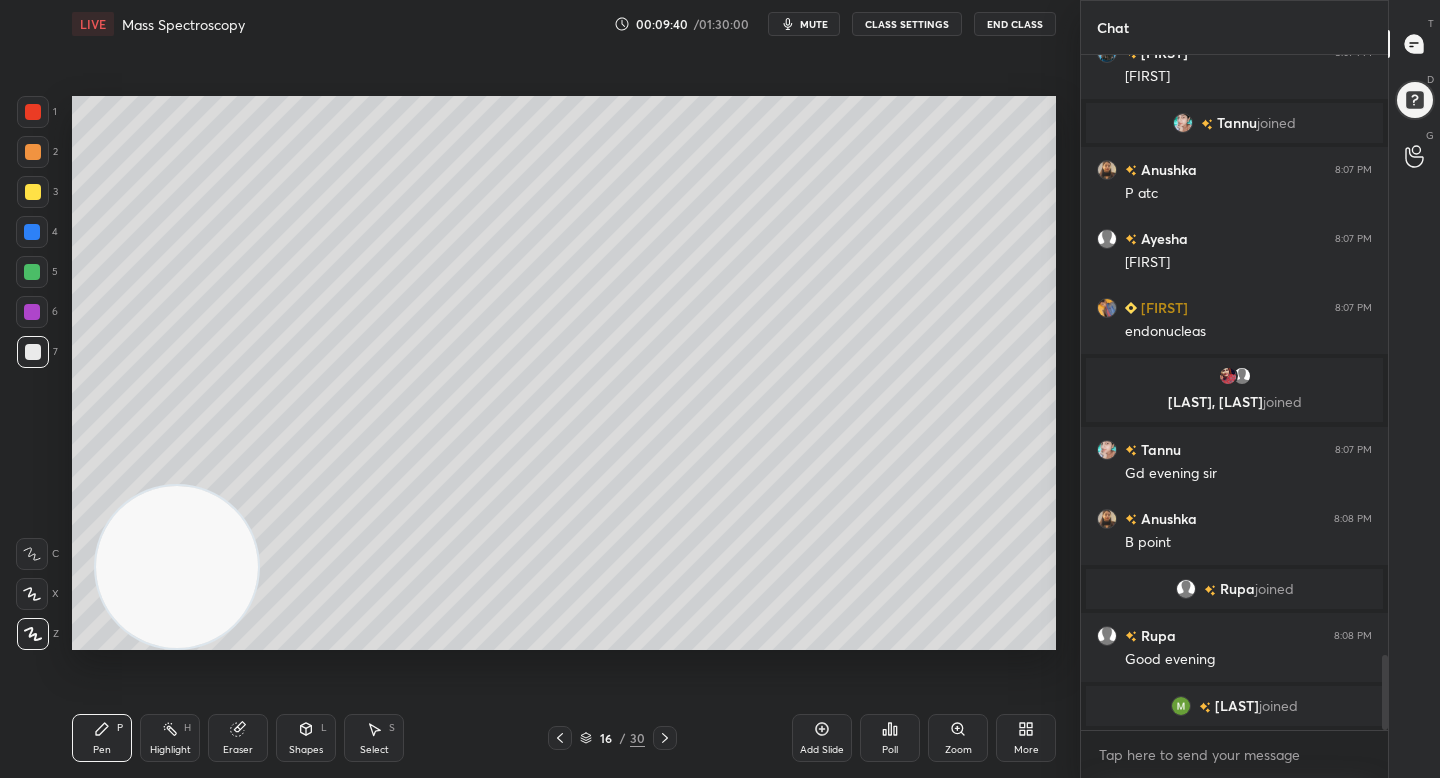 click at bounding box center [32, 272] 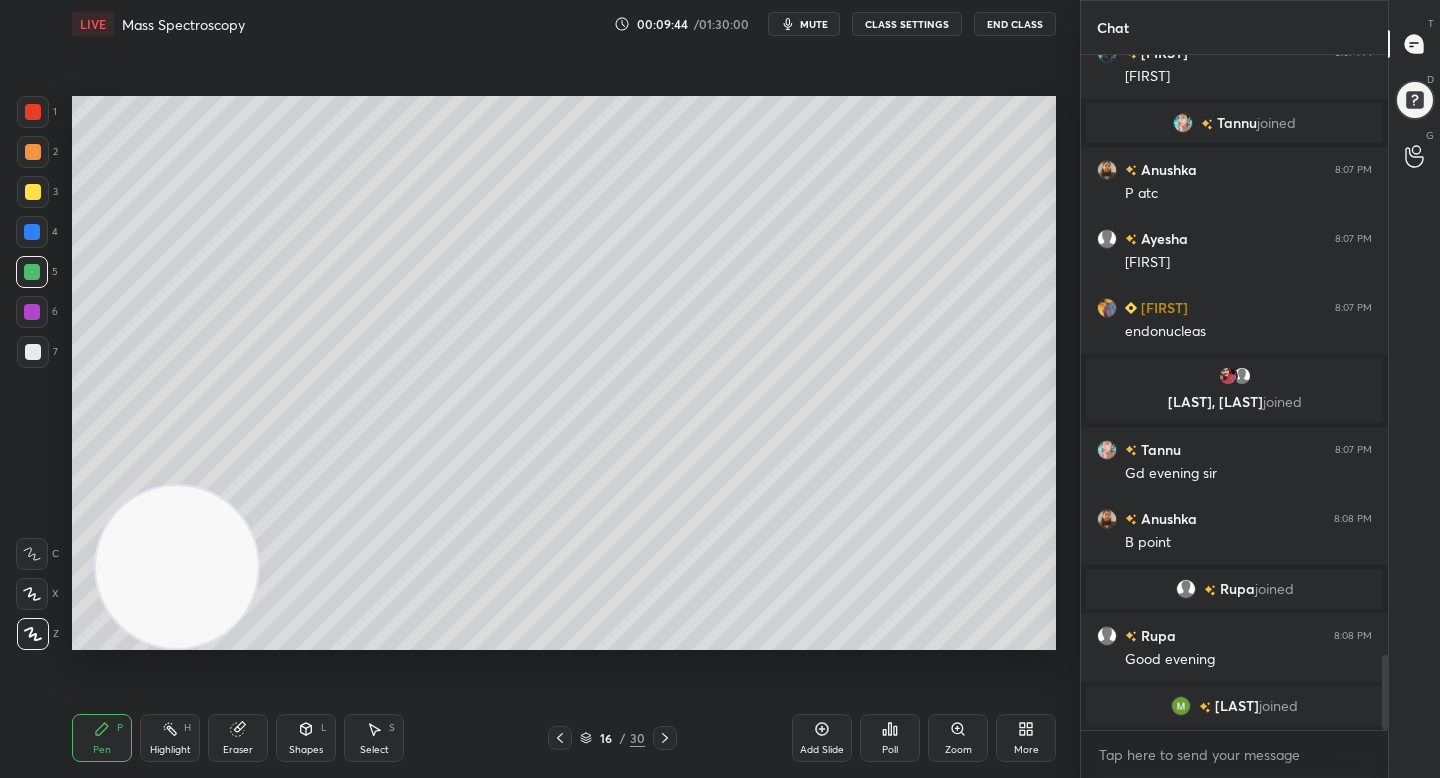 drag, startPoint x: 22, startPoint y: 195, endPoint x: 56, endPoint y: 195, distance: 34 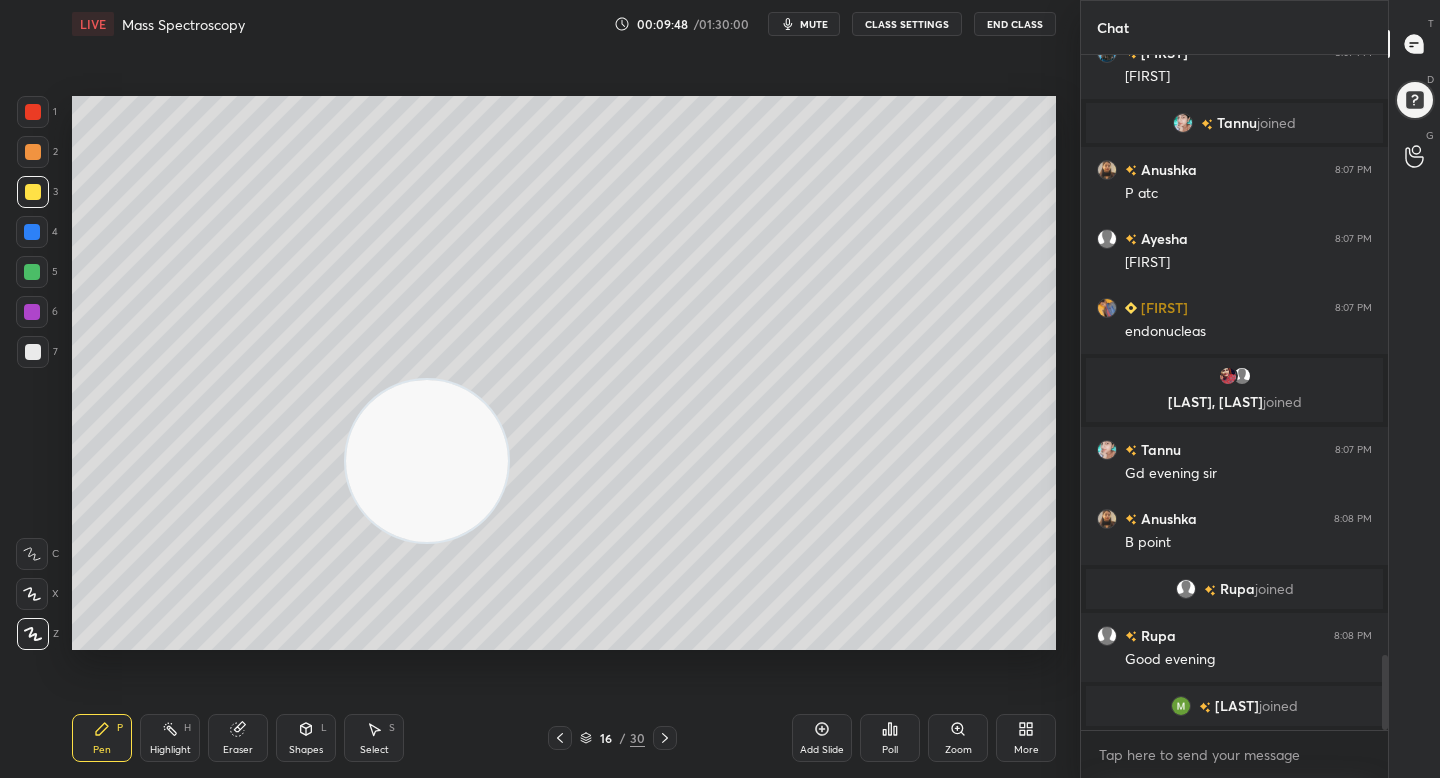 drag, startPoint x: 279, startPoint y: 530, endPoint x: 534, endPoint y: 453, distance: 266.37192 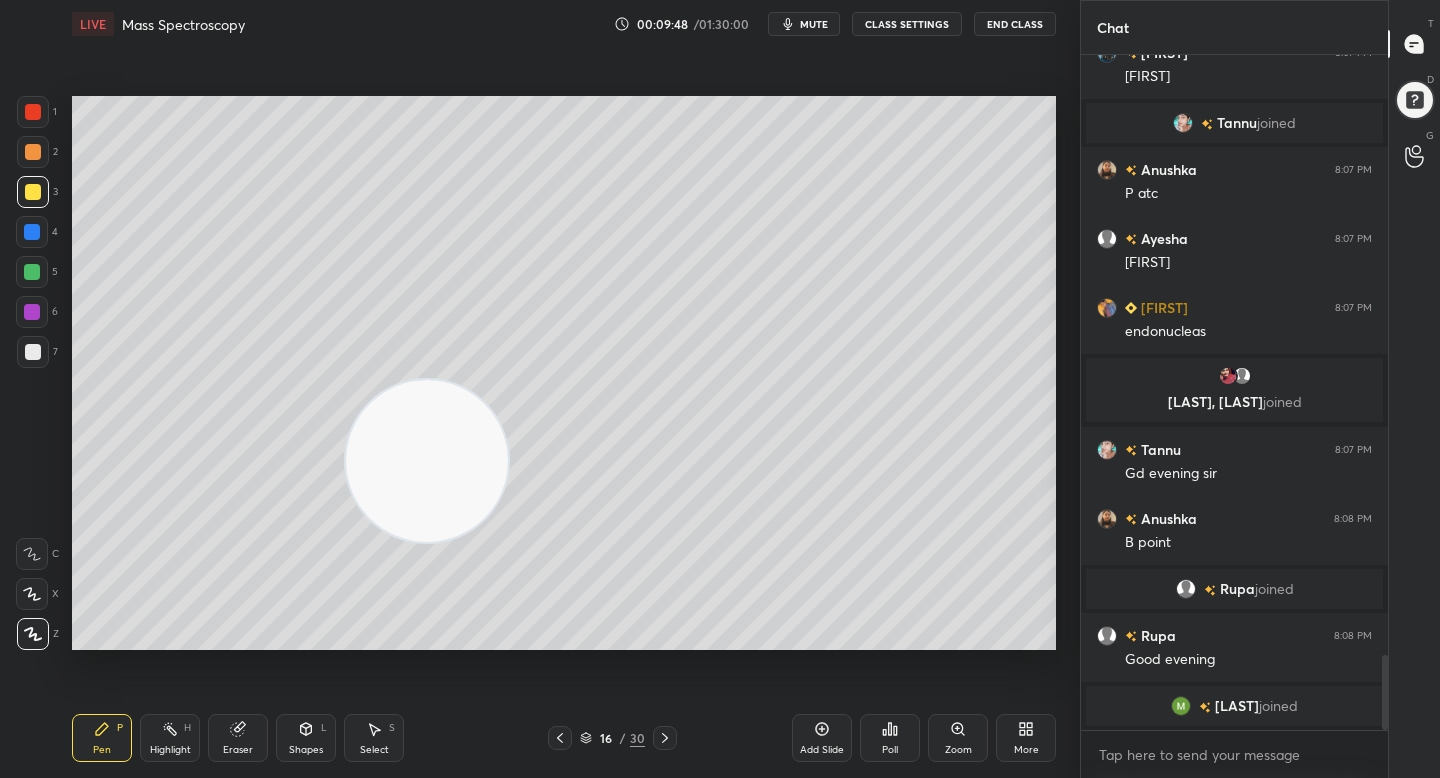 click at bounding box center (427, 461) 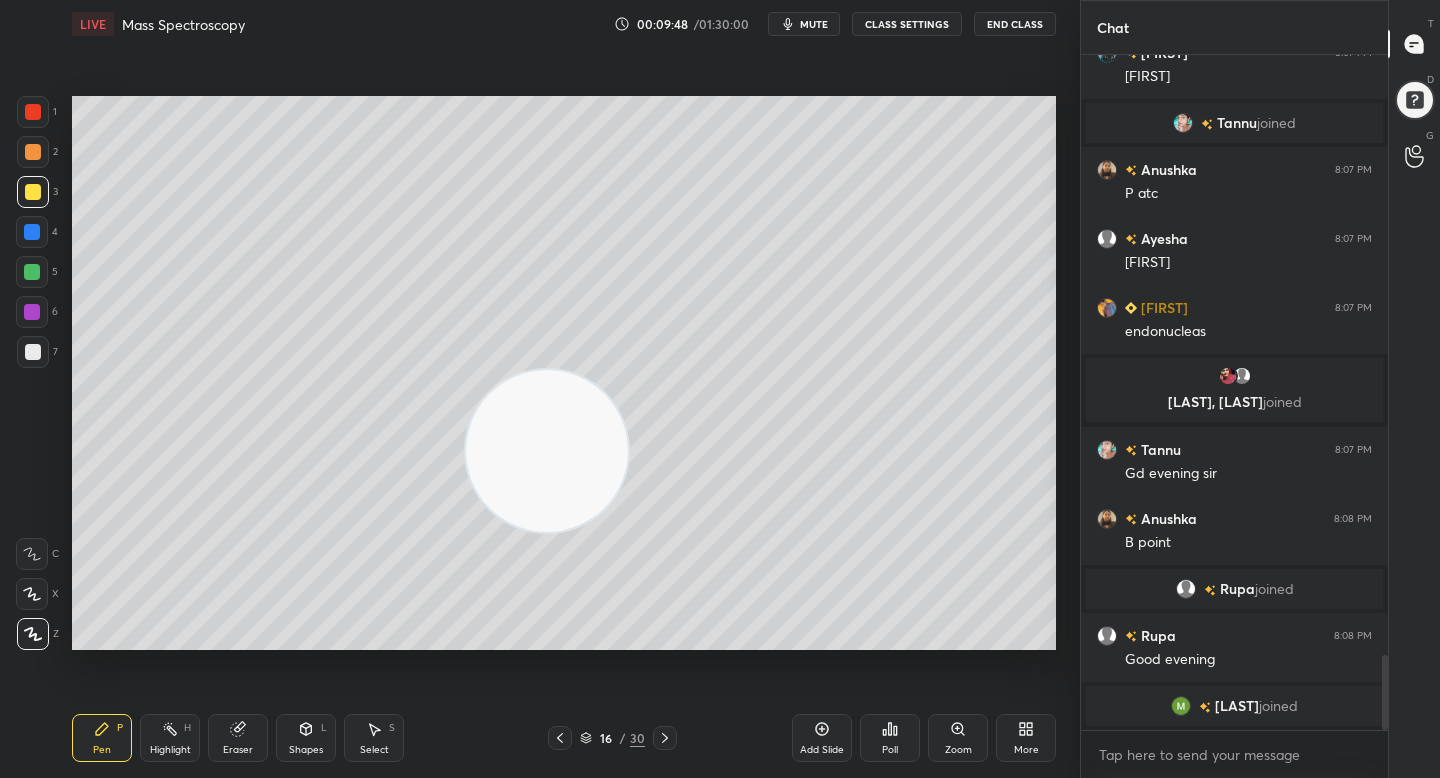 click at bounding box center (33, 352) 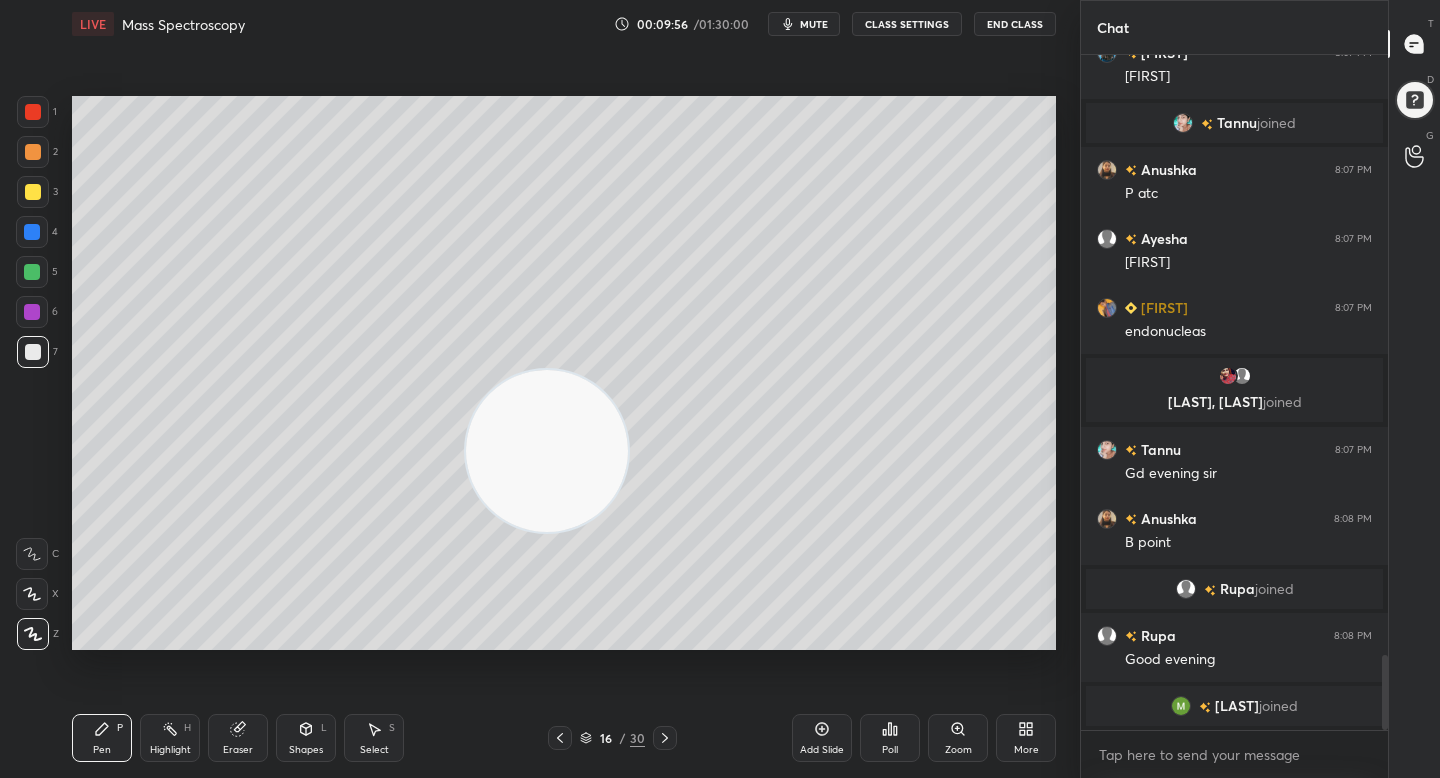 click on "5" at bounding box center [37, 276] 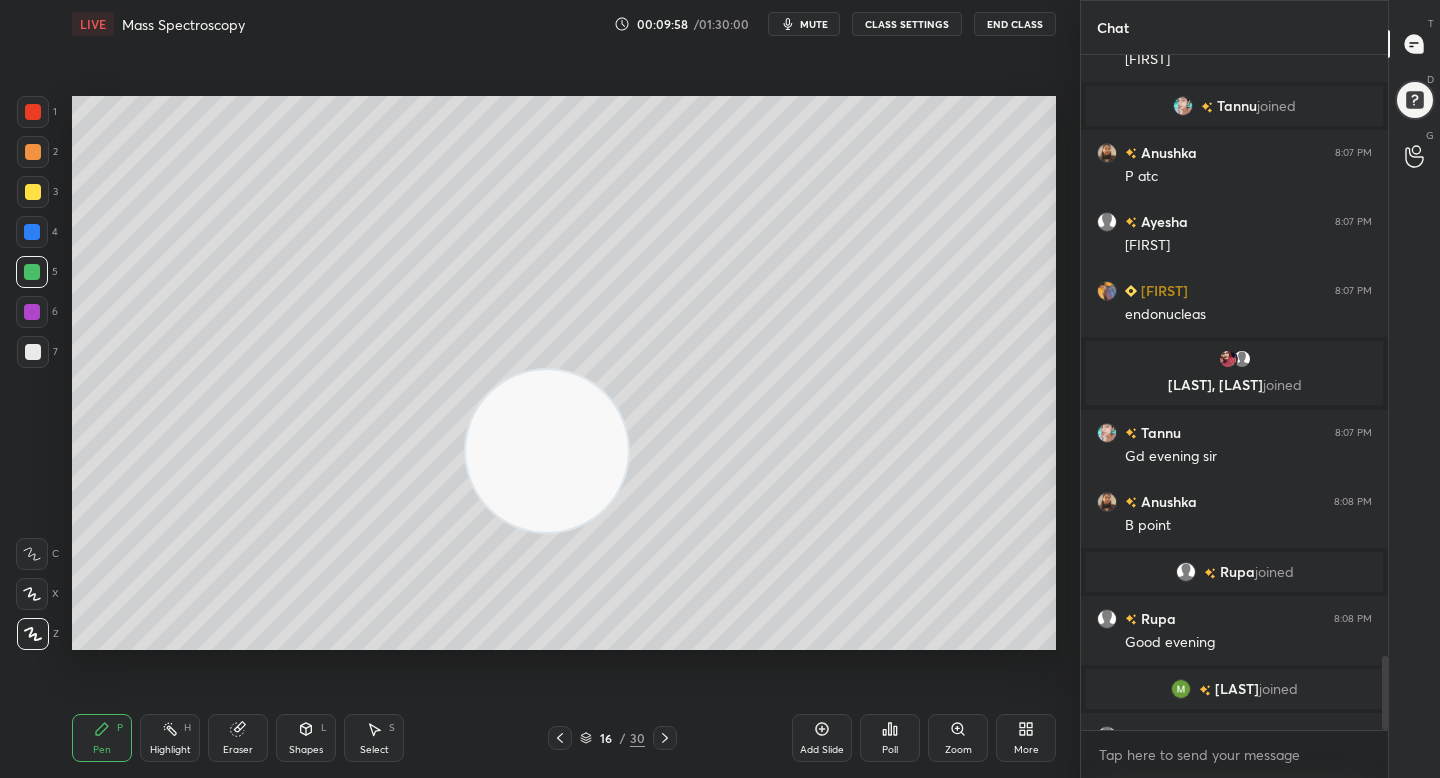 scroll, scrollTop: 5450, scrollLeft: 0, axis: vertical 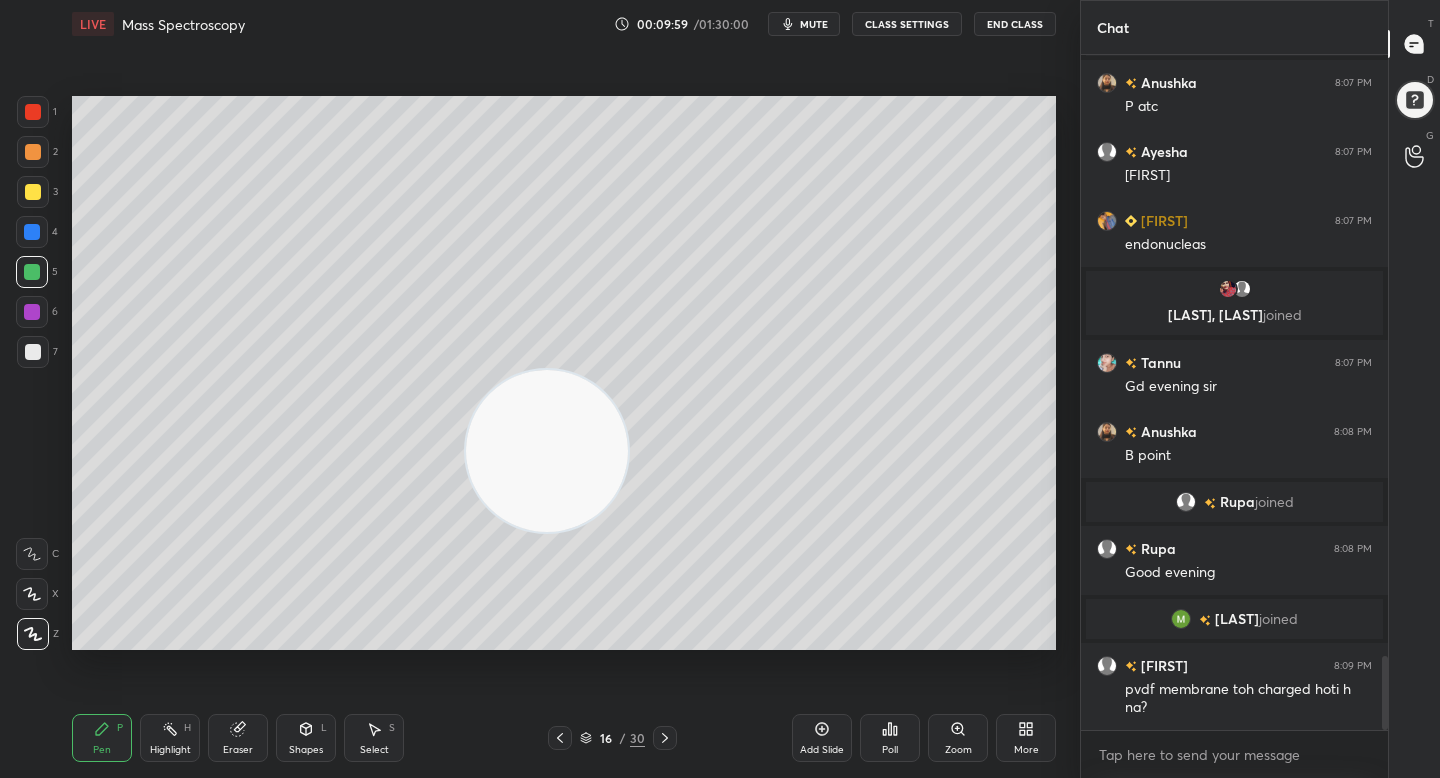 click at bounding box center (33, 192) 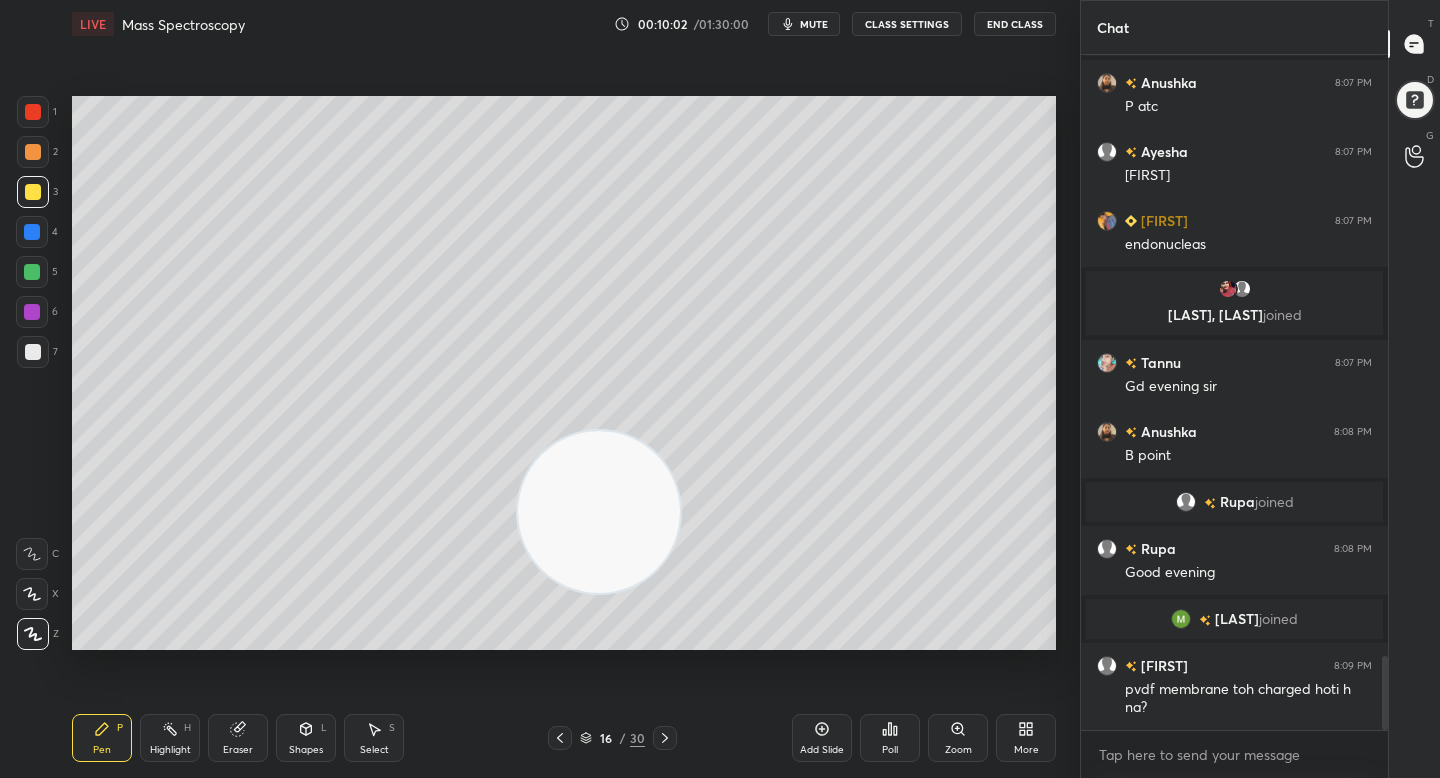 drag, startPoint x: 578, startPoint y: 500, endPoint x: 679, endPoint y: 536, distance: 107.22407 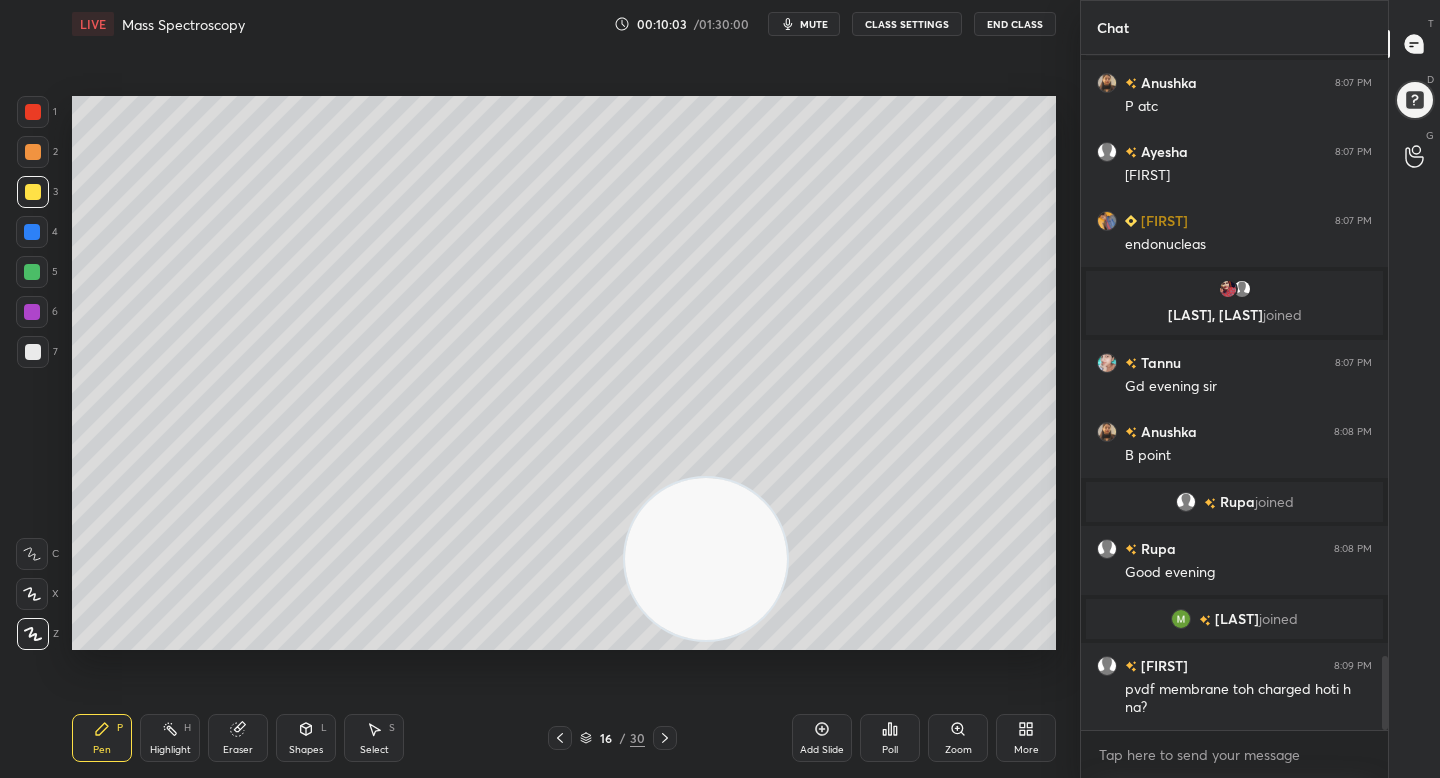 drag, startPoint x: 38, startPoint y: 167, endPoint x: 51, endPoint y: 174, distance: 14.764823 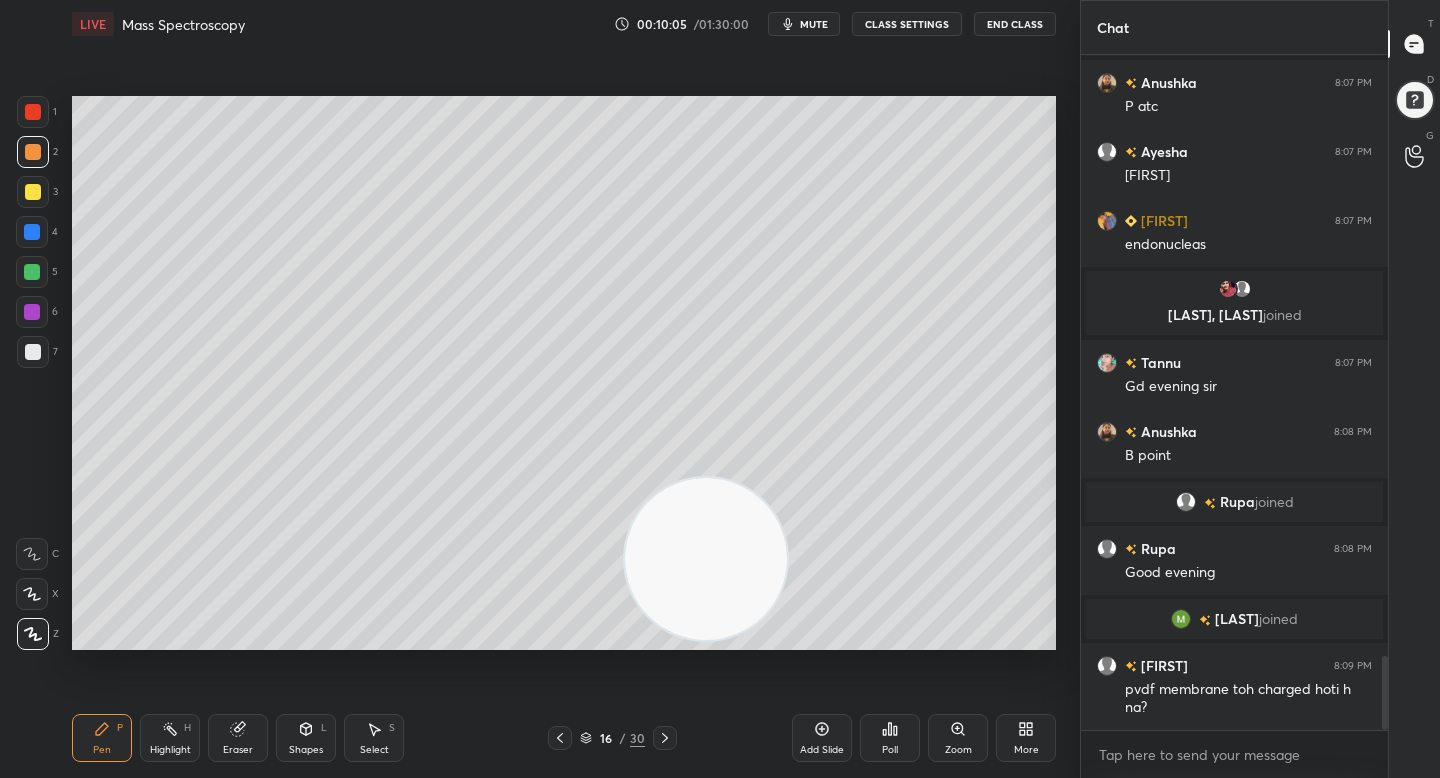 click at bounding box center [33, 192] 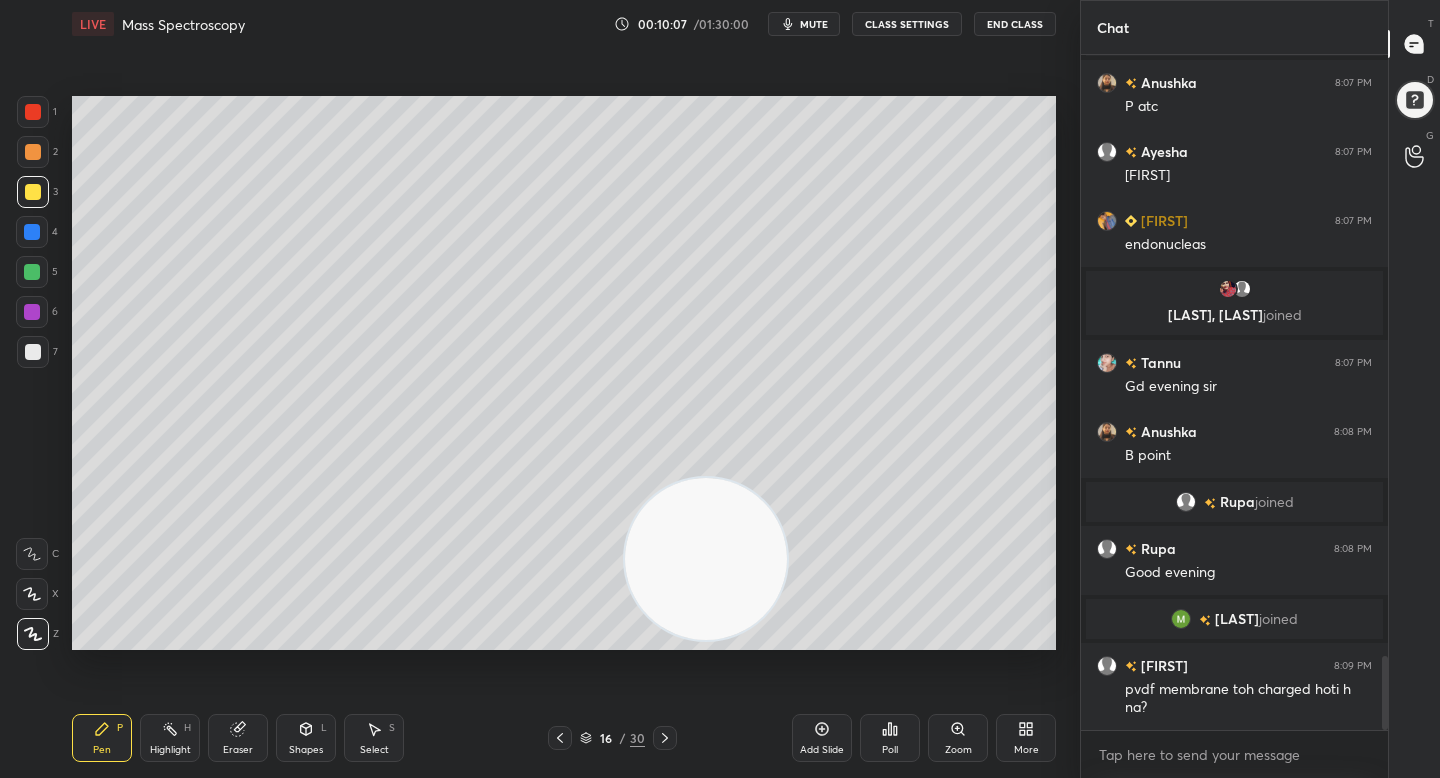 click at bounding box center [33, 352] 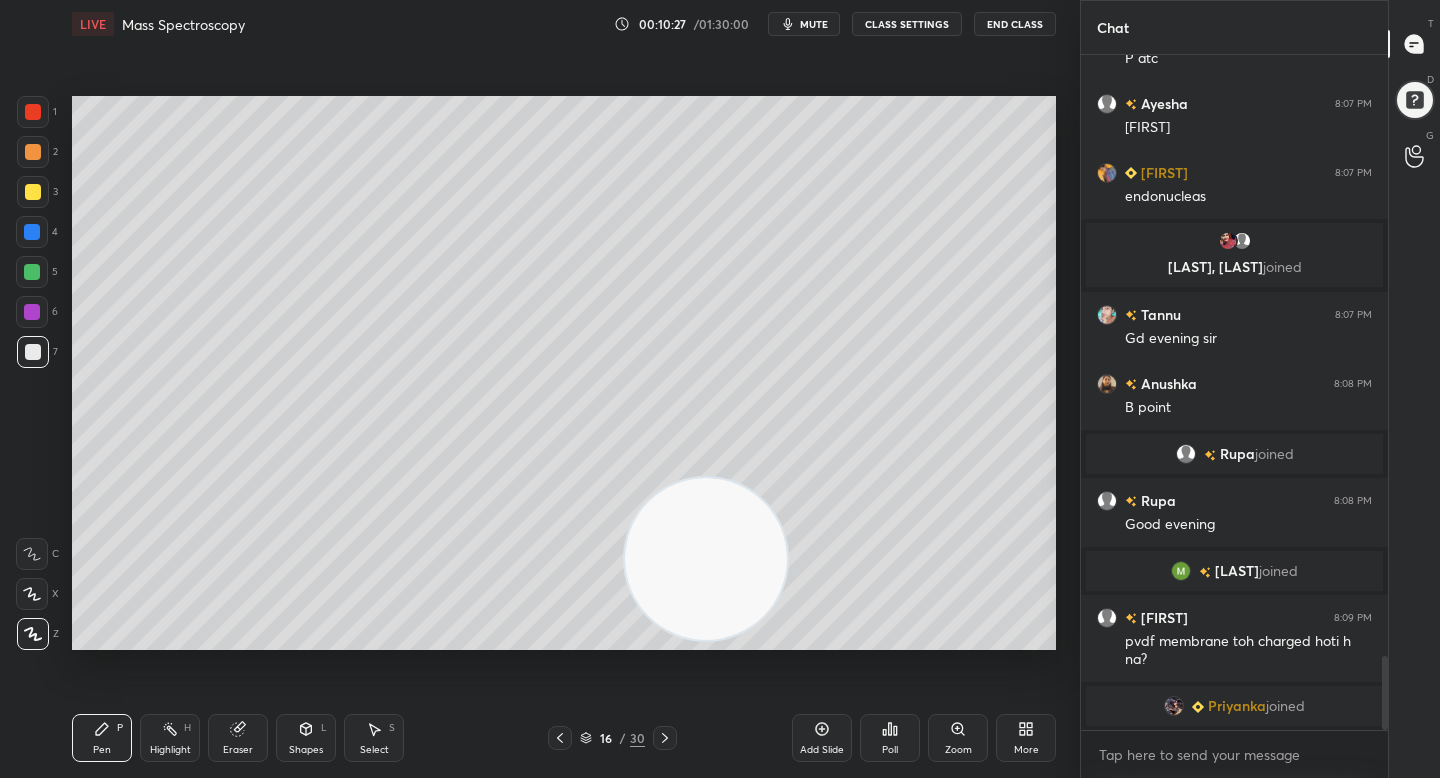 scroll, scrollTop: 5529, scrollLeft: 0, axis: vertical 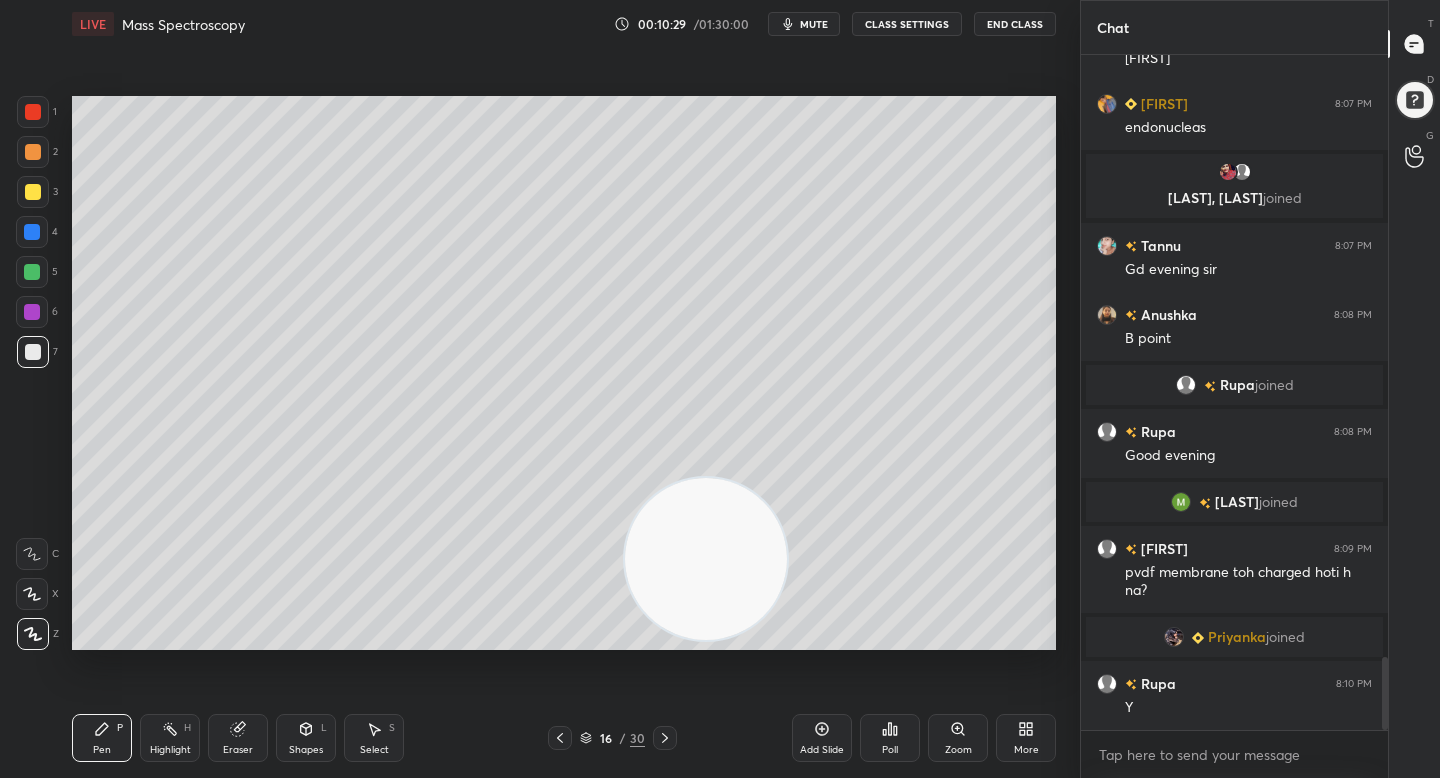click on "5" at bounding box center (37, 276) 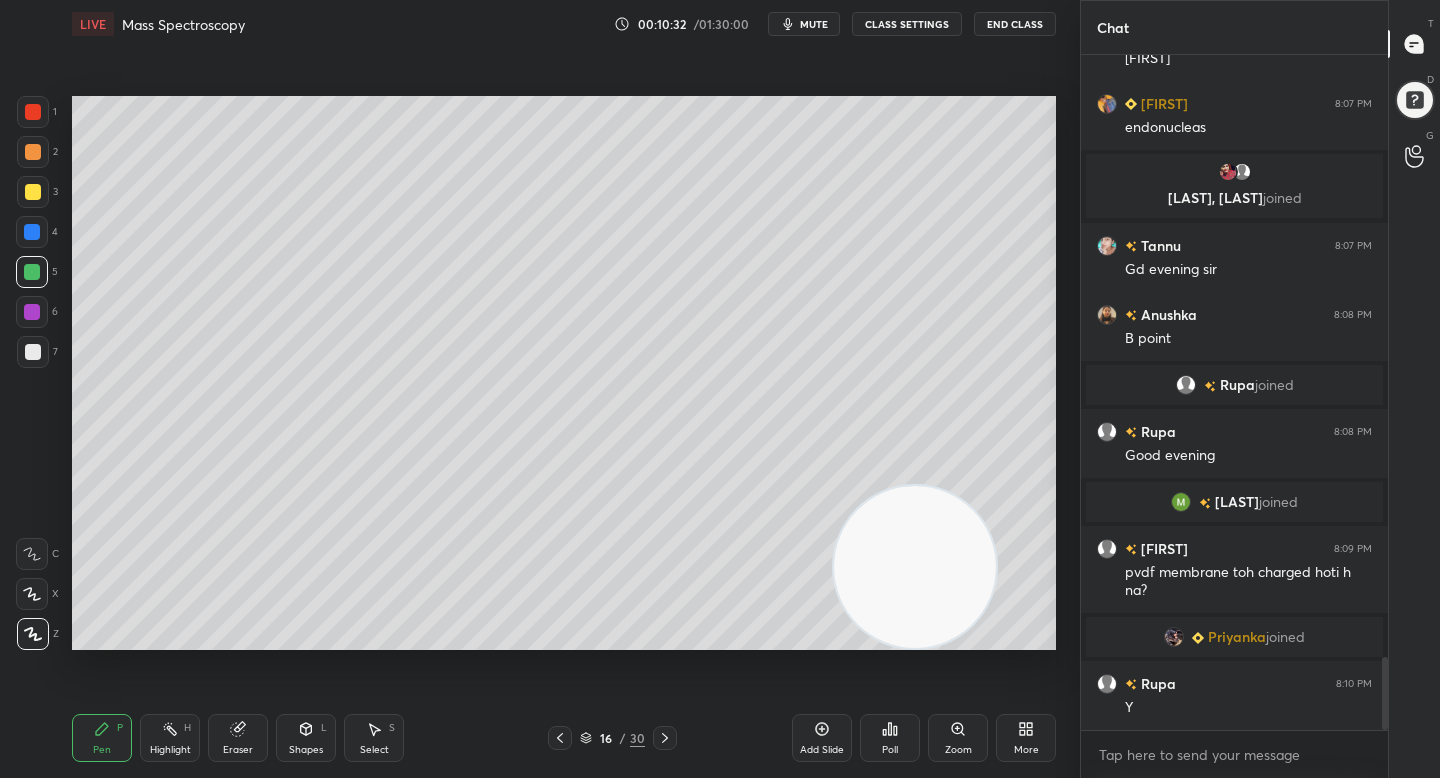 drag, startPoint x: 870, startPoint y: 582, endPoint x: 841, endPoint y: 562, distance: 35.22783 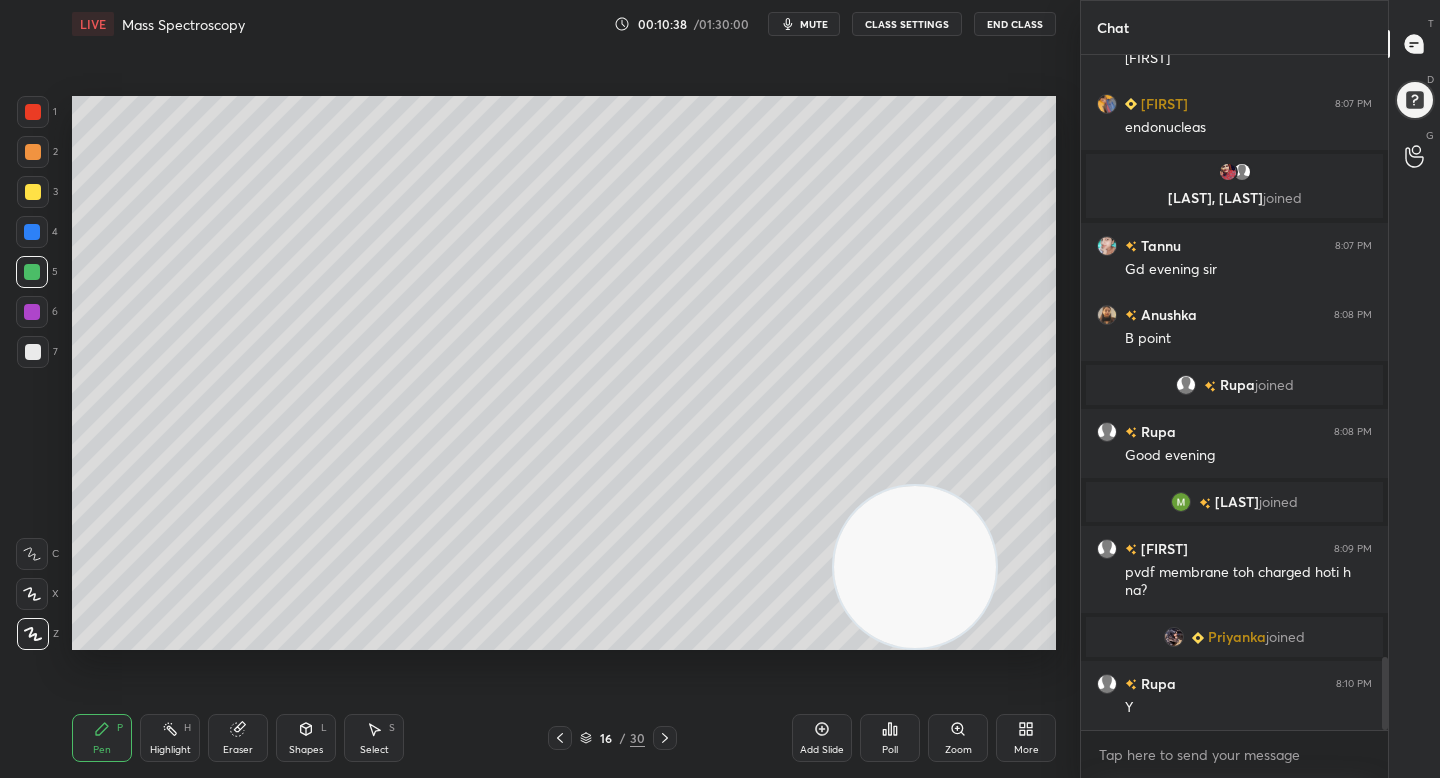 click at bounding box center [33, 352] 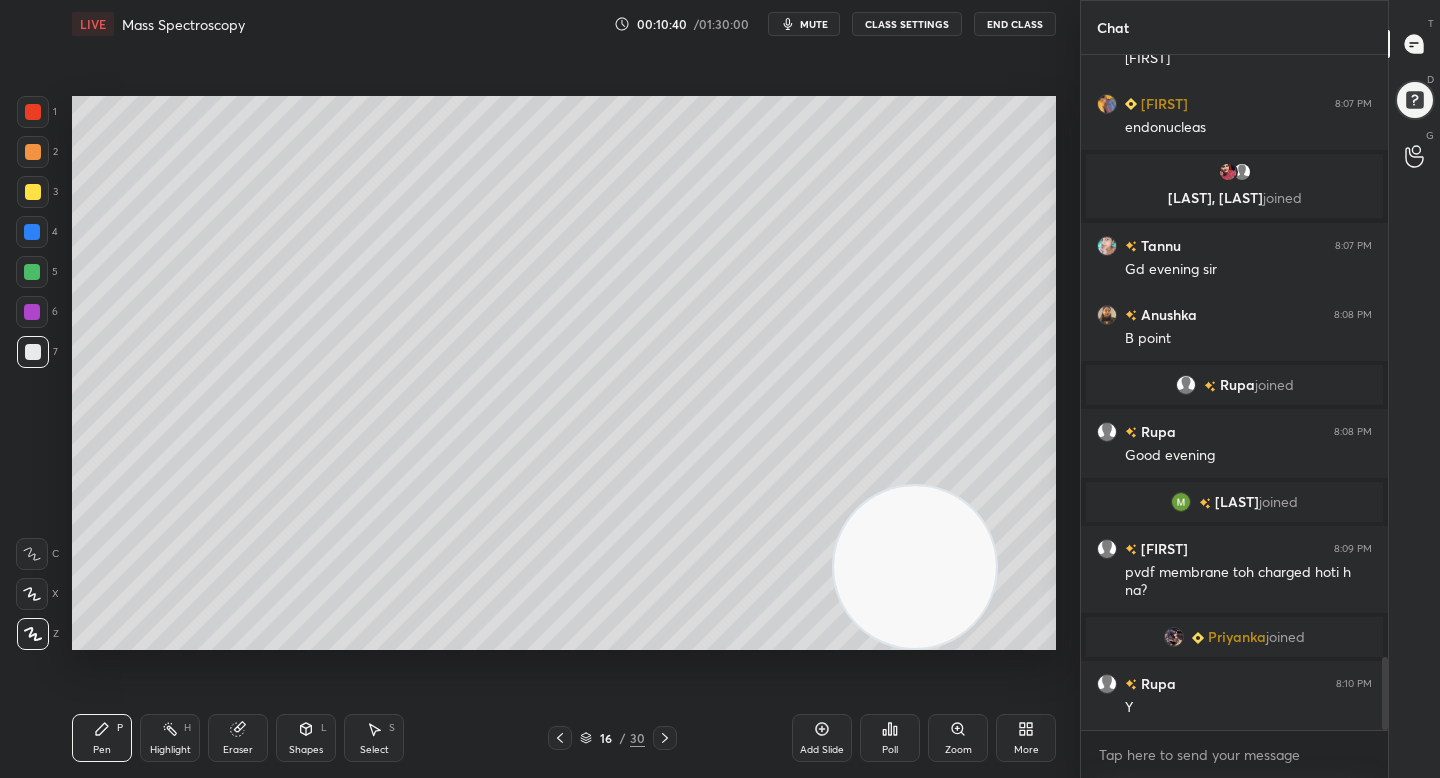 click at bounding box center [32, 272] 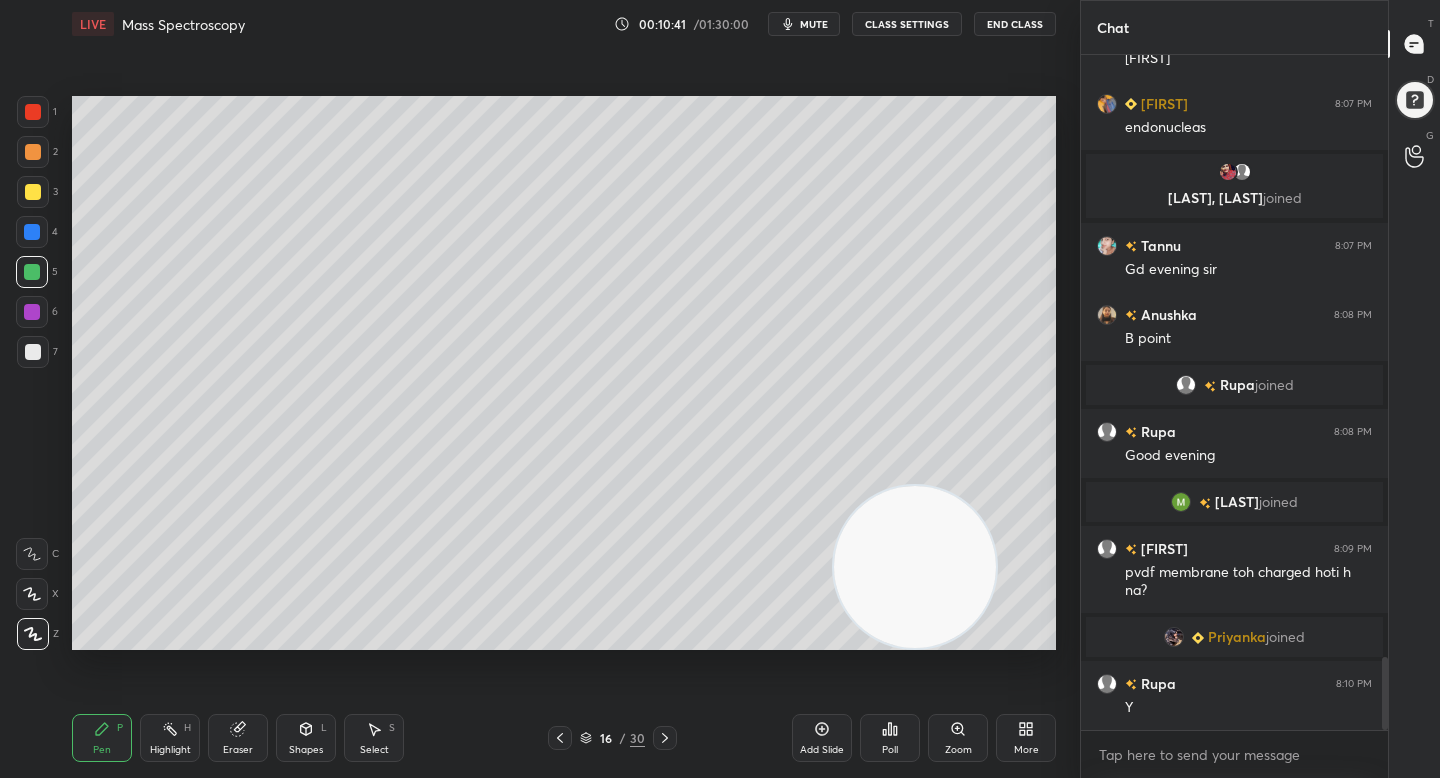 scroll, scrollTop: 5598, scrollLeft: 0, axis: vertical 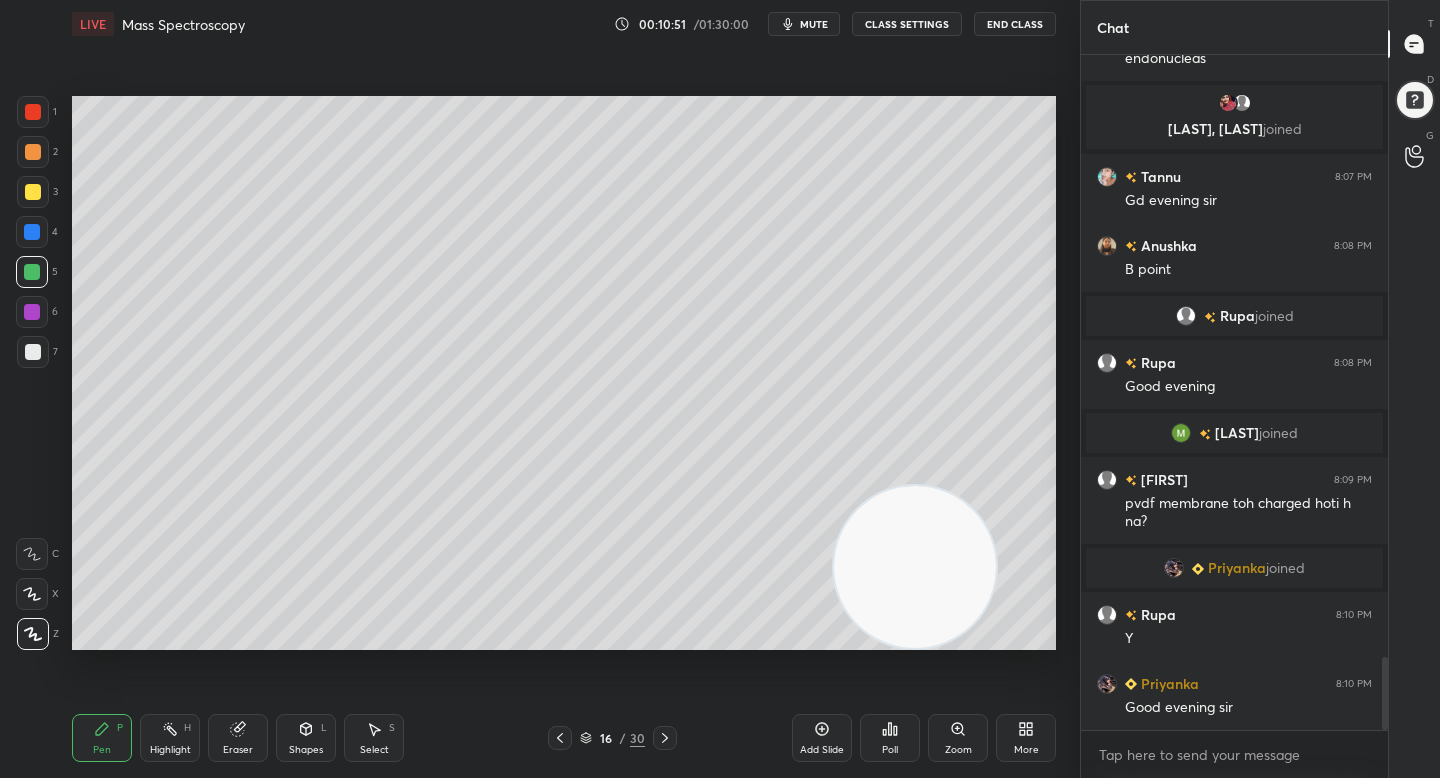 click on "Eraser" at bounding box center [238, 738] 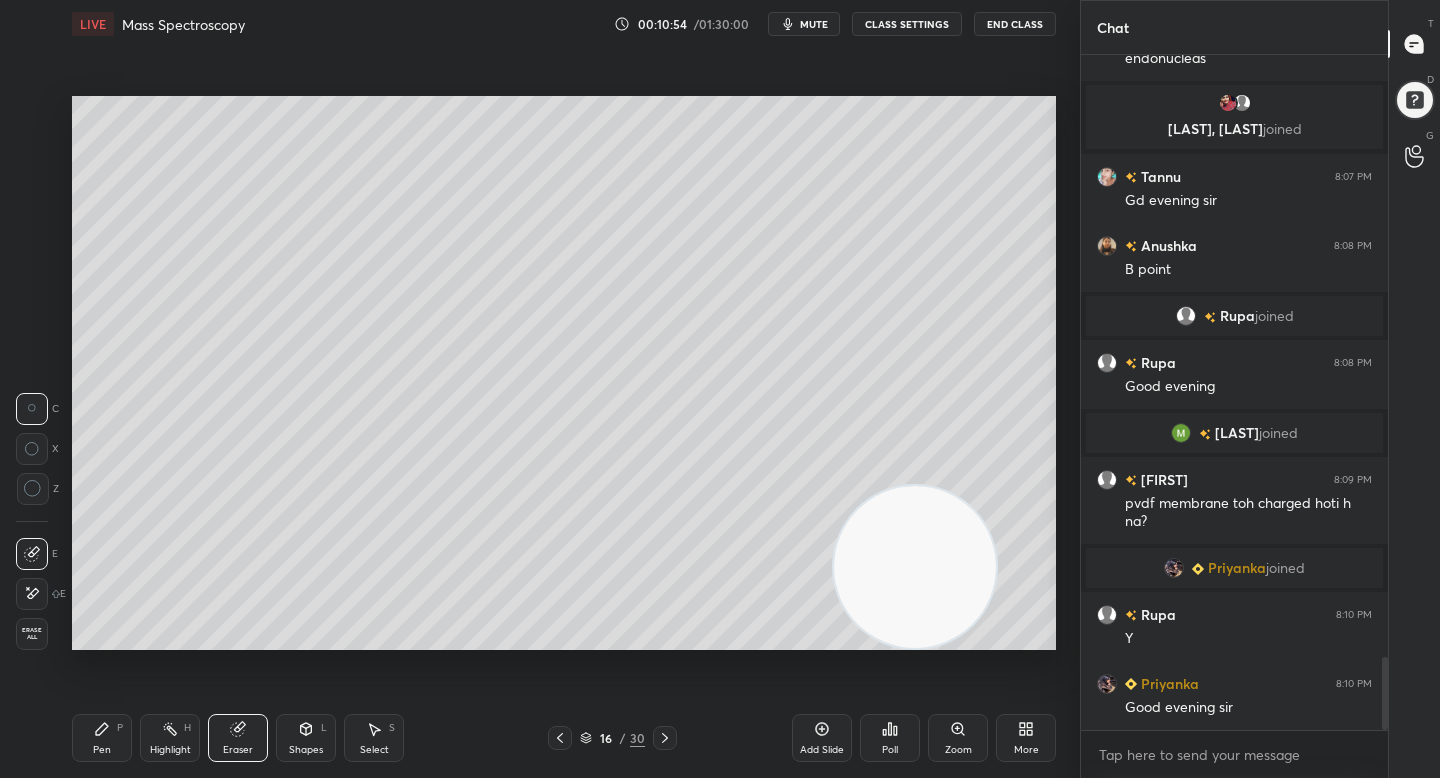 drag, startPoint x: 103, startPoint y: 746, endPoint x: 107, endPoint y: 730, distance: 16.492422 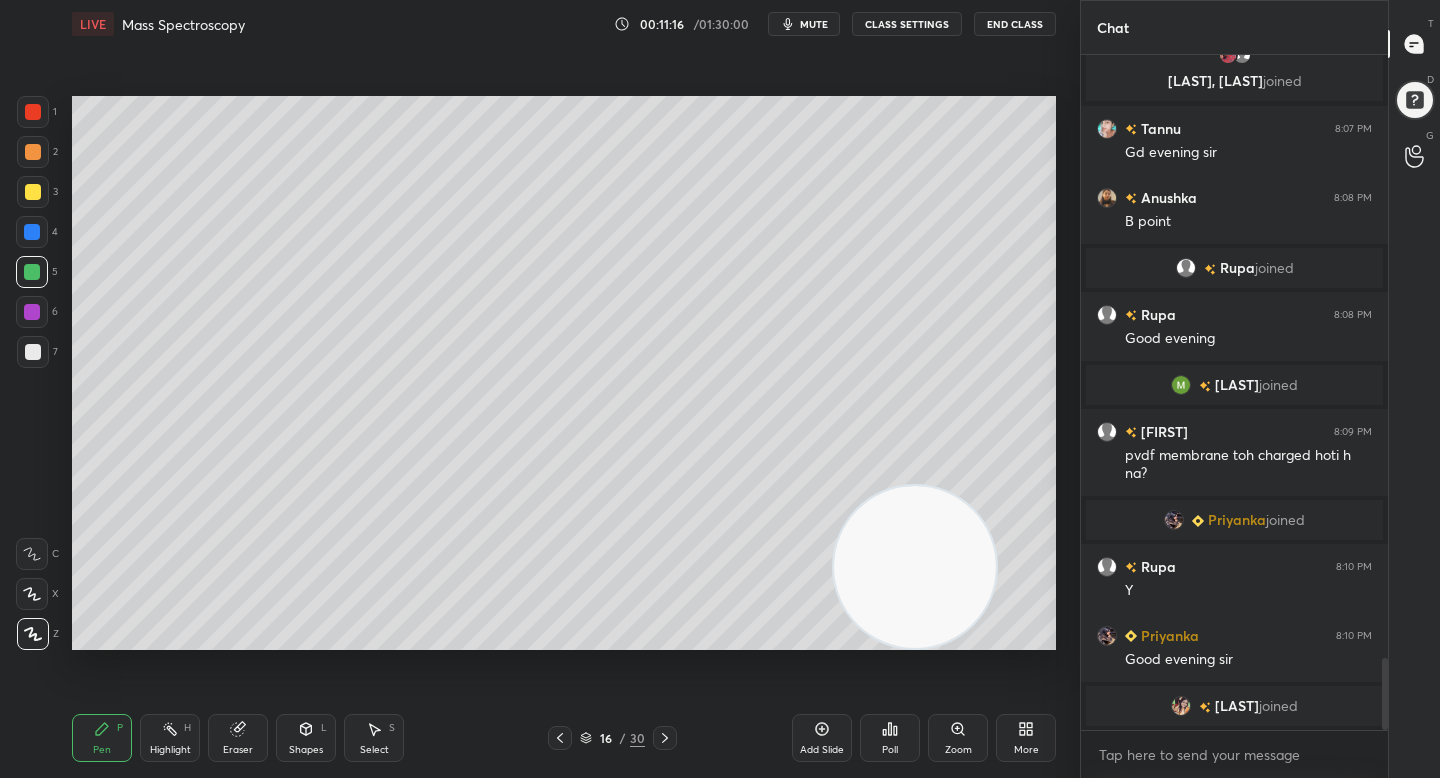 scroll, scrollTop: 5671, scrollLeft: 0, axis: vertical 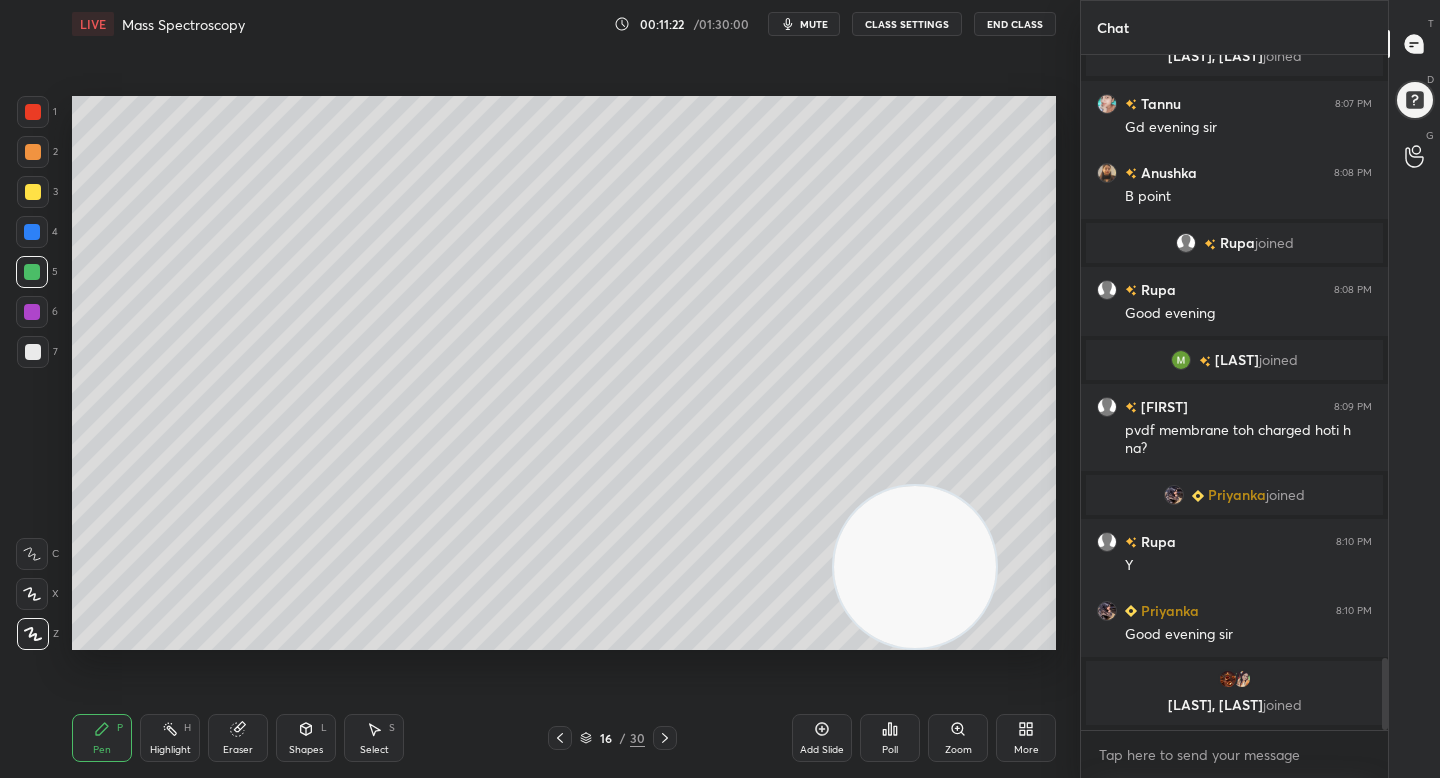click on "7" at bounding box center [37, 356] 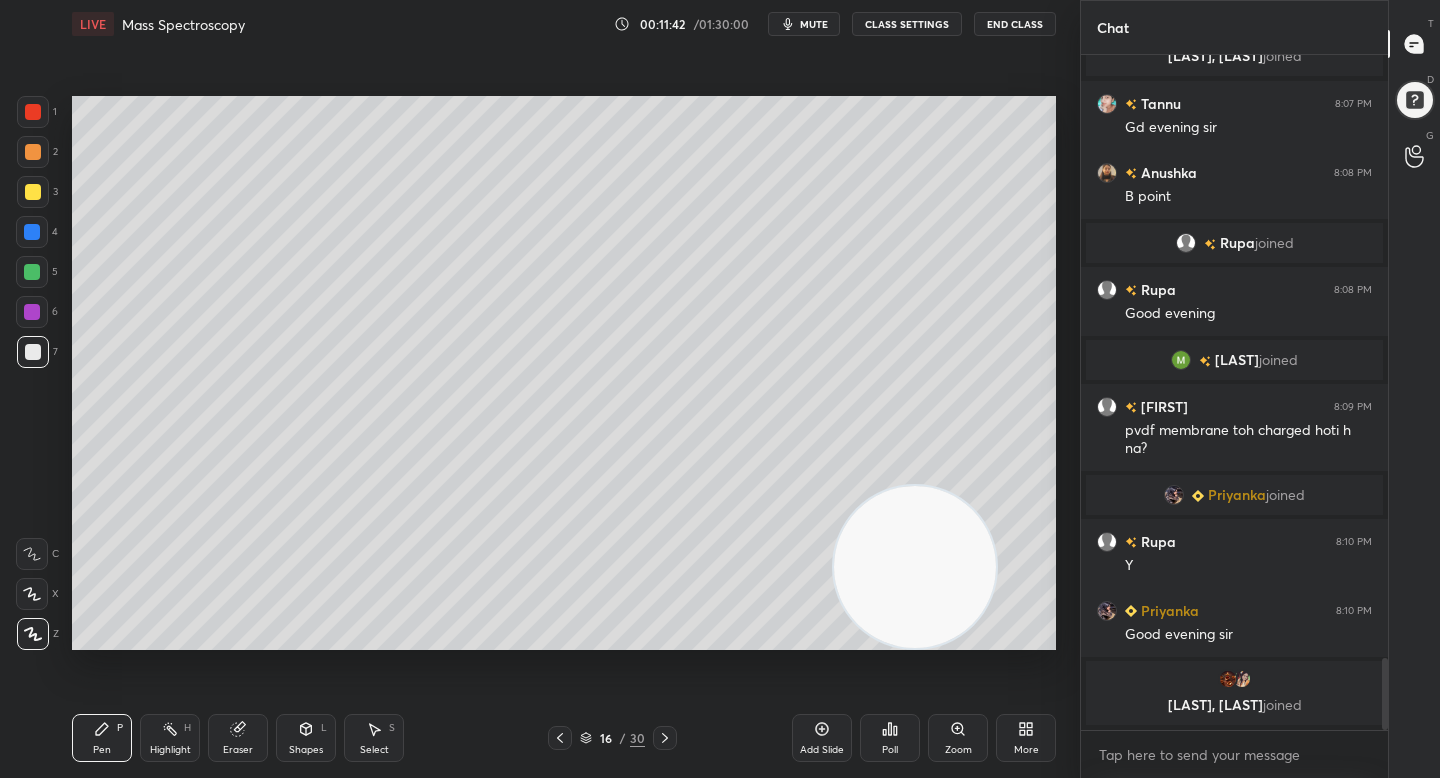 click at bounding box center [32, 272] 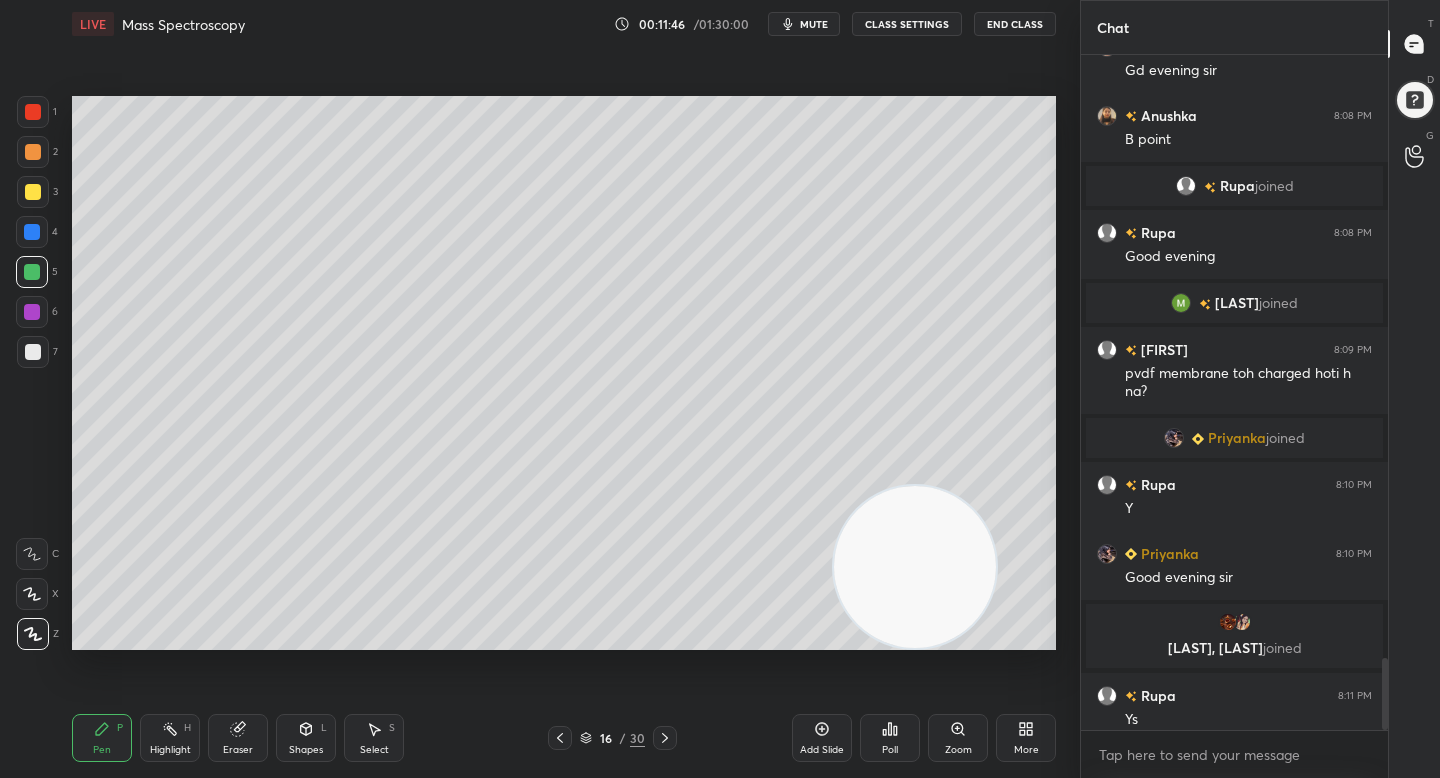 scroll, scrollTop: 5683, scrollLeft: 0, axis: vertical 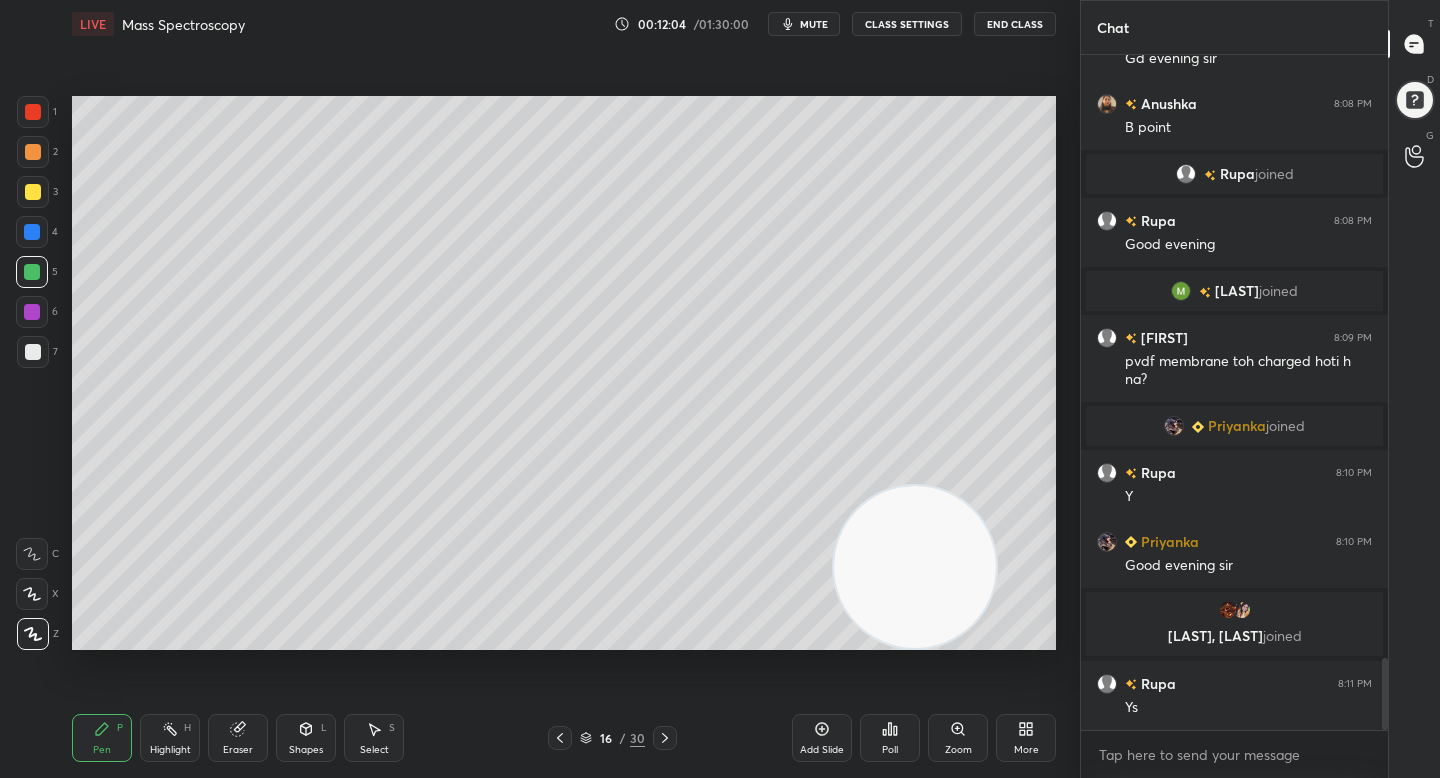 click 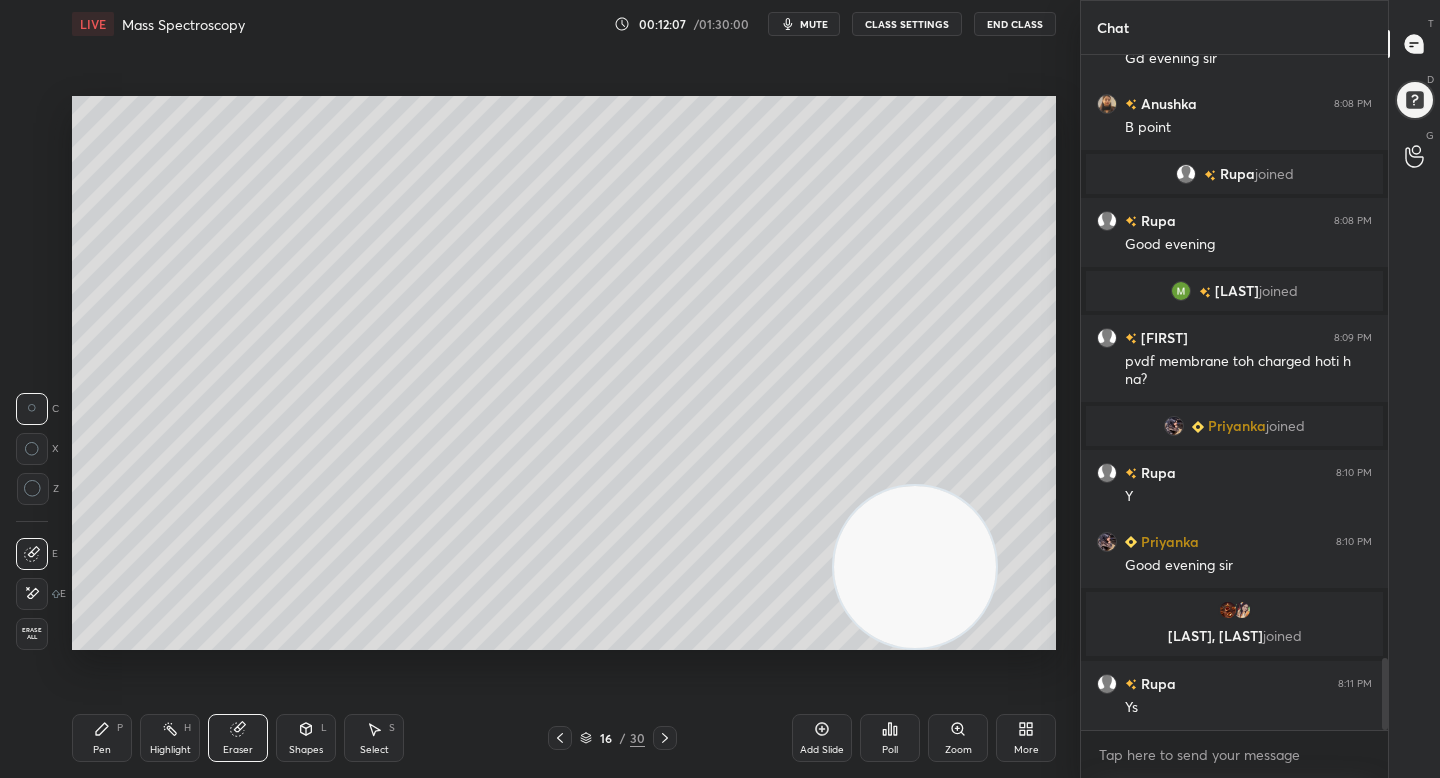 click 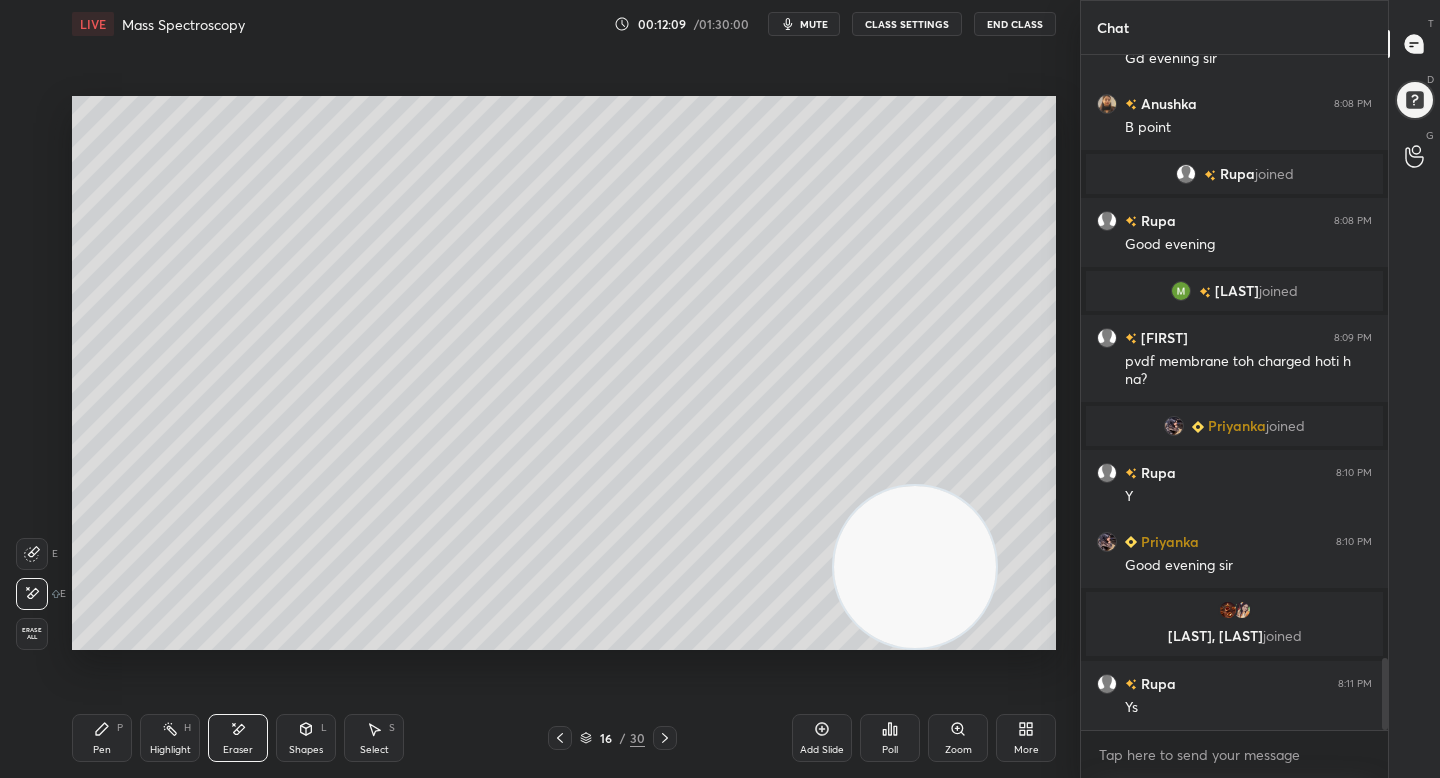 click at bounding box center [32, 554] 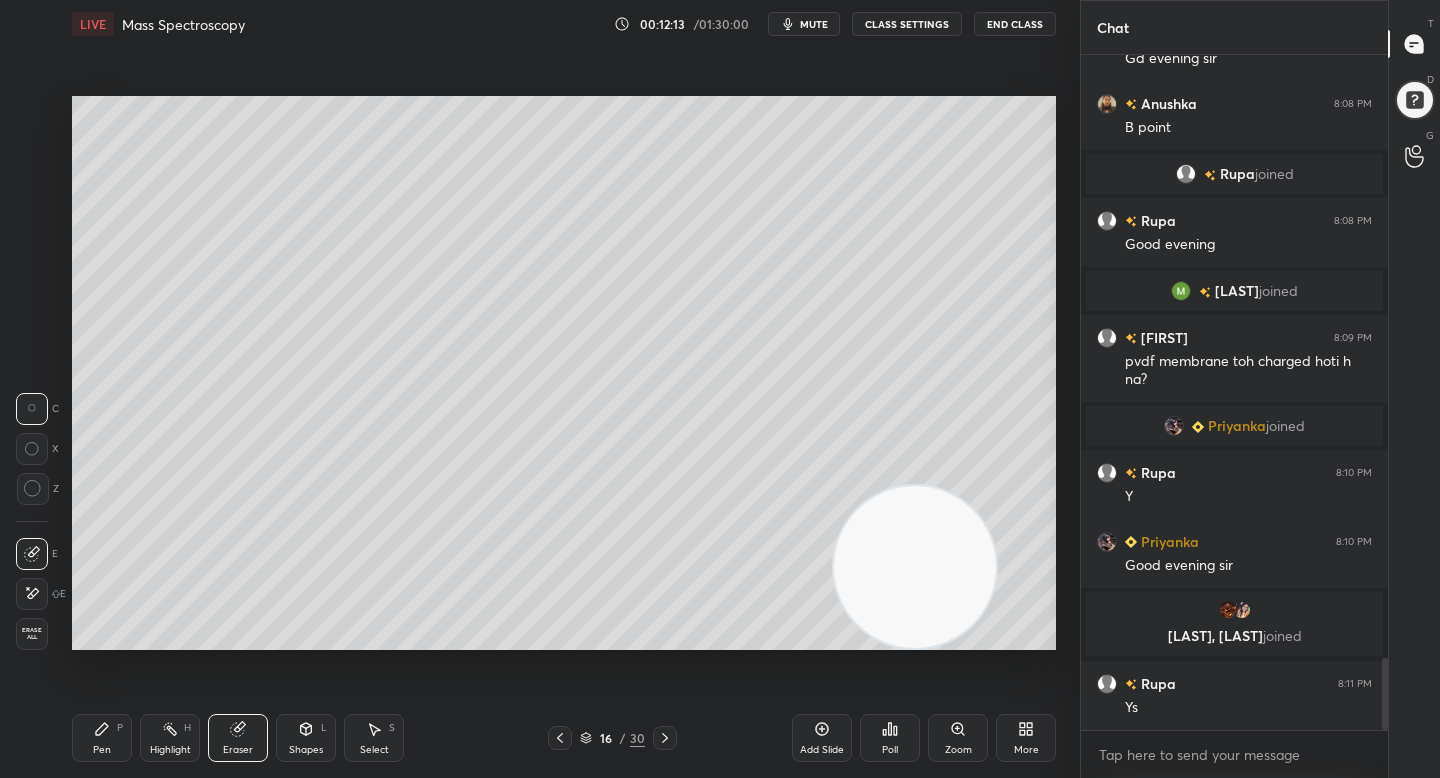 click on "Pen P" at bounding box center [102, 738] 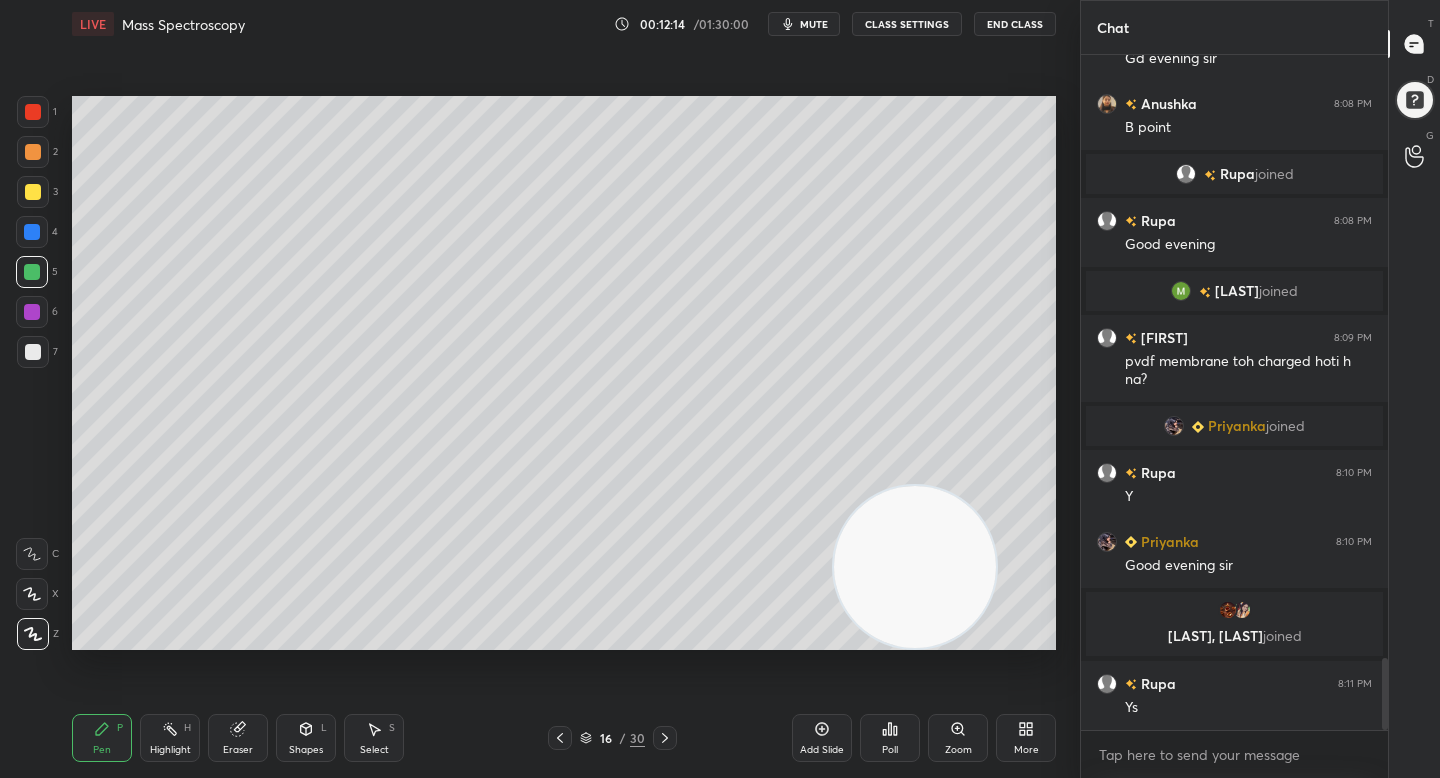 drag, startPoint x: 33, startPoint y: 366, endPoint x: 60, endPoint y: 366, distance: 27 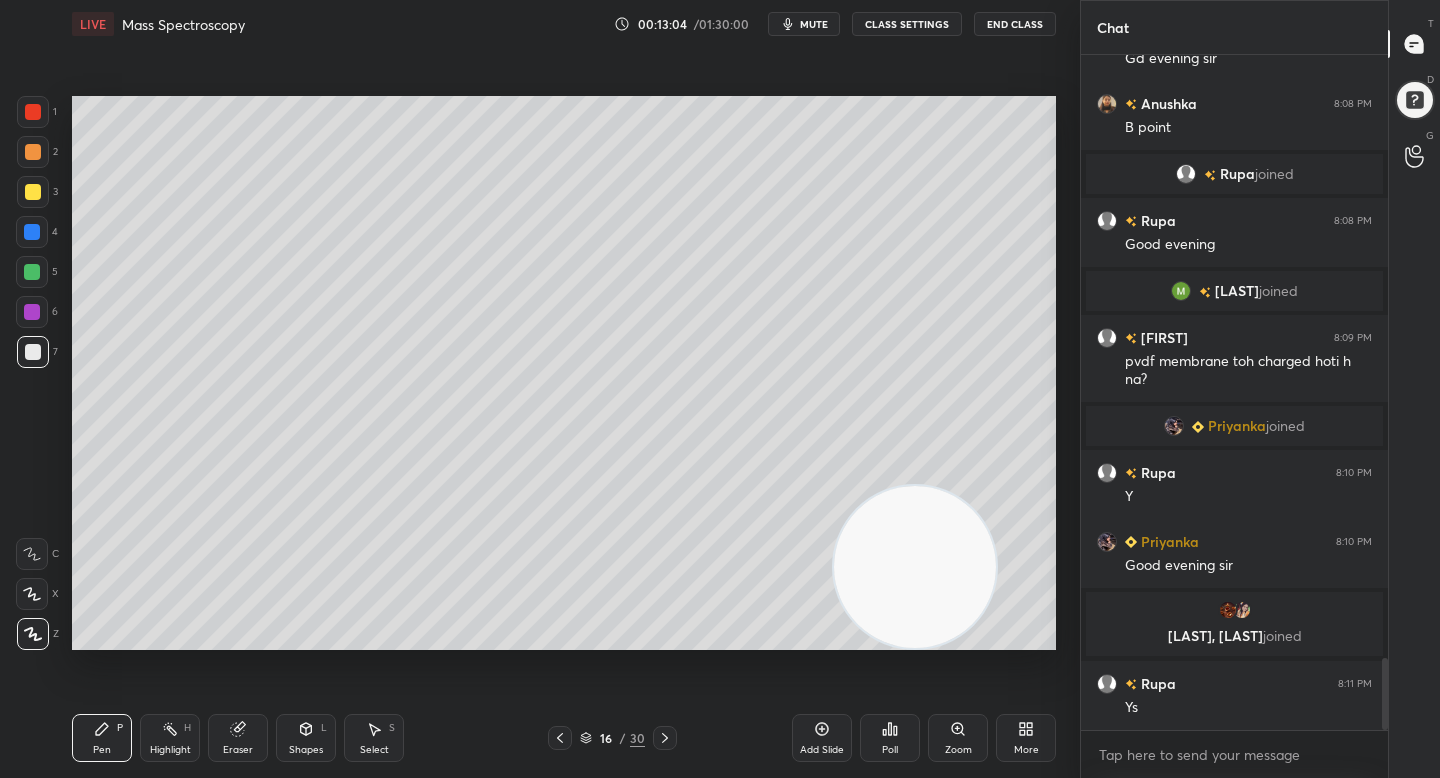 scroll, scrollTop: 5731, scrollLeft: 0, axis: vertical 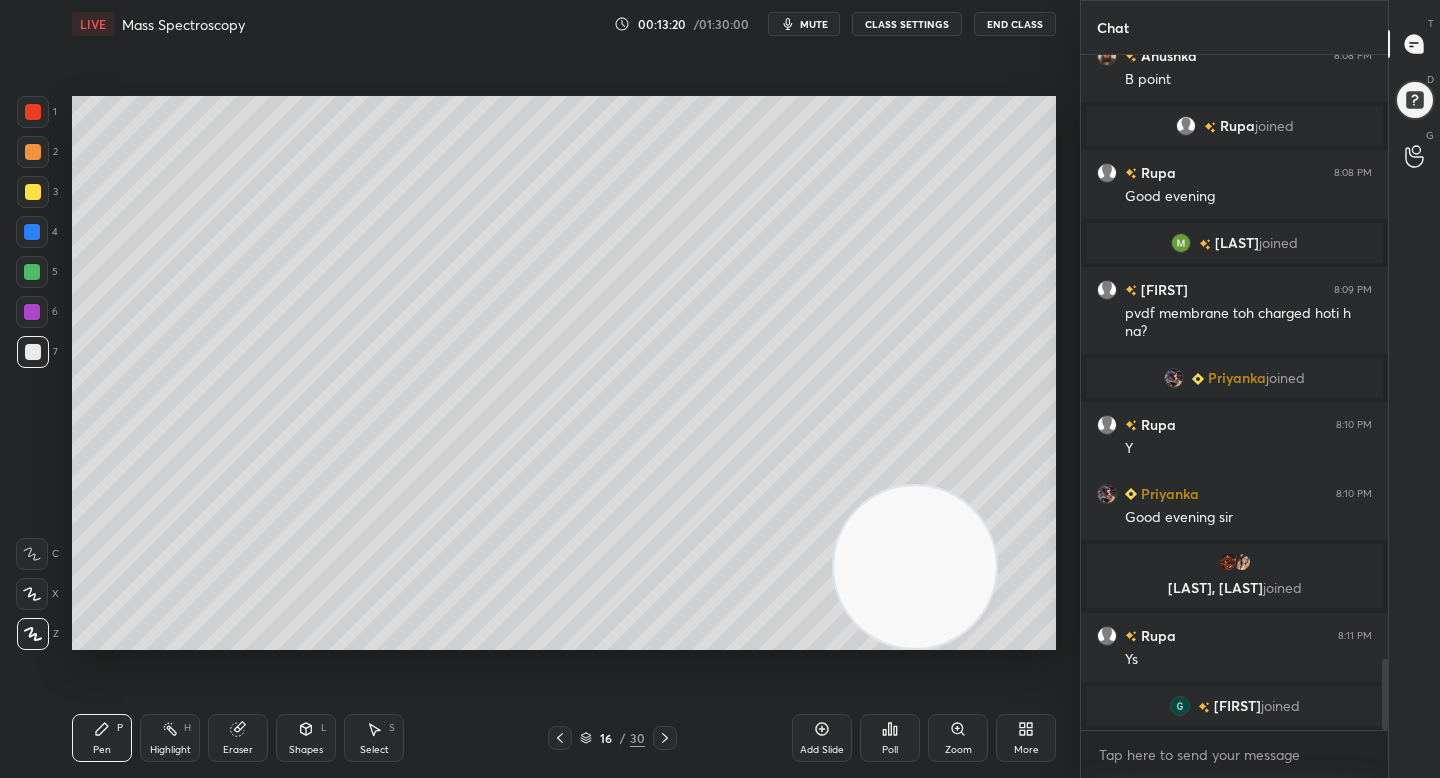 click at bounding box center (32, 272) 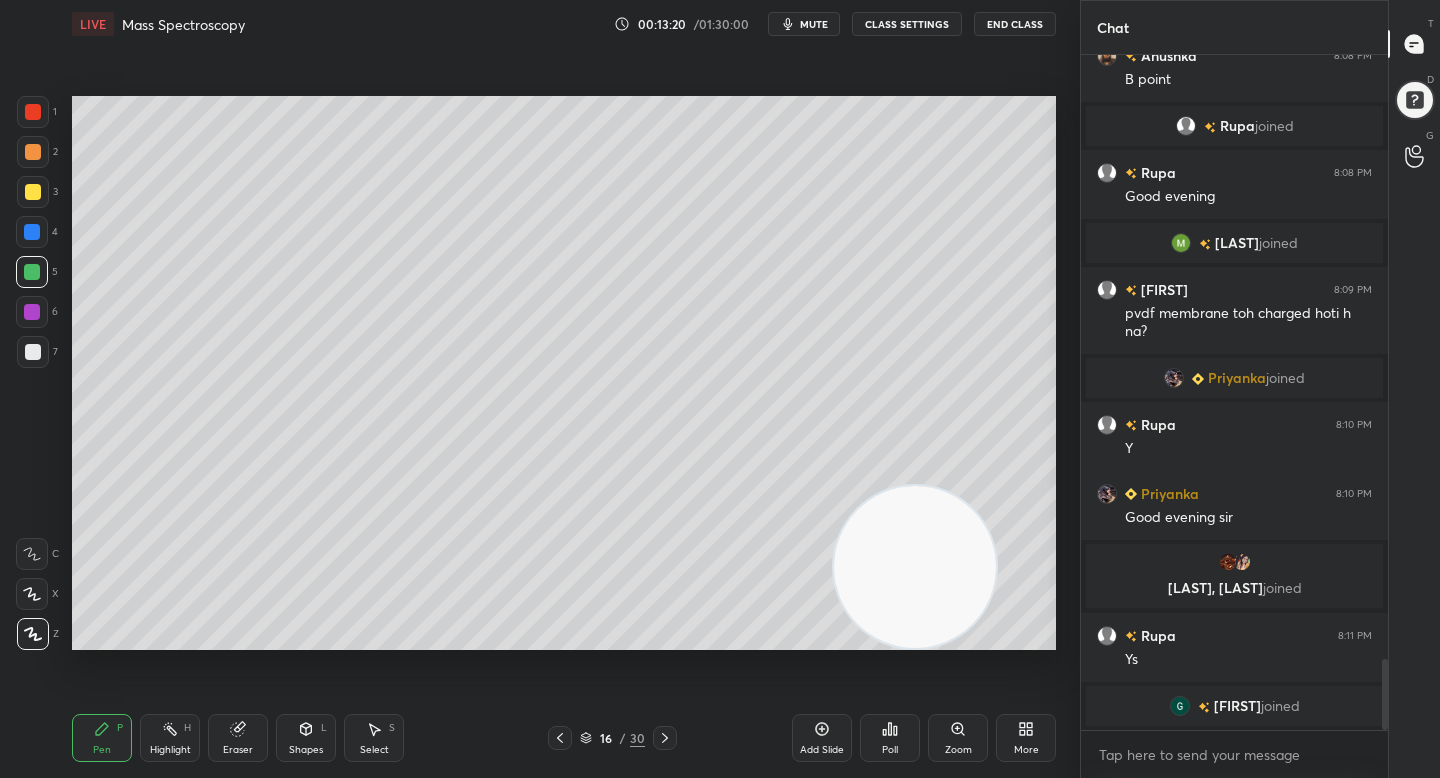 click at bounding box center (33, 352) 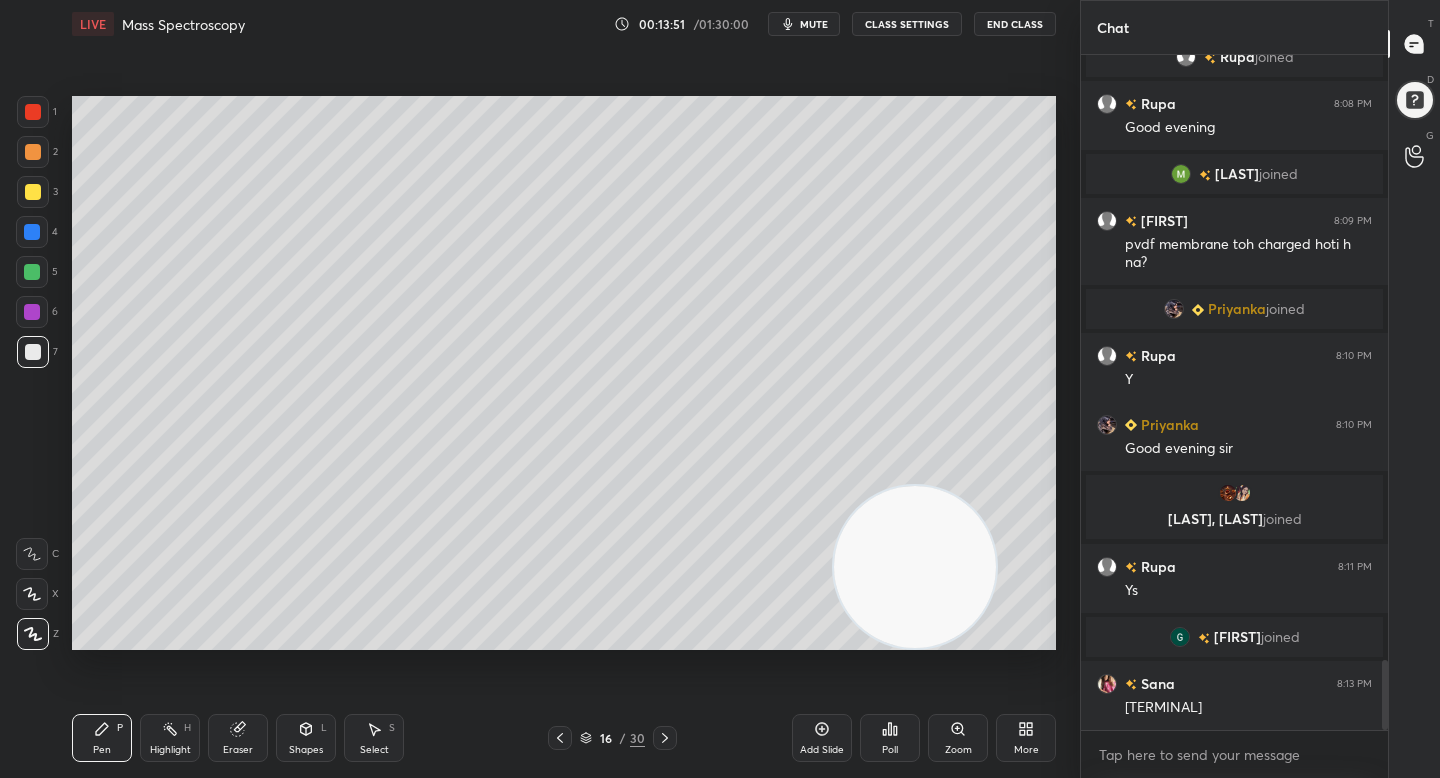scroll, scrollTop: 5831, scrollLeft: 0, axis: vertical 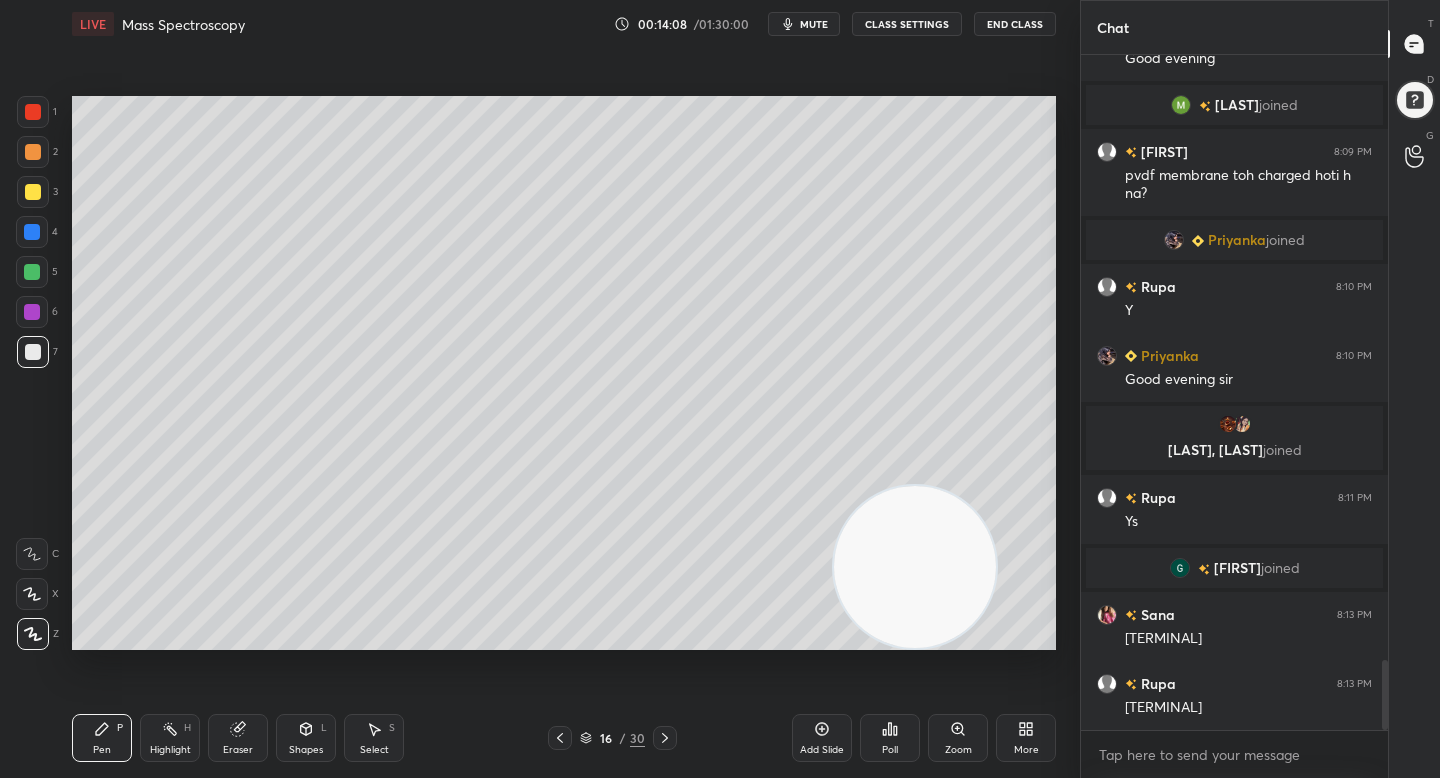 click on "Eraser" at bounding box center (238, 738) 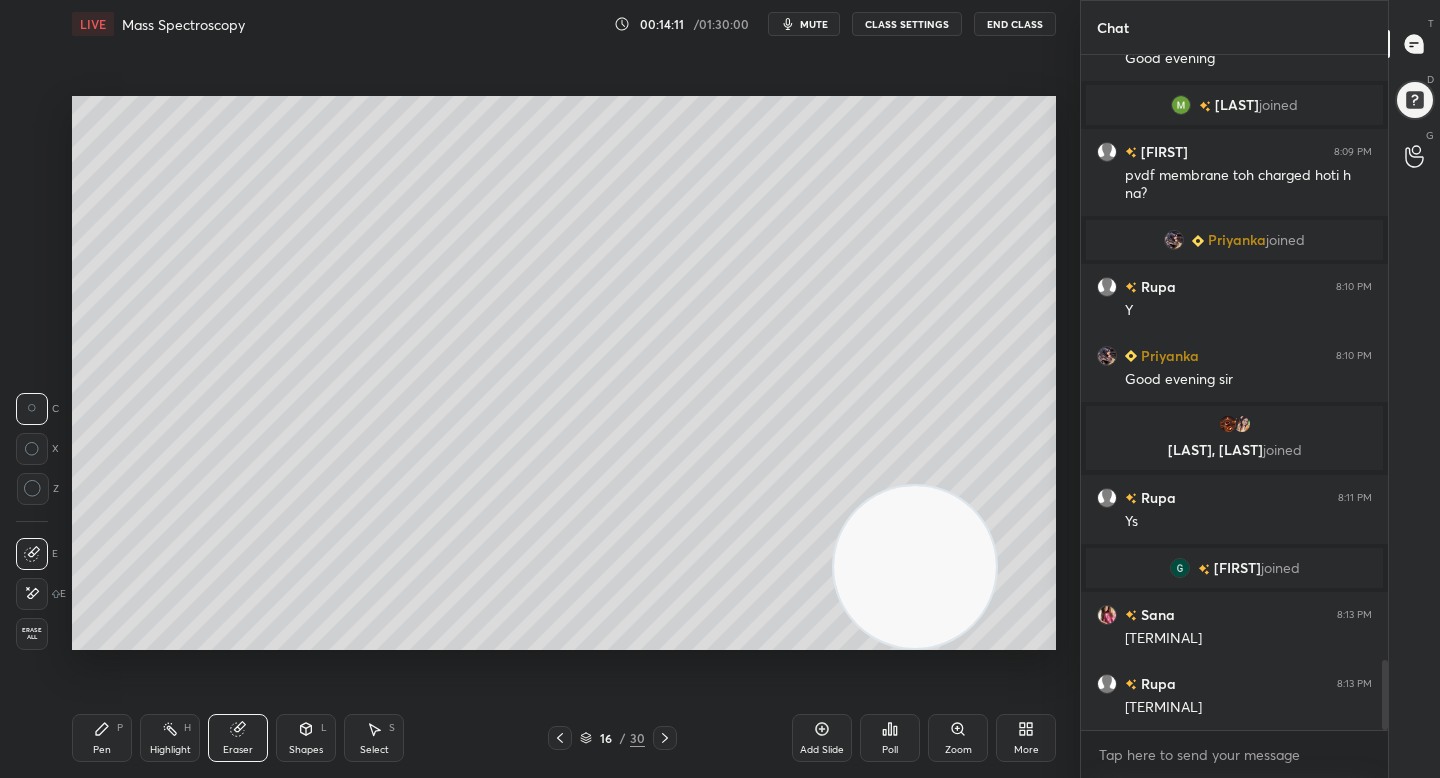 click 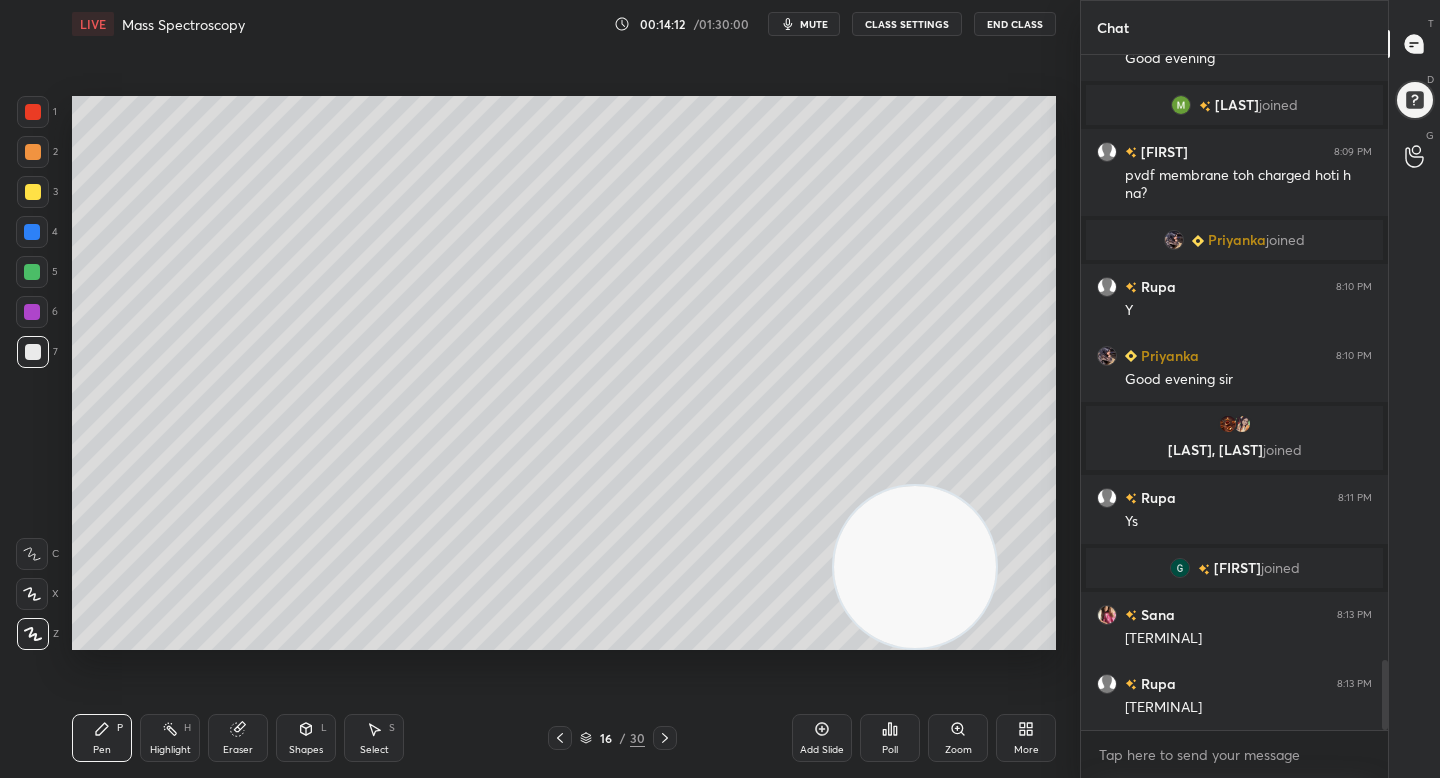 drag, startPoint x: 31, startPoint y: 287, endPoint x: 35, endPoint y: 327, distance: 40.1995 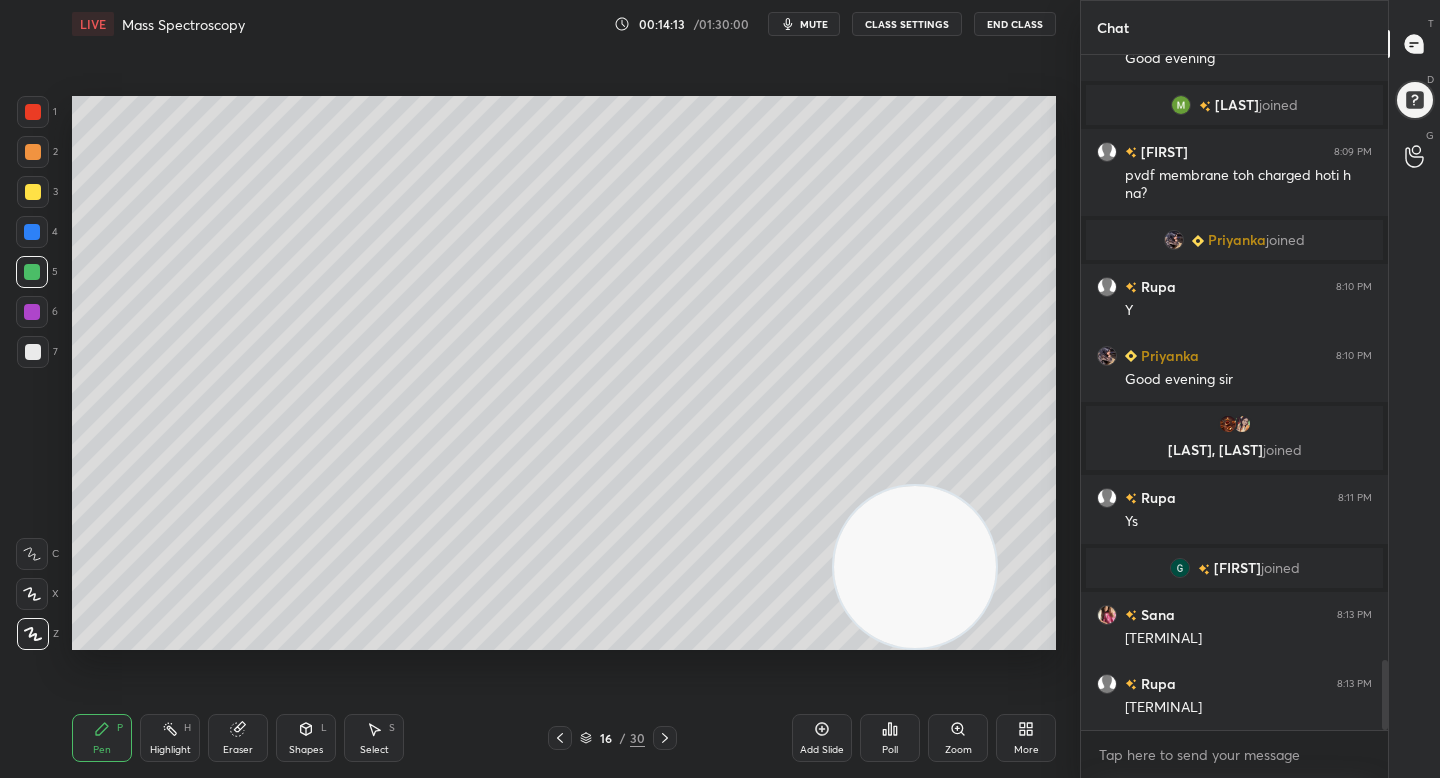 click at bounding box center [33, 352] 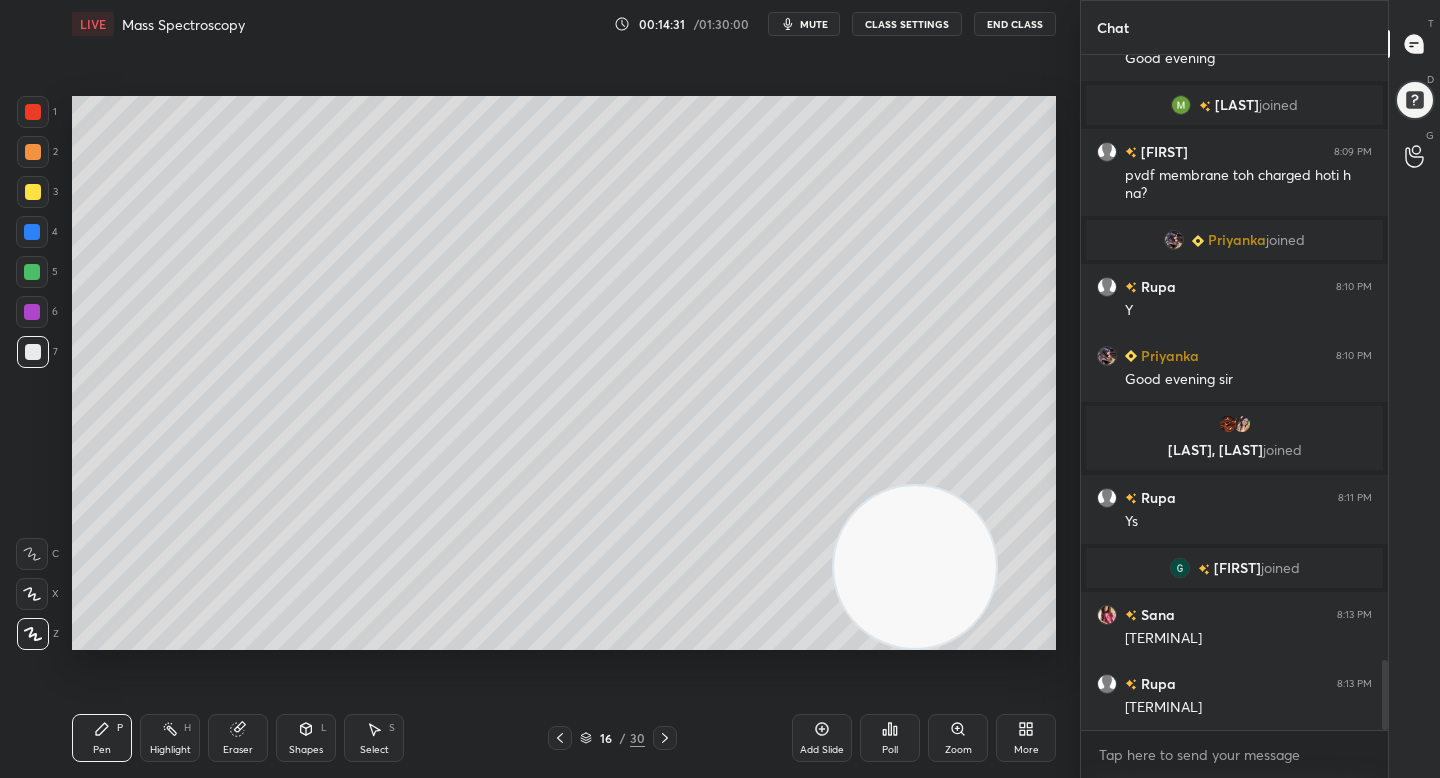 click on "Eraser" at bounding box center [238, 750] 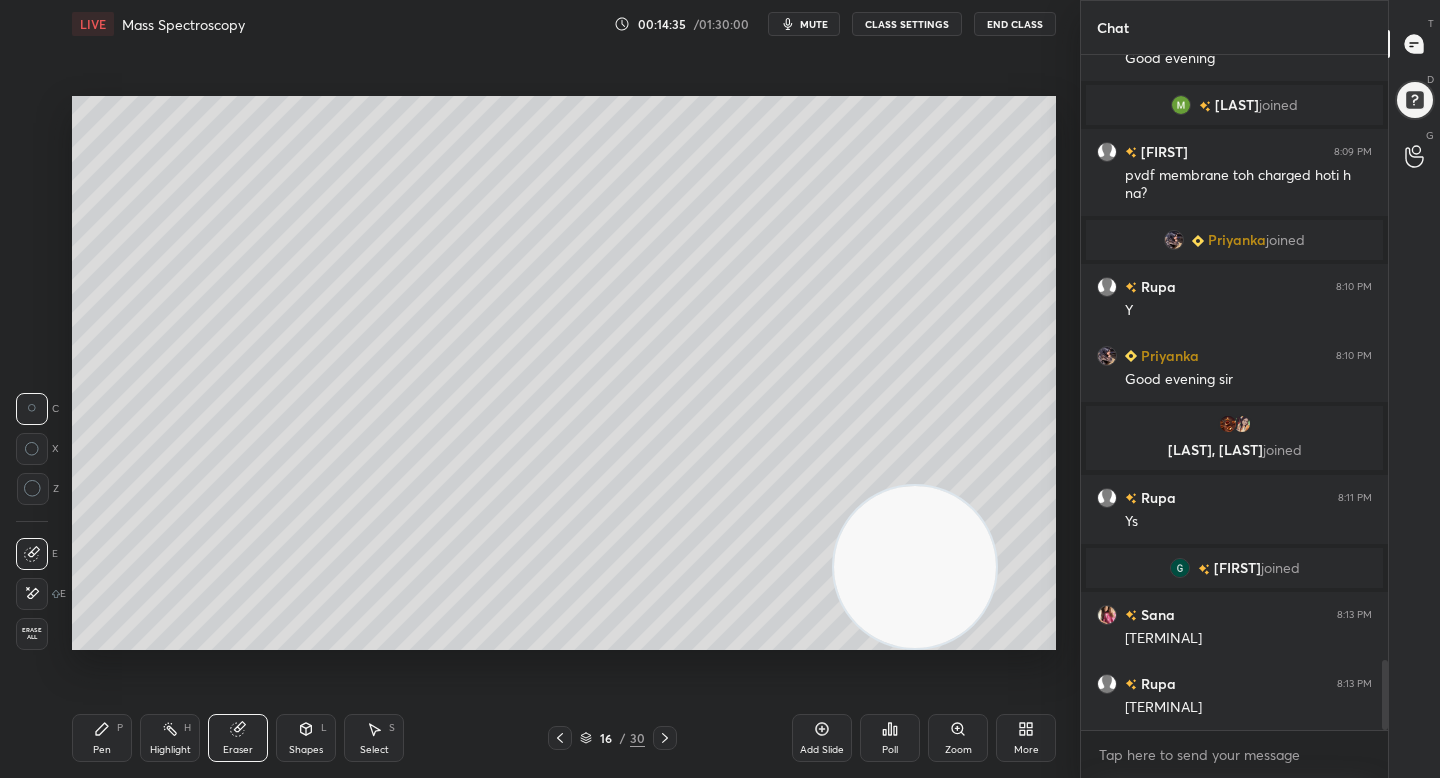 click on "Pen P Highlight H Eraser Shapes L Select S" at bounding box center (252, 738) 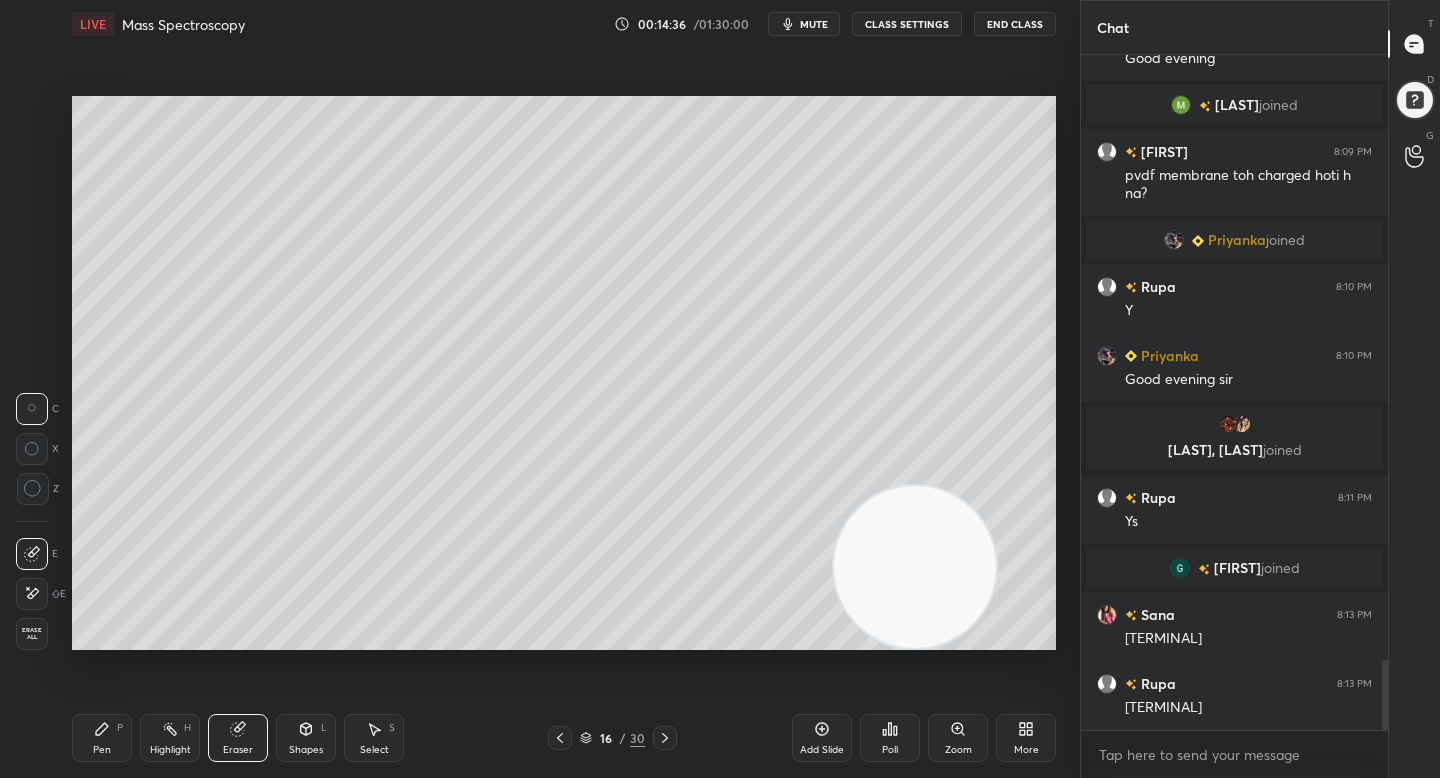 click on "Pen P" at bounding box center (102, 738) 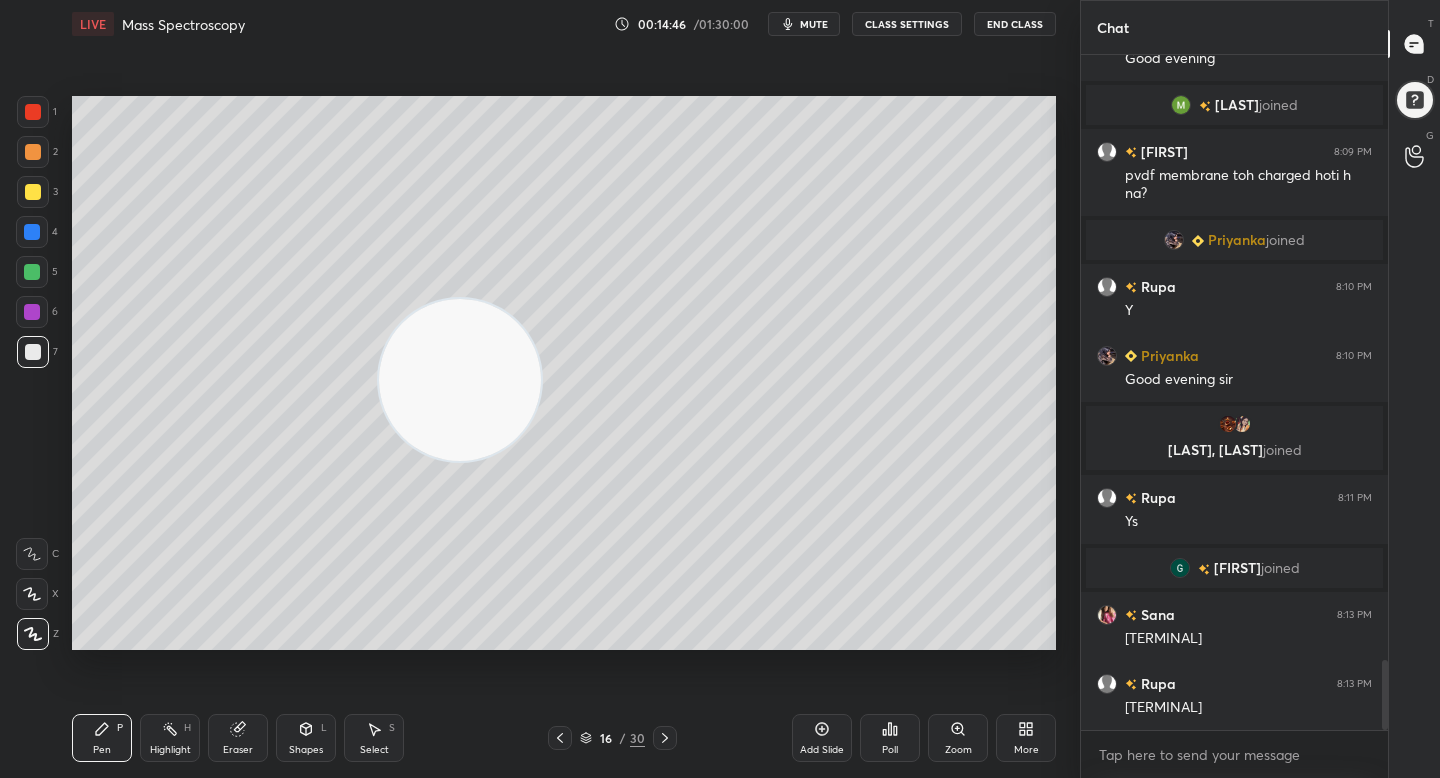 drag, startPoint x: 855, startPoint y: 563, endPoint x: 390, endPoint y: 401, distance: 492.4114 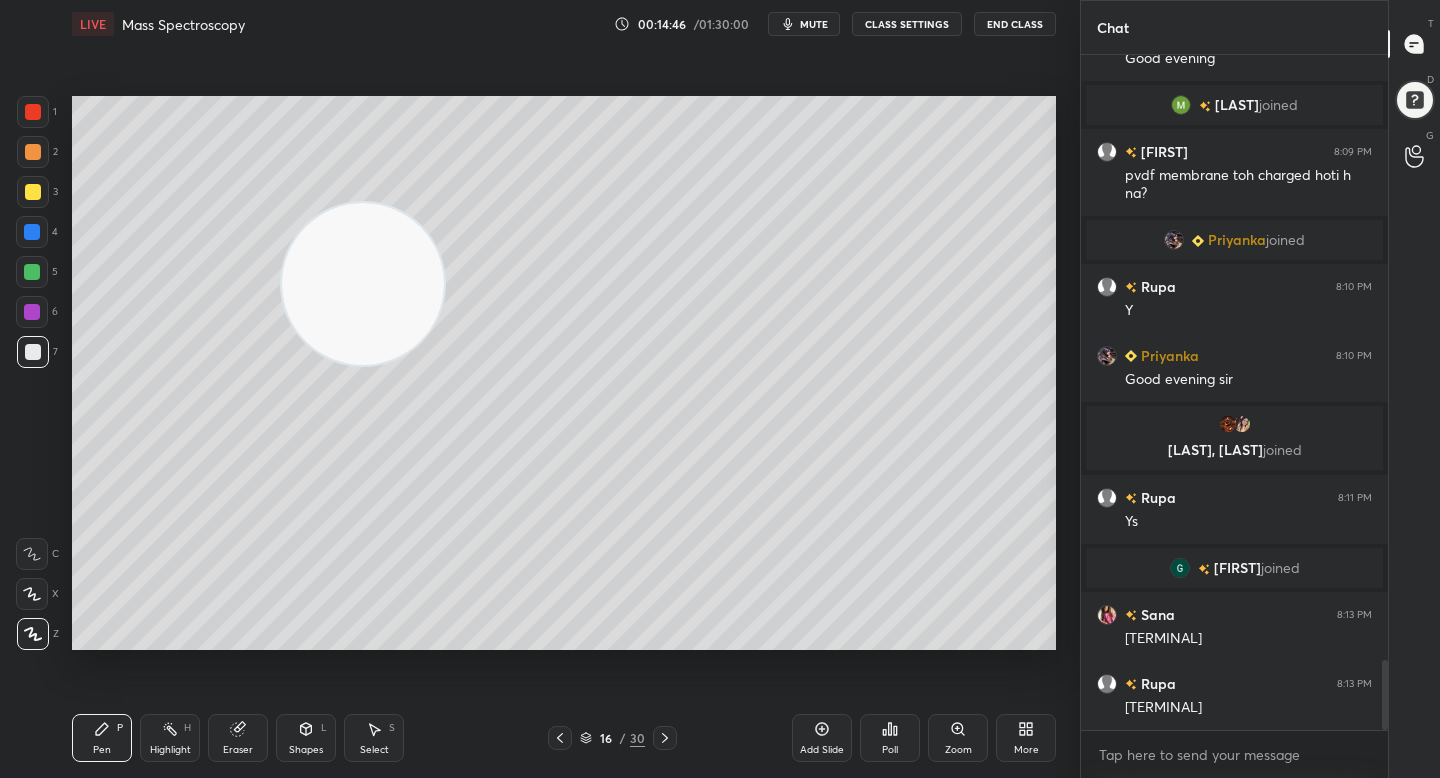 drag, startPoint x: 344, startPoint y: 303, endPoint x: 273, endPoint y: 229, distance: 102.55243 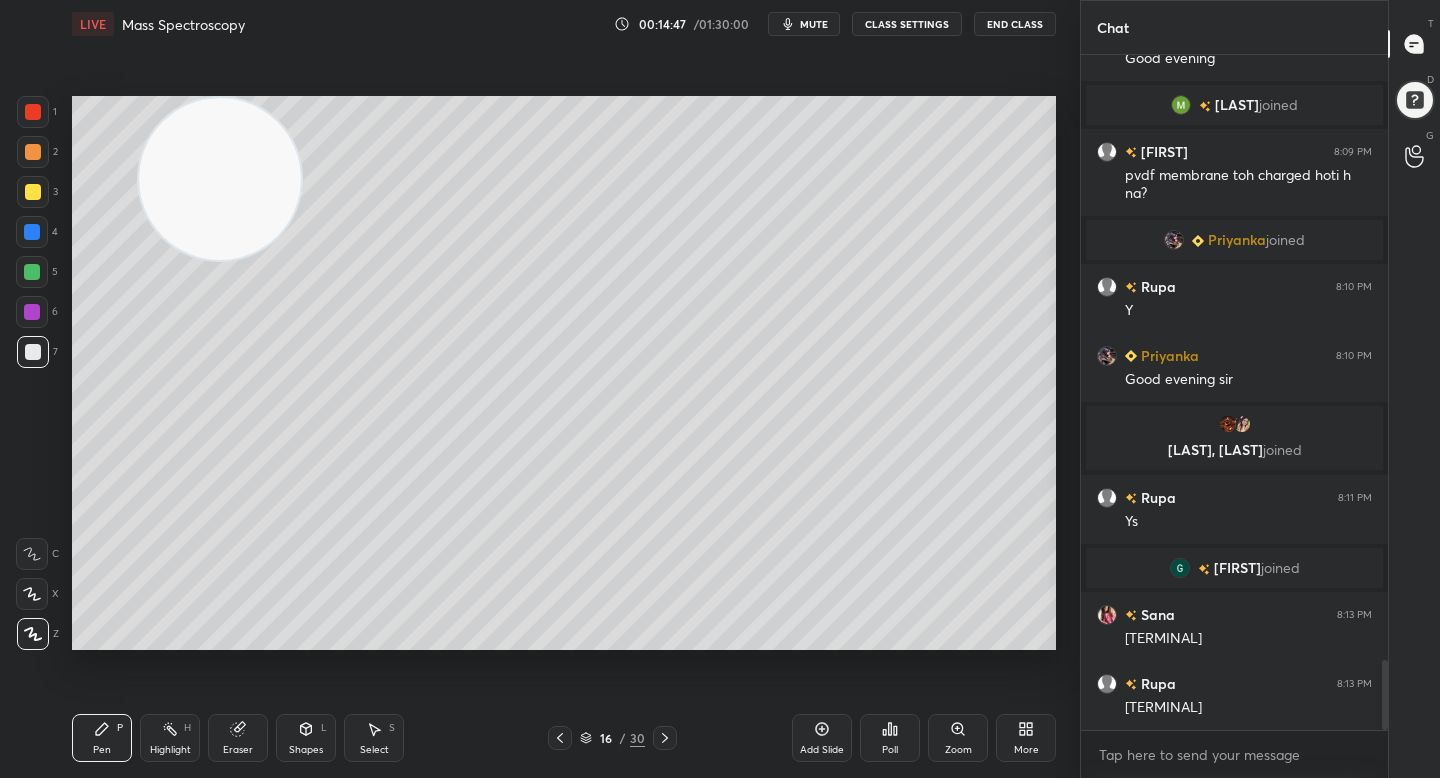 drag, startPoint x: 240, startPoint y: 192, endPoint x: 160, endPoint y: 148, distance: 91.3017 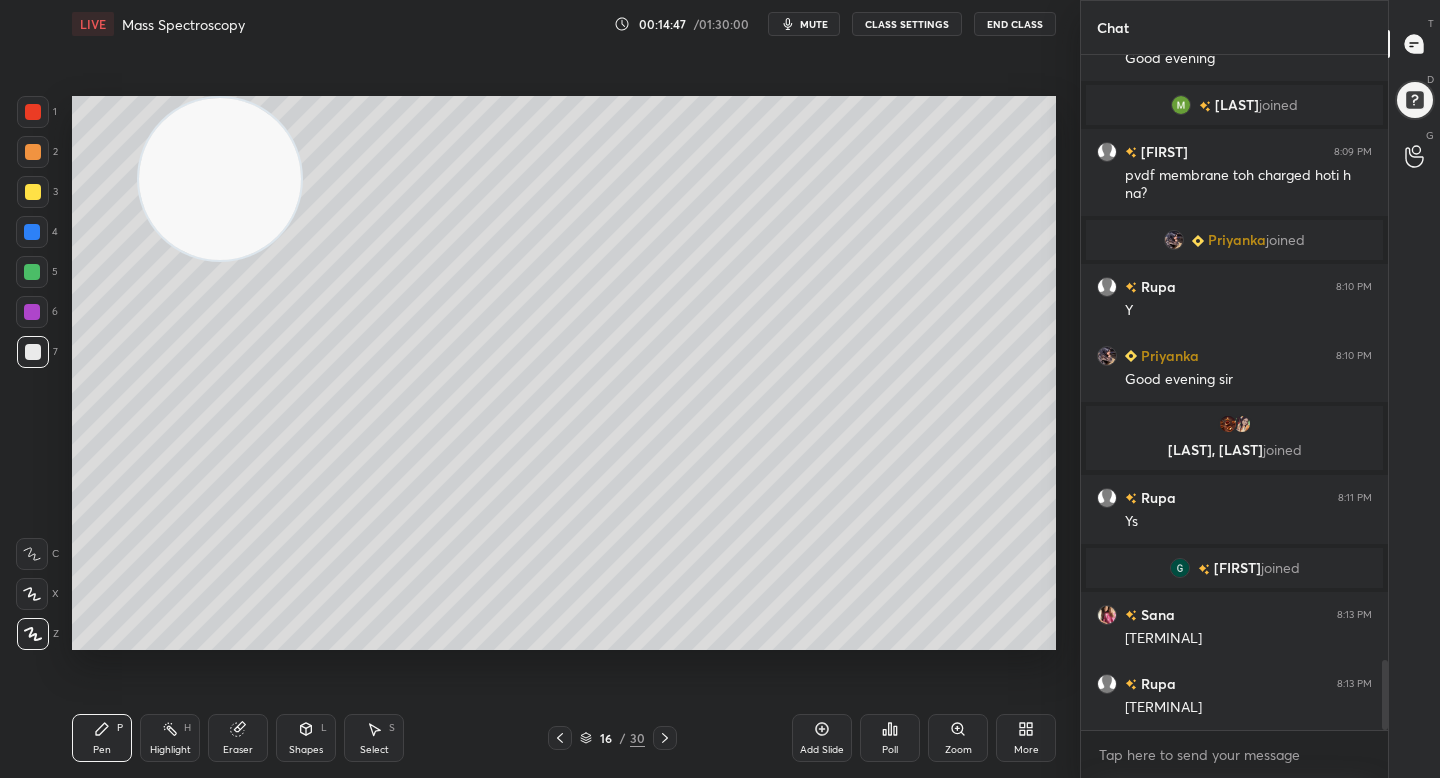 click at bounding box center (220, 179) 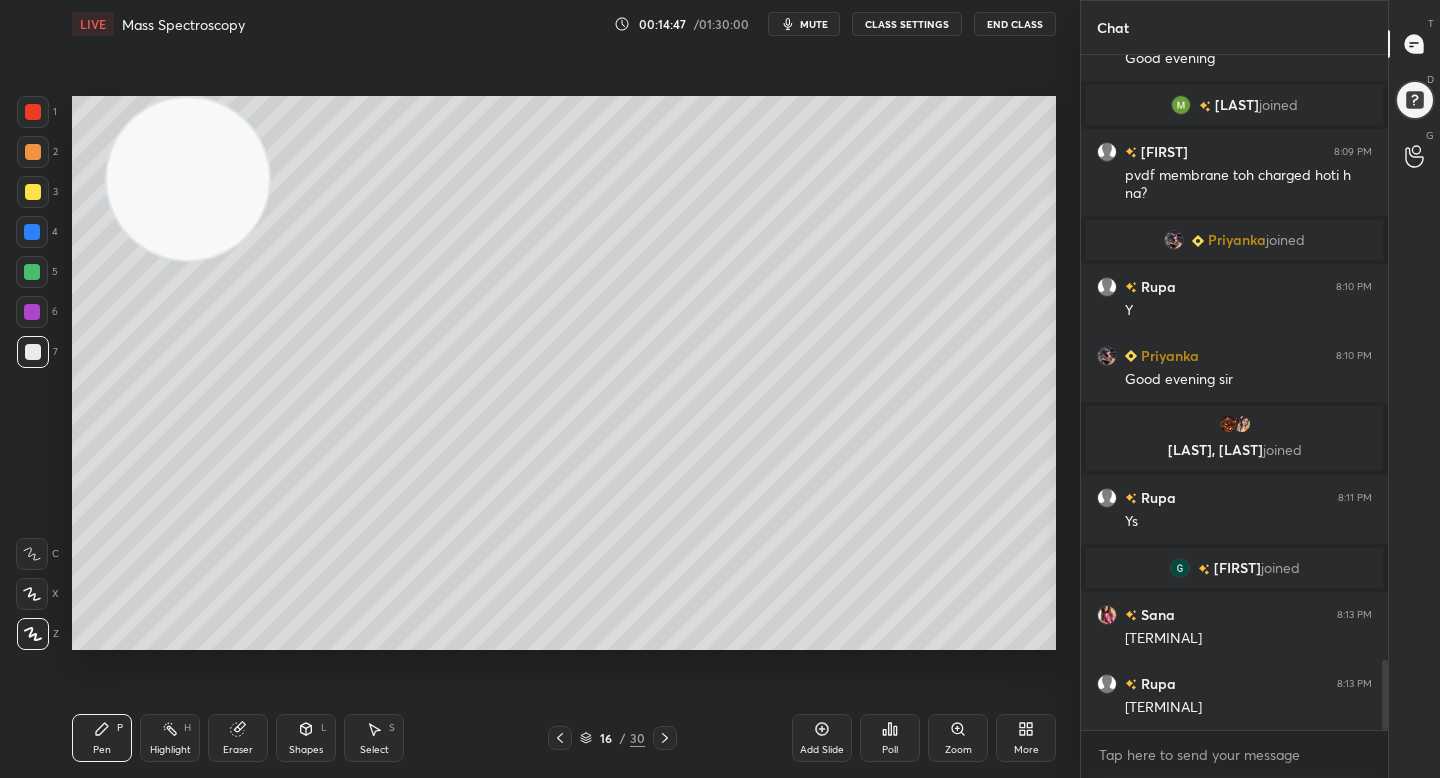 click at bounding box center (33, 192) 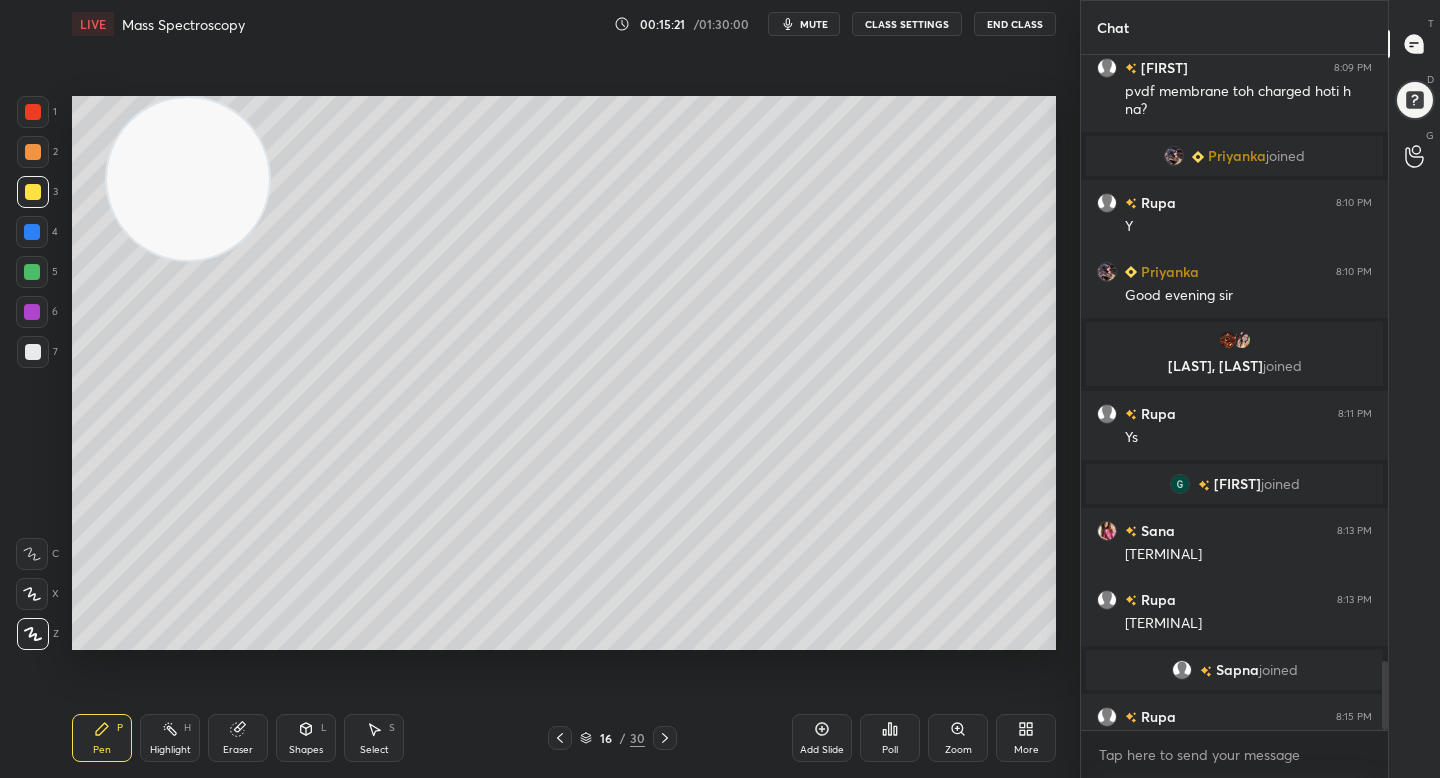scroll, scrollTop: 5912, scrollLeft: 0, axis: vertical 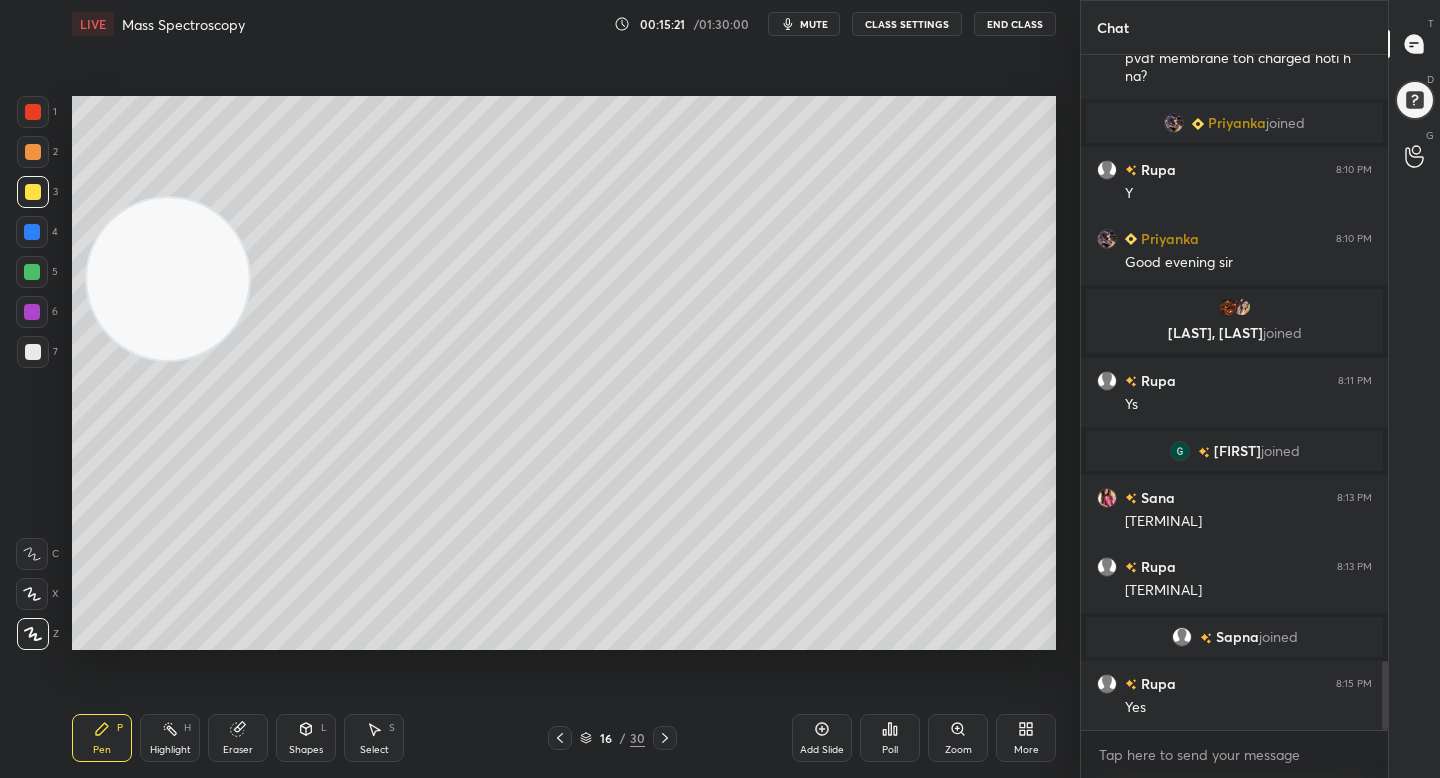drag, startPoint x: 187, startPoint y: 215, endPoint x: 170, endPoint y: 529, distance: 314.45987 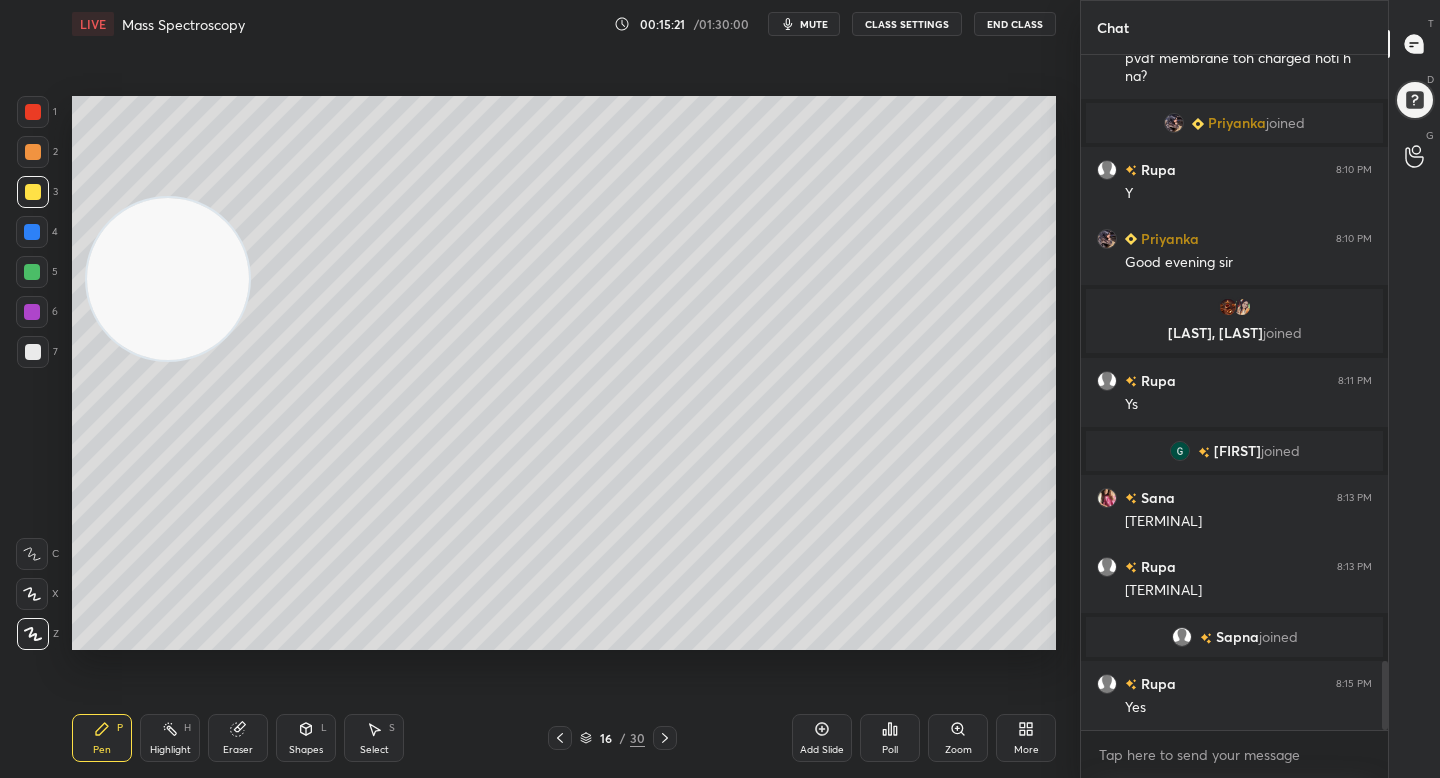 click at bounding box center [168, 279] 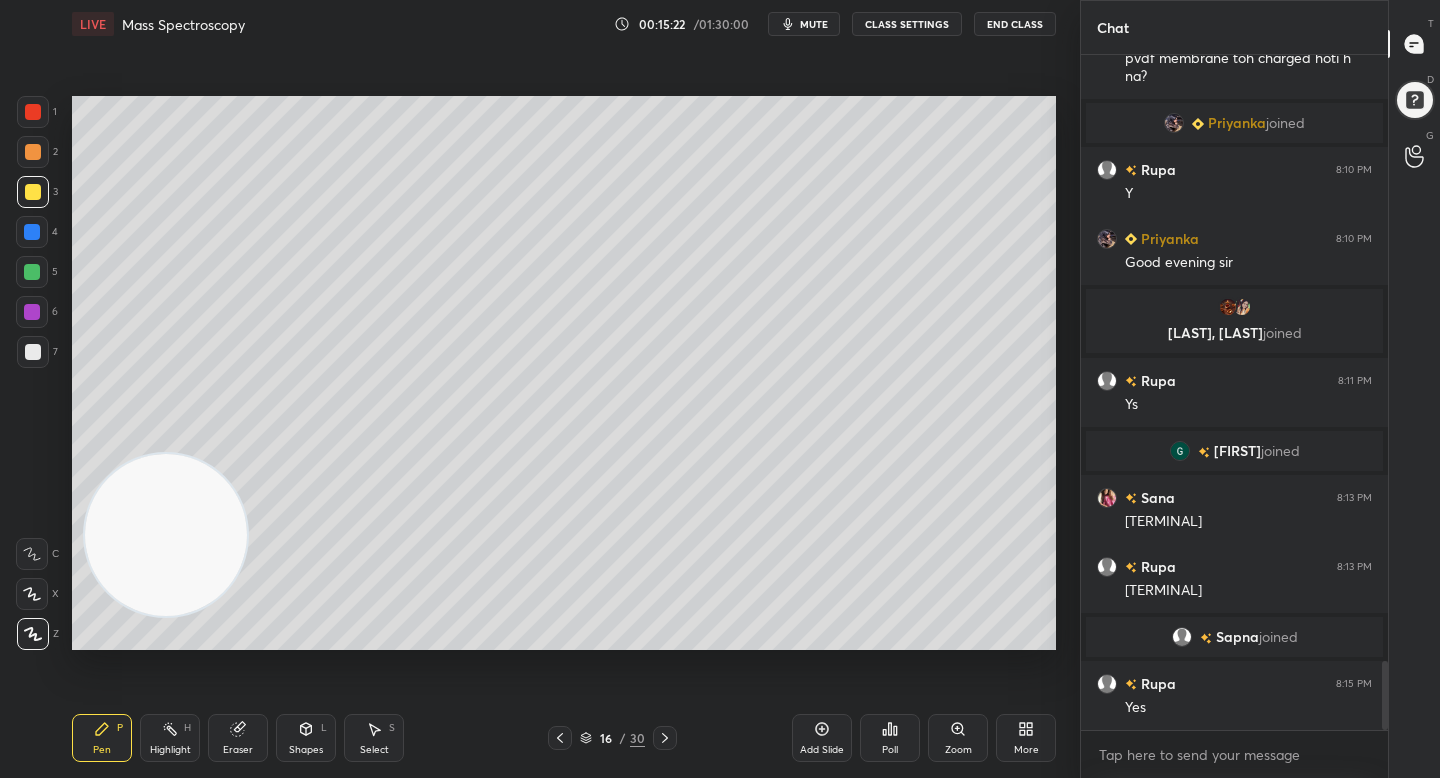 drag, startPoint x: 176, startPoint y: 513, endPoint x: 175, endPoint y: 523, distance: 10.049875 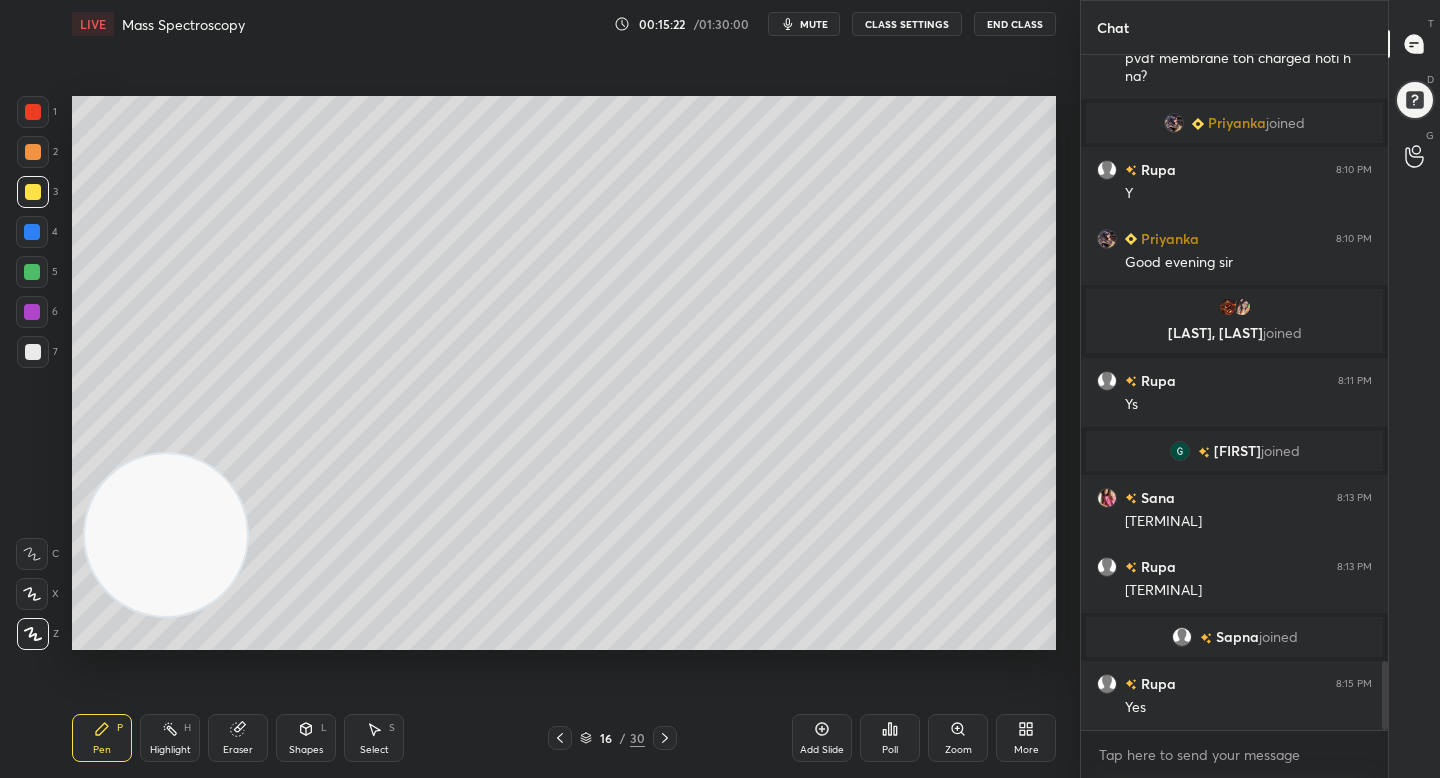 click at bounding box center [166, 535] 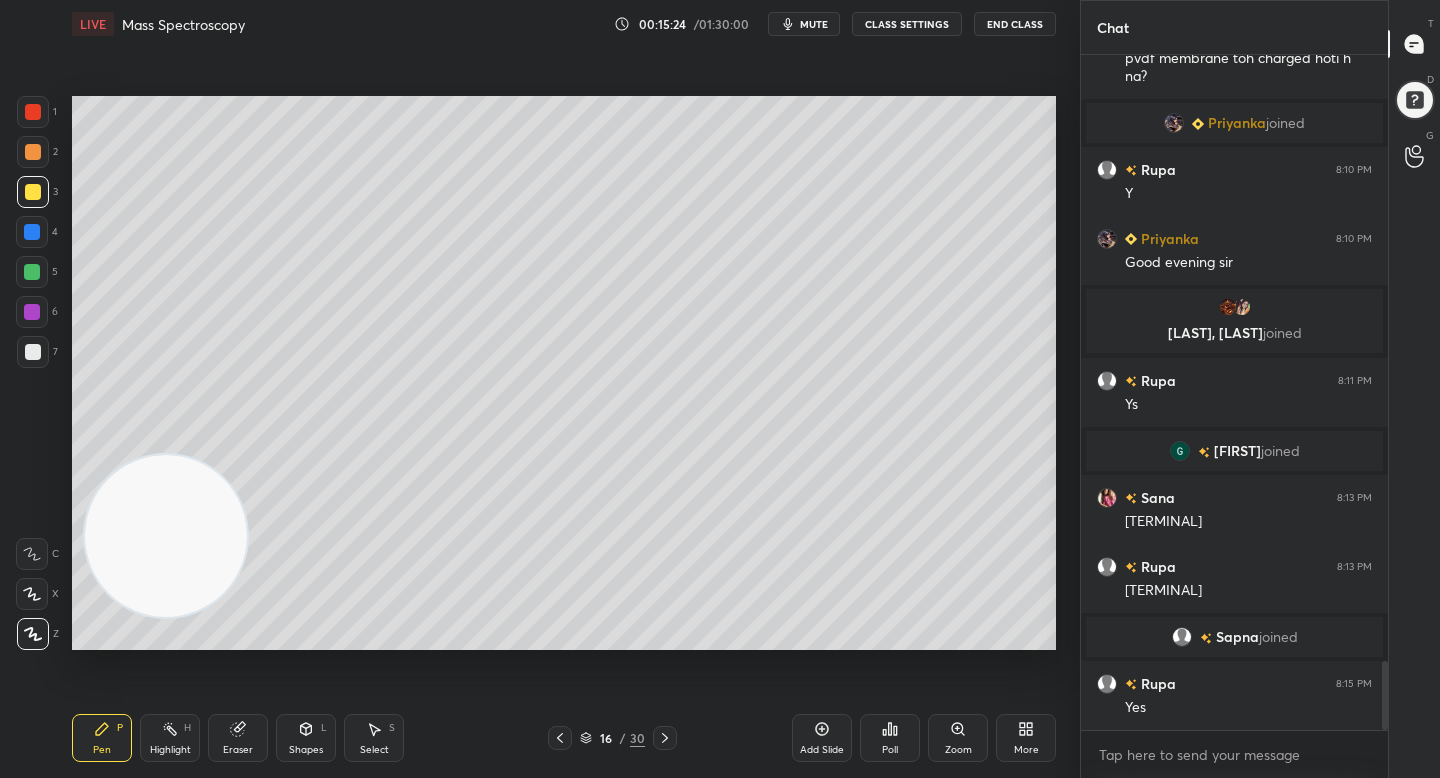 click at bounding box center (33, 352) 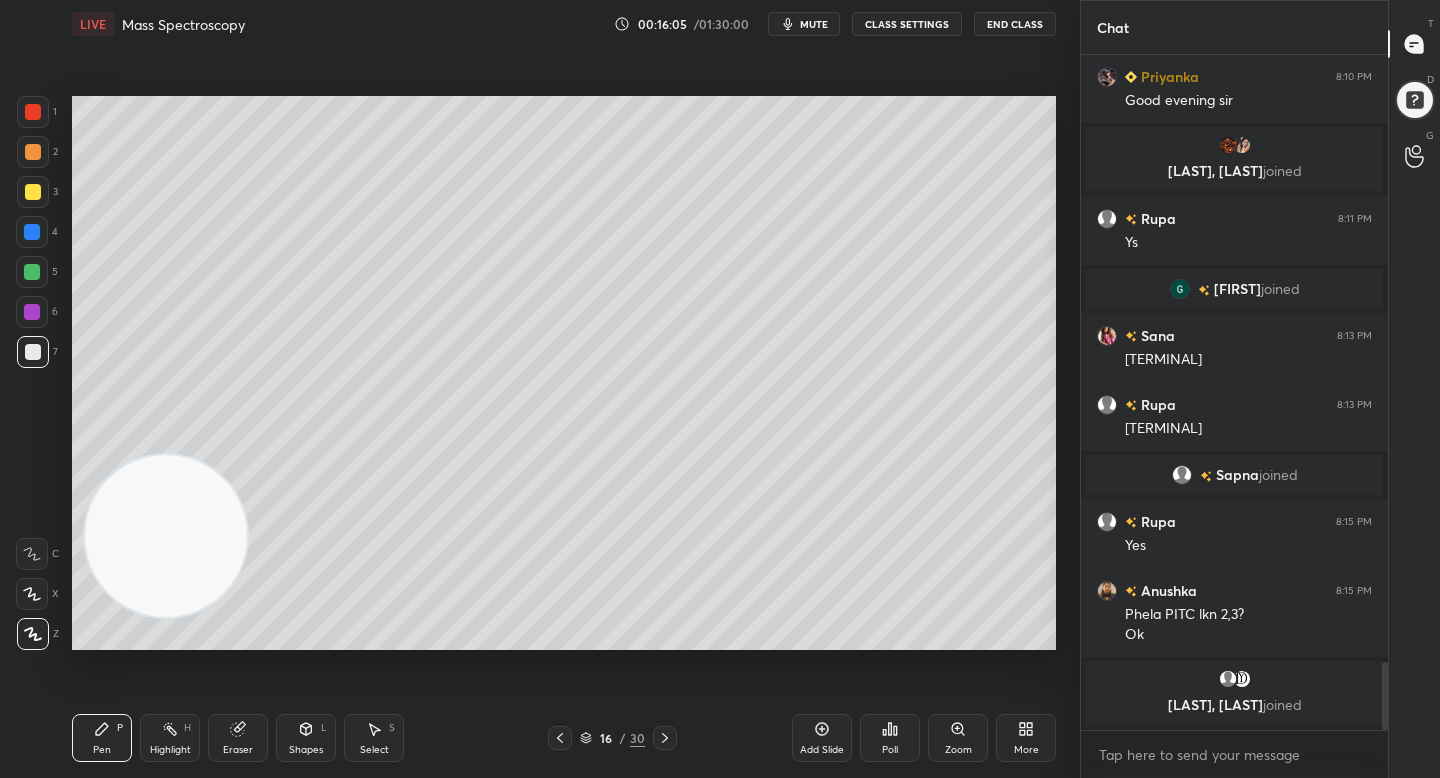 scroll, scrollTop: 6107, scrollLeft: 0, axis: vertical 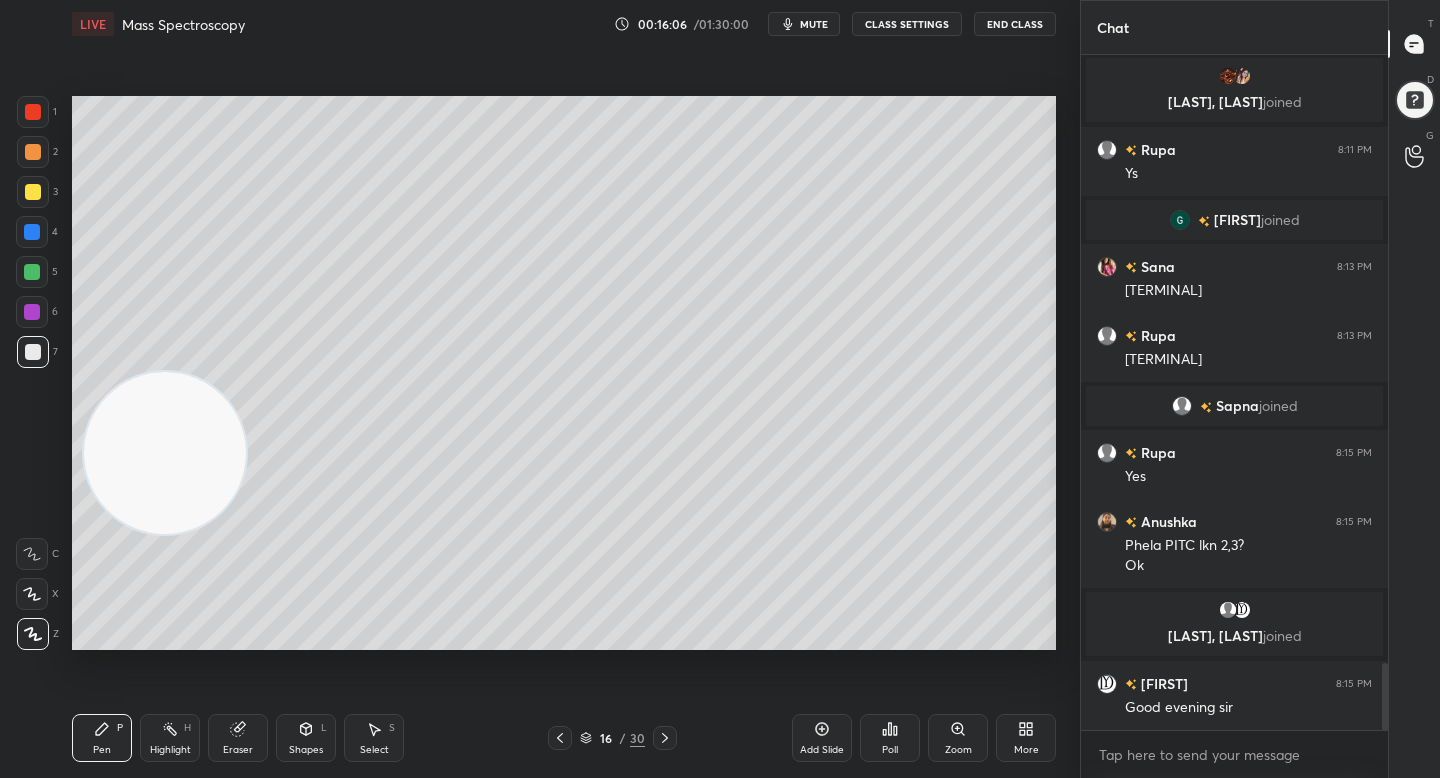 drag, startPoint x: 182, startPoint y: 428, endPoint x: 137, endPoint y: 191, distance: 241.23433 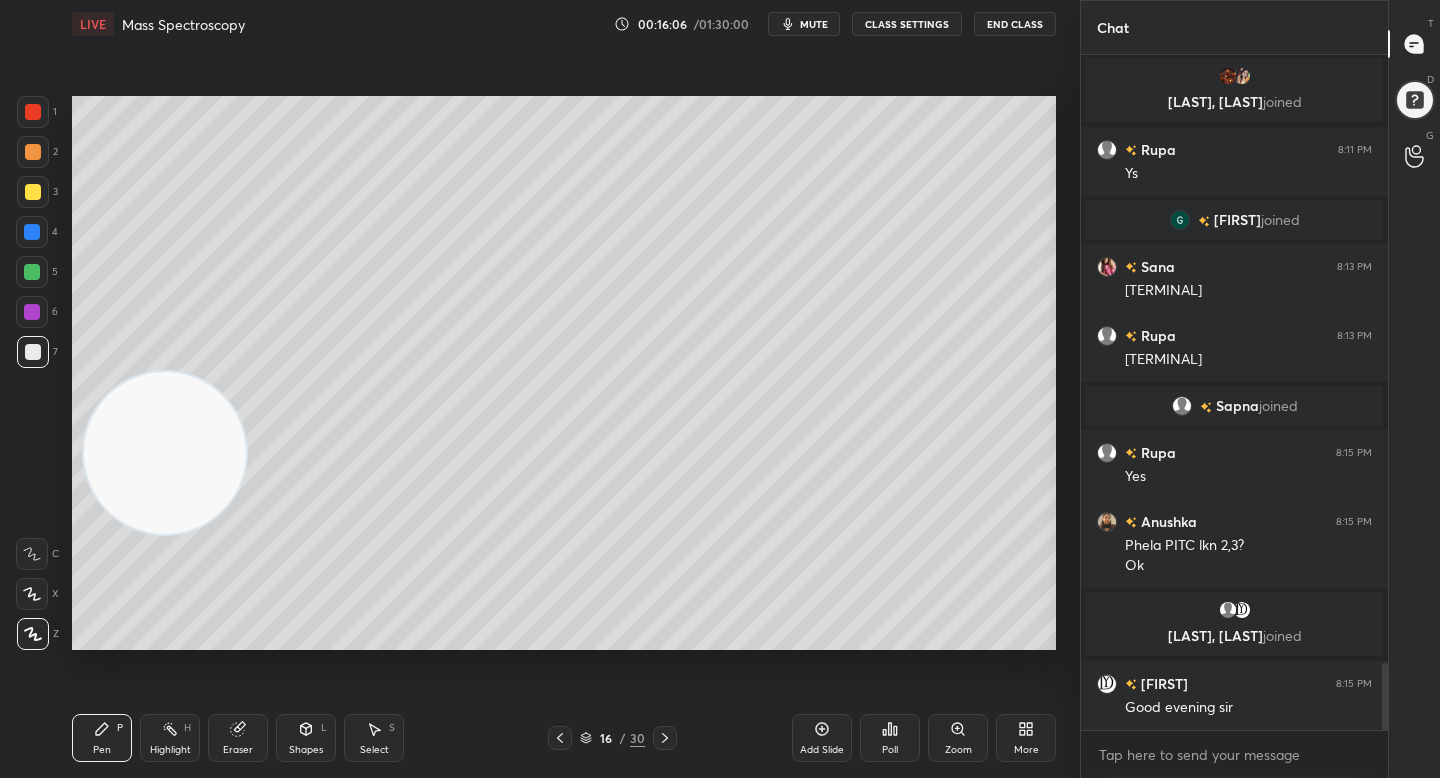 click at bounding box center (165, 453) 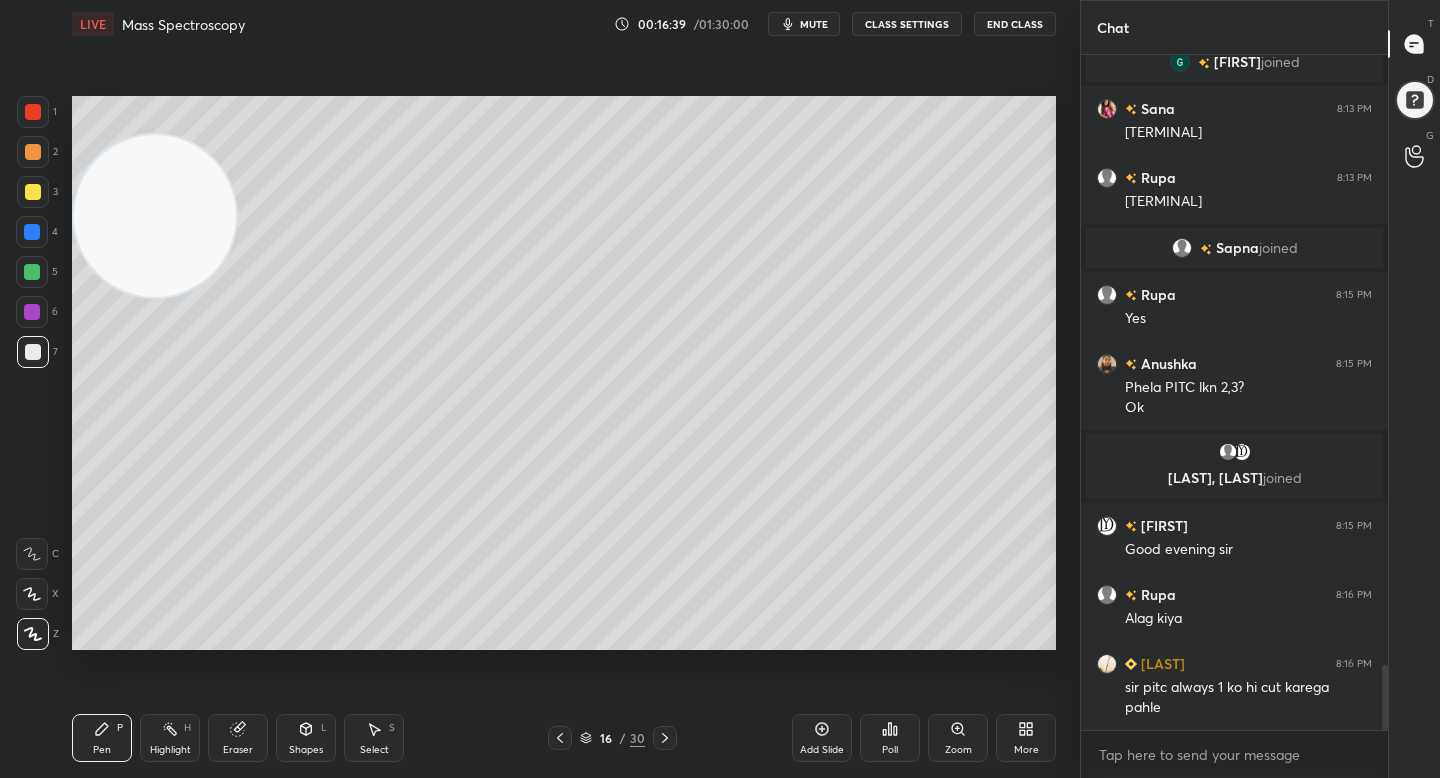 scroll, scrollTop: 6334, scrollLeft: 0, axis: vertical 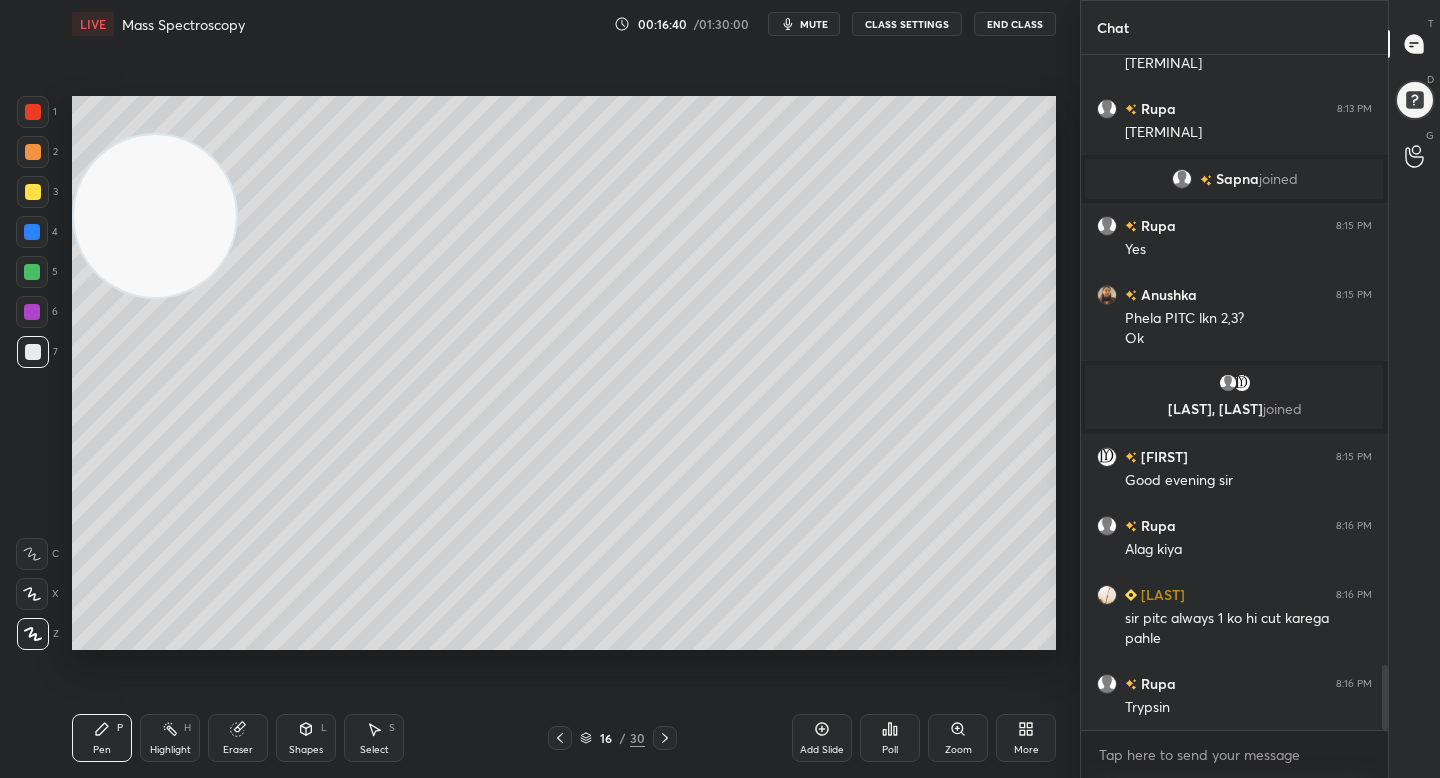 click on "Add Slide" at bounding box center (822, 738) 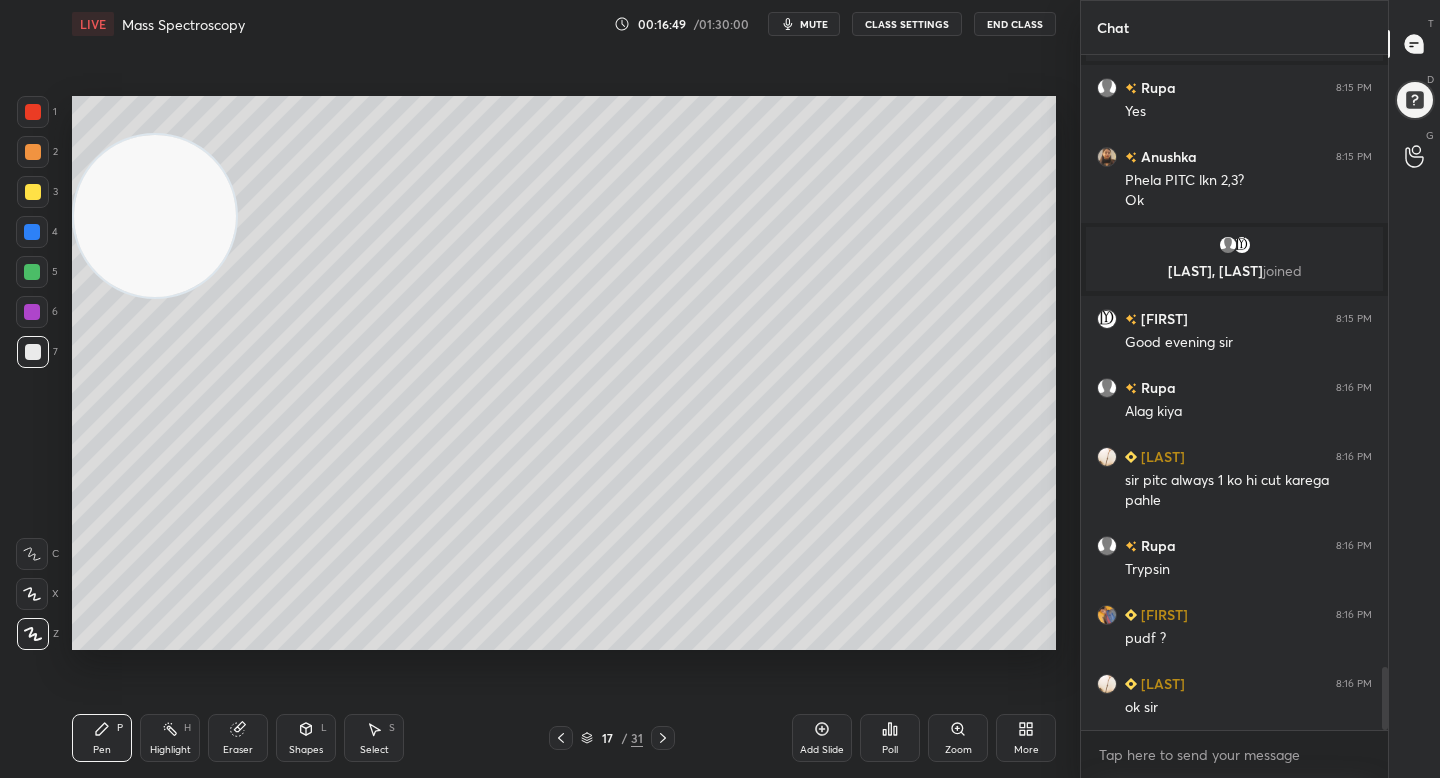 scroll, scrollTop: 6520, scrollLeft: 0, axis: vertical 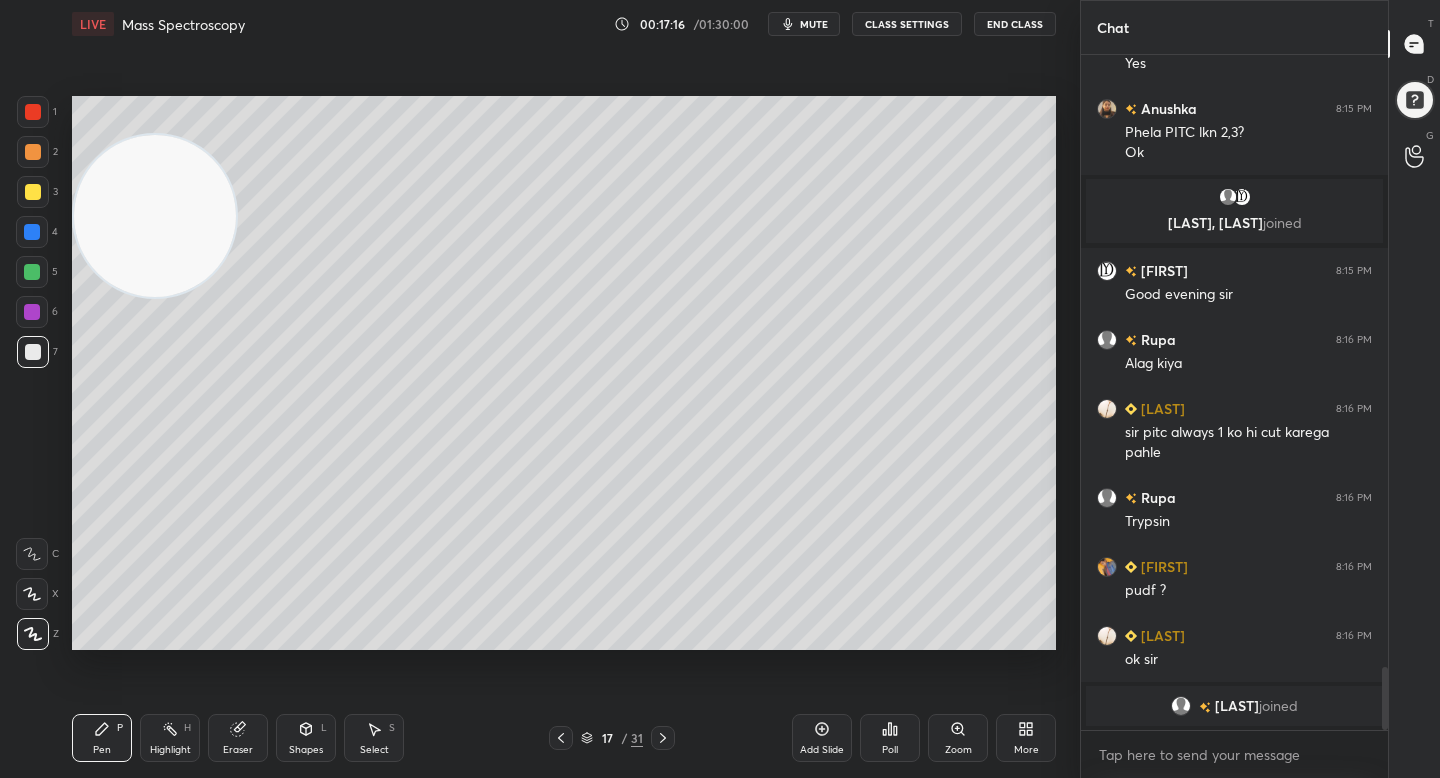 click at bounding box center (33, 192) 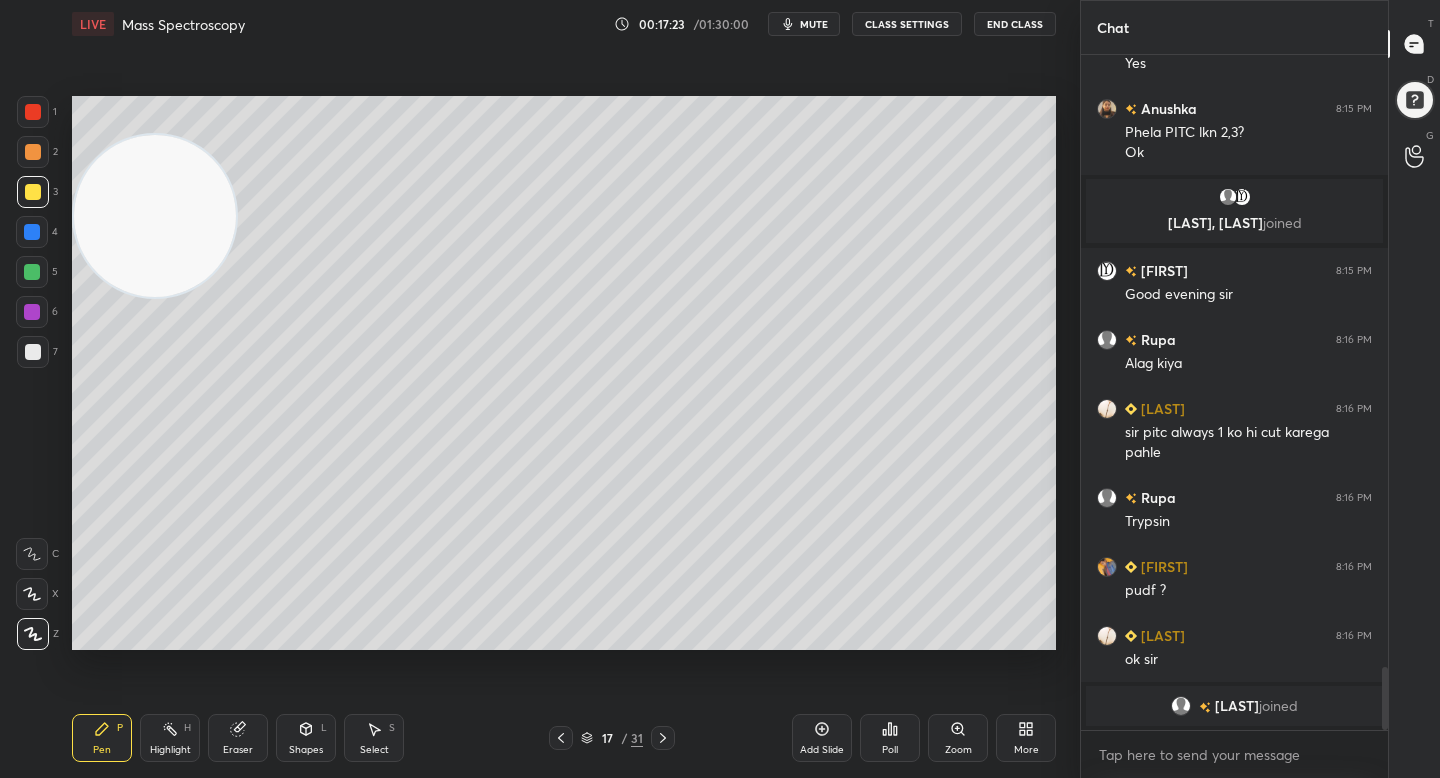 click 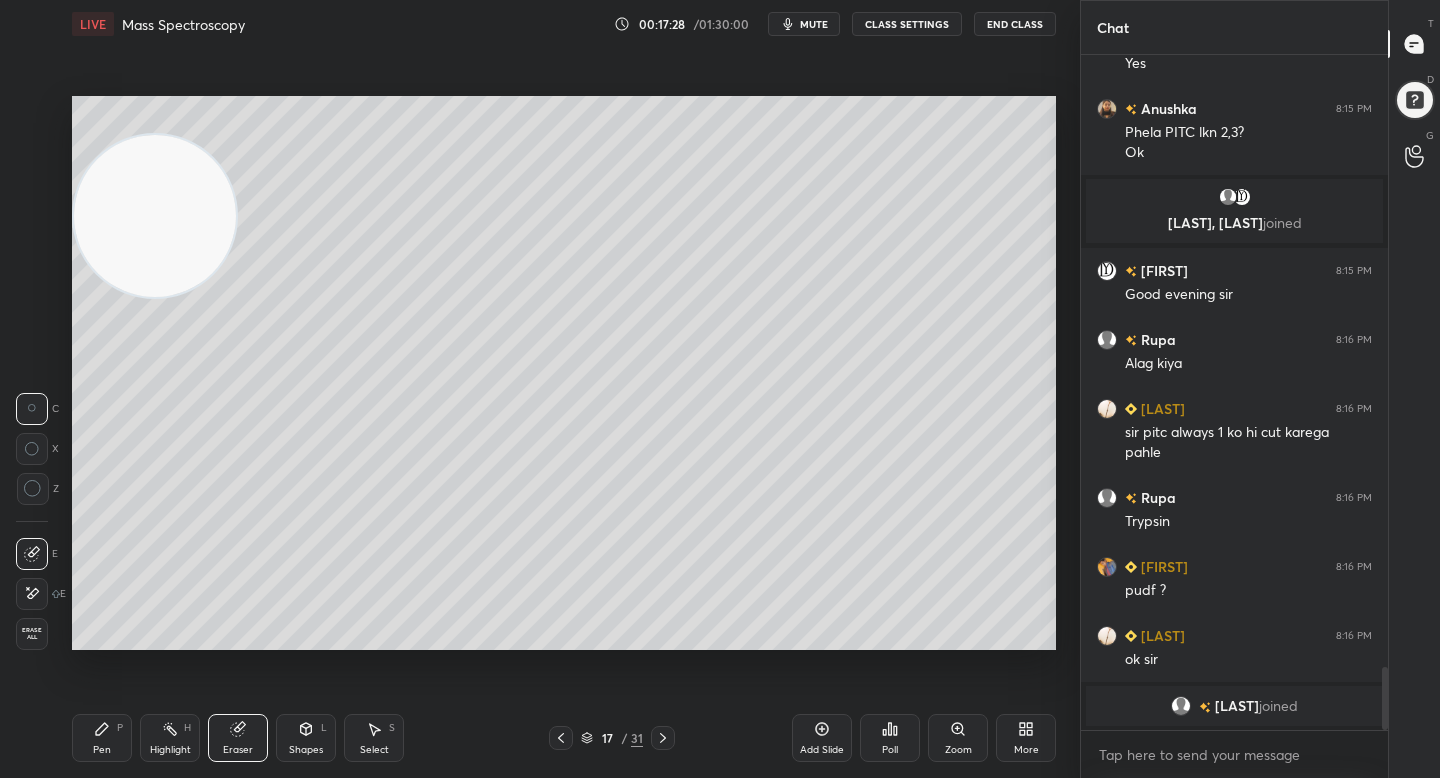 click on "Pen P" at bounding box center (102, 738) 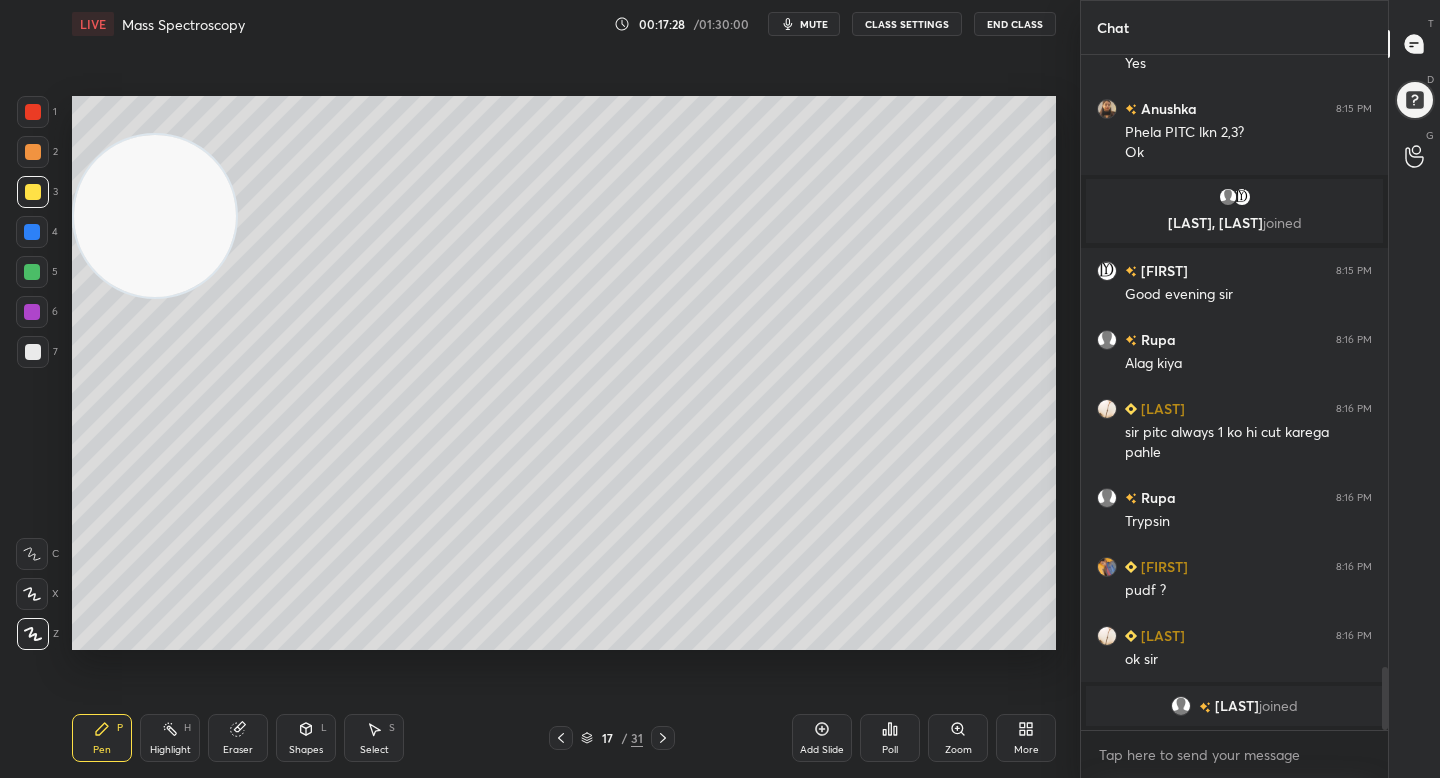click on "Eraser" at bounding box center (238, 738) 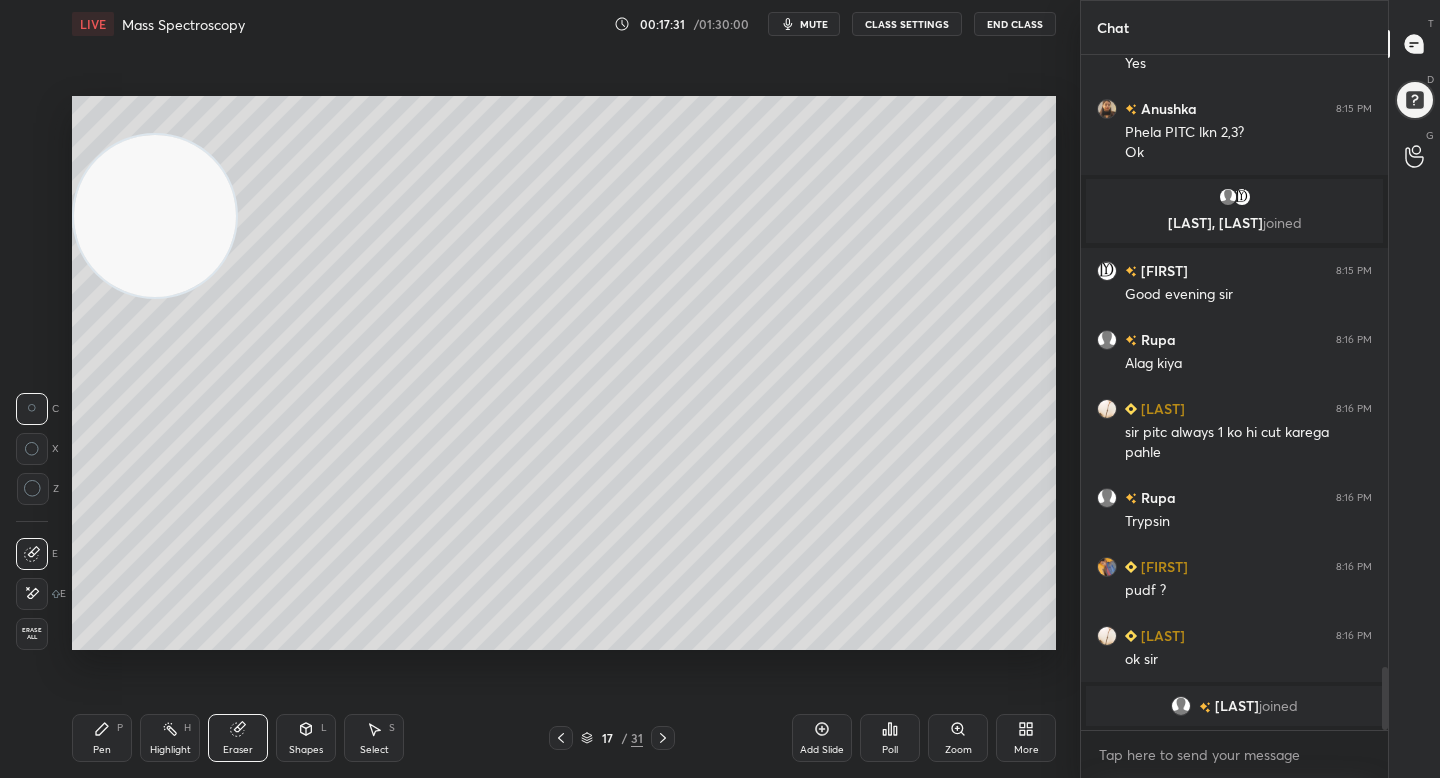 scroll, scrollTop: 6454, scrollLeft: 0, axis: vertical 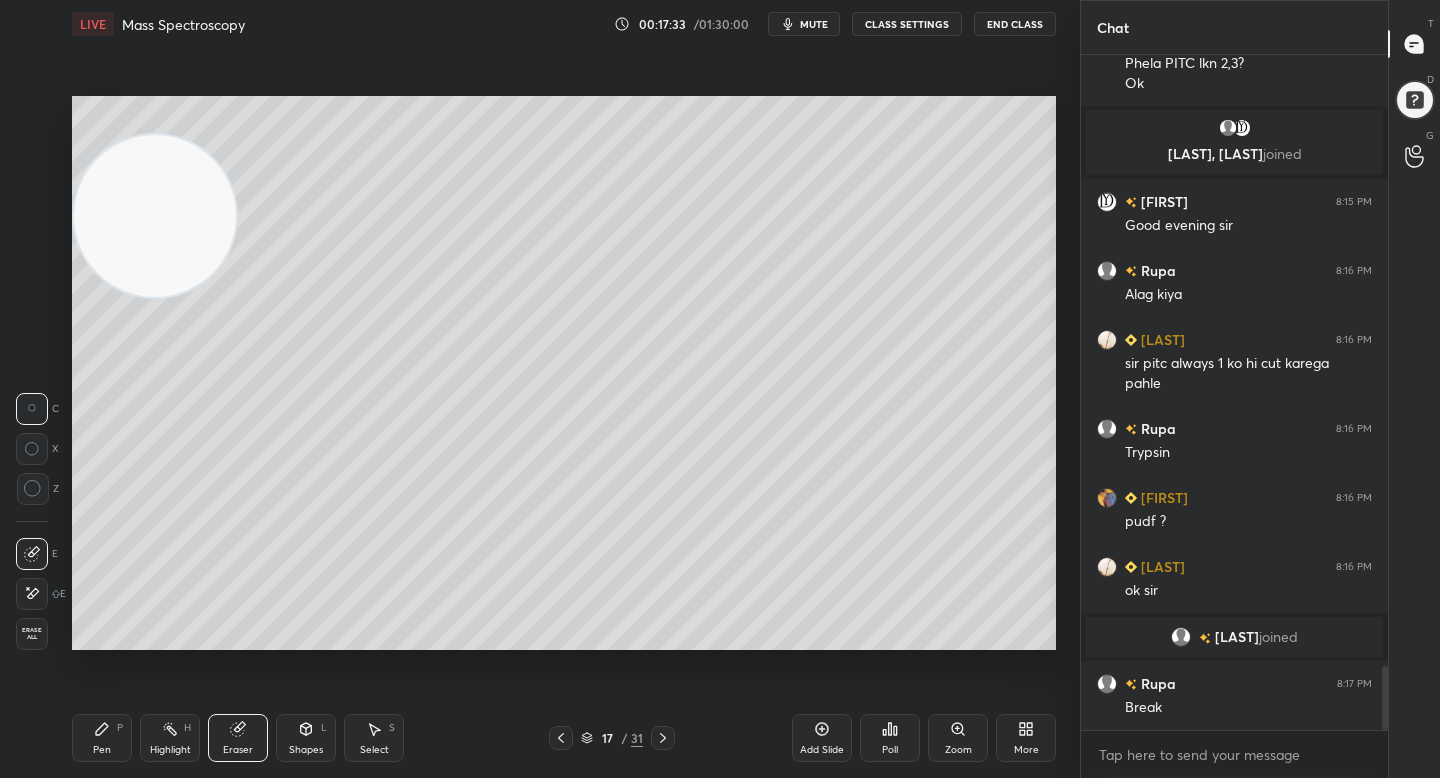 click on "Pen P" at bounding box center [102, 738] 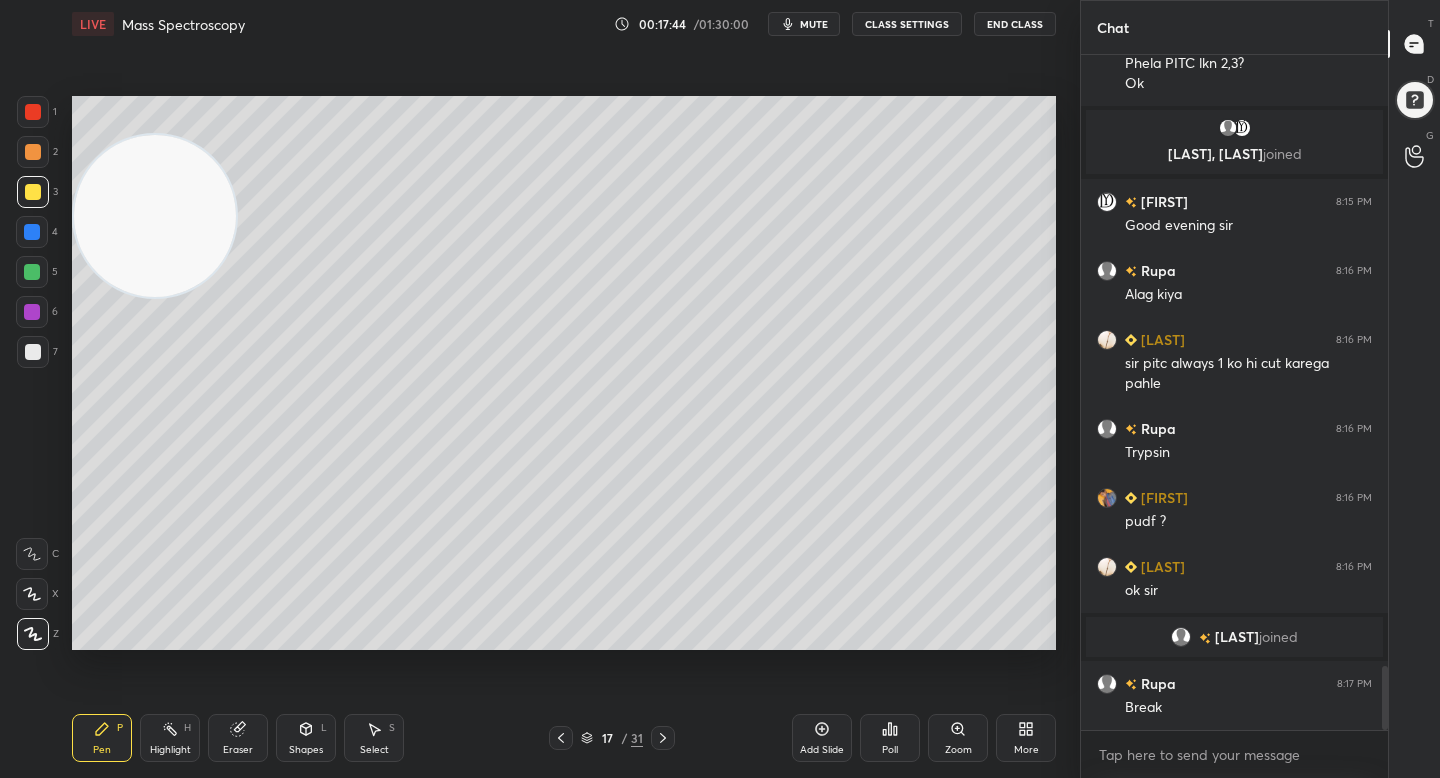 click on "1 2 3 4 5 6 7" at bounding box center [37, 236] 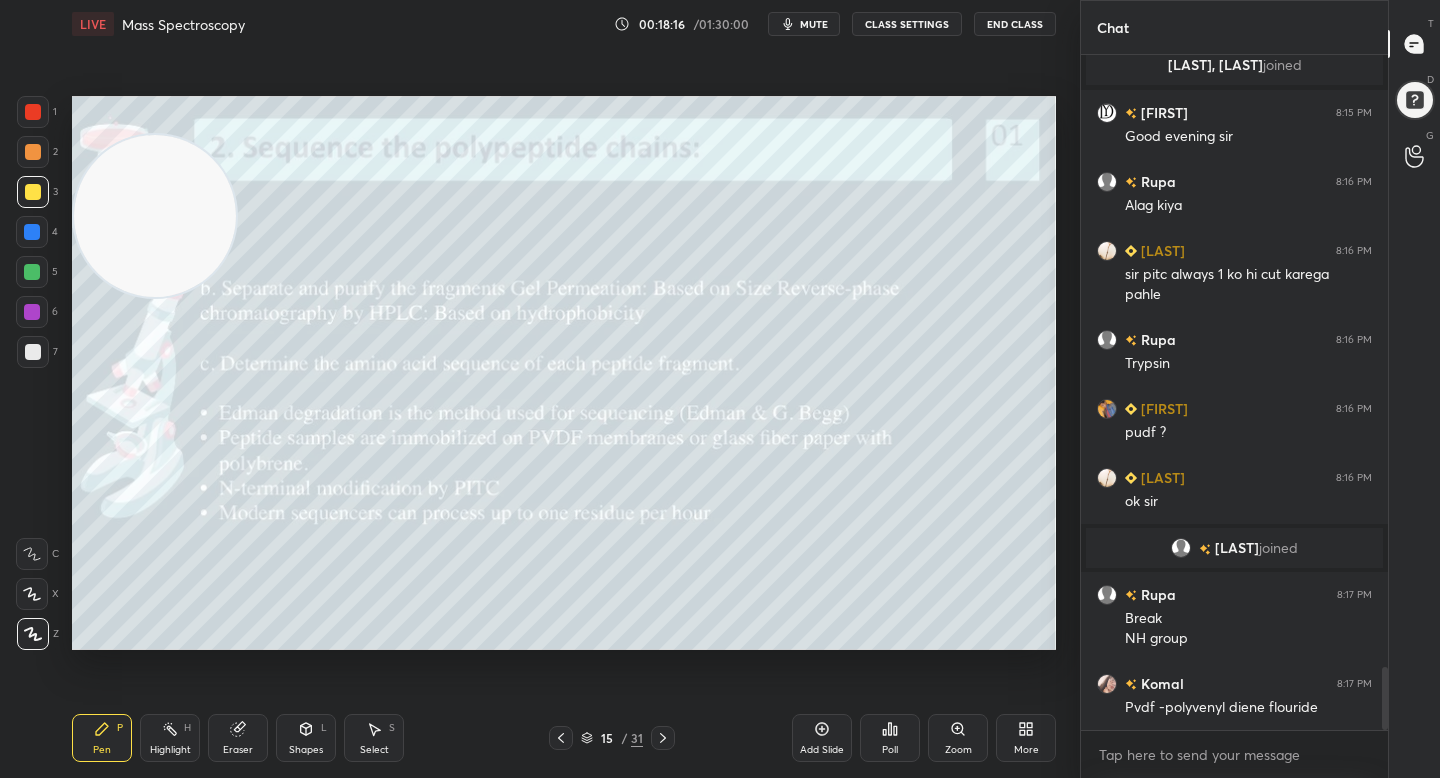 scroll, scrollTop: 6612, scrollLeft: 0, axis: vertical 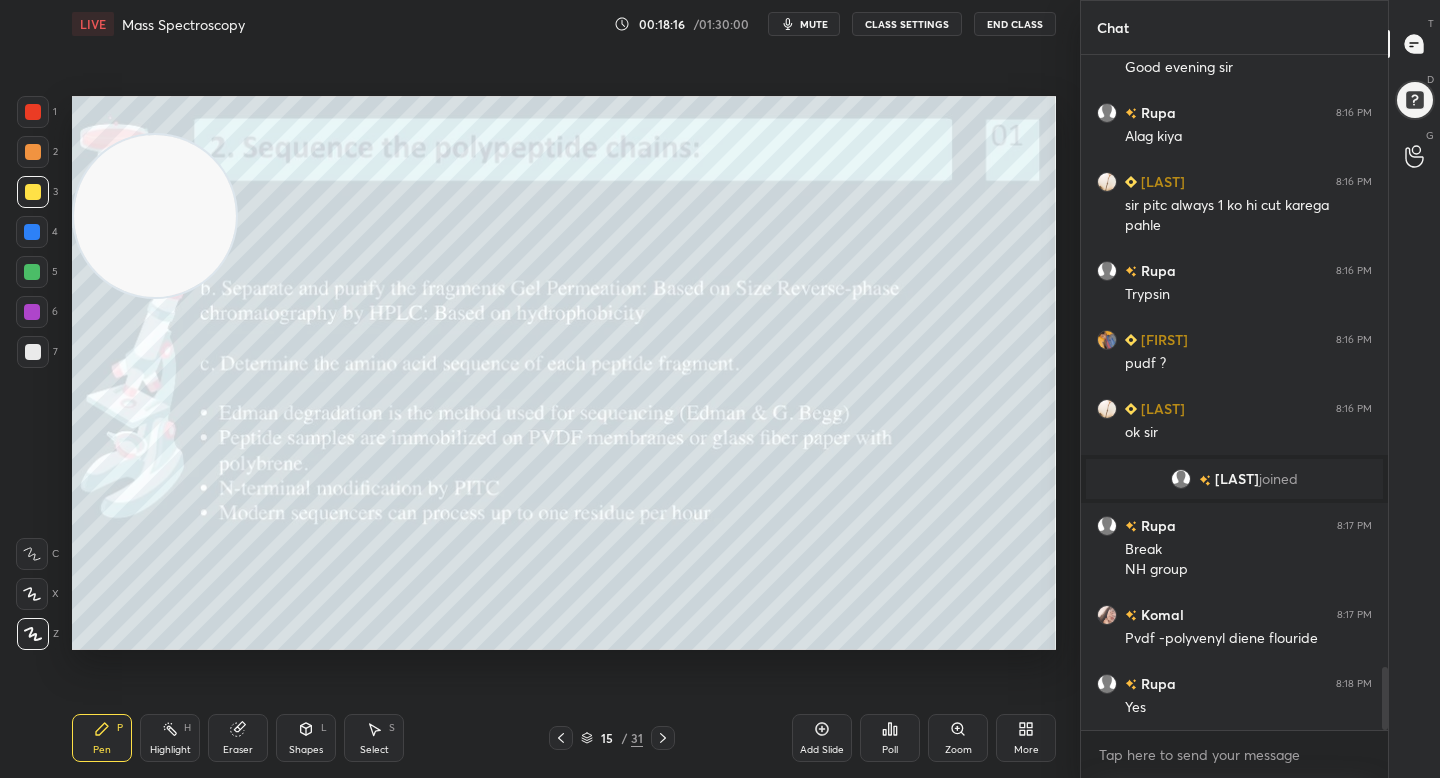click at bounding box center (33, 352) 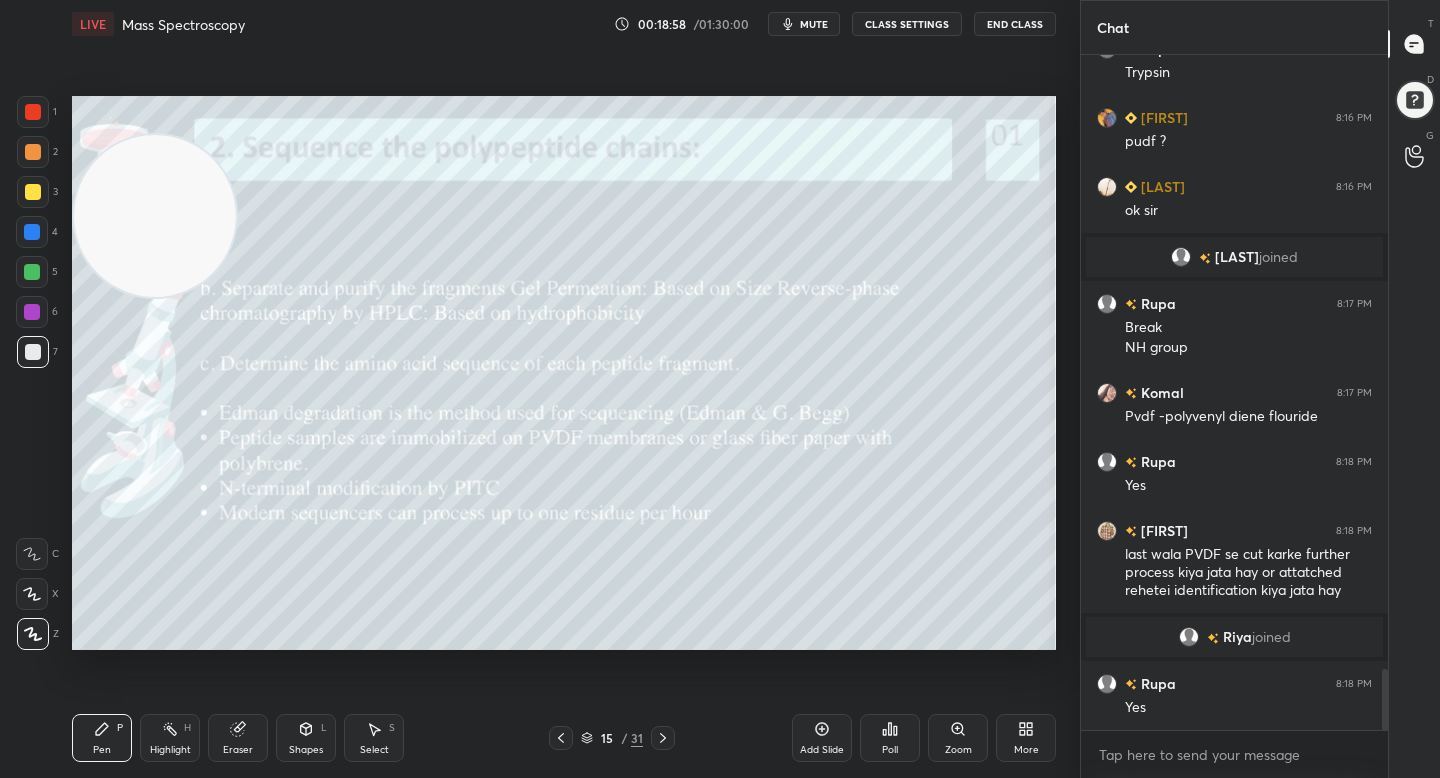 scroll, scrollTop: 6763, scrollLeft: 0, axis: vertical 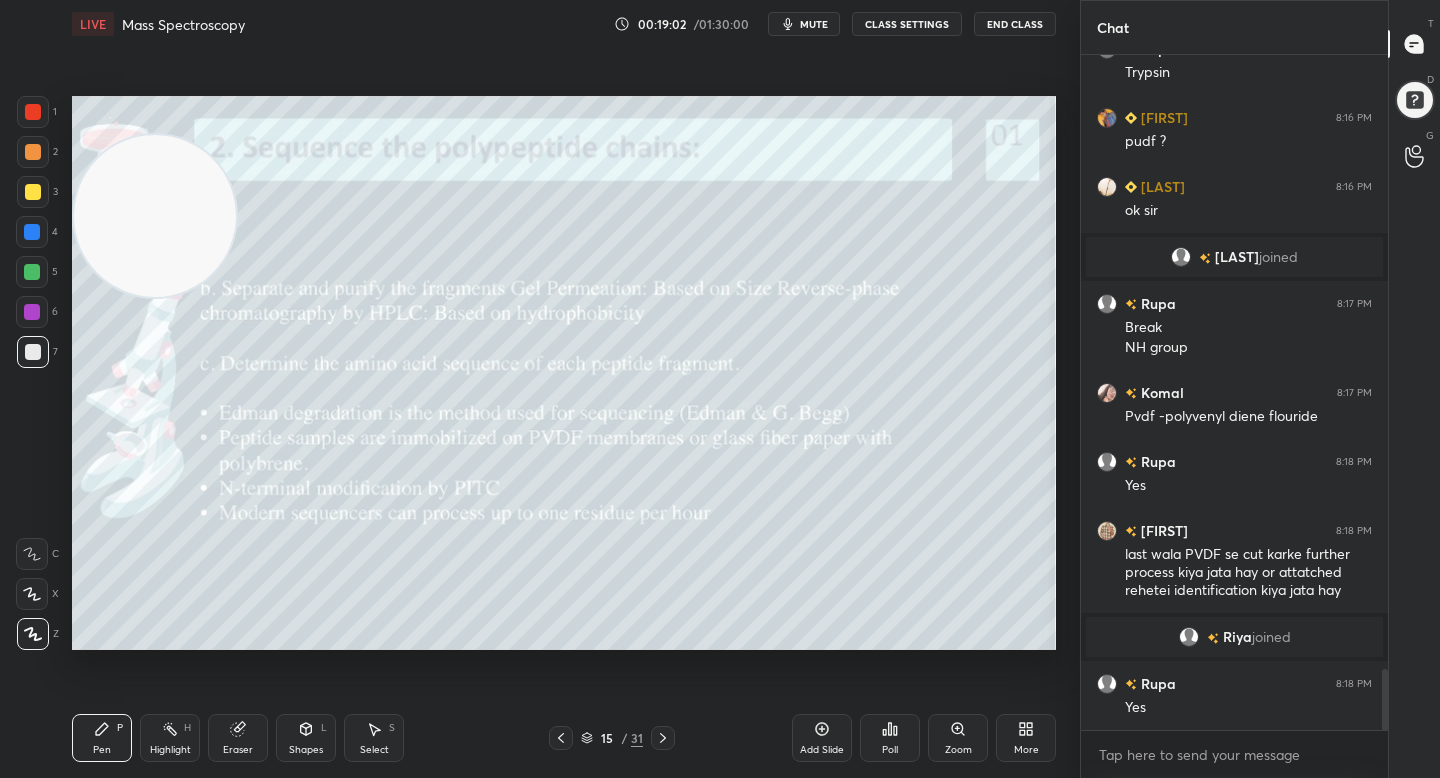 click on "6" at bounding box center [37, 316] 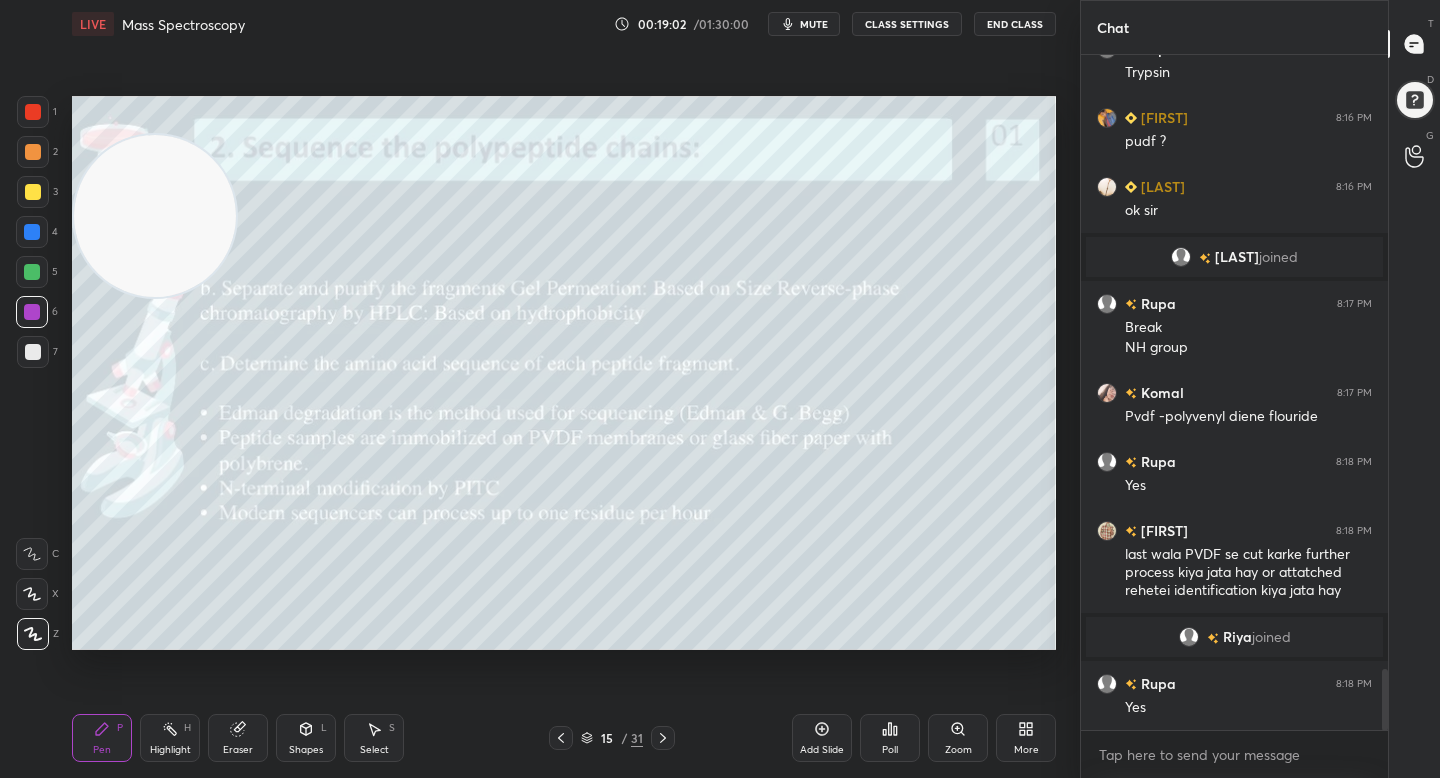 click at bounding box center (32, 272) 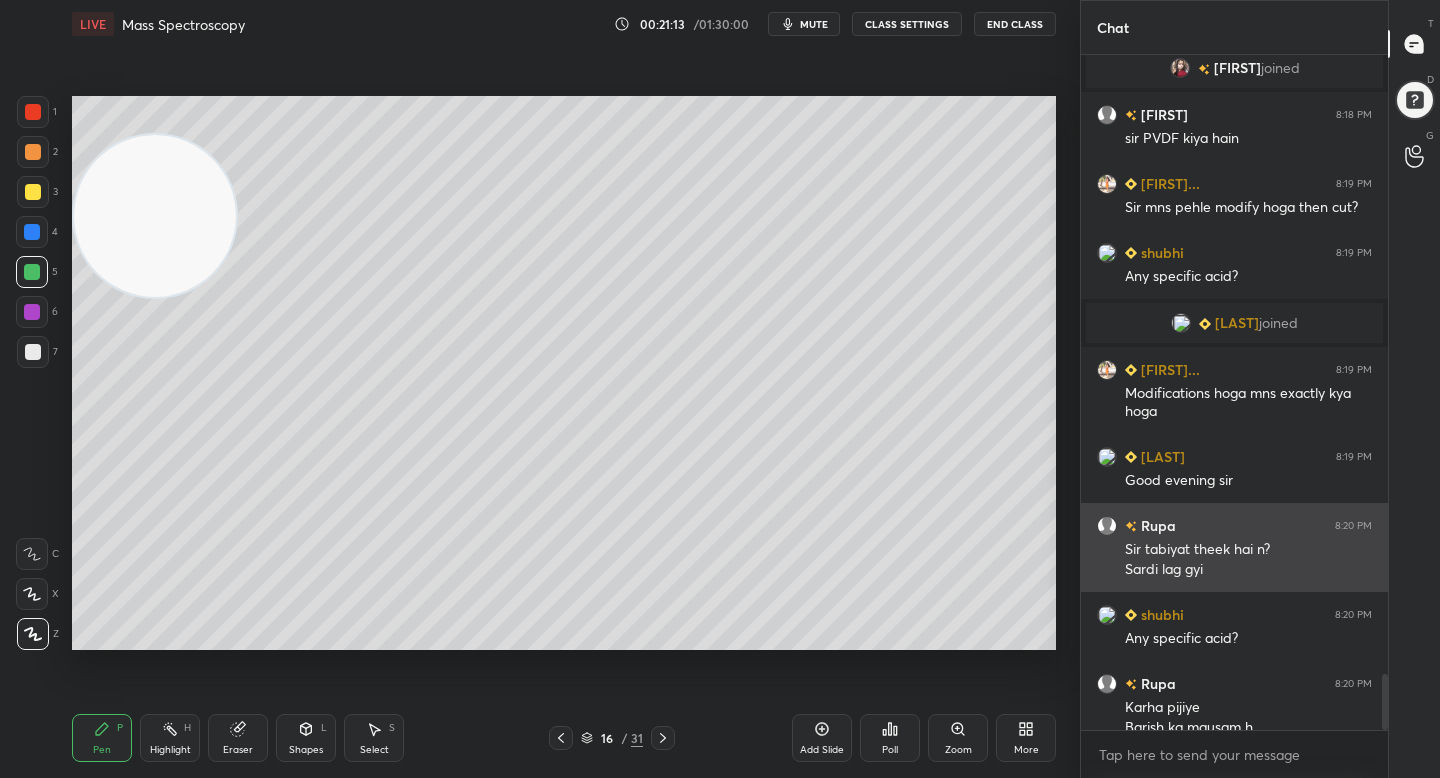 scroll, scrollTop: 7410, scrollLeft: 0, axis: vertical 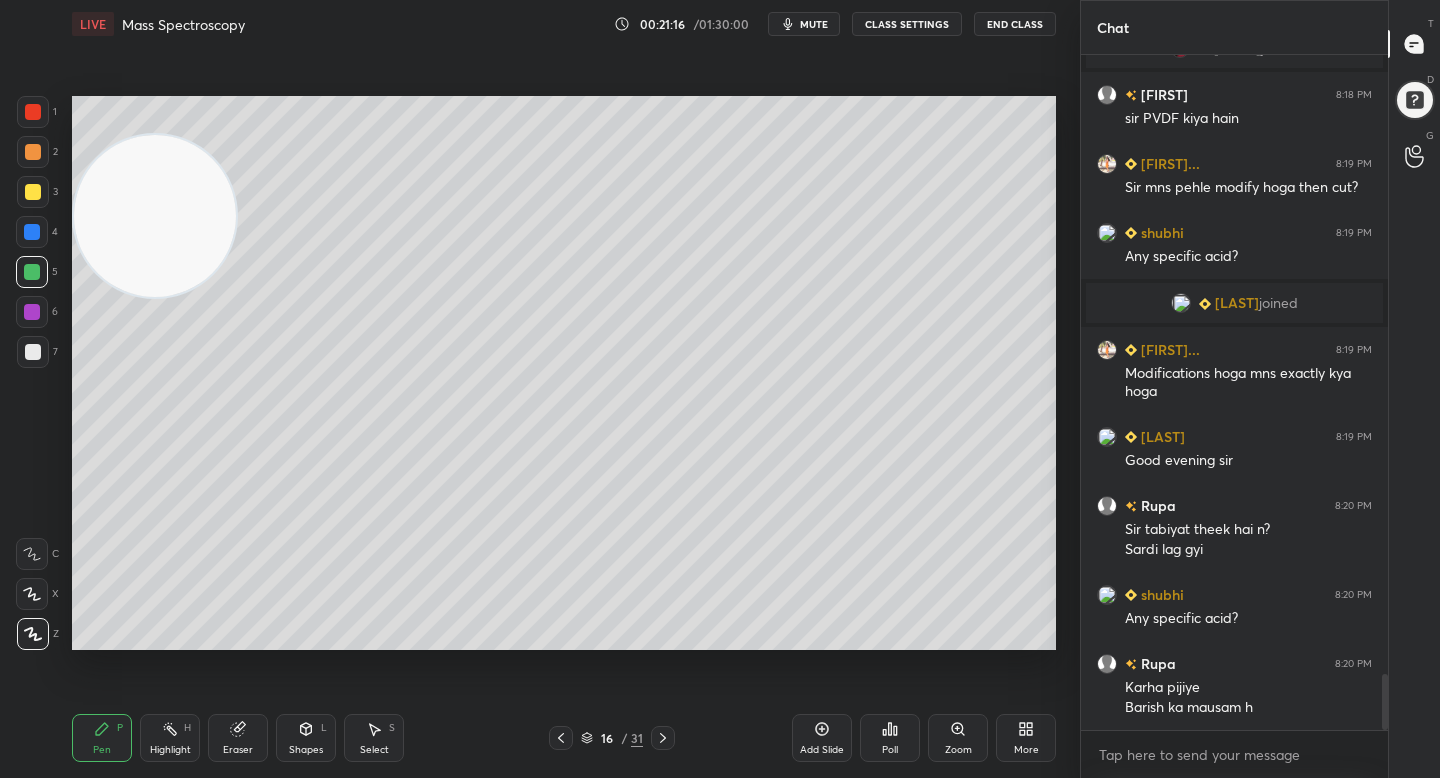 click on "Add Slide" at bounding box center (822, 738) 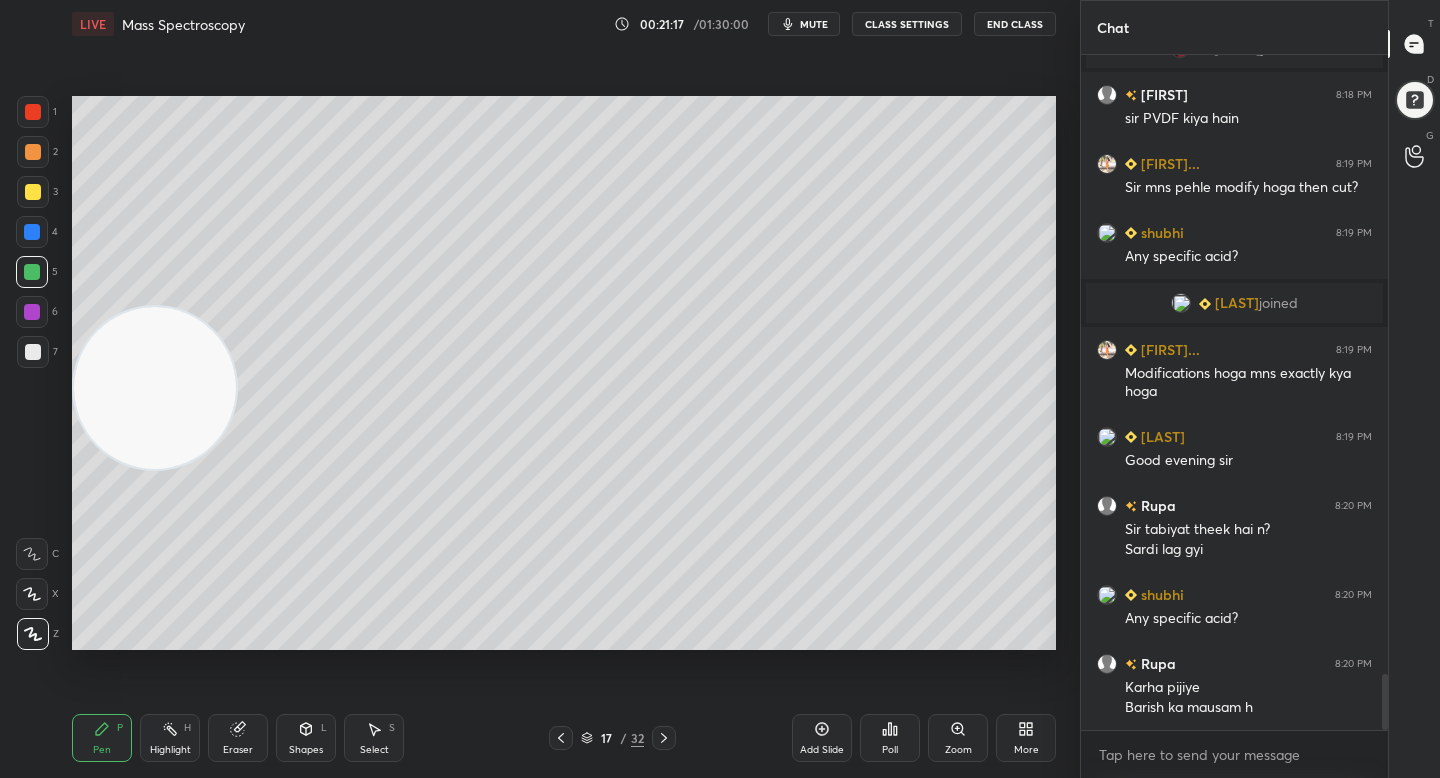 drag, startPoint x: 171, startPoint y: 269, endPoint x: 167, endPoint y: 634, distance: 365.0219 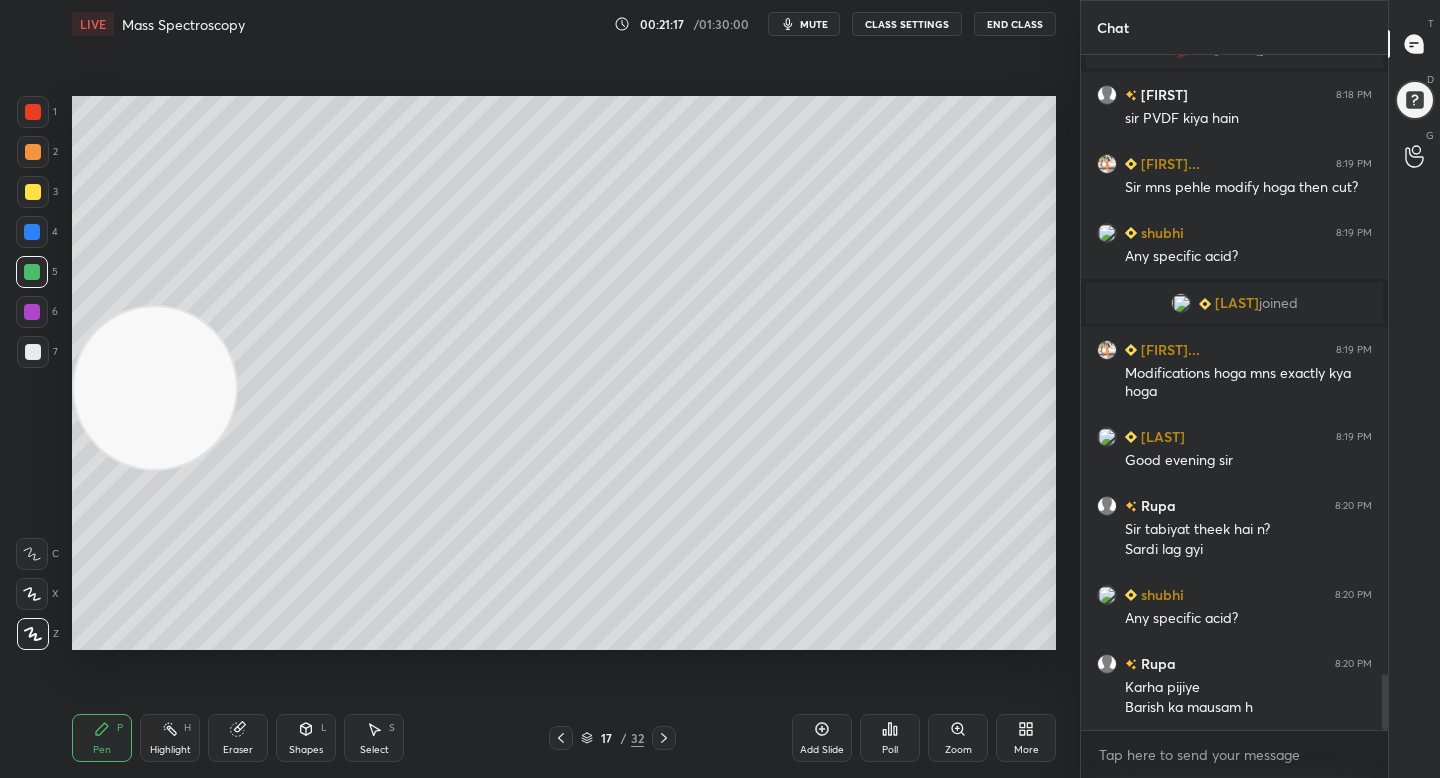 click at bounding box center (155, 388) 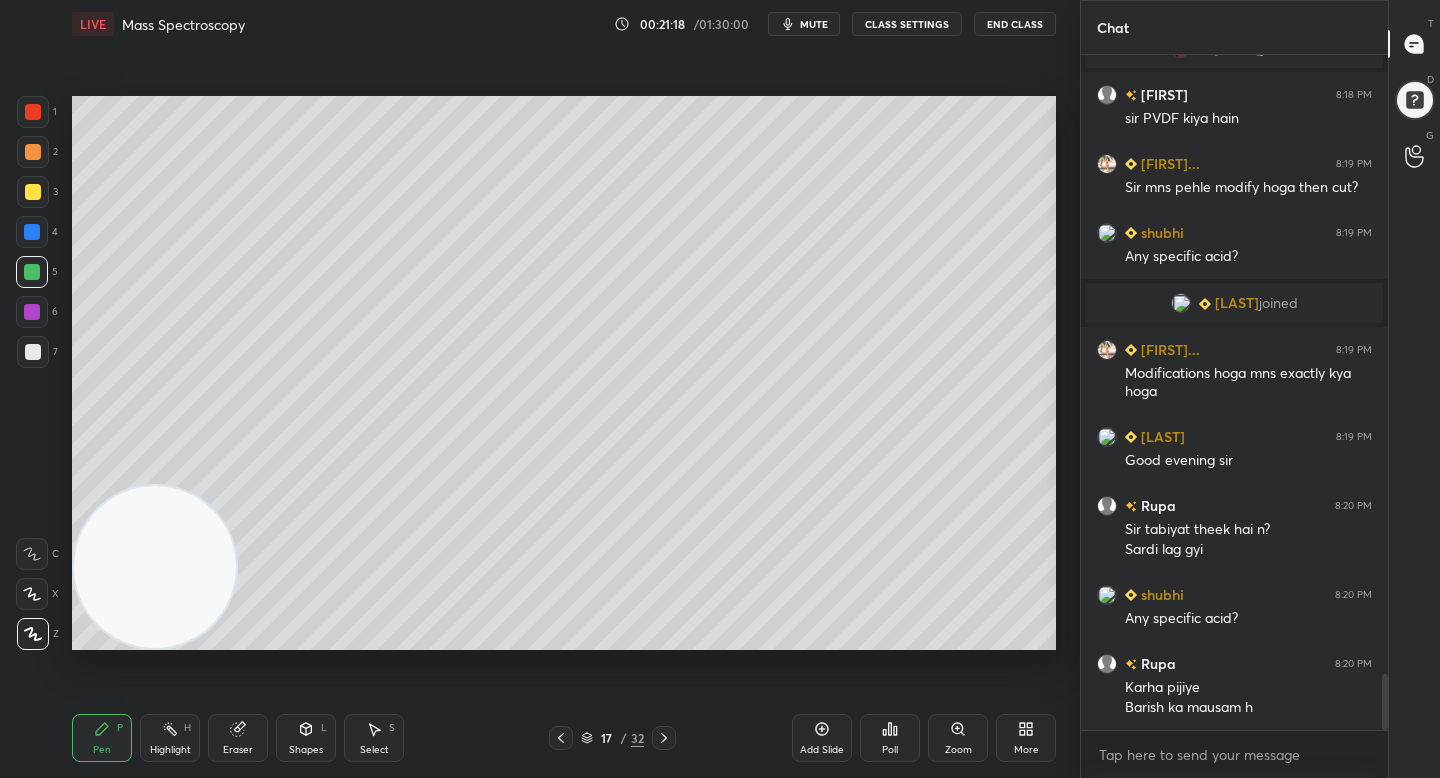 click at bounding box center (33, 352) 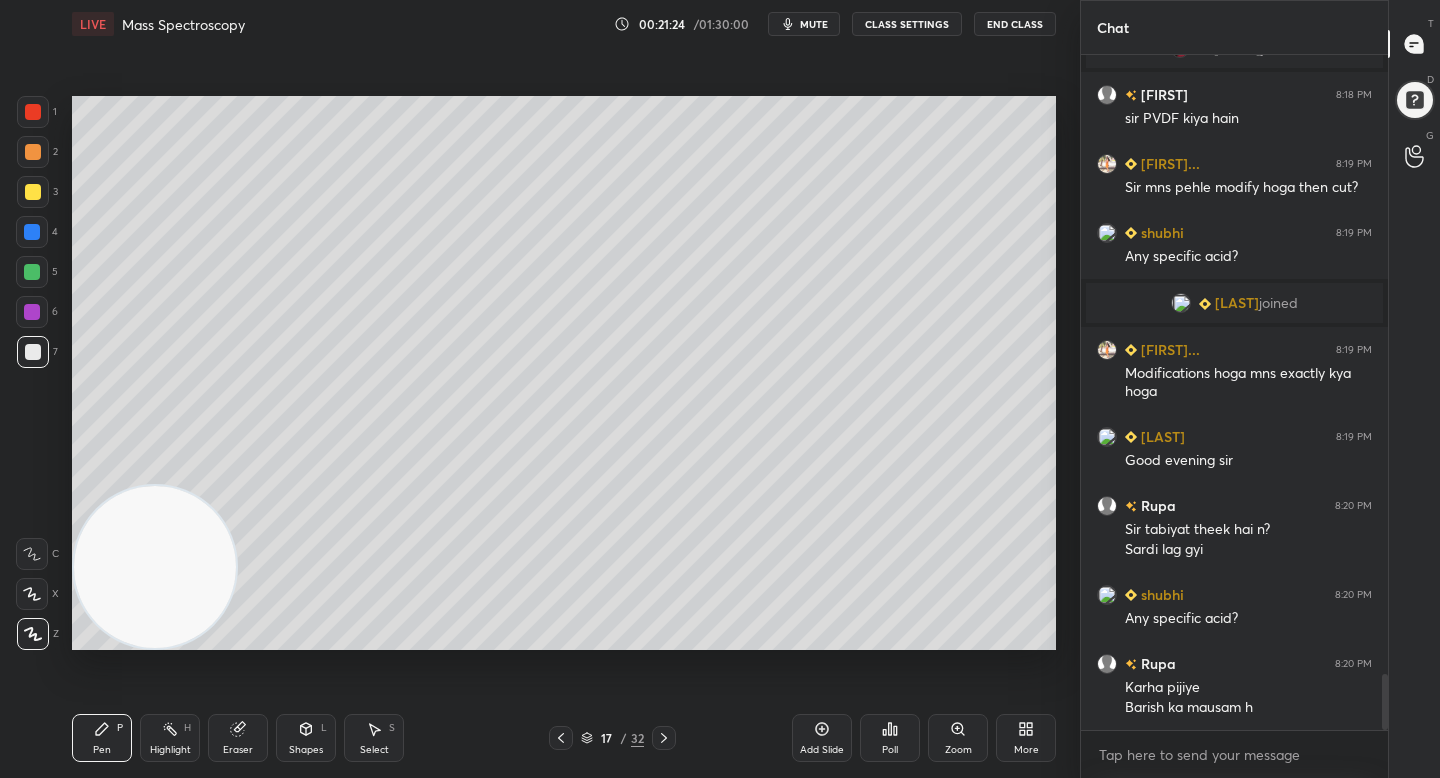 scroll, scrollTop: 7479, scrollLeft: 0, axis: vertical 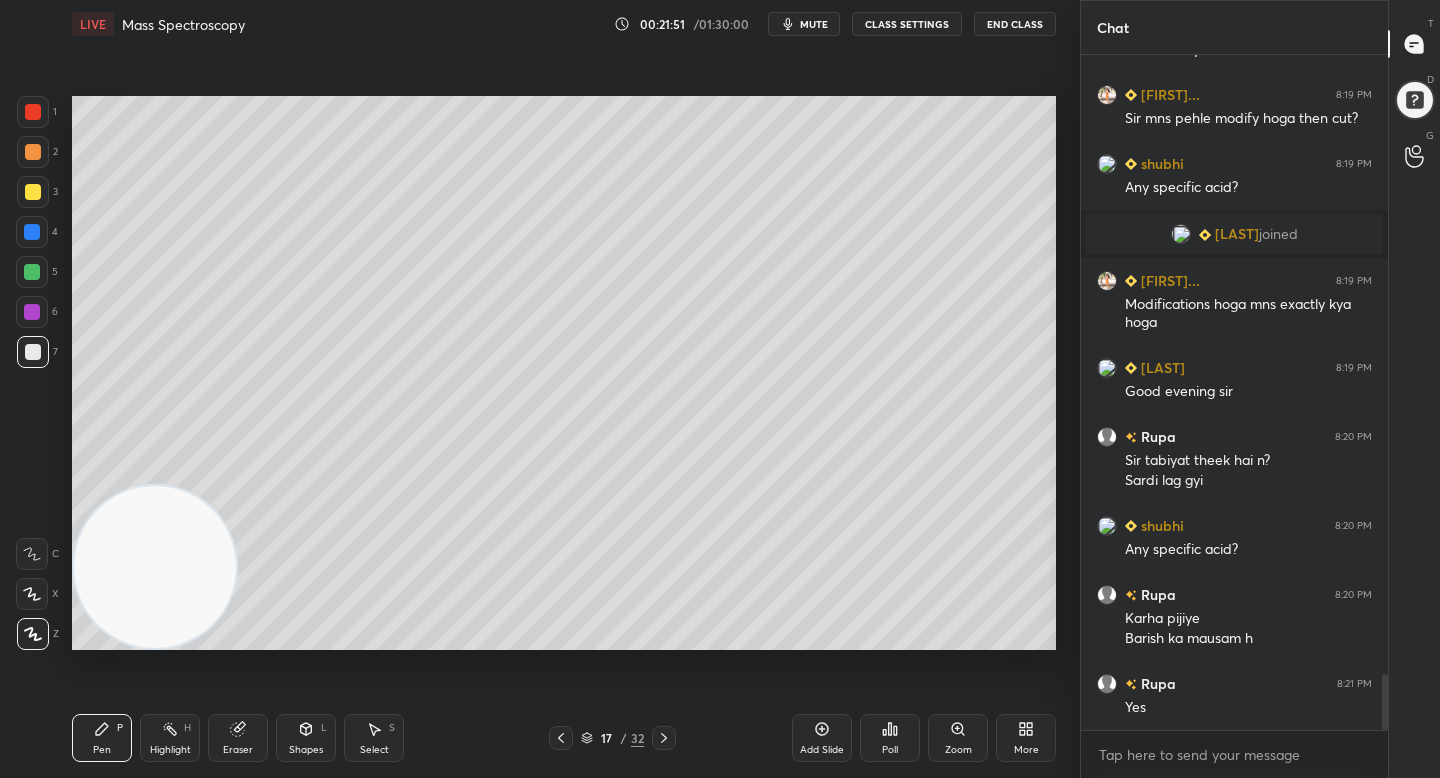 click 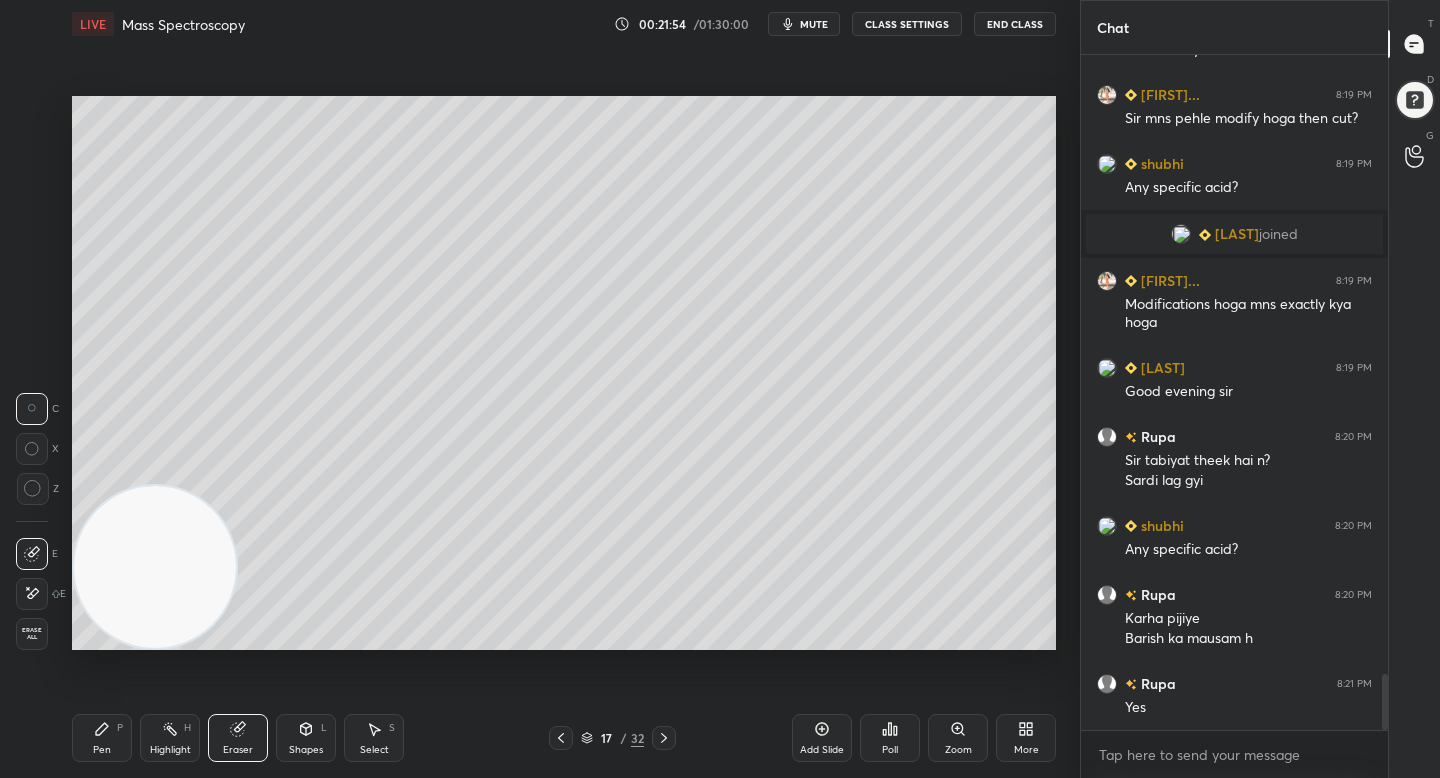 click 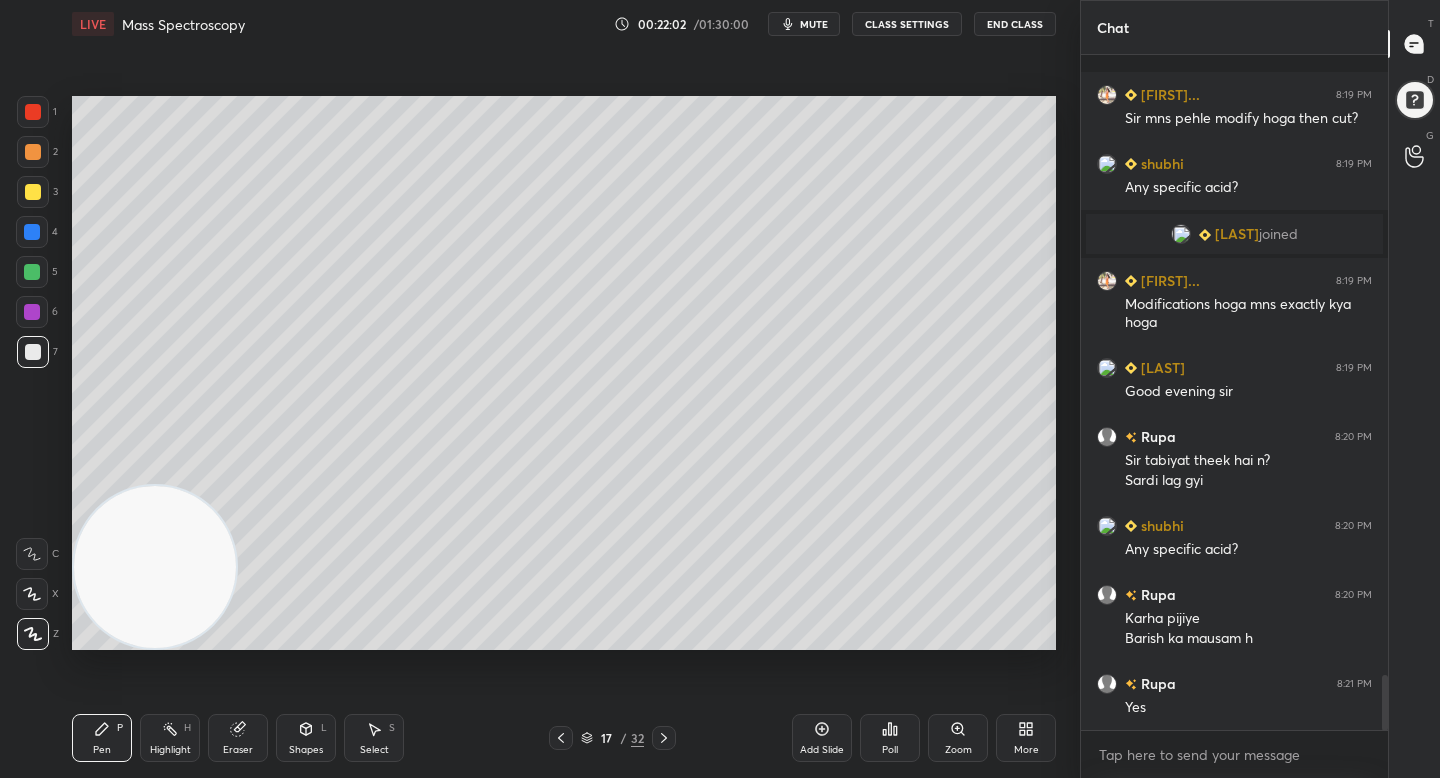 scroll, scrollTop: 7565, scrollLeft: 0, axis: vertical 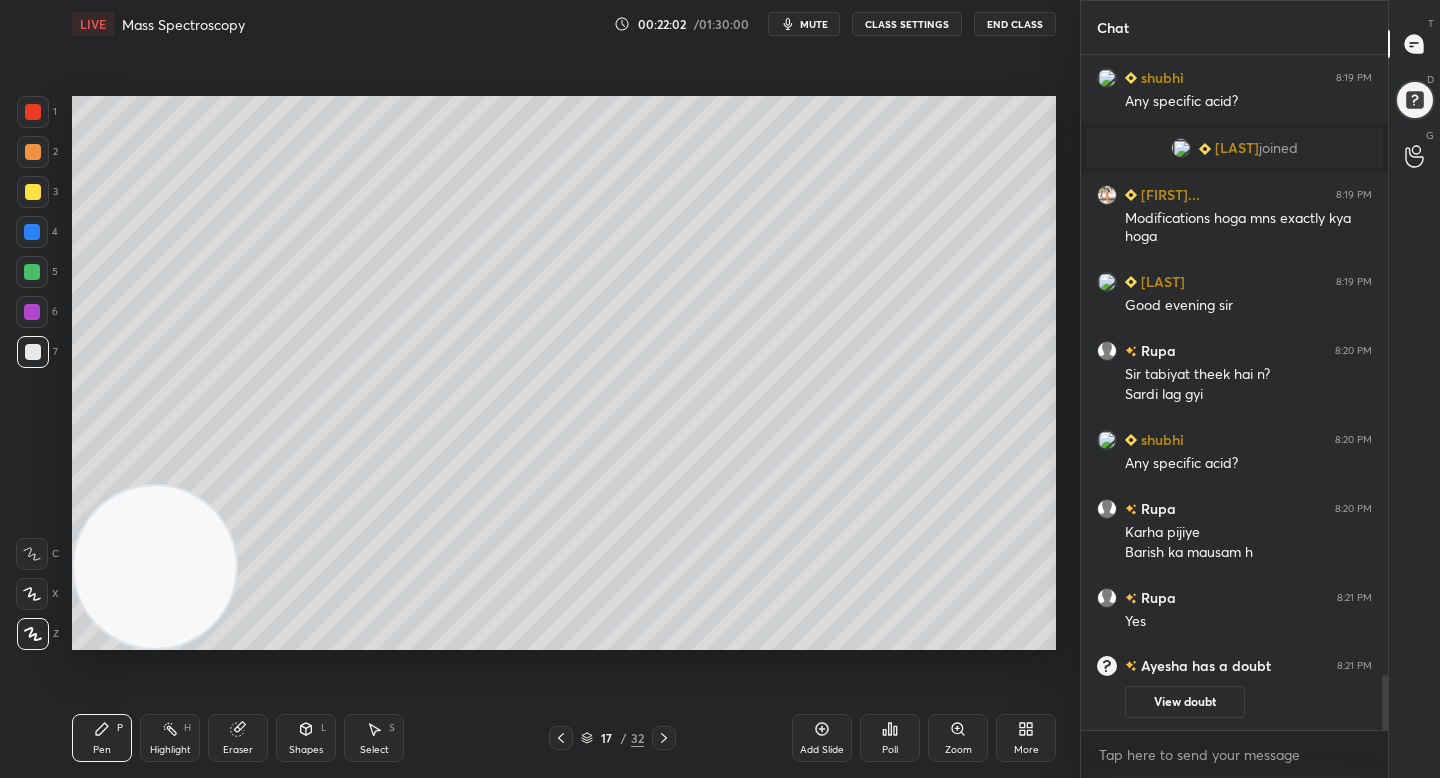click on "2" at bounding box center [37, 156] 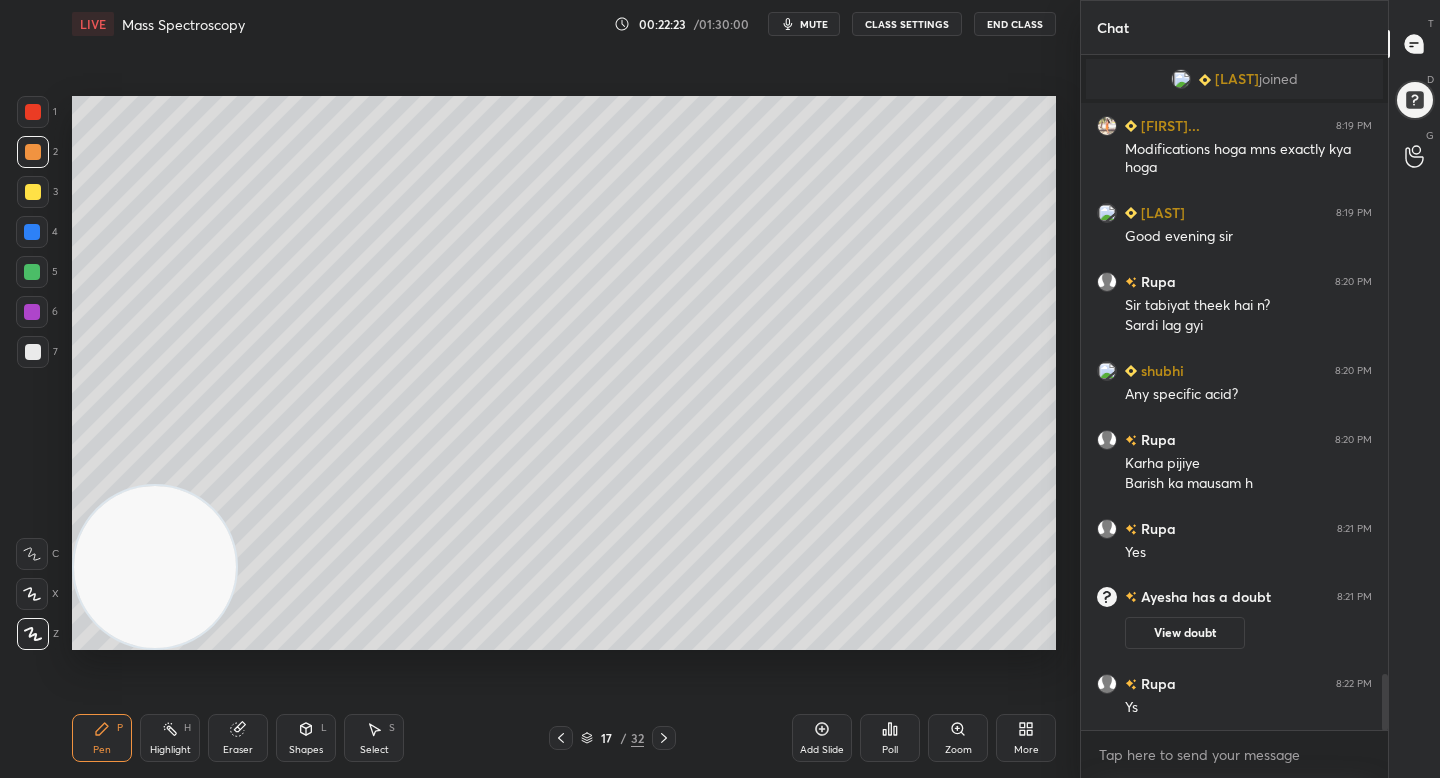 scroll, scrollTop: 7440, scrollLeft: 0, axis: vertical 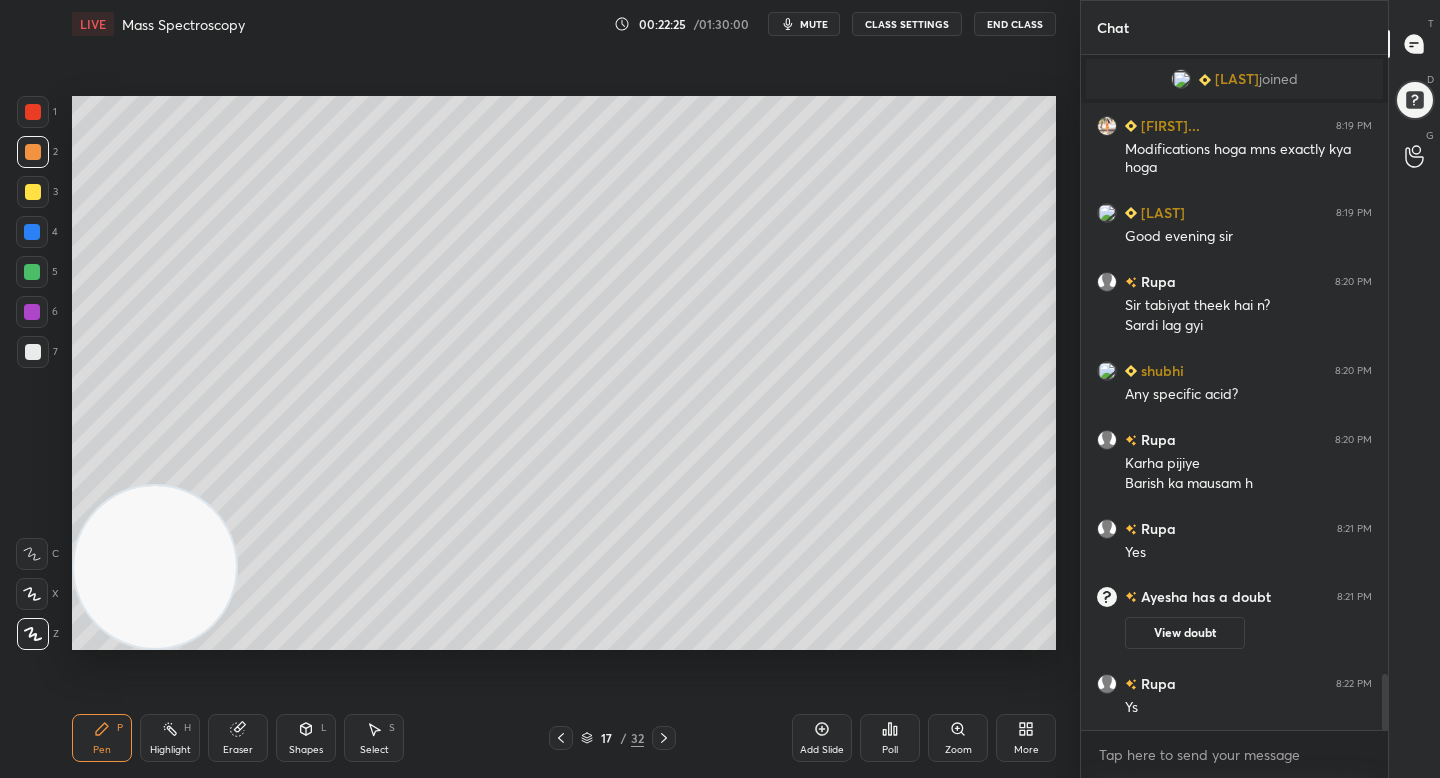 click on "3" at bounding box center [37, 196] 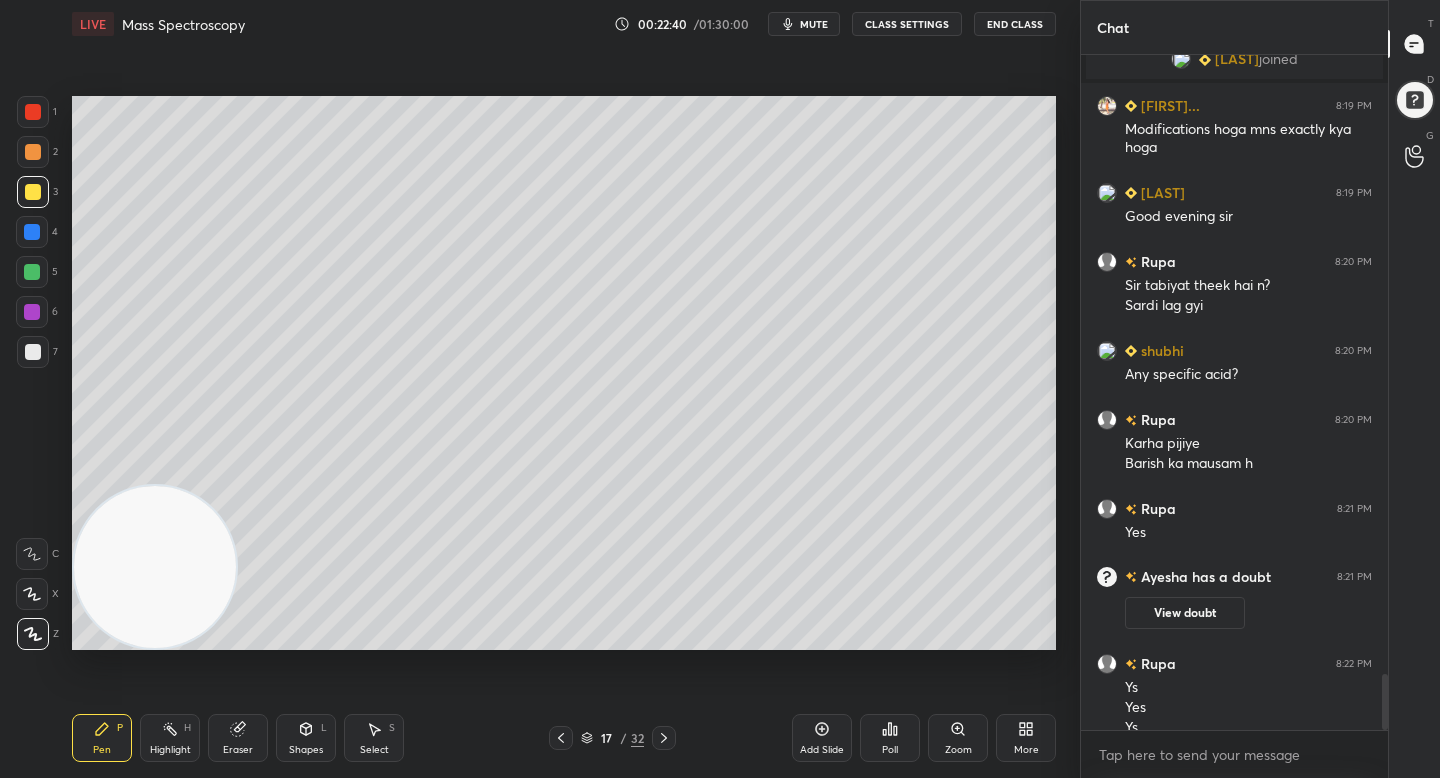 scroll, scrollTop: 7480, scrollLeft: 0, axis: vertical 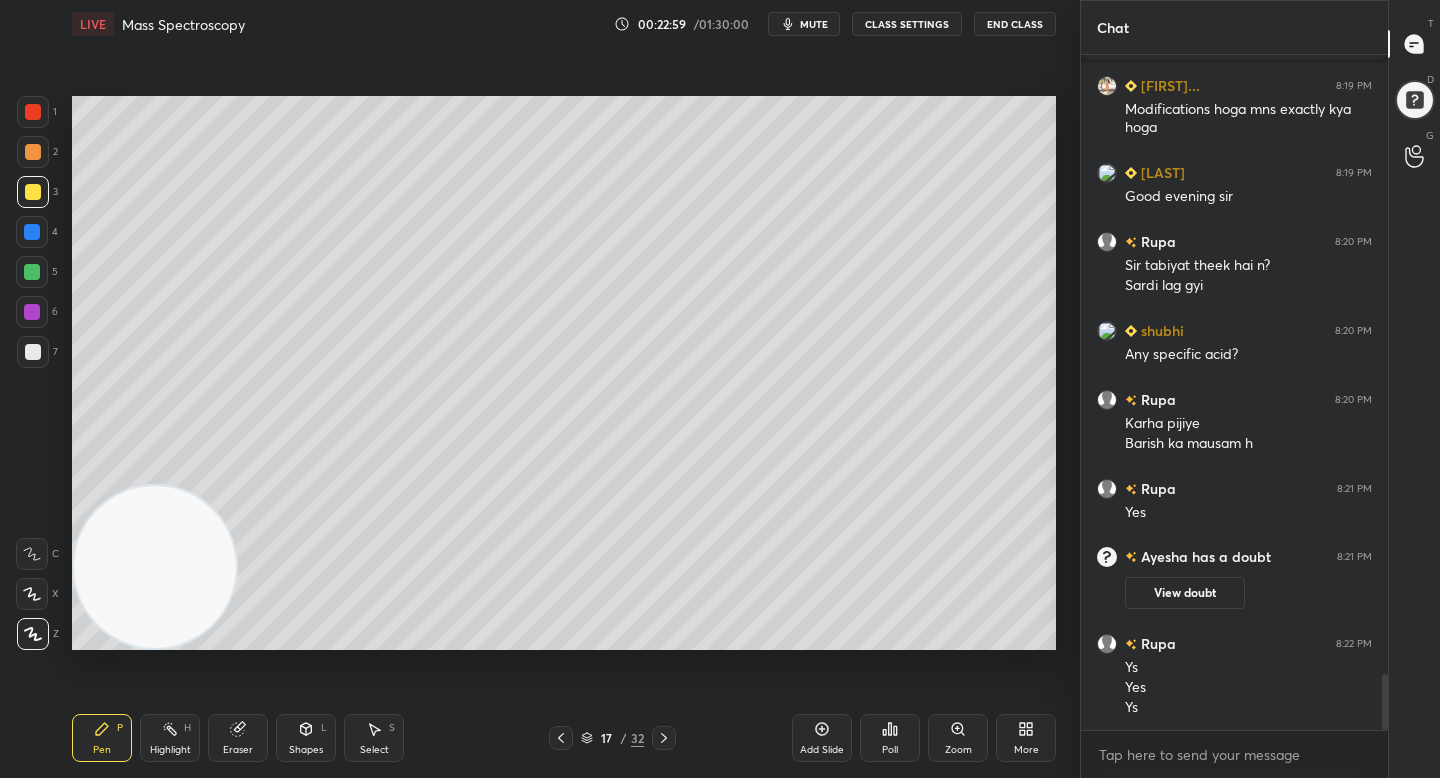 click at bounding box center (33, 152) 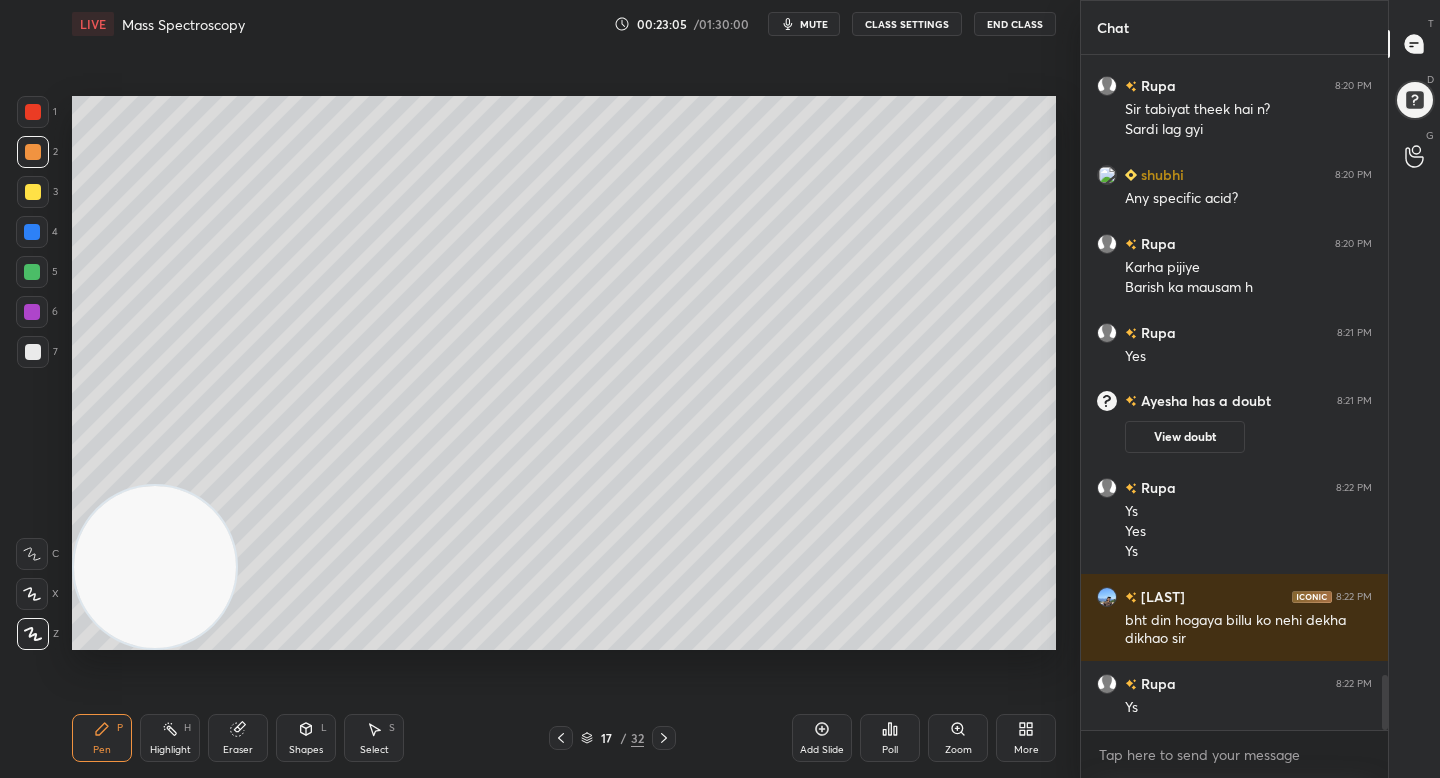 scroll, scrollTop: 7646, scrollLeft: 0, axis: vertical 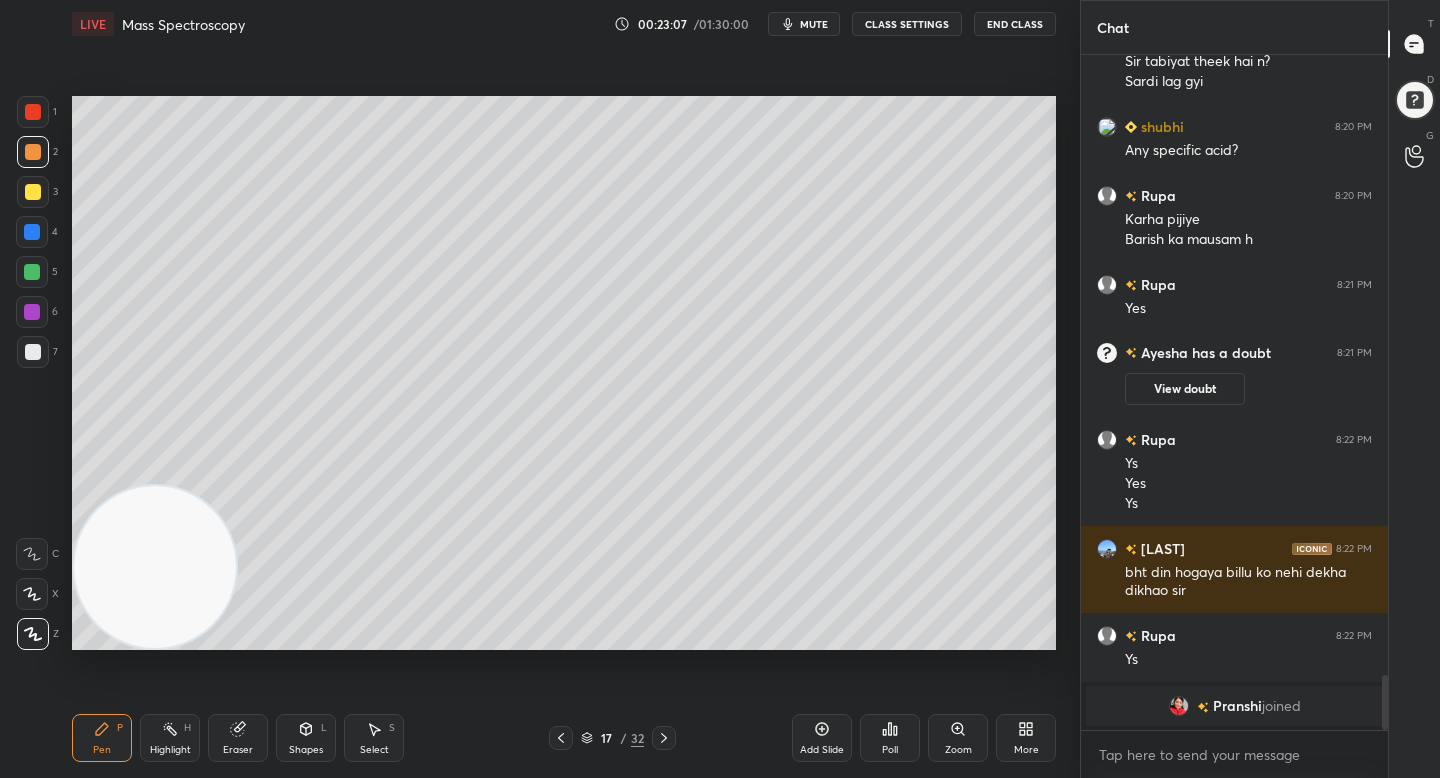 click at bounding box center [33, 192] 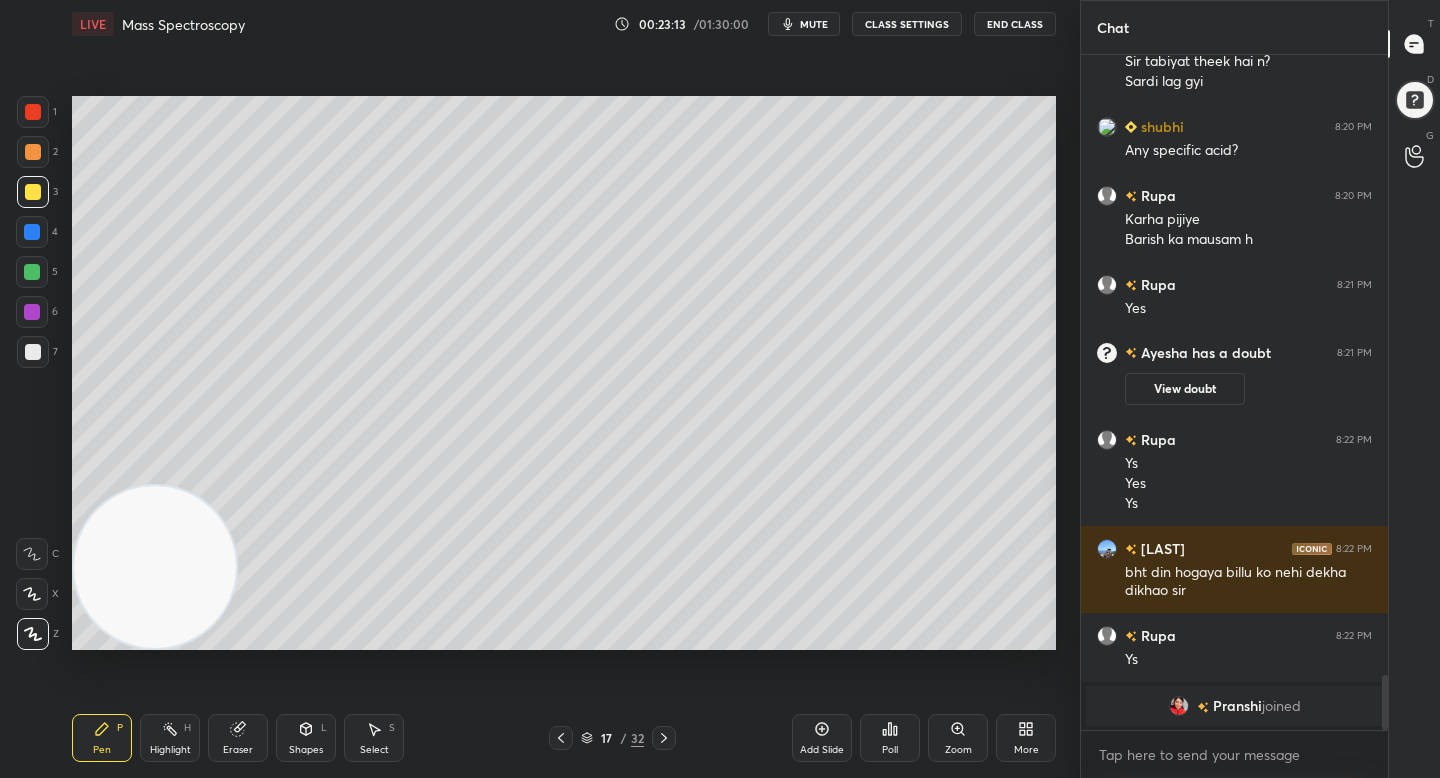 click at bounding box center (33, 352) 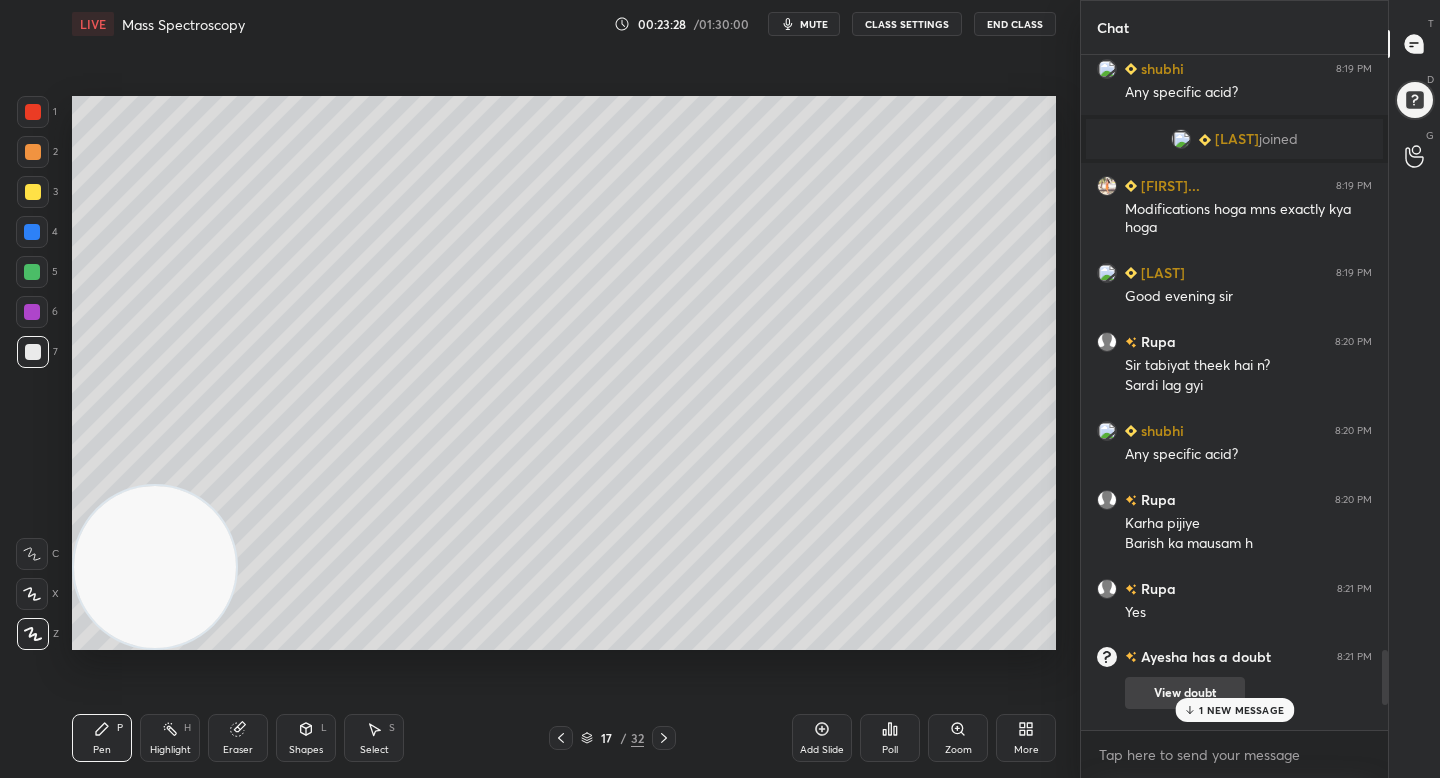 scroll, scrollTop: 7331, scrollLeft: 0, axis: vertical 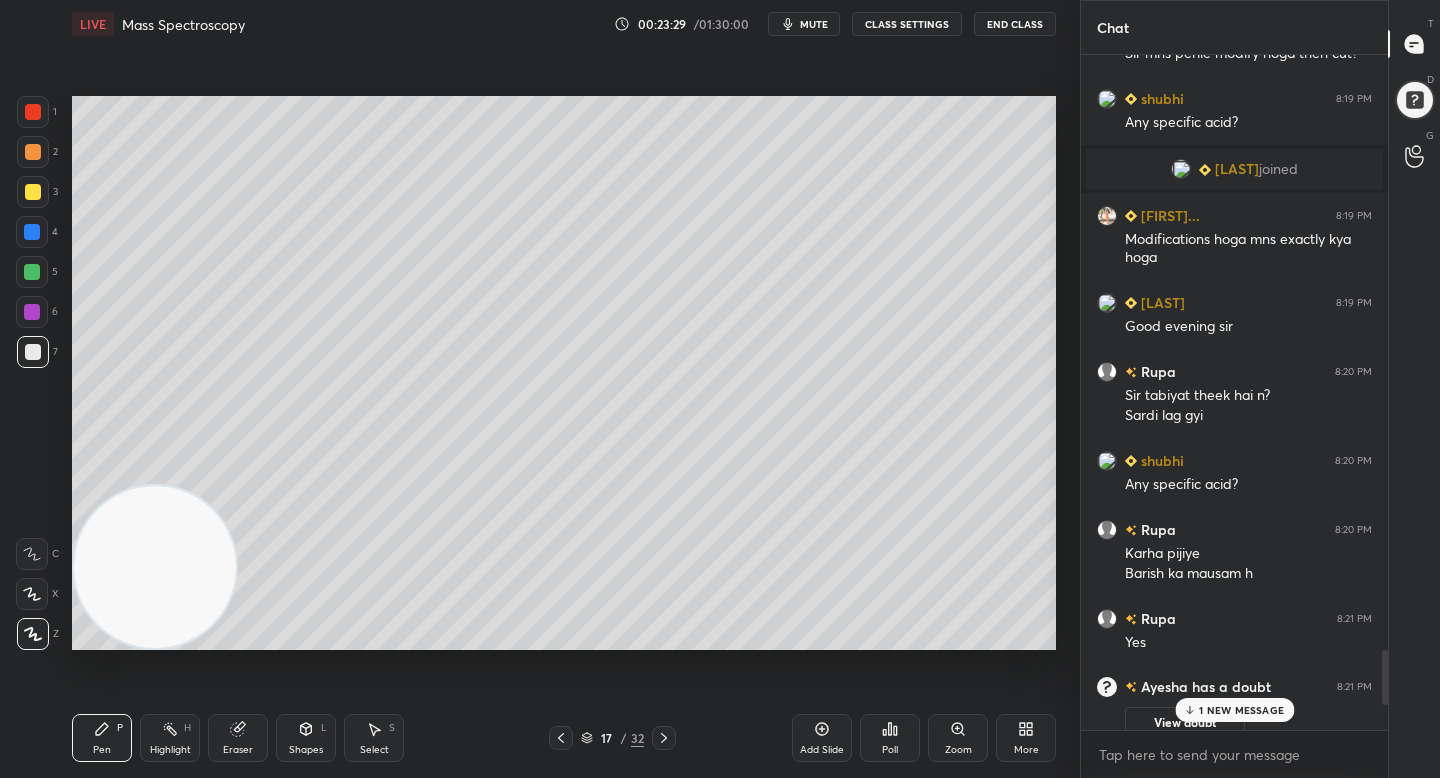 click 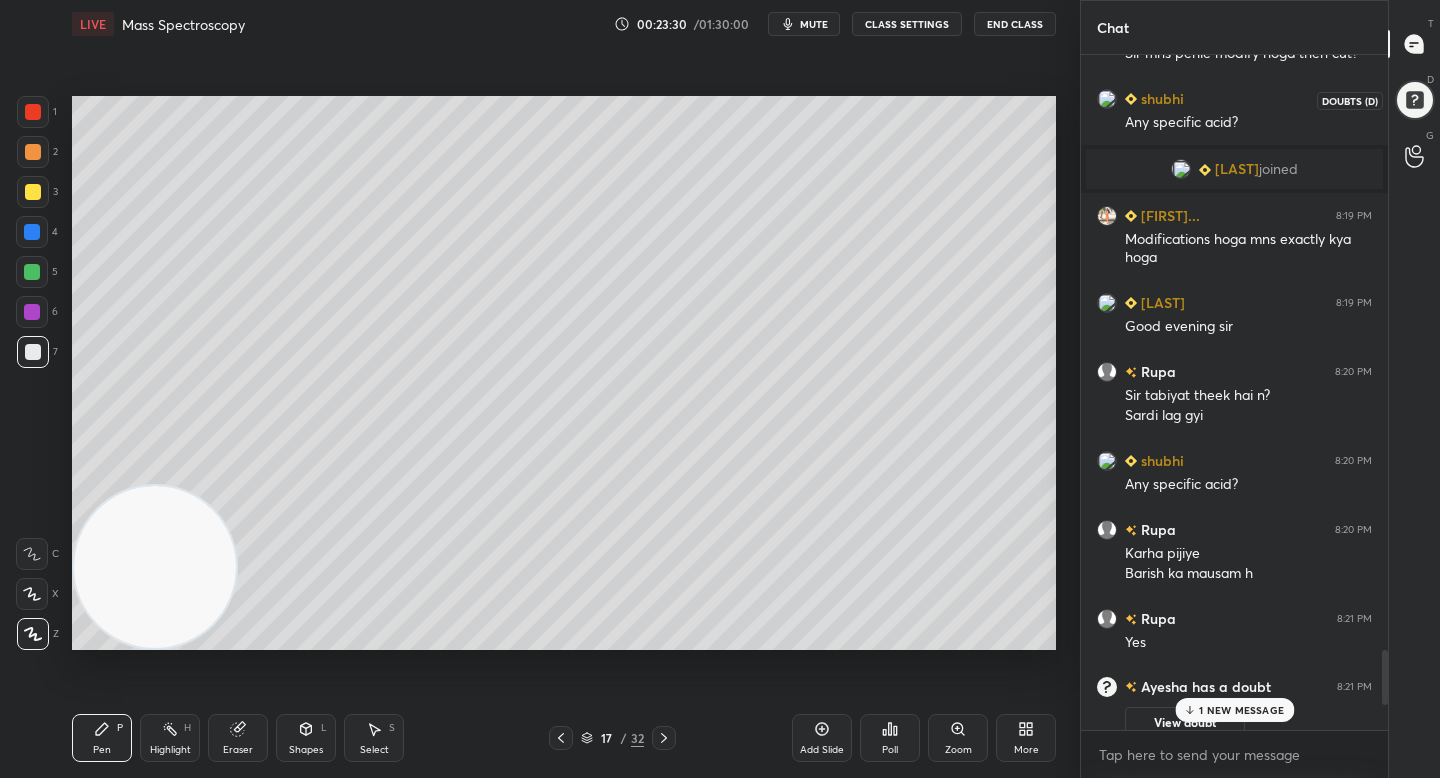 click at bounding box center (1415, 100) 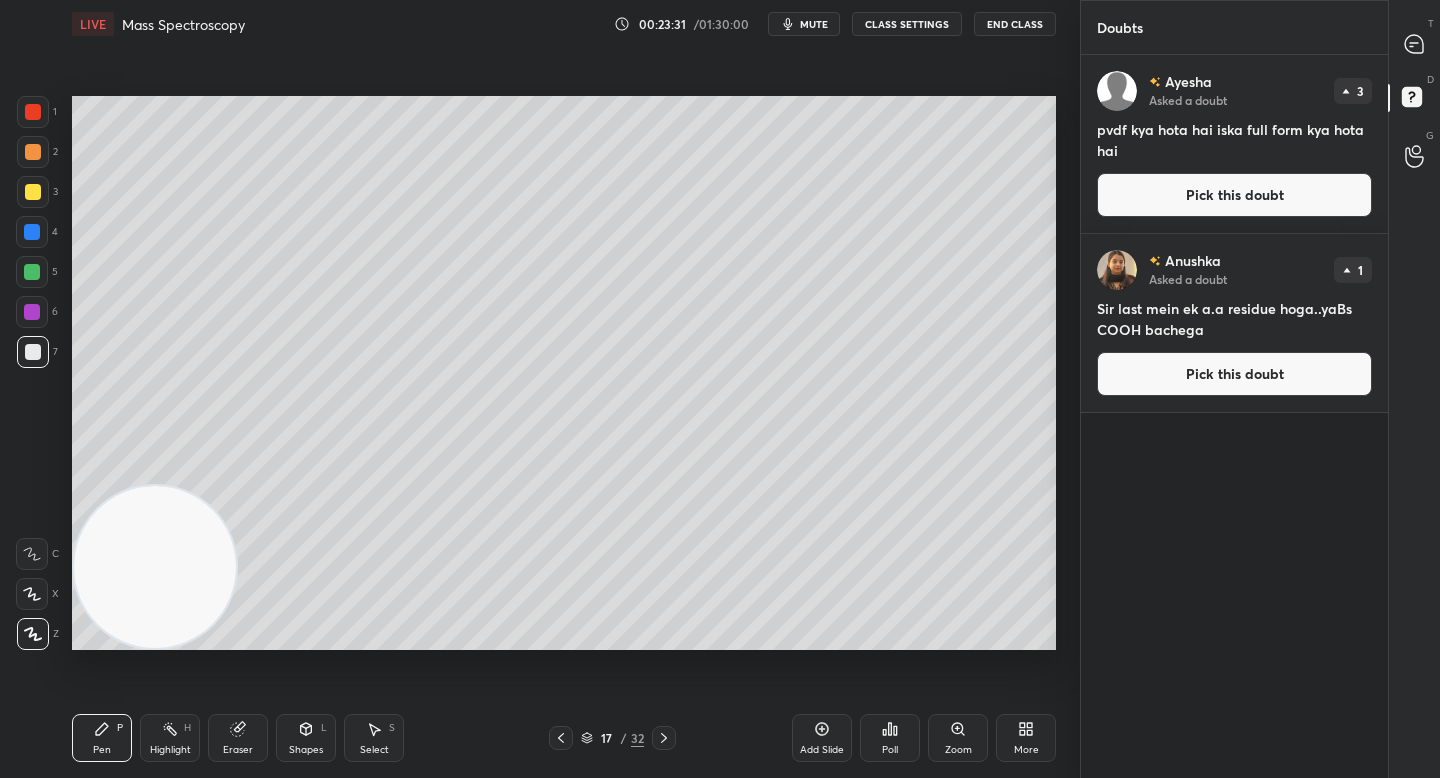 click 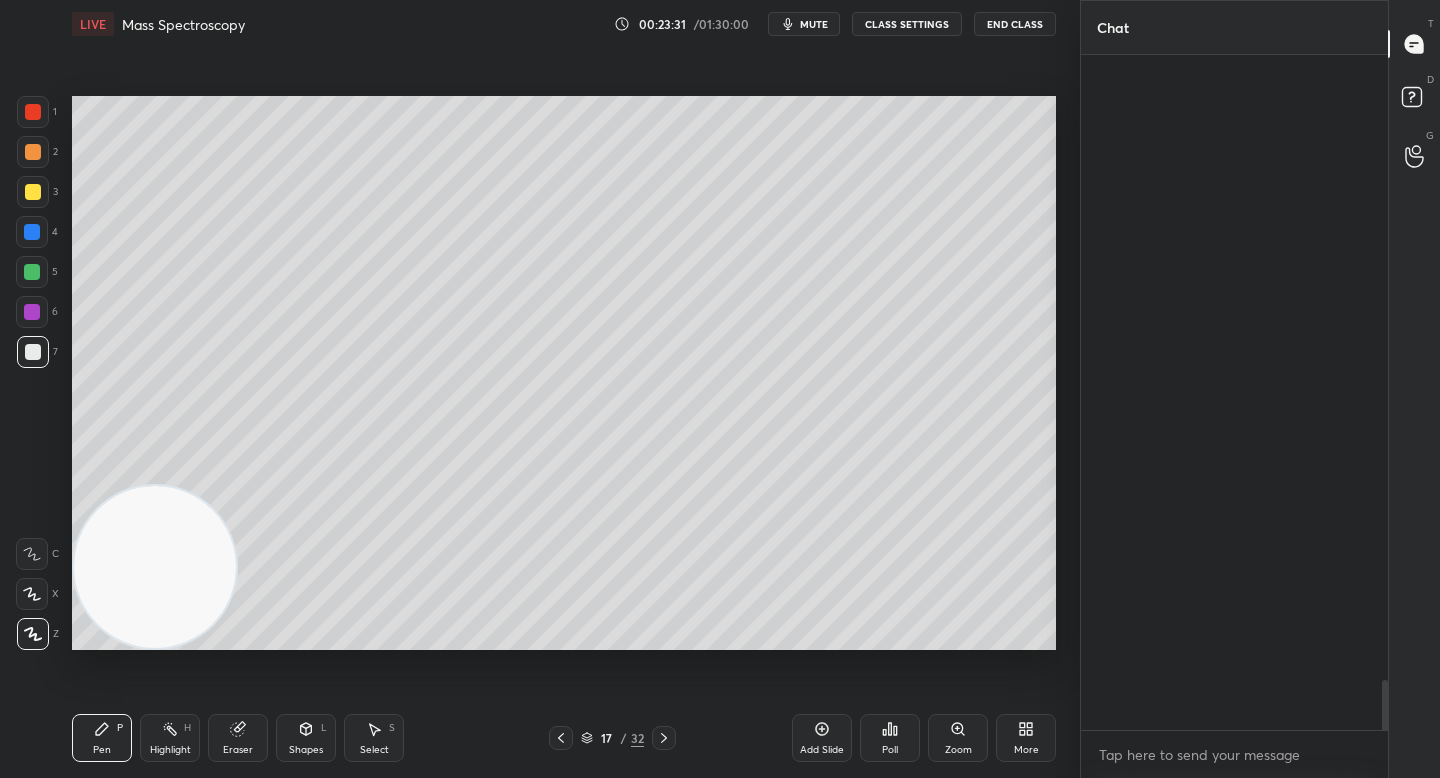 scroll, scrollTop: 8400, scrollLeft: 0, axis: vertical 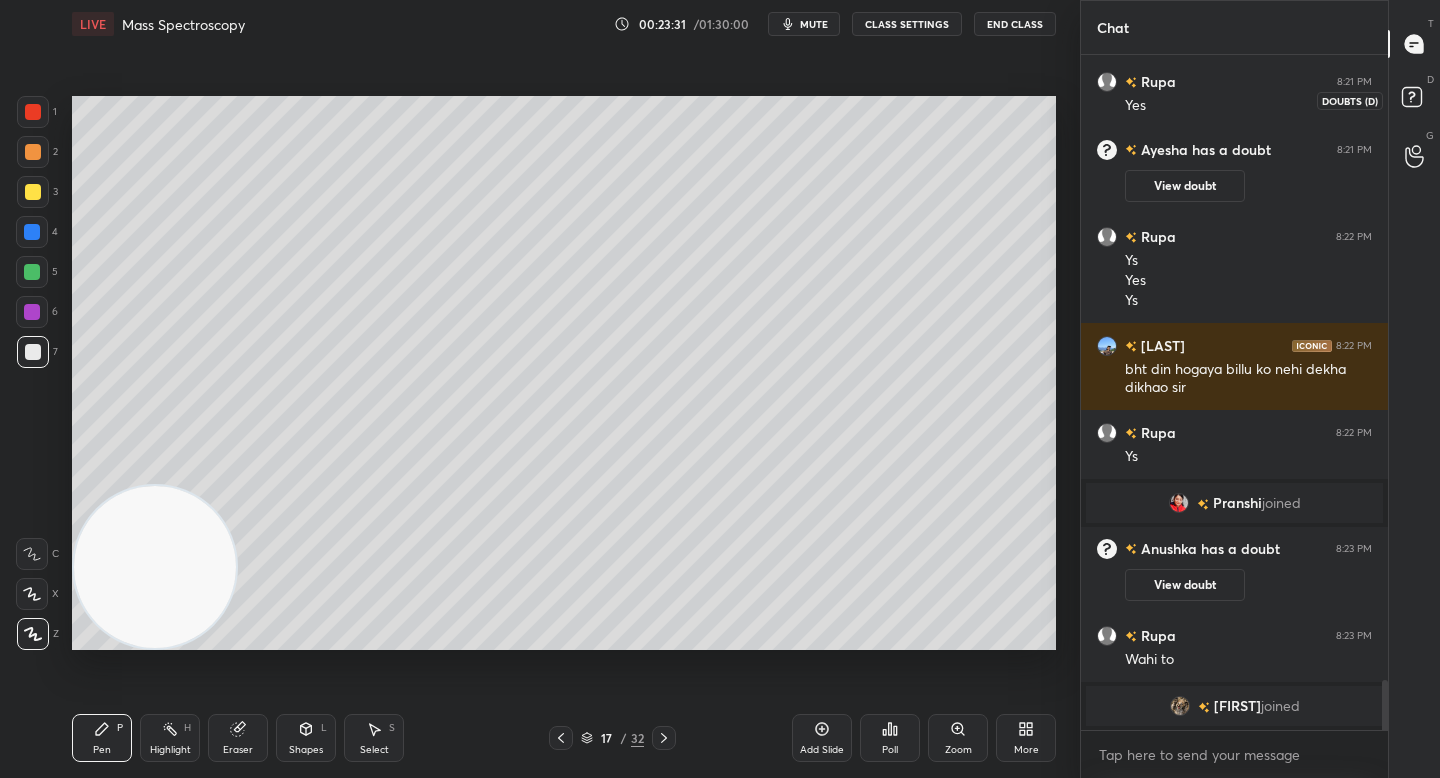 click 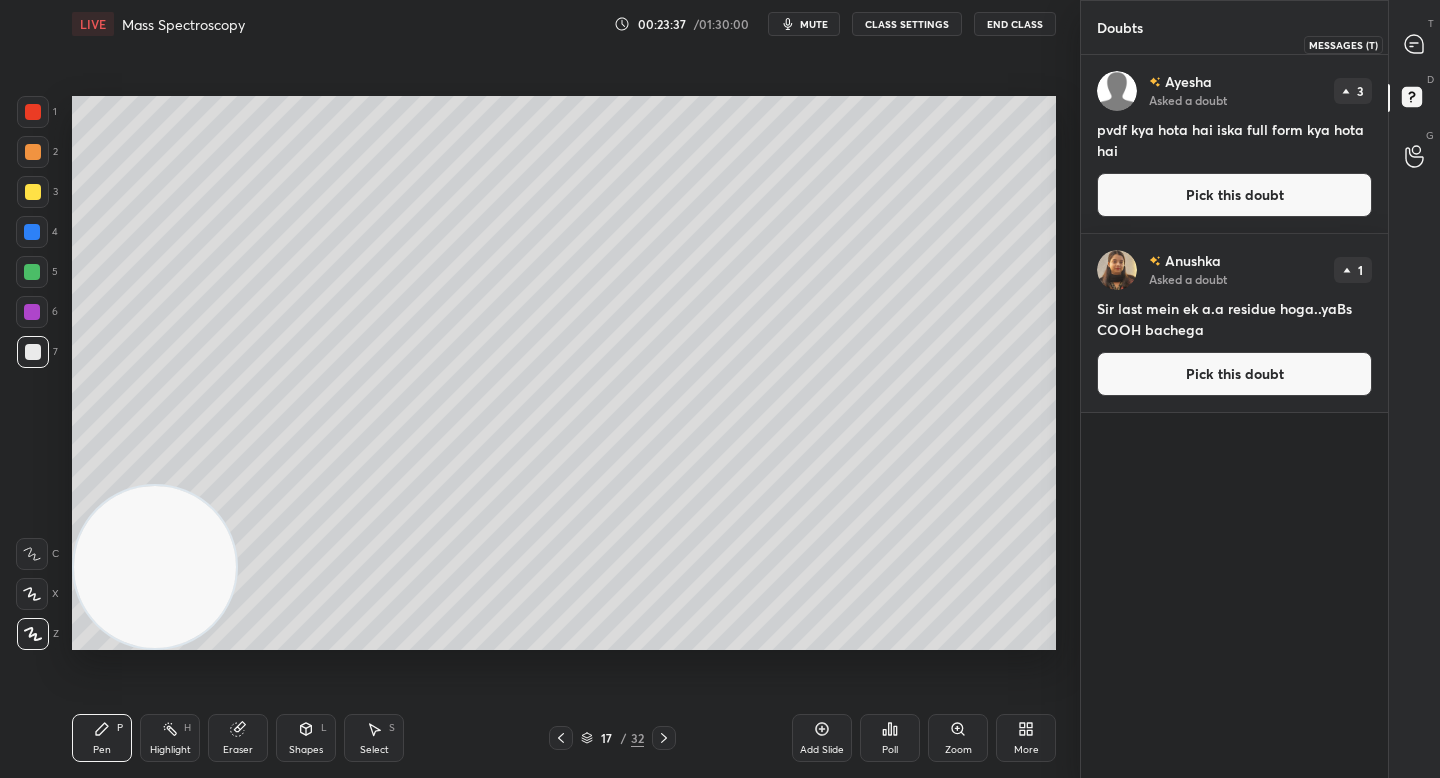 click 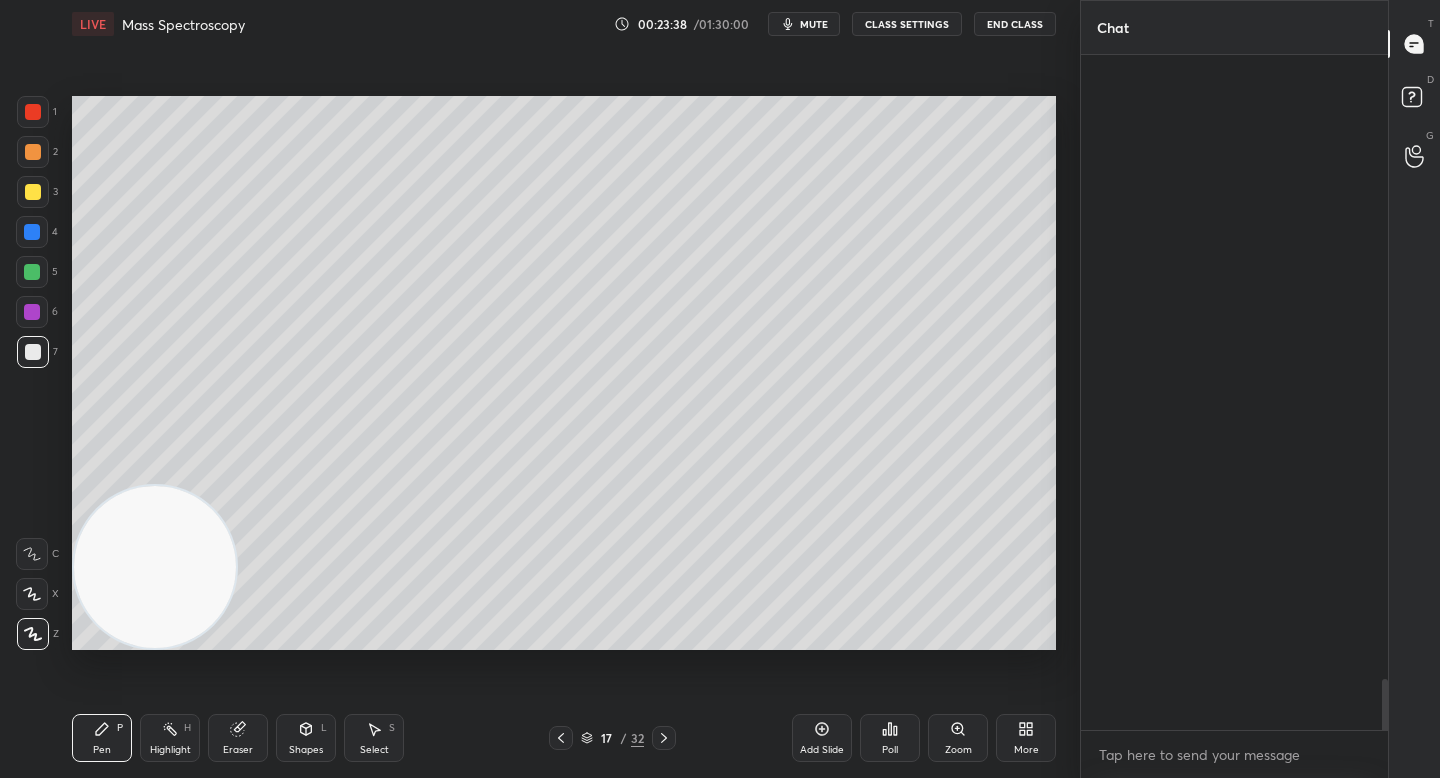 scroll, scrollTop: 8450, scrollLeft: 0, axis: vertical 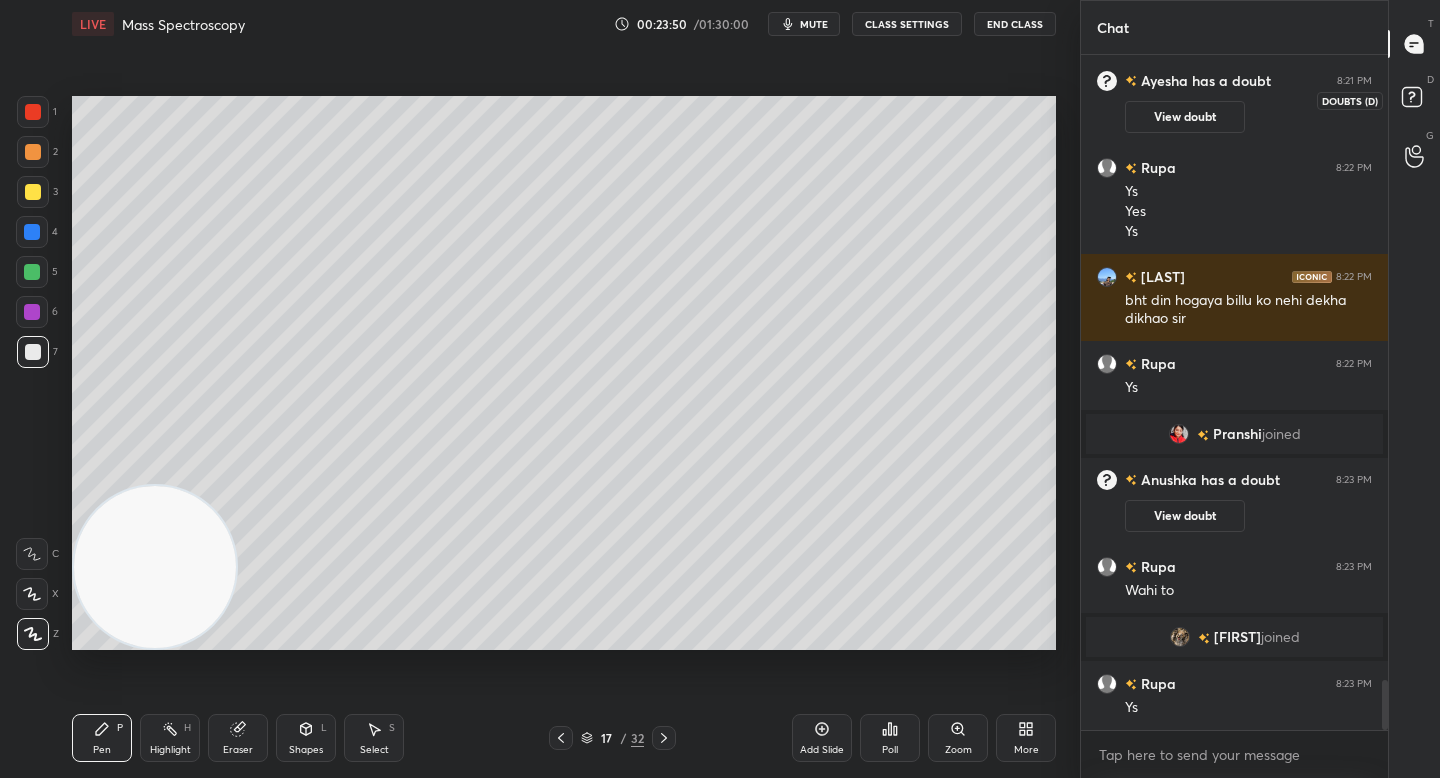 click 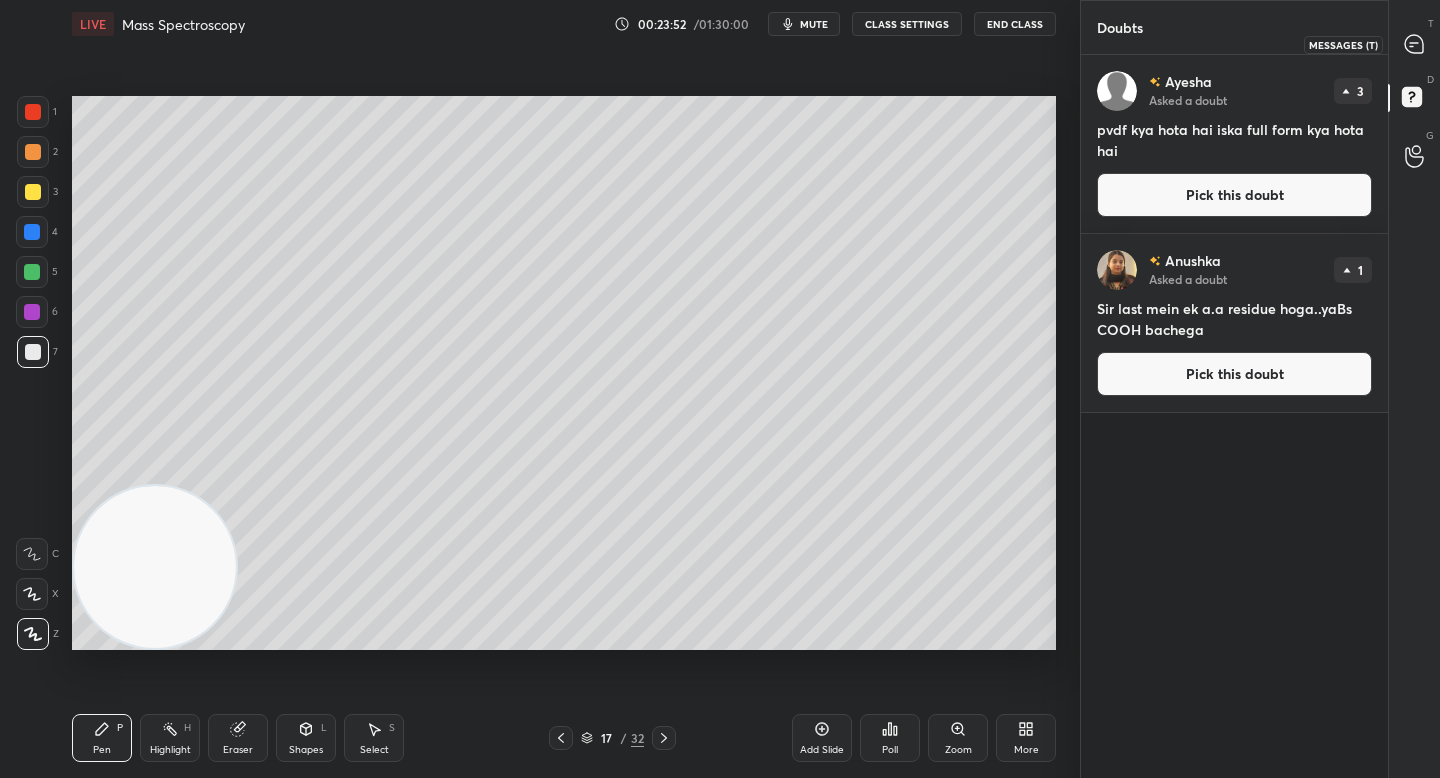 click 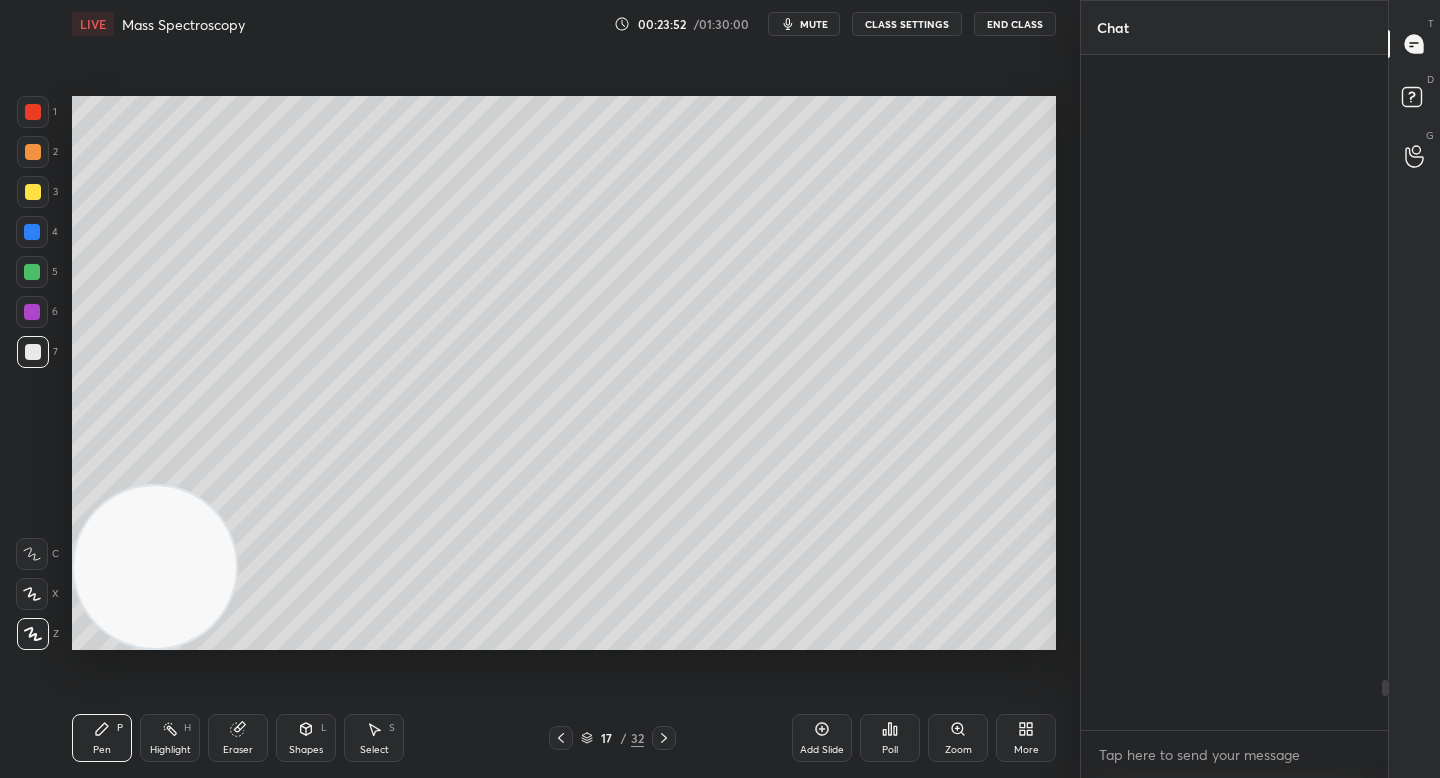 scroll, scrollTop: 8469, scrollLeft: 0, axis: vertical 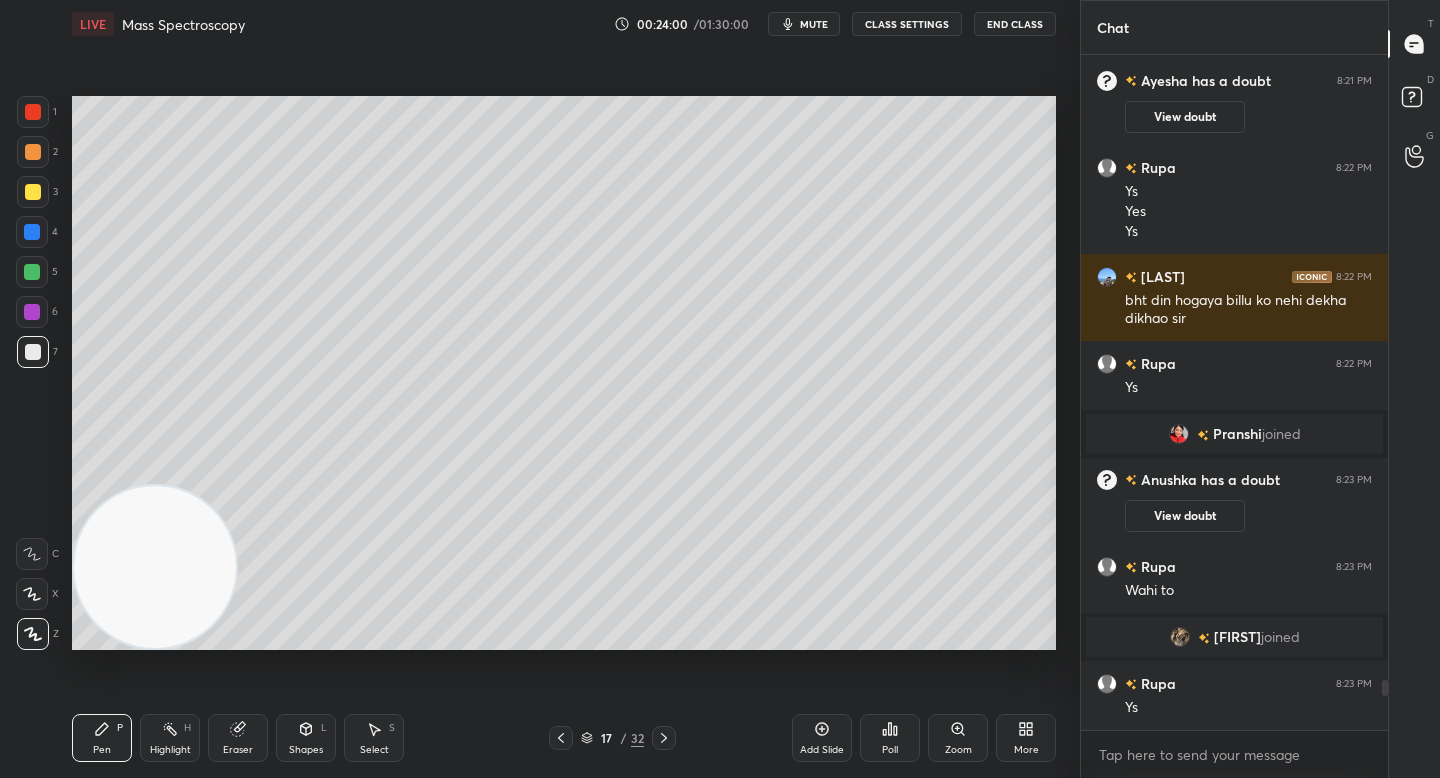 click on "2" at bounding box center (37, 156) 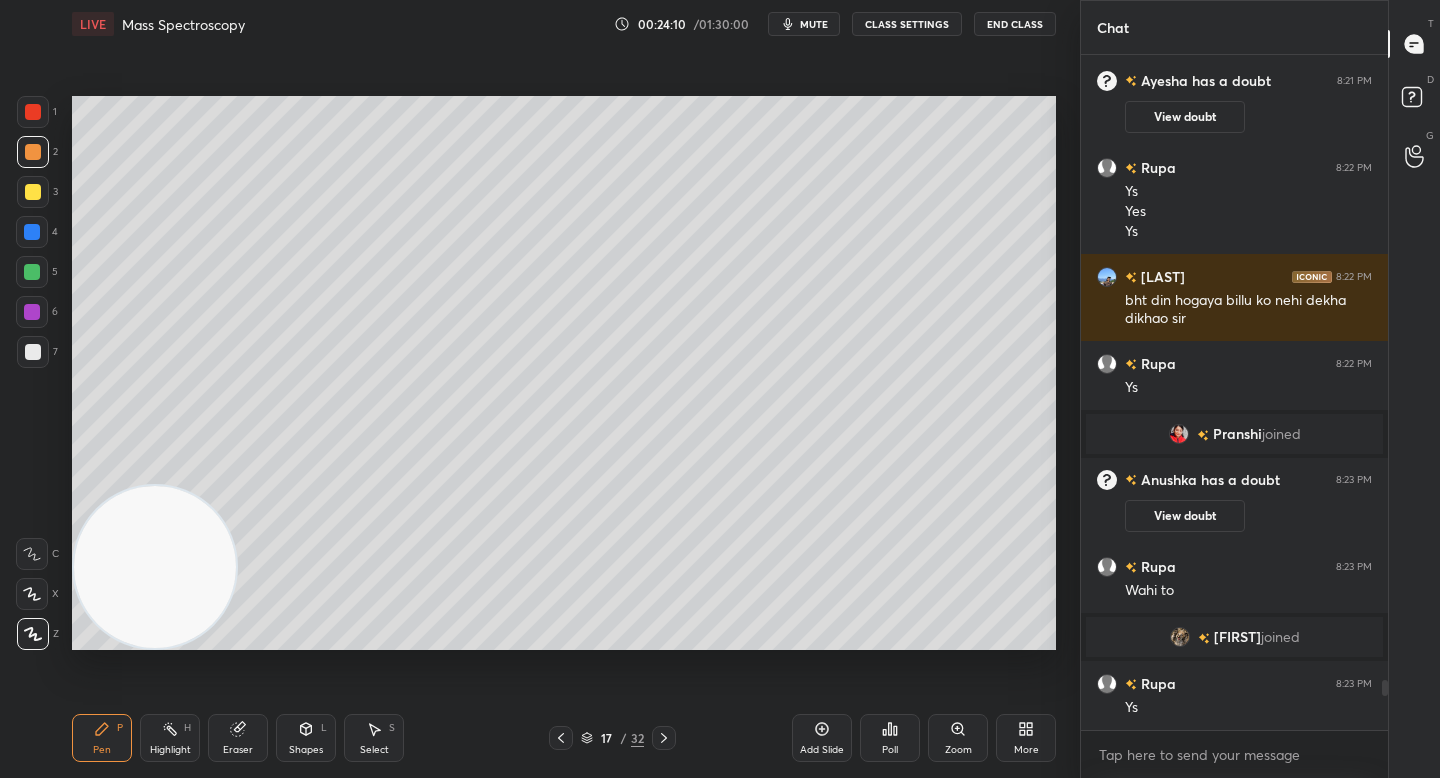 click 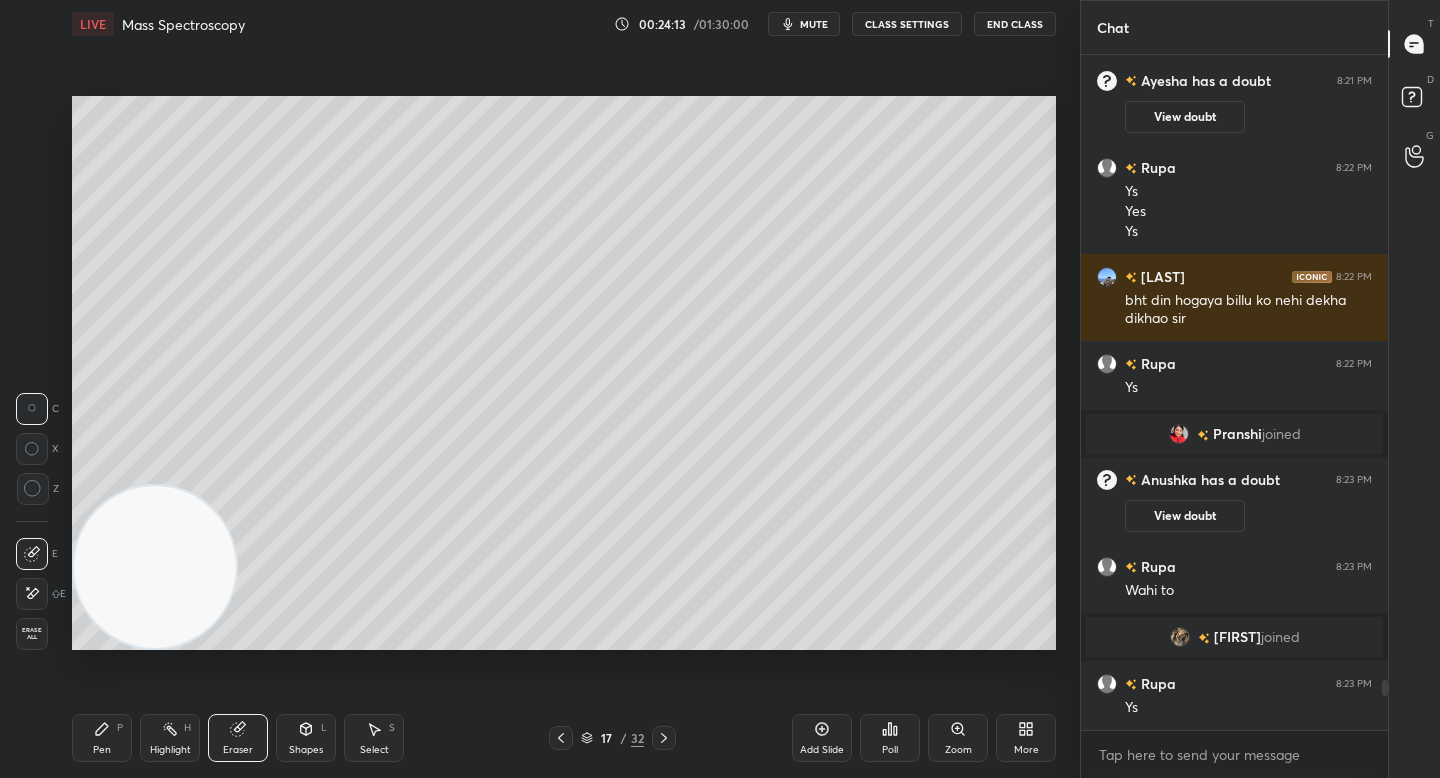 click on "Pen P" at bounding box center (102, 738) 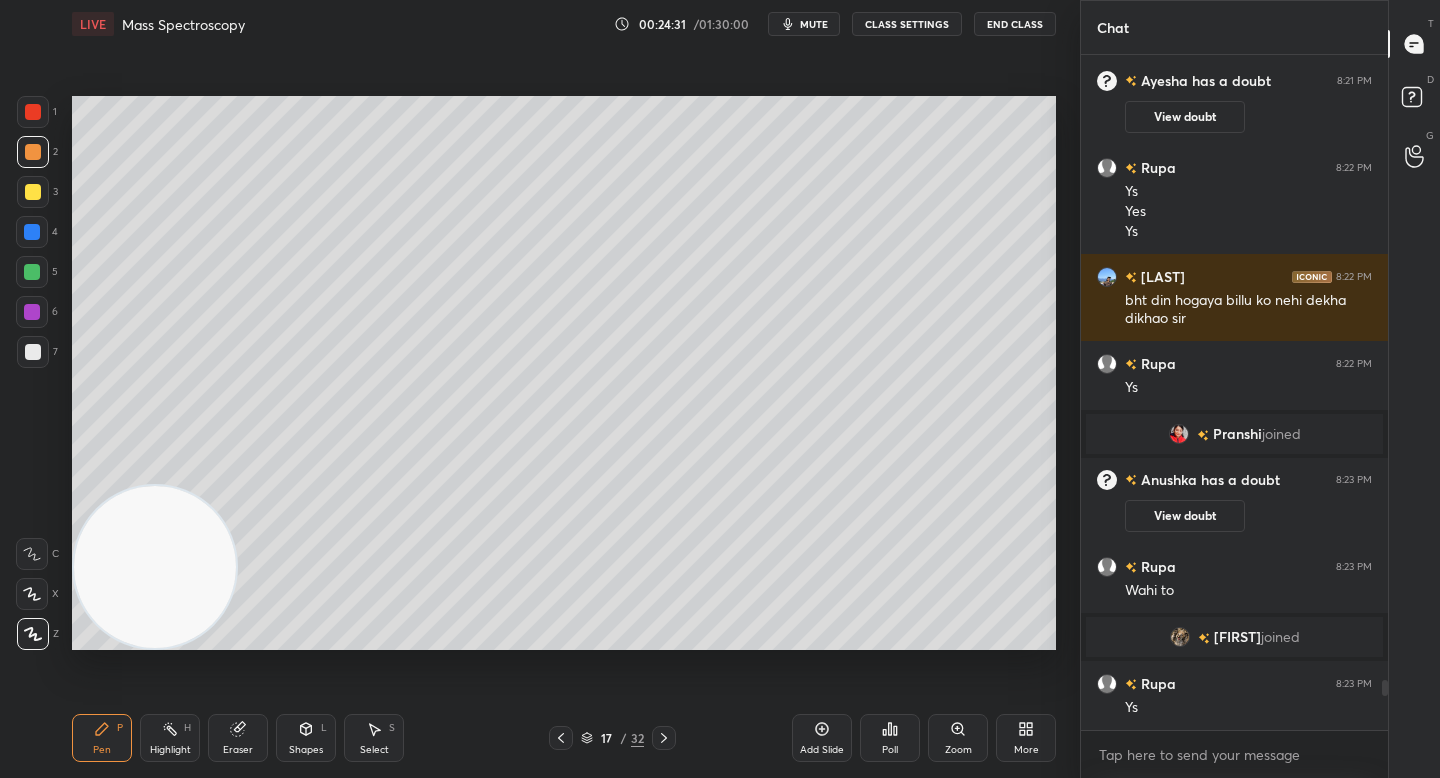 click at bounding box center [33, 352] 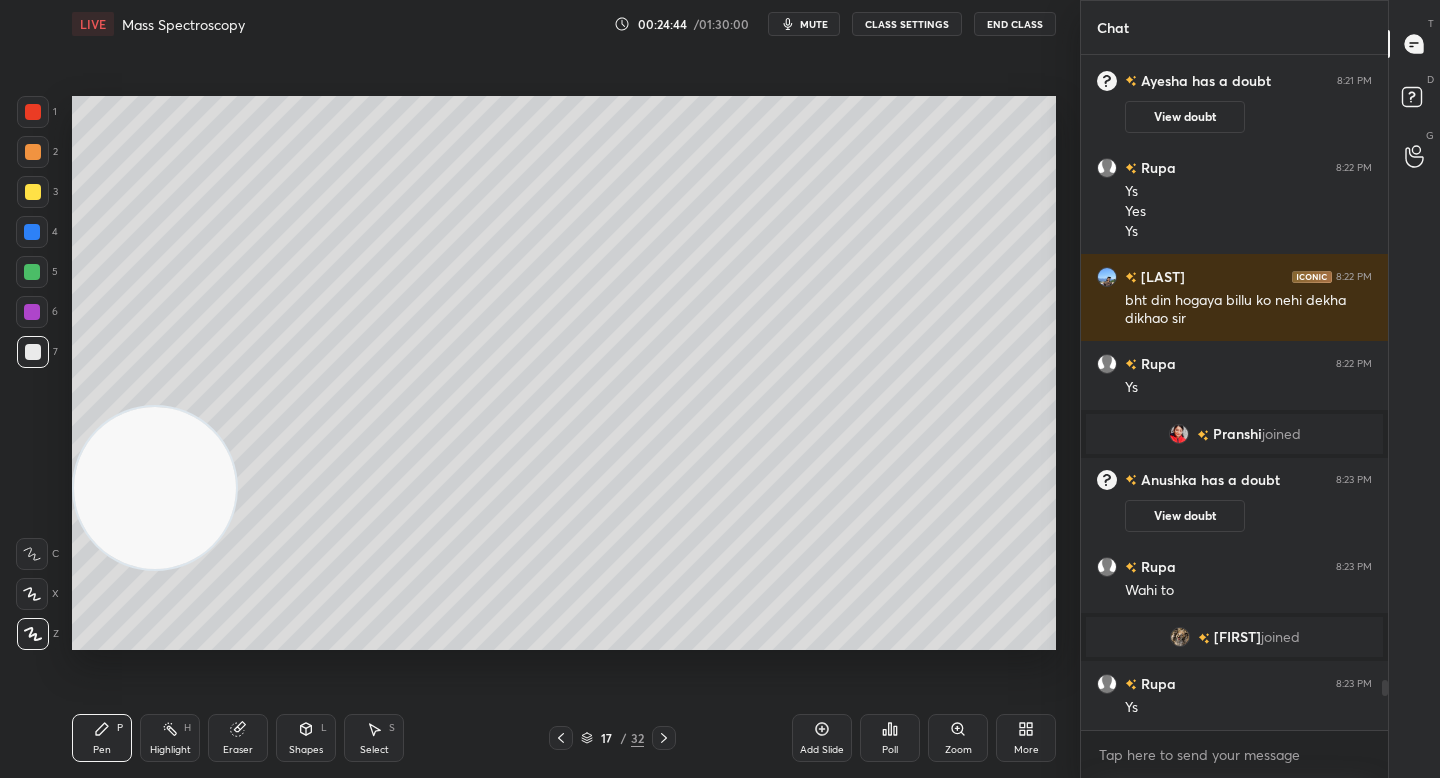 drag, startPoint x: 143, startPoint y: 499, endPoint x: 112, endPoint y: 211, distance: 289.6636 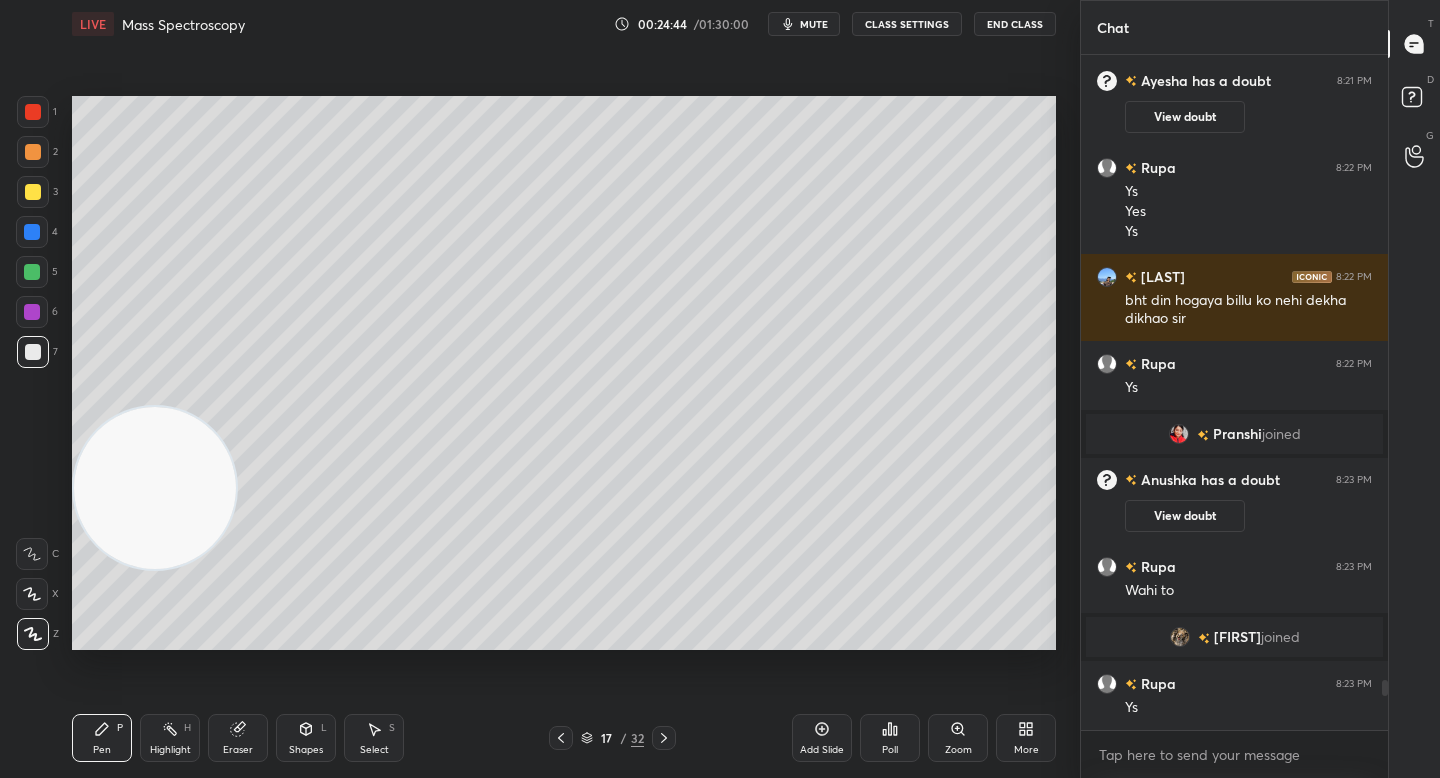 click at bounding box center (155, 488) 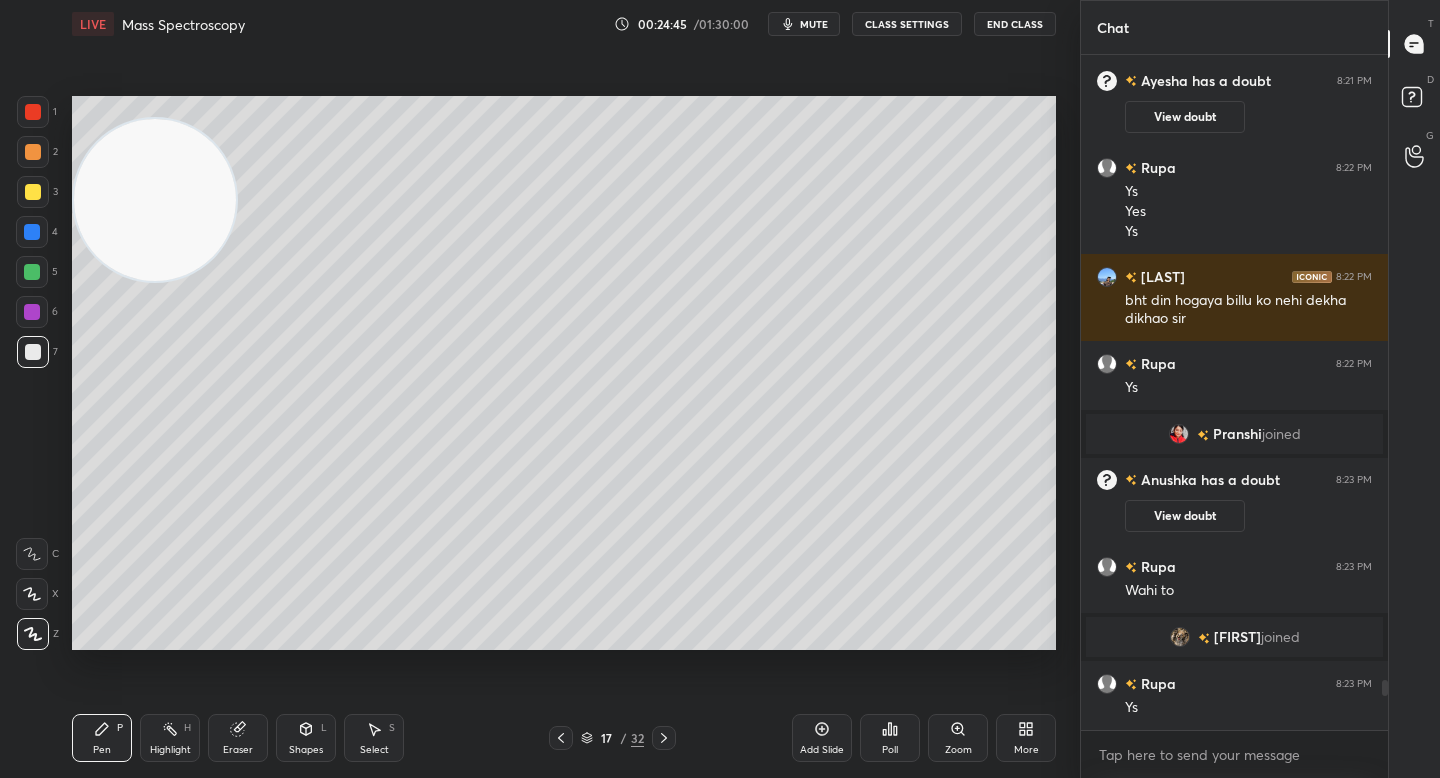 drag, startPoint x: 110, startPoint y: 167, endPoint x: 102, endPoint y: 181, distance: 16.124516 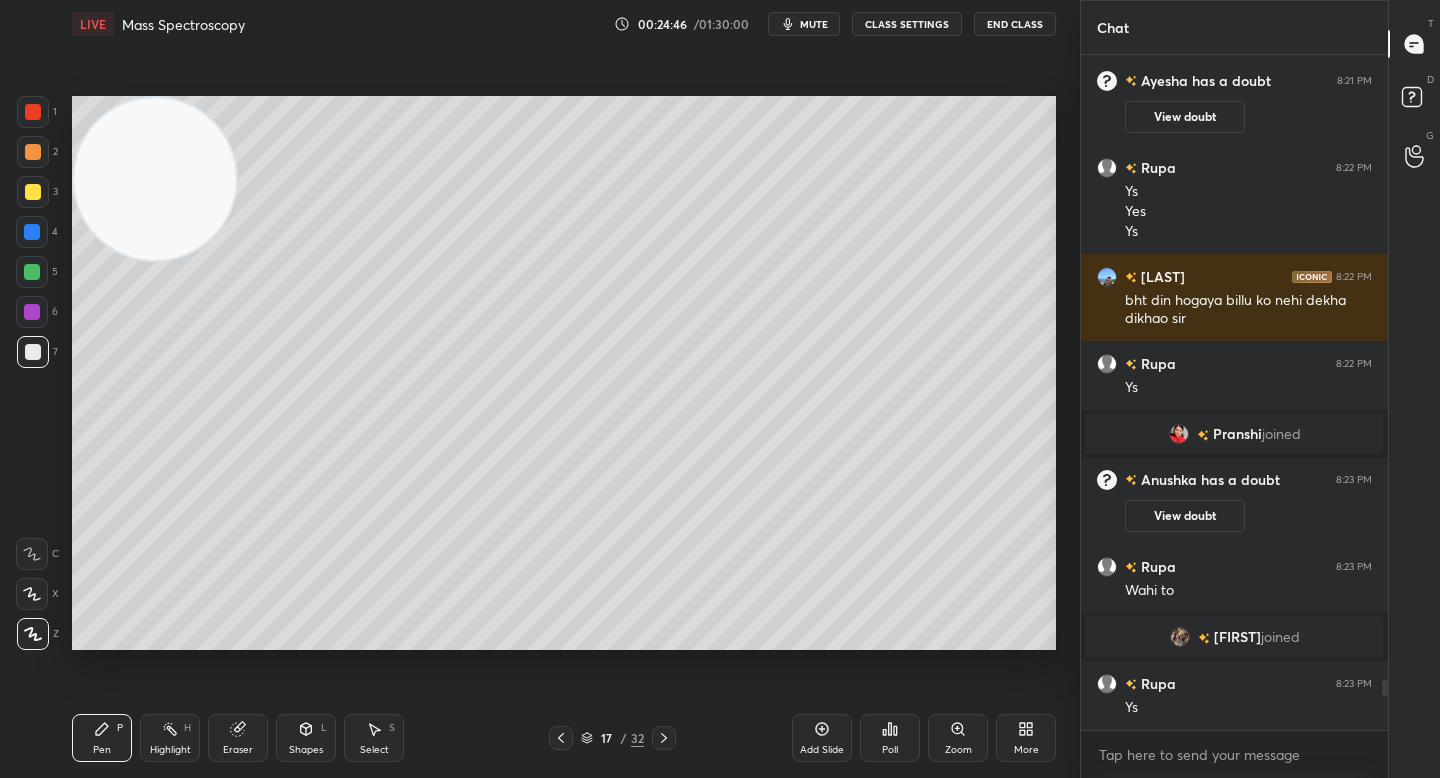 drag, startPoint x: 23, startPoint y: 161, endPoint x: 39, endPoint y: 196, distance: 38.483765 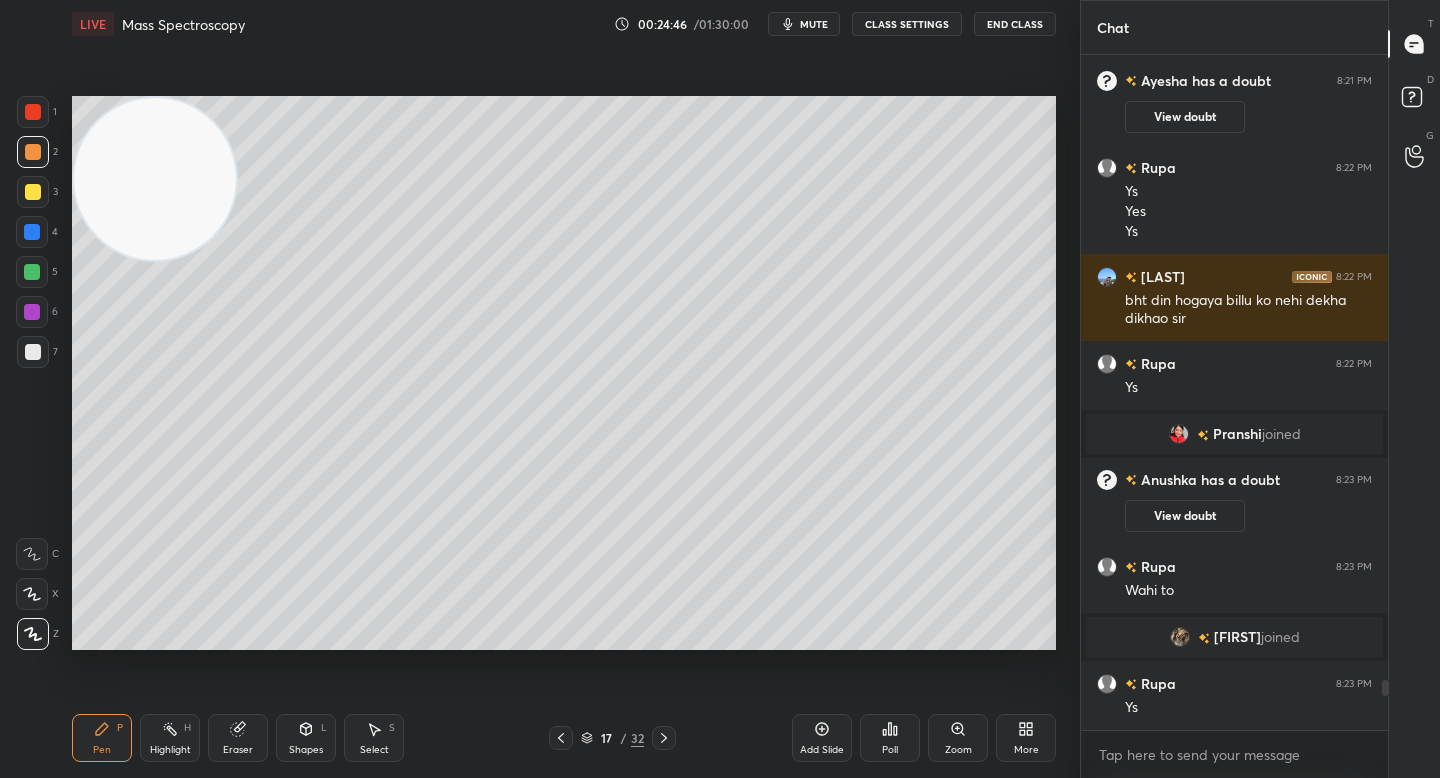 click at bounding box center (33, 352) 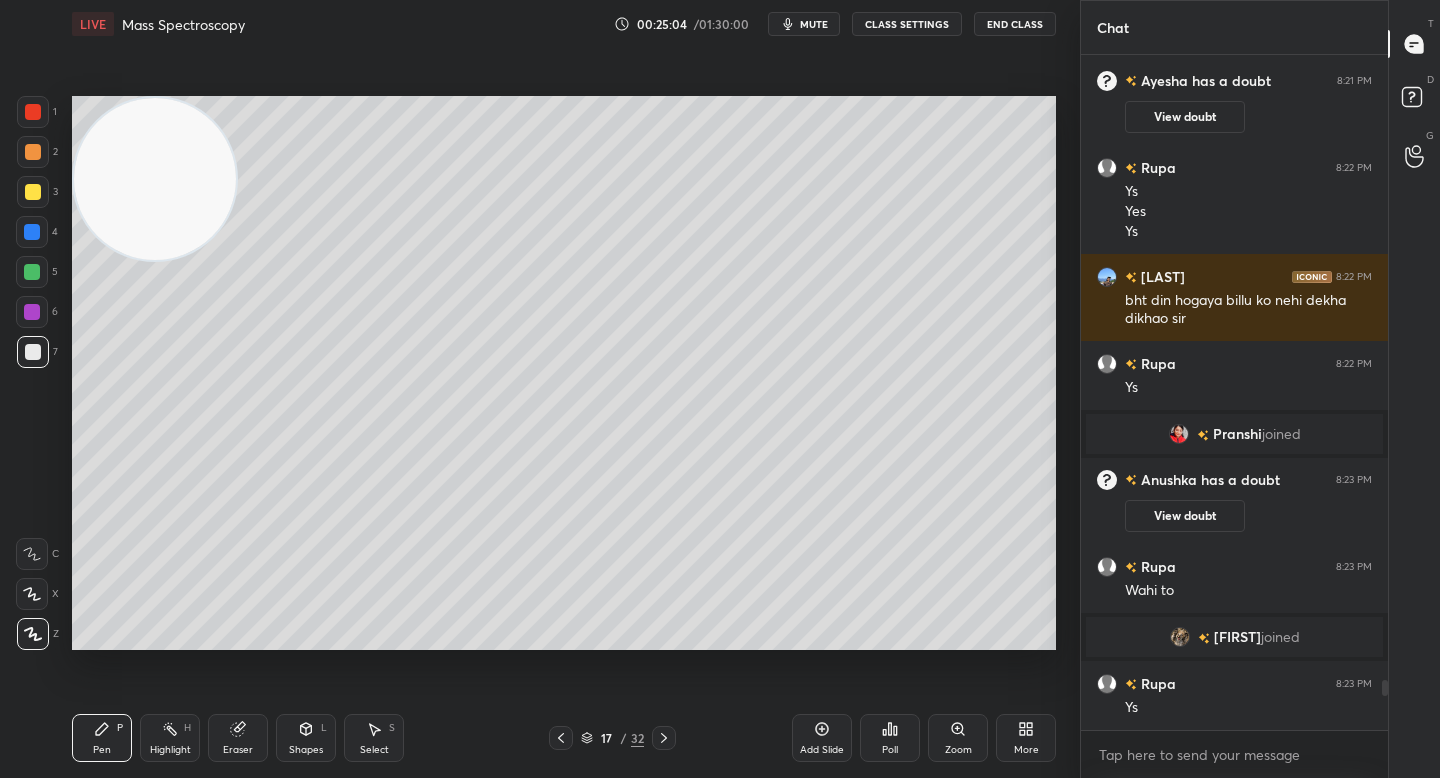click on "Eraser" at bounding box center [238, 738] 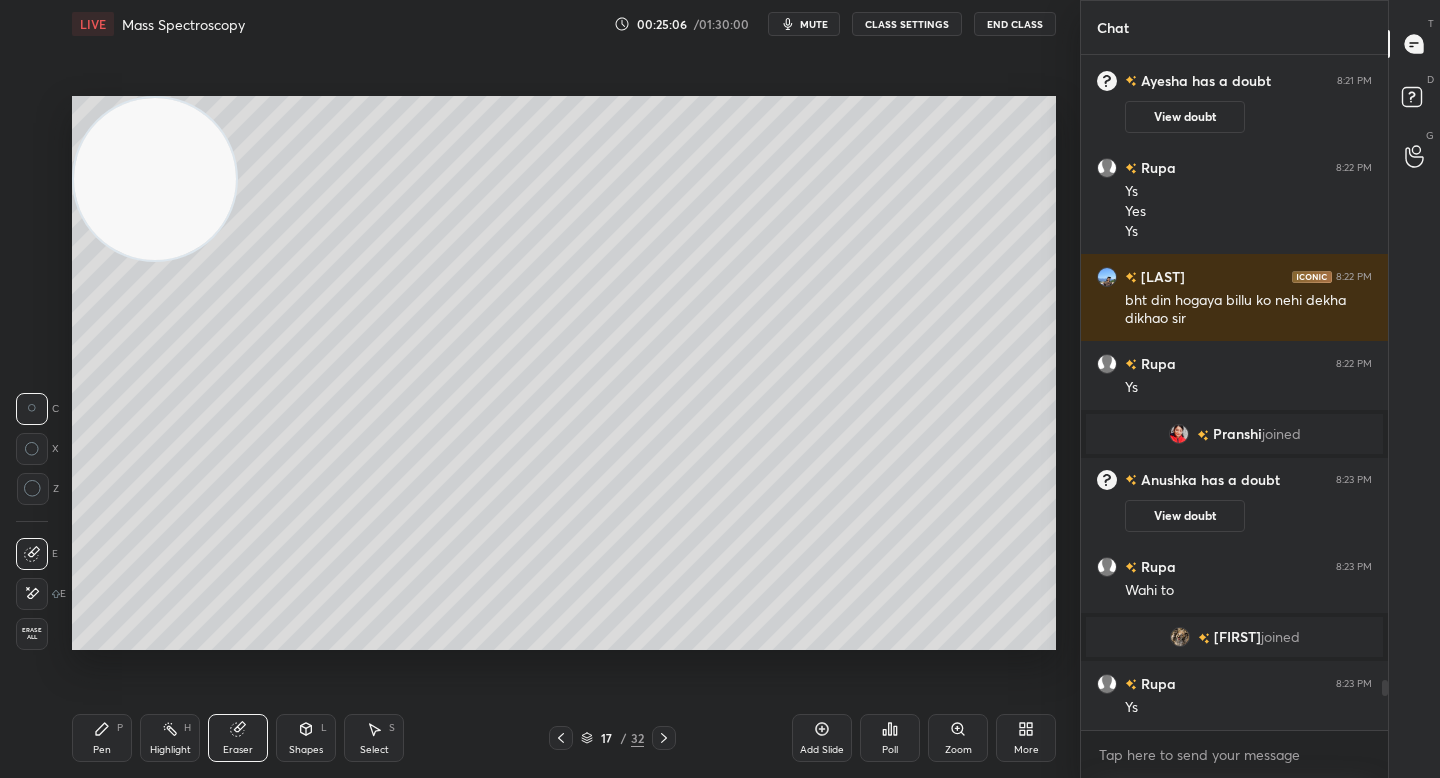 drag, startPoint x: 105, startPoint y: 735, endPoint x: 107, endPoint y: 725, distance: 10.198039 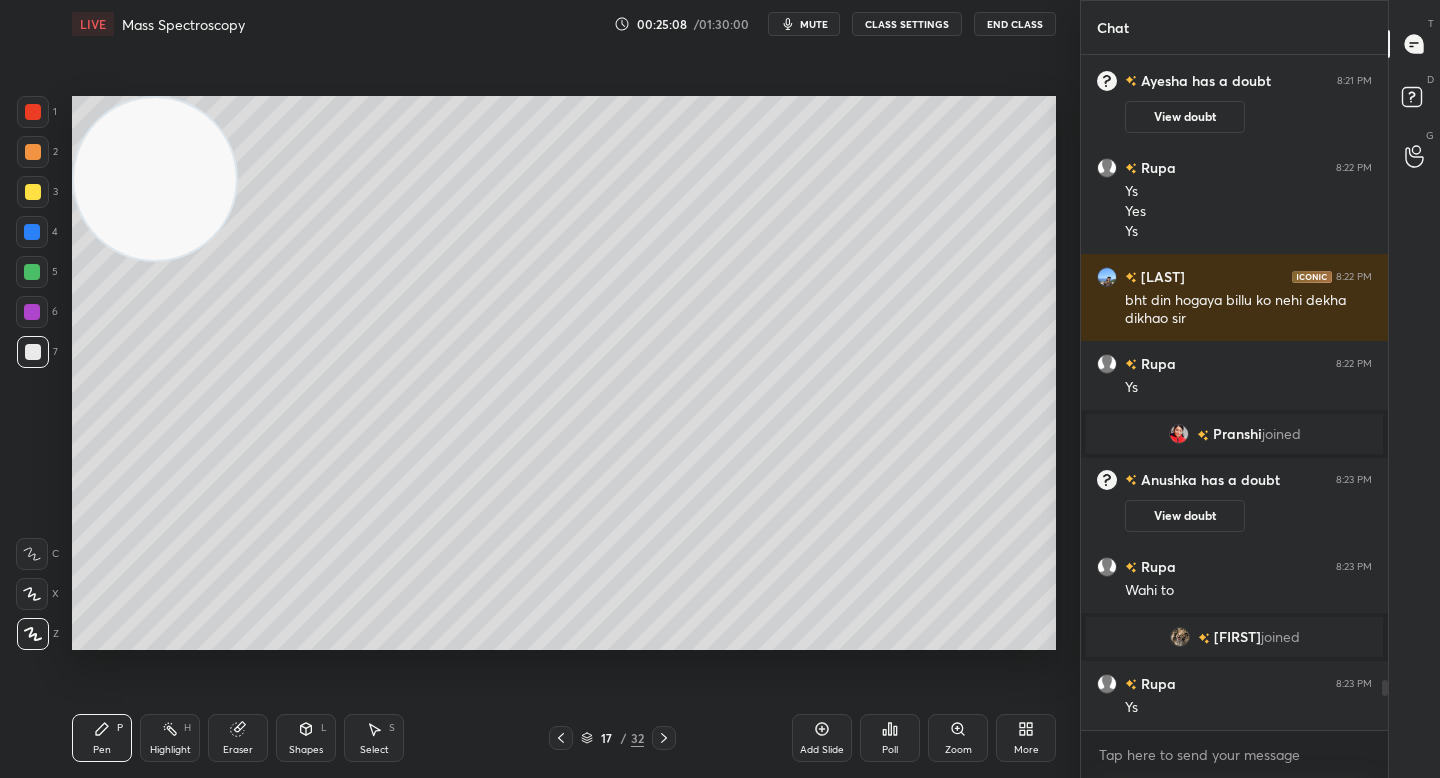 drag, startPoint x: 219, startPoint y: 736, endPoint x: 210, endPoint y: 685, distance: 51.78803 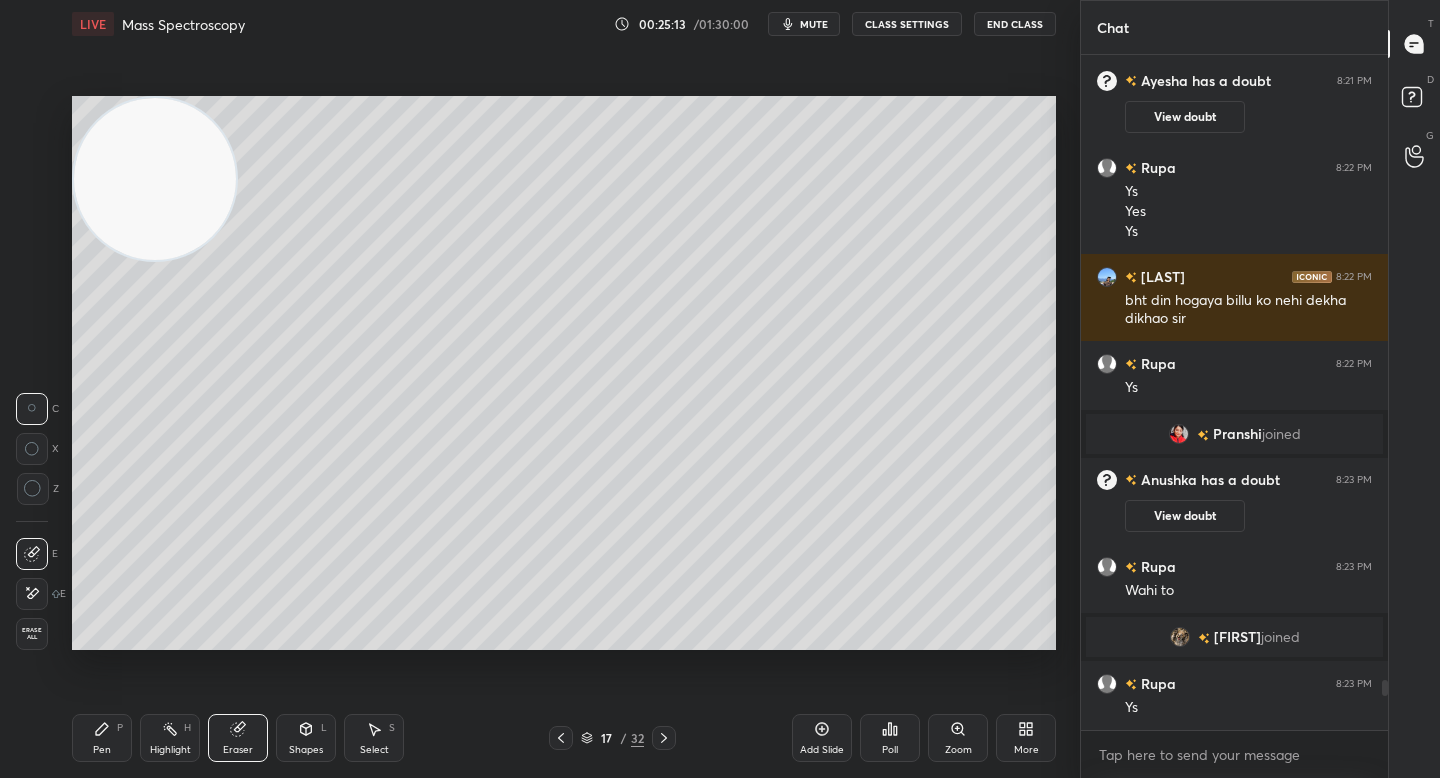 click 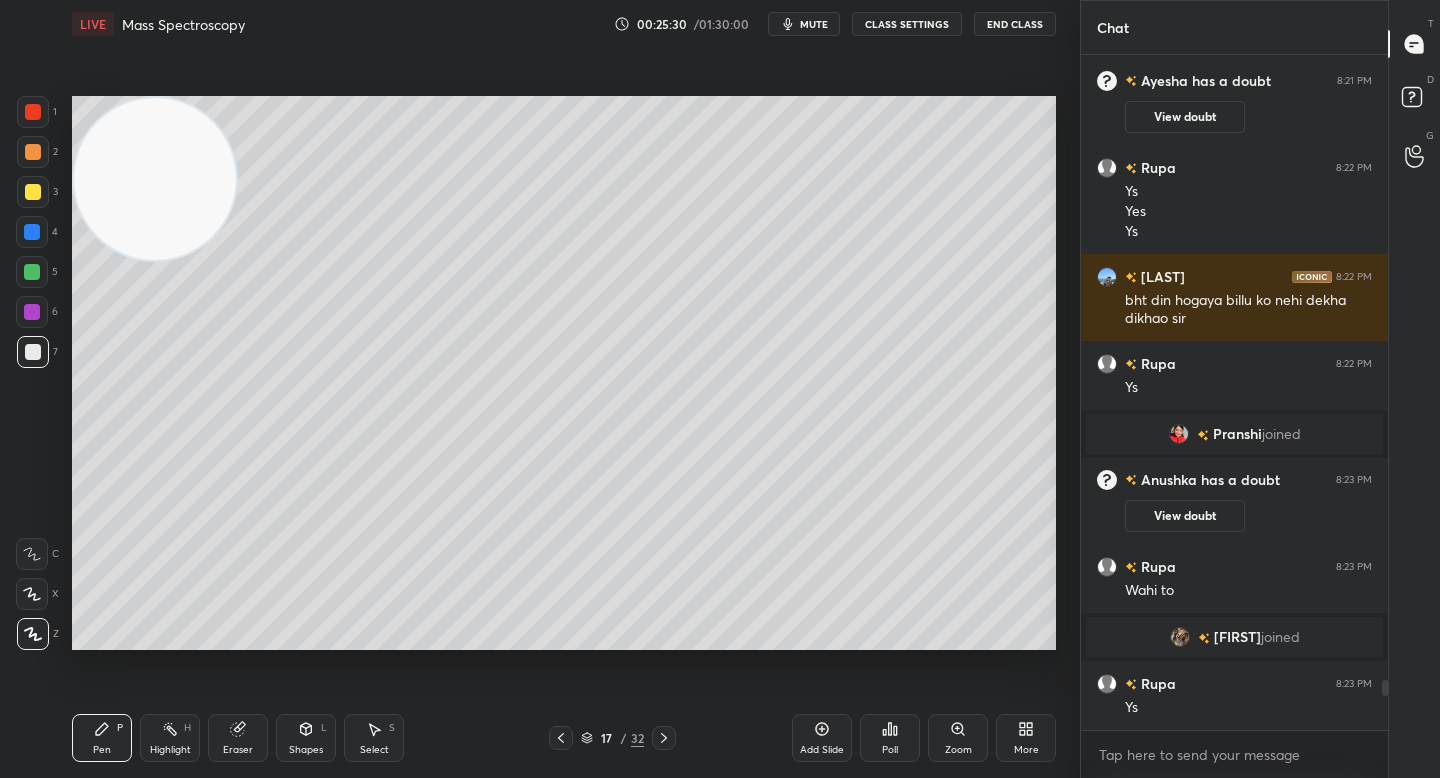 click at bounding box center [33, 152] 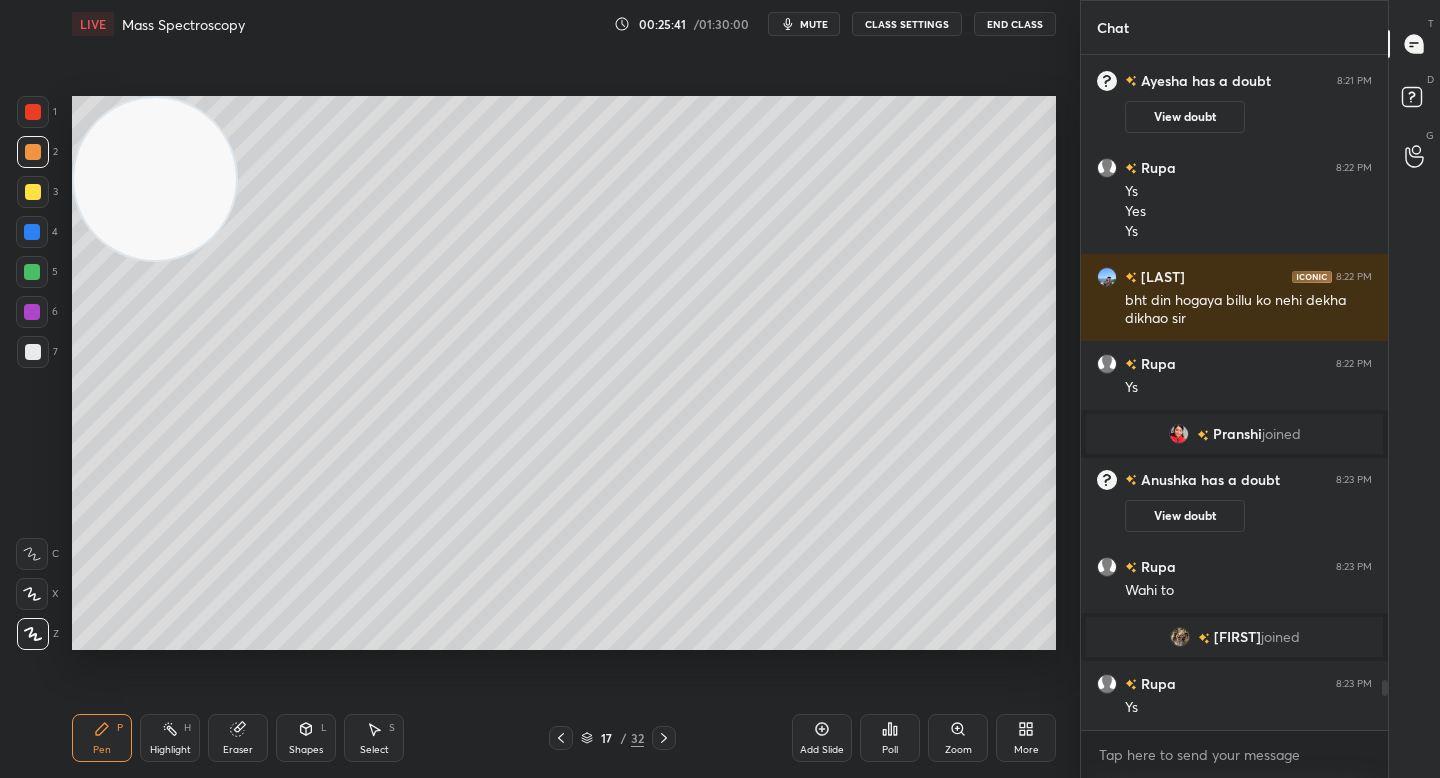scroll, scrollTop: 8538, scrollLeft: 0, axis: vertical 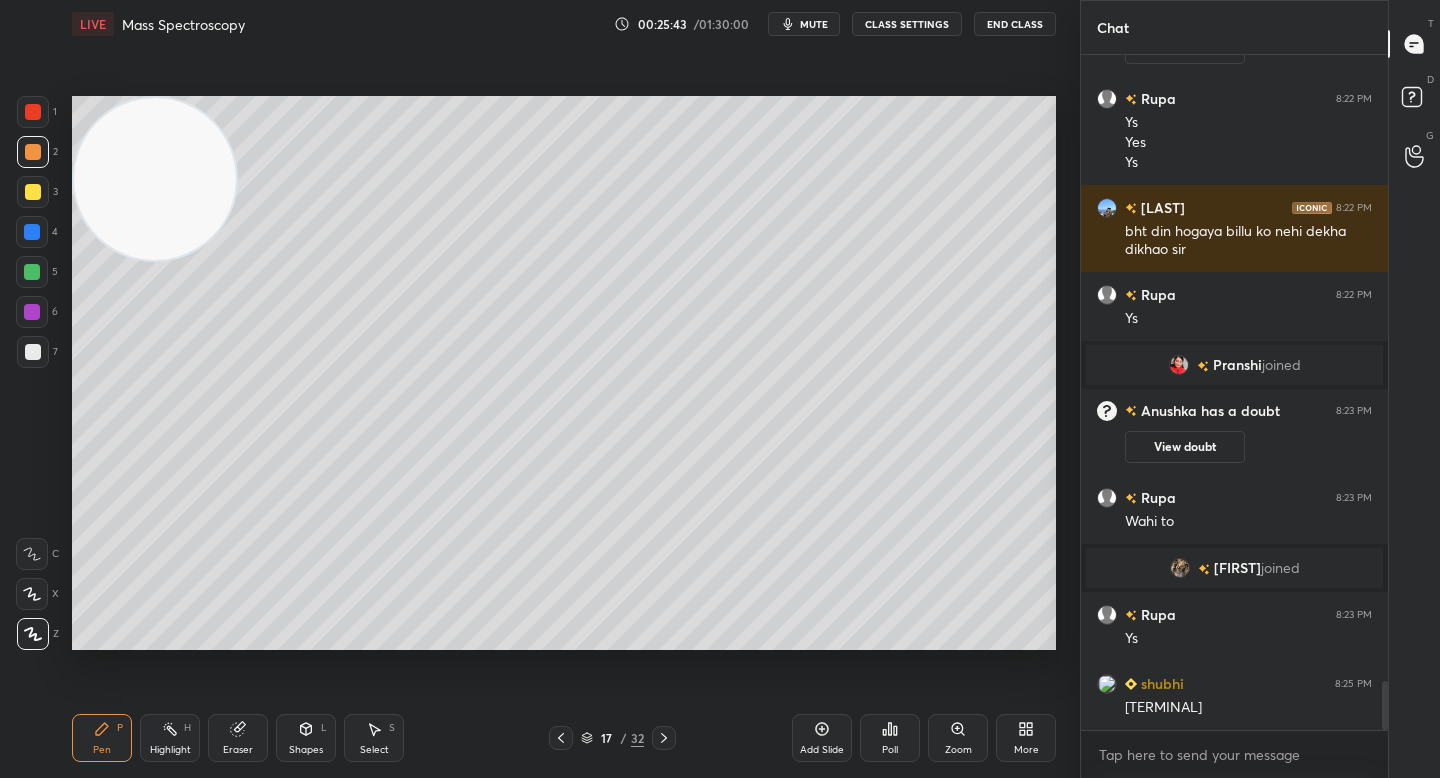 click at bounding box center [32, 232] 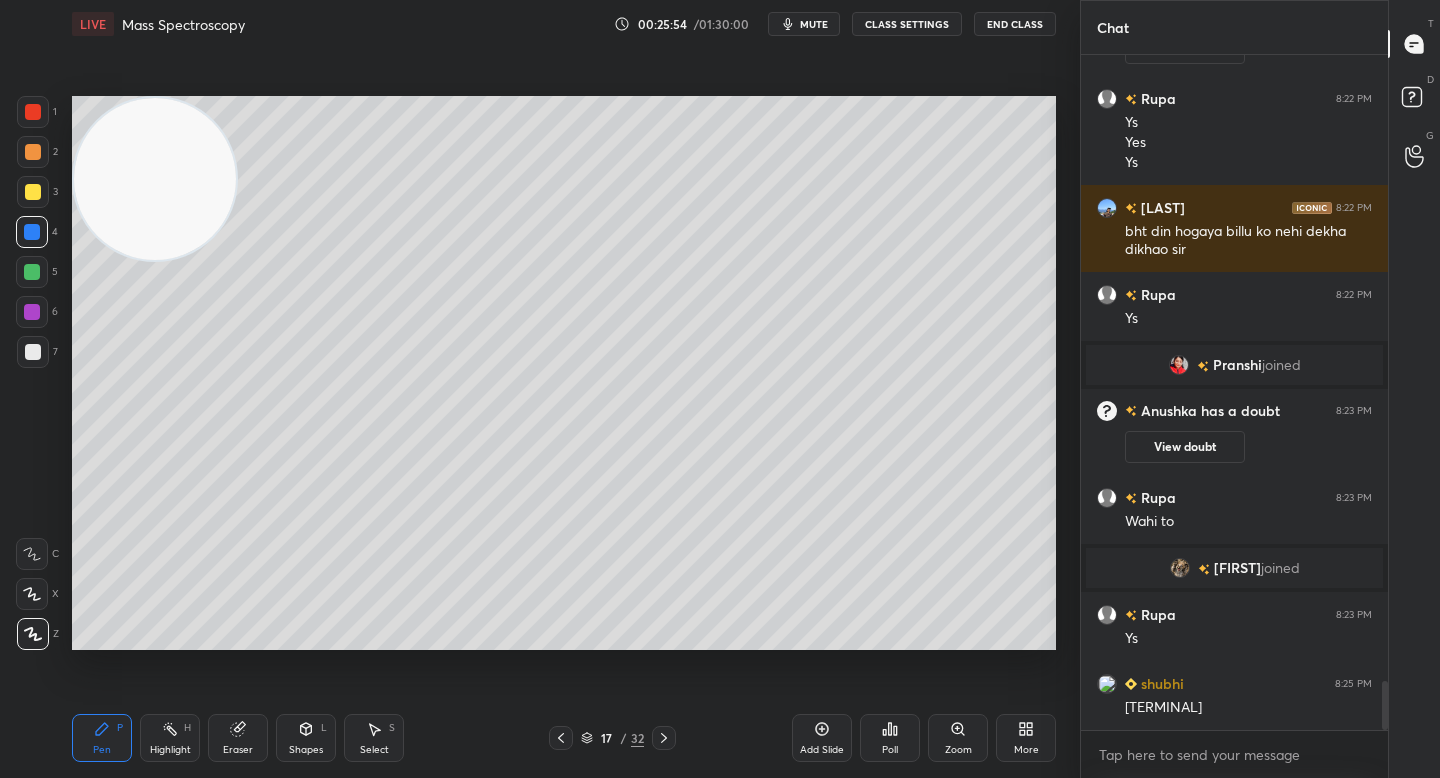 scroll, scrollTop: 8607, scrollLeft: 0, axis: vertical 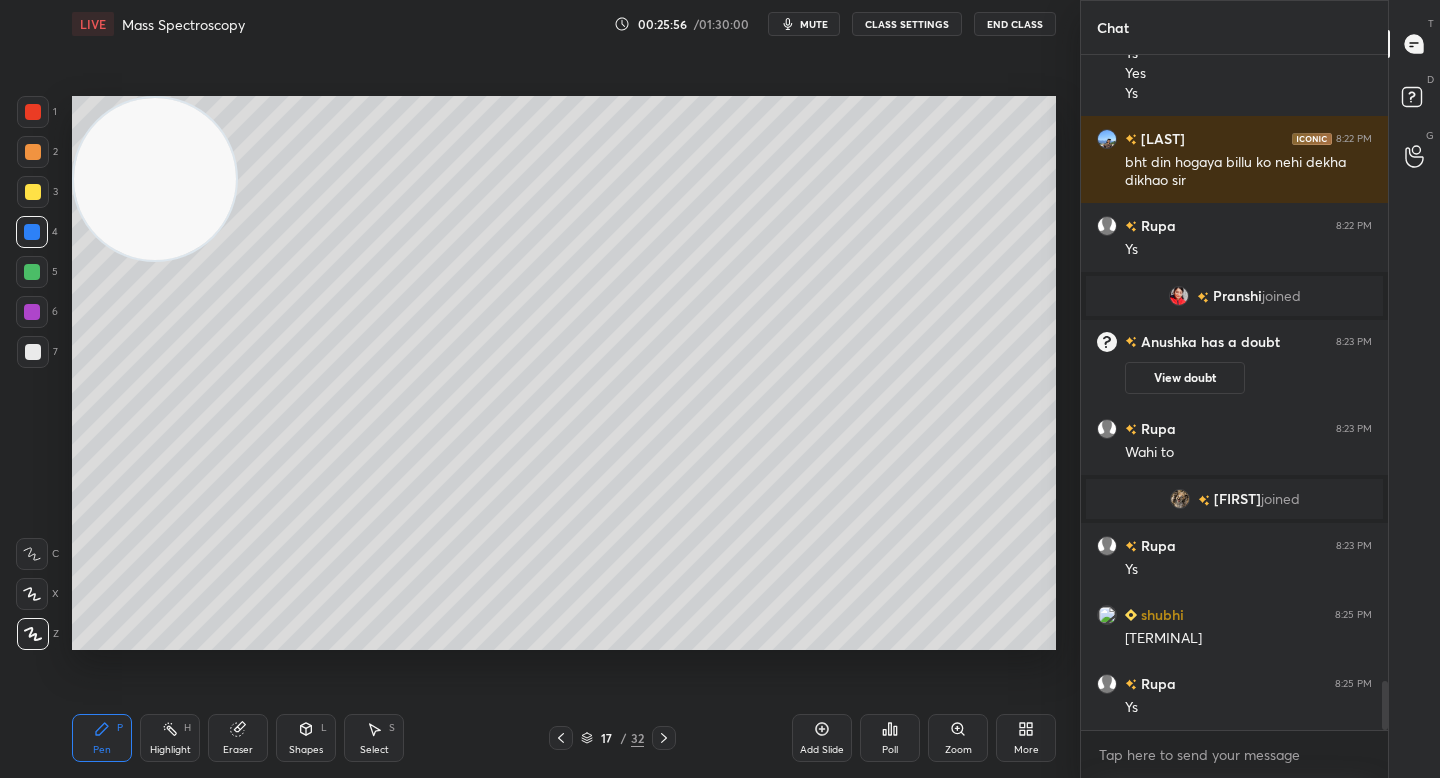 drag, startPoint x: 207, startPoint y: 218, endPoint x: 227, endPoint y: 541, distance: 323.6186 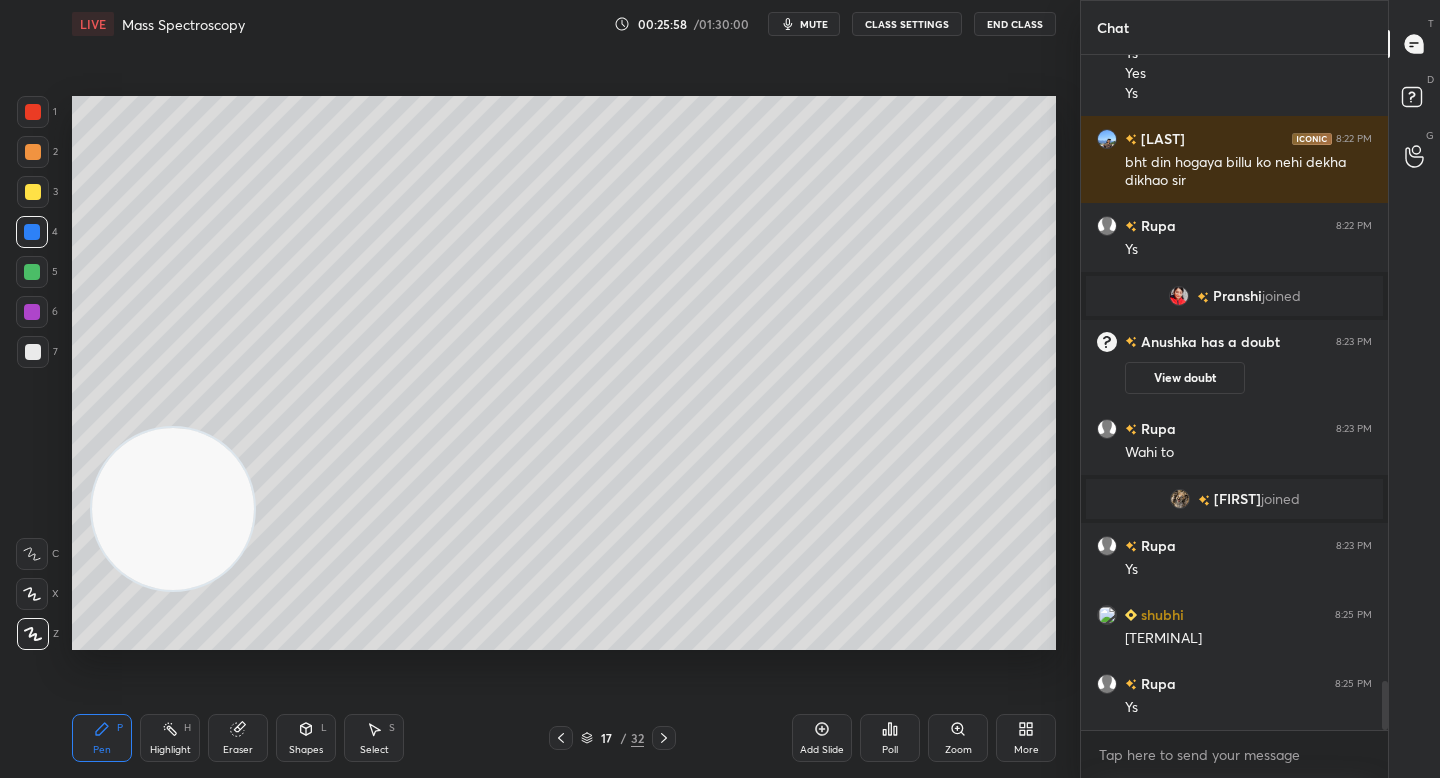 scroll, scrollTop: 8676, scrollLeft: 0, axis: vertical 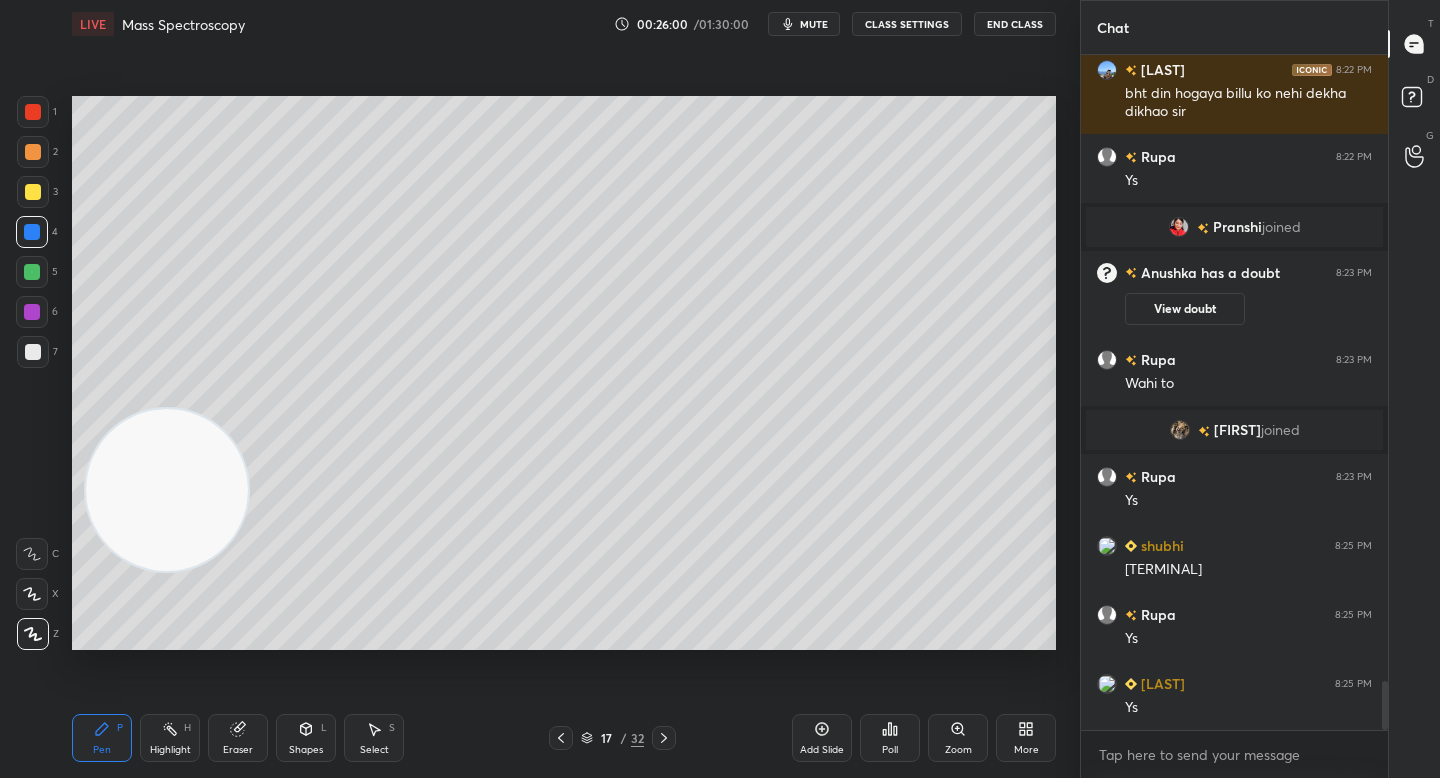 drag, startPoint x: 191, startPoint y: 442, endPoint x: 135, endPoint y: 178, distance: 269.87405 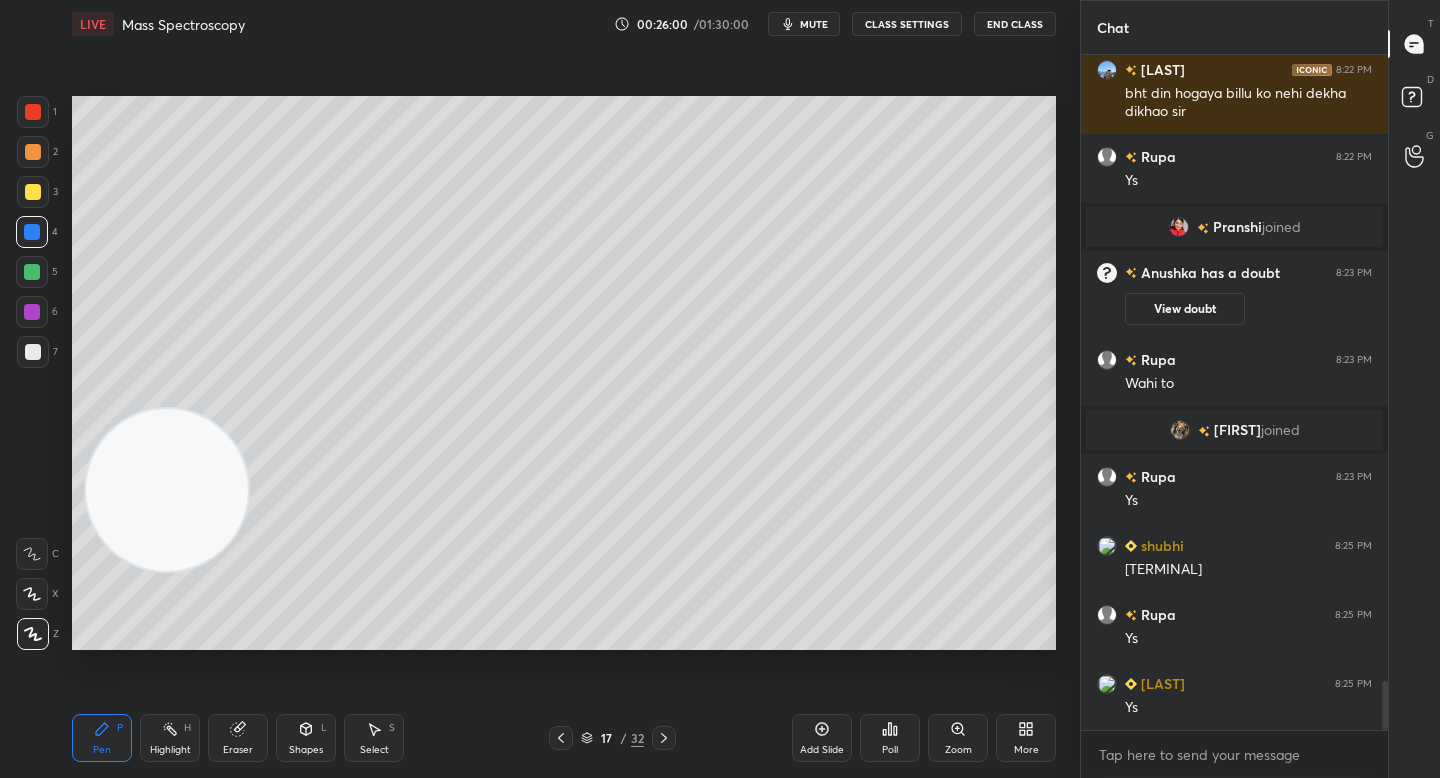 click at bounding box center (167, 490) 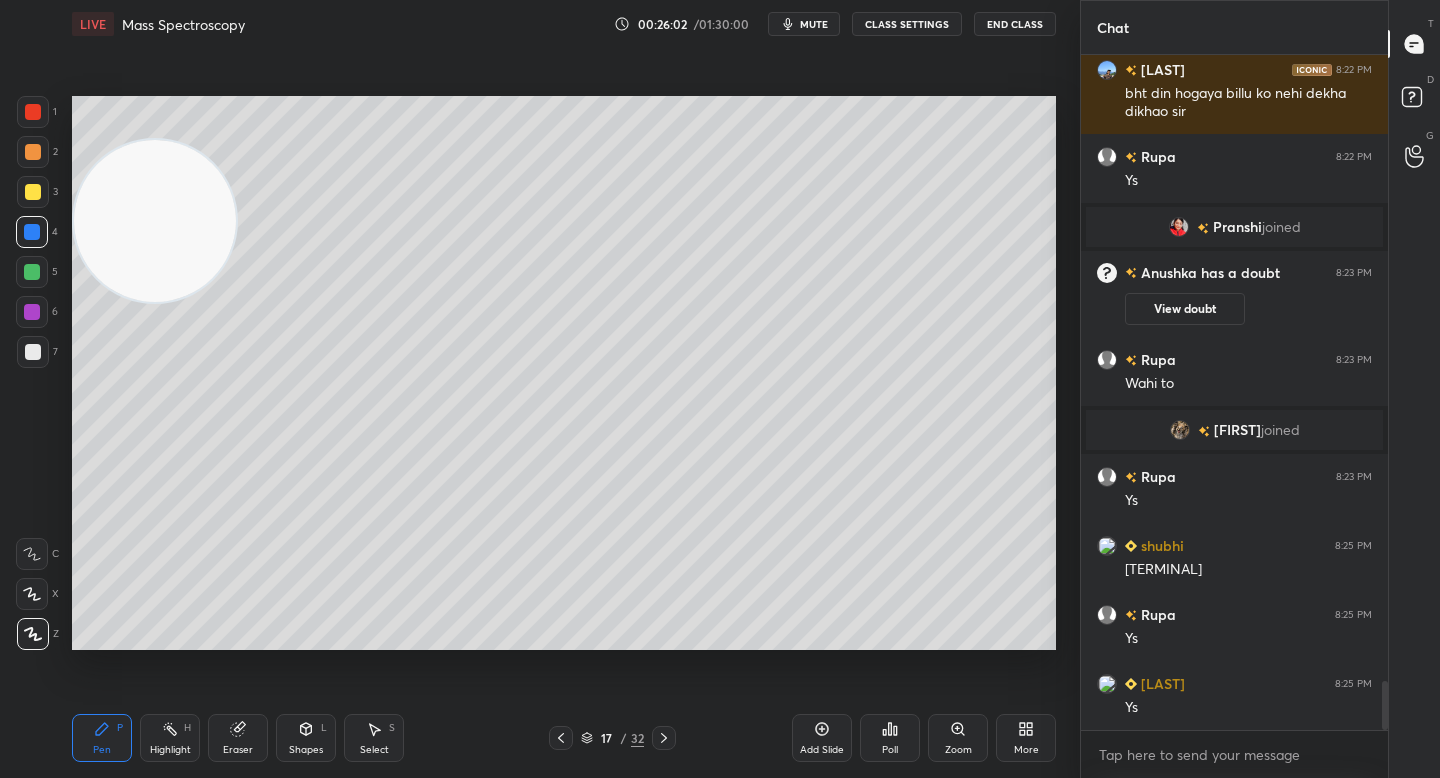 drag, startPoint x: 191, startPoint y: 214, endPoint x: 181, endPoint y: 196, distance: 20.59126 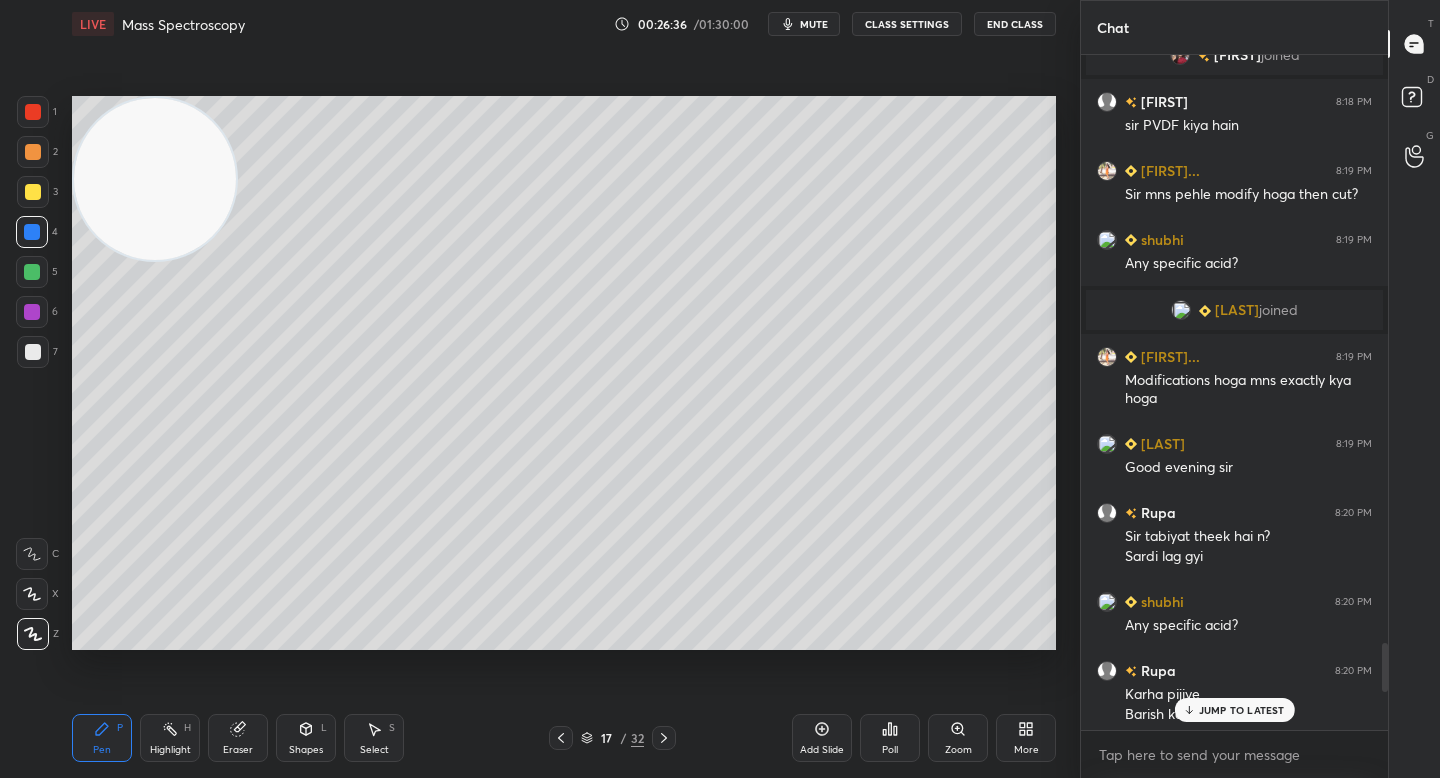 scroll, scrollTop: 7757, scrollLeft: 0, axis: vertical 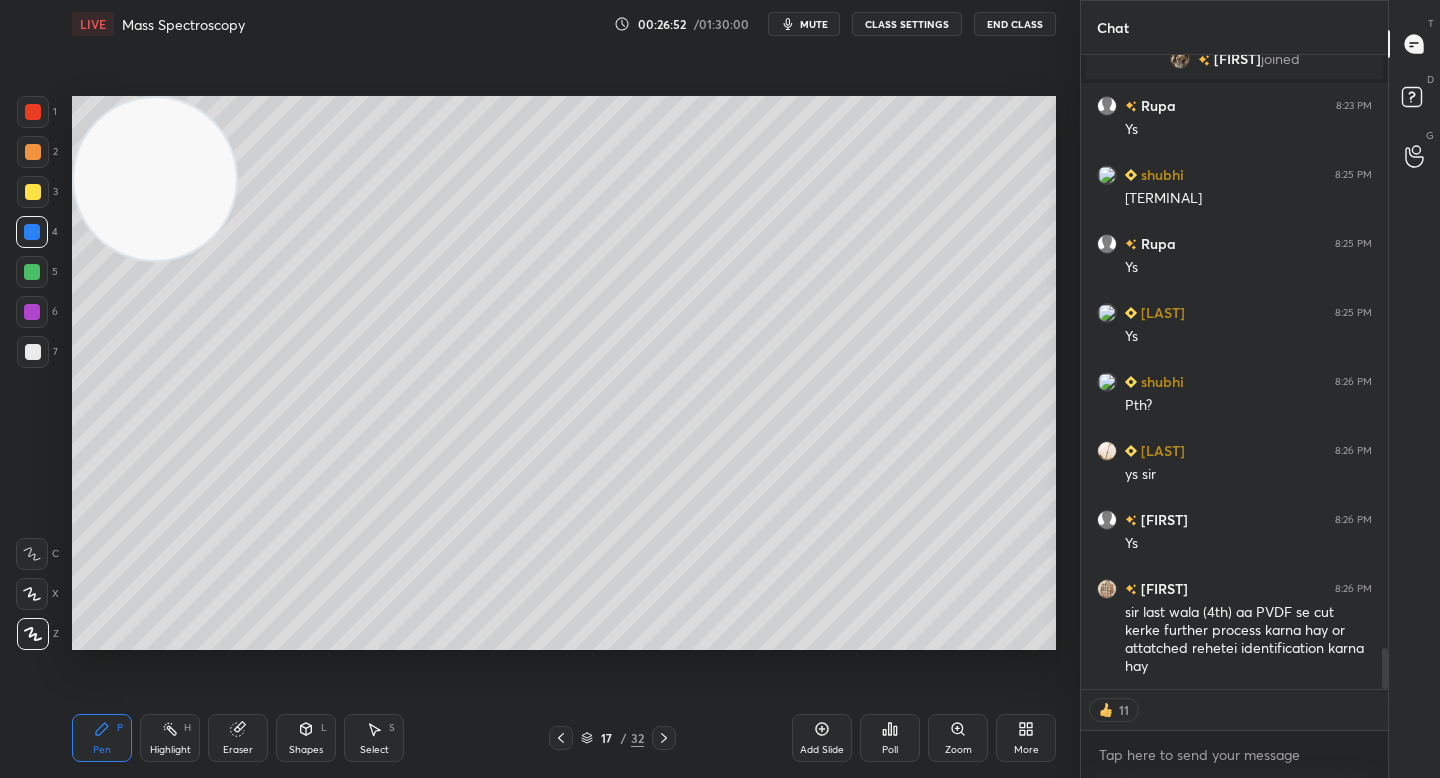 click on "7" at bounding box center [37, 356] 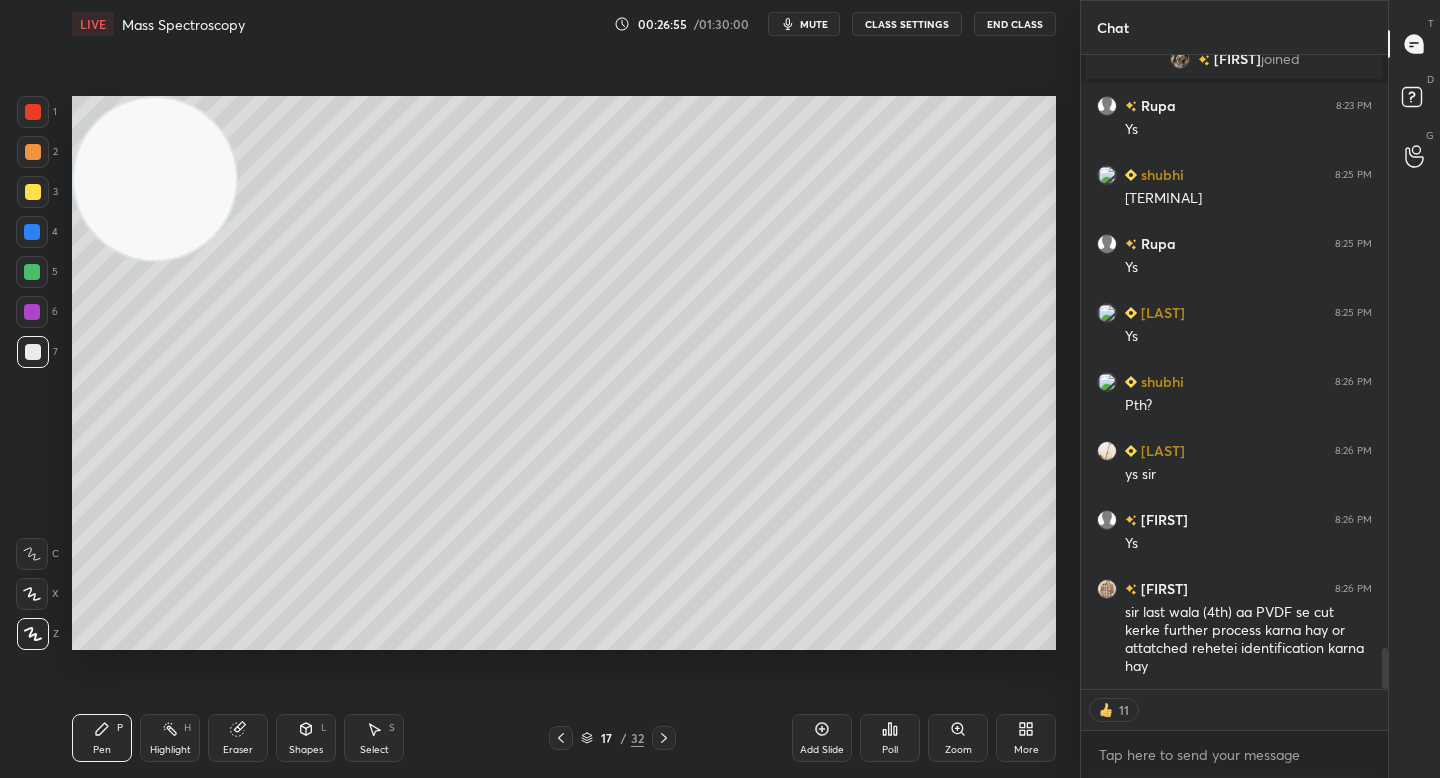 scroll, scrollTop: 9154, scrollLeft: 0, axis: vertical 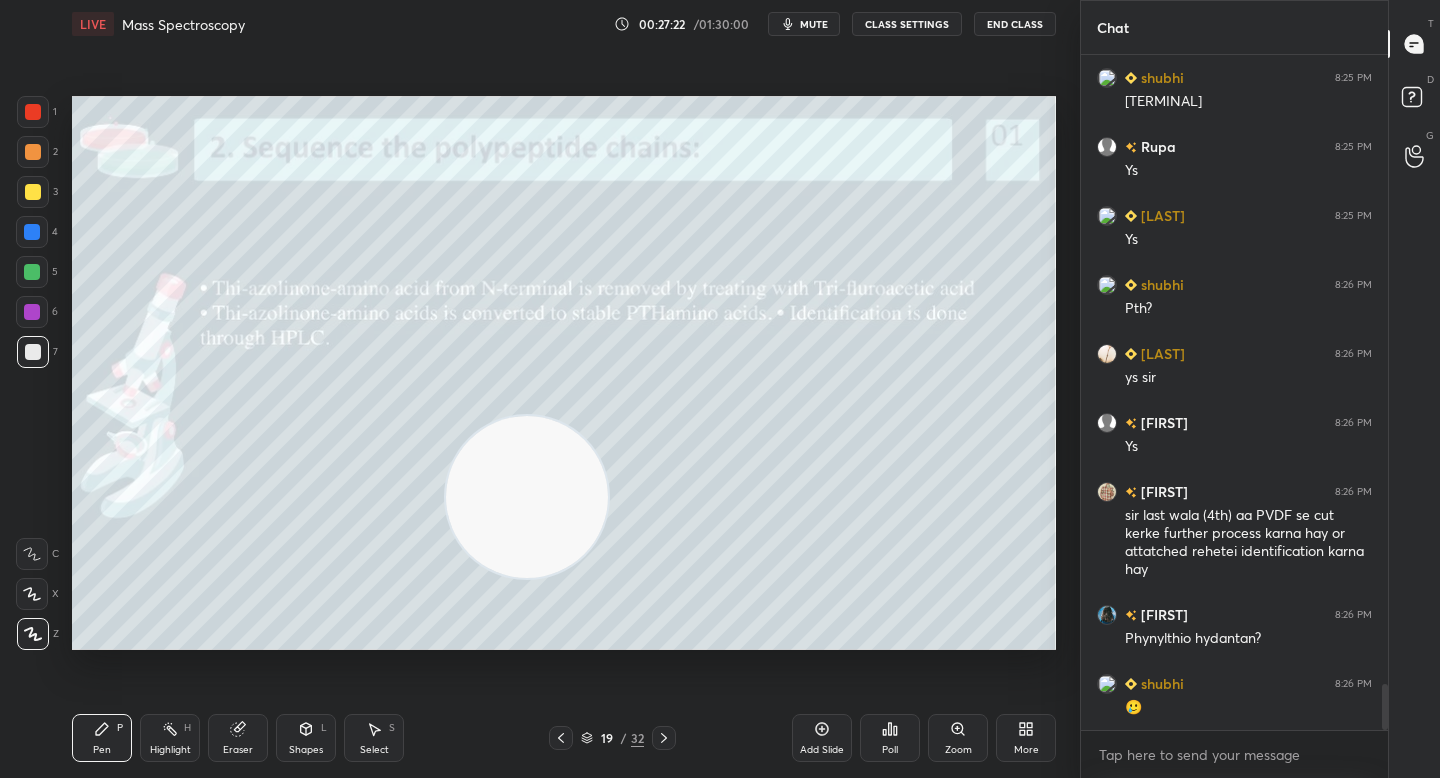 drag, startPoint x: 329, startPoint y: 390, endPoint x: 587, endPoint y: 527, distance: 292.11813 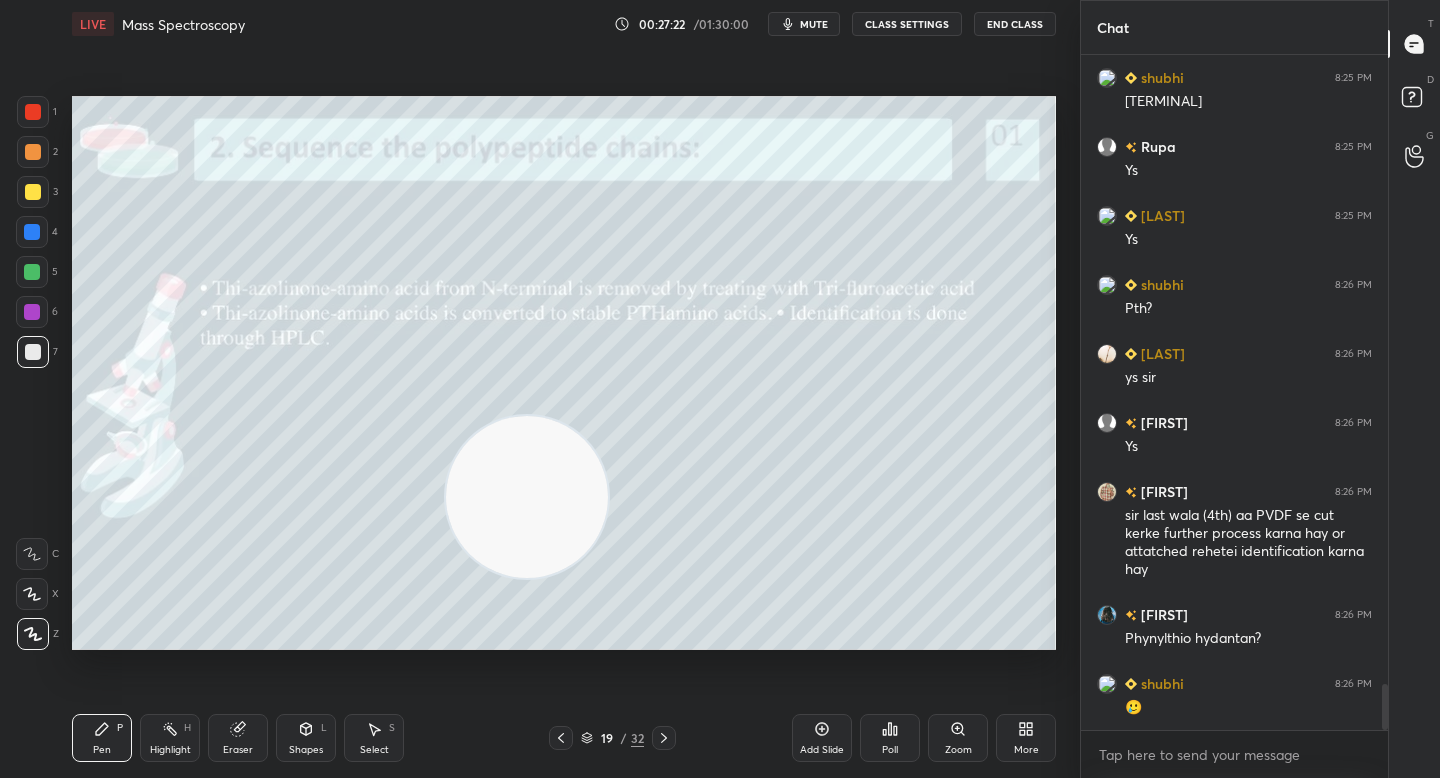 click at bounding box center [527, 497] 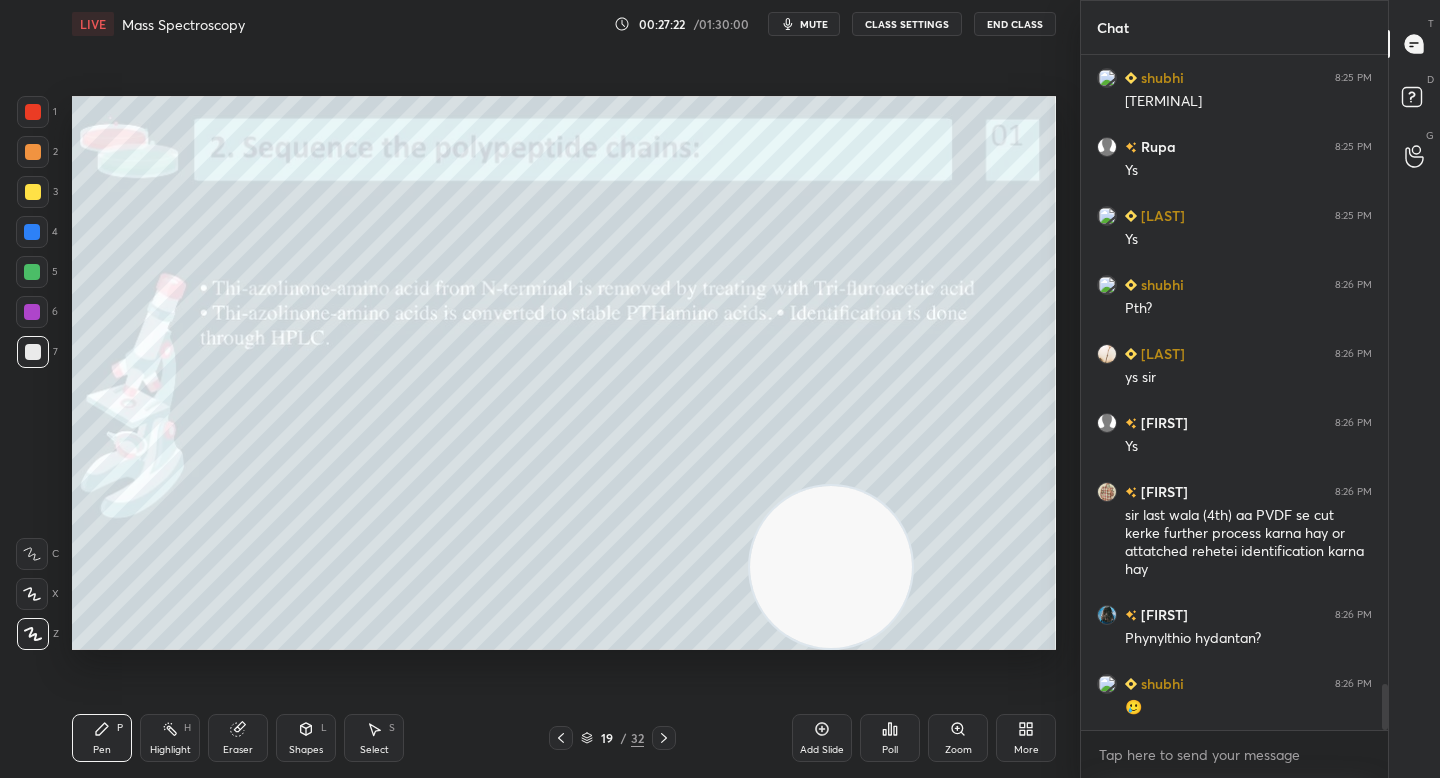 drag, startPoint x: 753, startPoint y: 569, endPoint x: 800, endPoint y: 576, distance: 47.518417 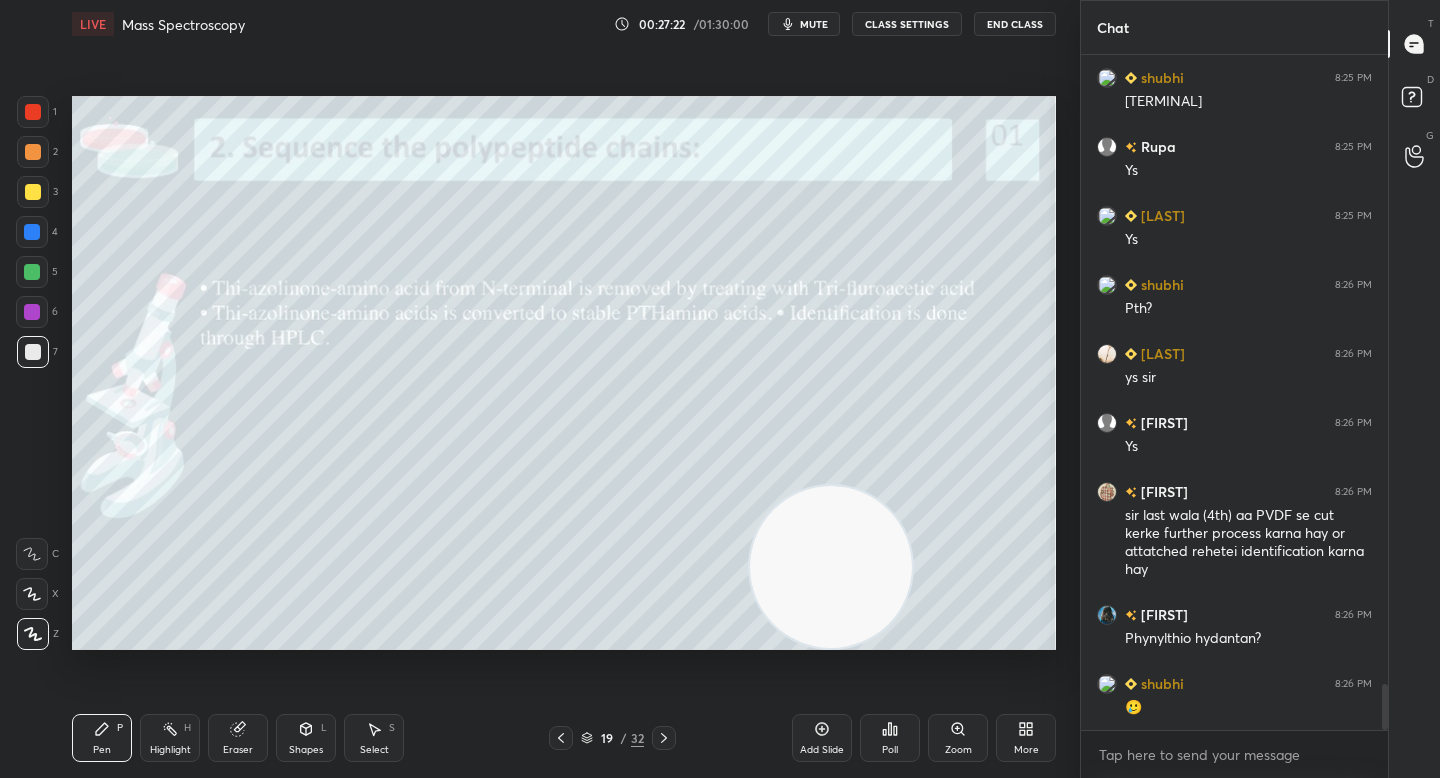 click at bounding box center (831, 567) 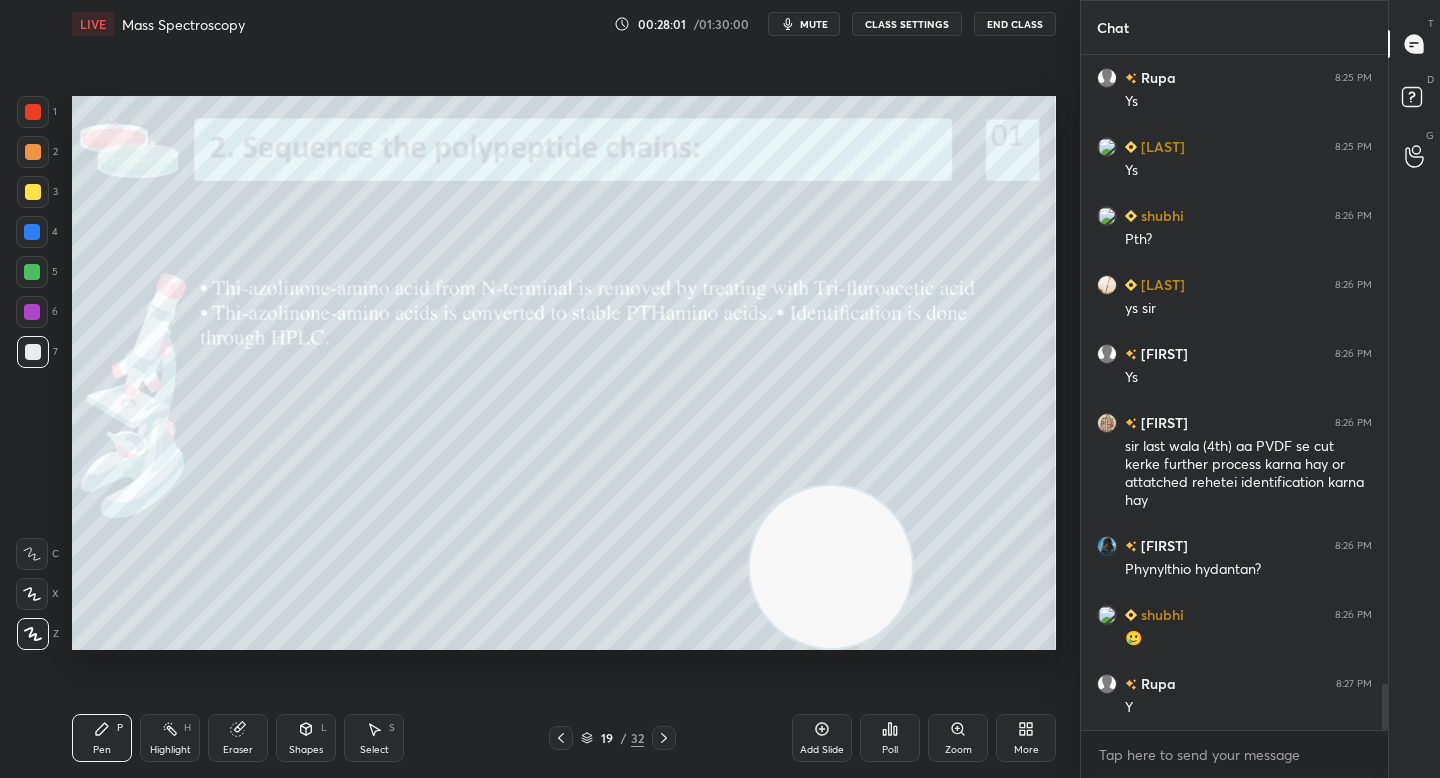 scroll, scrollTop: 9320, scrollLeft: 0, axis: vertical 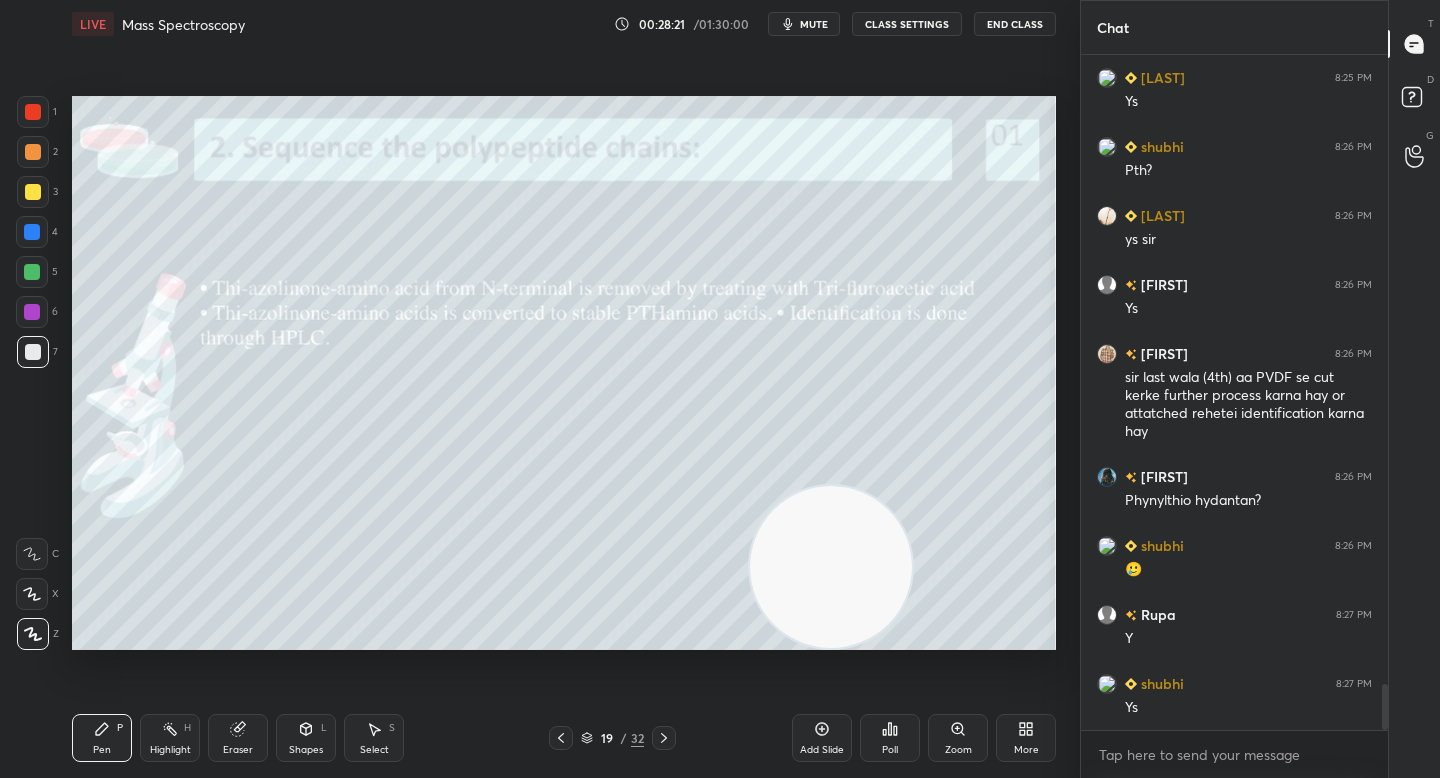 drag, startPoint x: 951, startPoint y: 586, endPoint x: 994, endPoint y: 570, distance: 45.88028 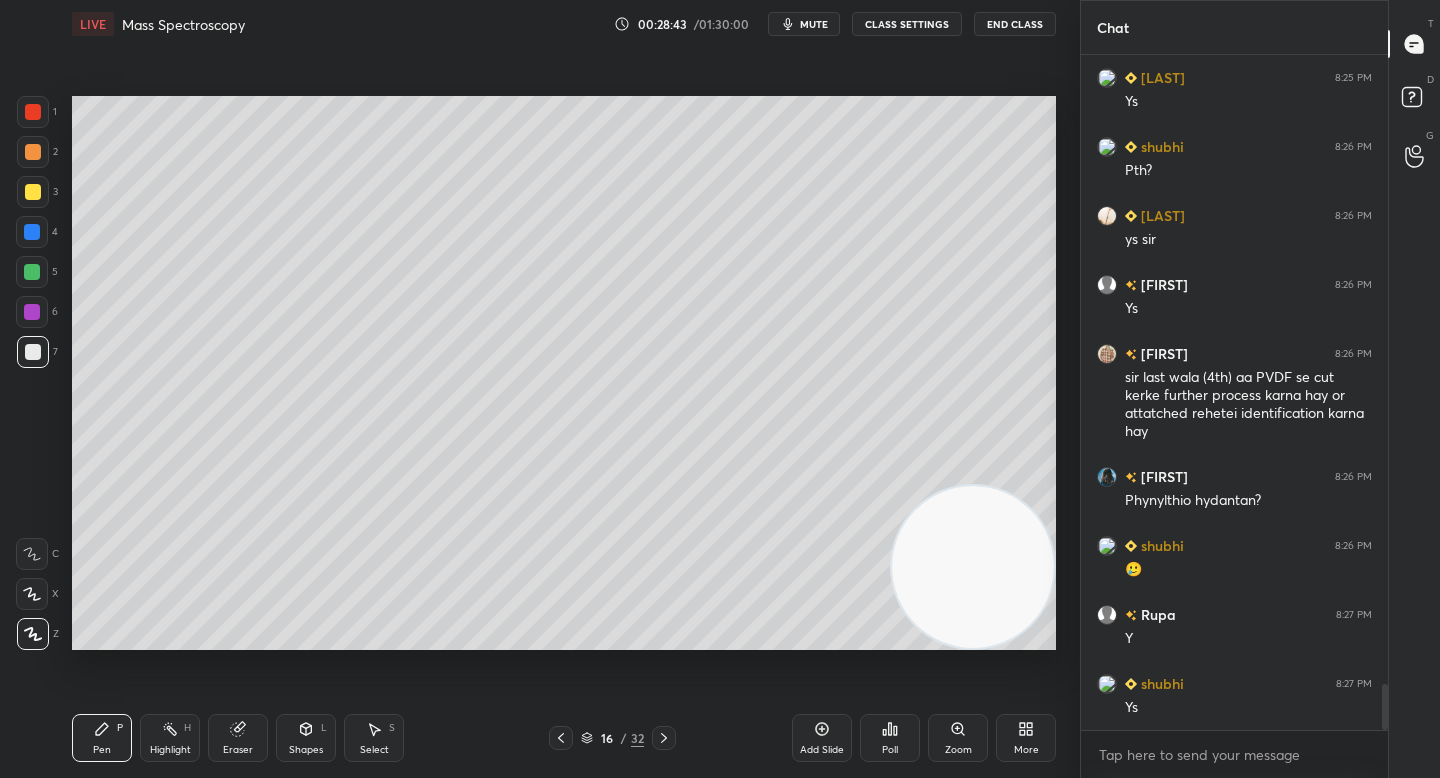 click on "1 2 3 4 5 6 7 C X Z C X Z E E Erase all   H H" at bounding box center (32, 373) 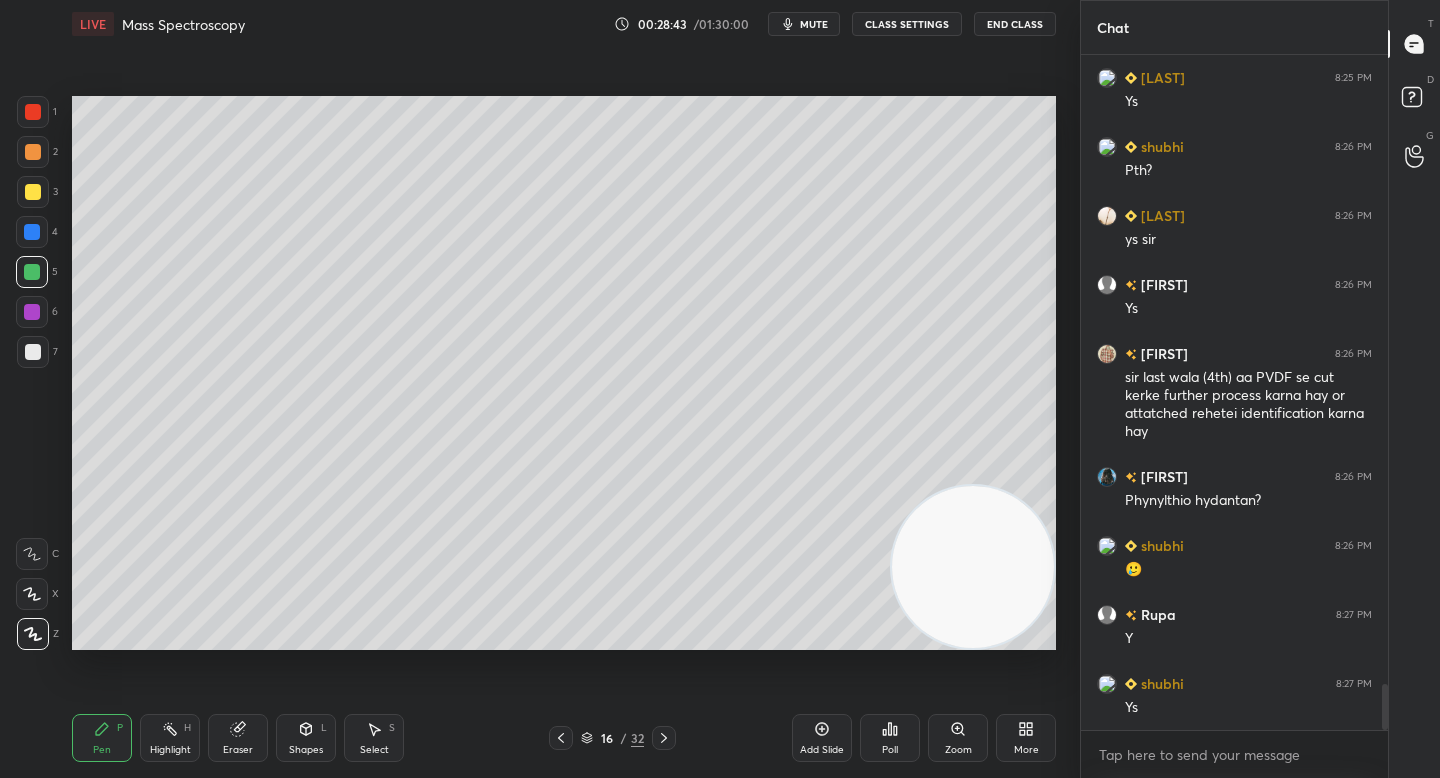 click on "3" at bounding box center (37, 196) 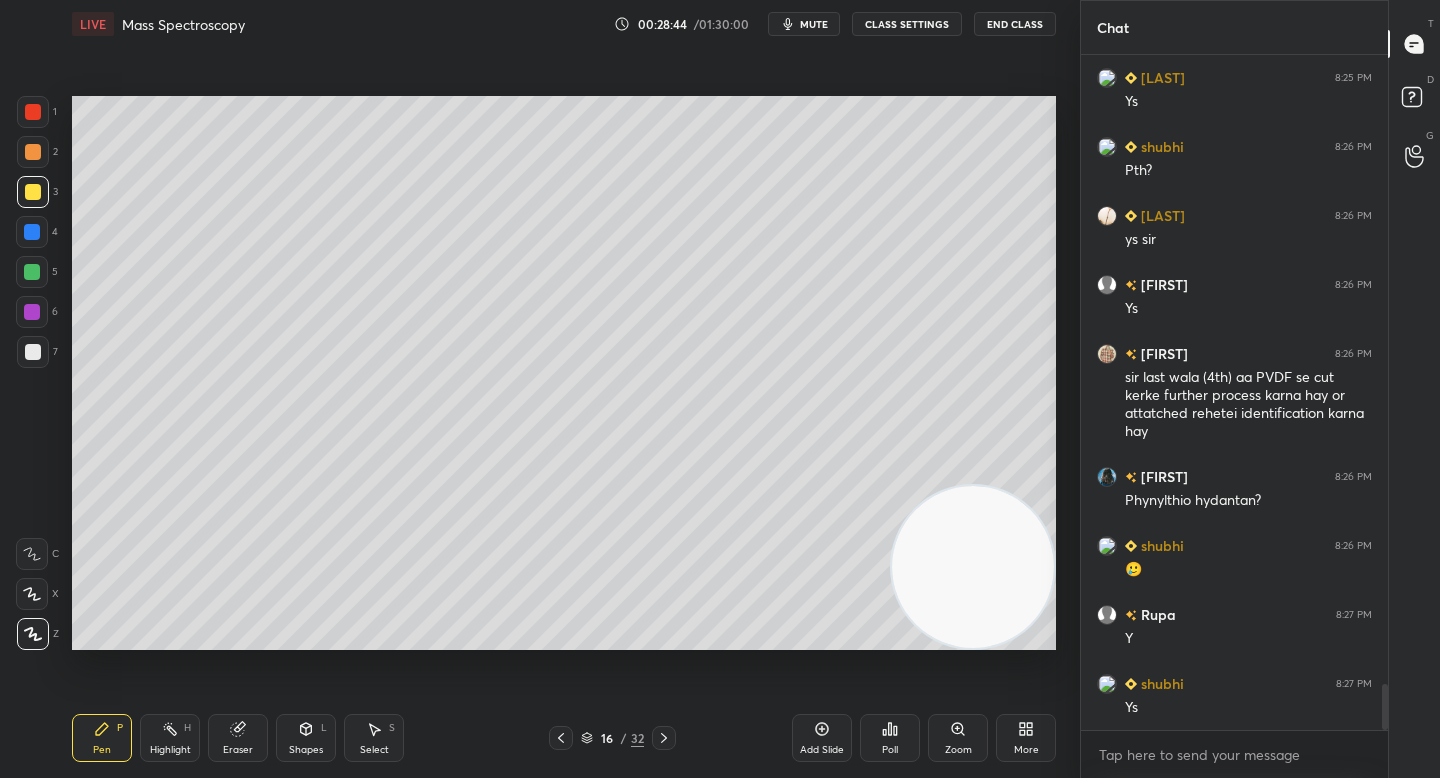 click at bounding box center (33, 192) 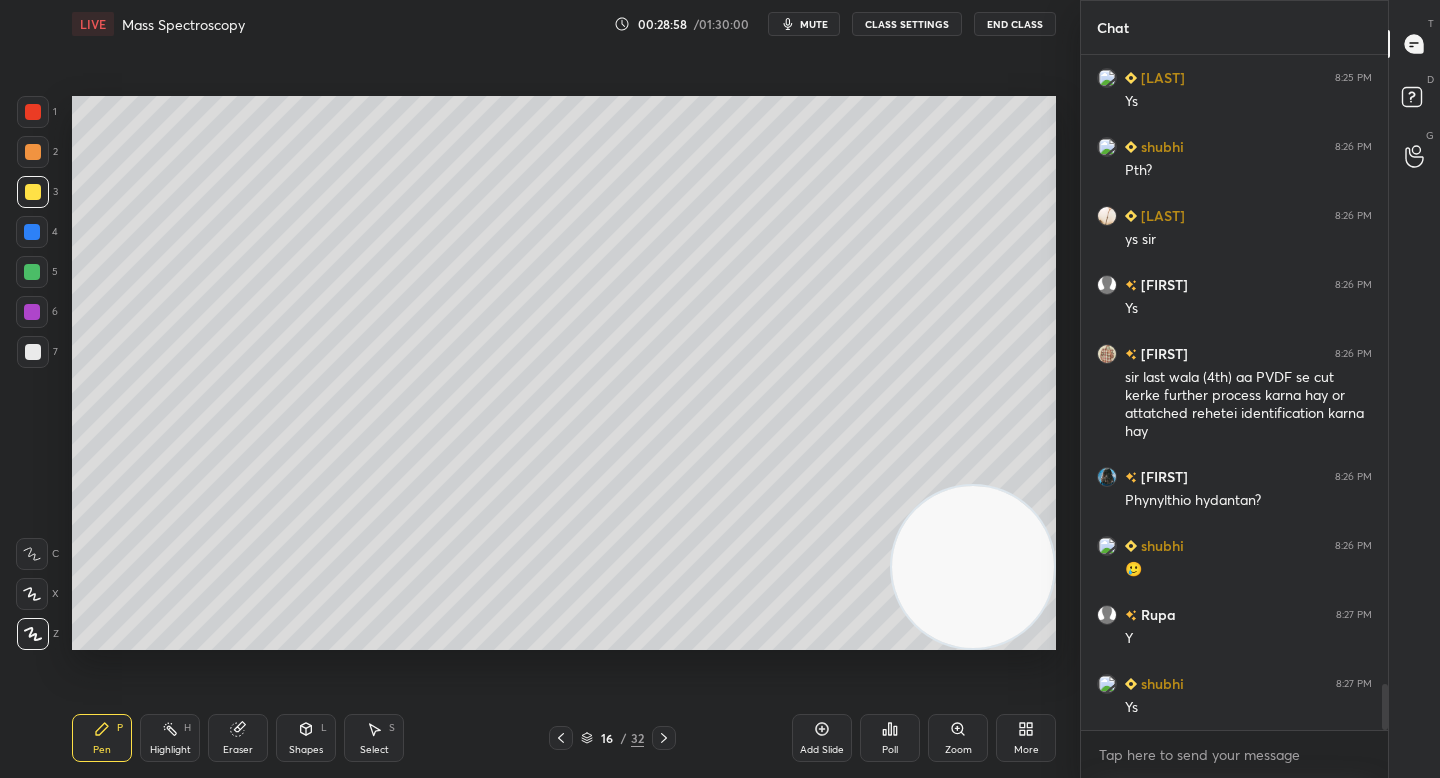 click at bounding box center [33, 352] 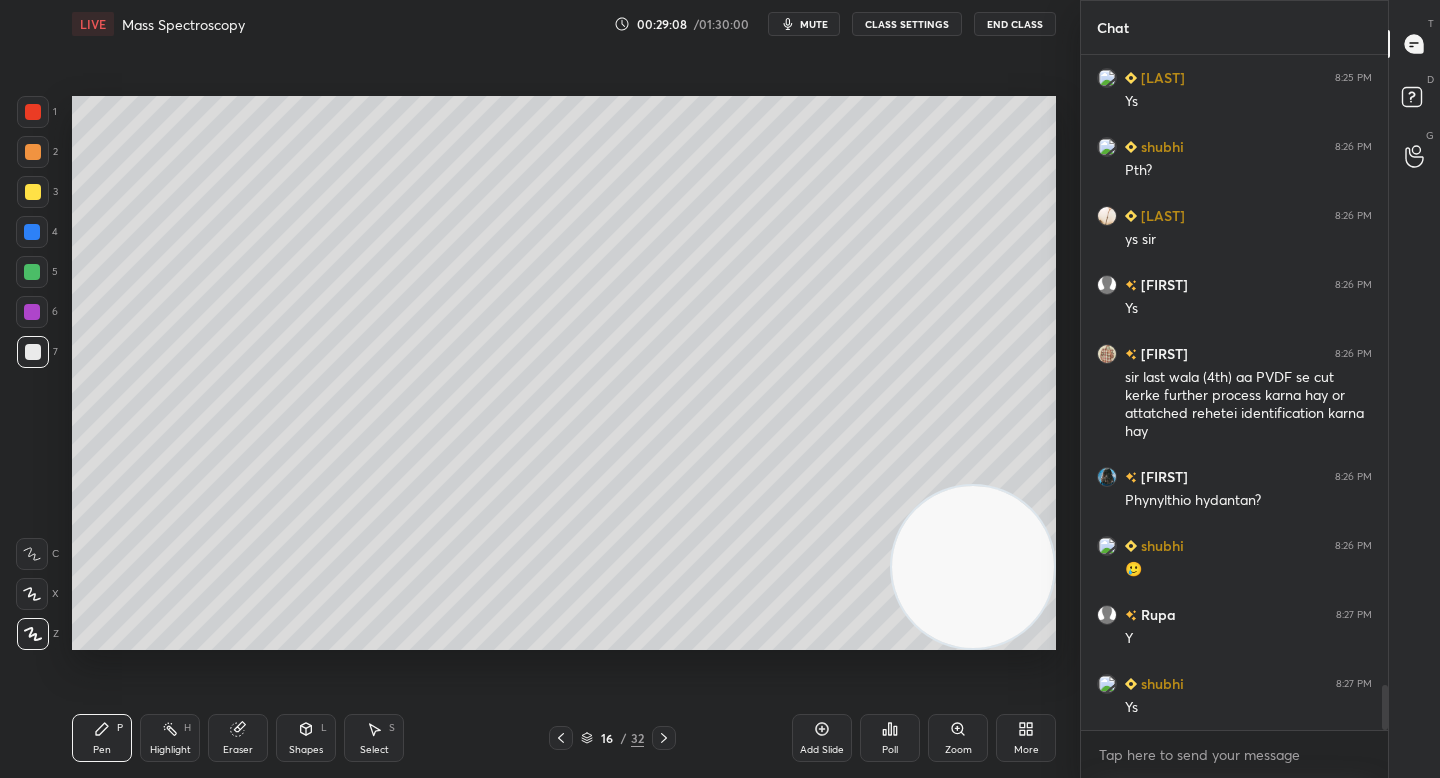 scroll, scrollTop: 9389, scrollLeft: 0, axis: vertical 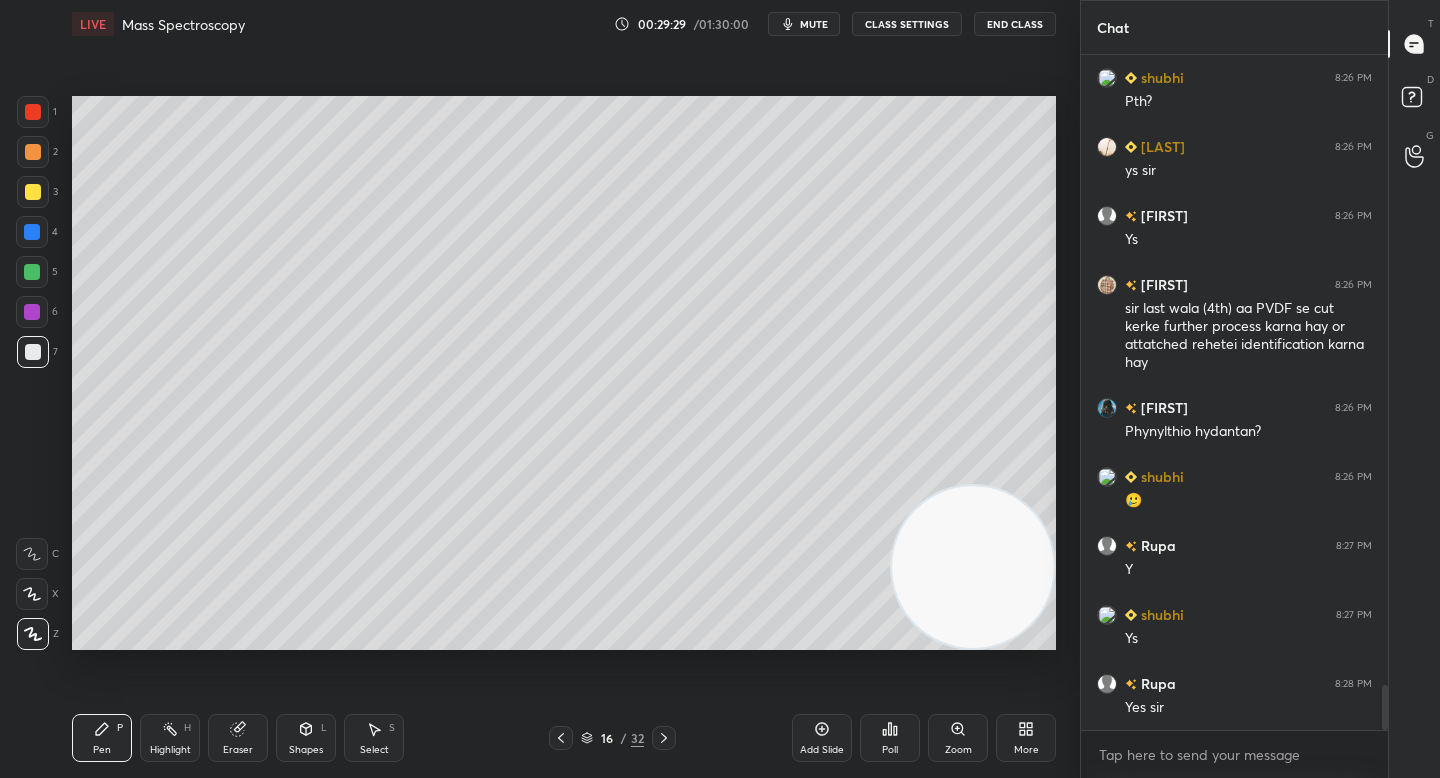 click on "Highlight H" at bounding box center [170, 738] 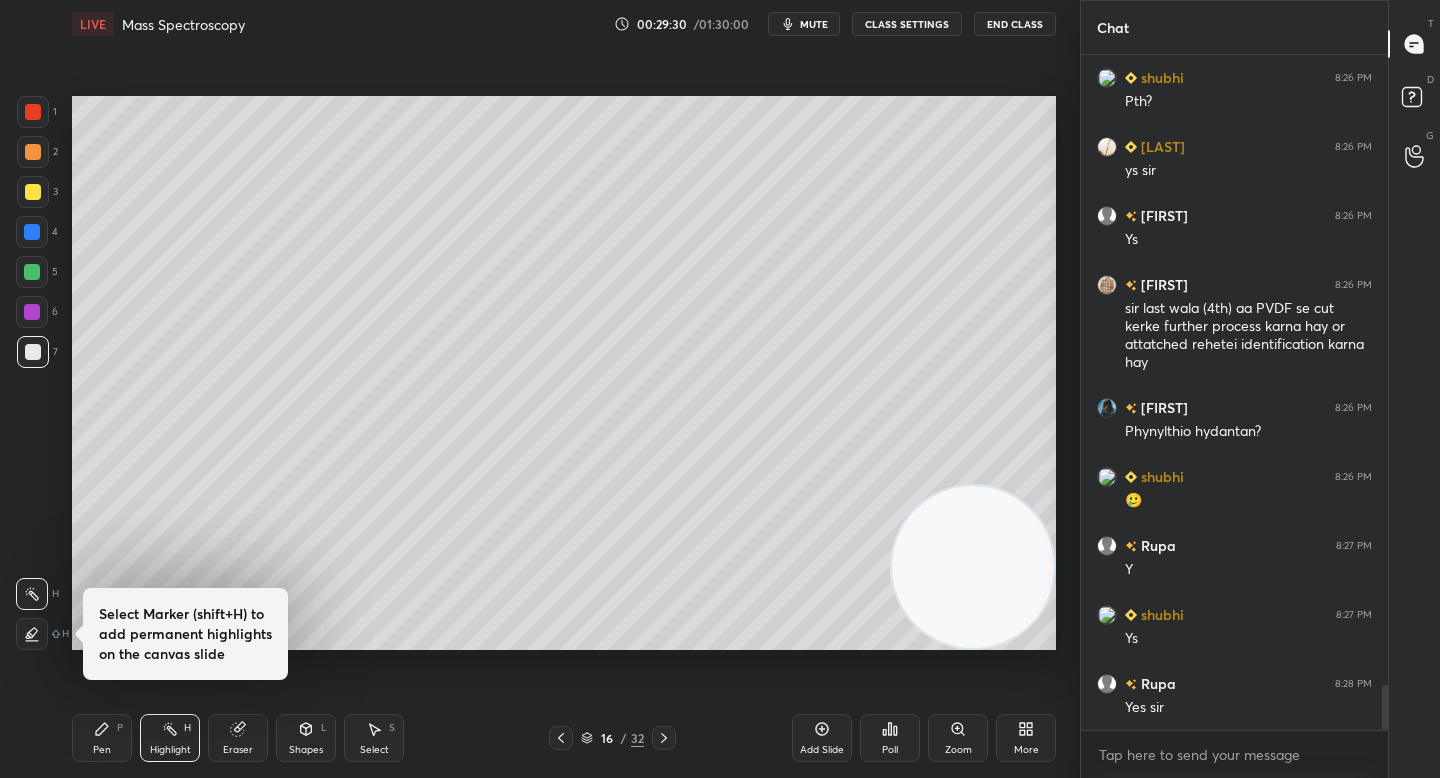 click at bounding box center [32, 272] 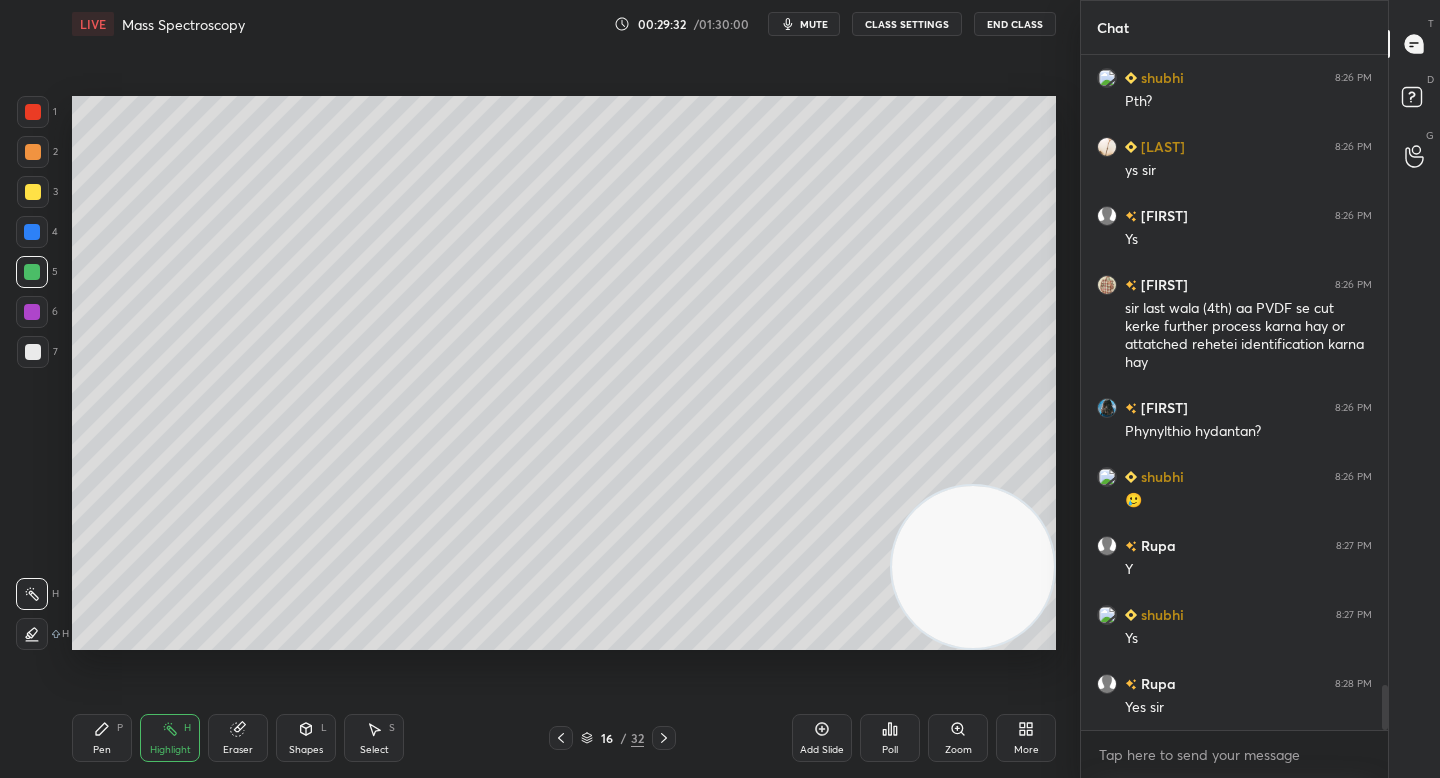 drag, startPoint x: 41, startPoint y: 633, endPoint x: 54, endPoint y: 634, distance: 13.038404 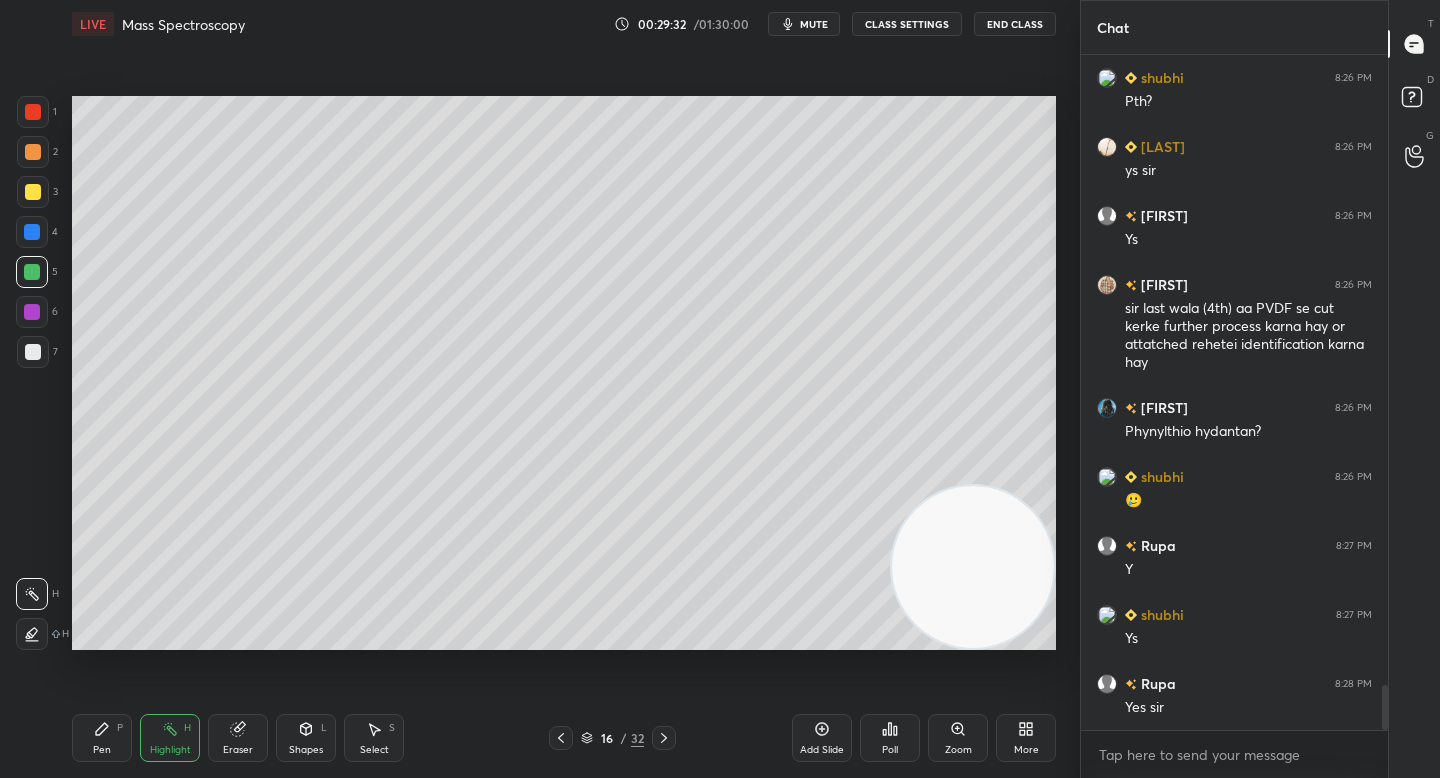 click at bounding box center [32, 634] 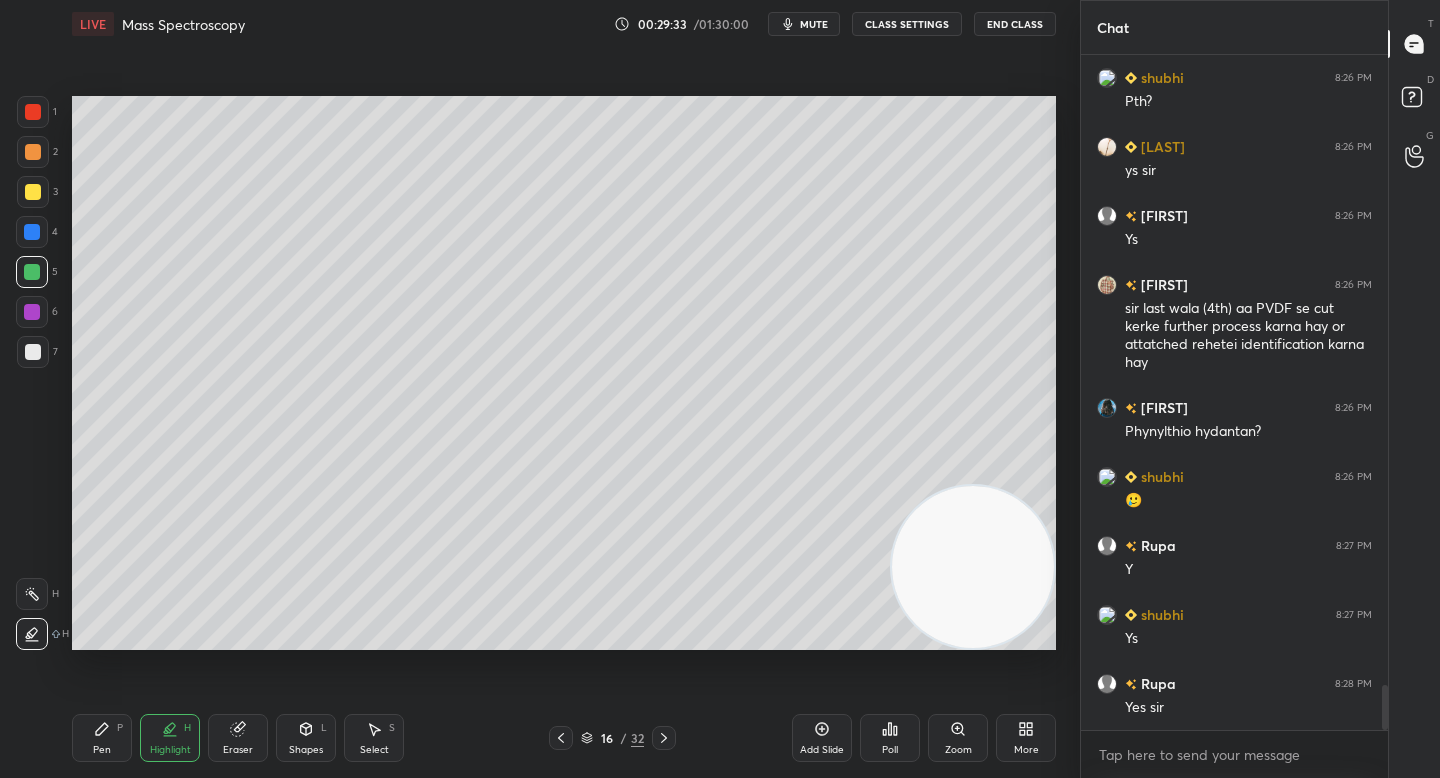 scroll, scrollTop: 9458, scrollLeft: 0, axis: vertical 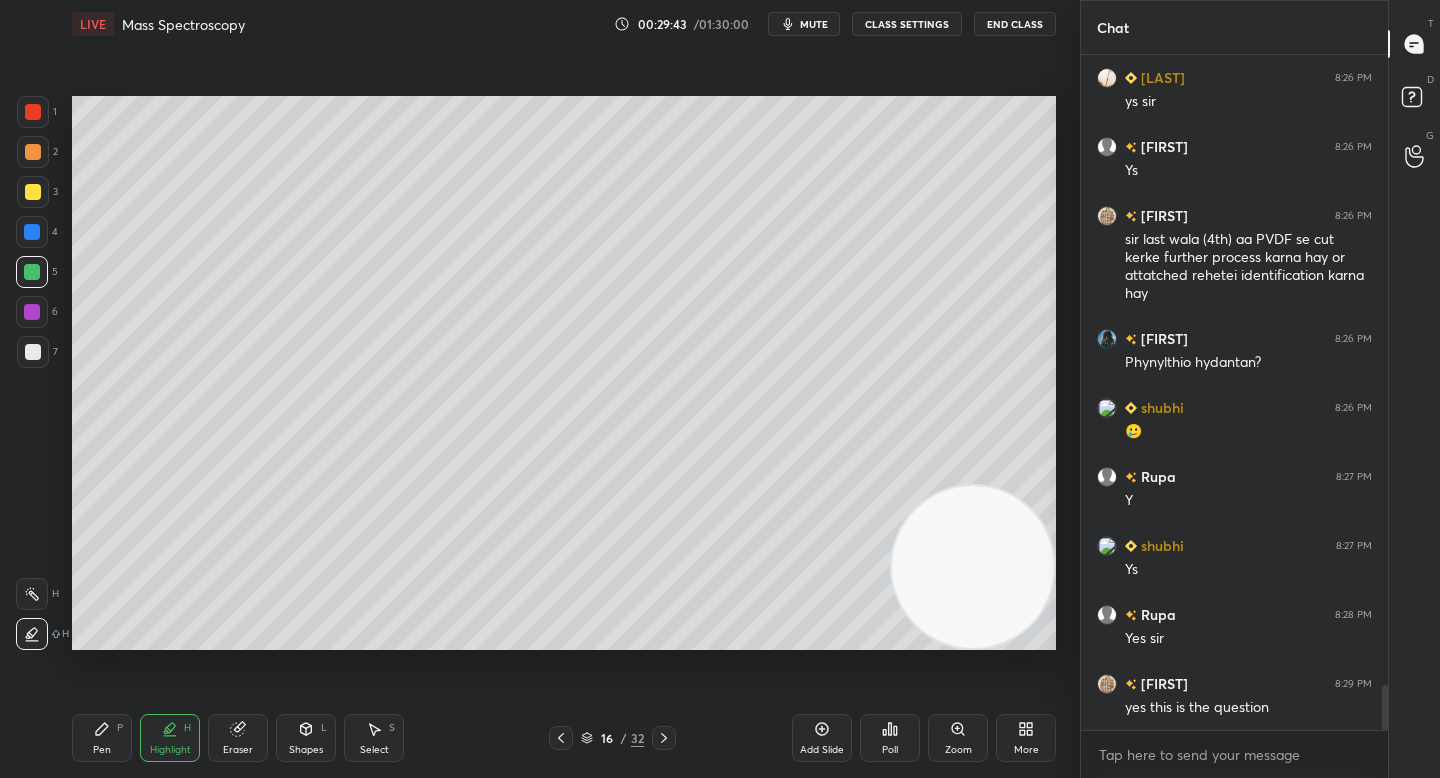 drag, startPoint x: 24, startPoint y: 199, endPoint x: 45, endPoint y: 202, distance: 21.213203 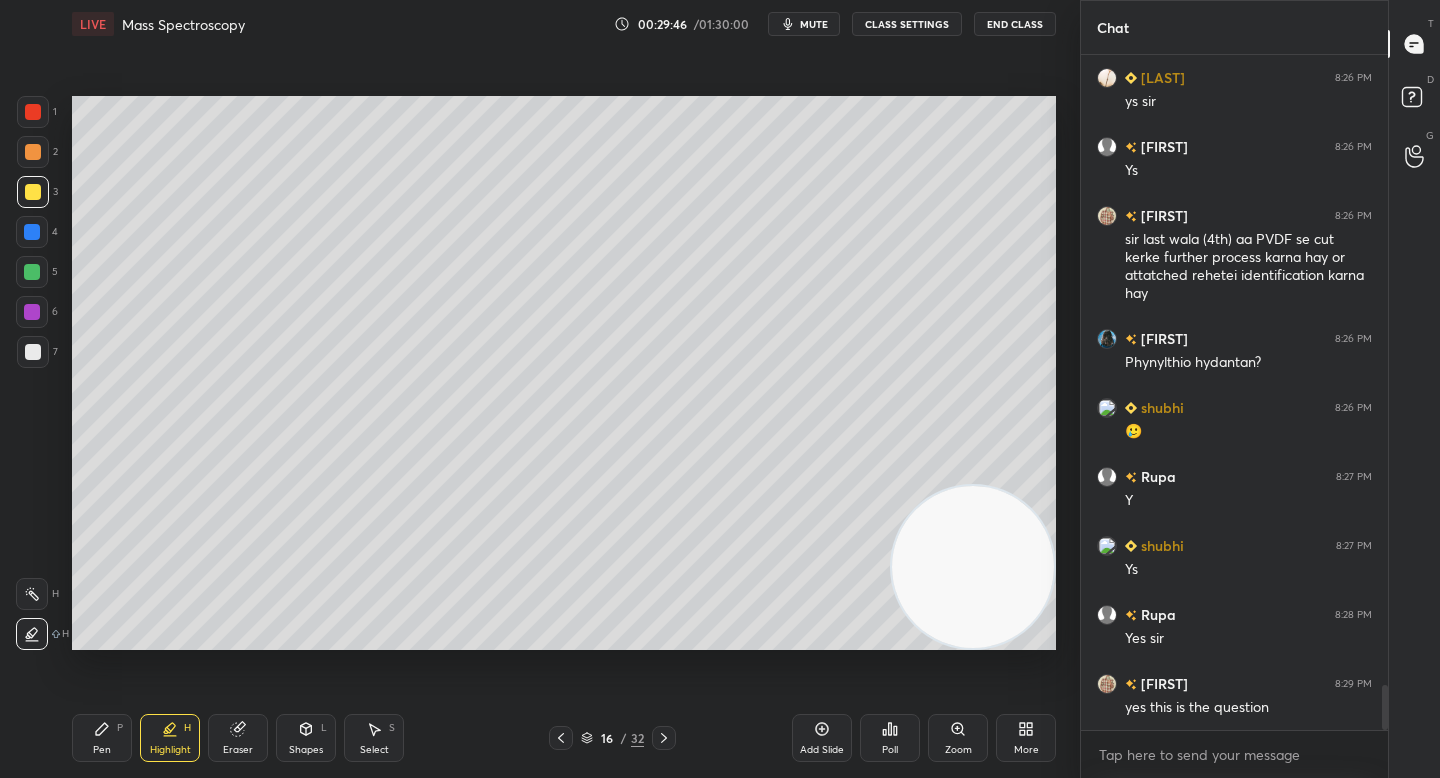 click at bounding box center (33, 152) 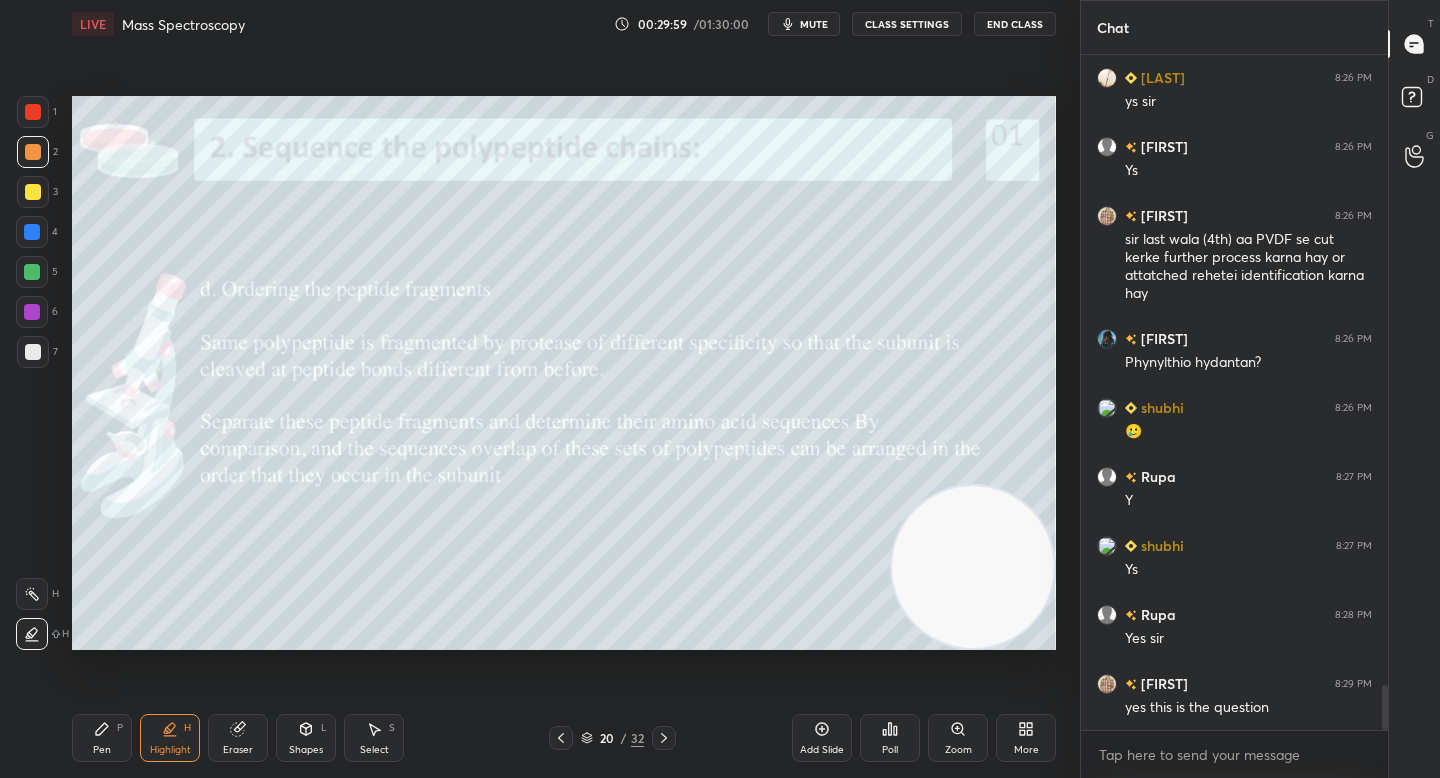click at bounding box center (33, 352) 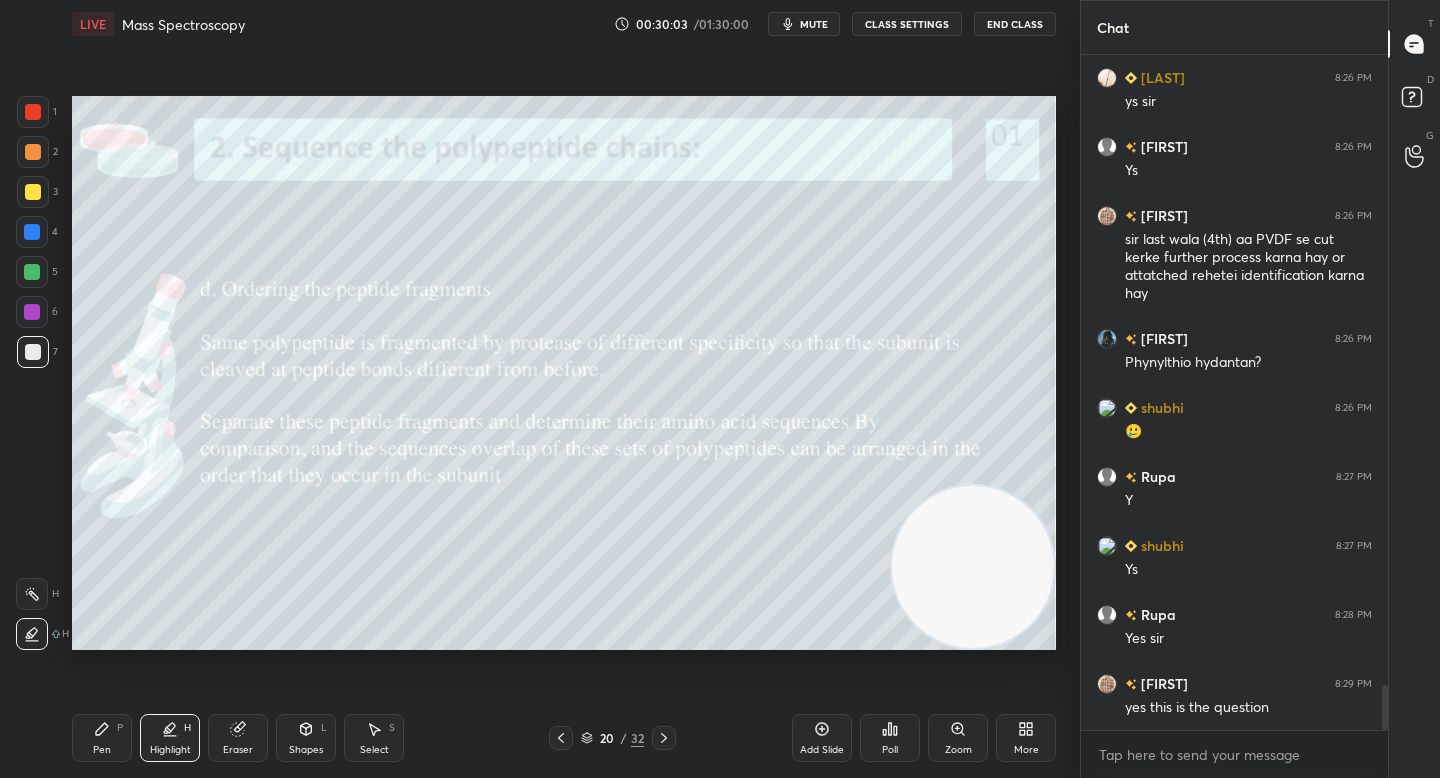 drag, startPoint x: 97, startPoint y: 724, endPoint x: 95, endPoint y: 689, distance: 35.057095 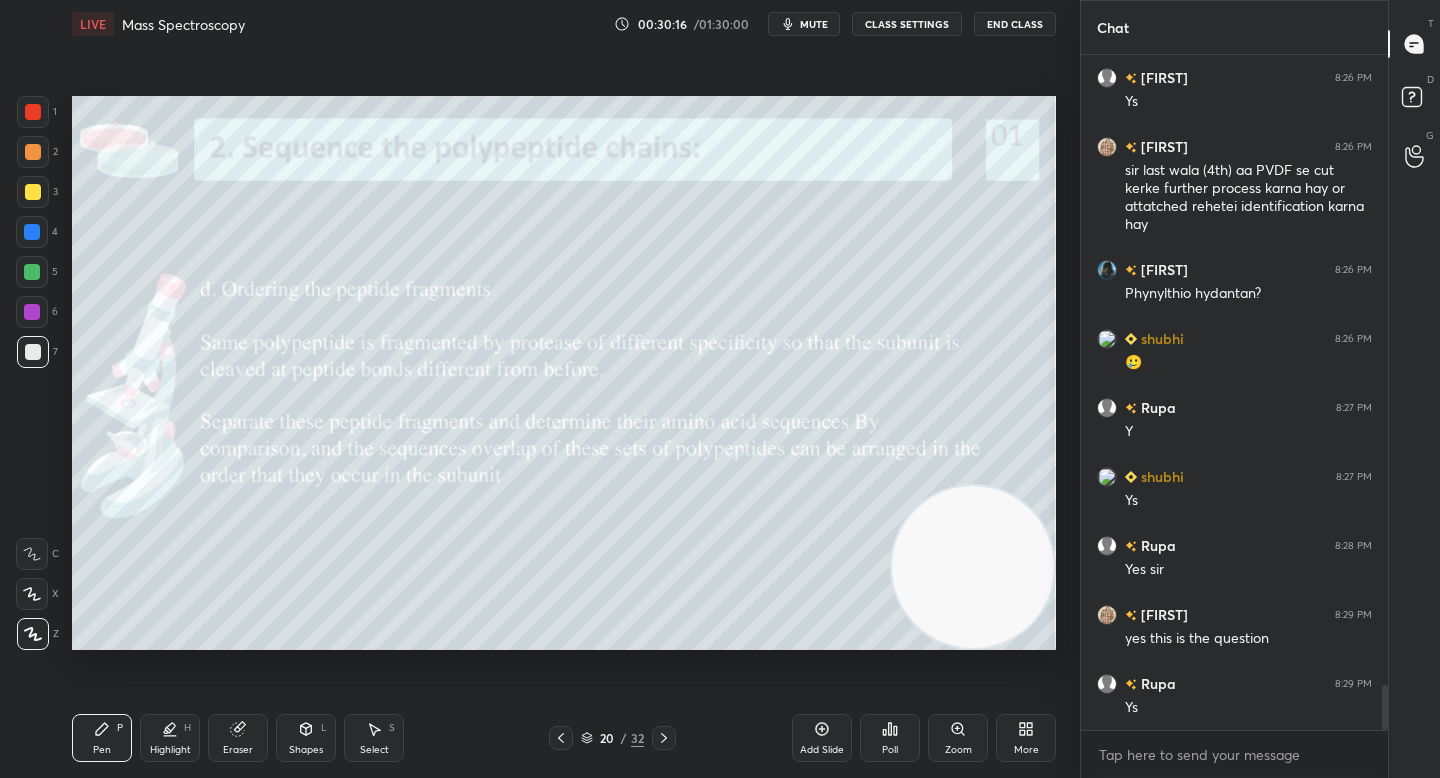 scroll, scrollTop: 9596, scrollLeft: 0, axis: vertical 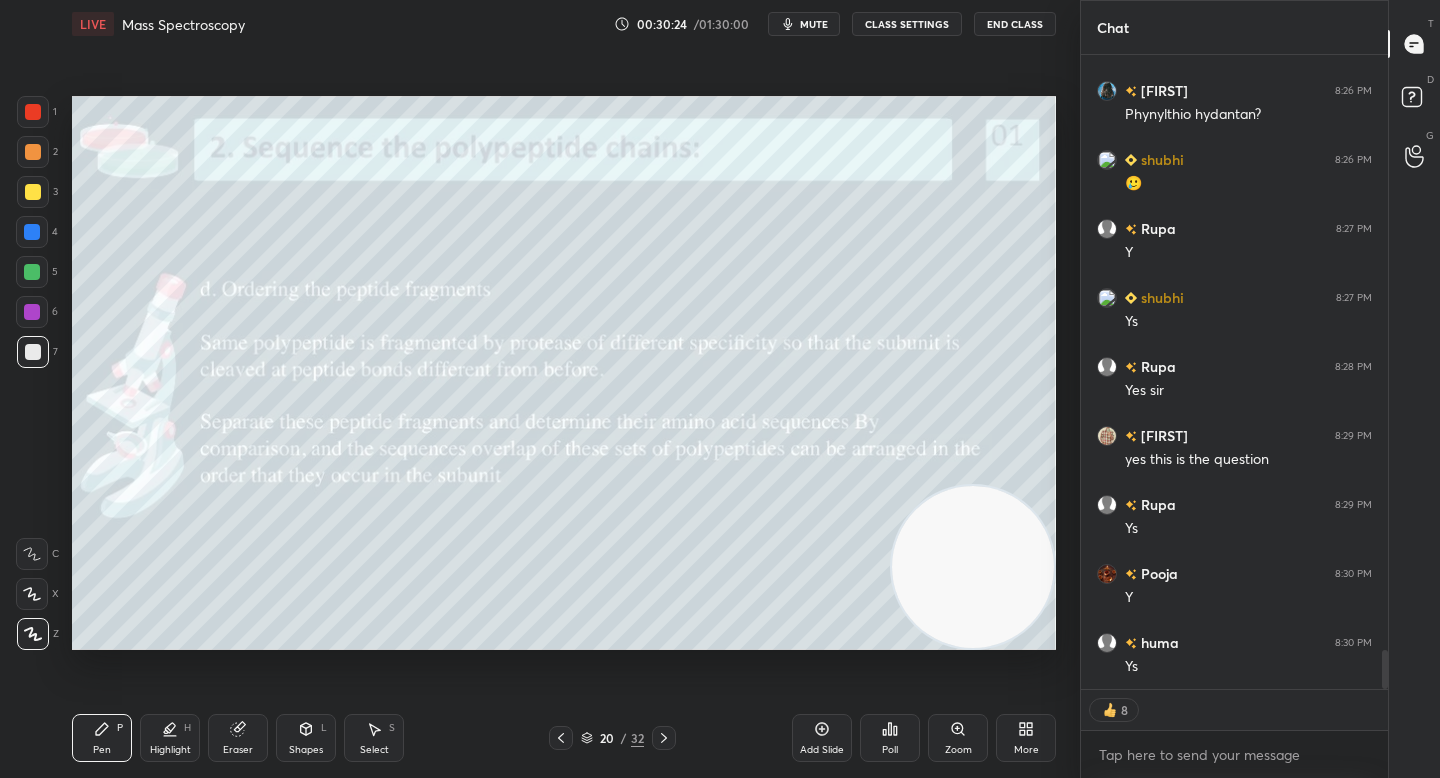 click on "Add Slide" at bounding box center [822, 738] 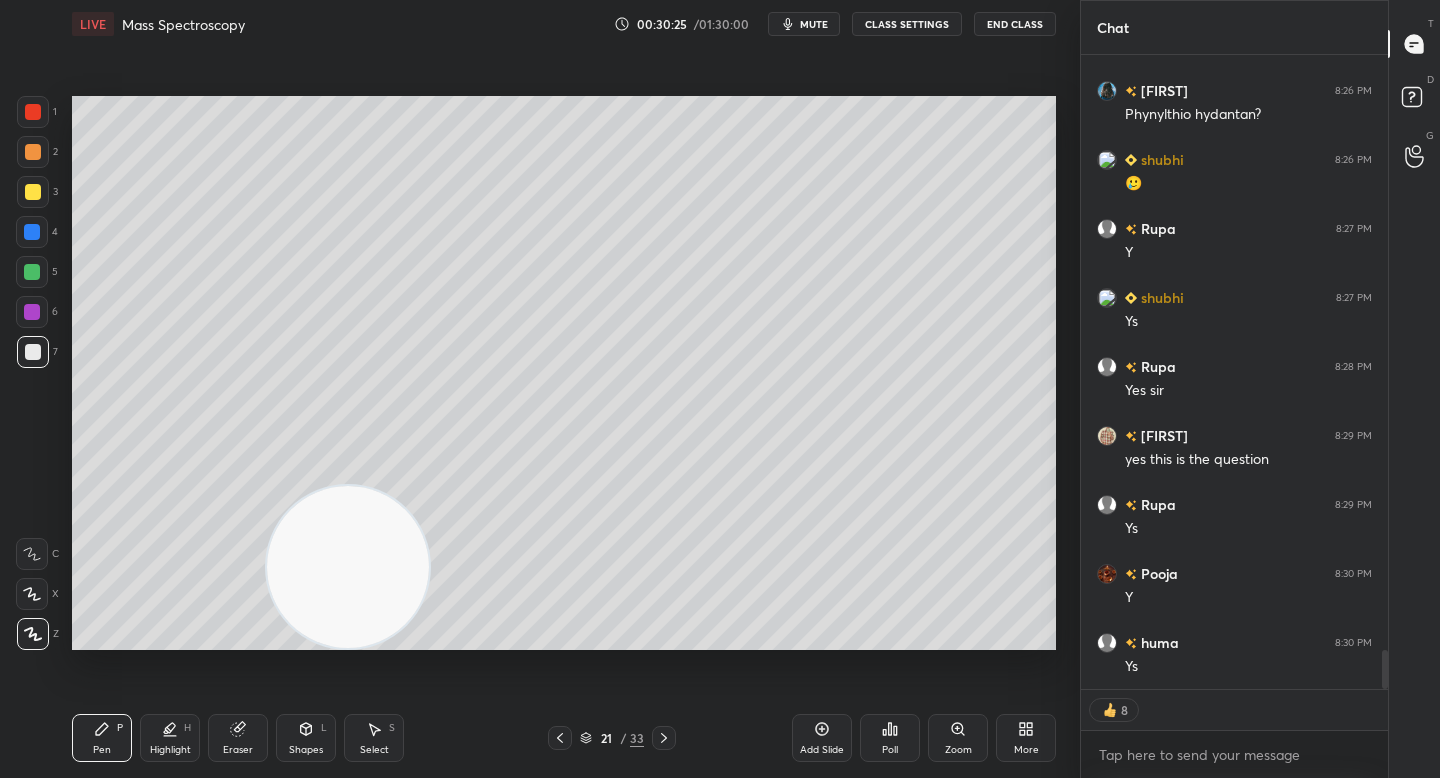 drag, startPoint x: 881, startPoint y: 544, endPoint x: 109, endPoint y: 627, distance: 776.449 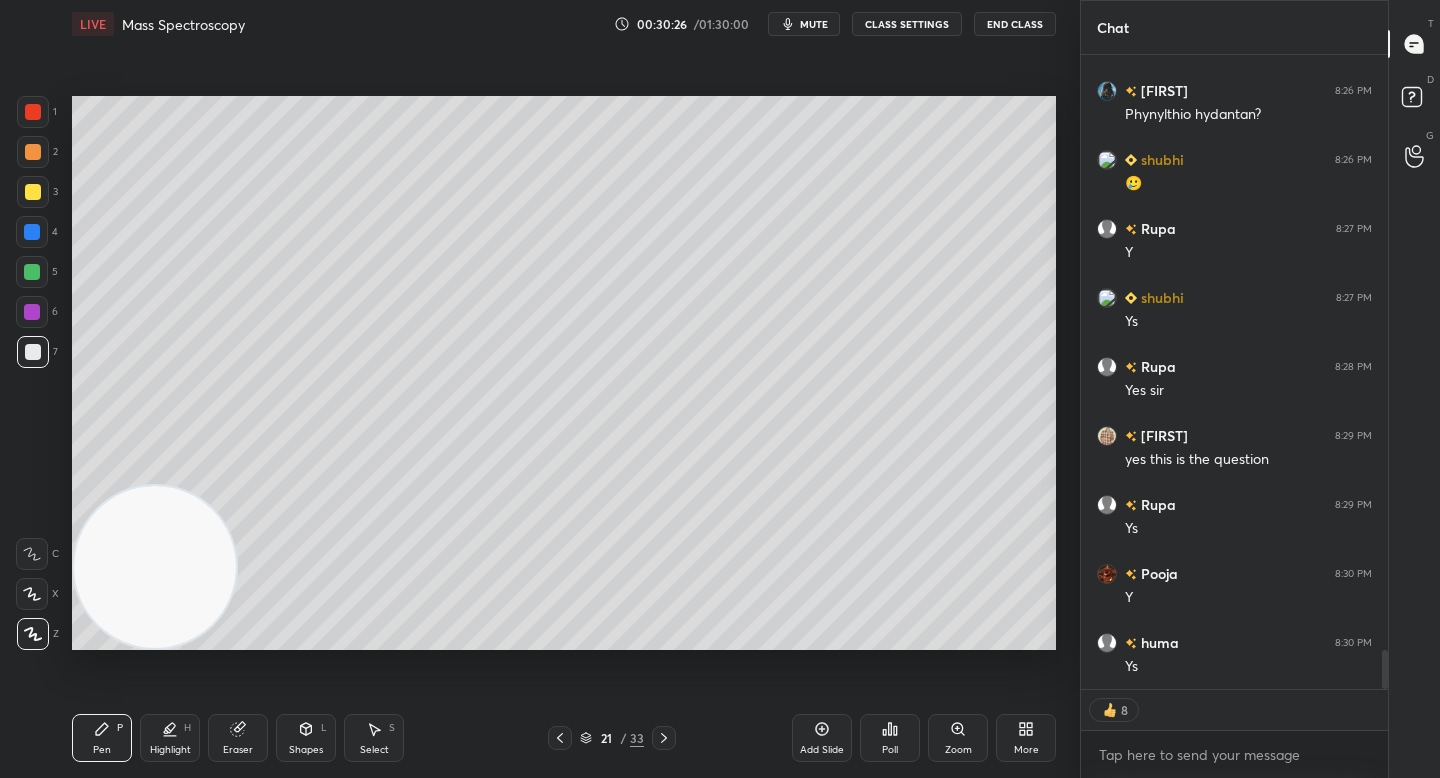 click at bounding box center (33, 352) 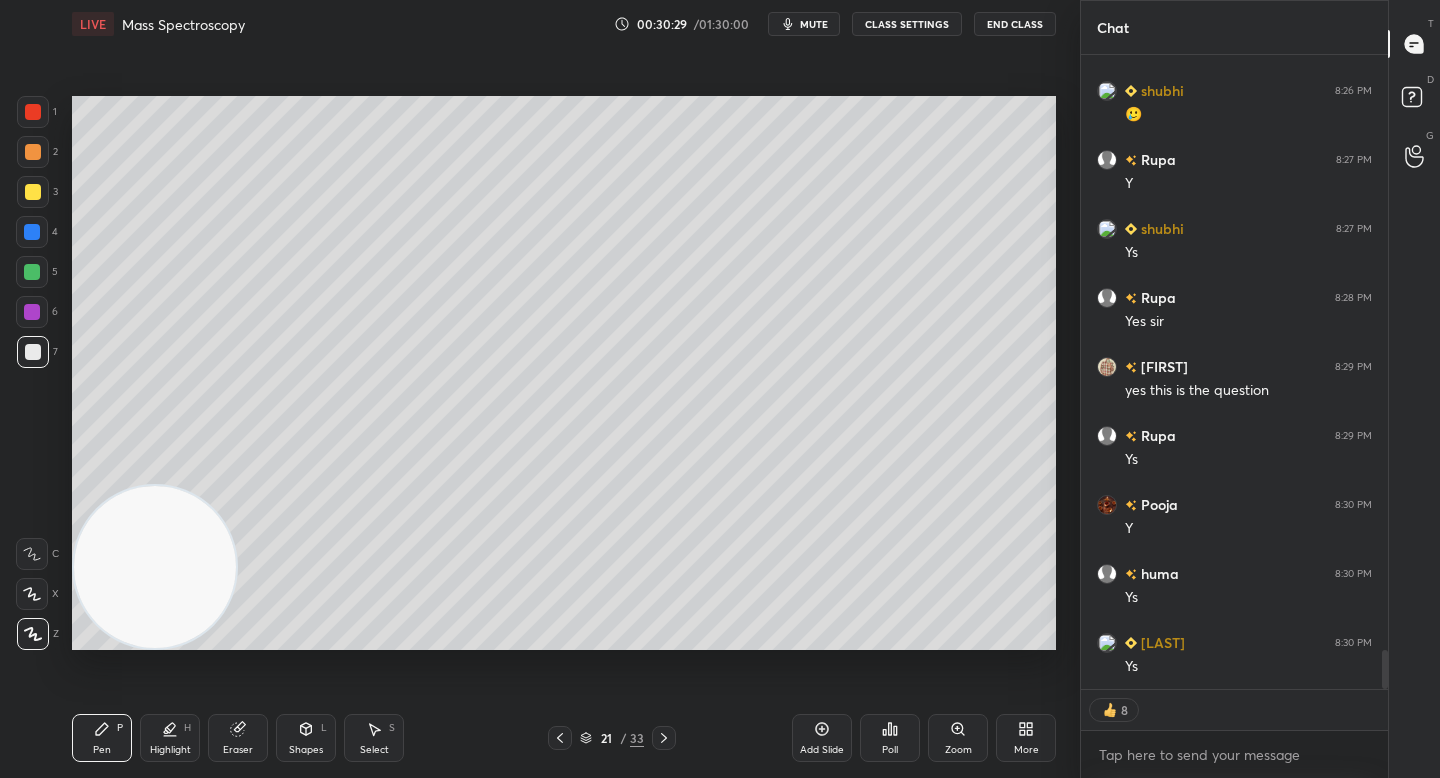 scroll, scrollTop: 9823, scrollLeft: 0, axis: vertical 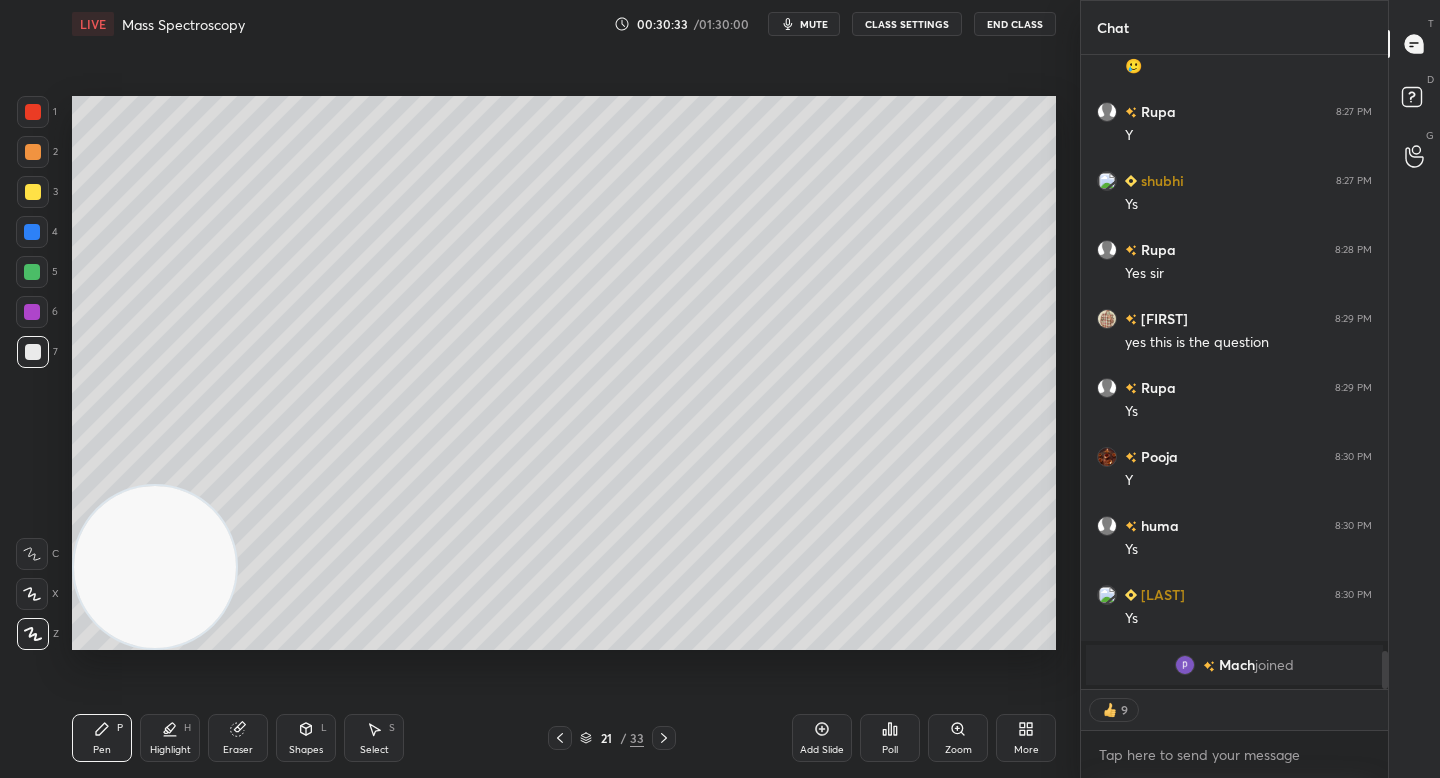 drag, startPoint x: 317, startPoint y: 755, endPoint x: 286, endPoint y: 721, distance: 46.010868 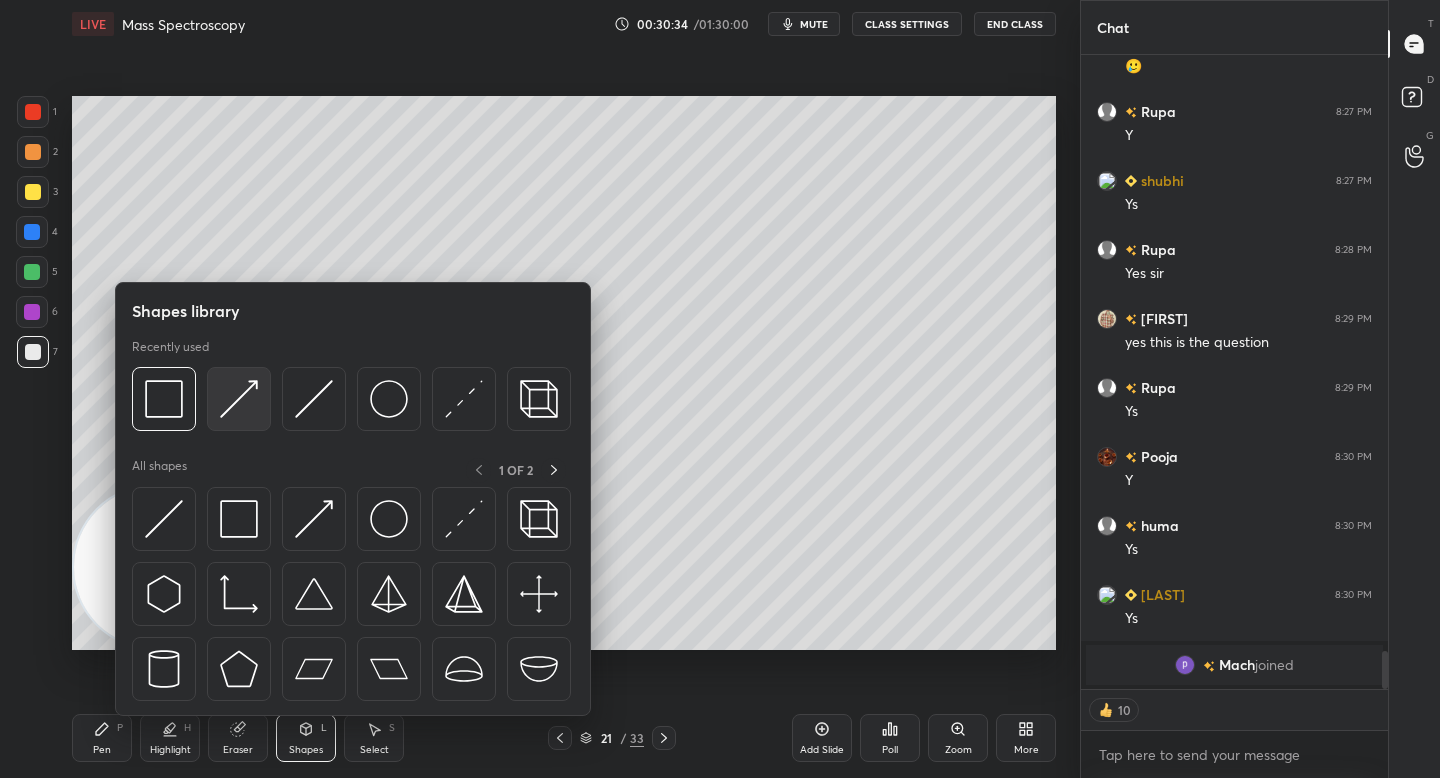 click at bounding box center [239, 399] 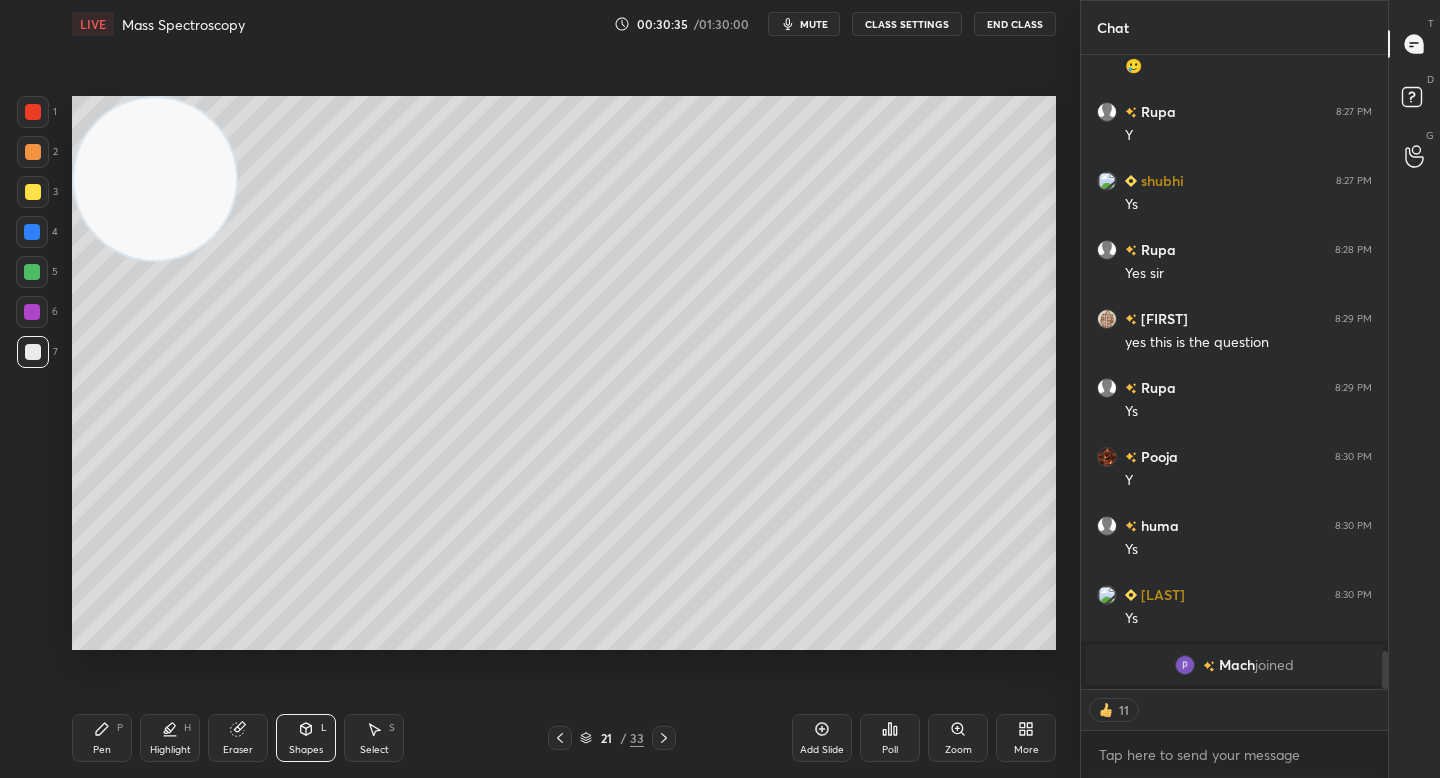 drag, startPoint x: 172, startPoint y: 552, endPoint x: 115, endPoint y: 101, distance: 454.58774 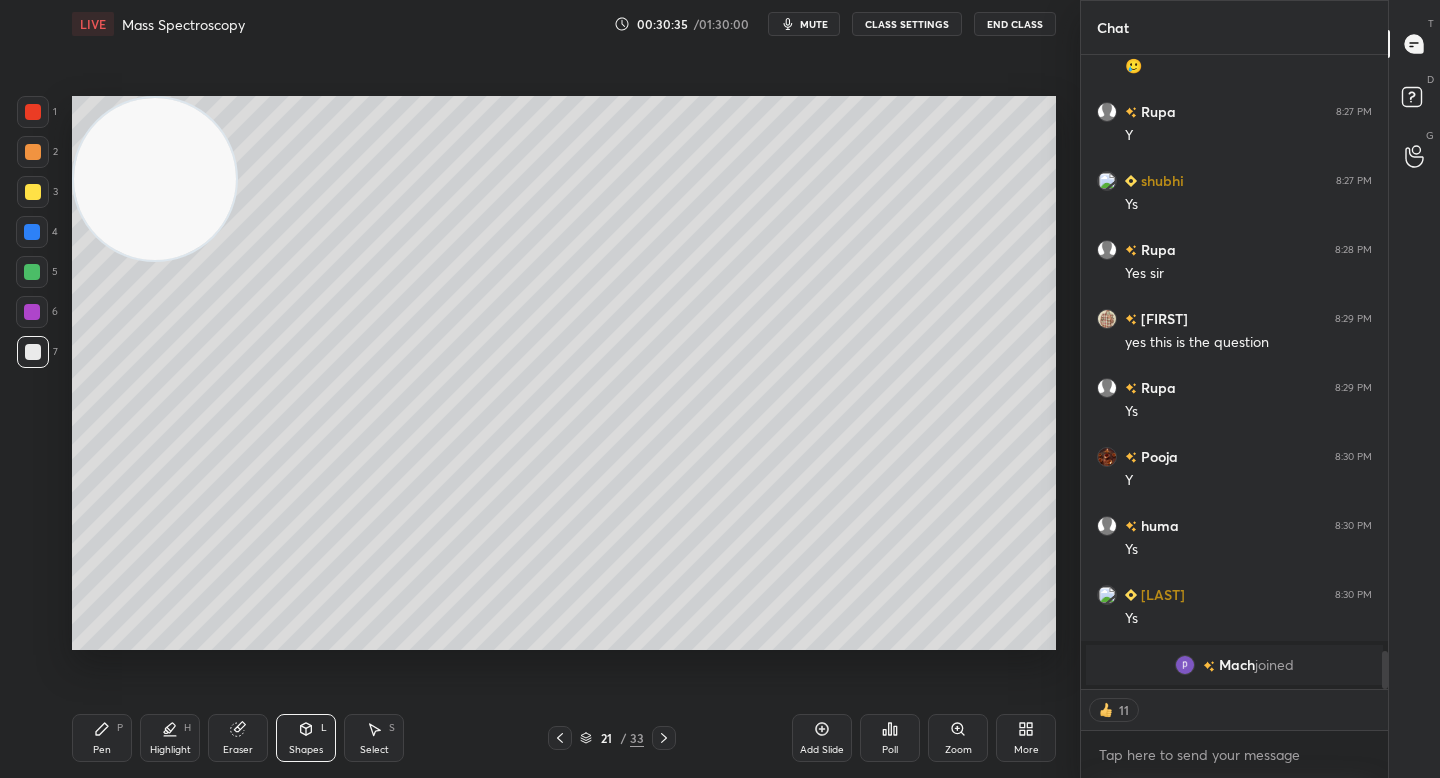 click on "Setting up your live class Poll for   secs No correct answer Start poll" at bounding box center (564, 373) 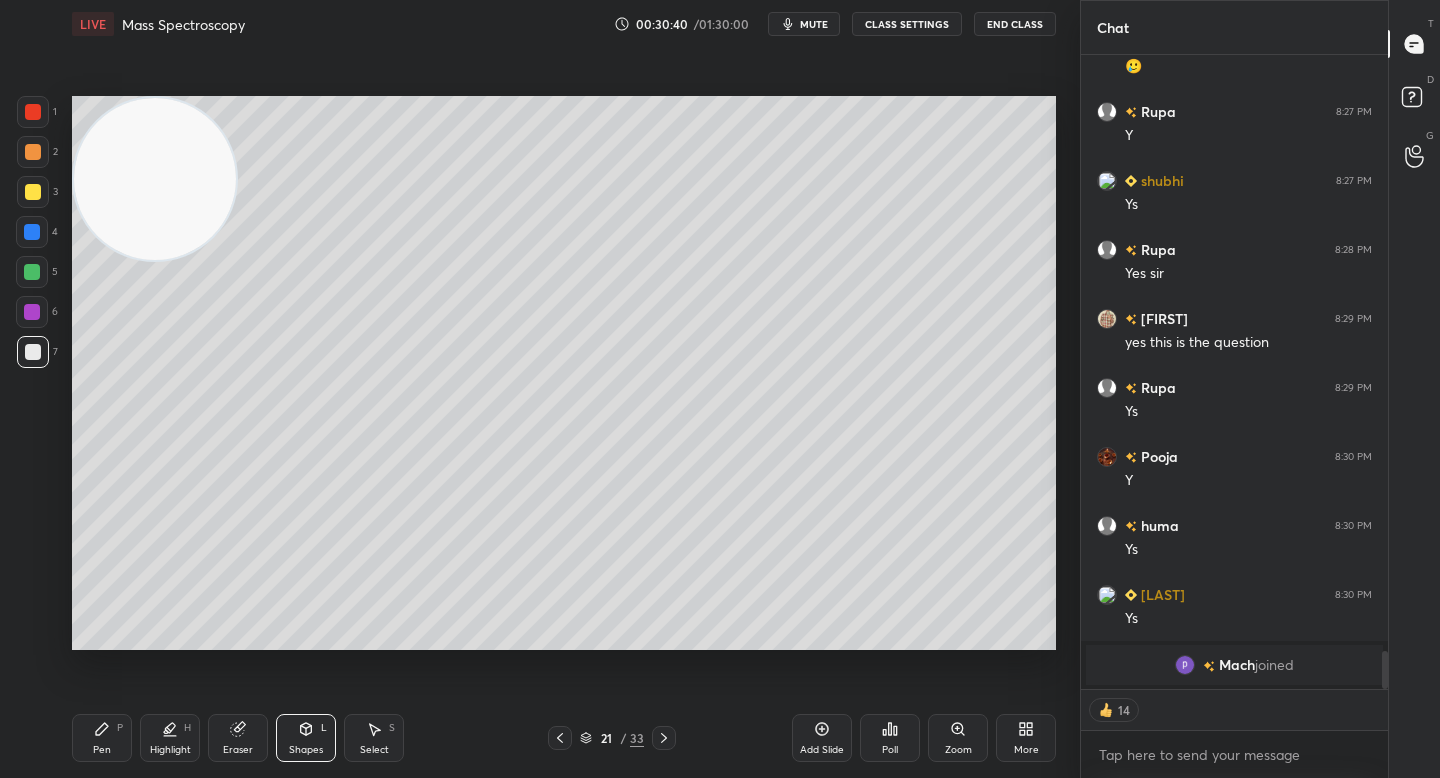 click on "Eraser" at bounding box center [238, 738] 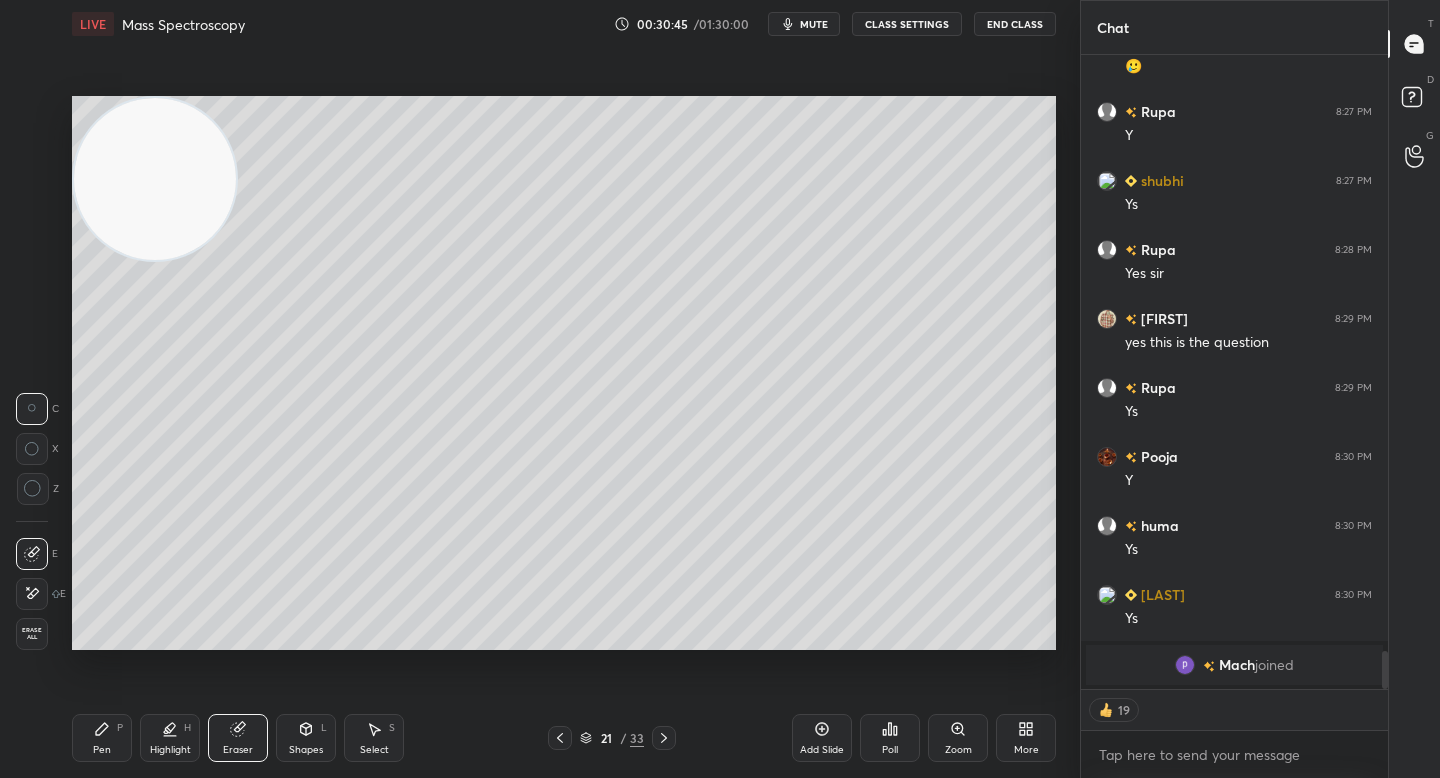 drag, startPoint x: 107, startPoint y: 729, endPoint x: 127, endPoint y: 672, distance: 60.40695 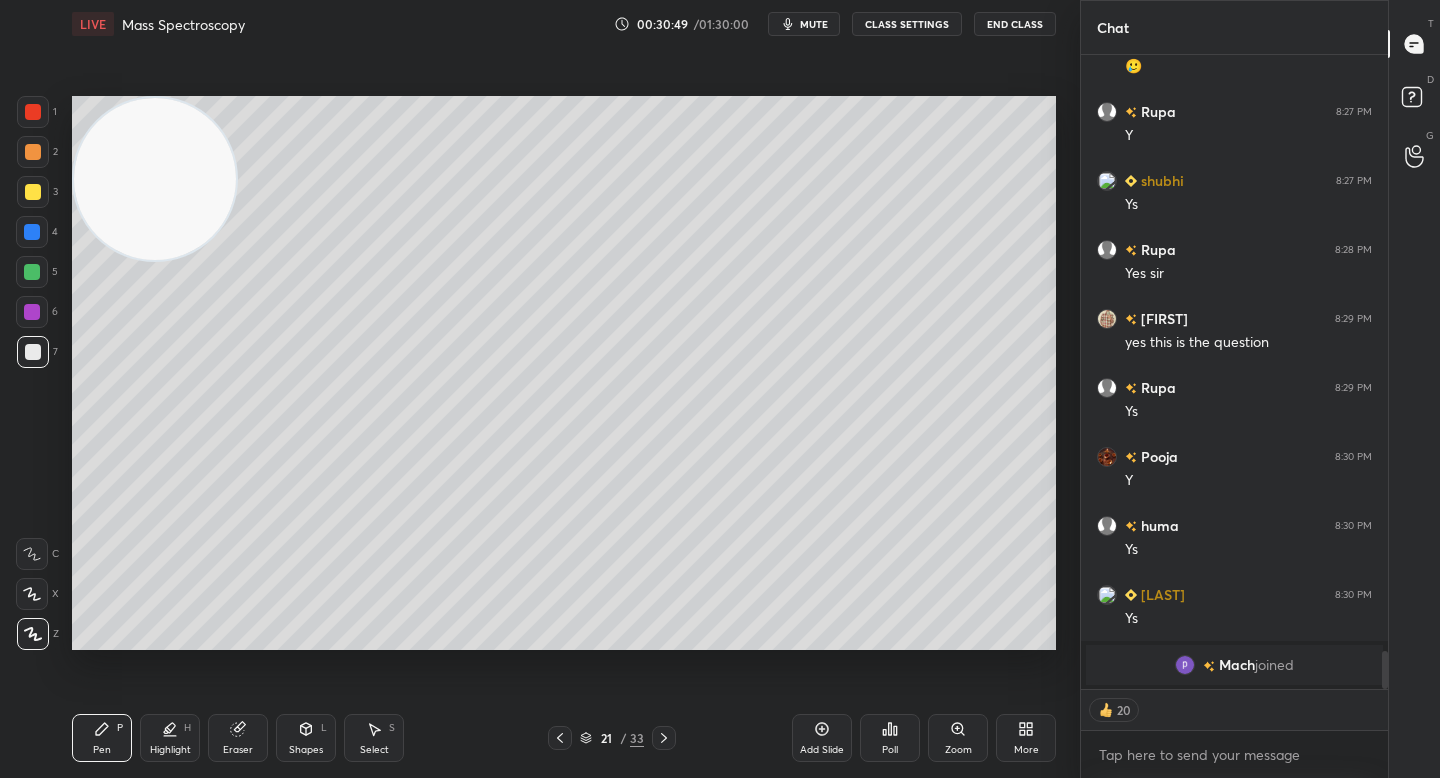 scroll, scrollTop: 8746, scrollLeft: 0, axis: vertical 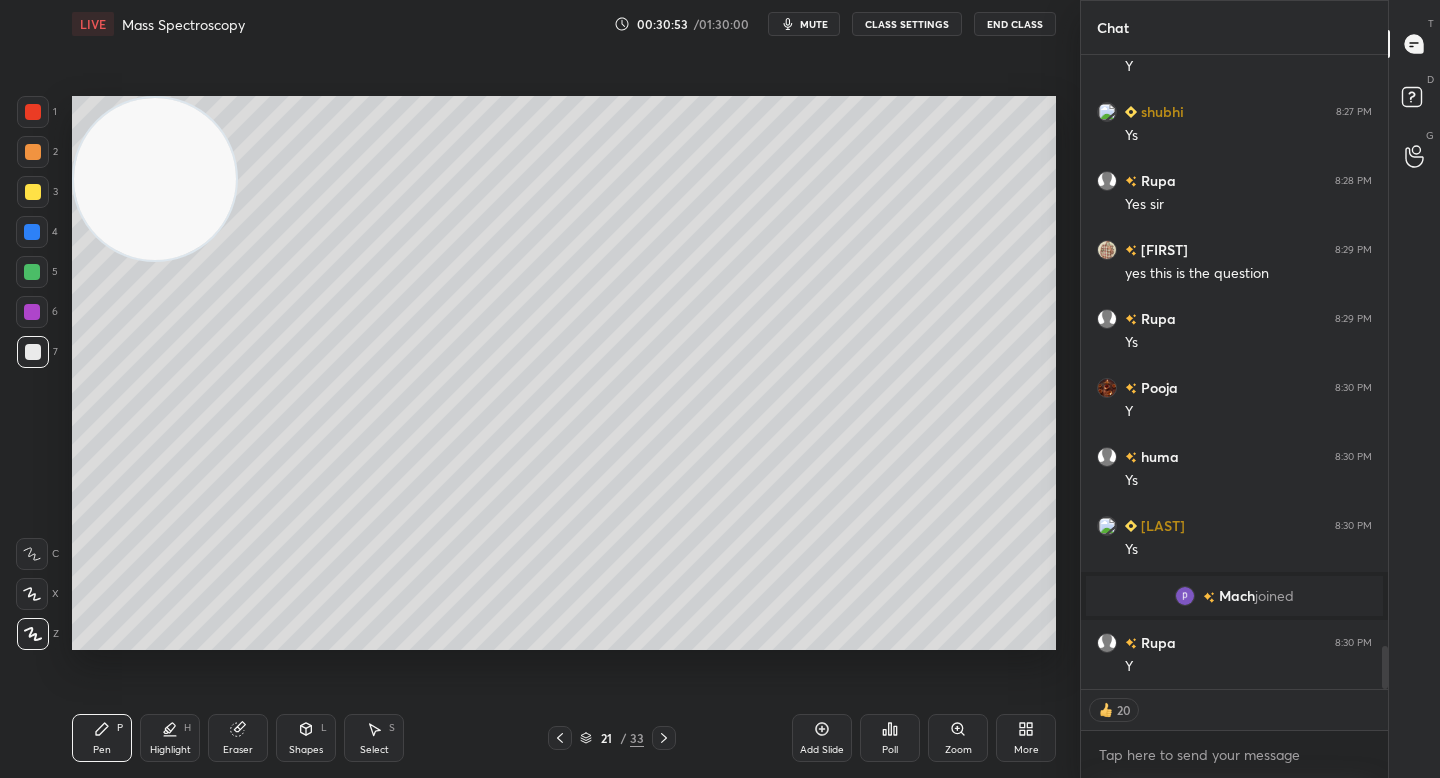 drag, startPoint x: 137, startPoint y: 225, endPoint x: 131, endPoint y: 216, distance: 10.816654 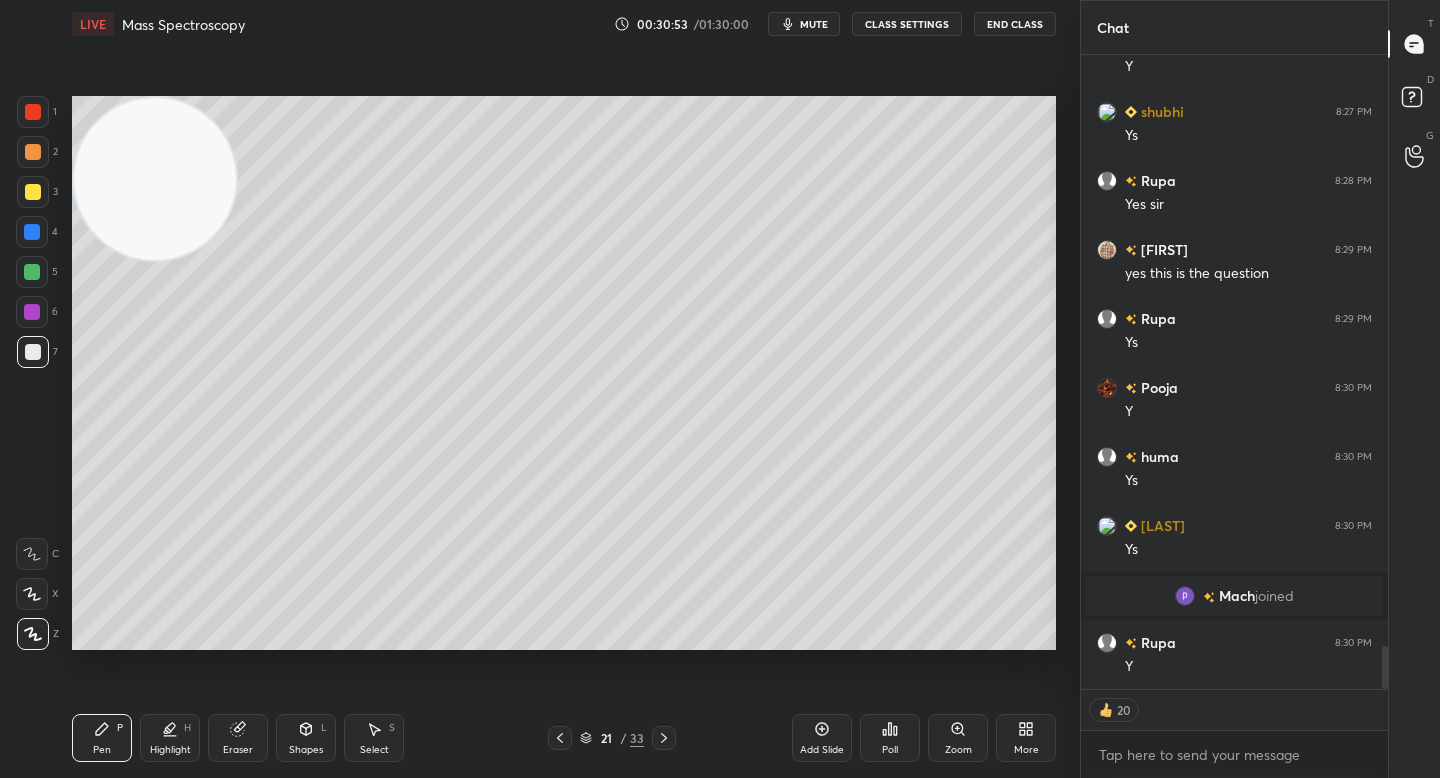 click at bounding box center (155, 179) 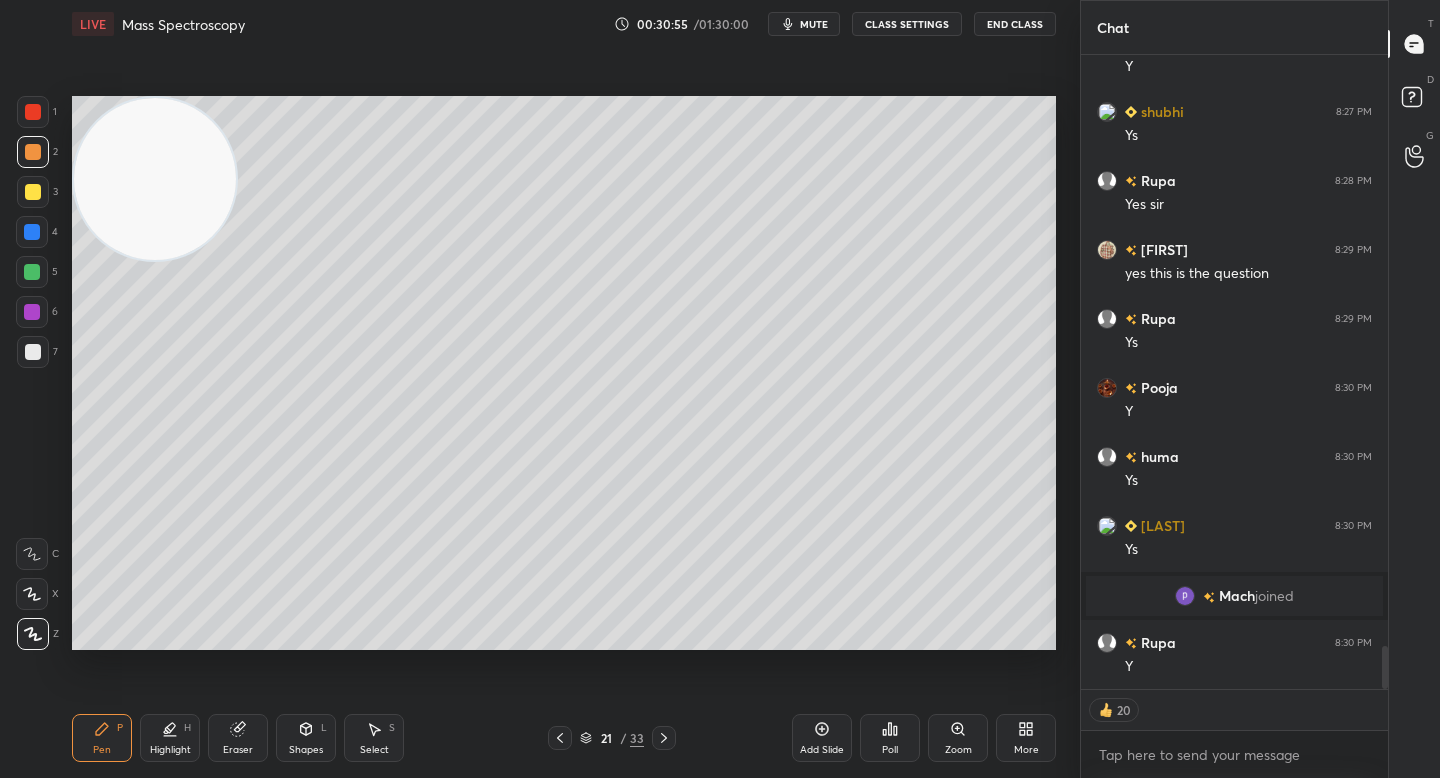 scroll, scrollTop: 7, scrollLeft: 7, axis: both 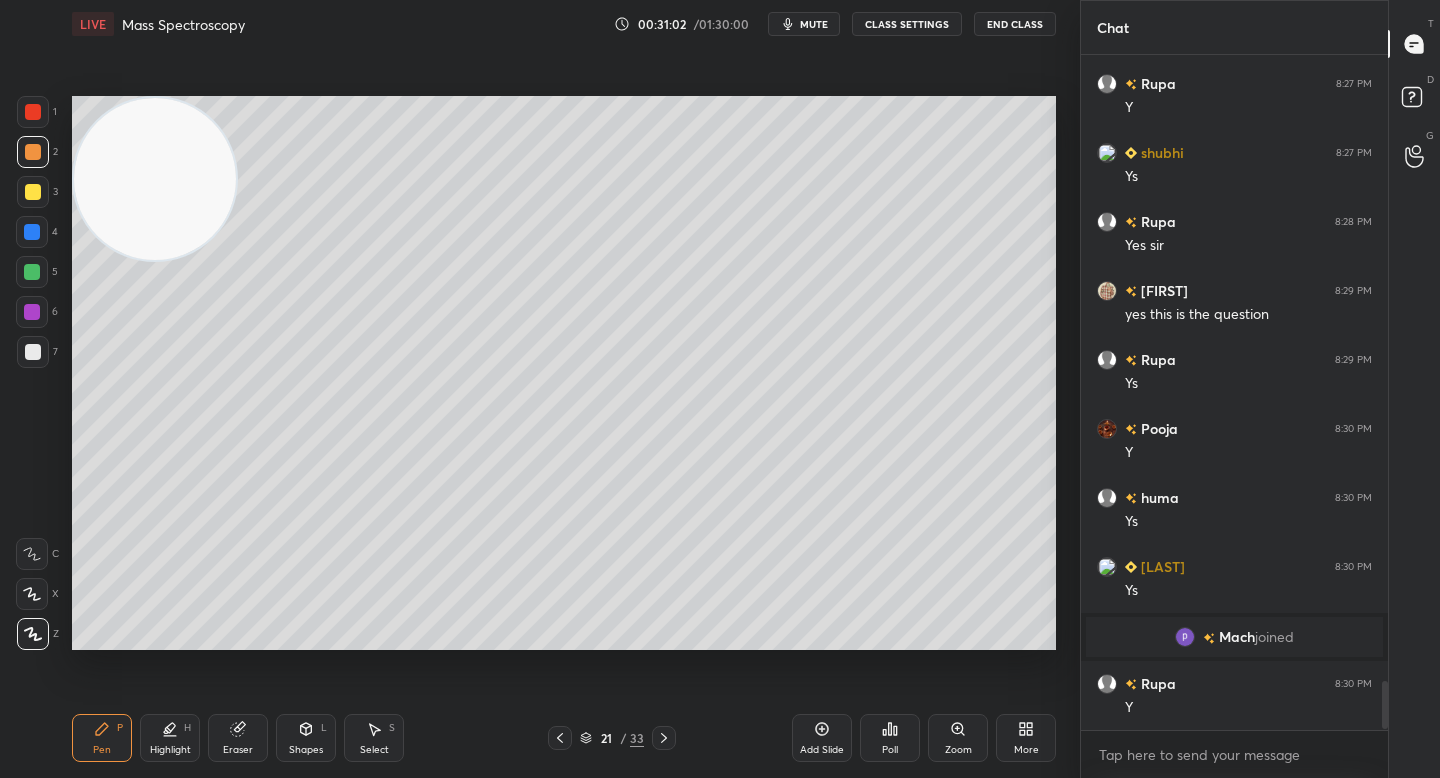 click at bounding box center [33, 352] 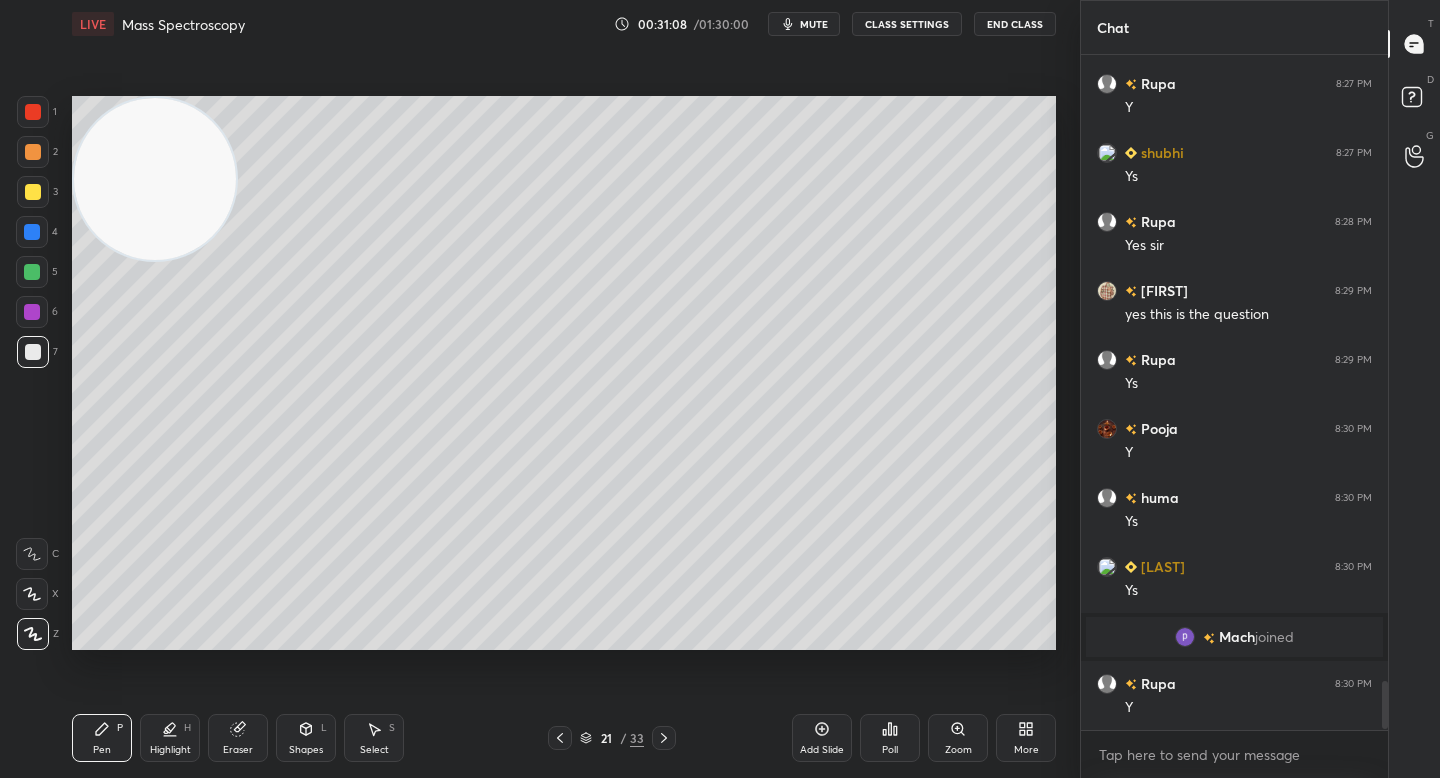 click at bounding box center (33, 192) 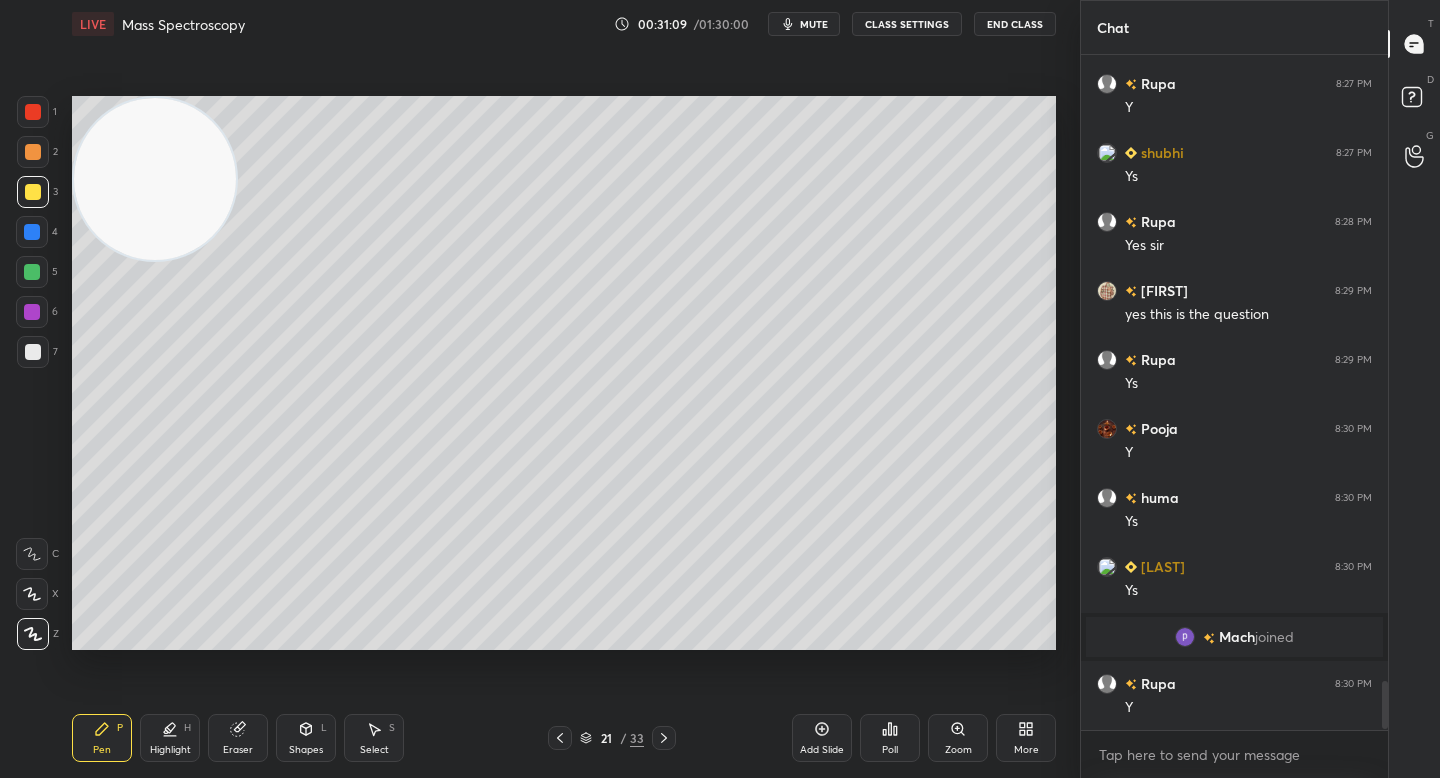 click at bounding box center (32, 232) 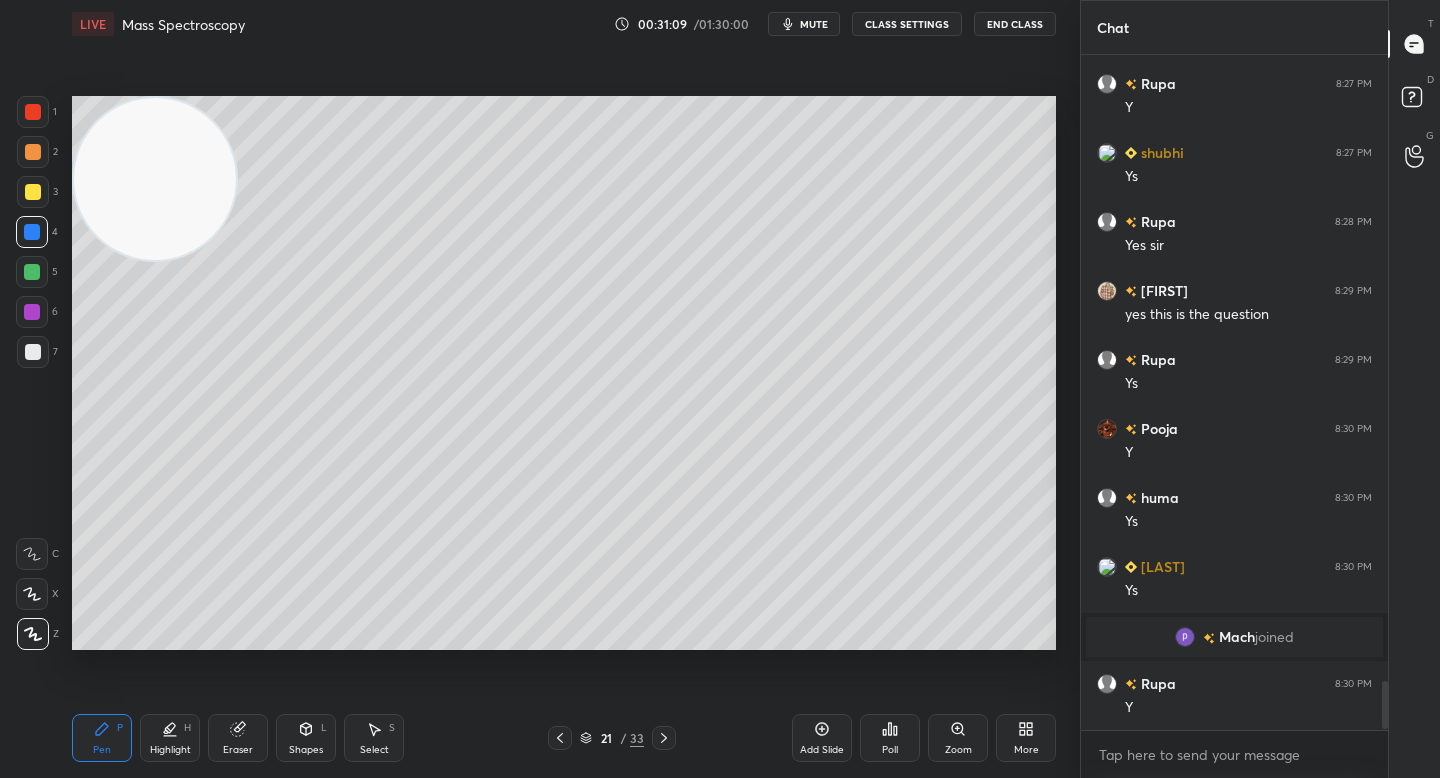 click at bounding box center [32, 272] 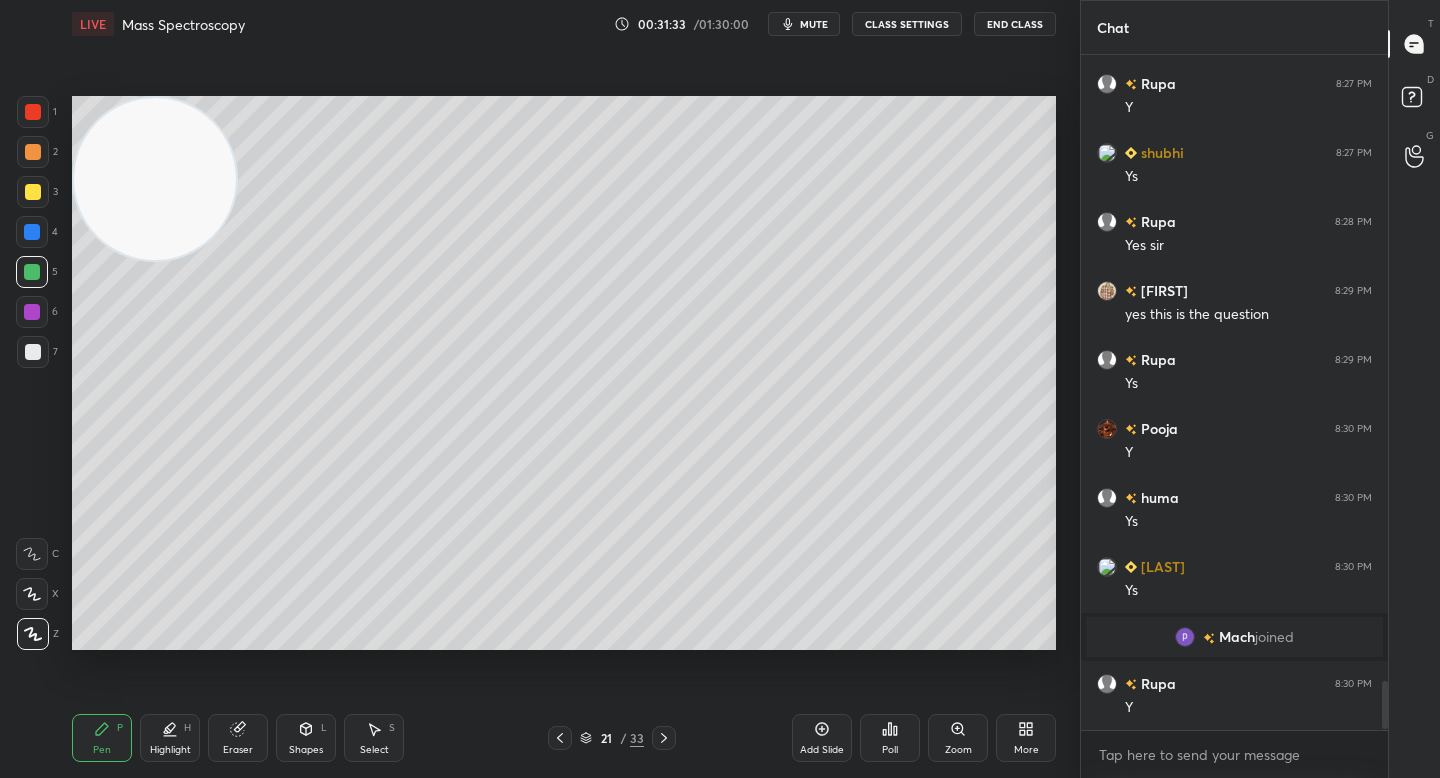 drag, startPoint x: 32, startPoint y: 366, endPoint x: 51, endPoint y: 370, distance: 19.416489 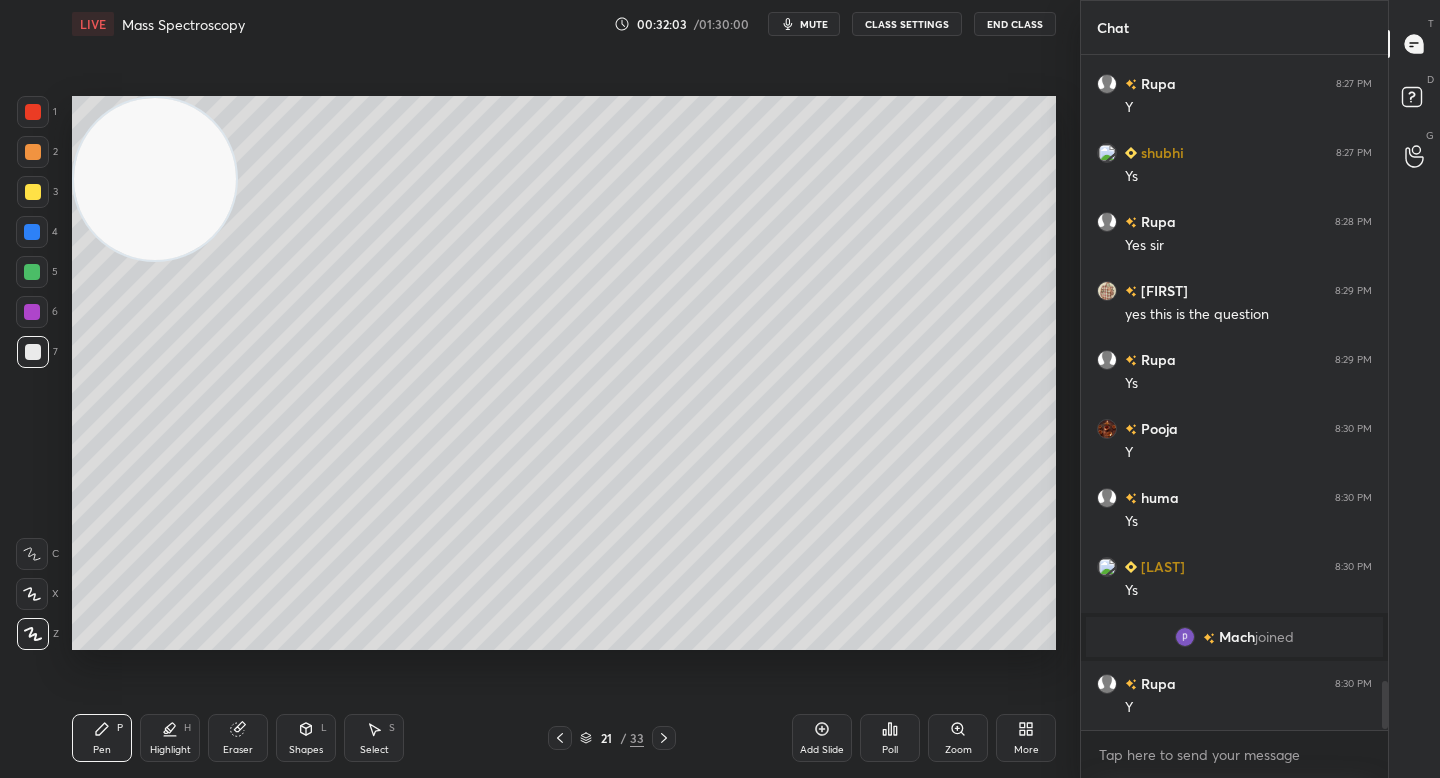 click at bounding box center (32, 272) 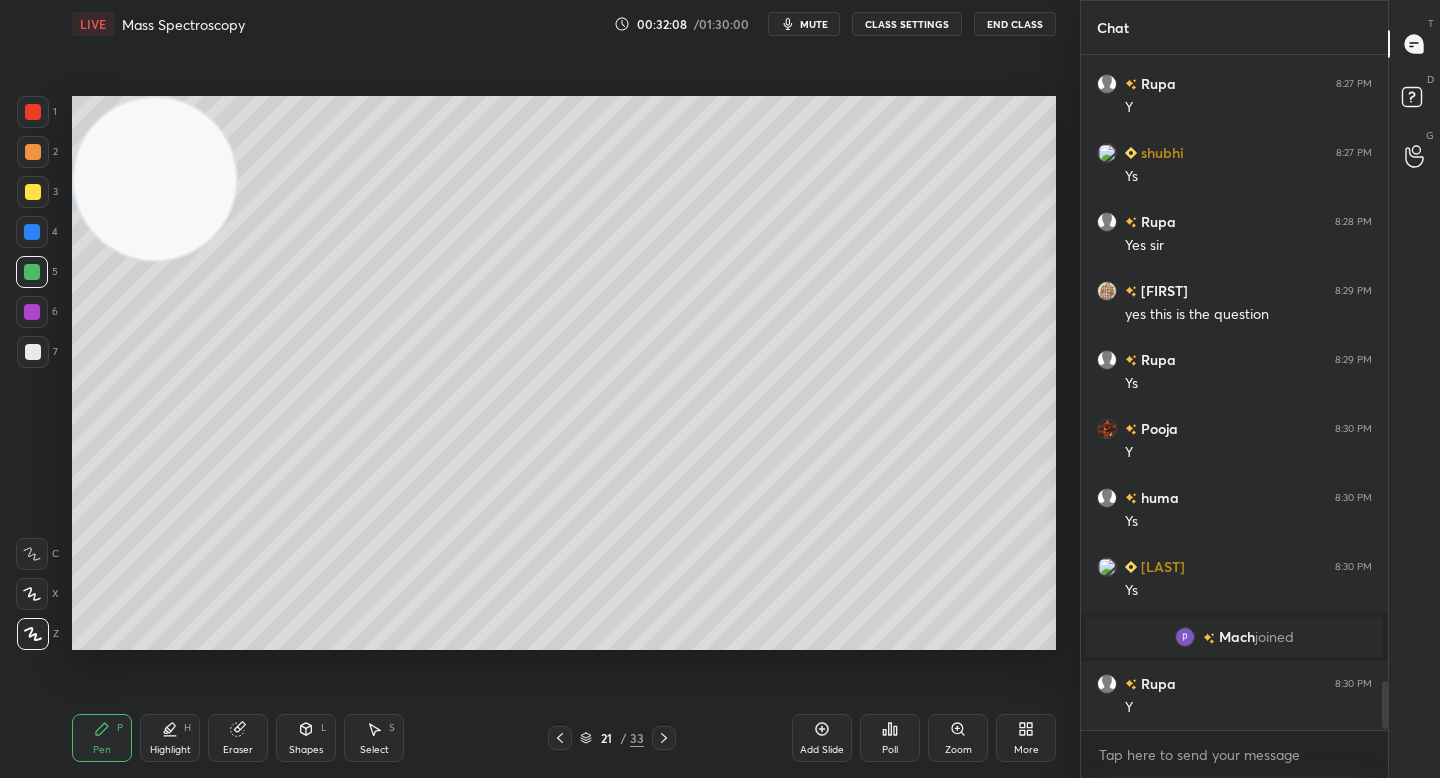 click at bounding box center [33, 352] 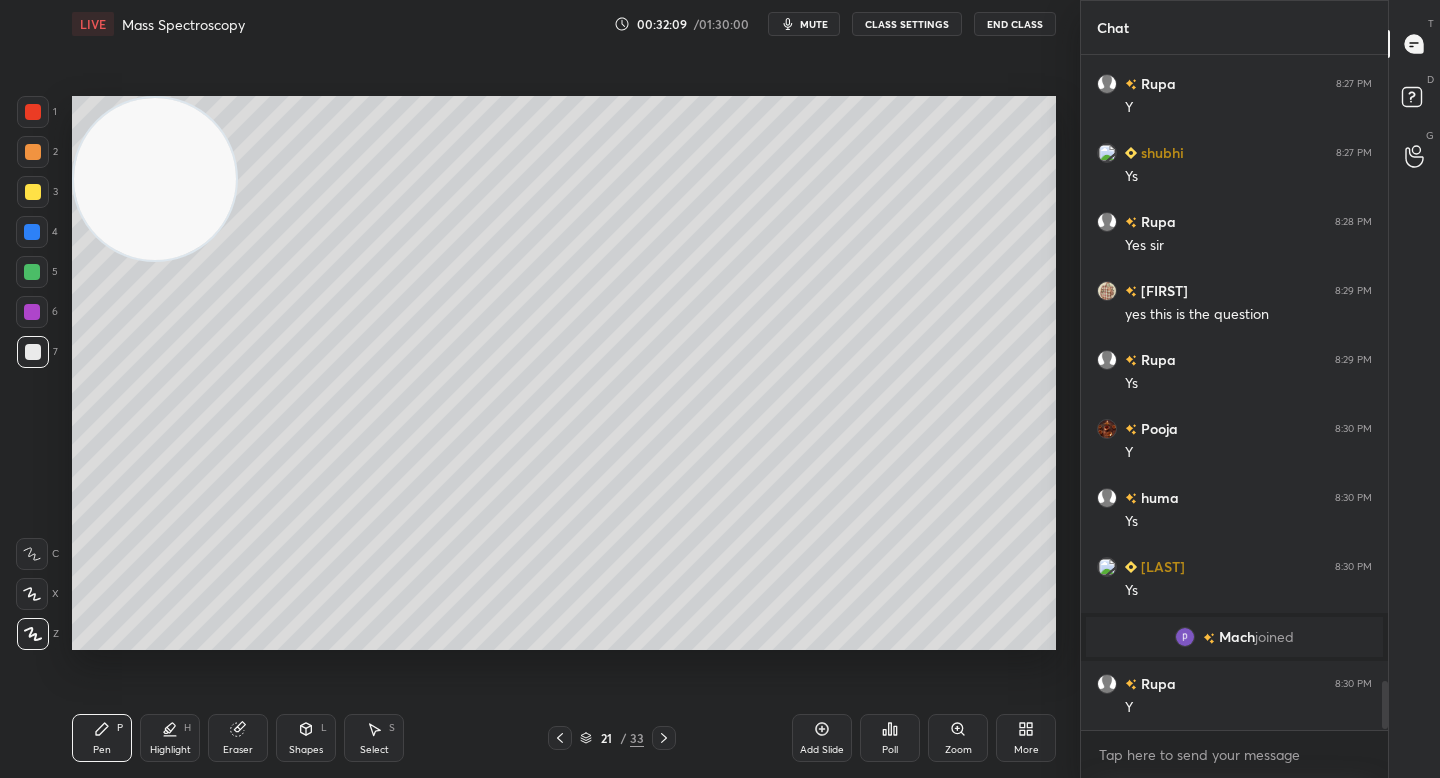 click on "1 2 3 4 5 6 7 C X Z C X Z E E Erase all   H H" at bounding box center (32, 373) 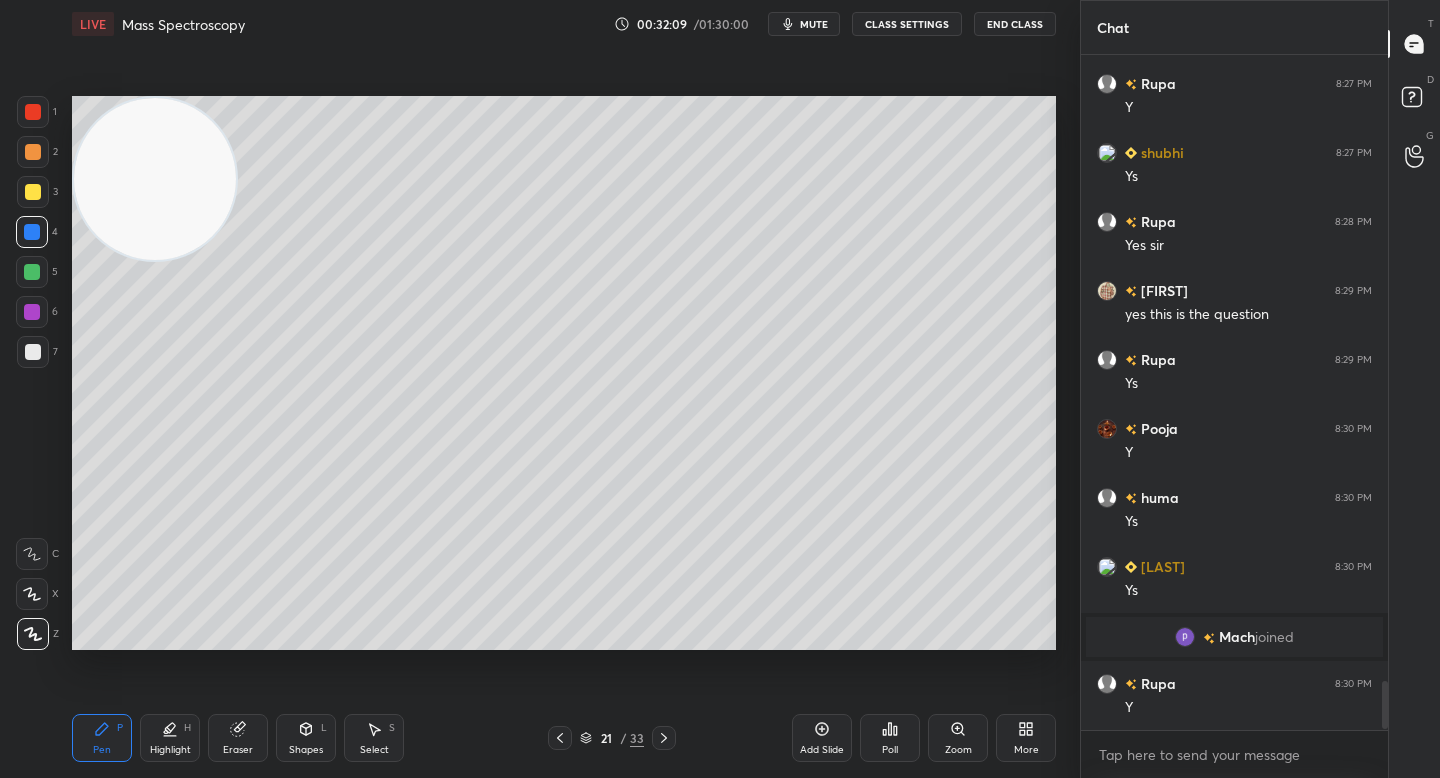click at bounding box center [33, 192] 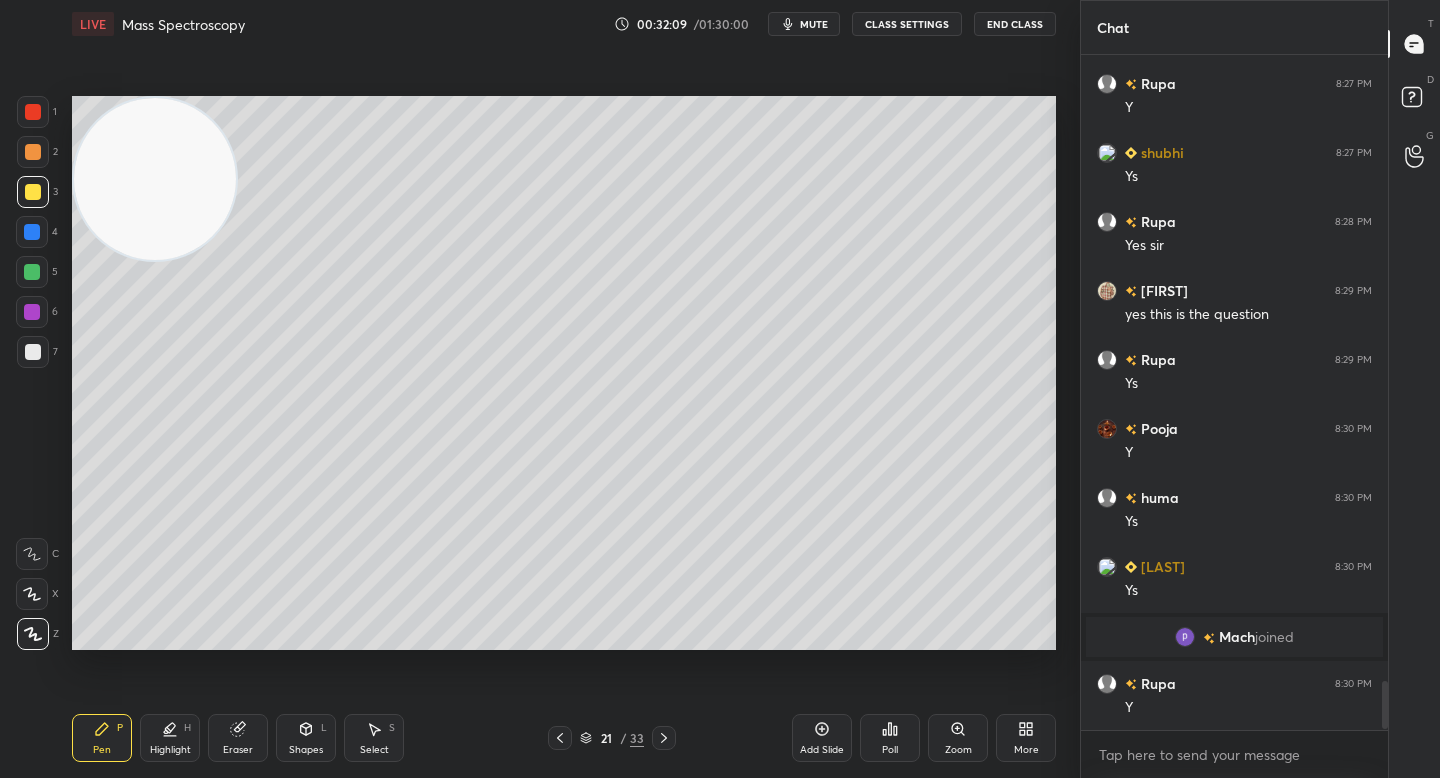 click on "2" at bounding box center (37, 156) 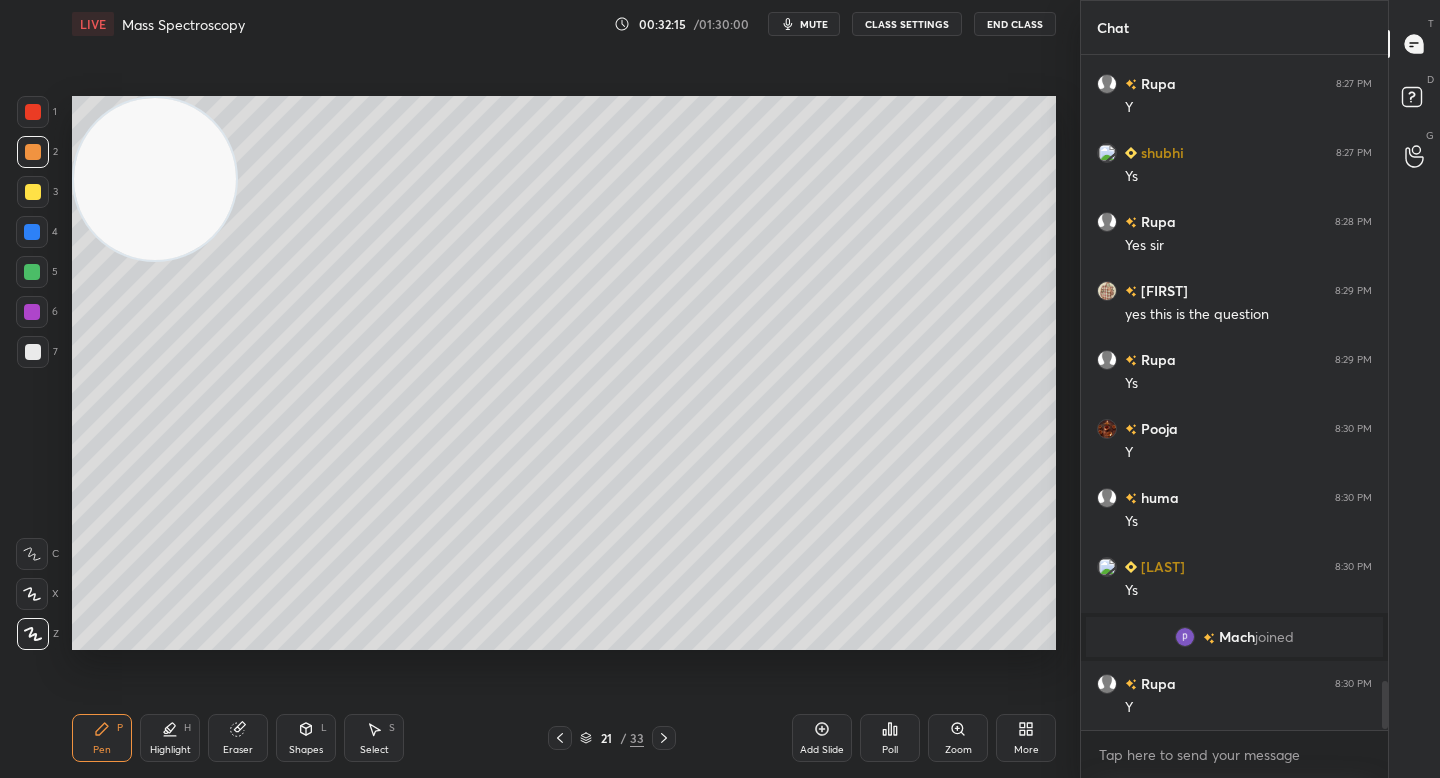 drag, startPoint x: 158, startPoint y: 233, endPoint x: 138, endPoint y: 725, distance: 492.40634 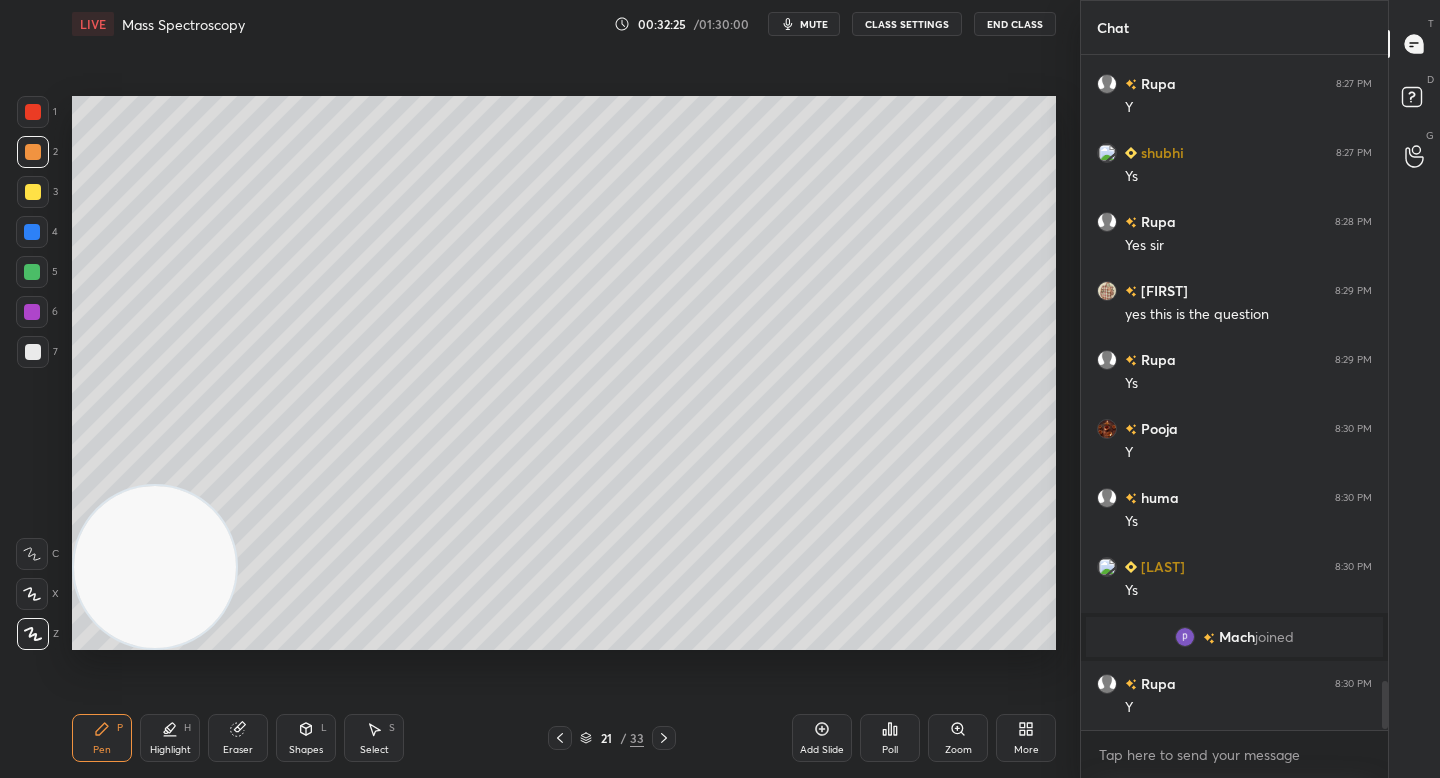 click at bounding box center [32, 272] 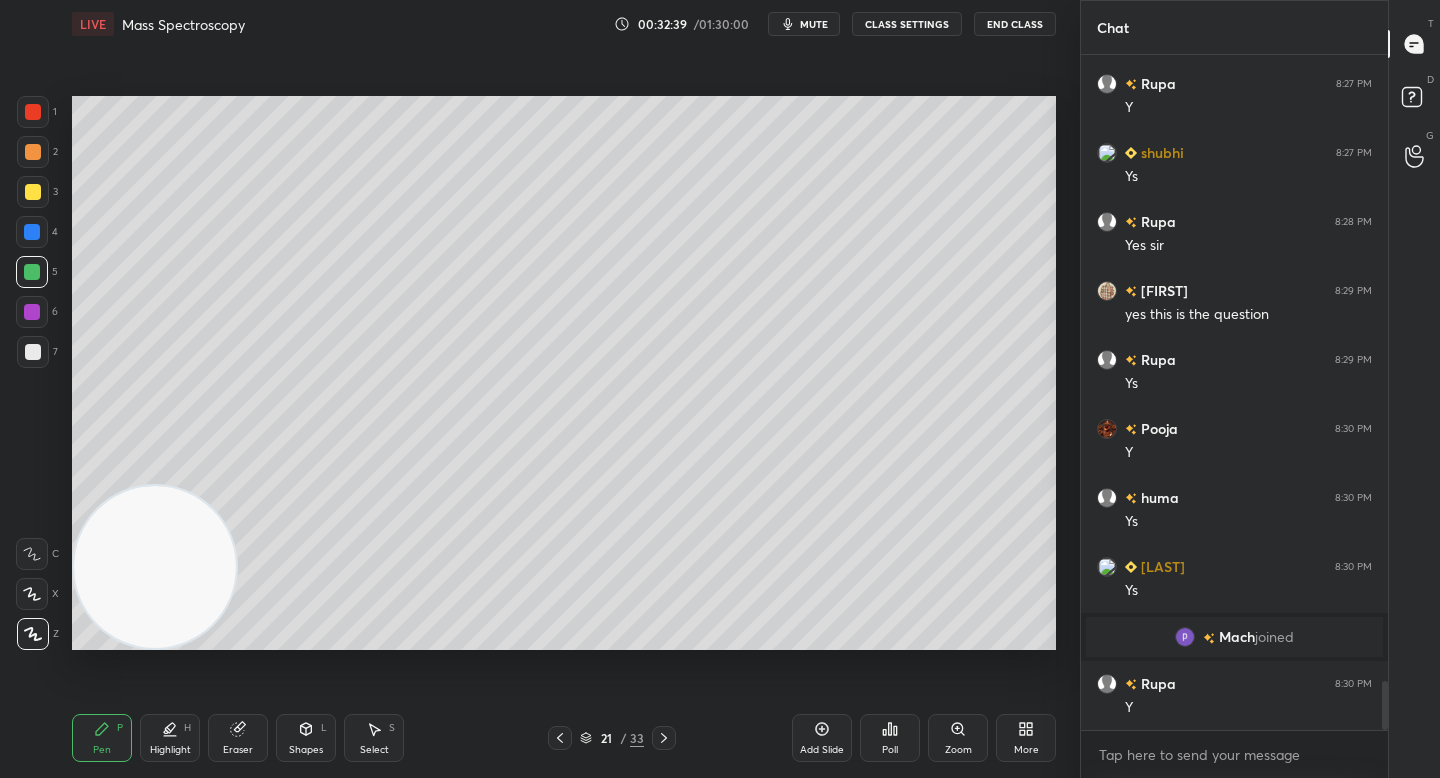 click at bounding box center (32, 232) 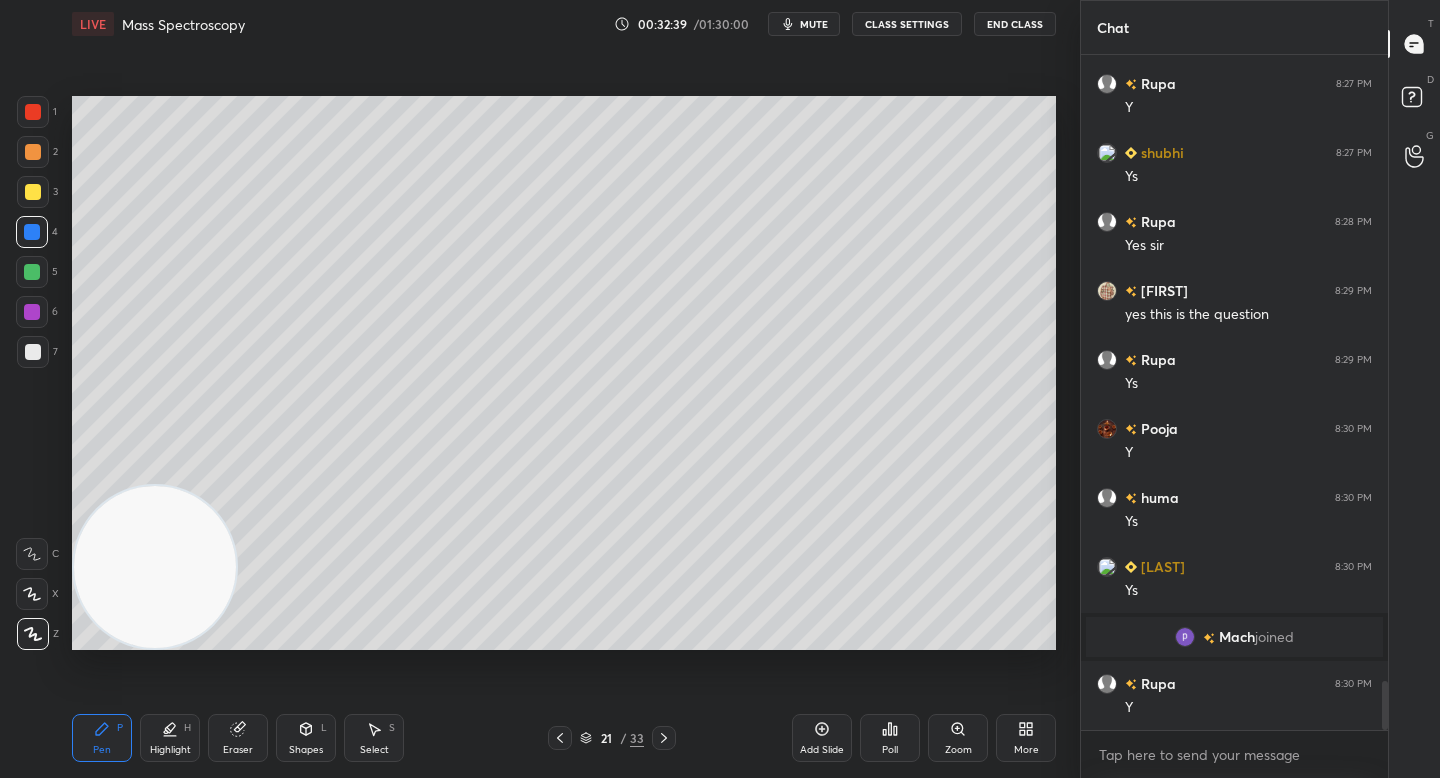 click on "3" at bounding box center [37, 196] 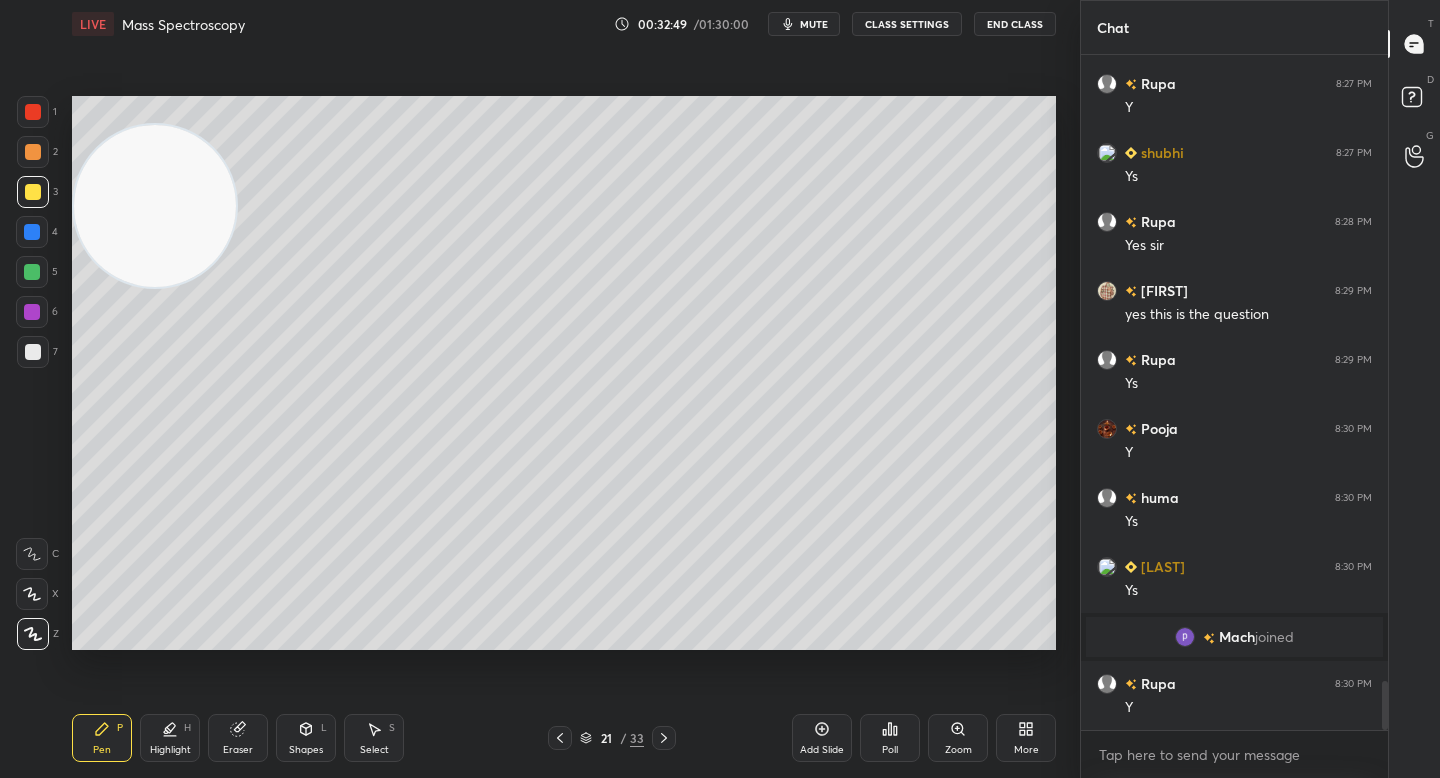 drag, startPoint x: 158, startPoint y: 375, endPoint x: 132, endPoint y: 204, distance: 172.96532 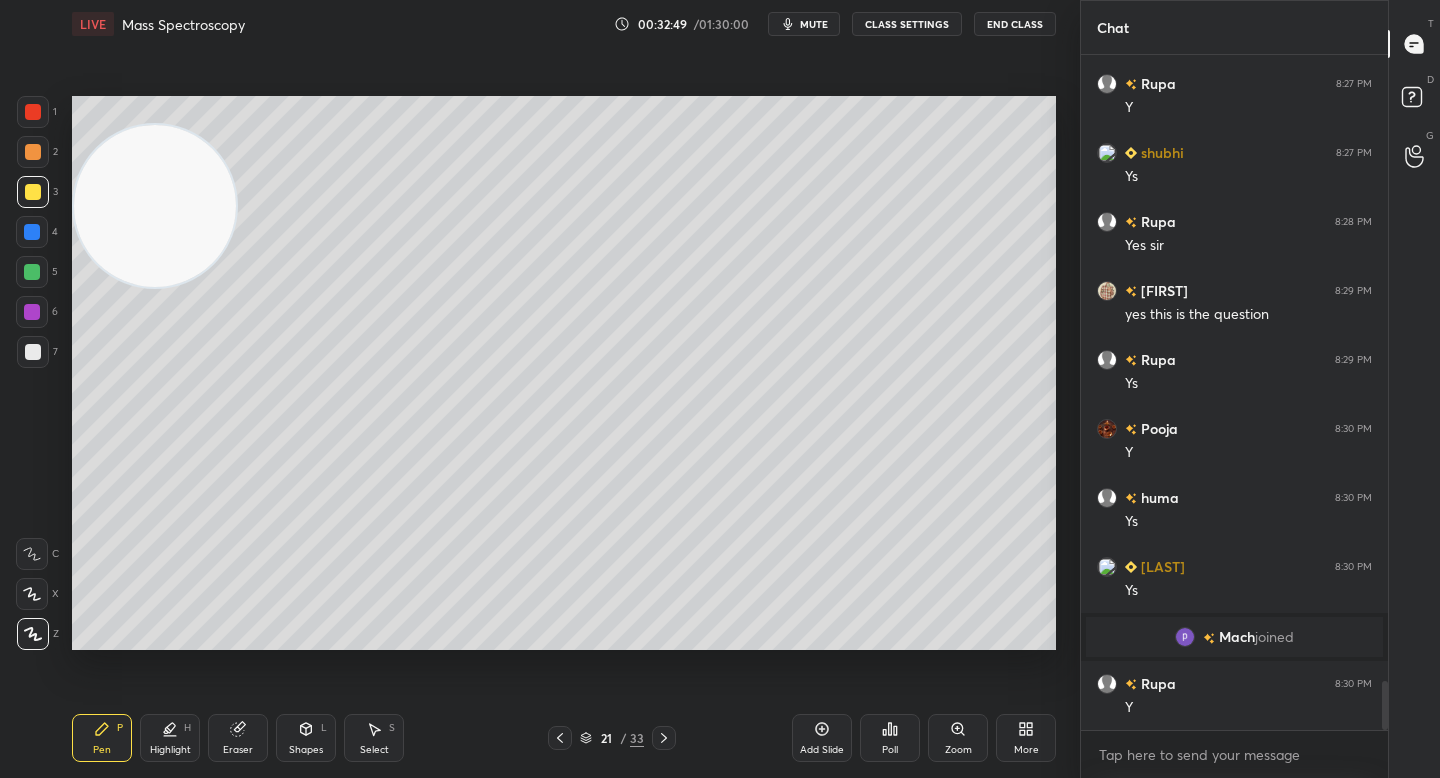 click at bounding box center (155, 206) 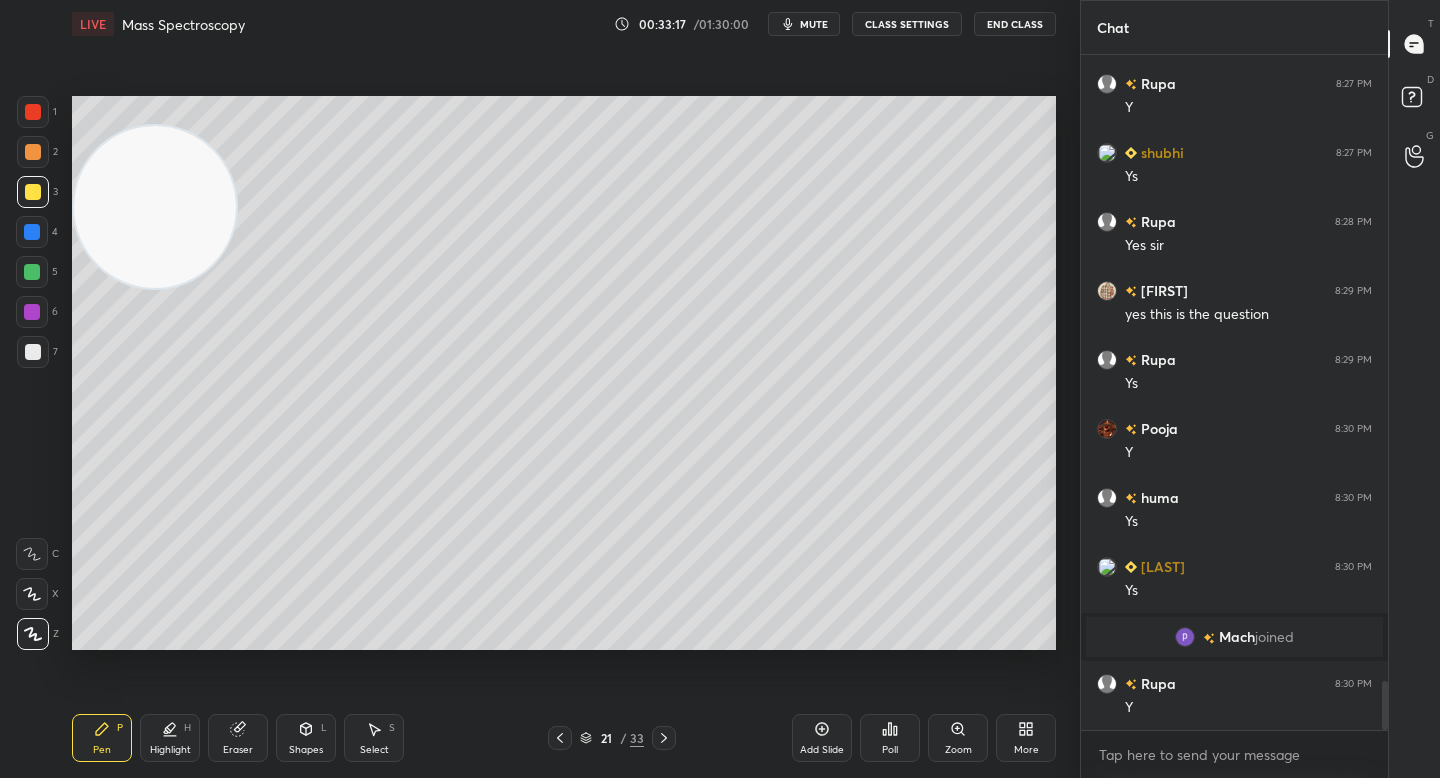 click 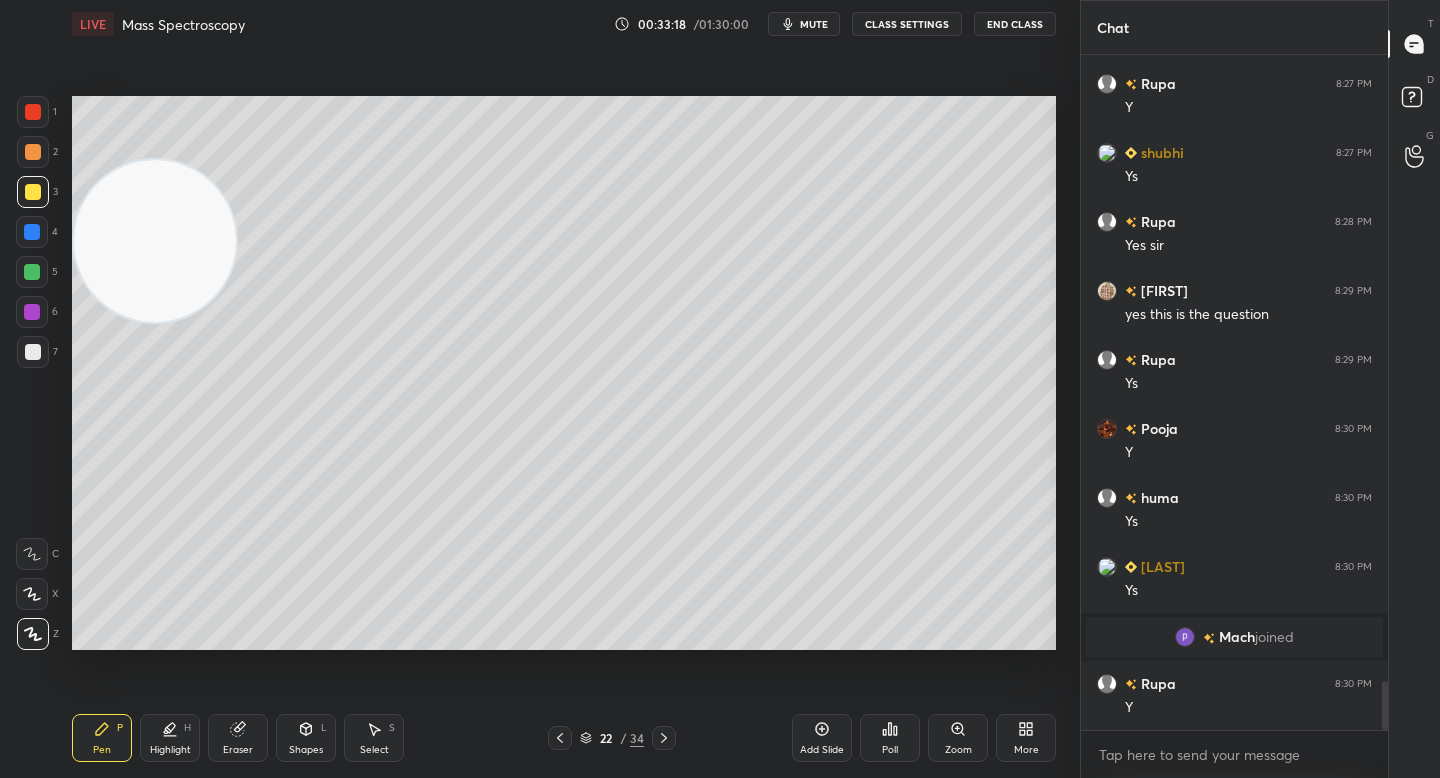 drag, startPoint x: 151, startPoint y: 262, endPoint x: 119, endPoint y: 641, distance: 380.3485 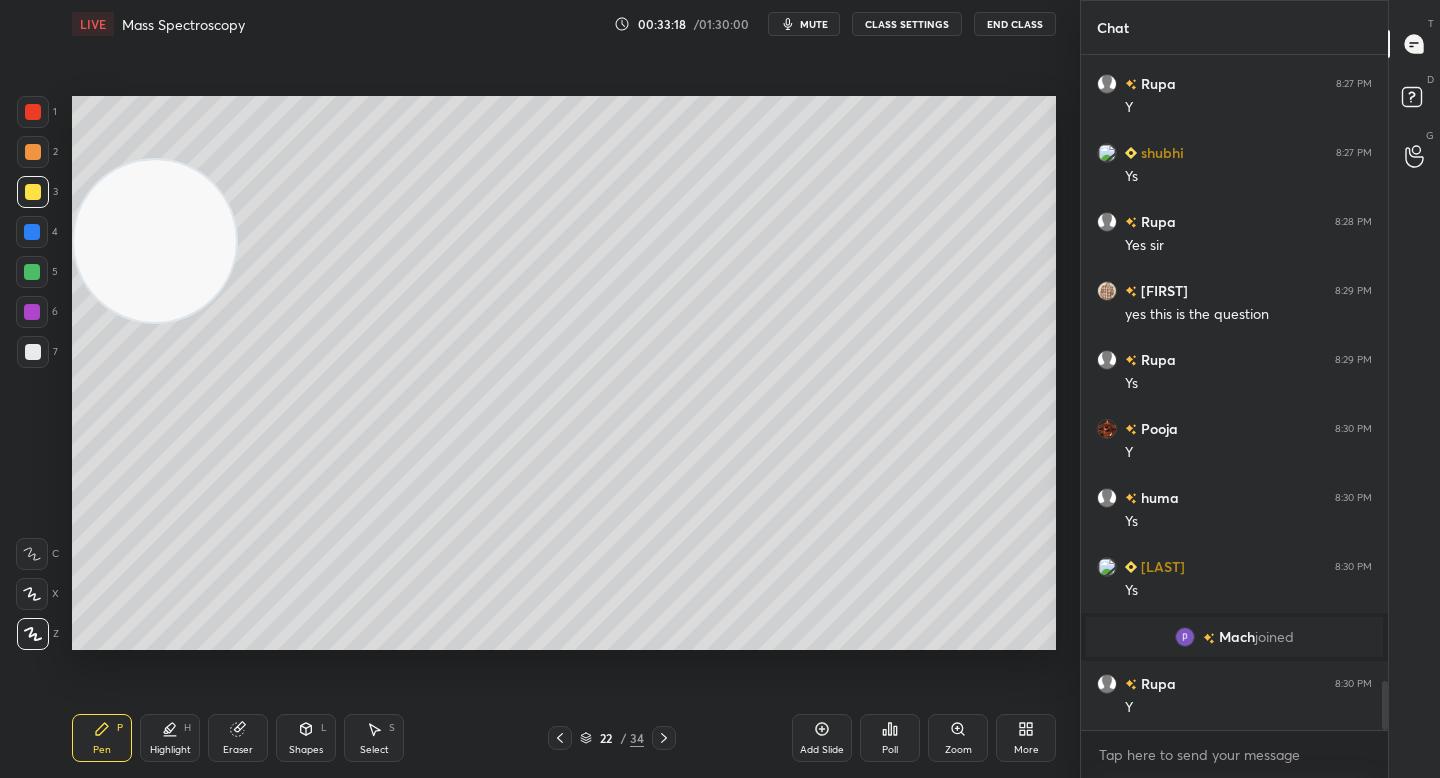 click on "Setting up your live class Poll for   secs No correct answer Start poll" at bounding box center (564, 373) 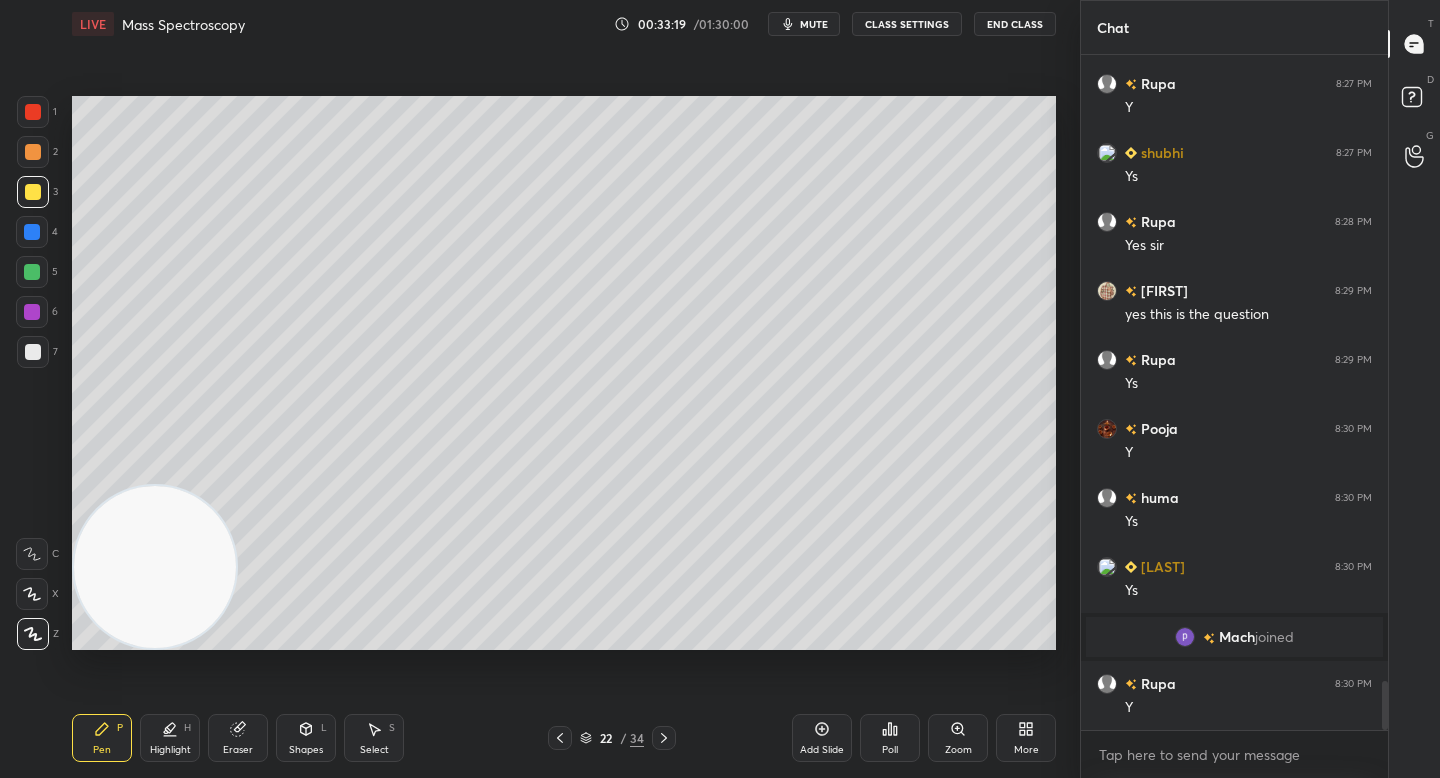 click at bounding box center [33, 352] 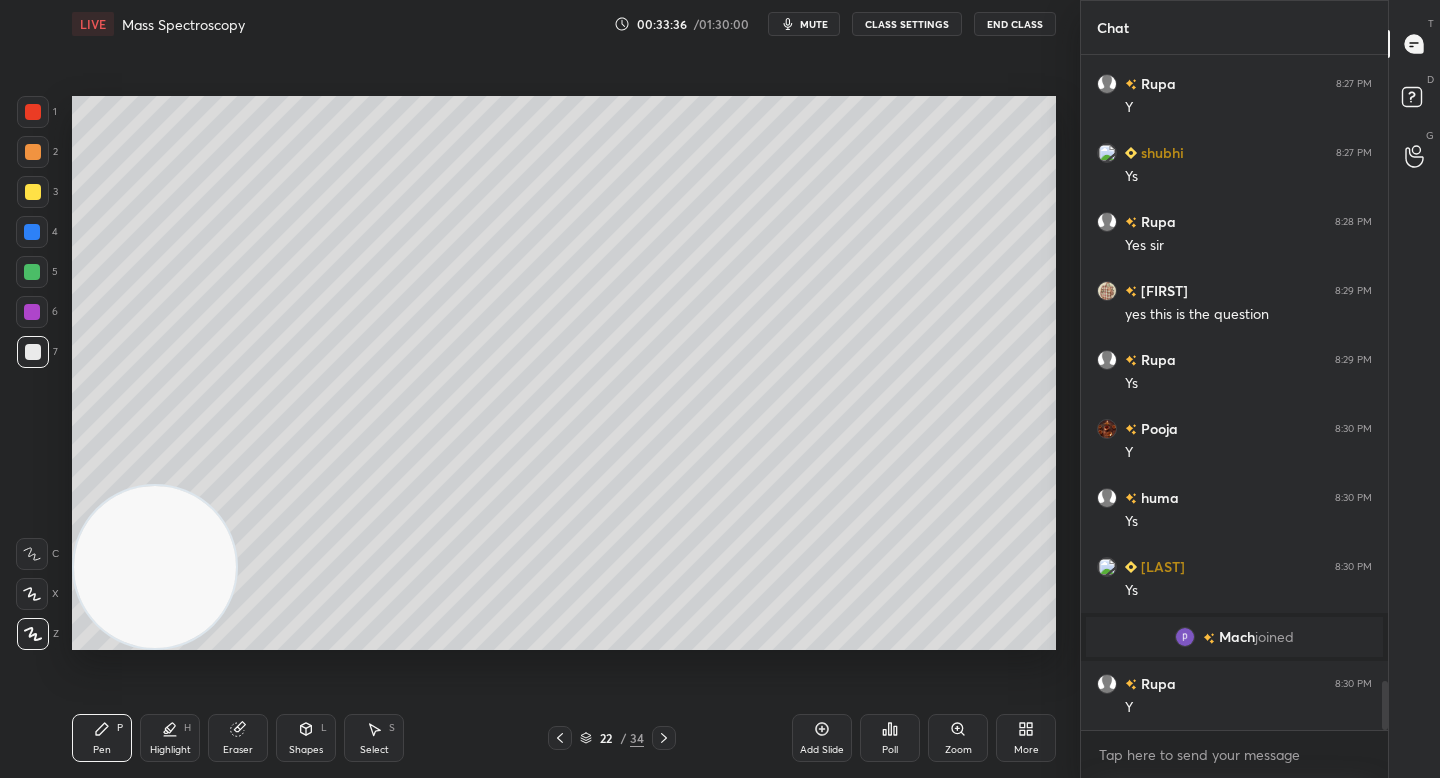 click 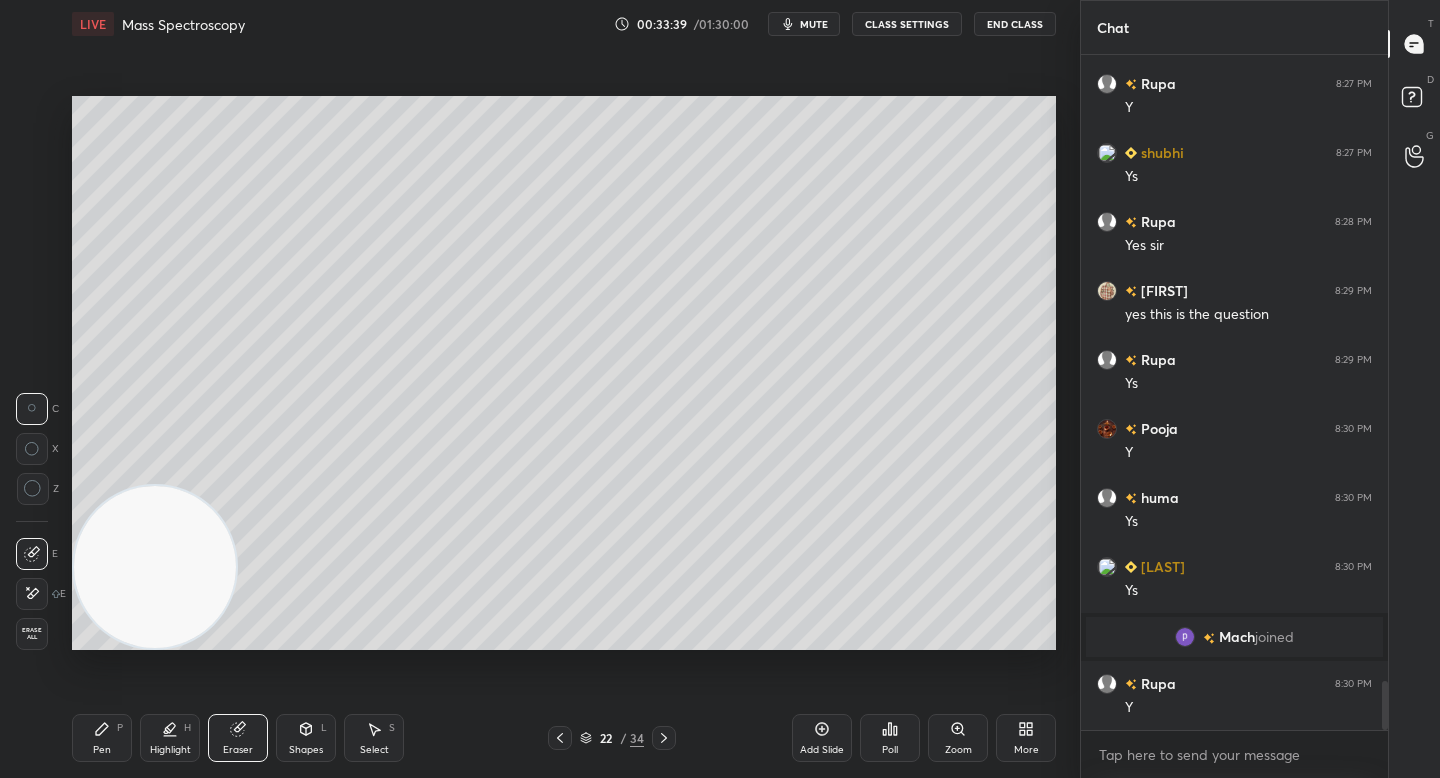 drag, startPoint x: 104, startPoint y: 735, endPoint x: 103, endPoint y: 703, distance: 32.01562 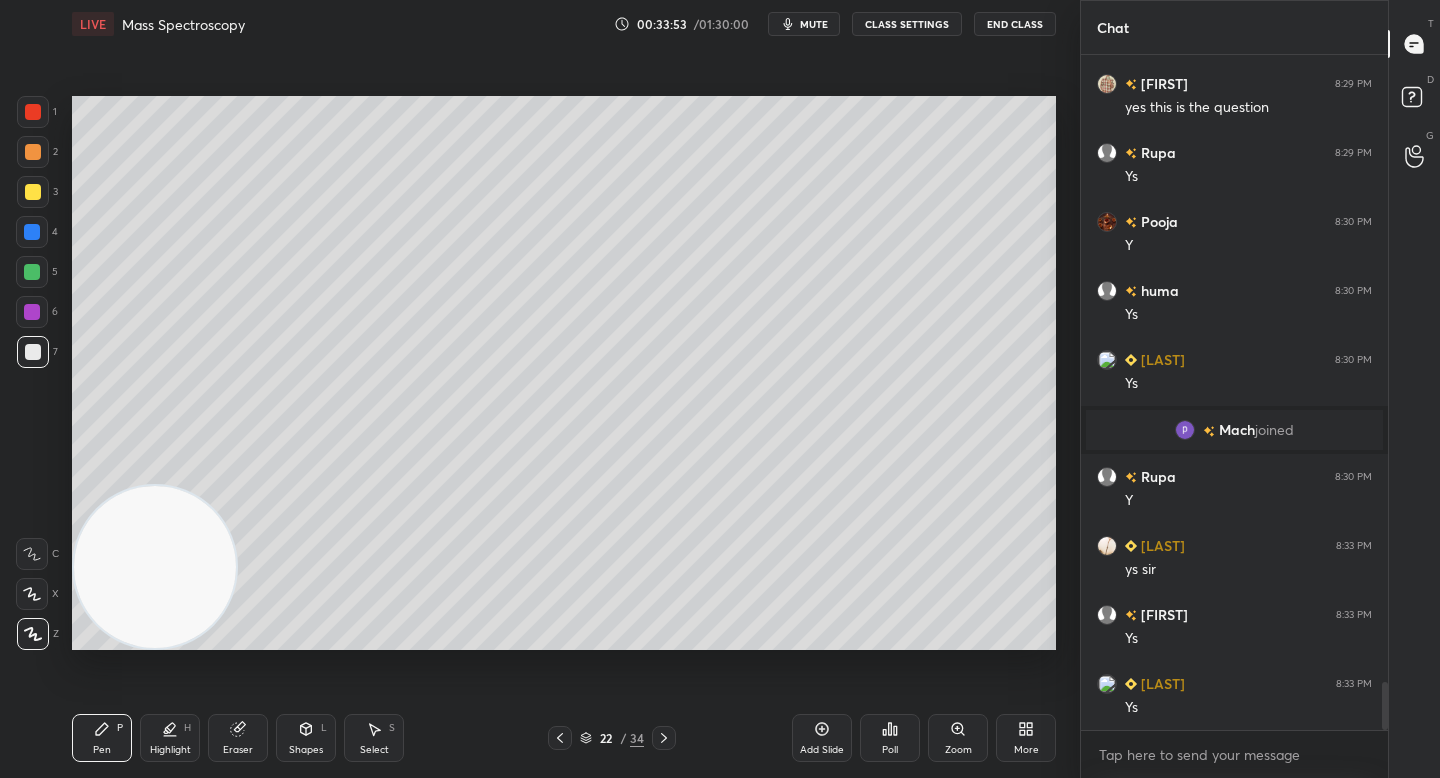 scroll, scrollTop: 8962, scrollLeft: 0, axis: vertical 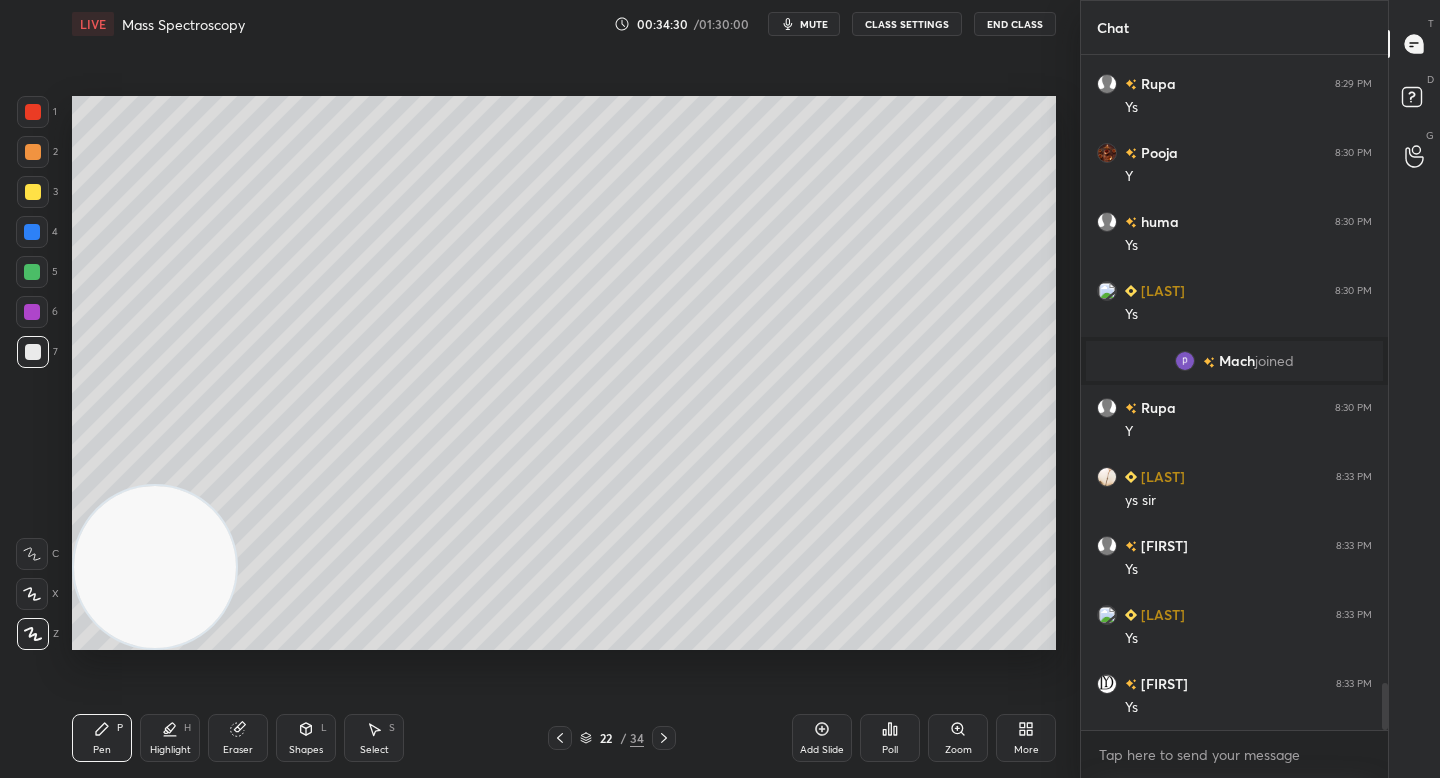 drag, startPoint x: 249, startPoint y: 751, endPoint x: 303, endPoint y: 694, distance: 78.51752 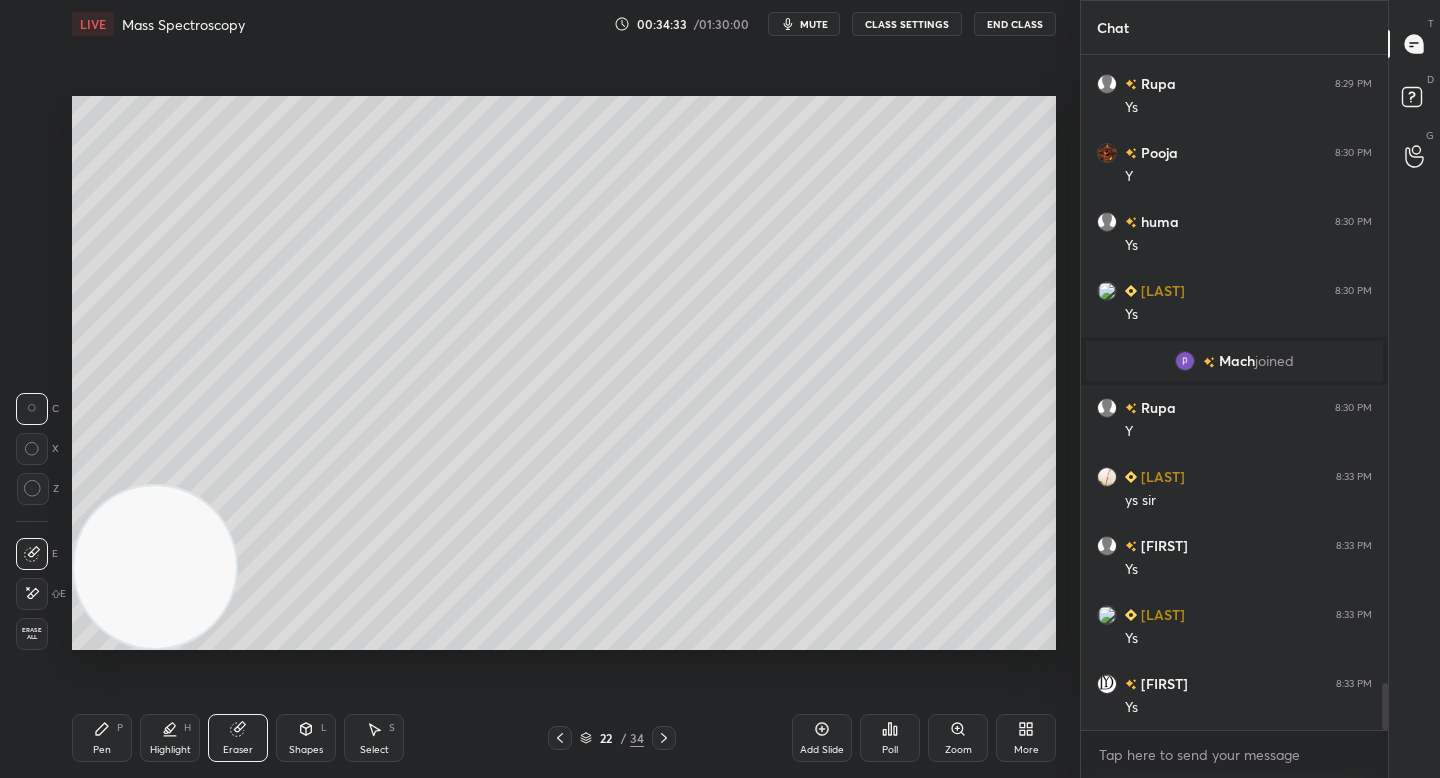 drag, startPoint x: 111, startPoint y: 743, endPoint x: 136, endPoint y: 714, distance: 38.28838 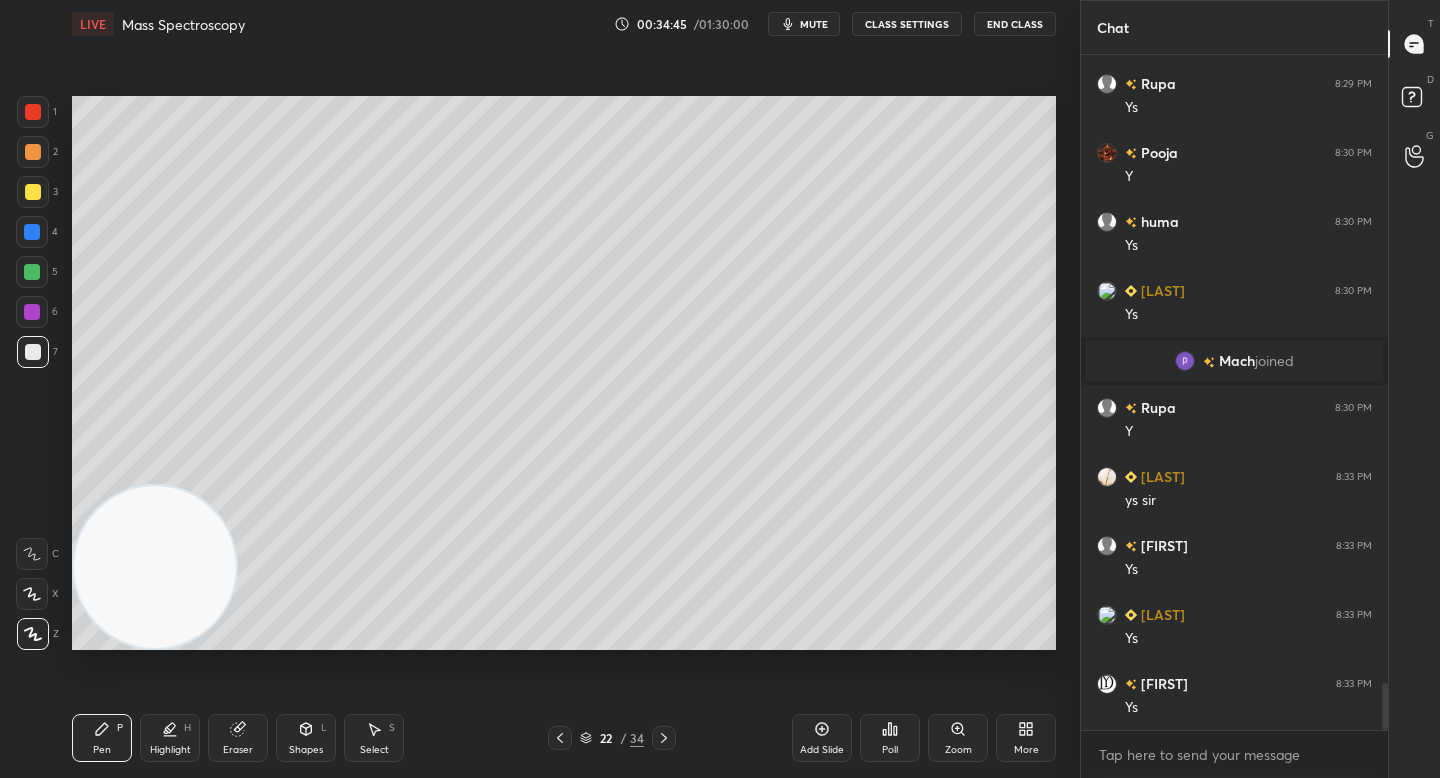 click at bounding box center [32, 272] 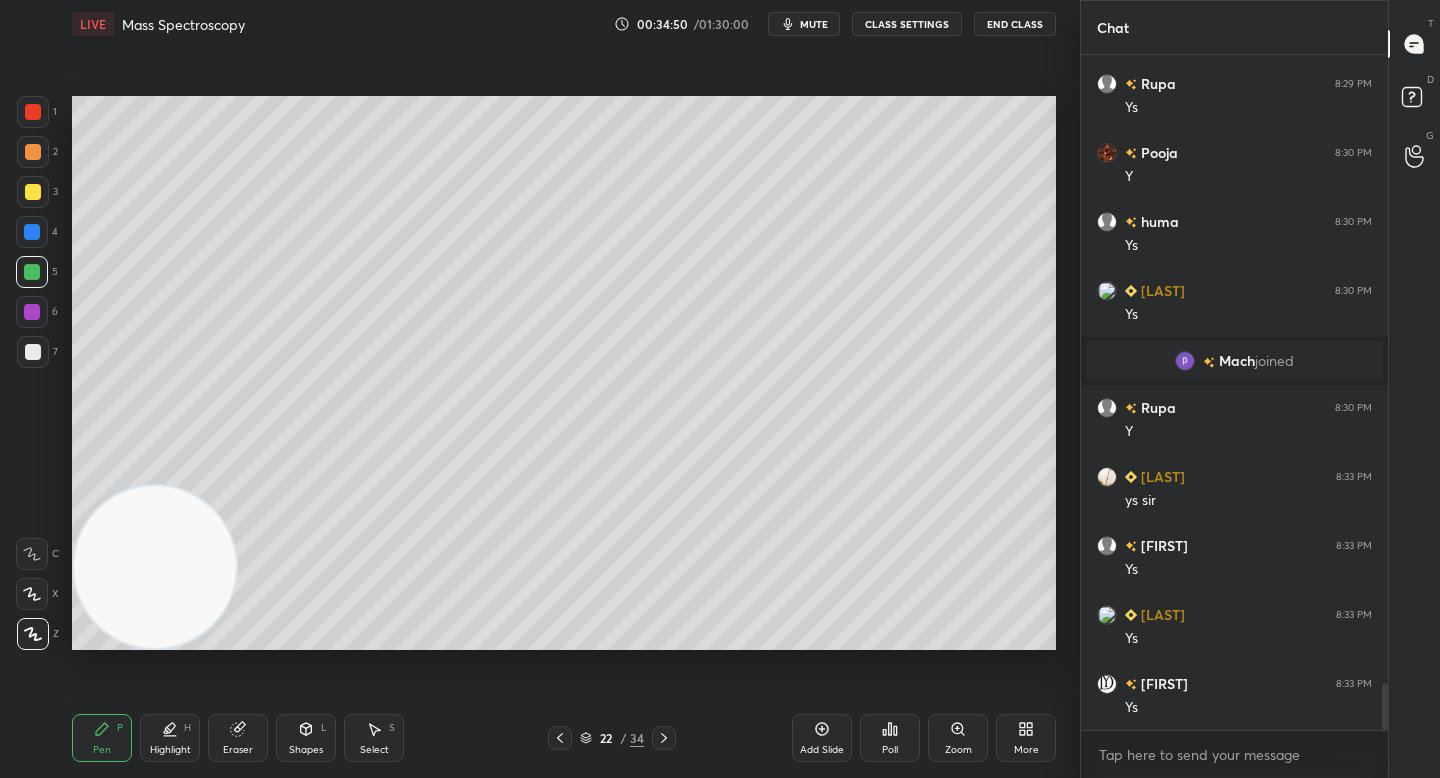 drag, startPoint x: 301, startPoint y: 731, endPoint x: 292, endPoint y: 721, distance: 13.453624 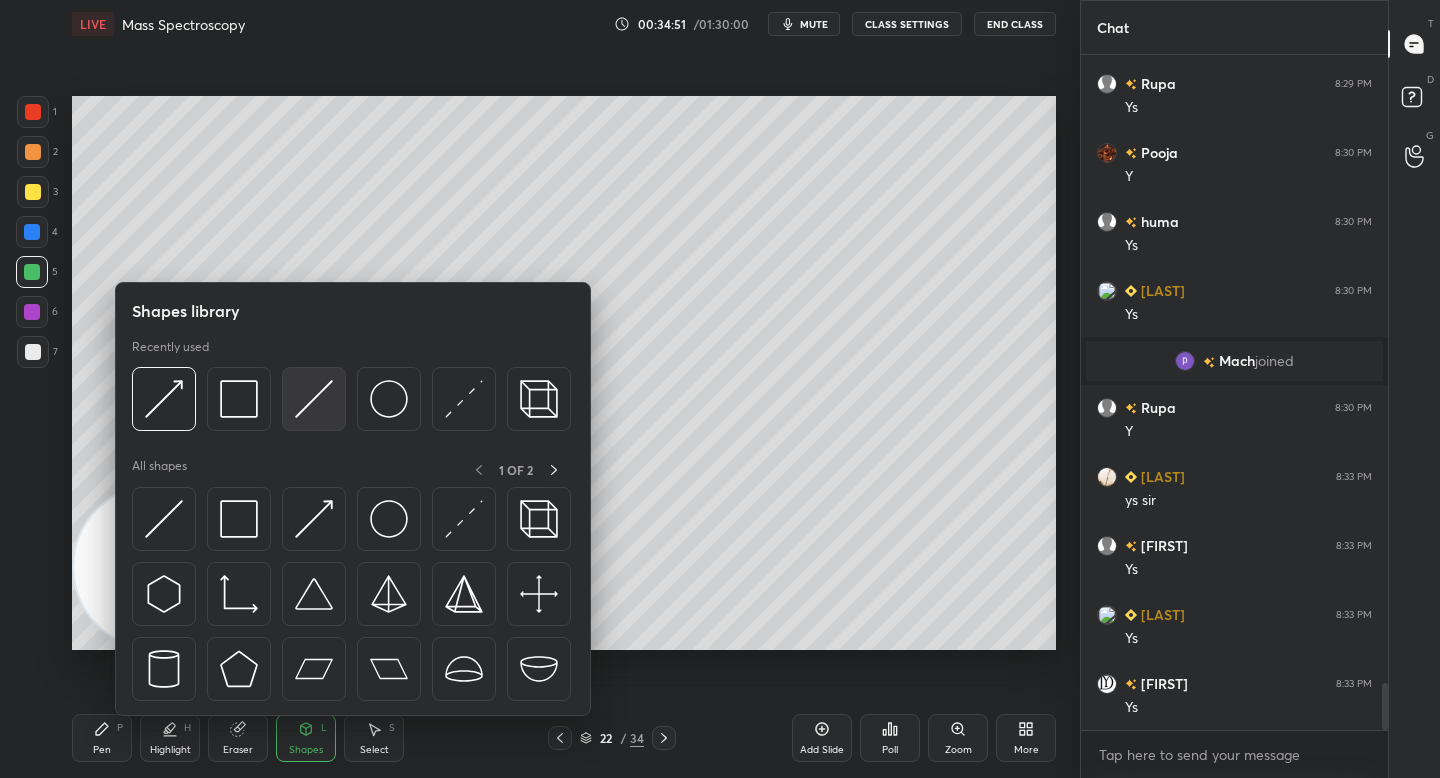 click at bounding box center (314, 399) 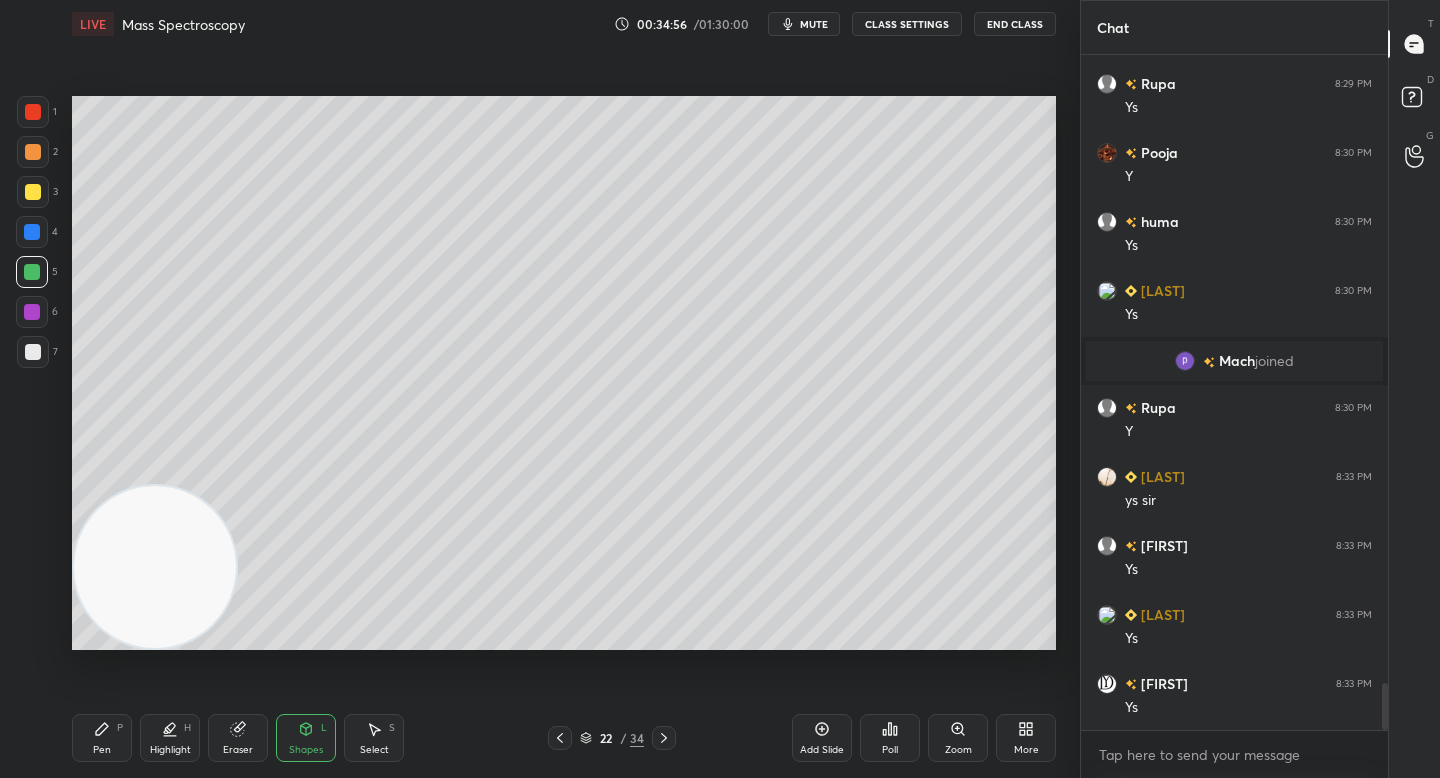 scroll, scrollTop: 9010, scrollLeft: 0, axis: vertical 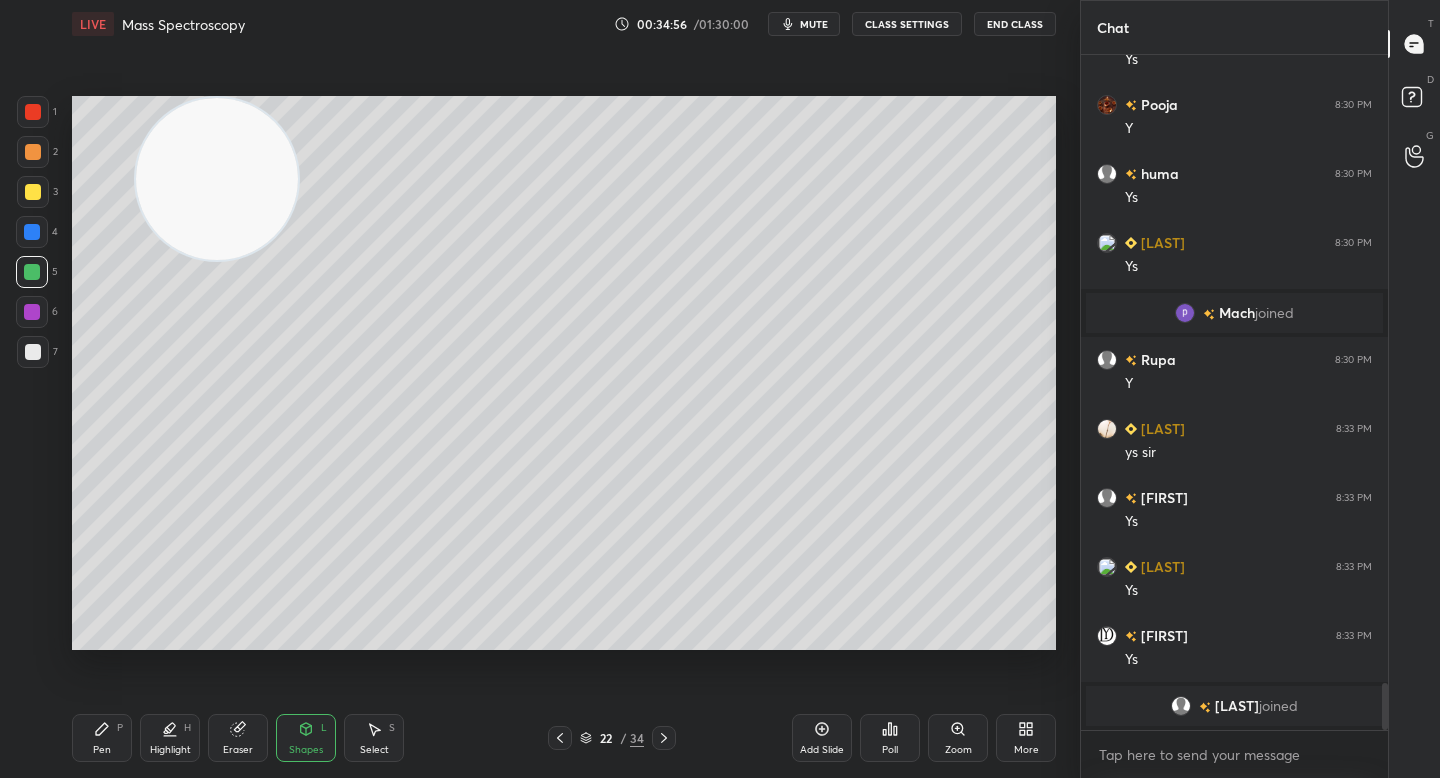 drag, startPoint x: 204, startPoint y: 327, endPoint x: 179, endPoint y: 114, distance: 214.46211 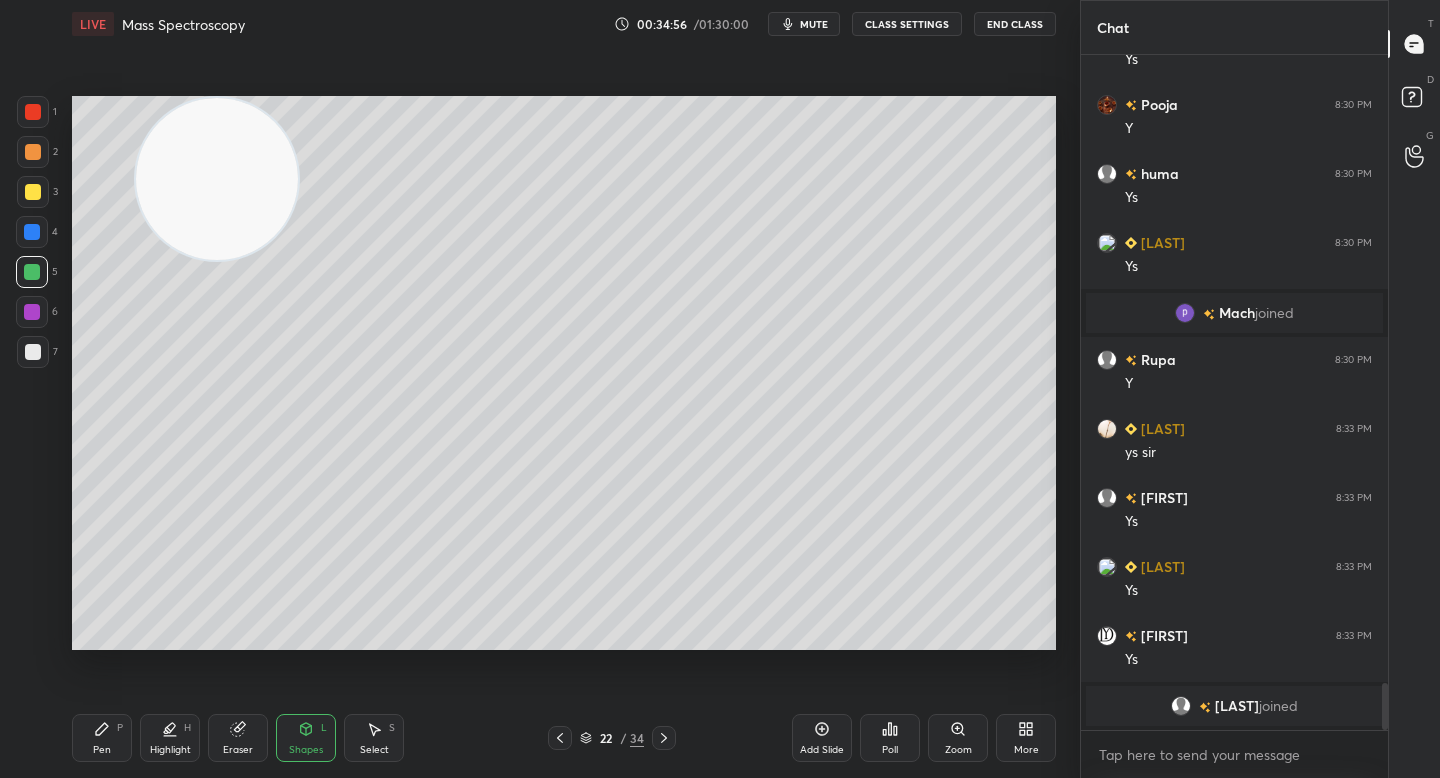 click at bounding box center [217, 179] 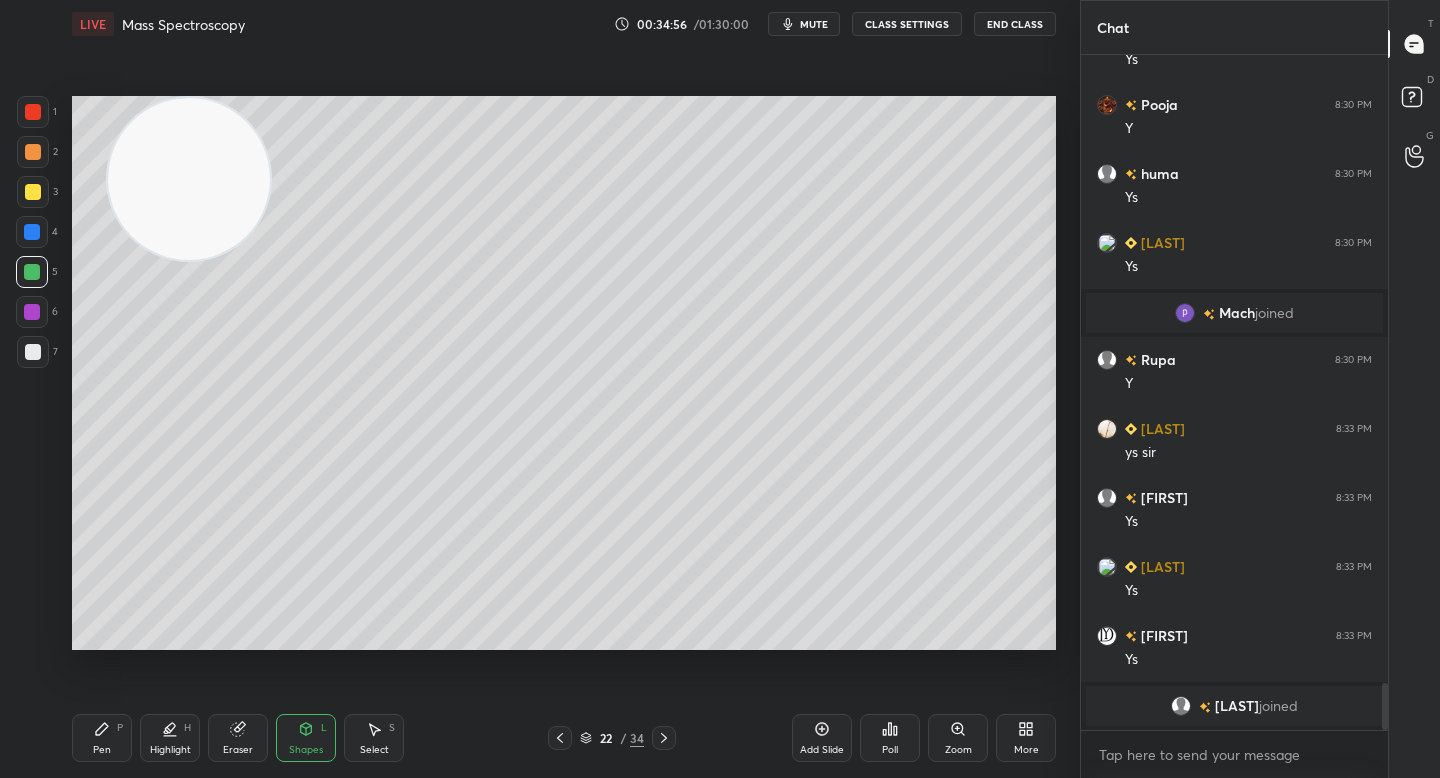 click at bounding box center [189, 179] 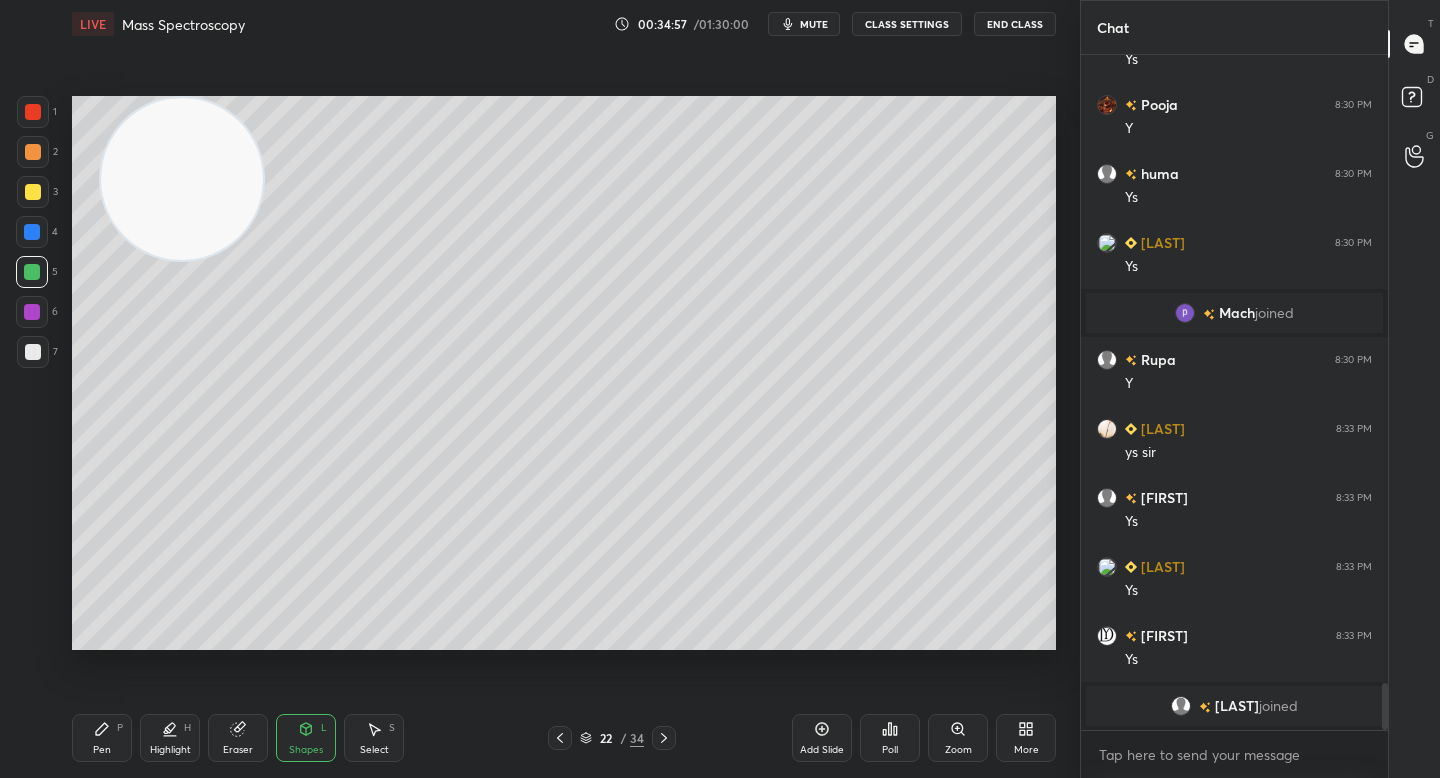 click at bounding box center (33, 352) 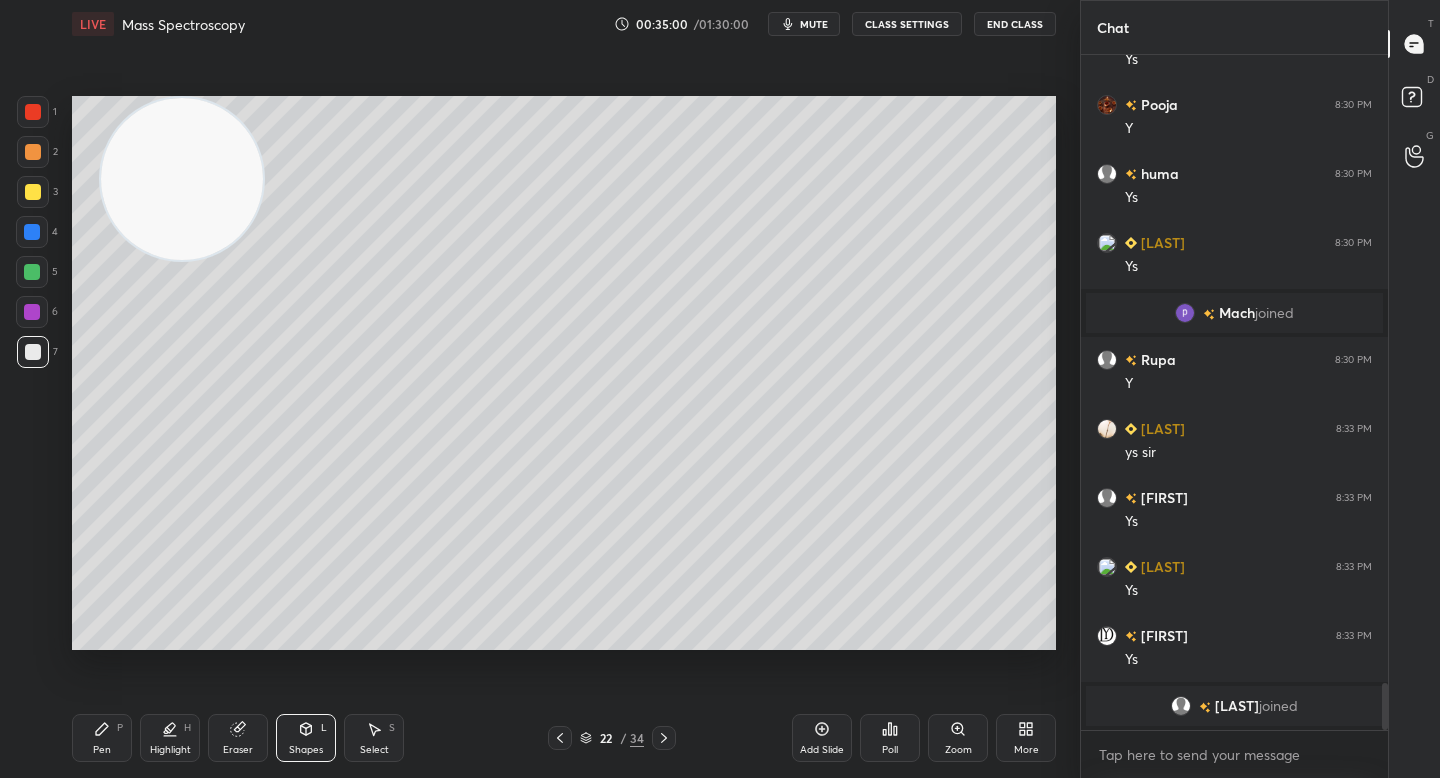 click 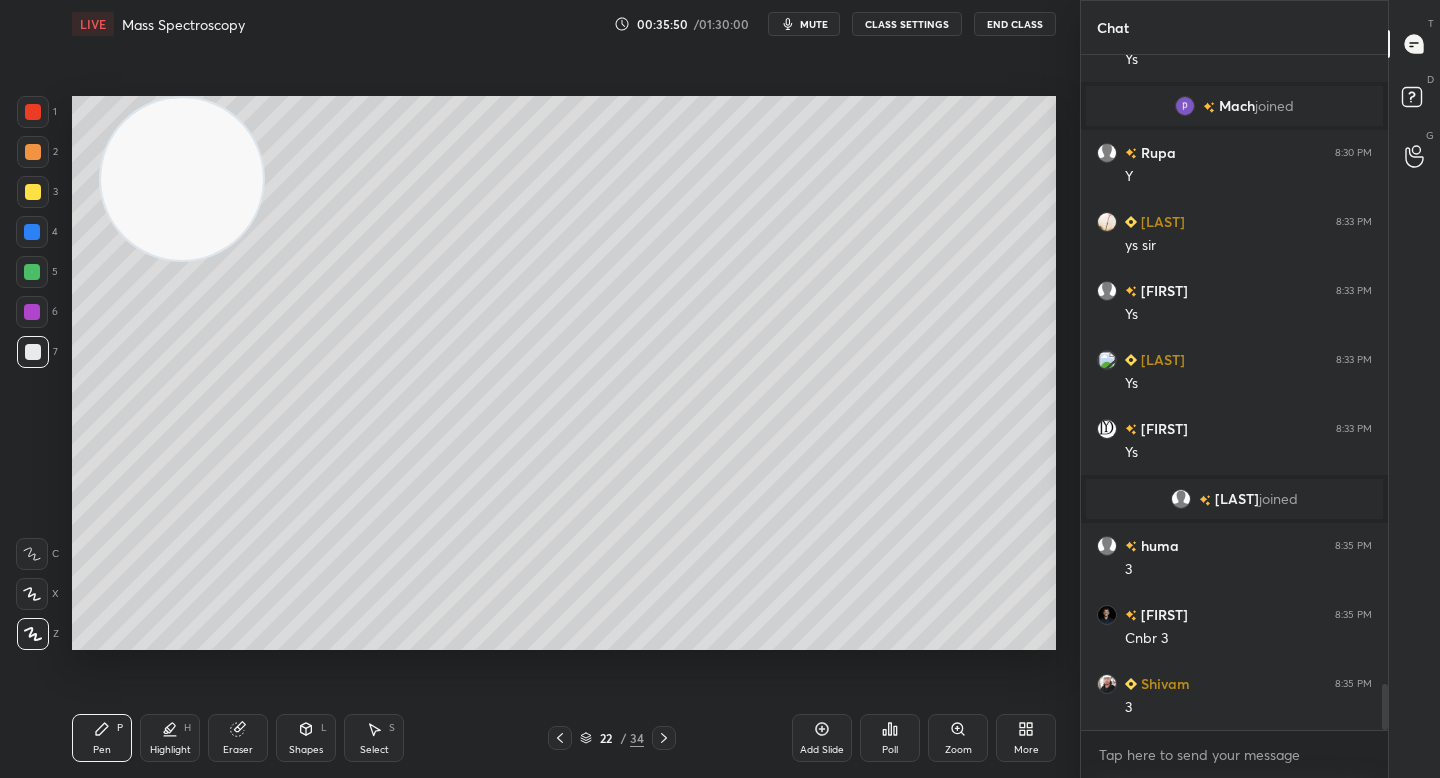 scroll, scrollTop: 9250, scrollLeft: 0, axis: vertical 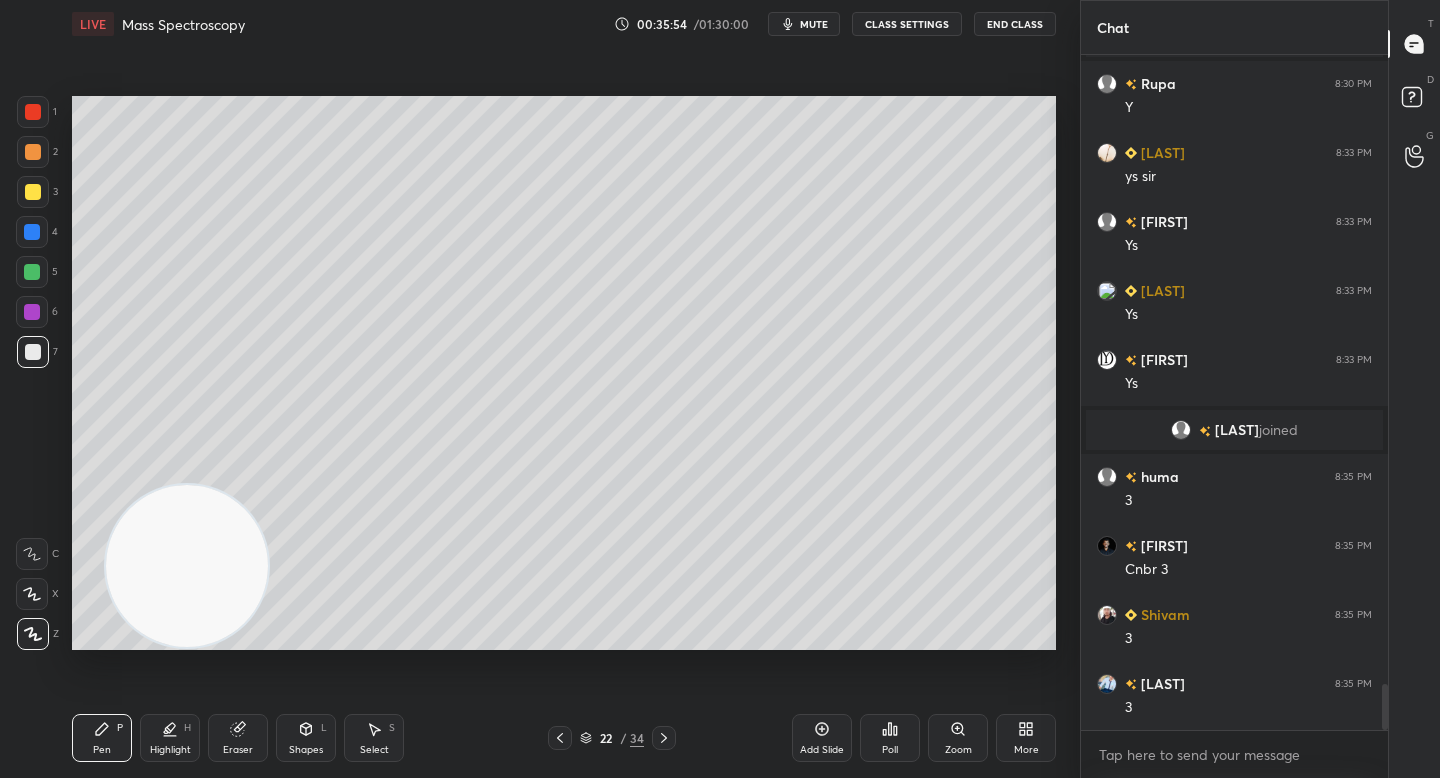 drag, startPoint x: 202, startPoint y: 583, endPoint x: 198, endPoint y: 564, distance: 19.416489 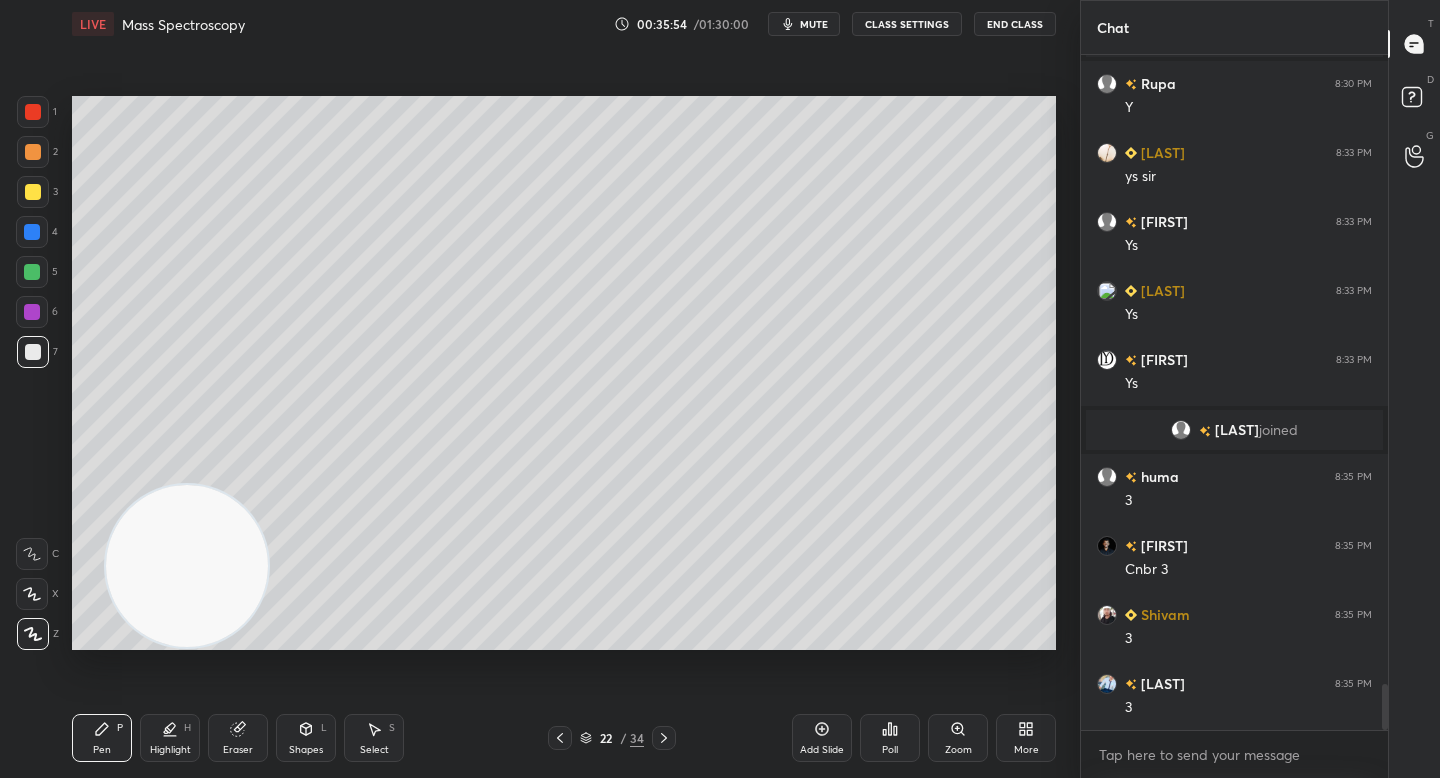 click at bounding box center [187, 566] 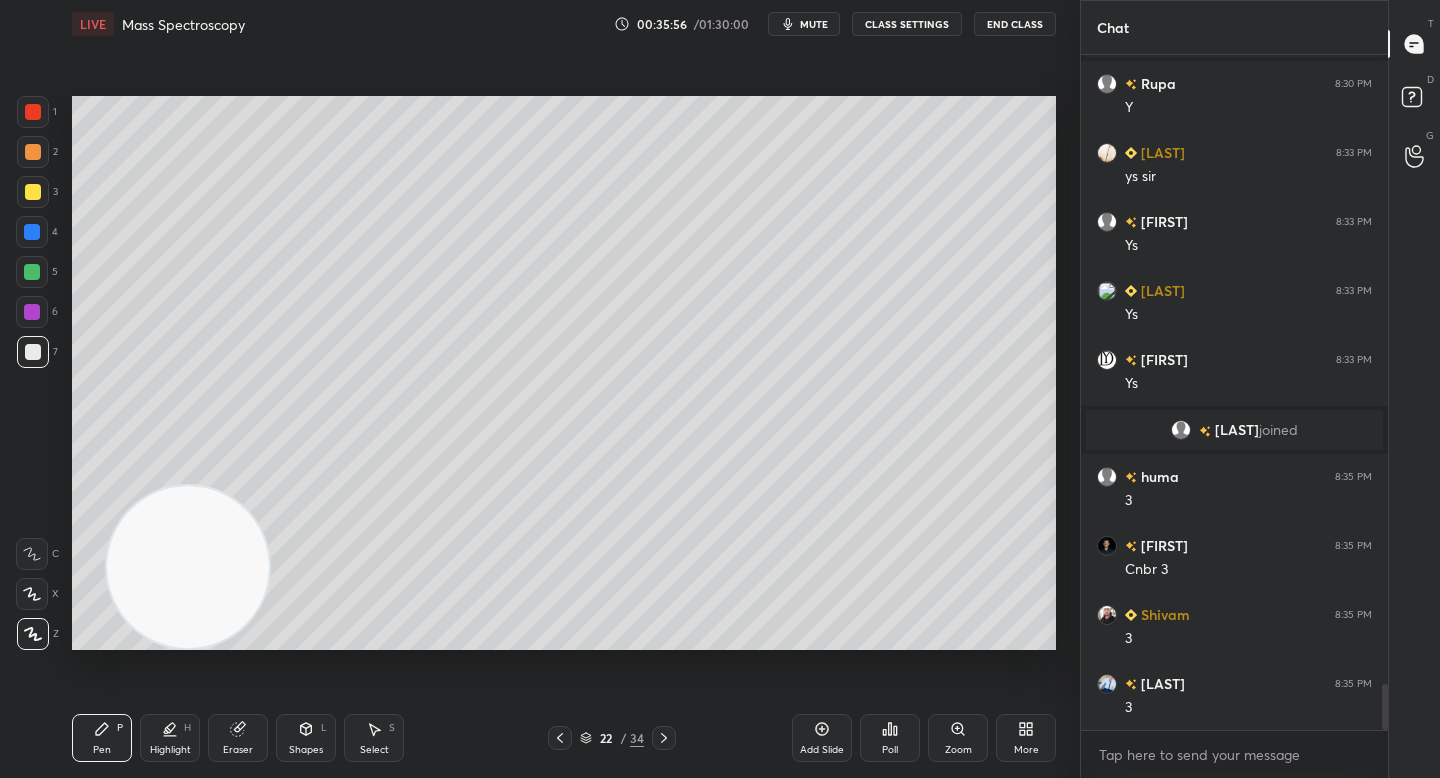 click on "Highlight H" at bounding box center [170, 738] 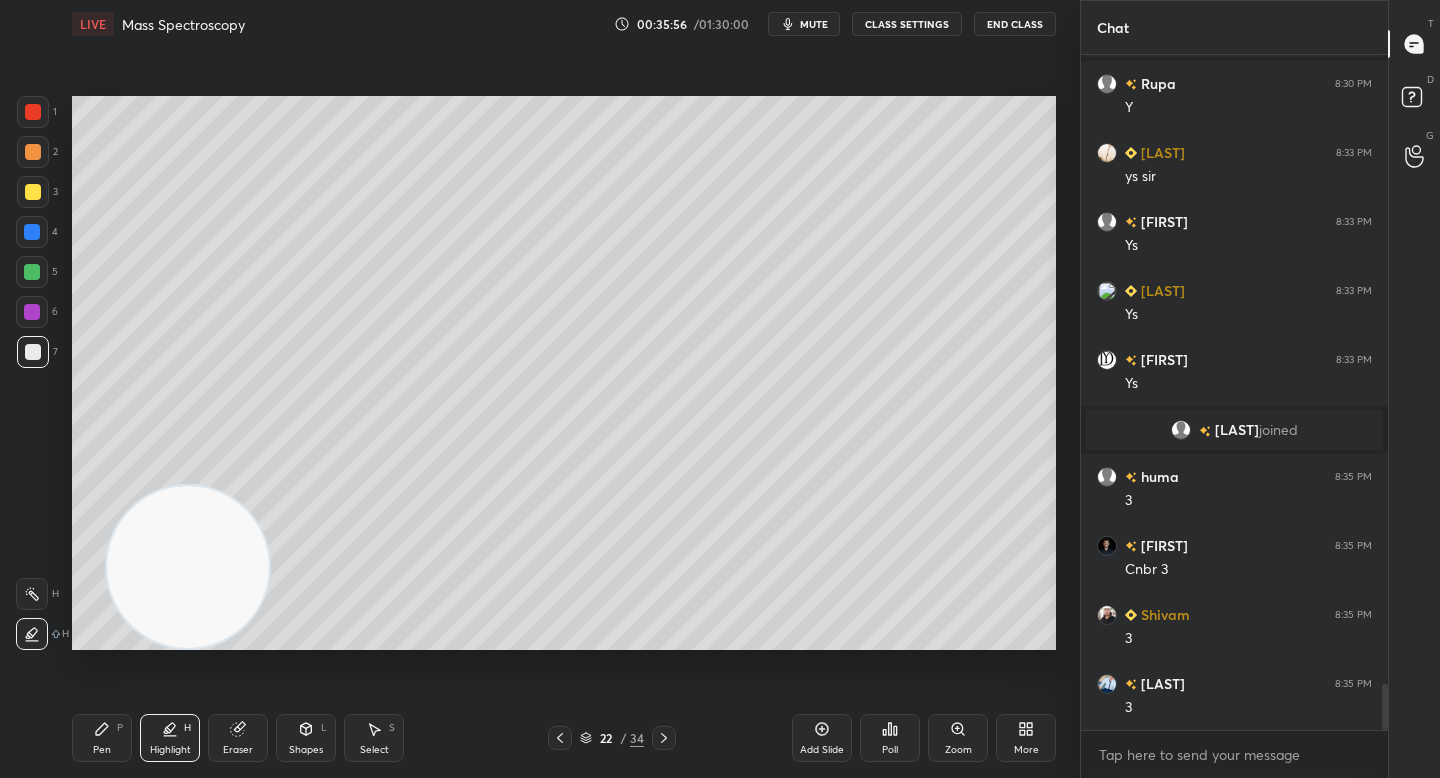 scroll, scrollTop: 9319, scrollLeft: 0, axis: vertical 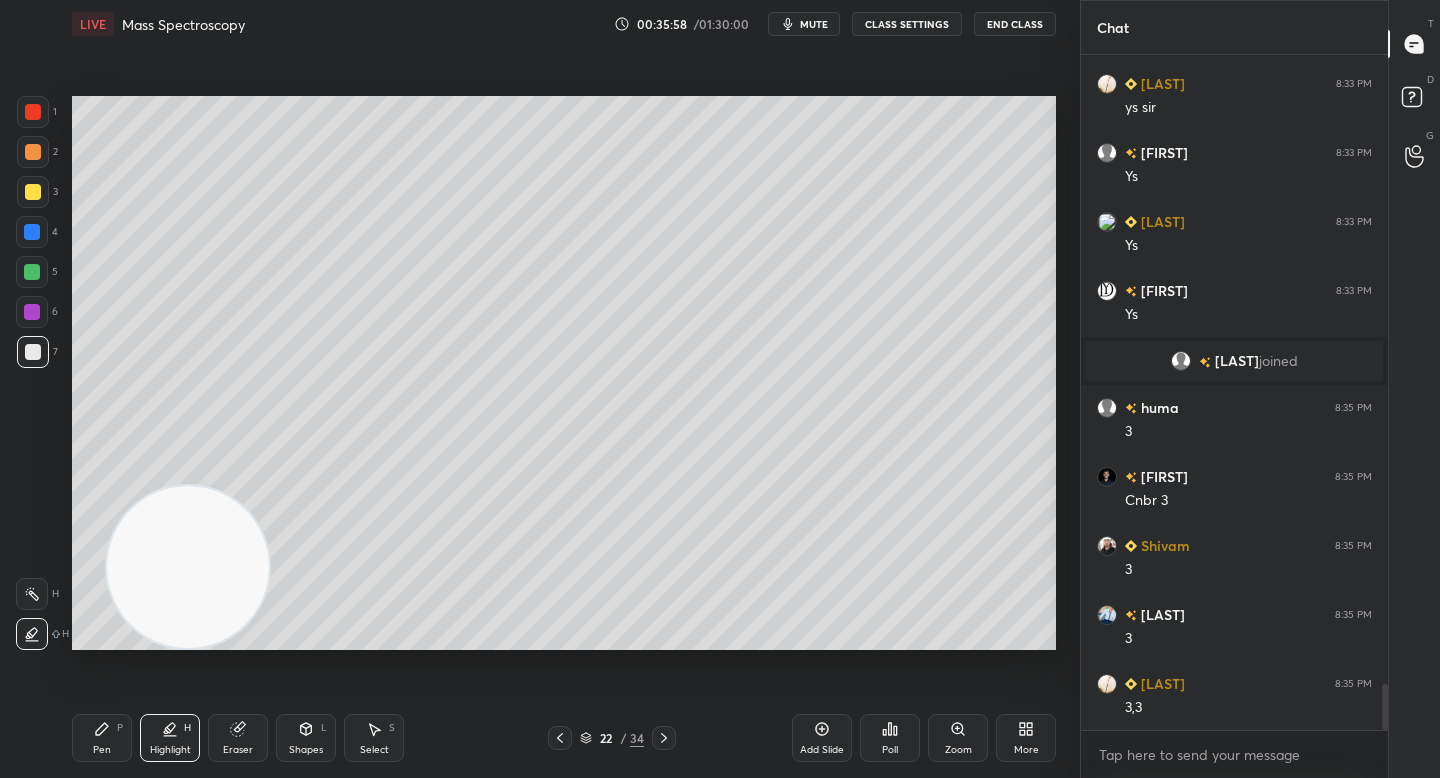 click on "1 2 3 4 5 6 7" at bounding box center (37, 236) 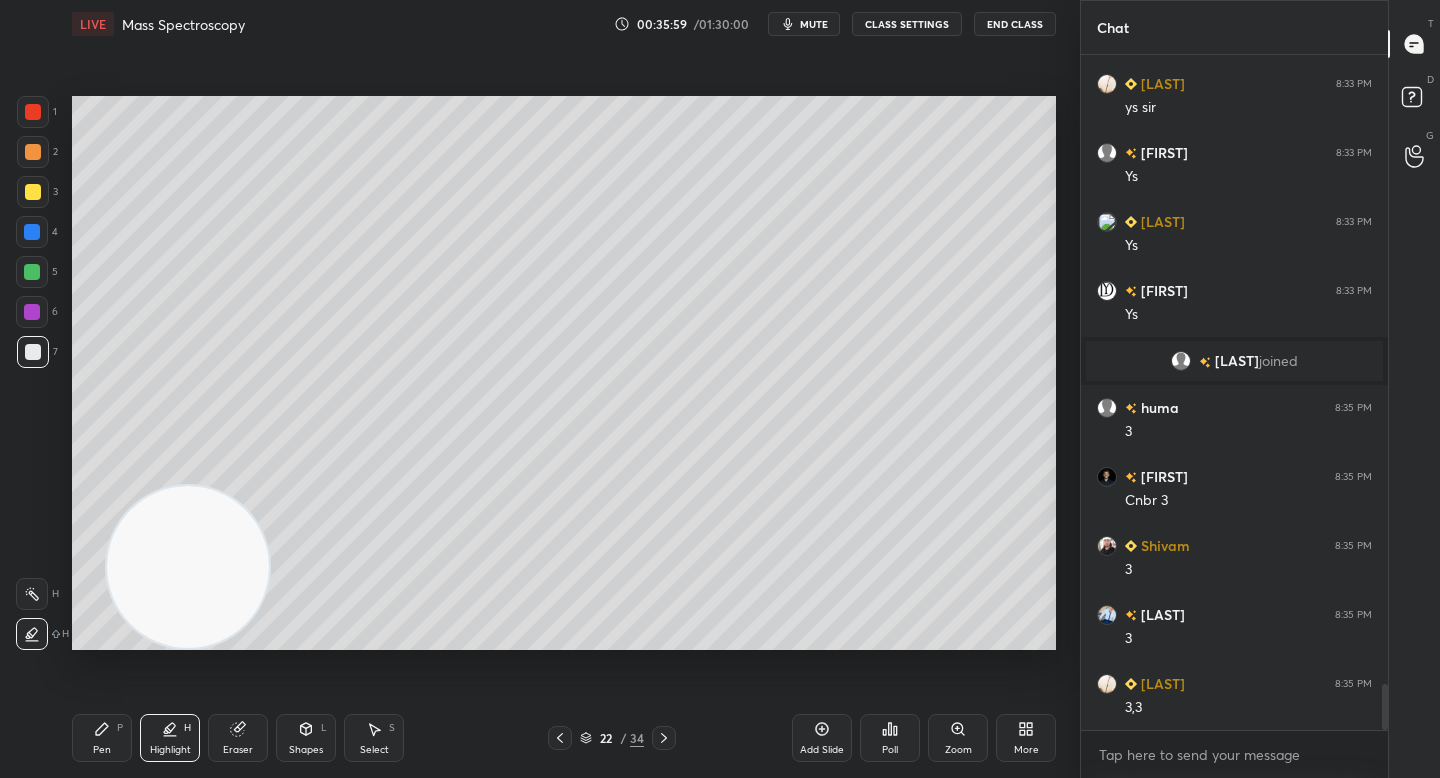 click at bounding box center [33, 112] 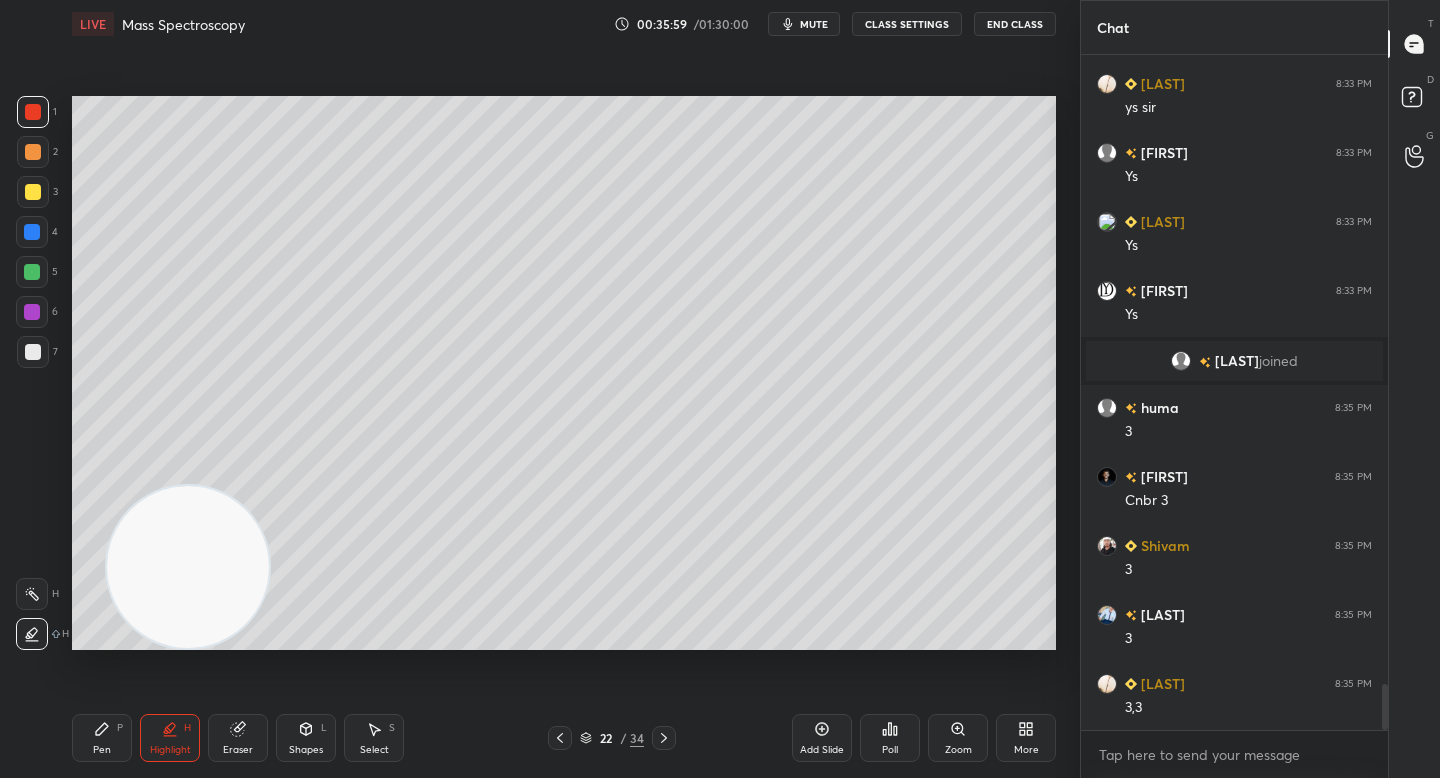 click at bounding box center (33, 152) 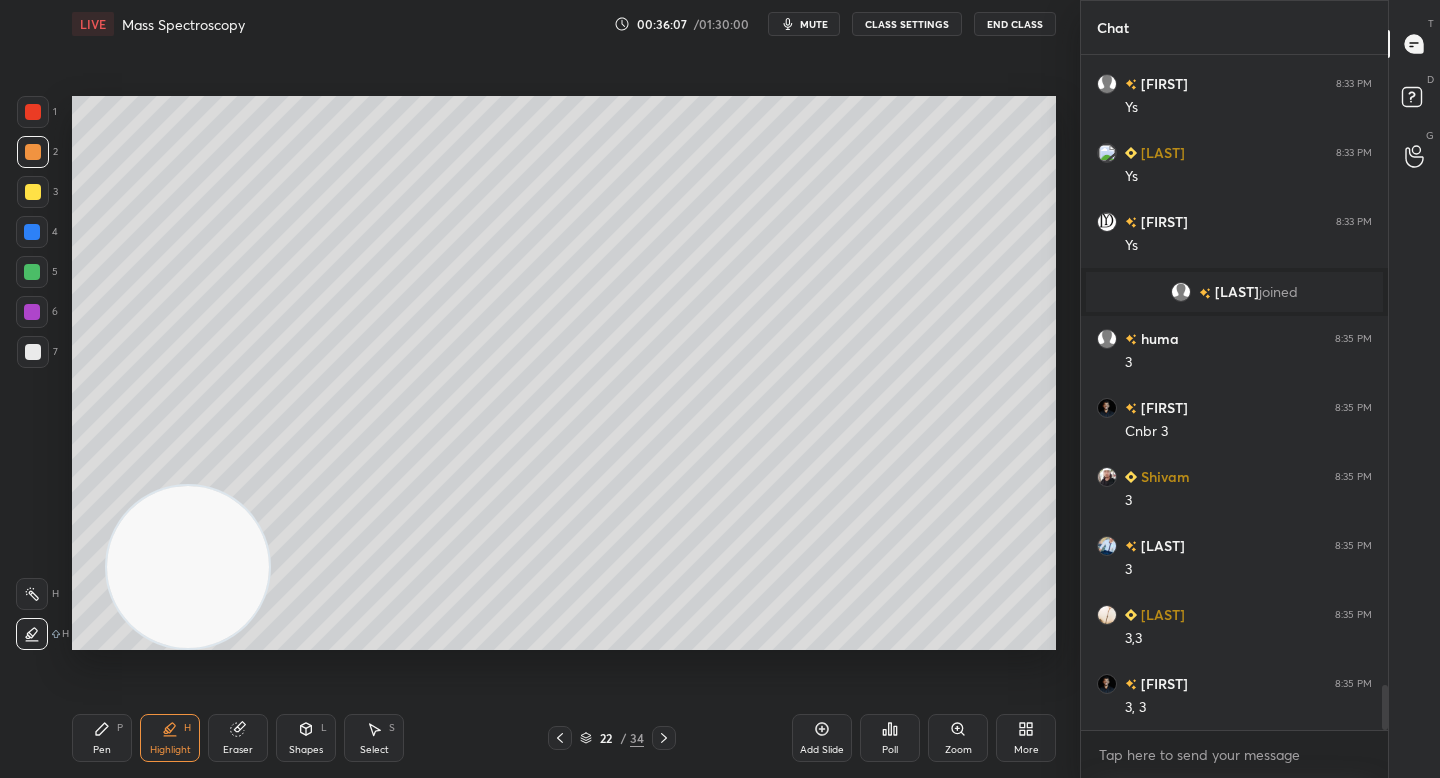 scroll, scrollTop: 9457, scrollLeft: 0, axis: vertical 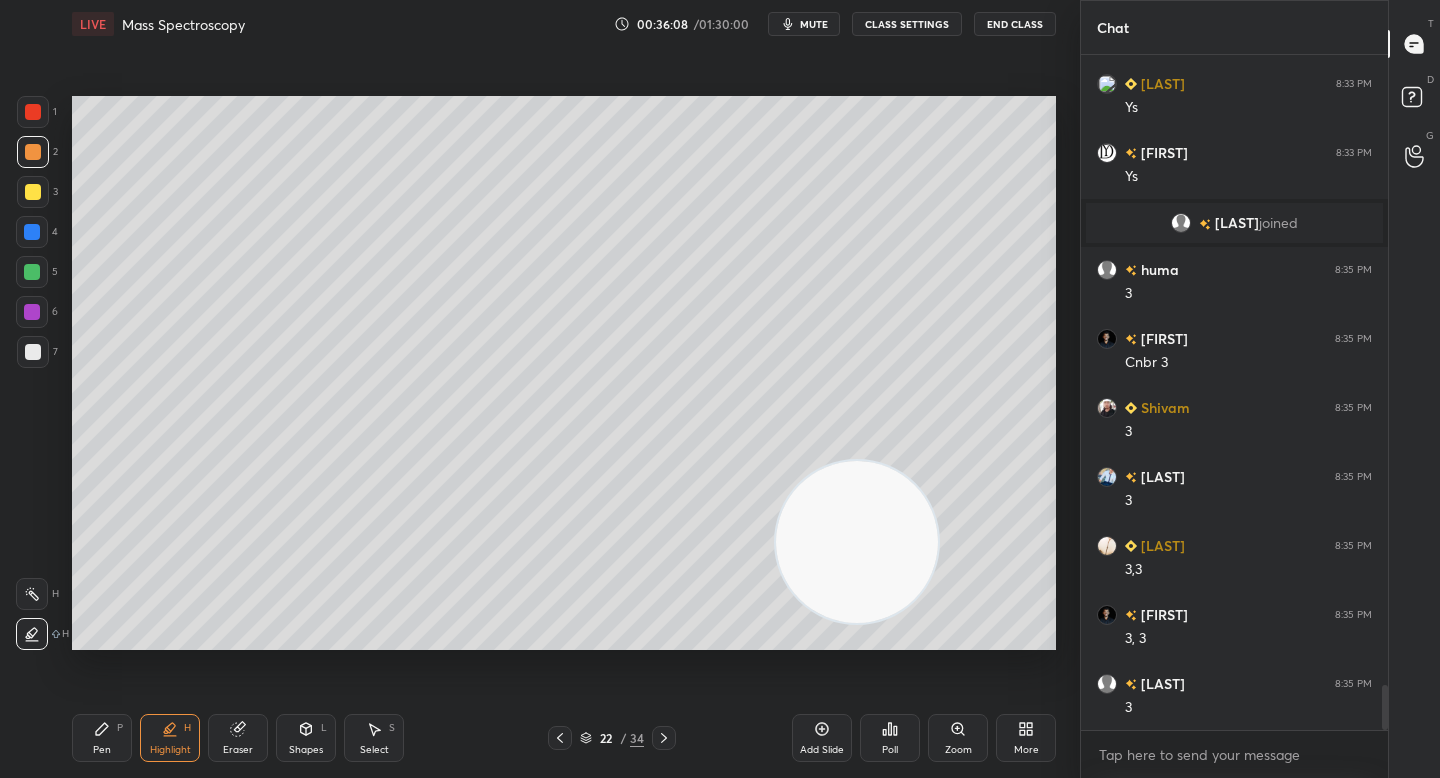drag, startPoint x: 181, startPoint y: 582, endPoint x: 951, endPoint y: 560, distance: 770.3142 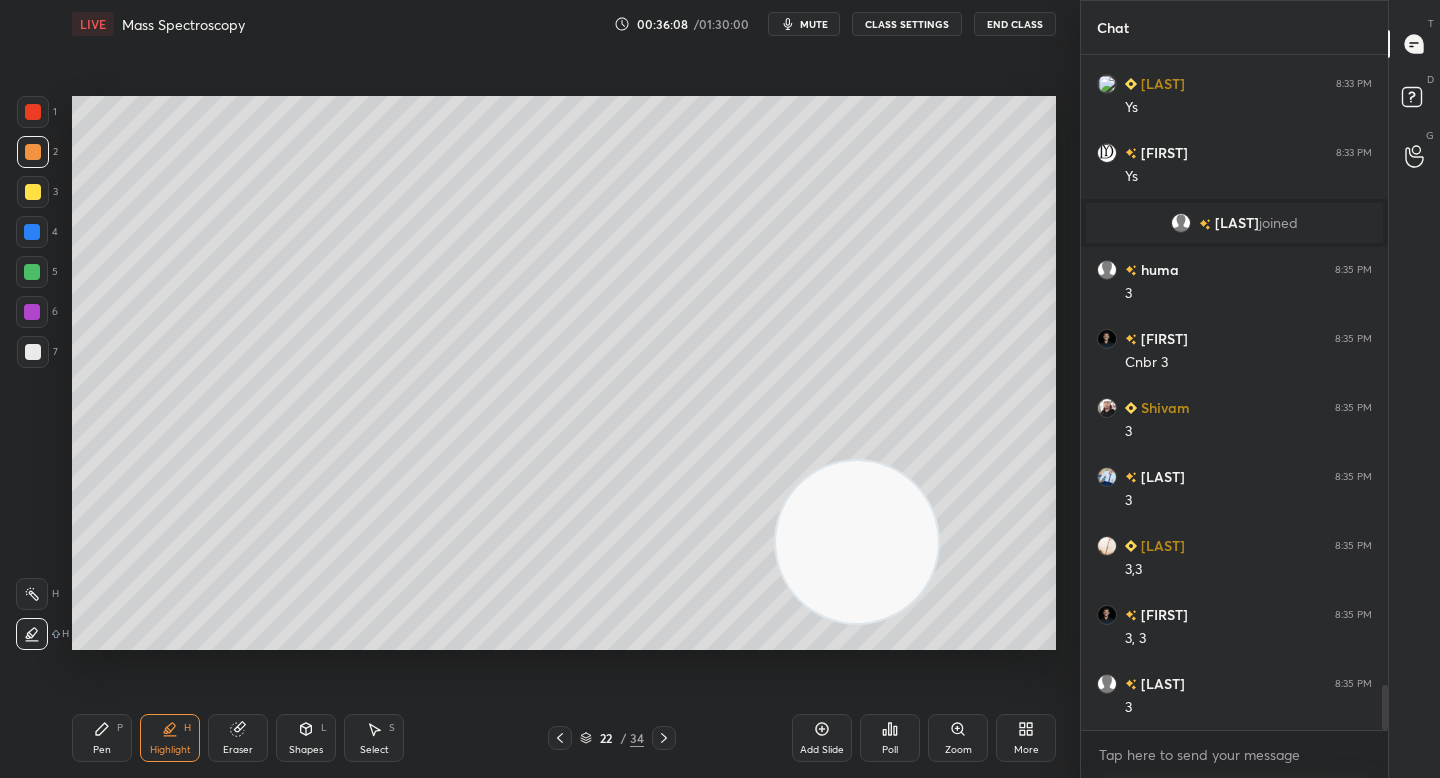 click at bounding box center (857, 542) 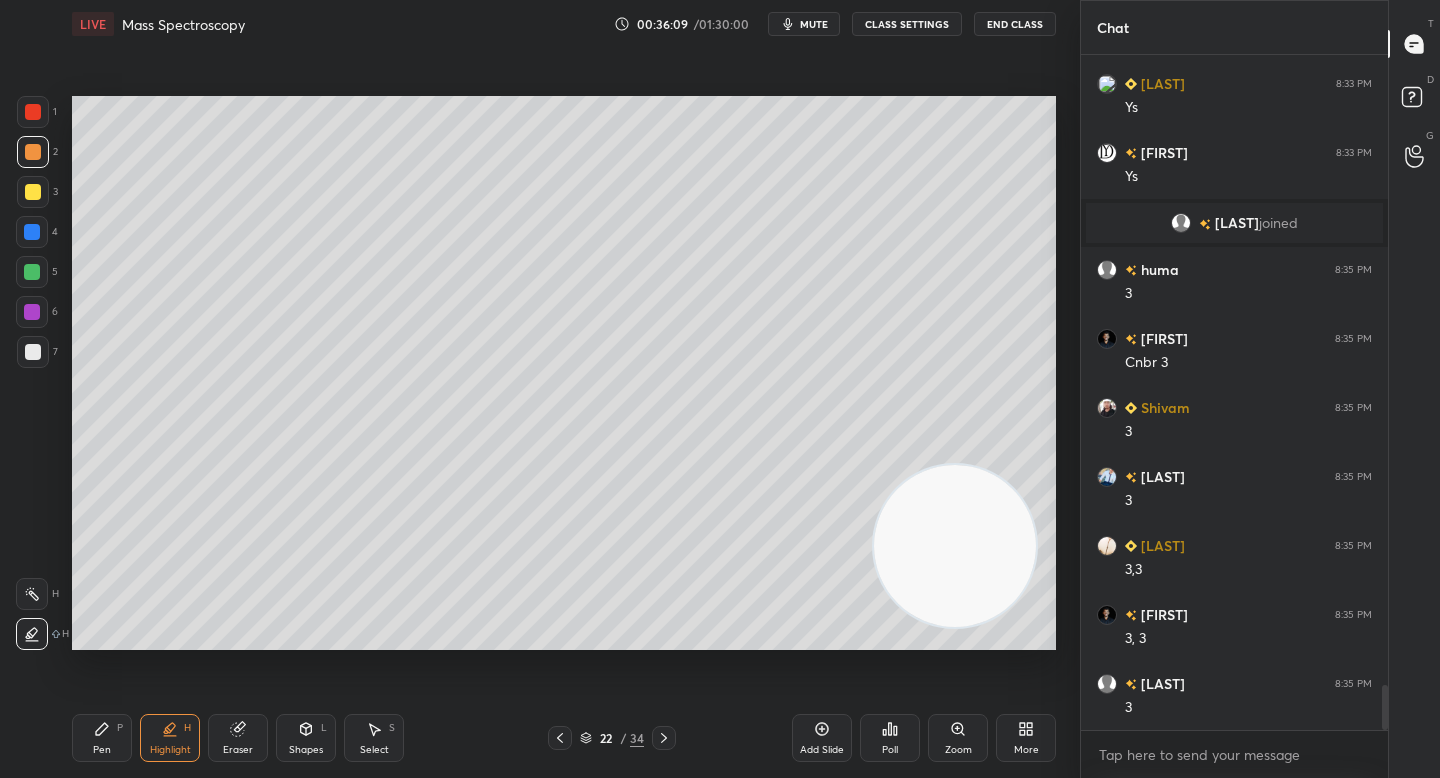 click on "Pen P" at bounding box center [102, 738] 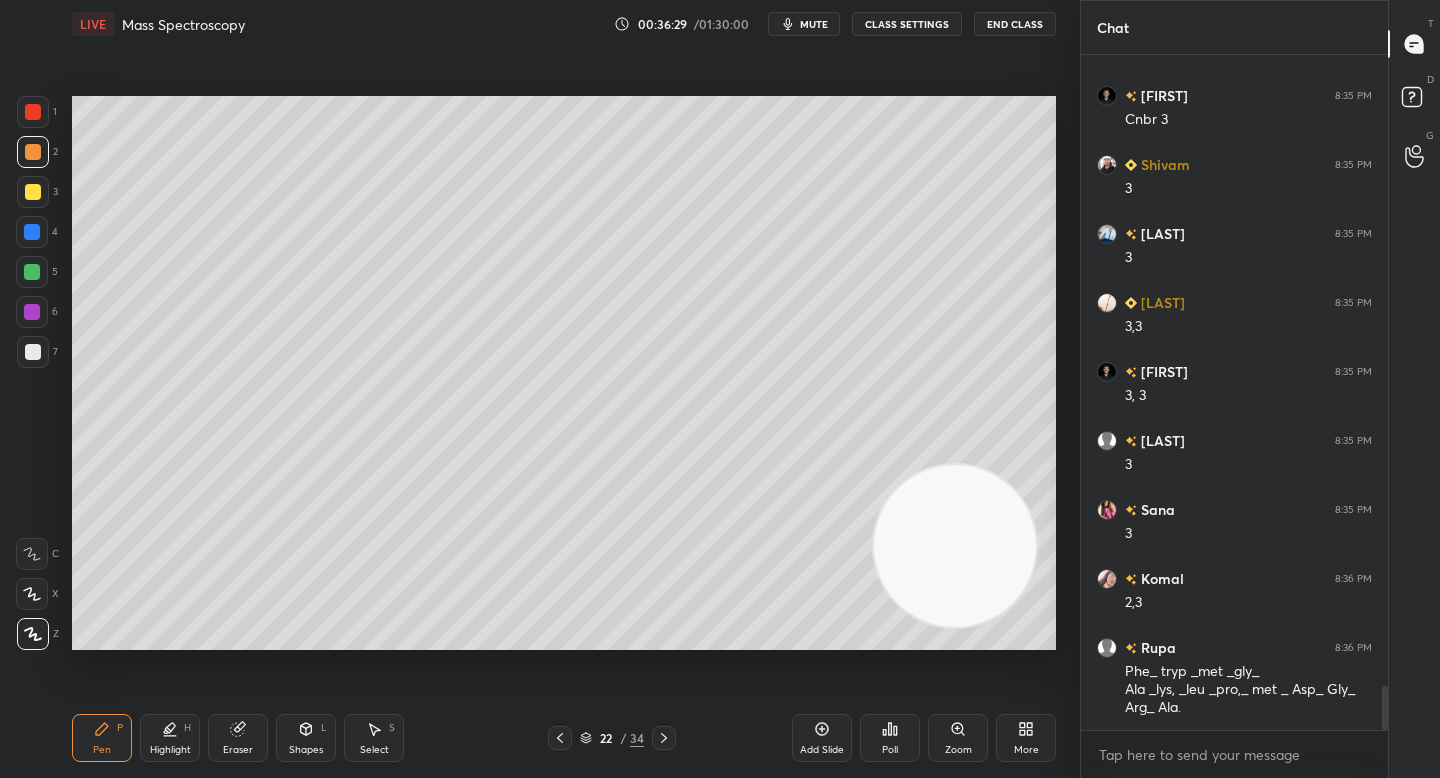 scroll, scrollTop: 9769, scrollLeft: 0, axis: vertical 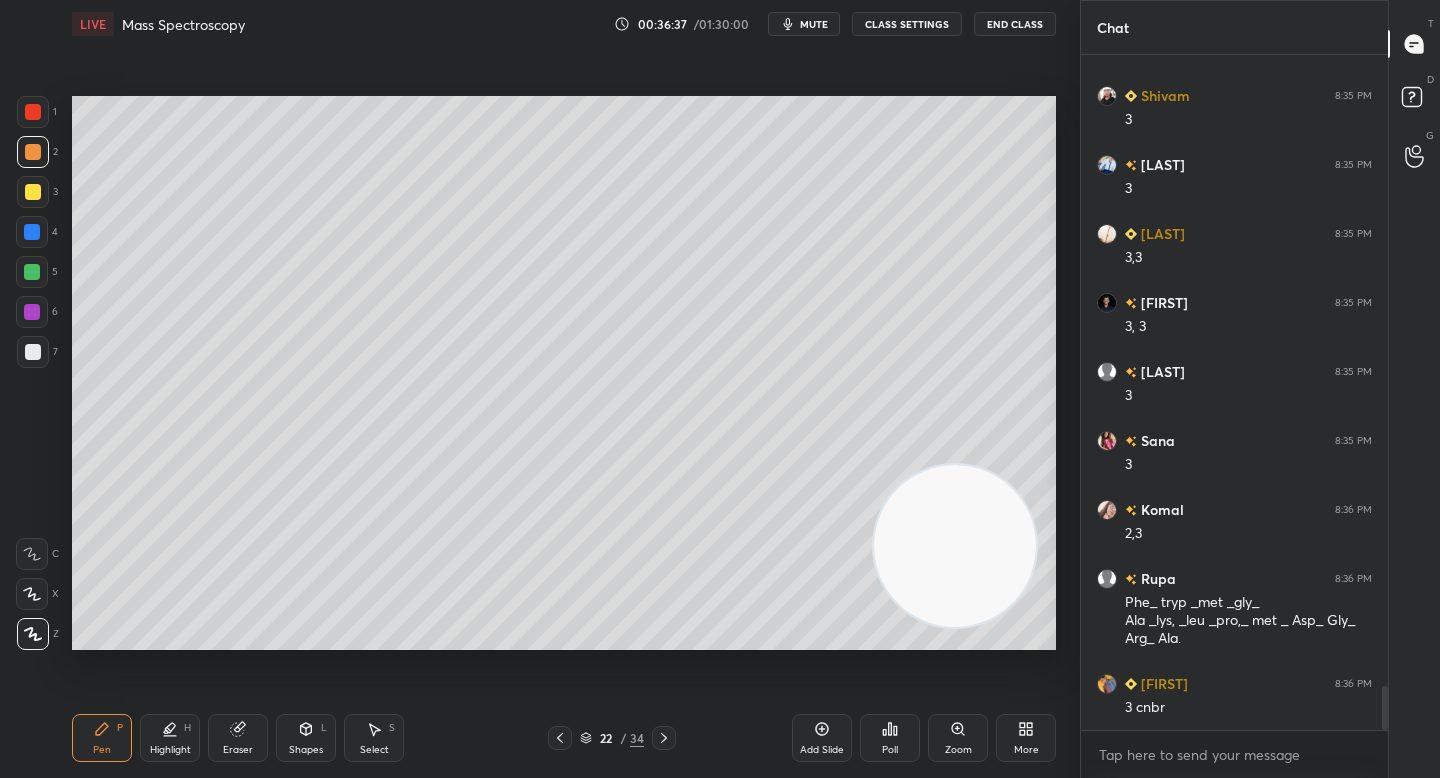 click on "Eraser" at bounding box center [238, 738] 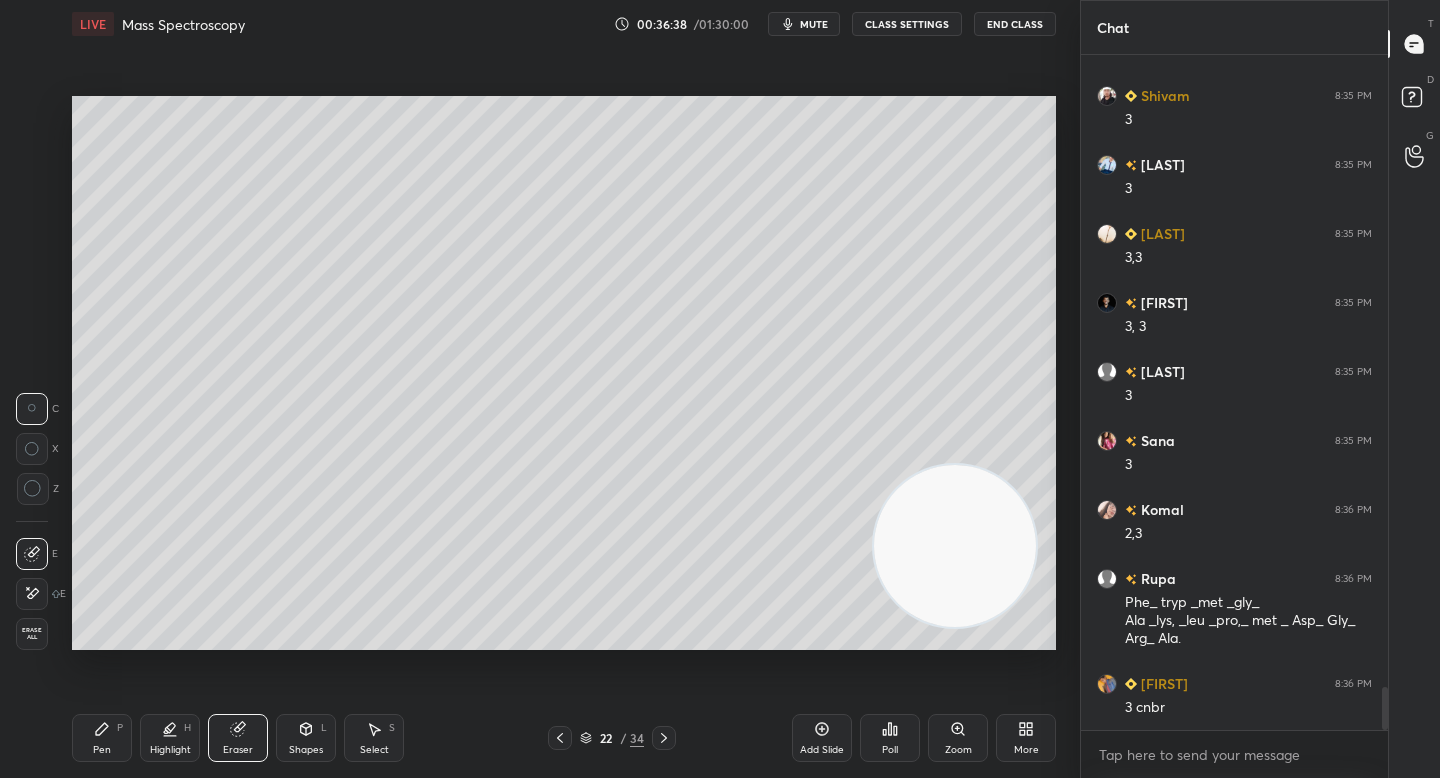 scroll, scrollTop: 9838, scrollLeft: 0, axis: vertical 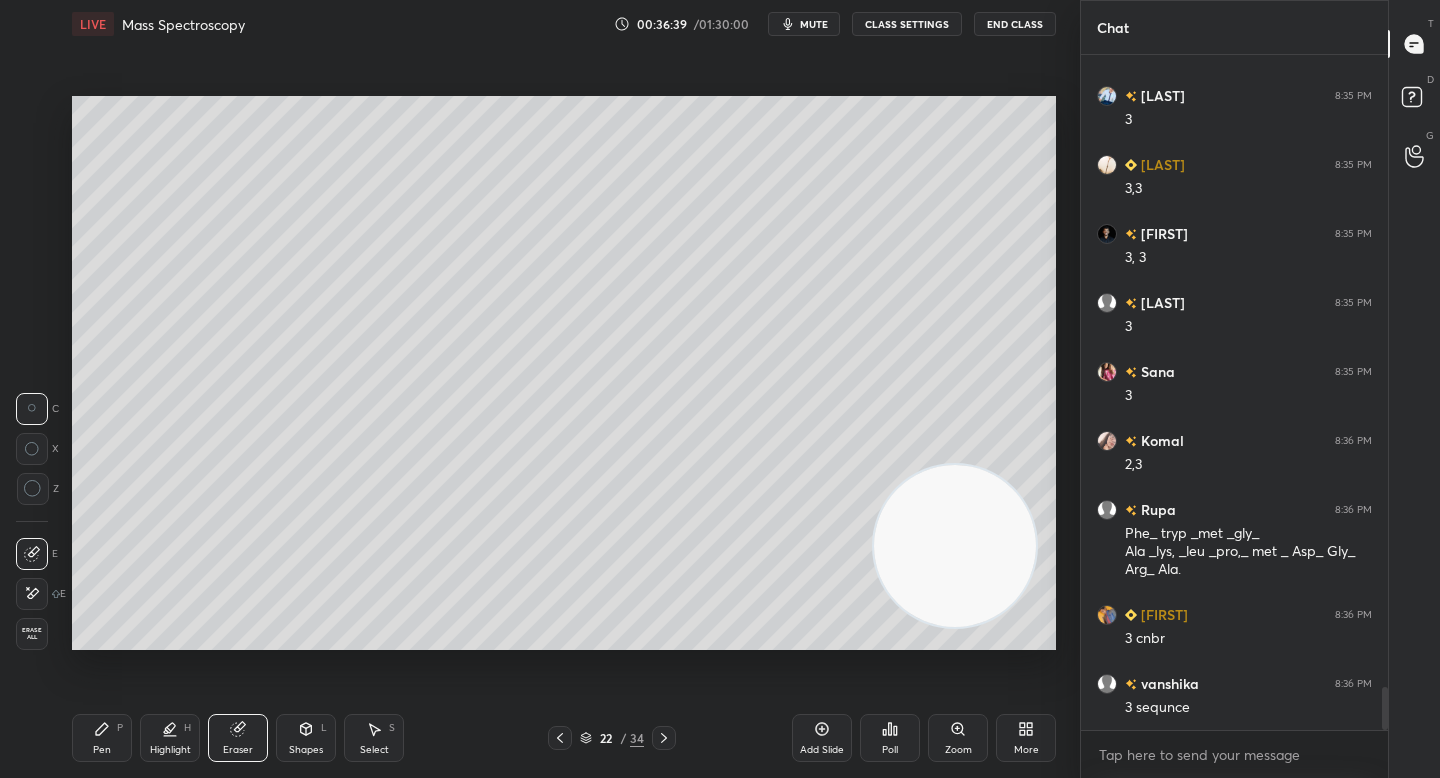 click on "Pen P" at bounding box center [102, 738] 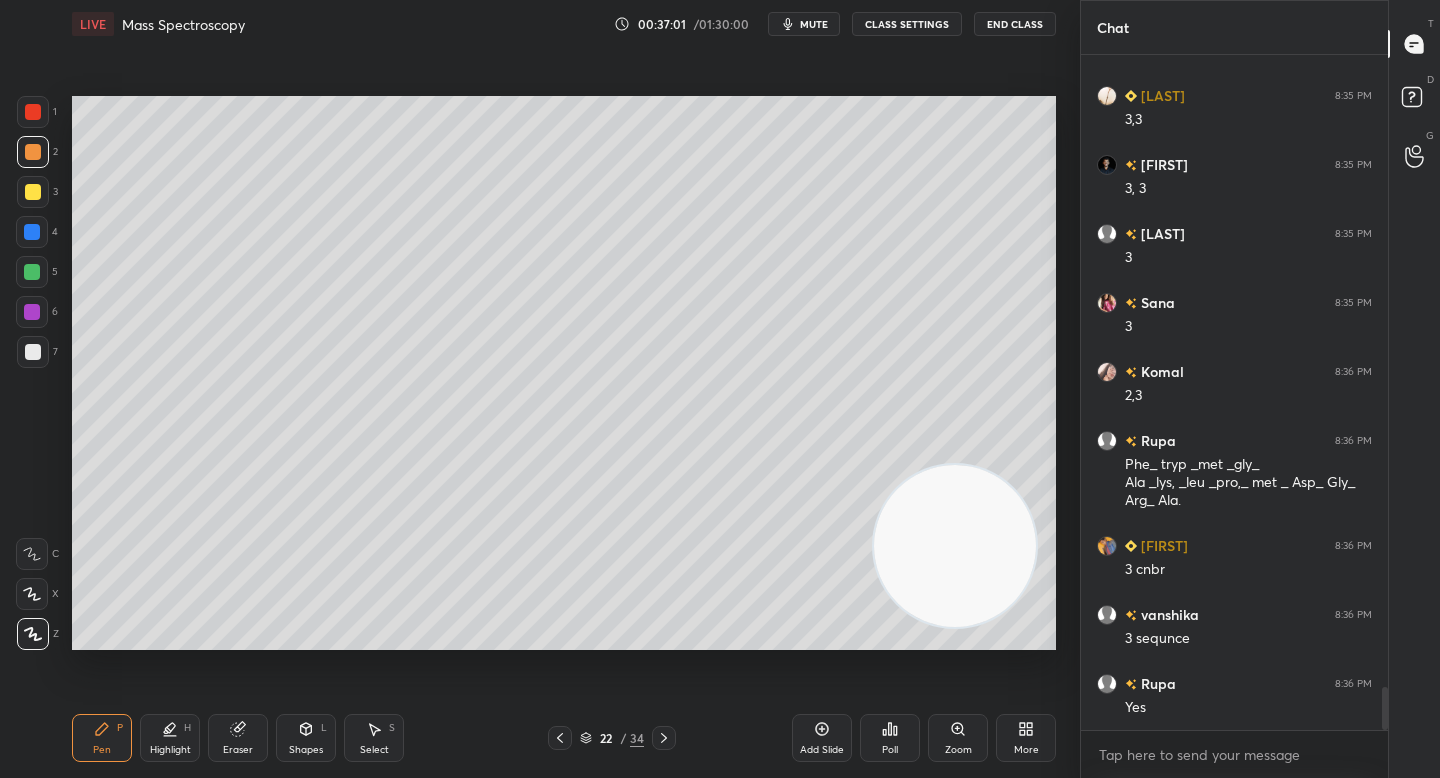 scroll, scrollTop: 9955, scrollLeft: 0, axis: vertical 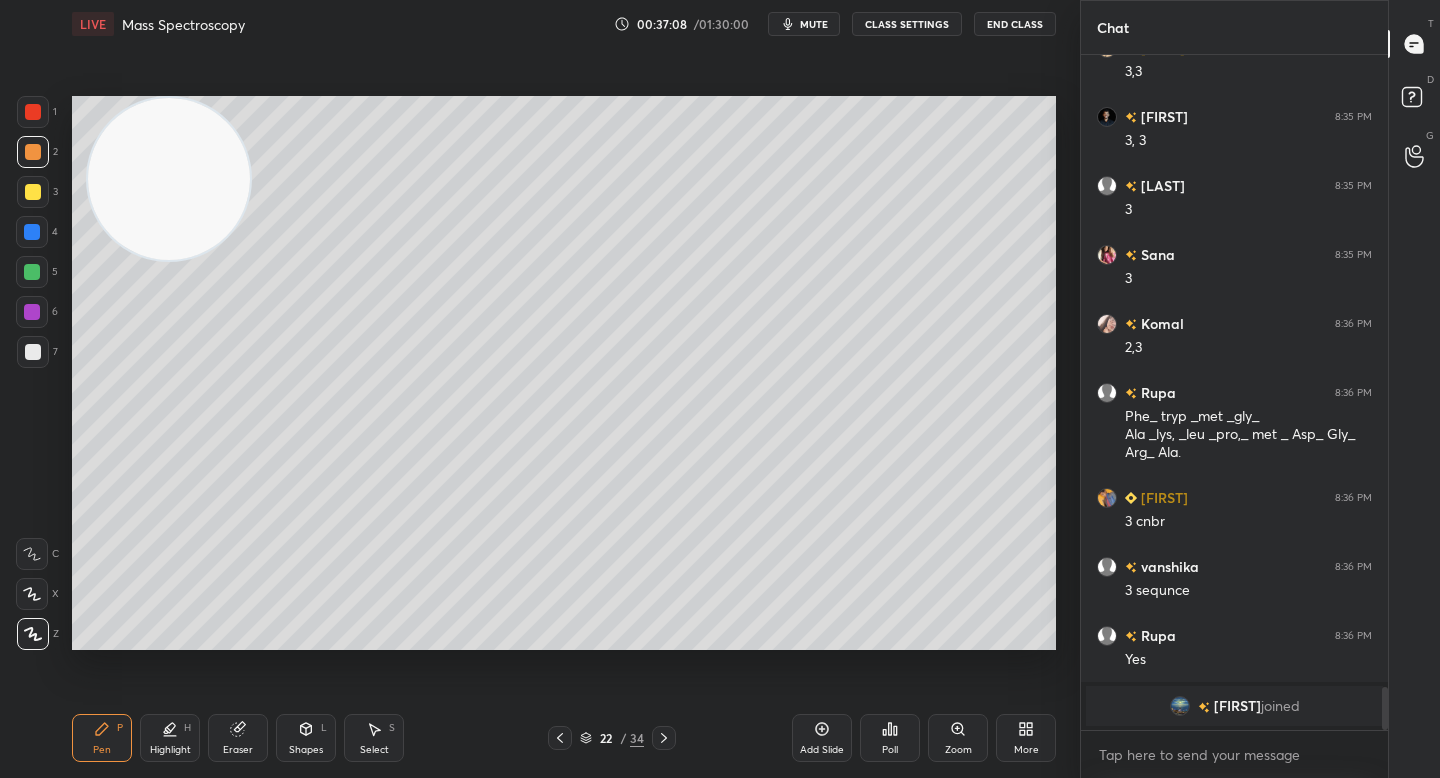 drag, startPoint x: 952, startPoint y: 511, endPoint x: 160, endPoint y: 41, distance: 920.9582 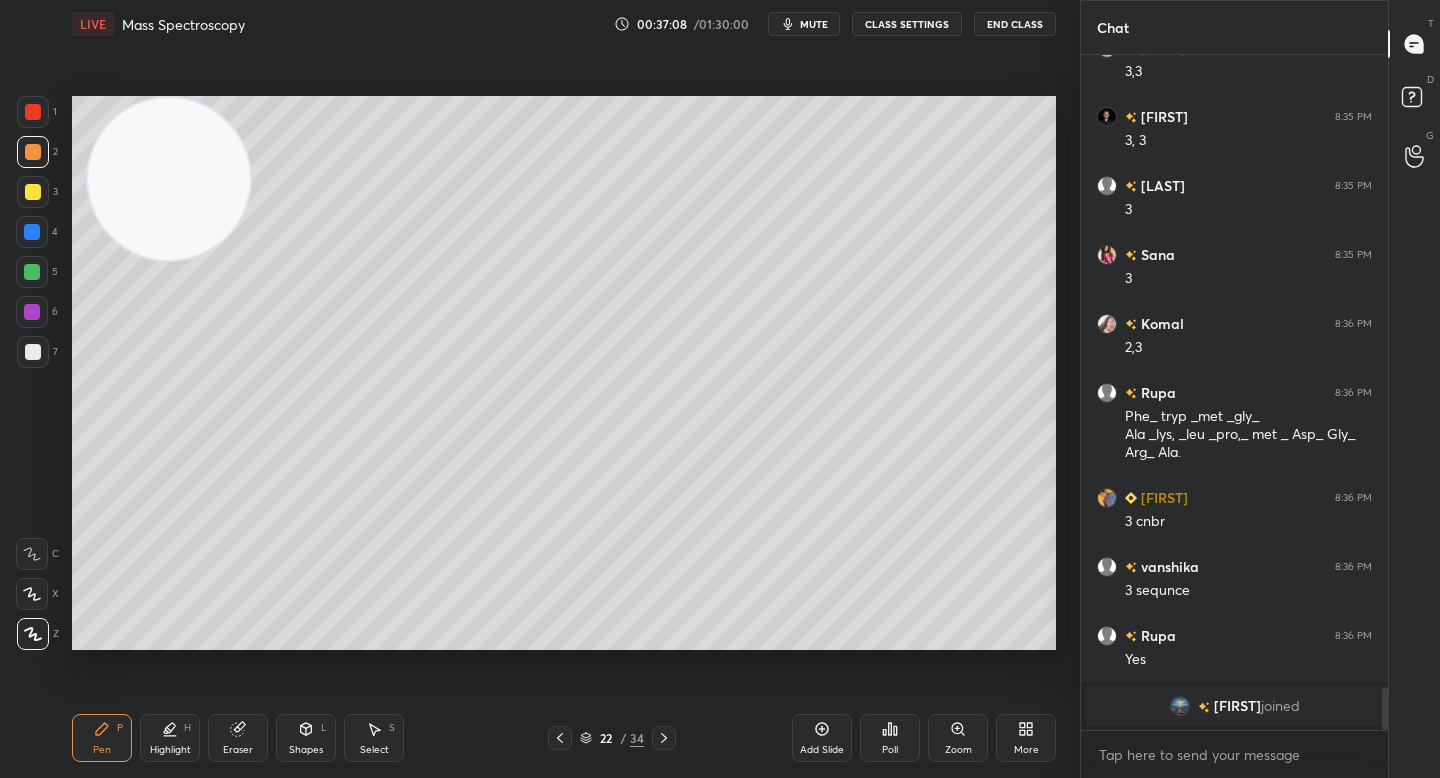 click on "LIVE Mass Spectroscopy 00:37:08 /  01:30:00 mute CLASS SETTINGS End Class Setting up your live class Poll for   secs No correct answer Start poll Back Mass Spectroscopy • L4 of Unit 13 Methods in Biology Complete Detailed Course December 2025 Yogesh Bishnoi Pen P Highlight H Eraser Shapes L Select S 22 / 34 Add Slide Poll Zoom More" at bounding box center [564, 389] 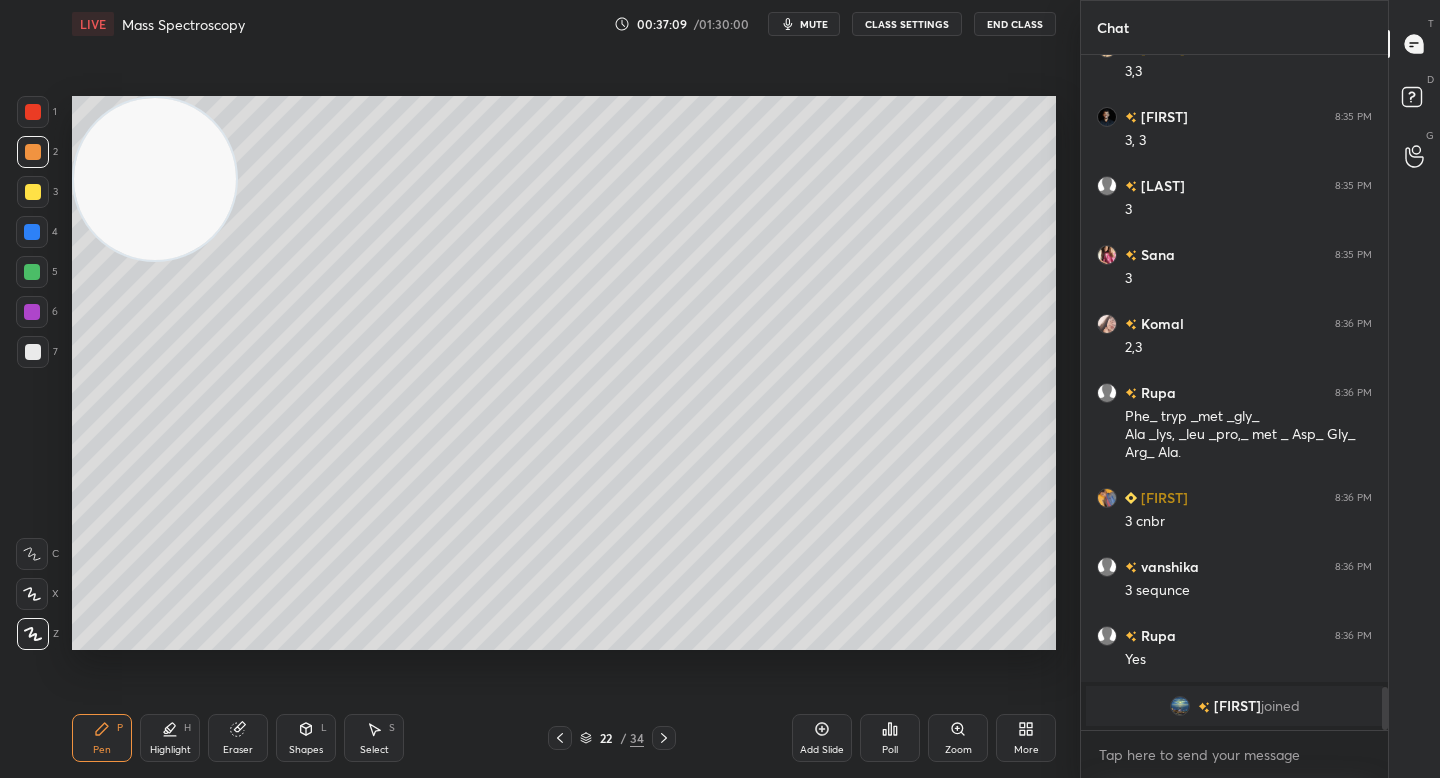 click at bounding box center (33, 192) 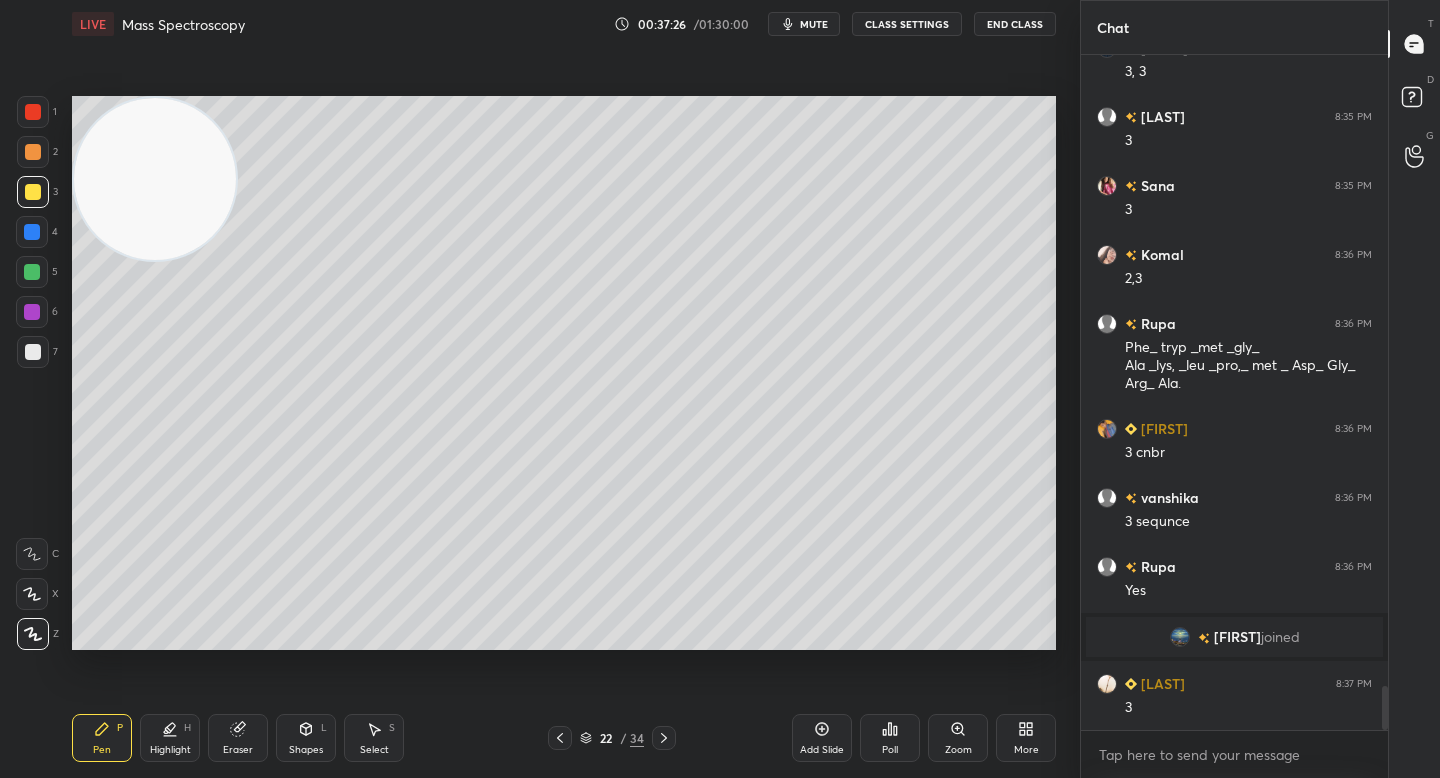 scroll, scrollTop: 9735, scrollLeft: 0, axis: vertical 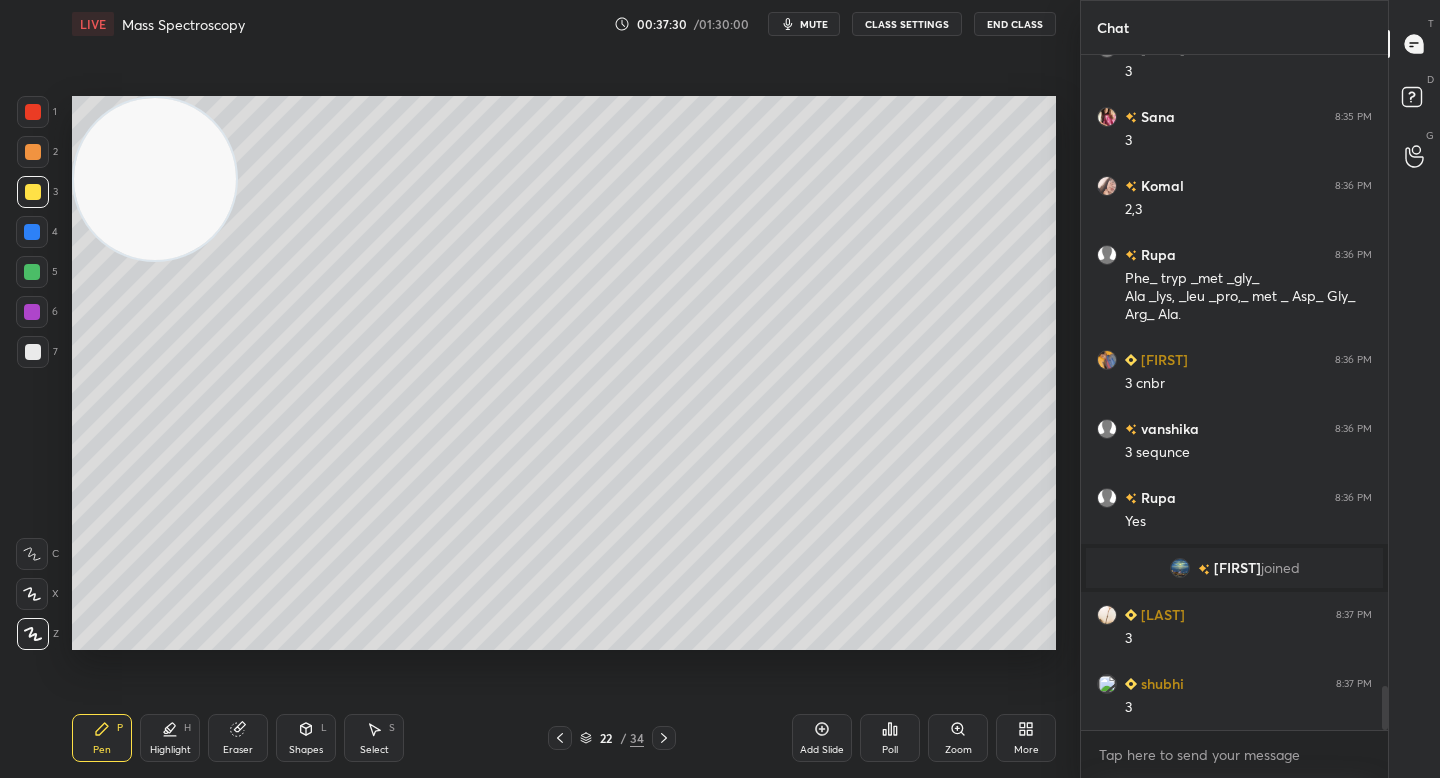 click on "Highlight H" at bounding box center (170, 738) 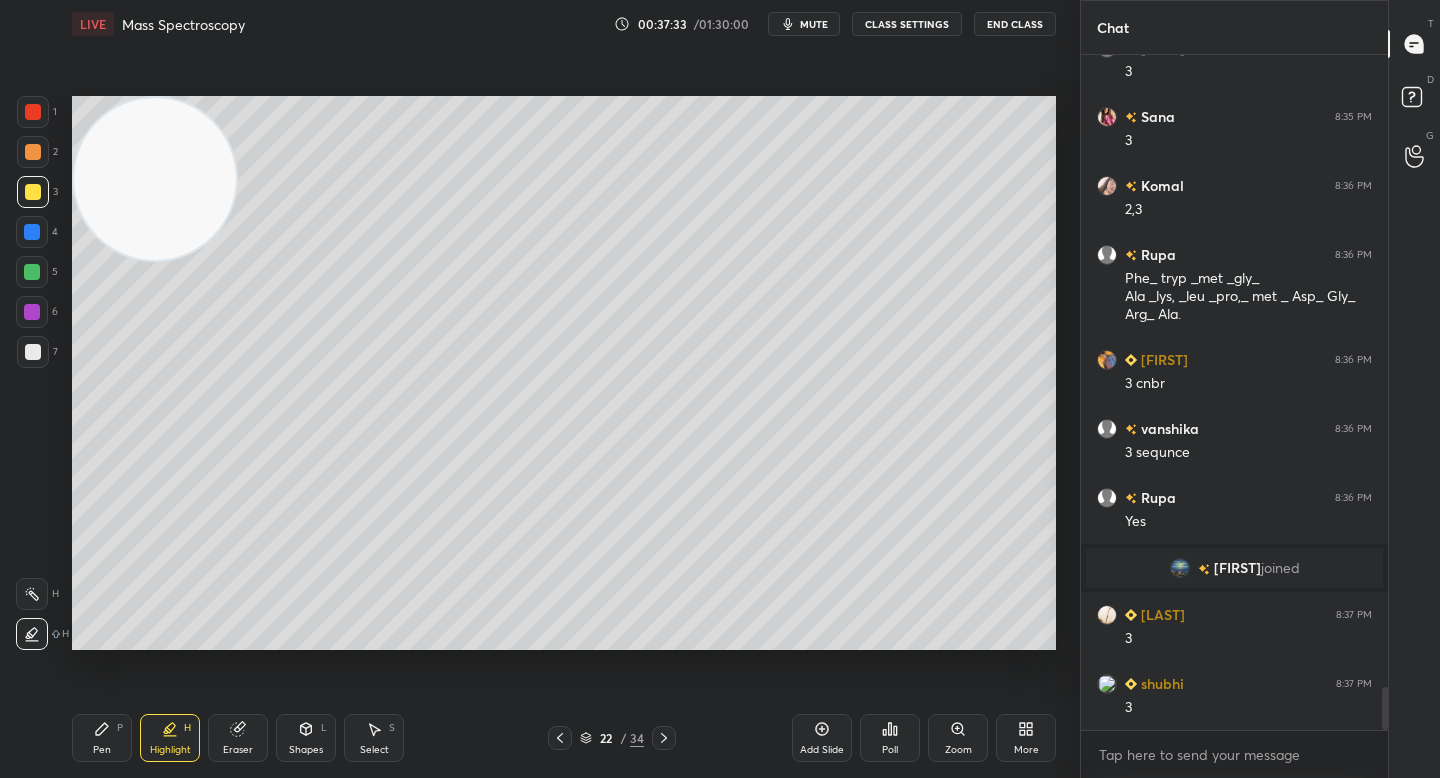 scroll, scrollTop: 9804, scrollLeft: 0, axis: vertical 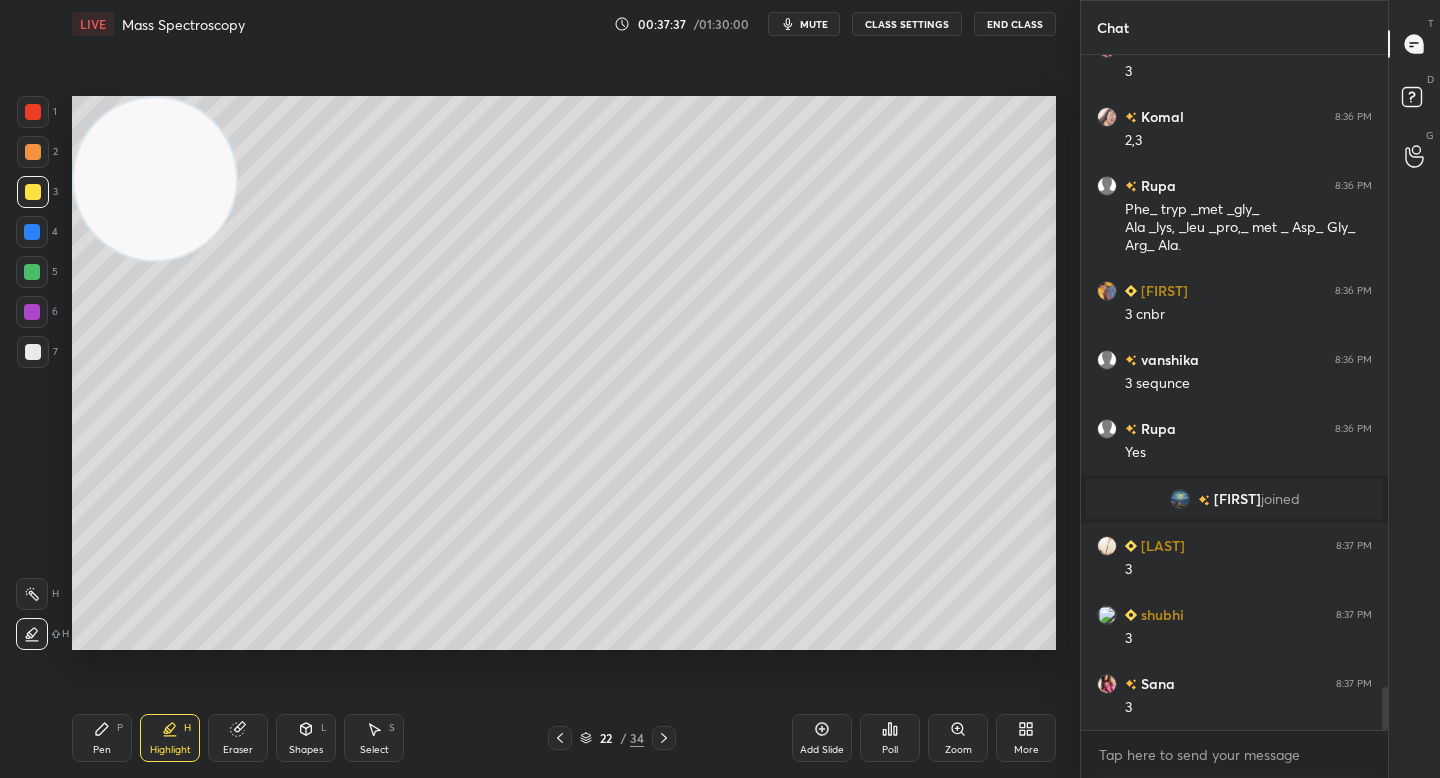 drag, startPoint x: 165, startPoint y: 285, endPoint x: 157, endPoint y: 303, distance: 19.697716 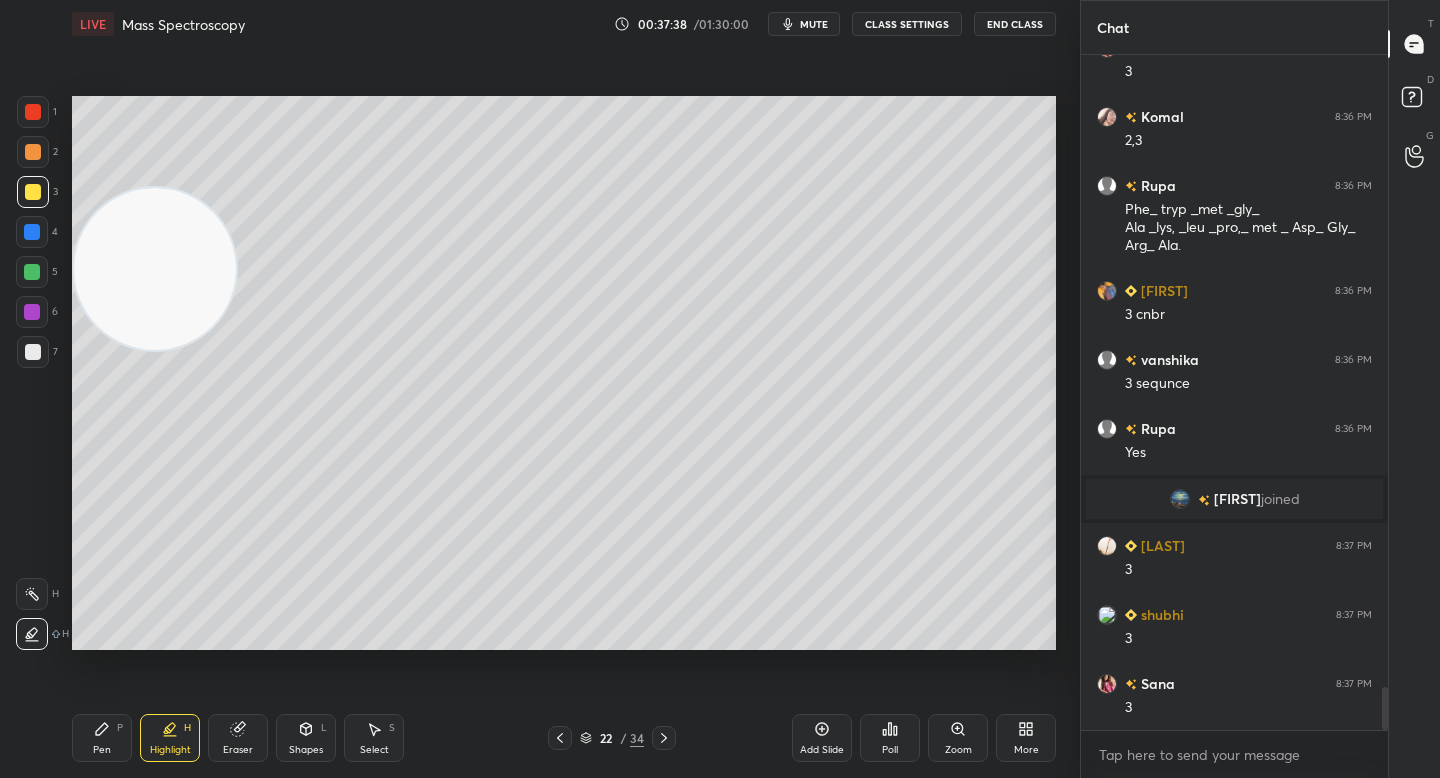 click at bounding box center (33, 352) 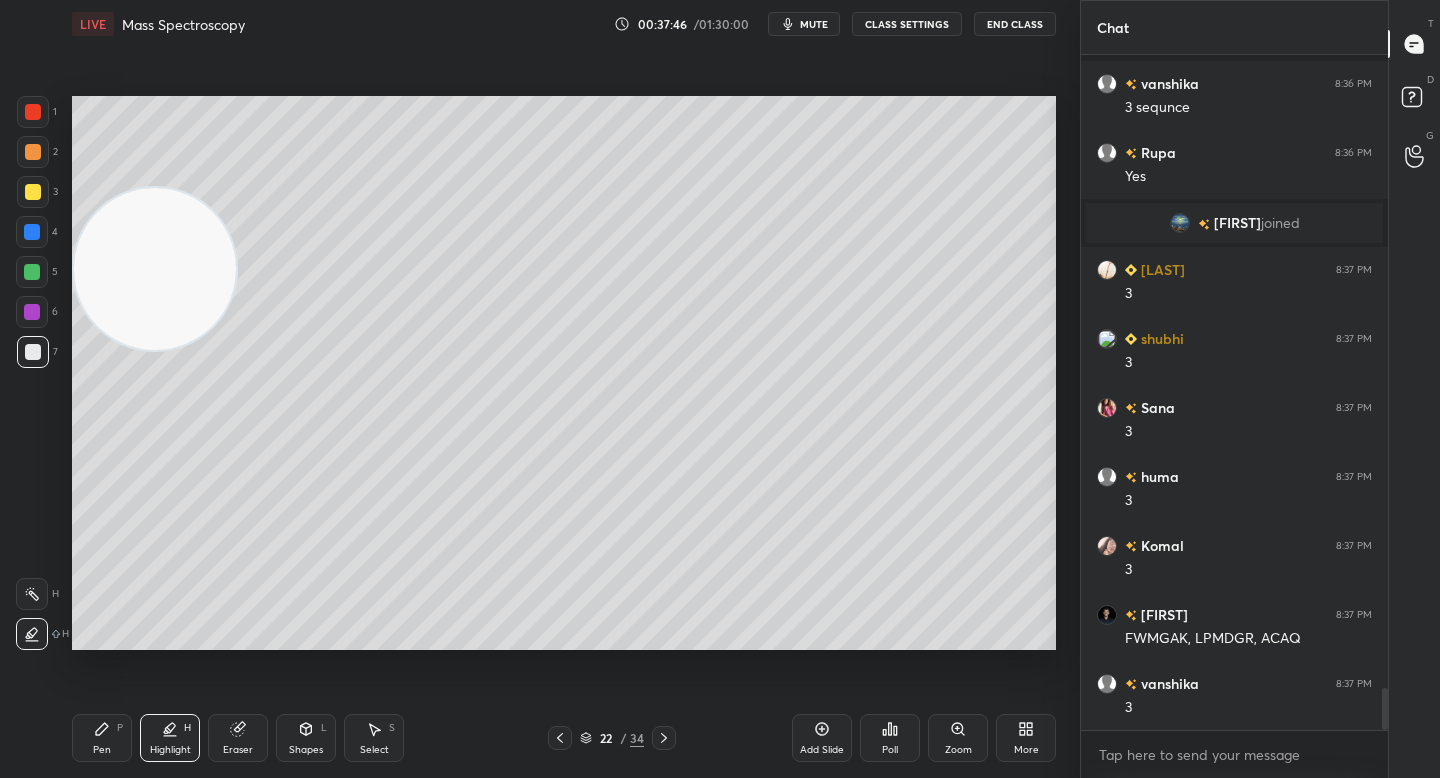 scroll, scrollTop: 10218, scrollLeft: 0, axis: vertical 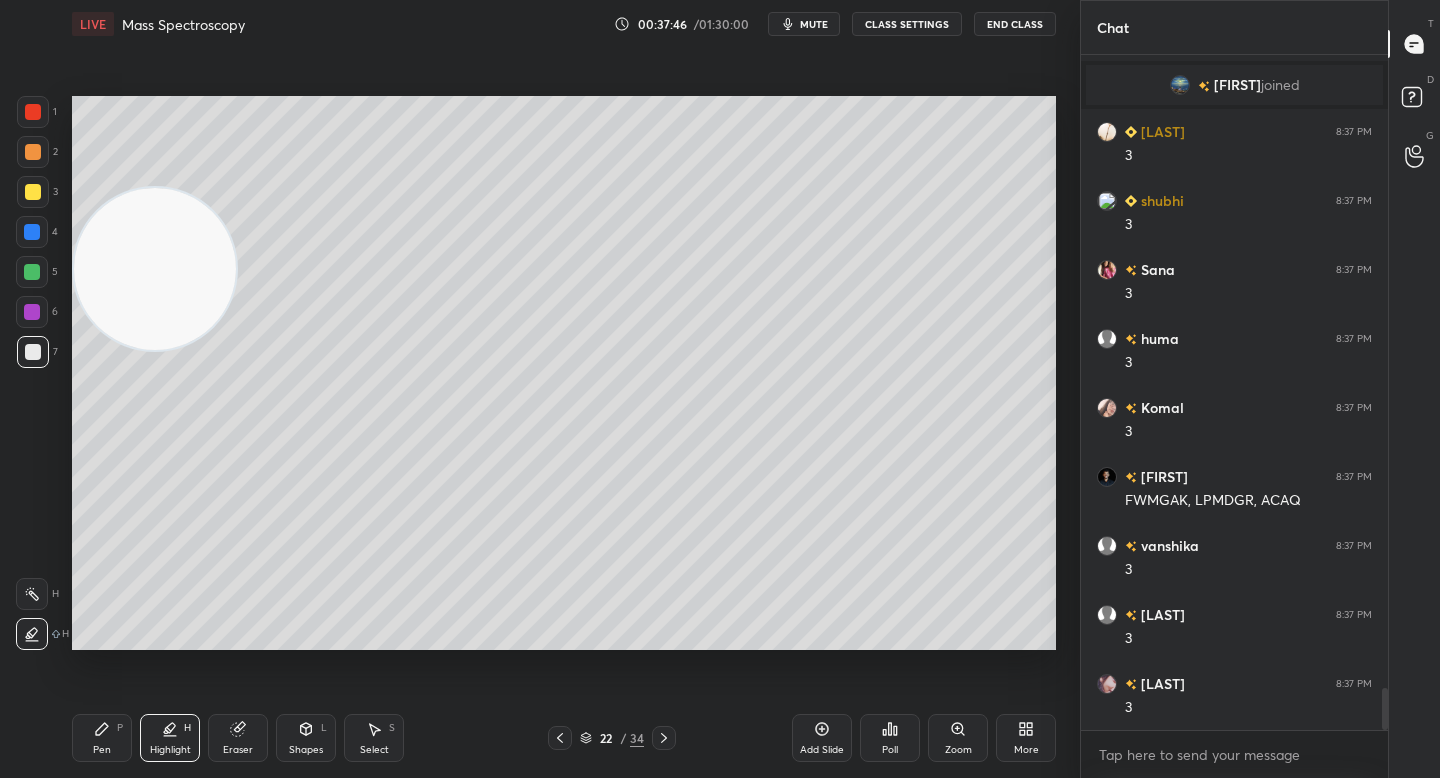 click on "Pen P" at bounding box center [102, 738] 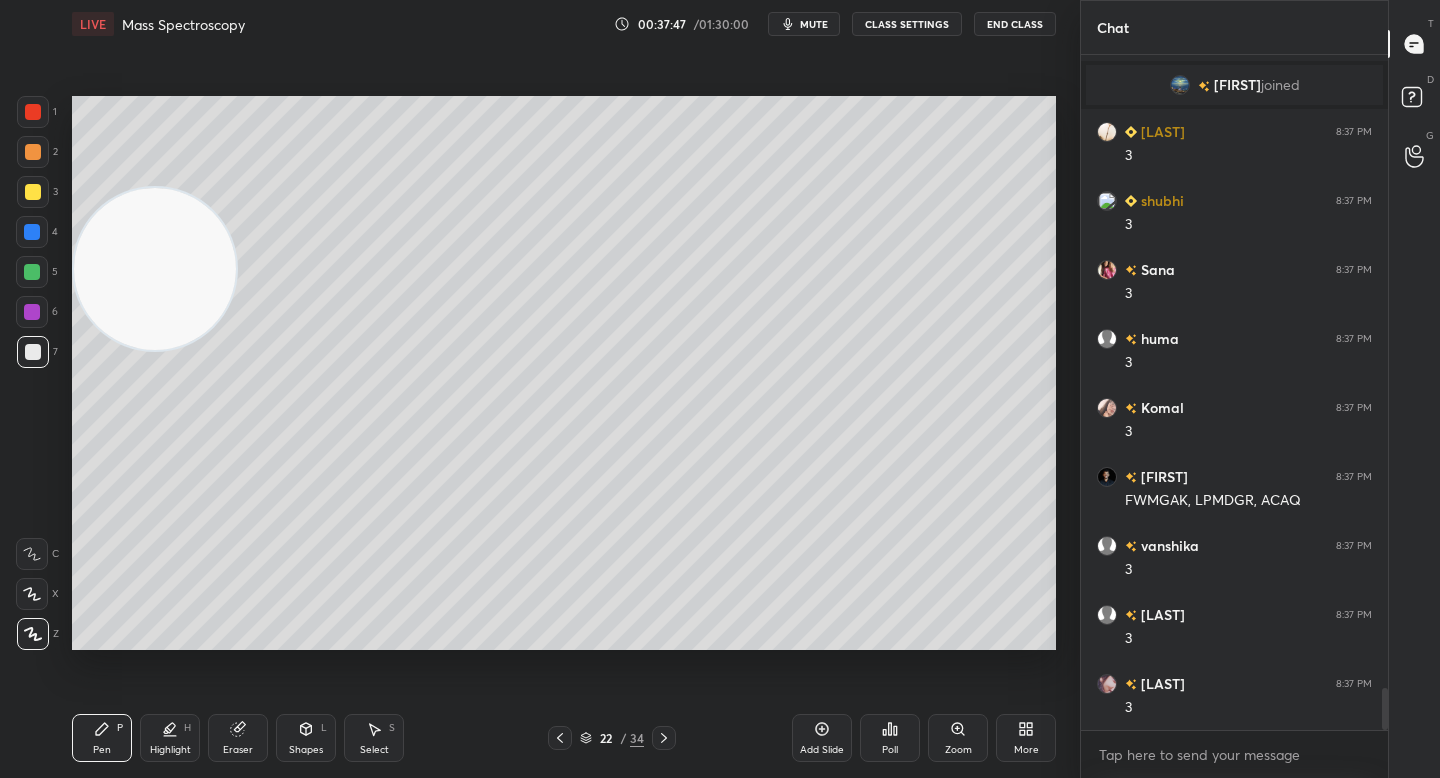 click at bounding box center (33, 192) 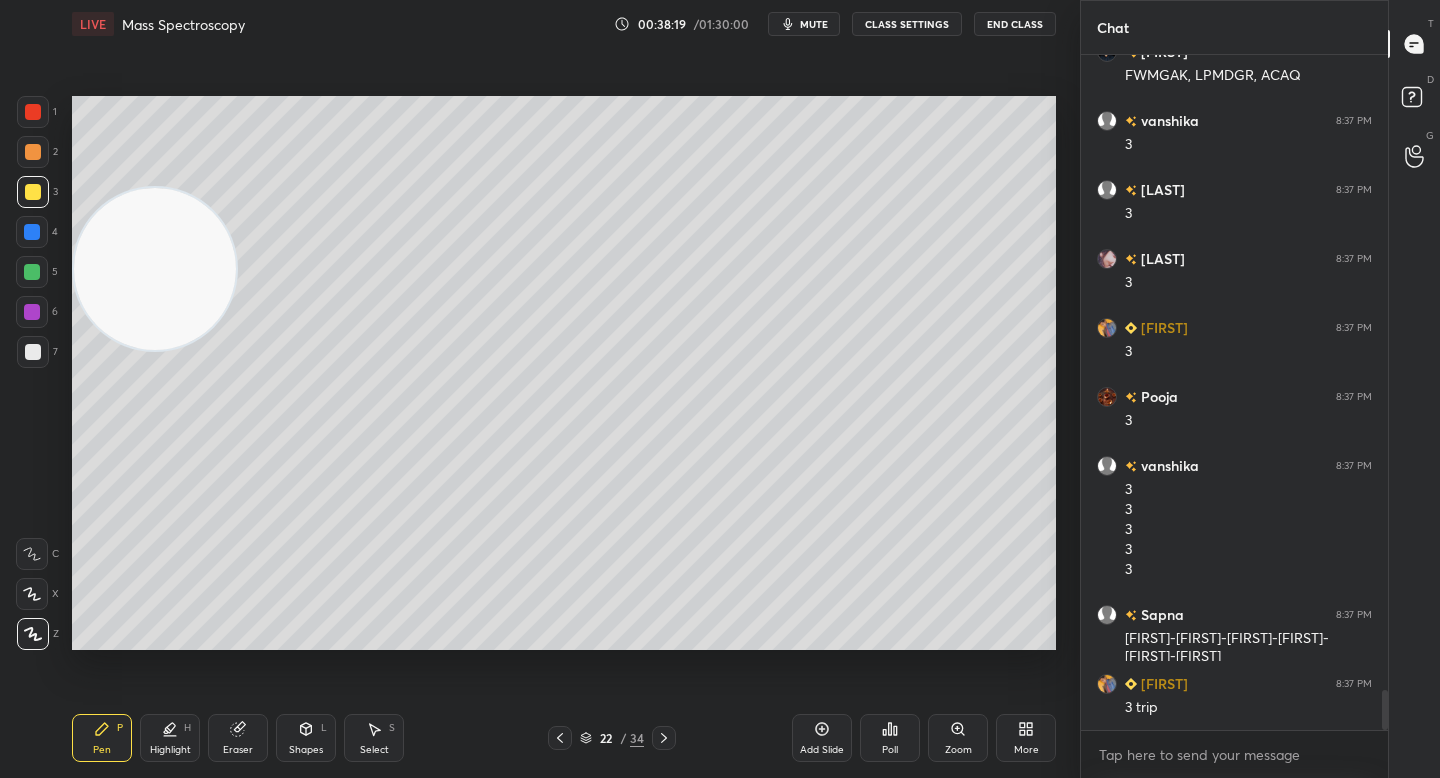scroll, scrollTop: 10712, scrollLeft: 0, axis: vertical 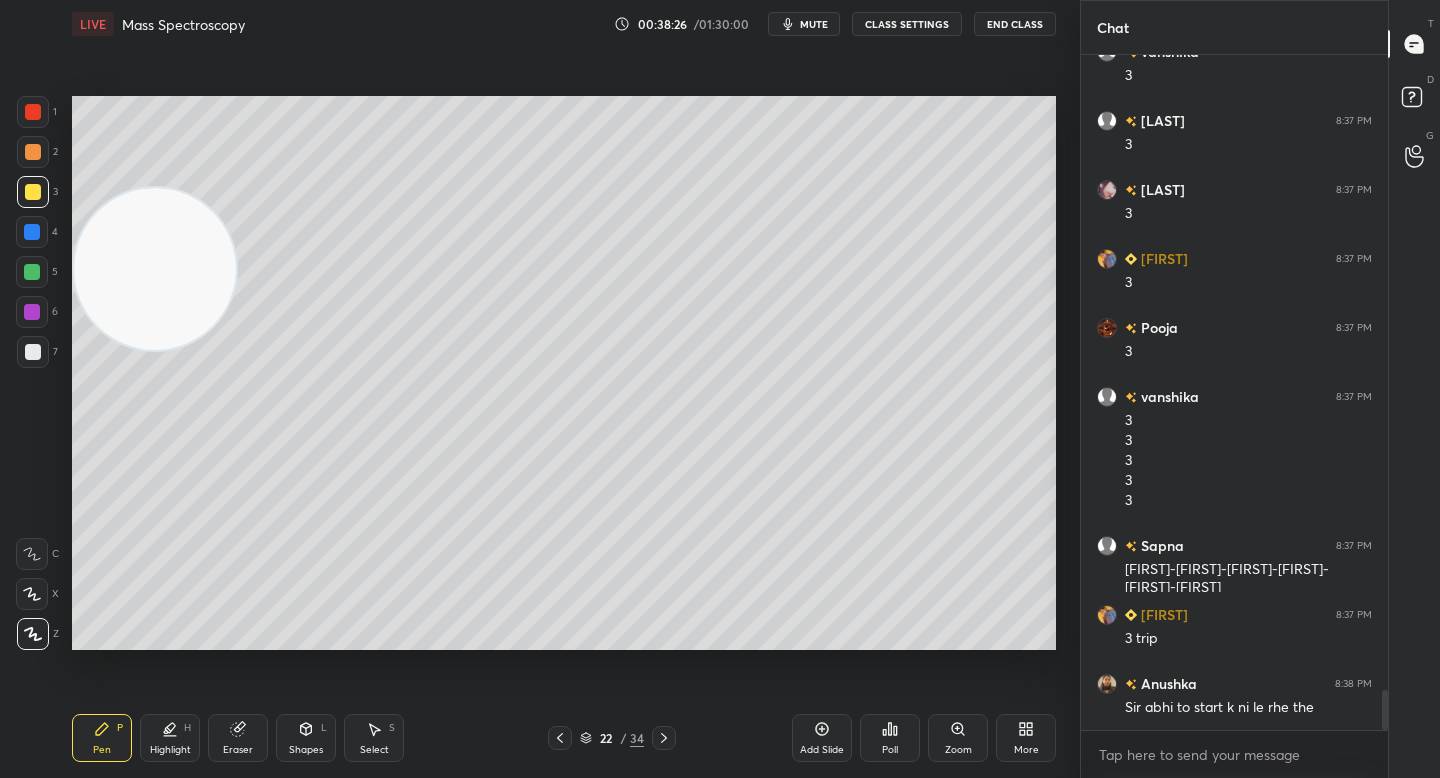 click at bounding box center (155, 269) 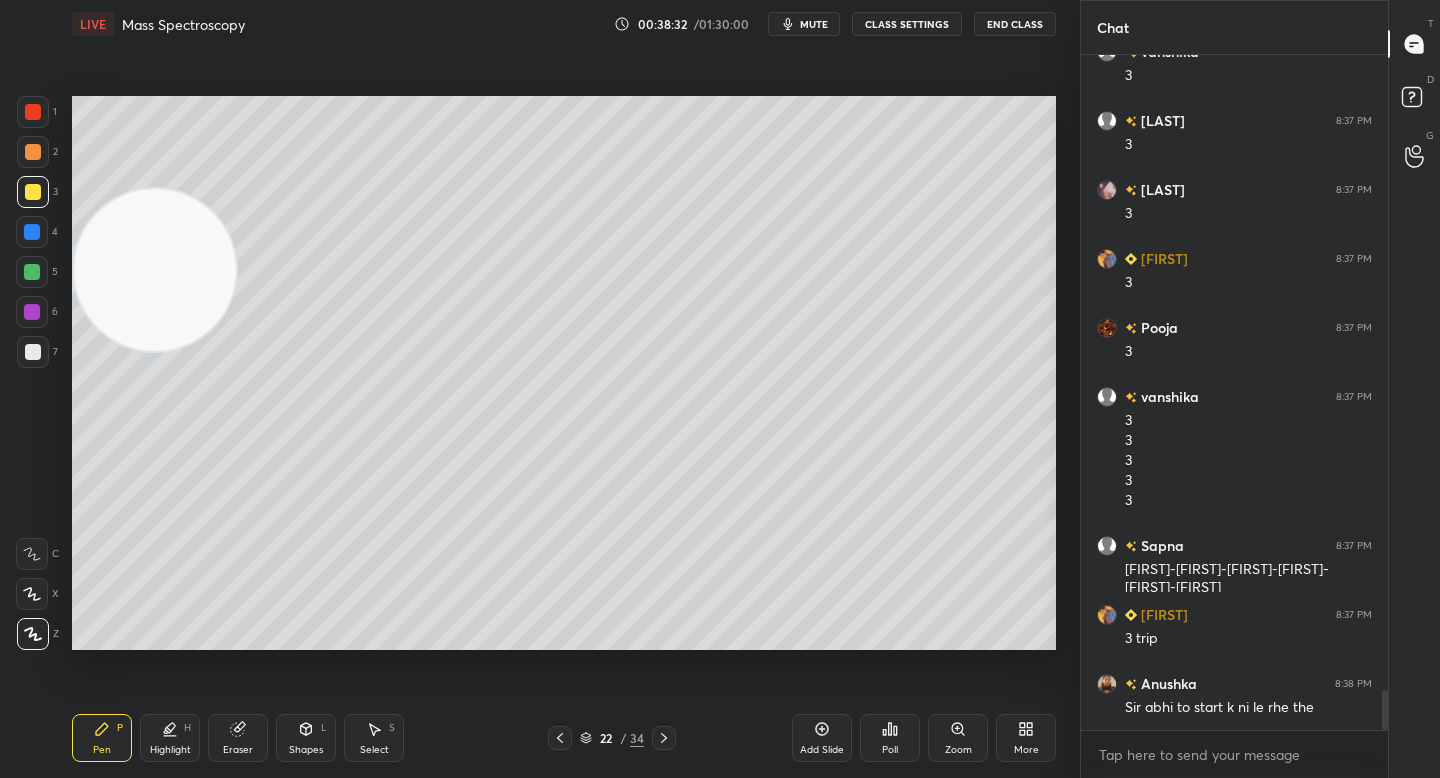 scroll, scrollTop: 10732, scrollLeft: 0, axis: vertical 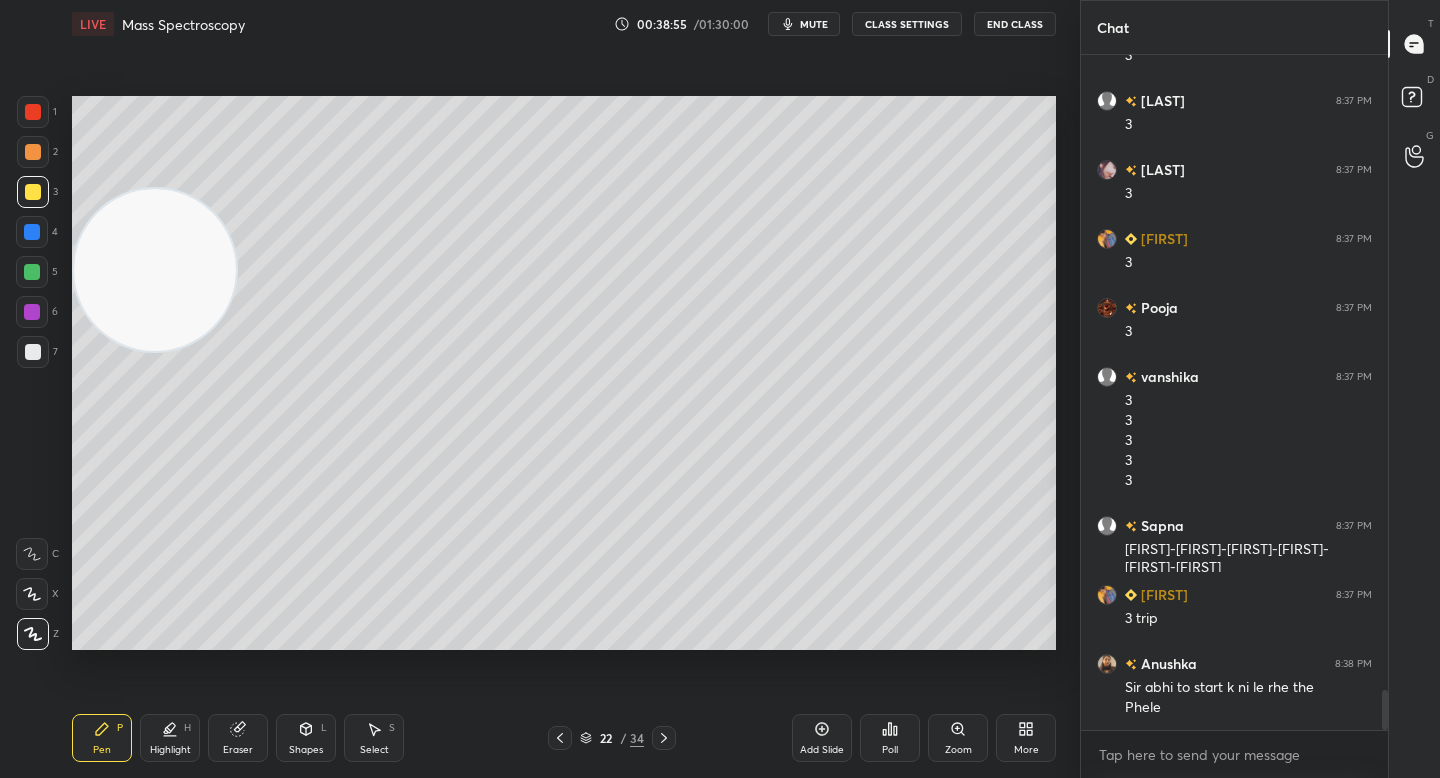 click 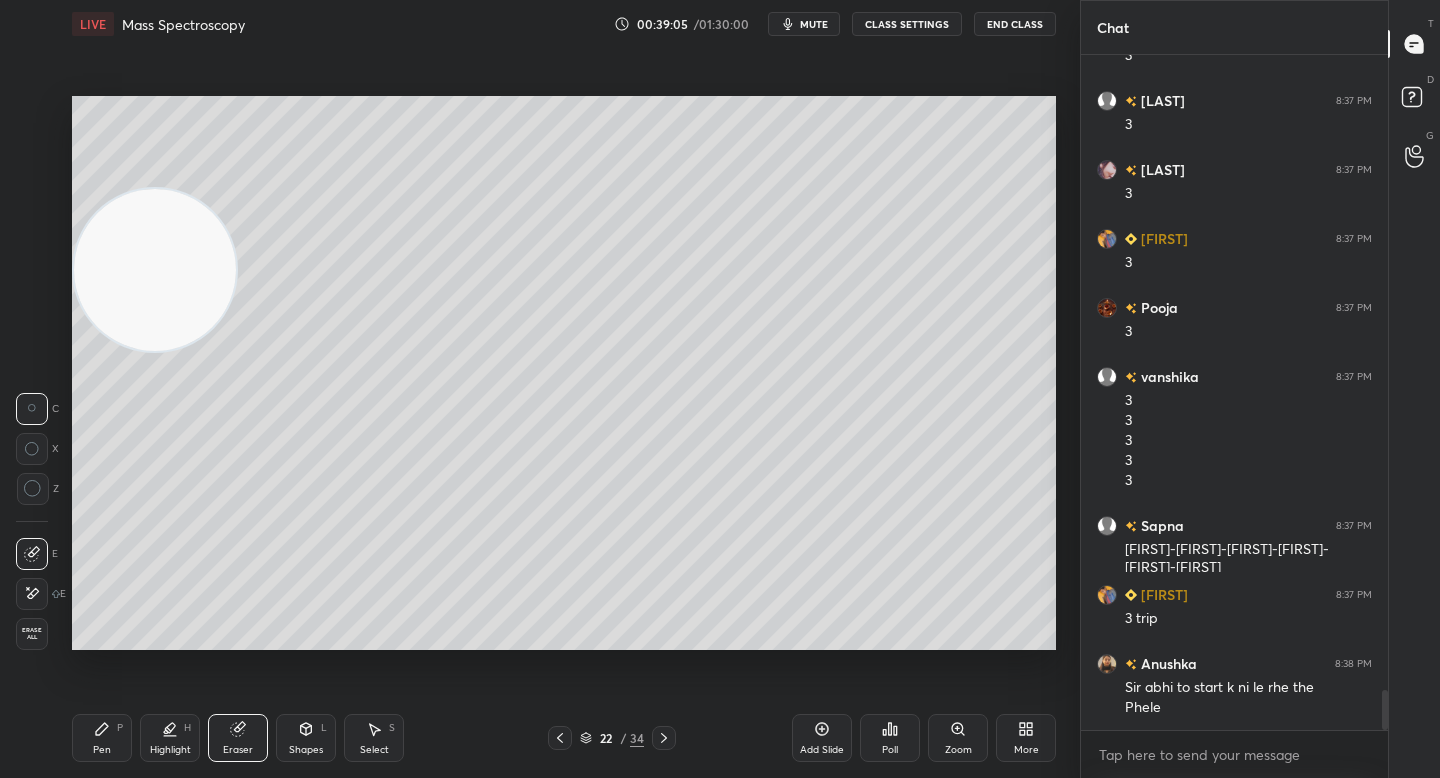 click 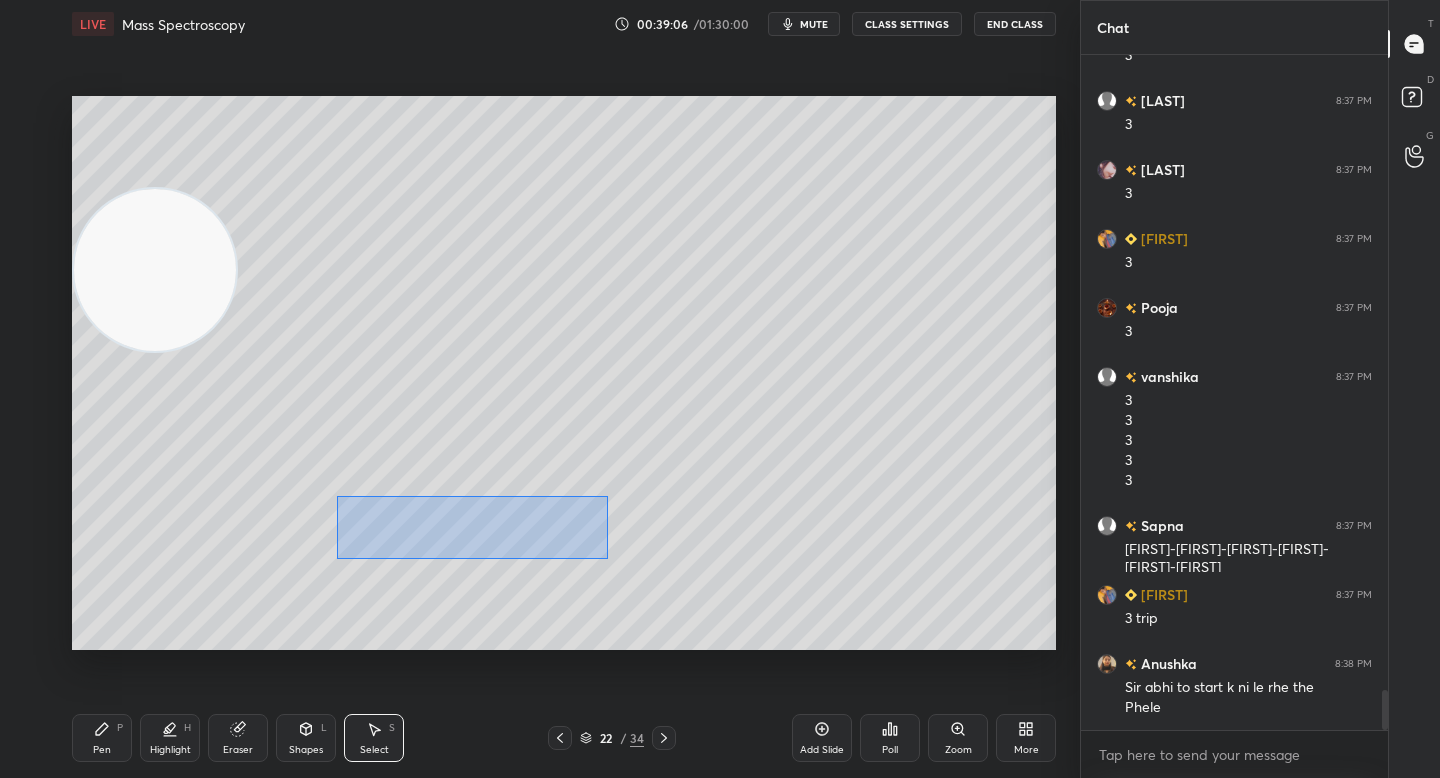 drag, startPoint x: 341, startPoint y: 499, endPoint x: 620, endPoint y: 563, distance: 286.2464 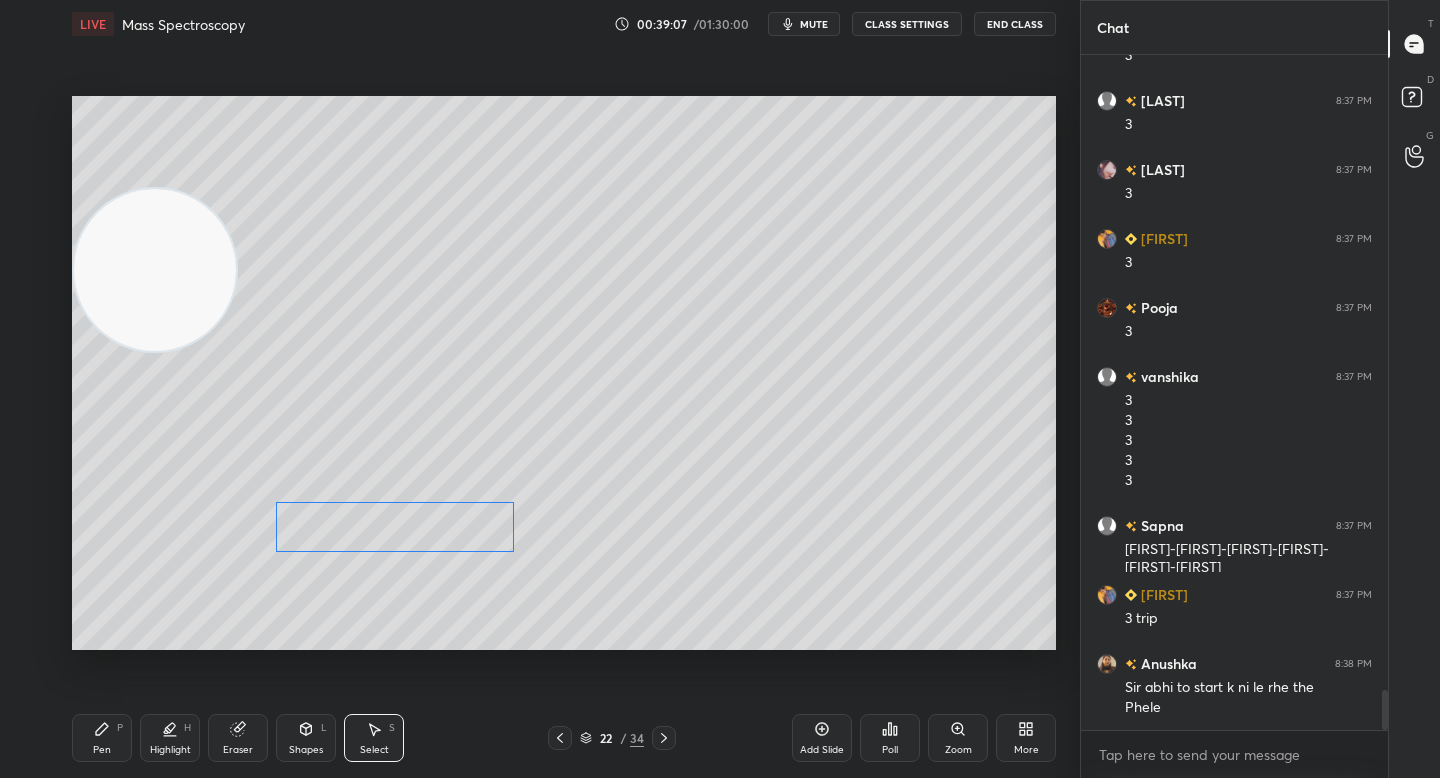 drag, startPoint x: 471, startPoint y: 519, endPoint x: 418, endPoint y: 516, distance: 53.08484 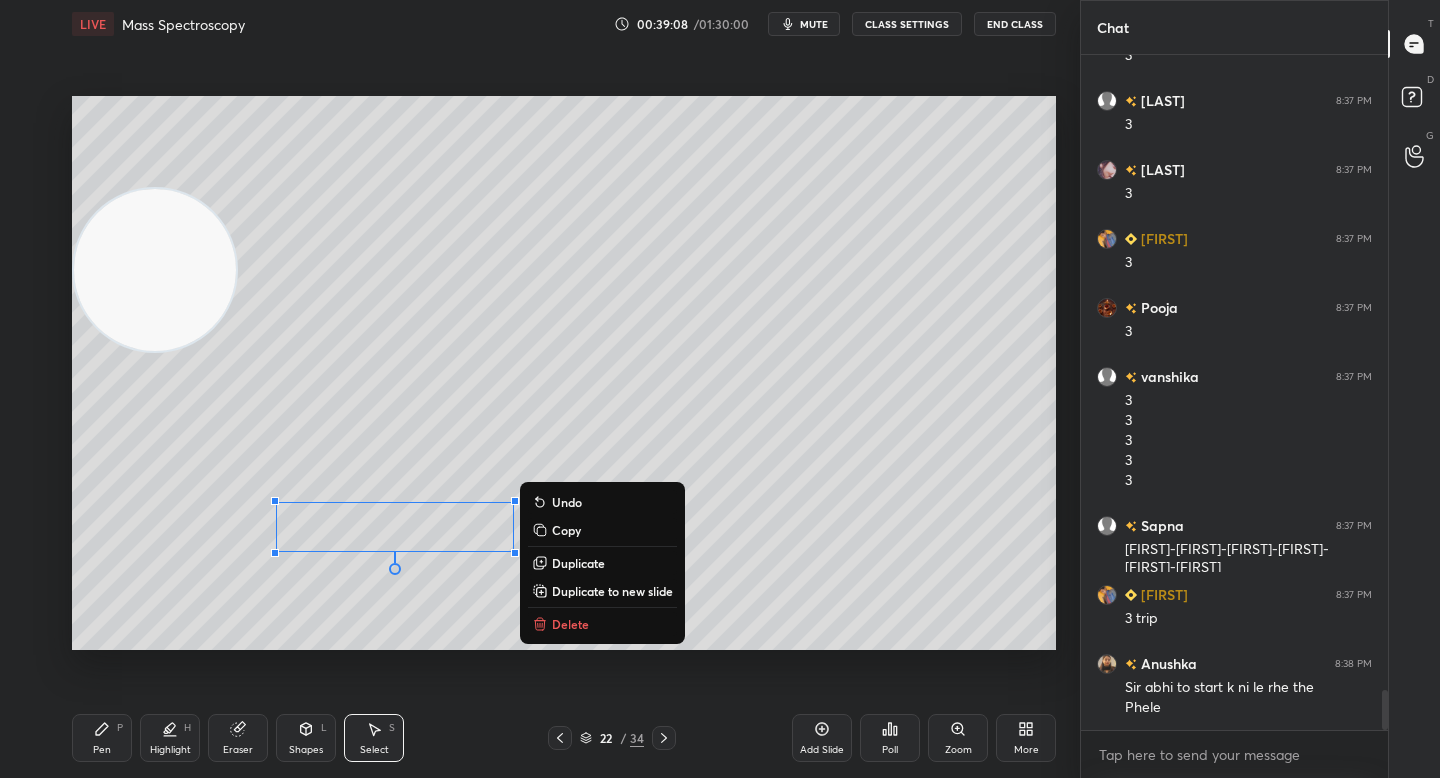 click on "0 ° Undo Copy Duplicate Duplicate to new slide Delete" at bounding box center (564, 373) 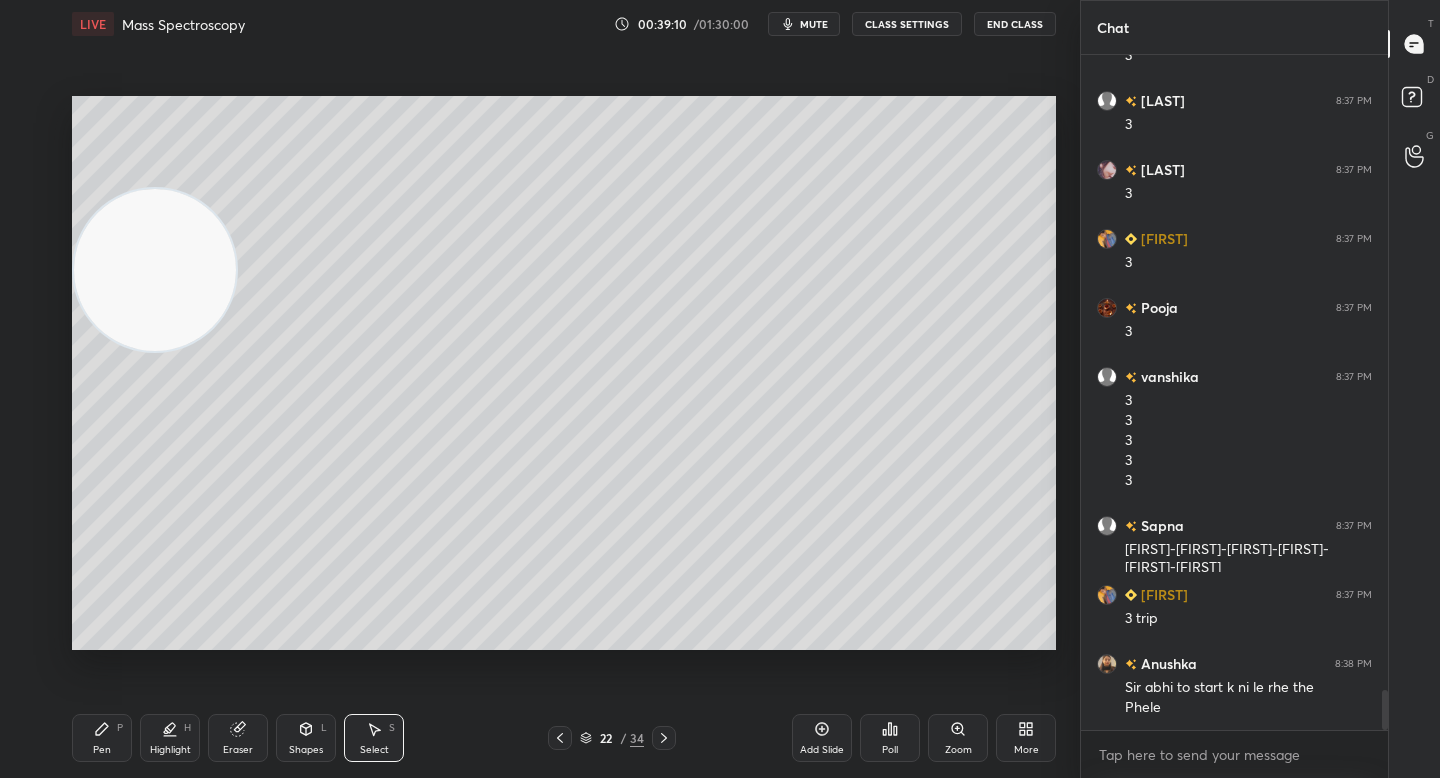 click on "Eraser" at bounding box center [238, 738] 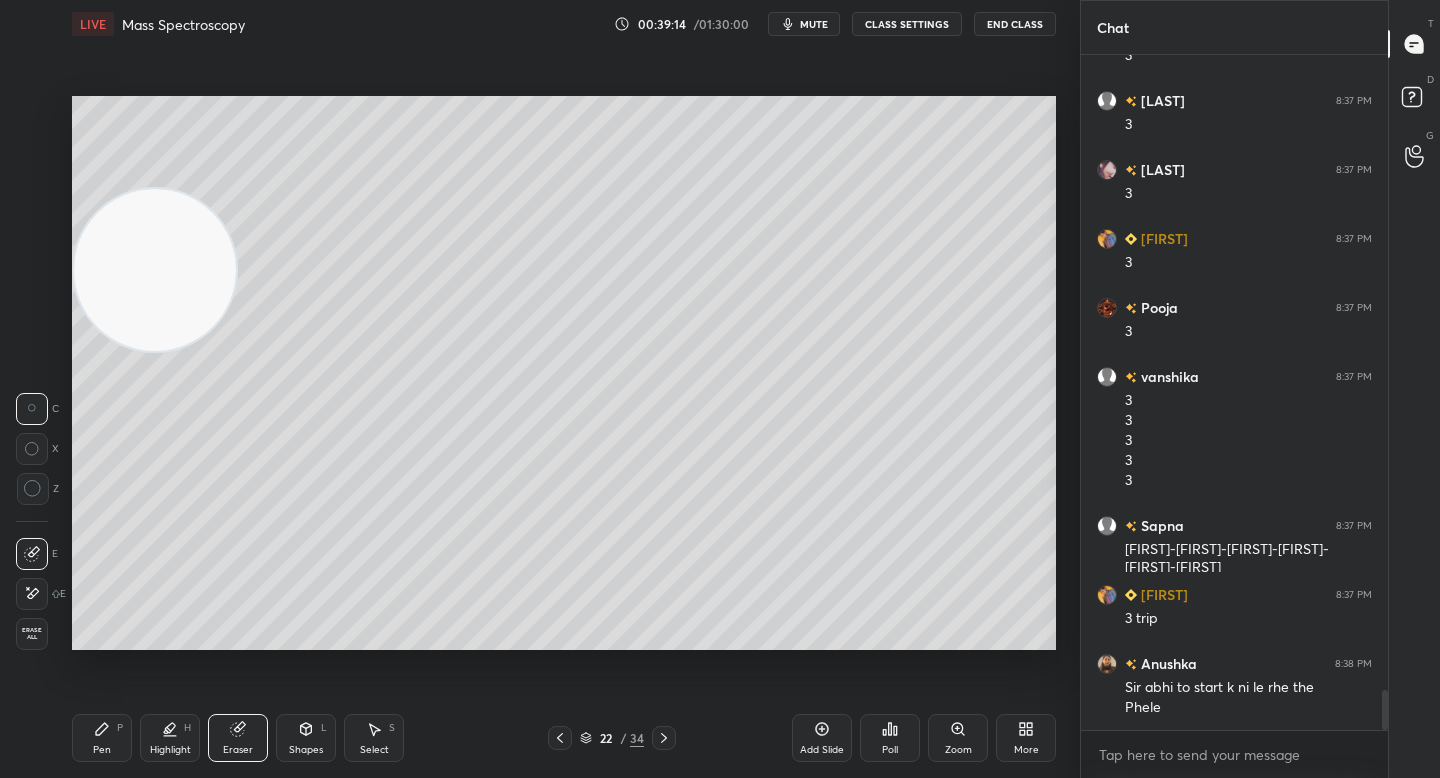 click 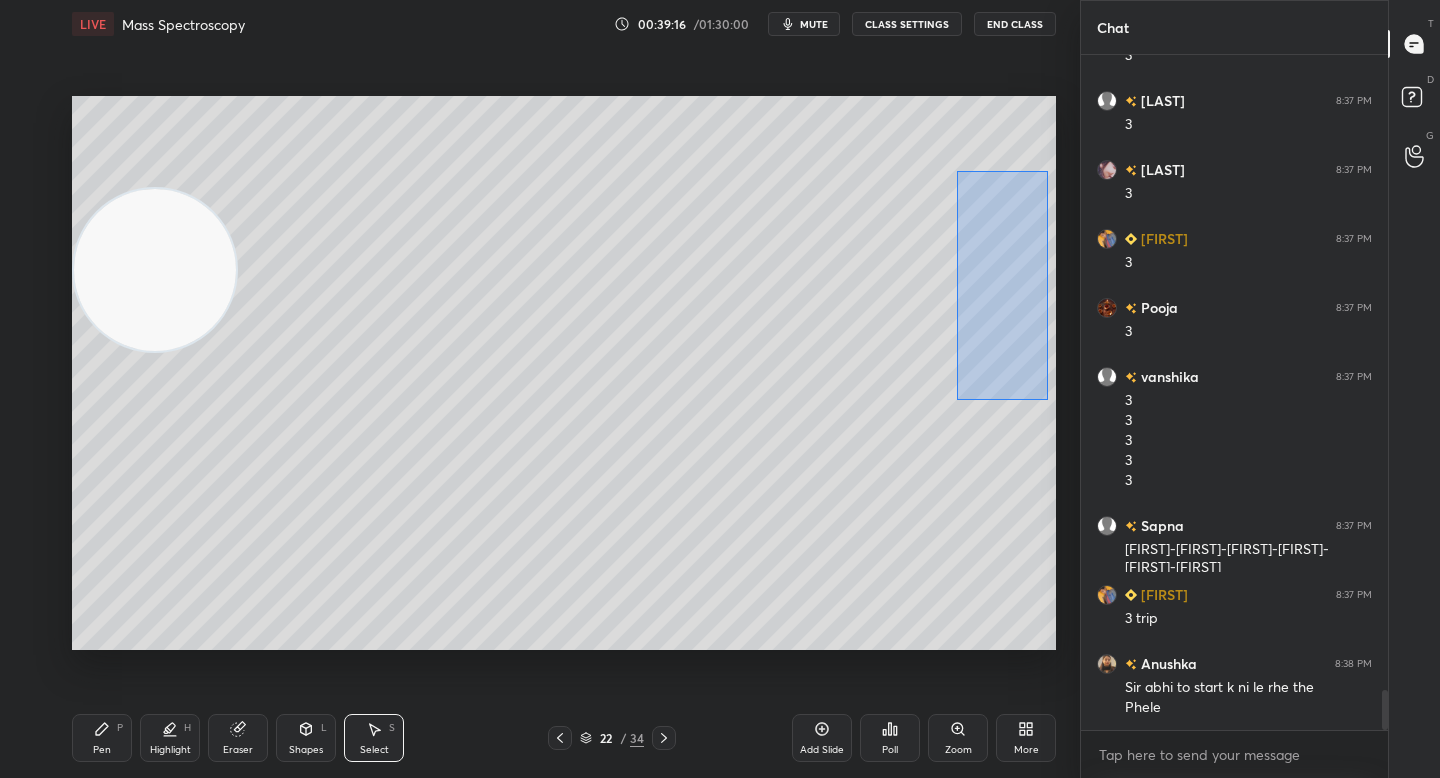 drag, startPoint x: 986, startPoint y: 295, endPoint x: 996, endPoint y: 493, distance: 198.25237 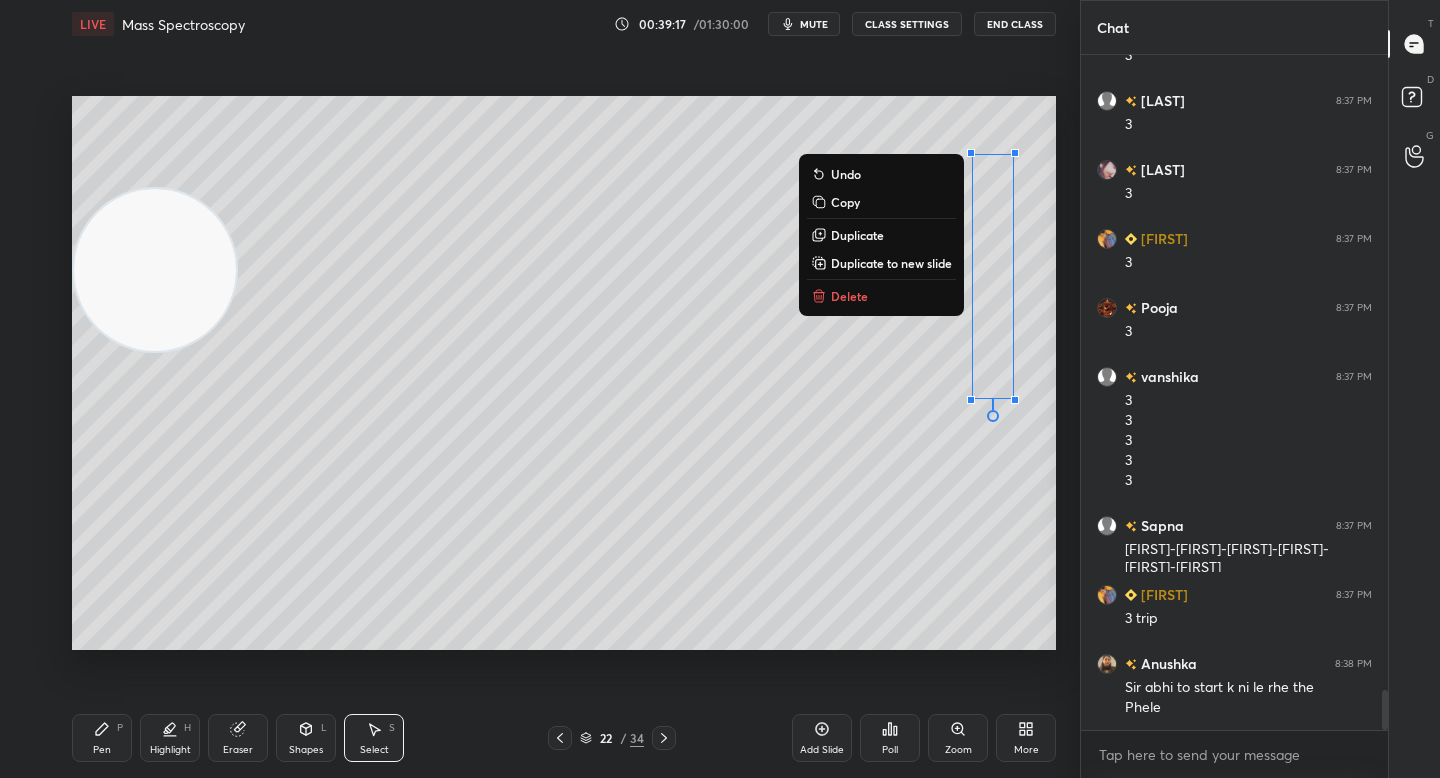 click on "0 ° Undo Copy Duplicate Duplicate to new slide Delete" at bounding box center (564, 373) 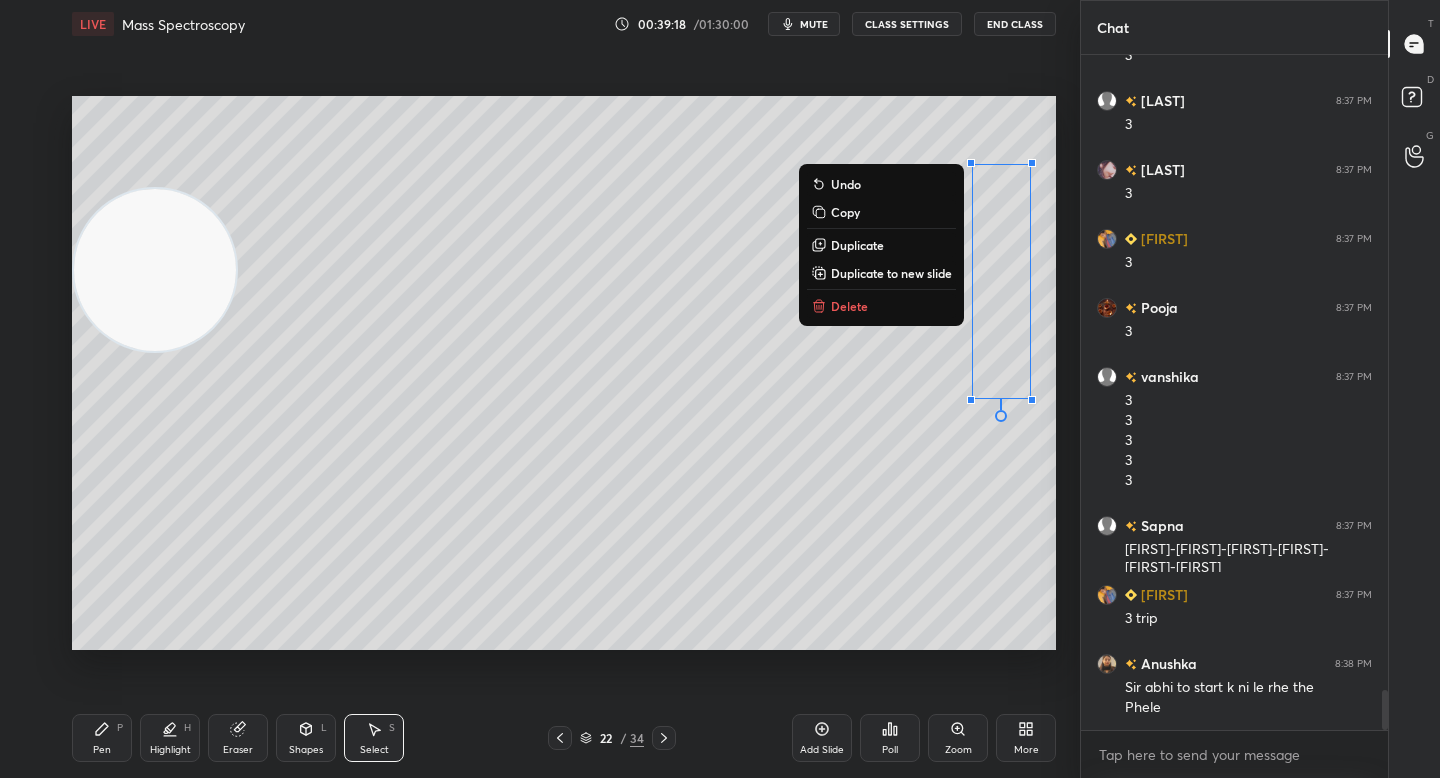 drag, startPoint x: 1006, startPoint y: 330, endPoint x: 1051, endPoint y: 401, distance: 84.0595 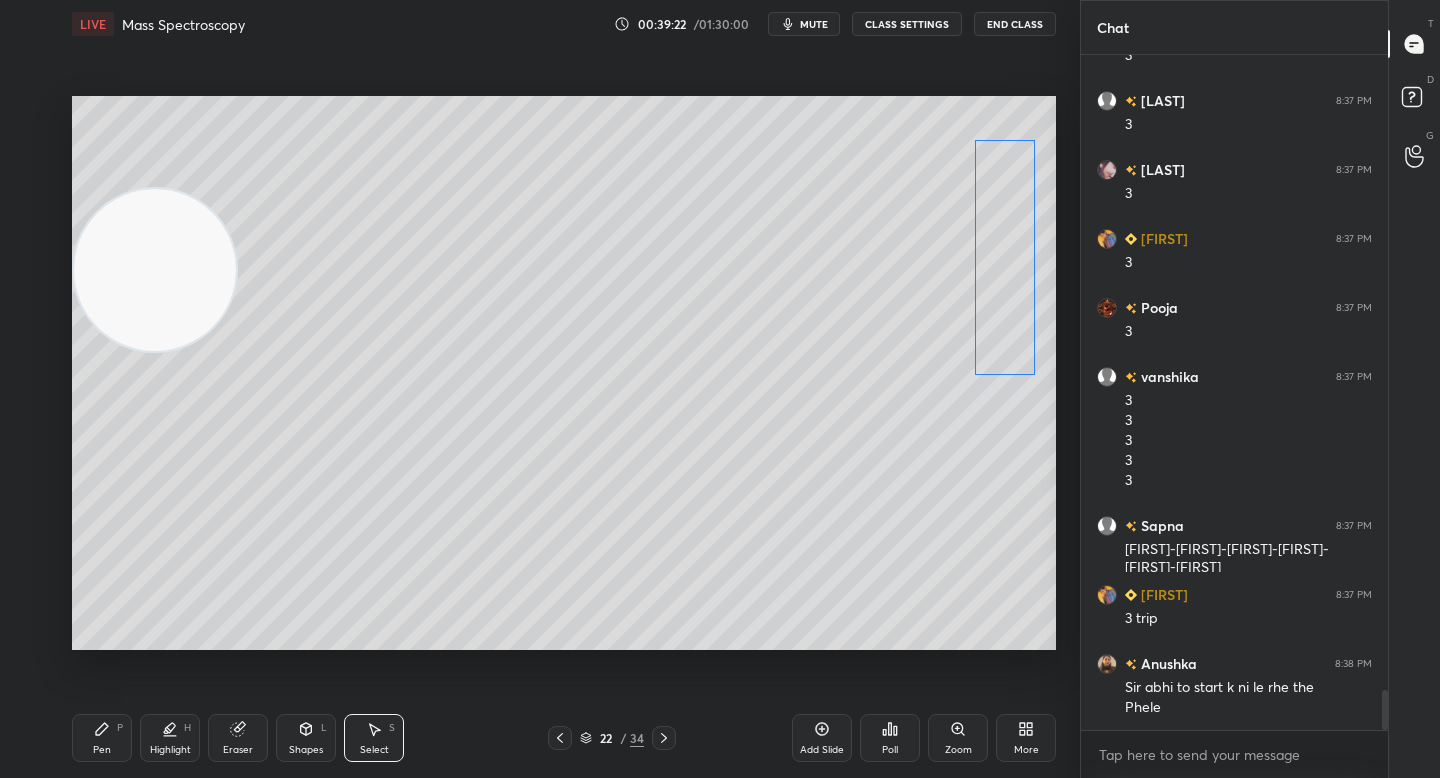 click on "0 ° Undo Copy Duplicate Duplicate to new slide Delete" at bounding box center [564, 373] 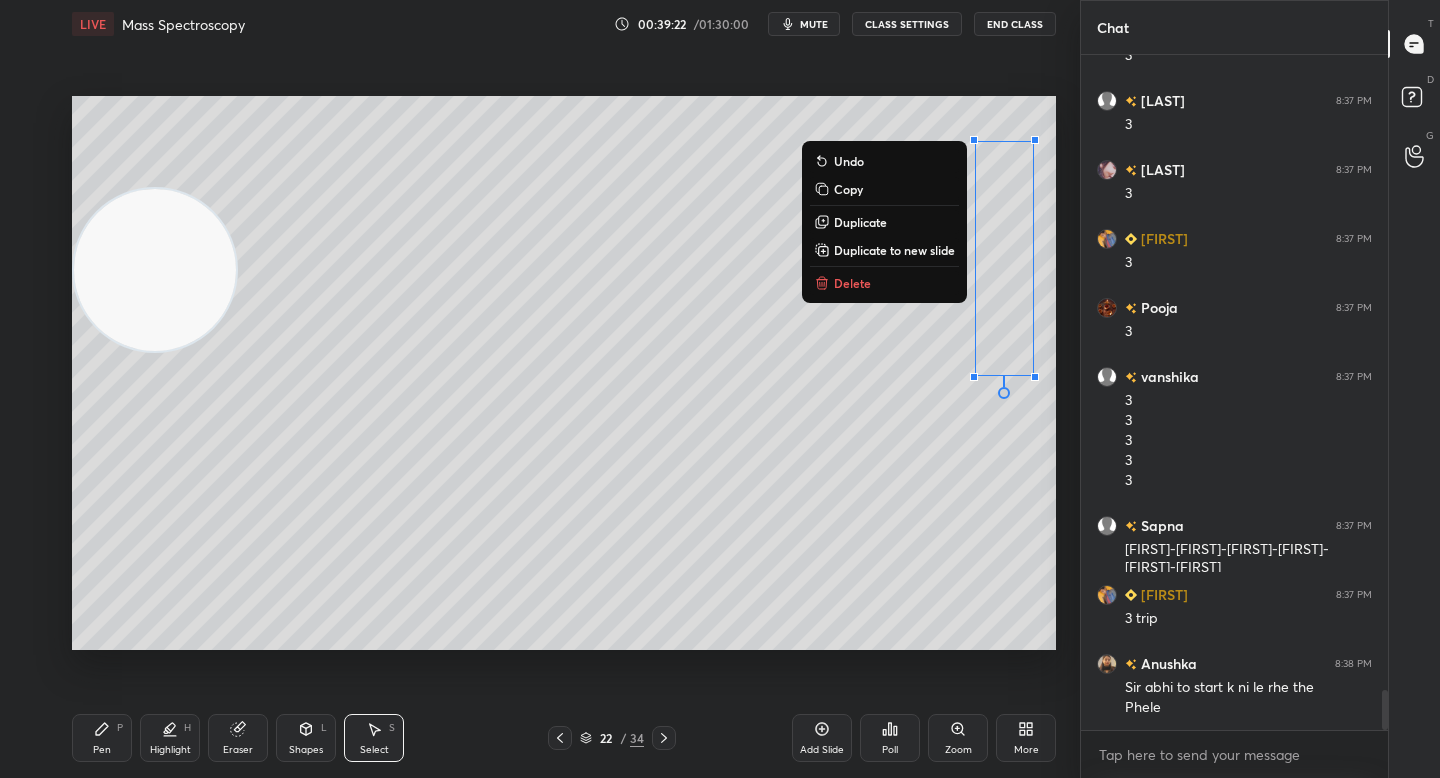 click on "0 ° Undo Copy Duplicate Duplicate to new slide Delete" at bounding box center (564, 373) 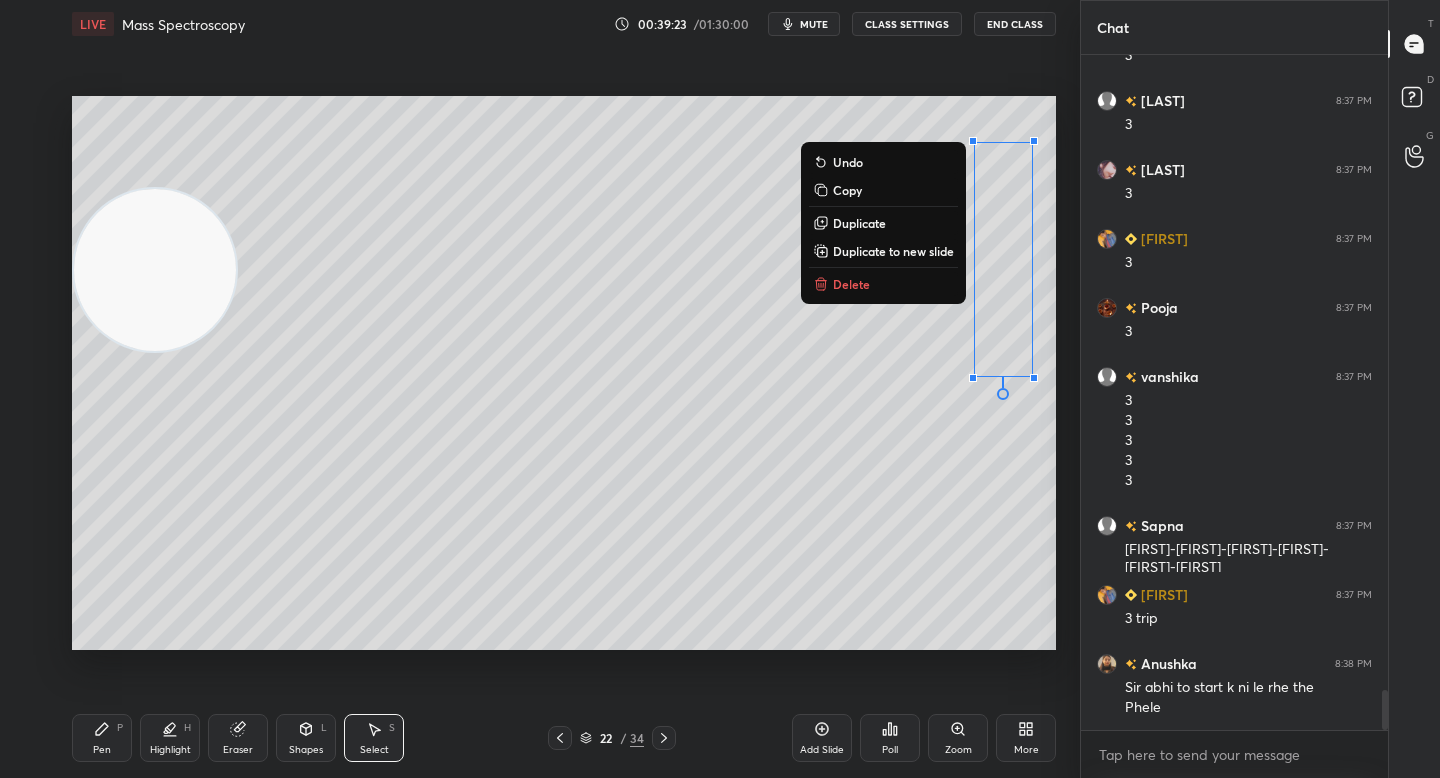 click on "0 ° Undo Copy Duplicate Duplicate to new slide Delete" at bounding box center (564, 373) 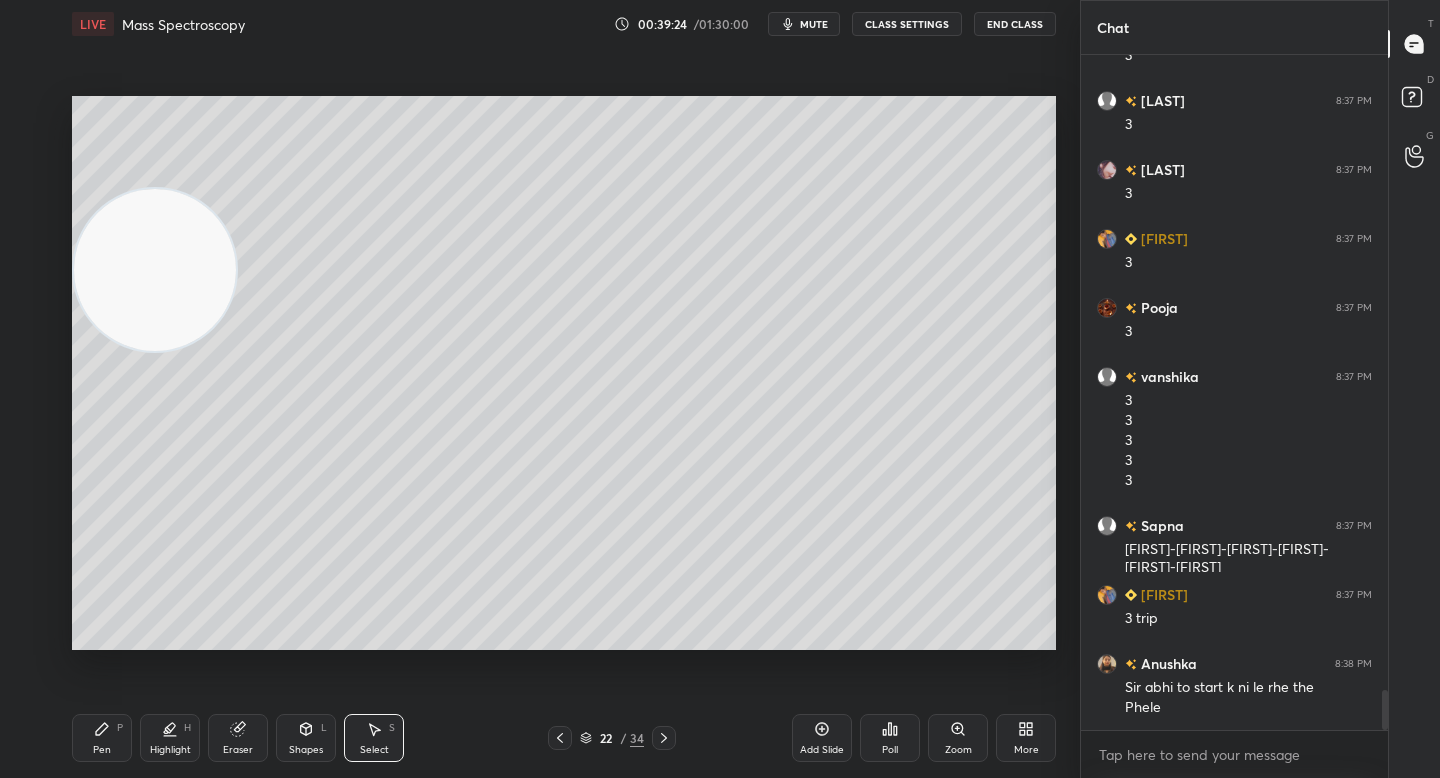click on "Pen P" at bounding box center [102, 738] 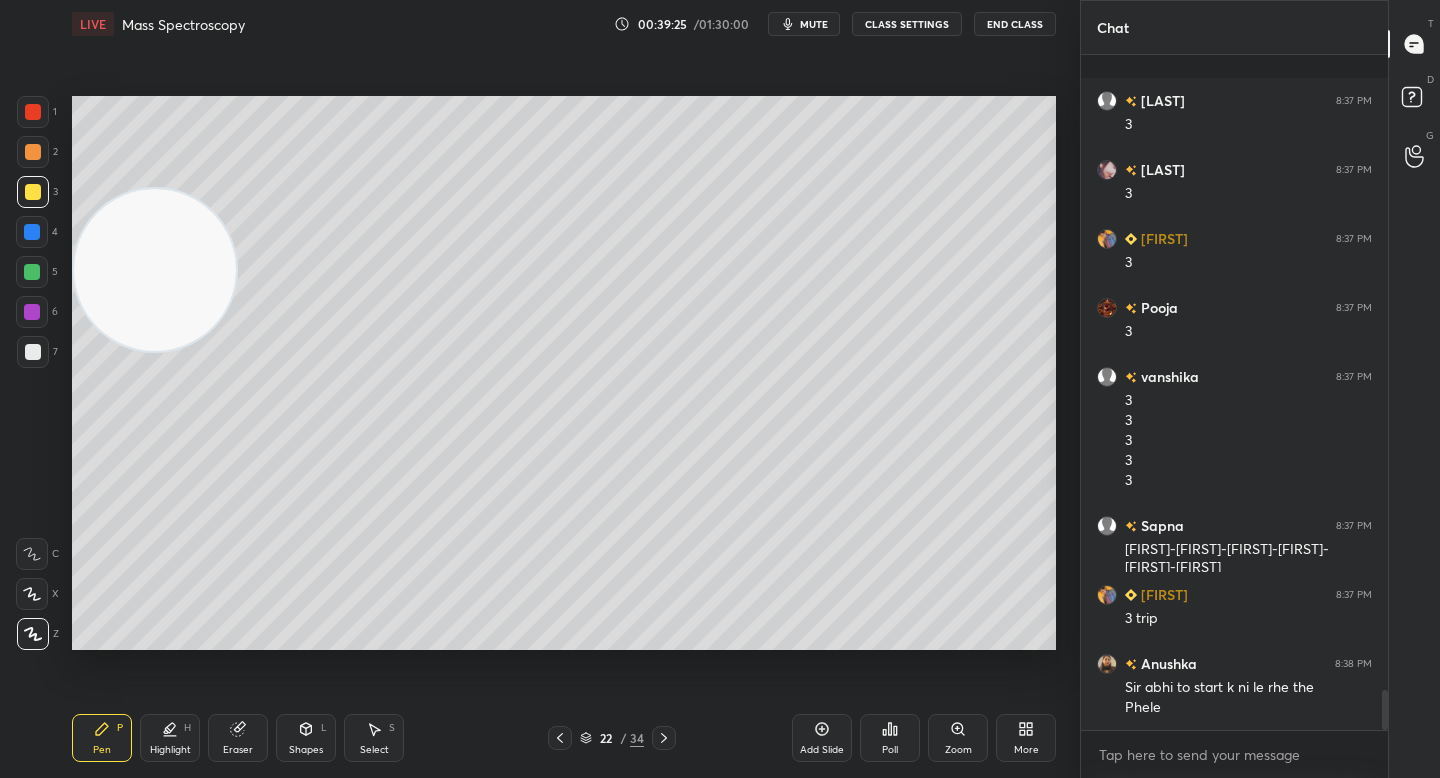 scroll, scrollTop: 10837, scrollLeft: 0, axis: vertical 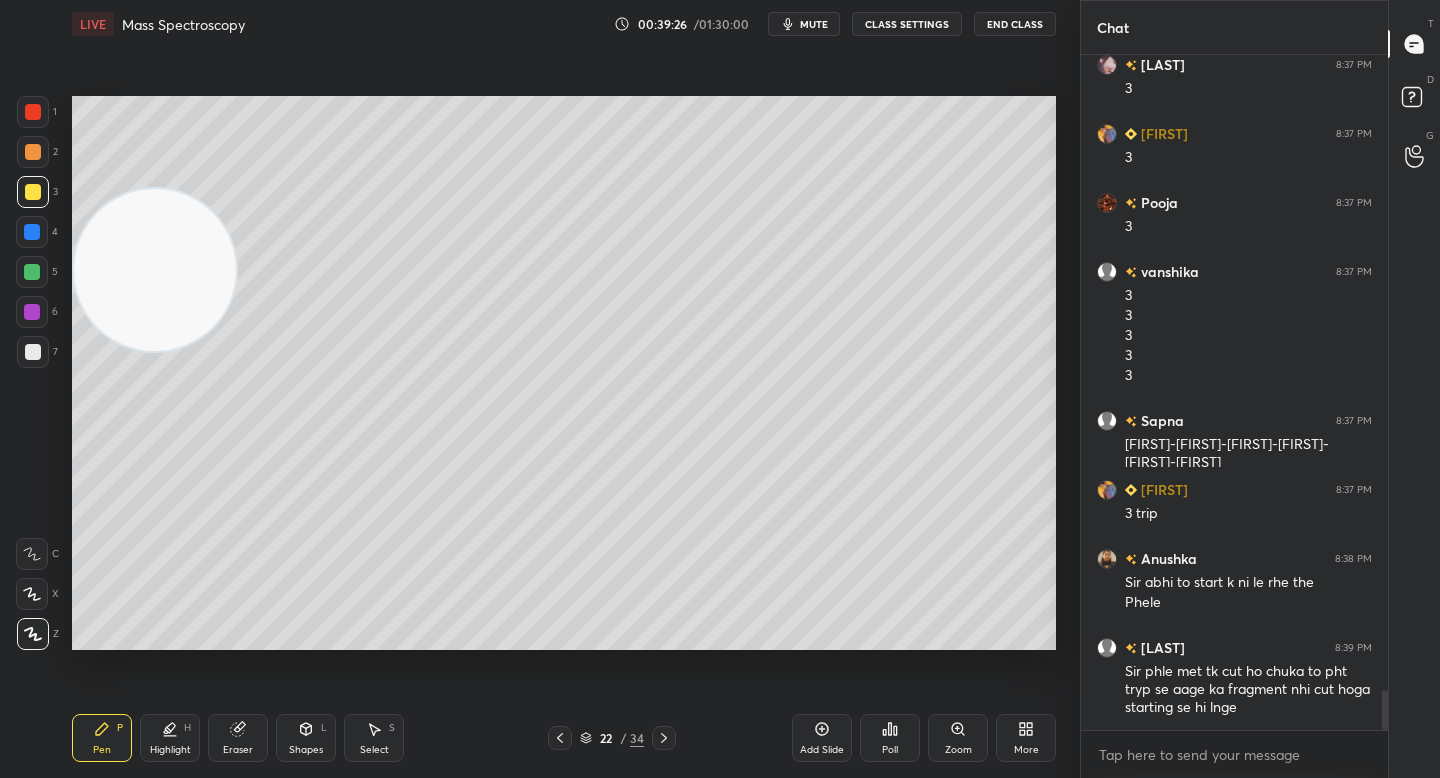 click at bounding box center (33, 352) 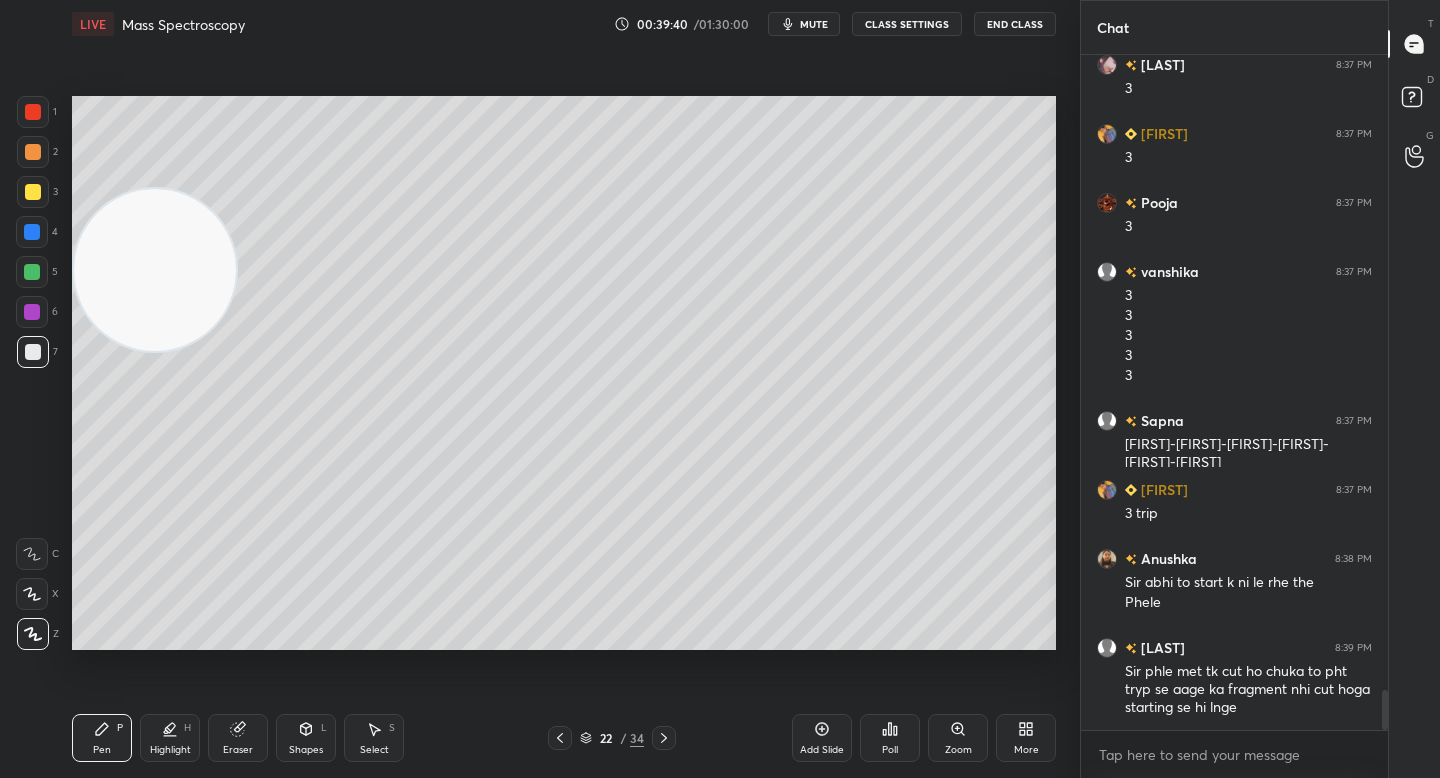 click on "3" at bounding box center (37, 196) 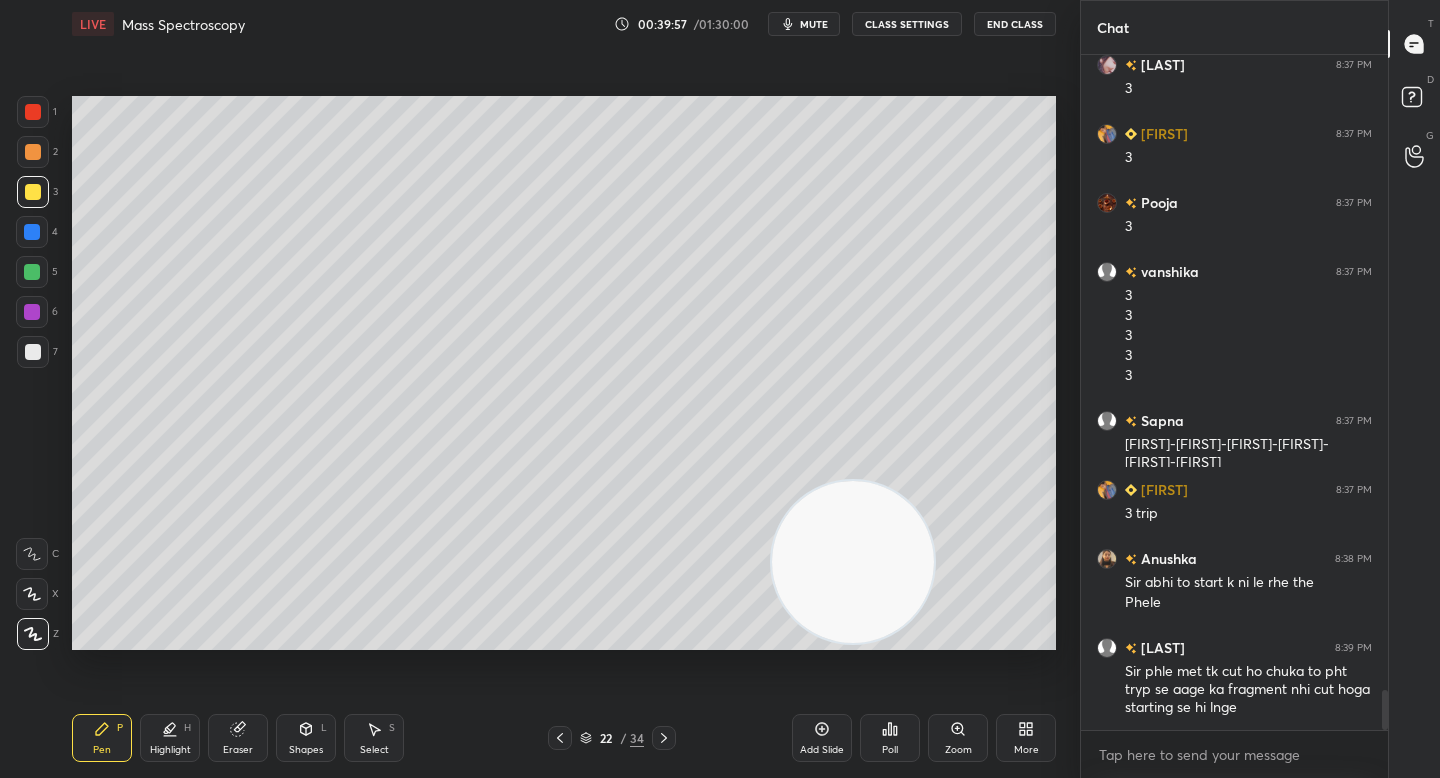 drag, startPoint x: 322, startPoint y: 349, endPoint x: 914, endPoint y: 584, distance: 636.9372 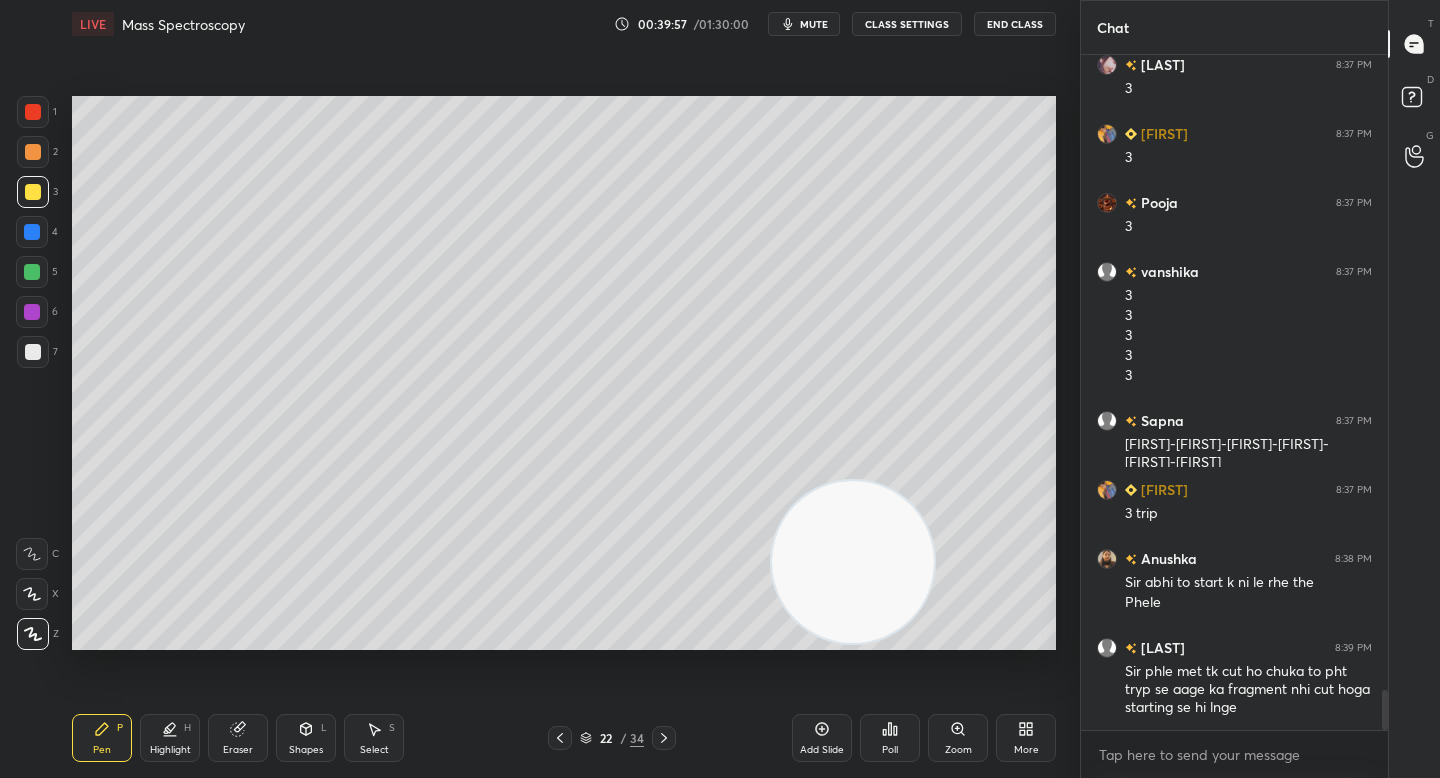 click at bounding box center (853, 562) 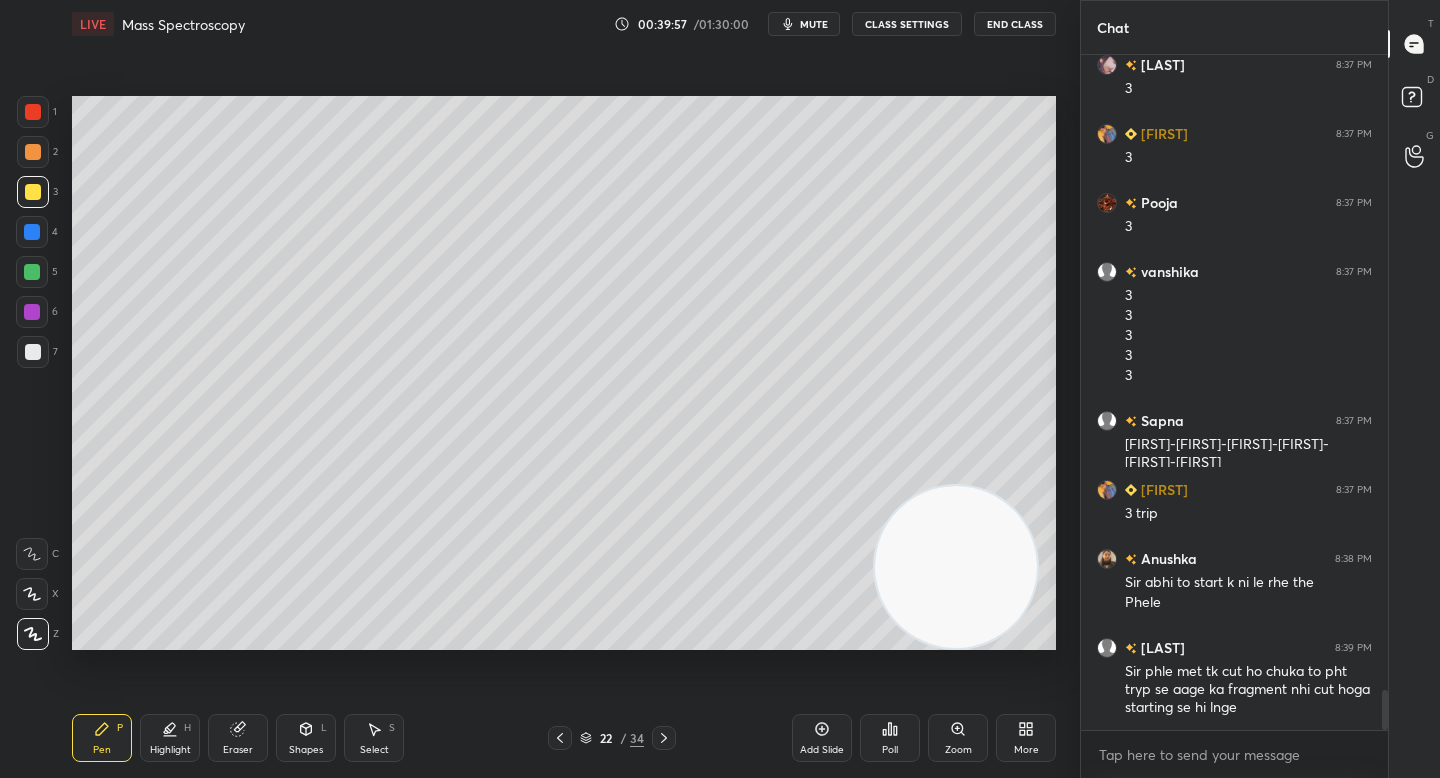 drag, startPoint x: 960, startPoint y: 603, endPoint x: 971, endPoint y: 606, distance: 11.401754 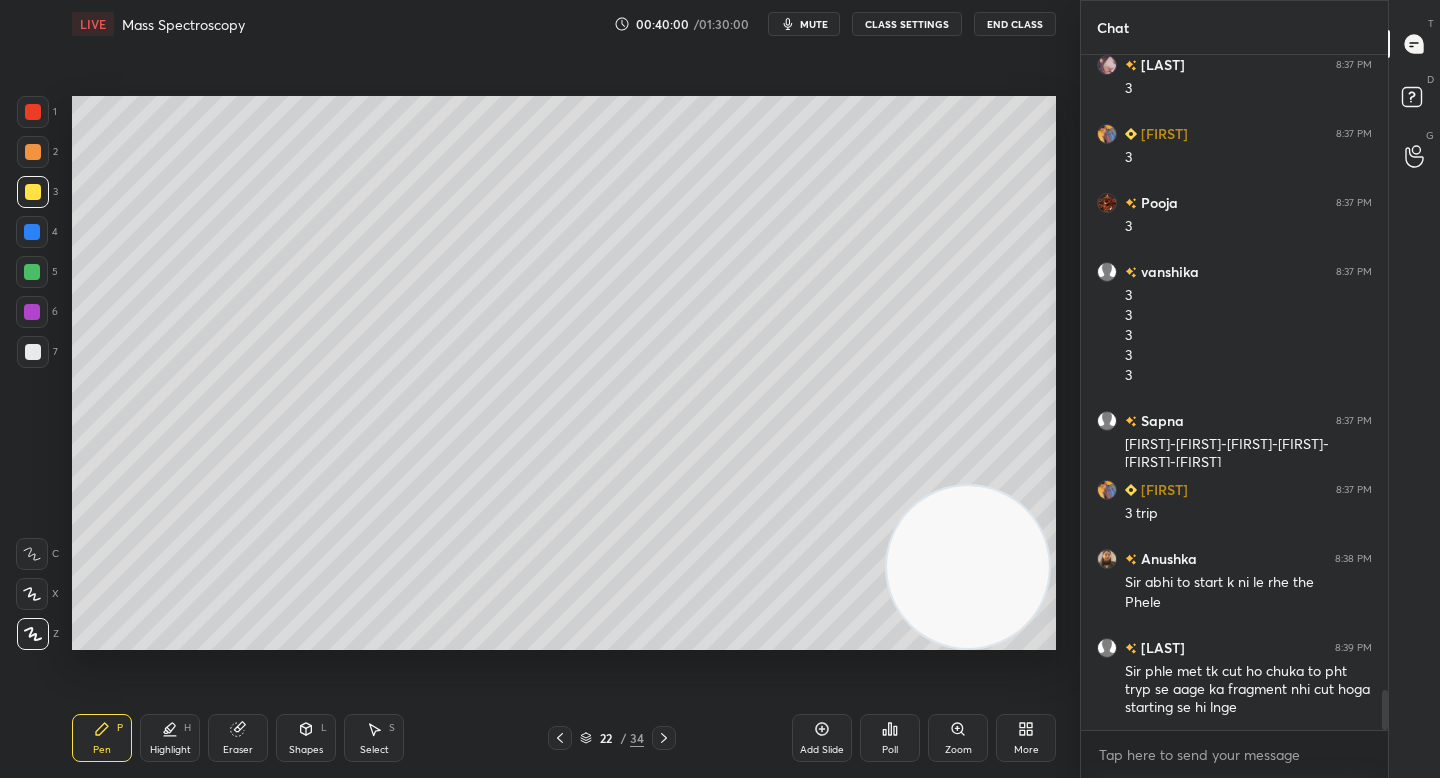 click at bounding box center (33, 352) 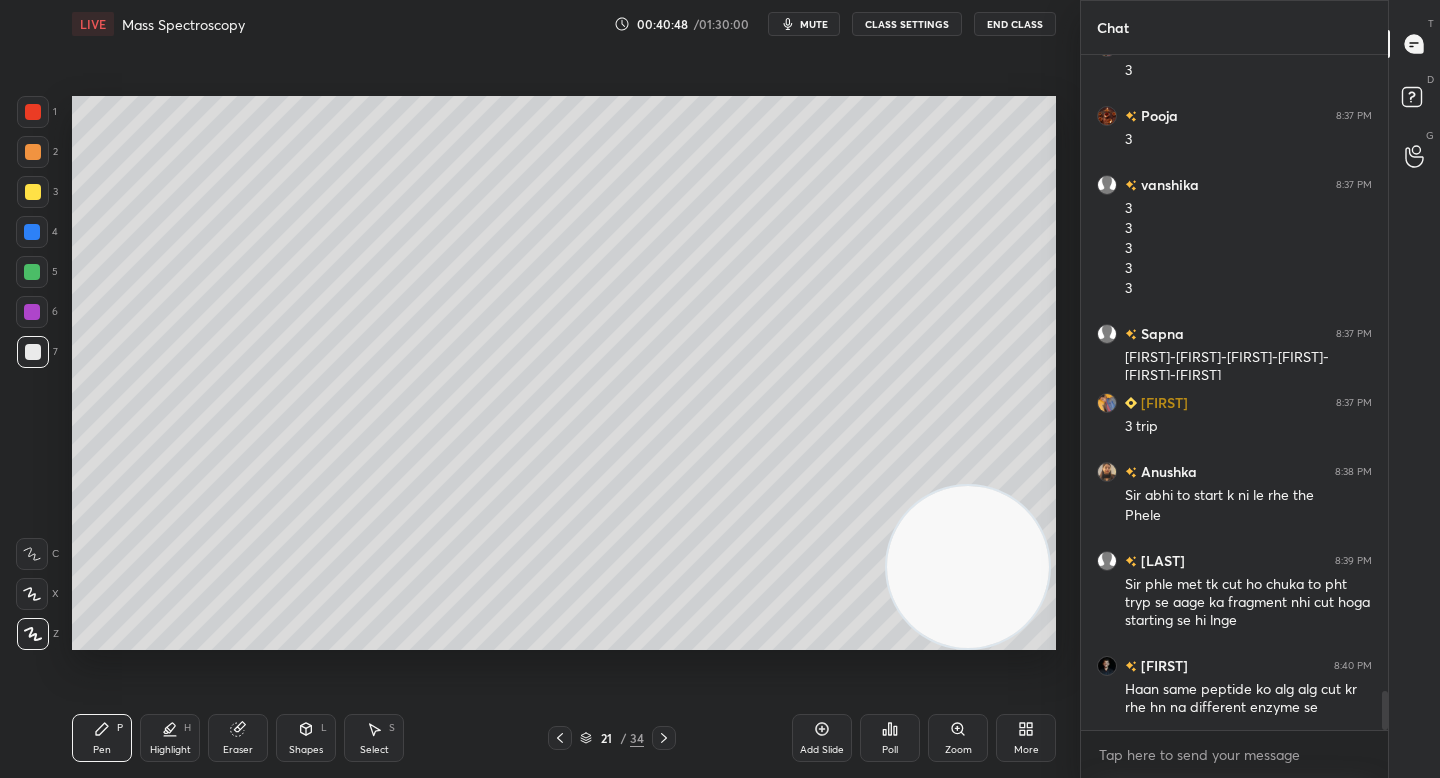 scroll, scrollTop: 10993, scrollLeft: 0, axis: vertical 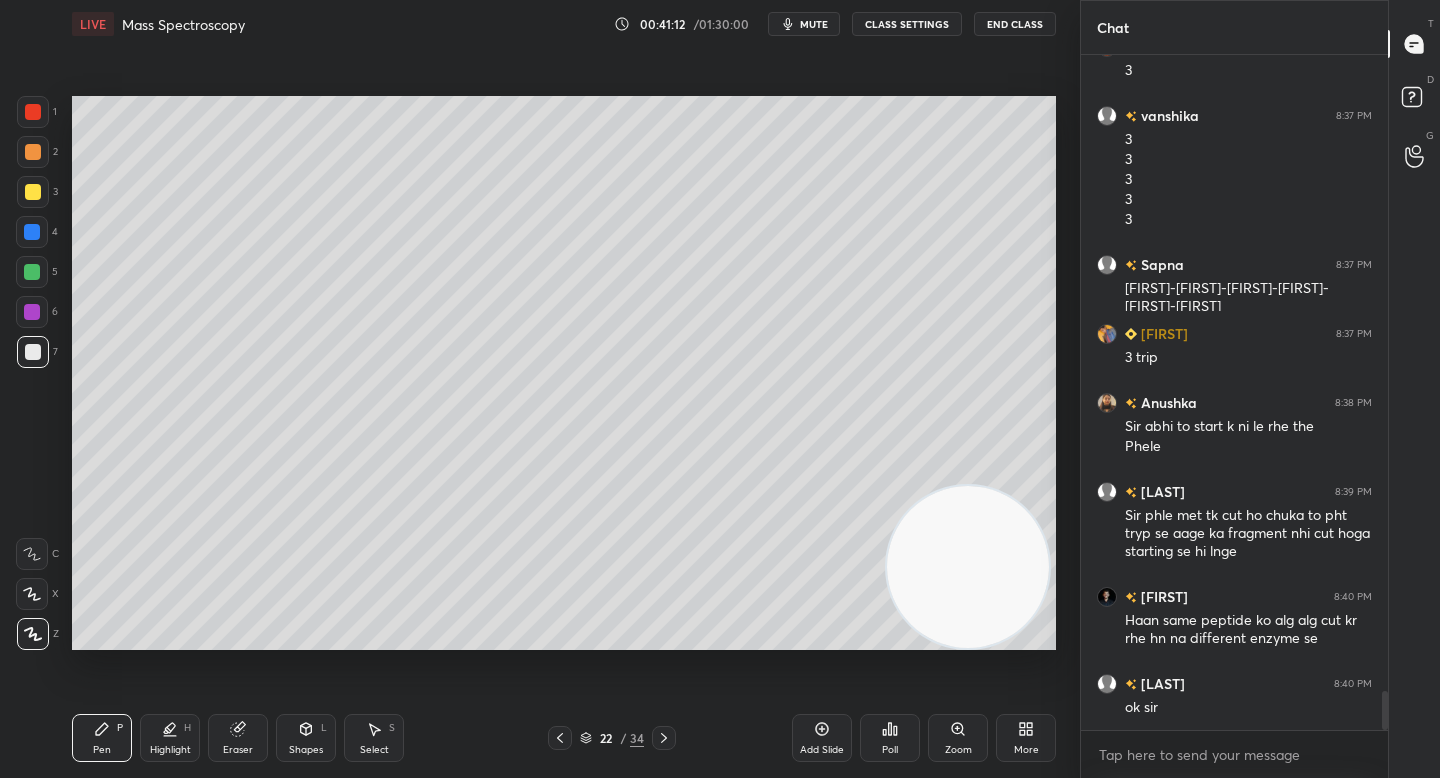 click at bounding box center (33, 152) 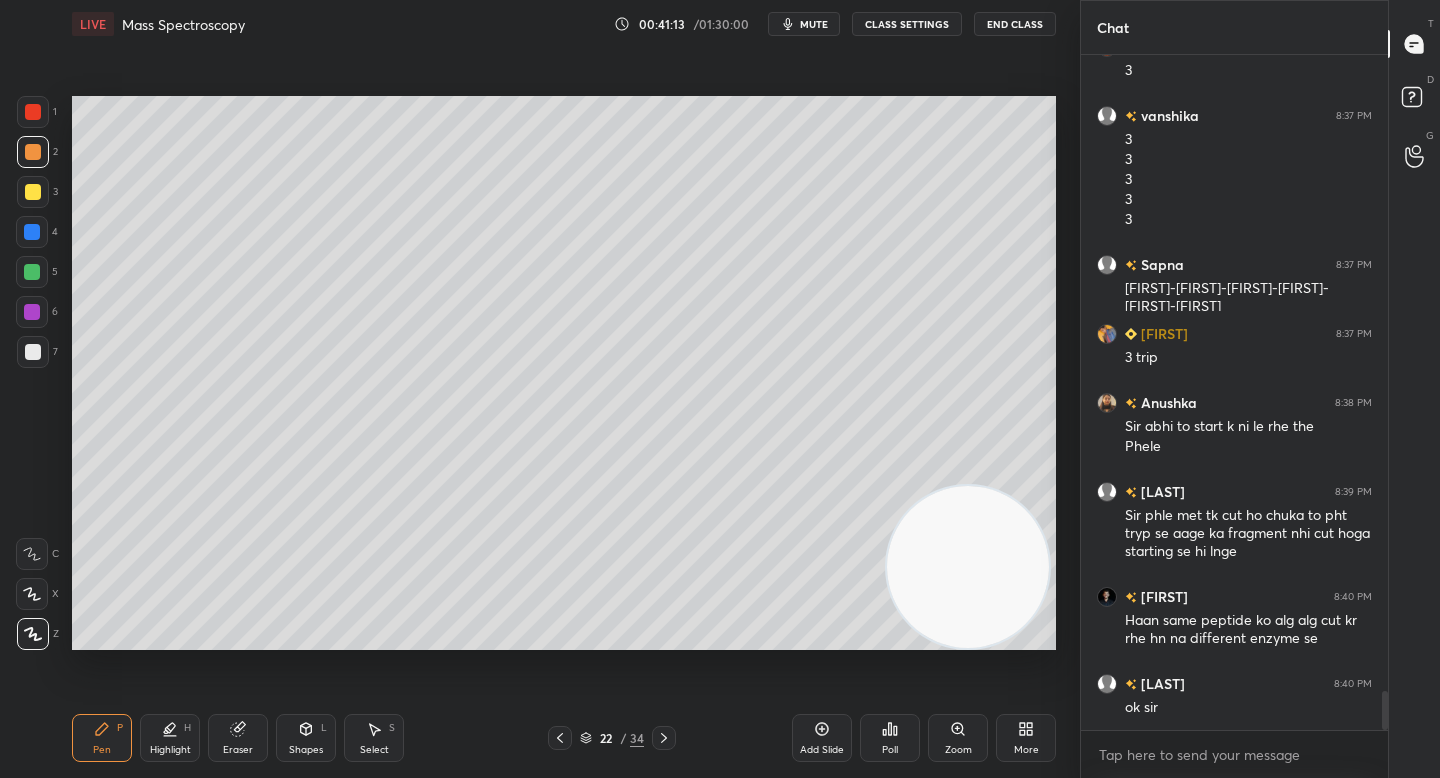 drag, startPoint x: 188, startPoint y: 737, endPoint x: 189, endPoint y: 726, distance: 11.045361 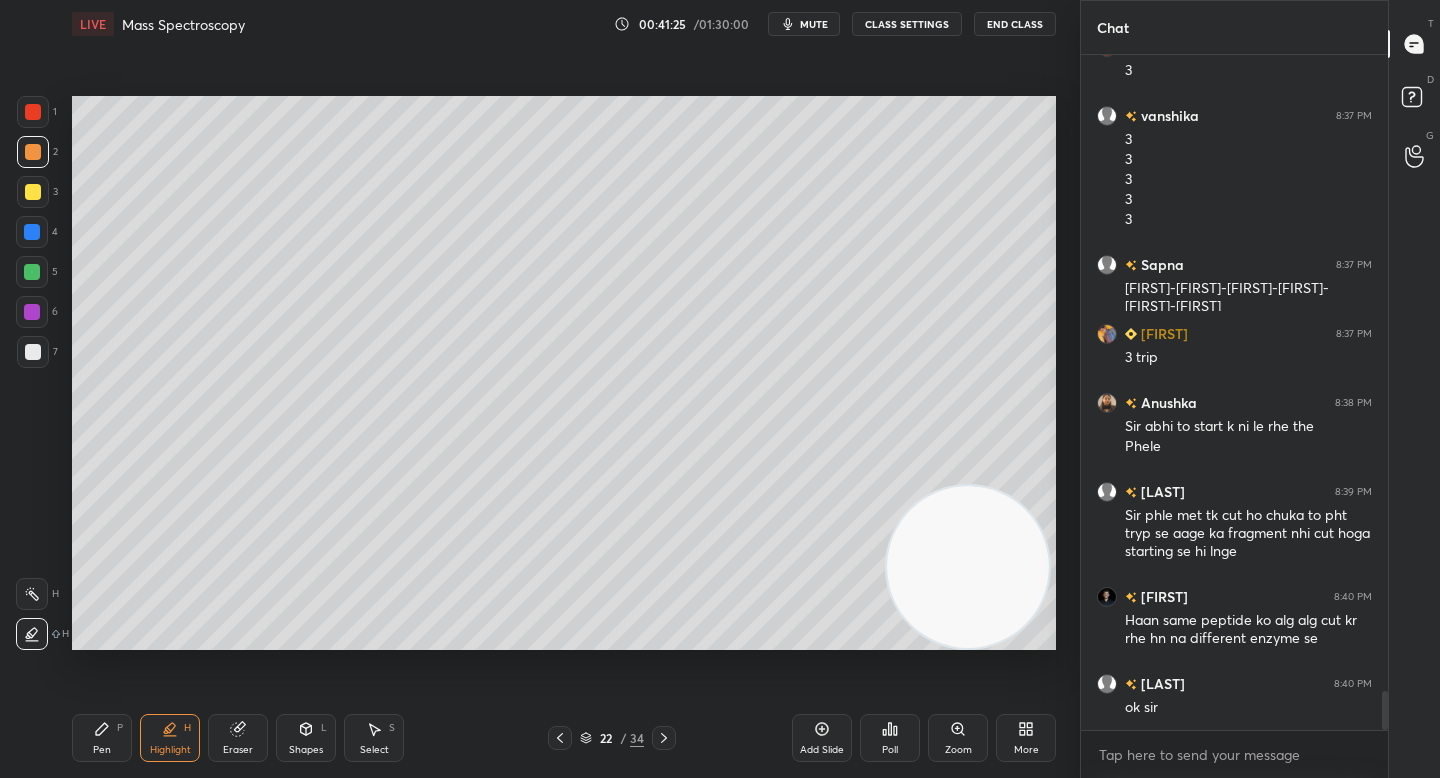 drag, startPoint x: 20, startPoint y: 187, endPoint x: 55, endPoint y: 198, distance: 36.687874 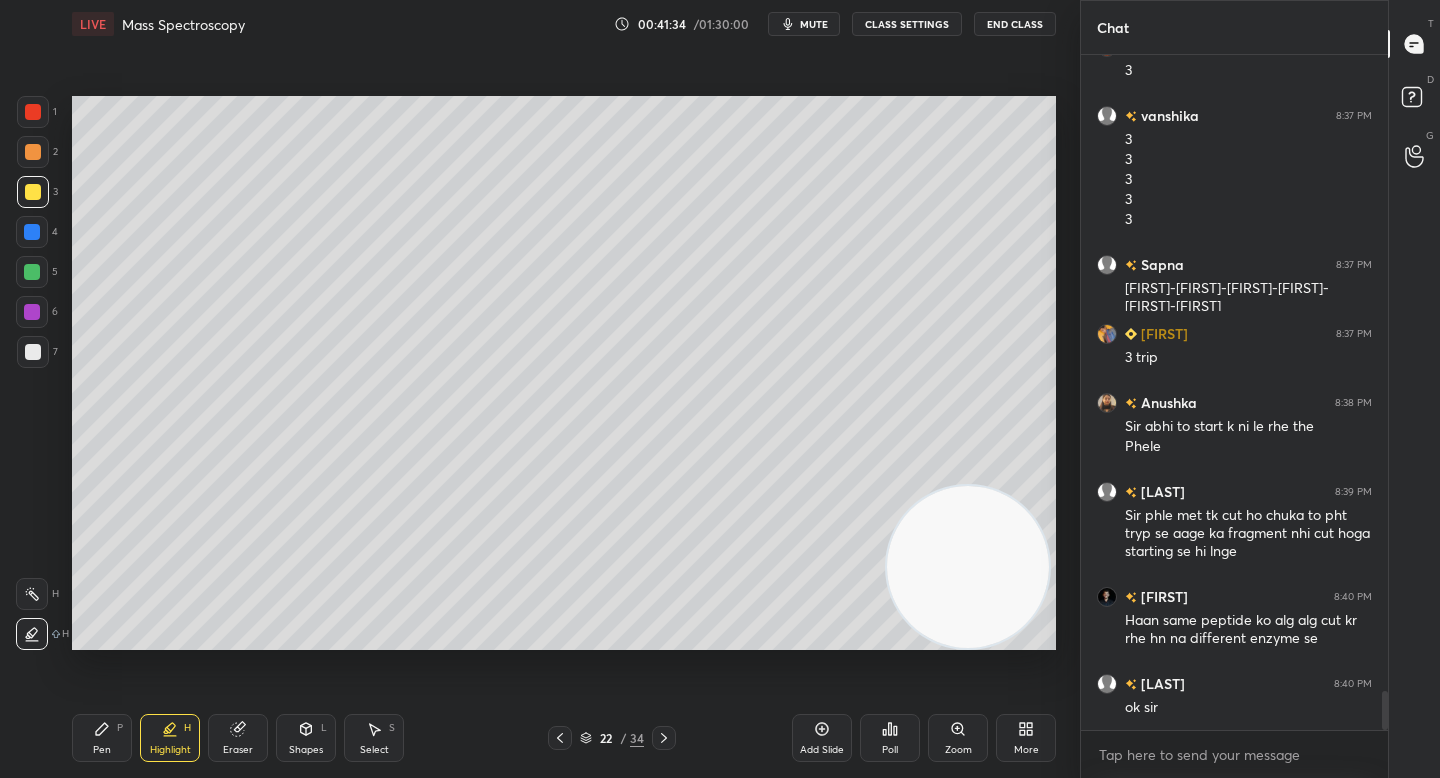 click at bounding box center (33, 352) 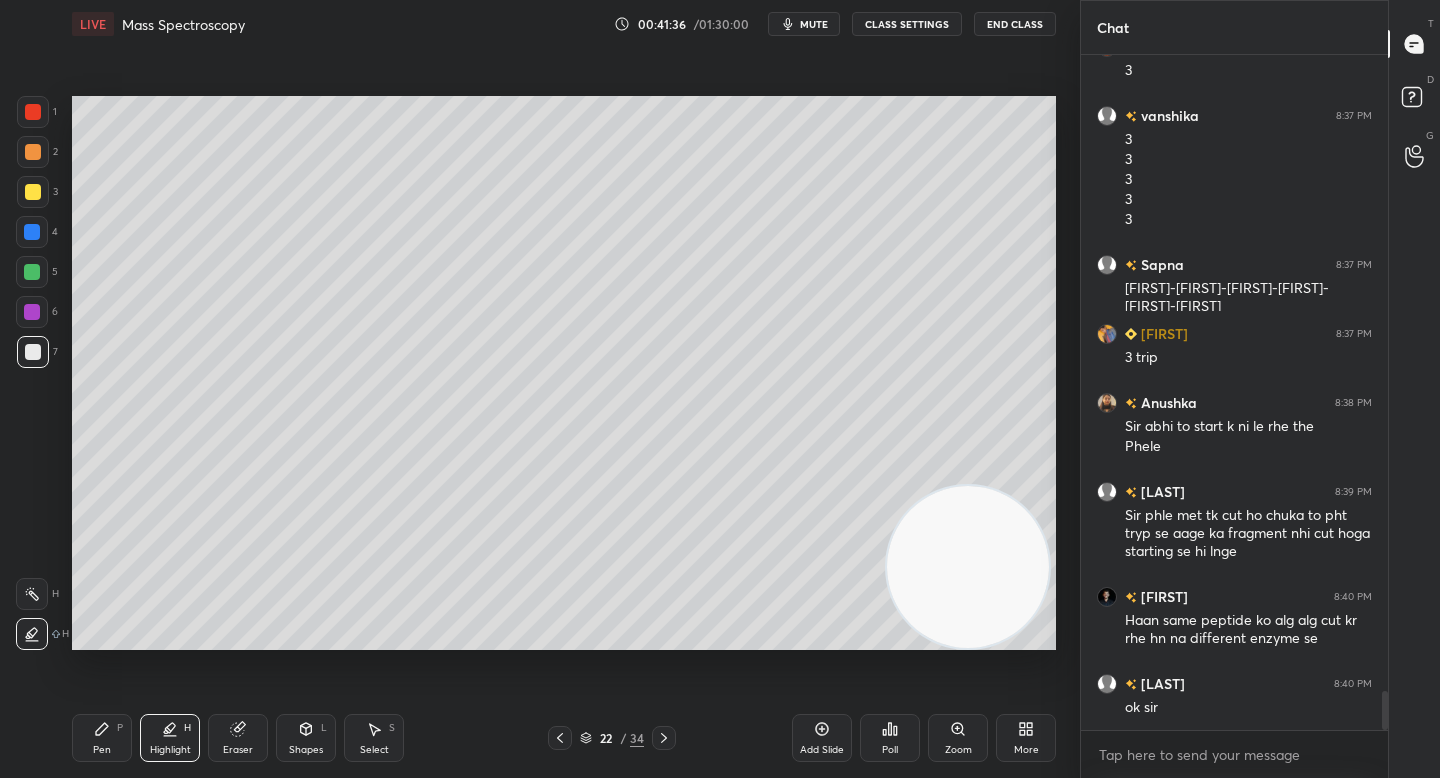 scroll, scrollTop: 11062, scrollLeft: 0, axis: vertical 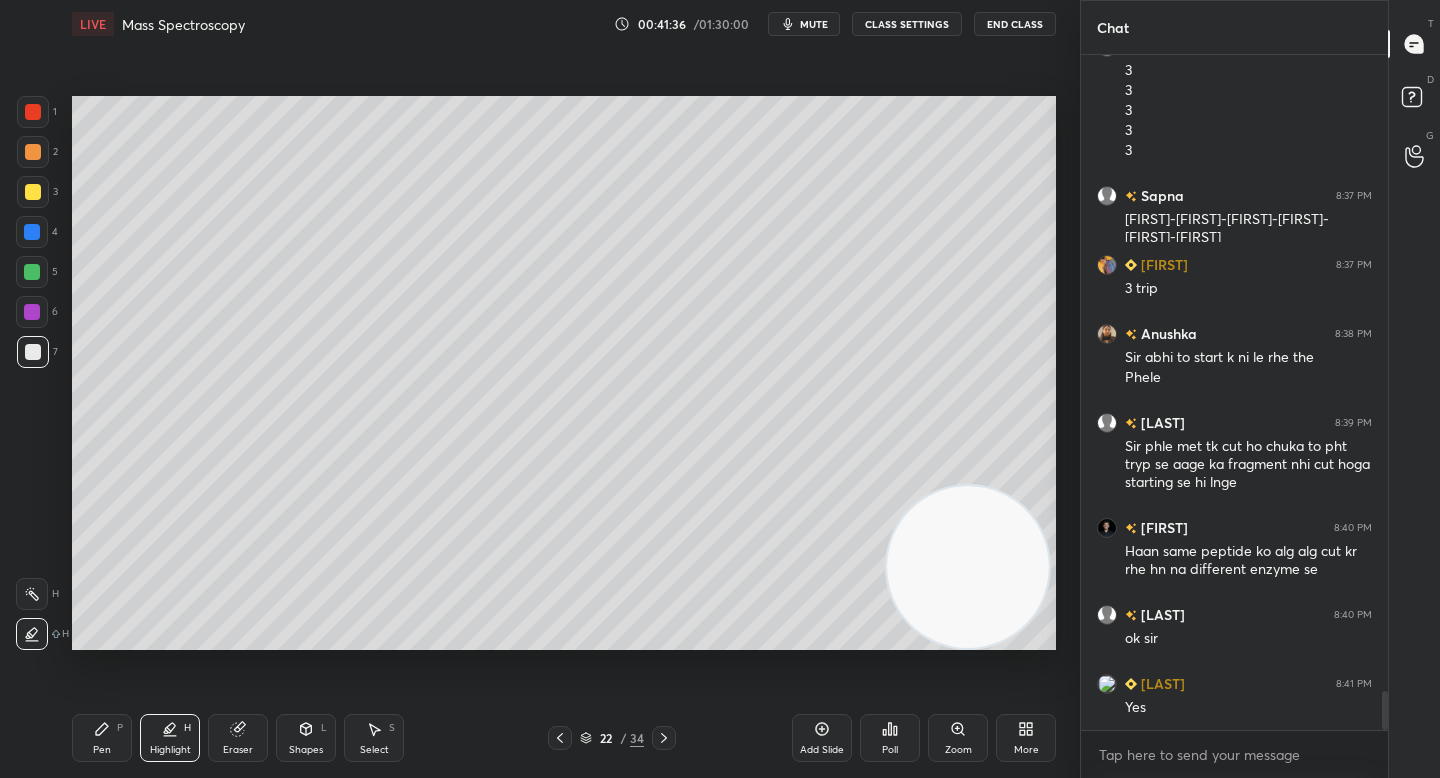 click on "Pen P" at bounding box center (102, 738) 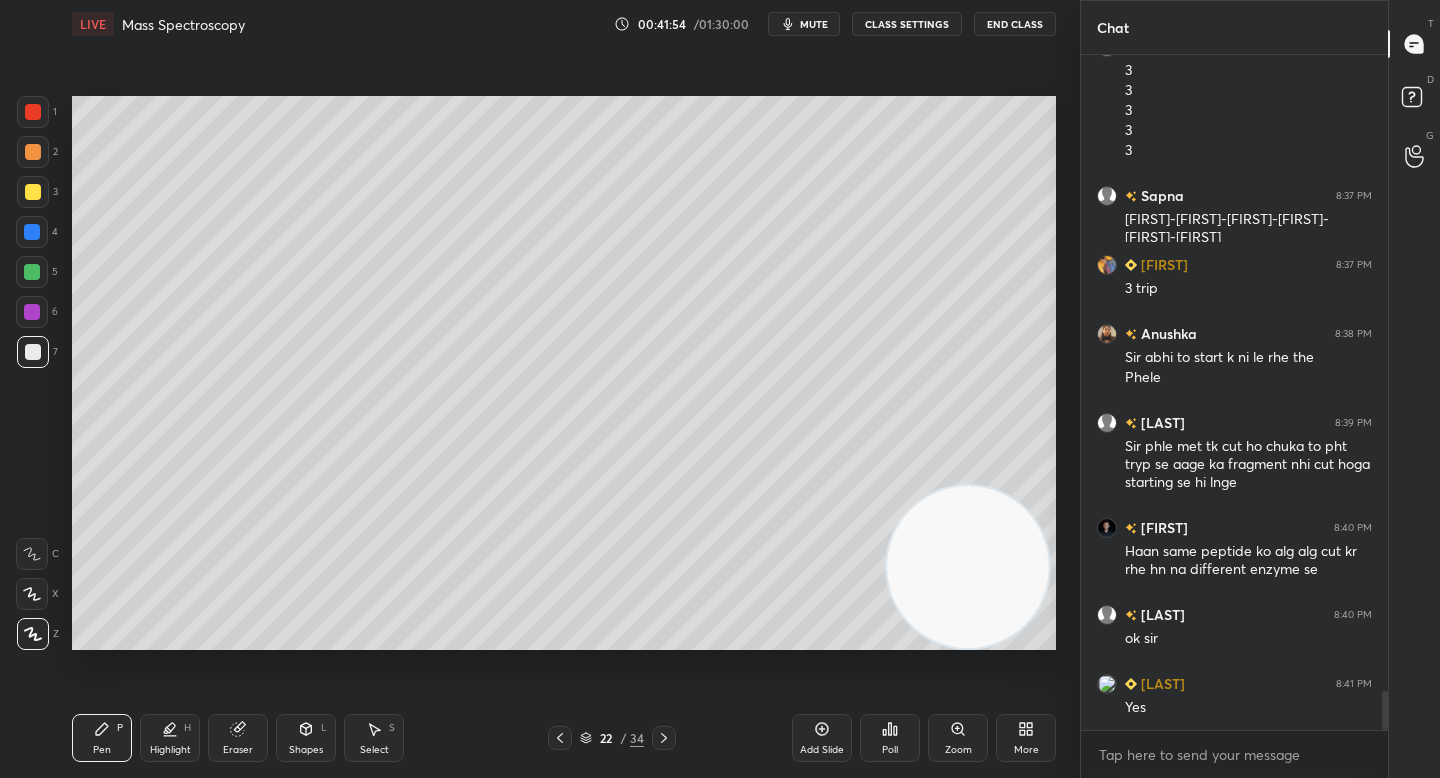 click at bounding box center [33, 192] 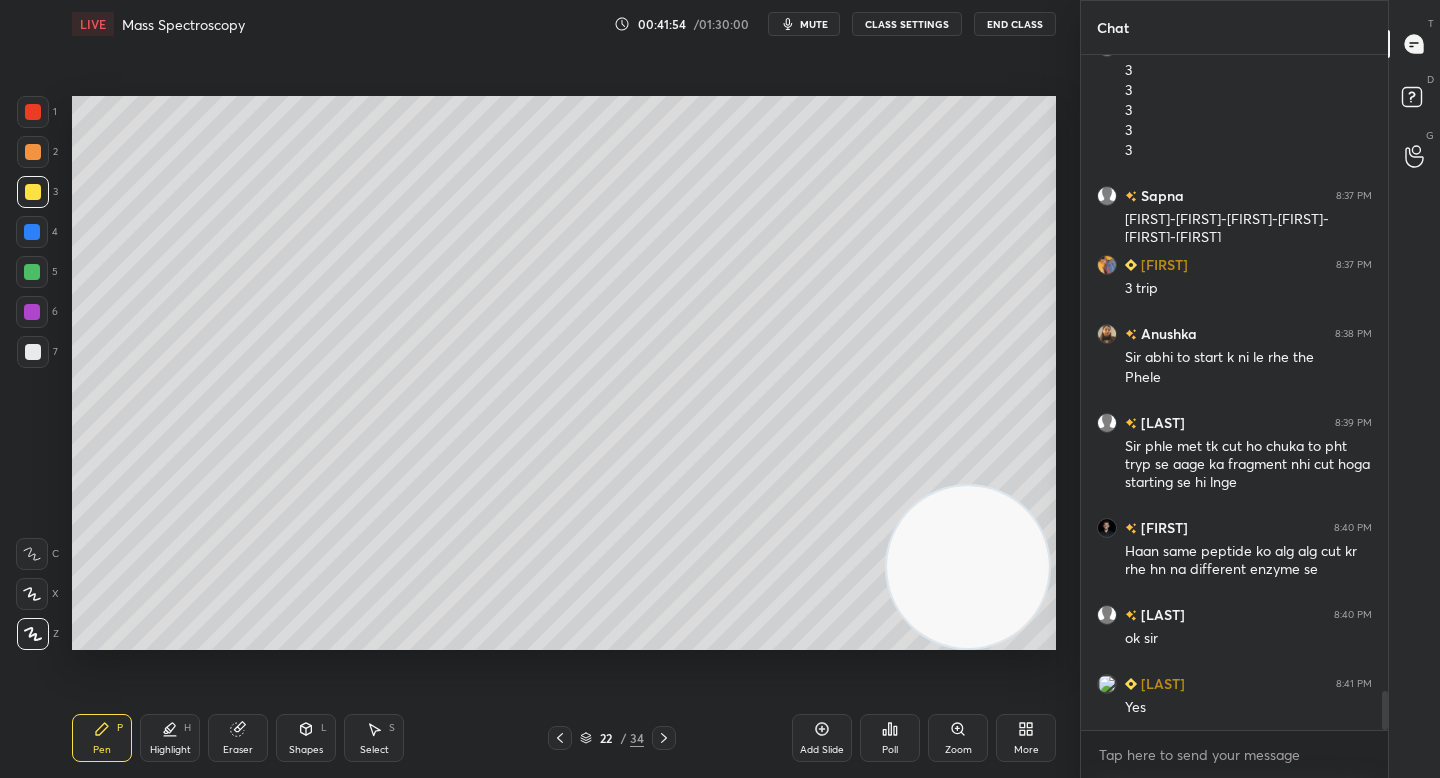 click 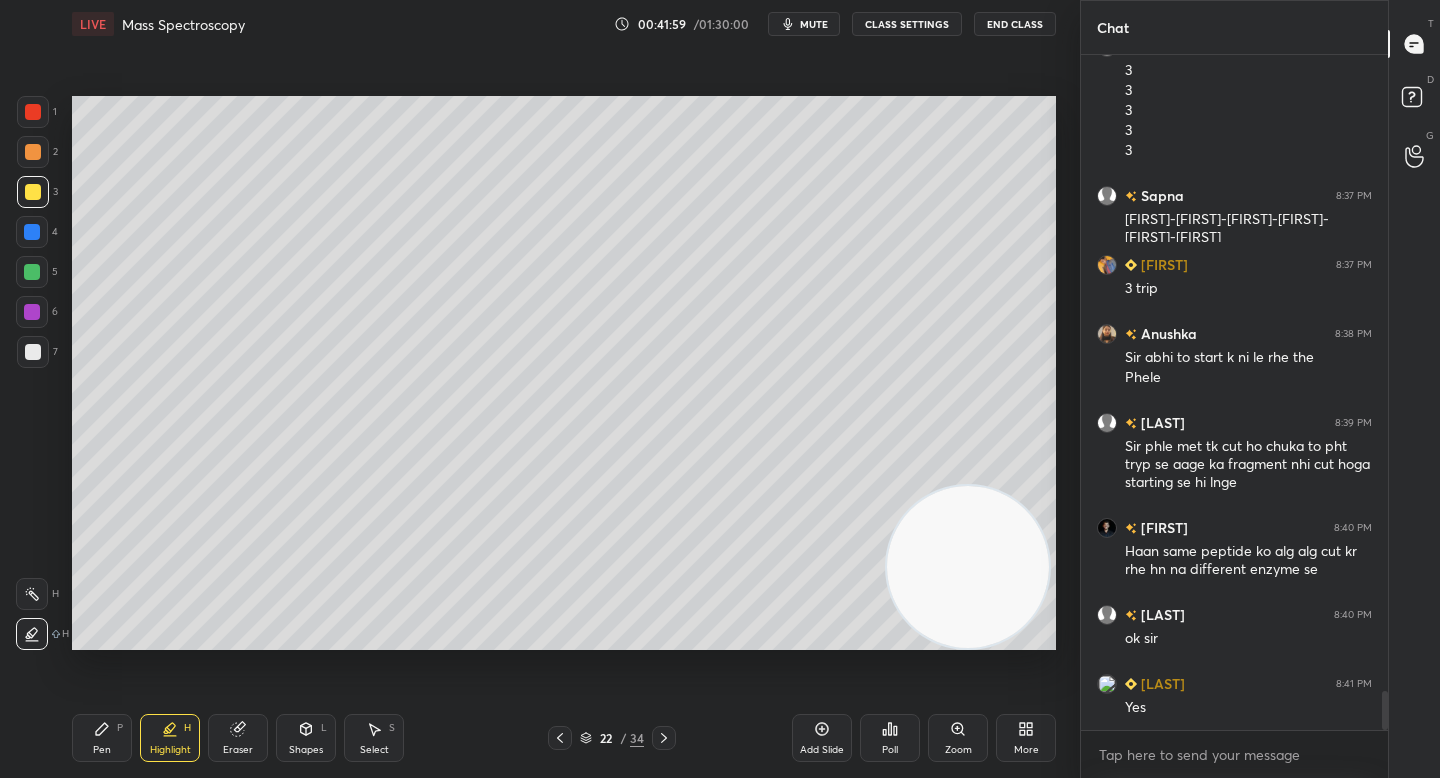 click at bounding box center [33, 152] 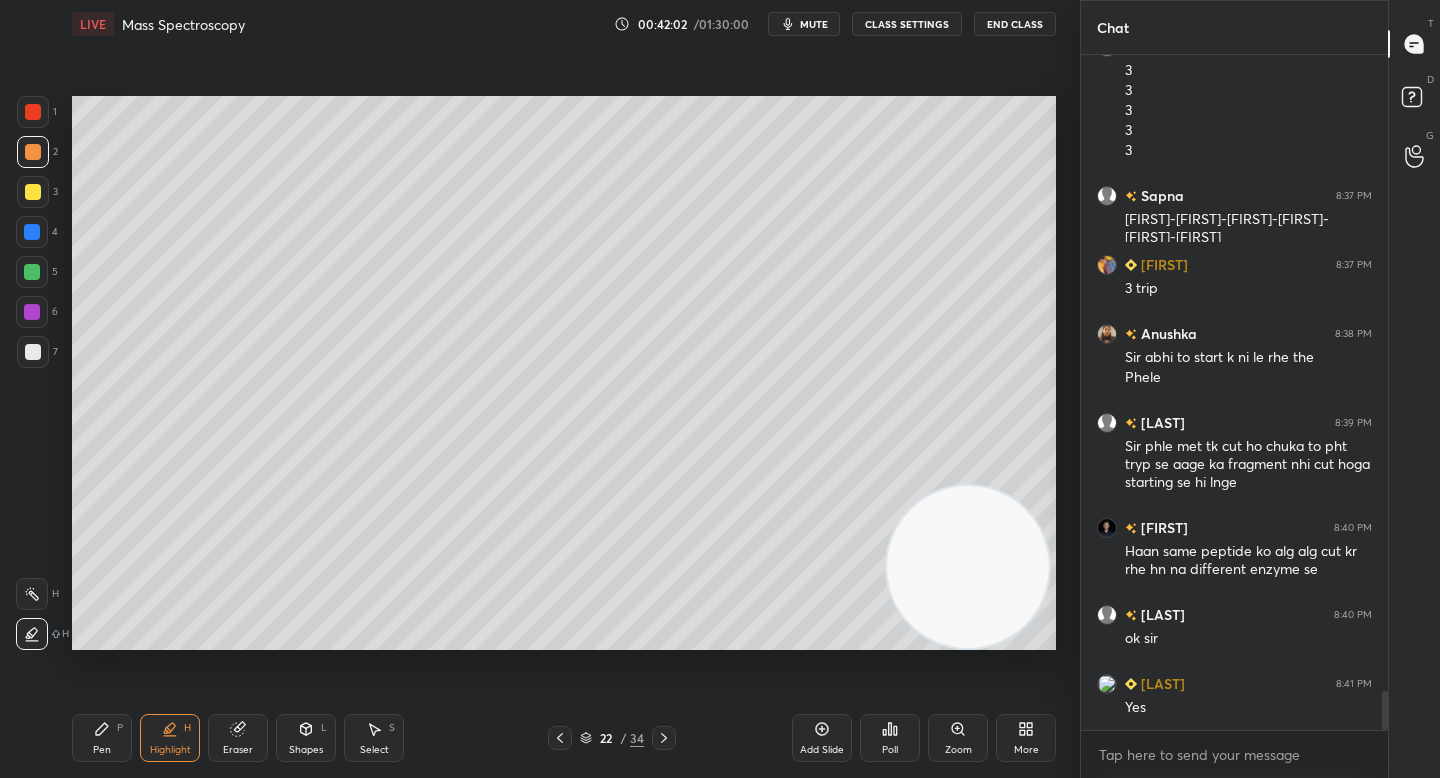 click on "Pen P" at bounding box center [102, 738] 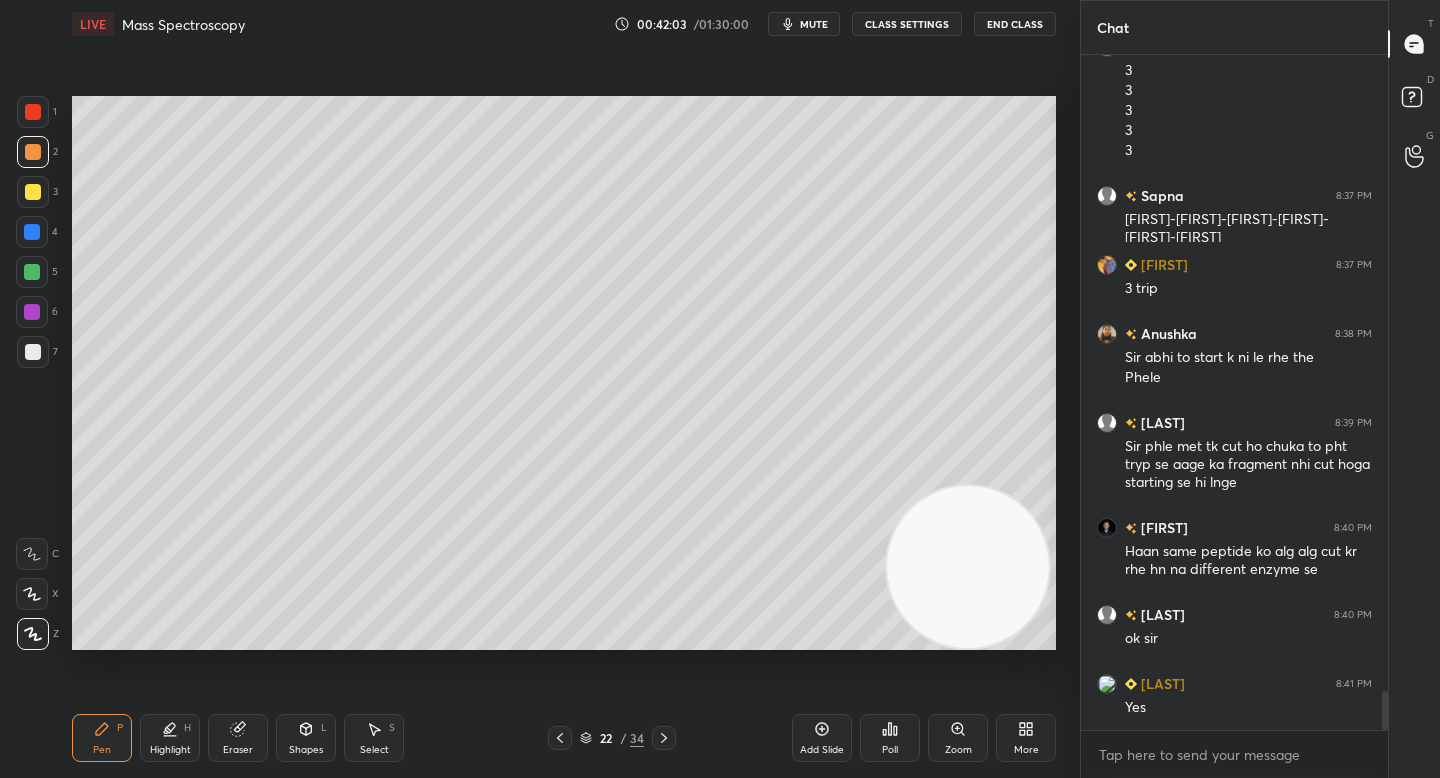 click at bounding box center (33, 352) 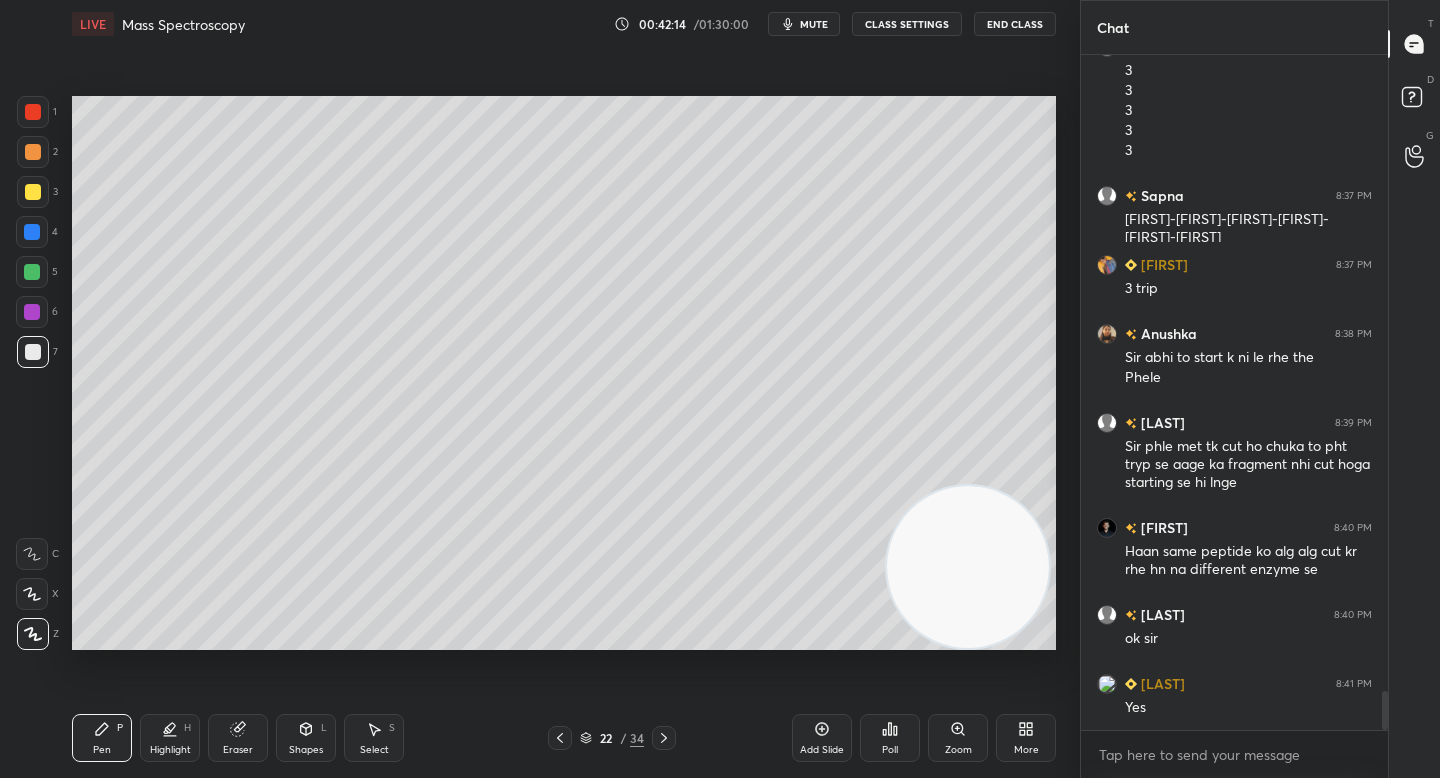 click at bounding box center [32, 272] 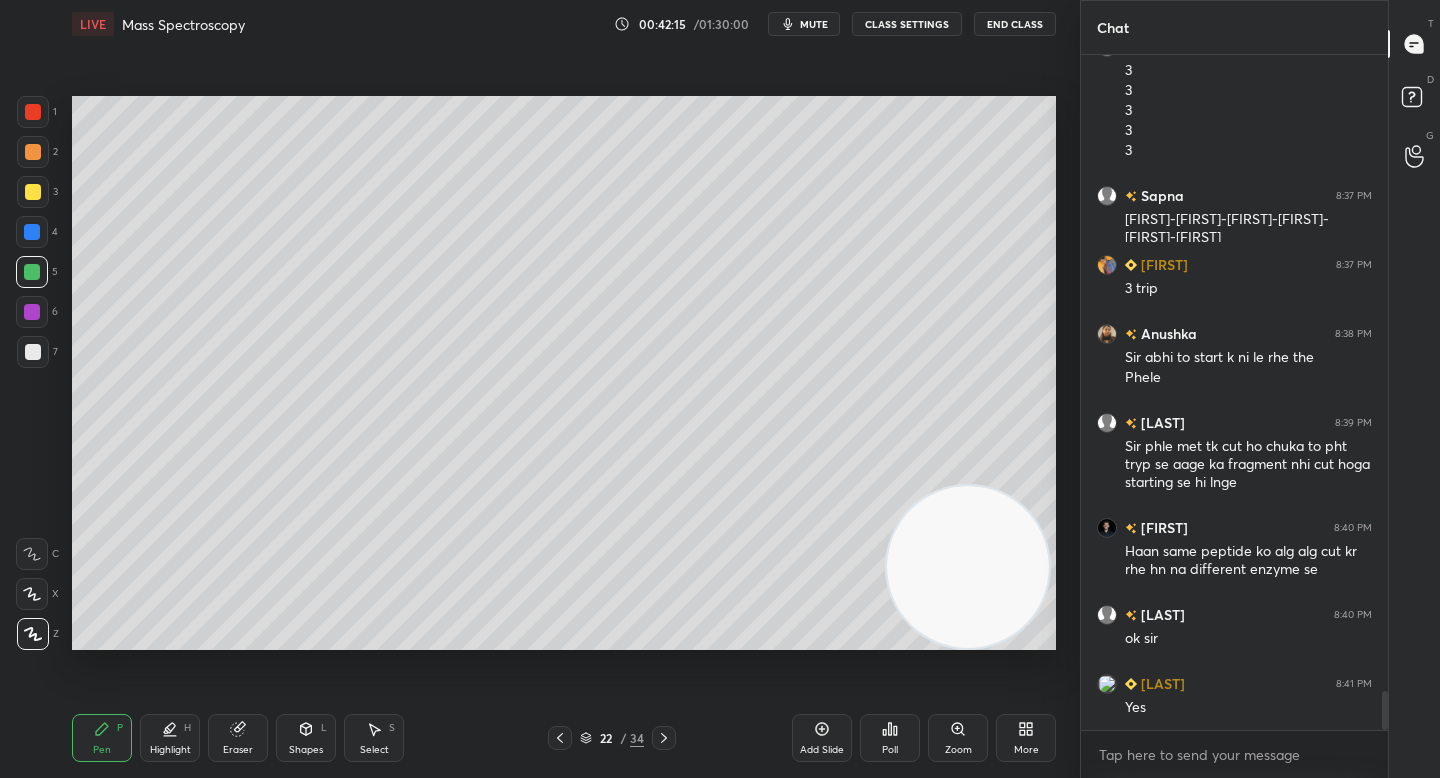 click at bounding box center [33, 152] 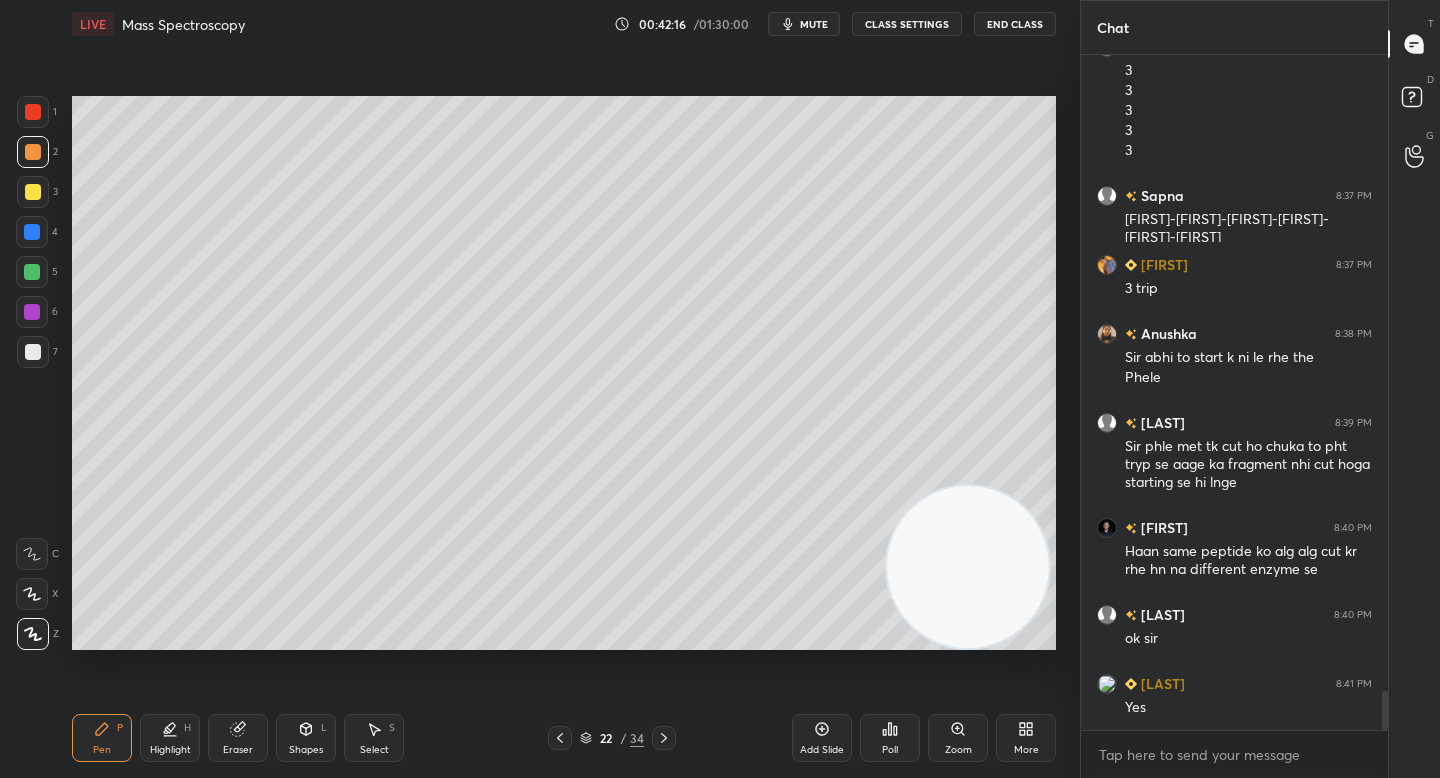 click 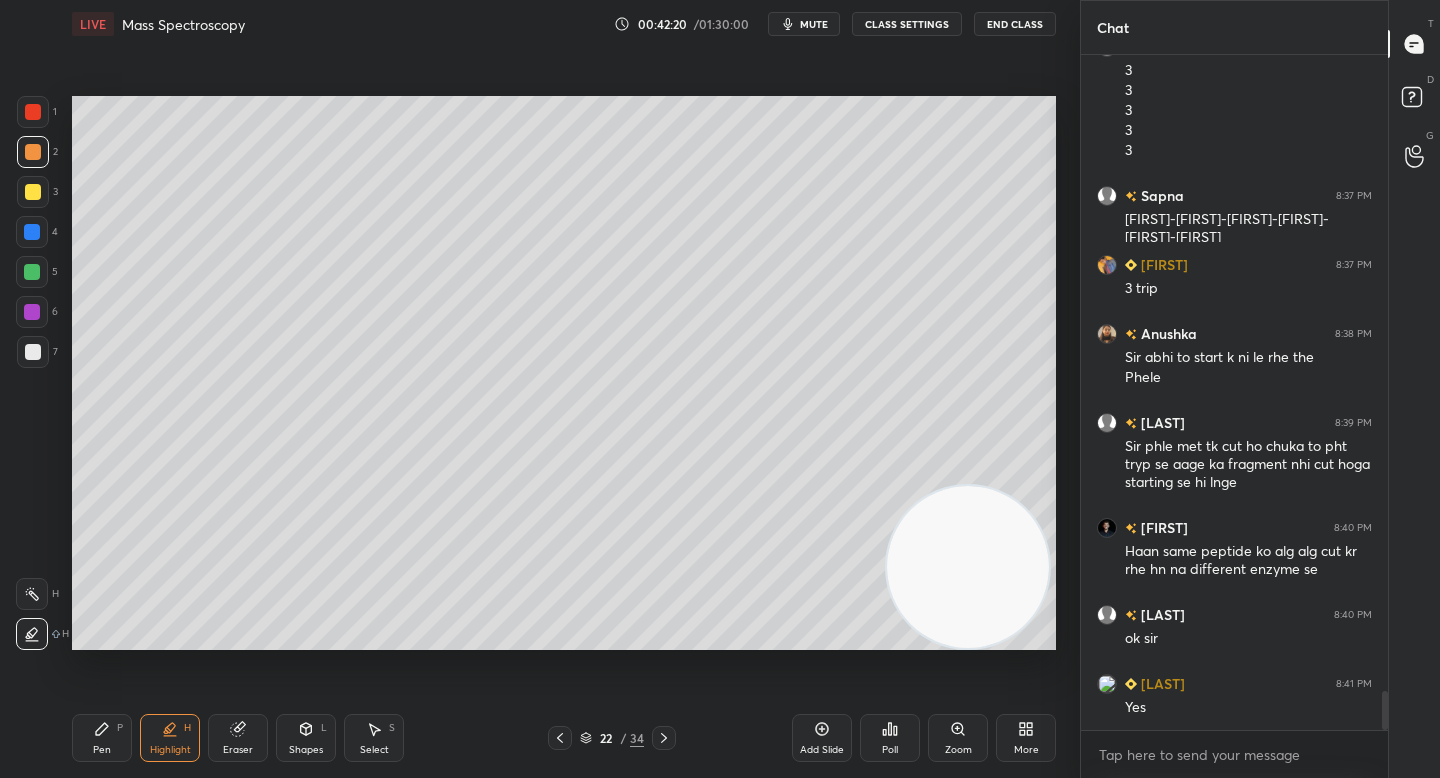 drag, startPoint x: 36, startPoint y: 206, endPoint x: 38, endPoint y: 220, distance: 14.142136 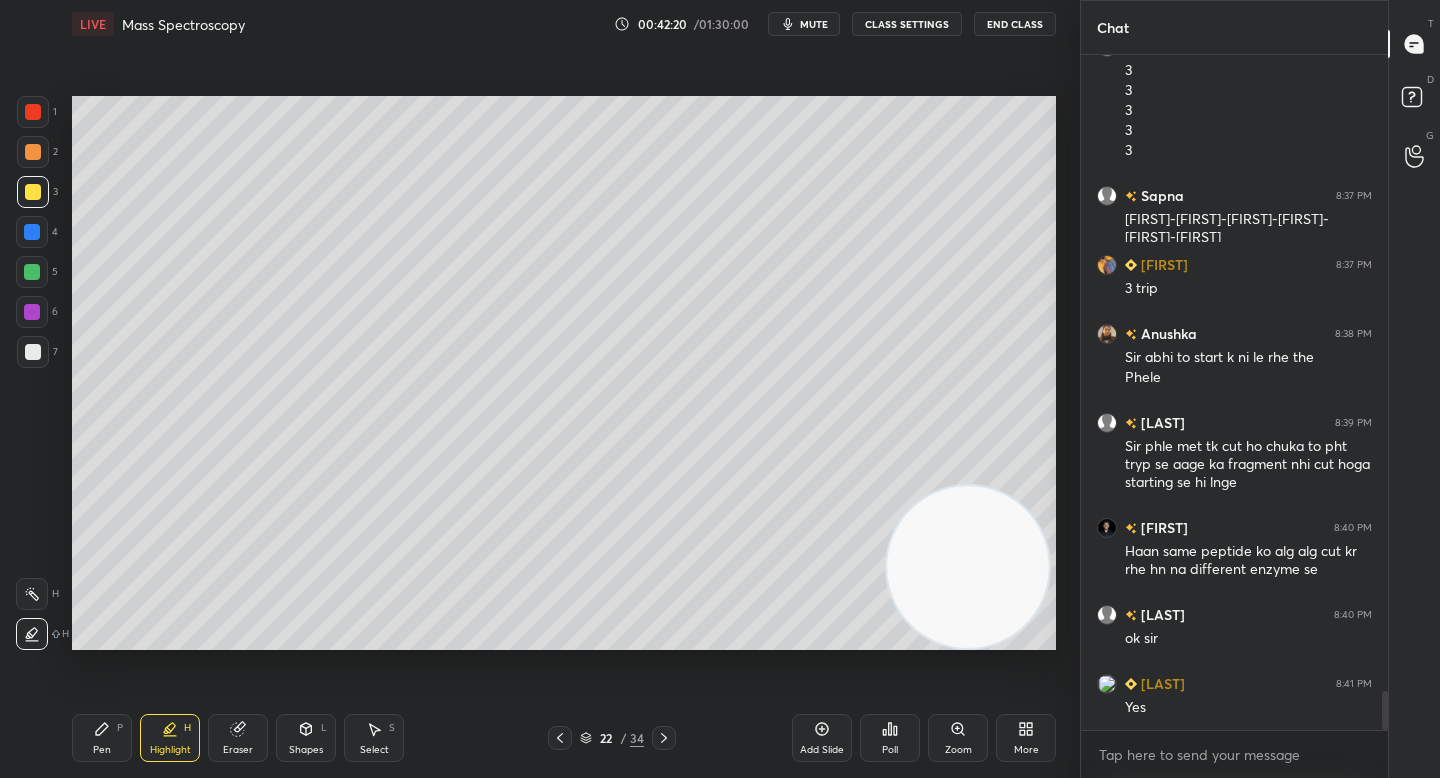 click at bounding box center [32, 272] 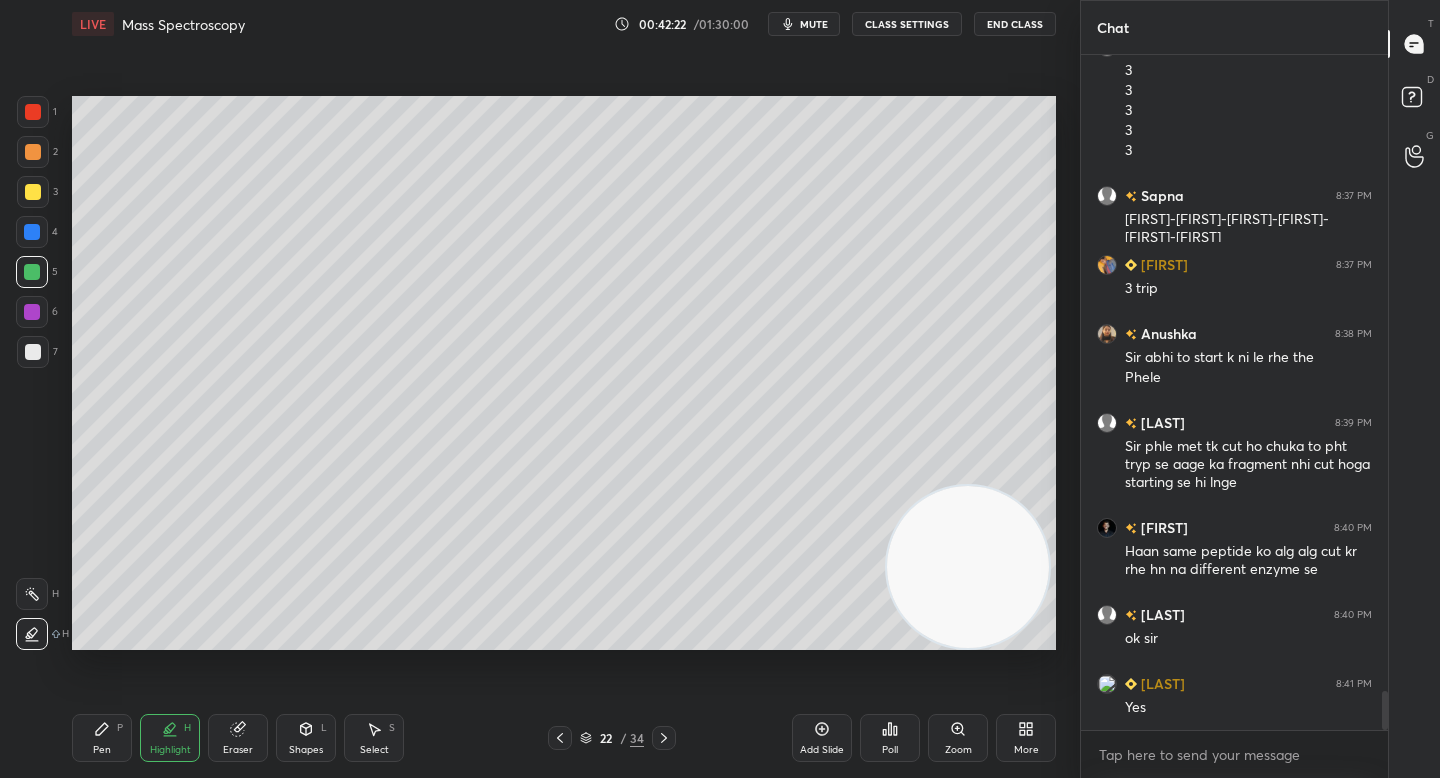click at bounding box center [33, 192] 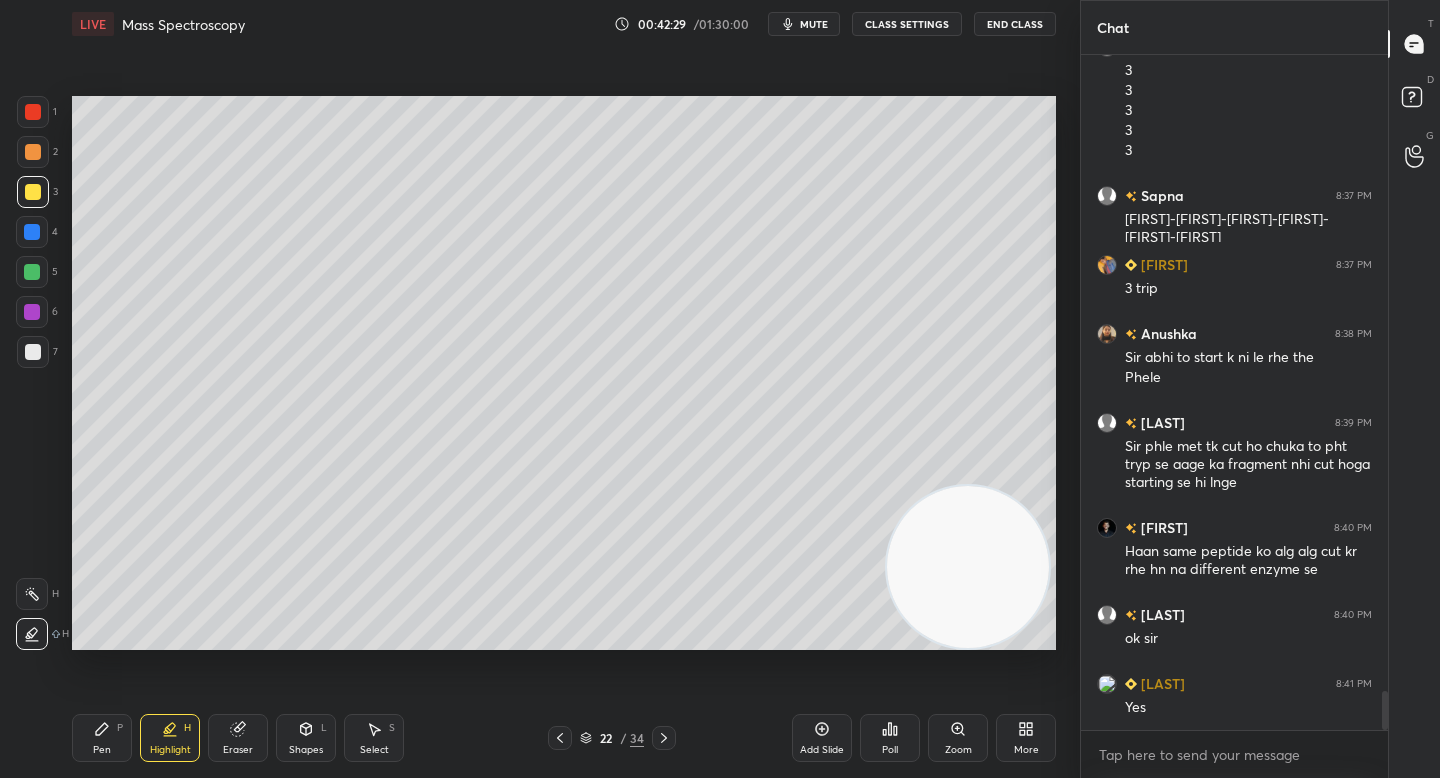 click at bounding box center [33, 152] 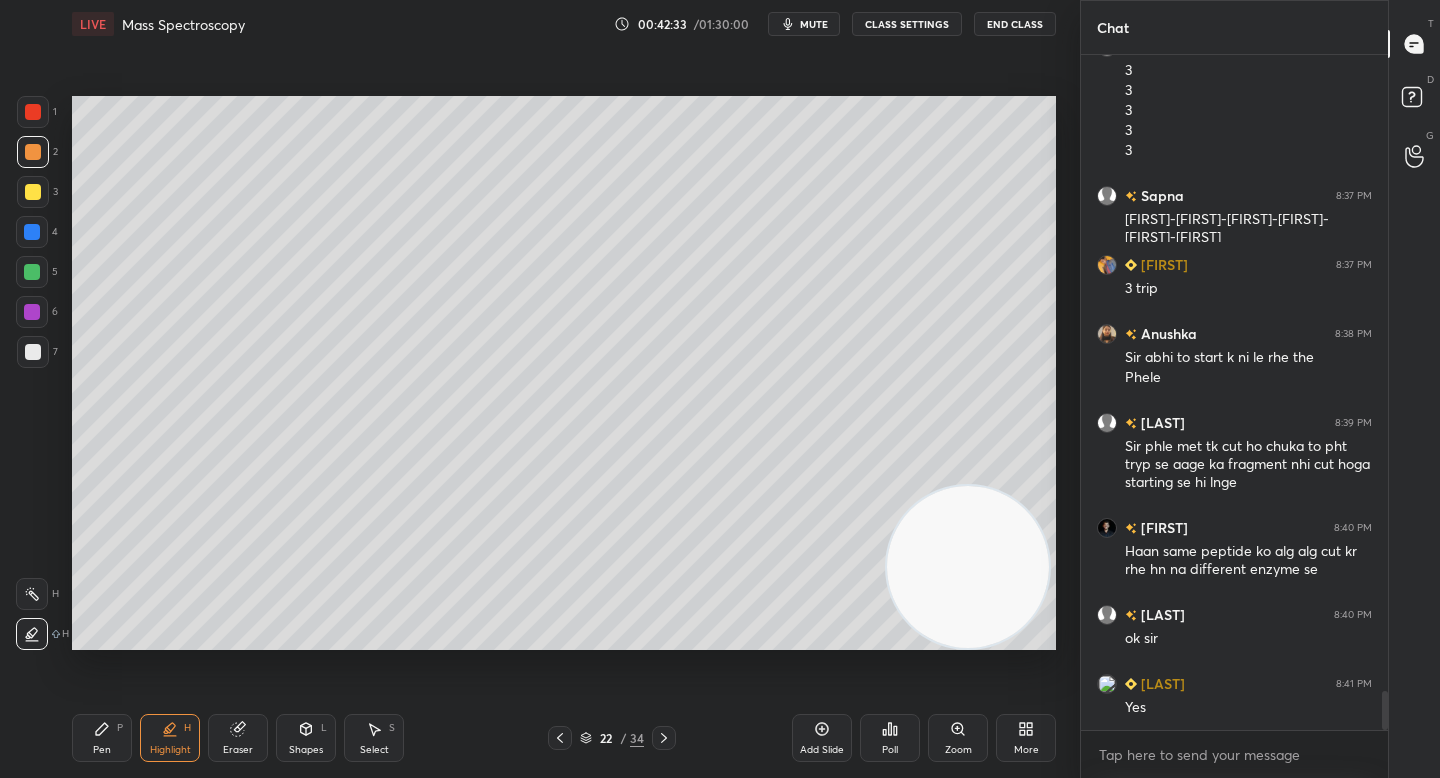 click on "Pen" at bounding box center (102, 750) 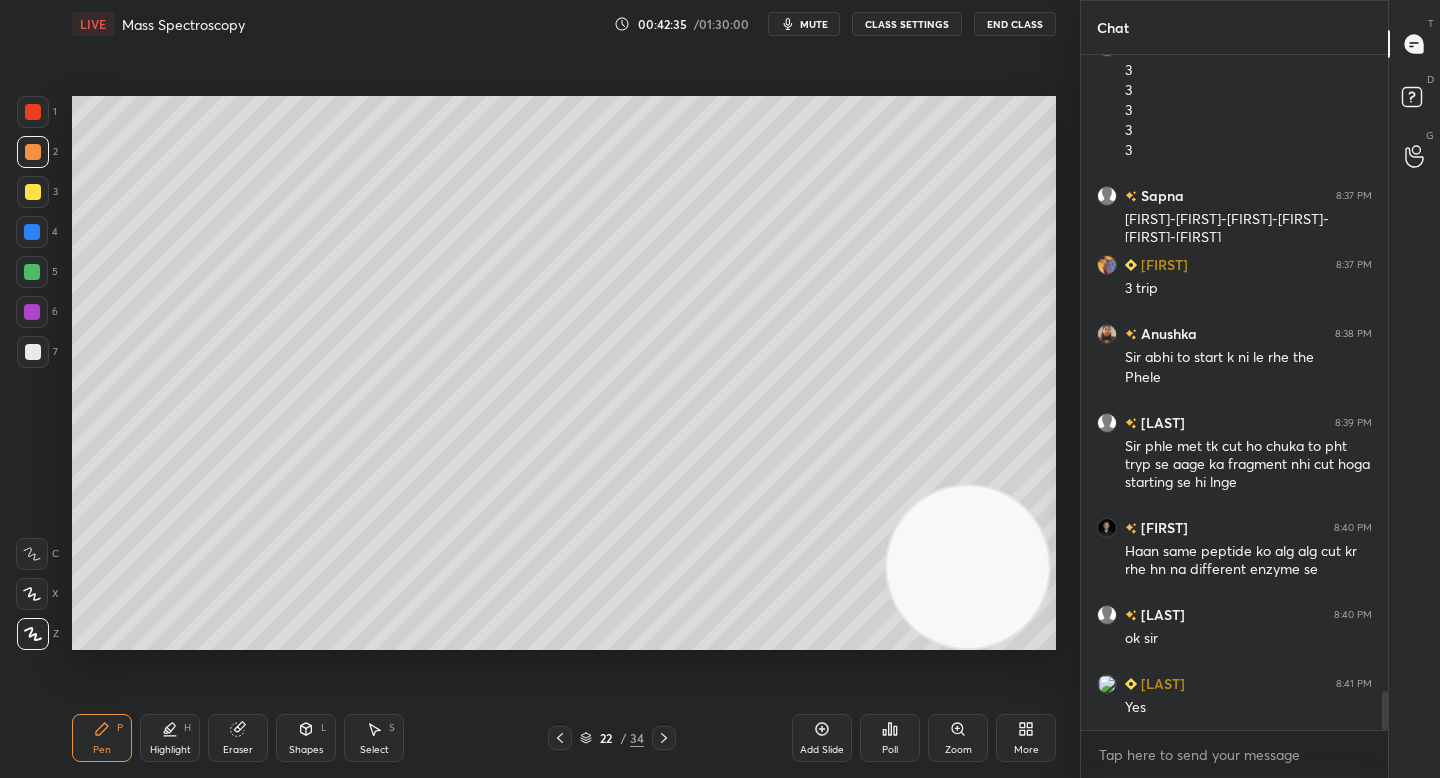 click on "7" at bounding box center (37, 352) 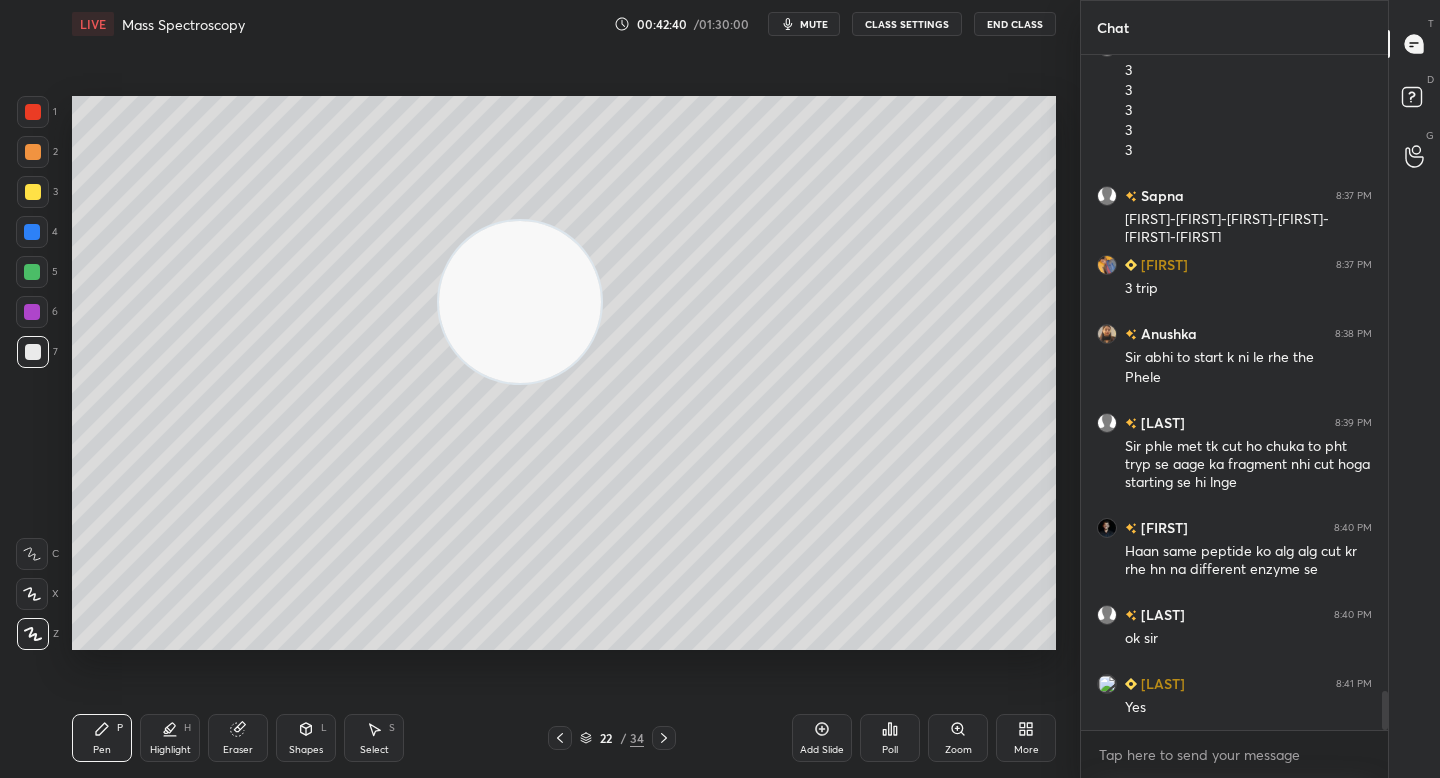 drag, startPoint x: 968, startPoint y: 573, endPoint x: 509, endPoint y: 321, distance: 523.6268 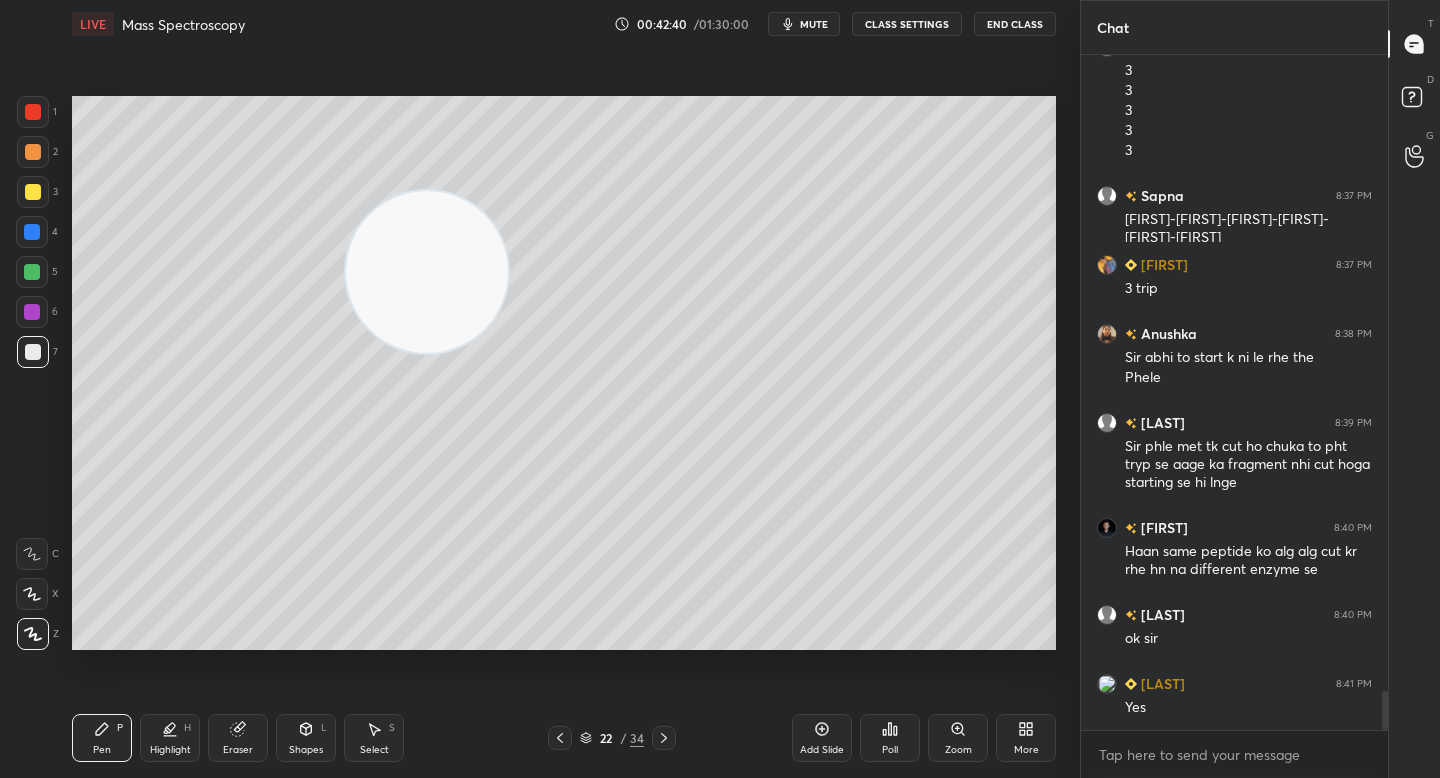 drag, startPoint x: 459, startPoint y: 306, endPoint x: 269, endPoint y: 257, distance: 196.21672 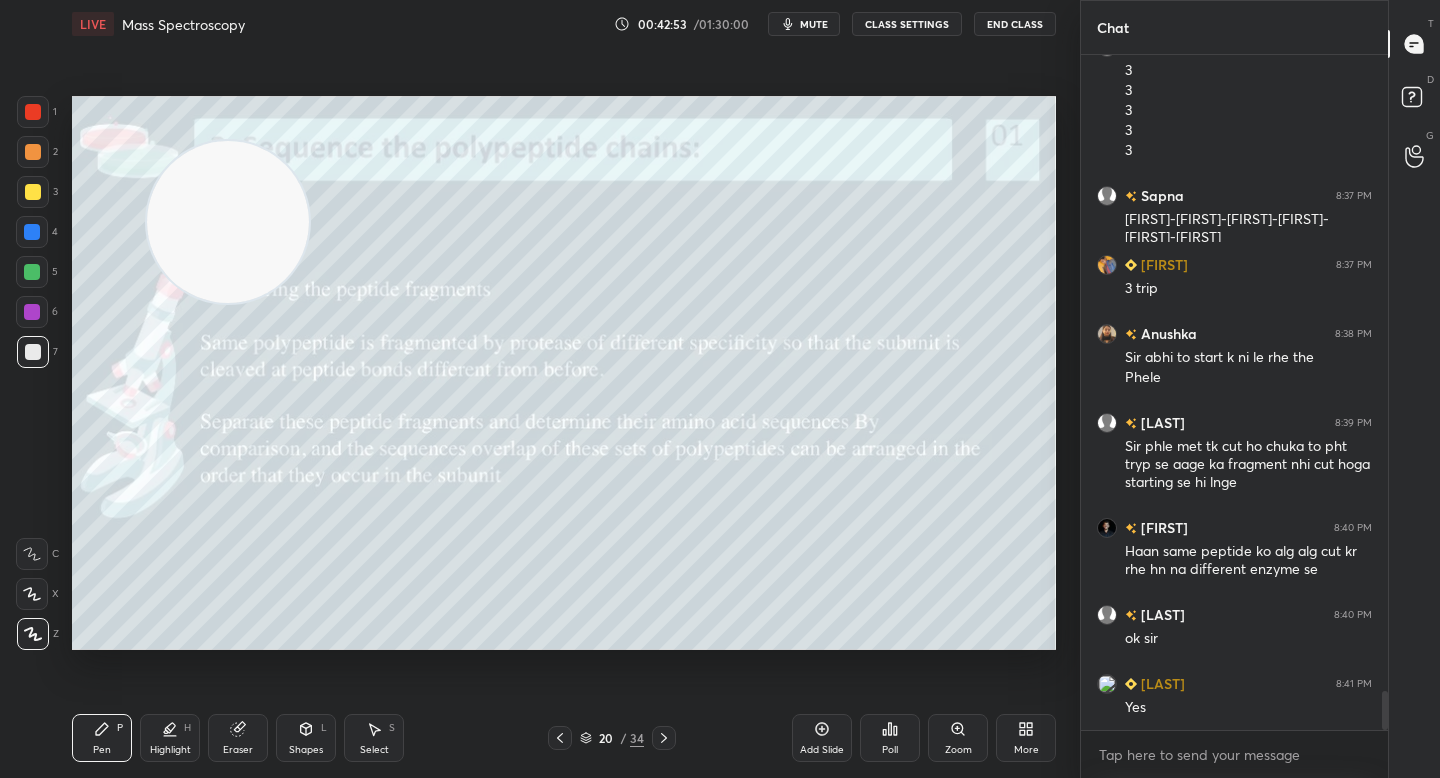 drag, startPoint x: 218, startPoint y: 220, endPoint x: 114, endPoint y: 162, distance: 119.0798 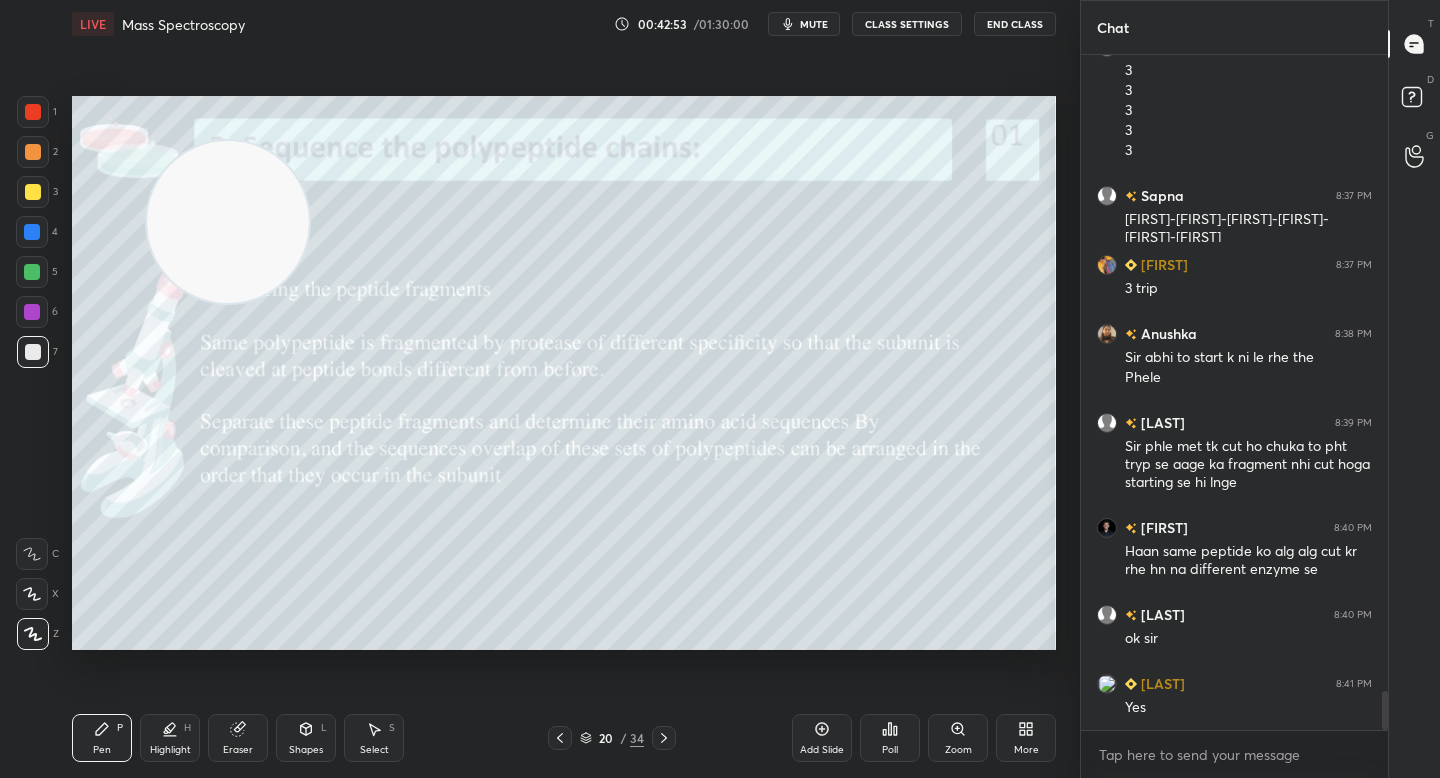 click at bounding box center [228, 222] 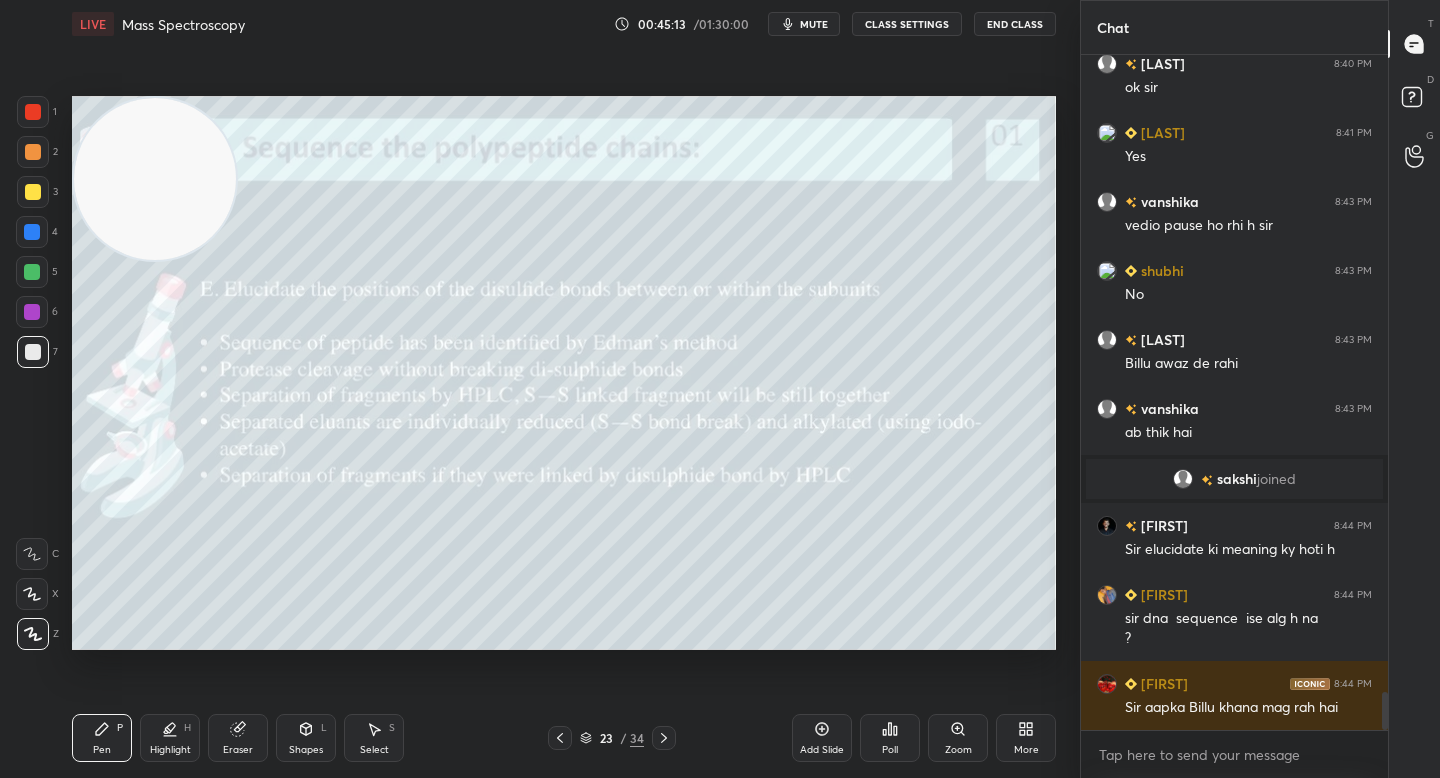 scroll, scrollTop: 11291, scrollLeft: 0, axis: vertical 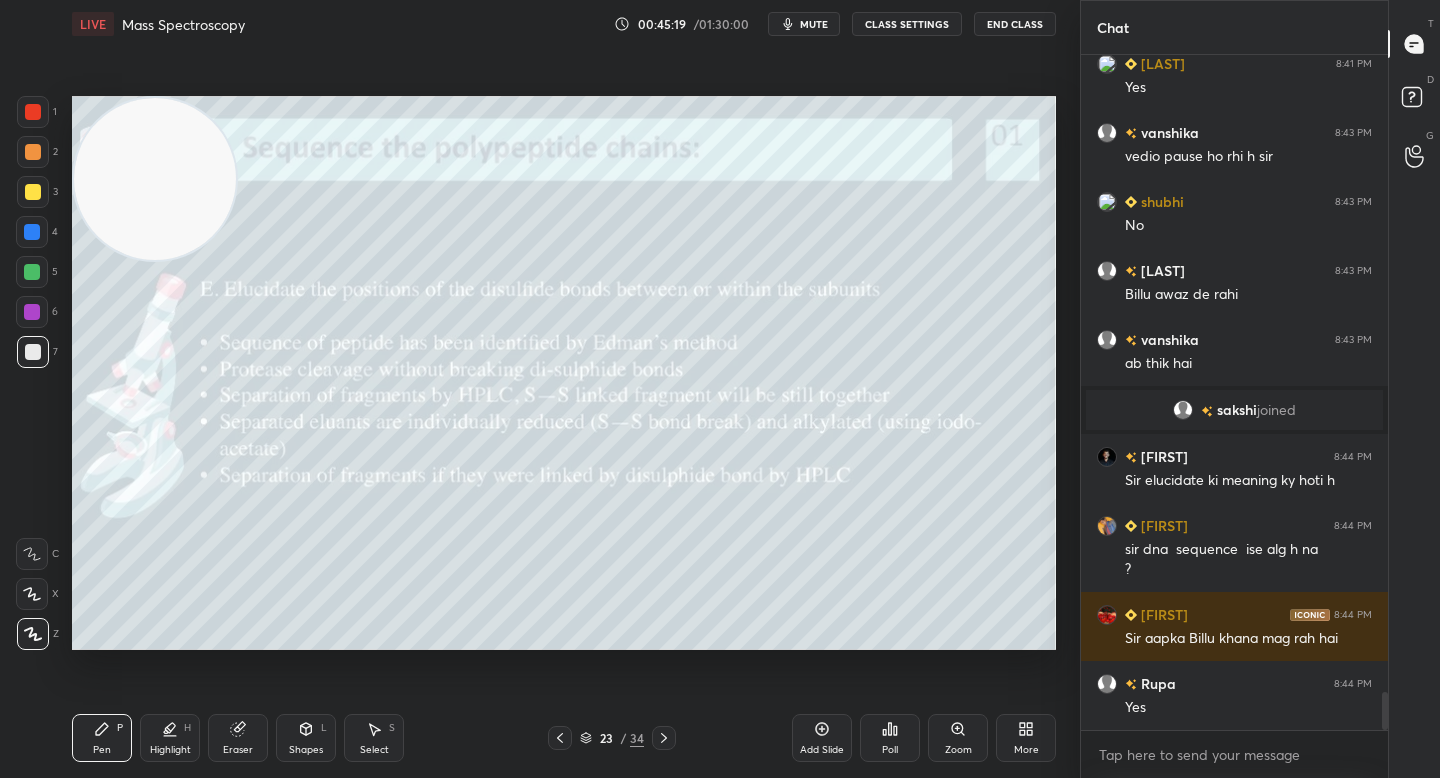 click 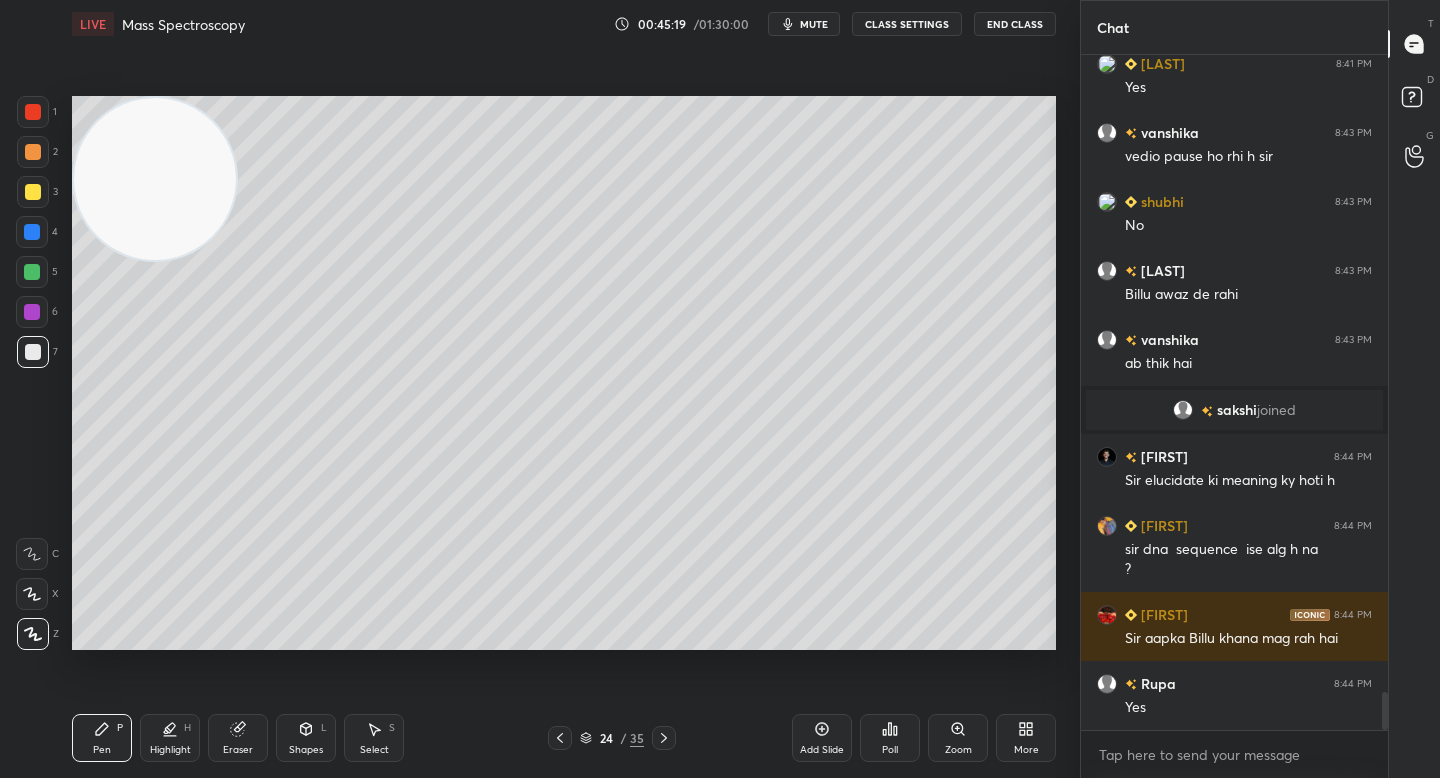 scroll, scrollTop: 11360, scrollLeft: 0, axis: vertical 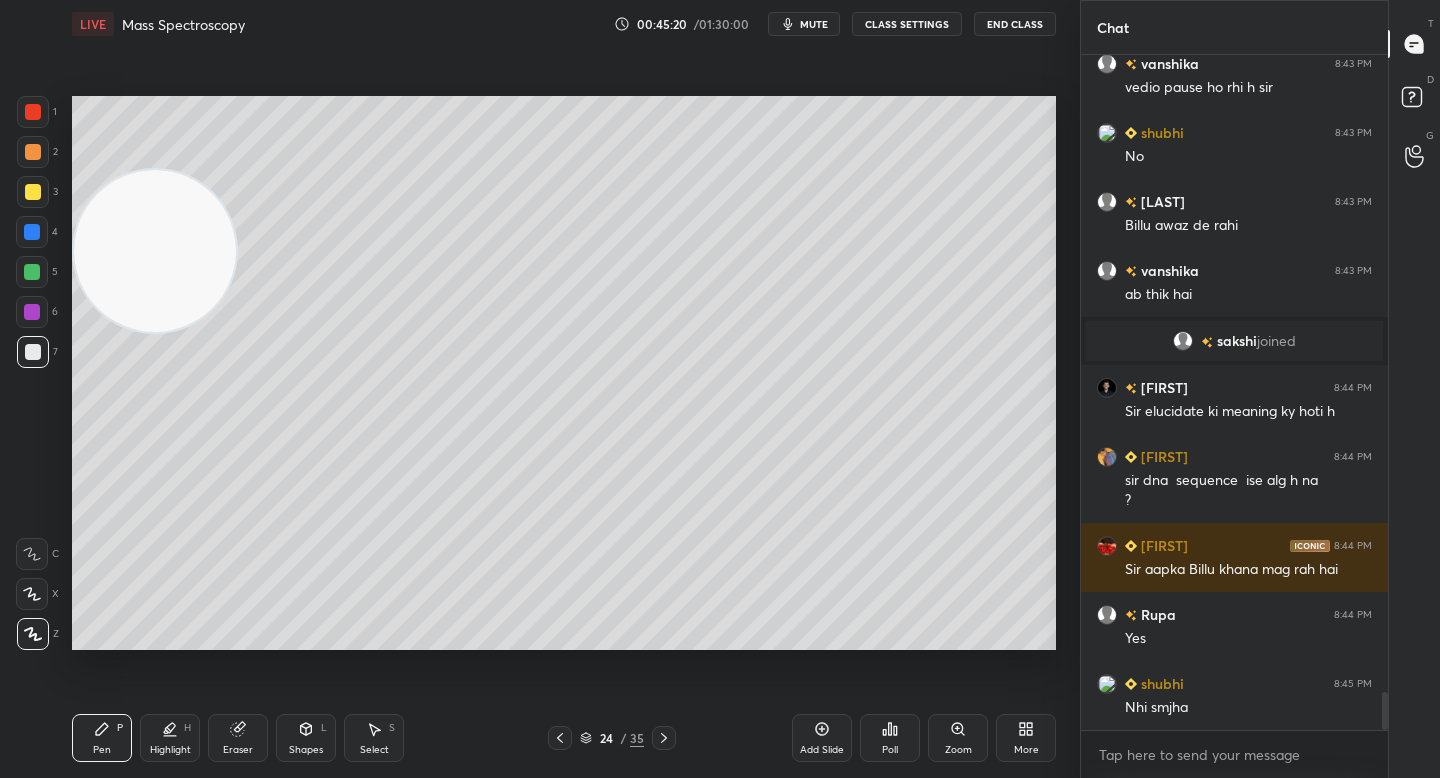 drag, startPoint x: 164, startPoint y: 215, endPoint x: 183, endPoint y: 614, distance: 399.45212 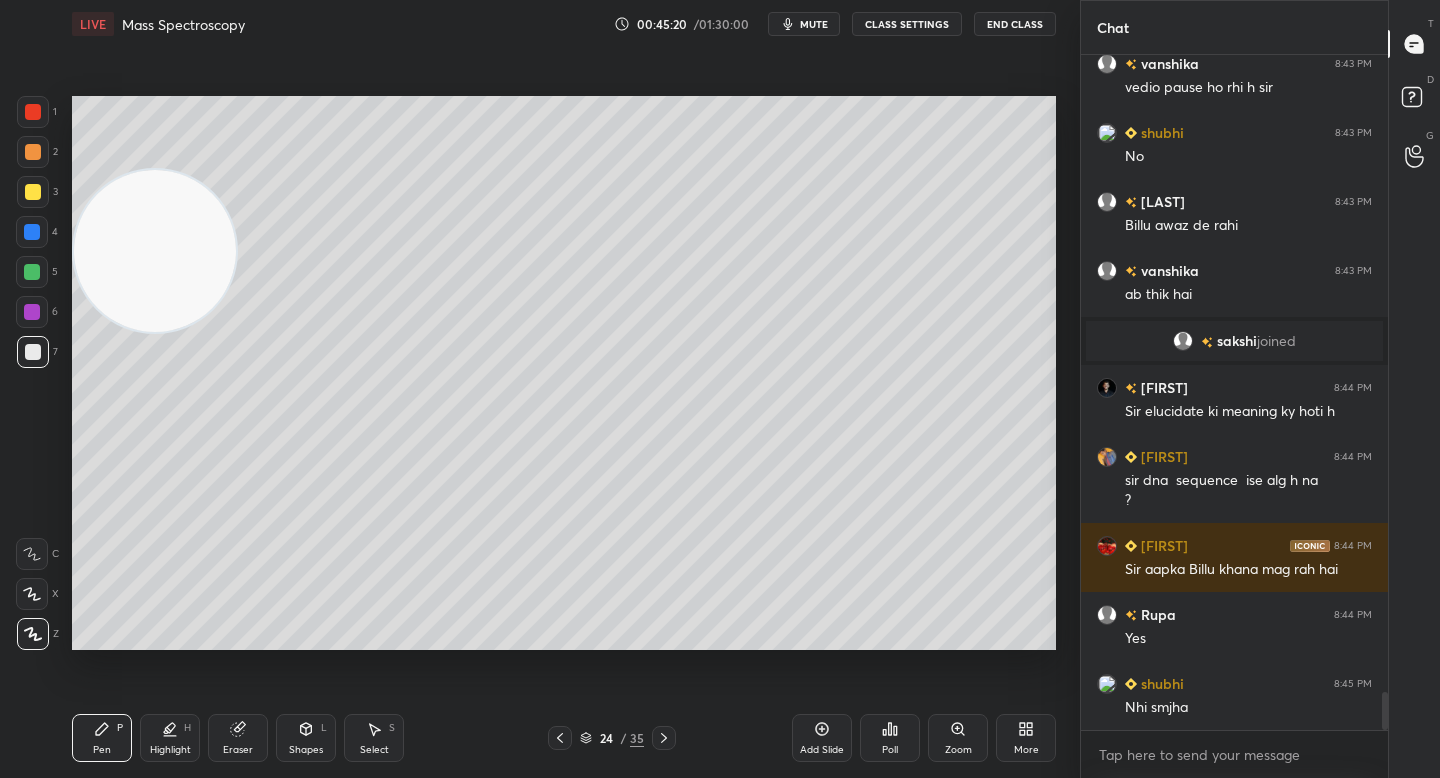 click at bounding box center (155, 251) 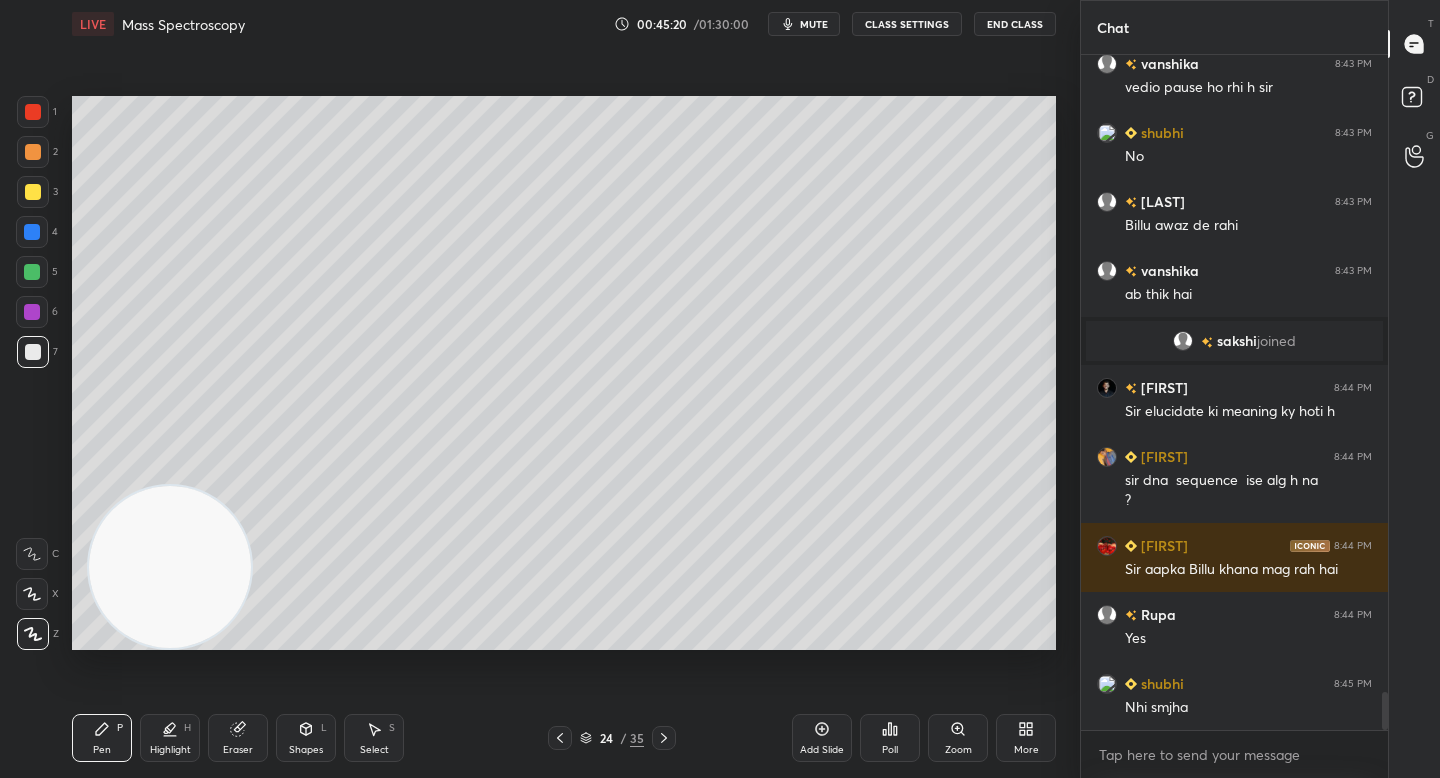 click at bounding box center (170, 567) 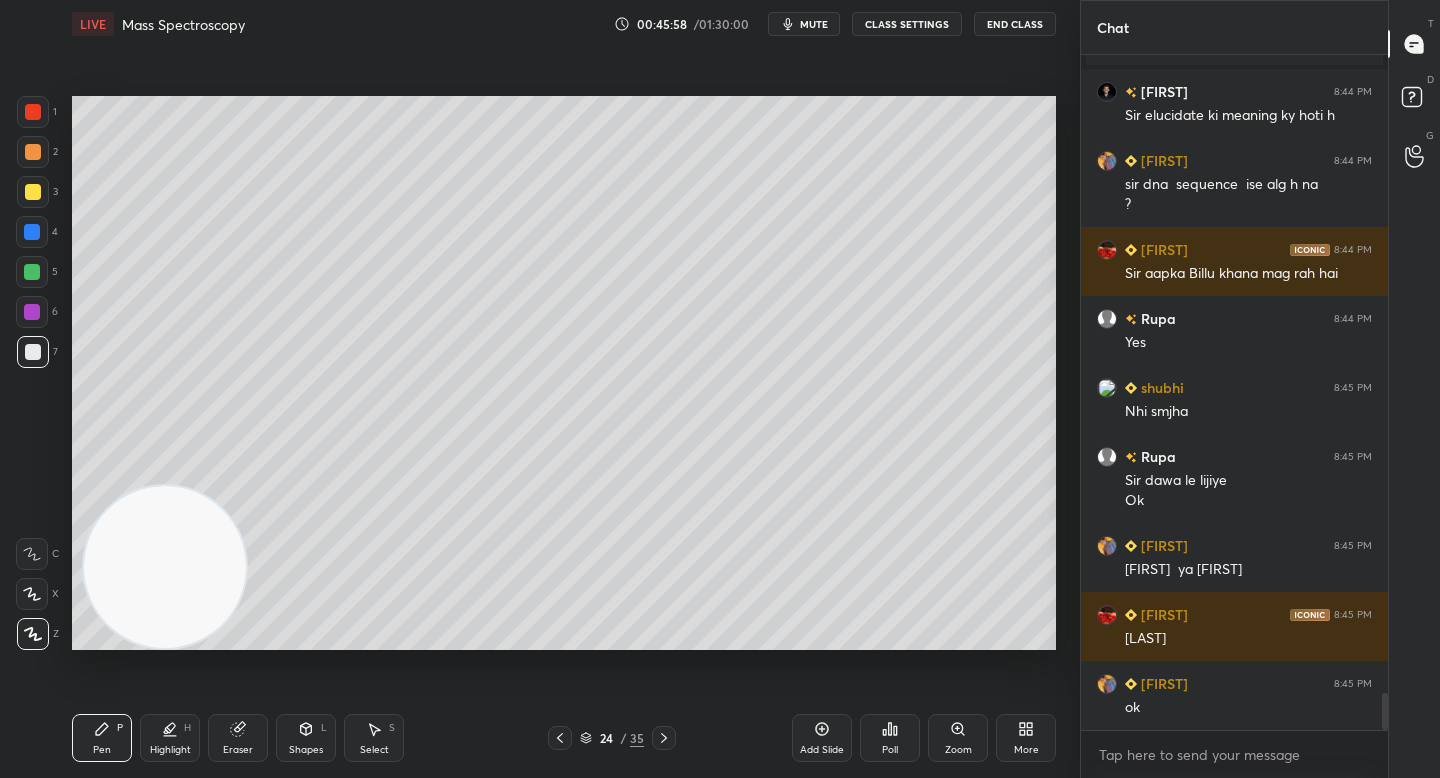 scroll, scrollTop: 11725, scrollLeft: 0, axis: vertical 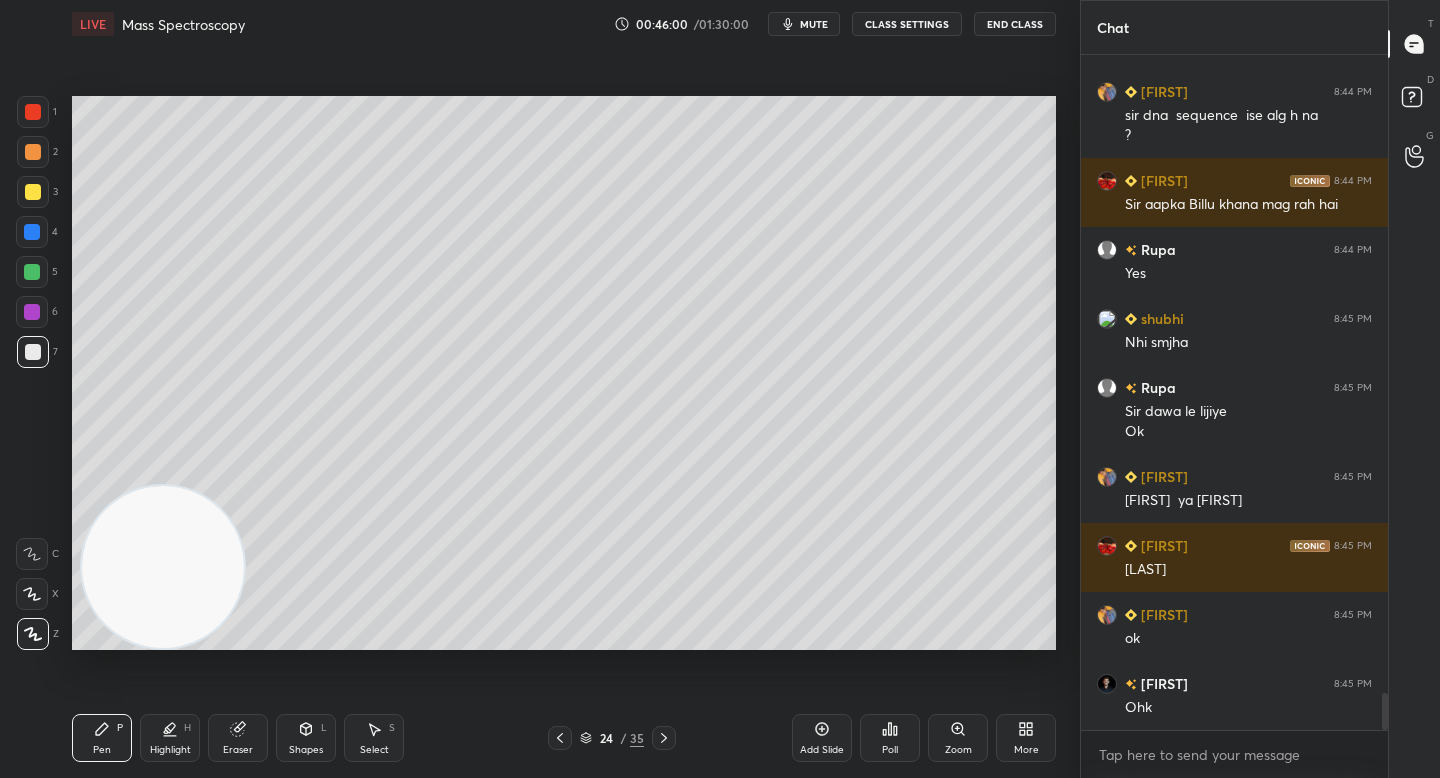 click at bounding box center (163, 567) 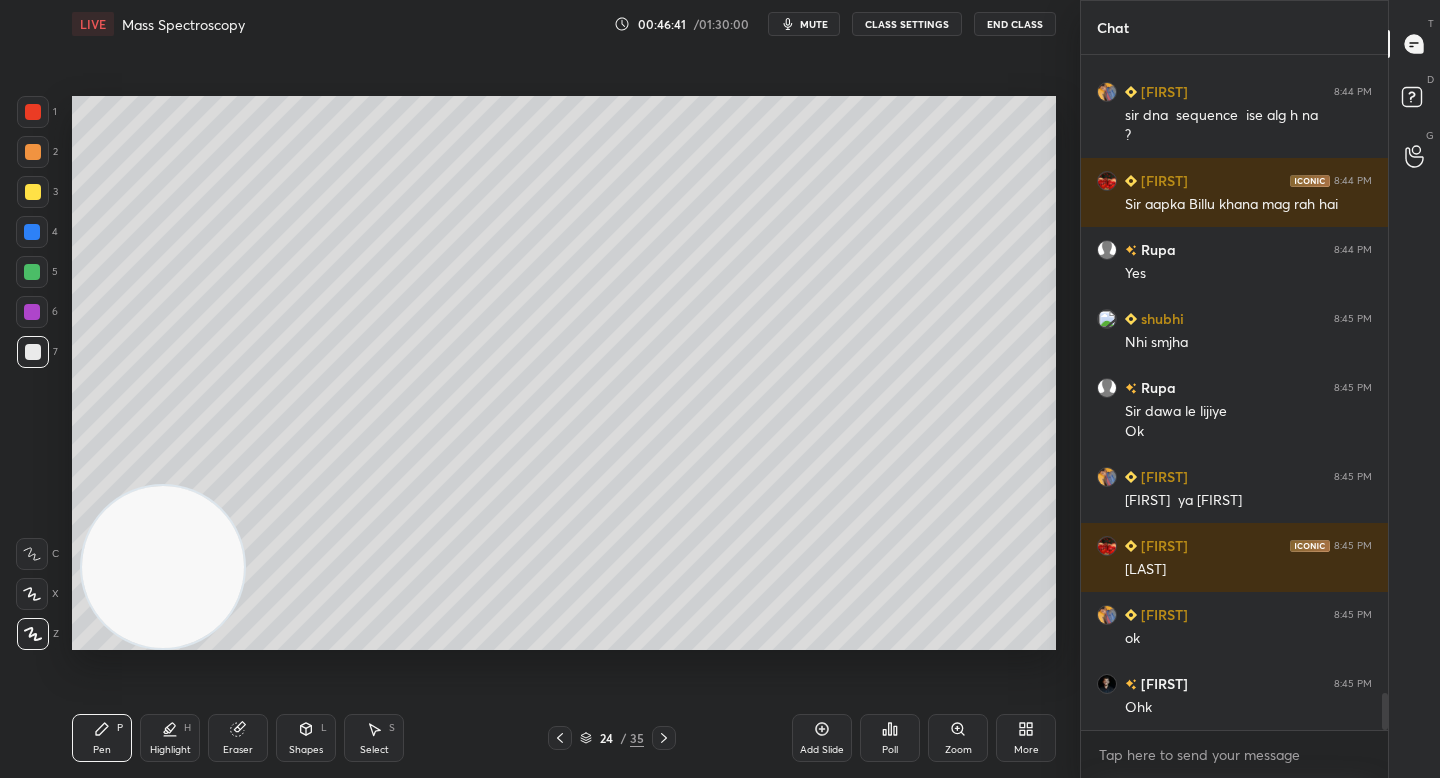 scroll, scrollTop: 11794, scrollLeft: 0, axis: vertical 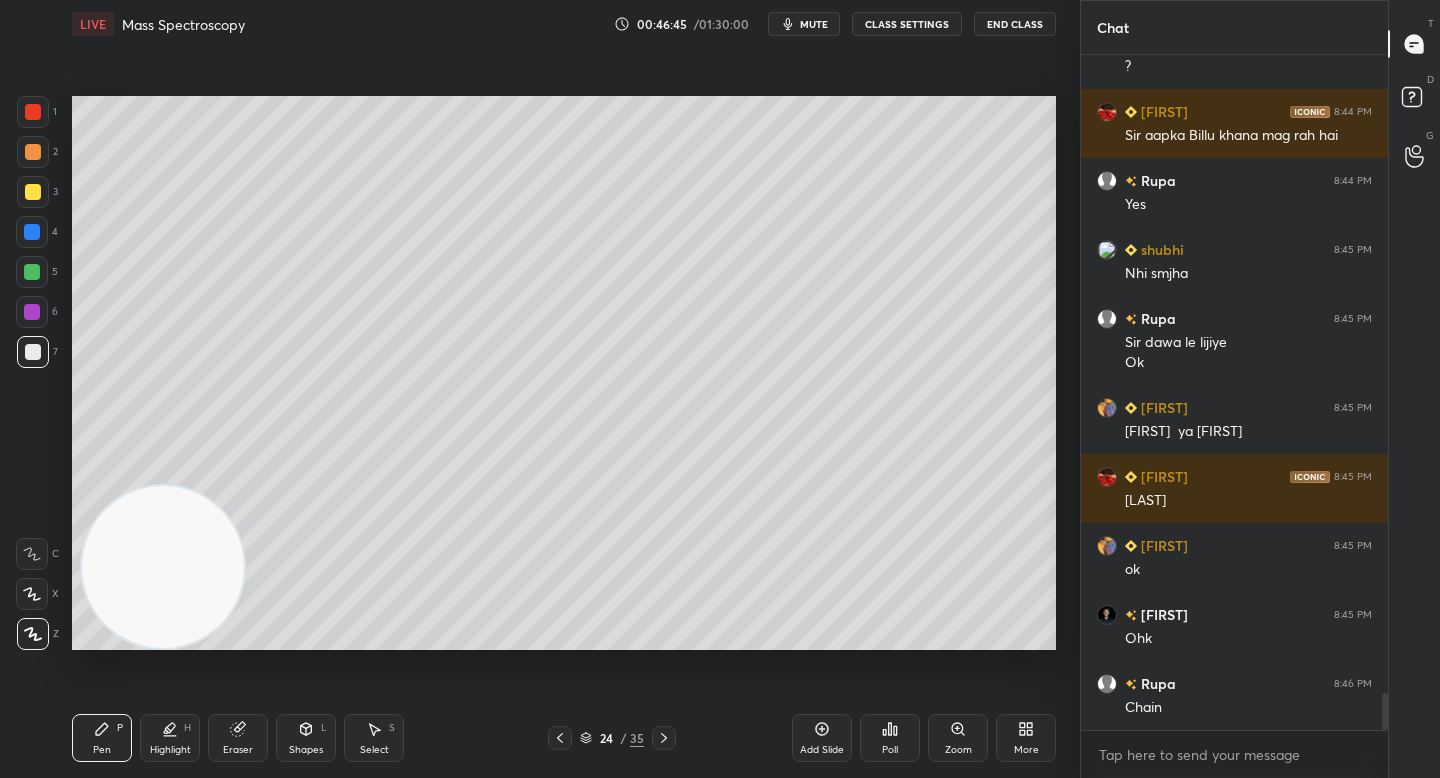 click at bounding box center (32, 272) 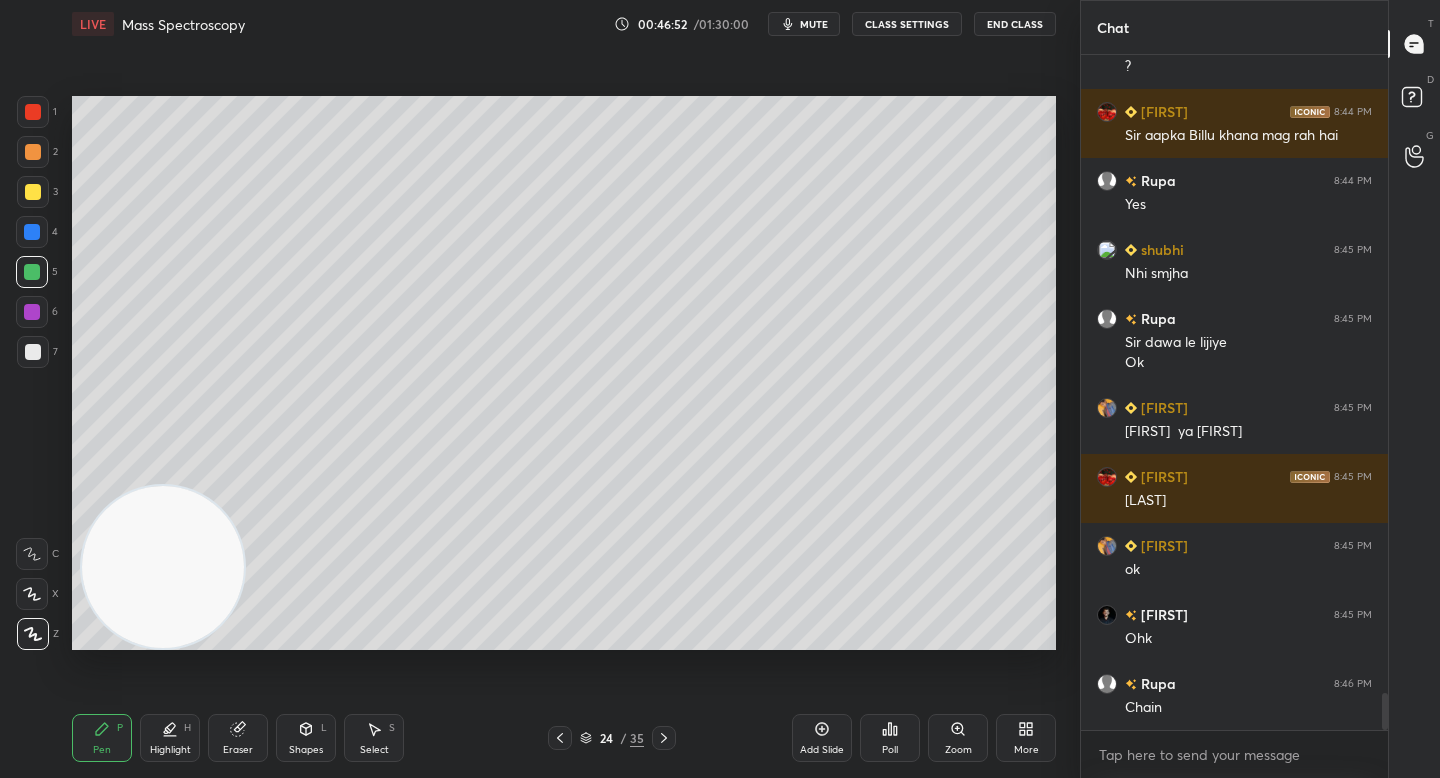 scroll, scrollTop: 11814, scrollLeft: 0, axis: vertical 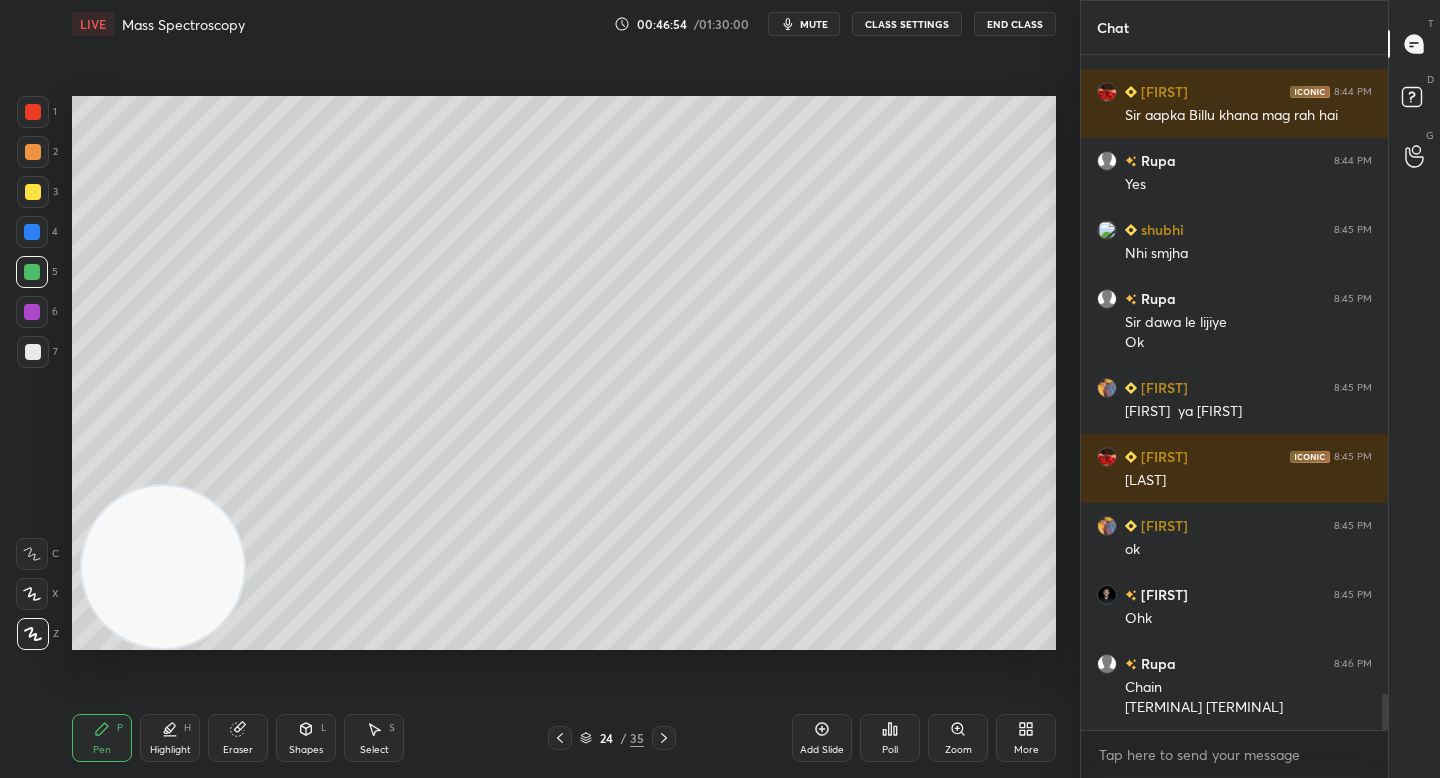 click at bounding box center (32, 232) 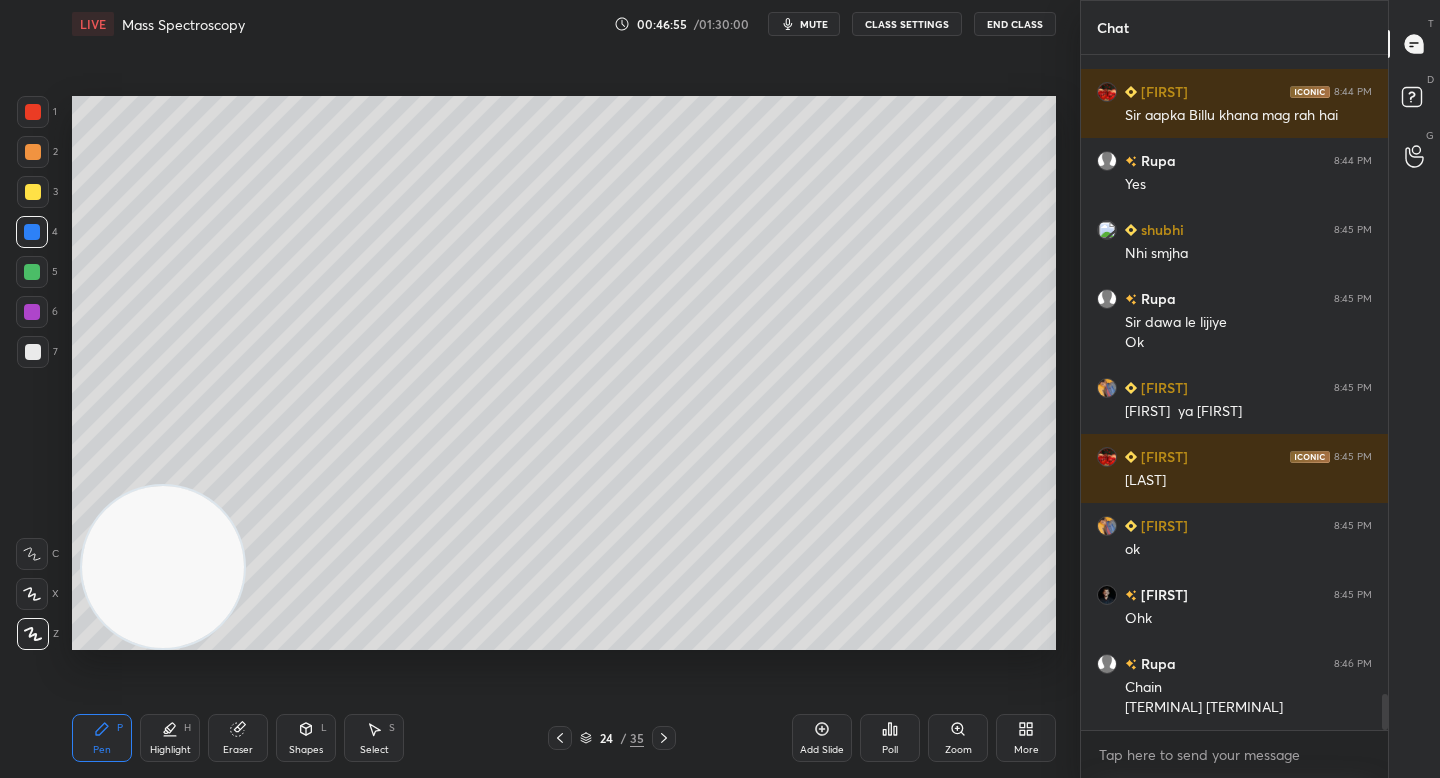 click at bounding box center [33, 192] 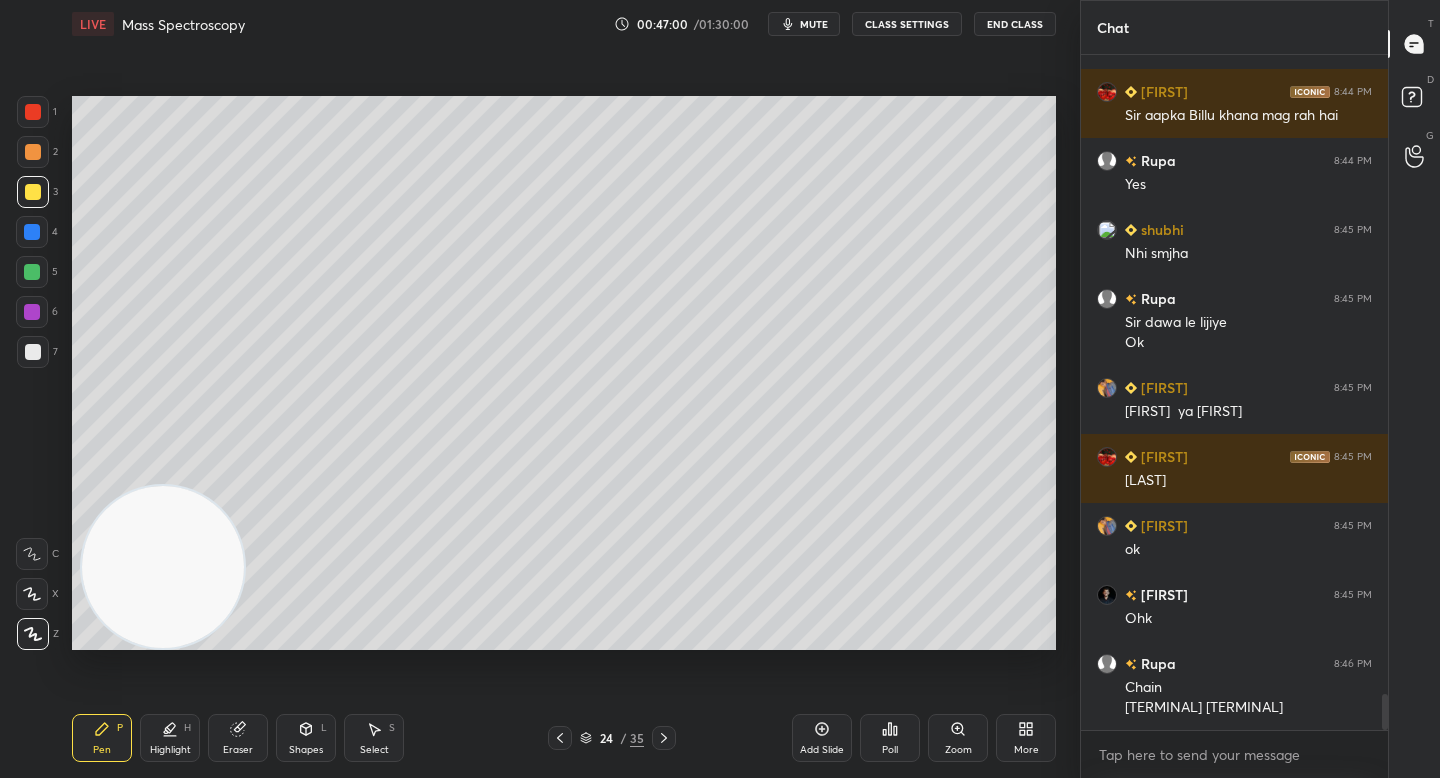 click at bounding box center (33, 152) 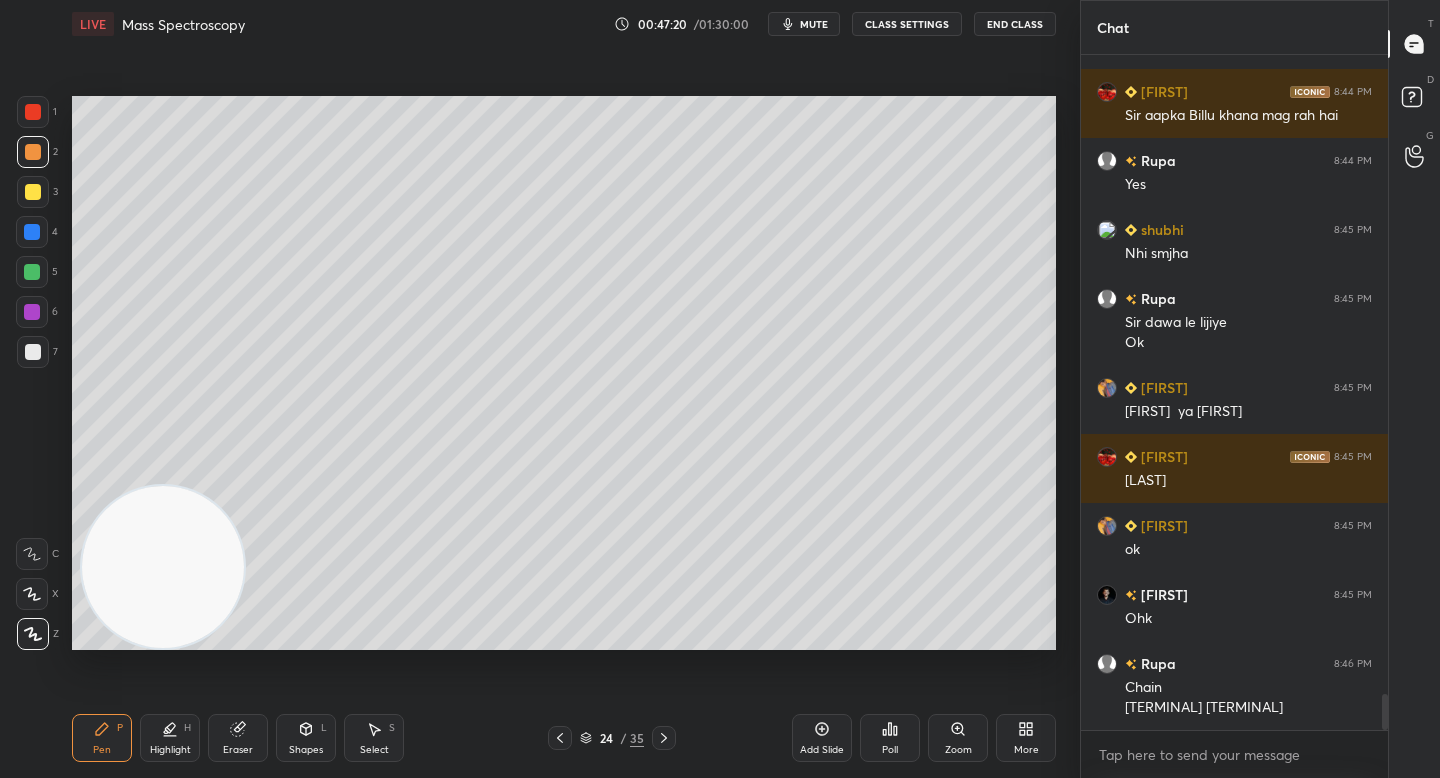 click at bounding box center [33, 352] 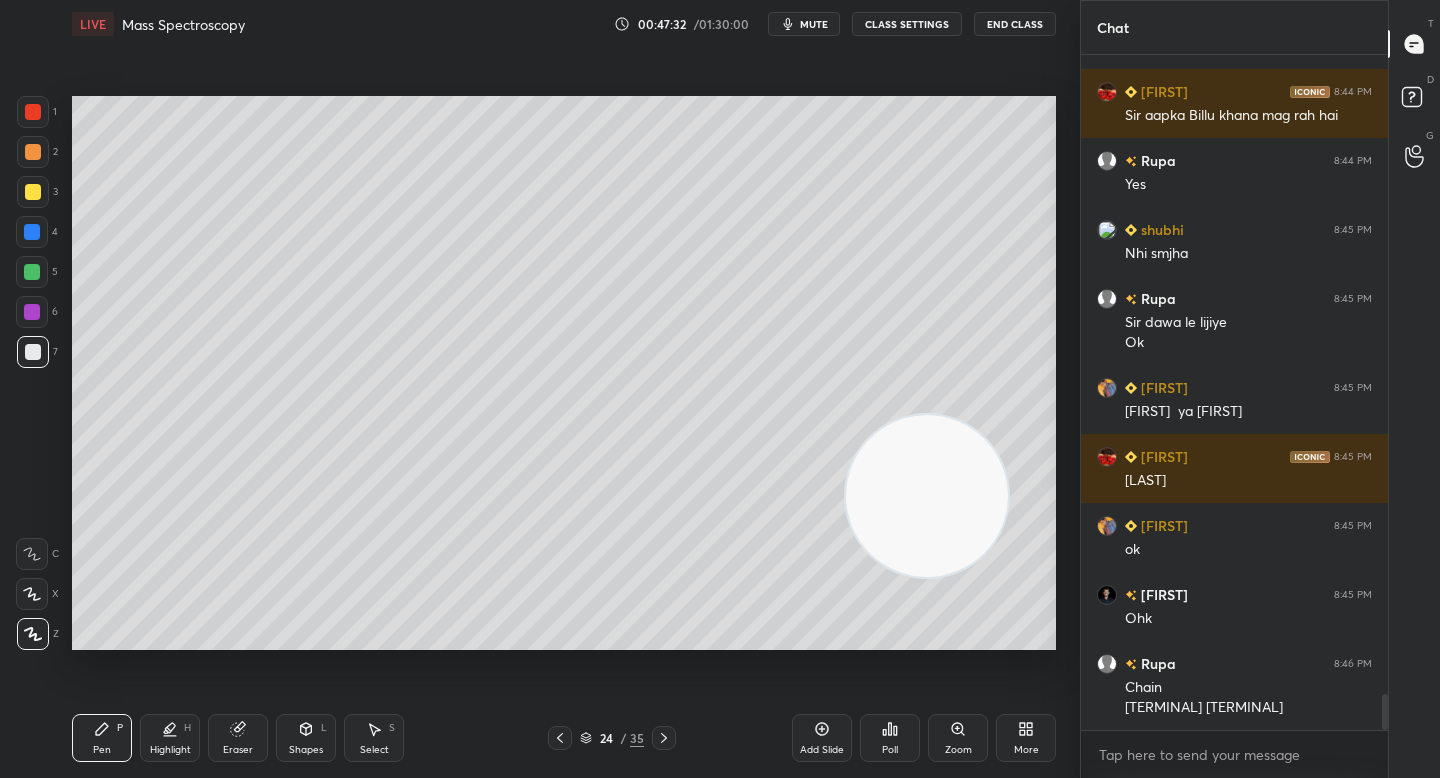 drag, startPoint x: 252, startPoint y: 555, endPoint x: 981, endPoint y: 489, distance: 731.98157 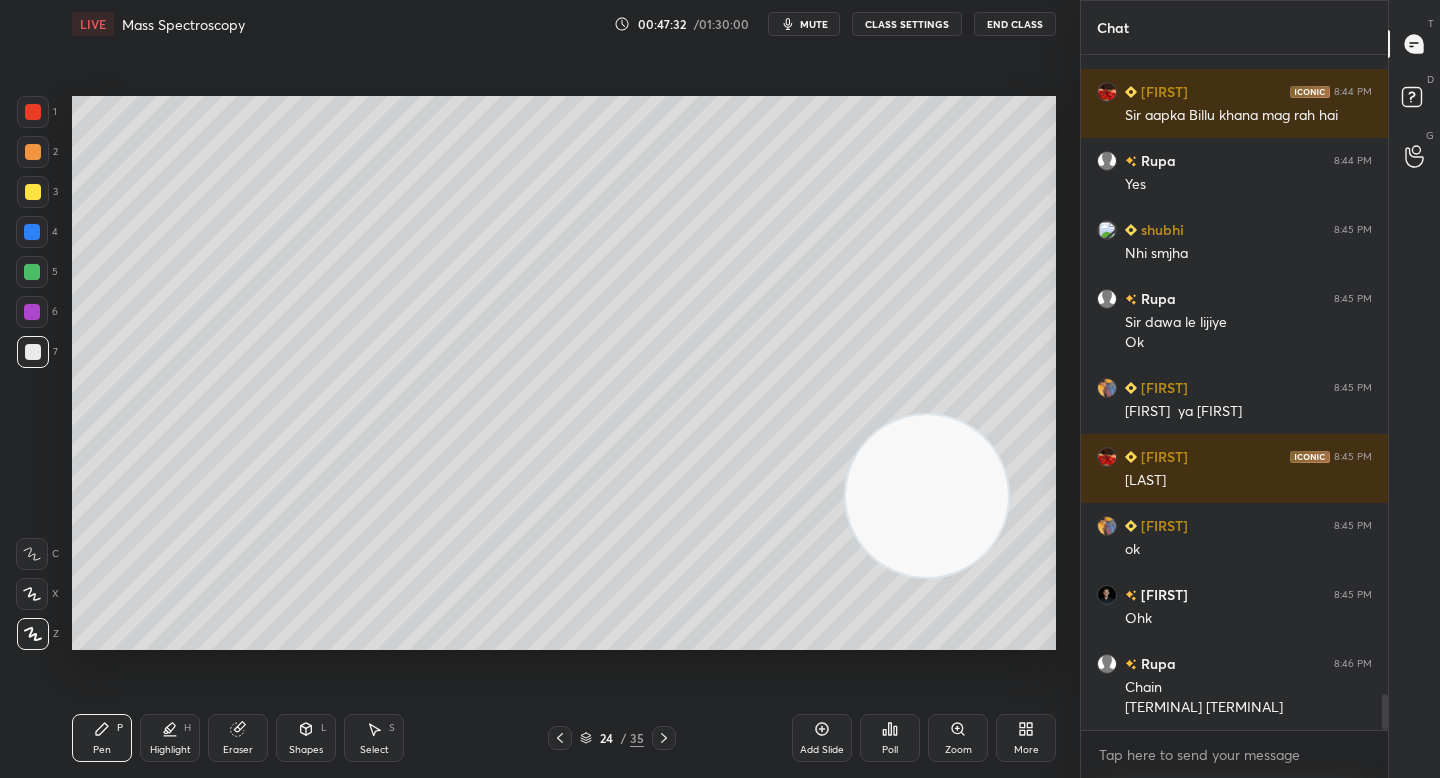 click at bounding box center [927, 496] 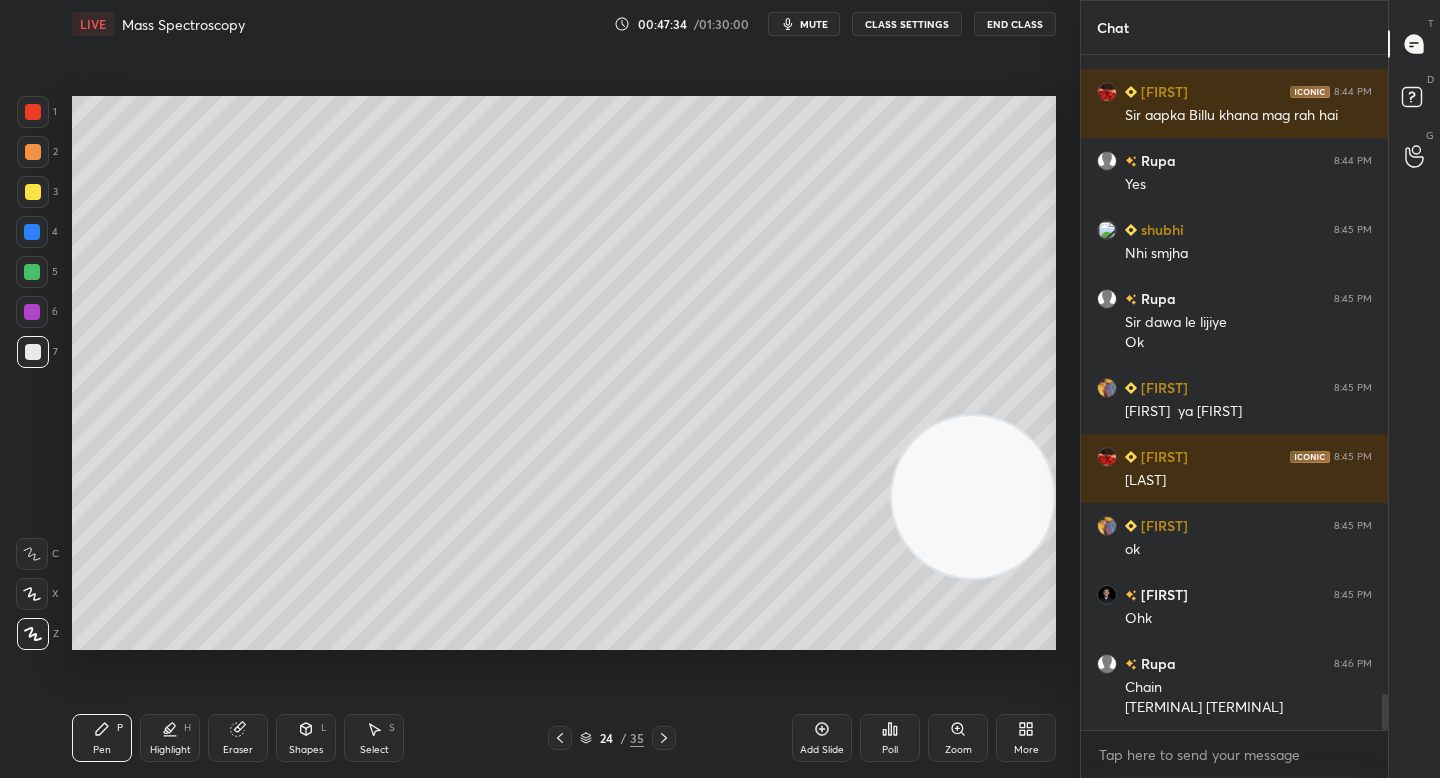 click at bounding box center (33, 152) 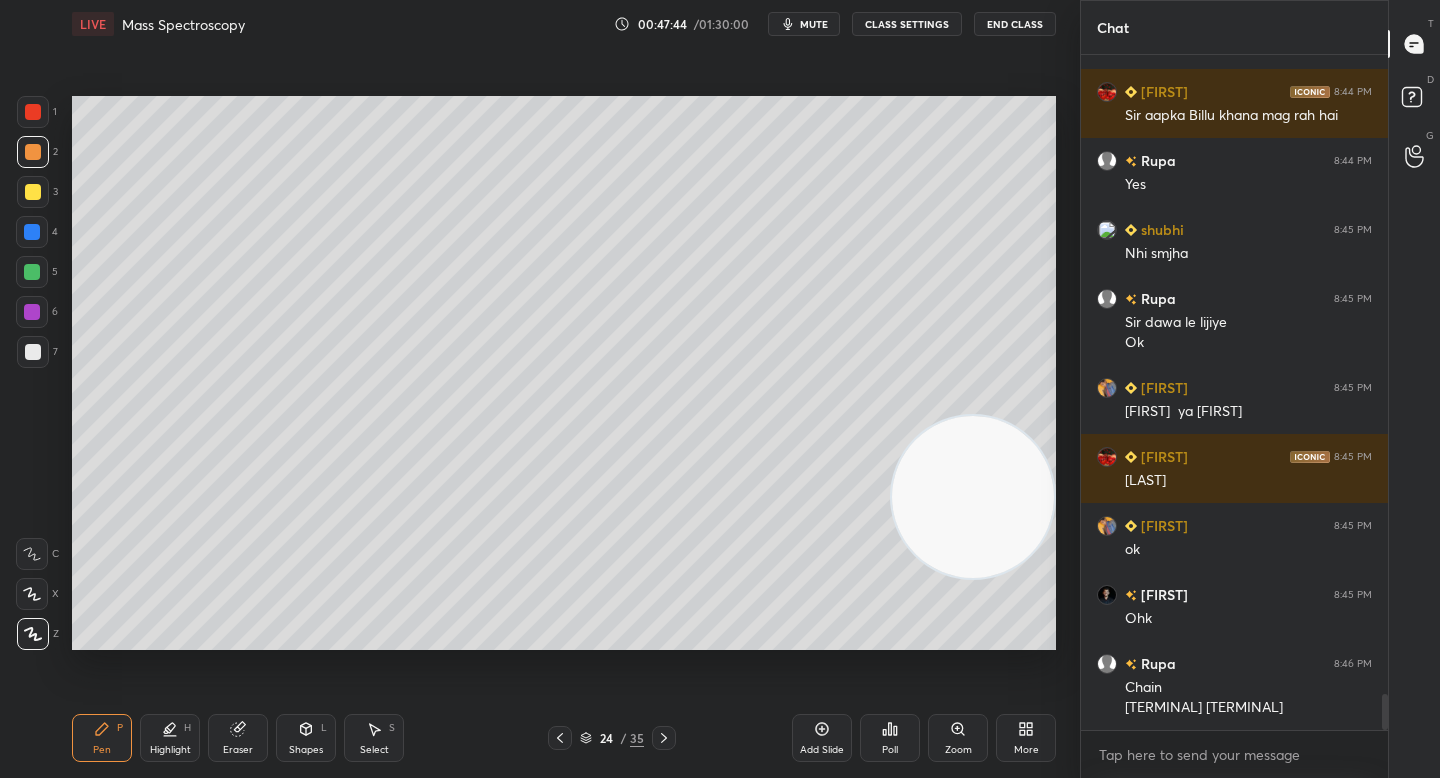 click on "Pen P Highlight H Eraser Shapes L Select S" at bounding box center [252, 738] 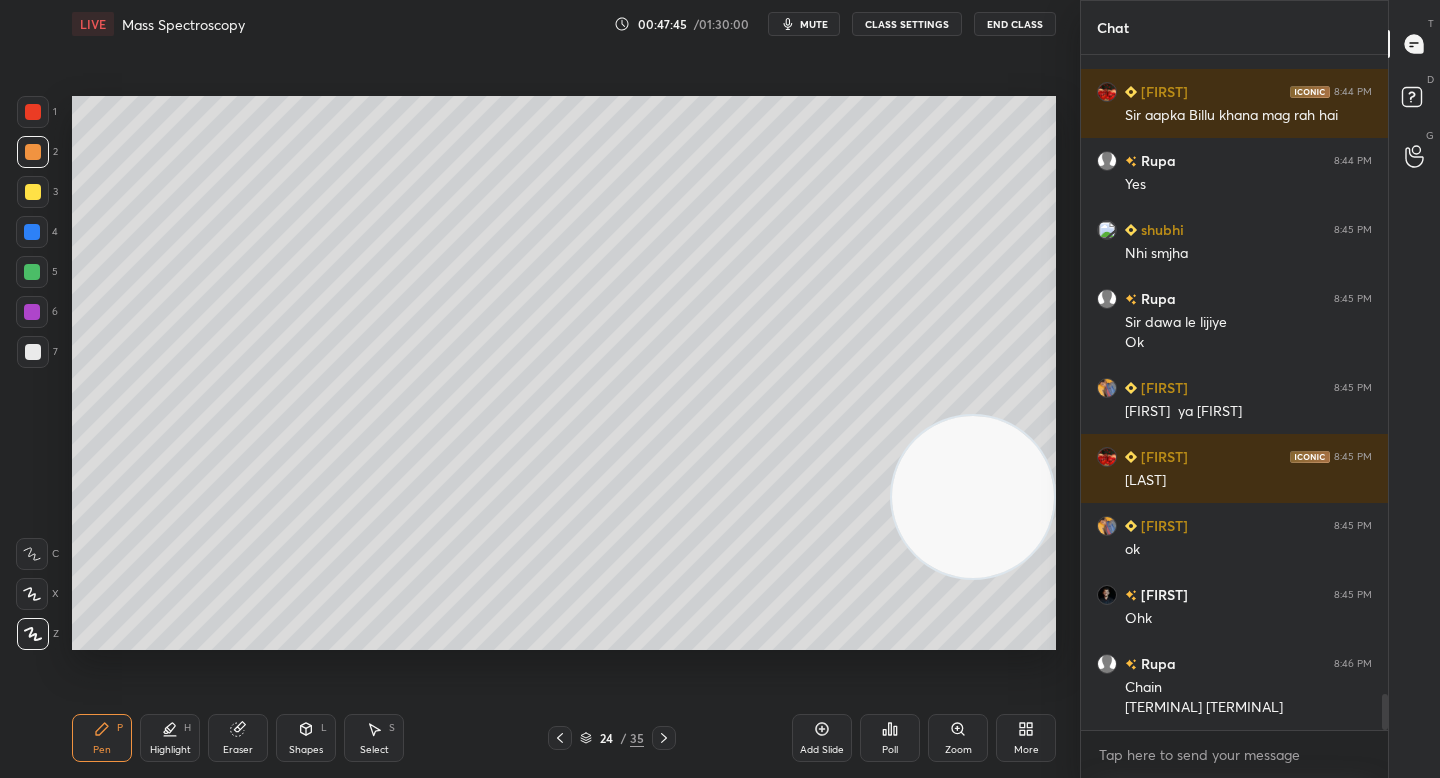 click on "Eraser" at bounding box center (238, 738) 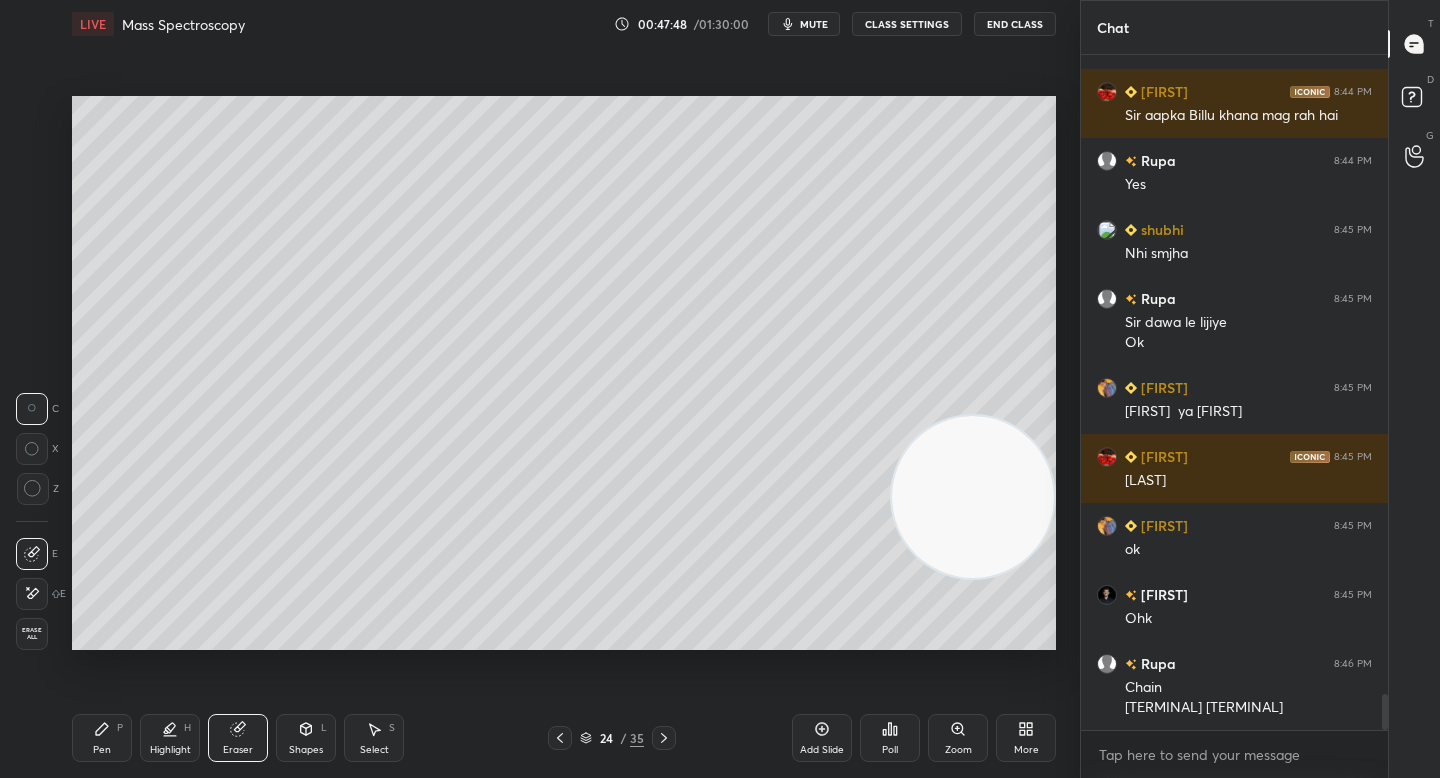 scroll, scrollTop: 11883, scrollLeft: 0, axis: vertical 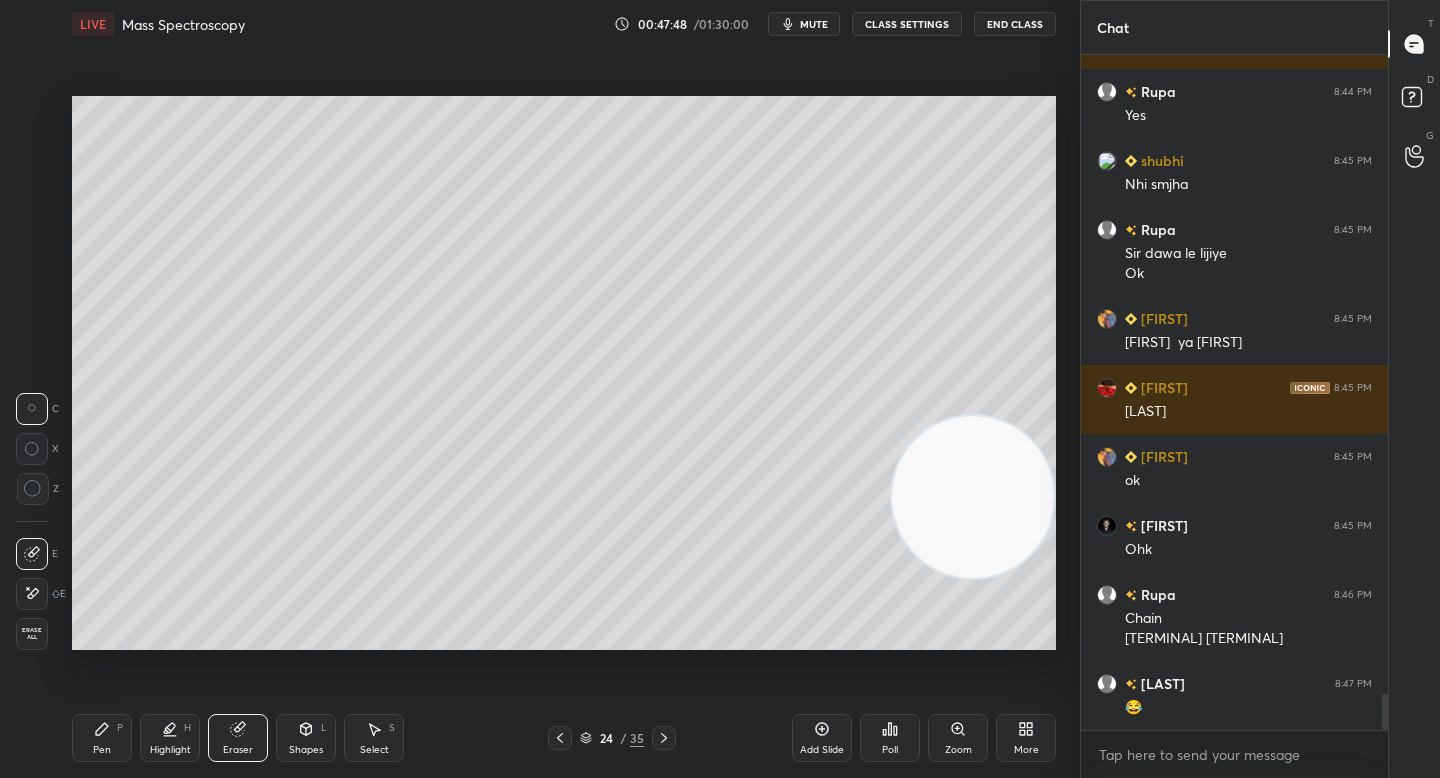 click 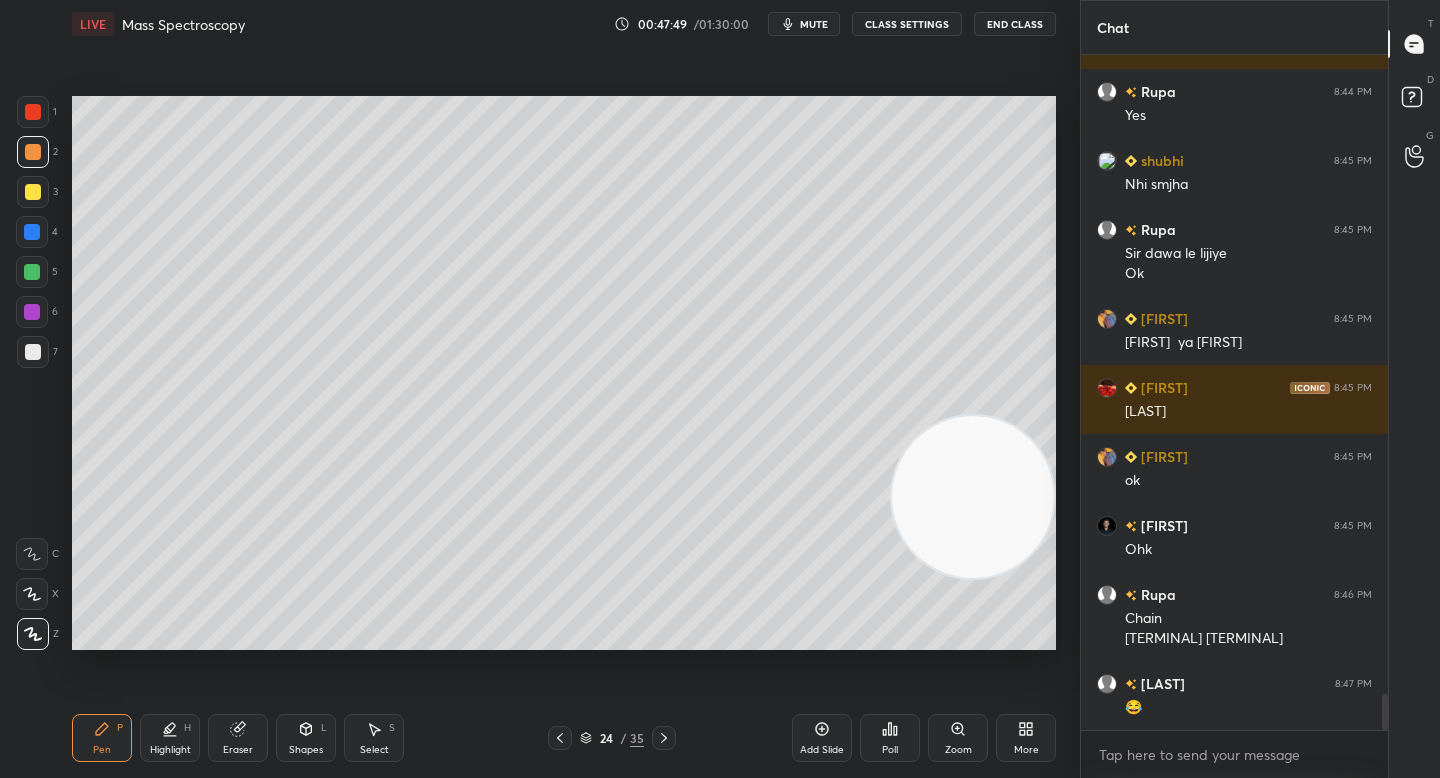 drag, startPoint x: 43, startPoint y: 354, endPoint x: 68, endPoint y: 352, distance: 25.079872 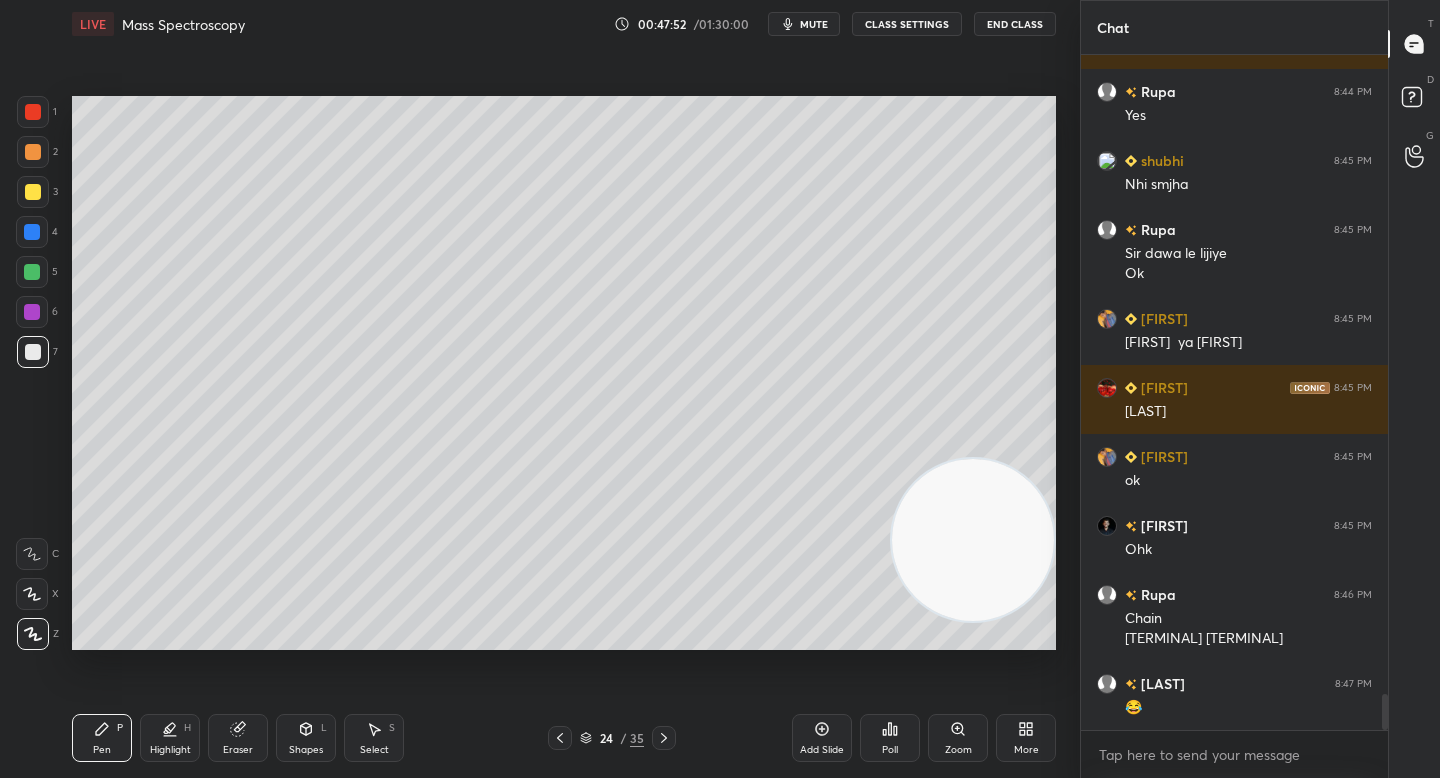 drag, startPoint x: 919, startPoint y: 453, endPoint x: 955, endPoint y: 497, distance: 56.85068 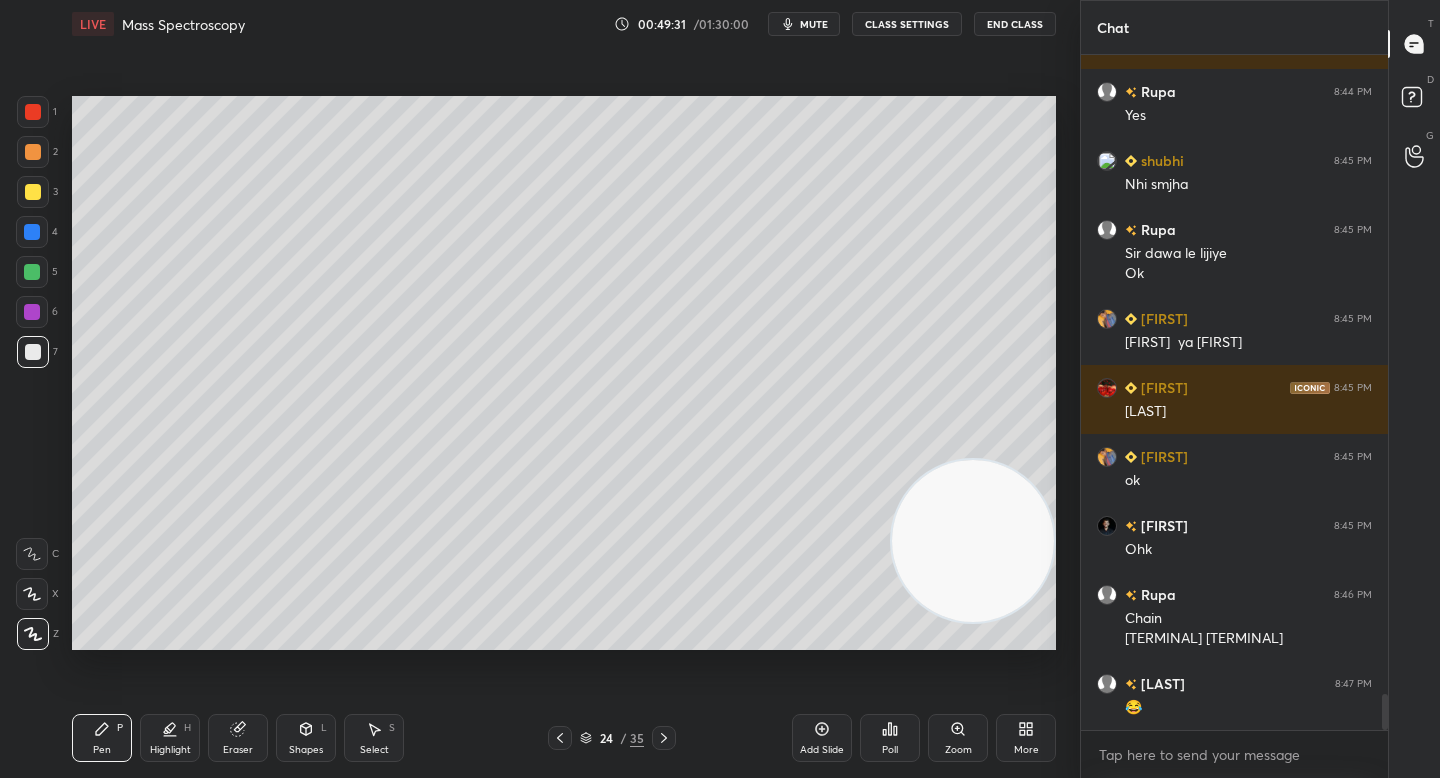 scroll, scrollTop: 11931, scrollLeft: 0, axis: vertical 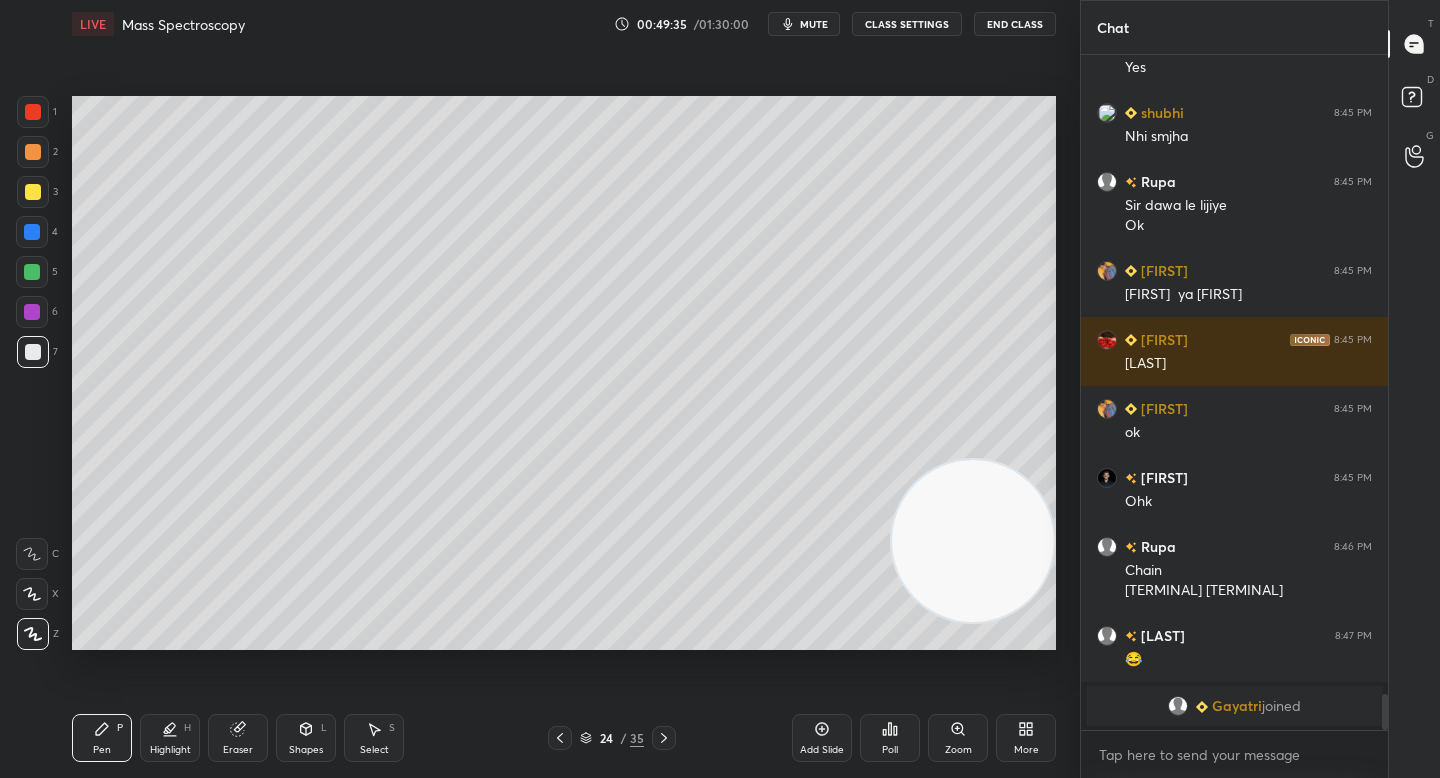 click at bounding box center [33, 152] 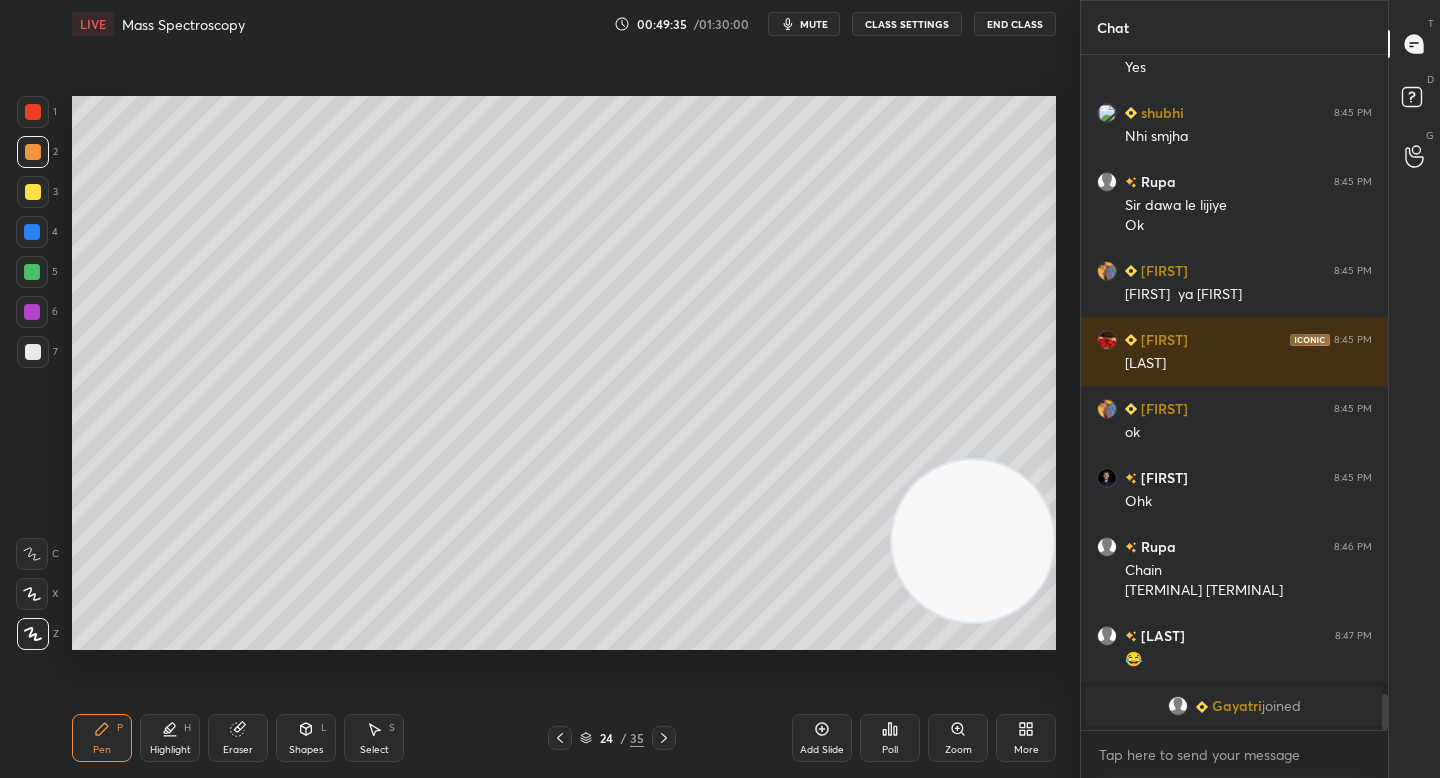 click on "1" at bounding box center [37, 116] 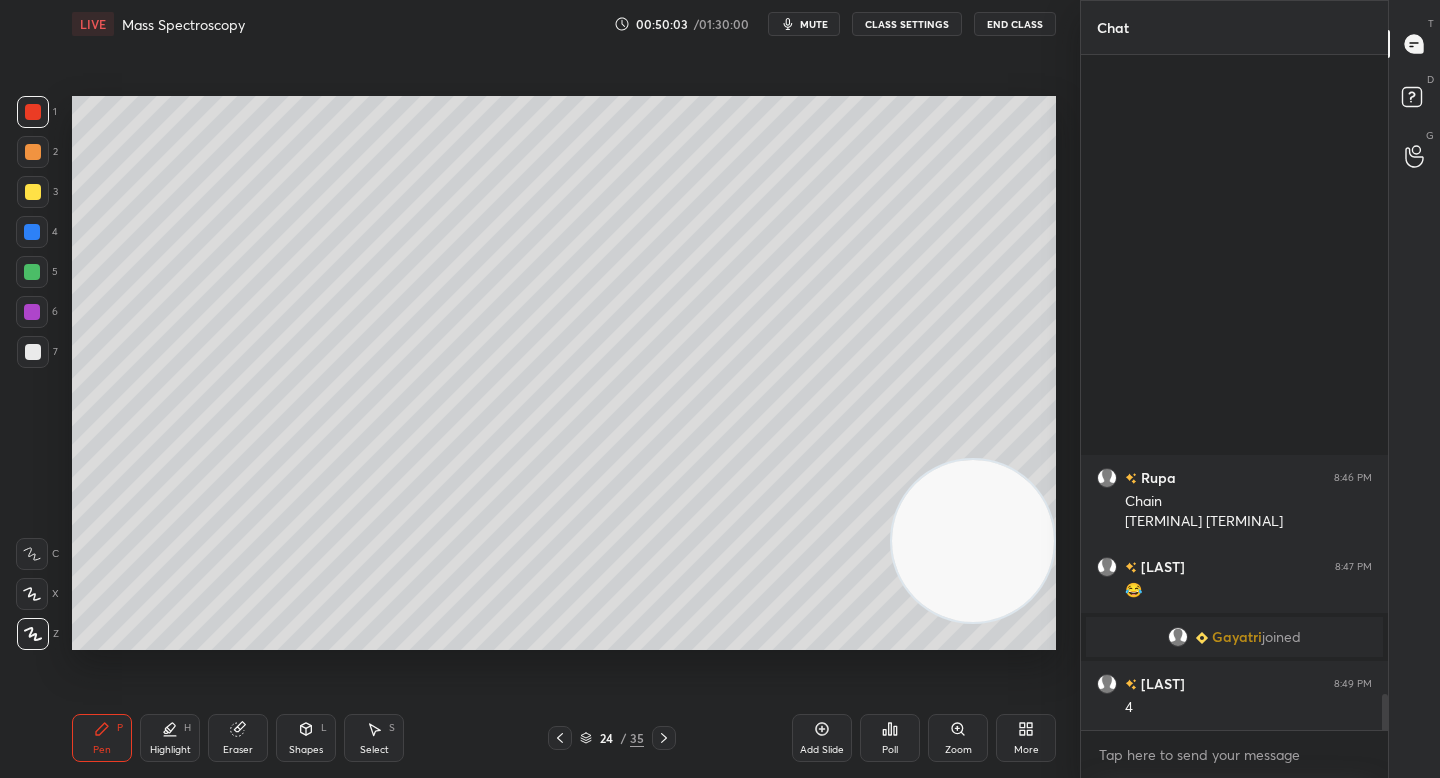 scroll, scrollTop: 11579, scrollLeft: 0, axis: vertical 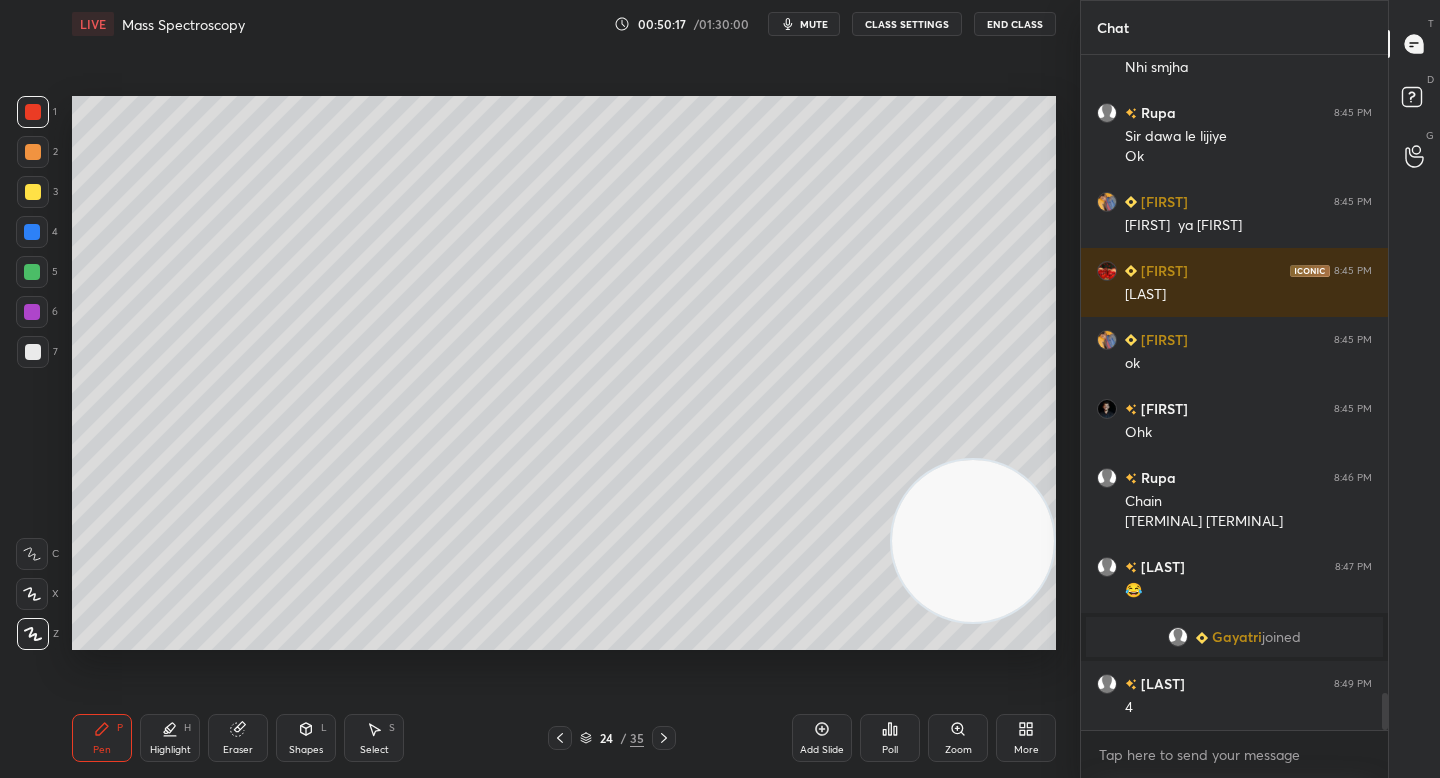 click on "Eraser" at bounding box center (238, 750) 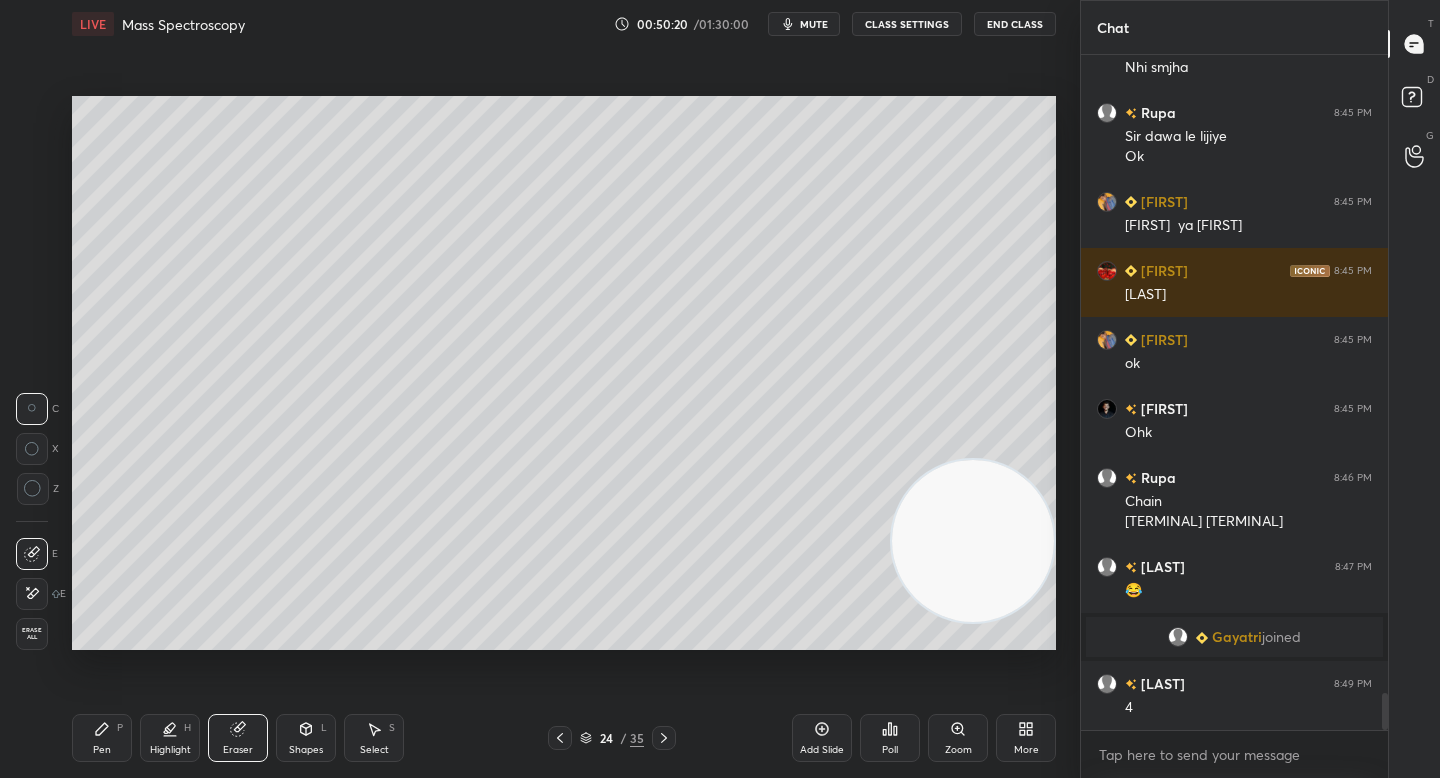 click 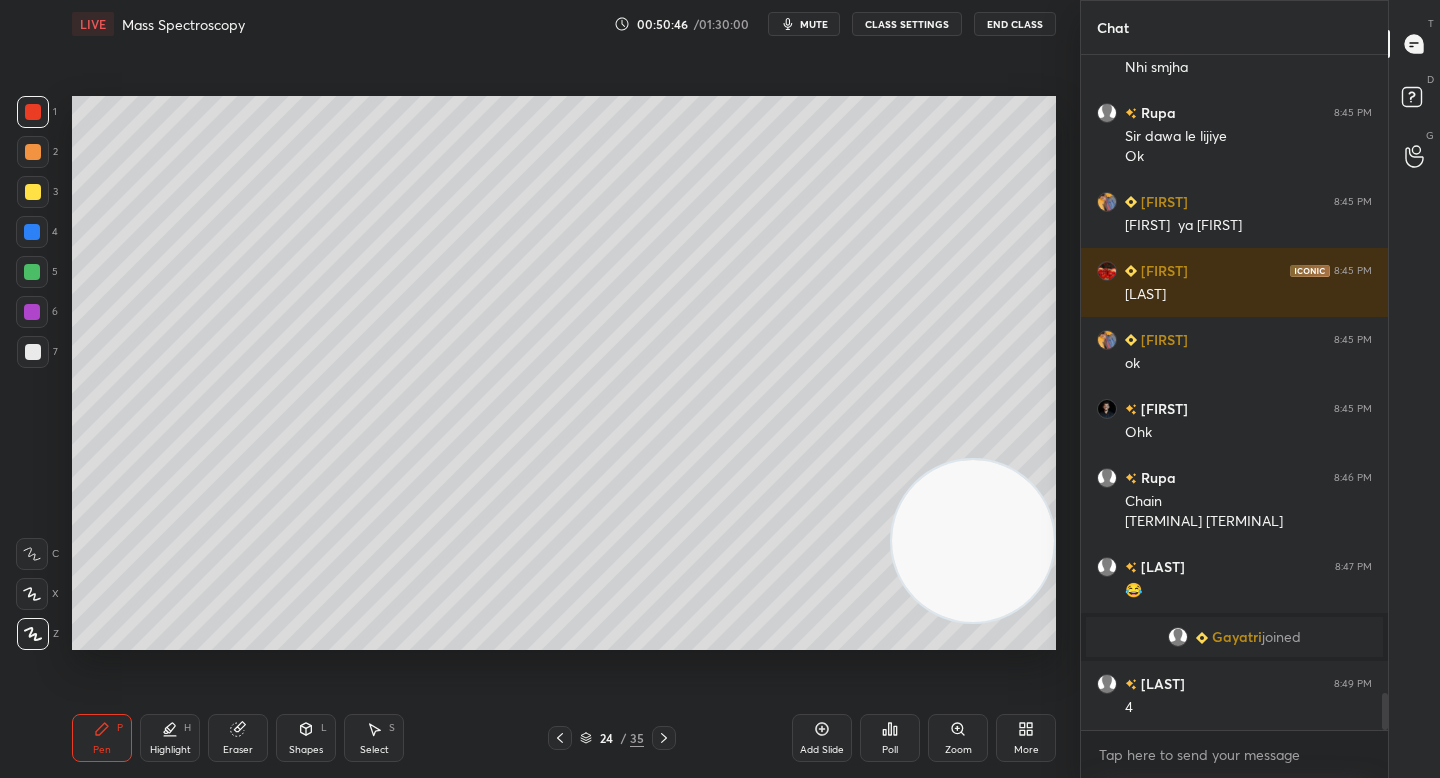 drag, startPoint x: 237, startPoint y: 738, endPoint x: 208, endPoint y: 664, distance: 79.47956 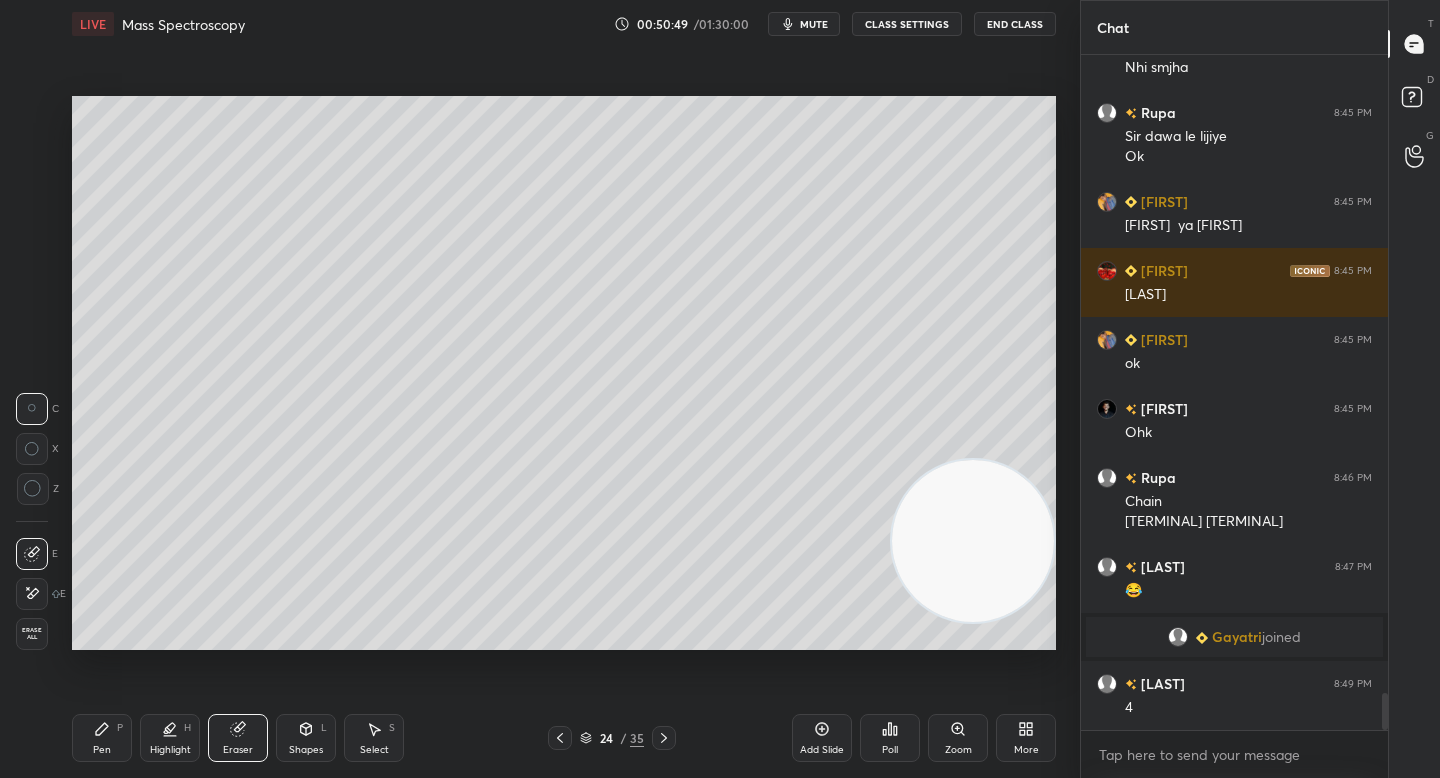 click 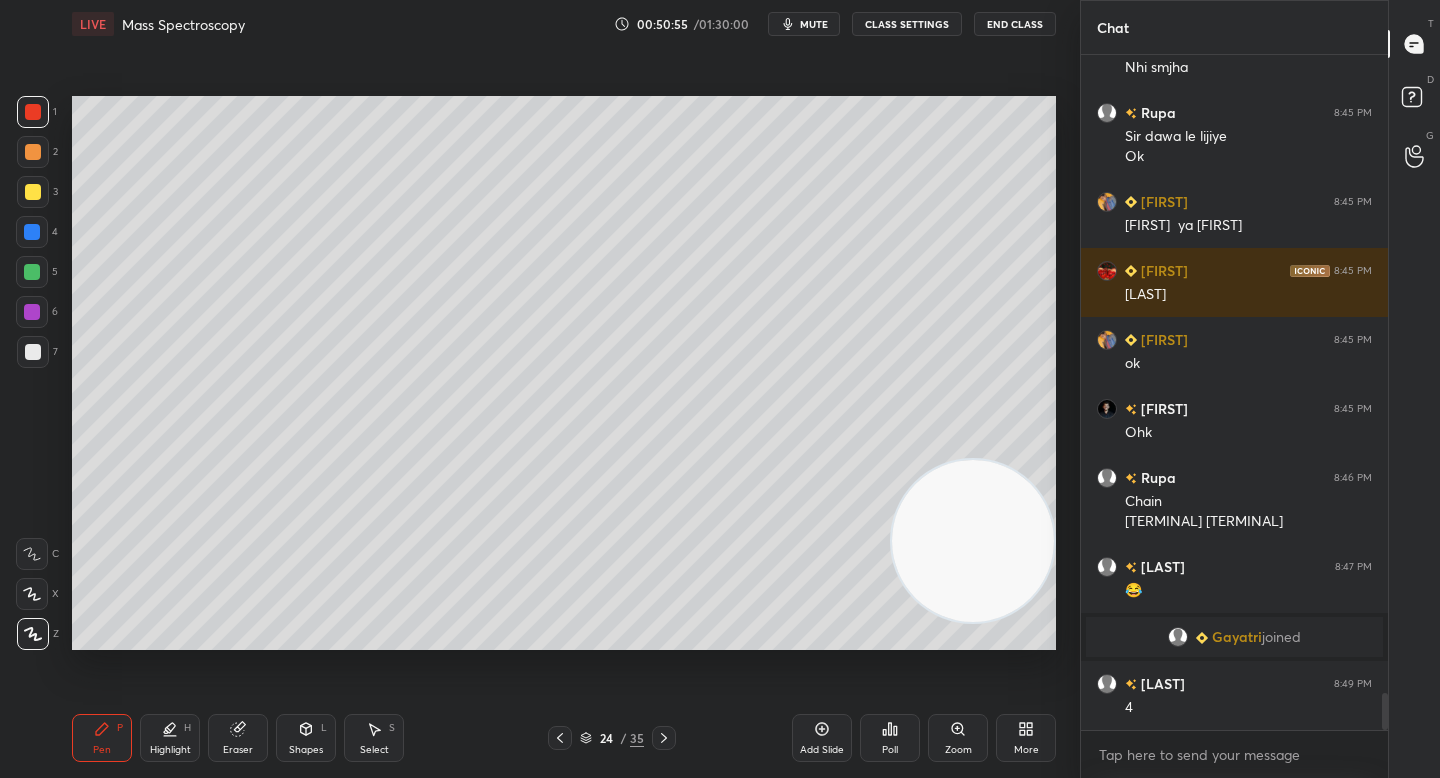 scroll, scrollTop: 11627, scrollLeft: 0, axis: vertical 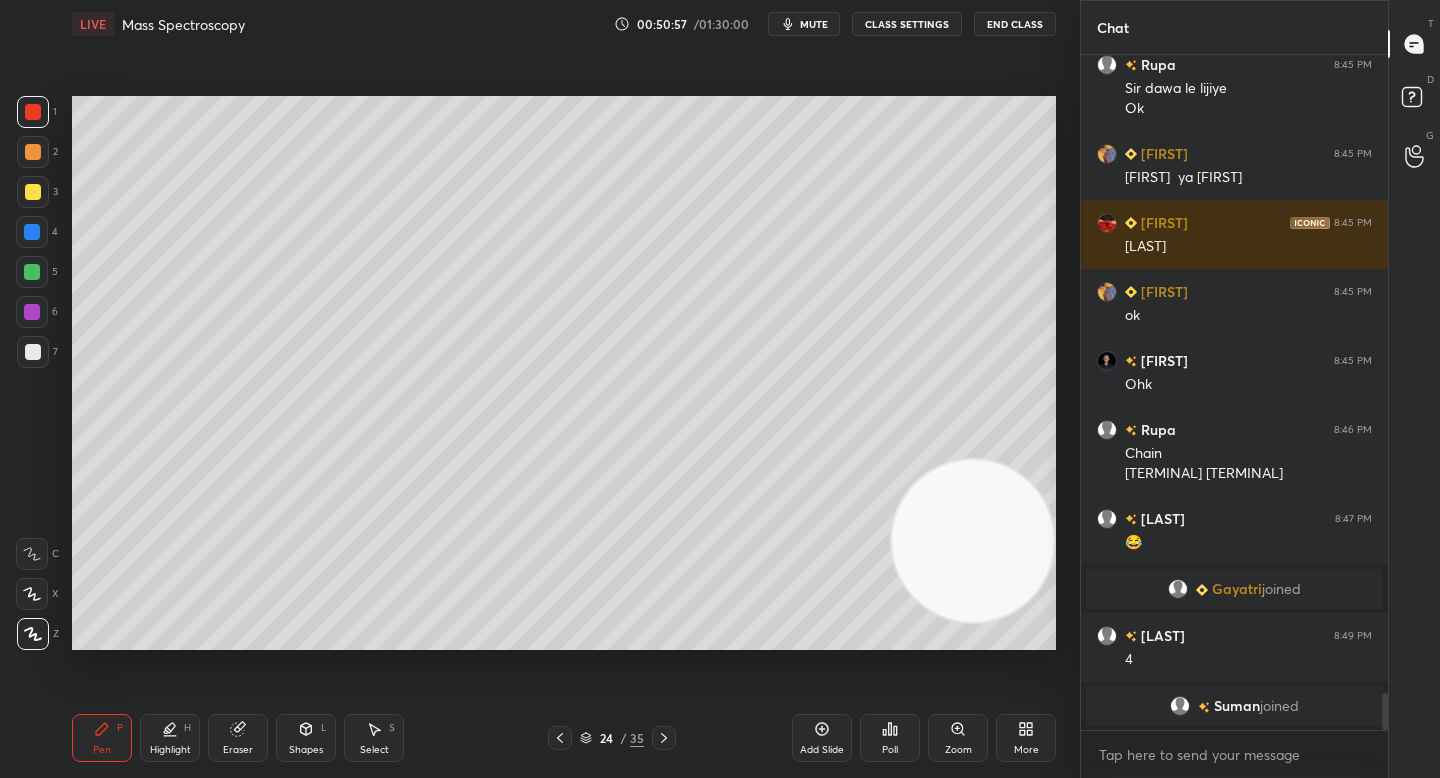 click at bounding box center [33, 352] 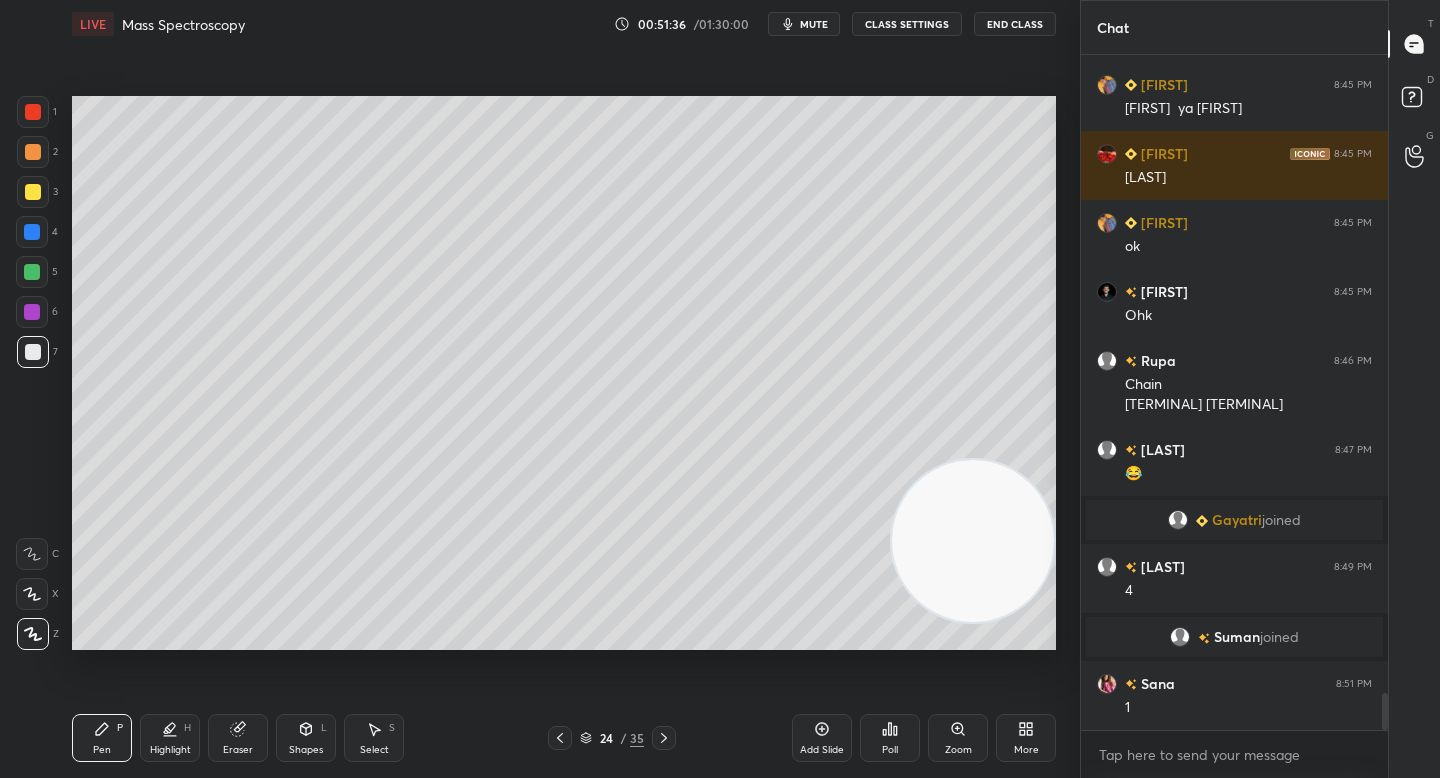 scroll, scrollTop: 11728, scrollLeft: 0, axis: vertical 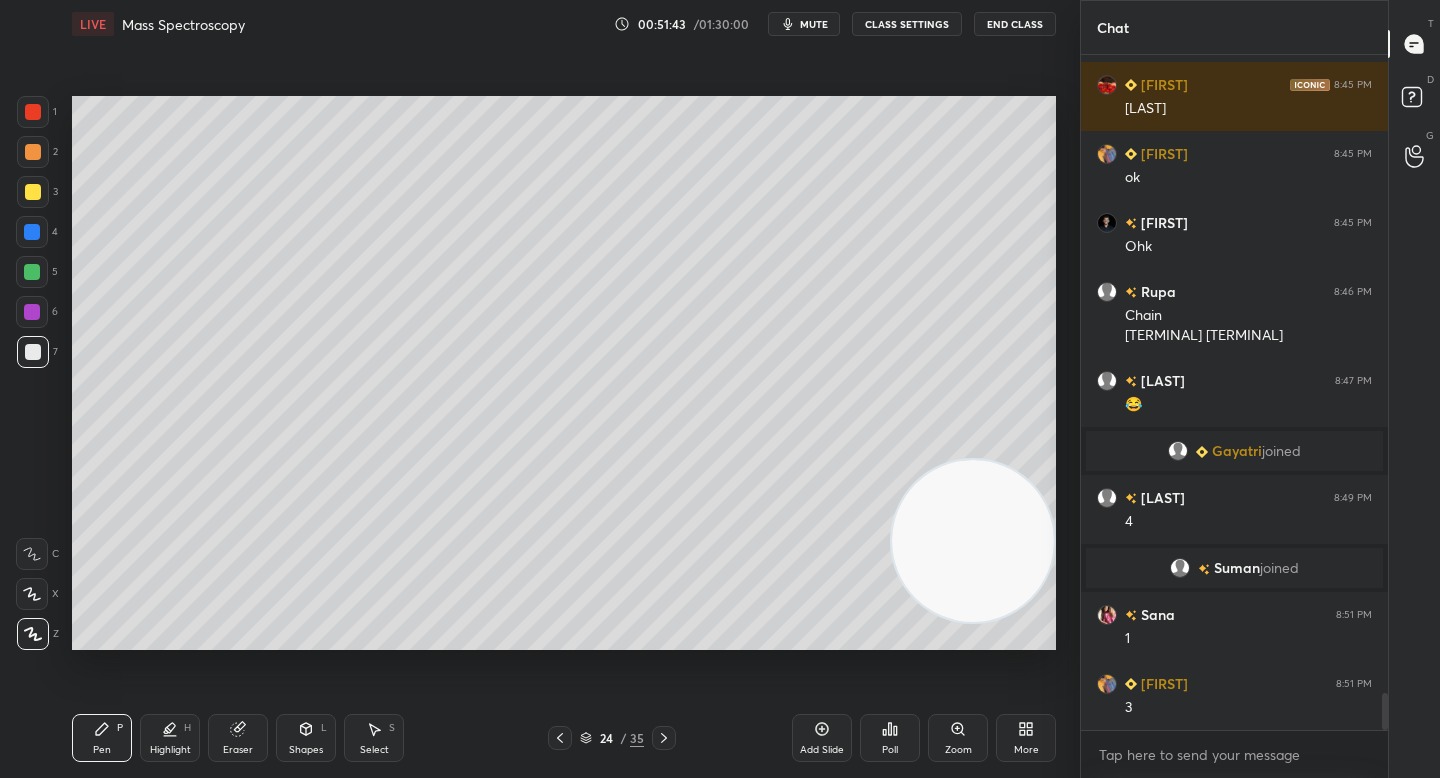 click at bounding box center [32, 232] 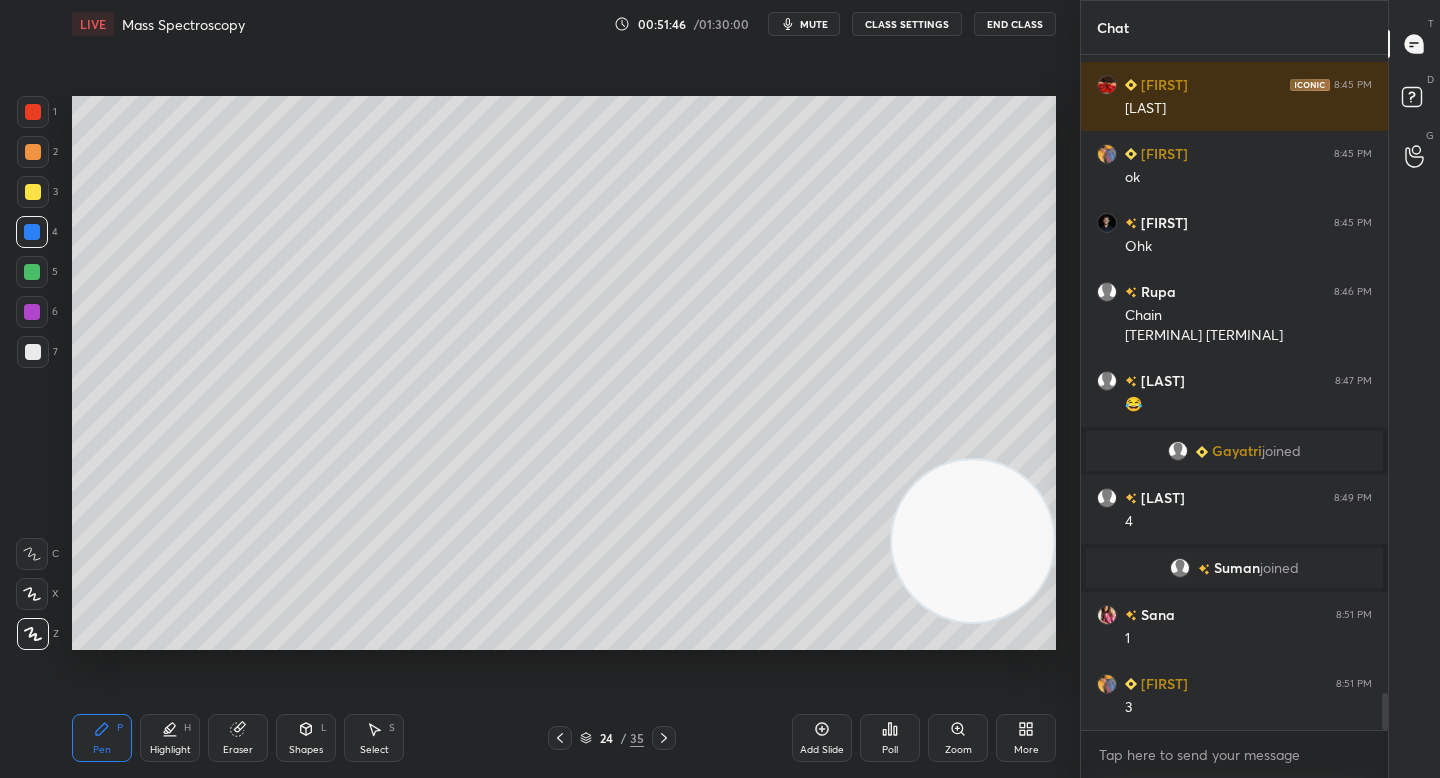 click at bounding box center [33, 152] 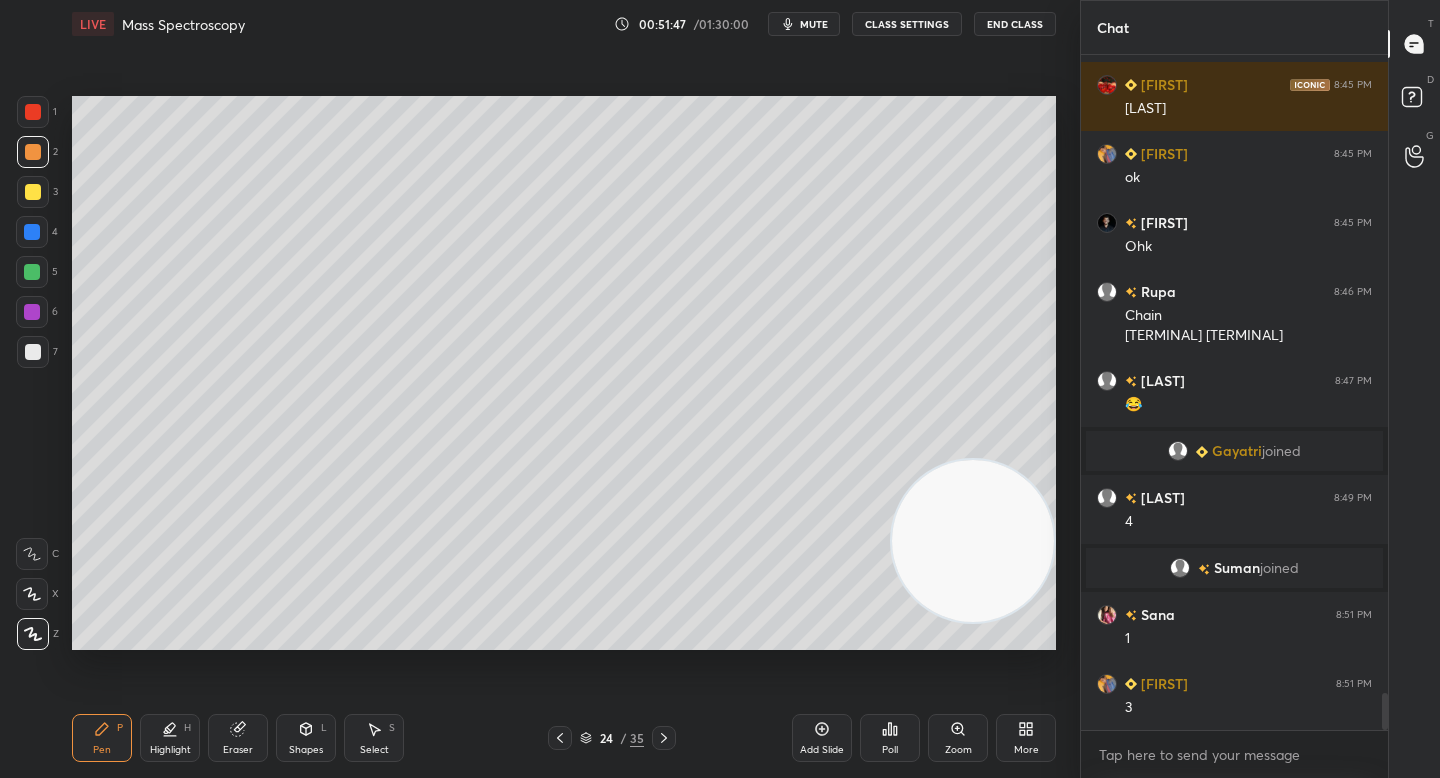 click at bounding box center [33, 112] 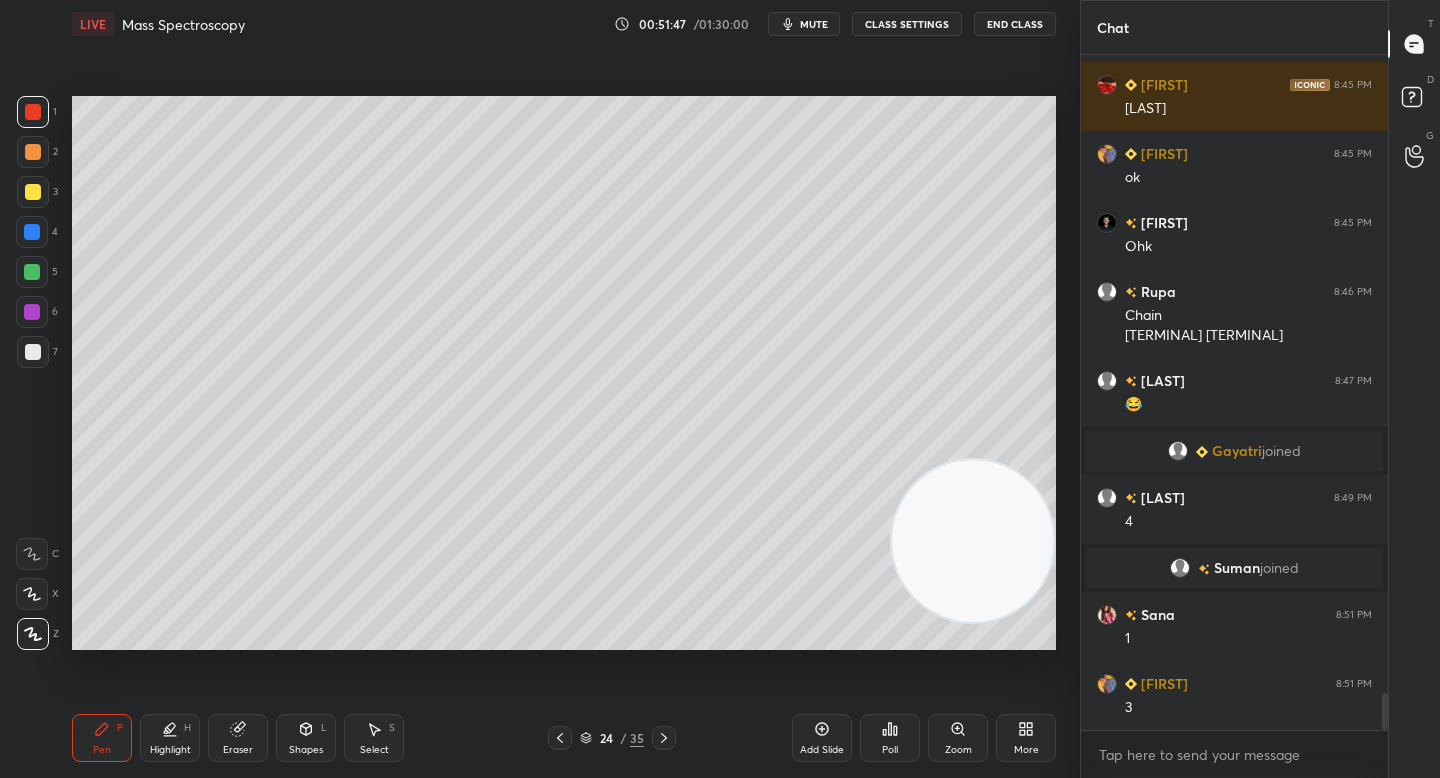 click at bounding box center (33, 152) 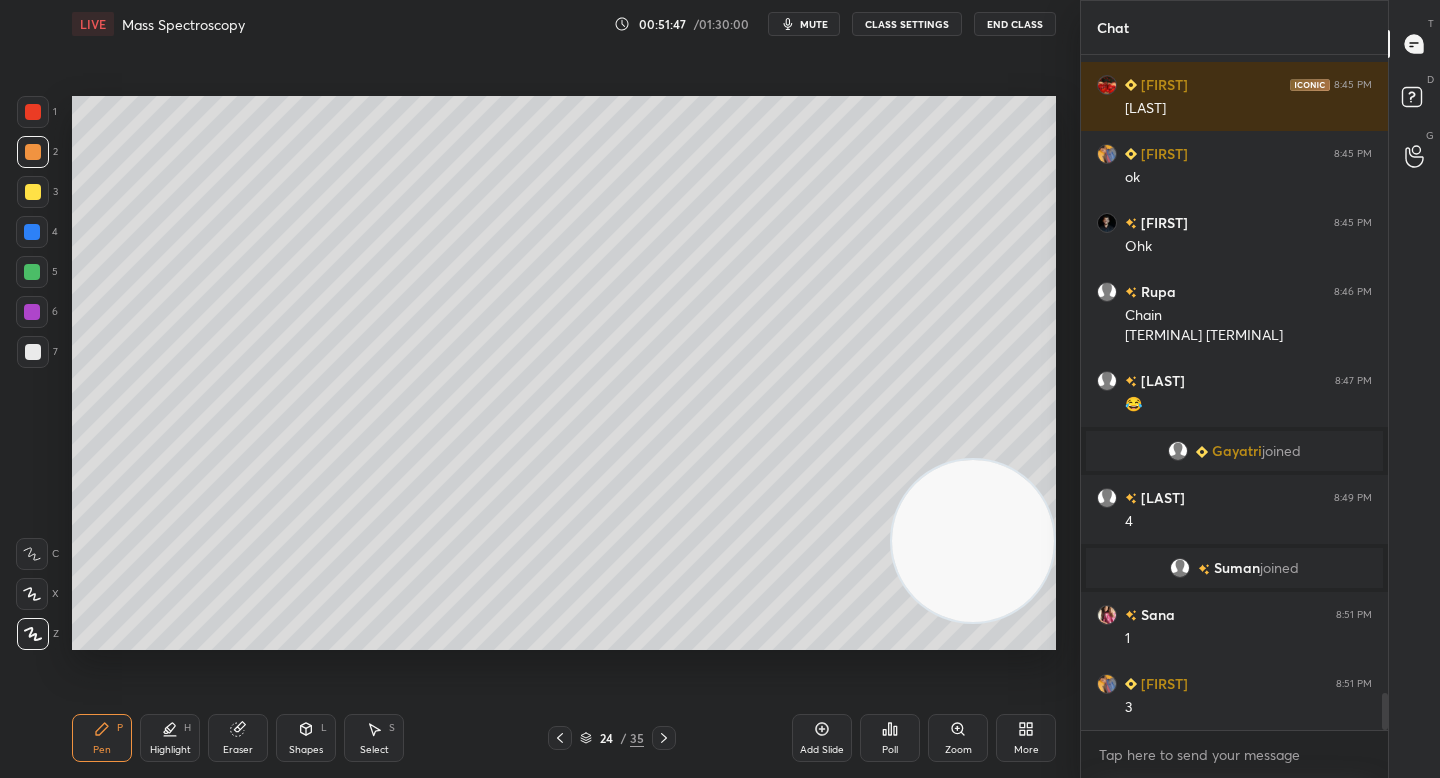 click at bounding box center (33, 112) 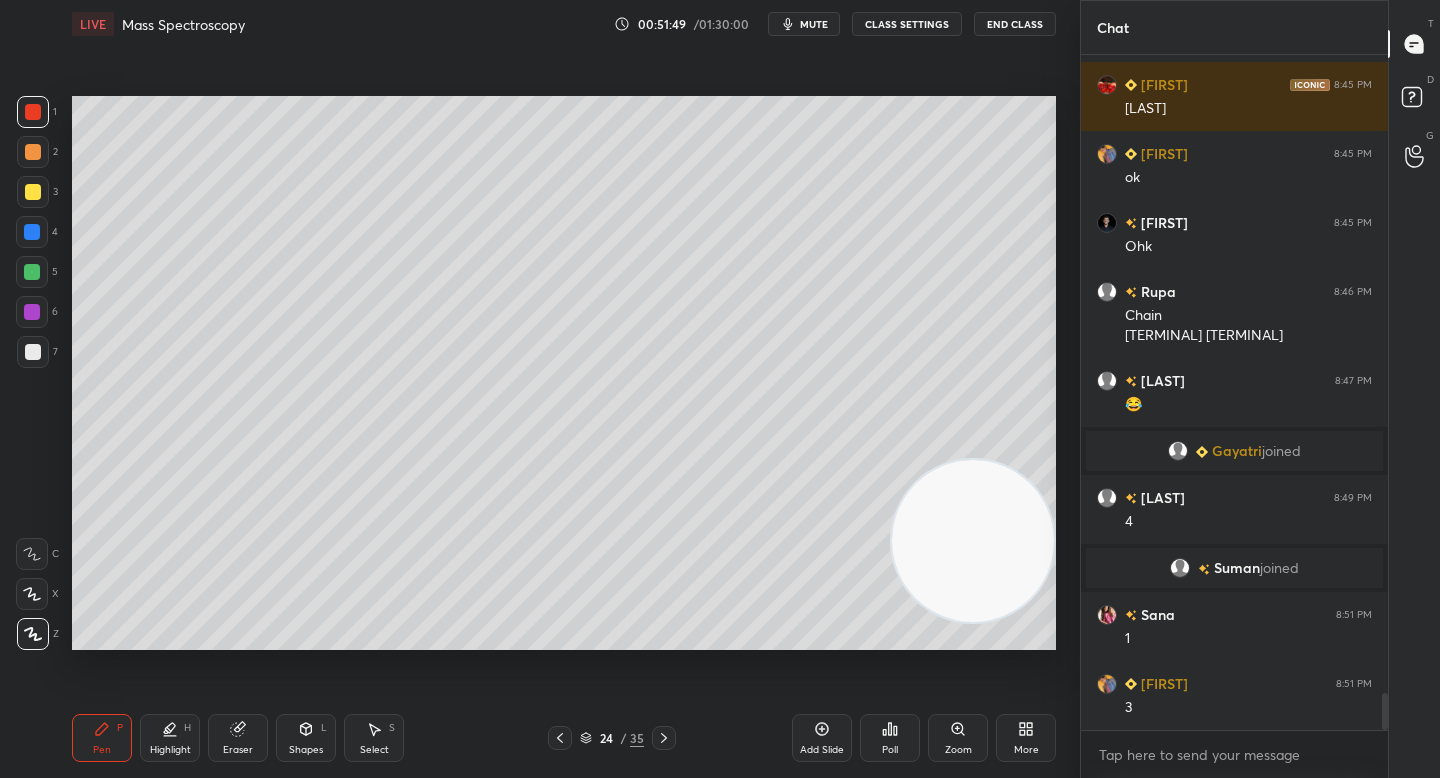 scroll, scrollTop: 11797, scrollLeft: 0, axis: vertical 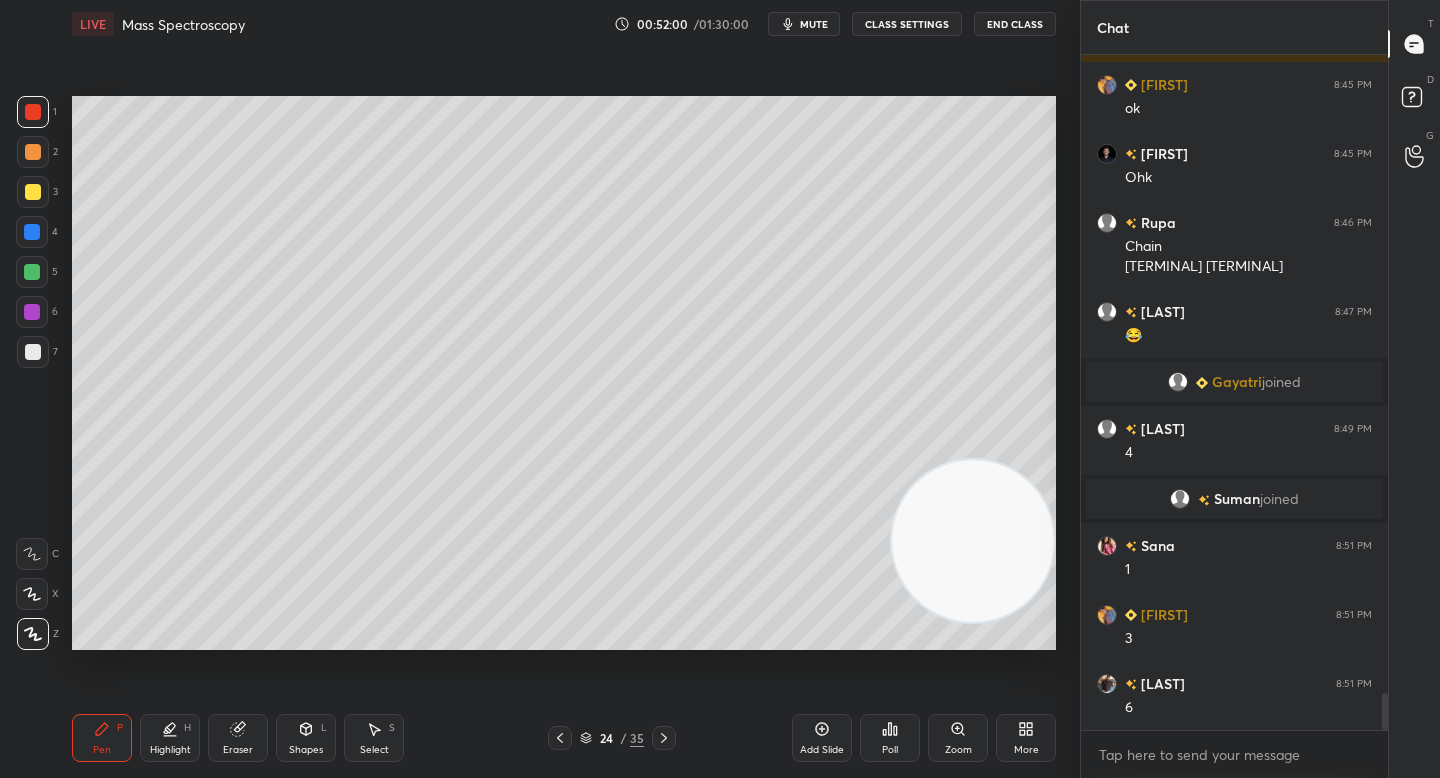 click on "7" at bounding box center (37, 352) 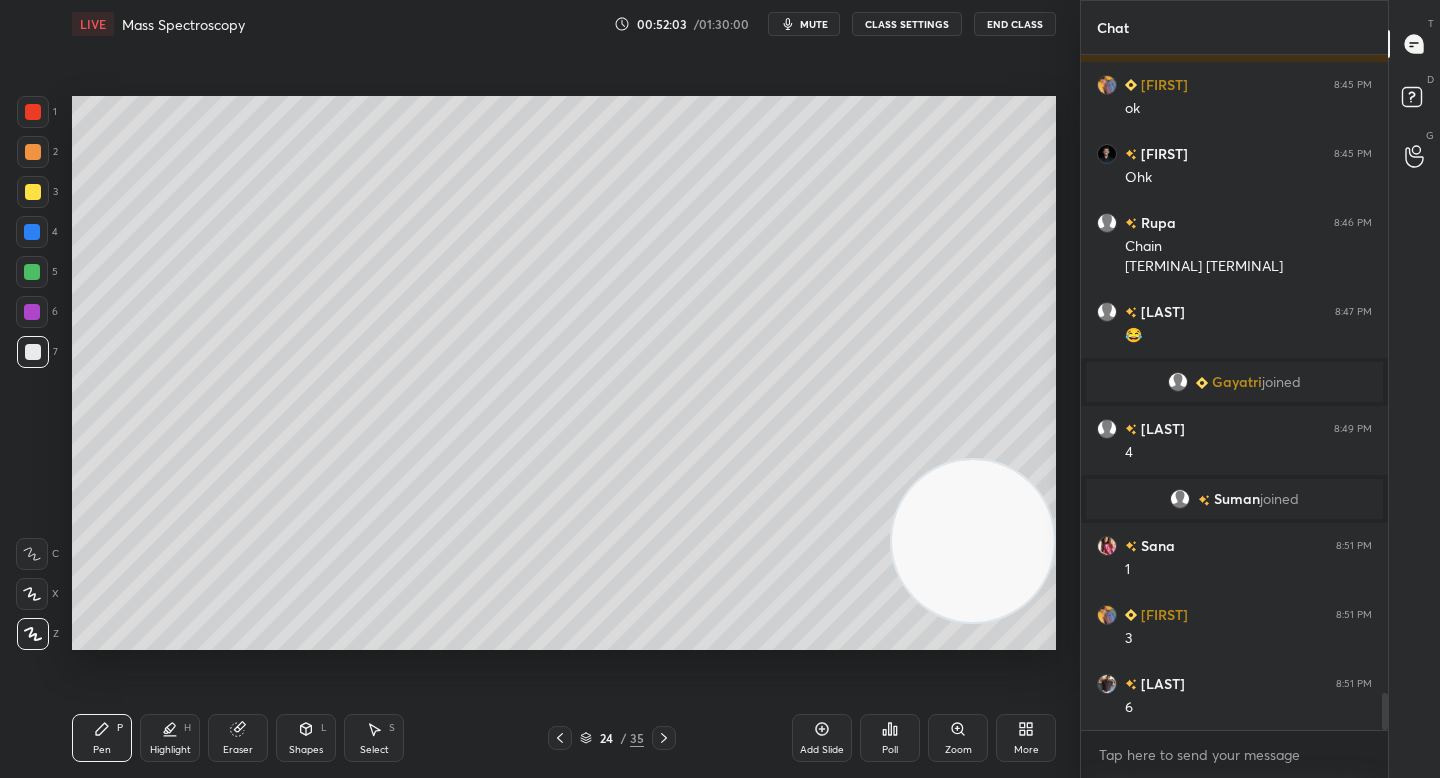 click at bounding box center [32, 272] 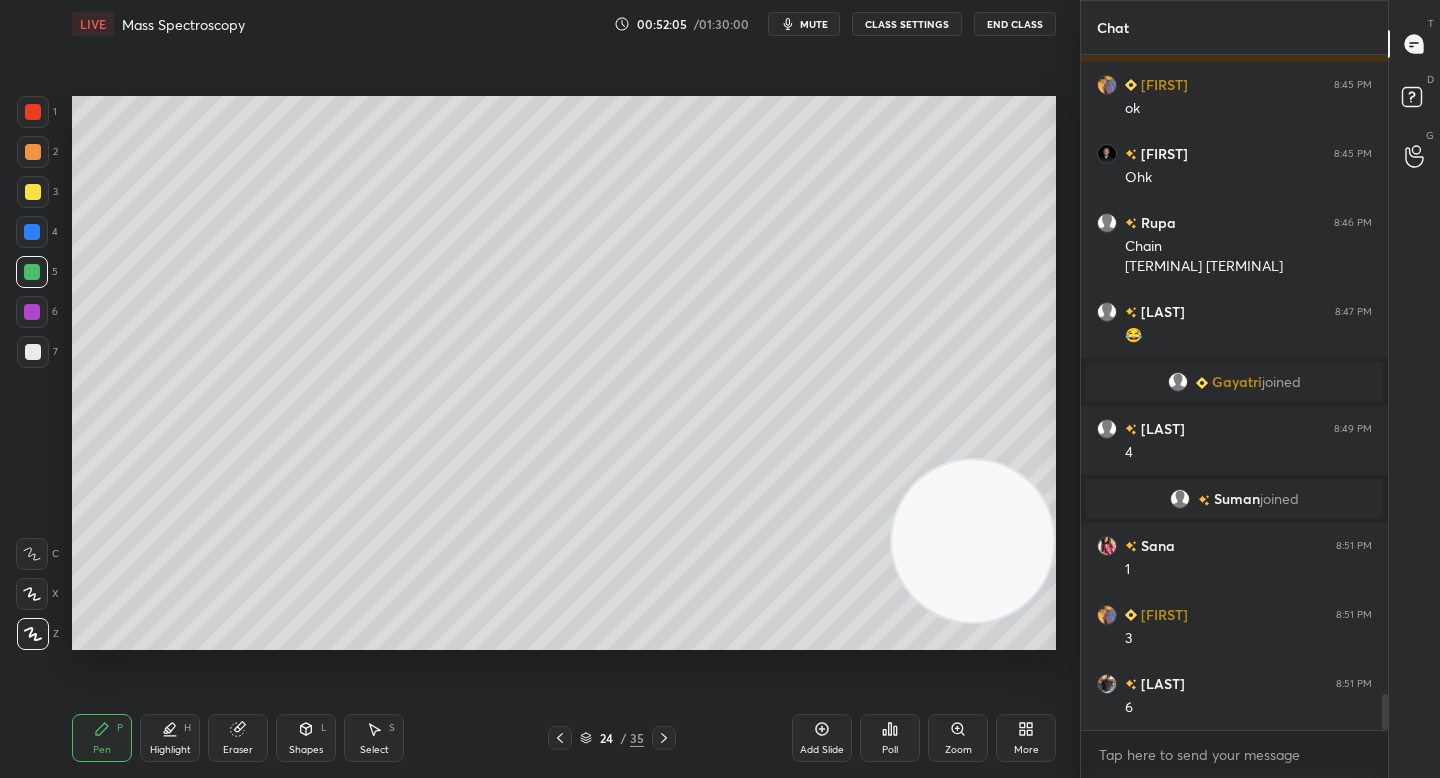 scroll, scrollTop: 11866, scrollLeft: 0, axis: vertical 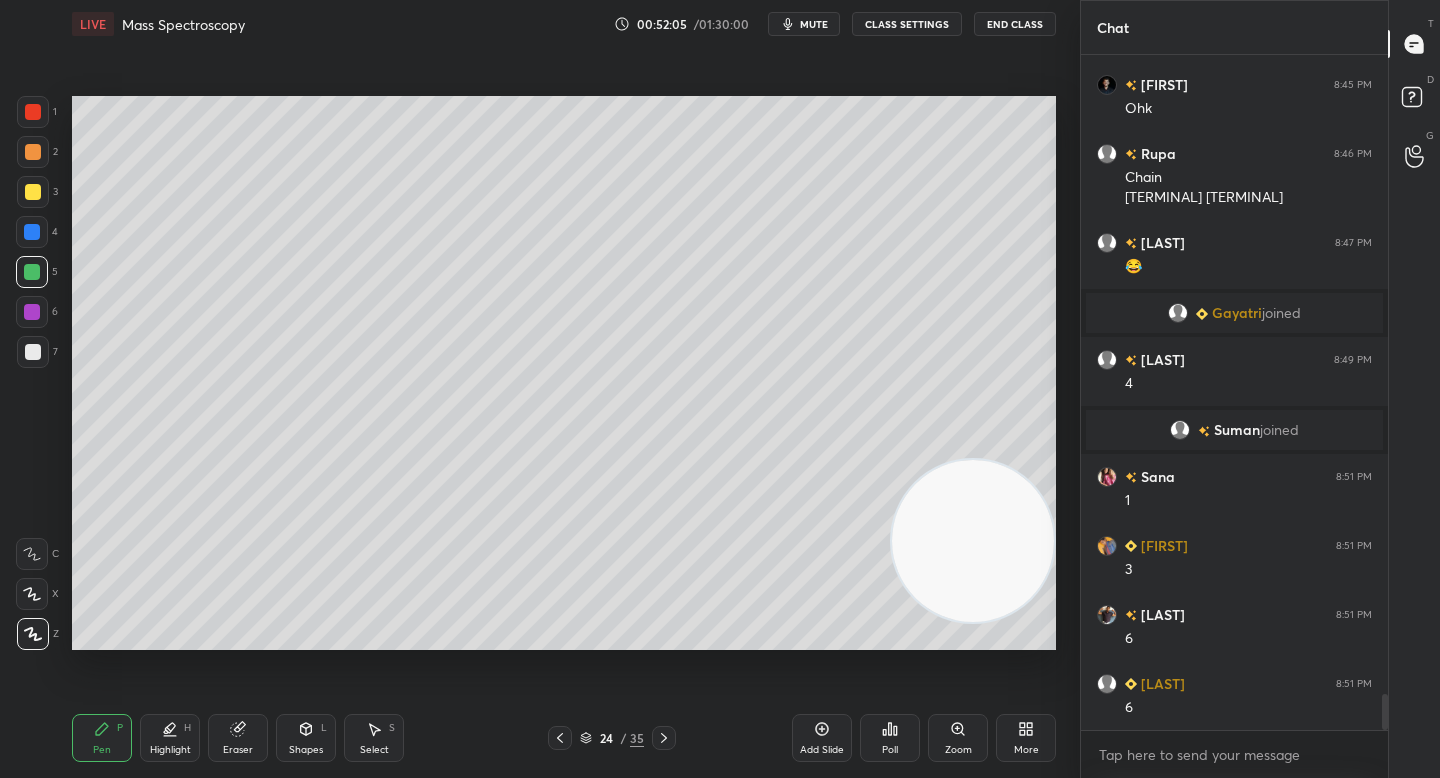 click at bounding box center (33, 152) 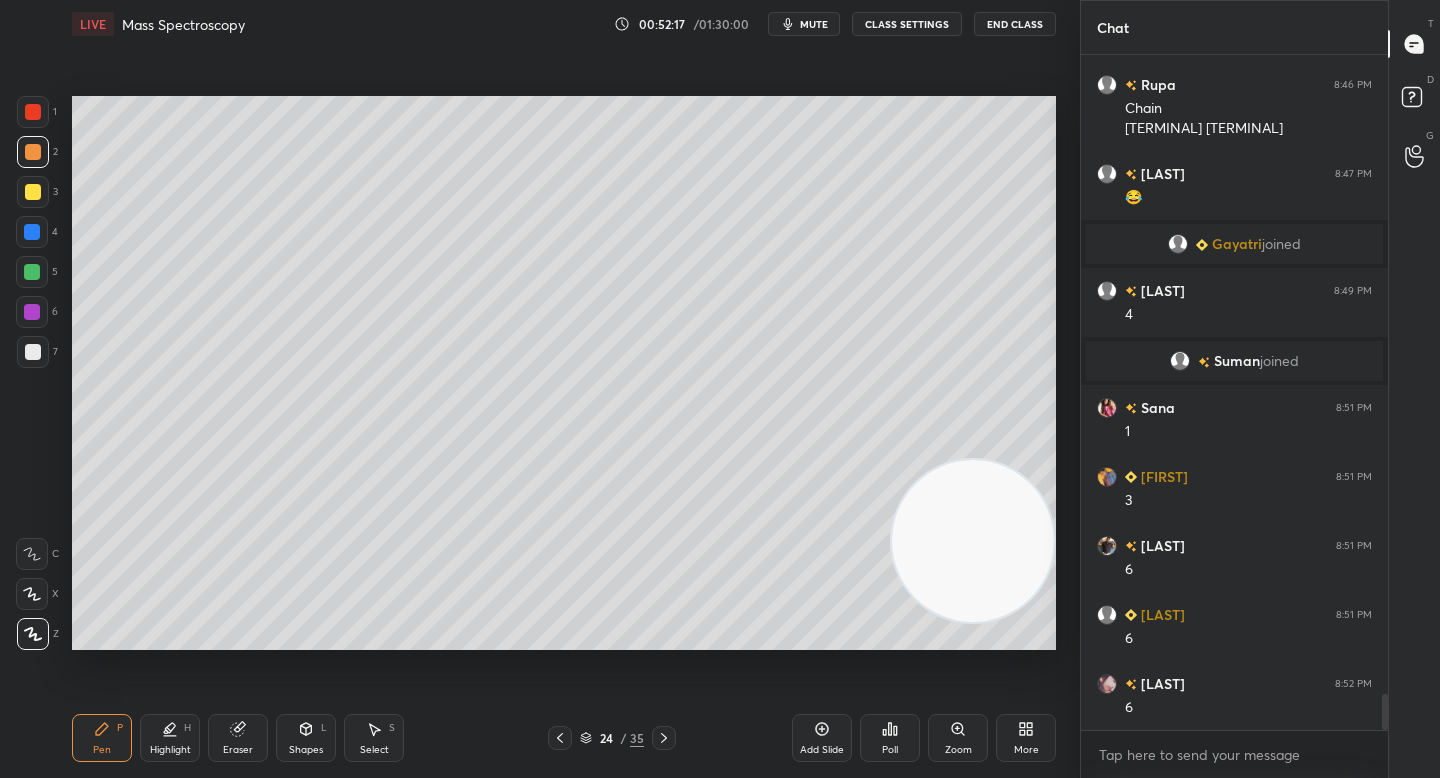 scroll, scrollTop: 12004, scrollLeft: 0, axis: vertical 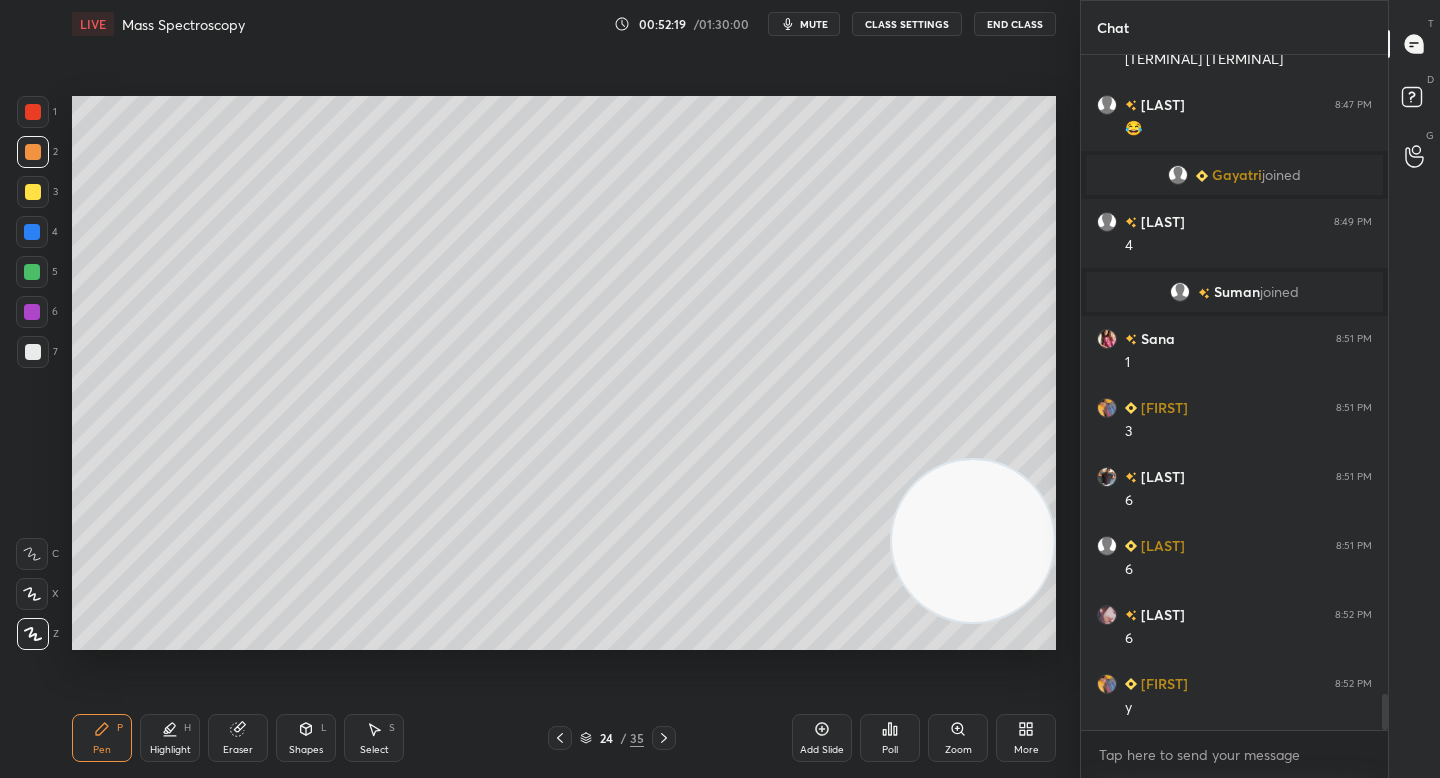 click on "7" at bounding box center (37, 356) 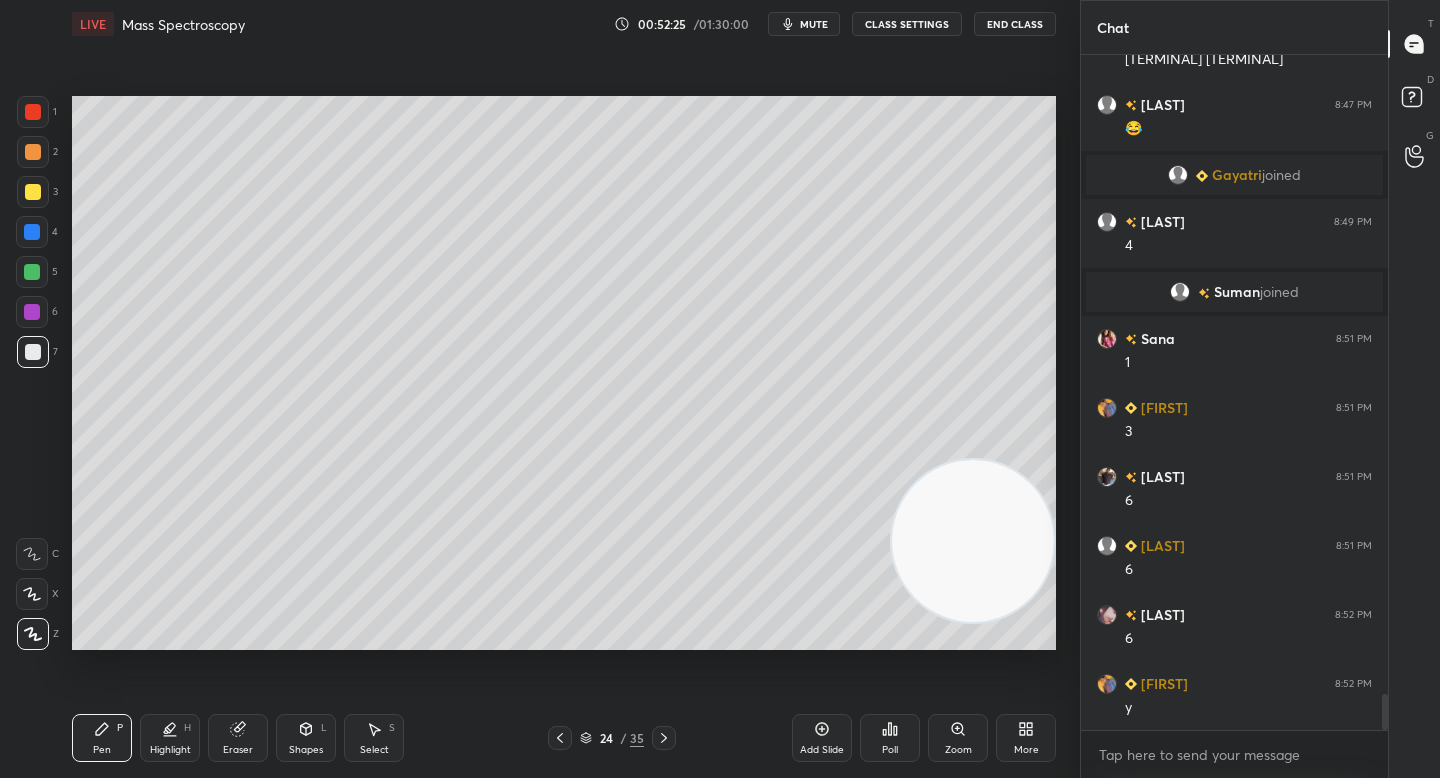 scroll, scrollTop: 12073, scrollLeft: 0, axis: vertical 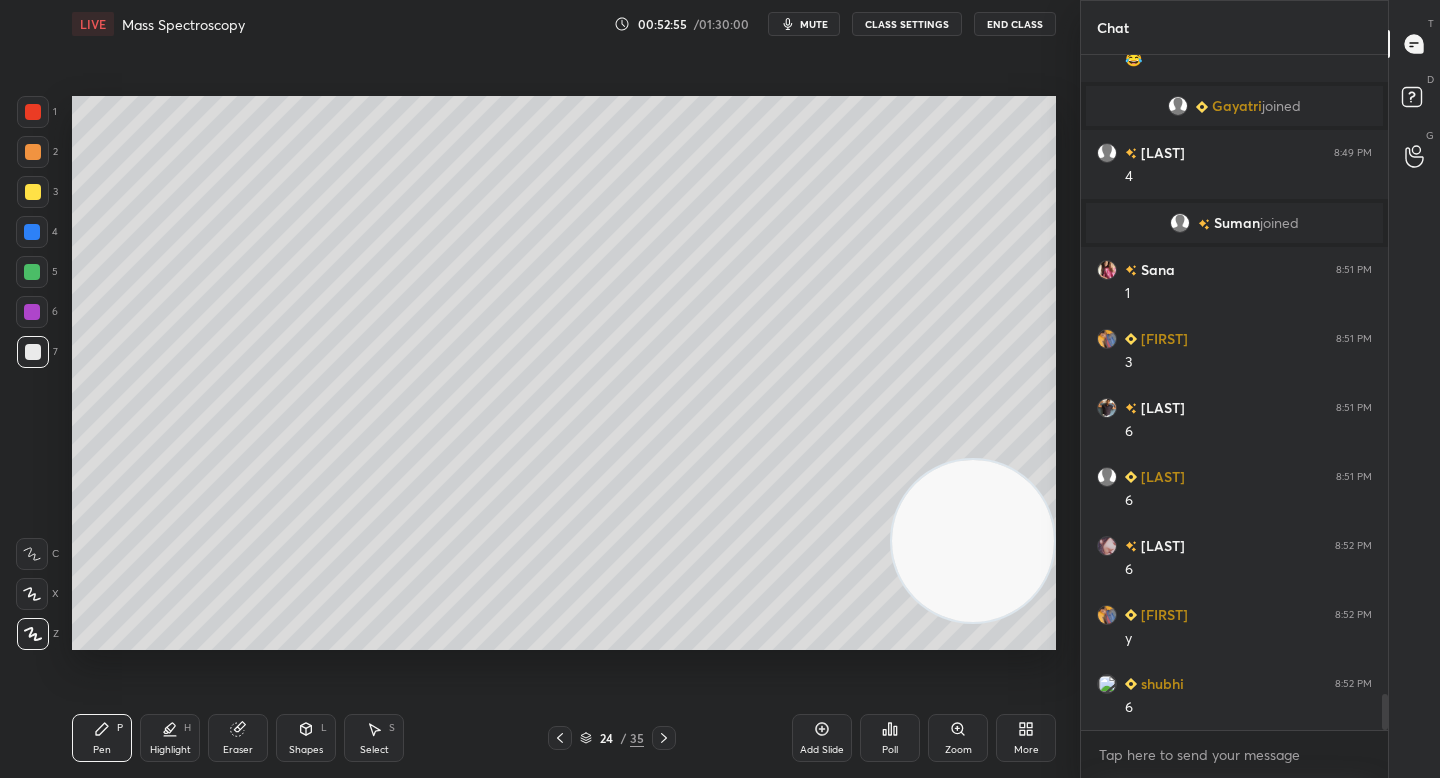 click at bounding box center (33, 152) 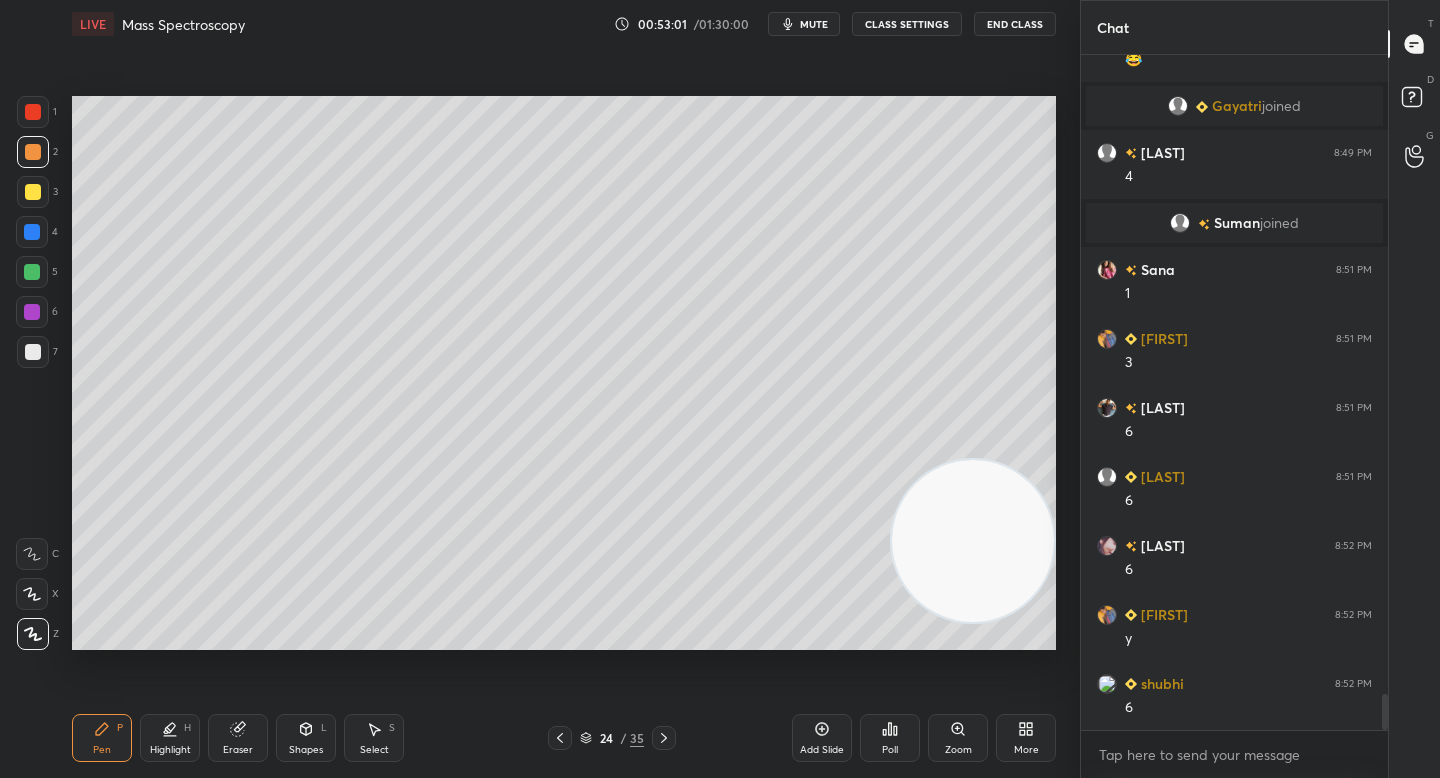 click at bounding box center (33, 352) 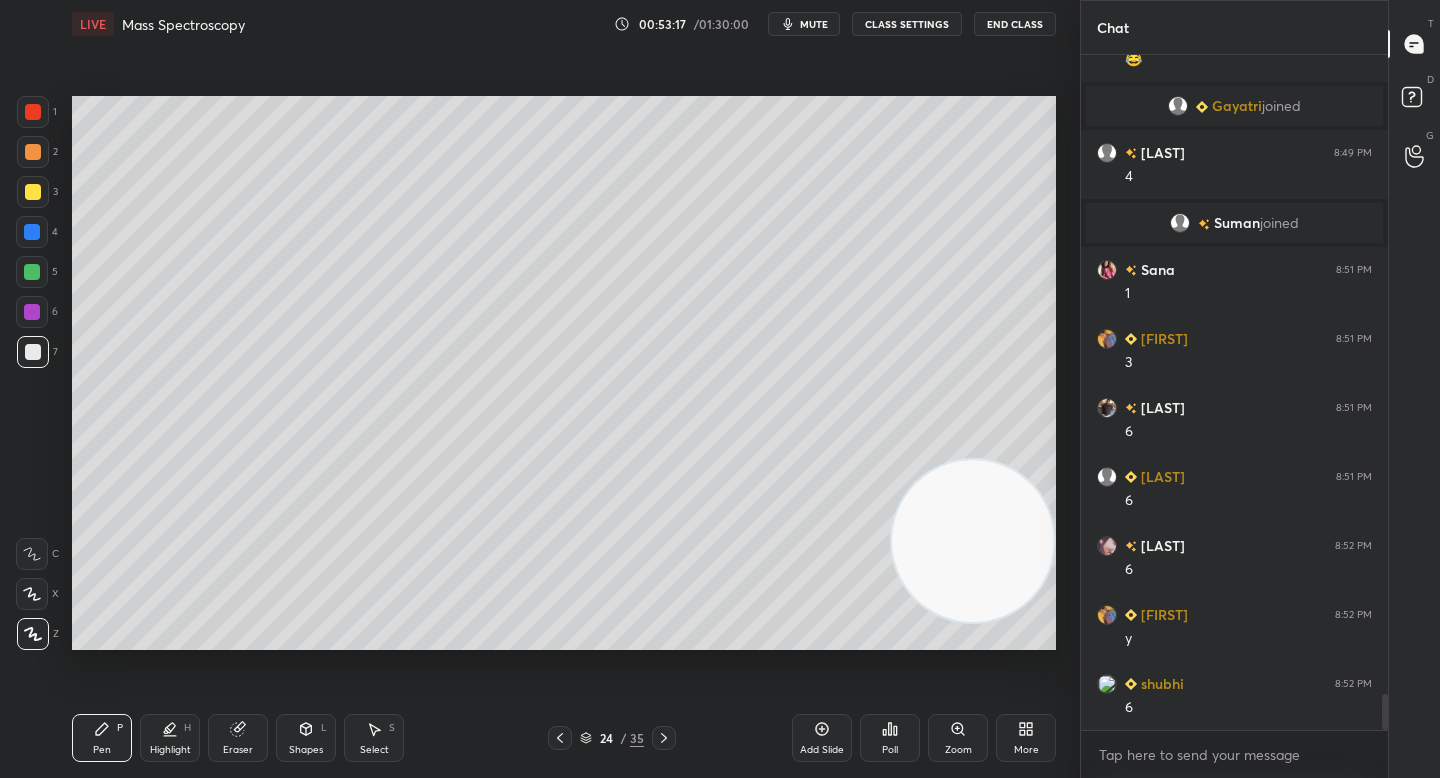click at bounding box center (32, 272) 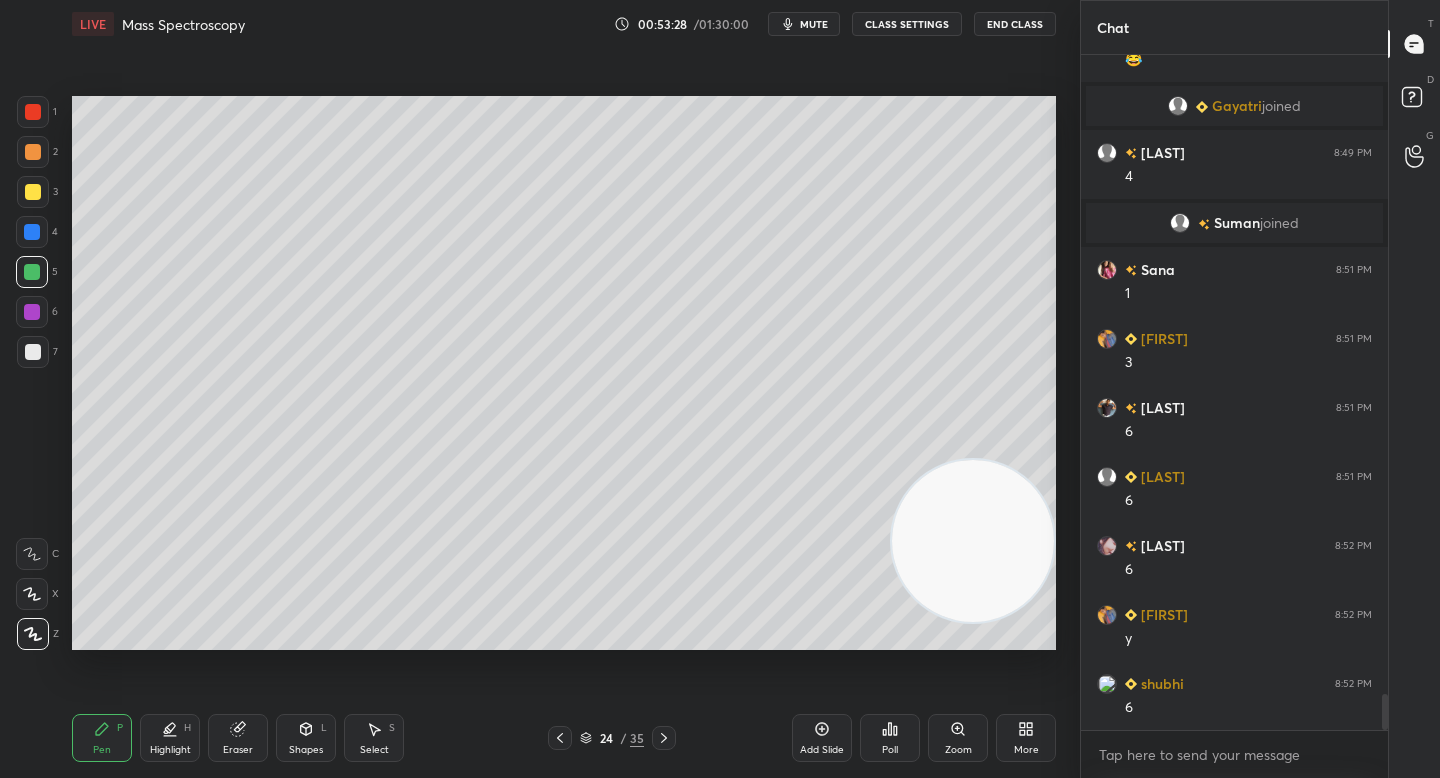 drag, startPoint x: 29, startPoint y: 365, endPoint x: 58, endPoint y: 370, distance: 29.427877 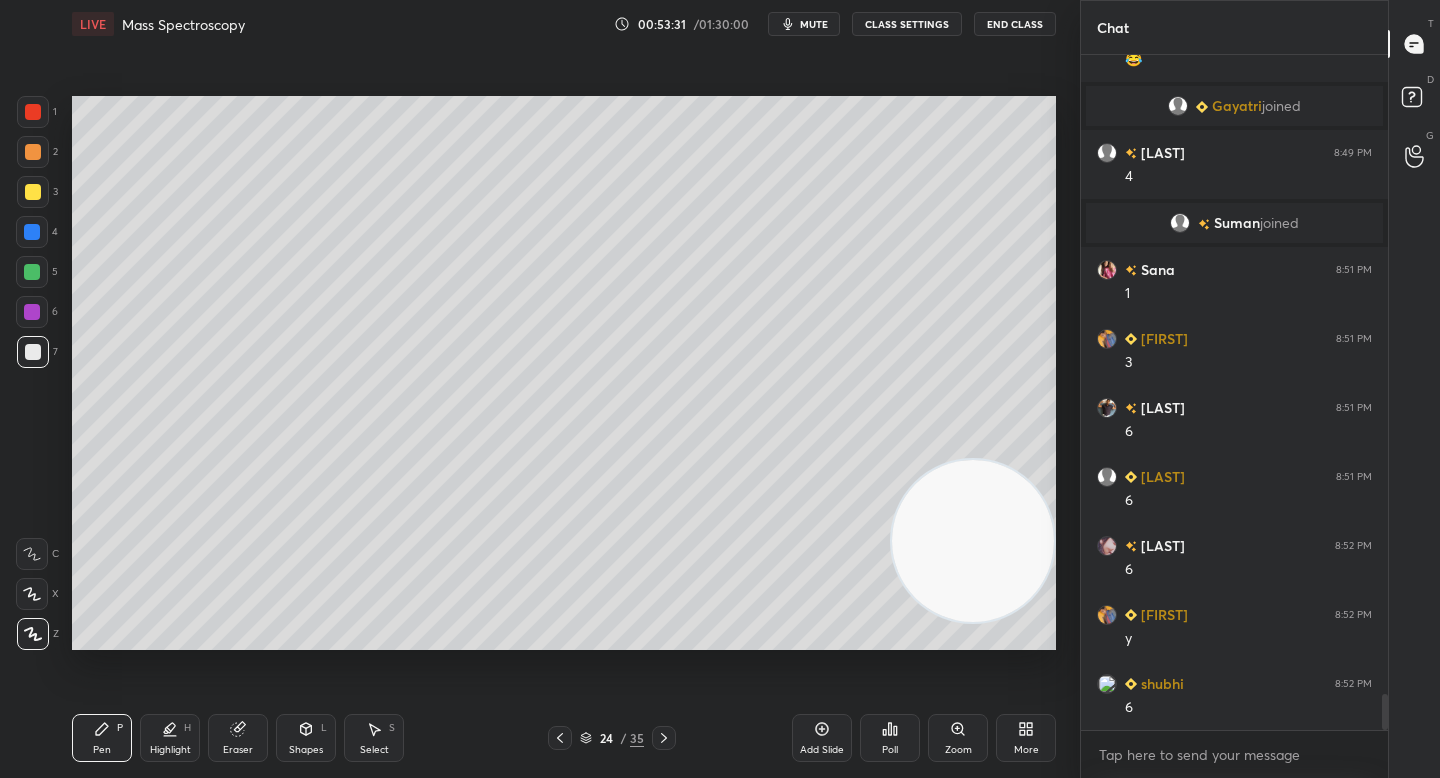 scroll, scrollTop: 12142, scrollLeft: 0, axis: vertical 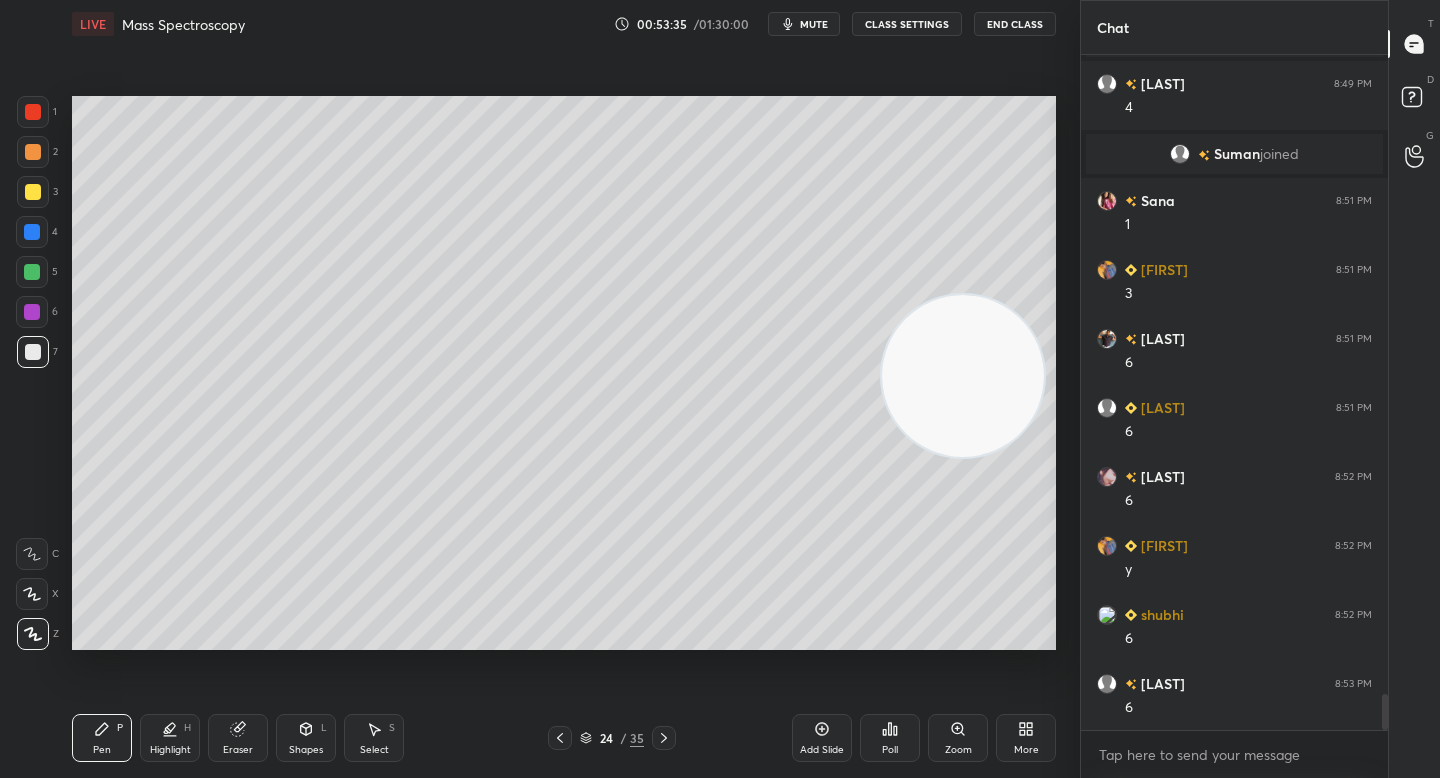 drag, startPoint x: 958, startPoint y: 459, endPoint x: 964, endPoint y: 270, distance: 189.09521 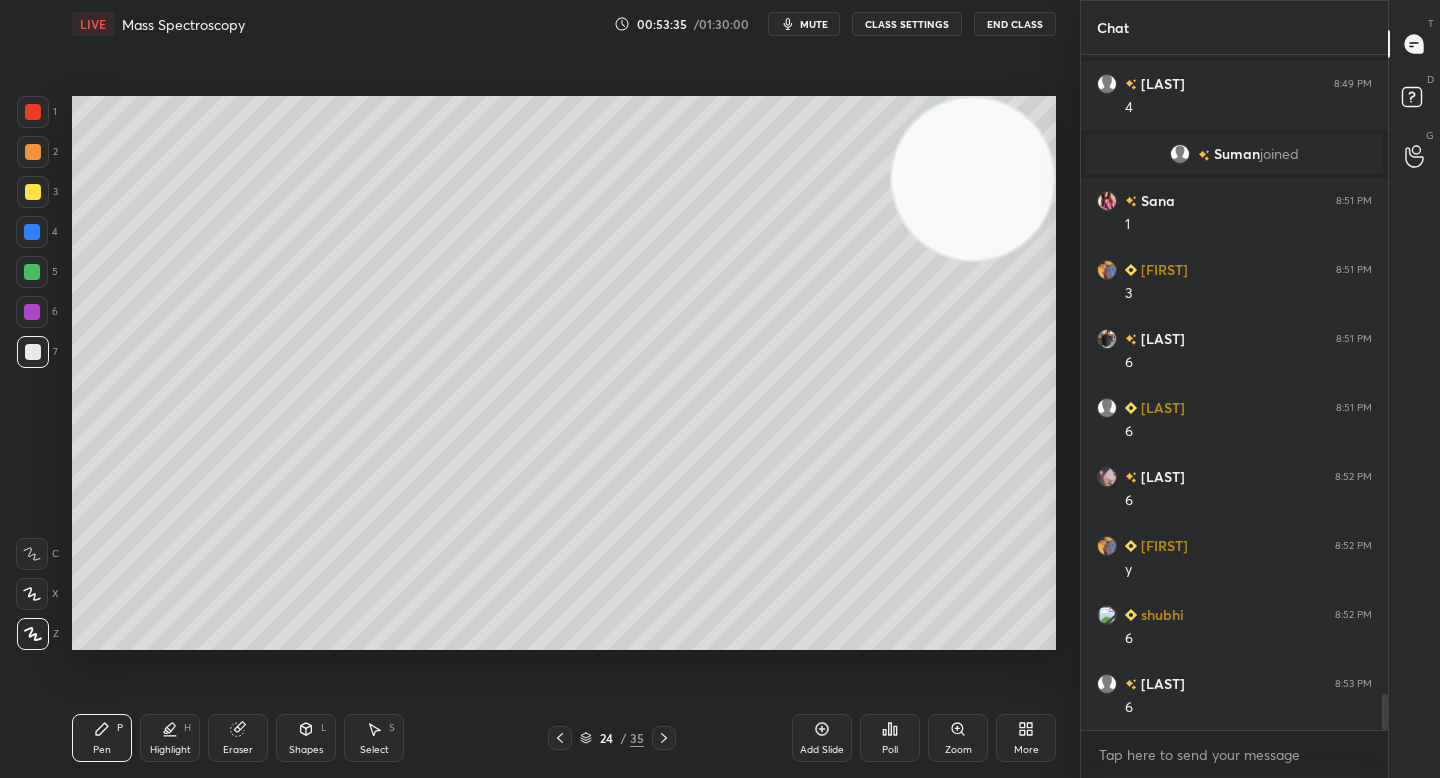 drag, startPoint x: 995, startPoint y: 132, endPoint x: 991, endPoint y: 94, distance: 38.209946 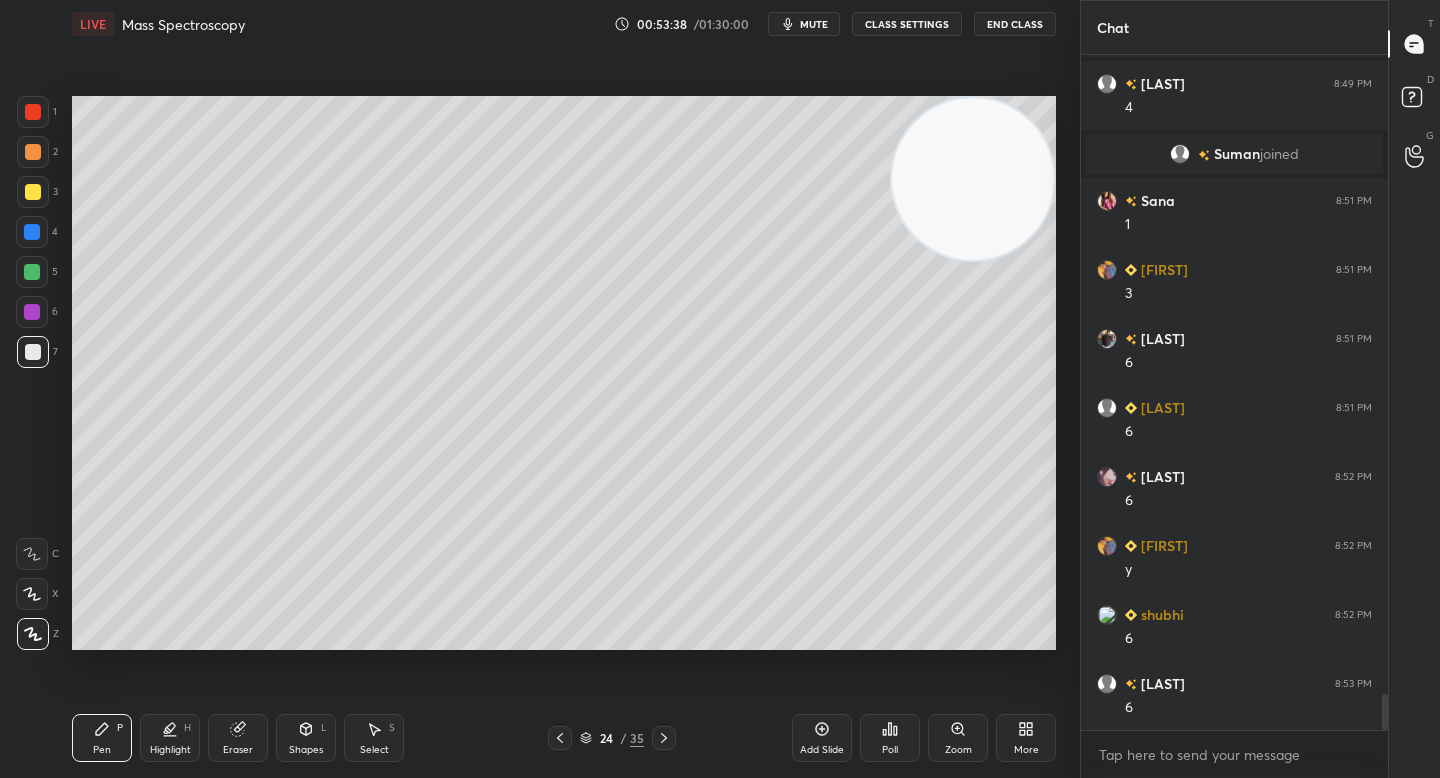 drag, startPoint x: 38, startPoint y: 213, endPoint x: 41, endPoint y: 191, distance: 22.203604 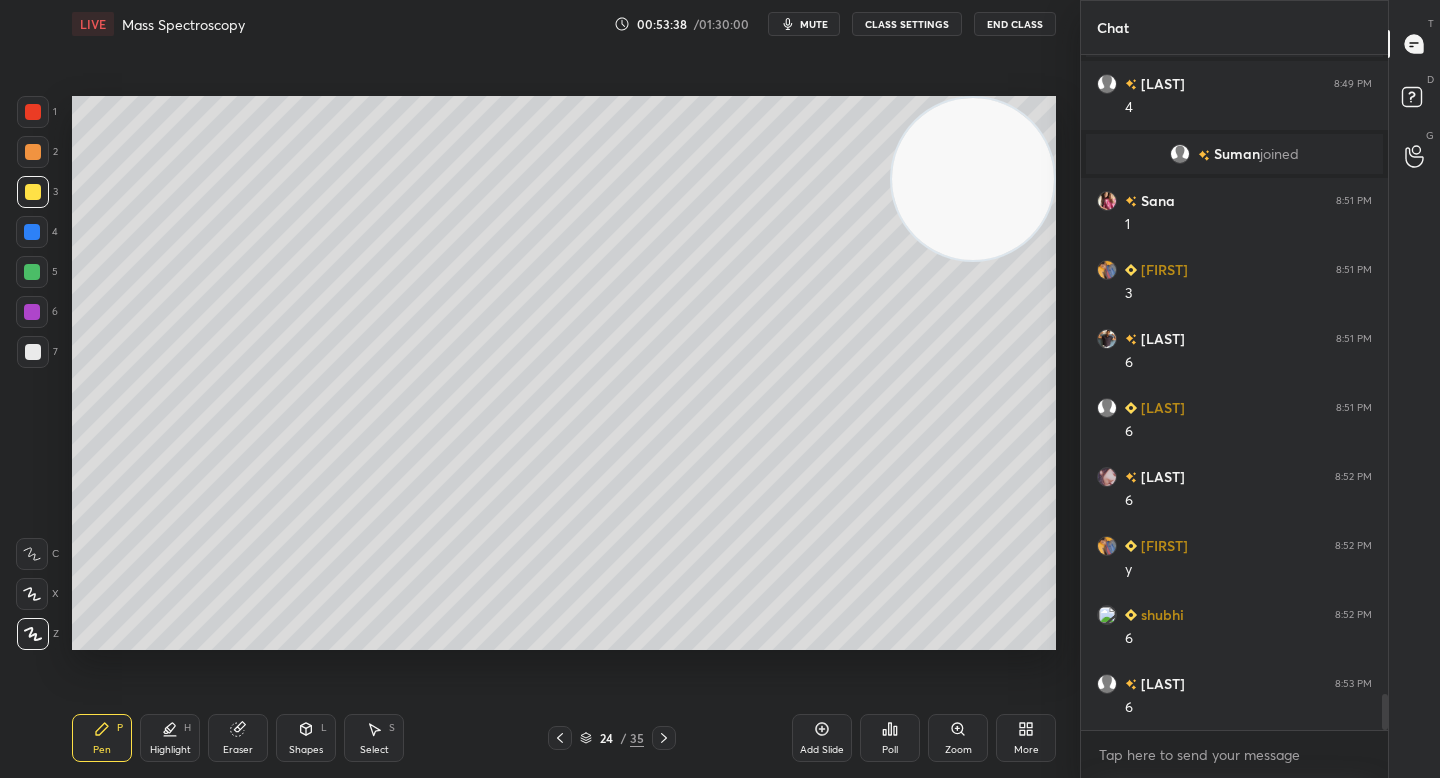click on "2" at bounding box center [37, 152] 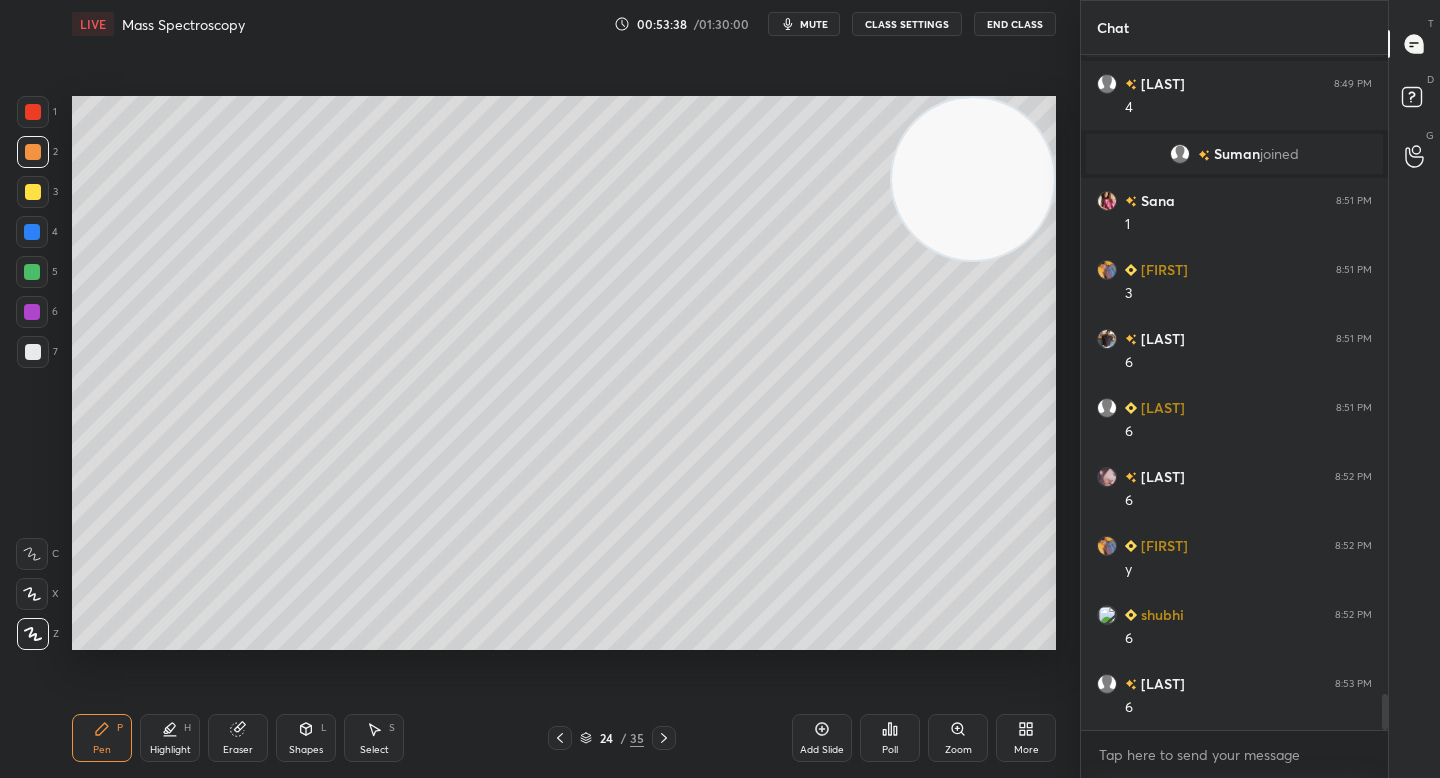 drag, startPoint x: 39, startPoint y: 120, endPoint x: 39, endPoint y: 155, distance: 35 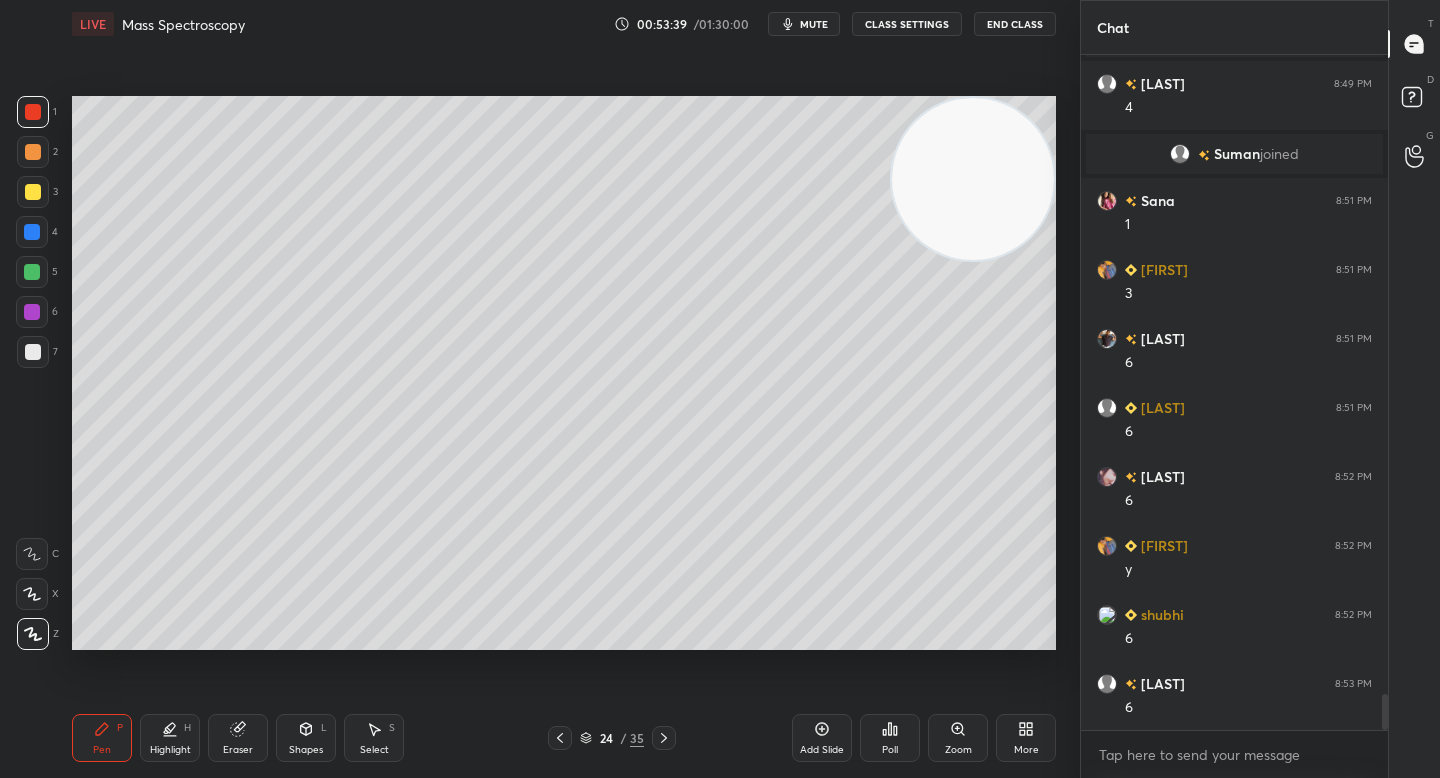 click at bounding box center [33, 152] 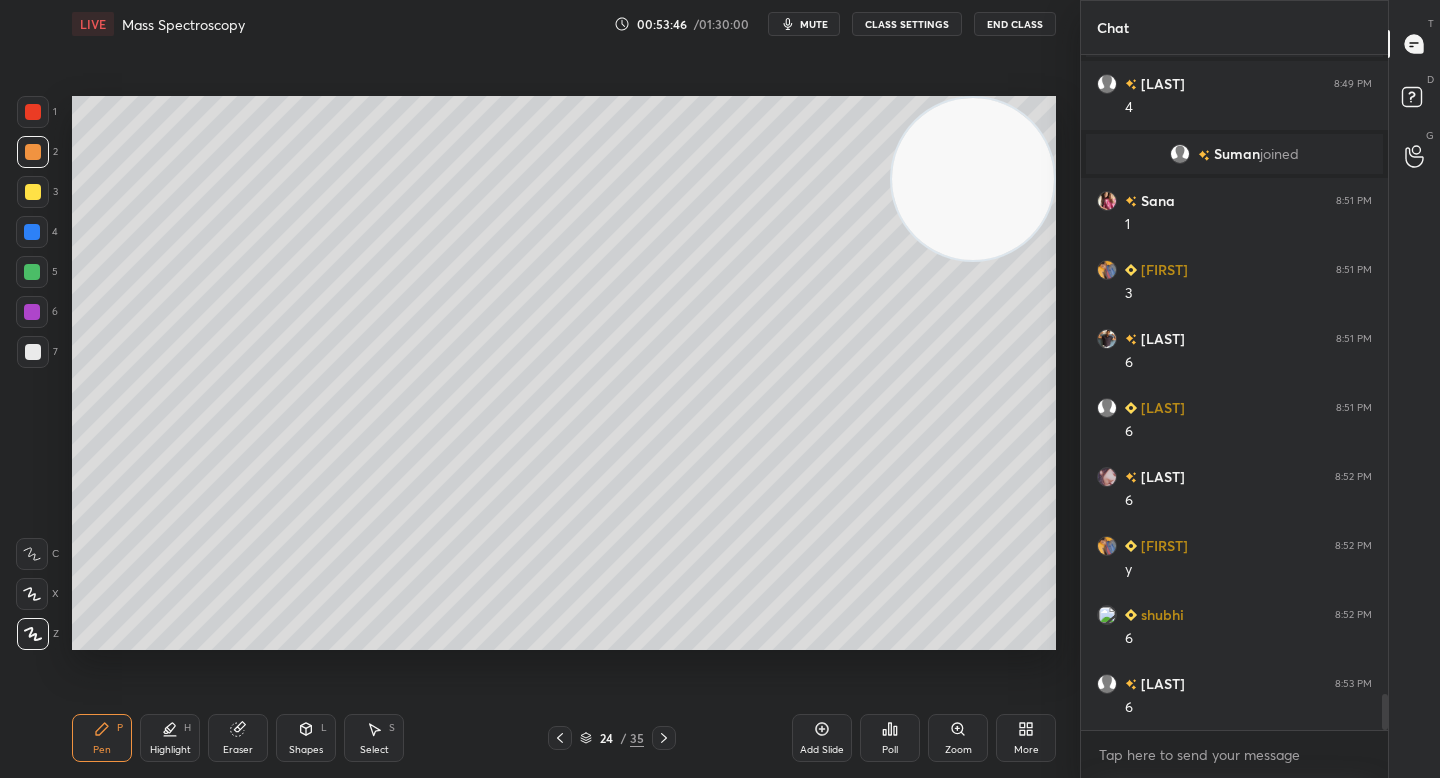 click at bounding box center [33, 352] 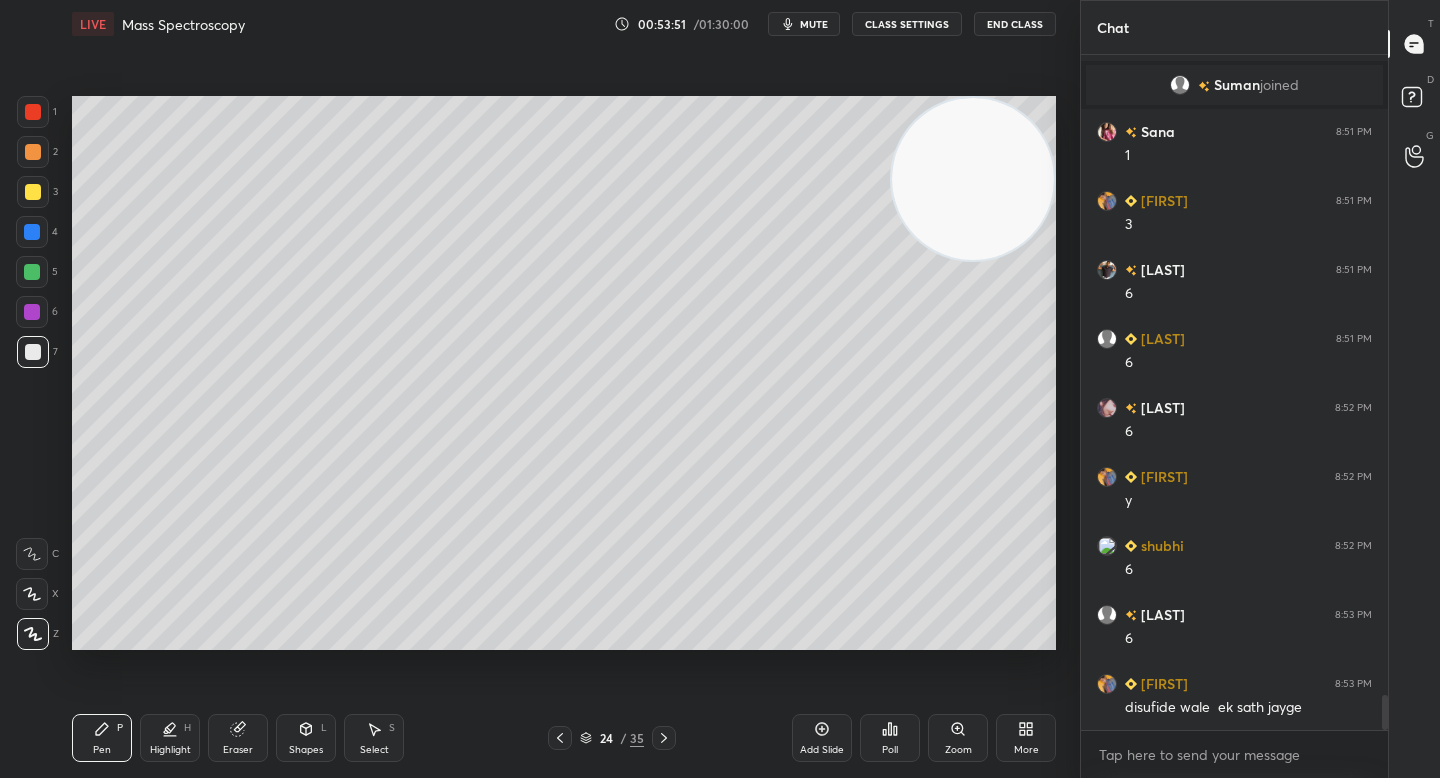 scroll, scrollTop: 12280, scrollLeft: 0, axis: vertical 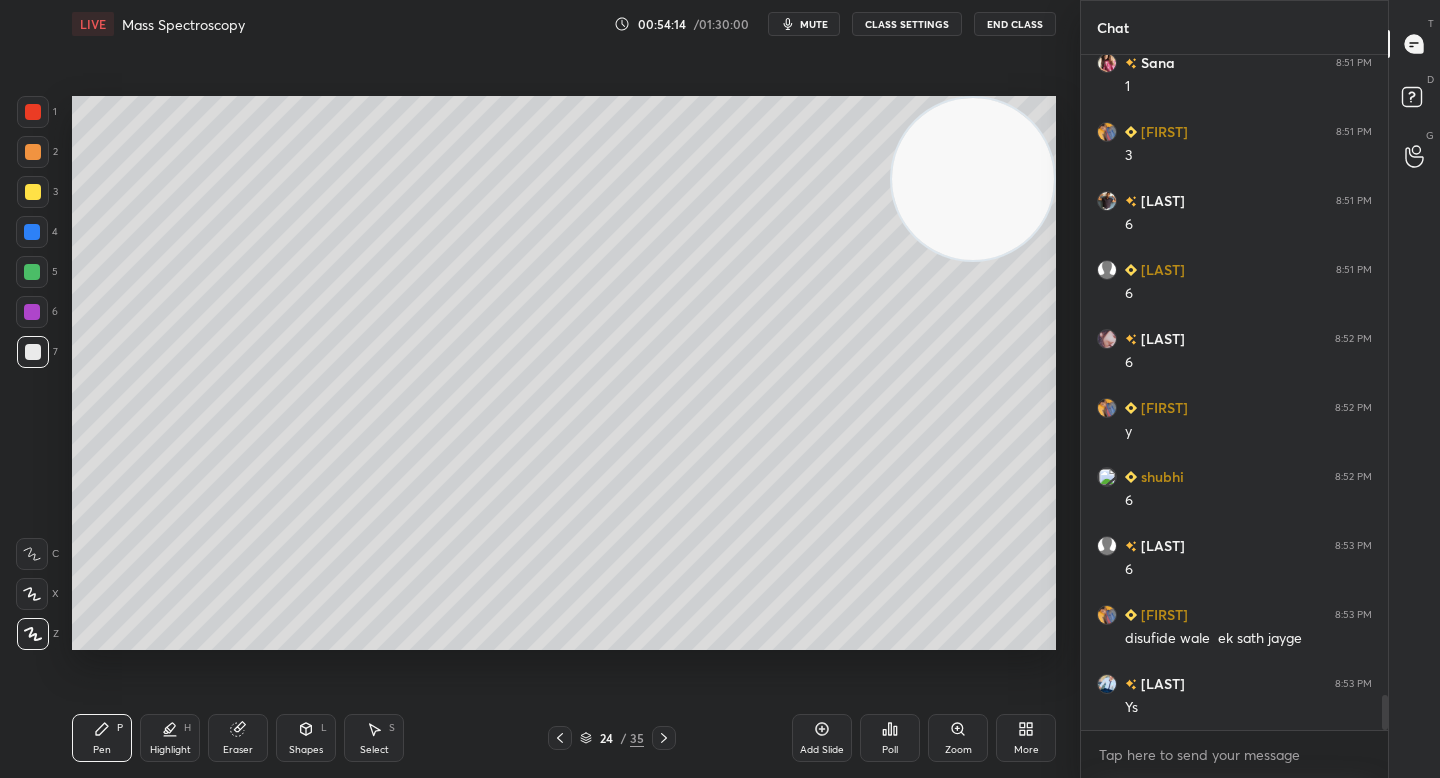 click at bounding box center (33, 152) 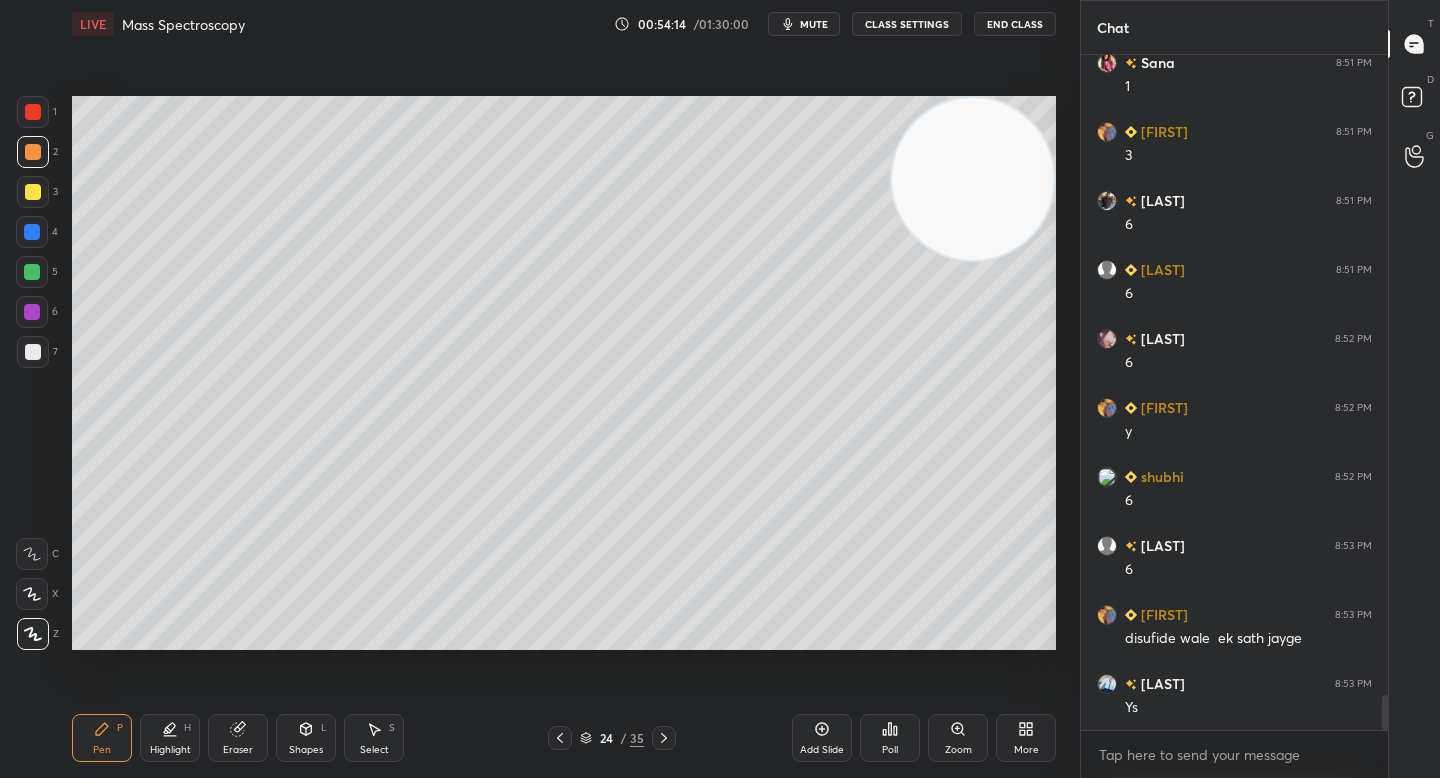 click on "1" at bounding box center (37, 116) 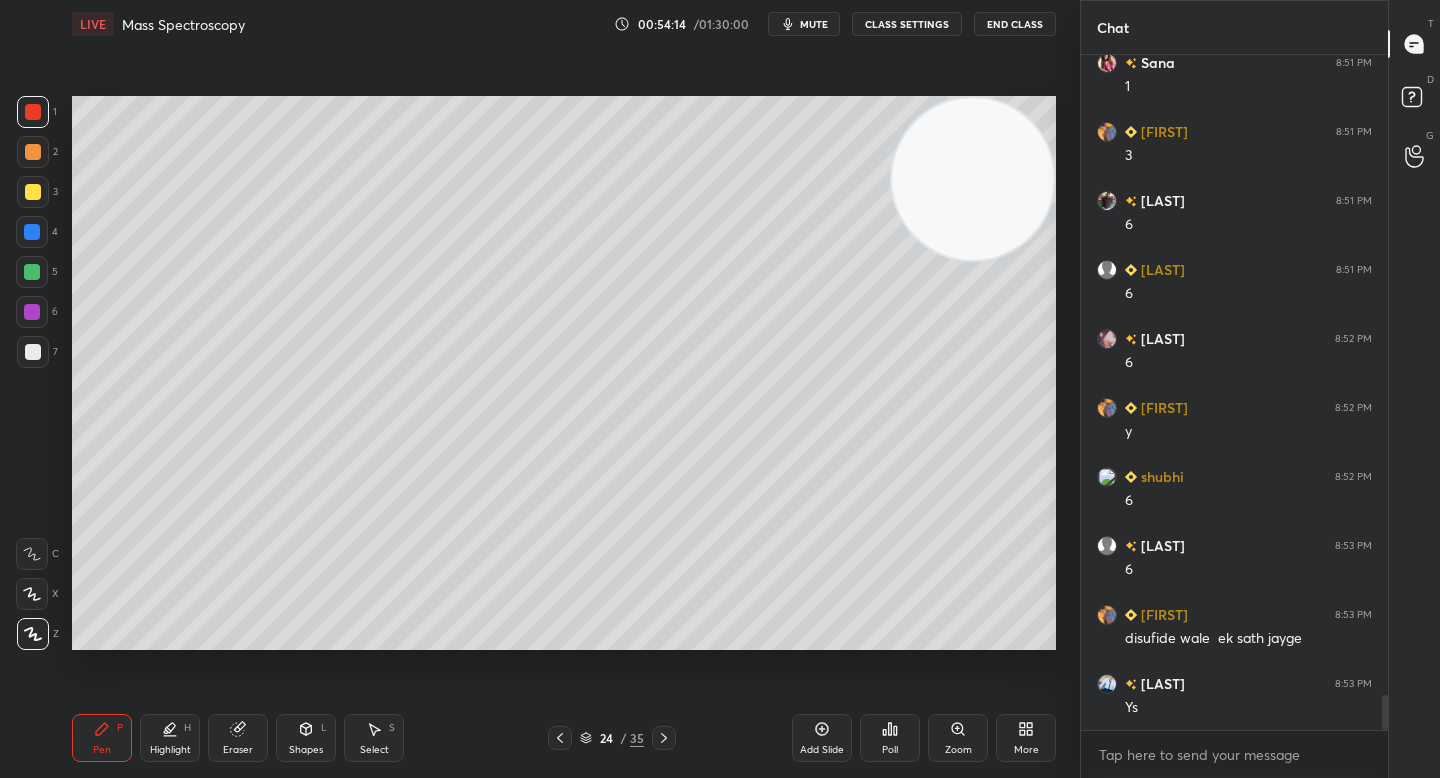 click on "2" at bounding box center (37, 156) 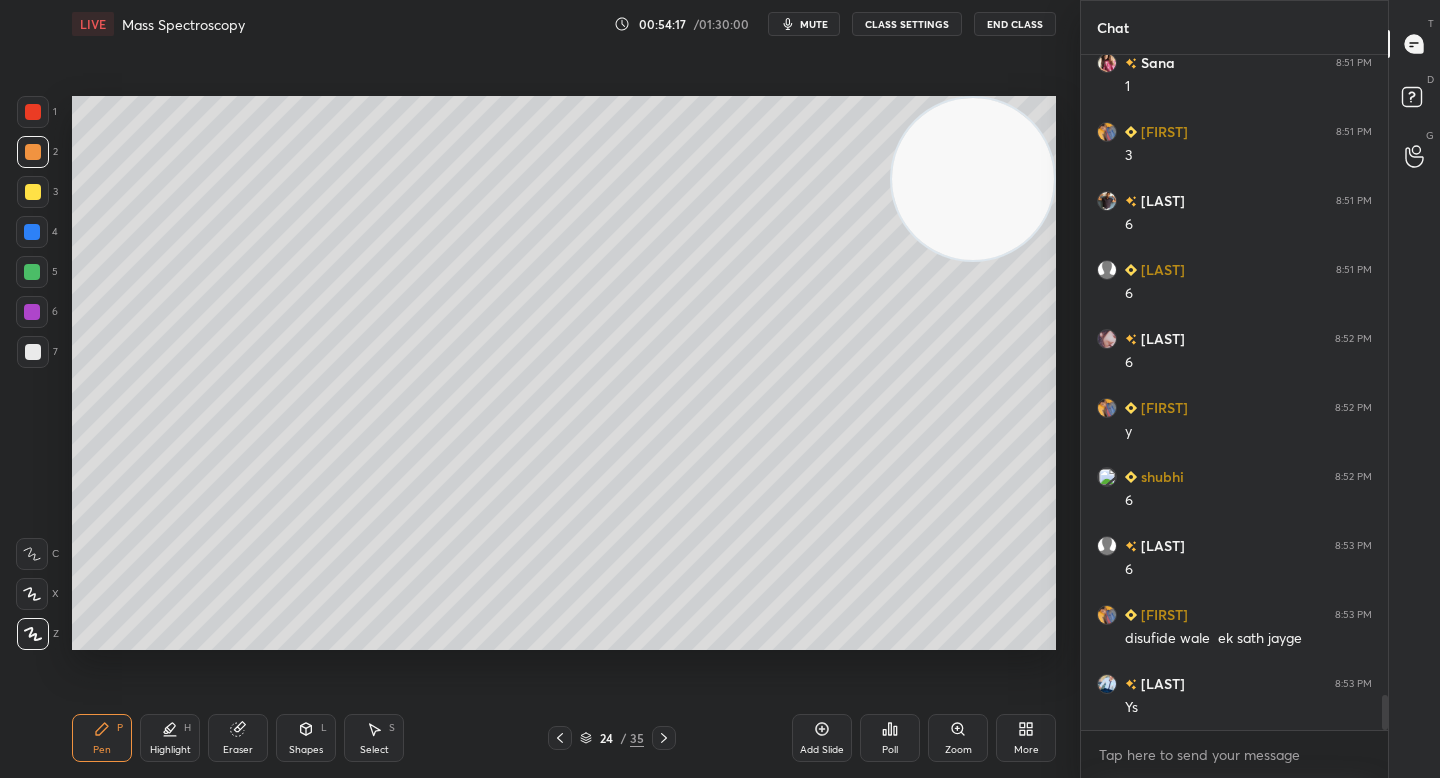click at bounding box center (32, 272) 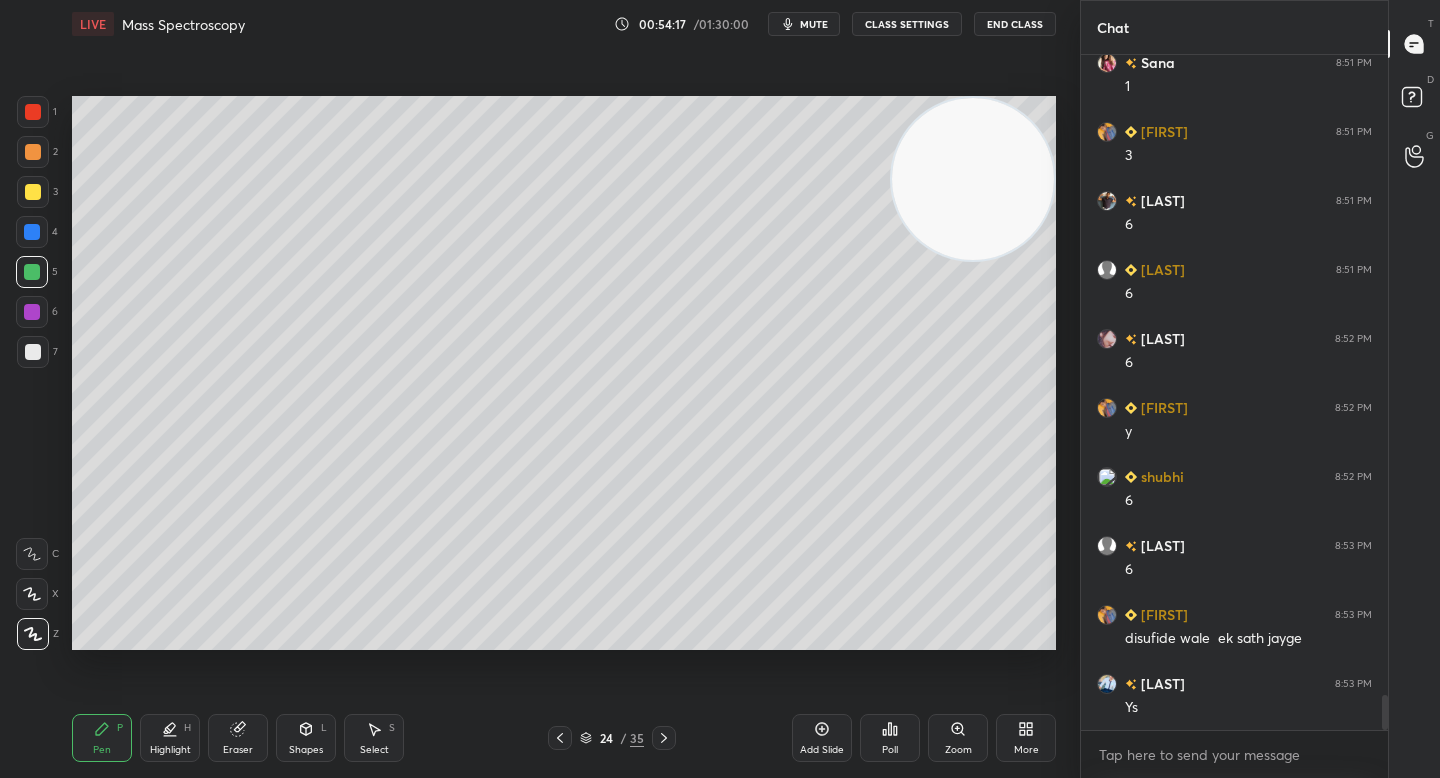 click at bounding box center (32, 232) 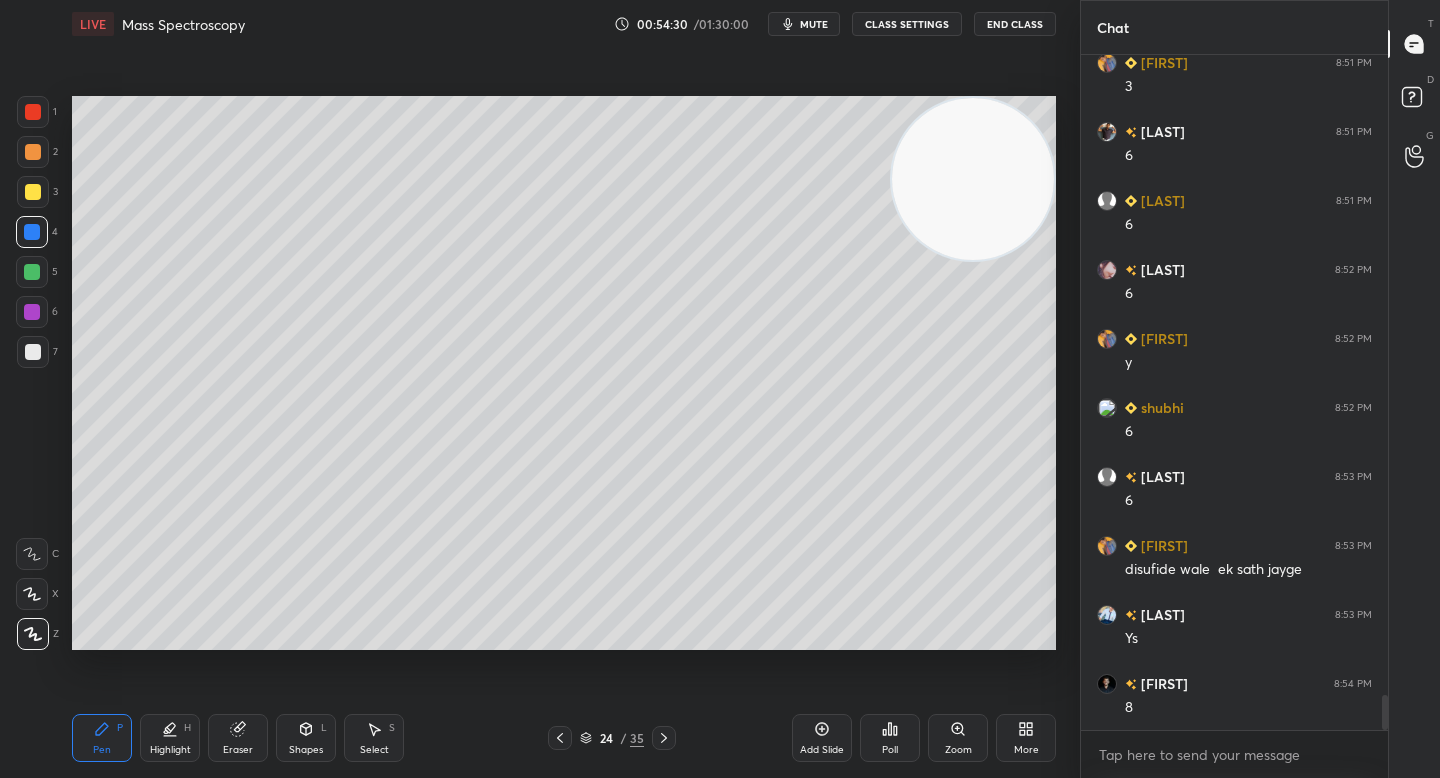 scroll, scrollTop: 12436, scrollLeft: 0, axis: vertical 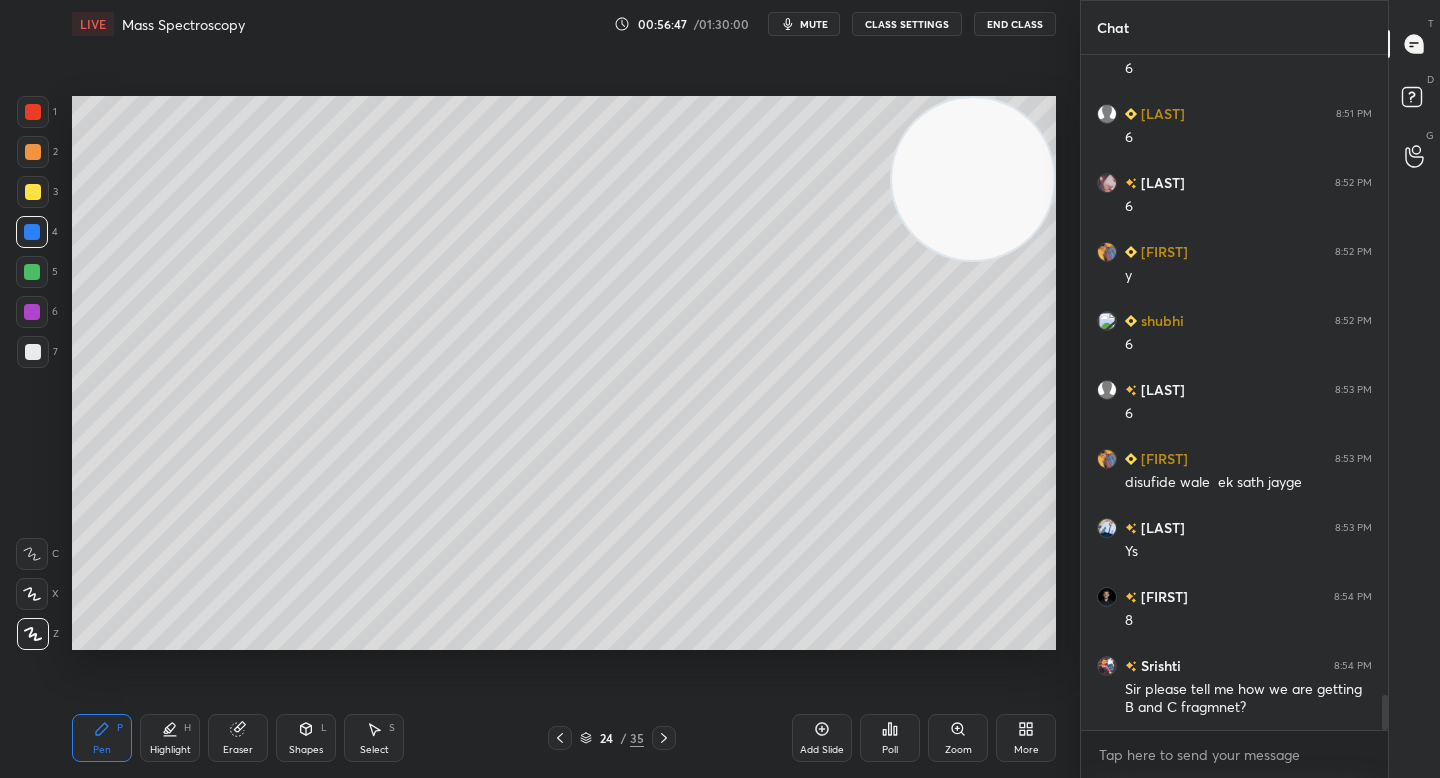 click at bounding box center [33, 352] 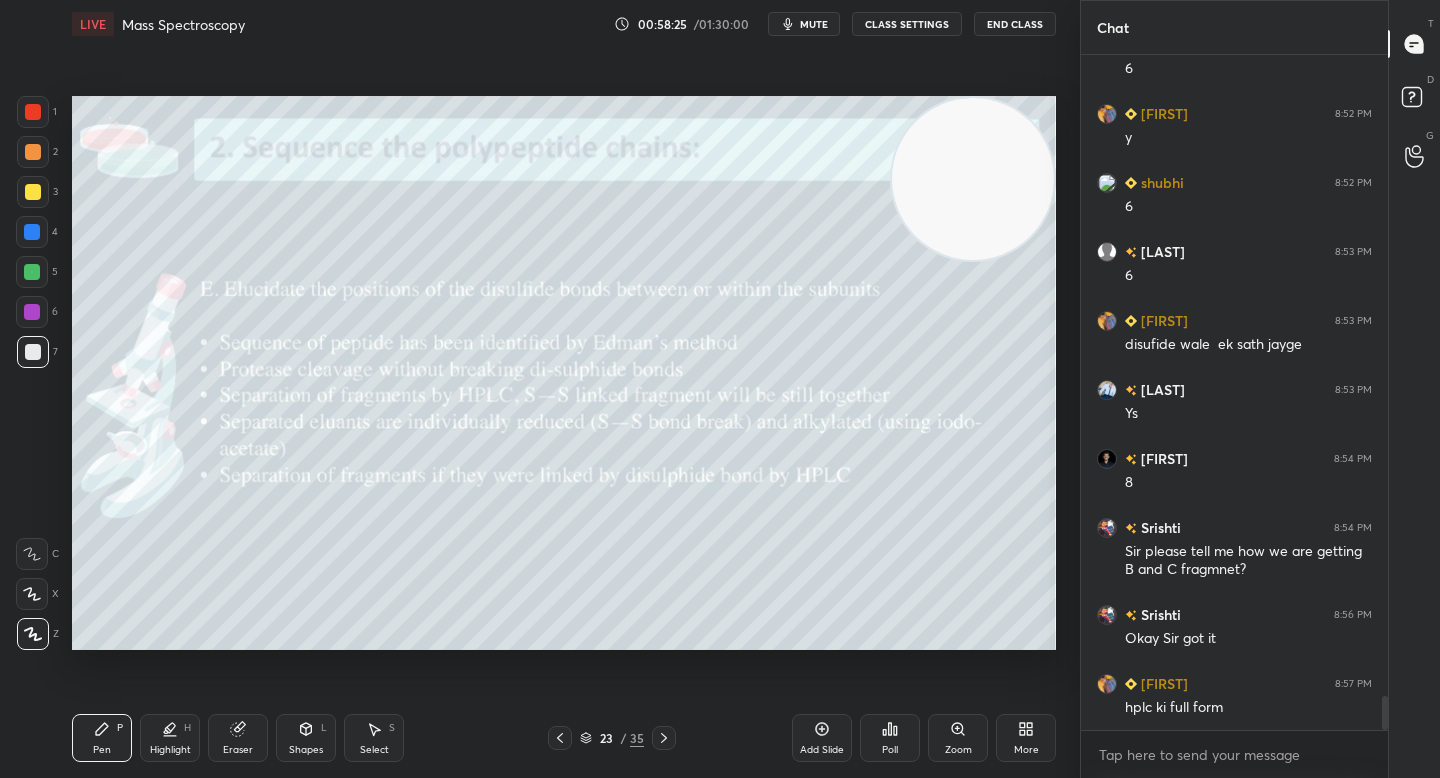 scroll, scrollTop: 12622, scrollLeft: 0, axis: vertical 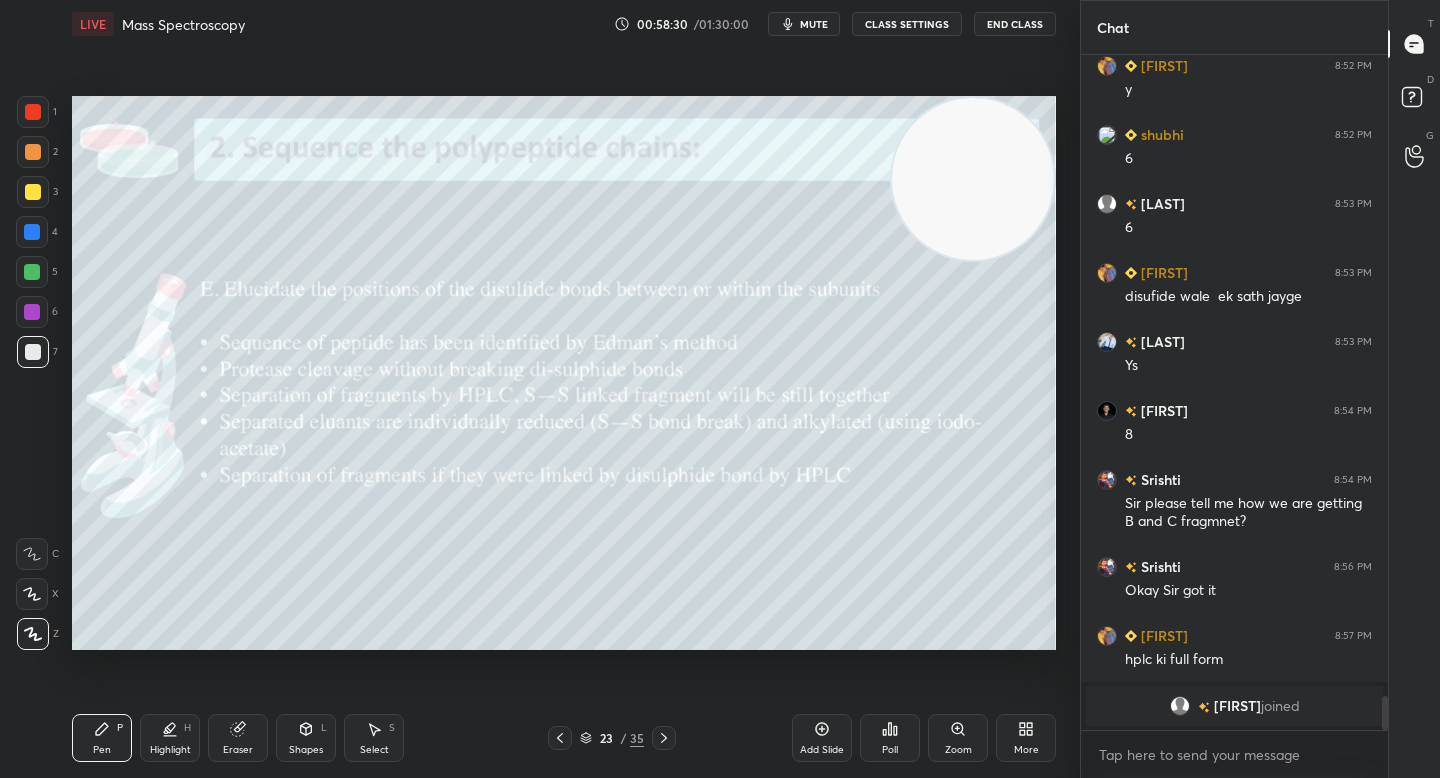 click at bounding box center [33, 192] 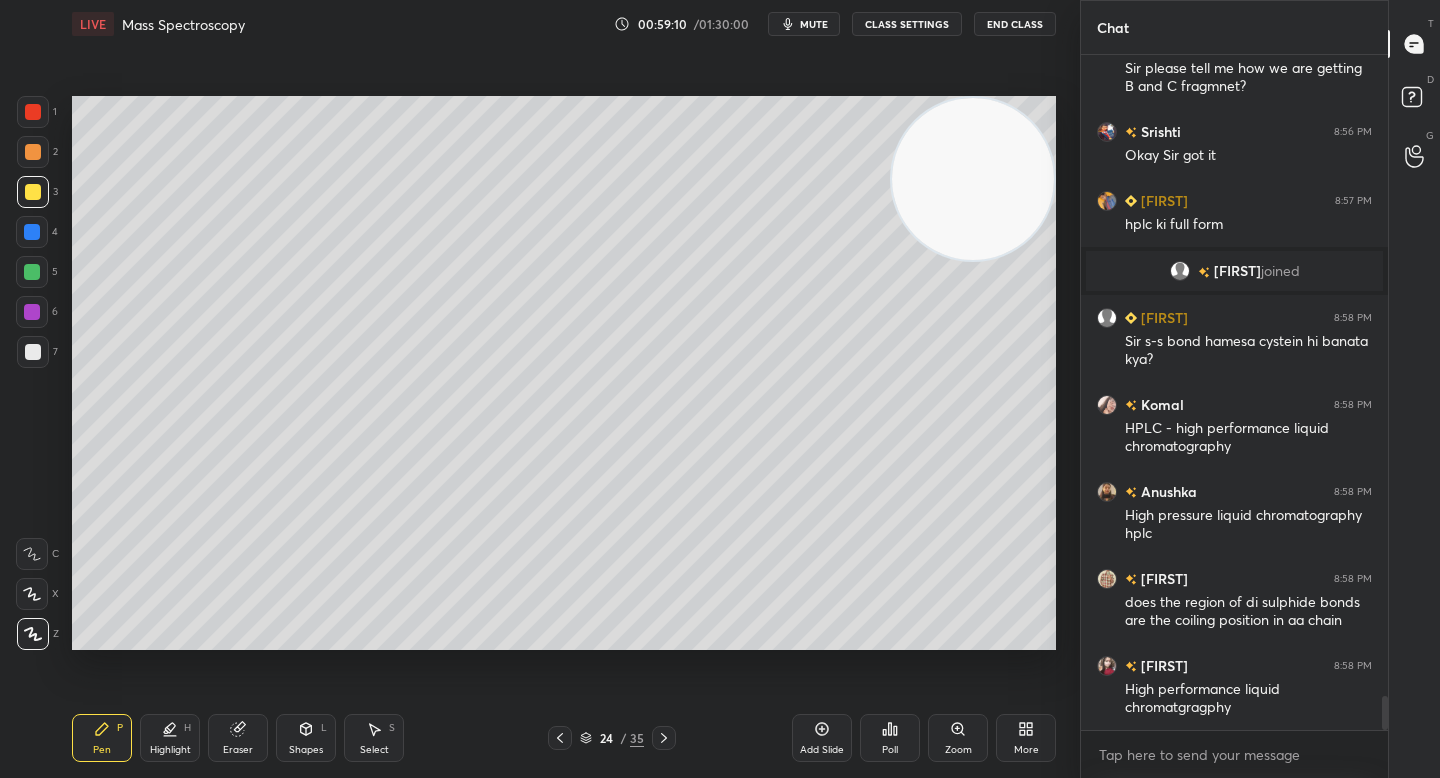 scroll, scrollTop: 12821, scrollLeft: 0, axis: vertical 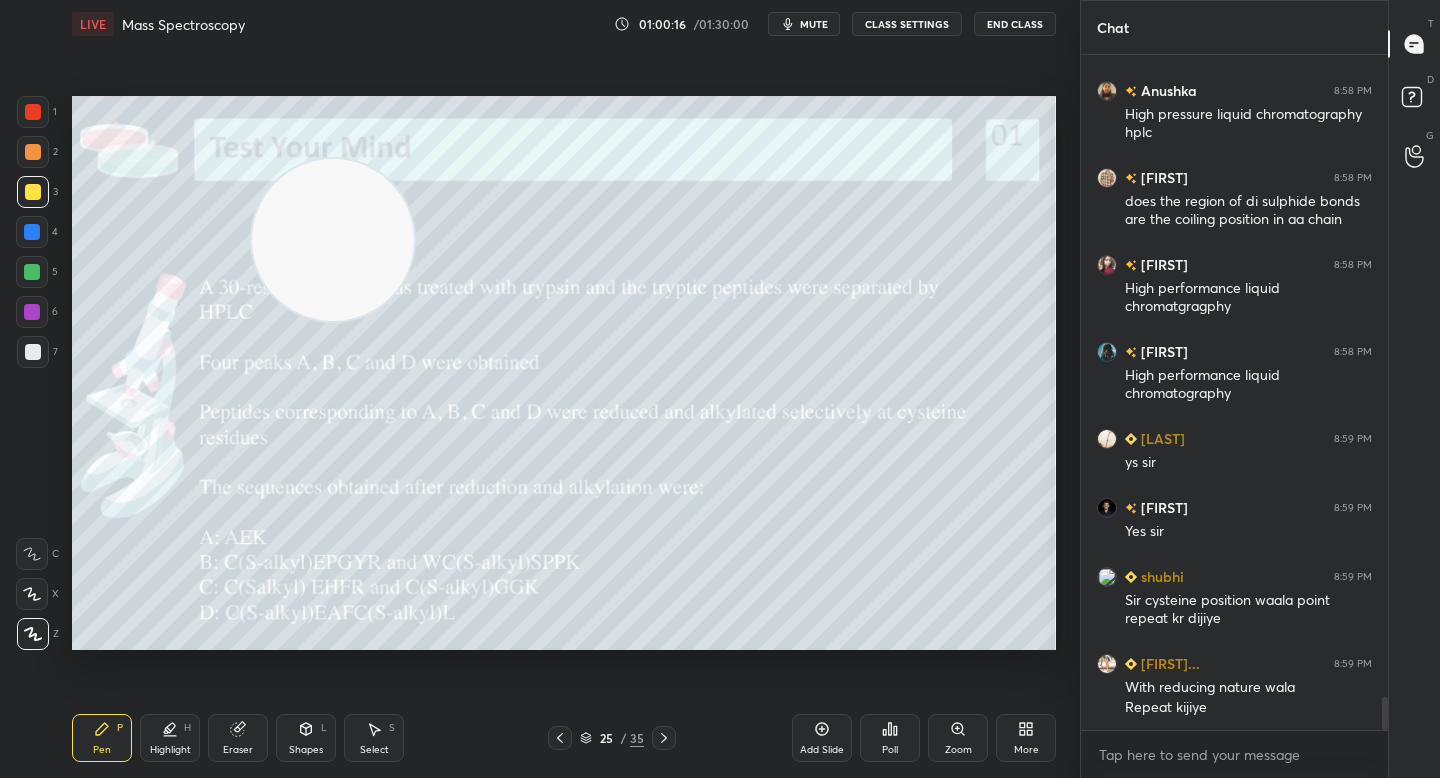 drag, startPoint x: 870, startPoint y: 192, endPoint x: 213, endPoint y: 235, distance: 658.40564 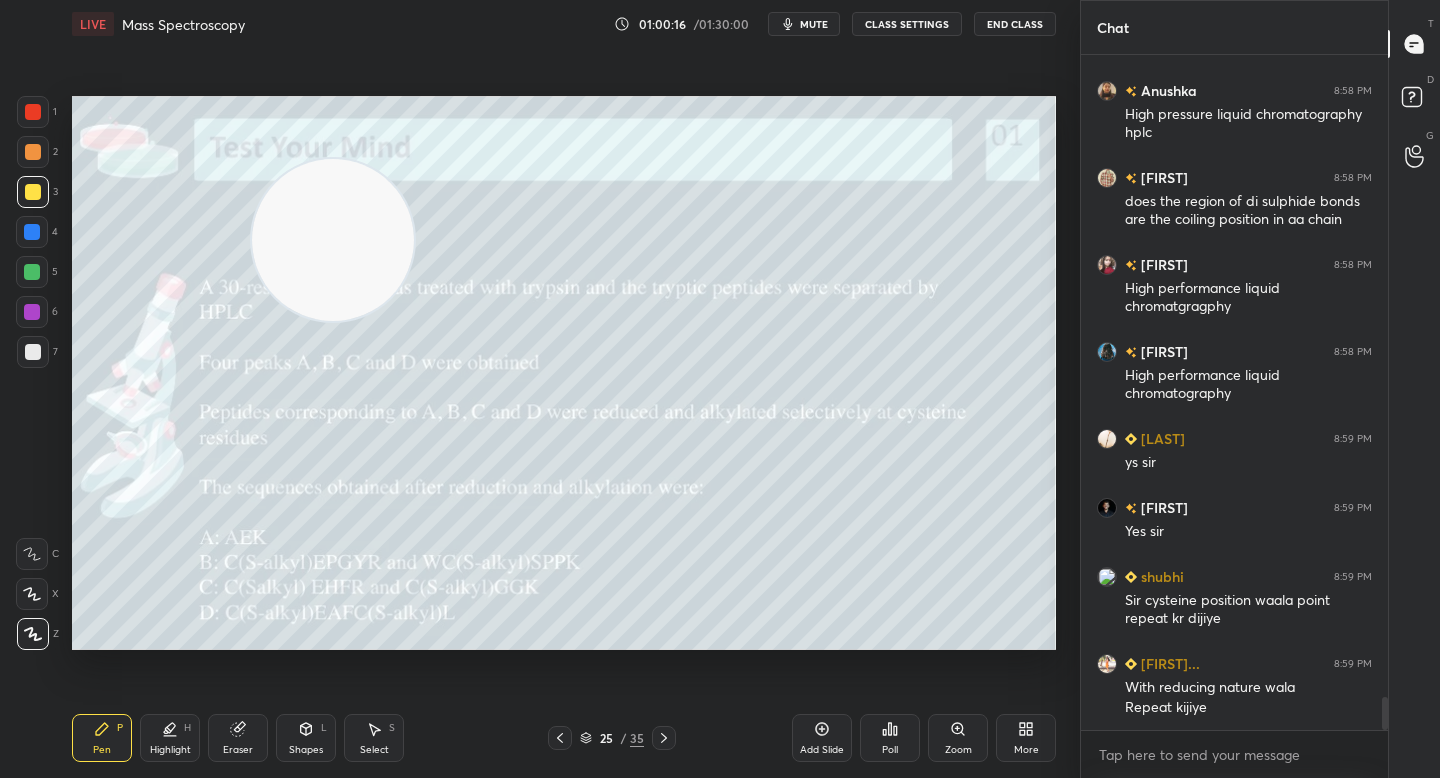 click at bounding box center [333, 240] 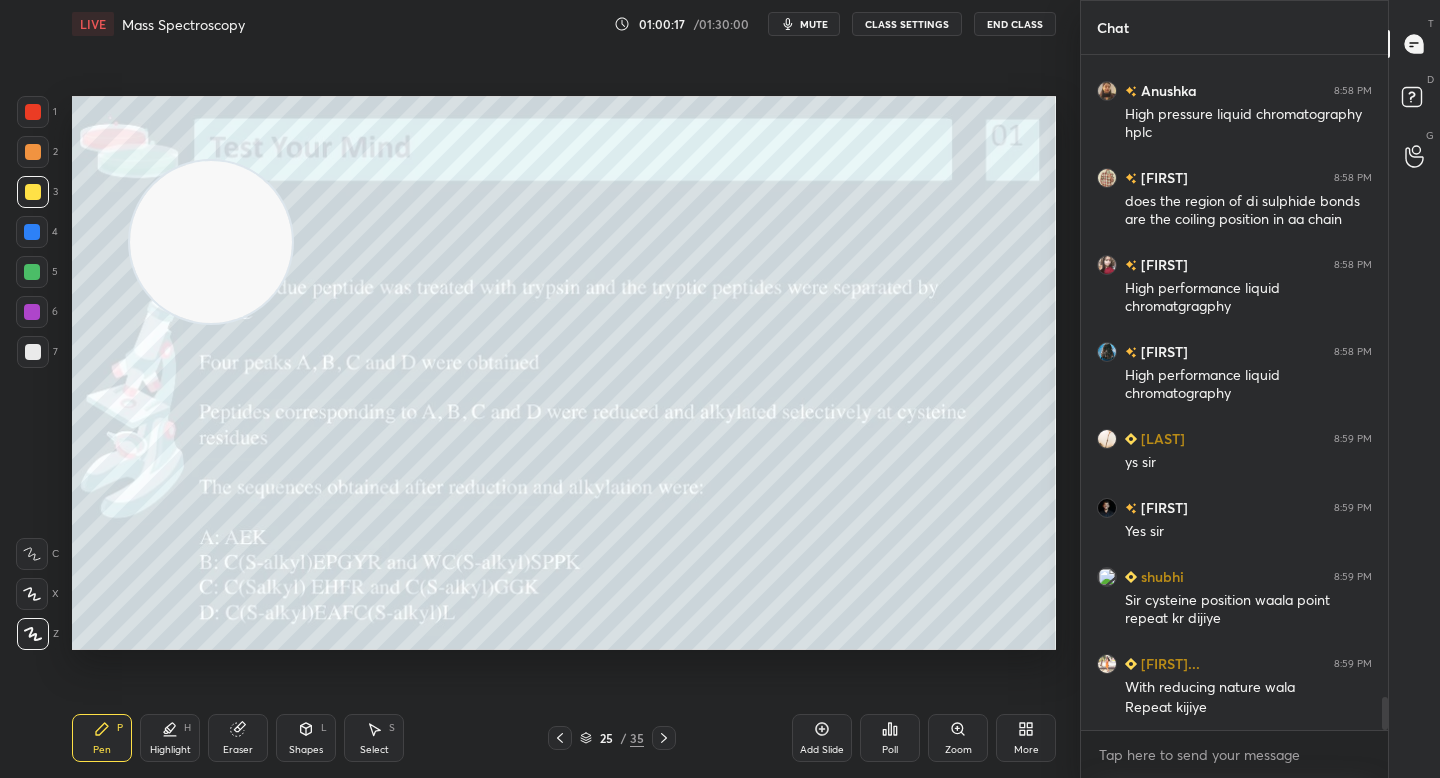 drag, startPoint x: 209, startPoint y: 234, endPoint x: 113, endPoint y: 200, distance: 101.84302 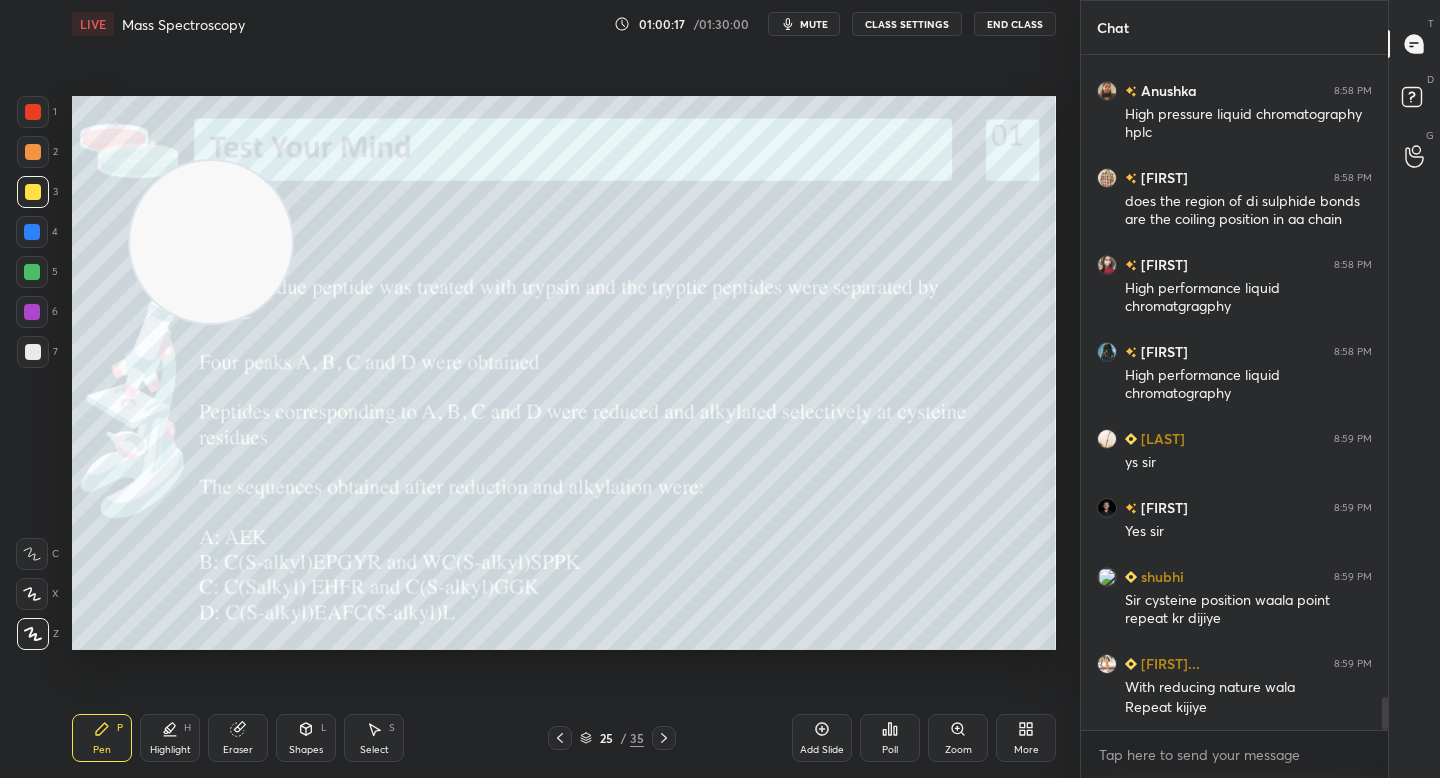 click at bounding box center (211, 242) 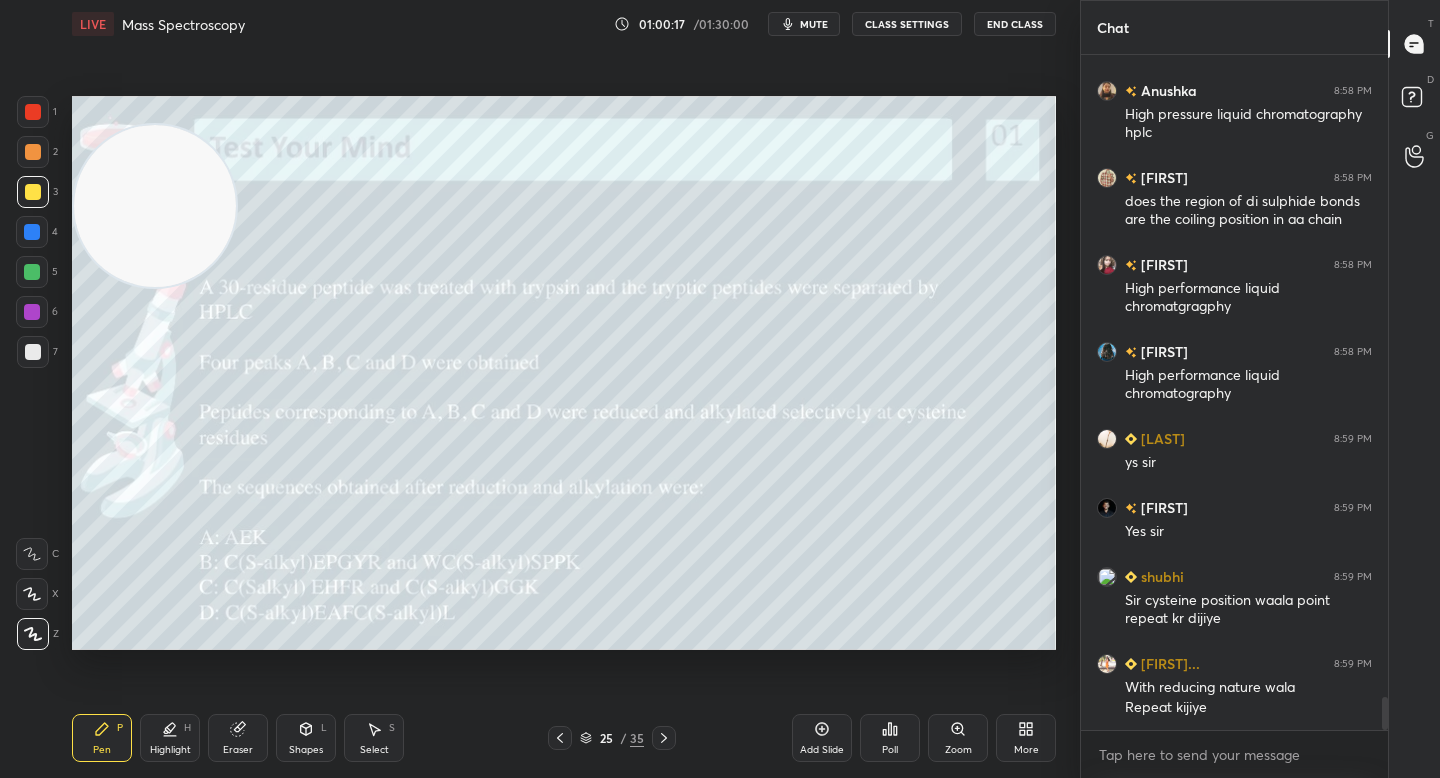 click at bounding box center [33, 152] 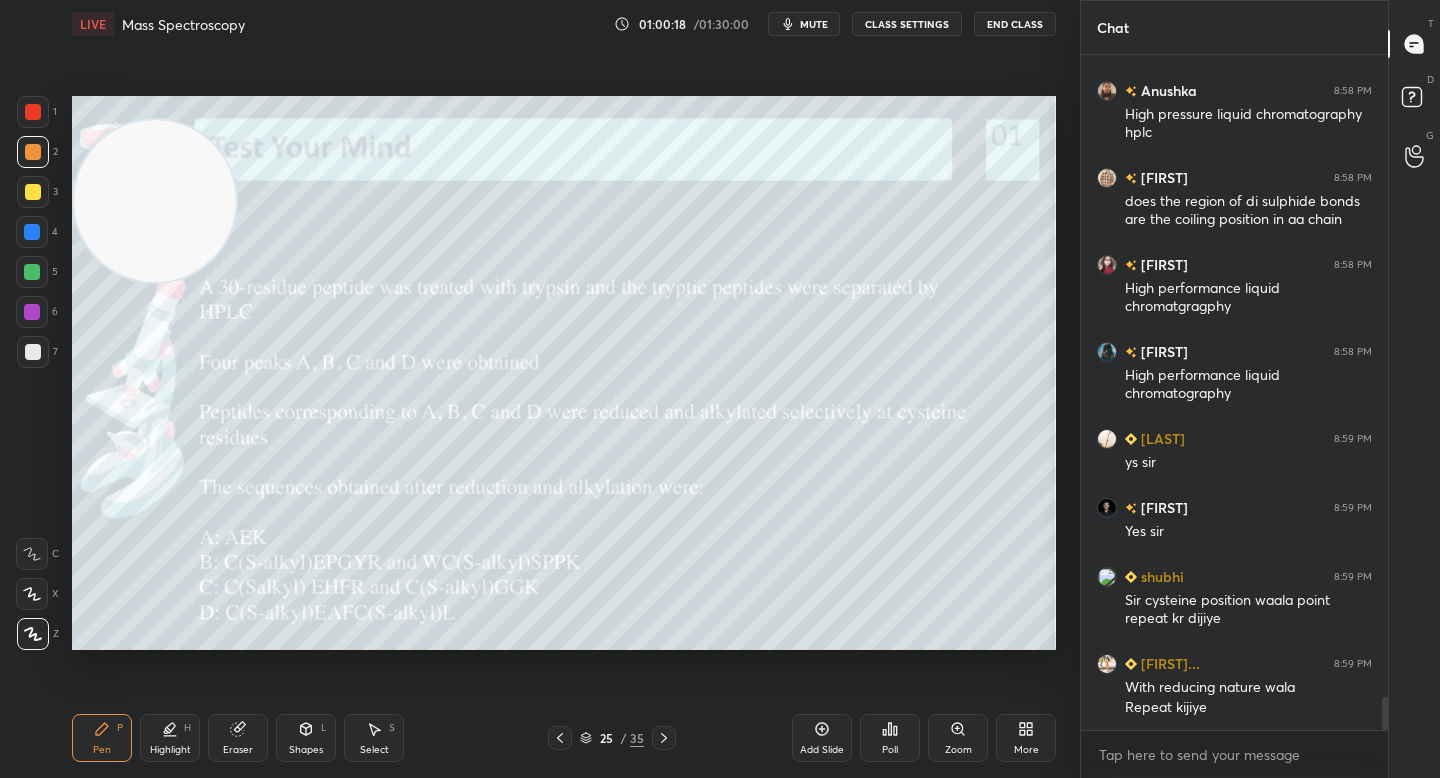 drag, startPoint x: 109, startPoint y: 194, endPoint x: 92, endPoint y: 139, distance: 57.567352 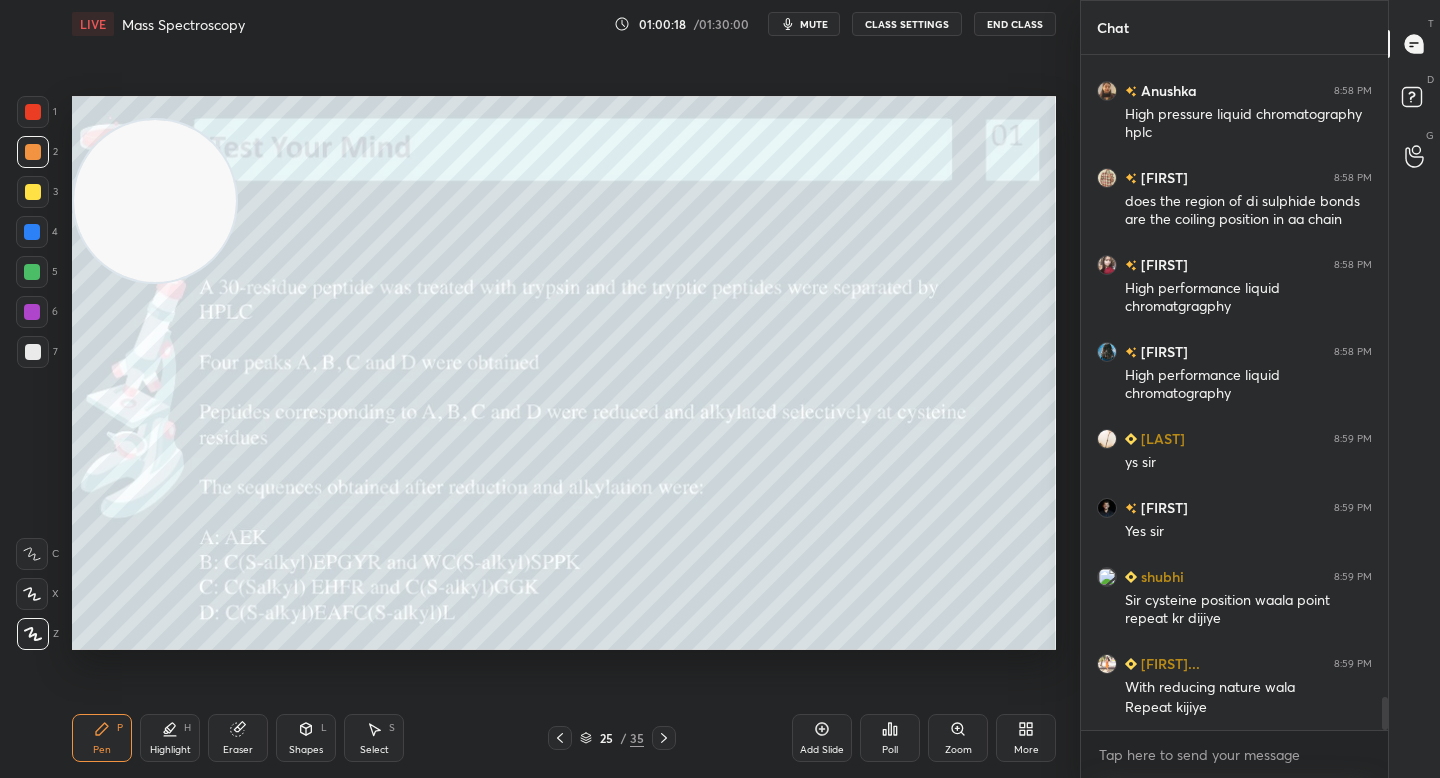 click at bounding box center (155, 201) 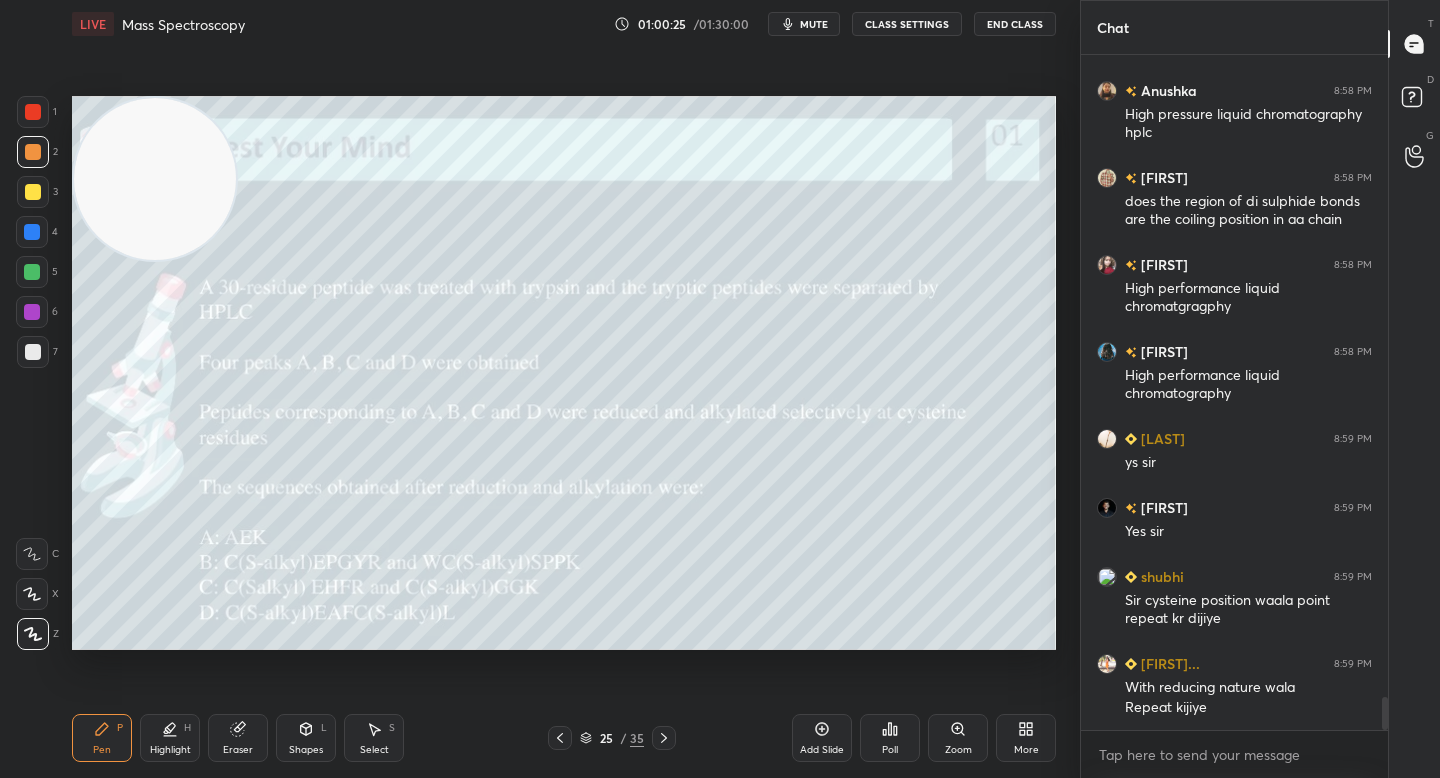 scroll, scrollTop: 13222, scrollLeft: 0, axis: vertical 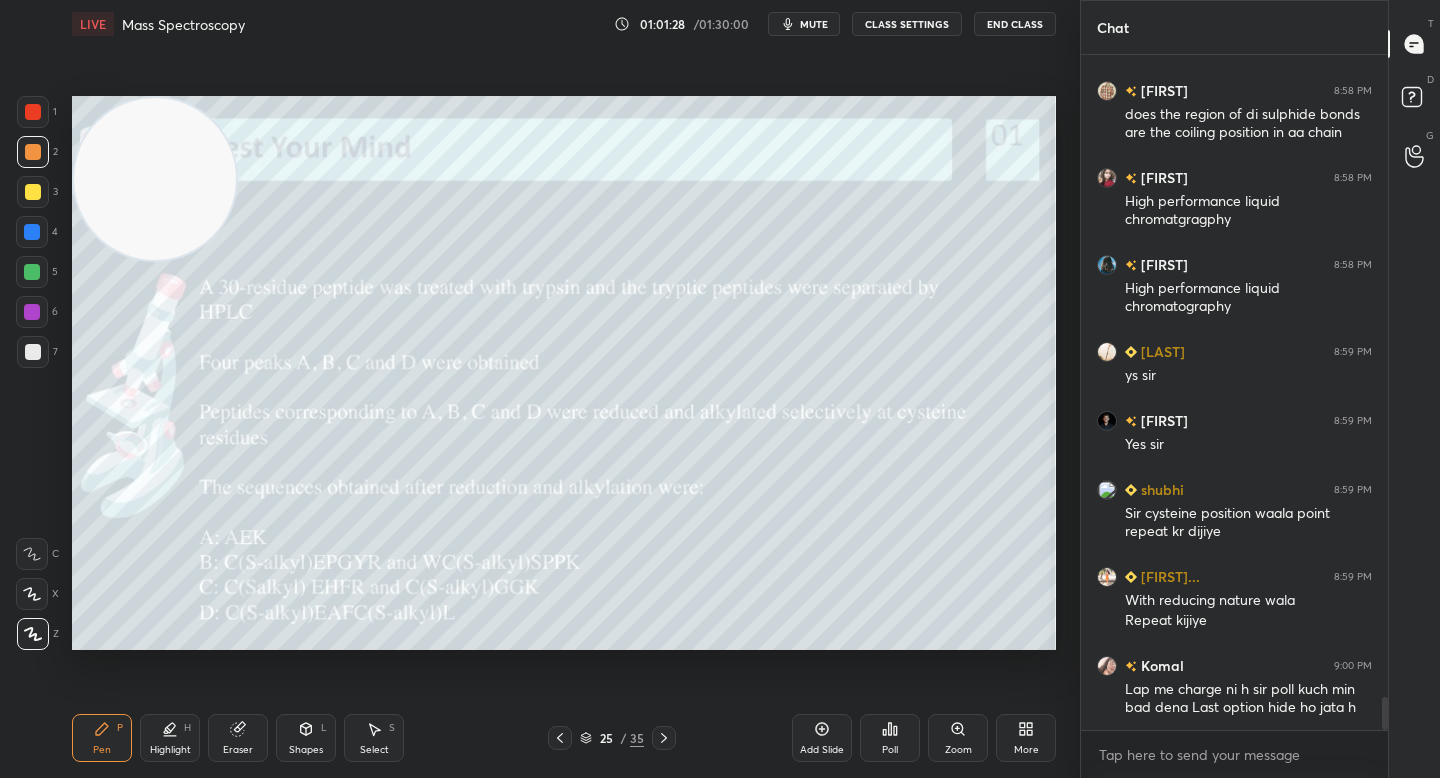 drag, startPoint x: 150, startPoint y: 200, endPoint x: 135, endPoint y: 171, distance: 32.649654 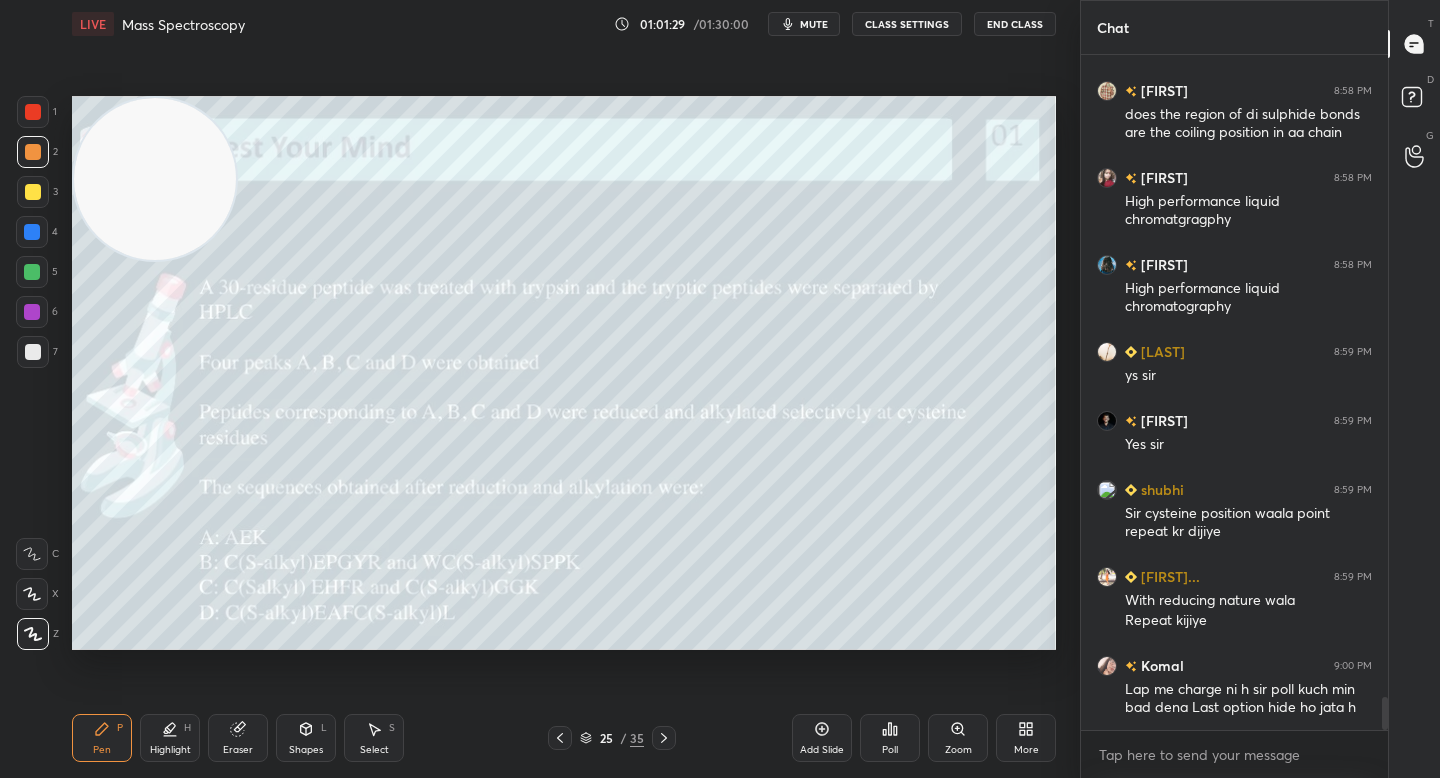 click at bounding box center (33, 192) 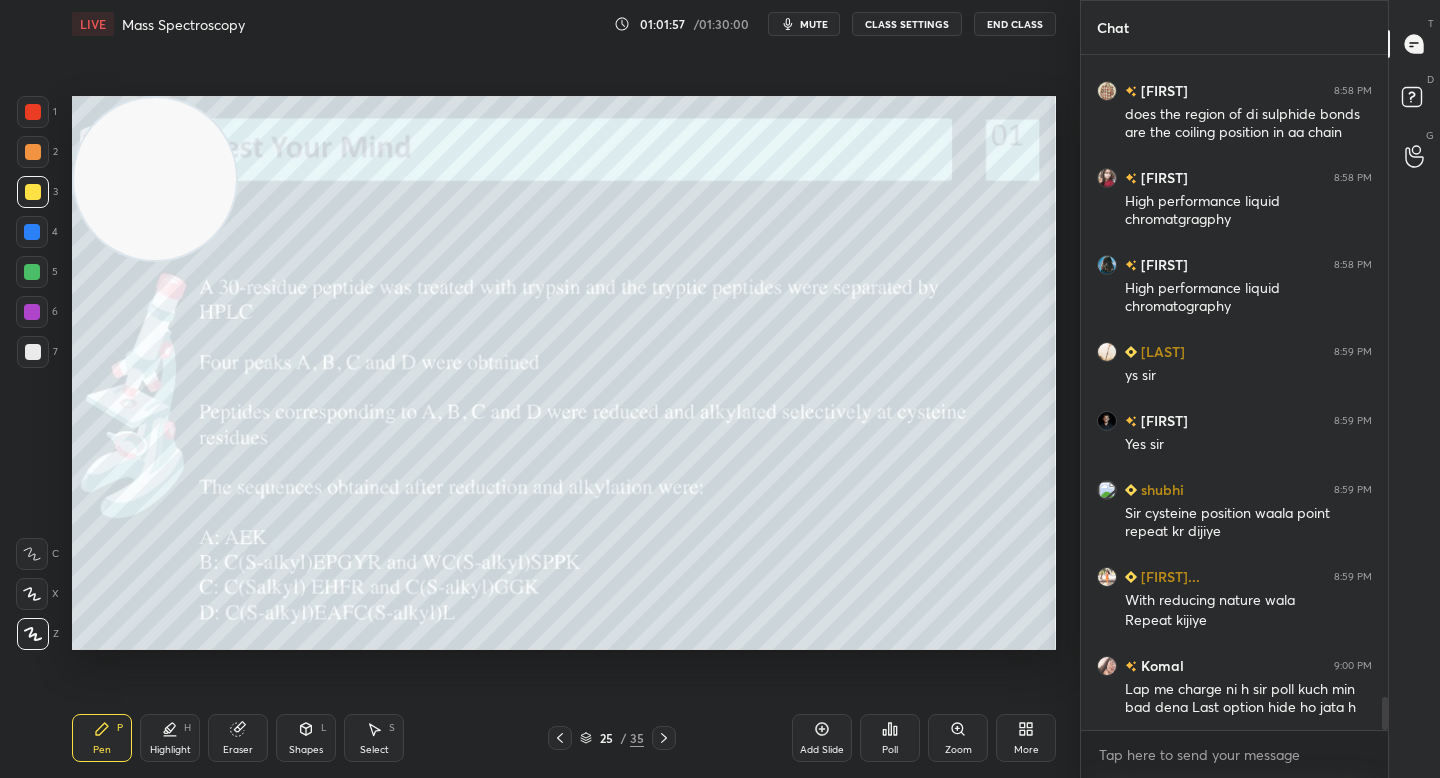 scroll, scrollTop: 13291, scrollLeft: 0, axis: vertical 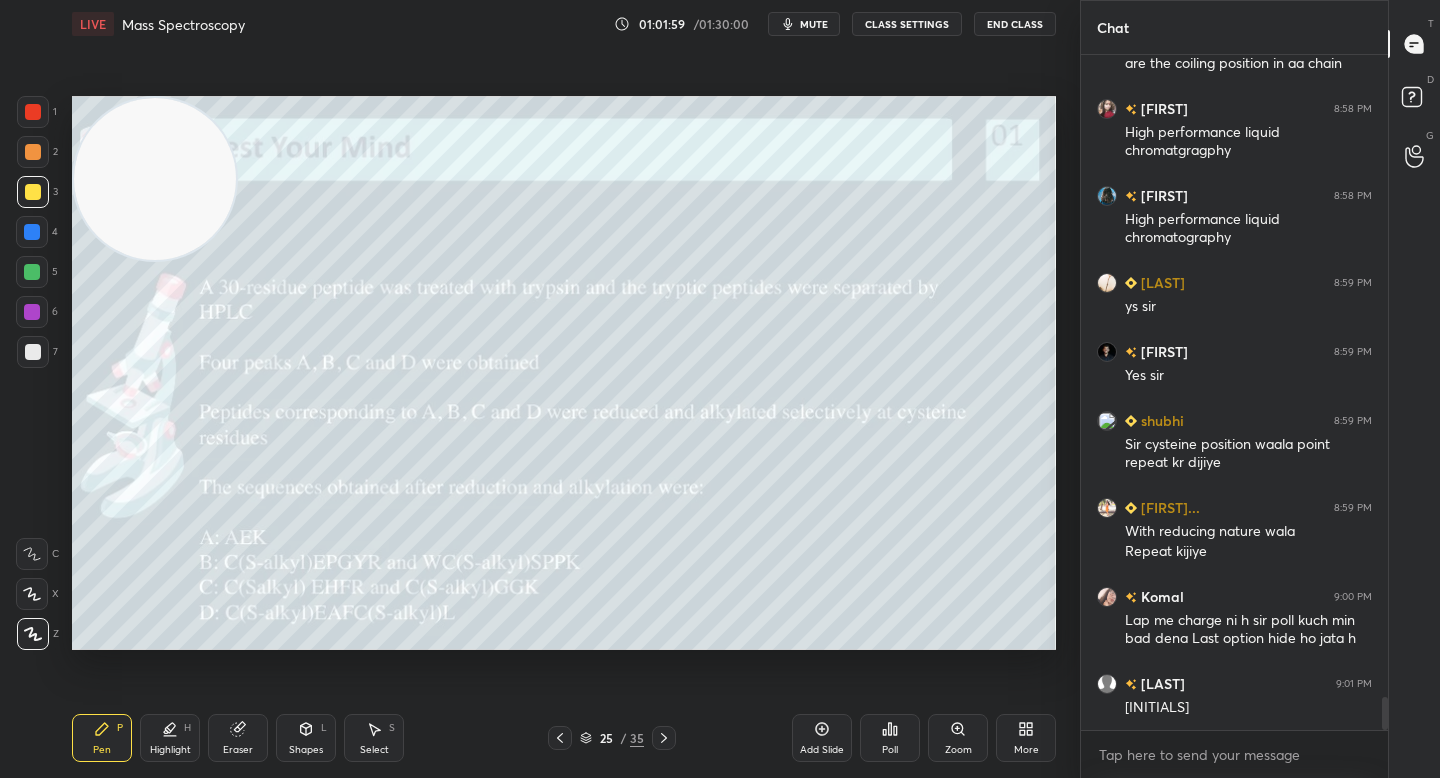 click at bounding box center (33, 152) 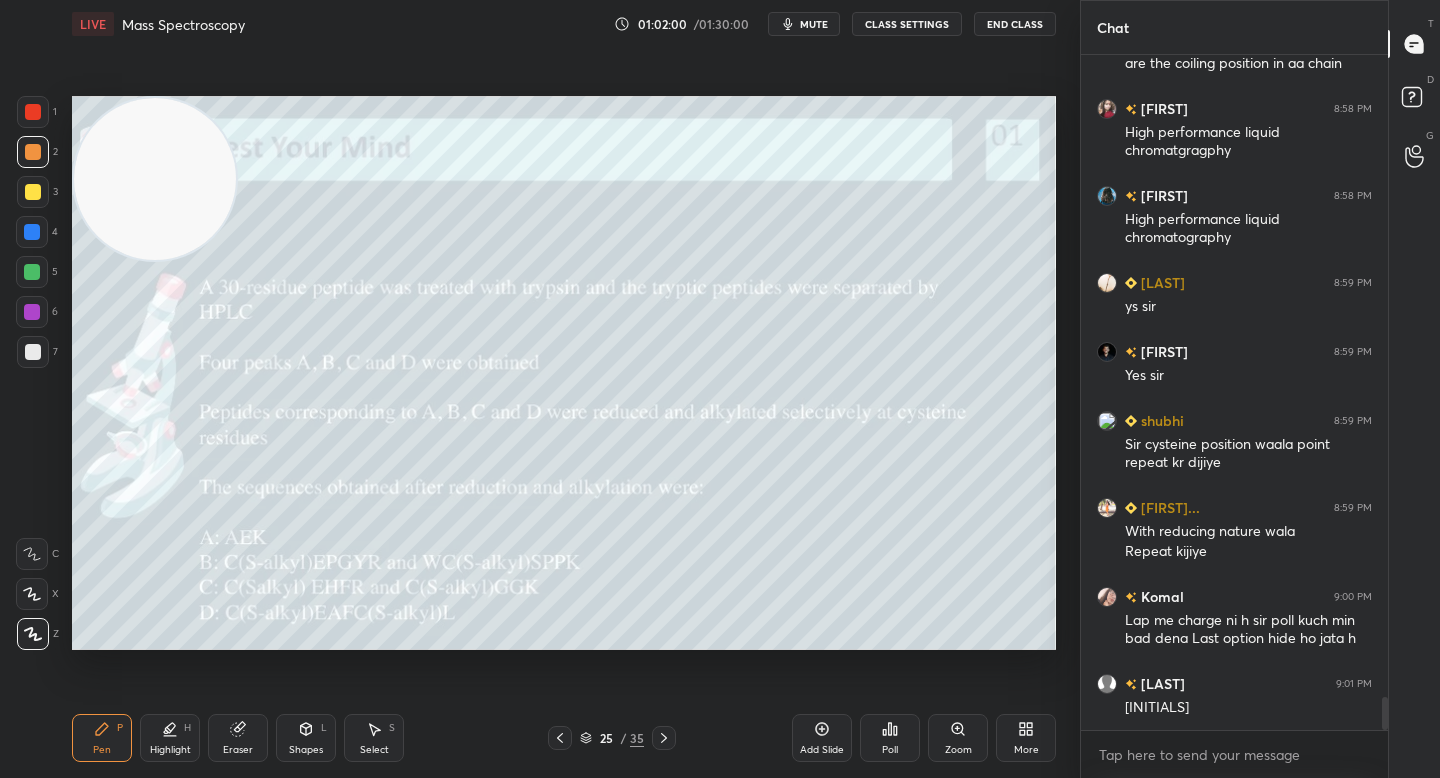click at bounding box center (32, 272) 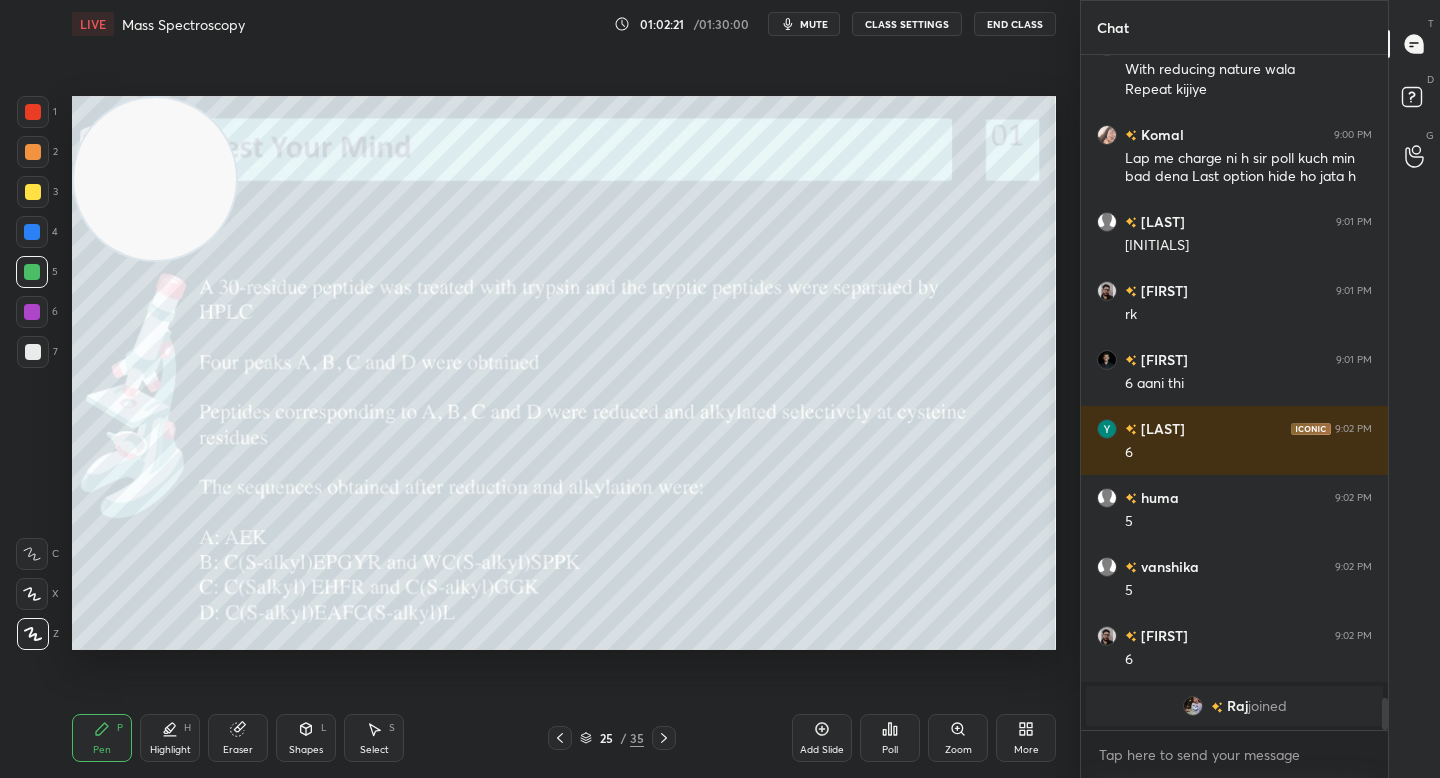 scroll, scrollTop: 13553, scrollLeft: 0, axis: vertical 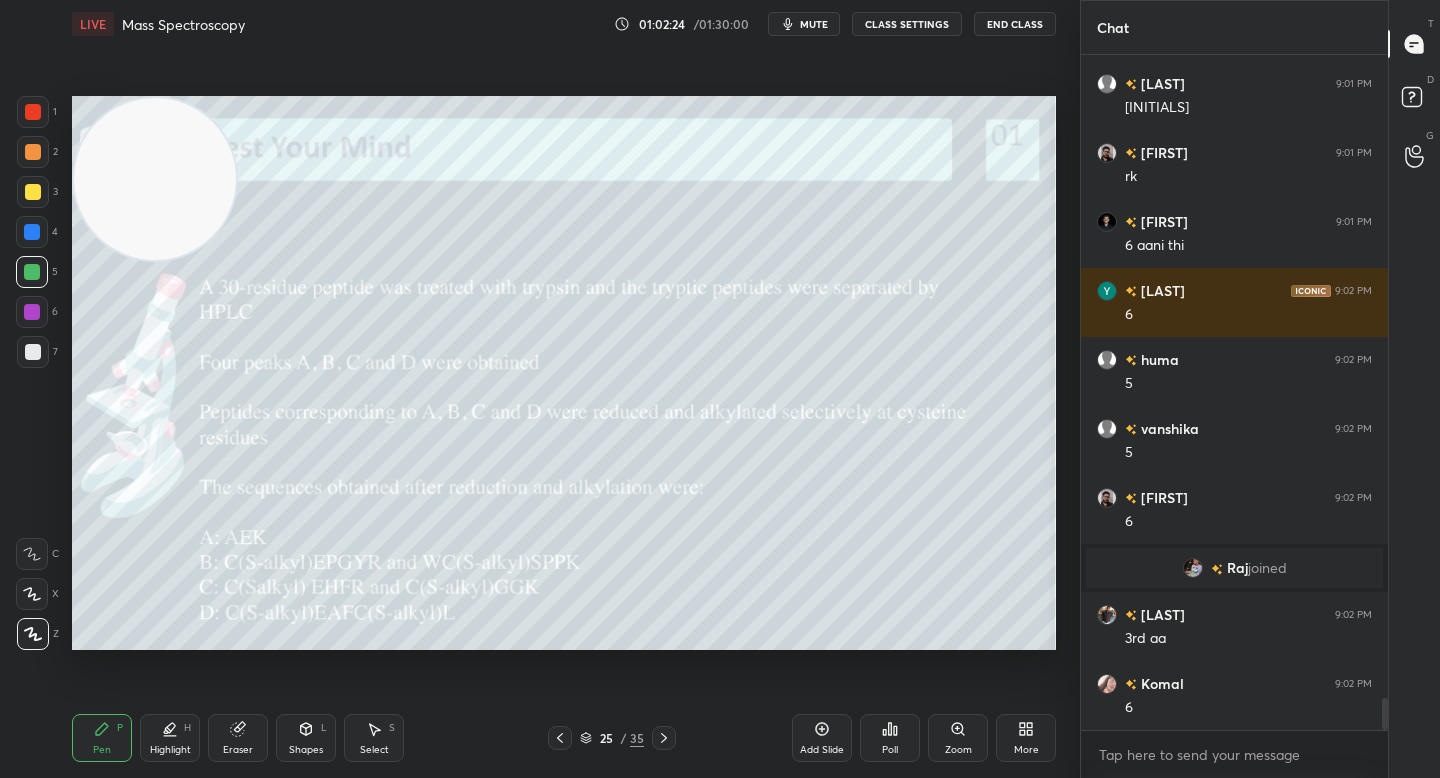 drag, startPoint x: 152, startPoint y: 209, endPoint x: 148, endPoint y: 176, distance: 33.24154 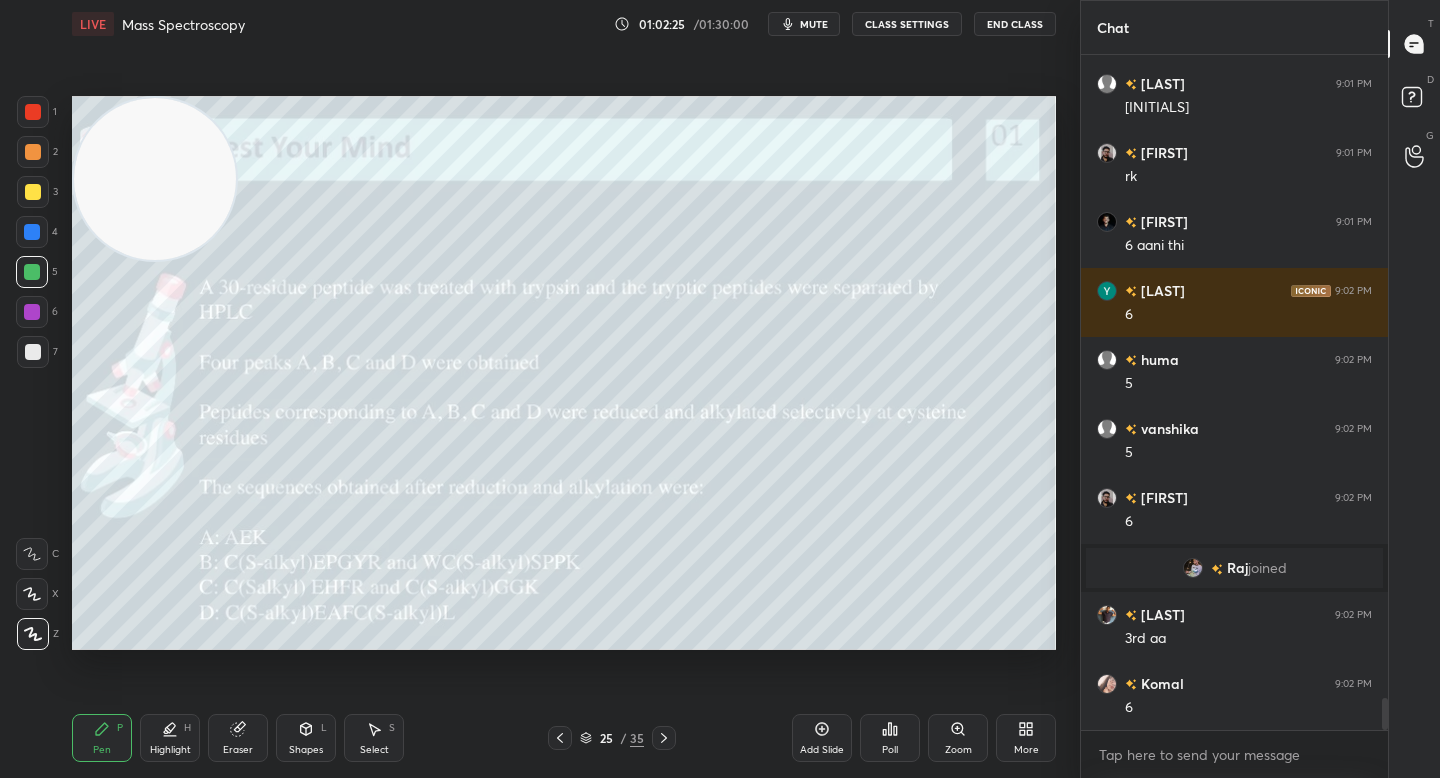 scroll, scrollTop: 13622, scrollLeft: 0, axis: vertical 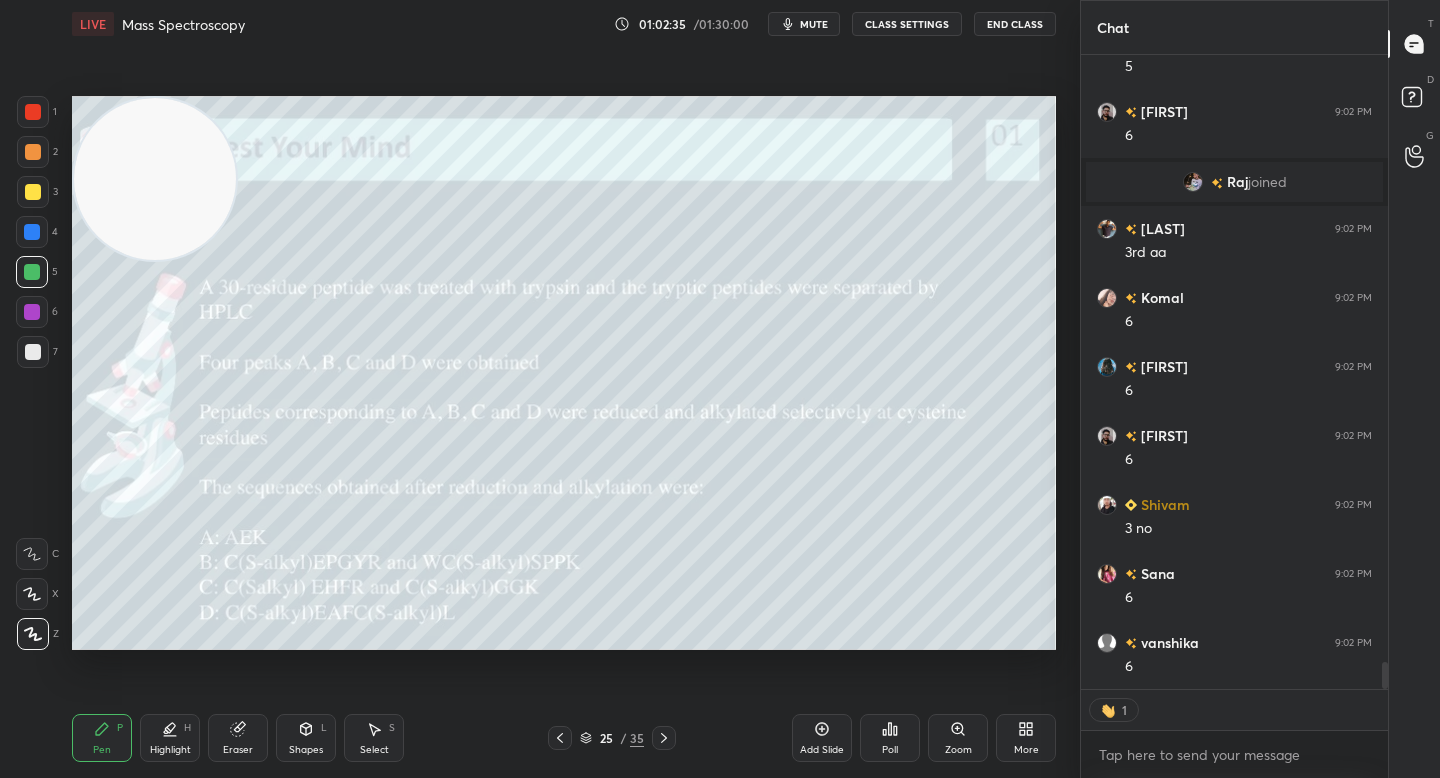 click at bounding box center [155, 179] 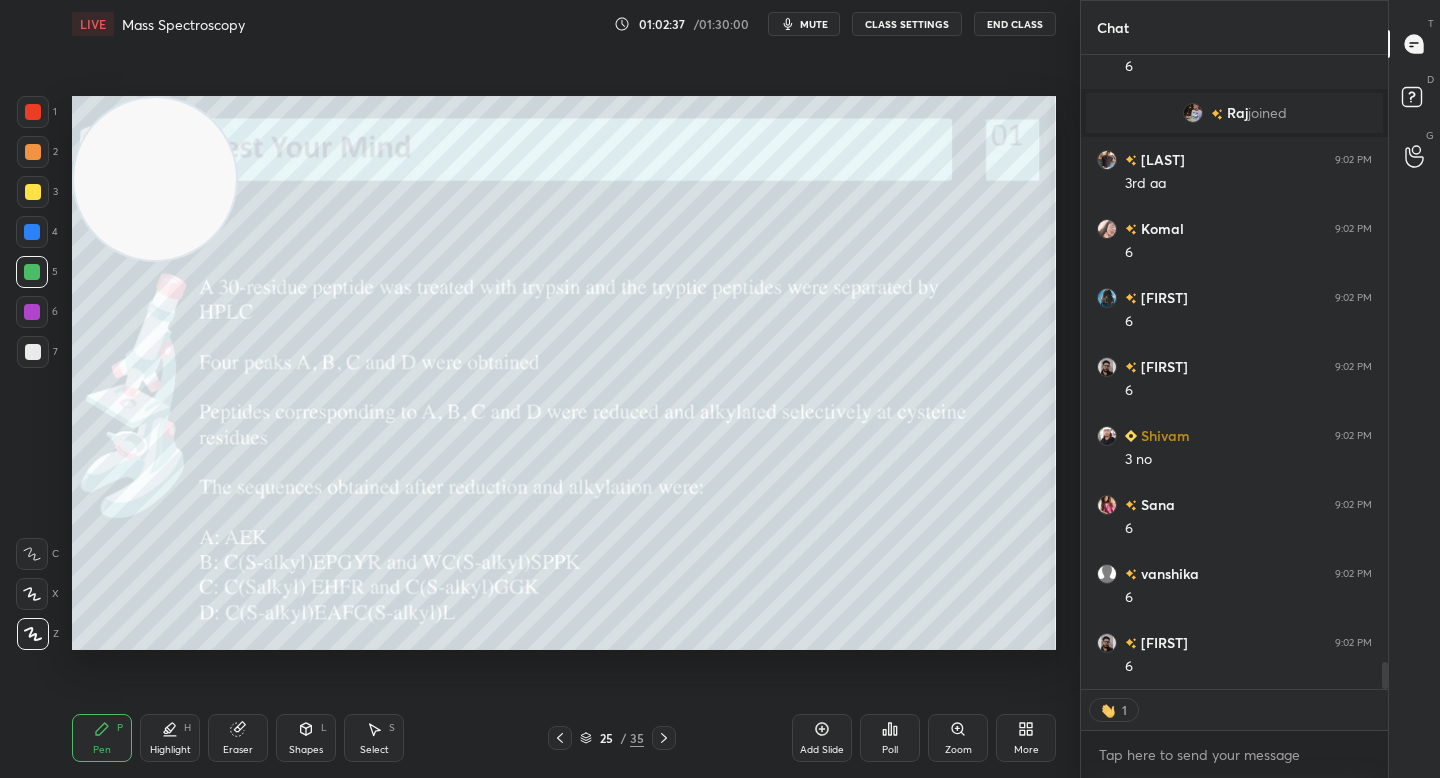 scroll, scrollTop: 7, scrollLeft: 7, axis: both 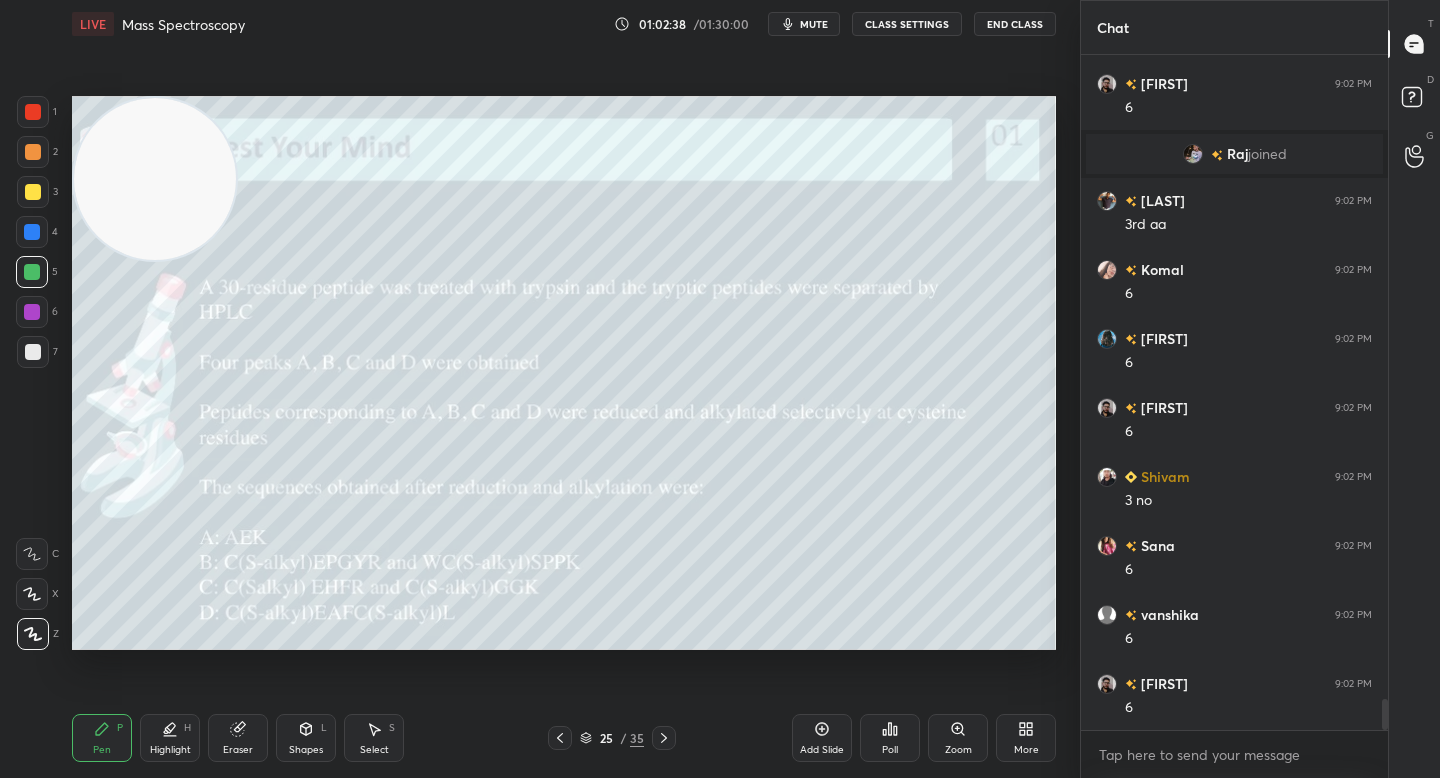 click at bounding box center (33, 352) 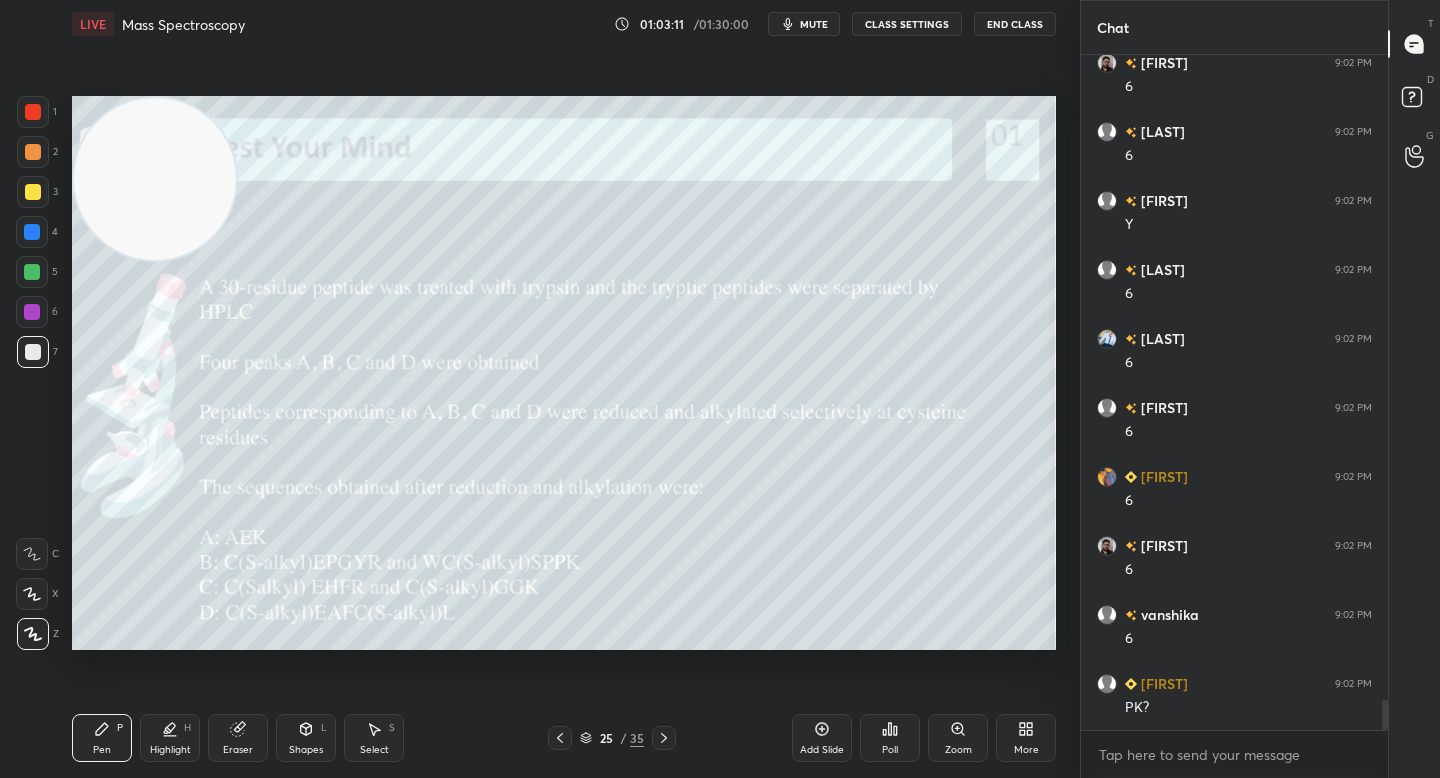 scroll, scrollTop: 14657, scrollLeft: 0, axis: vertical 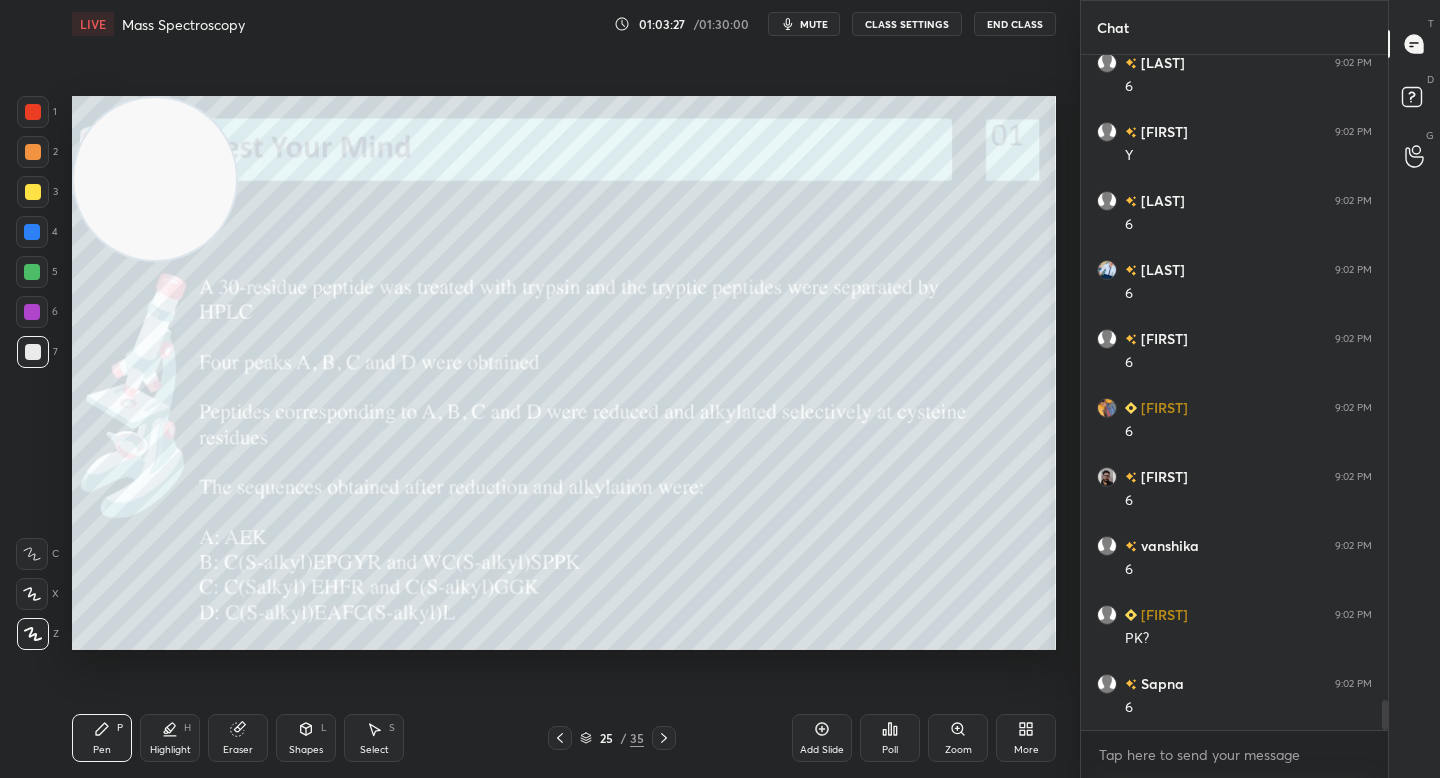 click at bounding box center [32, 272] 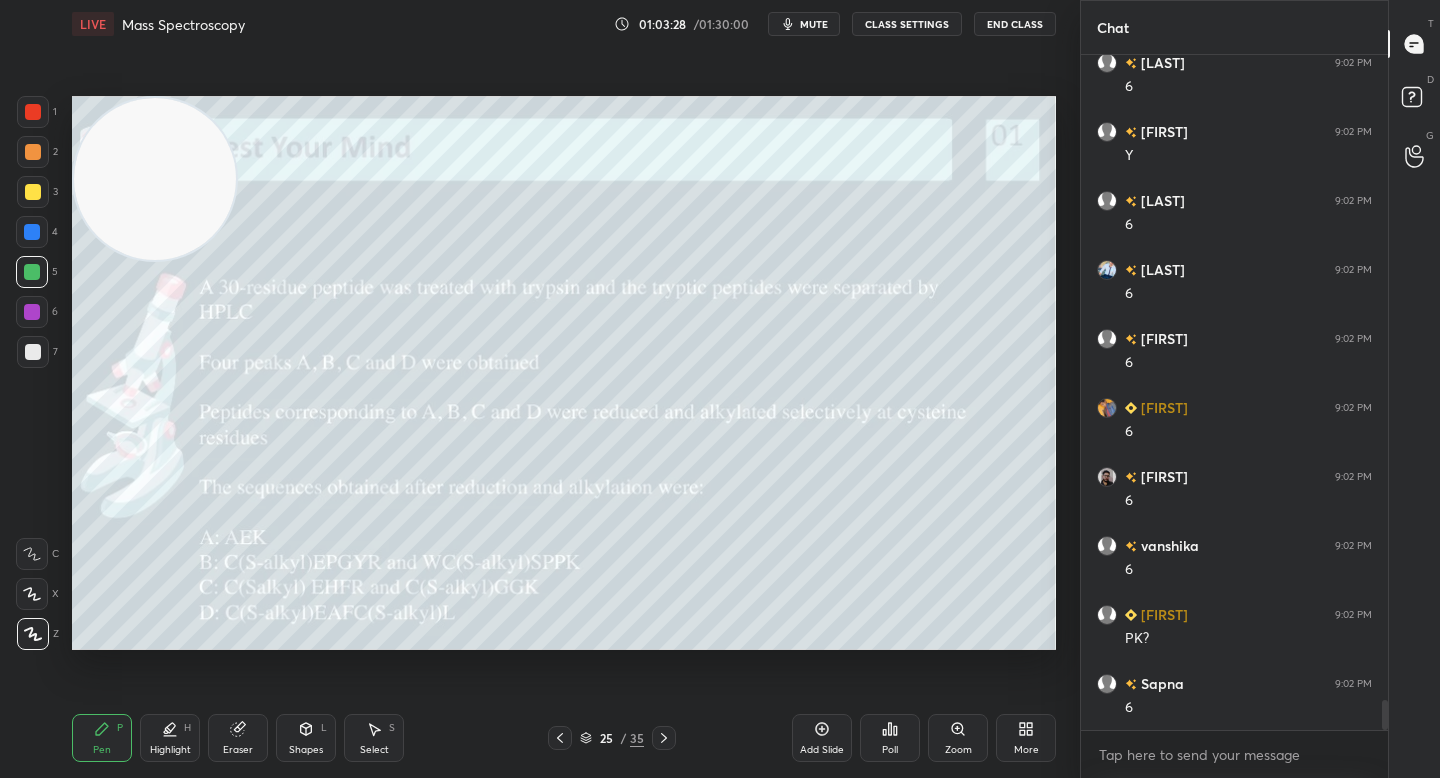 click at bounding box center (33, 152) 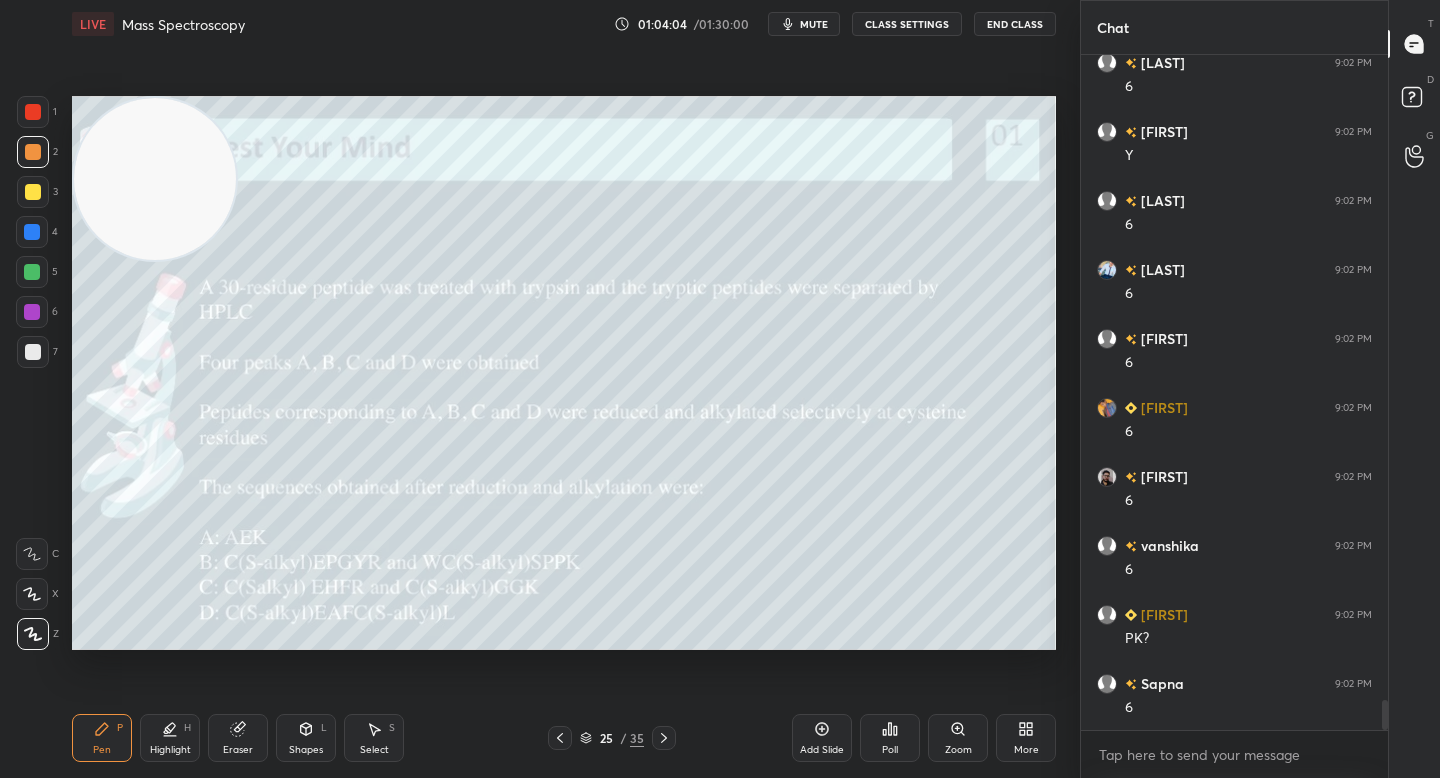 click on "Highlight" at bounding box center [170, 750] 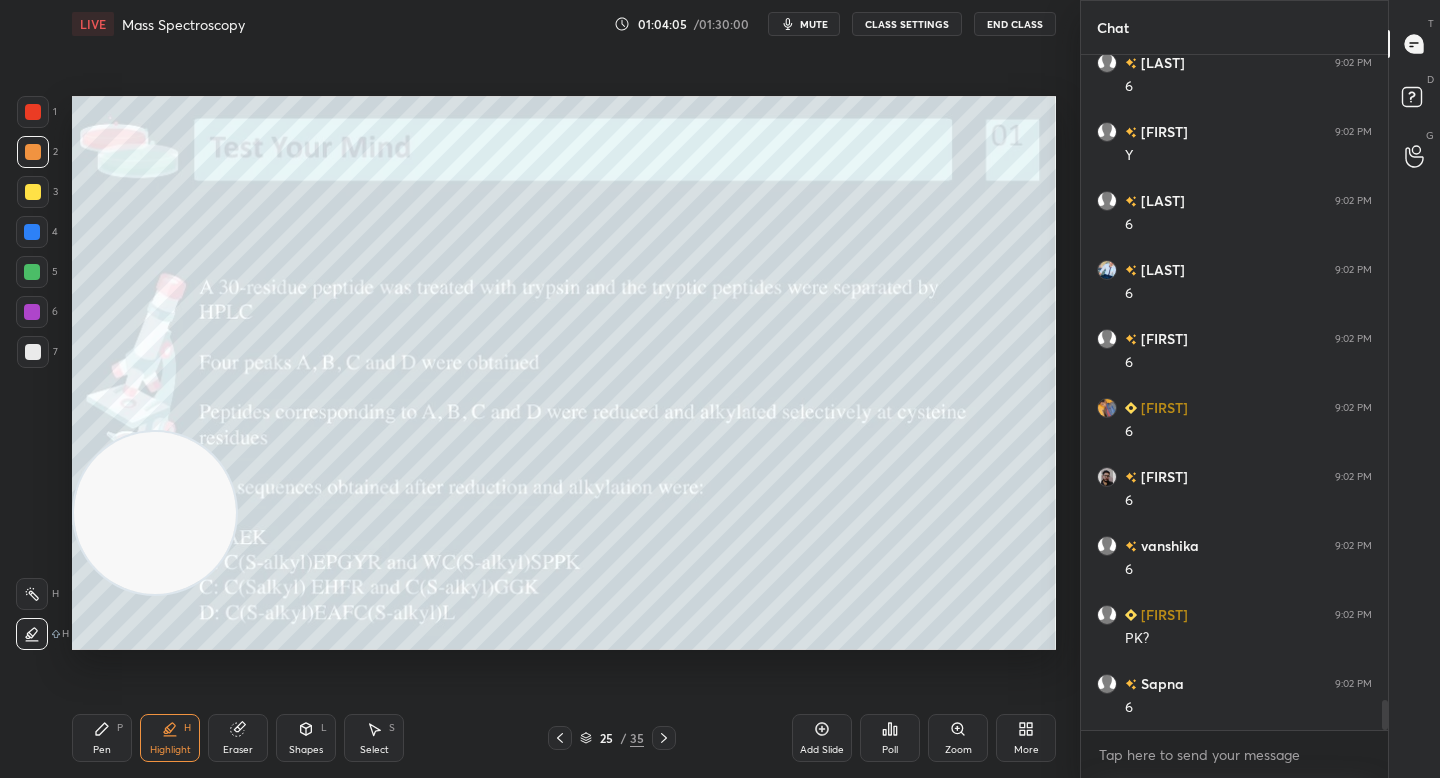 drag, startPoint x: 128, startPoint y: 255, endPoint x: 82, endPoint y: 586, distance: 334.1811 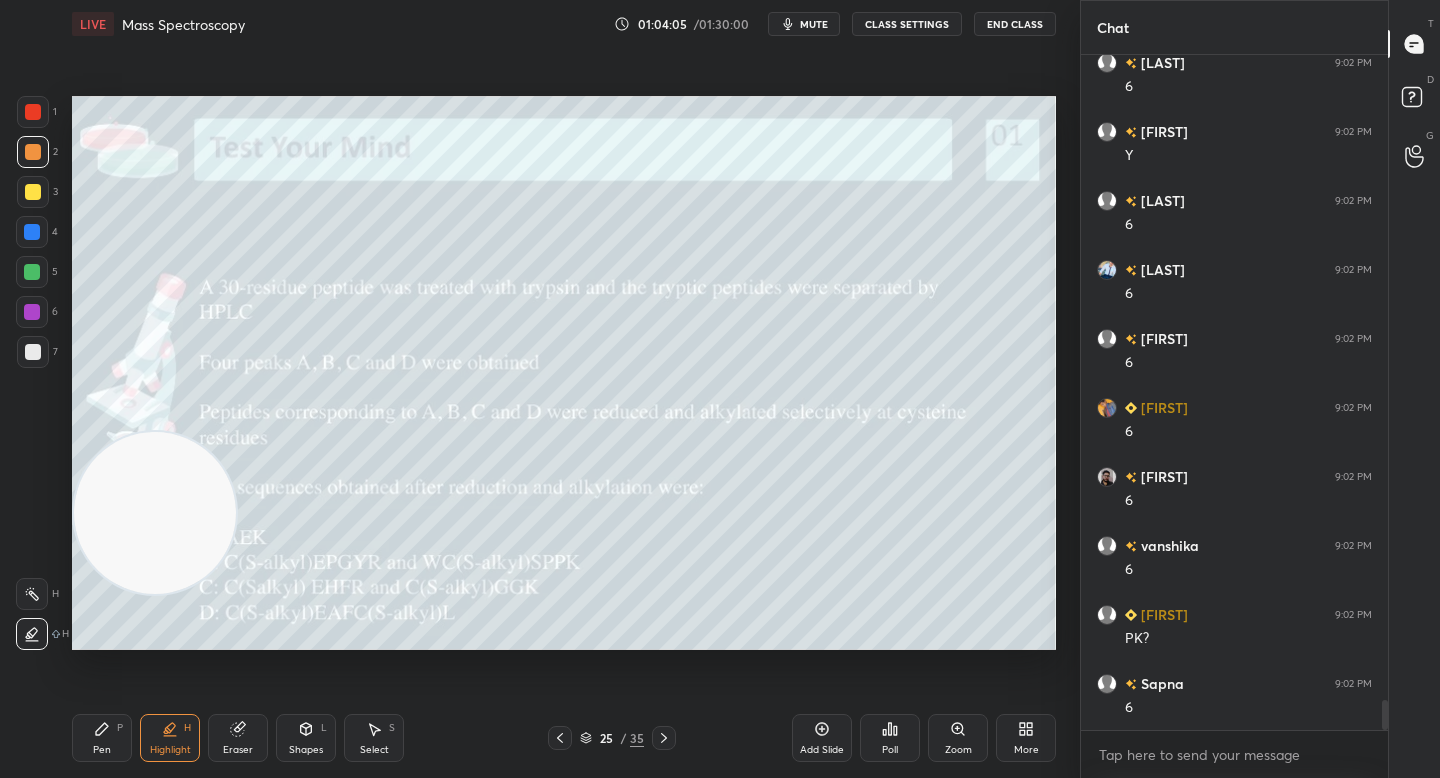 click on "Setting up your live class Poll for   secs No correct answer Start poll" at bounding box center (564, 373) 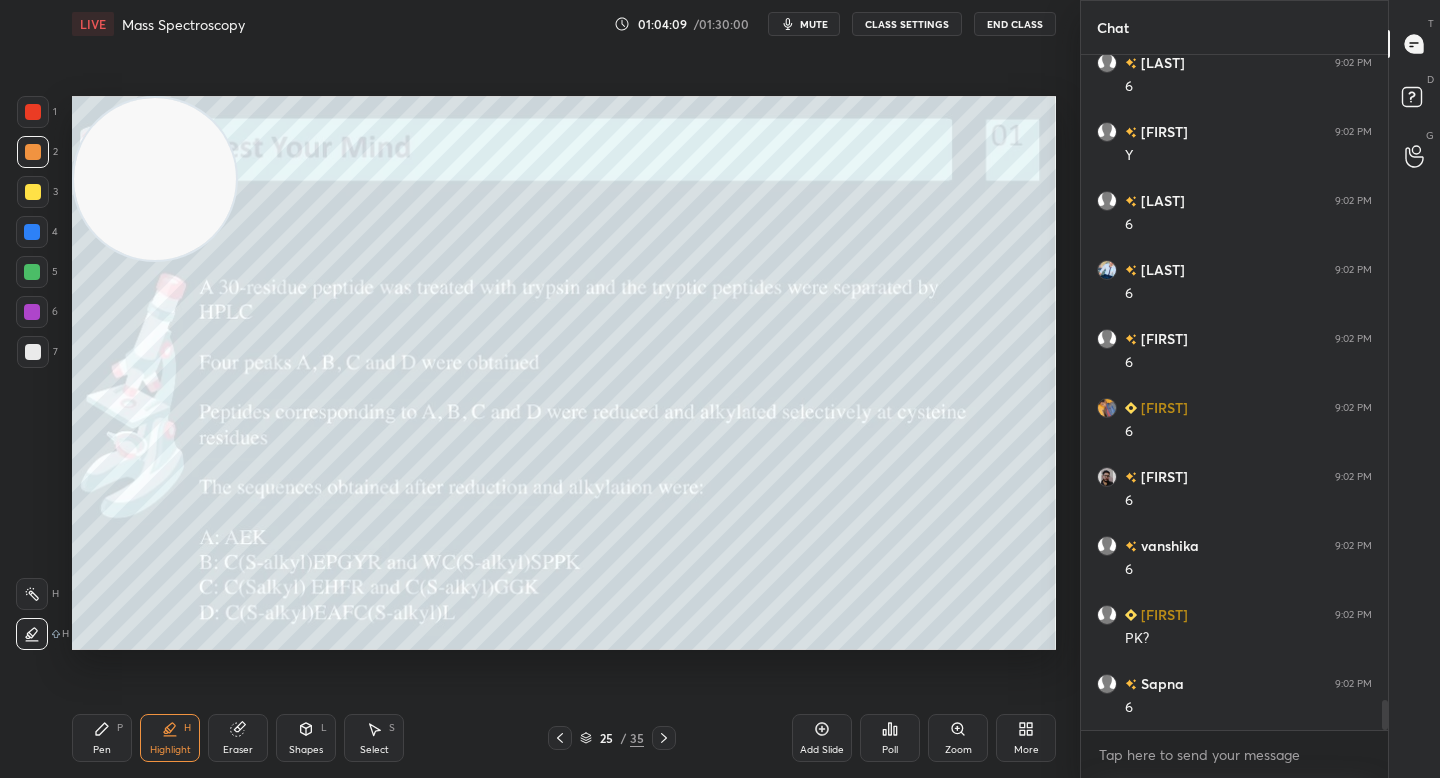 drag, startPoint x: 179, startPoint y: 542, endPoint x: 169, endPoint y: 140, distance: 402.12436 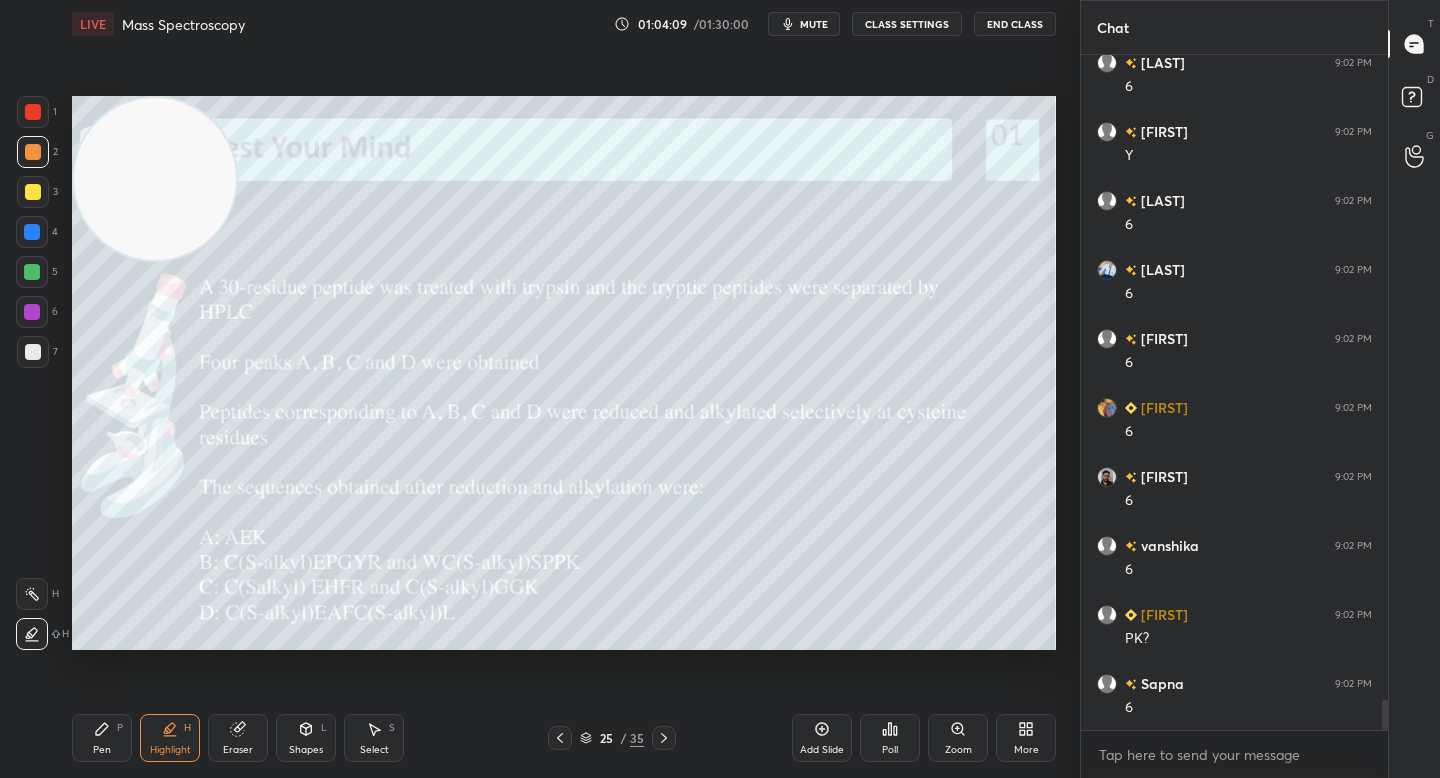 click on "Setting up your live class Poll for   secs No correct answer Start poll" at bounding box center [564, 373] 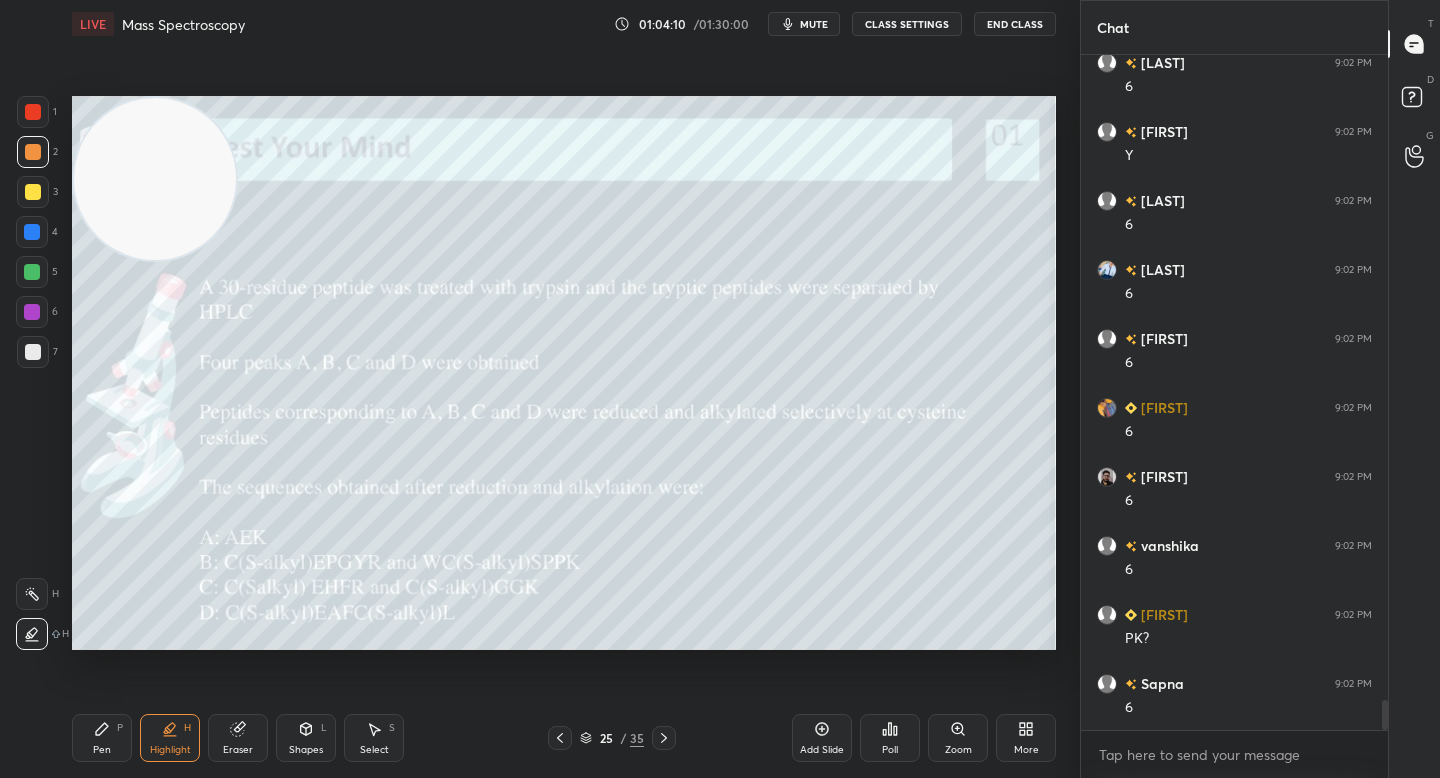 click on "7" at bounding box center (37, 356) 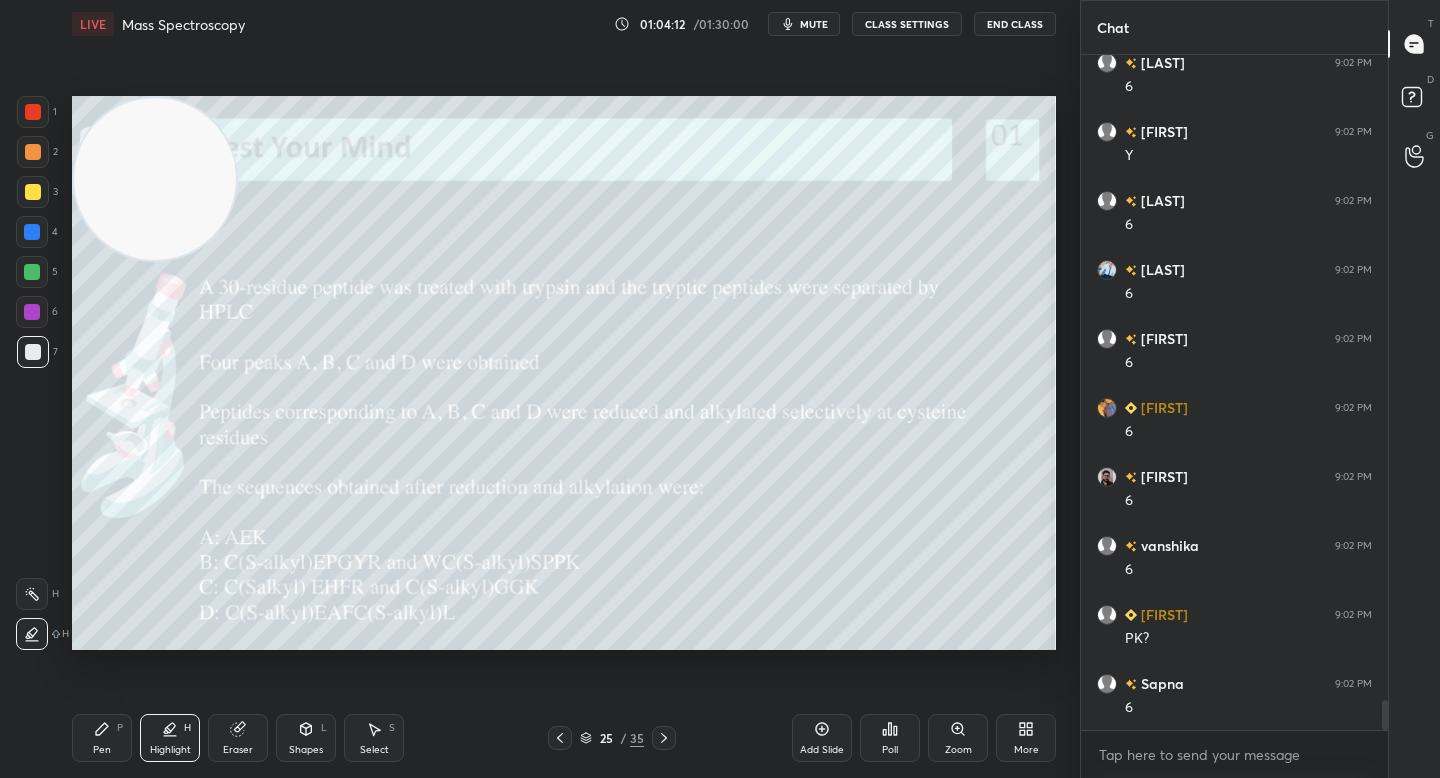 click on "Pen P Highlight H Eraser Shapes L Select S 25 / 35 Add Slide Poll Zoom More" at bounding box center (564, 738) 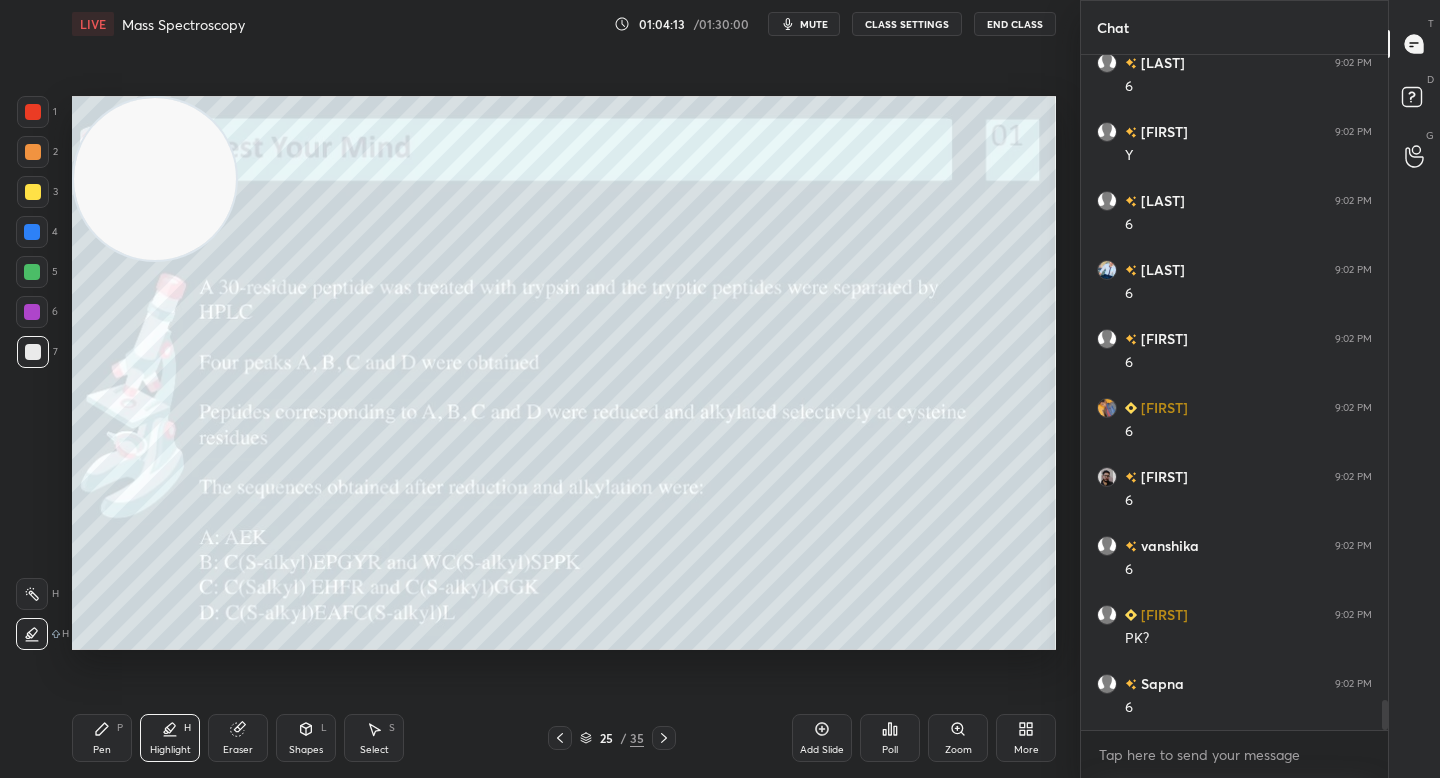 click on "Pen P" at bounding box center (102, 738) 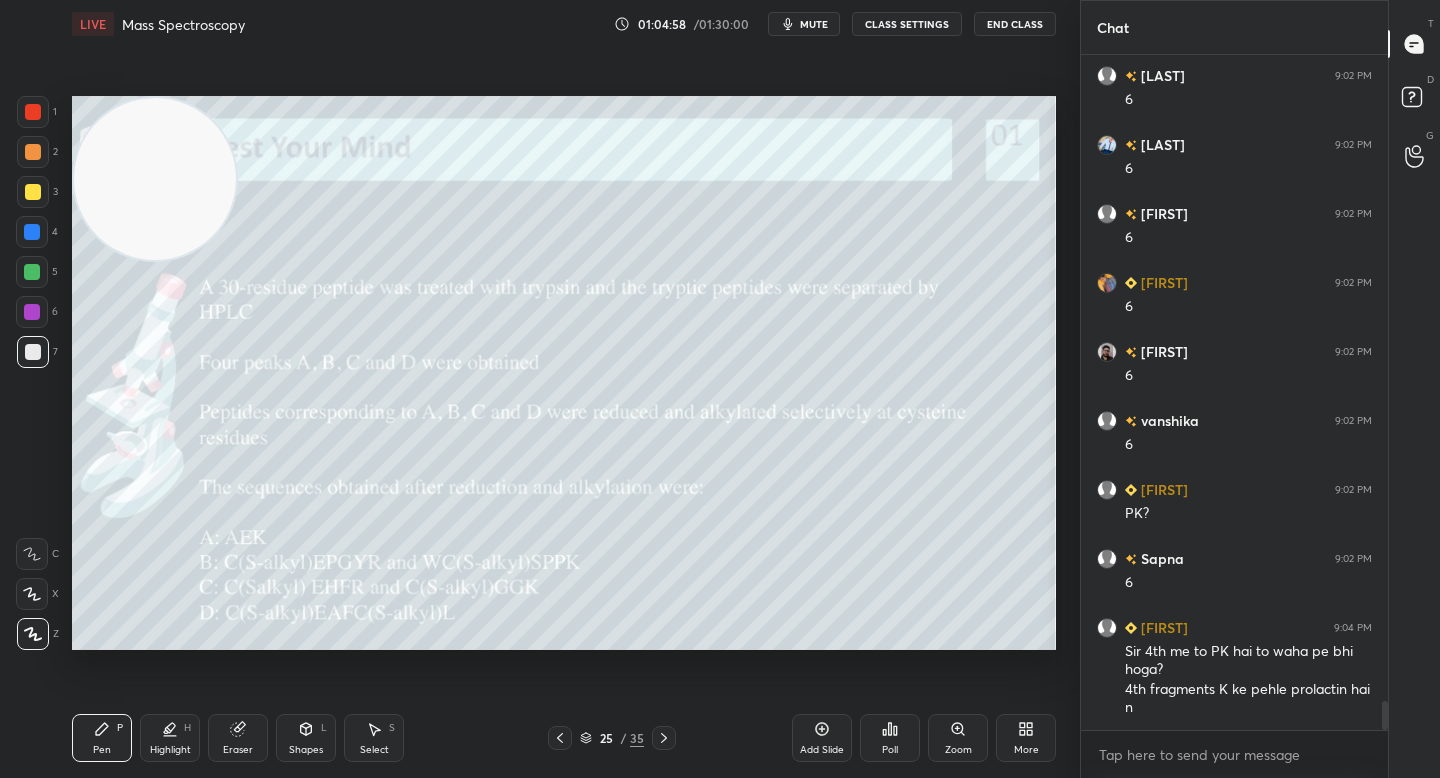 scroll, scrollTop: 14851, scrollLeft: 0, axis: vertical 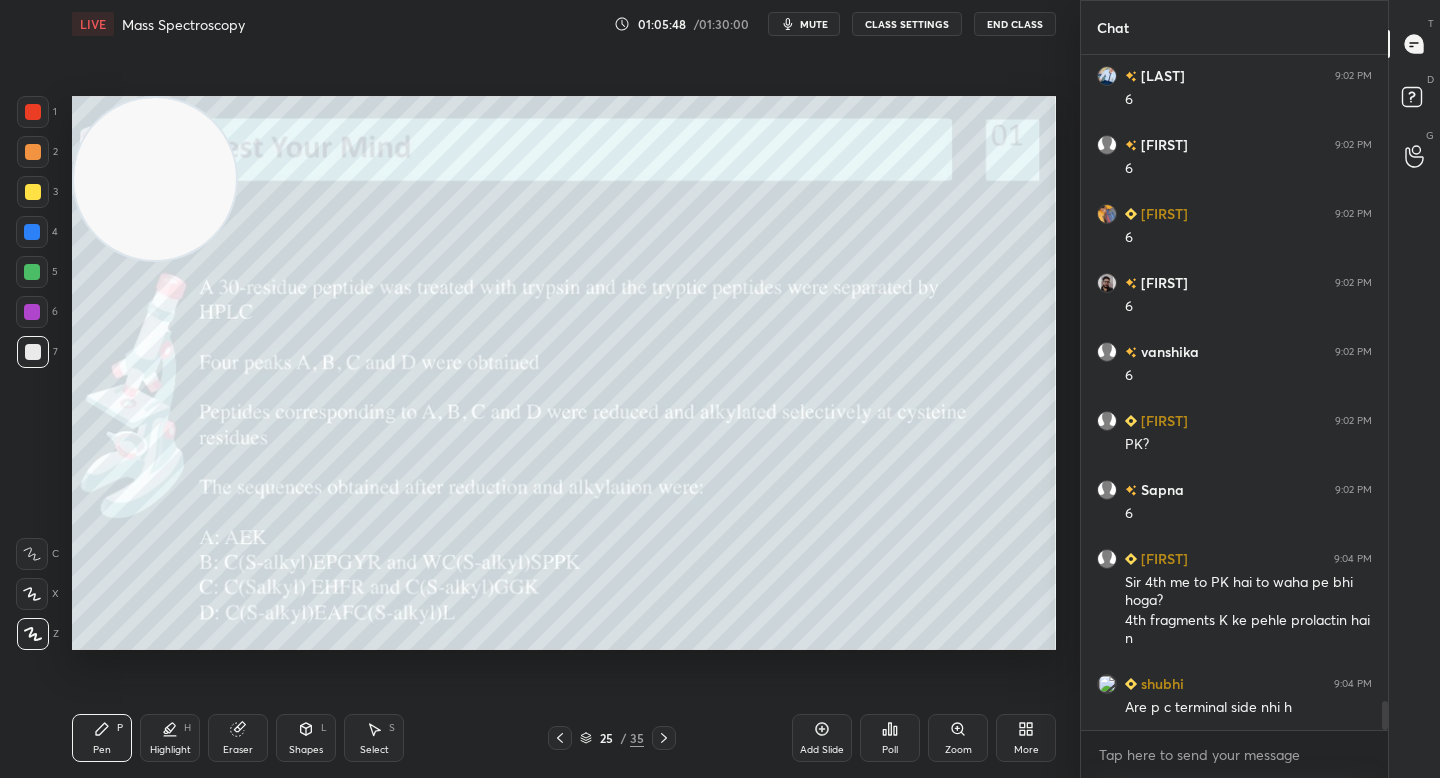 drag, startPoint x: 30, startPoint y: 278, endPoint x: 31, endPoint y: 247, distance: 31.016125 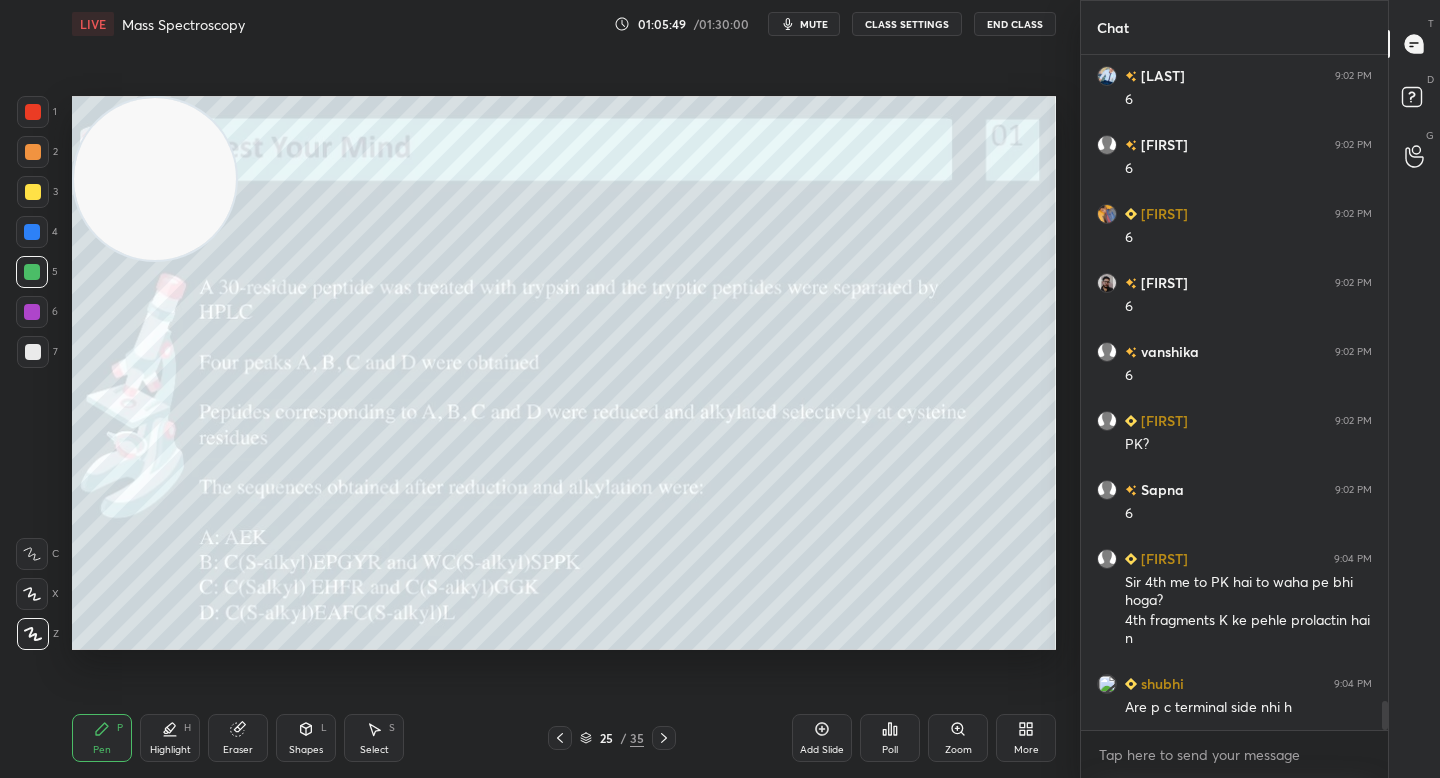 click at bounding box center [33, 152] 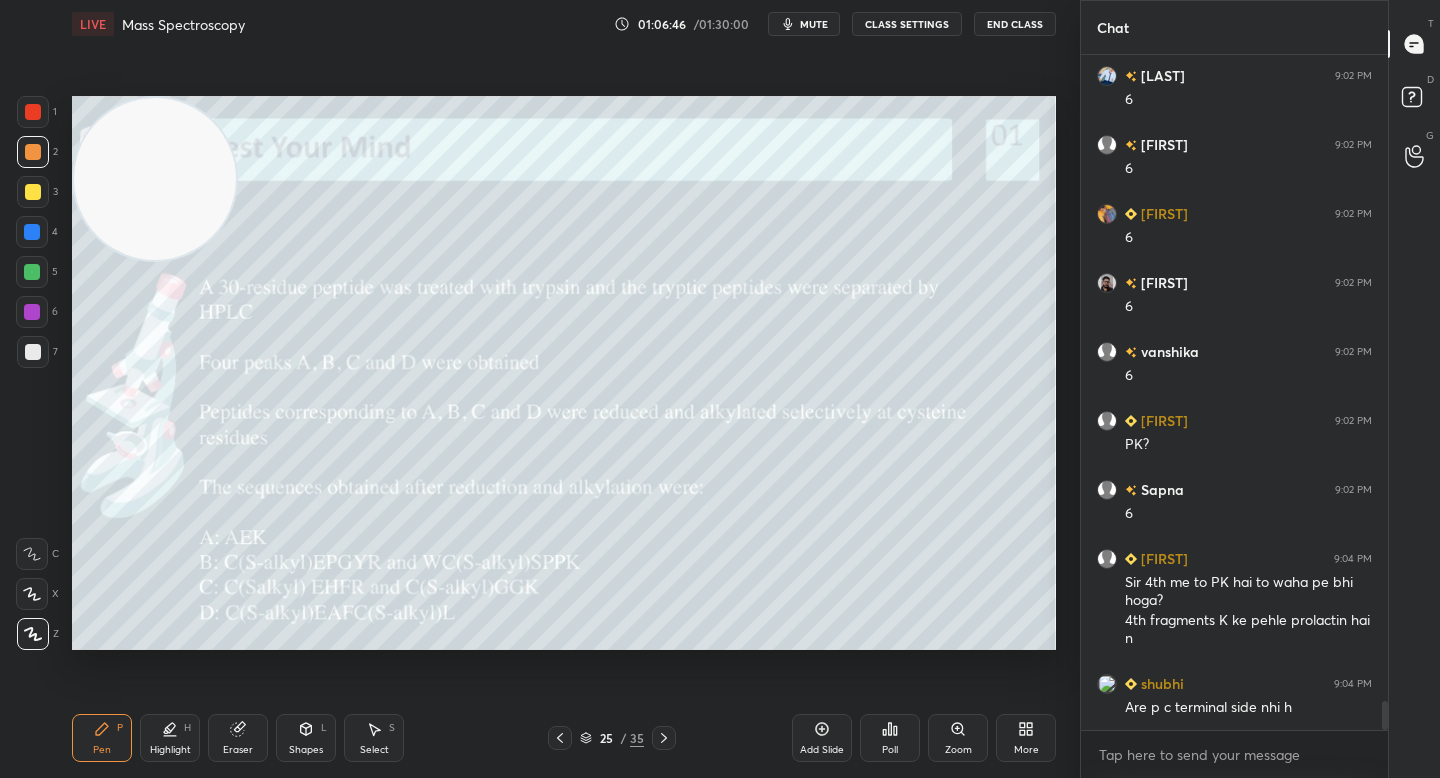 click at bounding box center (33, 192) 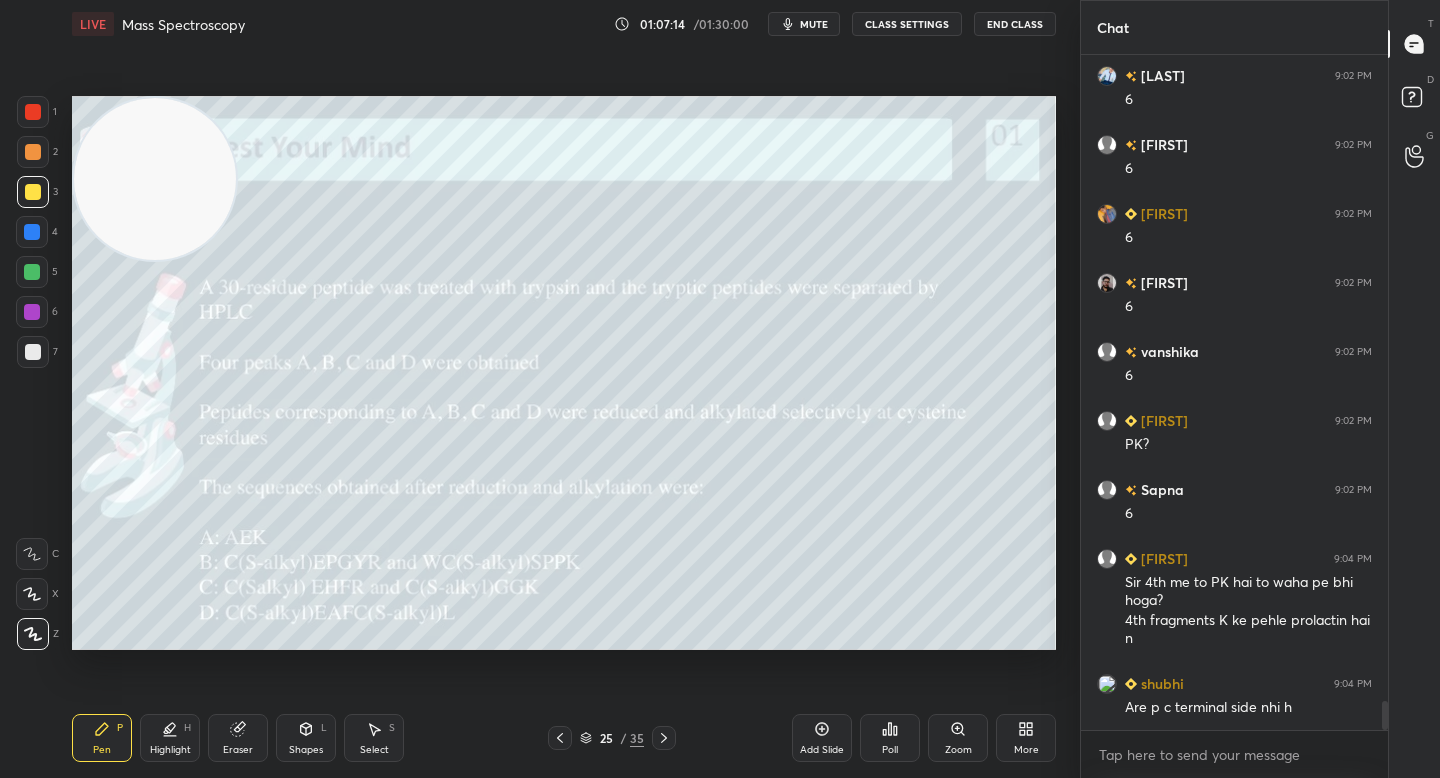 click 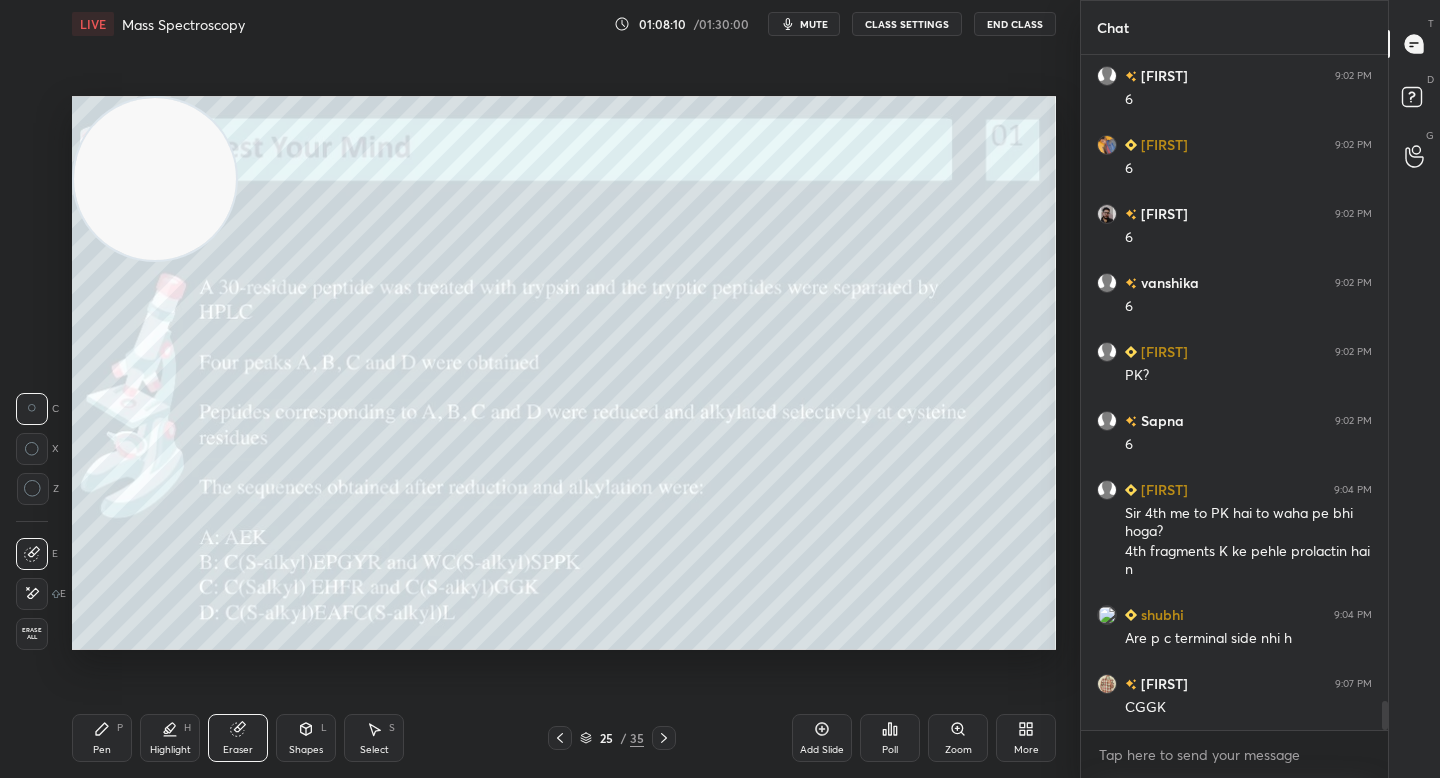 scroll, scrollTop: 14989, scrollLeft: 0, axis: vertical 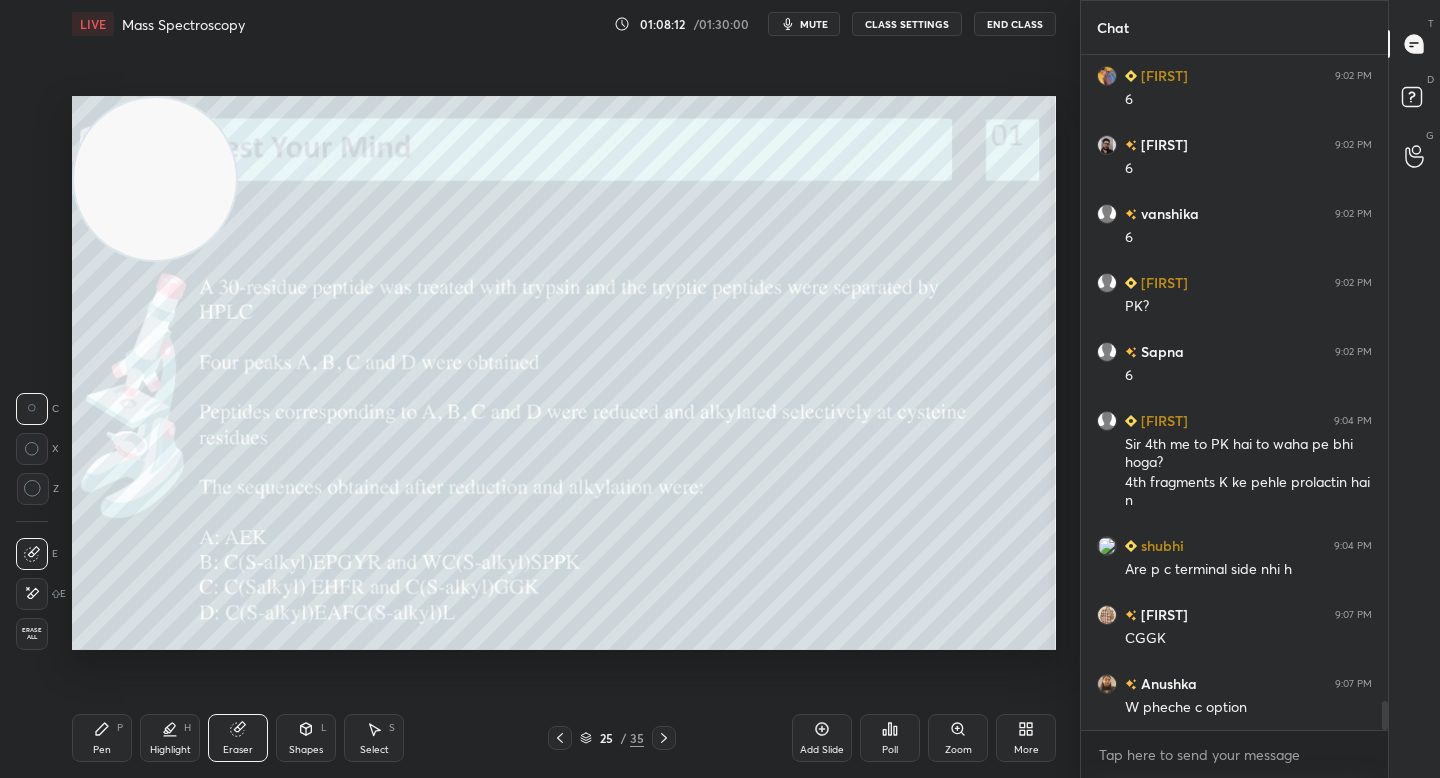 click on "Pen P" at bounding box center (102, 738) 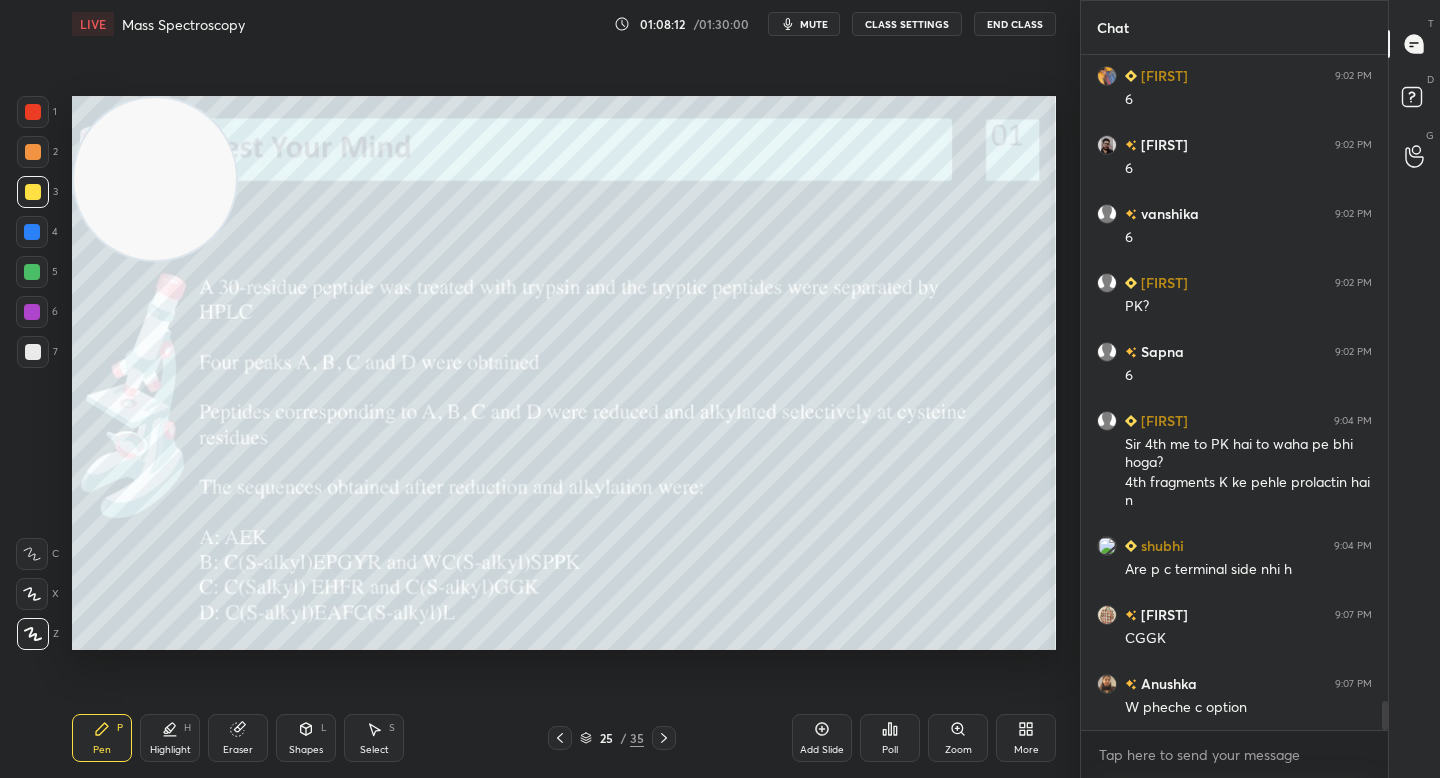 click on "Pen P" at bounding box center (102, 738) 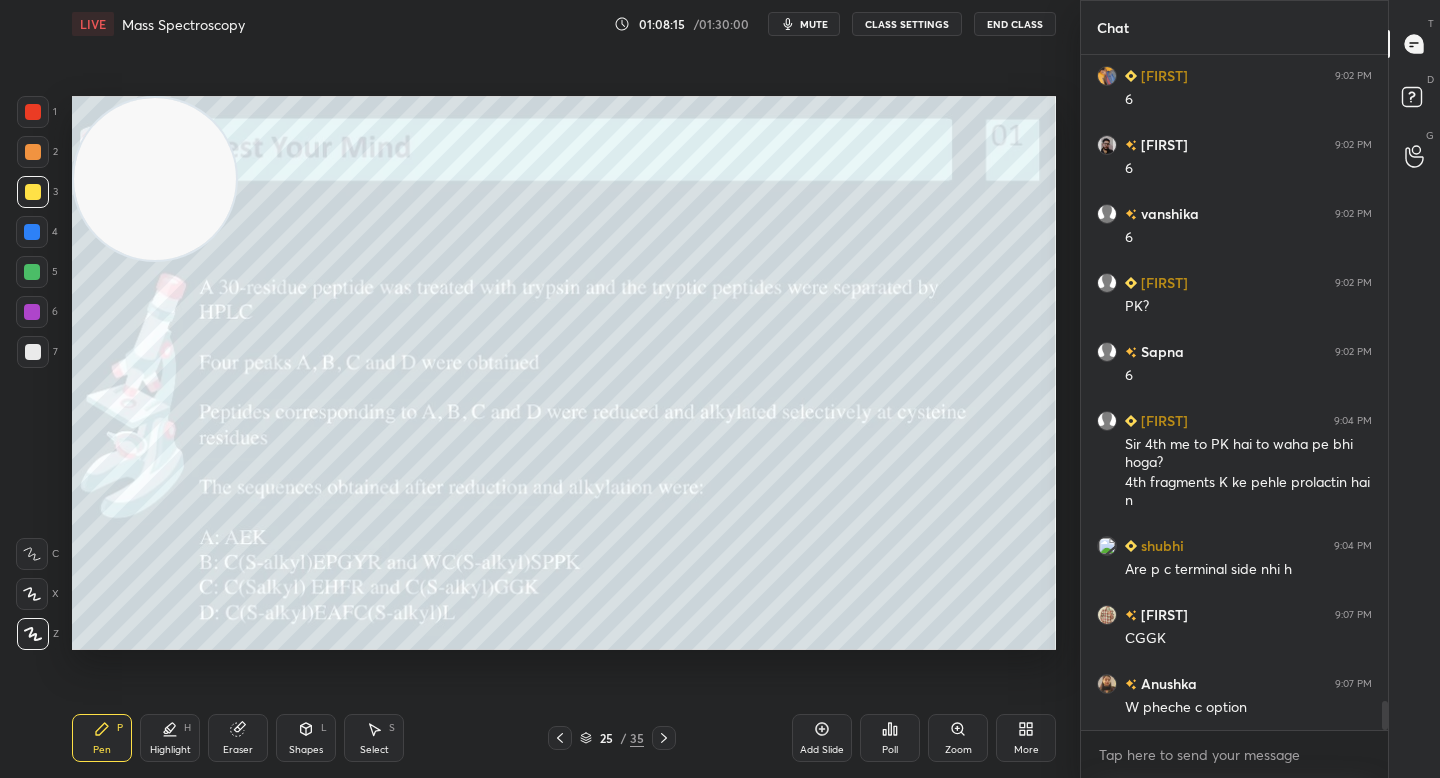 click at bounding box center [33, 352] 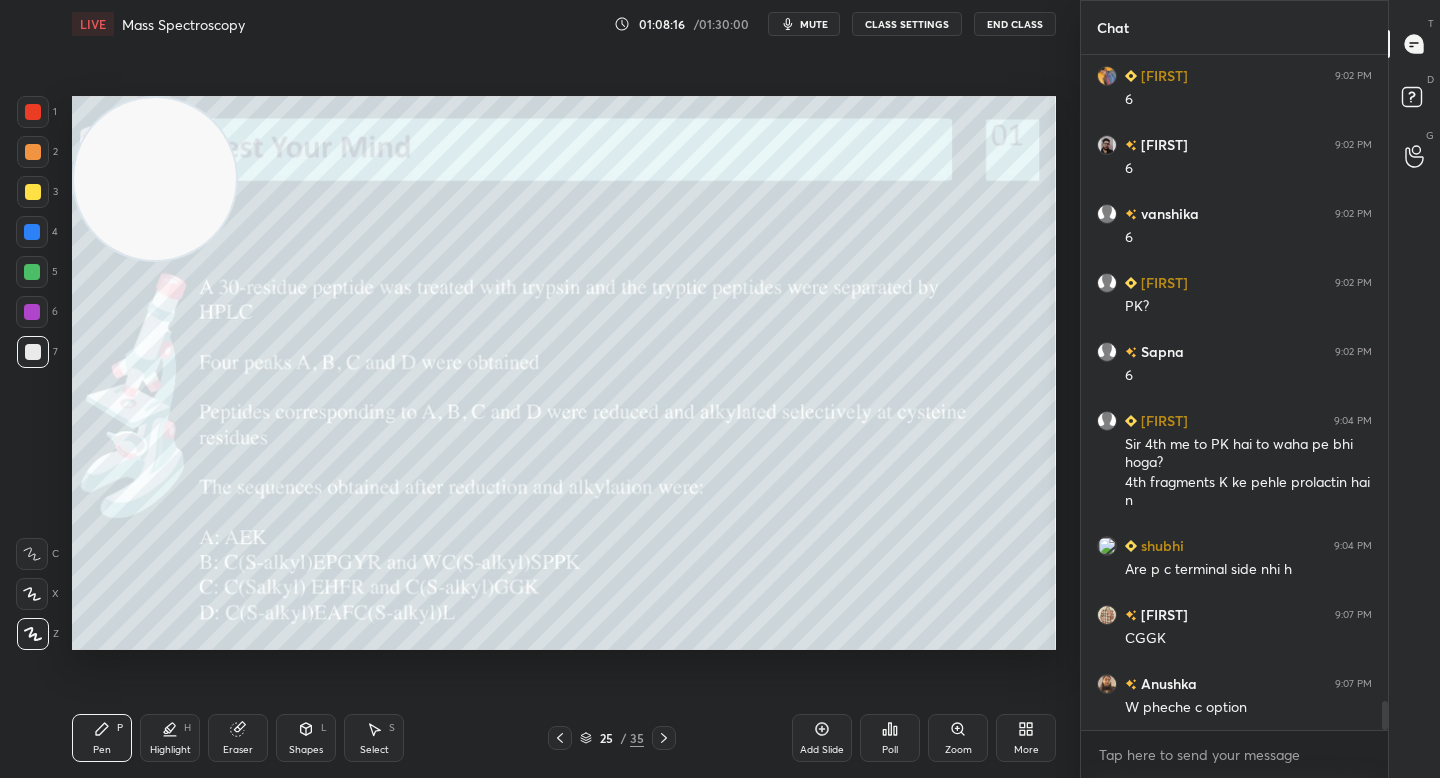 click at bounding box center (33, 192) 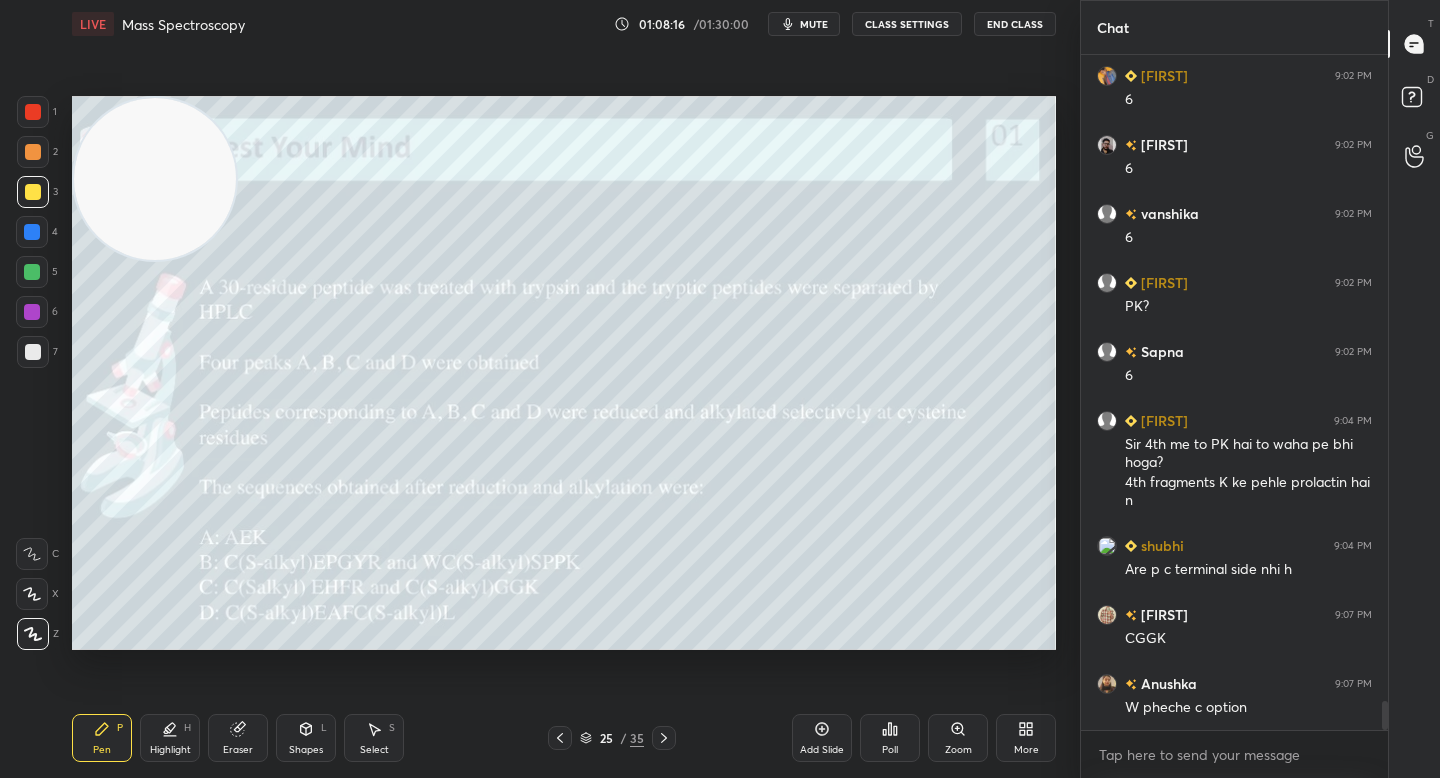 click at bounding box center (33, 152) 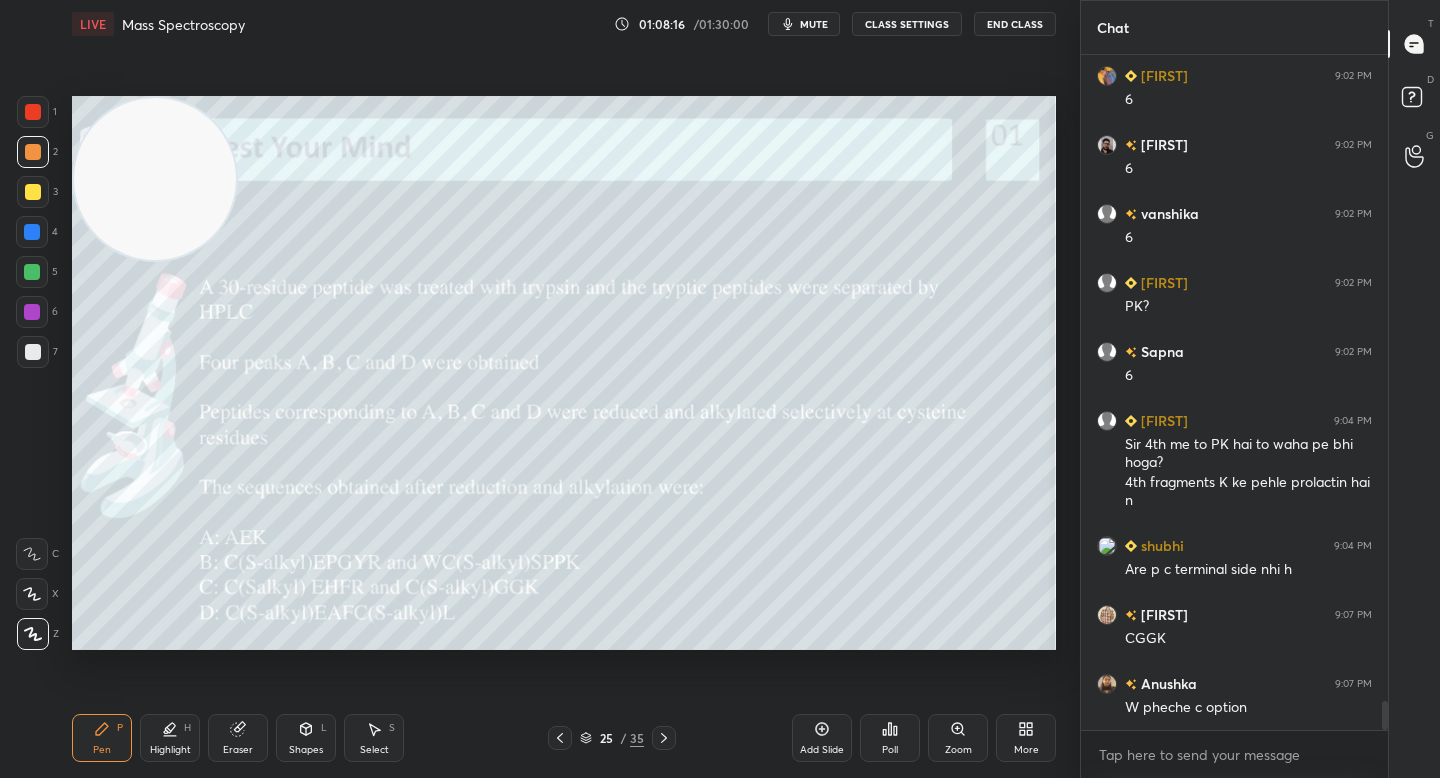 scroll, scrollTop: 15058, scrollLeft: 0, axis: vertical 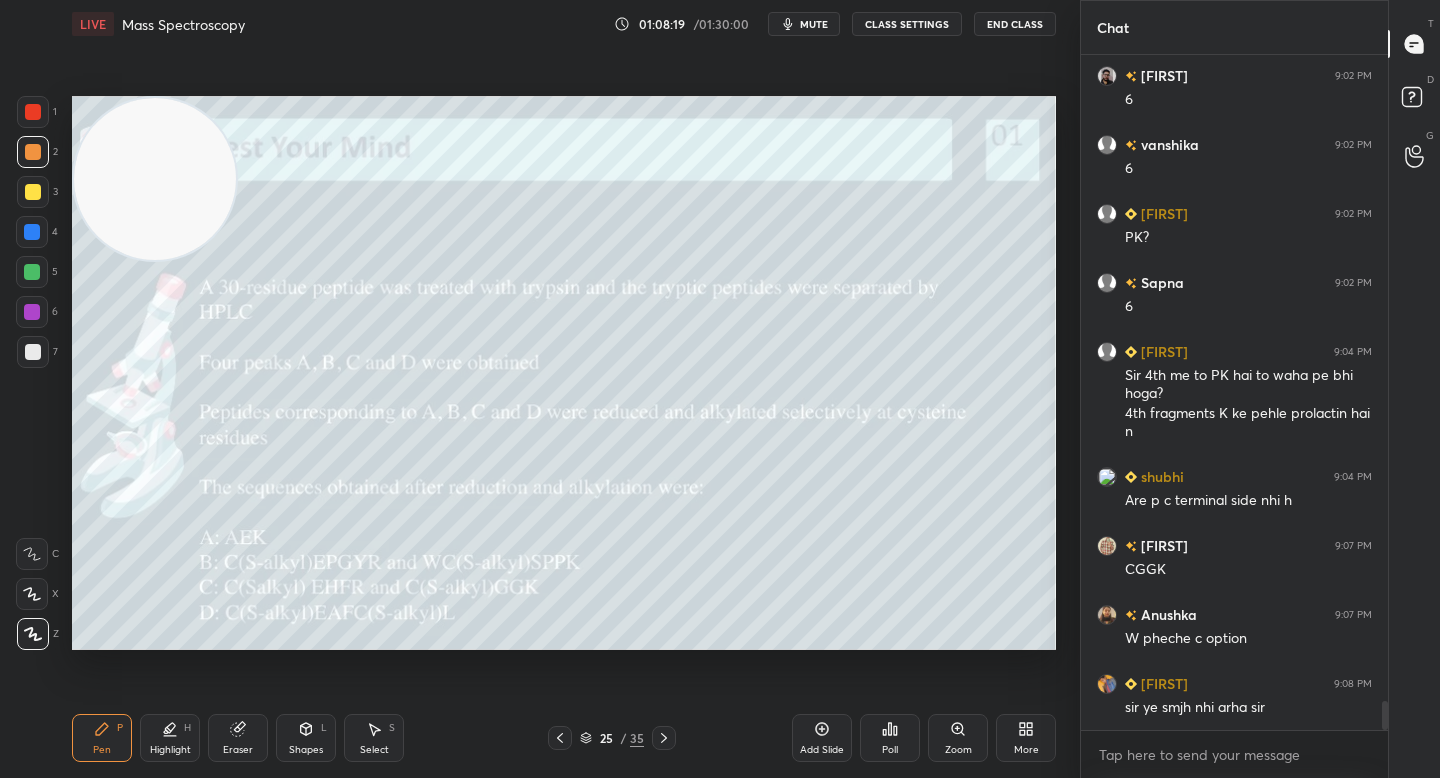 click at bounding box center [155, 179] 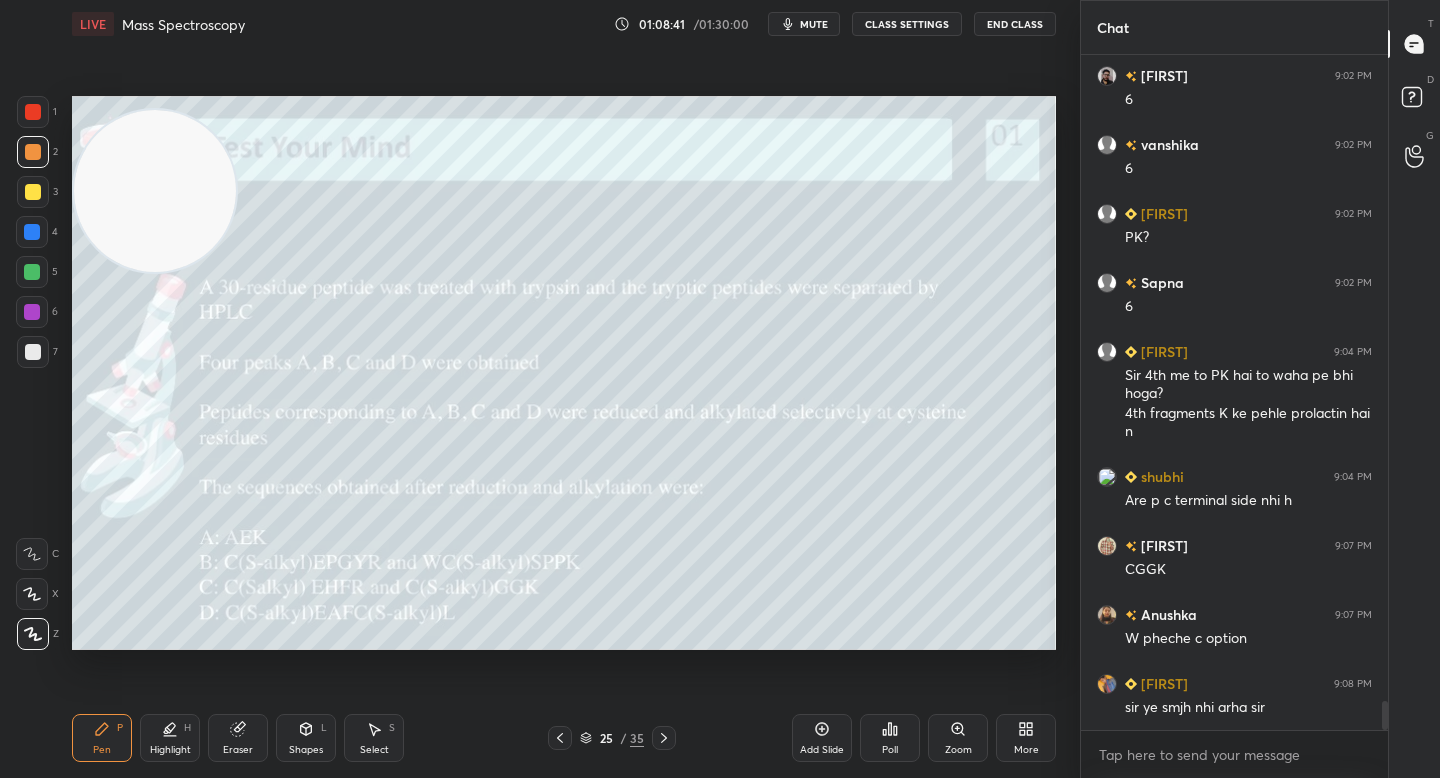 drag, startPoint x: 32, startPoint y: 206, endPoint x: 38, endPoint y: 228, distance: 22.803509 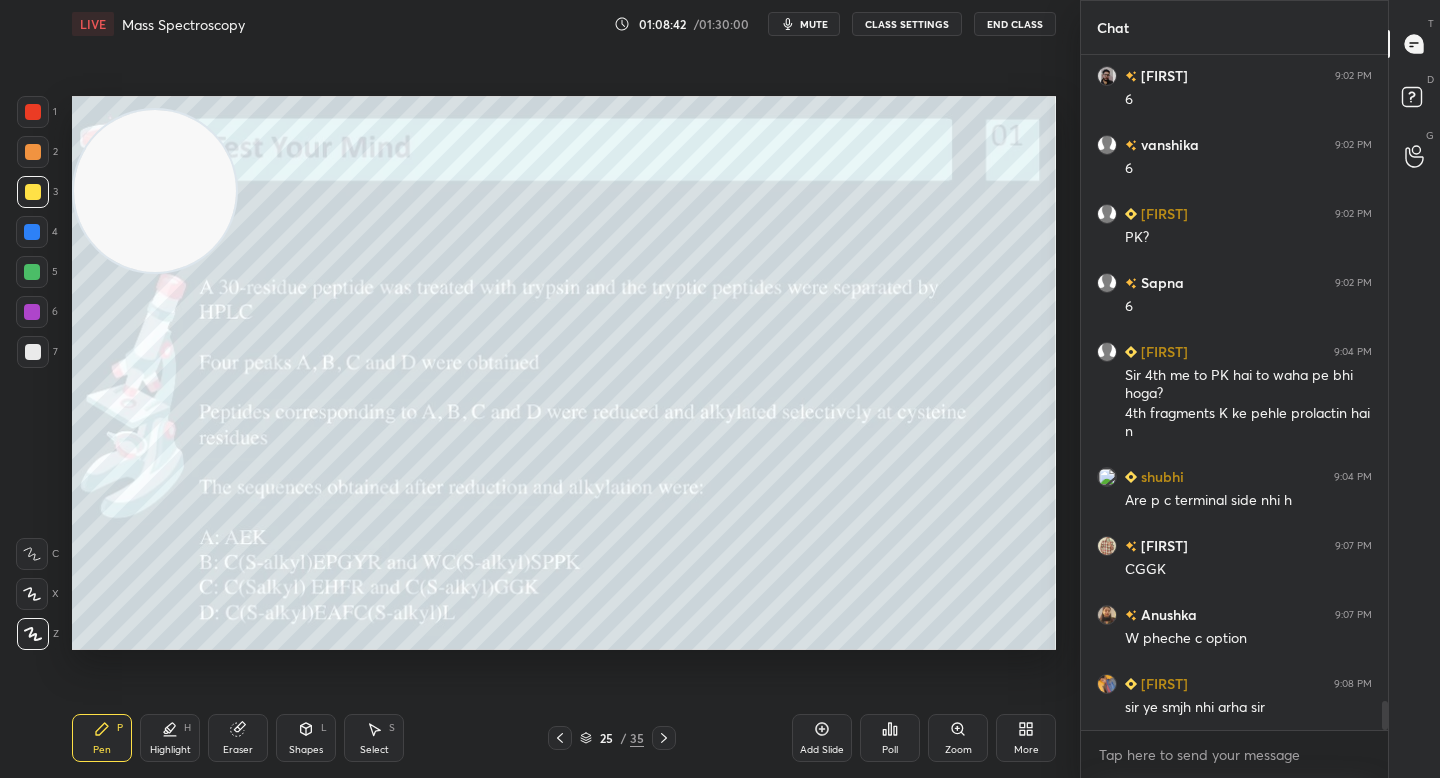 drag, startPoint x: 42, startPoint y: 140, endPoint x: 64, endPoint y: 167, distance: 34.828148 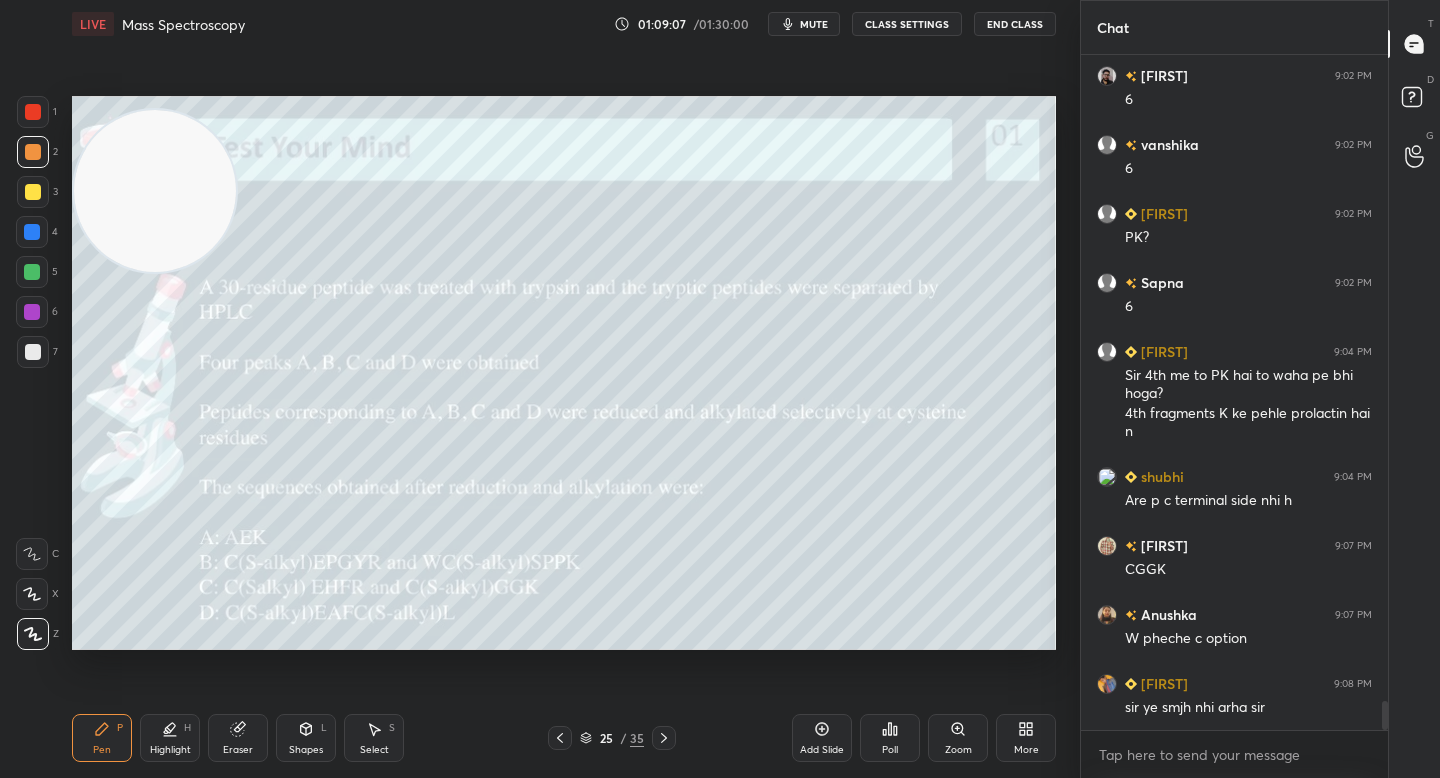 click at bounding box center (33, 192) 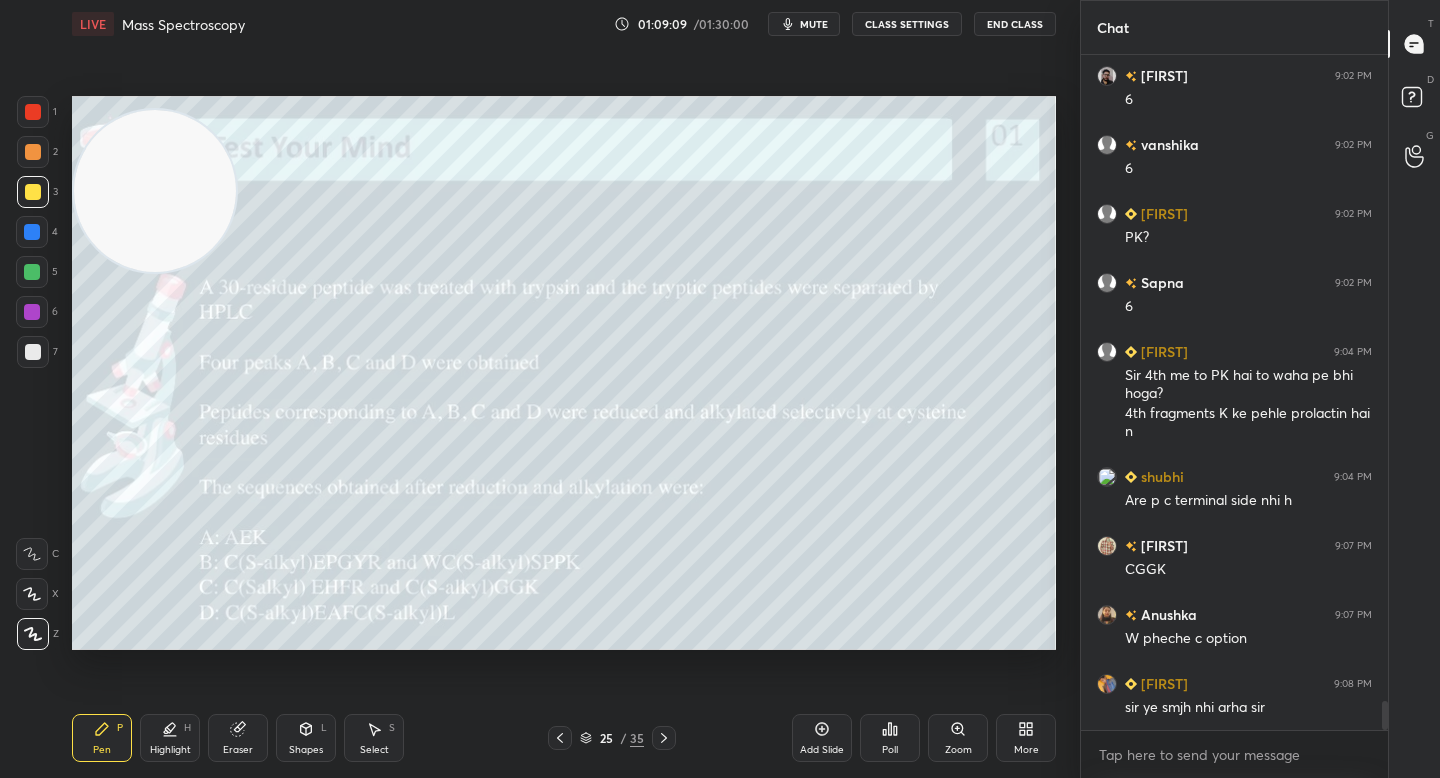 scroll, scrollTop: 15127, scrollLeft: 0, axis: vertical 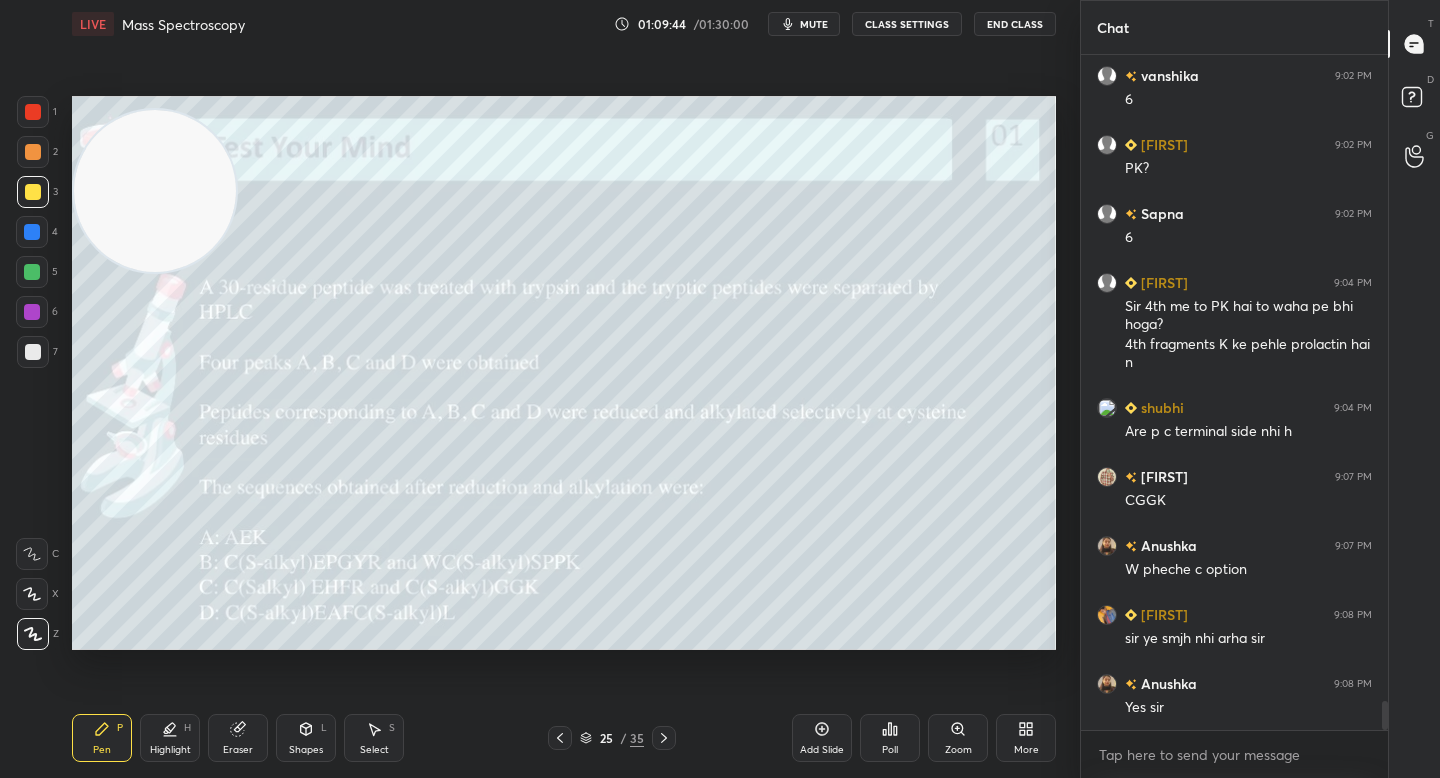 click at bounding box center [33, 112] 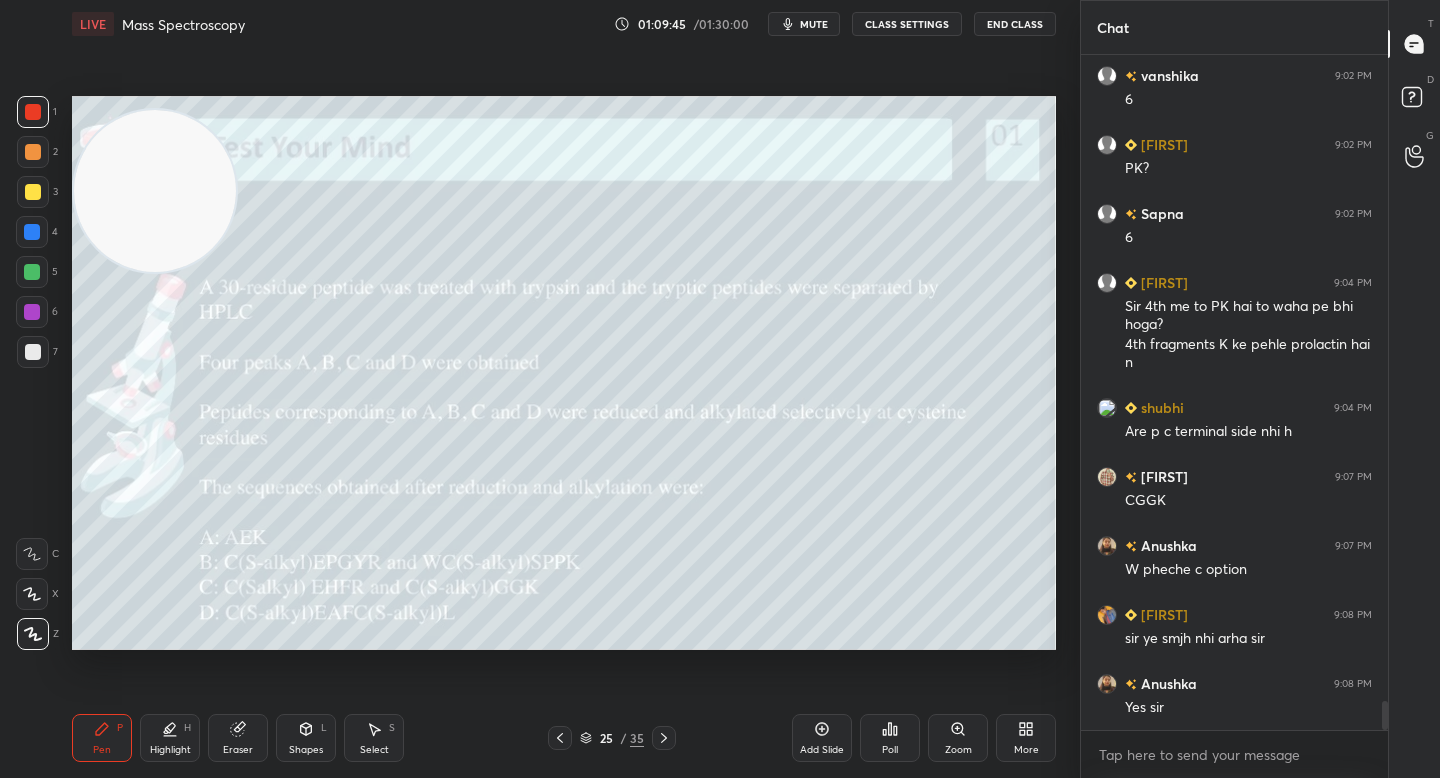 click at bounding box center (32, 312) 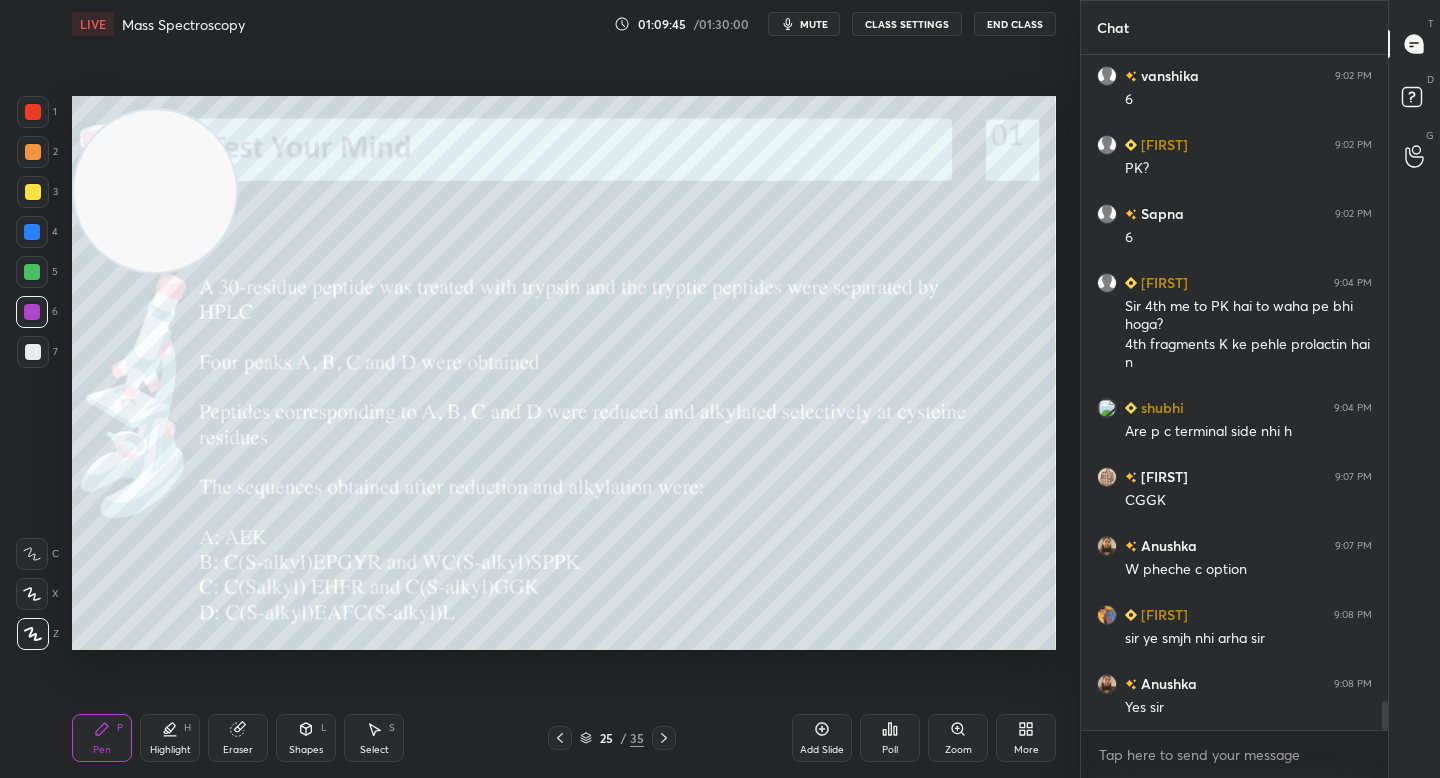 click at bounding box center (32, 272) 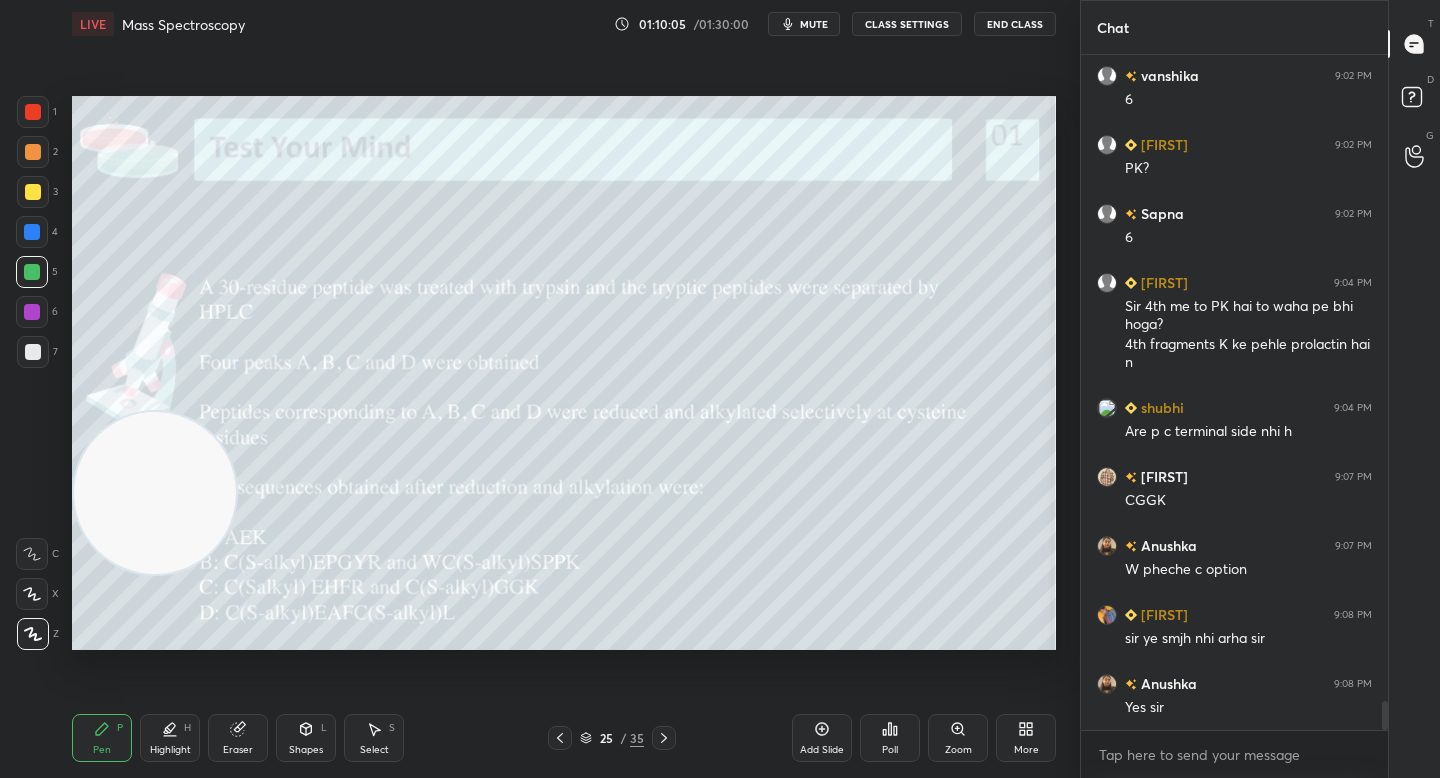drag, startPoint x: 142, startPoint y: 213, endPoint x: 124, endPoint y: 511, distance: 298.54312 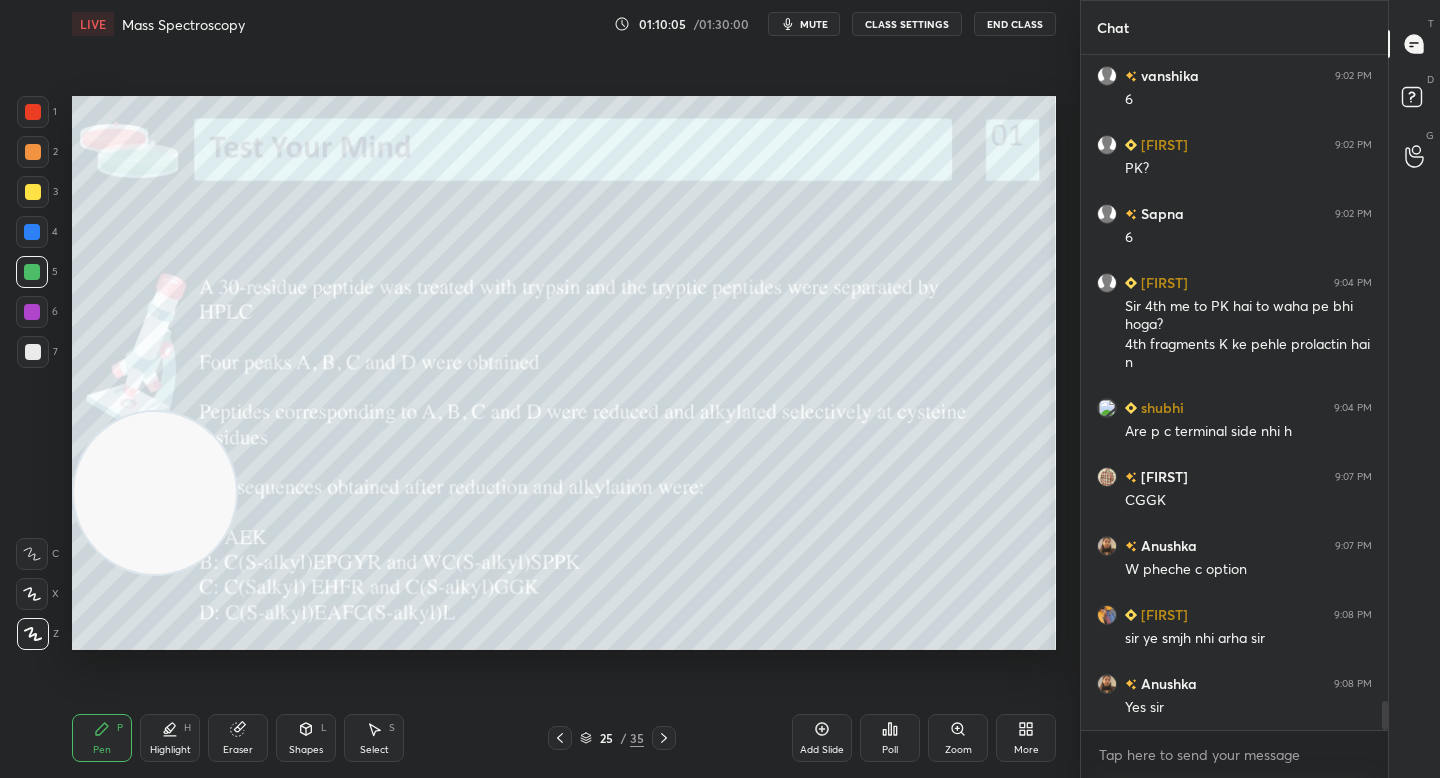 click at bounding box center [155, 493] 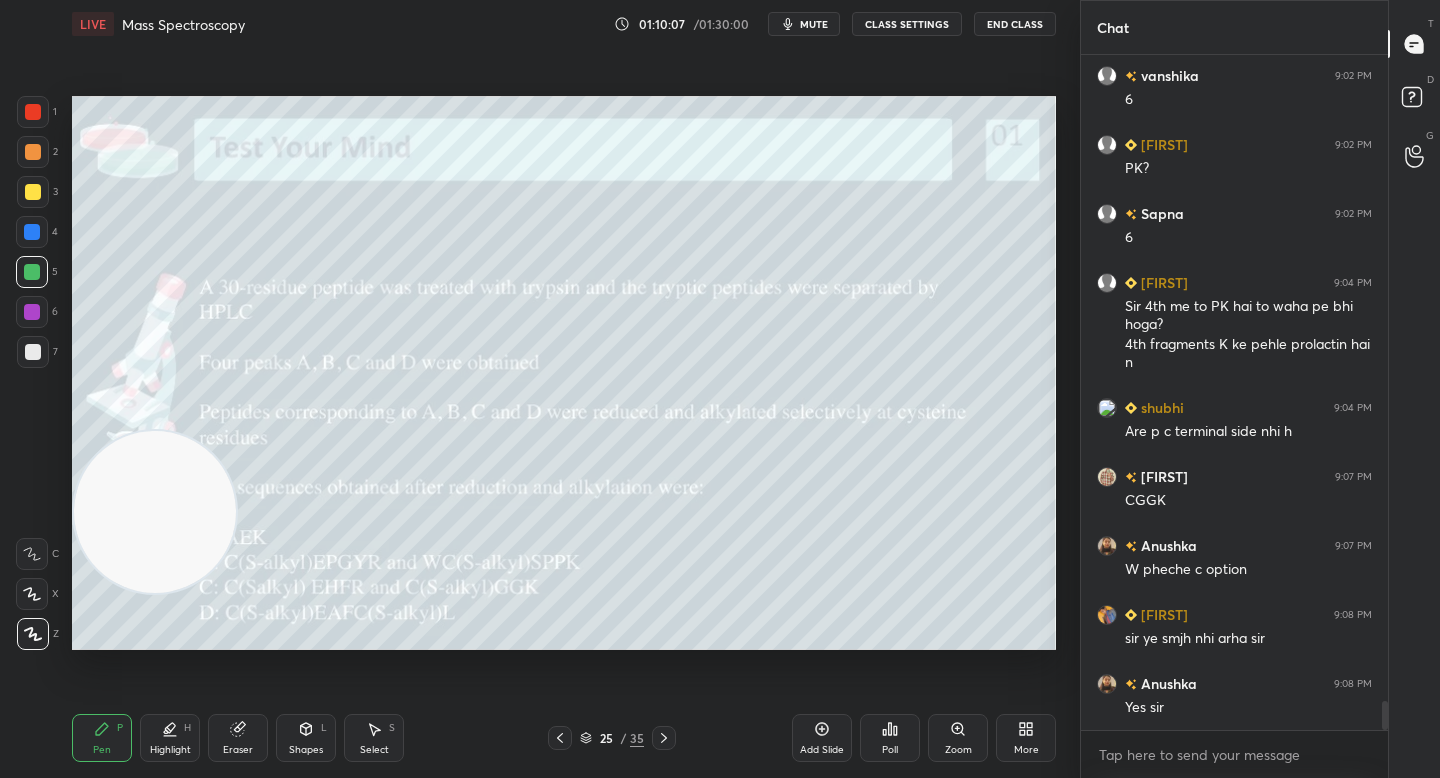 scroll, scrollTop: 15196, scrollLeft: 0, axis: vertical 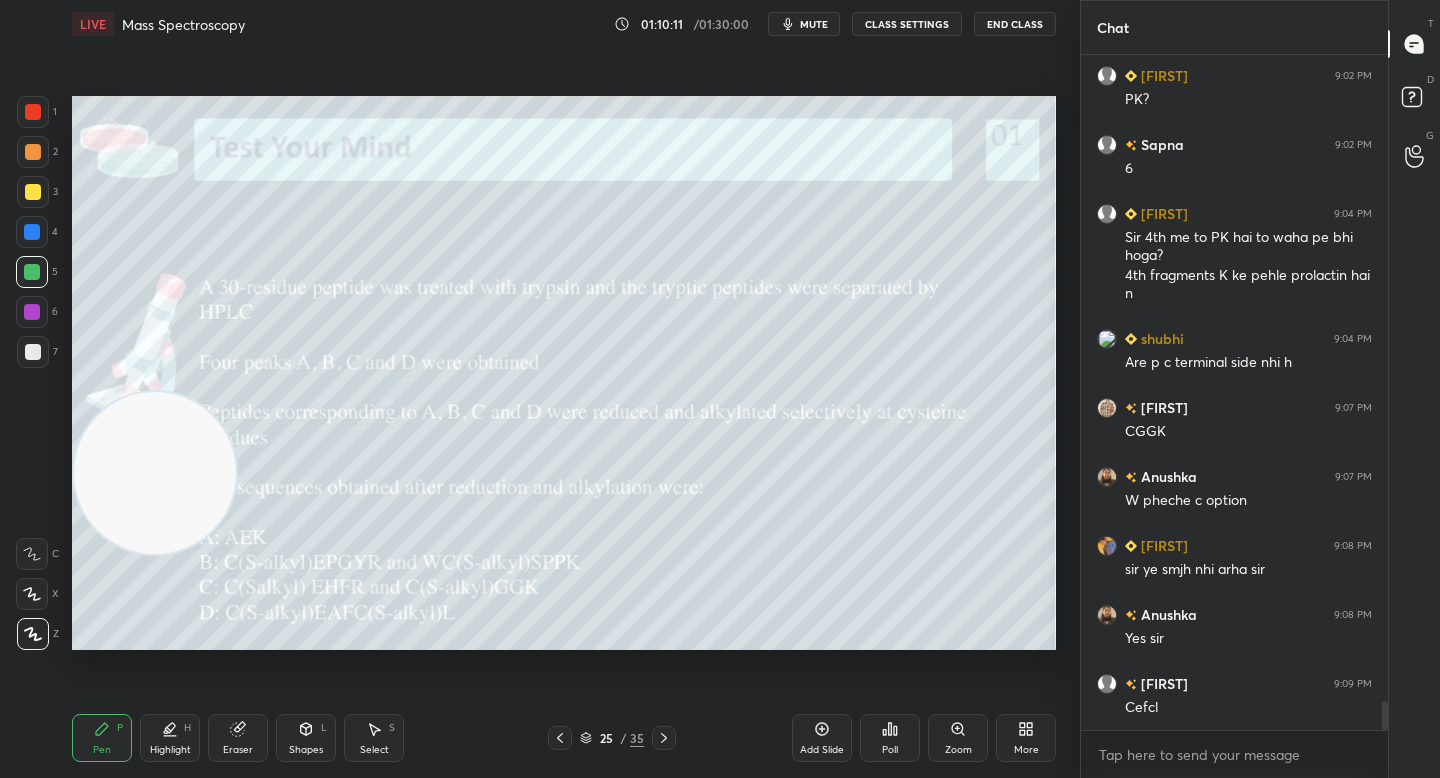 drag, startPoint x: 177, startPoint y: 509, endPoint x: 144, endPoint y: 155, distance: 355.53482 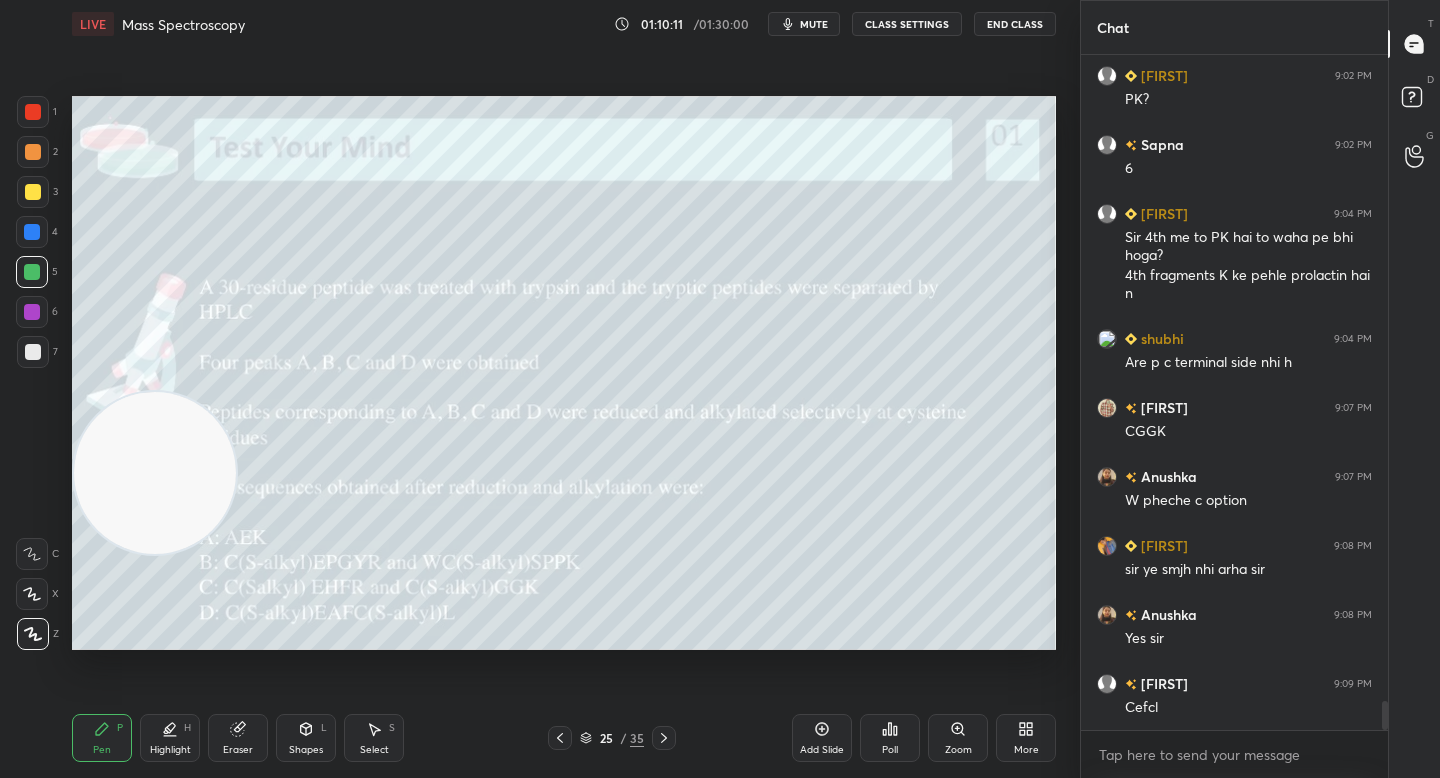 click at bounding box center [155, 473] 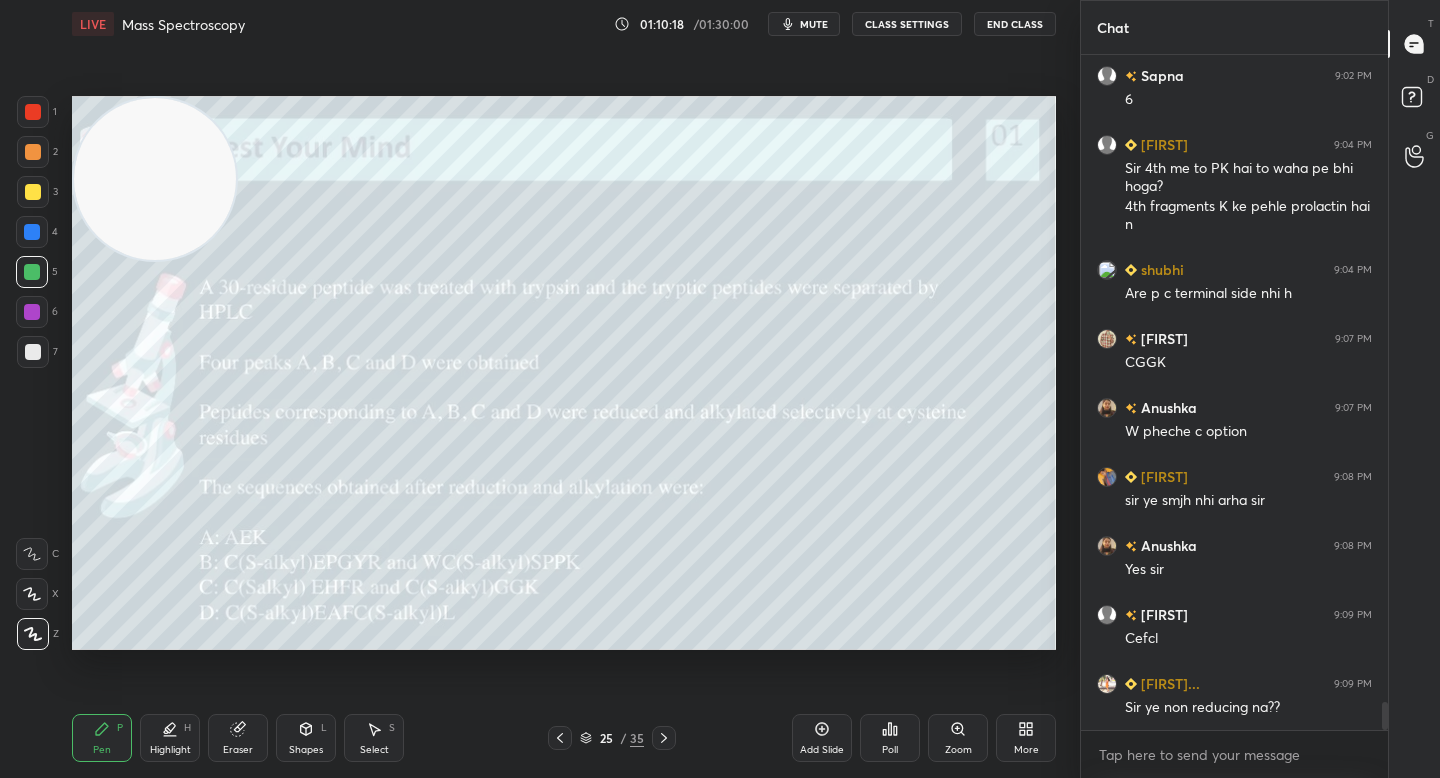 scroll, scrollTop: 15334, scrollLeft: 0, axis: vertical 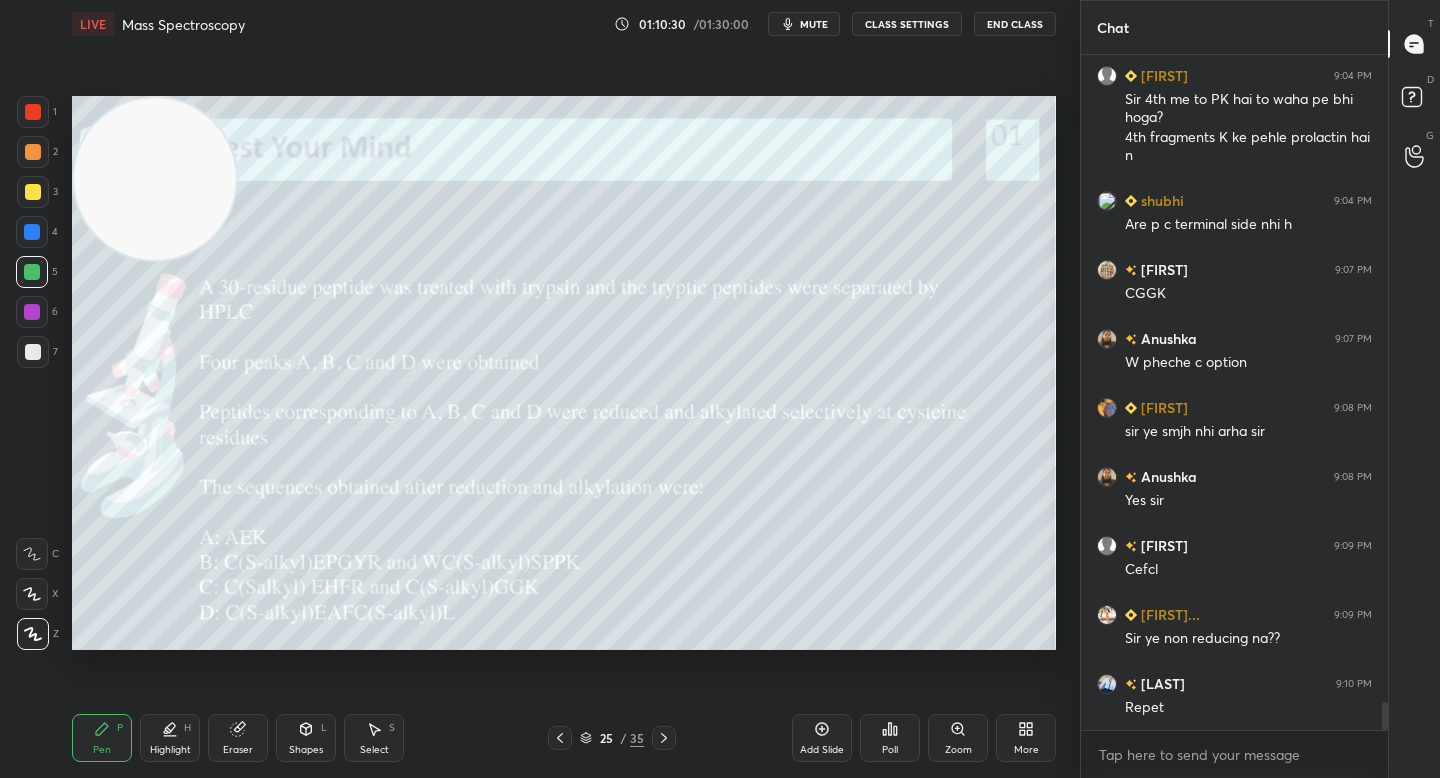 click at bounding box center (155, 179) 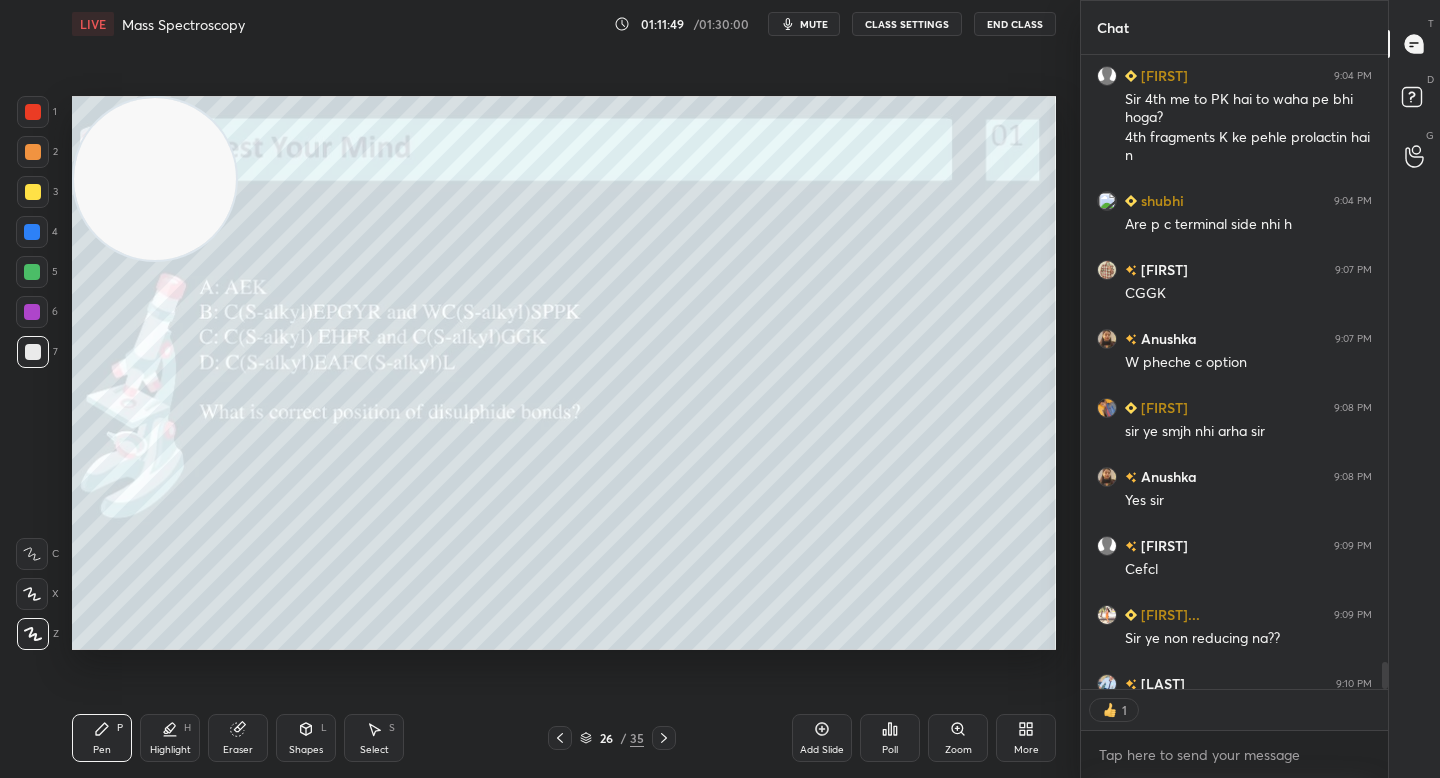 scroll, scrollTop: 628, scrollLeft: 301, axis: both 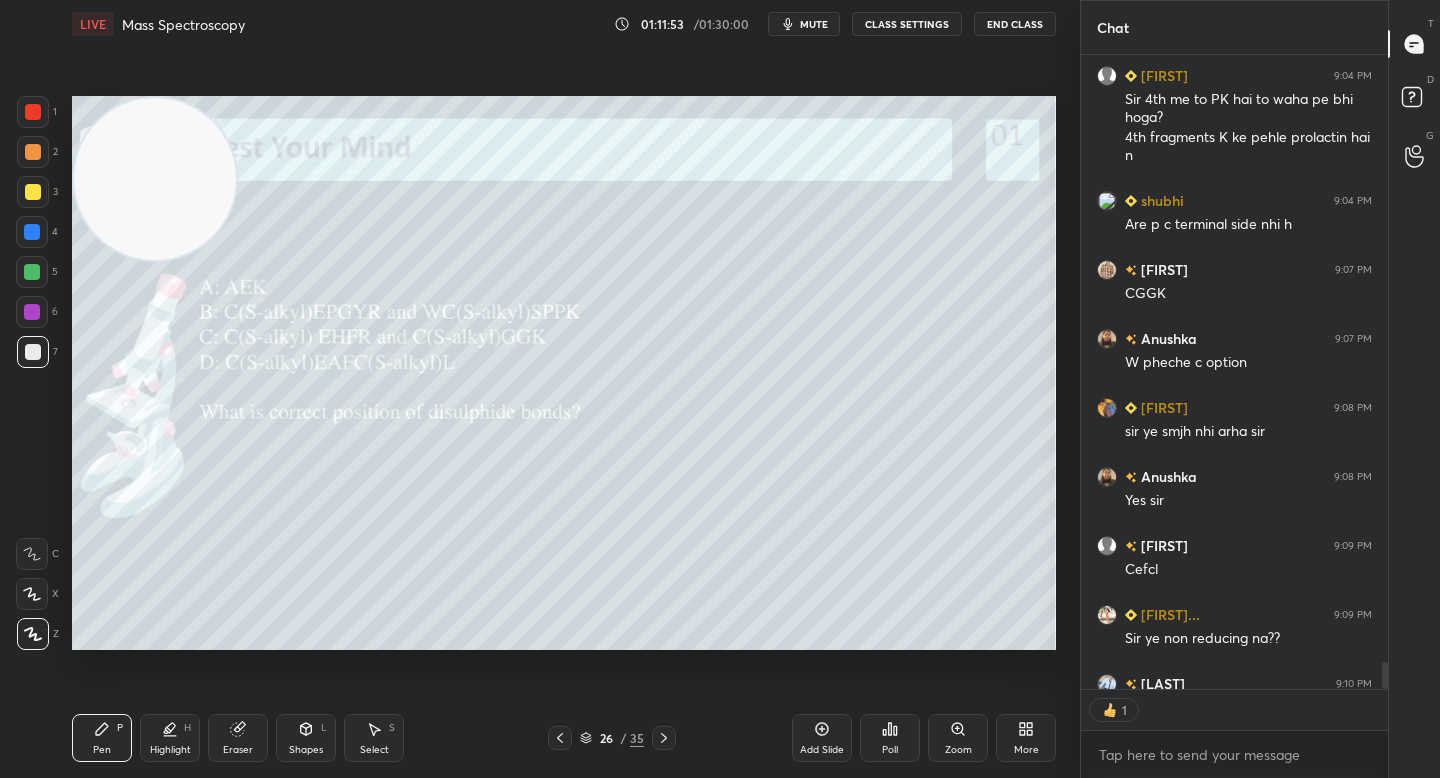 drag, startPoint x: 164, startPoint y: 217, endPoint x: 148, endPoint y: 177, distance: 43.081318 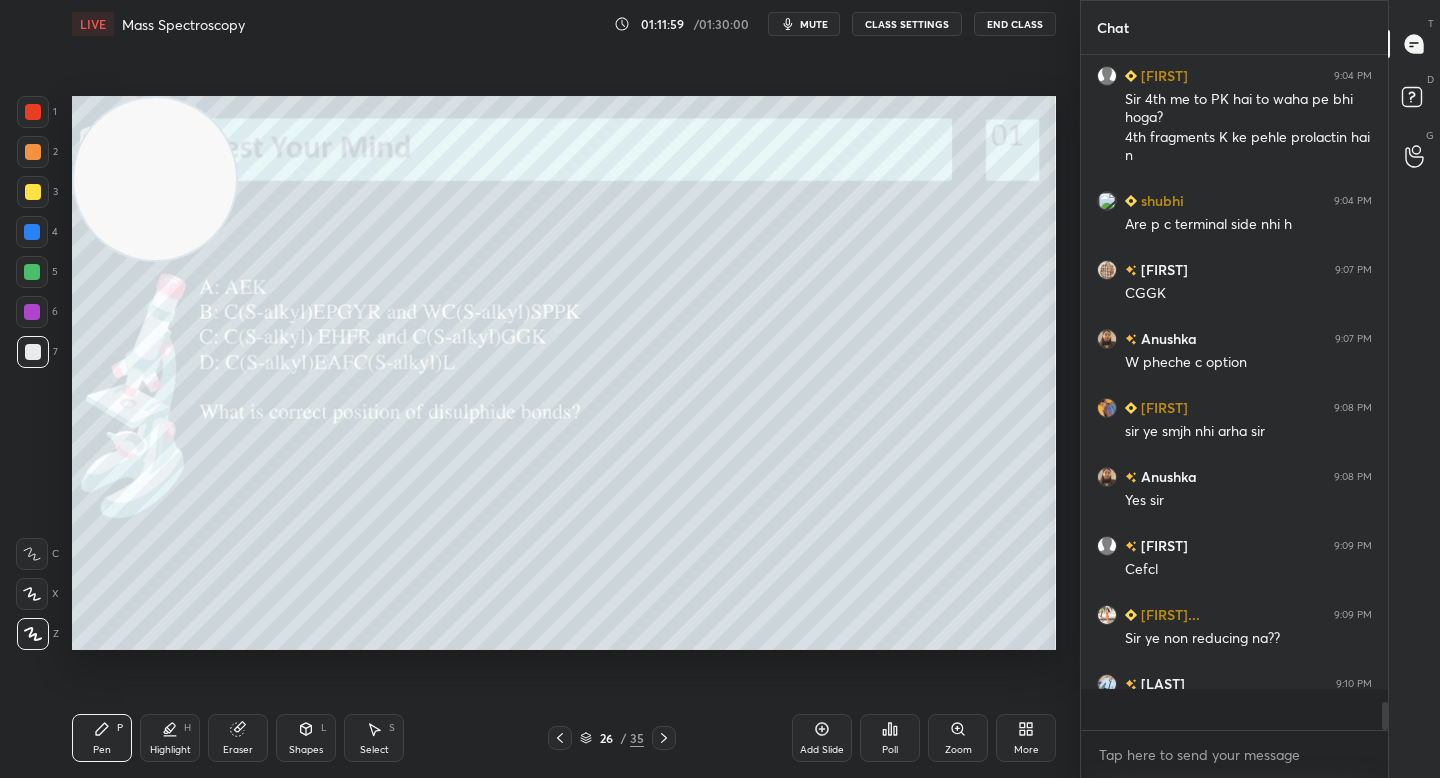 scroll, scrollTop: 7, scrollLeft: 7, axis: both 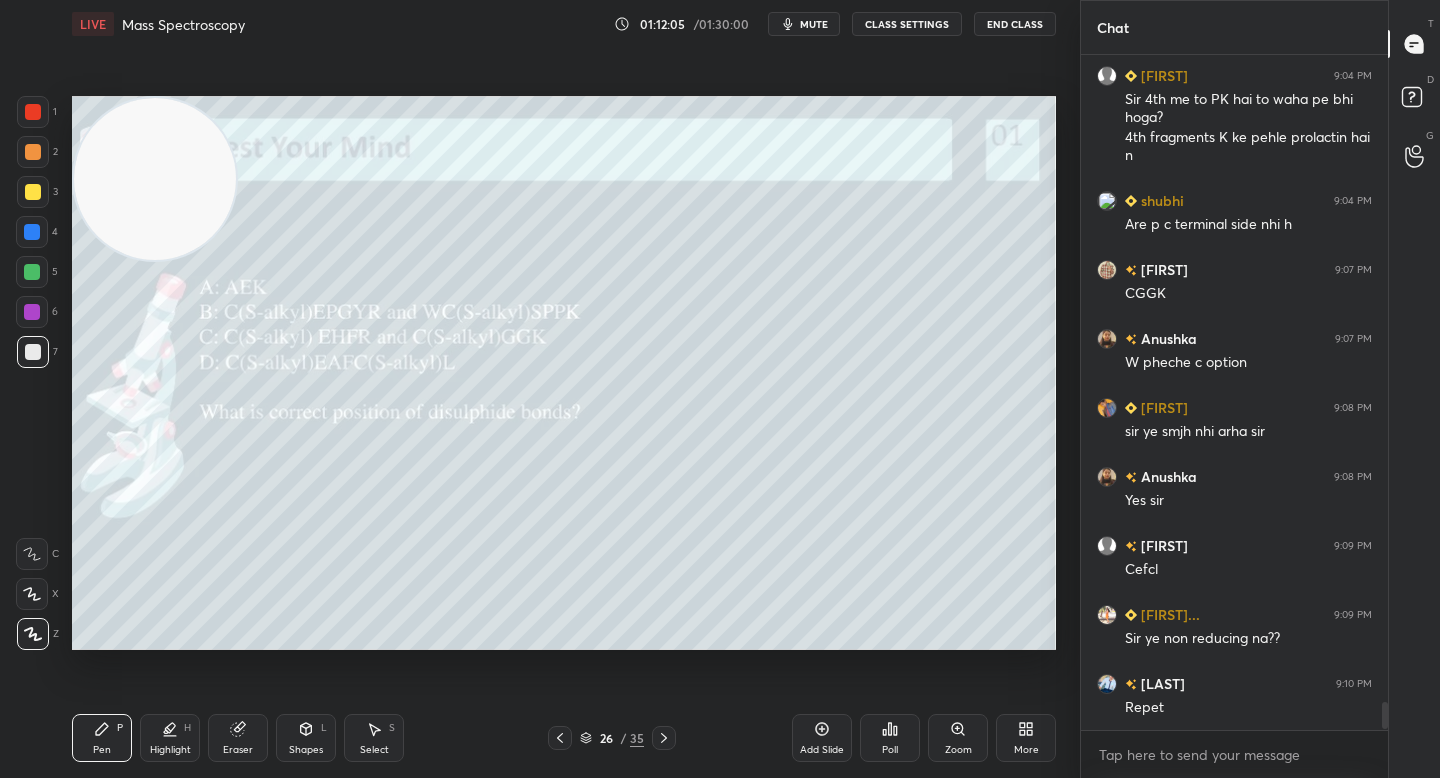 click at bounding box center (32, 272) 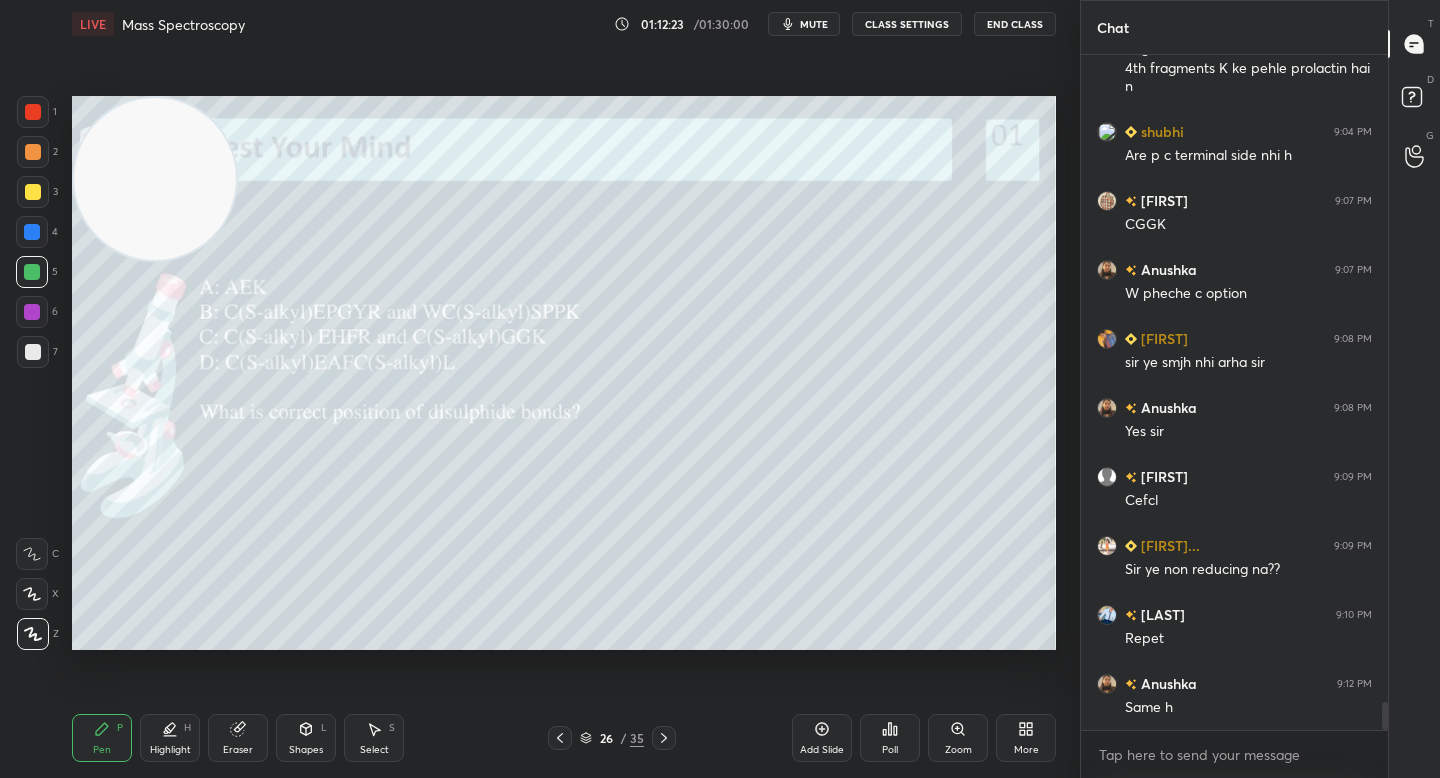 scroll, scrollTop: 15472, scrollLeft: 0, axis: vertical 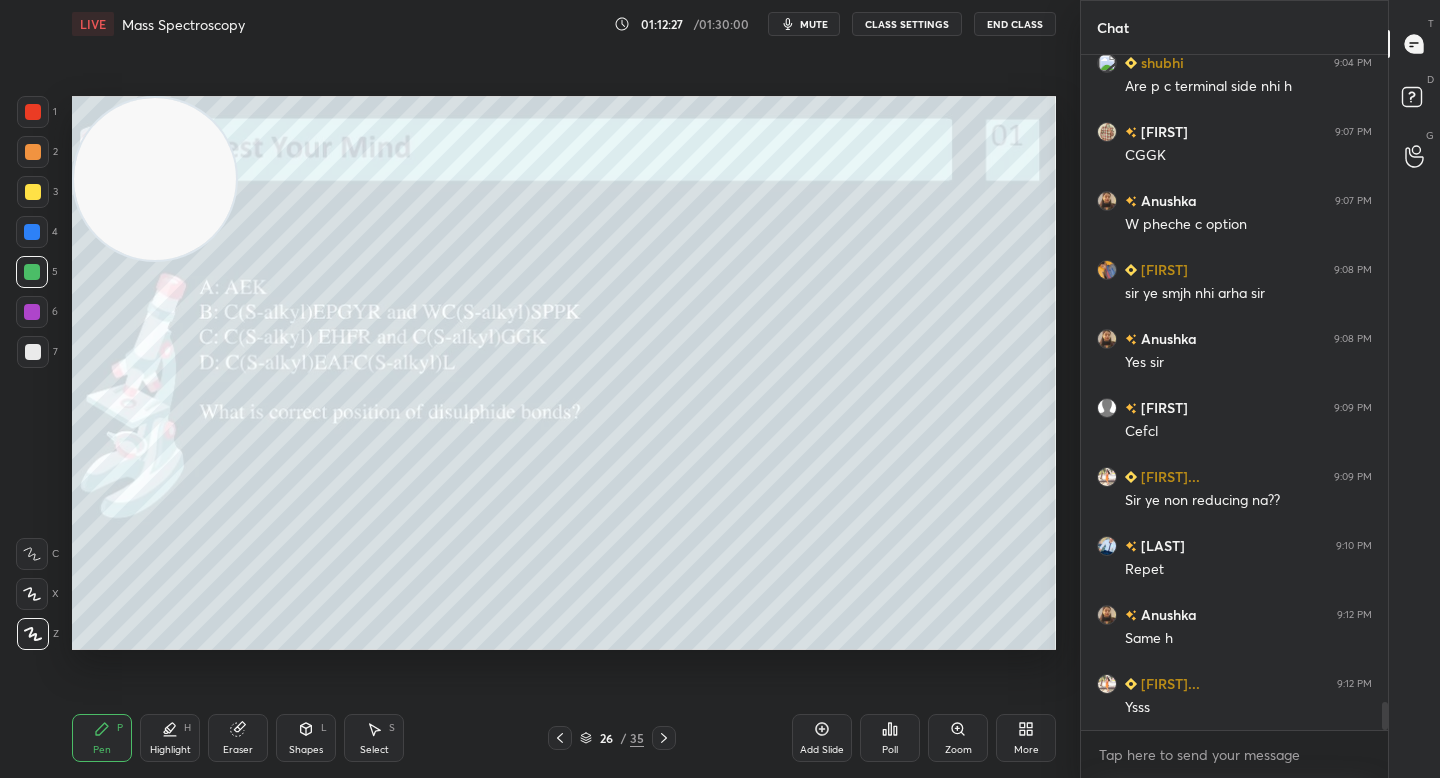 click at bounding box center [32, 232] 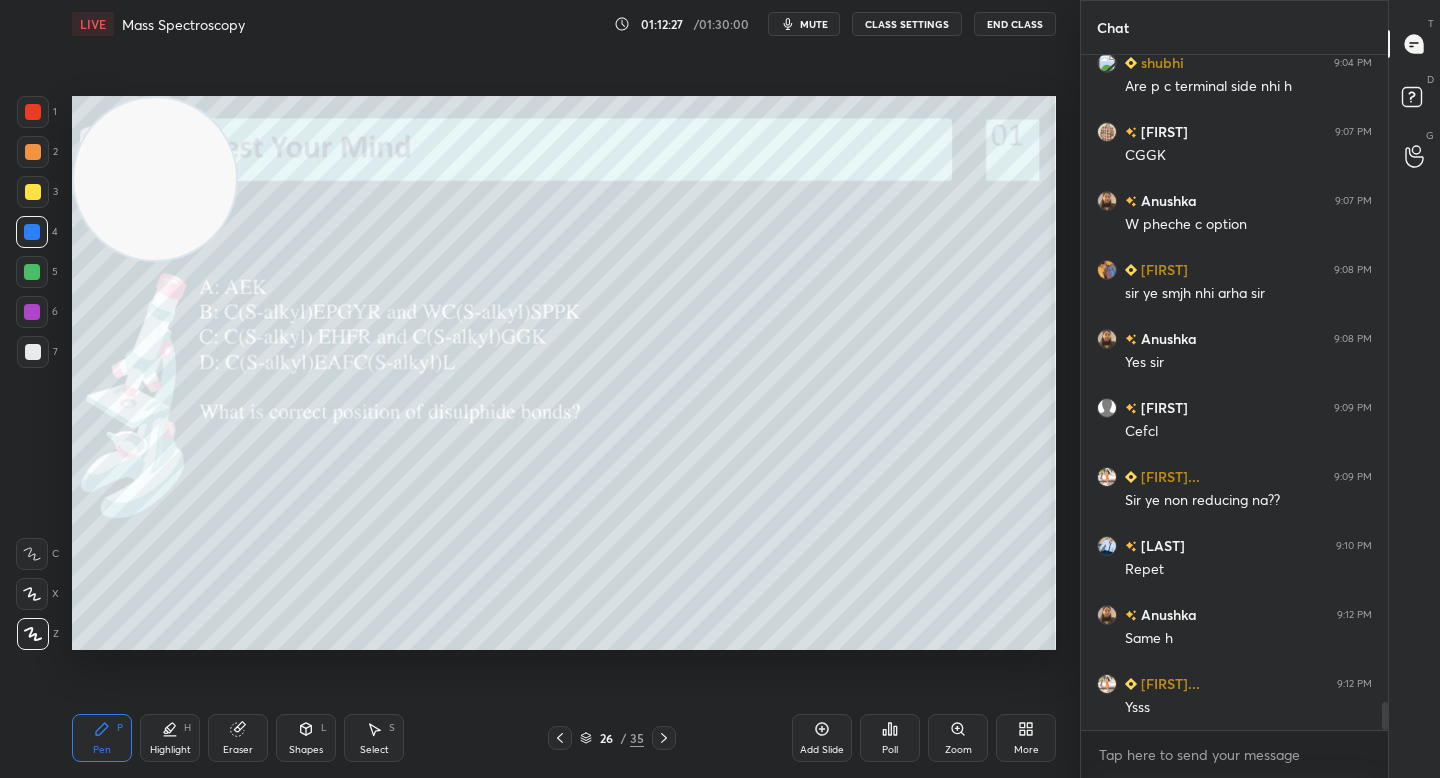 click on "3" at bounding box center [37, 196] 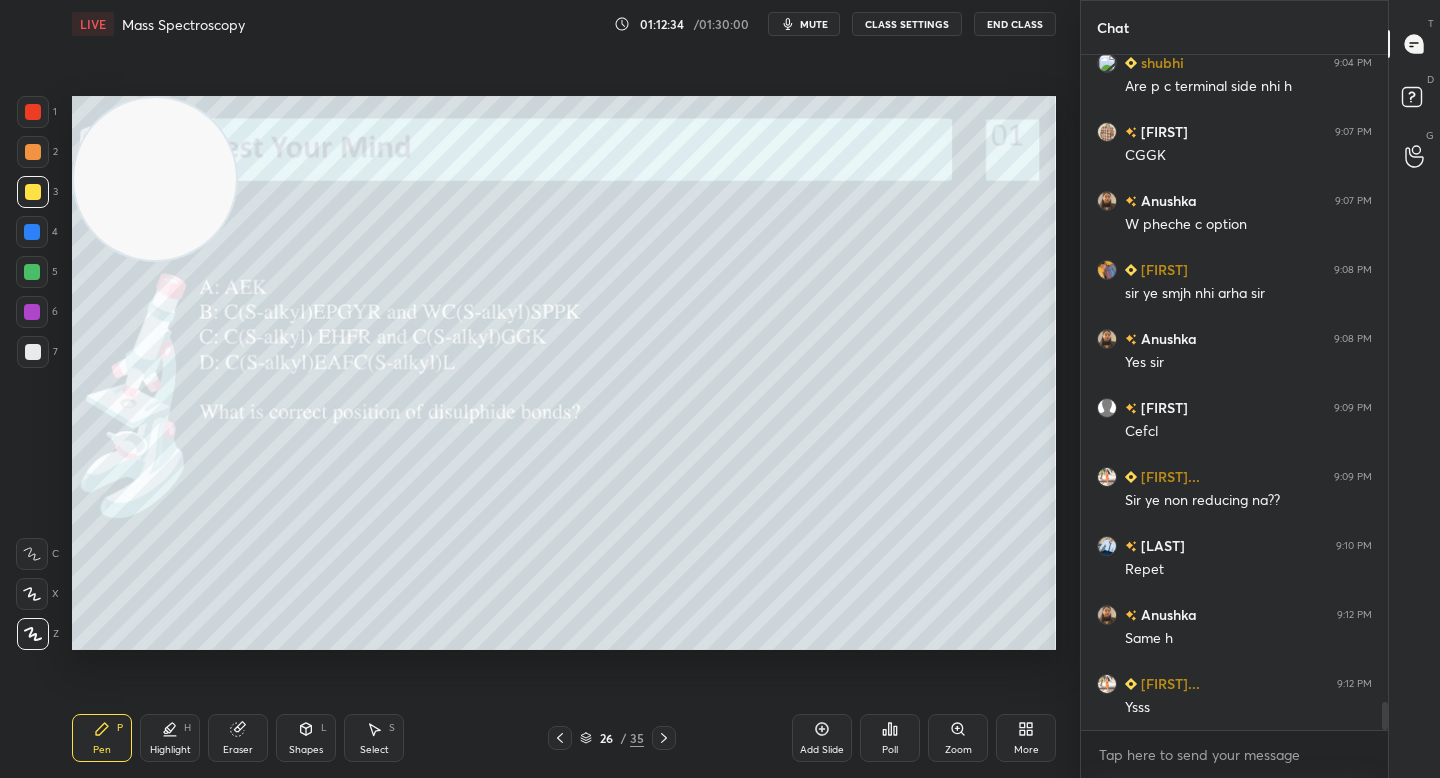 scroll, scrollTop: 15541, scrollLeft: 0, axis: vertical 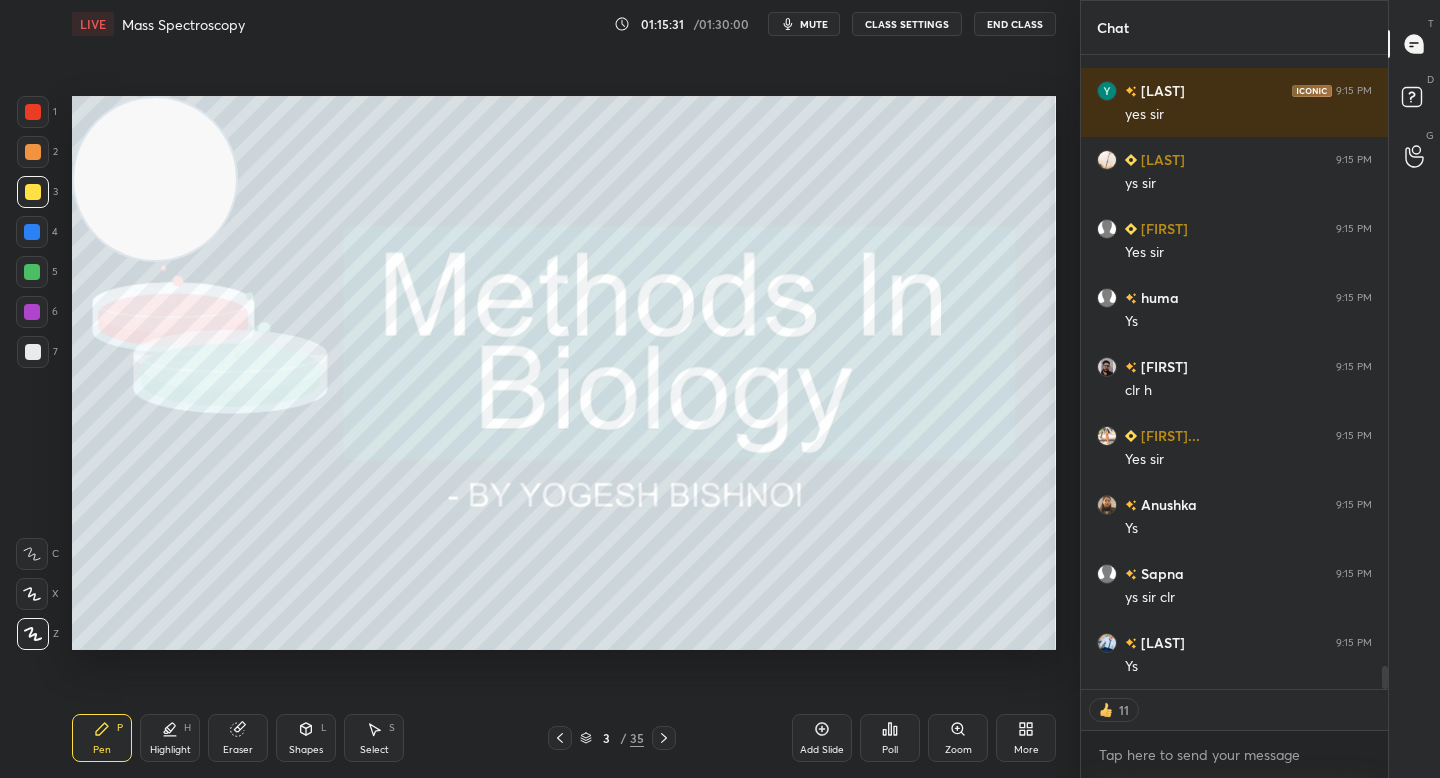 click 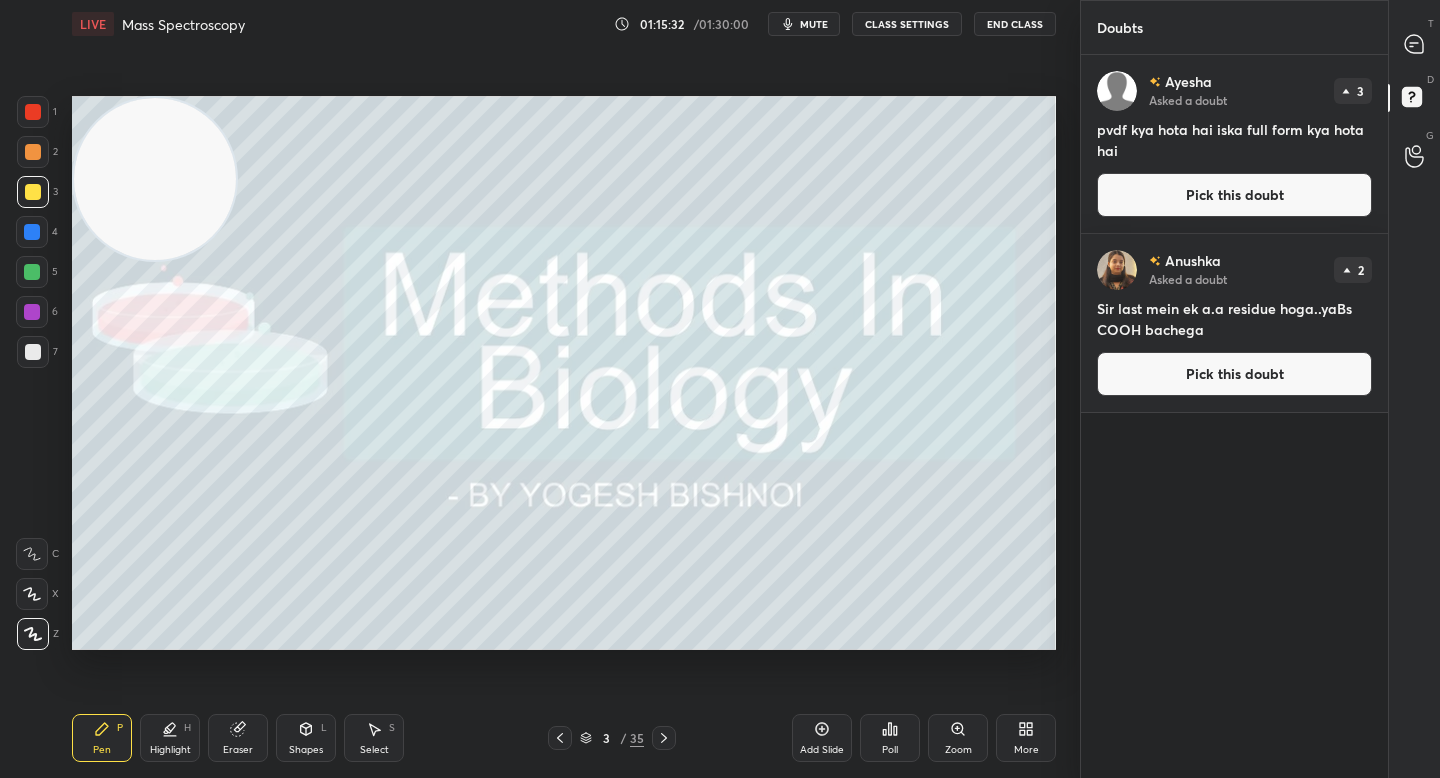 click on "Pick this doubt" at bounding box center [1234, 195] 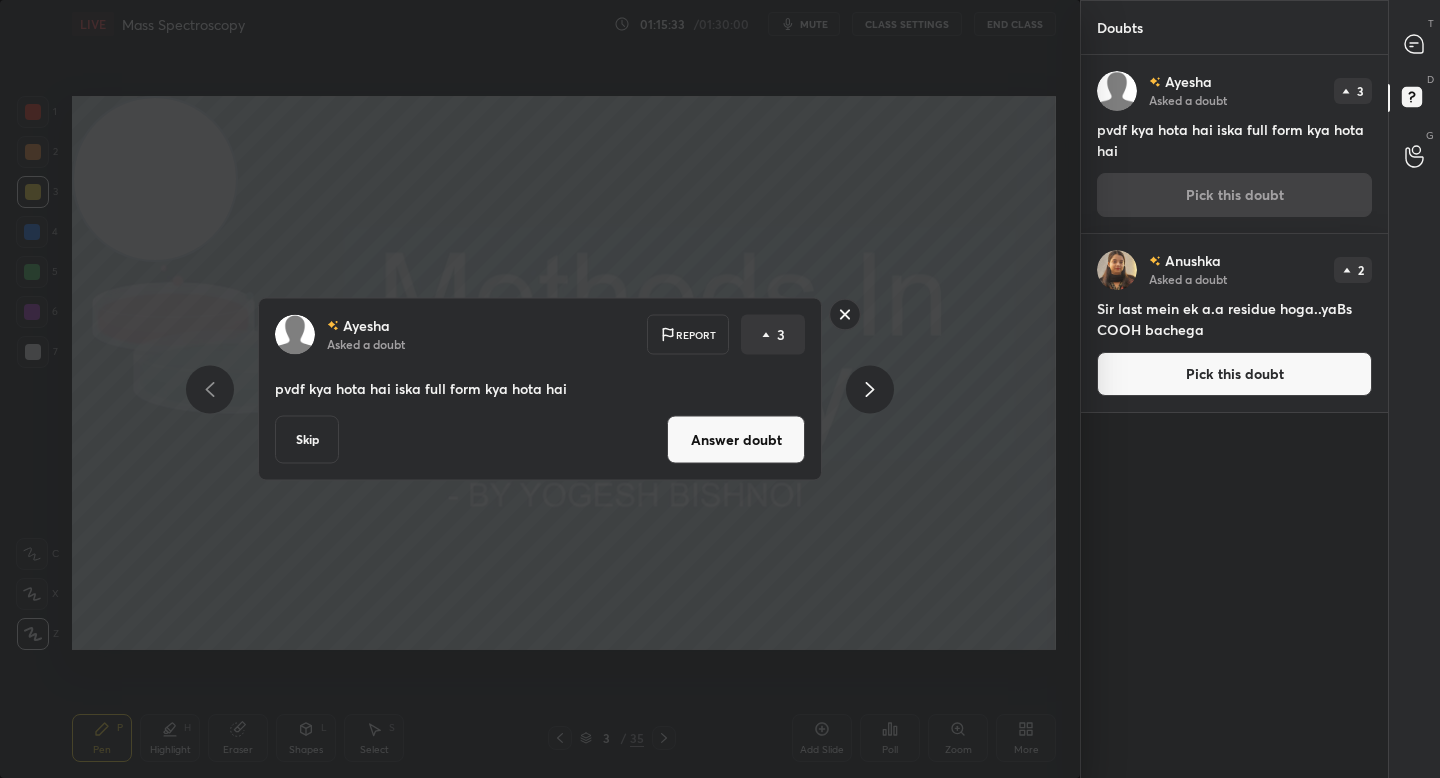 click on "Answer doubt" at bounding box center (736, 440) 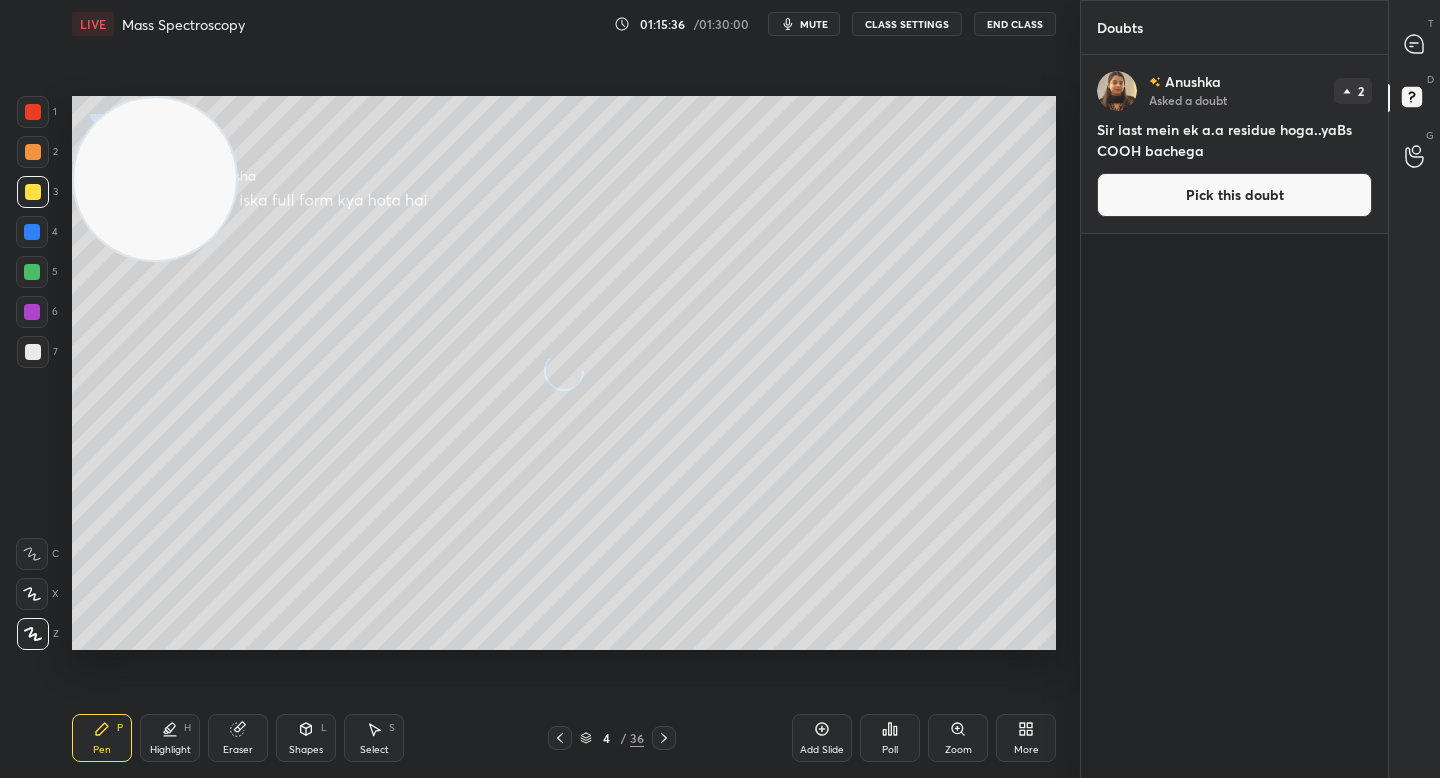 click on "Pick this doubt" at bounding box center (1234, 195) 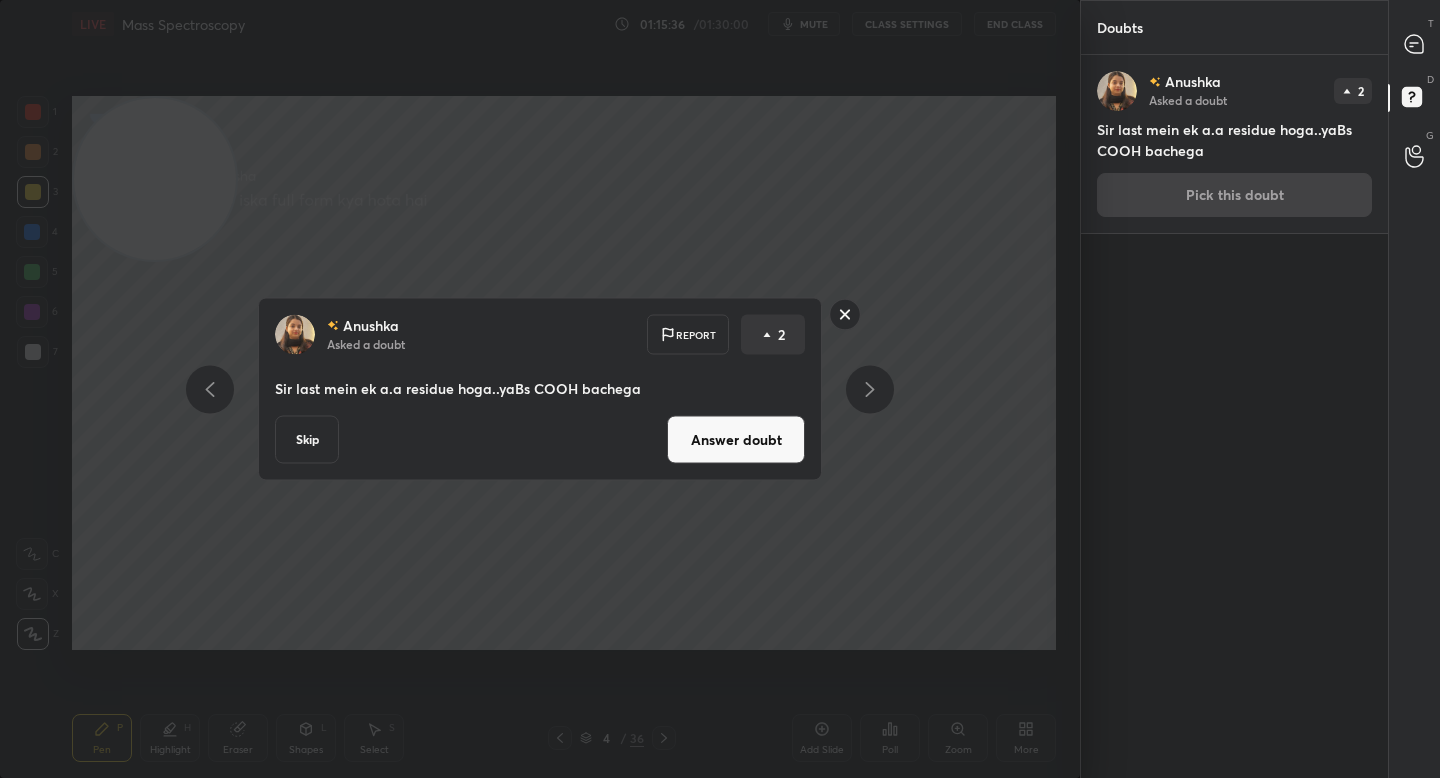 click on "Answer doubt" at bounding box center [736, 440] 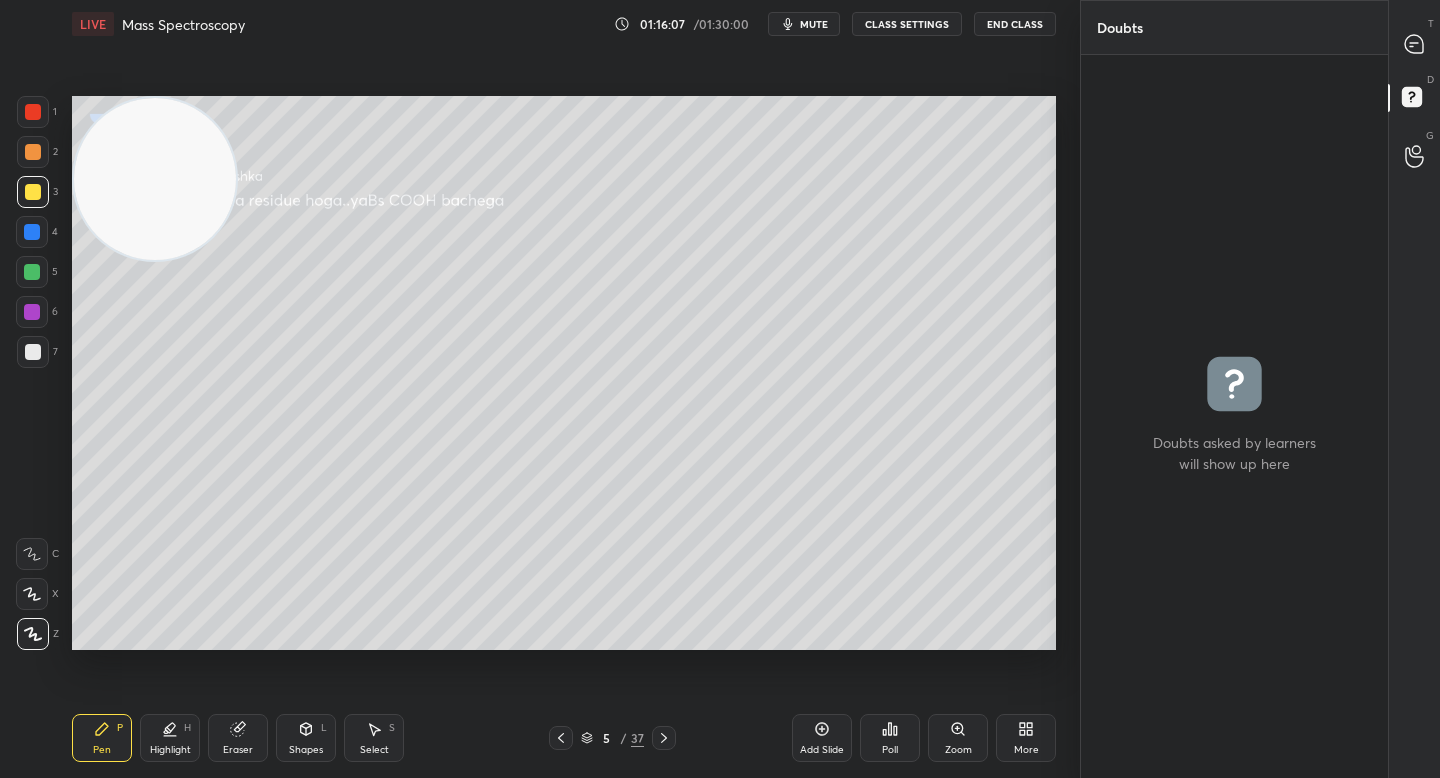 click at bounding box center (1415, 44) 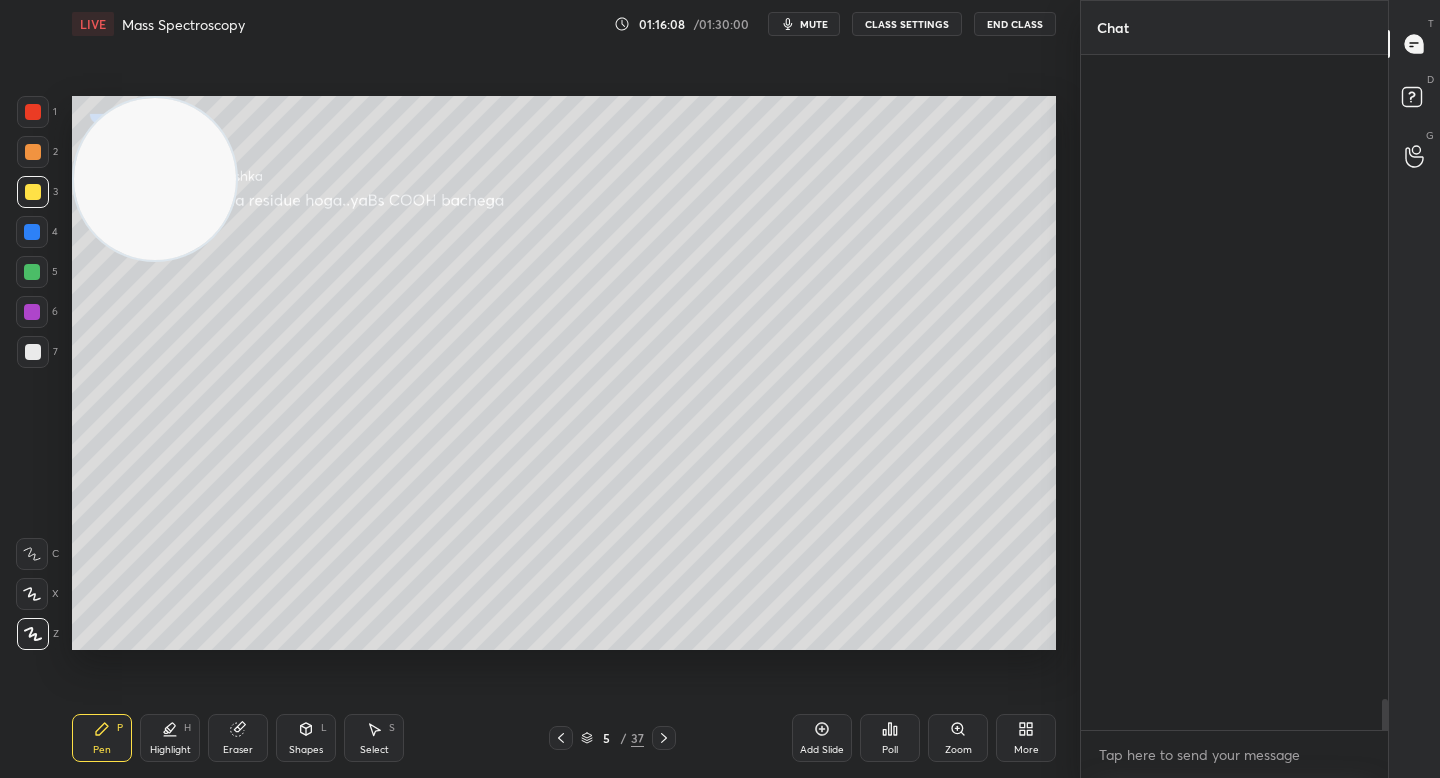 scroll, scrollTop: 17402, scrollLeft: 0, axis: vertical 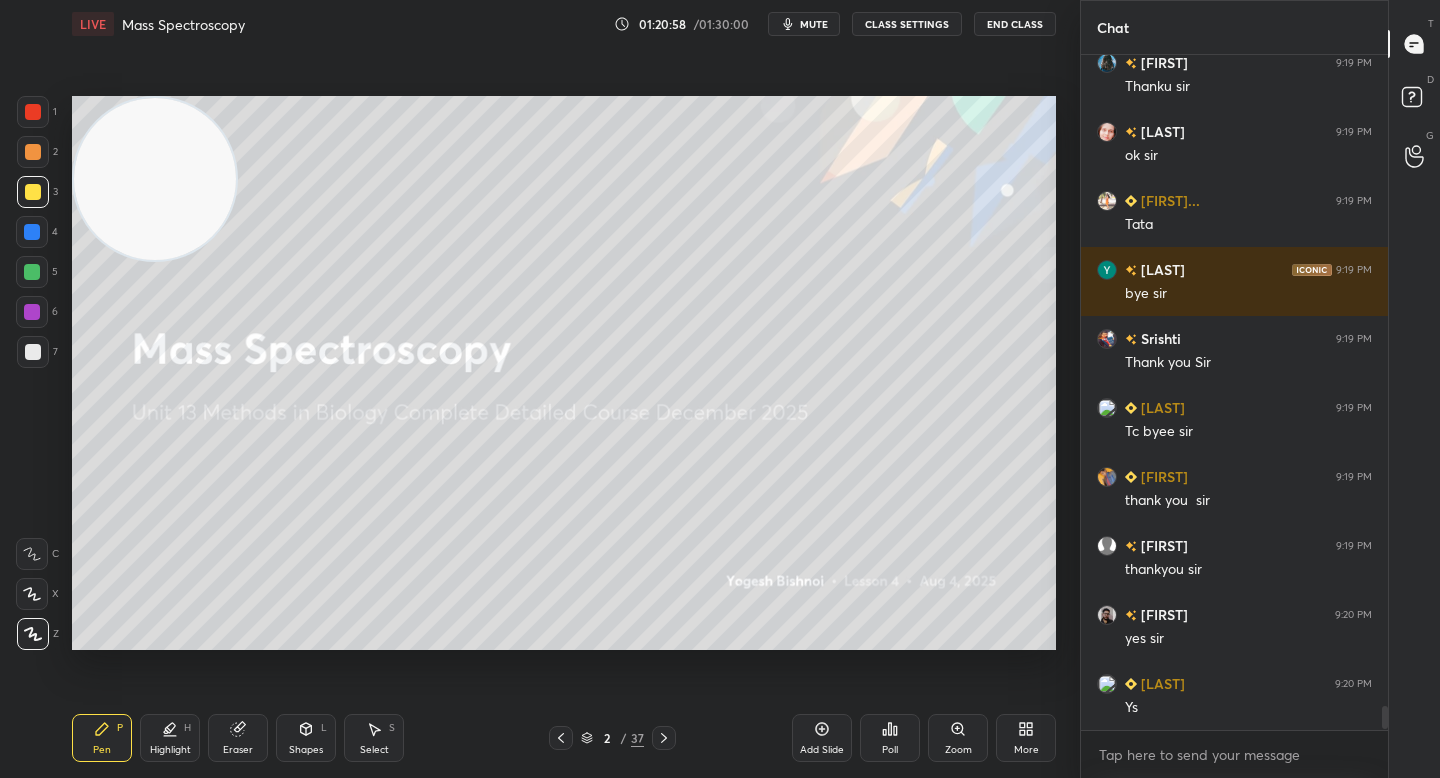 click on "End Class" at bounding box center [1015, 24] 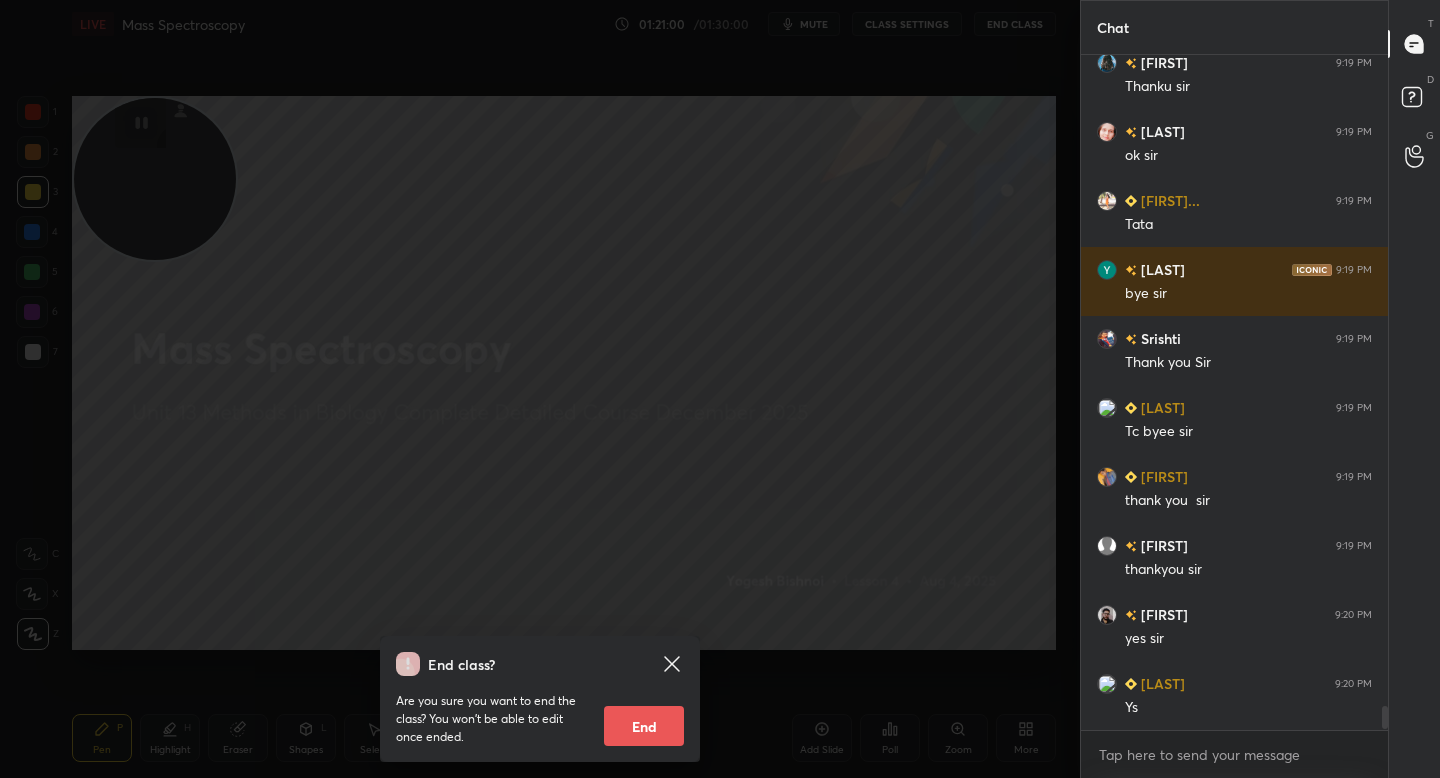 click on "End" at bounding box center (644, 726) 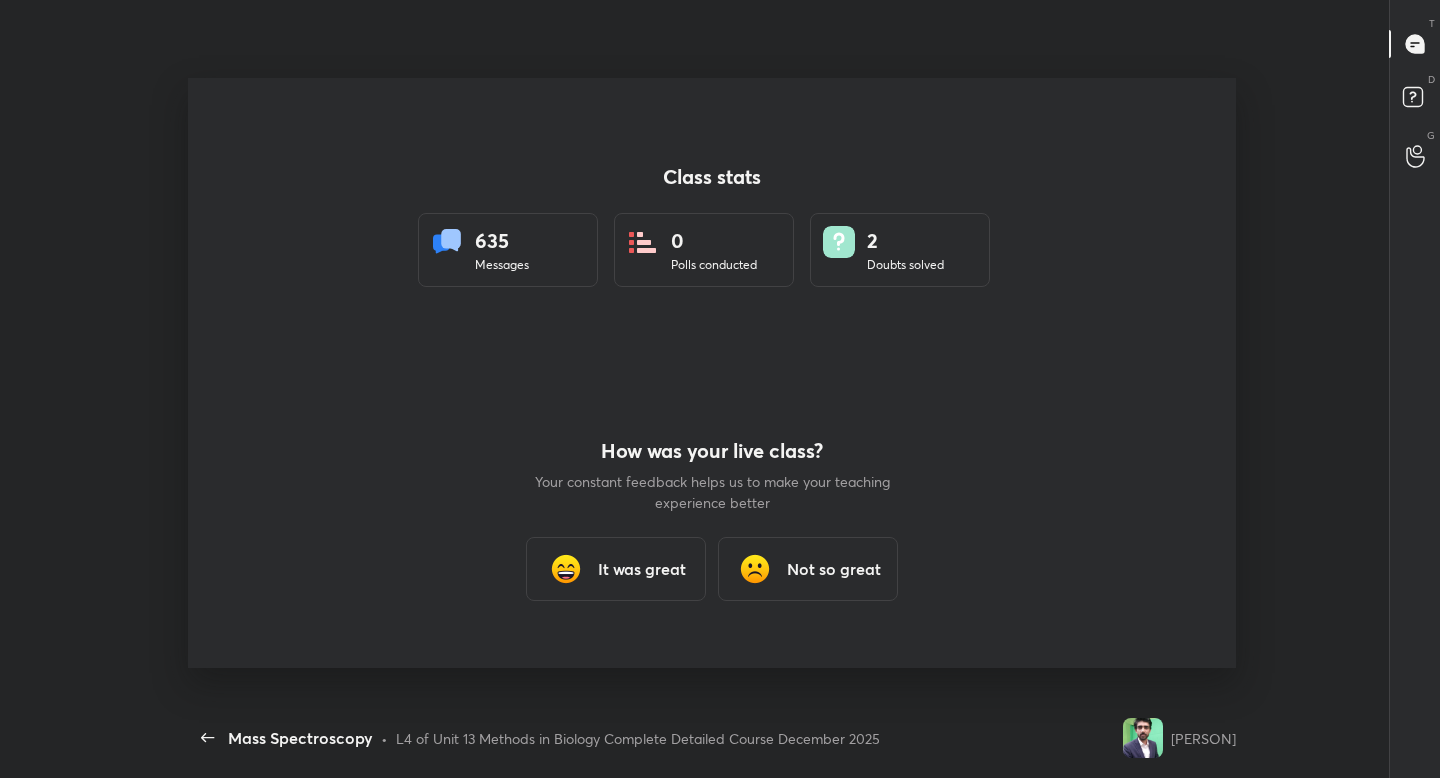 scroll, scrollTop: 99350, scrollLeft: 98852, axis: both 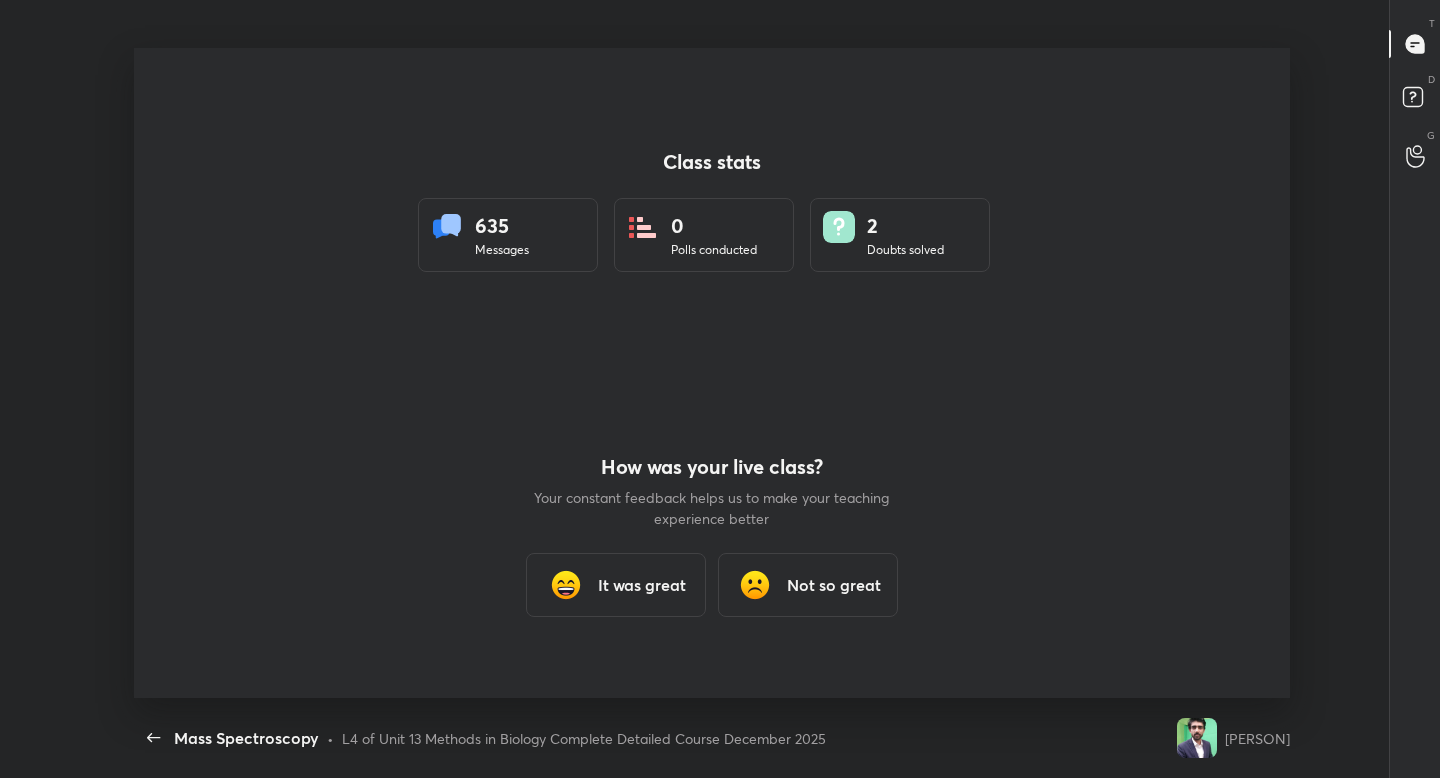 click on "It was great" at bounding box center (616, 585) 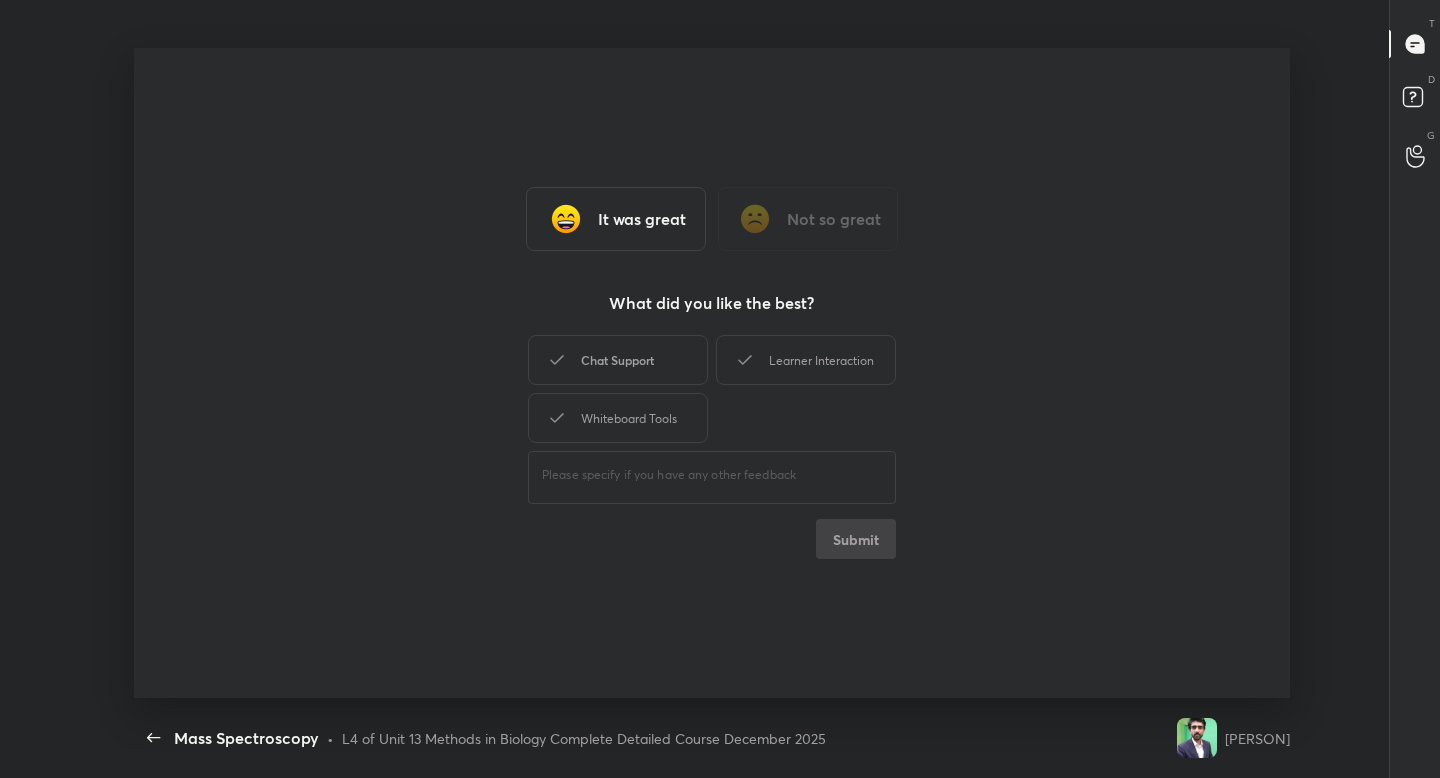 click on "Chat Support" at bounding box center [618, 360] 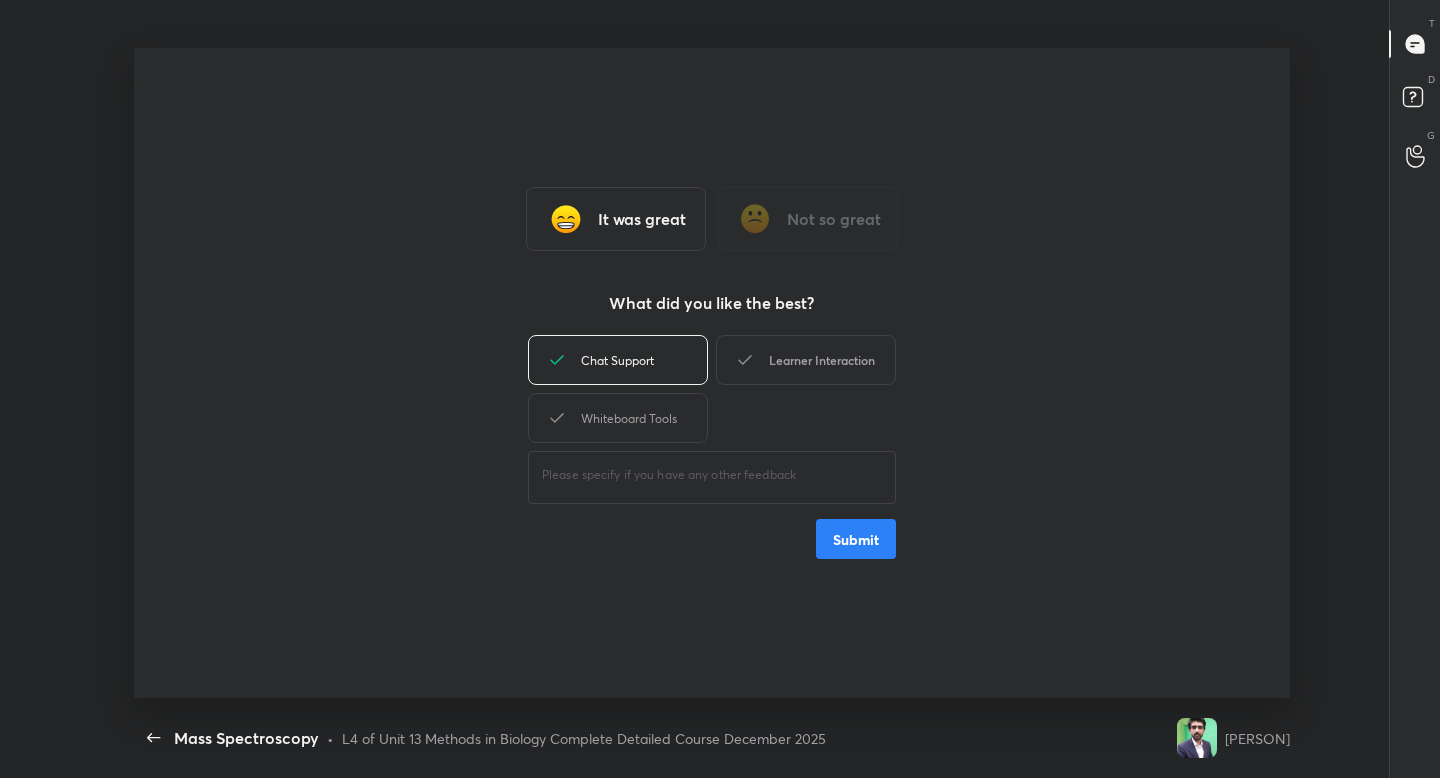 click on "Learner Interaction" at bounding box center (806, 360) 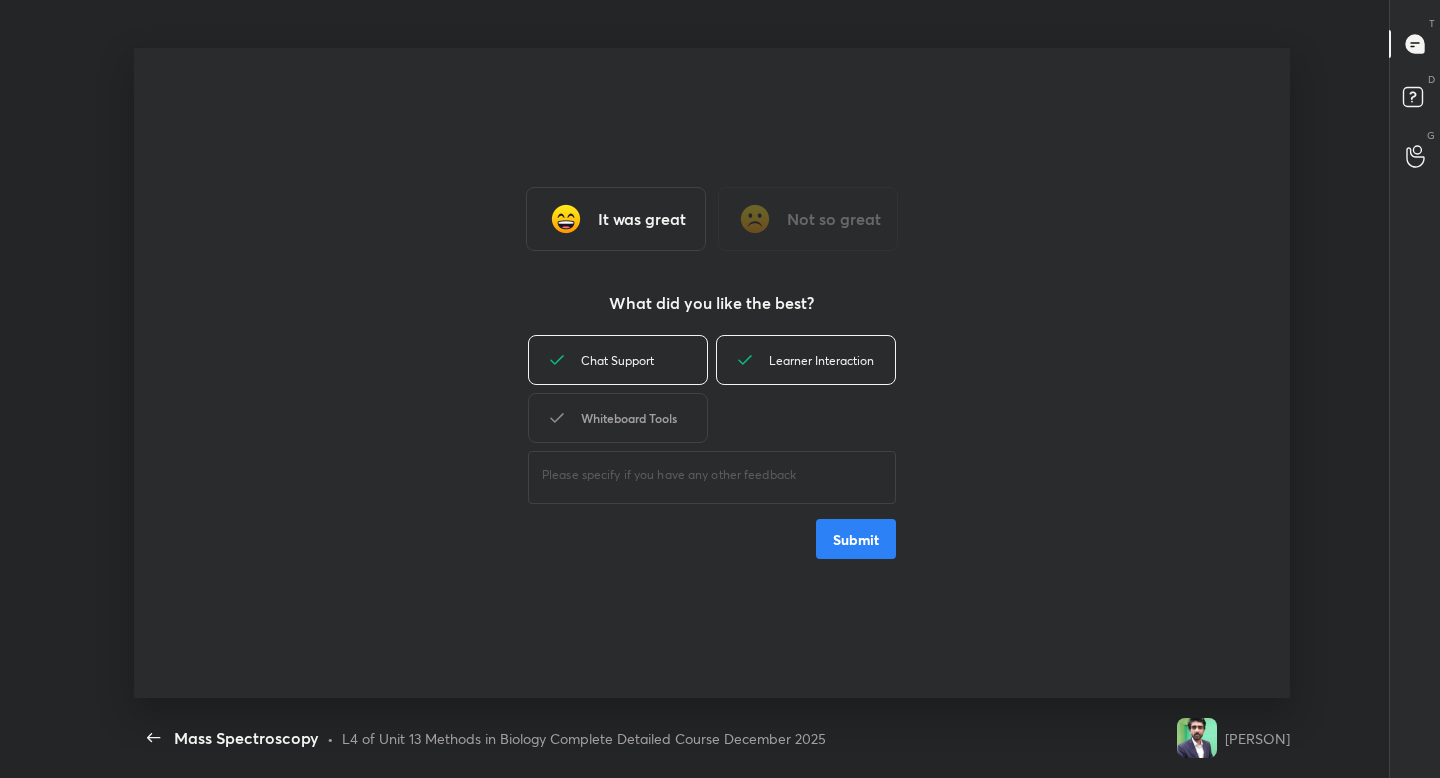 click on "Whiteboard Tools" at bounding box center [618, 418] 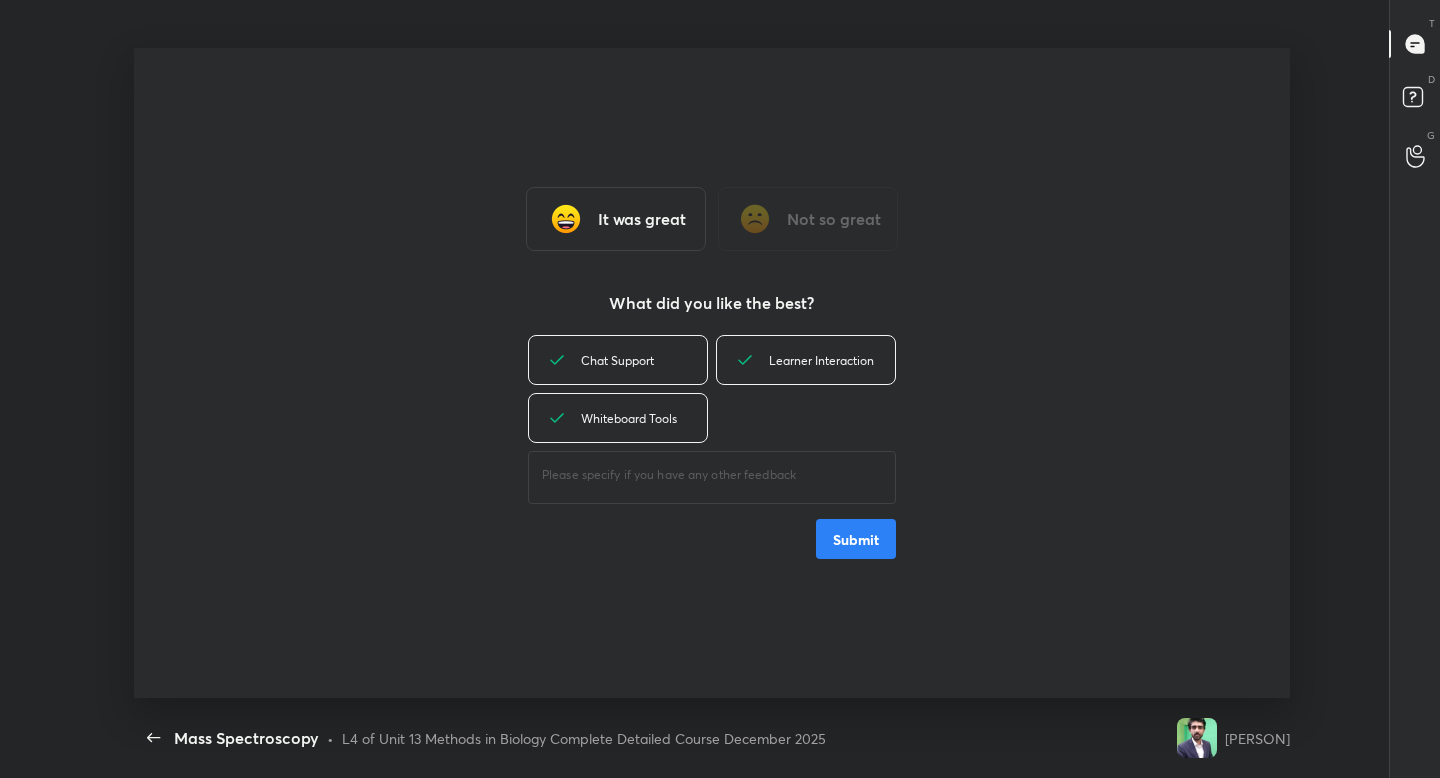click on "Submit" at bounding box center [856, 539] 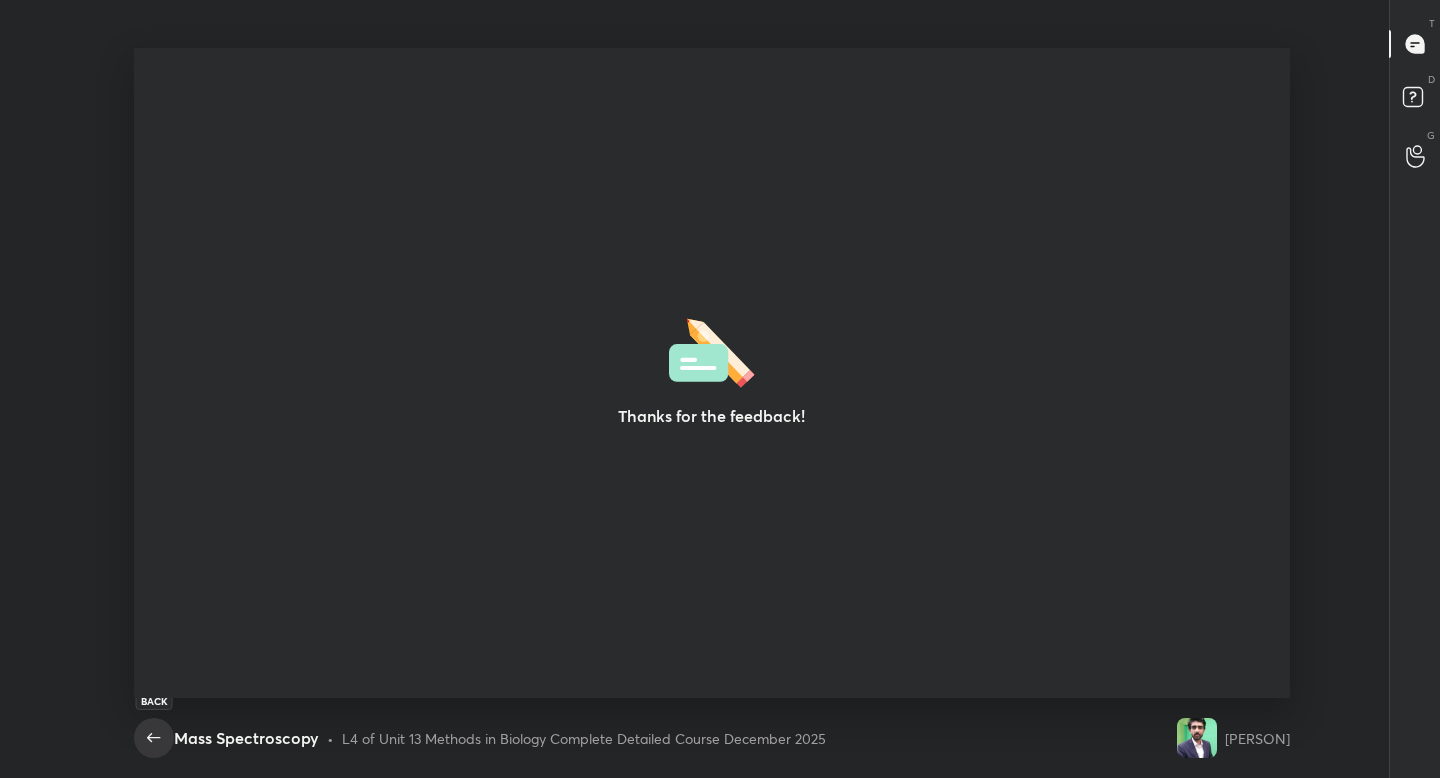 click 